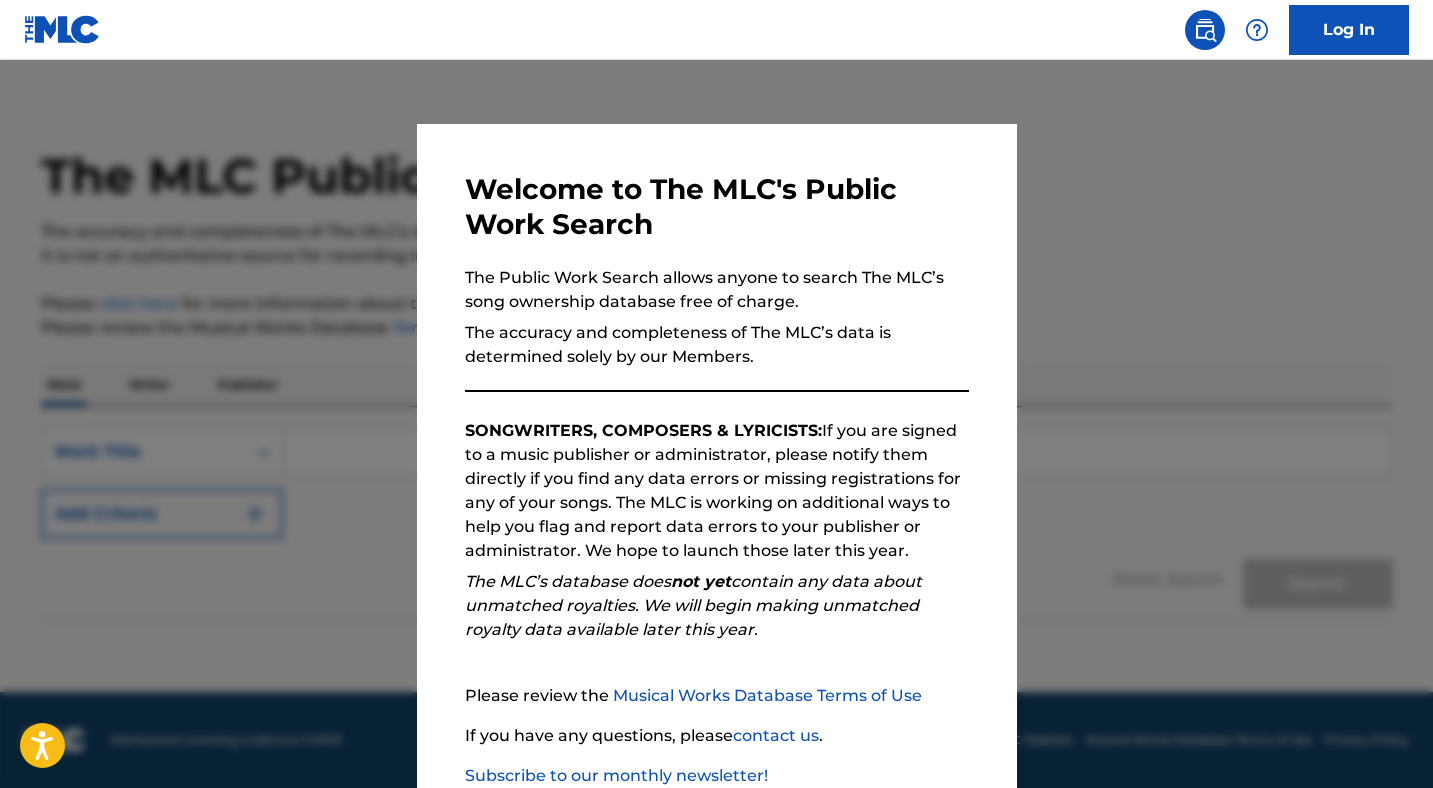 scroll, scrollTop: 0, scrollLeft: 0, axis: both 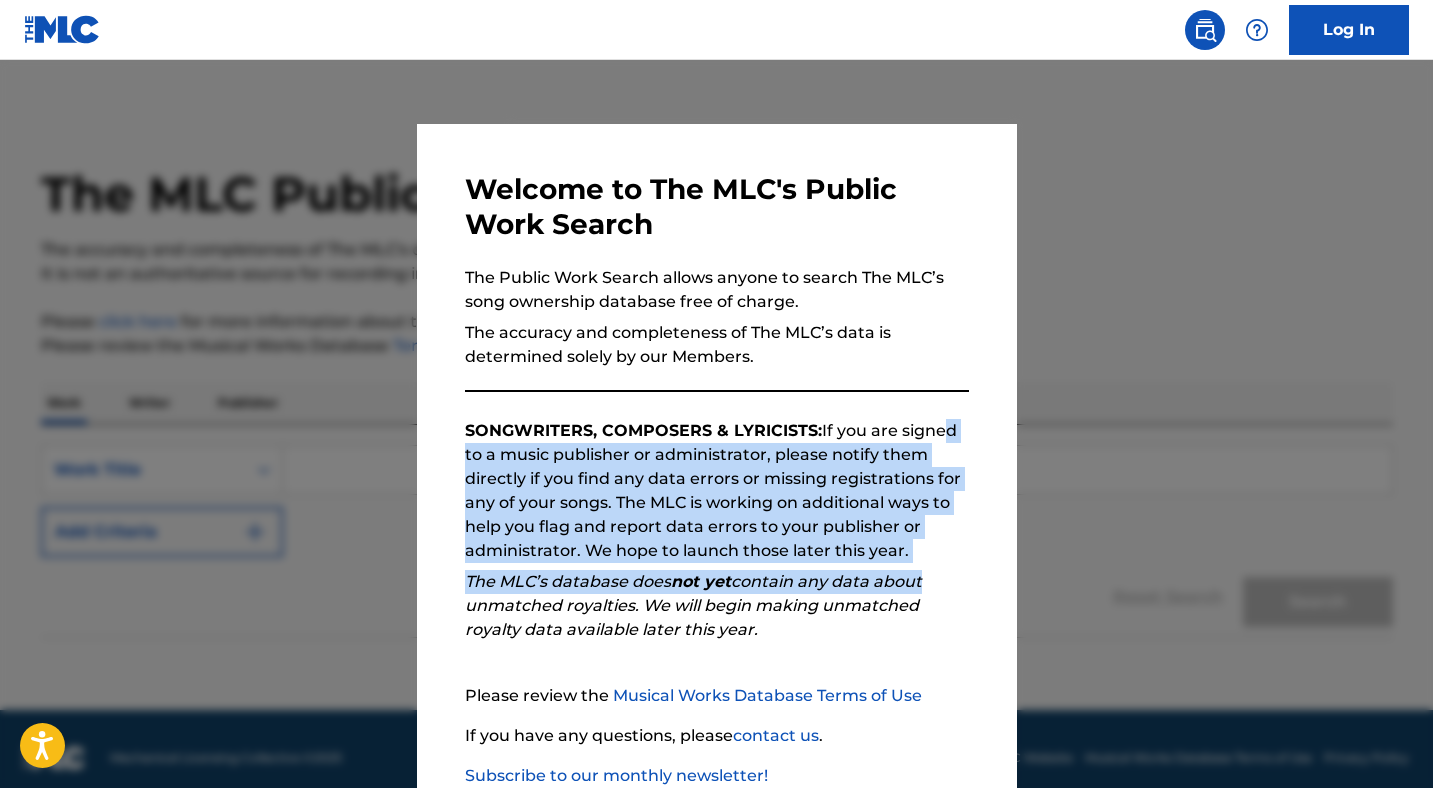 drag, startPoint x: 909, startPoint y: 587, endPoint x: 924, endPoint y: 431, distance: 156.7195 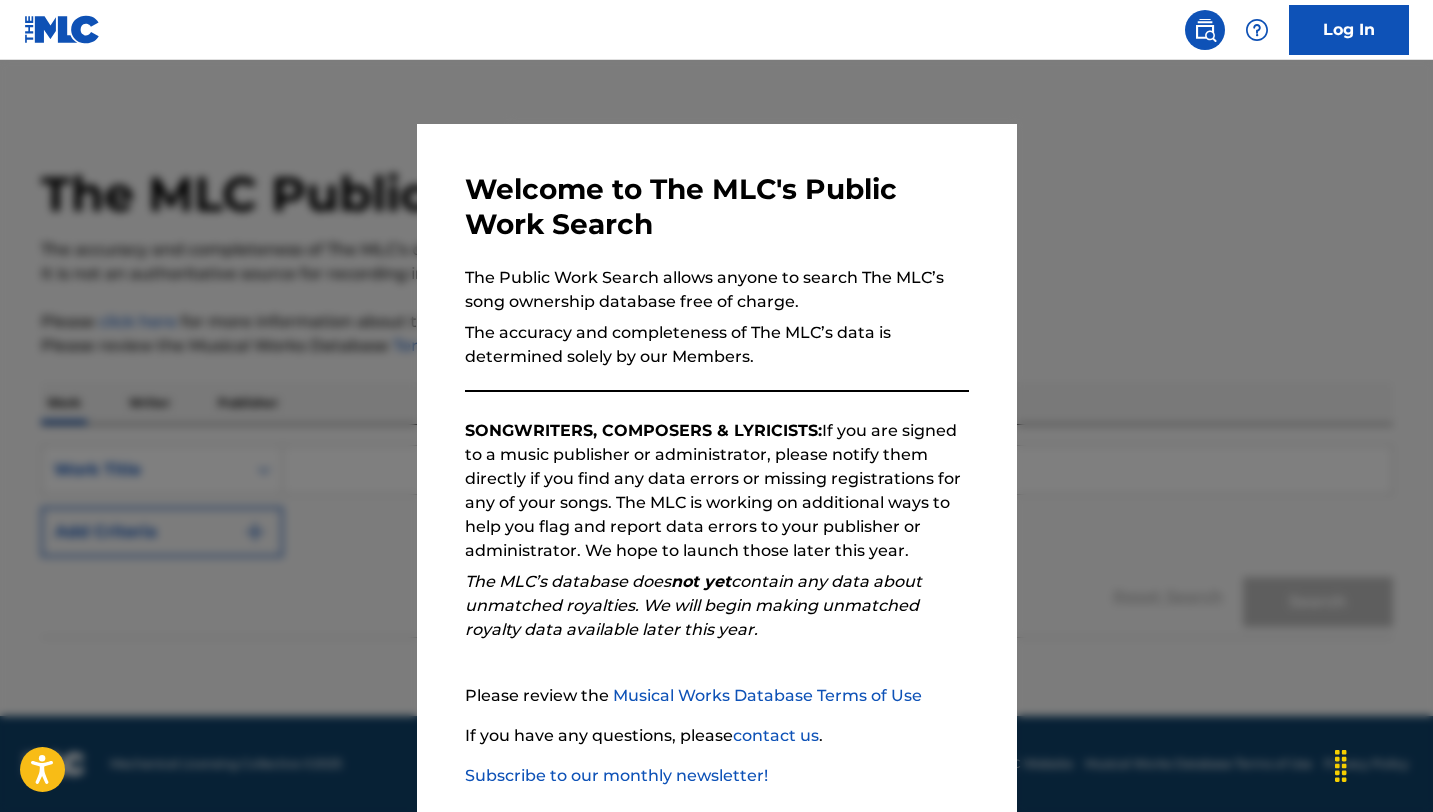 click at bounding box center (716, 466) 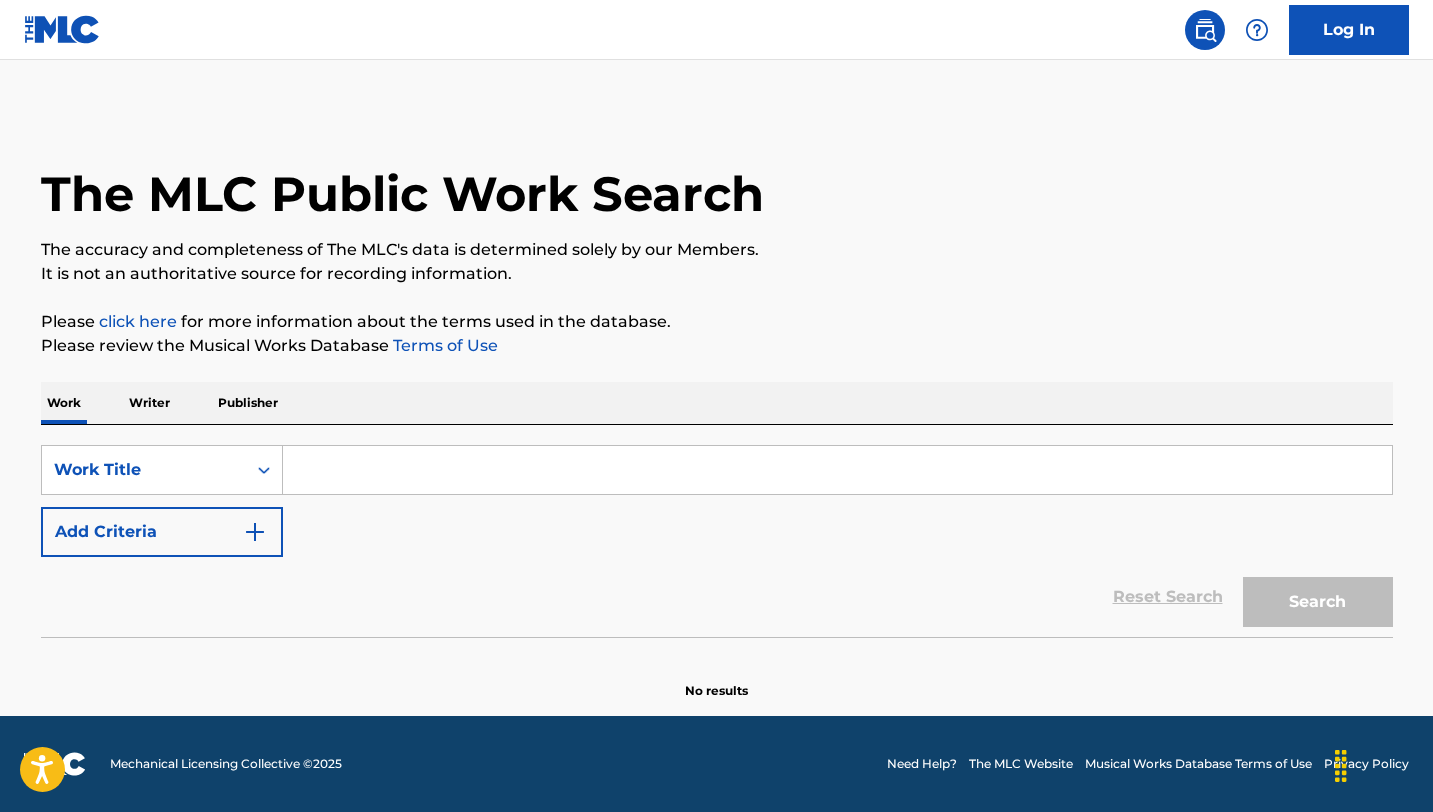 click at bounding box center (255, 532) 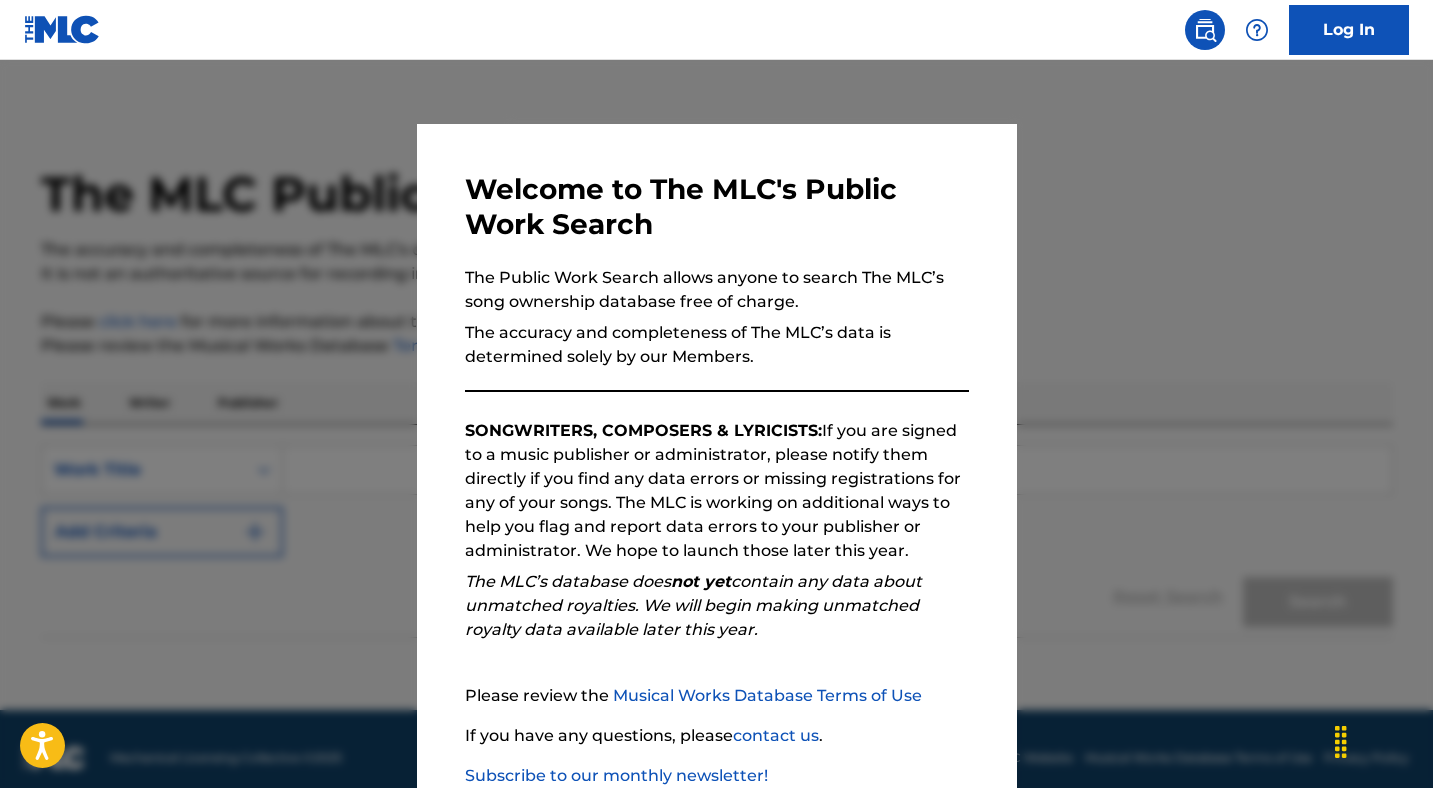scroll, scrollTop: 0, scrollLeft: 0, axis: both 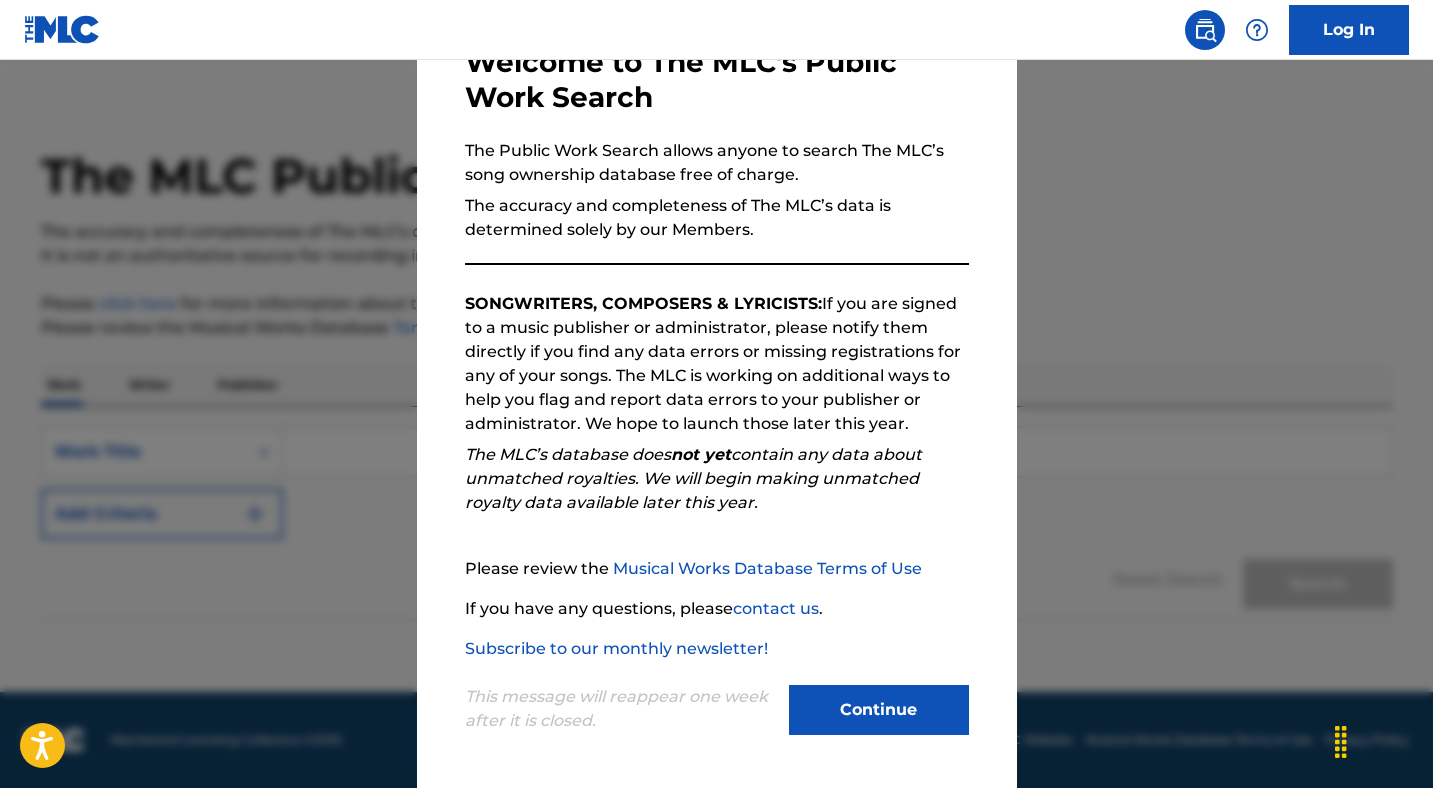 click on "Continue" at bounding box center [879, 710] 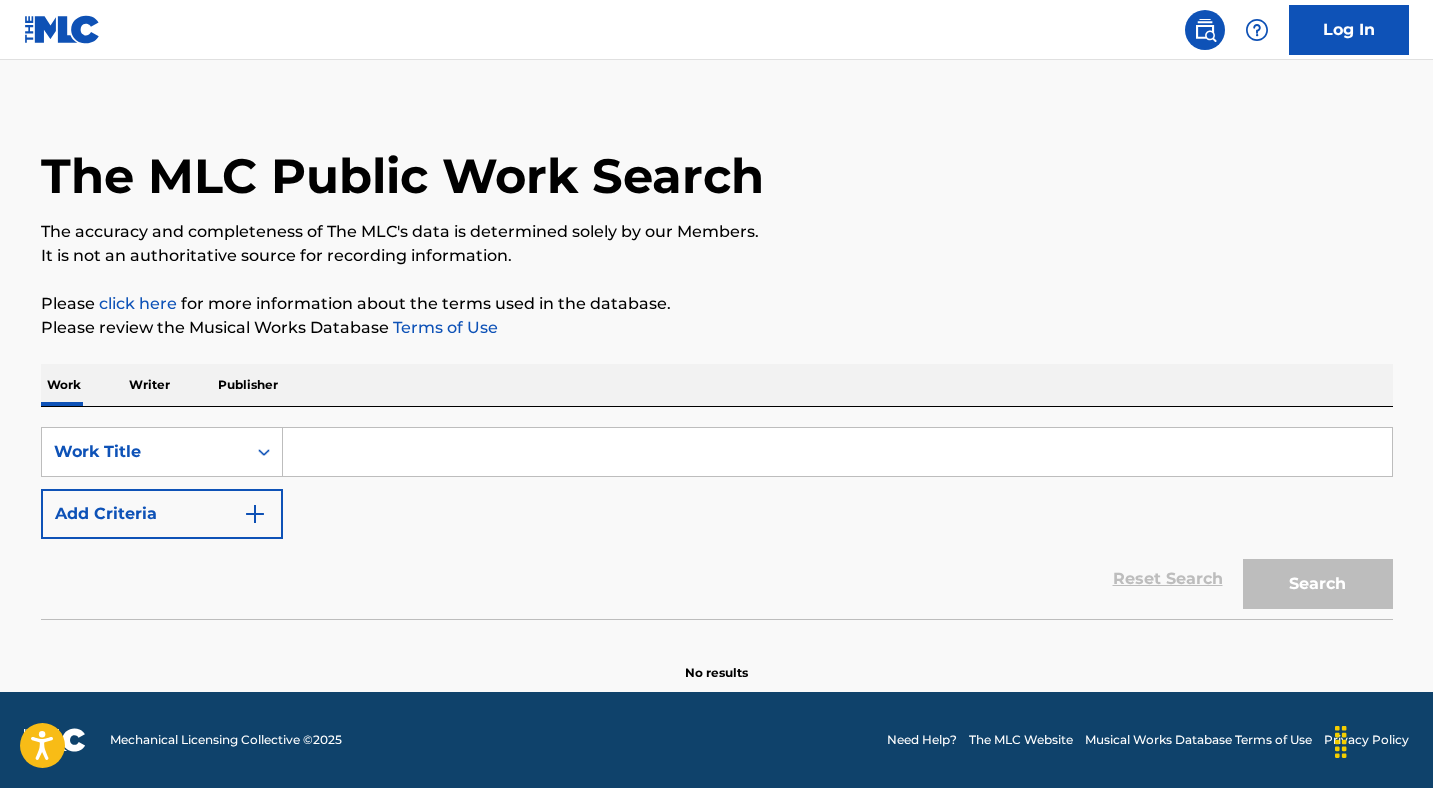 scroll, scrollTop: 0, scrollLeft: 0, axis: both 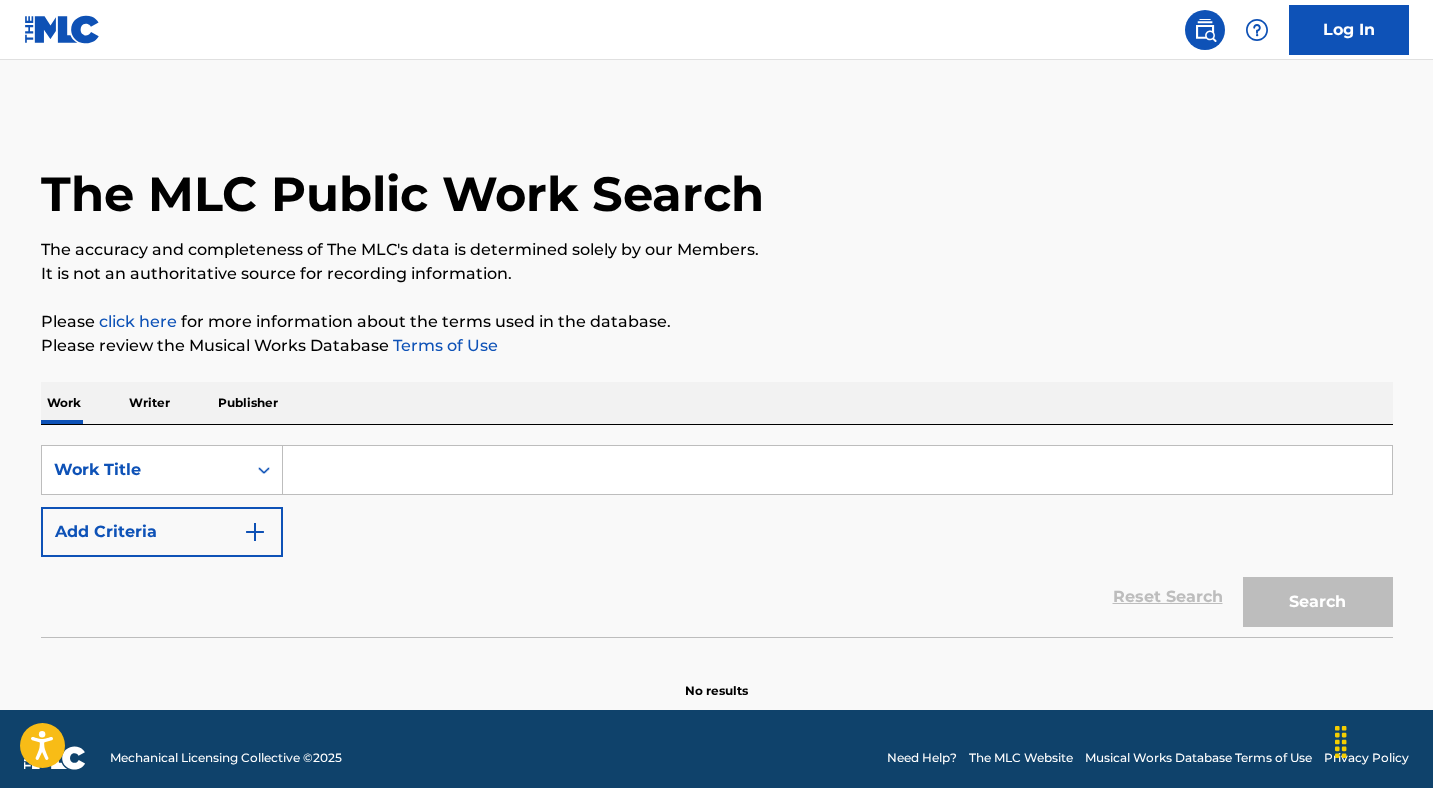 click on "Log In" at bounding box center (1349, 30) 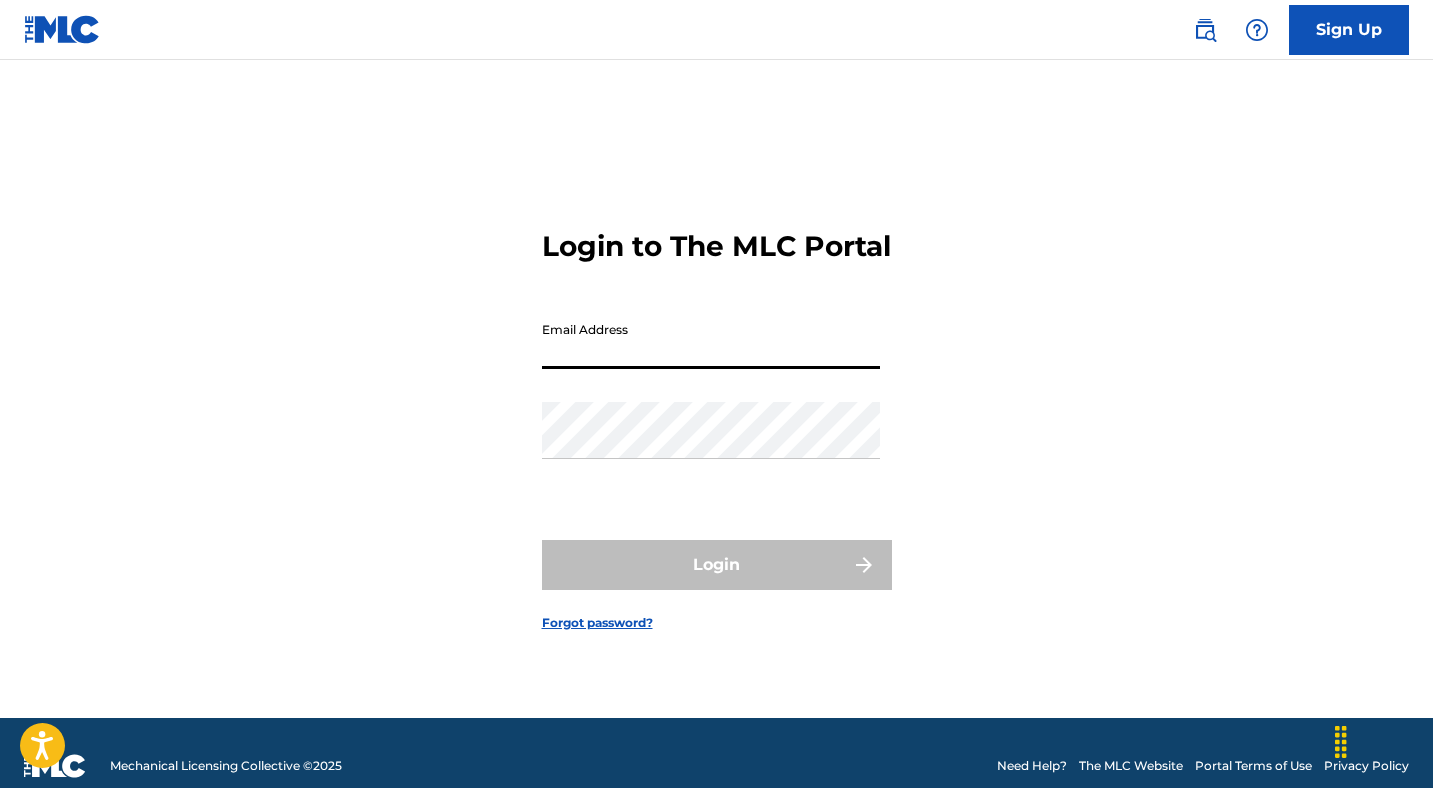 click on "Email Address" at bounding box center (711, 340) 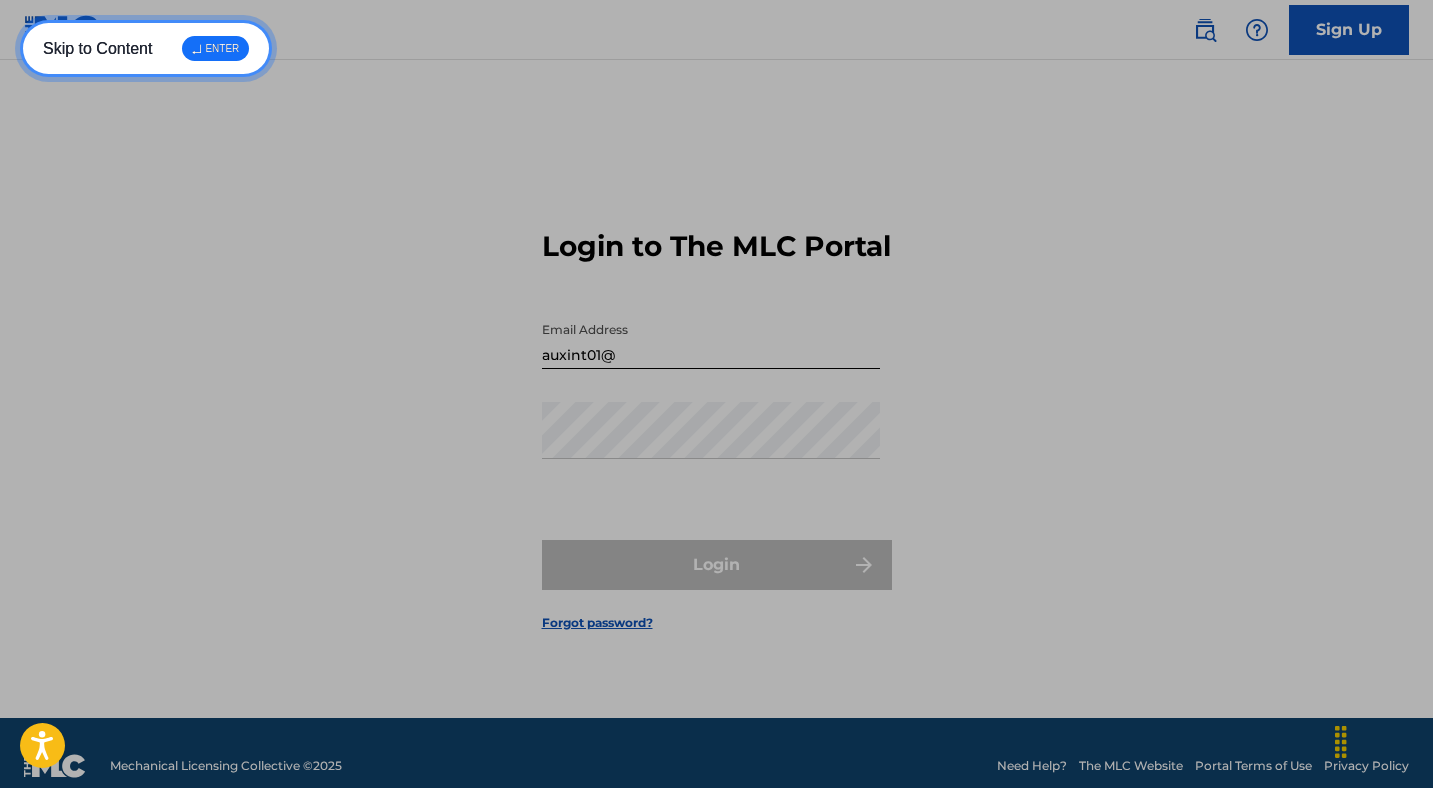 click on "Skip to Content ↵ ENTER" at bounding box center (146, 48) 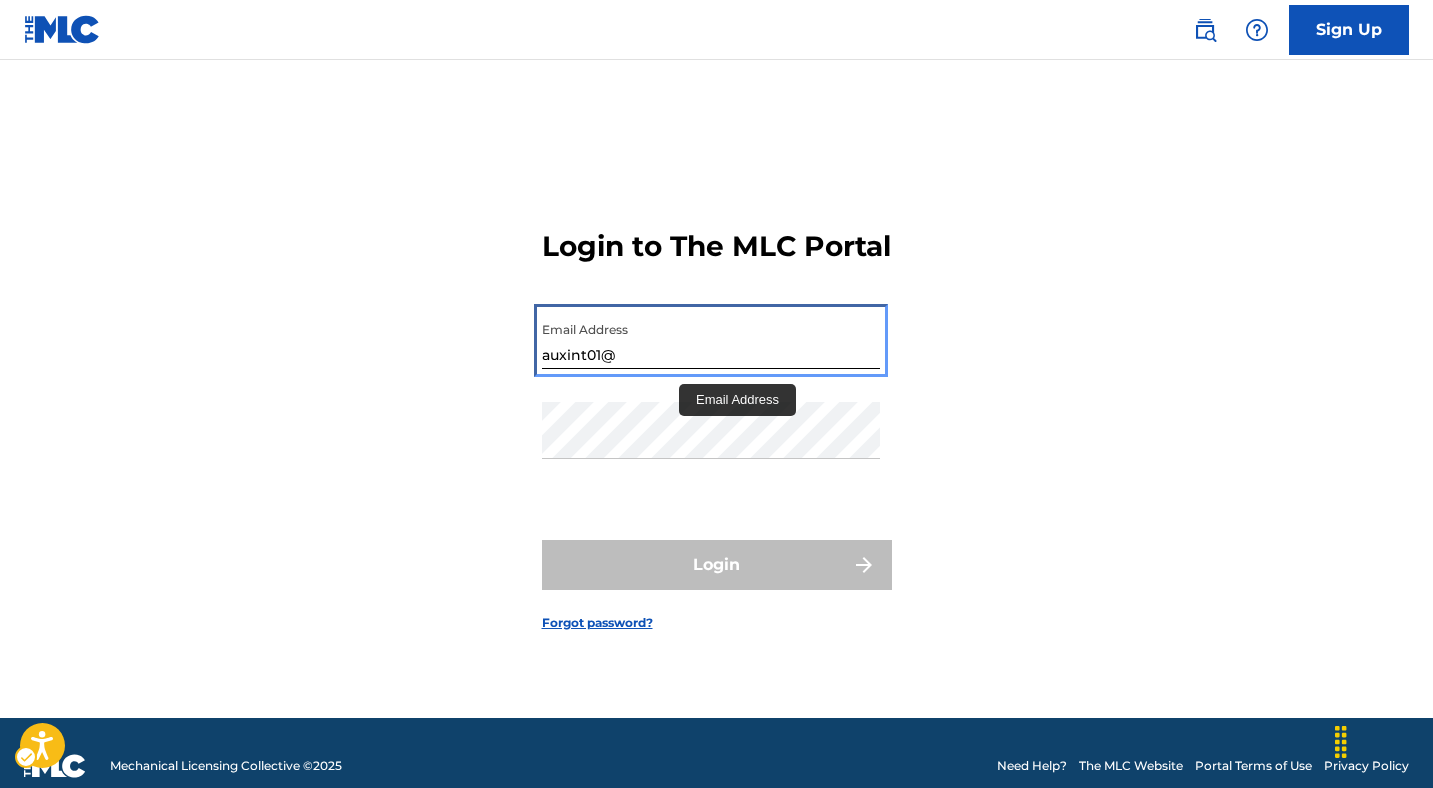 click on "auxint01@" at bounding box center (711, 340) 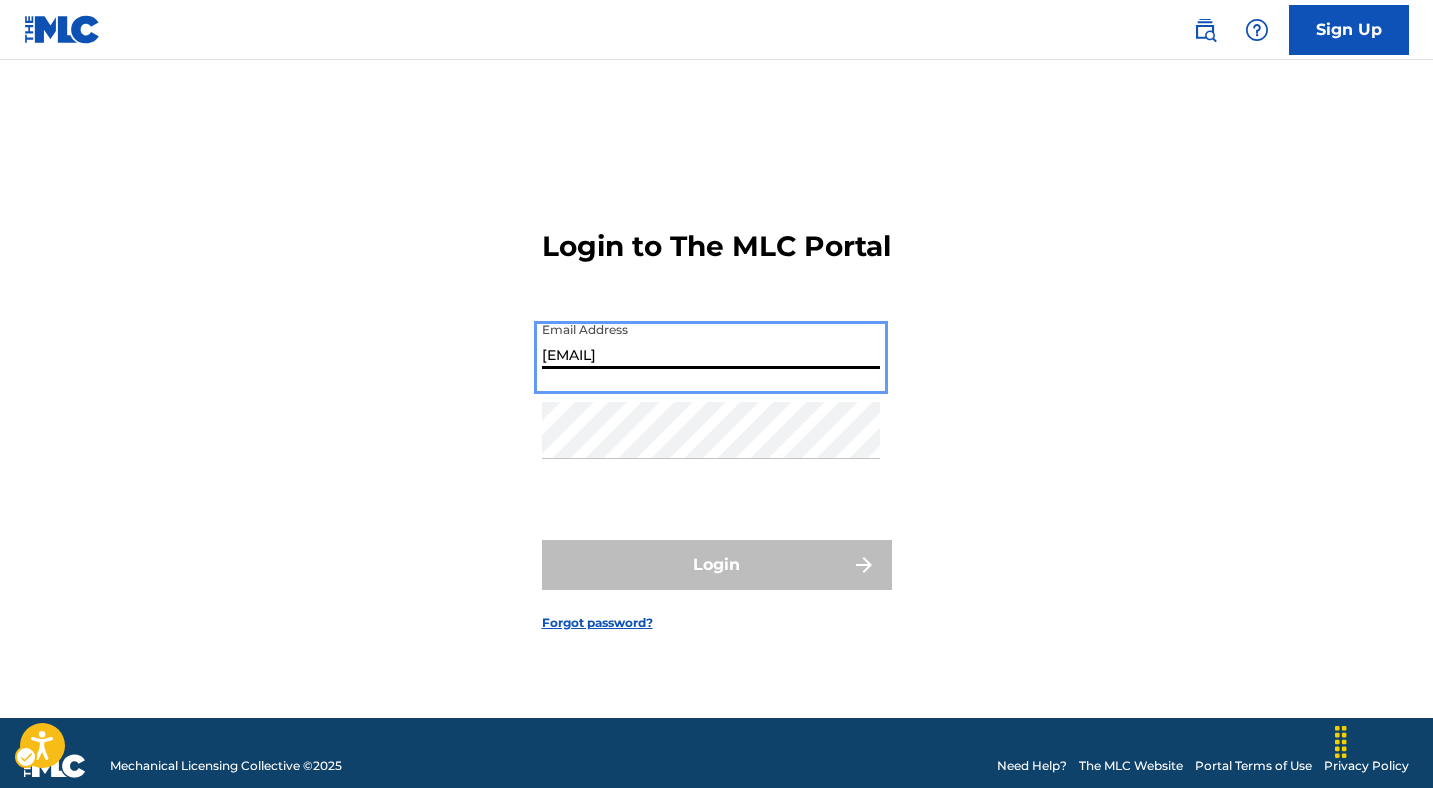 type on "[EMAIL]" 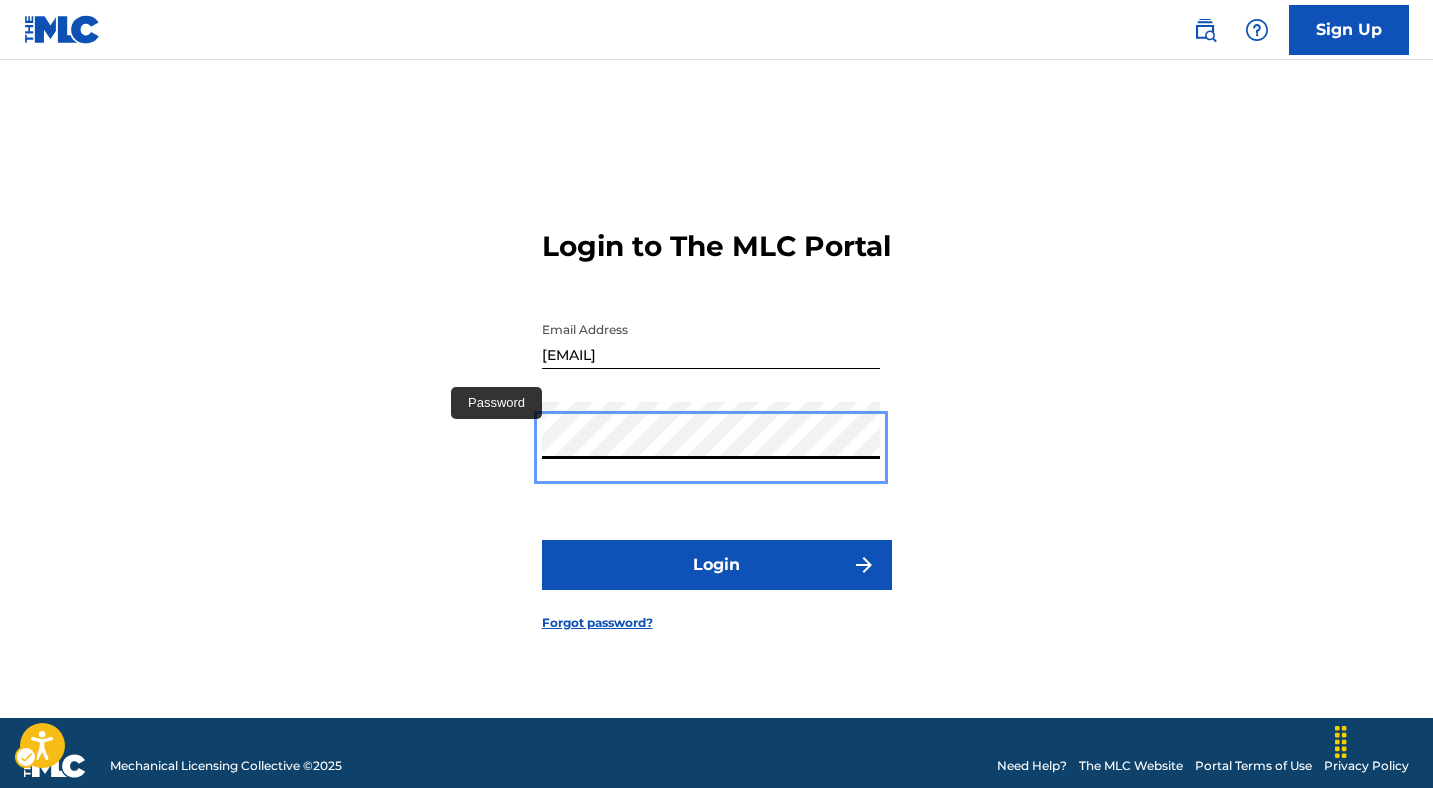 click on "Login" at bounding box center (717, 565) 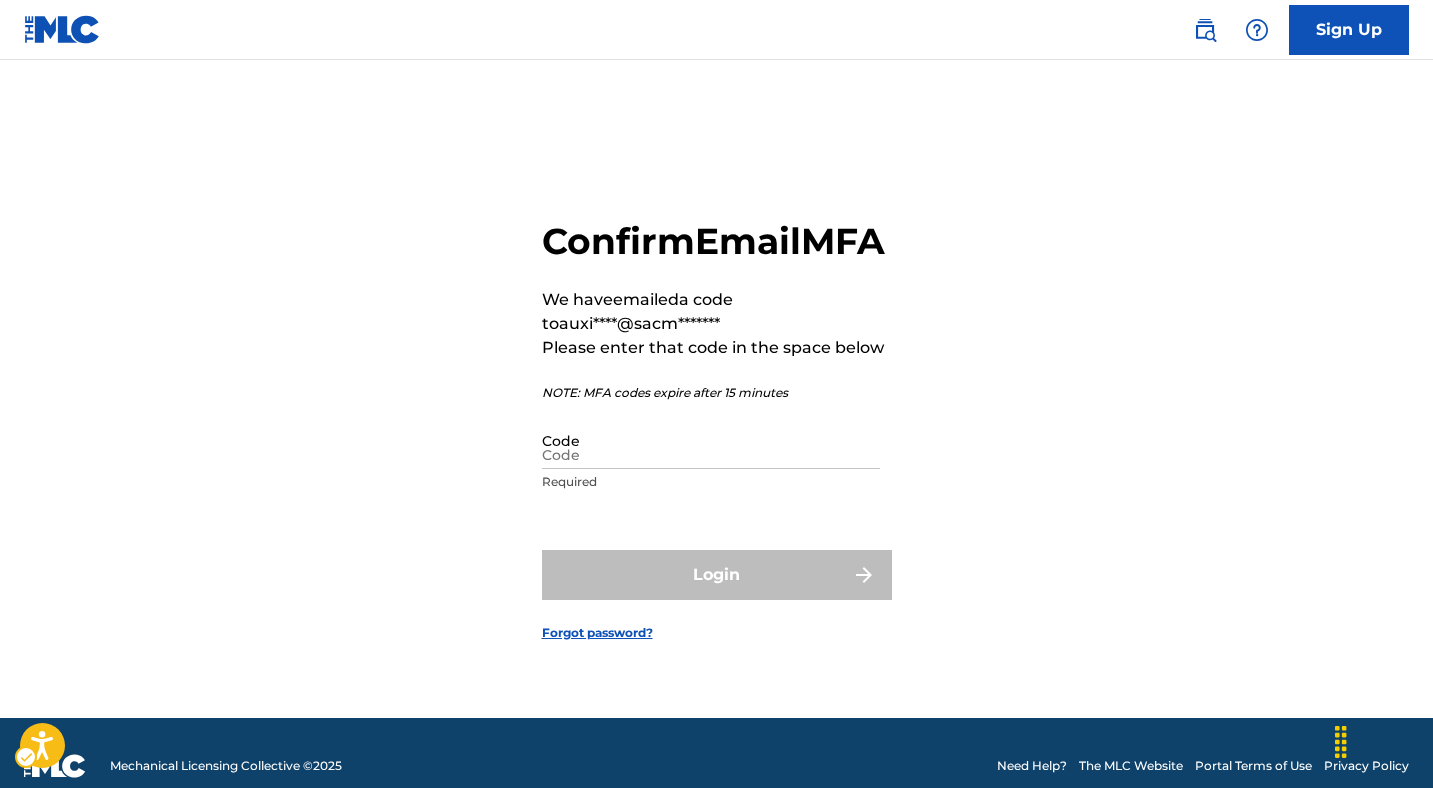 click on "Confirm  Email   MFA We have  emailed   a code to  auxi****@sacm******* Please enter that code in the space below NOTE: MFA codes expire after 15 minutes Code Required Login Forgot password?" at bounding box center (717, 414) 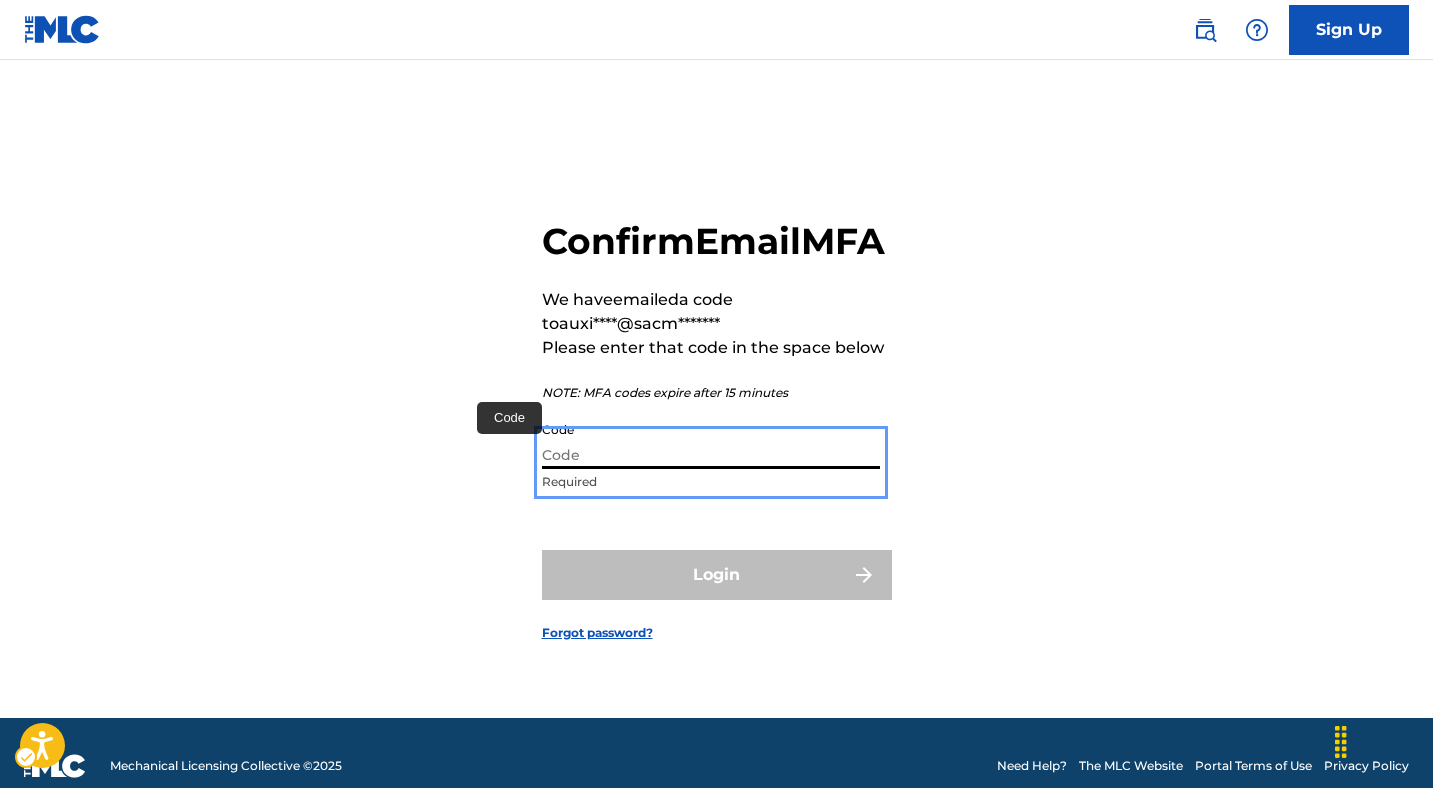 click on "Code" at bounding box center (711, 440) 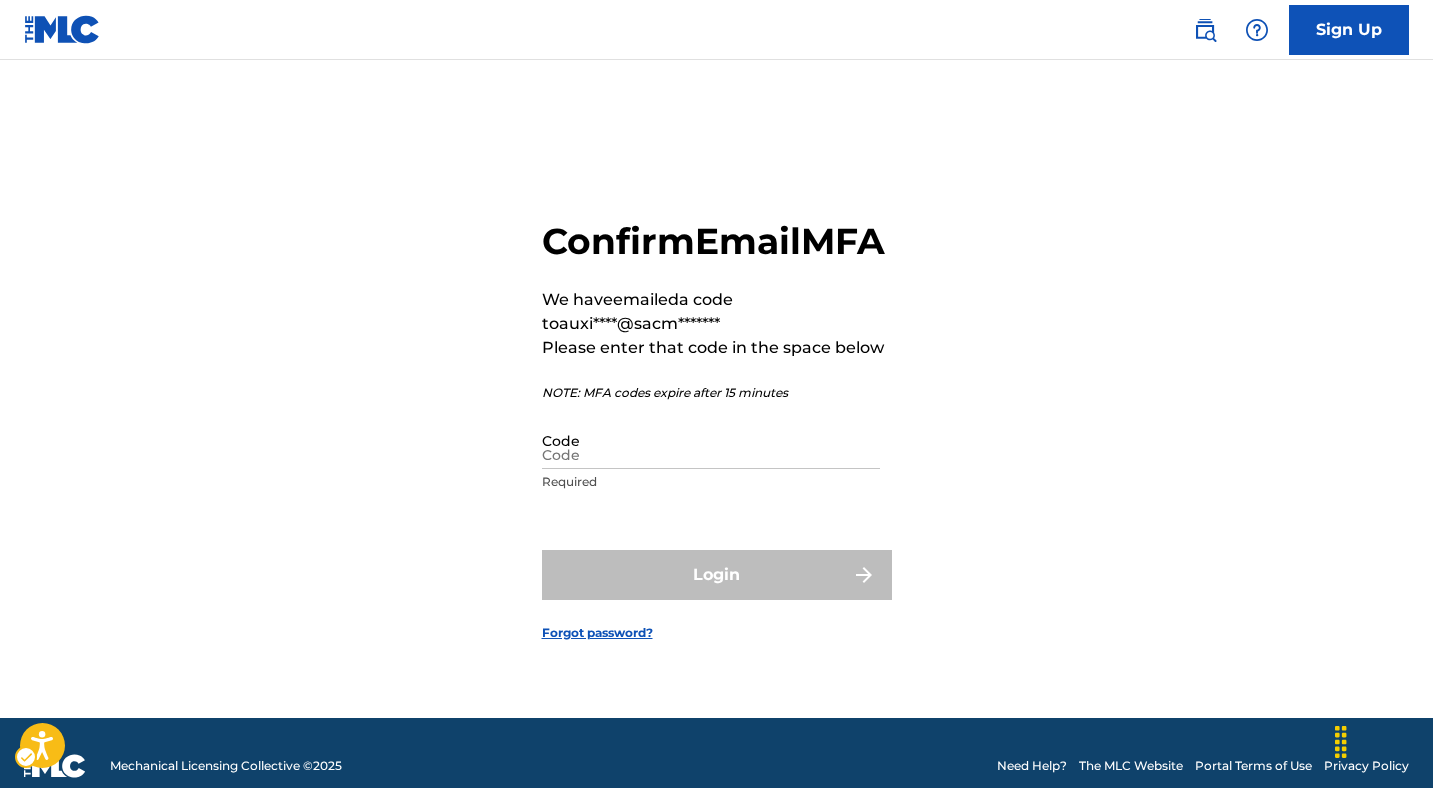 click on "Confirm  Email   MFA We have  emailed   a code to  auxi****@sacm******* Please enter that code in the space below NOTE: MFA codes expire after 15 minutes Code Required Login Forgot password?" at bounding box center [717, 414] 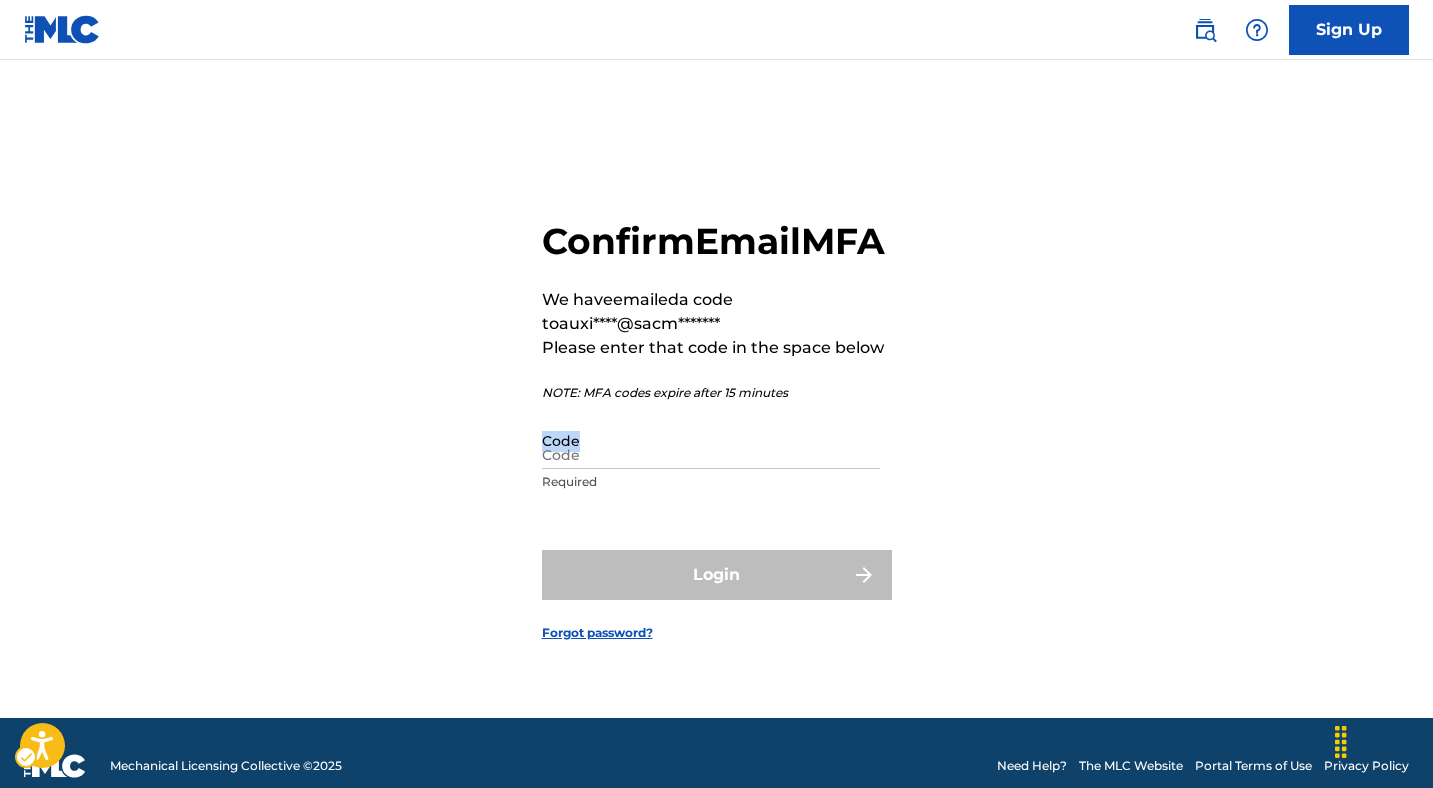click on "Confirm  Email   MFA We have  emailed   a code to  auxi****@sacm******* Please enter that code in the space below NOTE: MFA codes expire after 15 minutes Code Required Login Forgot password?" at bounding box center [717, 414] 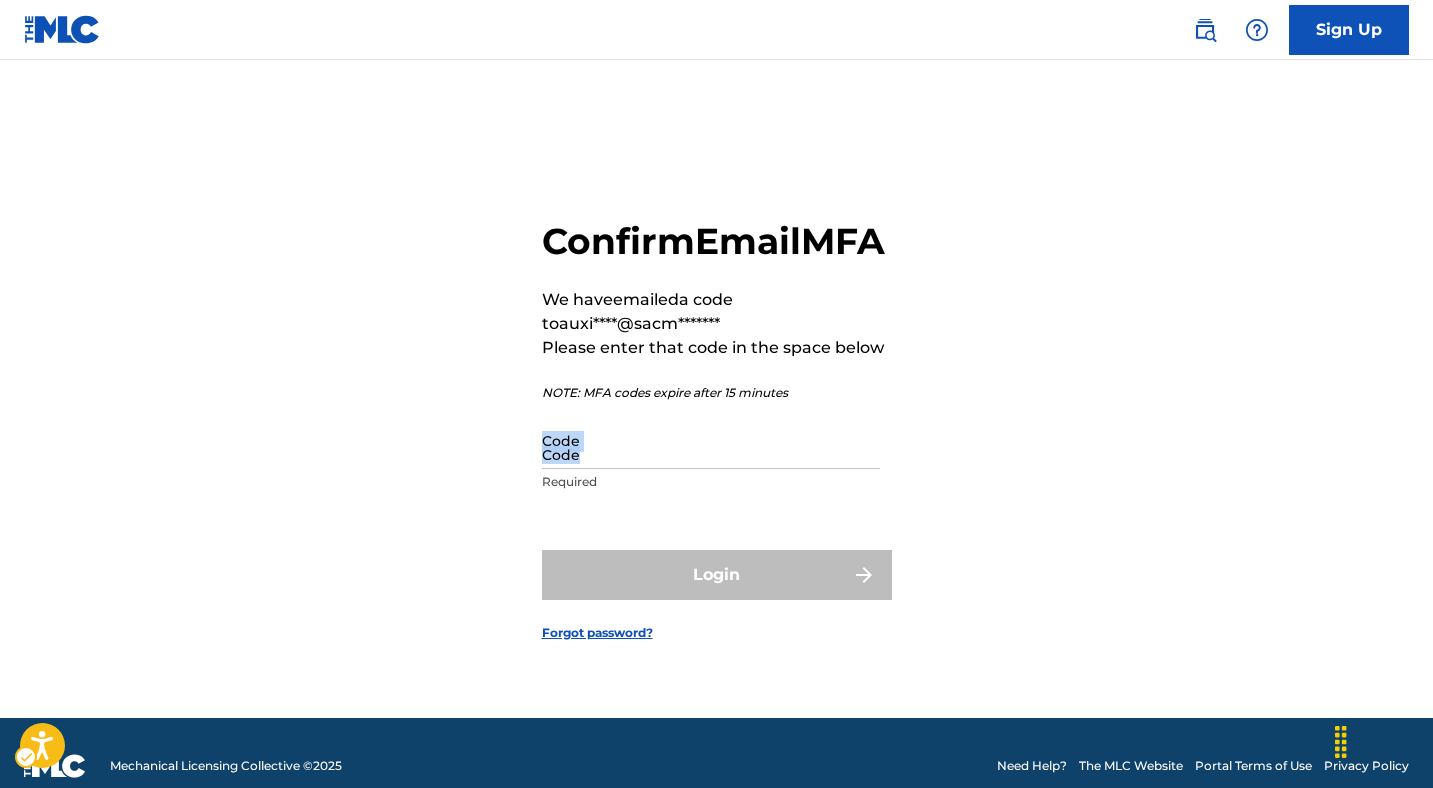 click on "Confirm  Email   MFA We have  emailed   a code to  auxi****@sacm******* Please enter that code in the space below NOTE: MFA codes expire after 15 minutes Code Required Login Forgot password?" at bounding box center [717, 414] 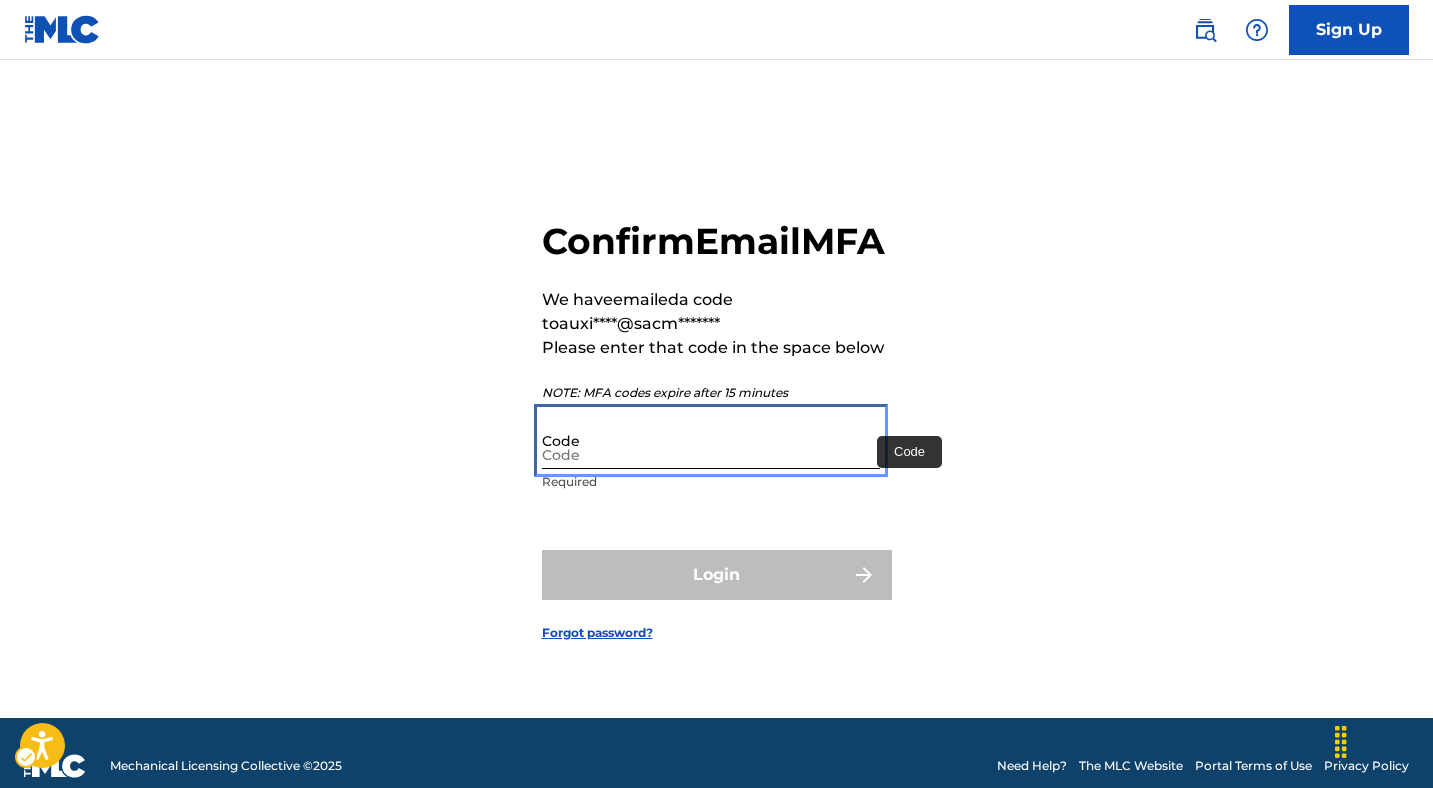 click on "Code" at bounding box center (711, 440) 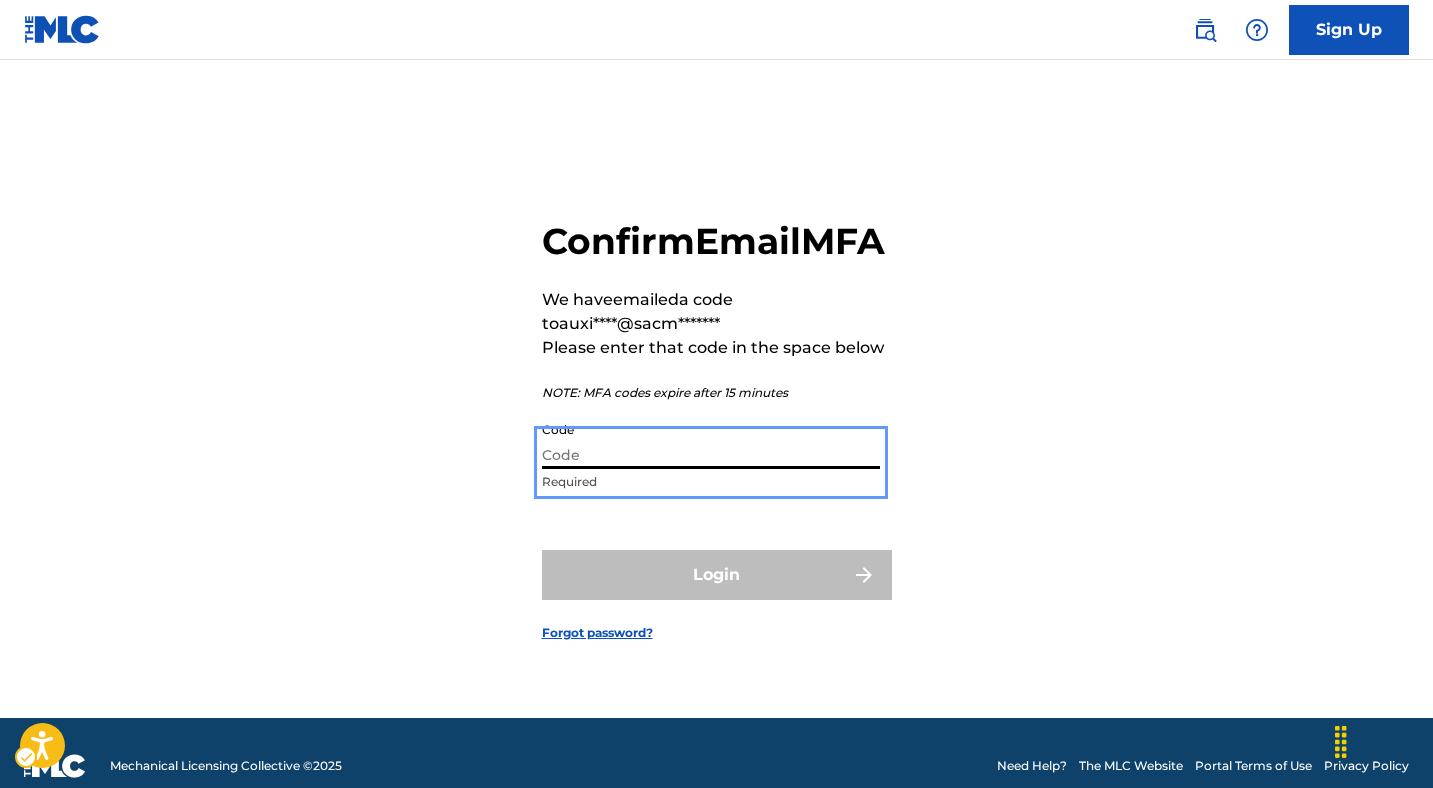 click on "Confirm  Email   MFA We have  emailed   a code to  auxi****@sacm******* Please enter that code in the space below NOTE: MFA codes expire after 15 minutes Code Required Login Forgot password?" at bounding box center (717, 414) 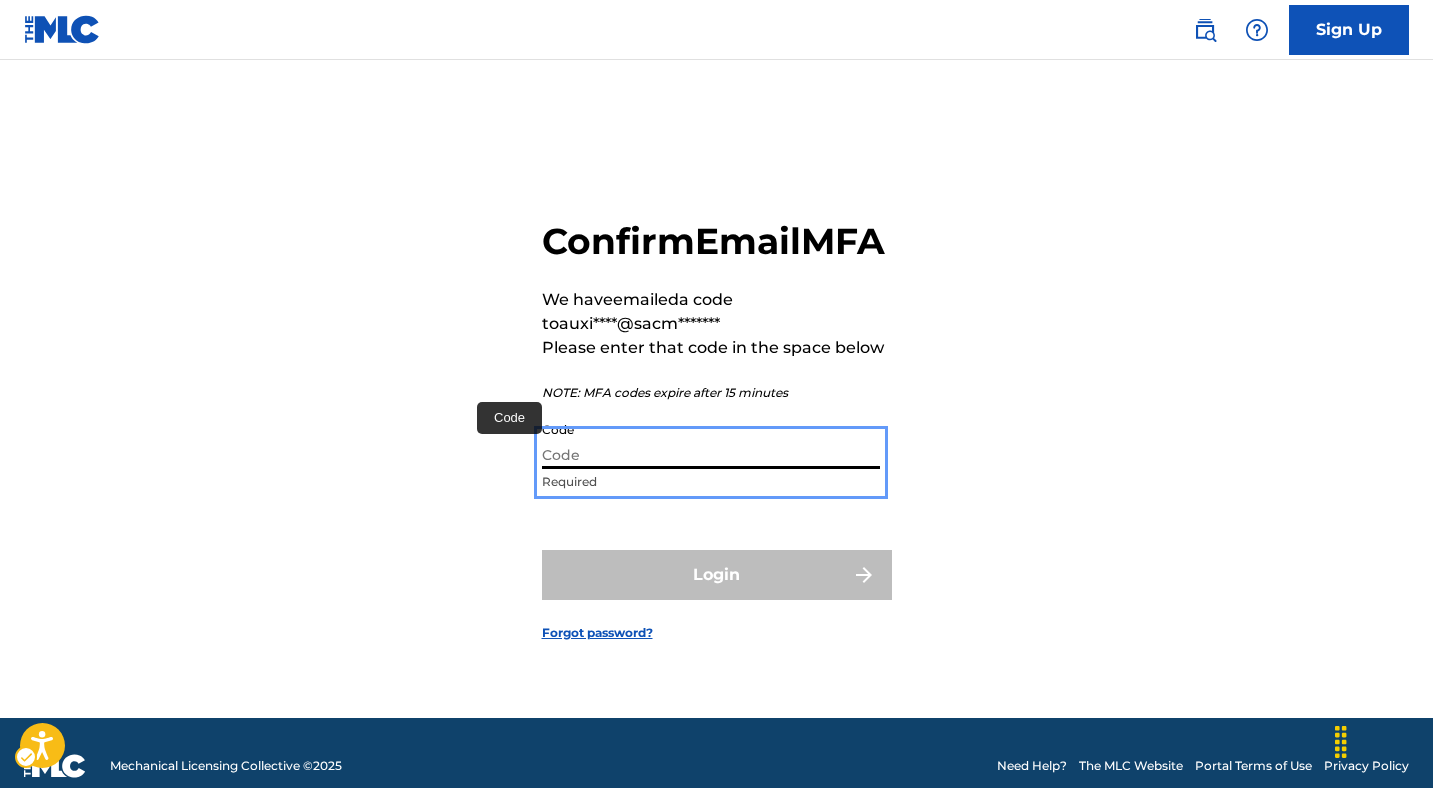 click on "Code" at bounding box center (711, 440) 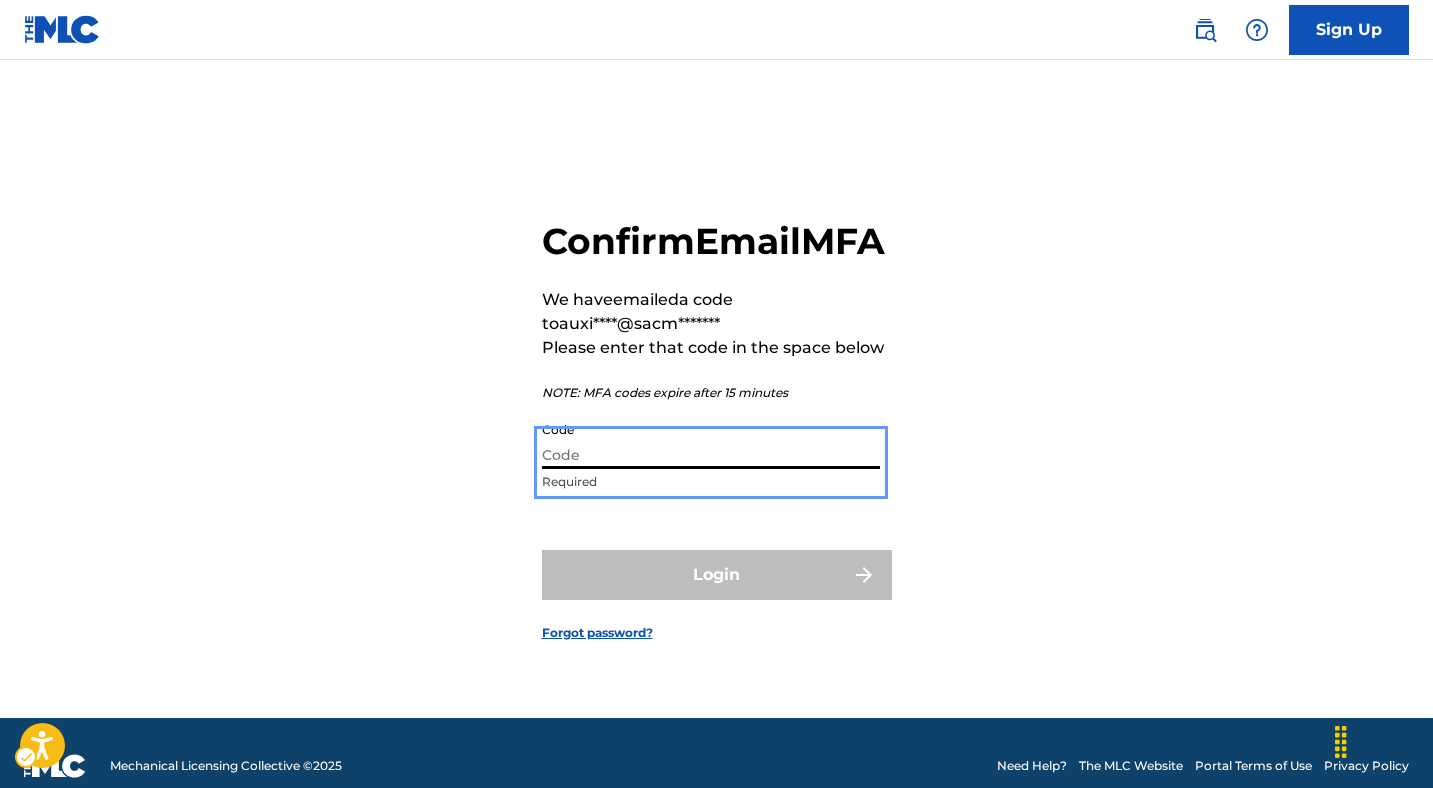 paste on "506116" 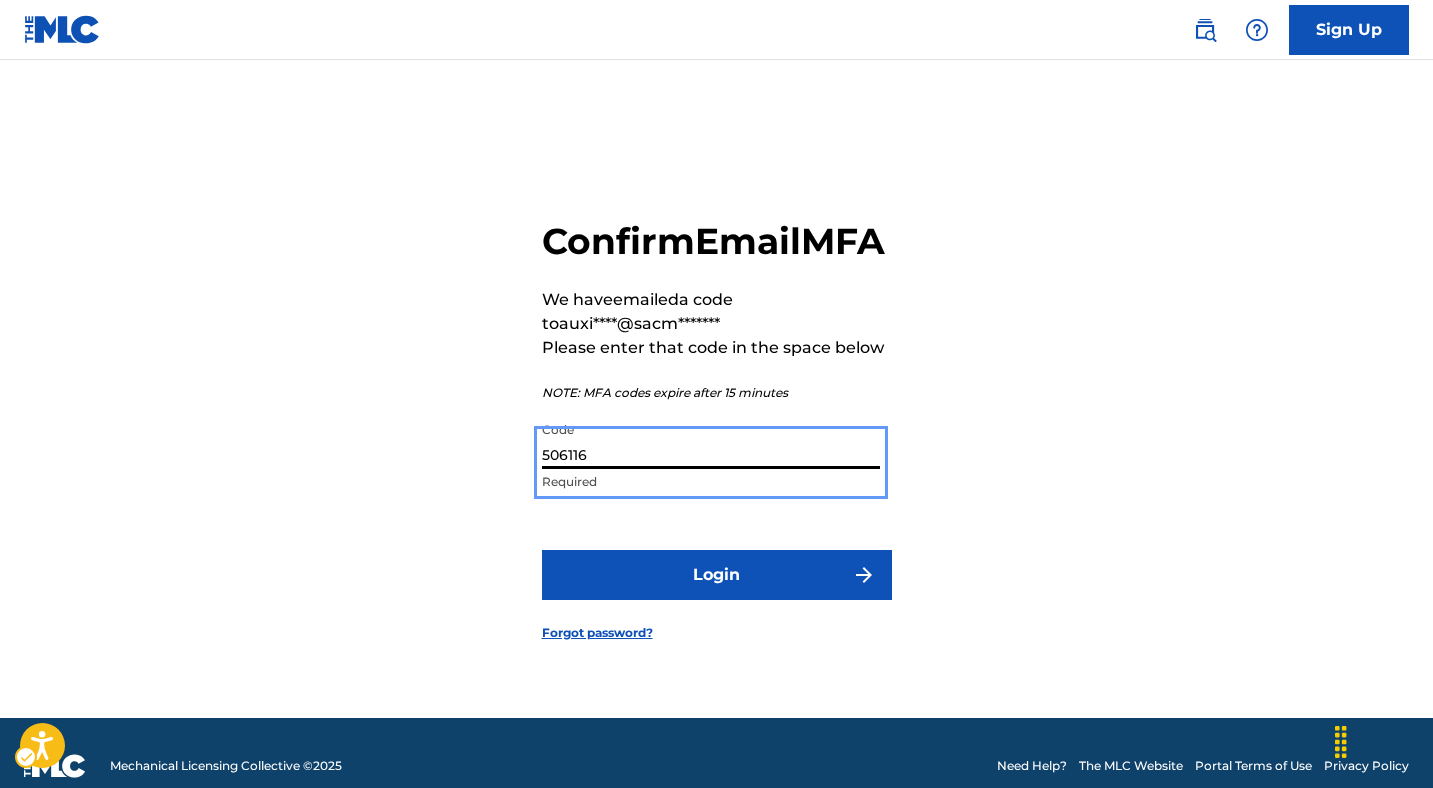 type on "506116" 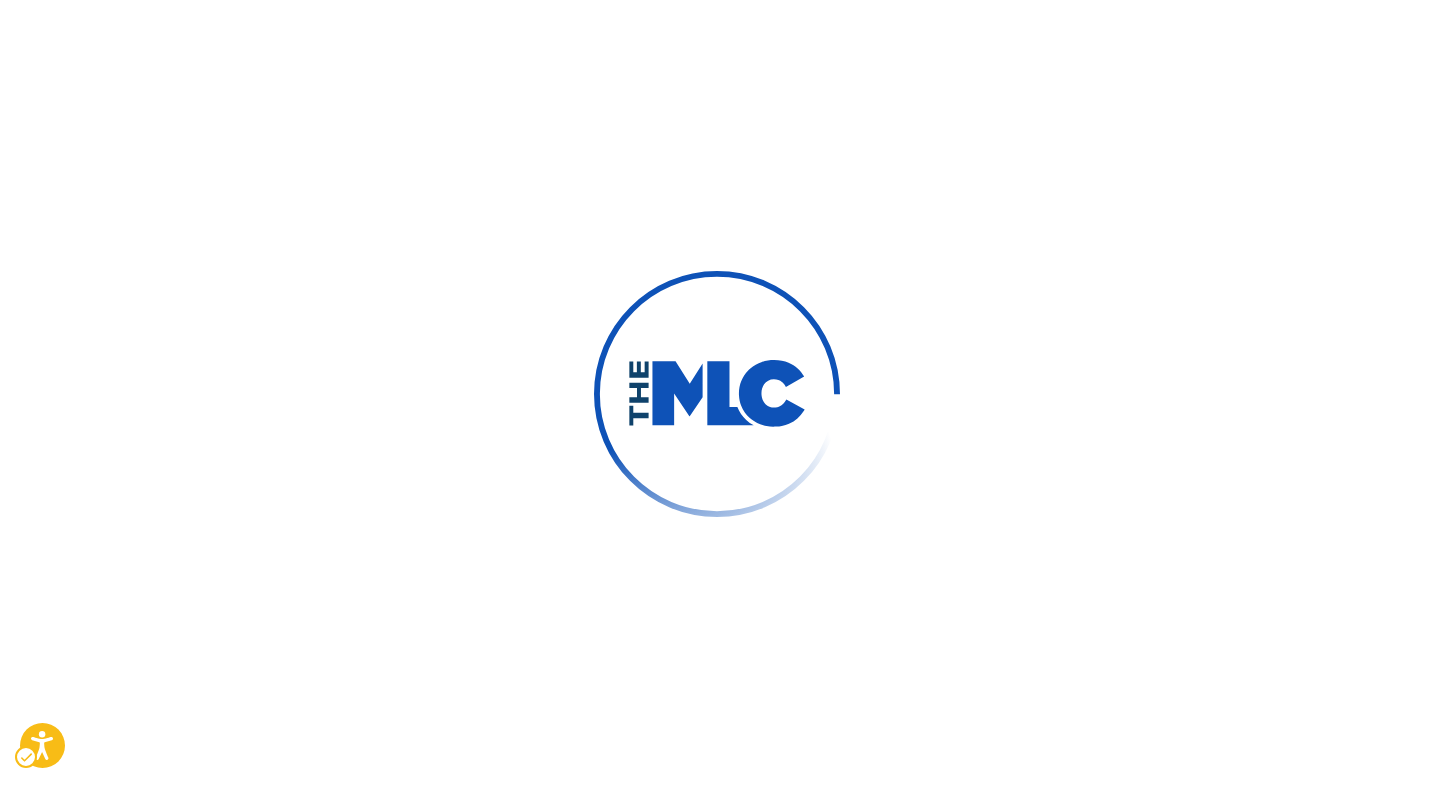 click at bounding box center (716, 394) 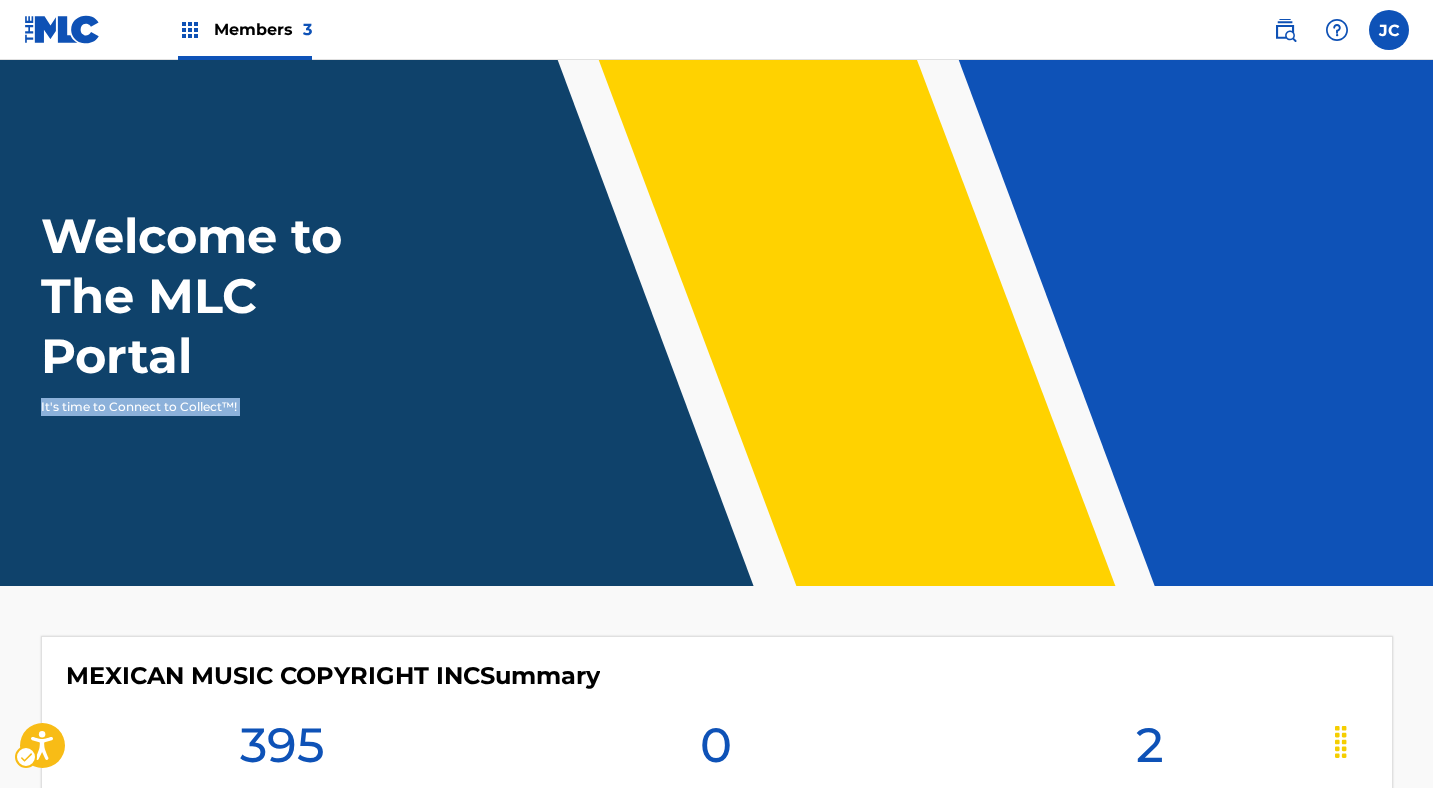 click on "Welcome to The MLC Portal It's time to Connect to Collect™!" at bounding box center [717, 311] 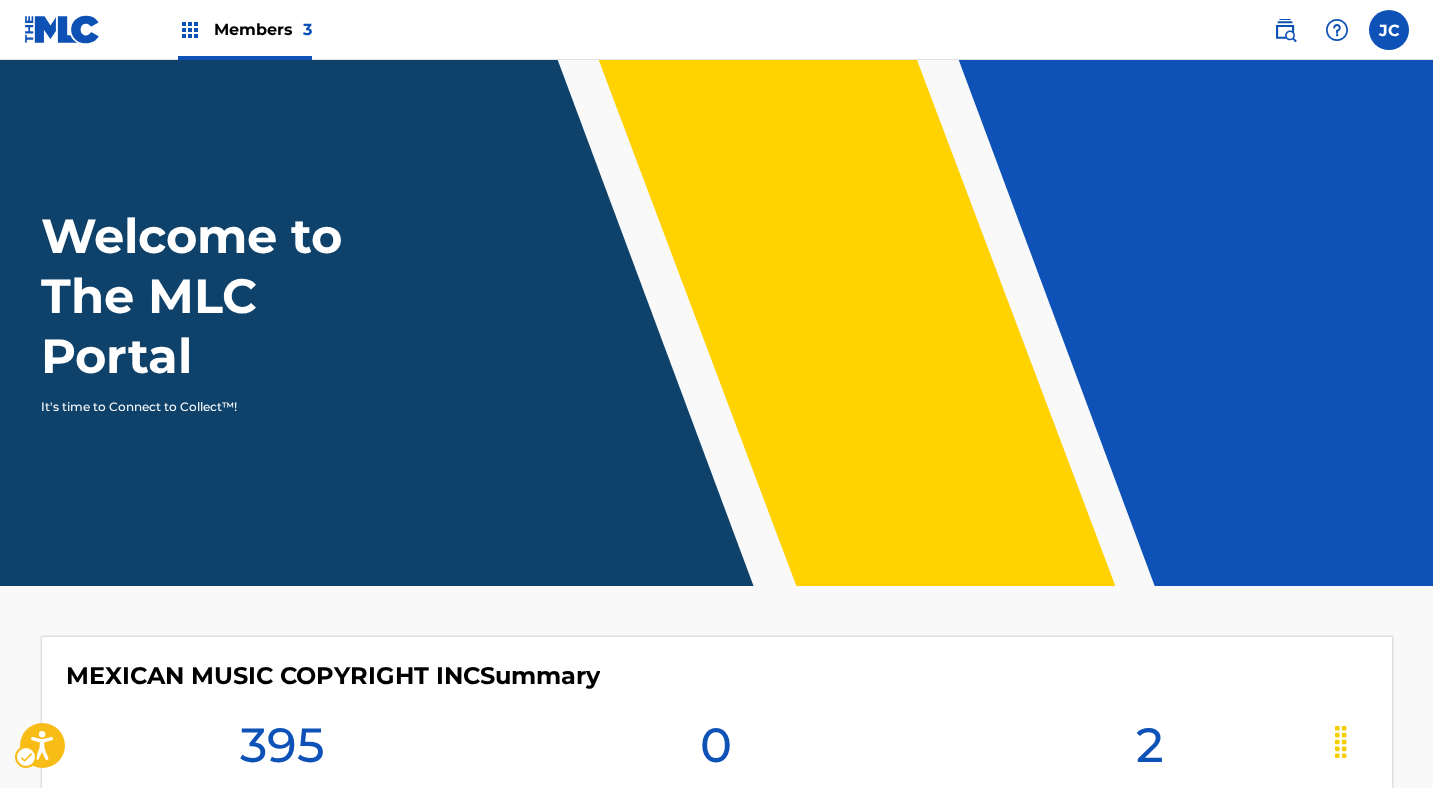scroll, scrollTop: 0, scrollLeft: 0, axis: both 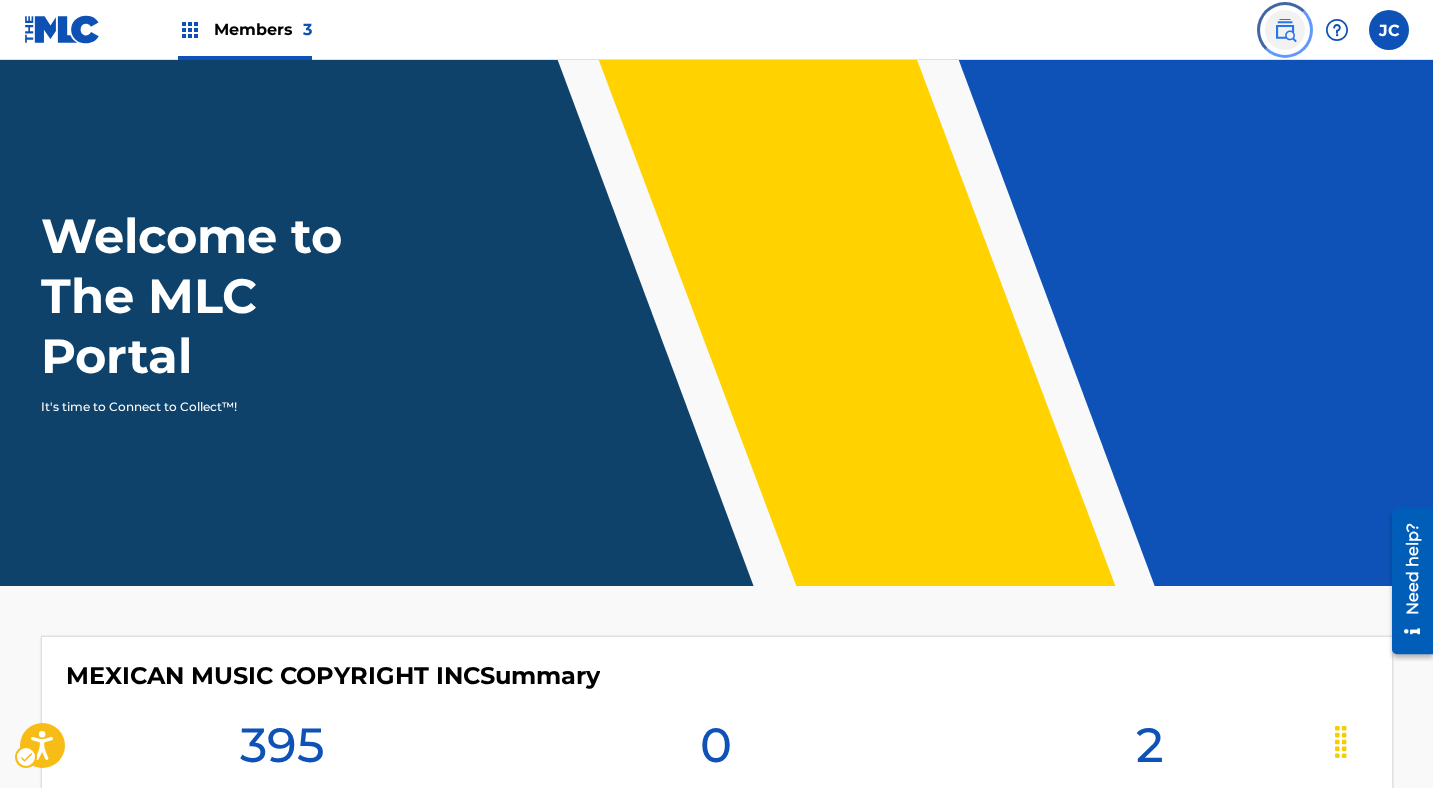 click at bounding box center (1285, 30) 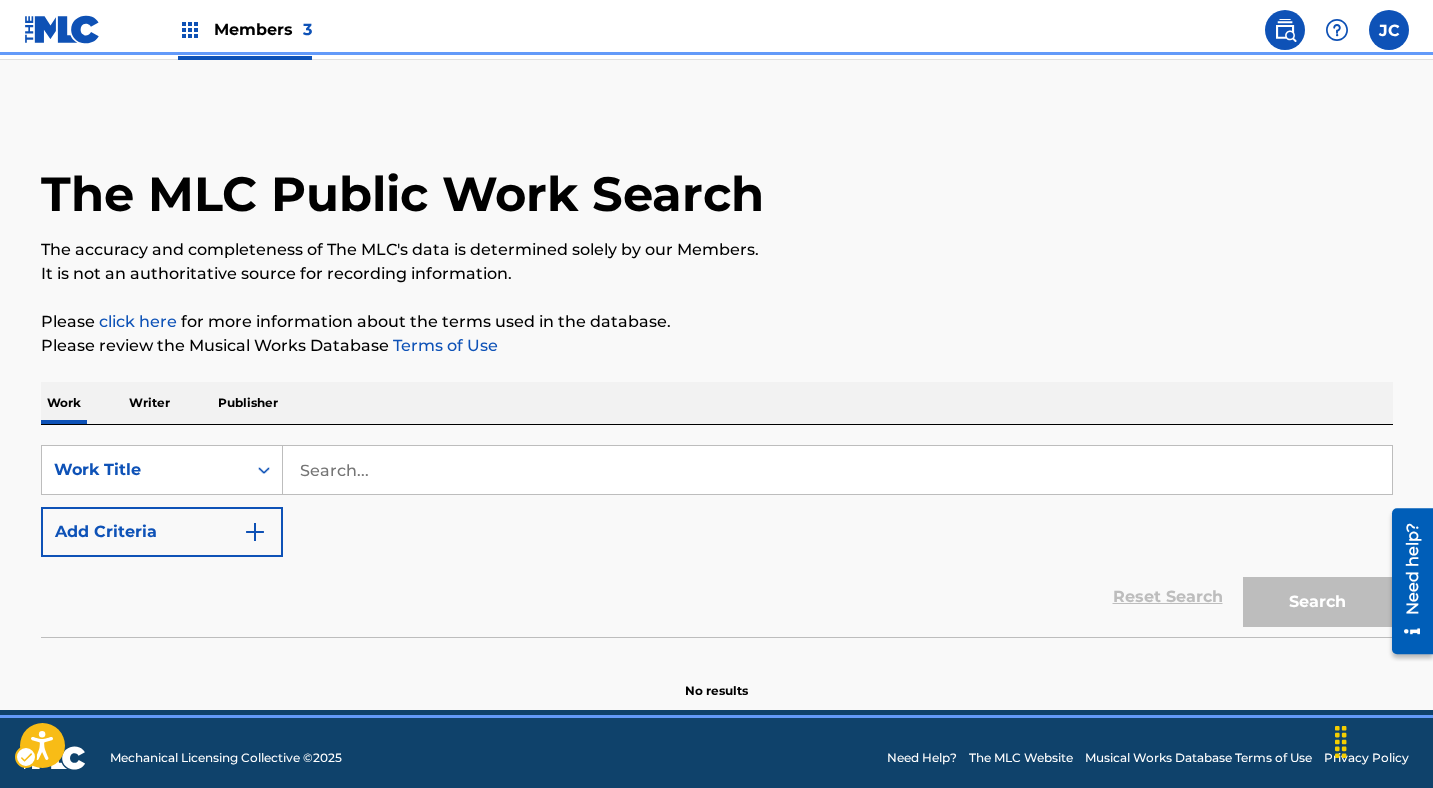 click on "Please   click here  | New Window   for more information about the terms used in the database." at bounding box center [717, 322] 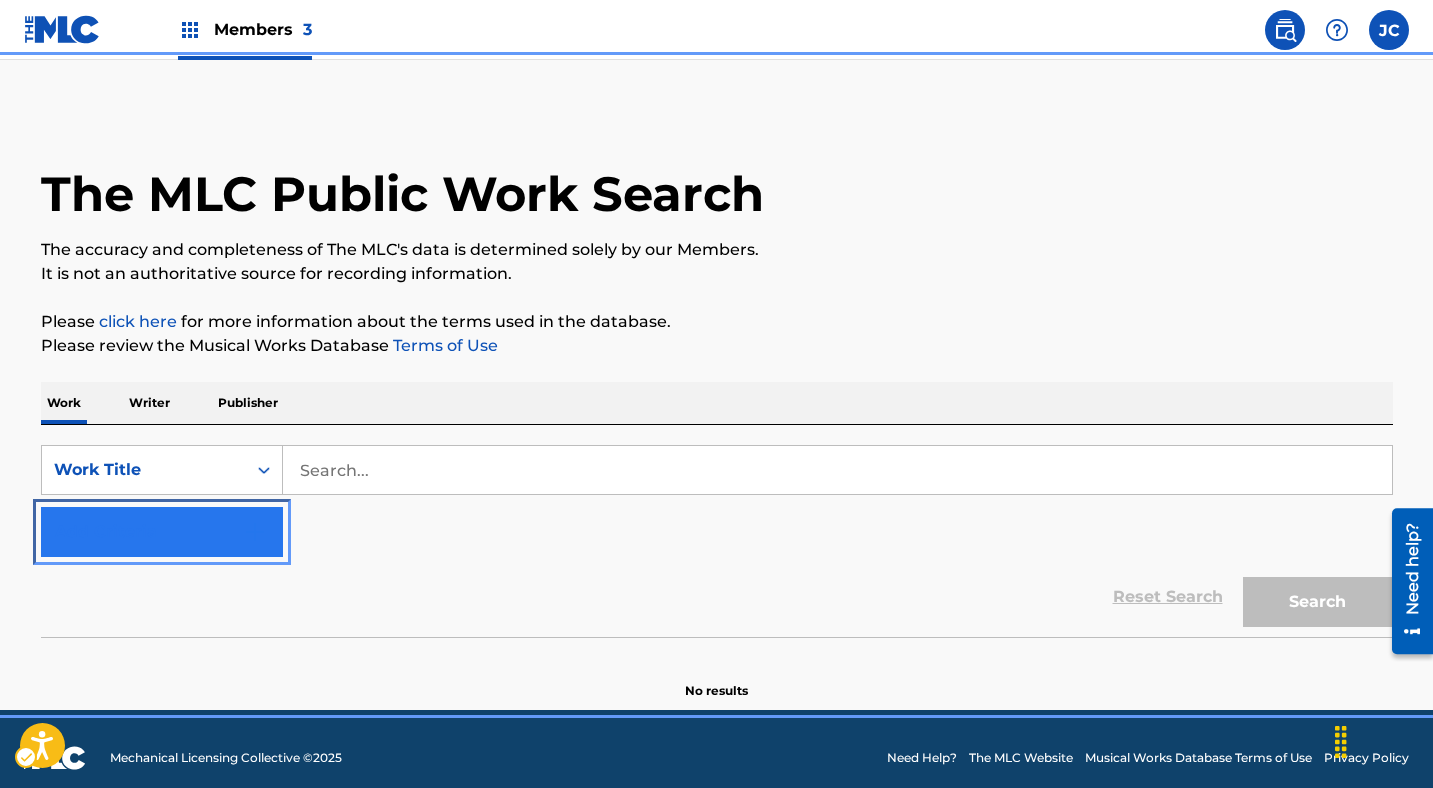 click on "Add Criteria" at bounding box center (162, 532) 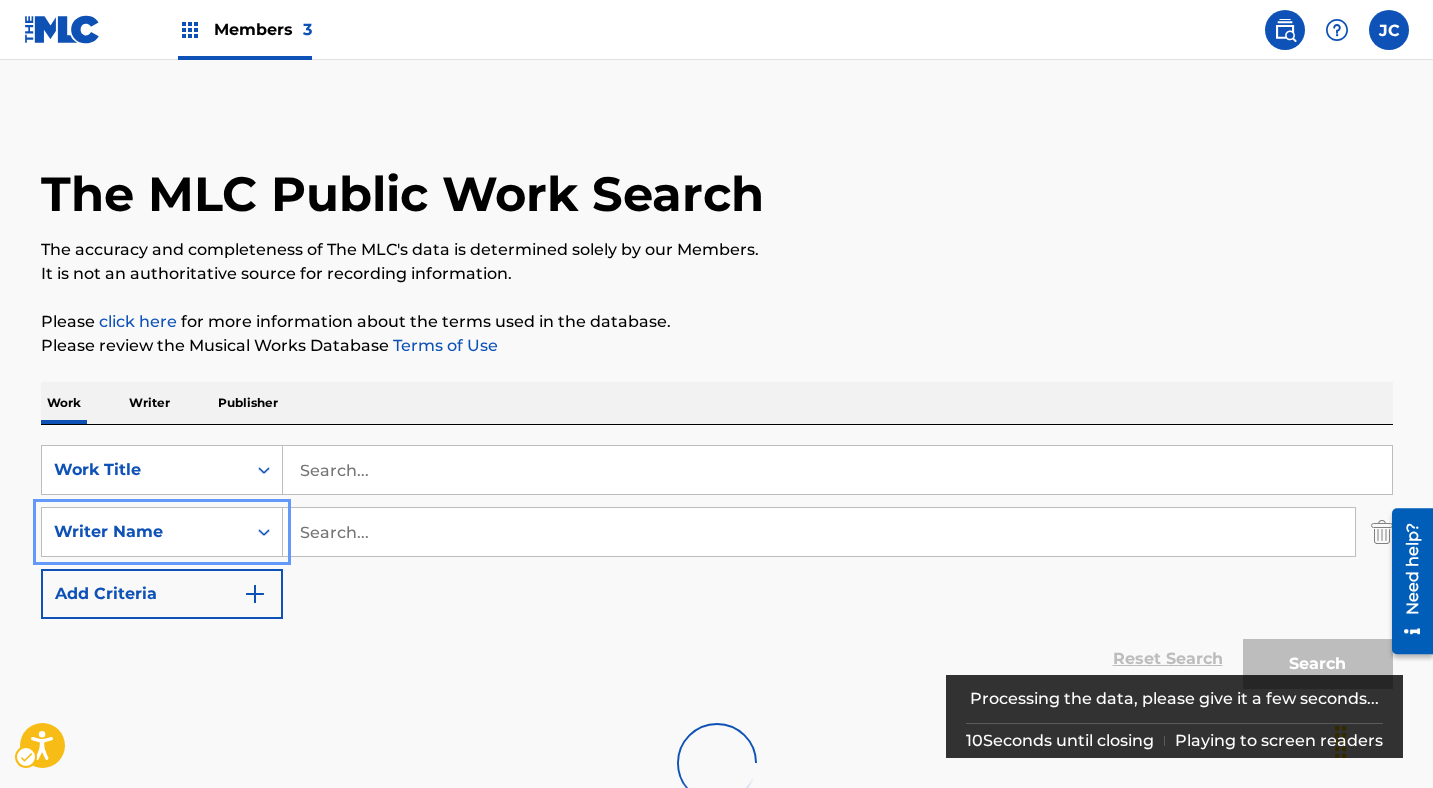 click on "The MLC Public Work Search The accuracy and completeness of The MLC's data is determined solely by our Members. It is not an authoritative source for recording information. Please   click here  | New Window   for more information about the terms used in the database. Please review the Musical Works Database   Terms of Use  | New Window Work Writer Publisher SearchWithCriteria550b6282-e73e-4c14-ae8d-077a7ae92ea0 Work Title SearchWithCriteriac06835f9-97c4-4589-8b0a-0a4e84c7076f Writer Name Add Criteria Reset Search Search" at bounding box center [717, 468] 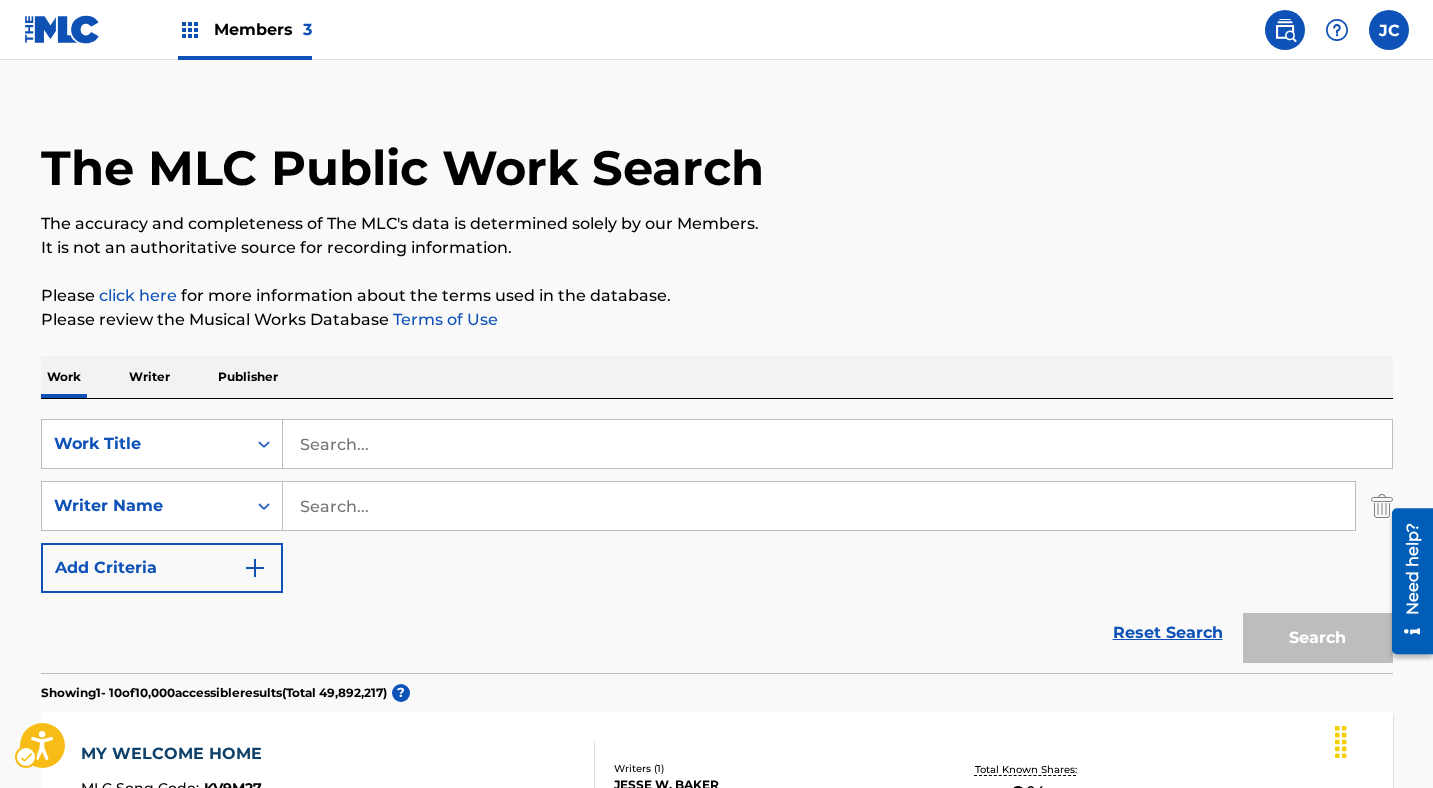 scroll, scrollTop: 0, scrollLeft: 0, axis: both 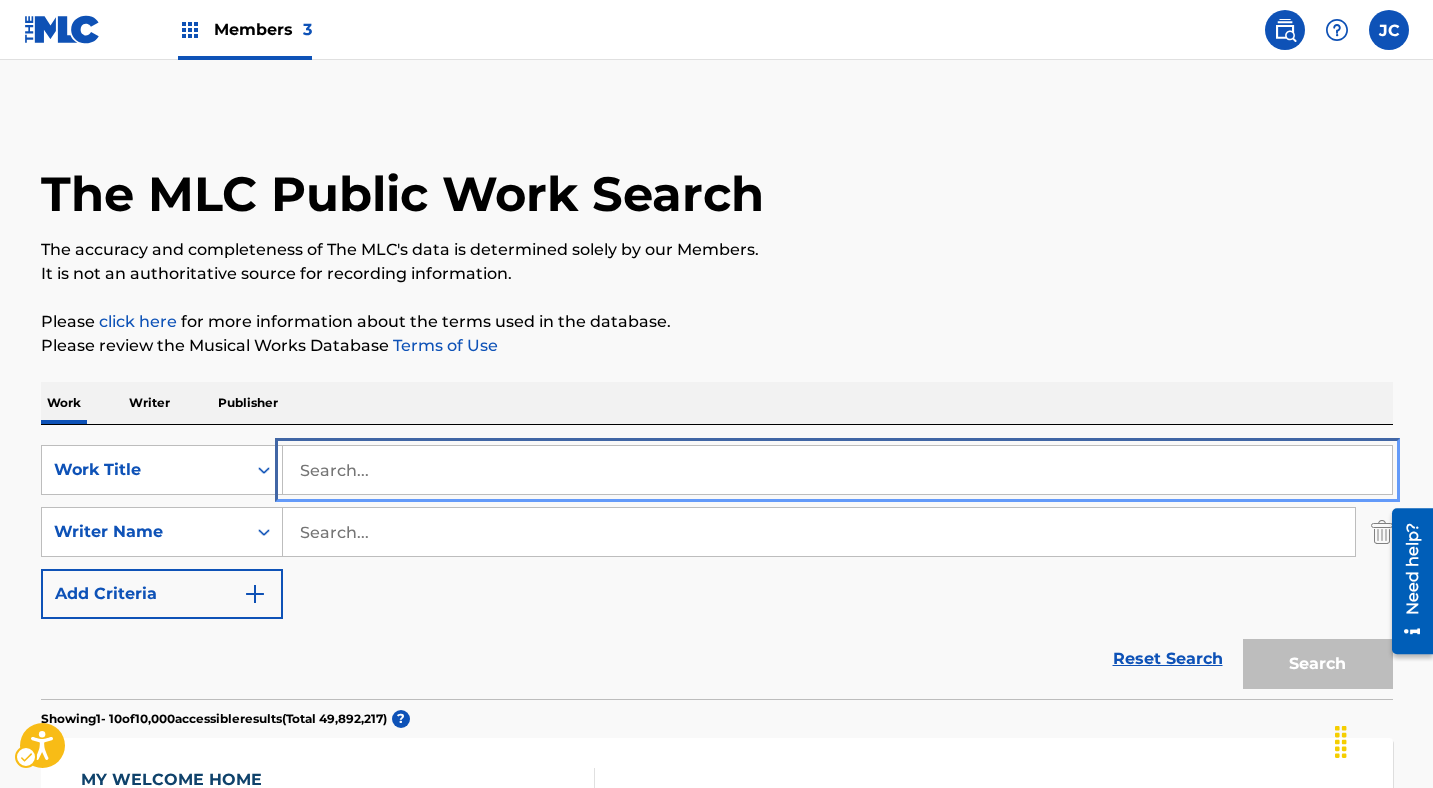 click at bounding box center [837, 470] 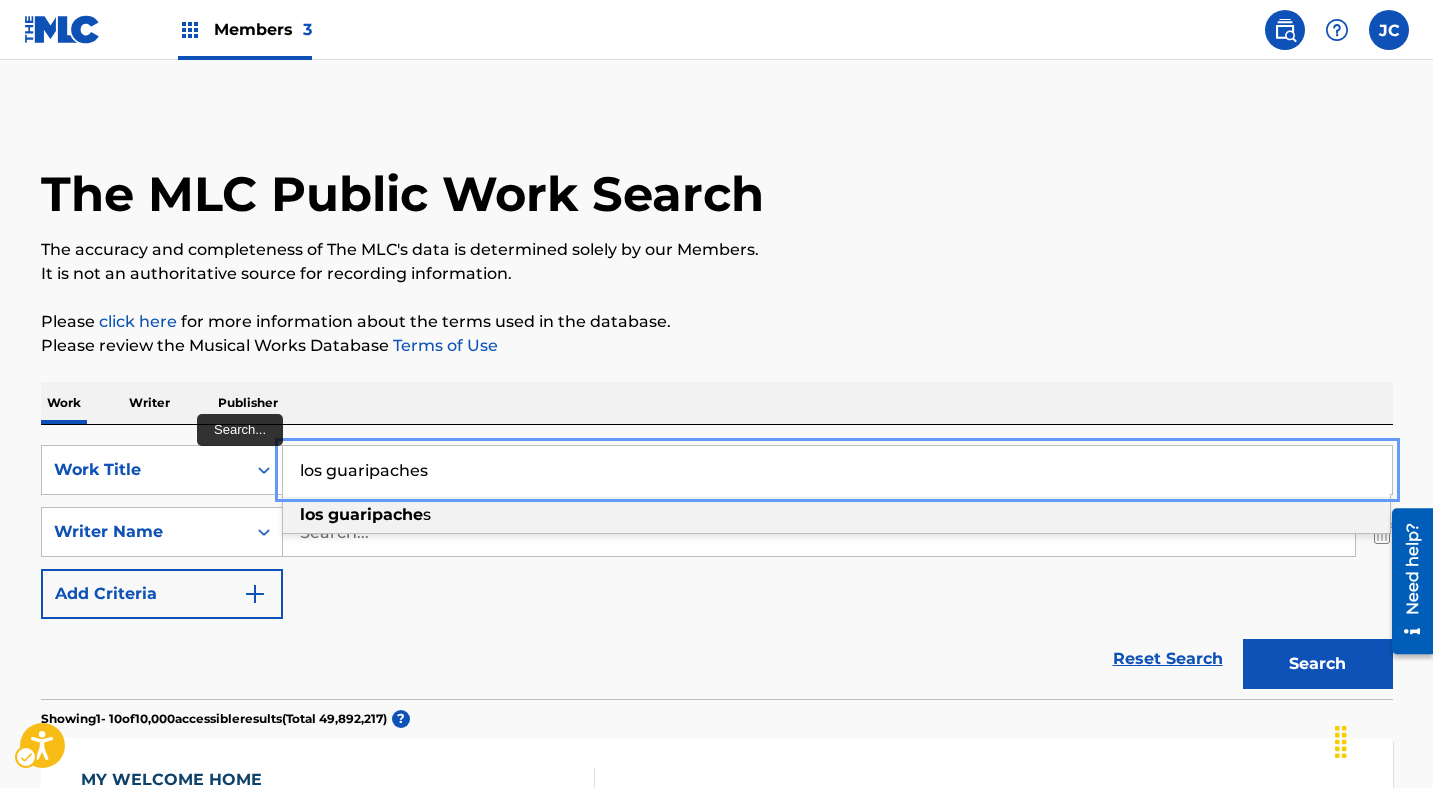 type on "los guaripaches" 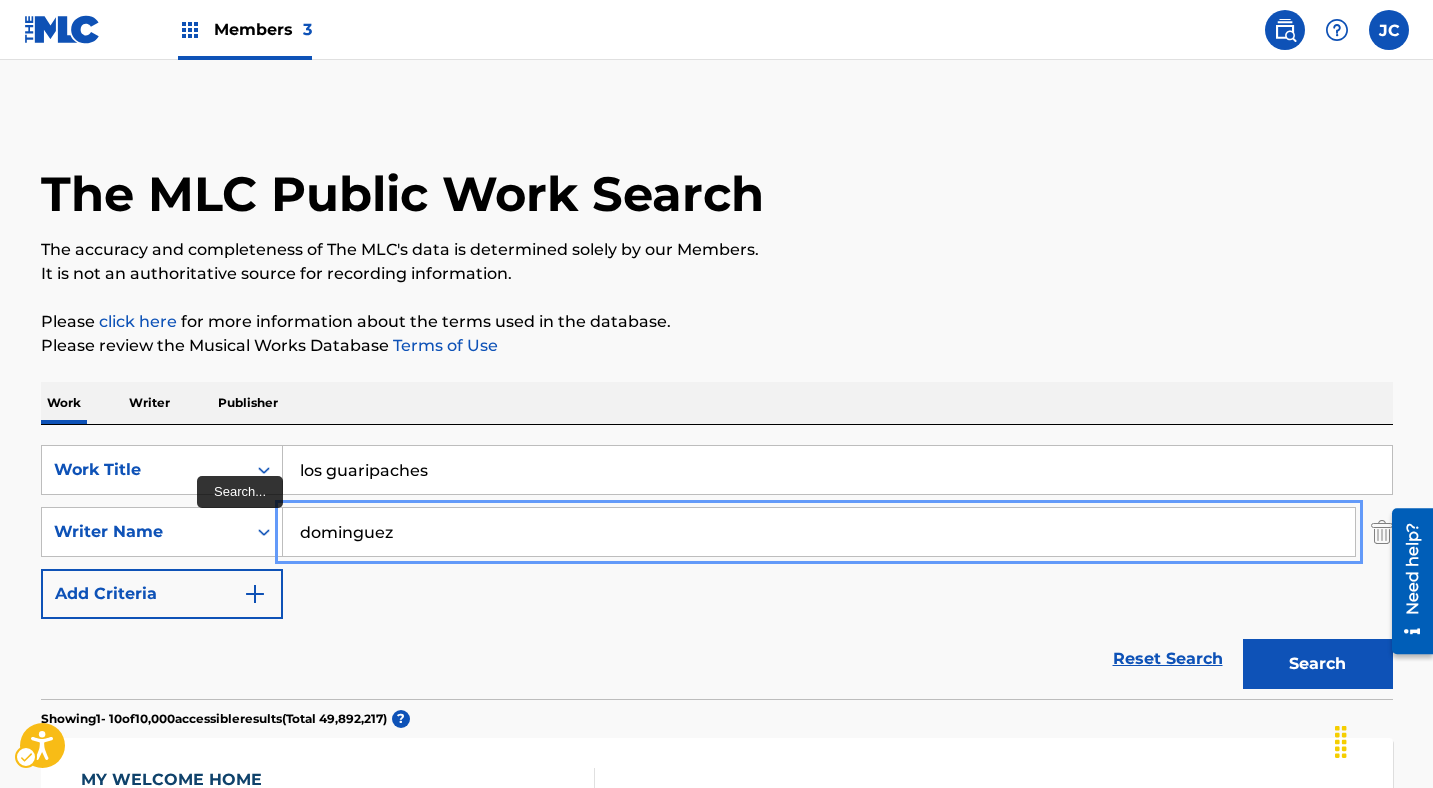 type on "dominguez" 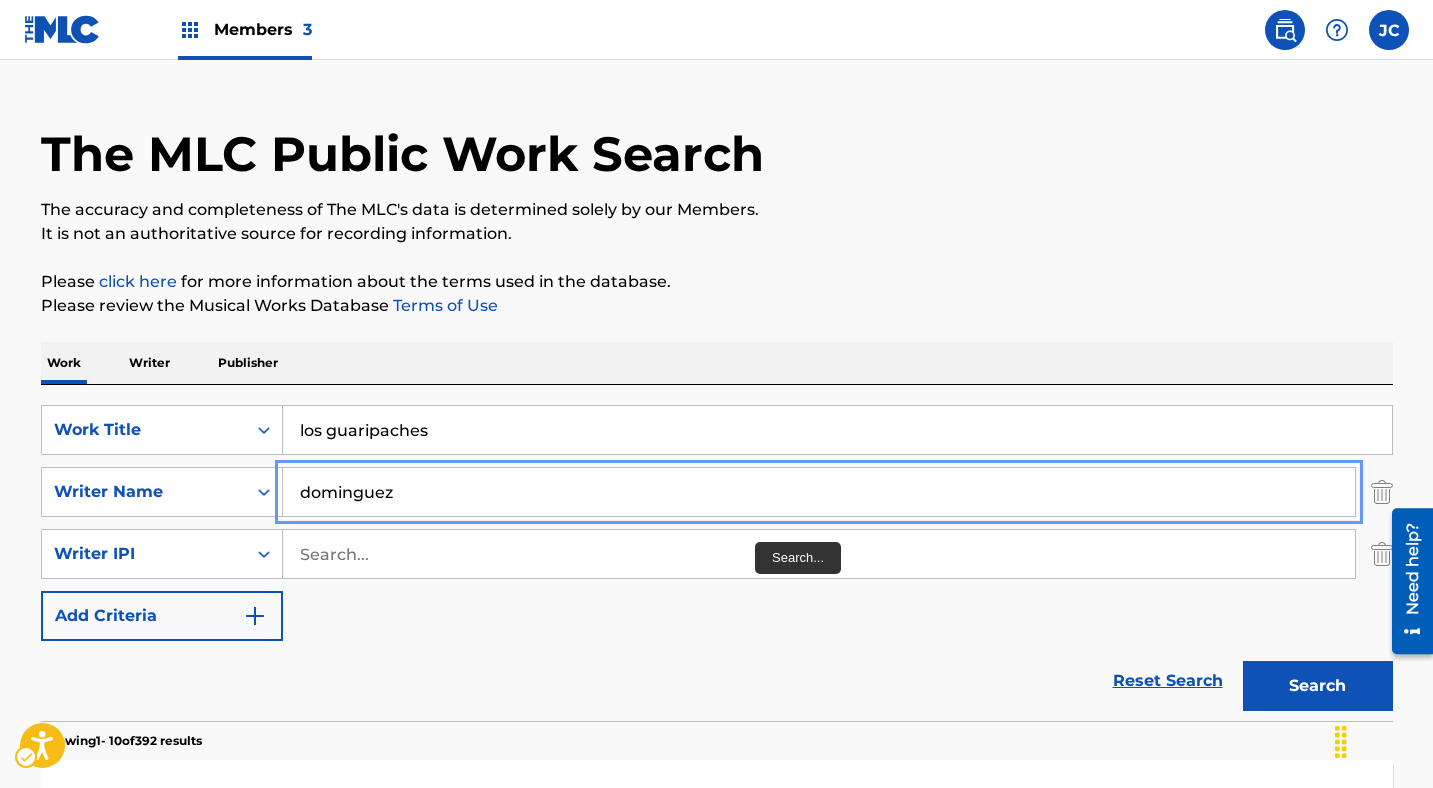 scroll, scrollTop: 42, scrollLeft: 0, axis: vertical 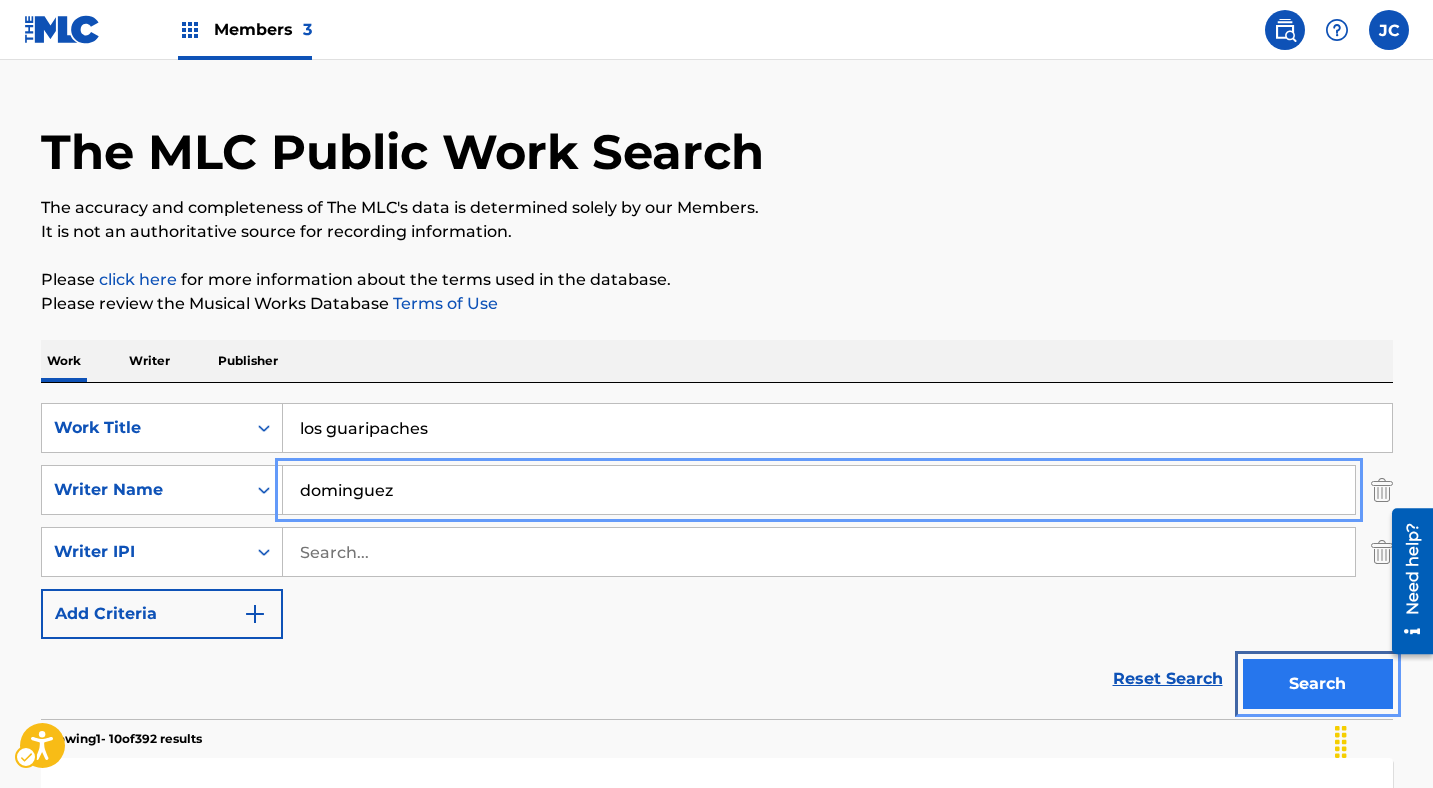 click on "Search" at bounding box center (1318, 684) 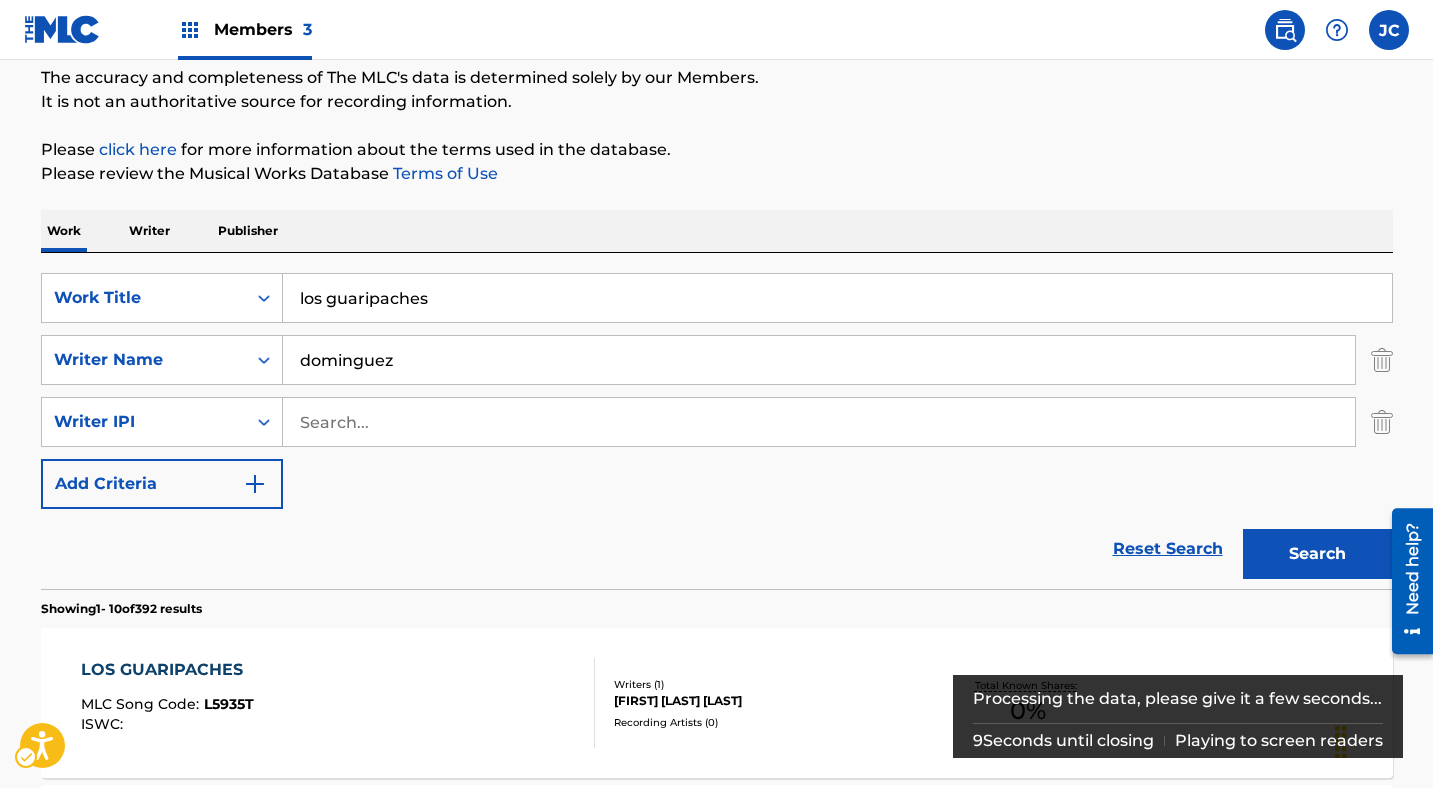 scroll, scrollTop: 196, scrollLeft: 0, axis: vertical 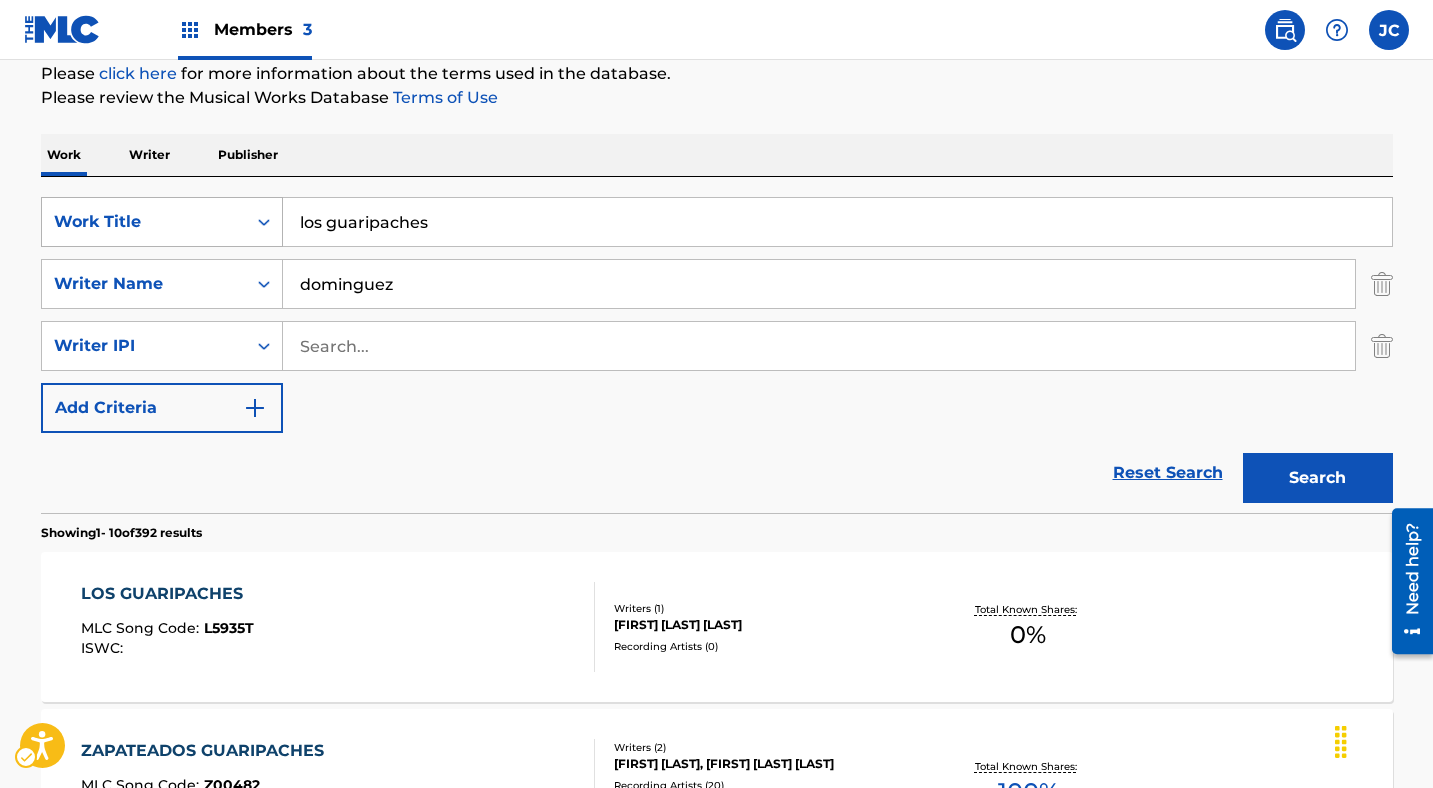click on "Work Title" at bounding box center (144, 222) 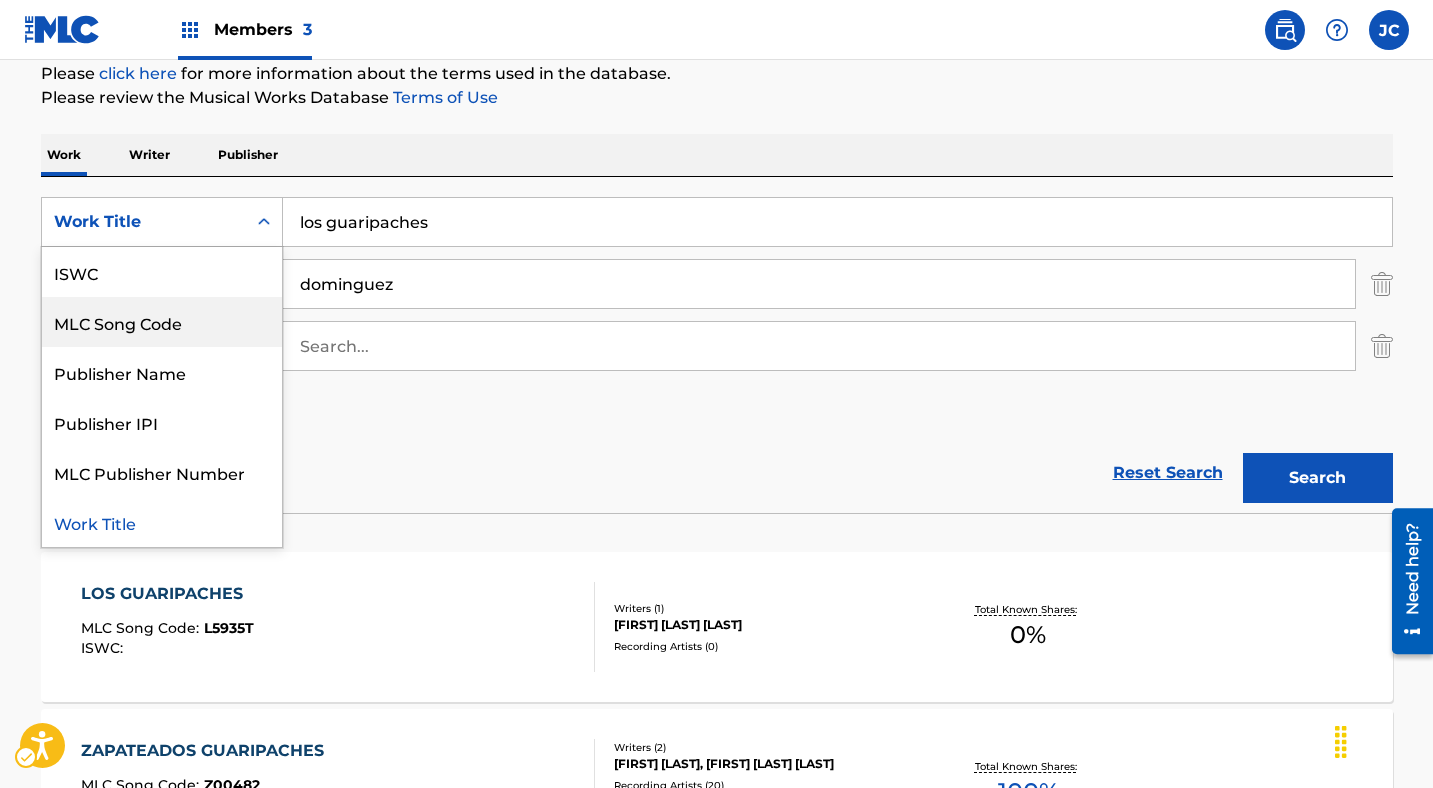 click on "MLC Song Code" at bounding box center [162, 322] 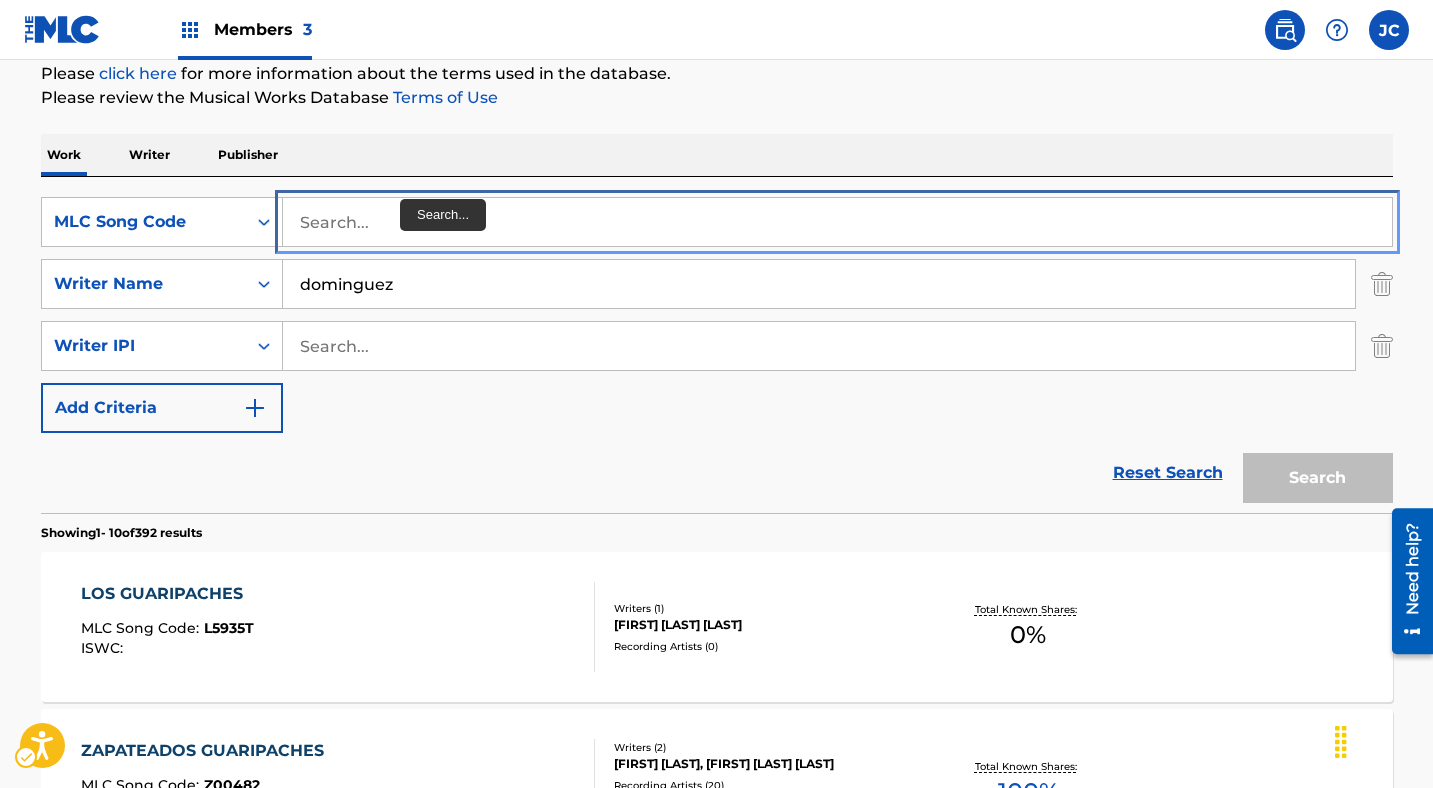 click at bounding box center (837, 222) 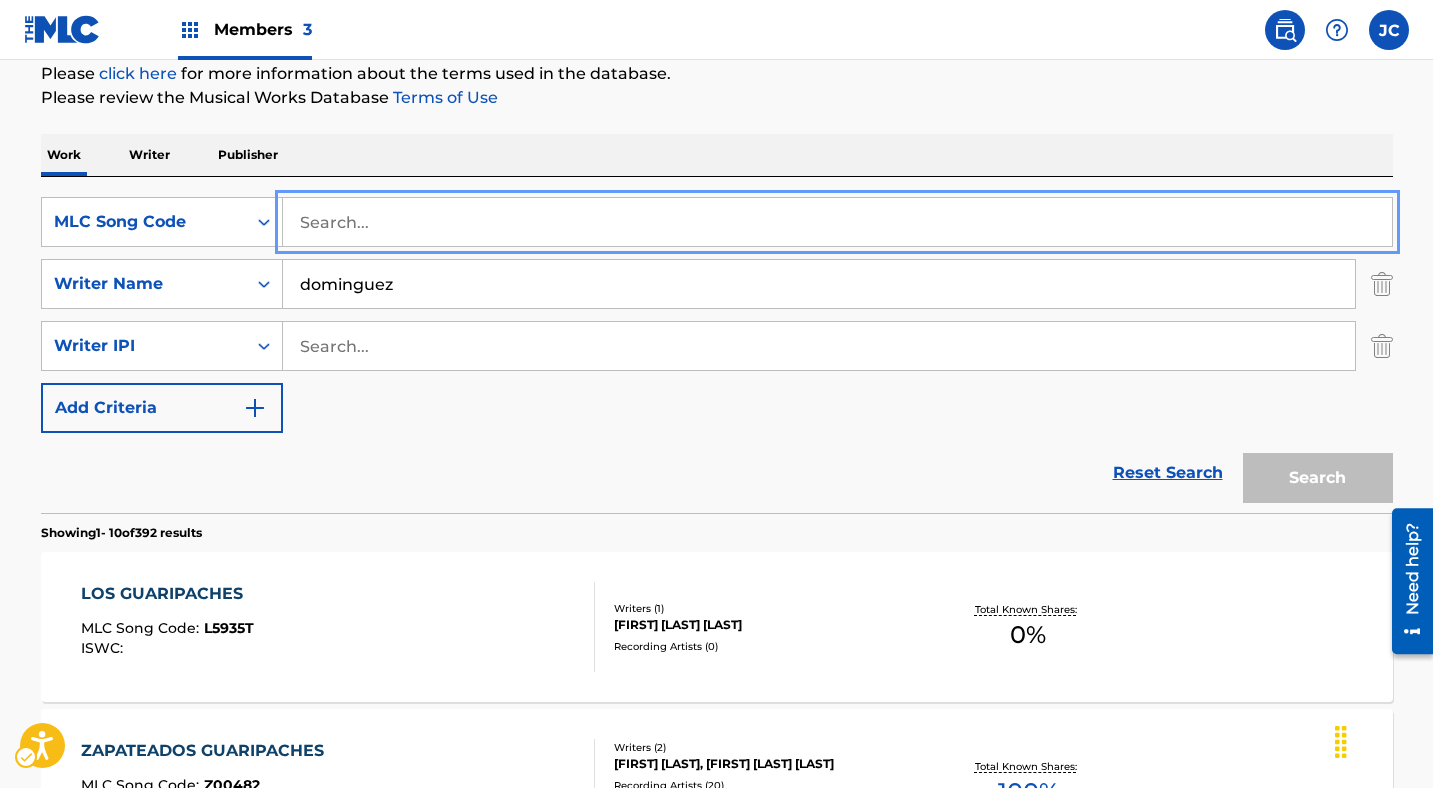paste on "A5481U" 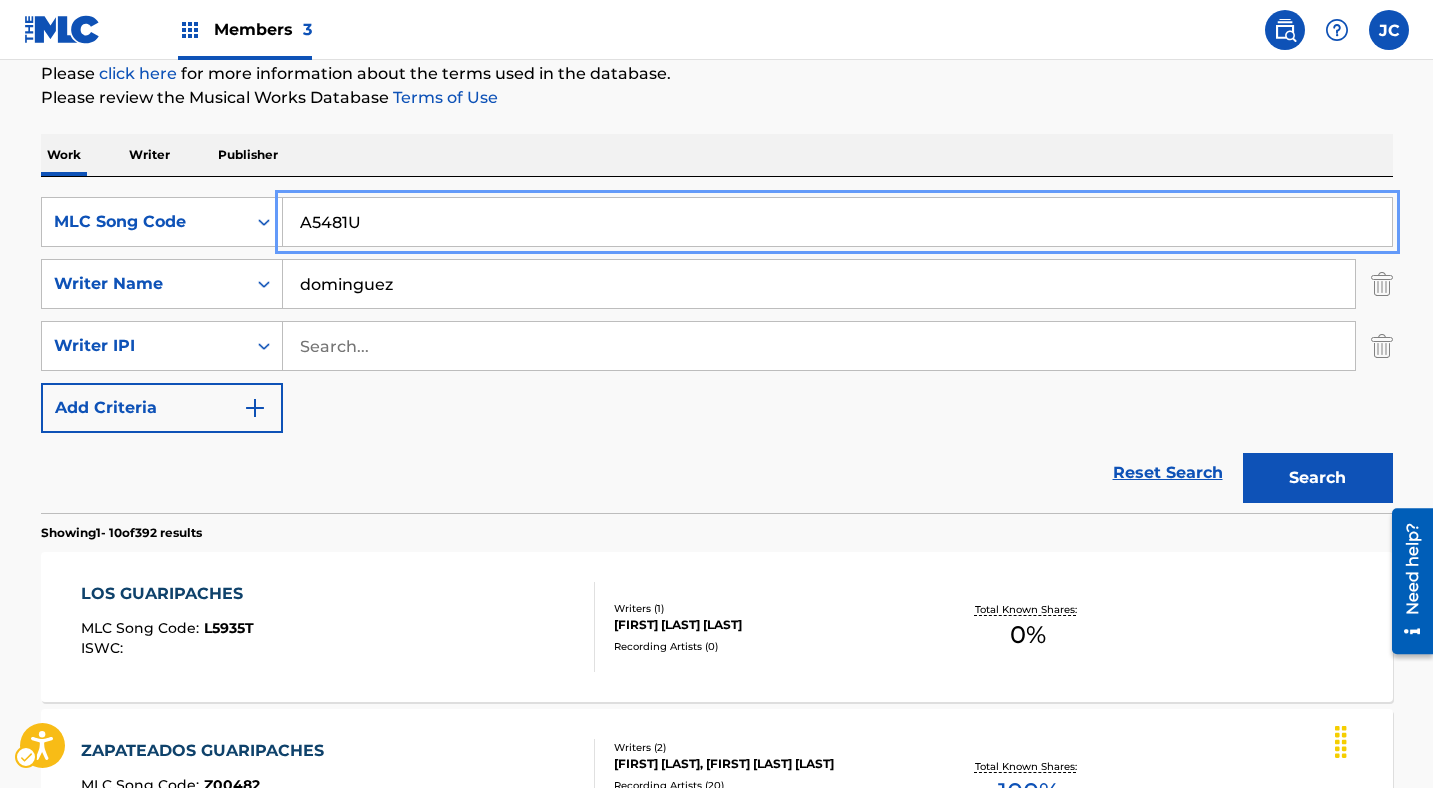 type on "A5481U" 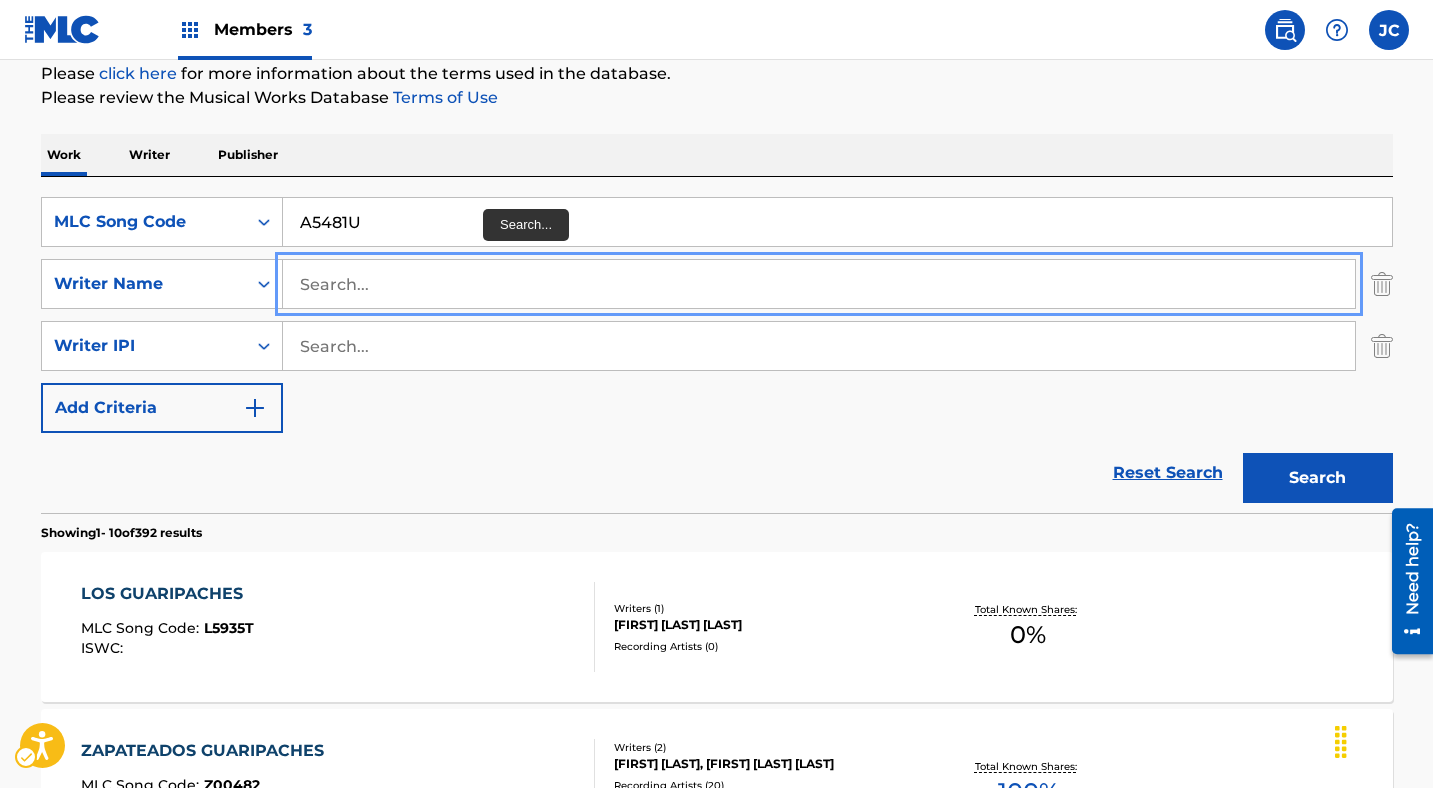 type 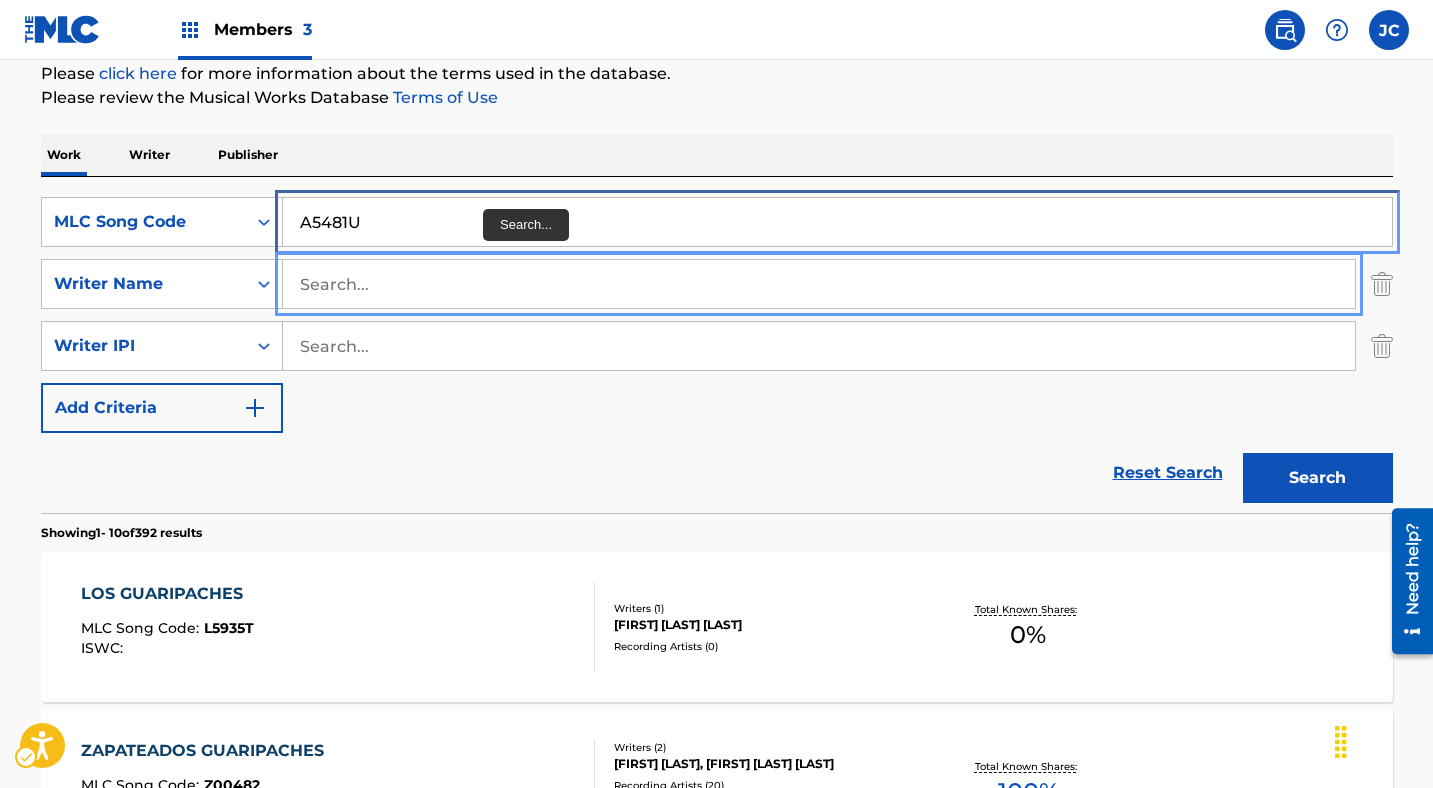 click on "A5481U" at bounding box center [837, 222] 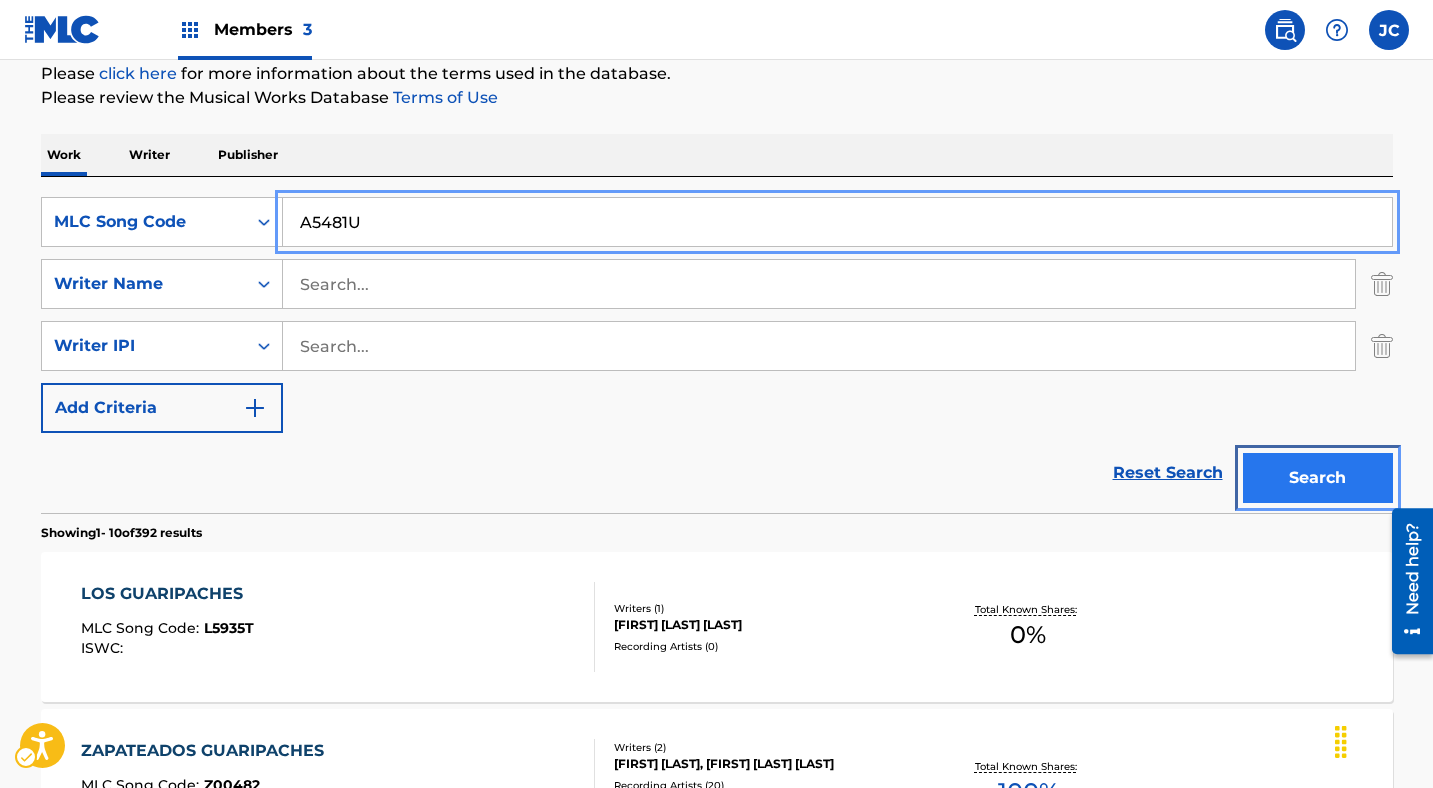 click on "Search" at bounding box center (1318, 478) 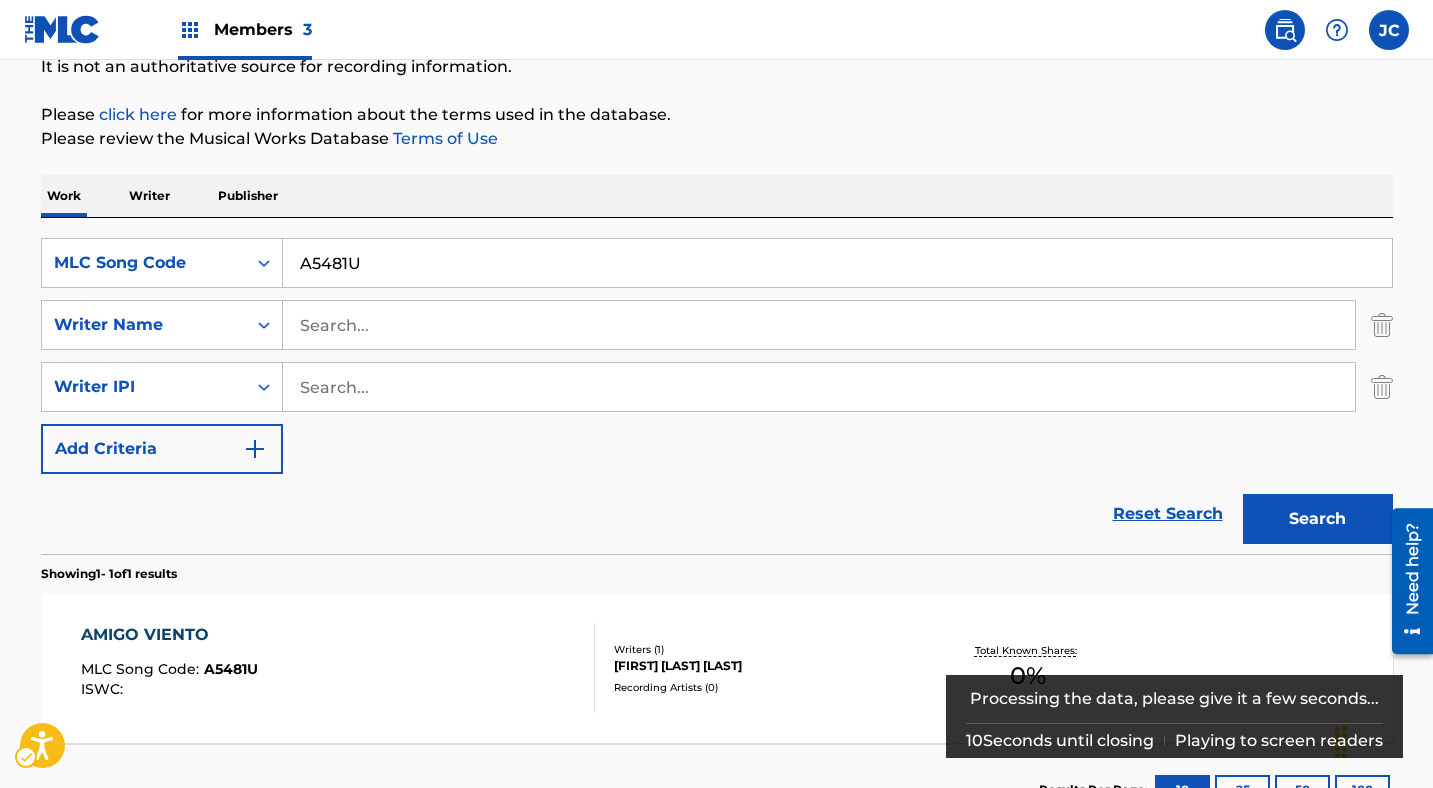 scroll, scrollTop: 248, scrollLeft: 0, axis: vertical 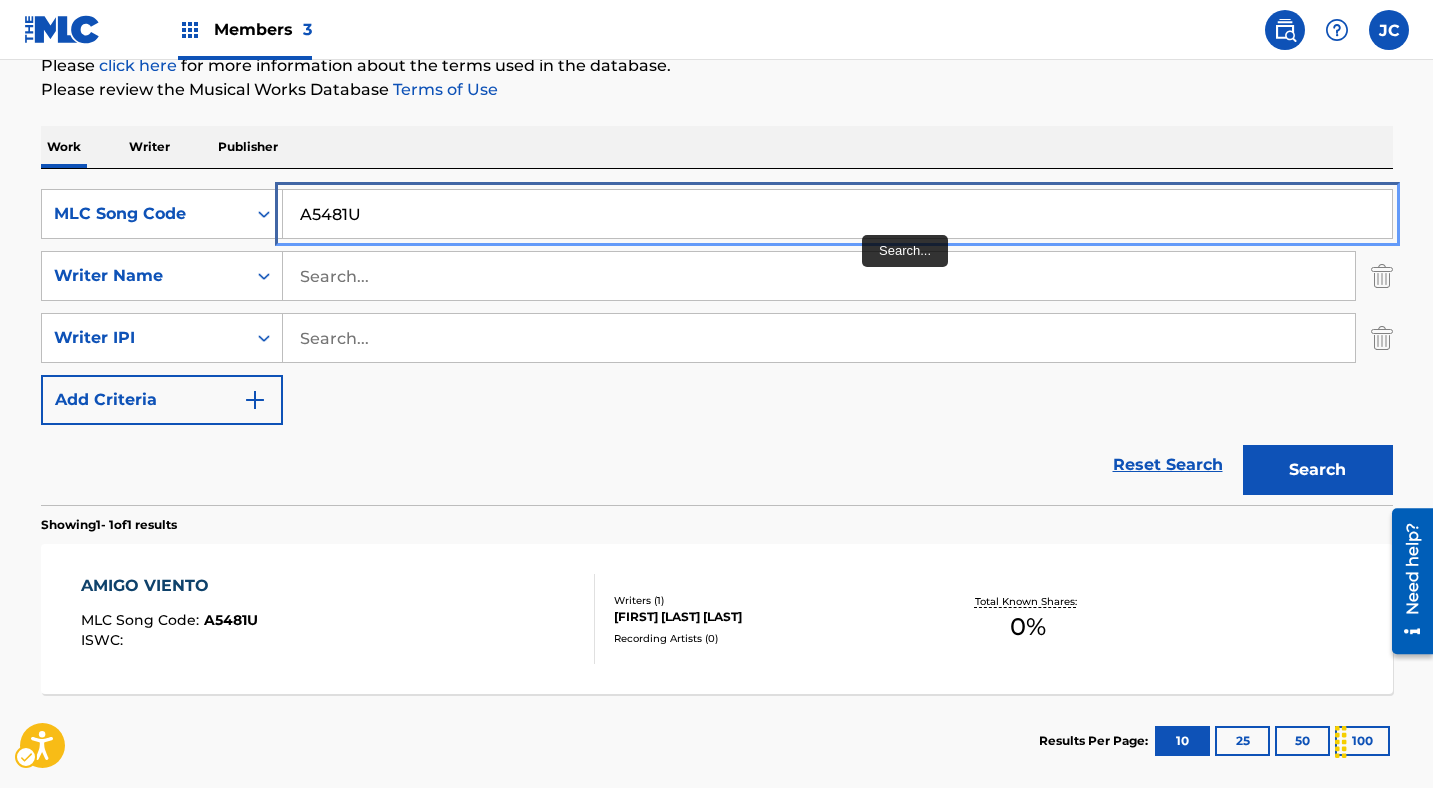 click on "A5481U" at bounding box center [837, 214] 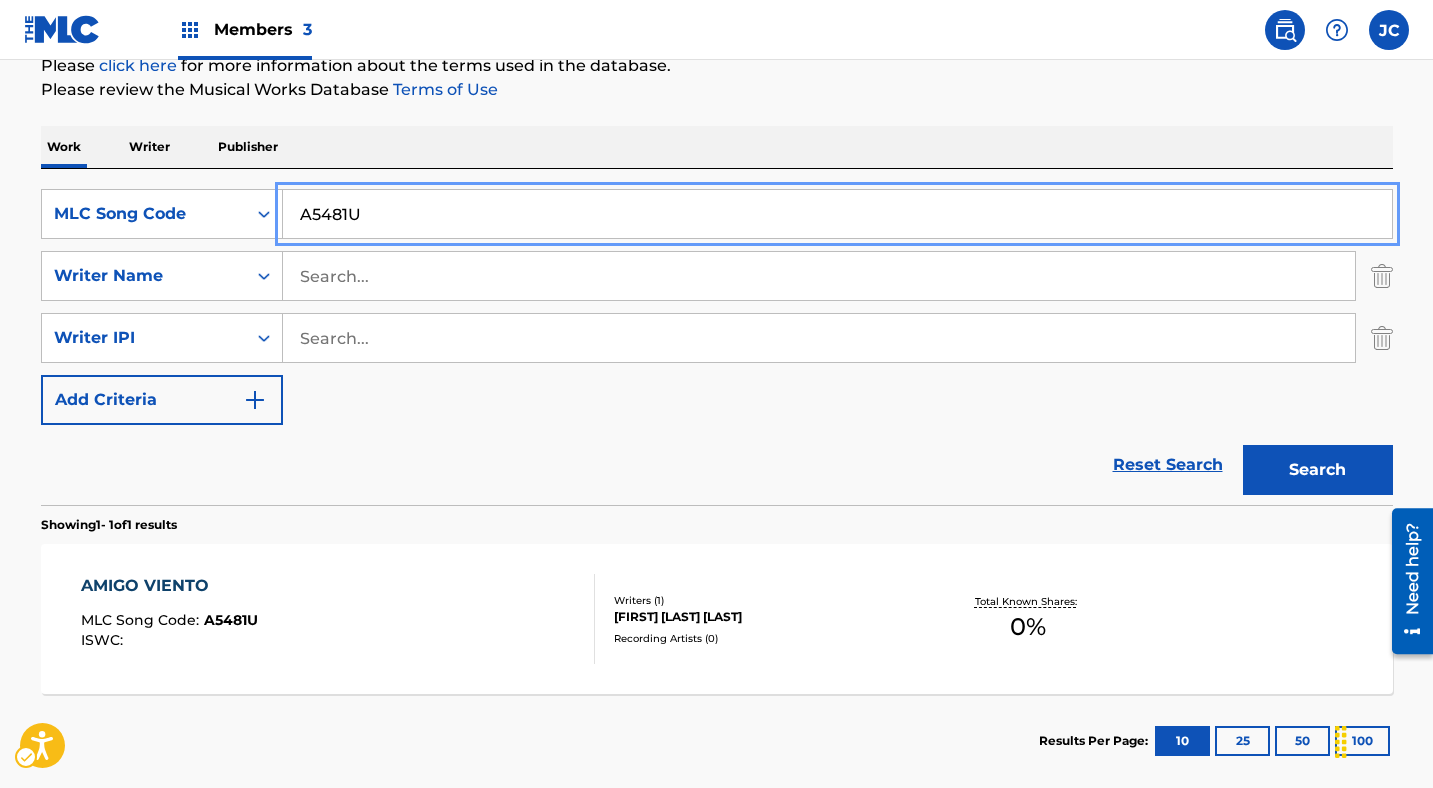 click on "A5481U" at bounding box center [837, 214] 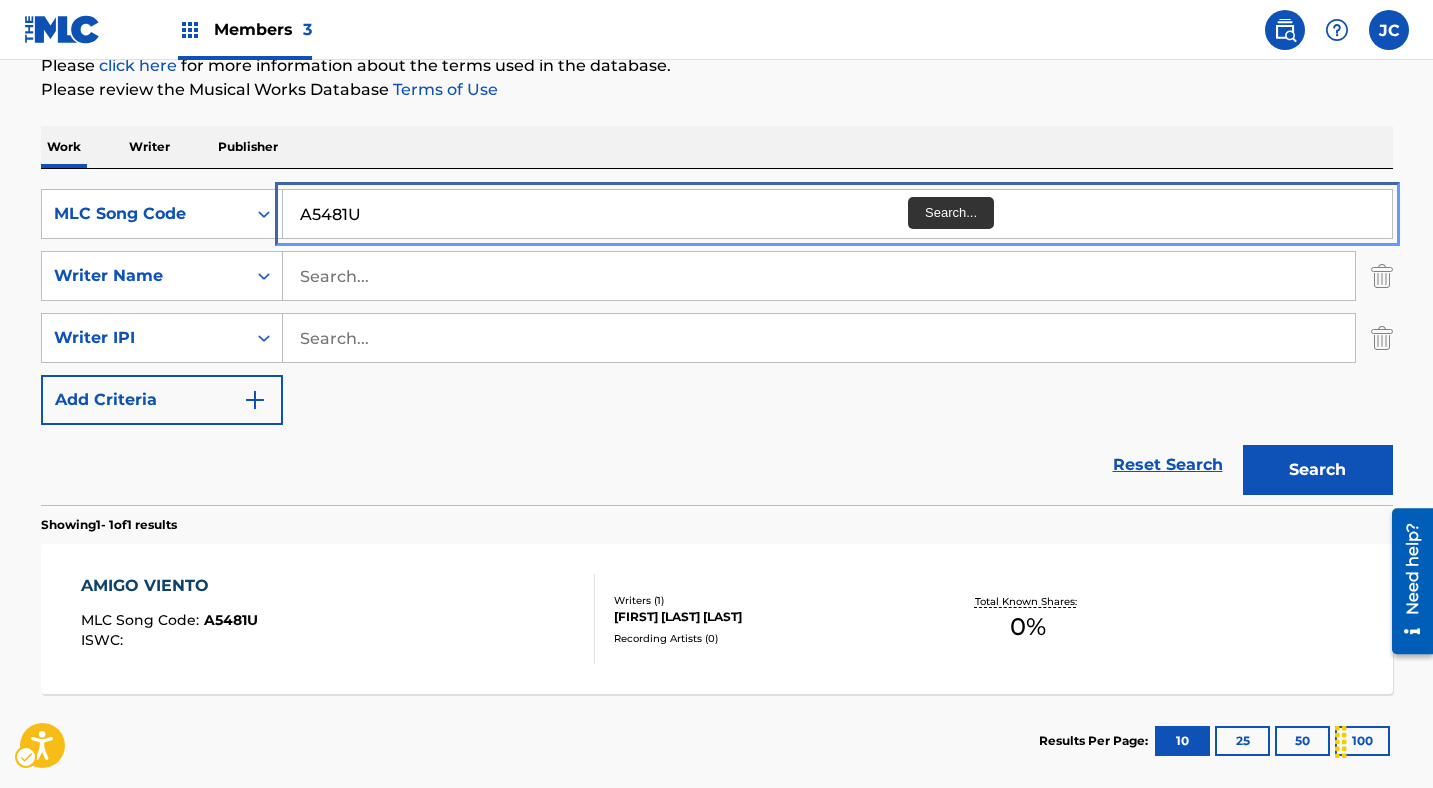 click on "A5481U" at bounding box center [837, 214] 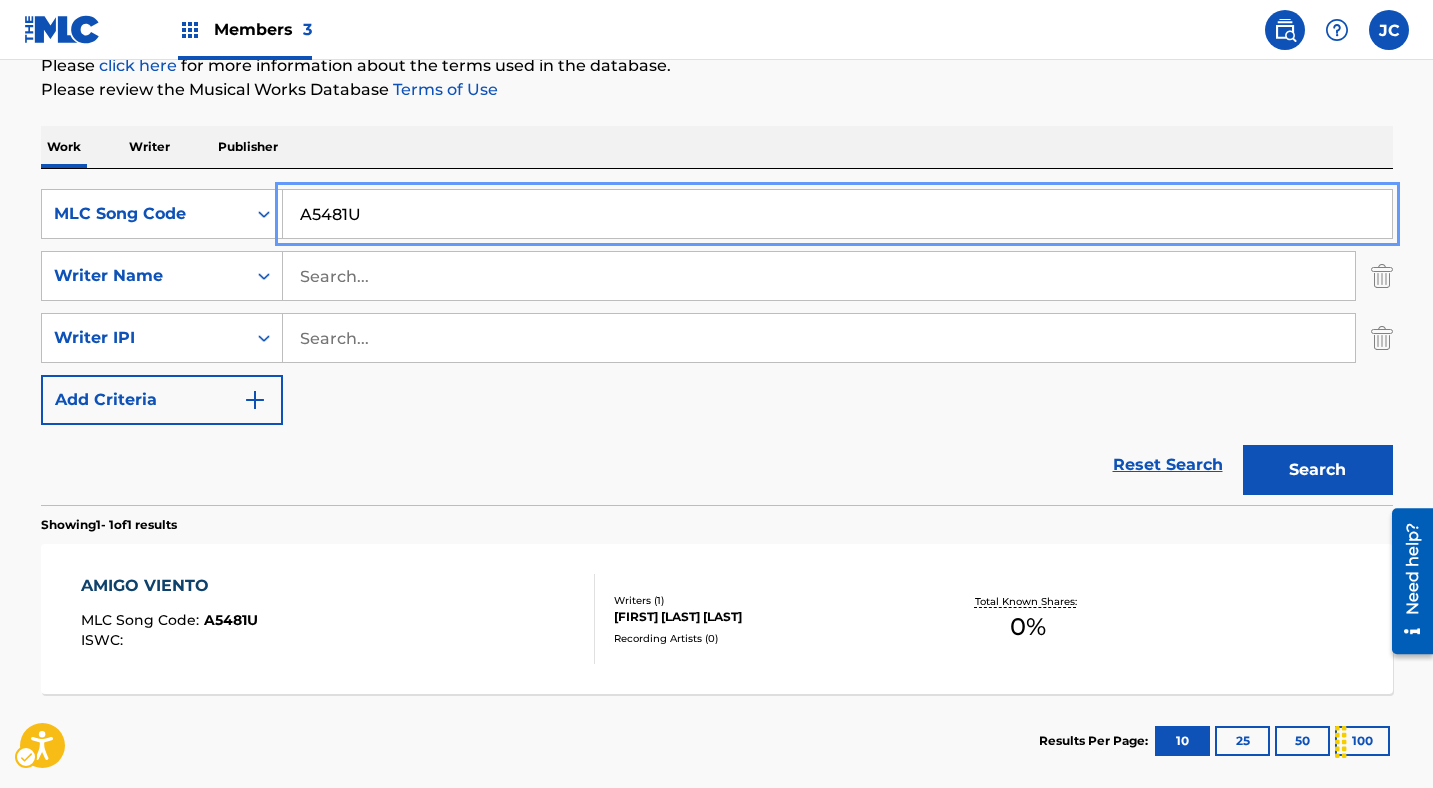 click on "A5481U" at bounding box center [837, 214] 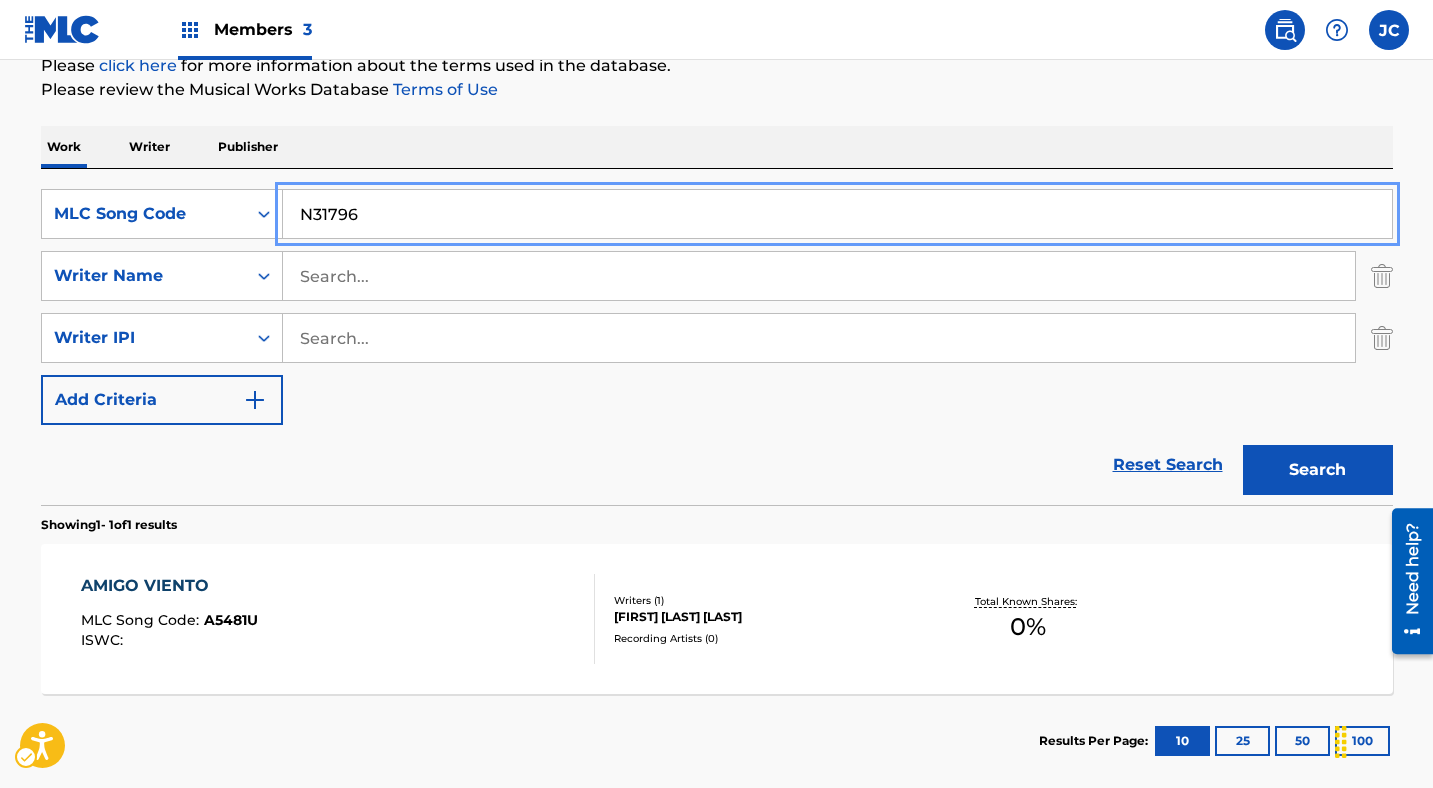 click on "Add Criteria" at bounding box center (162, 400) 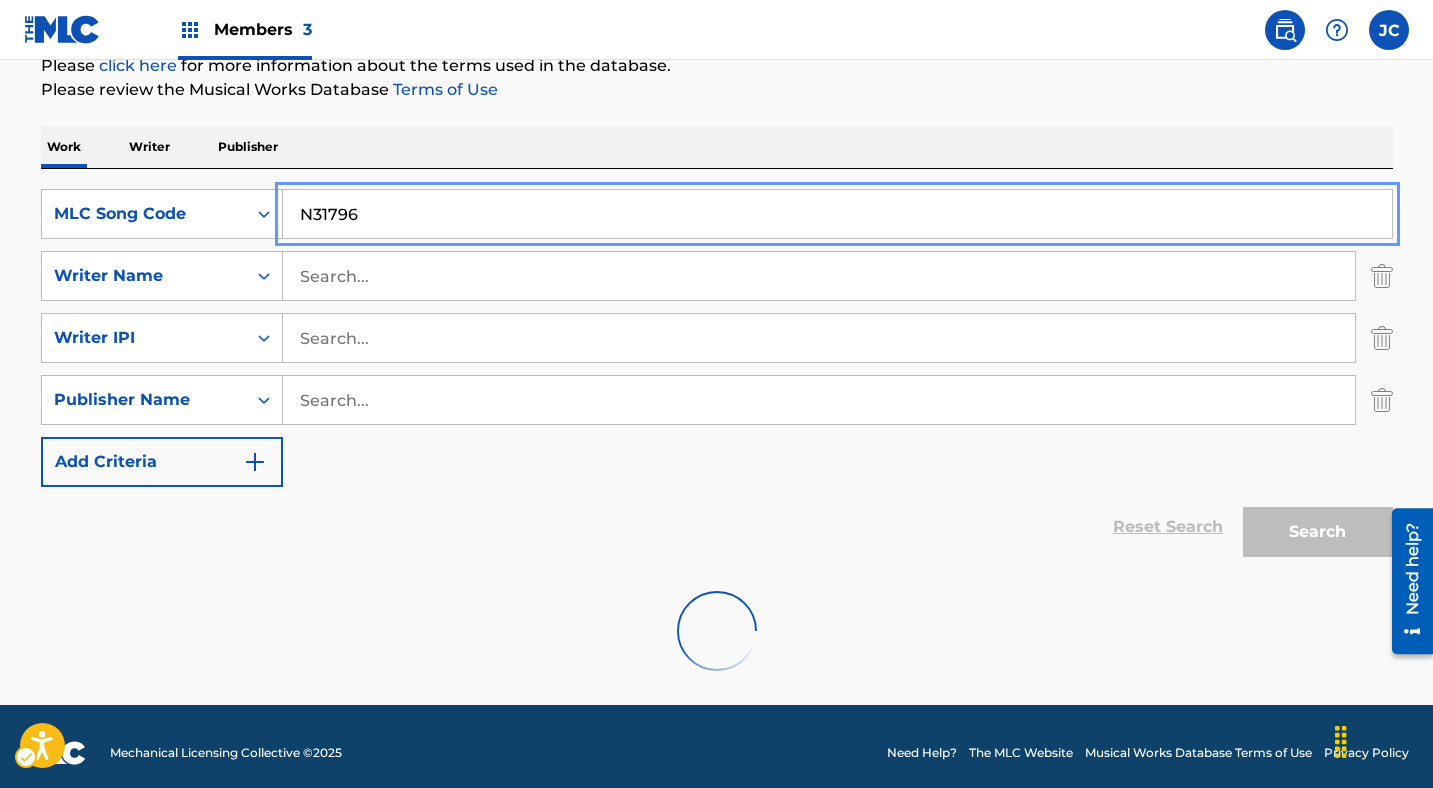 scroll, scrollTop: 269, scrollLeft: 0, axis: vertical 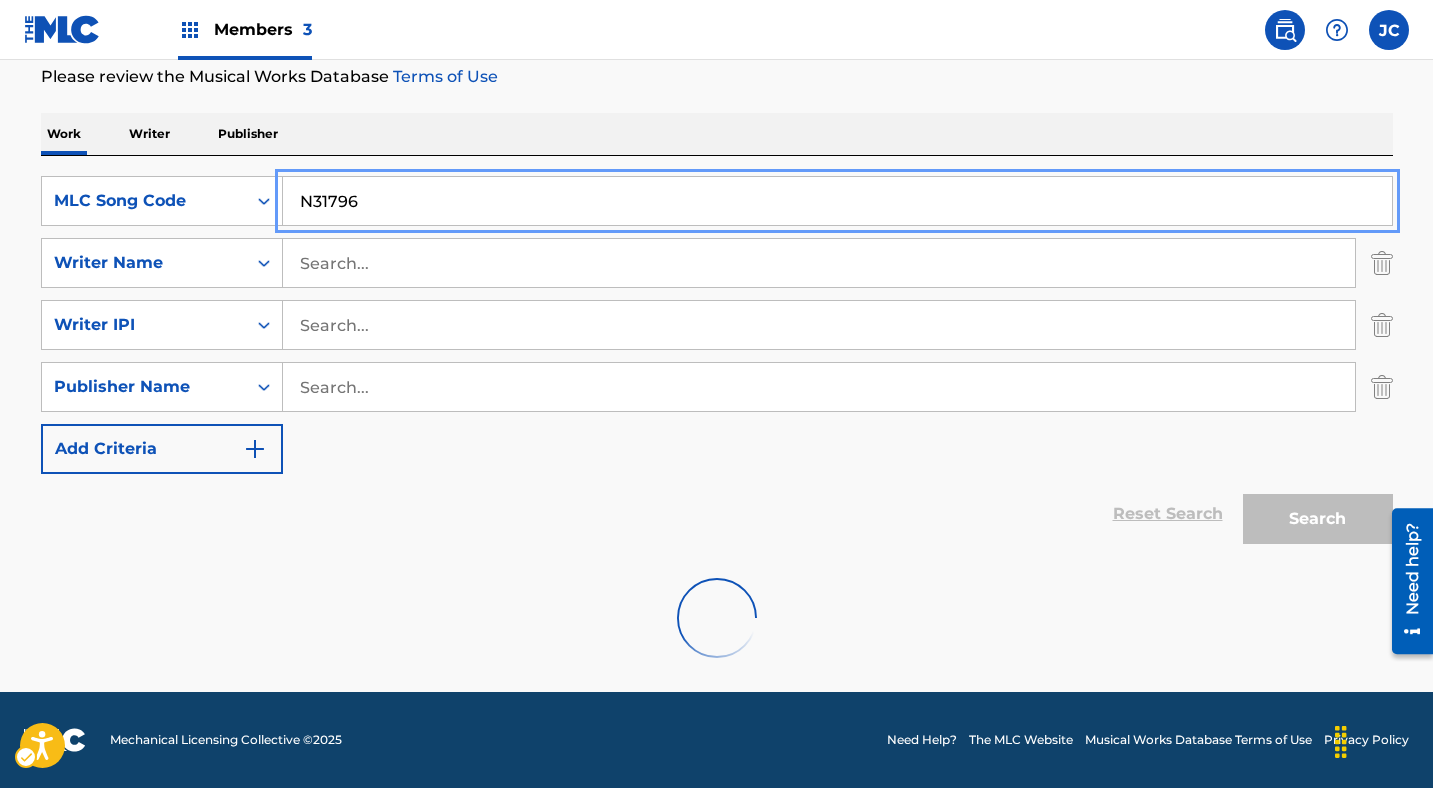 click on "SearchWithCriteriac5847a91-bd80-4637-8226-37b90e214795 MLC Song Code N31796 SearchWithCriteriac06835f9-97c4-4589-8b0a-0a4e84c7076f Writer Name SearchWithCriteriacea3fe26-5488-49fa-86d1-5f2c3d088e7e Writer IPI SearchWithCriteriaefe26c30-0cea-413a-8d9a-44d4a531c79e Publisher Name Add Criteria" at bounding box center [717, 325] 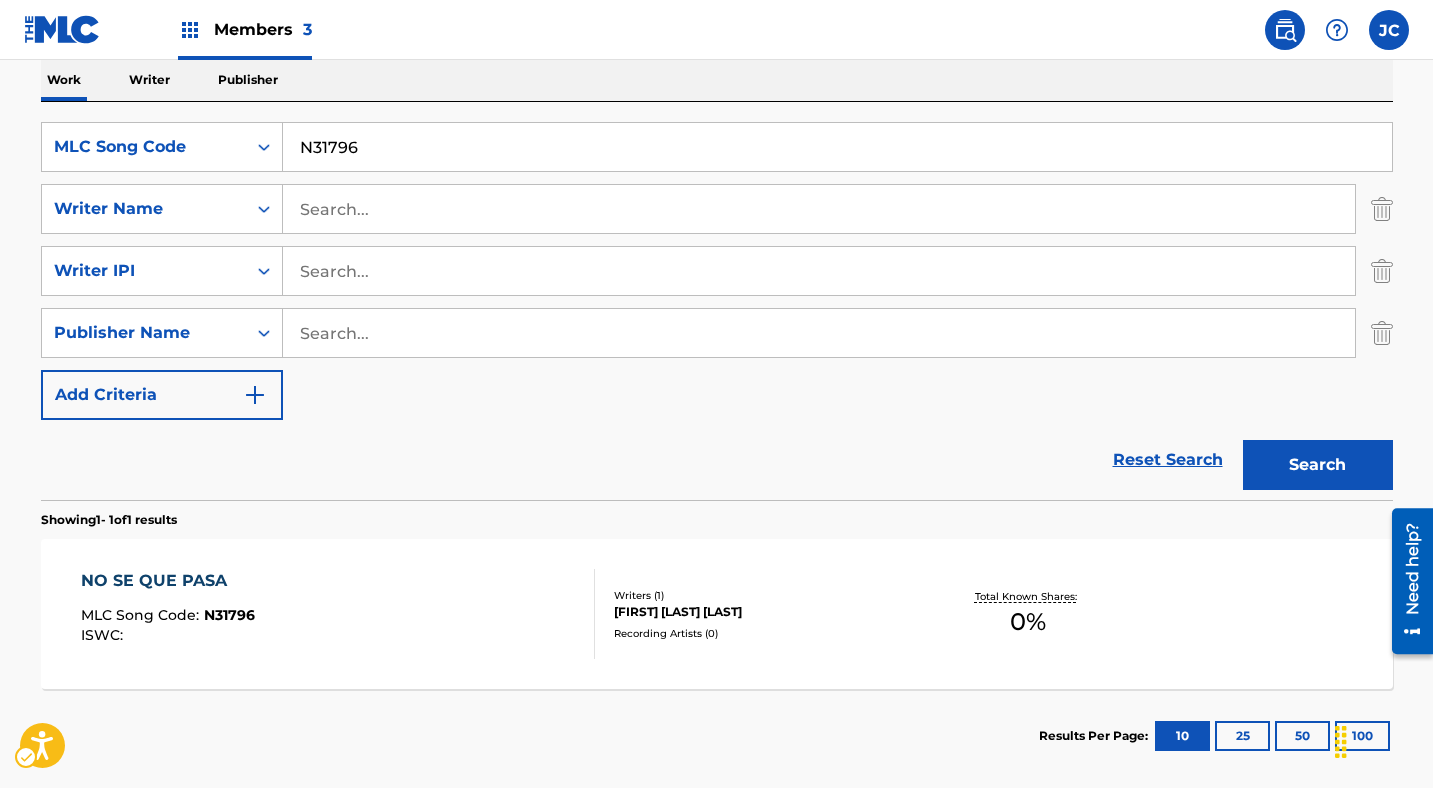 scroll, scrollTop: 424, scrollLeft: 0, axis: vertical 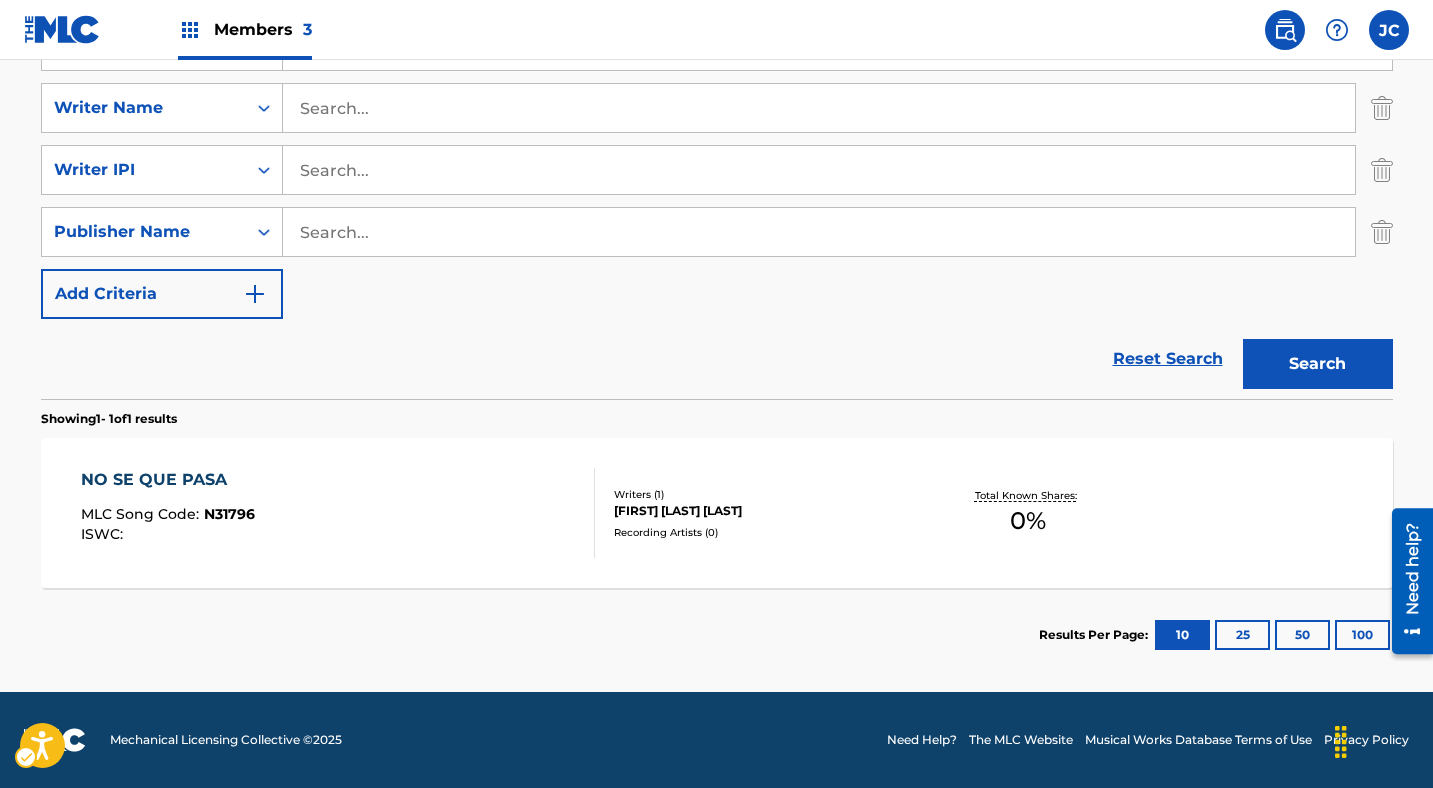click at bounding box center (1382, 232) 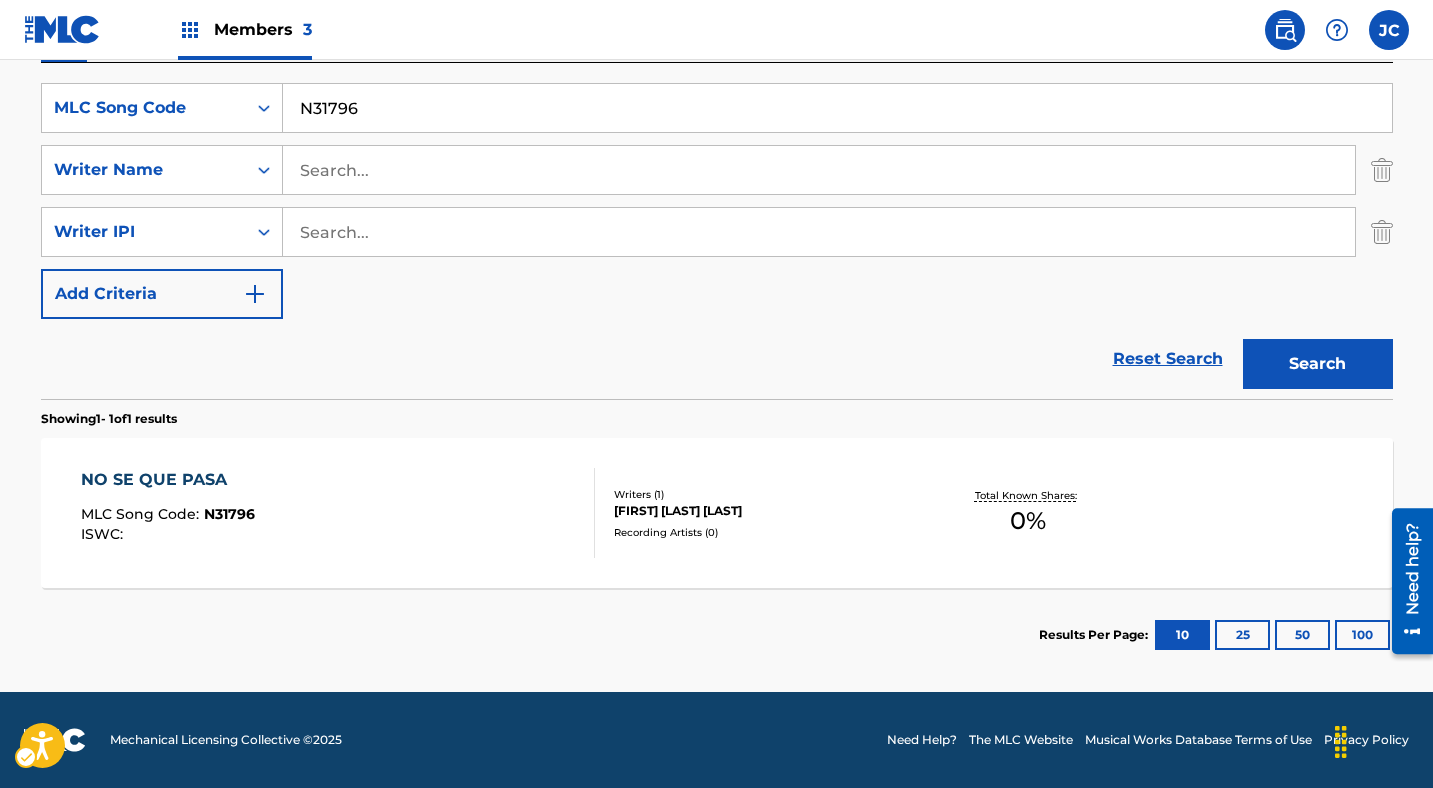click at bounding box center [1382, 232] 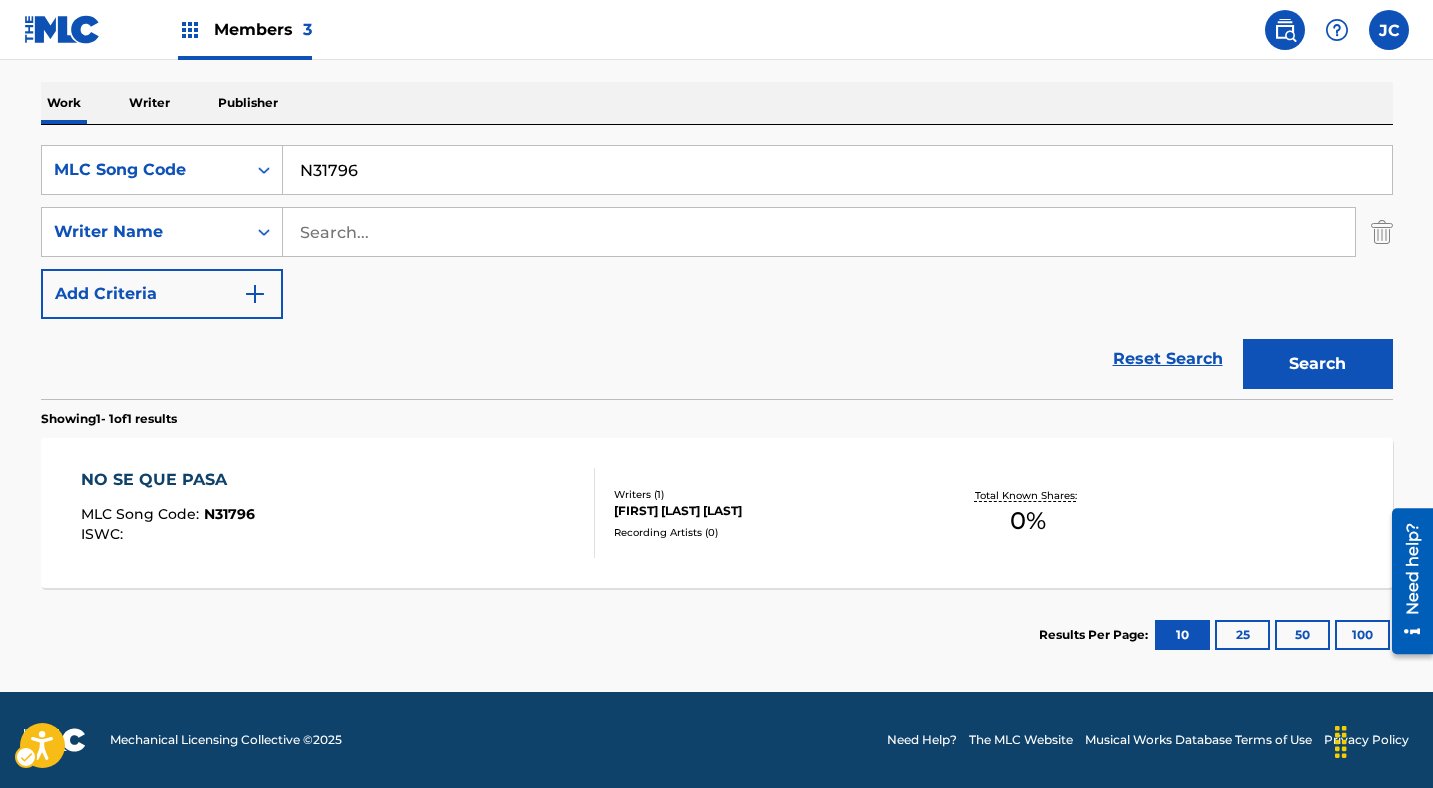 scroll, scrollTop: 264, scrollLeft: 0, axis: vertical 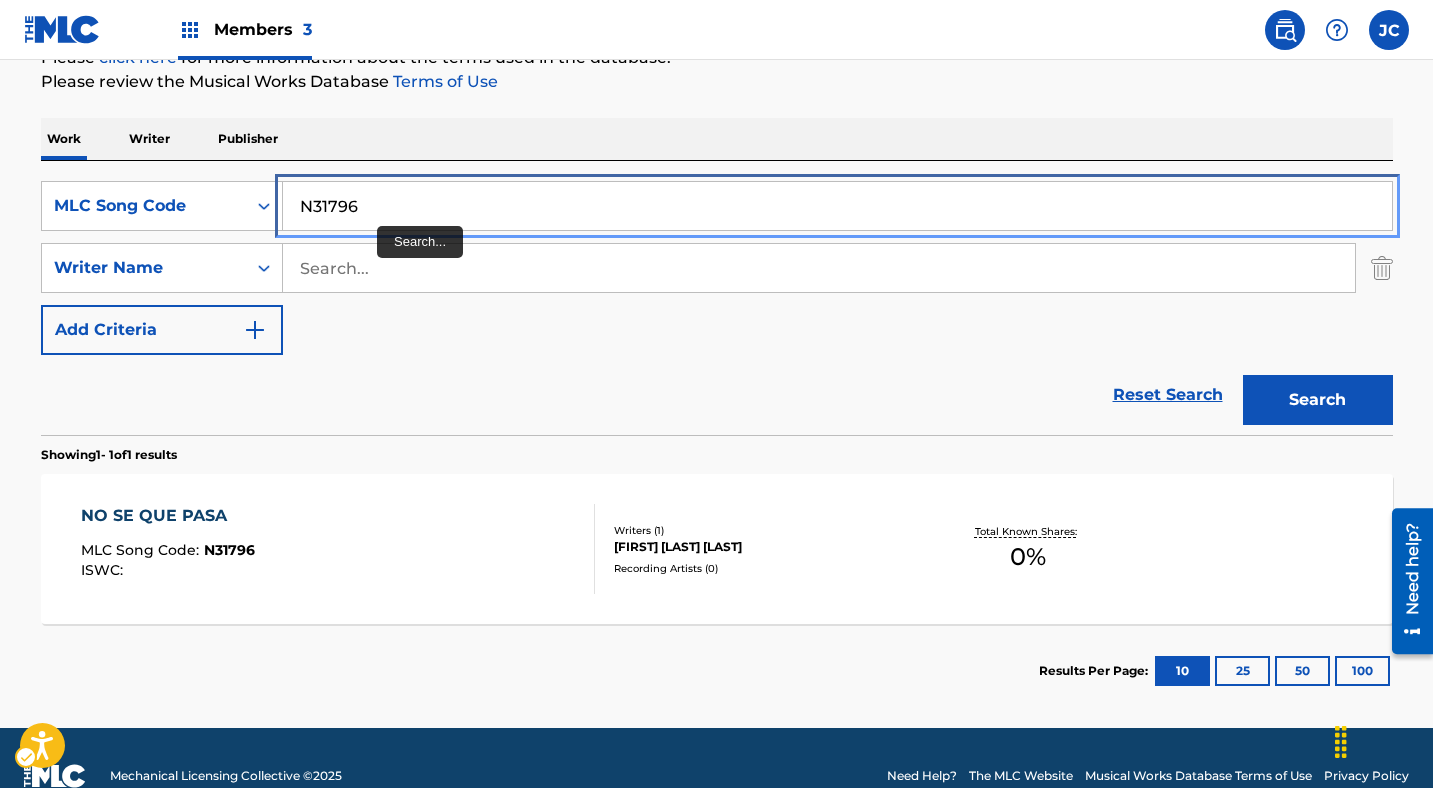 click on "N31796" at bounding box center (837, 206) 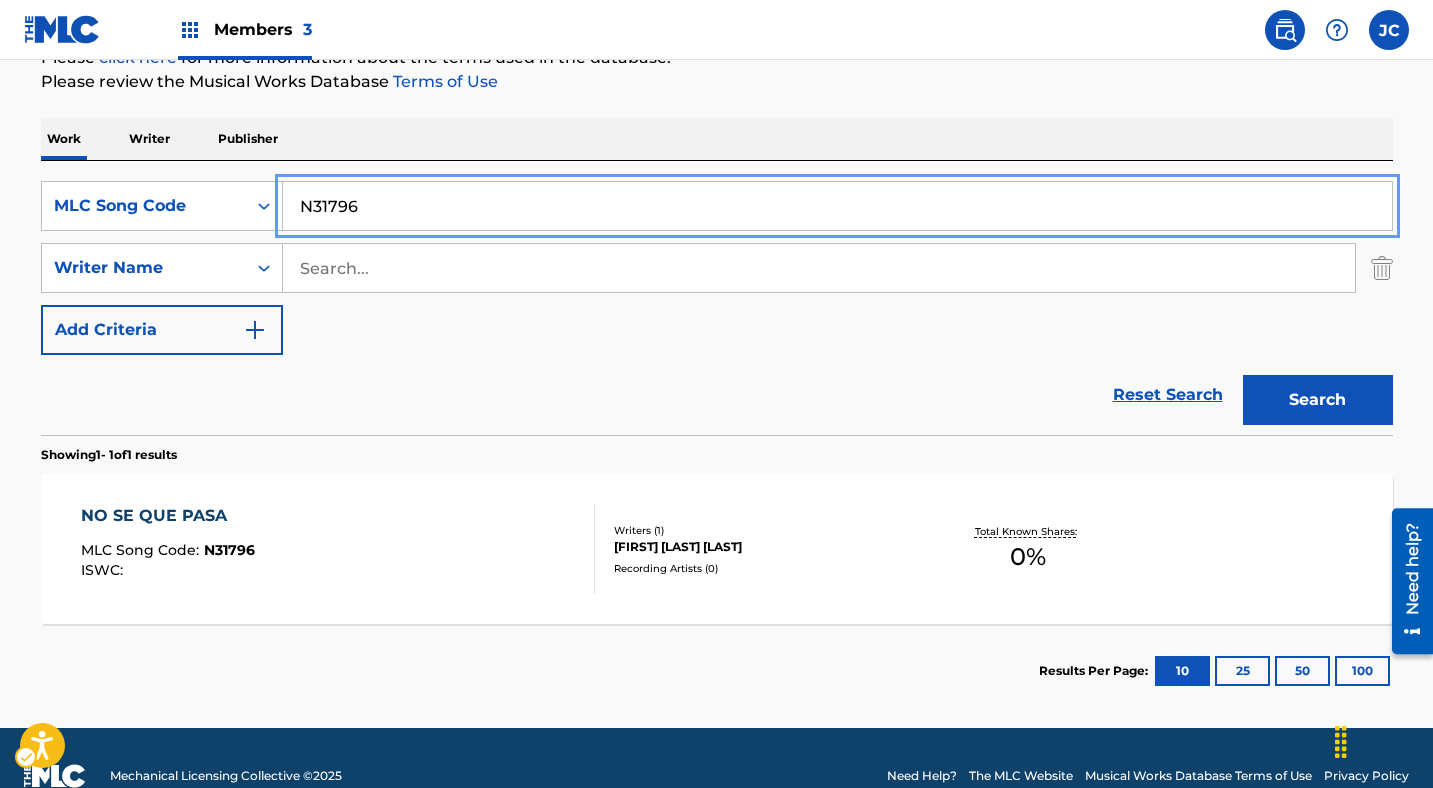 paste on "L5905V" 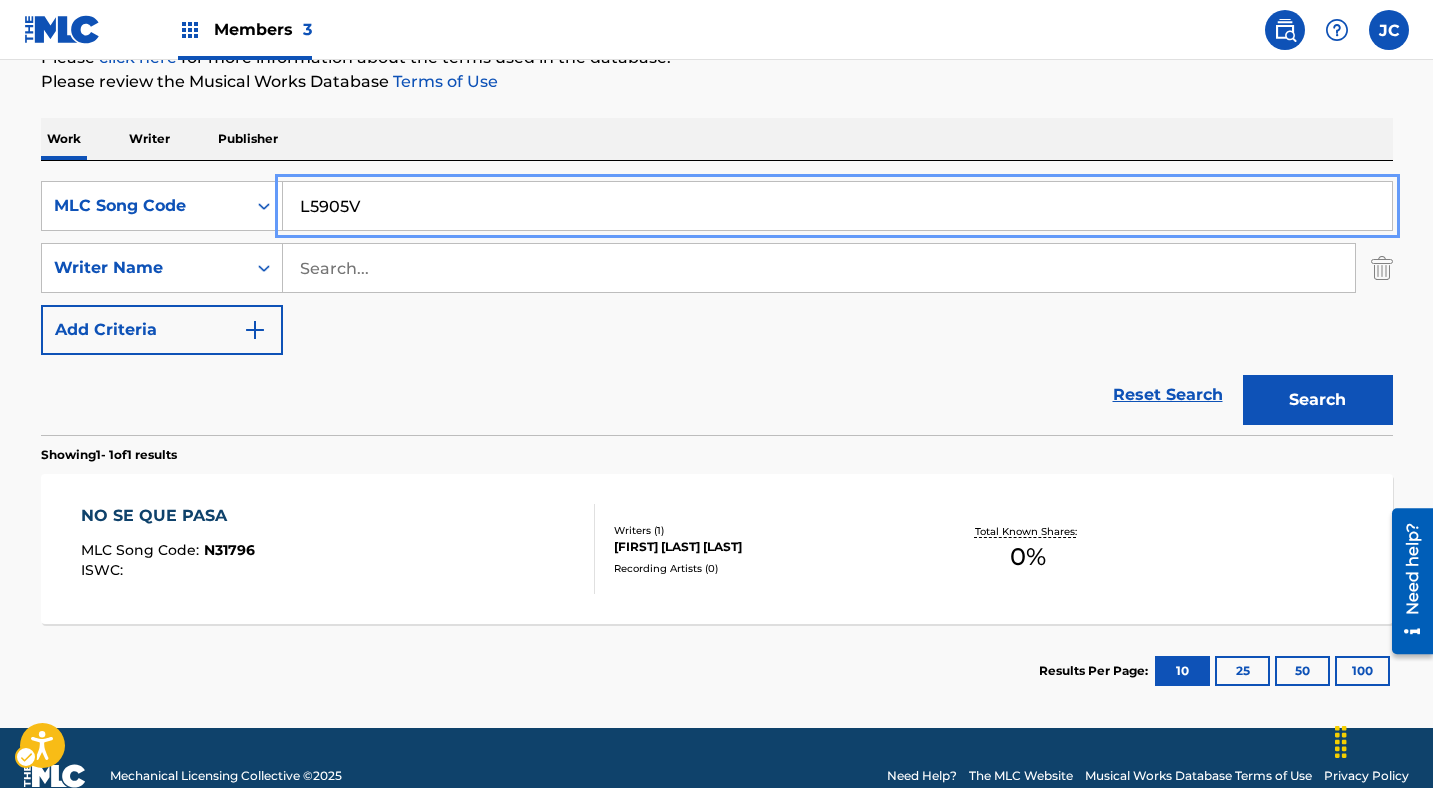 click on "Add Criteria" at bounding box center (162, 330) 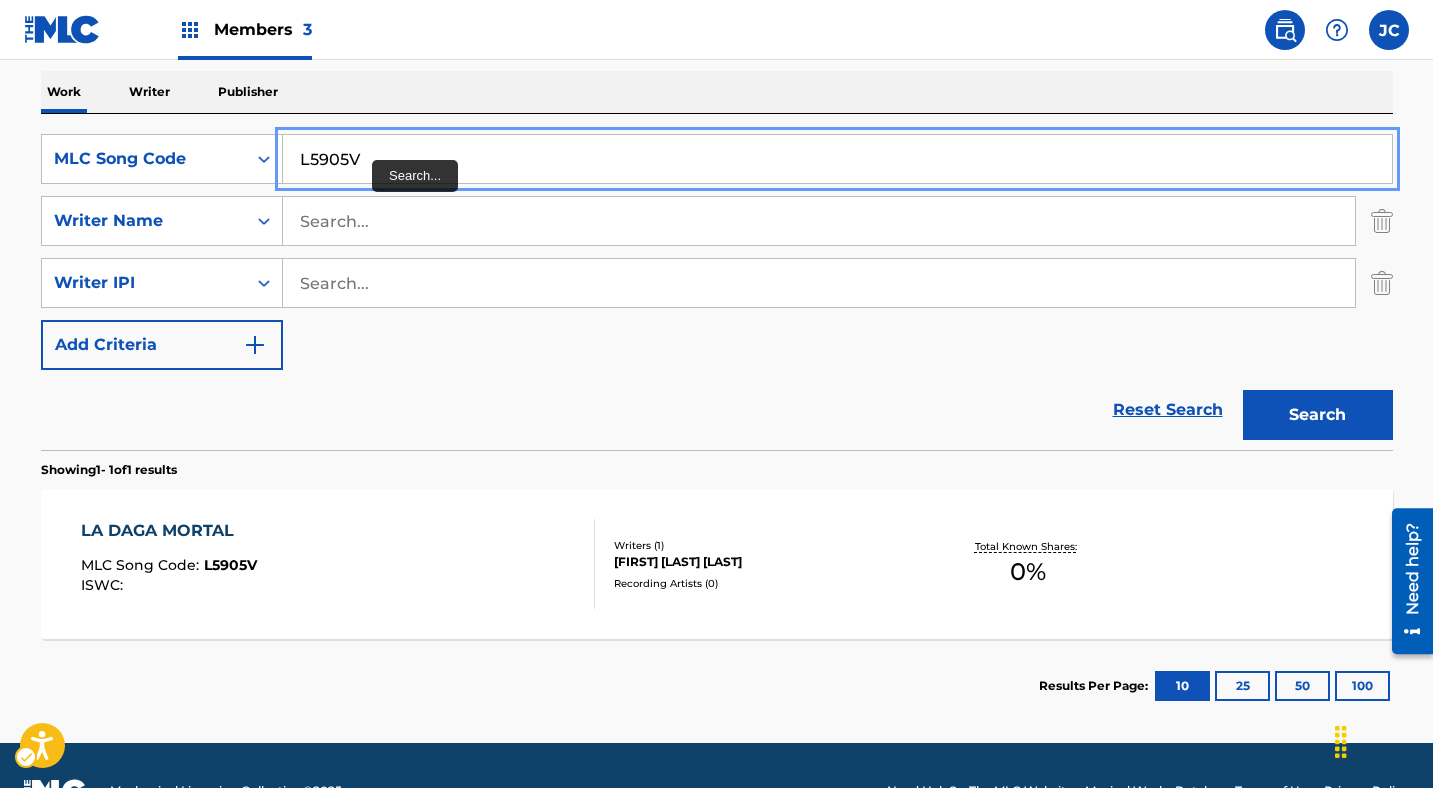 scroll, scrollTop: 317, scrollLeft: 0, axis: vertical 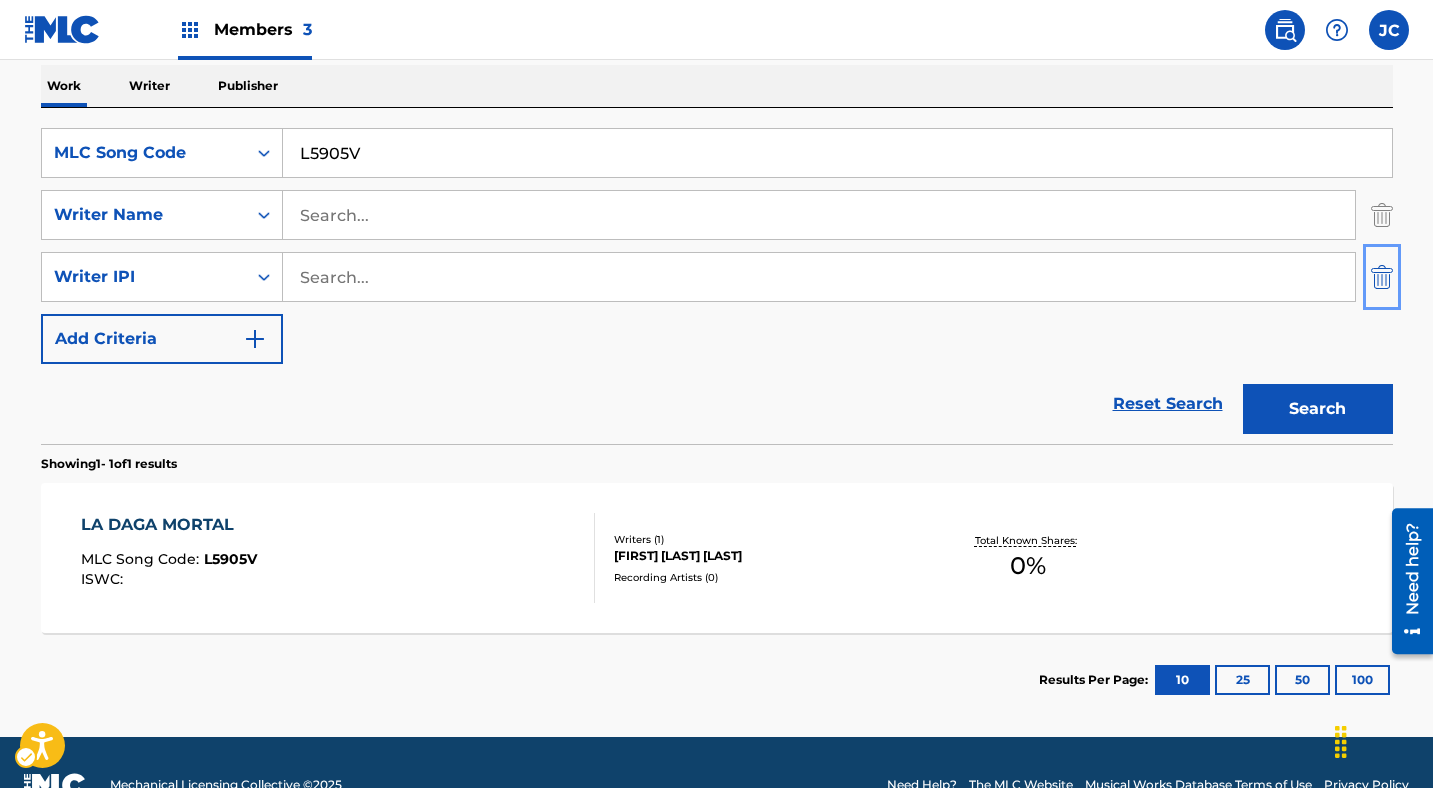 click at bounding box center [1382, 277] 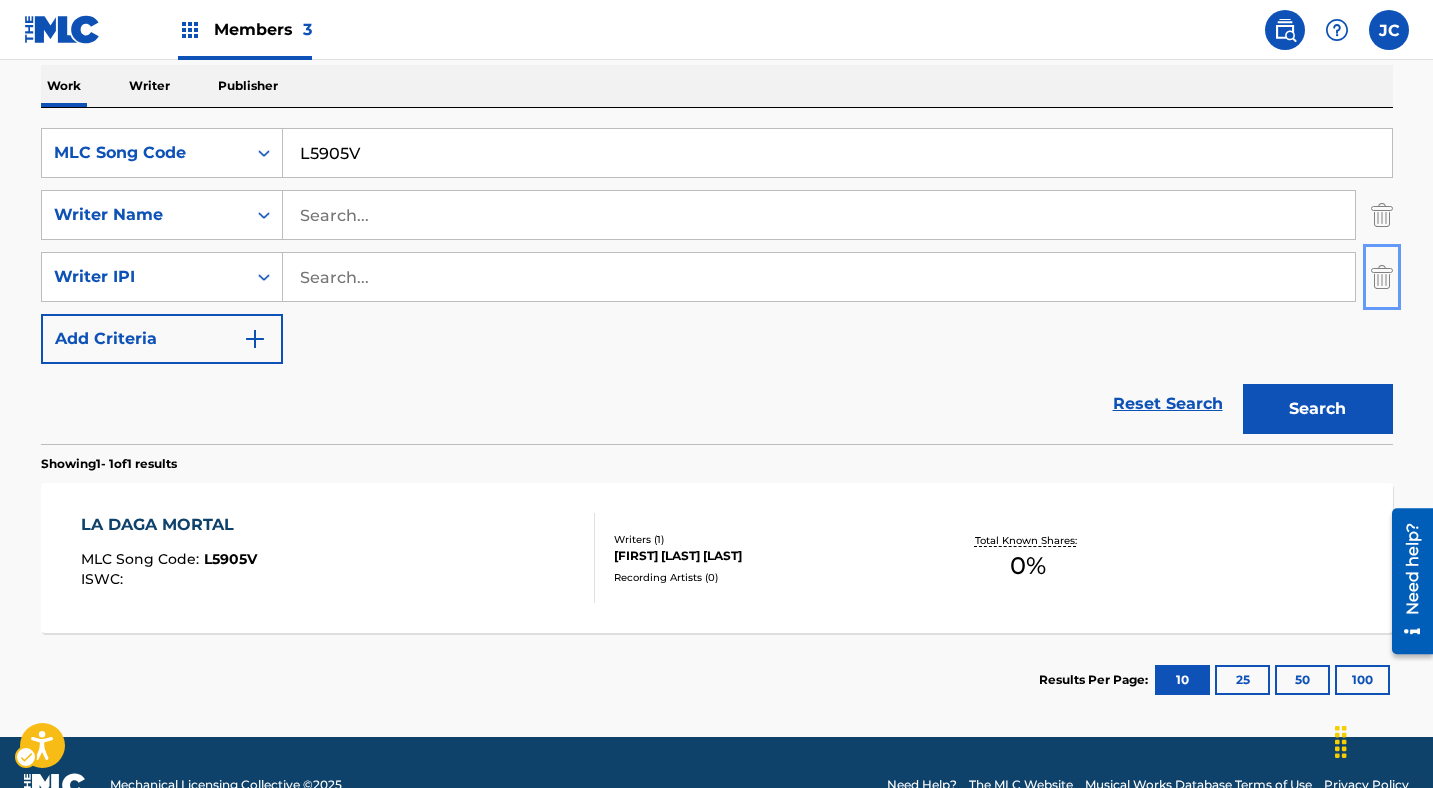 scroll, scrollTop: 300, scrollLeft: 0, axis: vertical 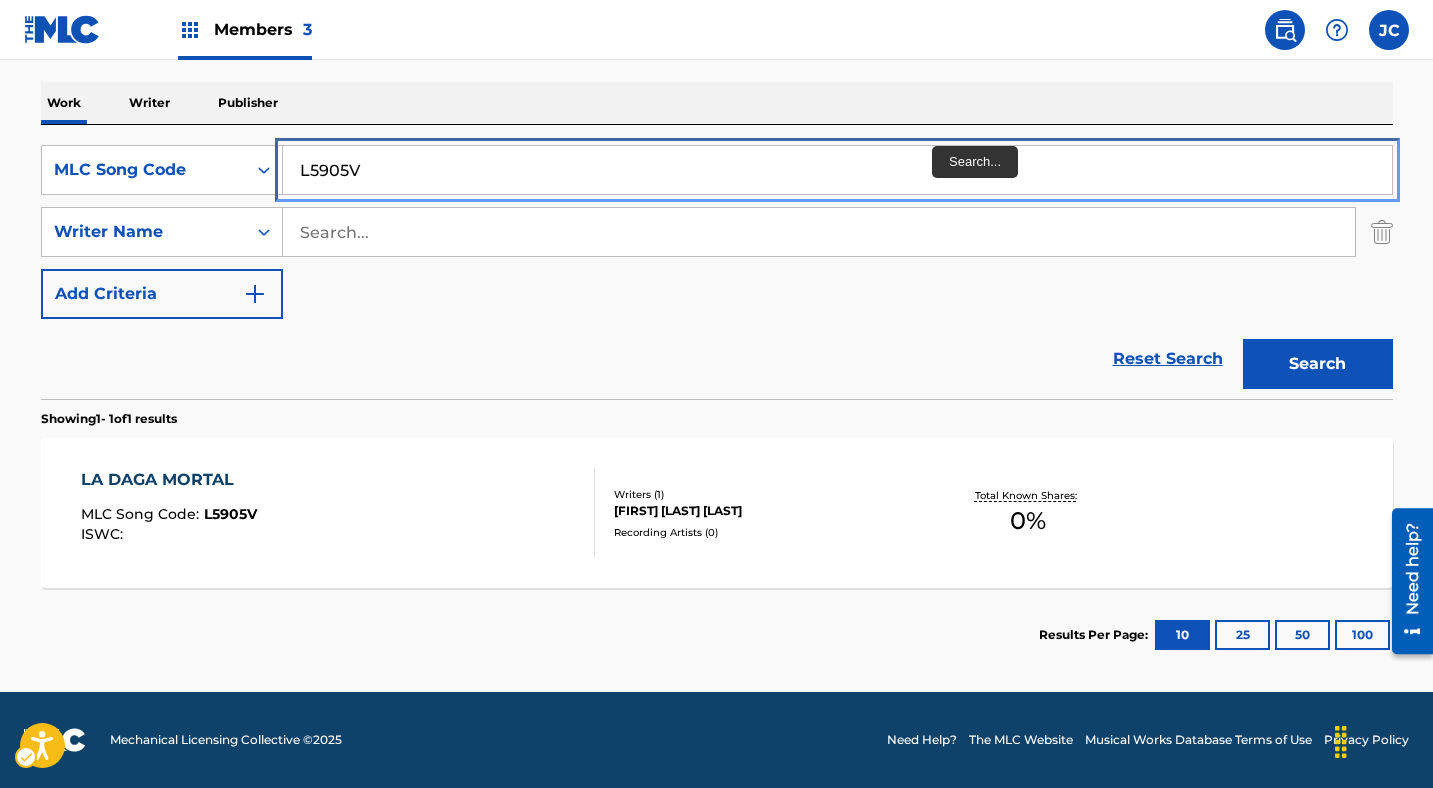 click on "L5905V" at bounding box center [837, 170] 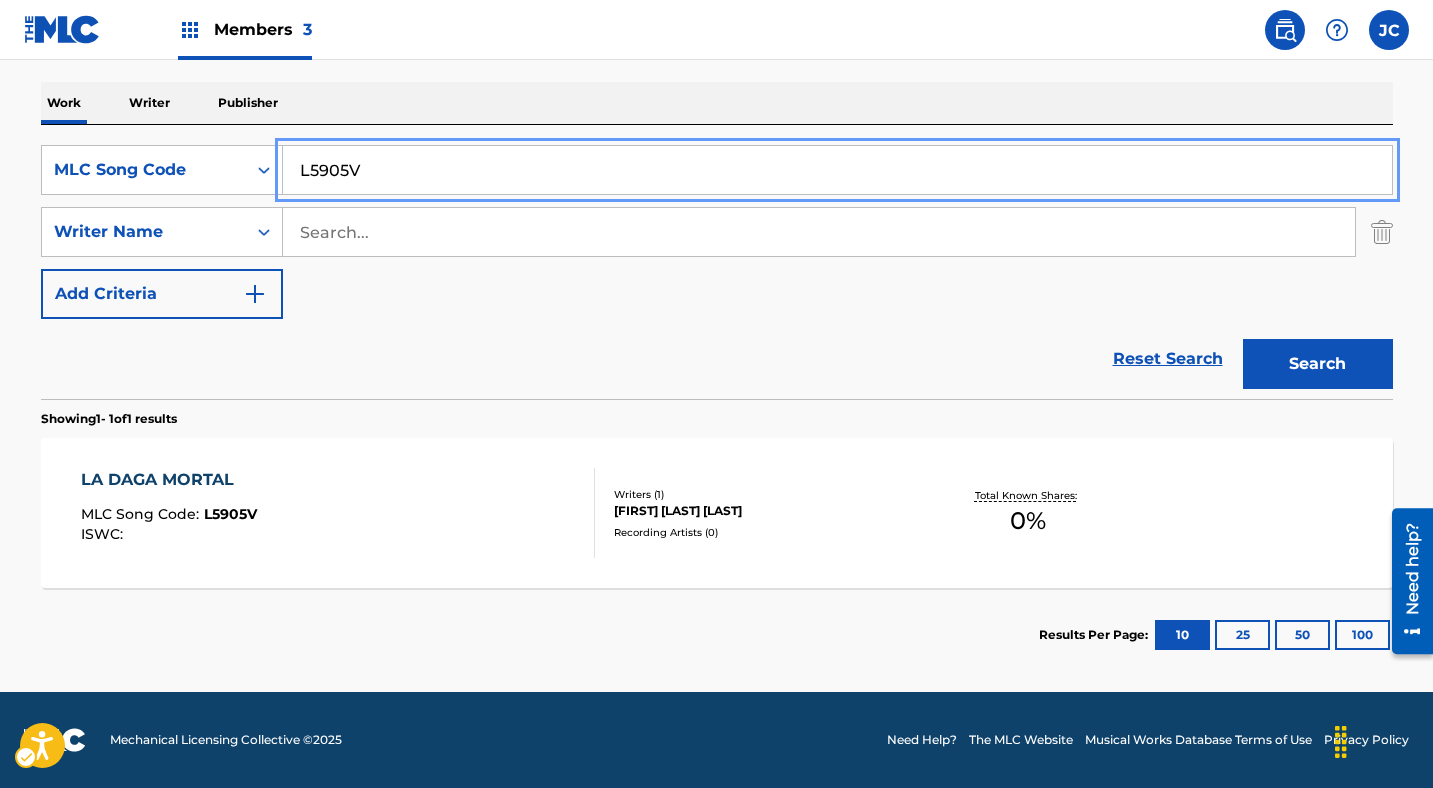 click on "L5905V" at bounding box center [837, 170] 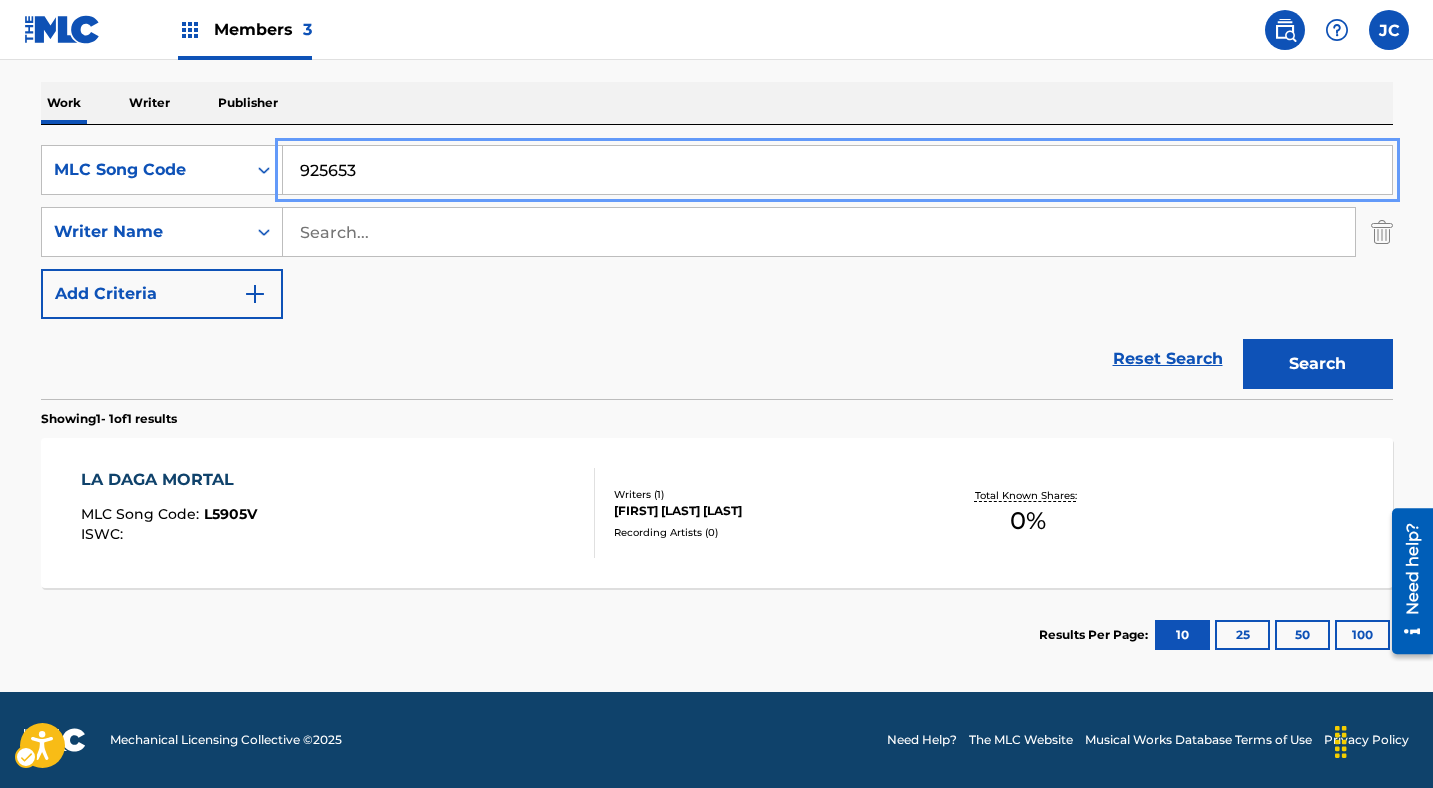 click on "Add Criteria" at bounding box center (162, 294) 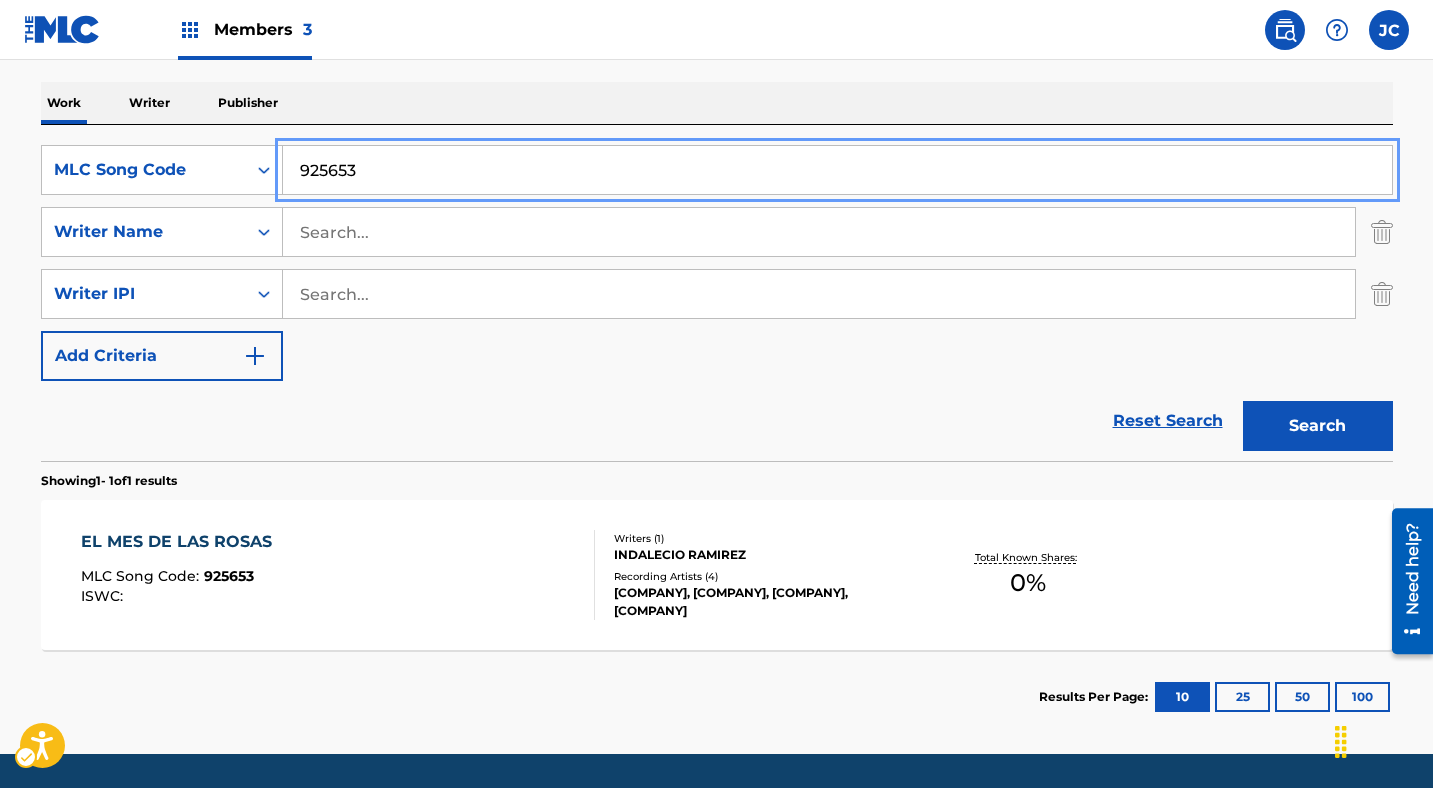 scroll, scrollTop: 326, scrollLeft: 0, axis: vertical 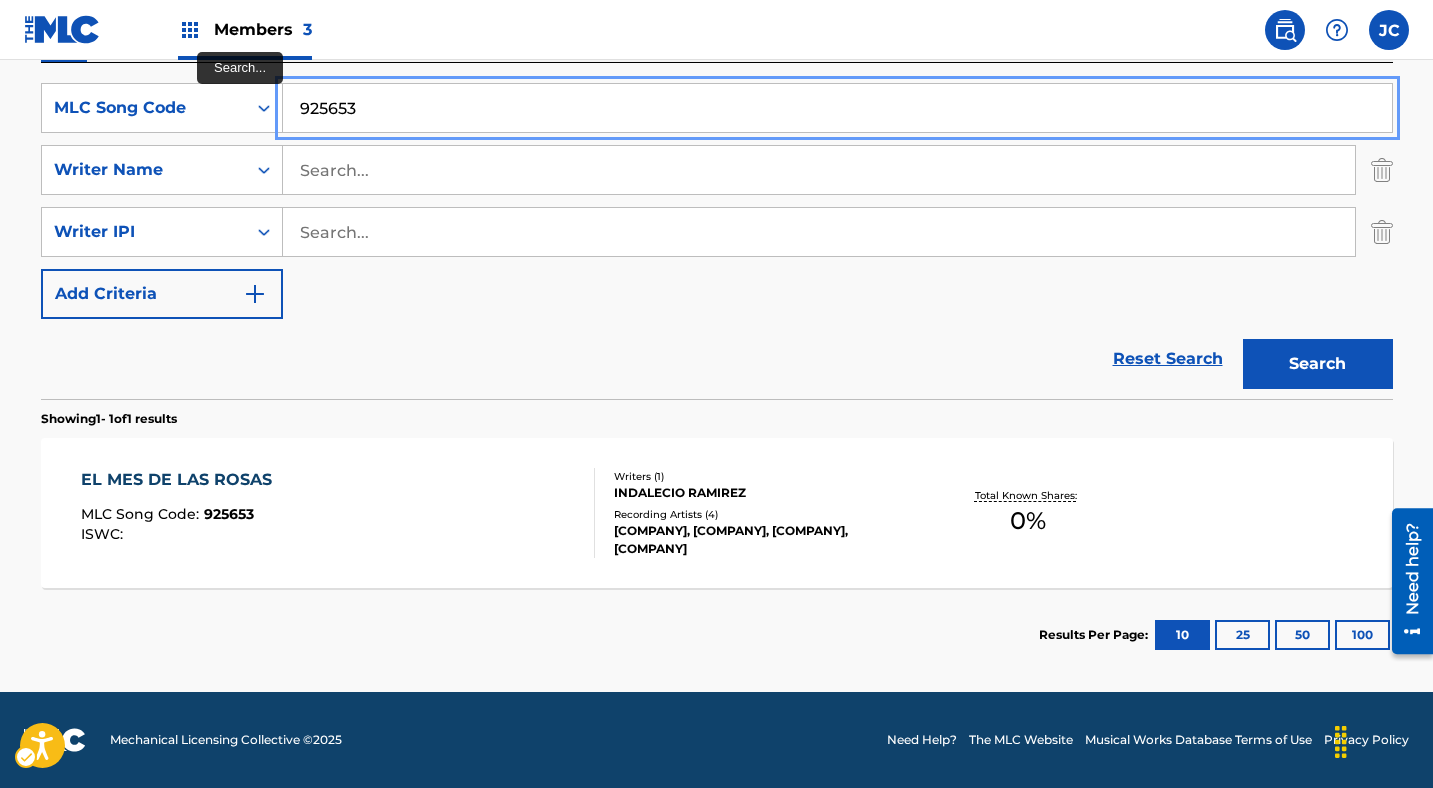 click on "Showing  1  -   1  of  1   results" at bounding box center [717, 413] 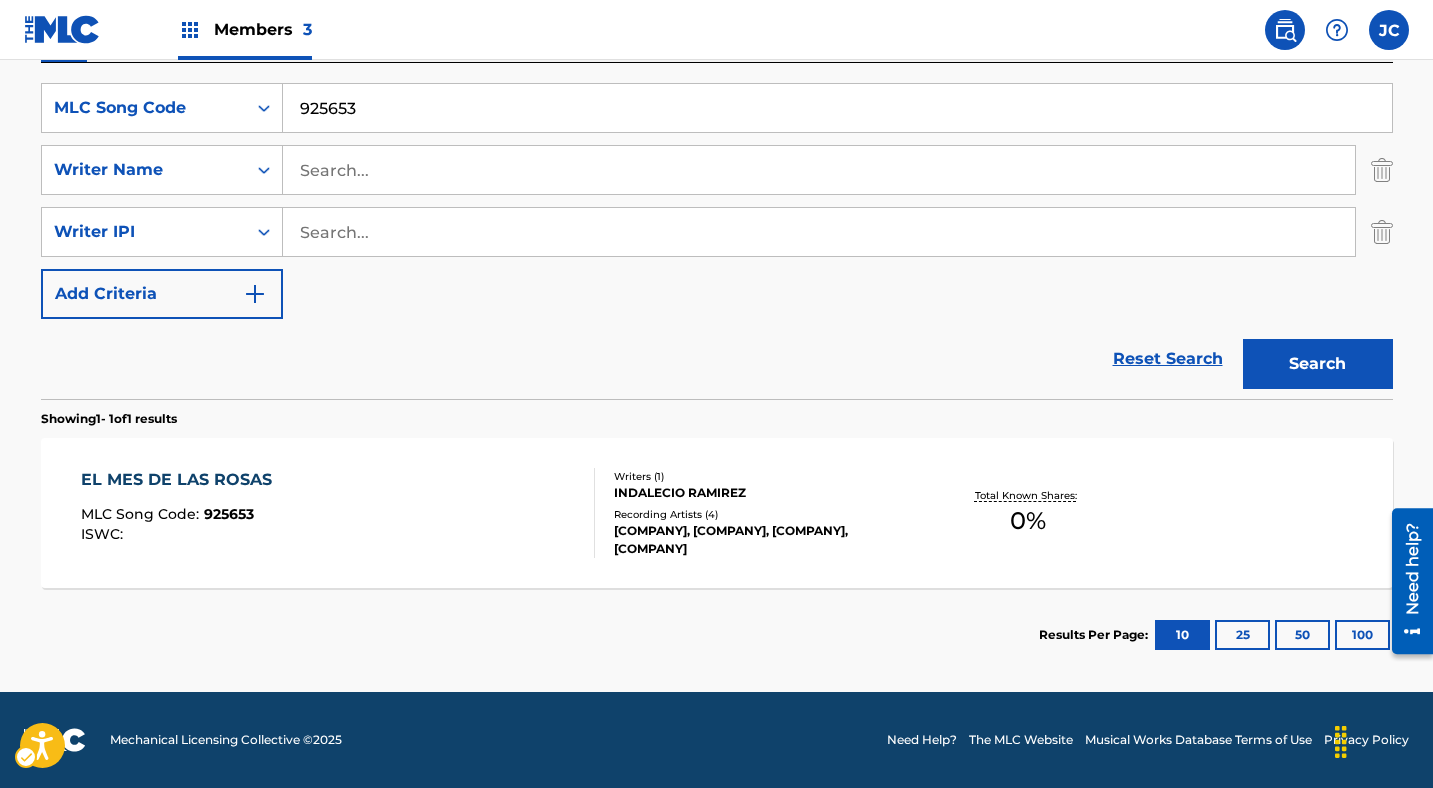 scroll, scrollTop: 0, scrollLeft: 0, axis: both 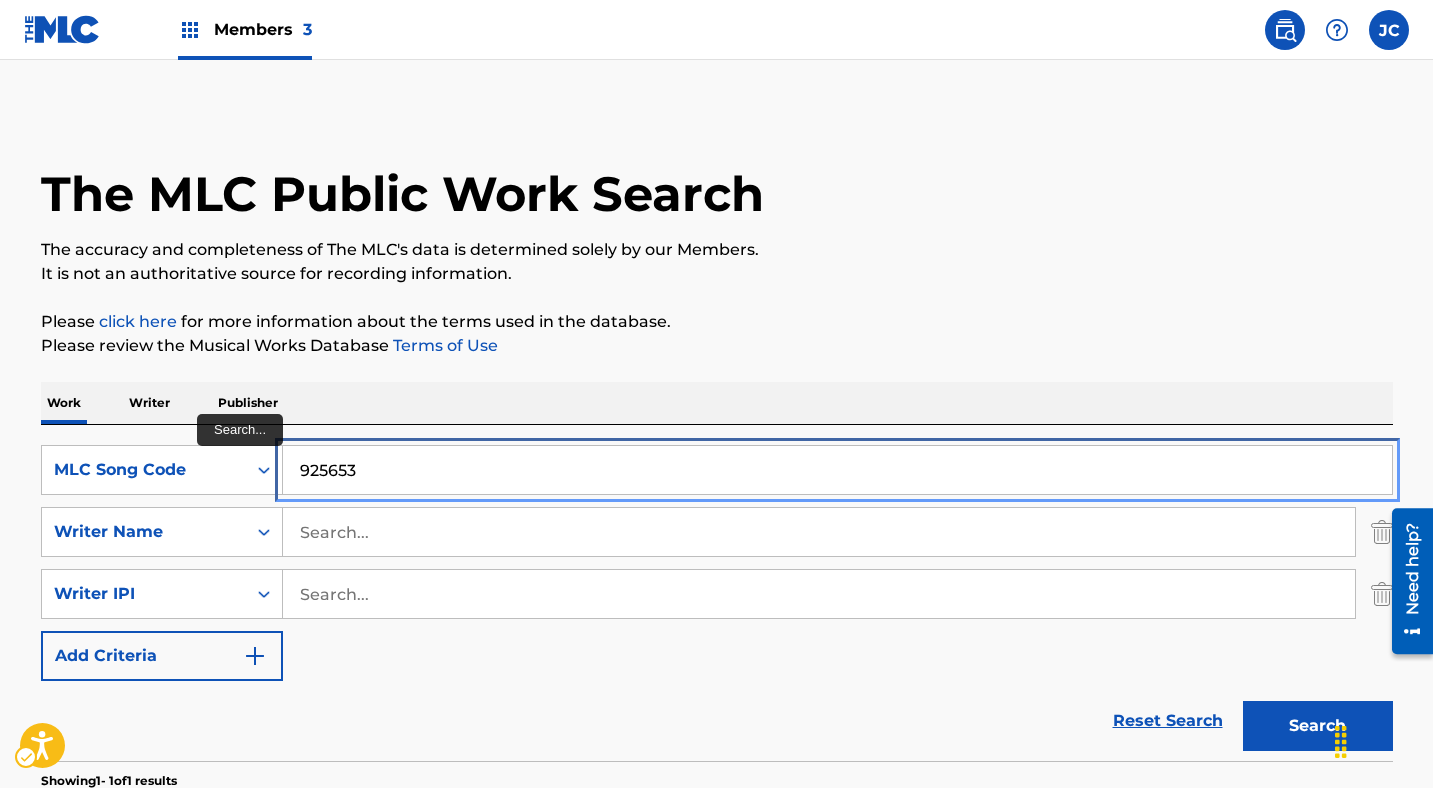 click on "925653" at bounding box center [837, 470] 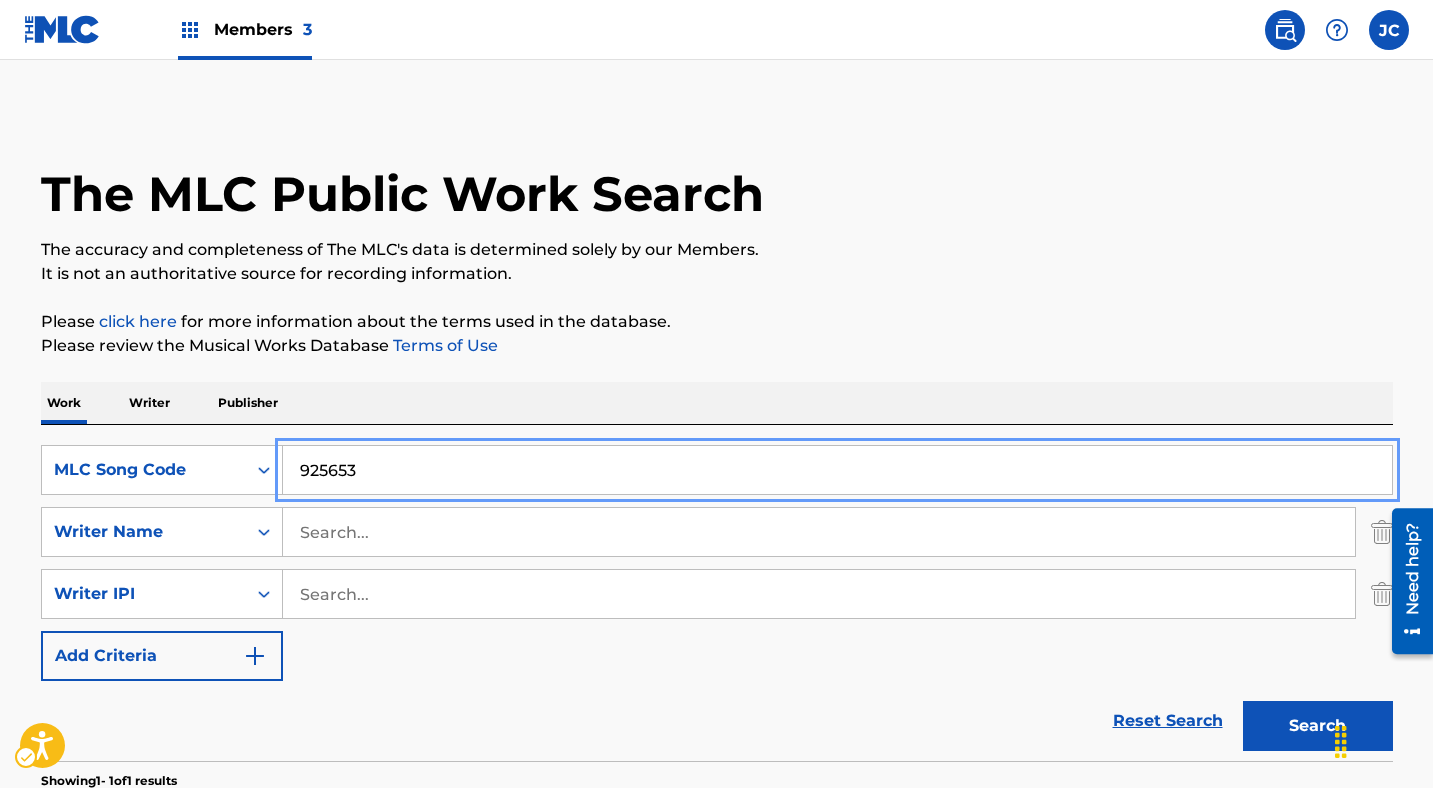 click on "925653" at bounding box center [837, 470] 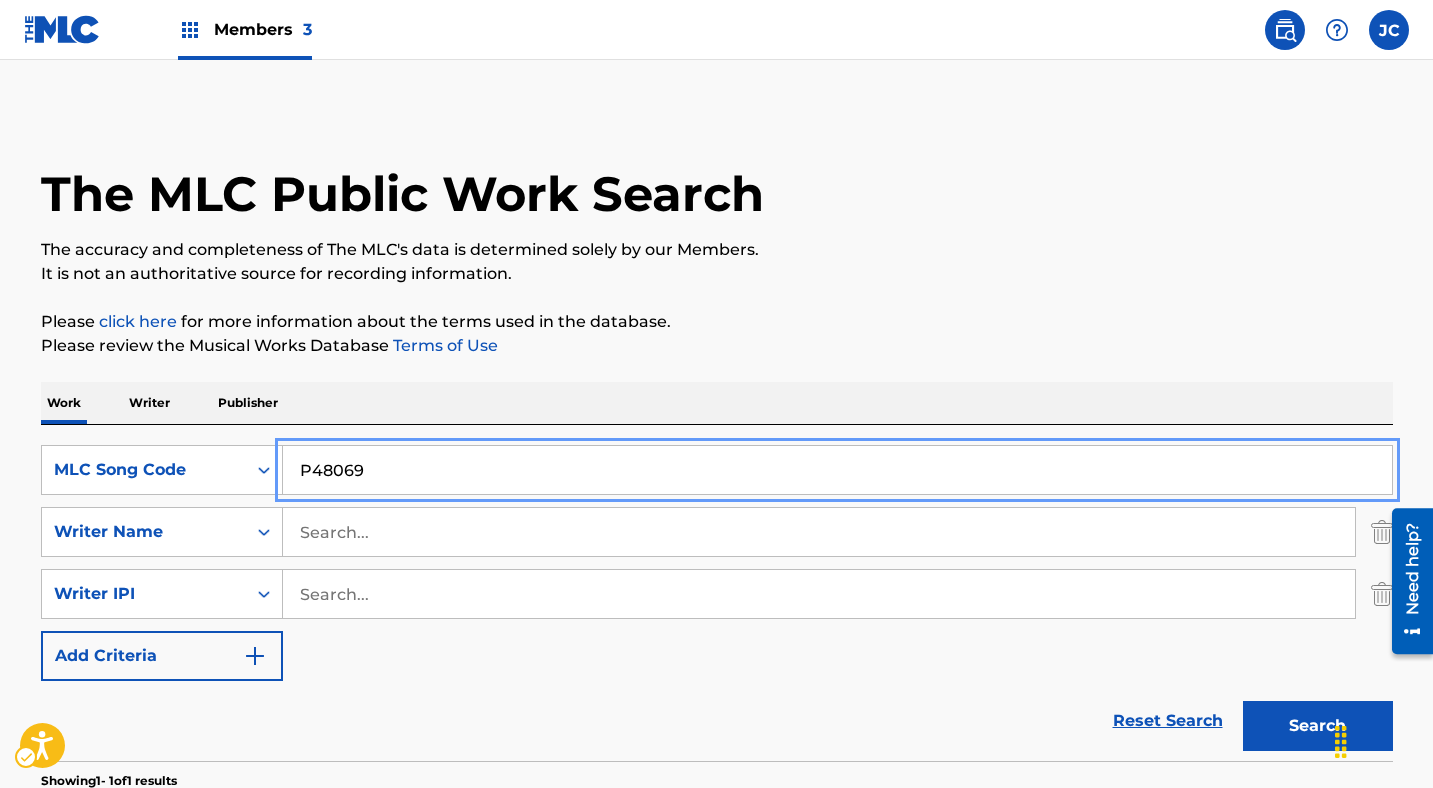 click on "Add Criteria" at bounding box center [162, 656] 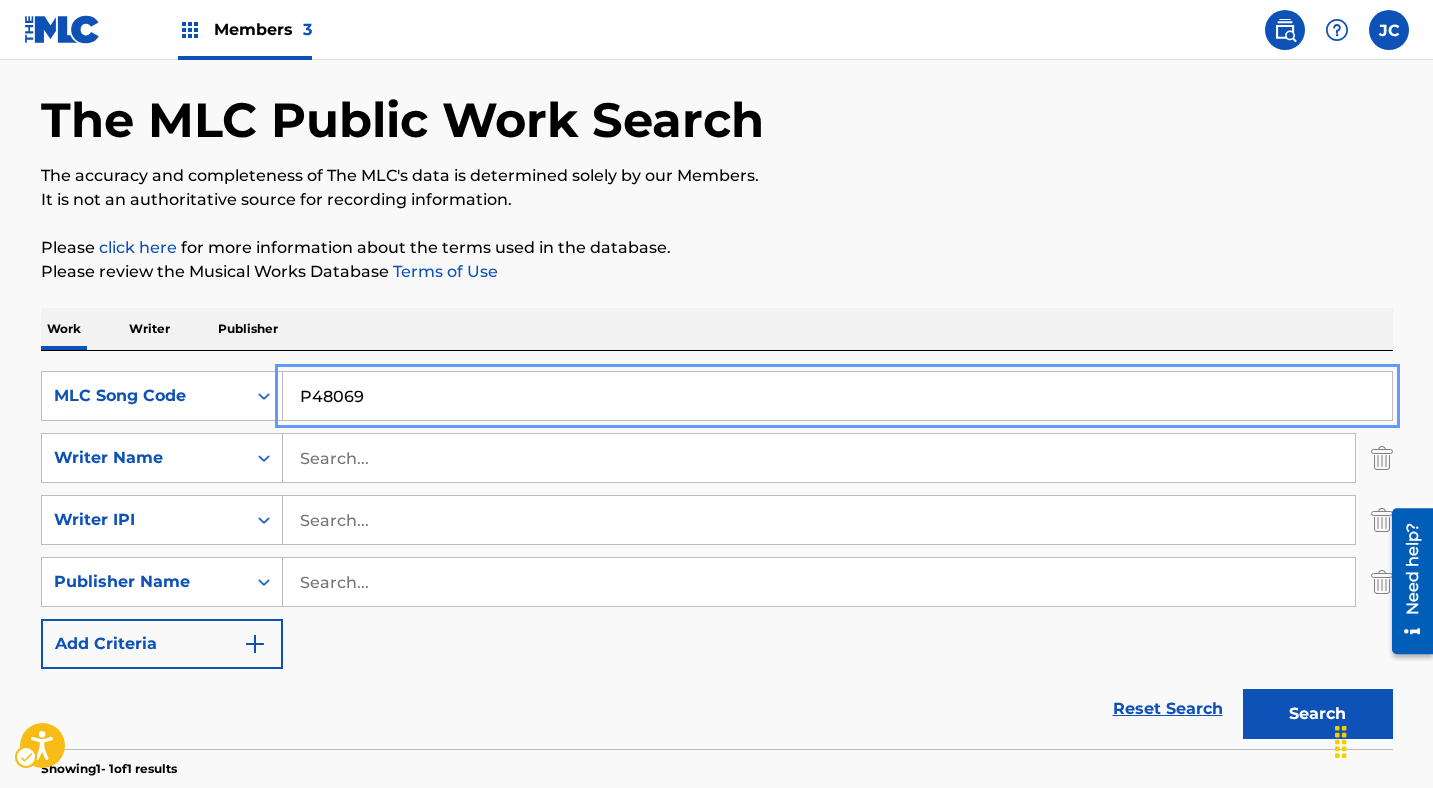 scroll, scrollTop: 75, scrollLeft: 0, axis: vertical 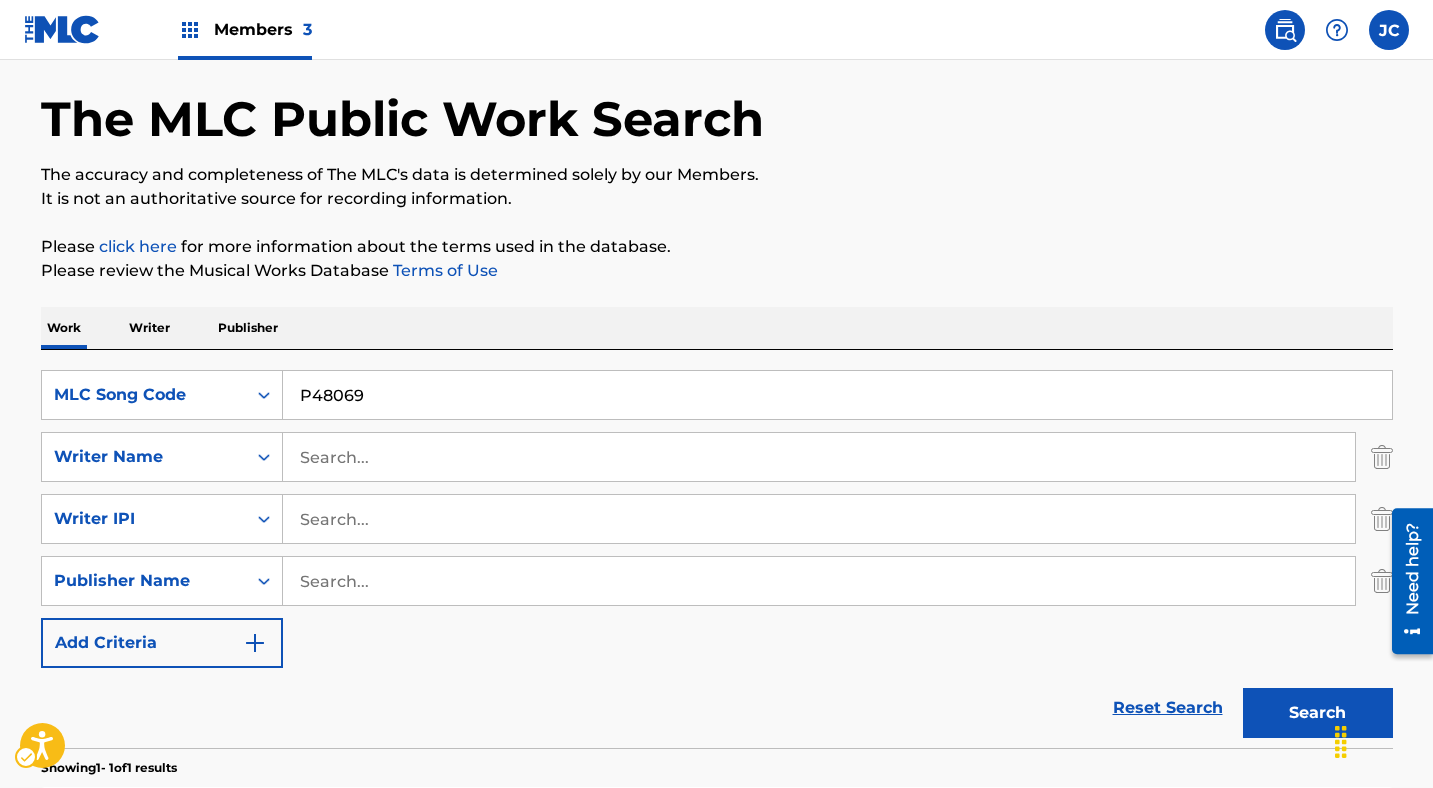 click at bounding box center [1405, 581] 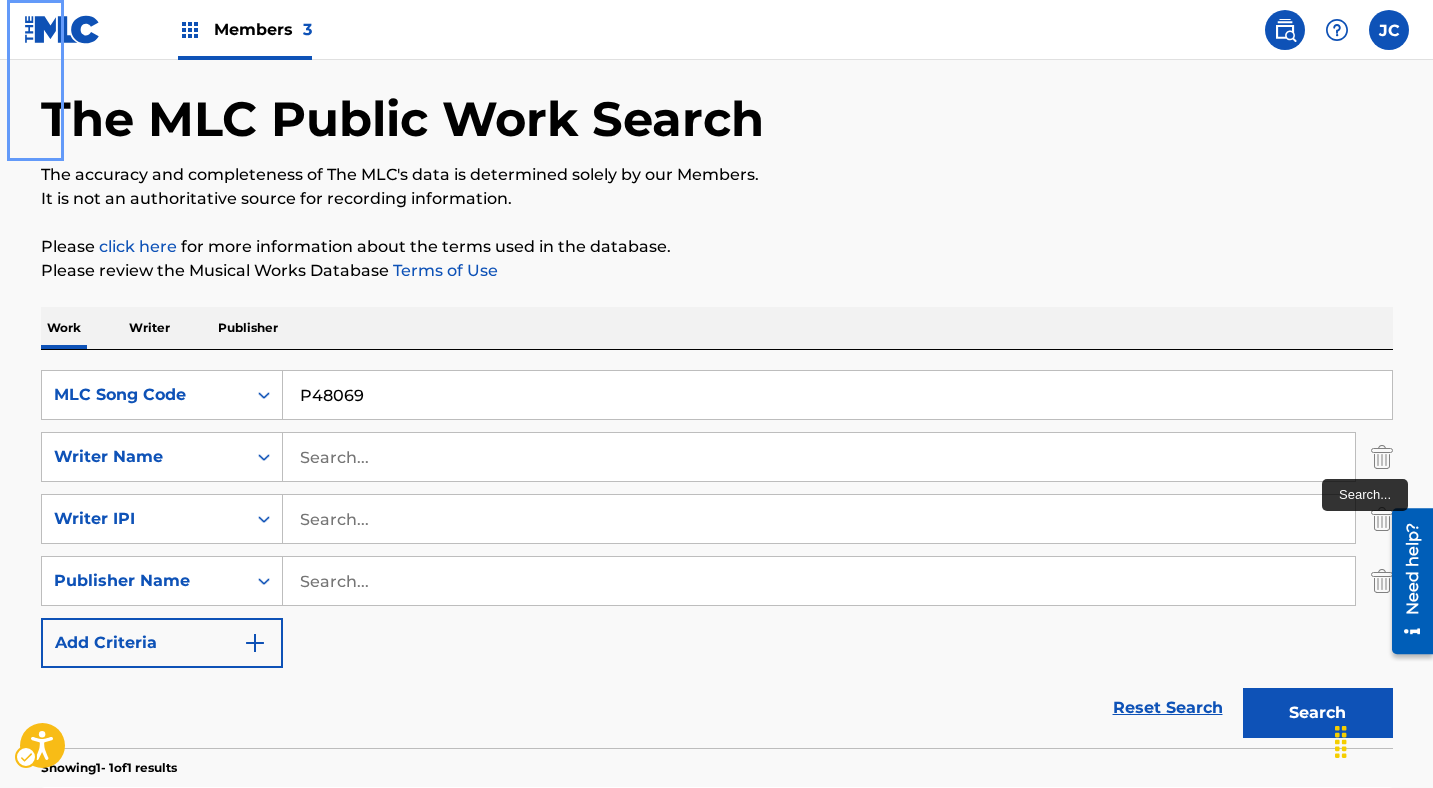 scroll, scrollTop: 424, scrollLeft: 0, axis: vertical 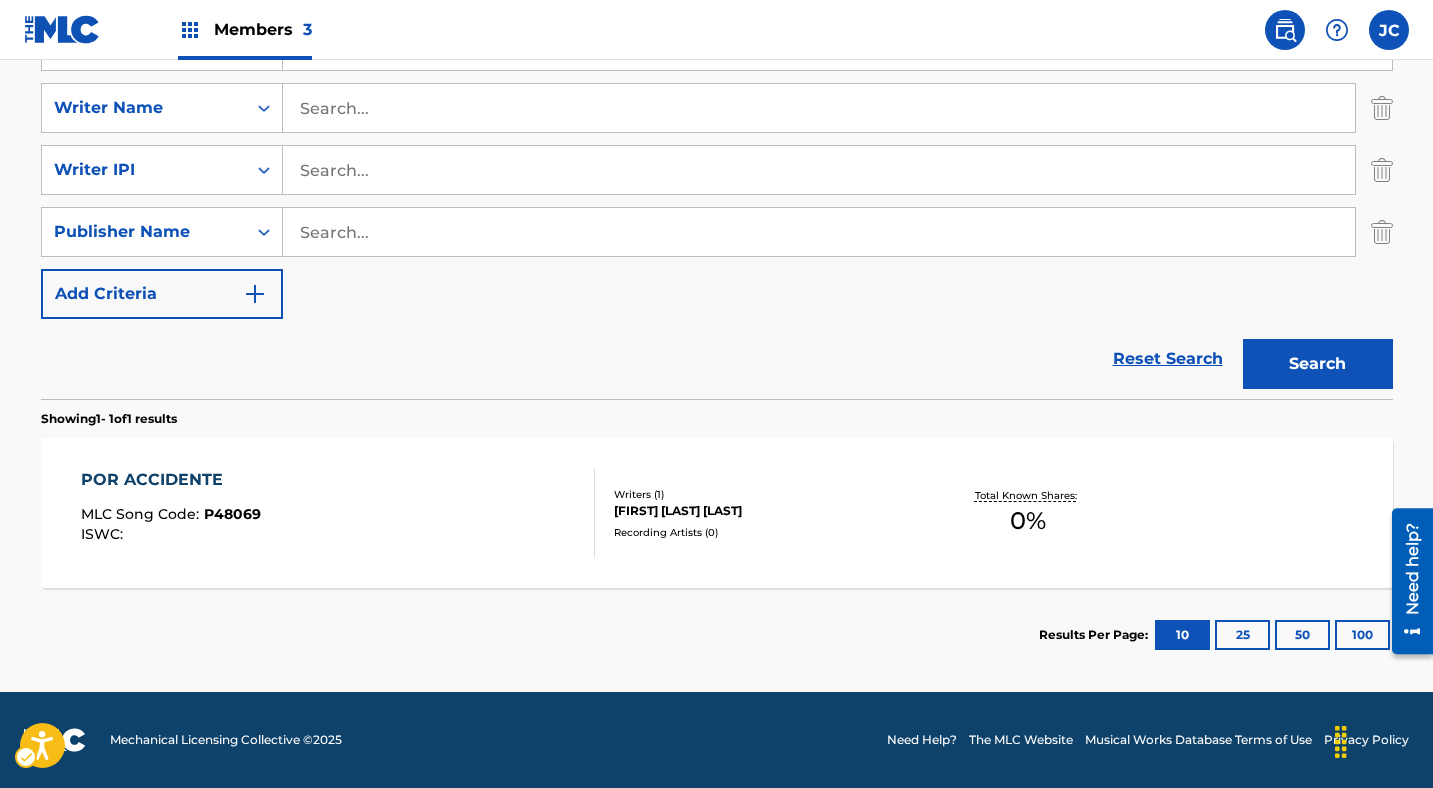 click at bounding box center (1382, 232) 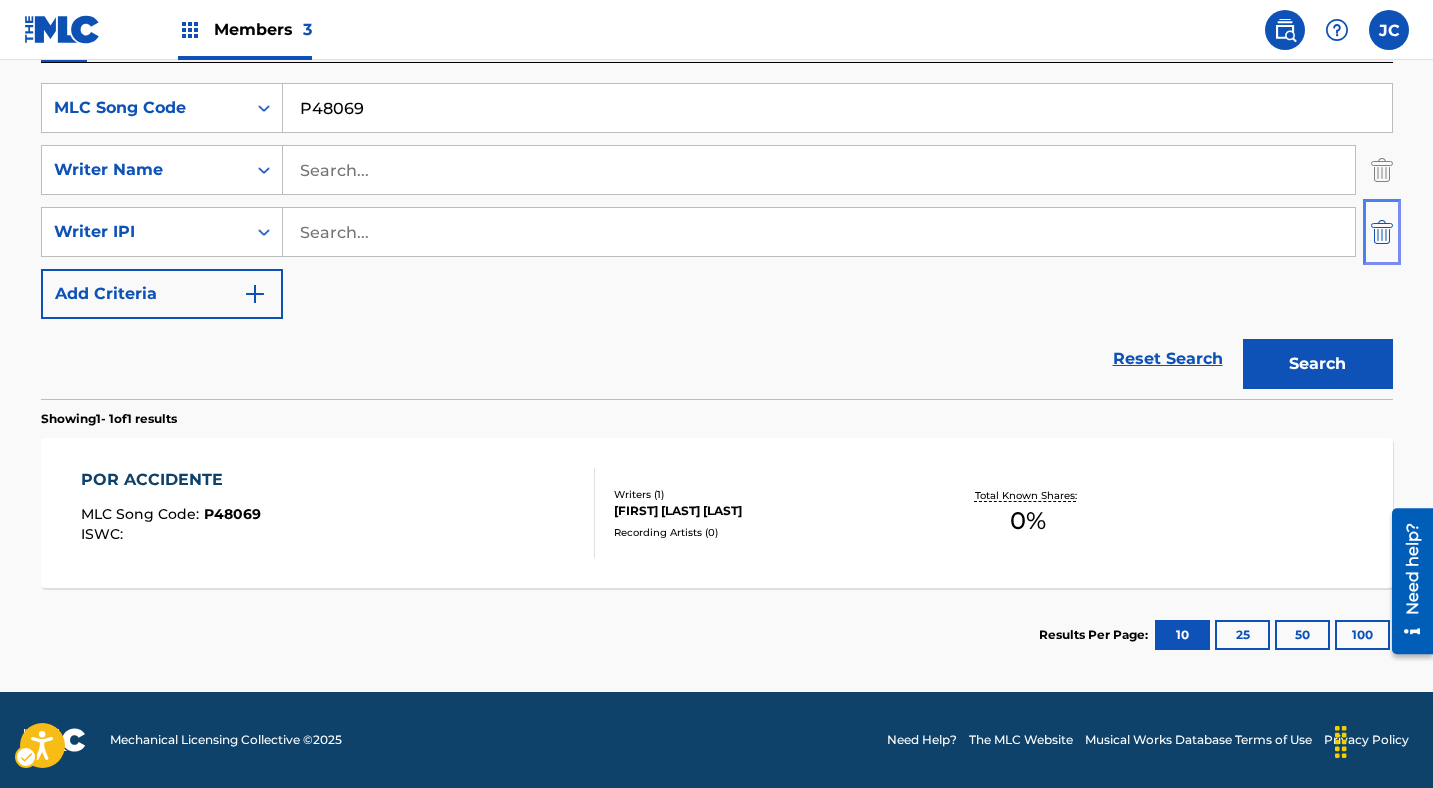 click at bounding box center [1382, 232] 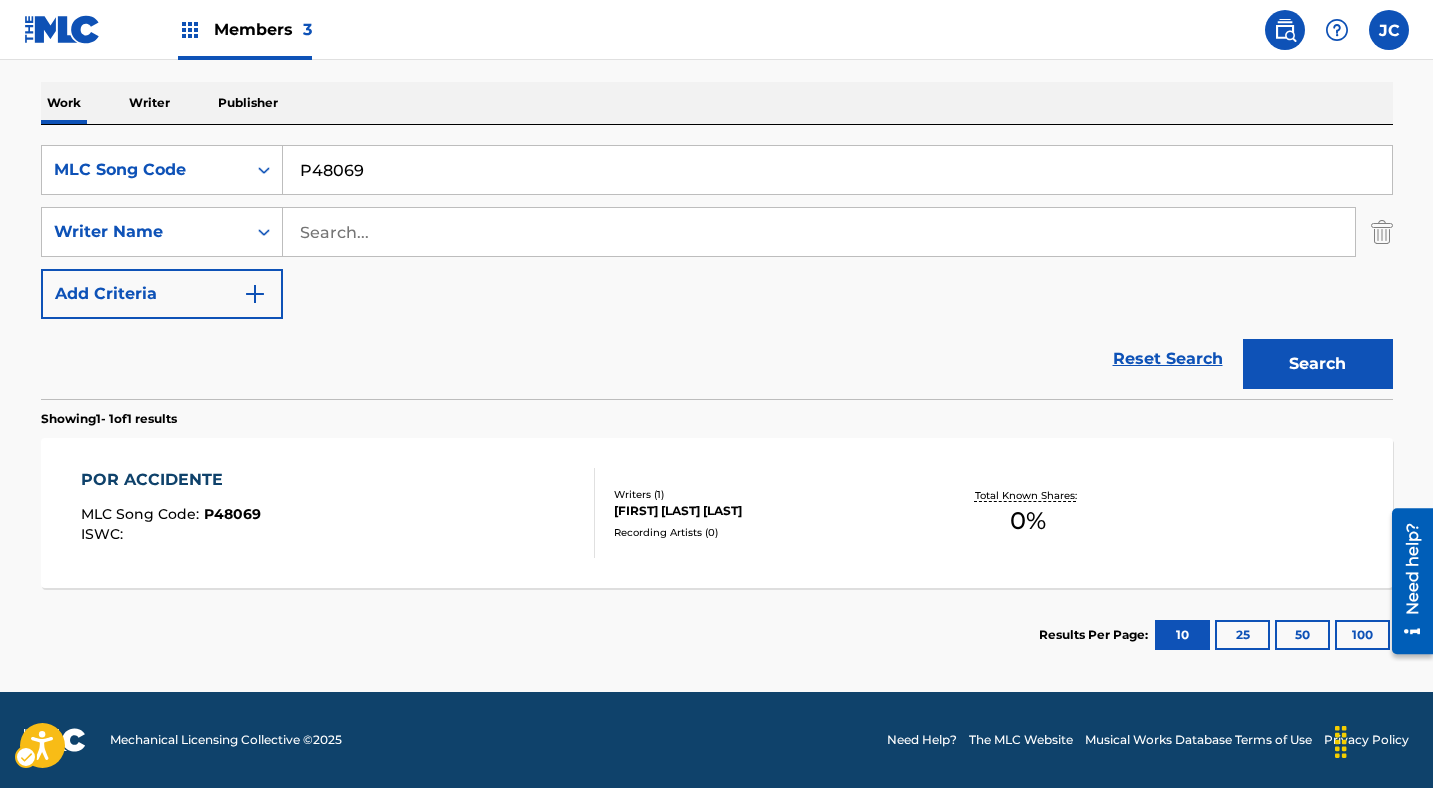 scroll, scrollTop: 300, scrollLeft: 0, axis: vertical 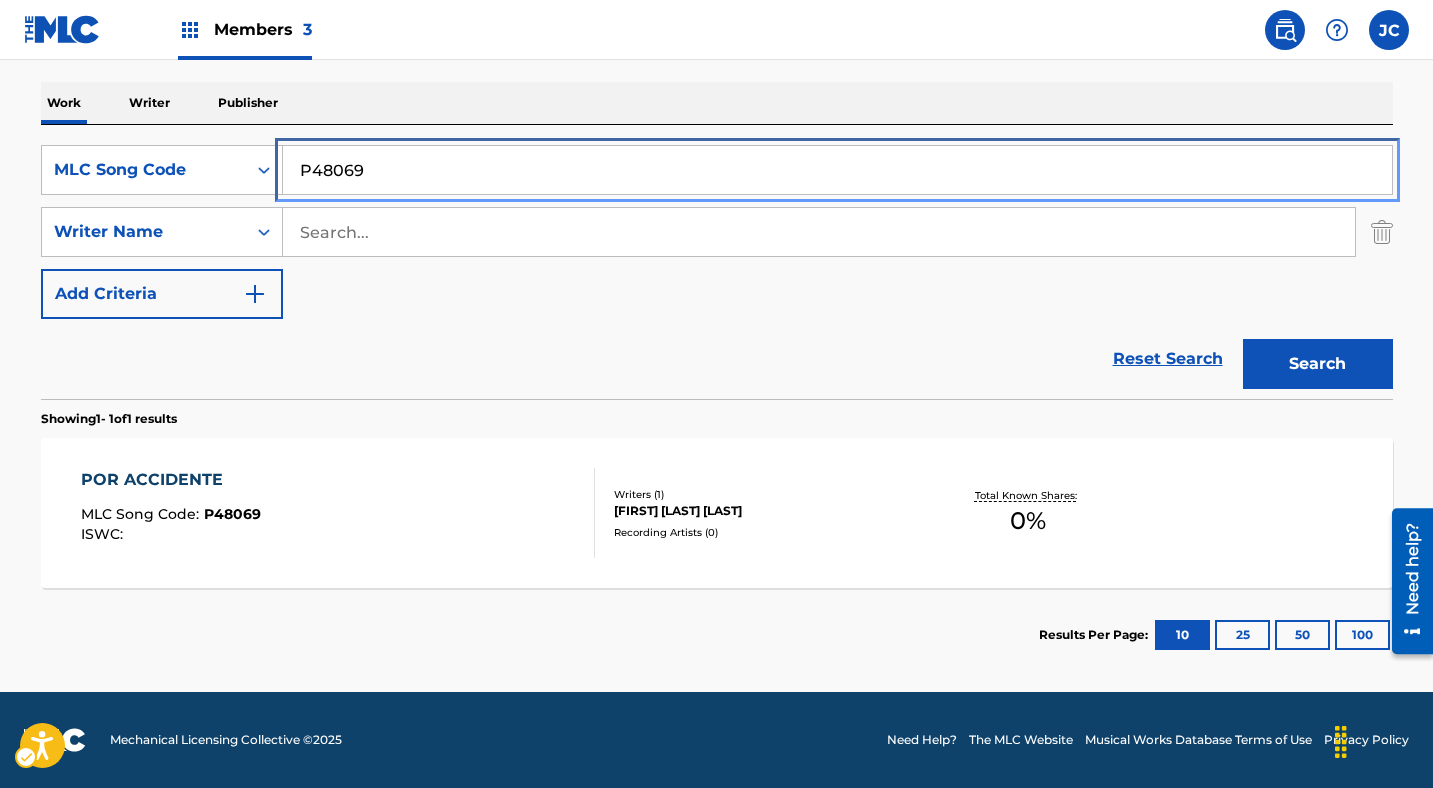 click on "P48069" at bounding box center (837, 170) 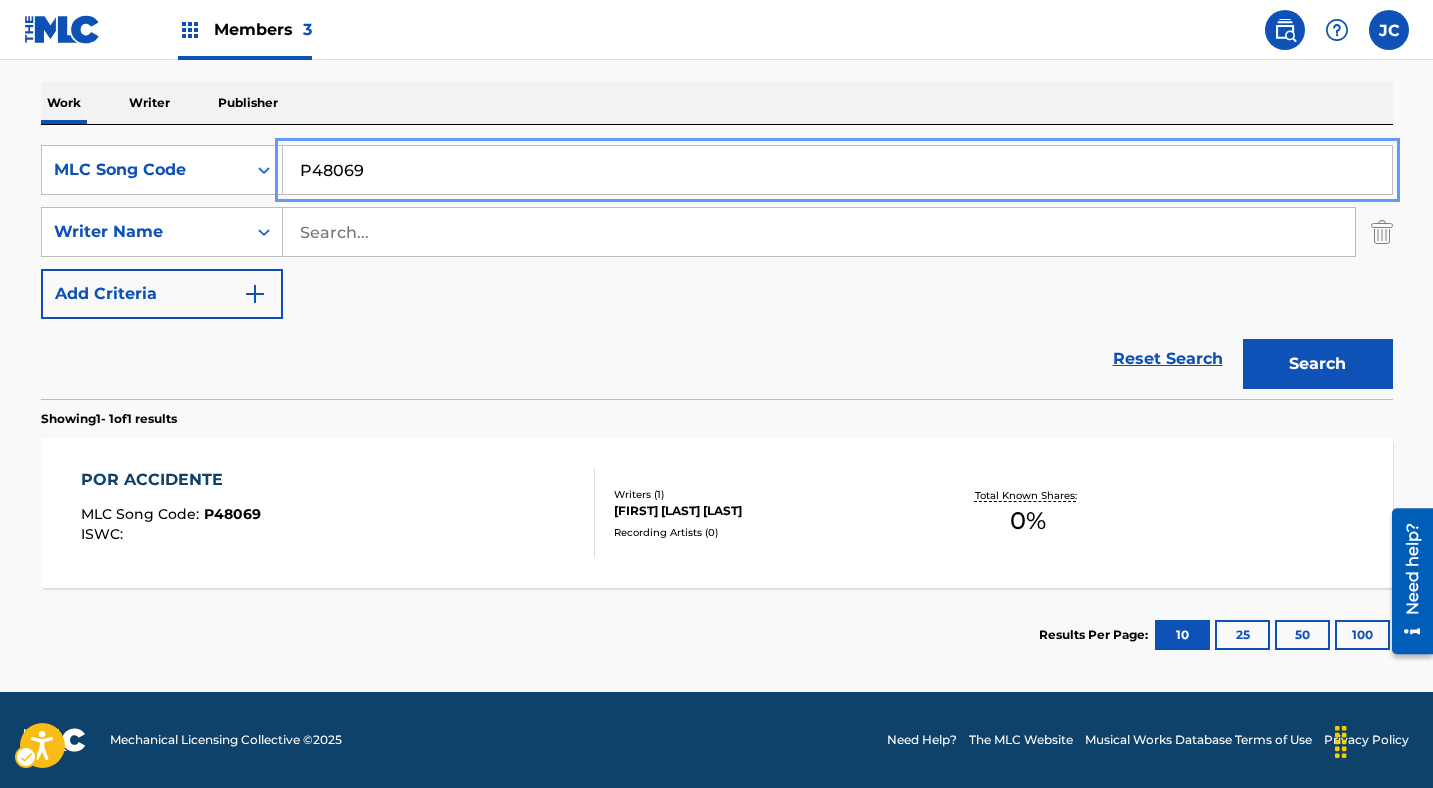 paste on "A54475" 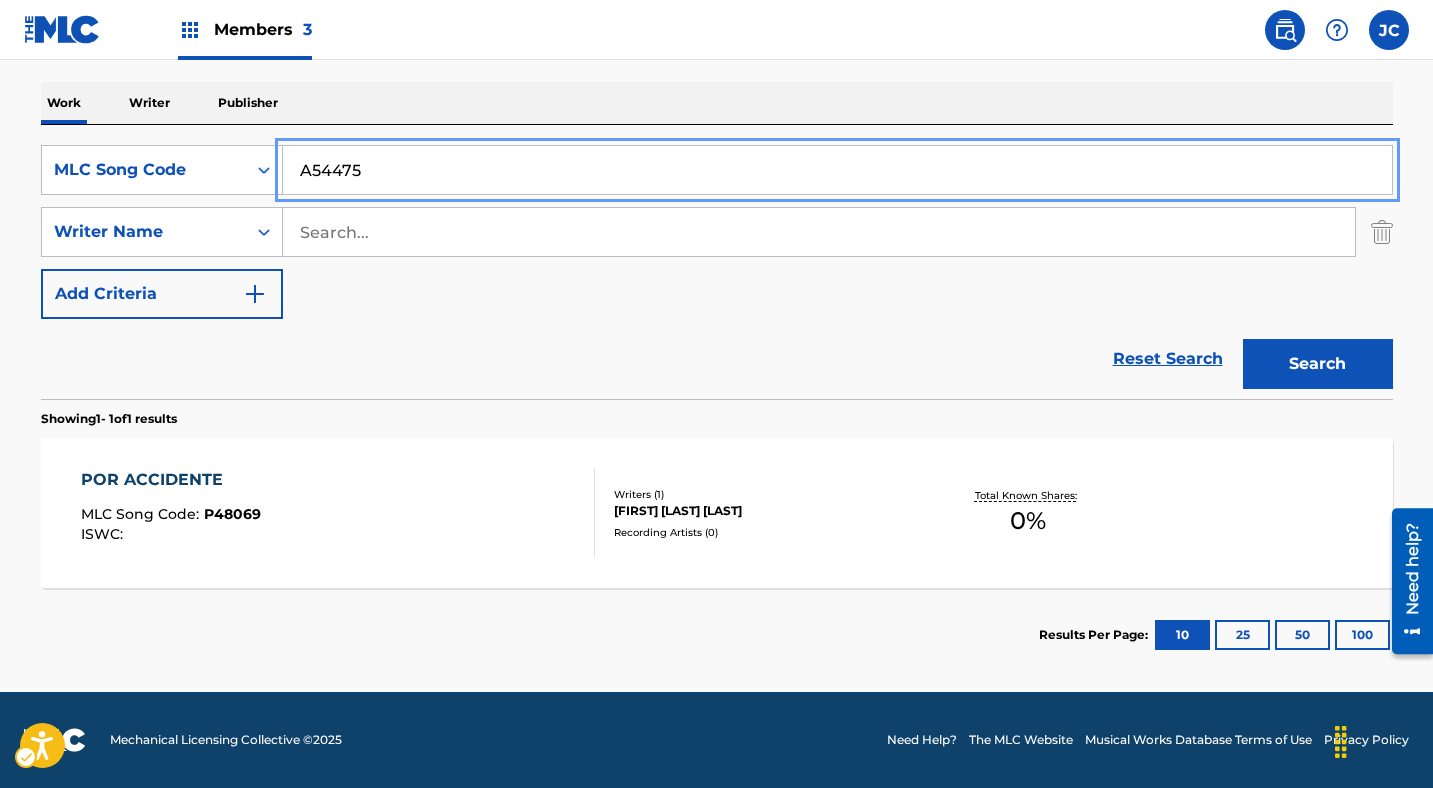 click on "Add Criteria" at bounding box center (162, 294) 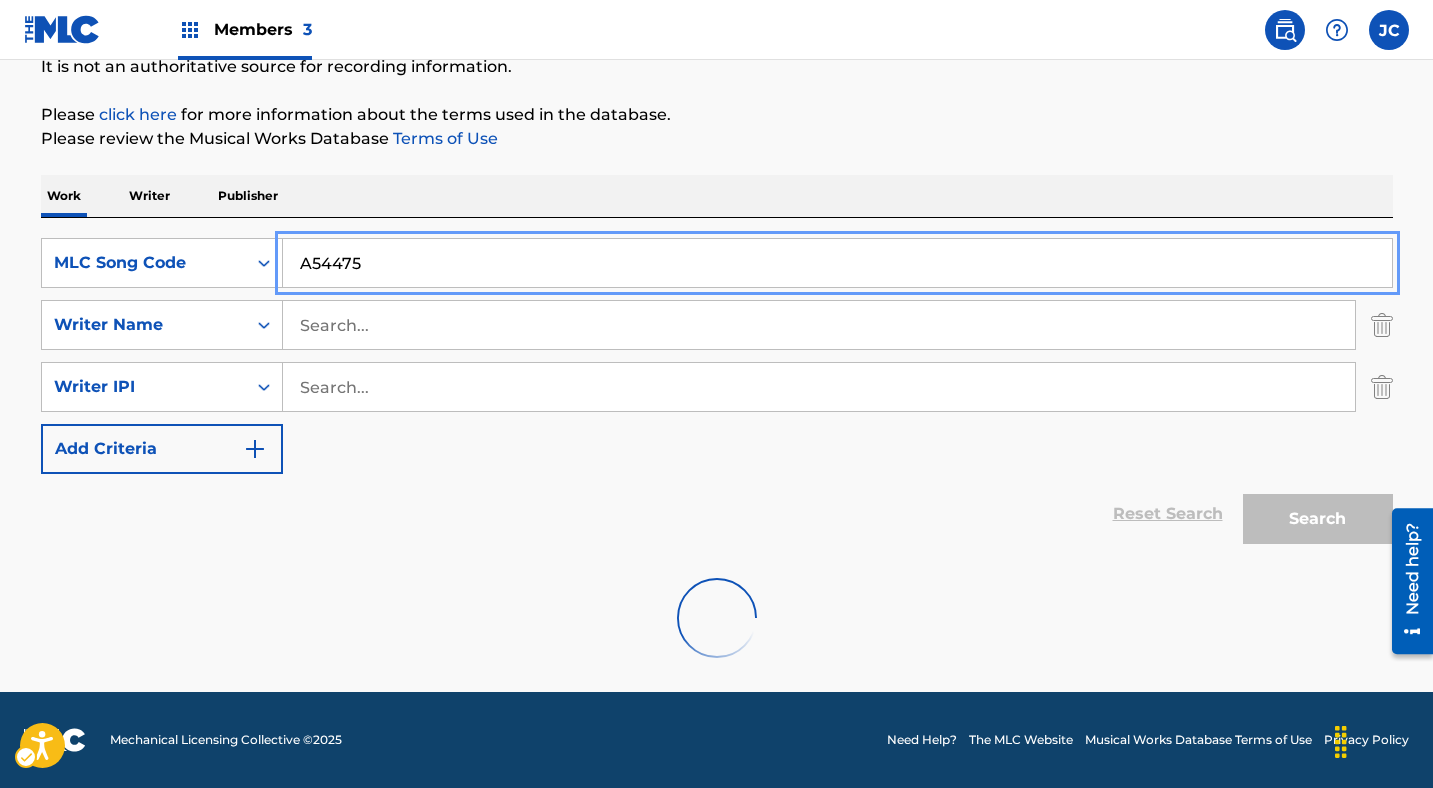 scroll, scrollTop: 300, scrollLeft: 0, axis: vertical 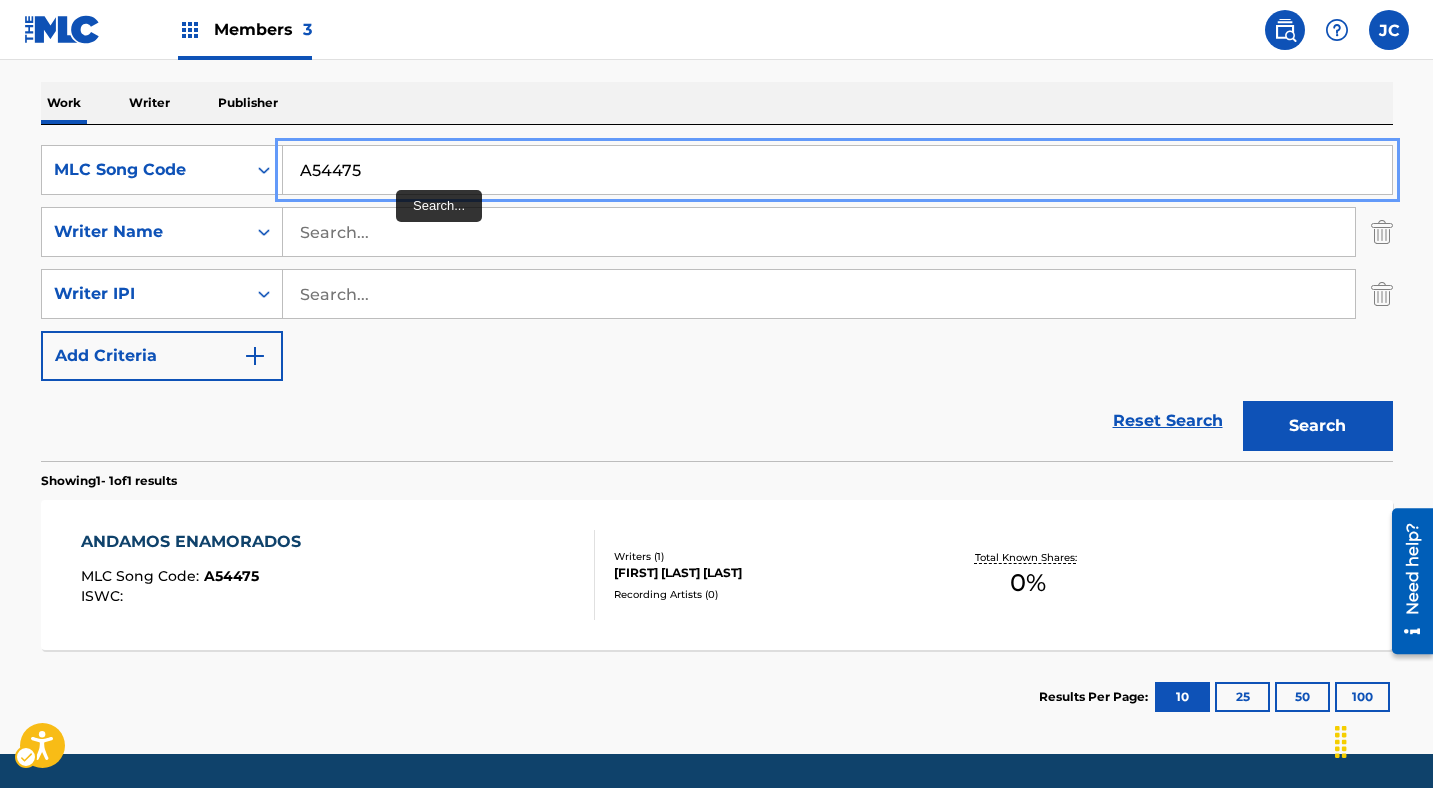click on "A54475" at bounding box center (837, 170) 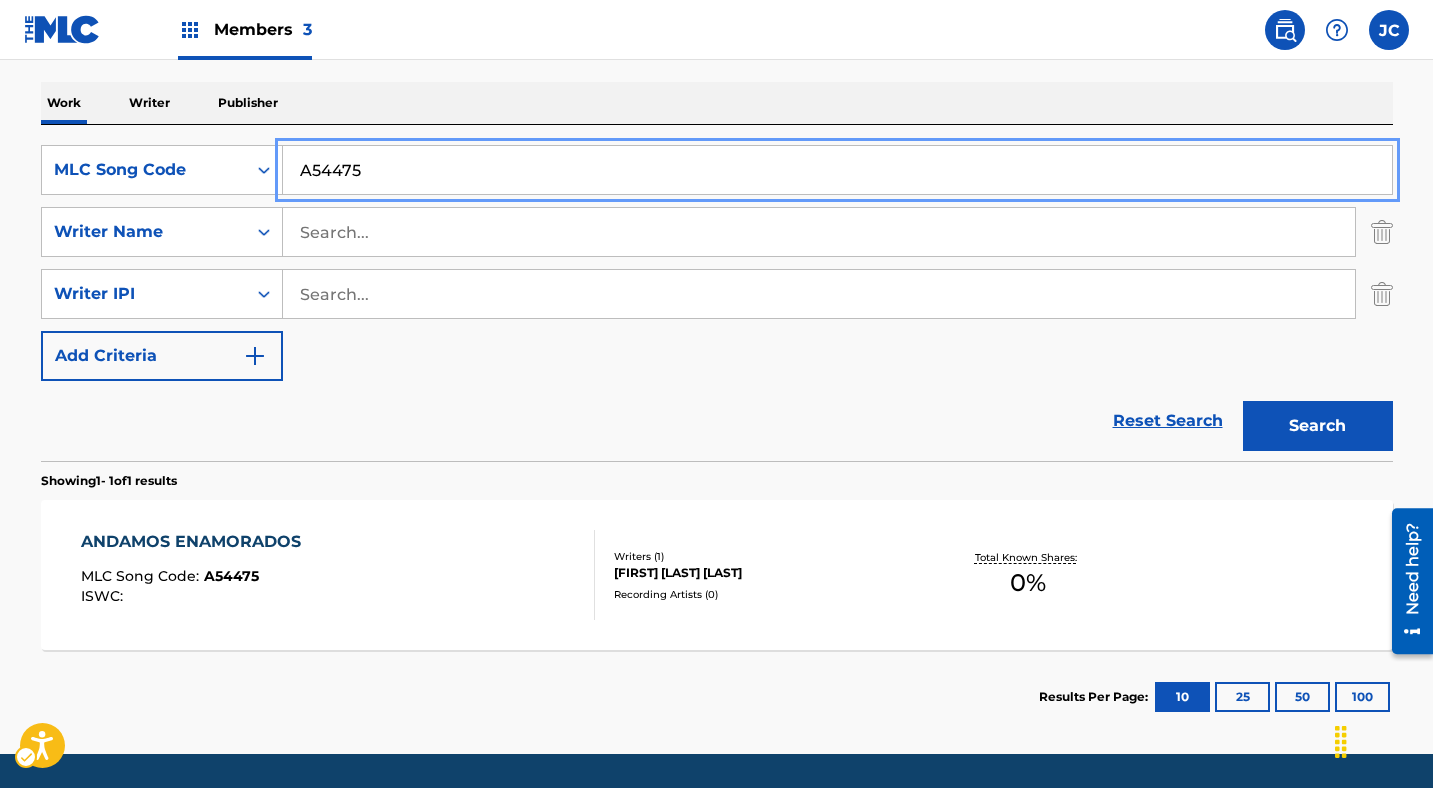 paste on "M6472F" 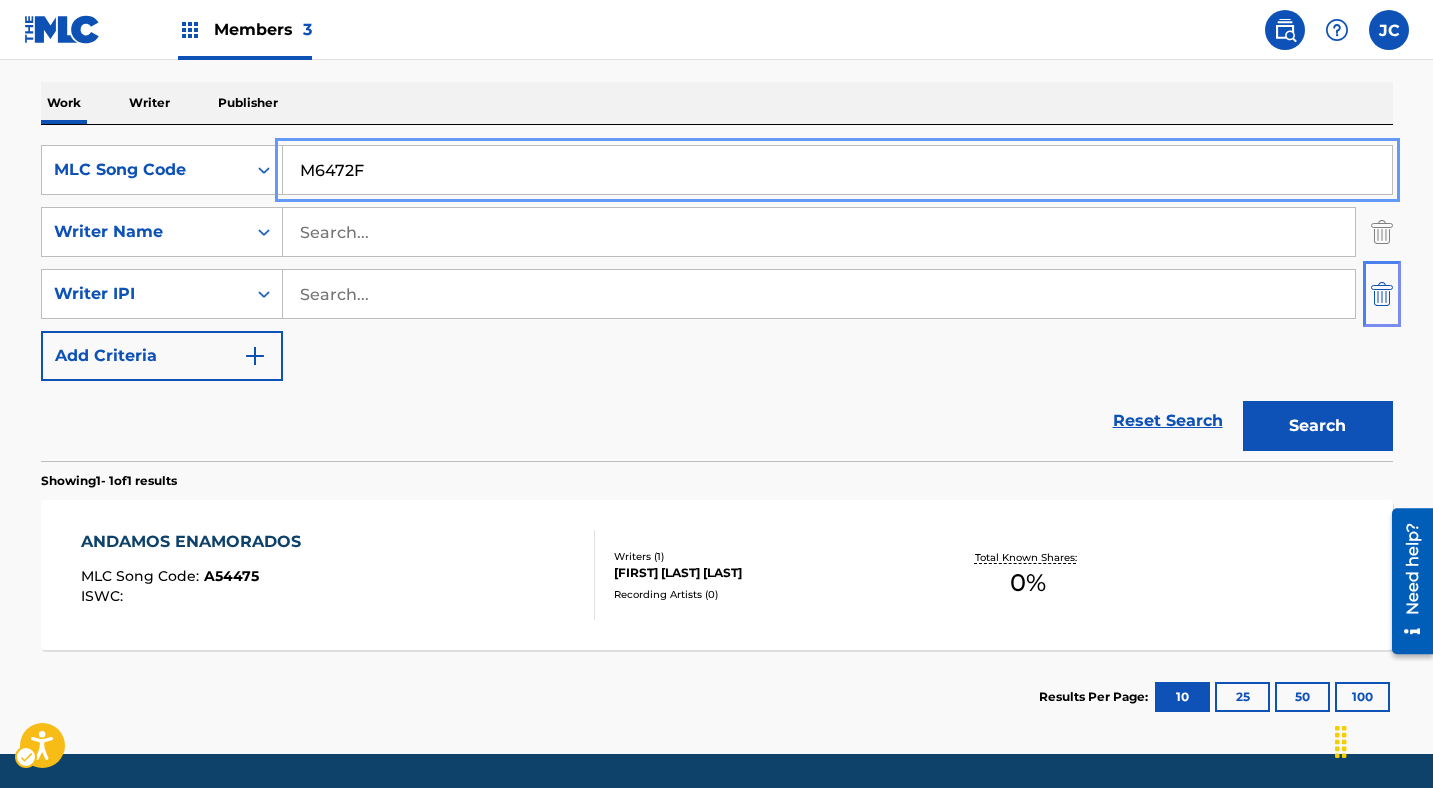 click at bounding box center [1382, 294] 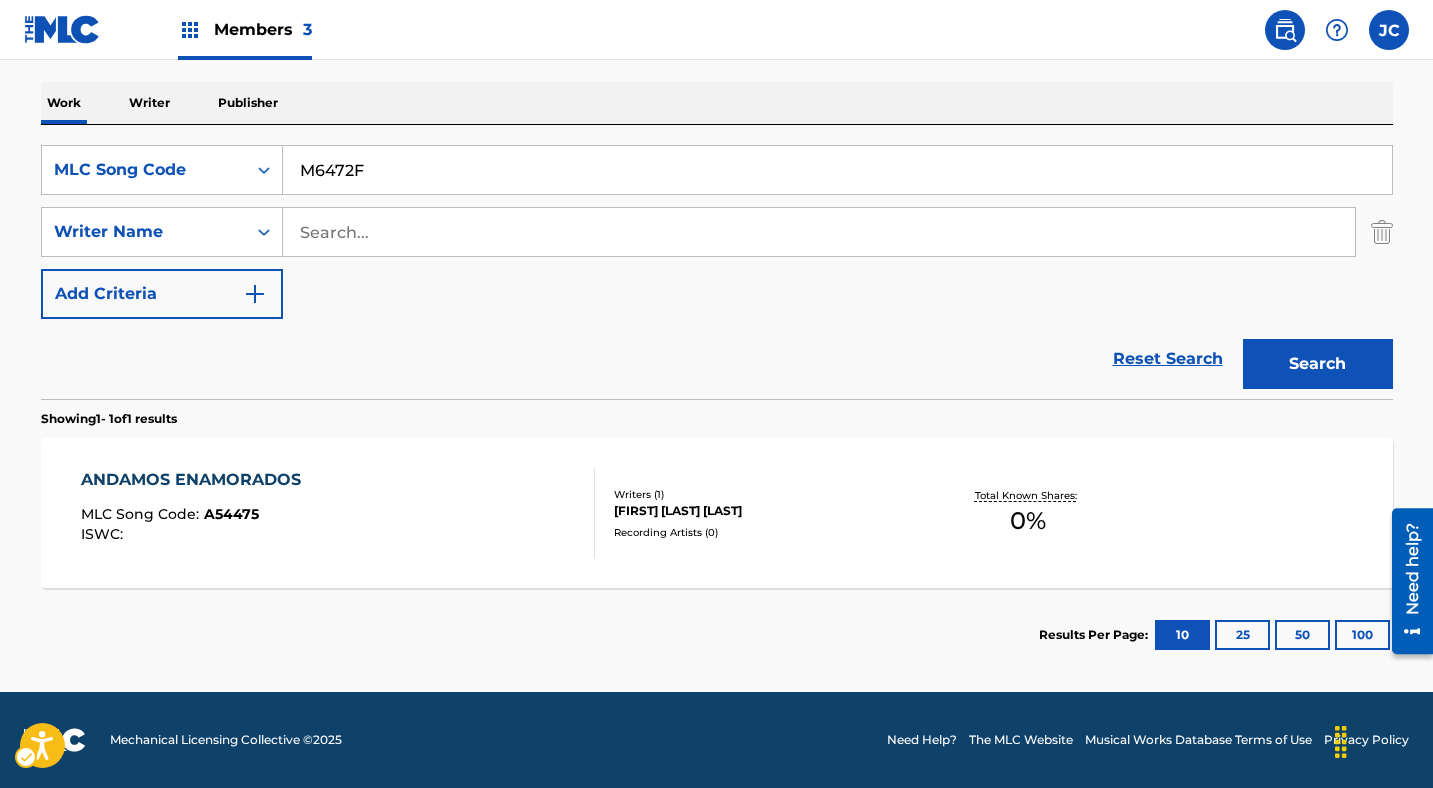 click on "Reset Search  | Submit Search" at bounding box center (717, 359) 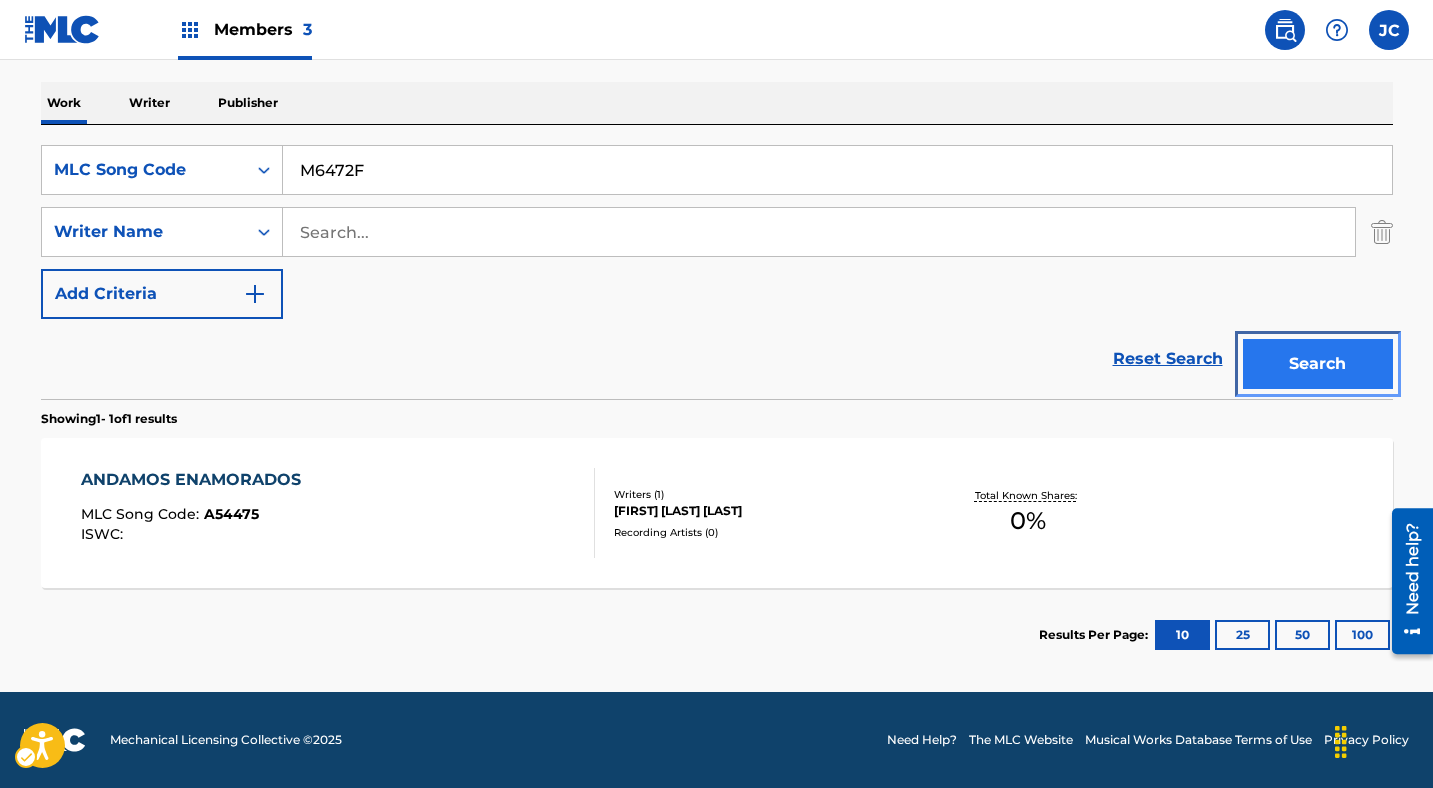 click on "Search" at bounding box center (1318, 364) 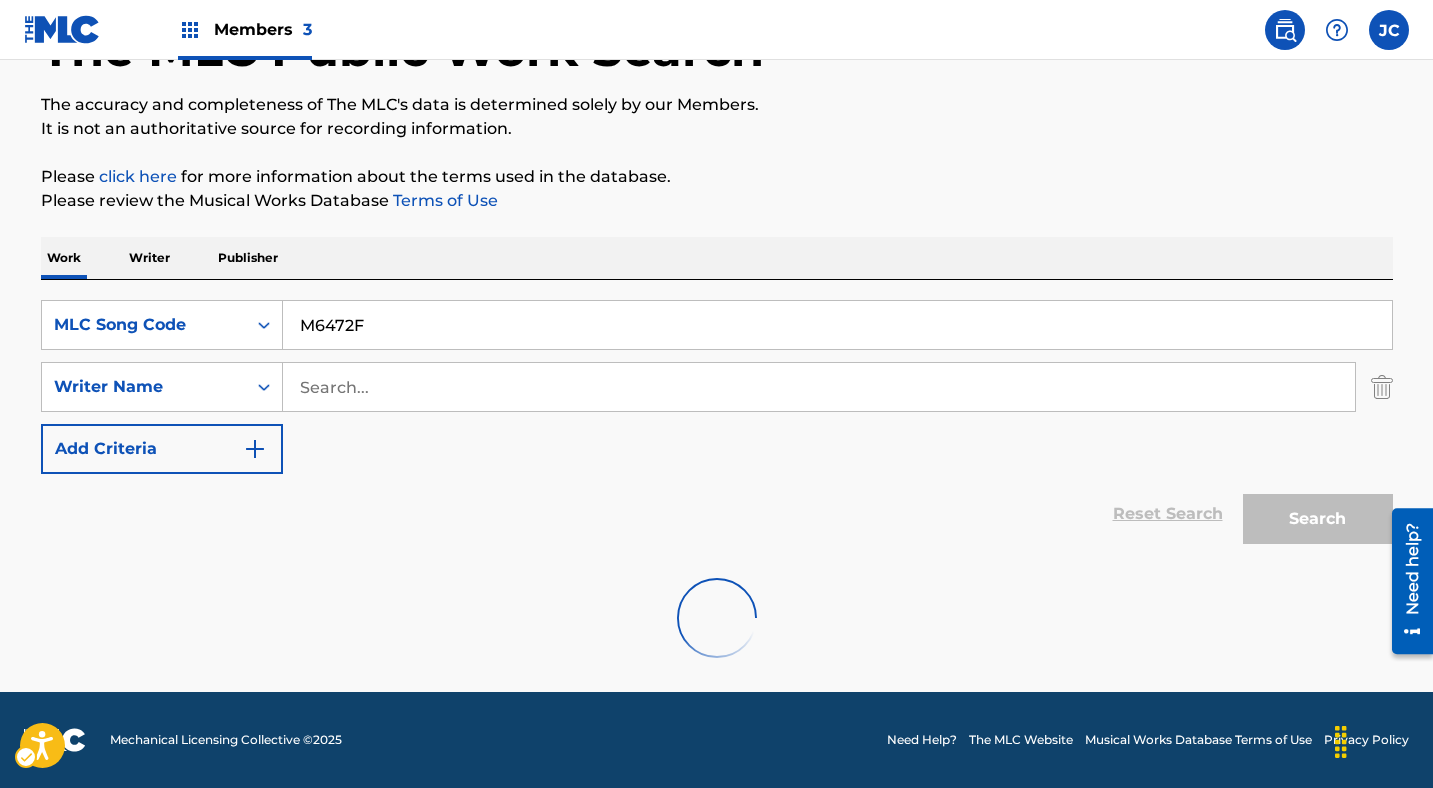 scroll, scrollTop: 300, scrollLeft: 0, axis: vertical 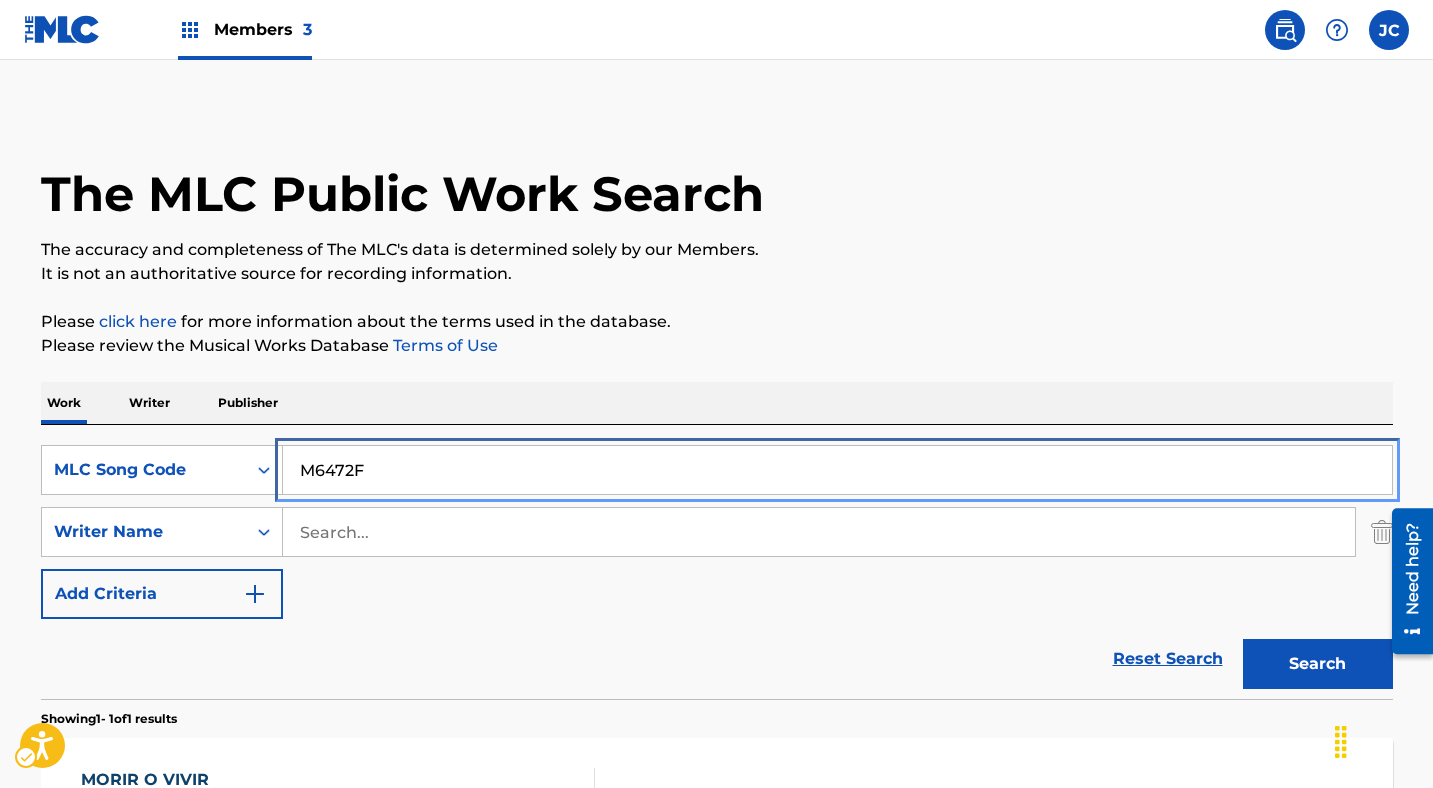 click on "M6472F" at bounding box center (837, 470) 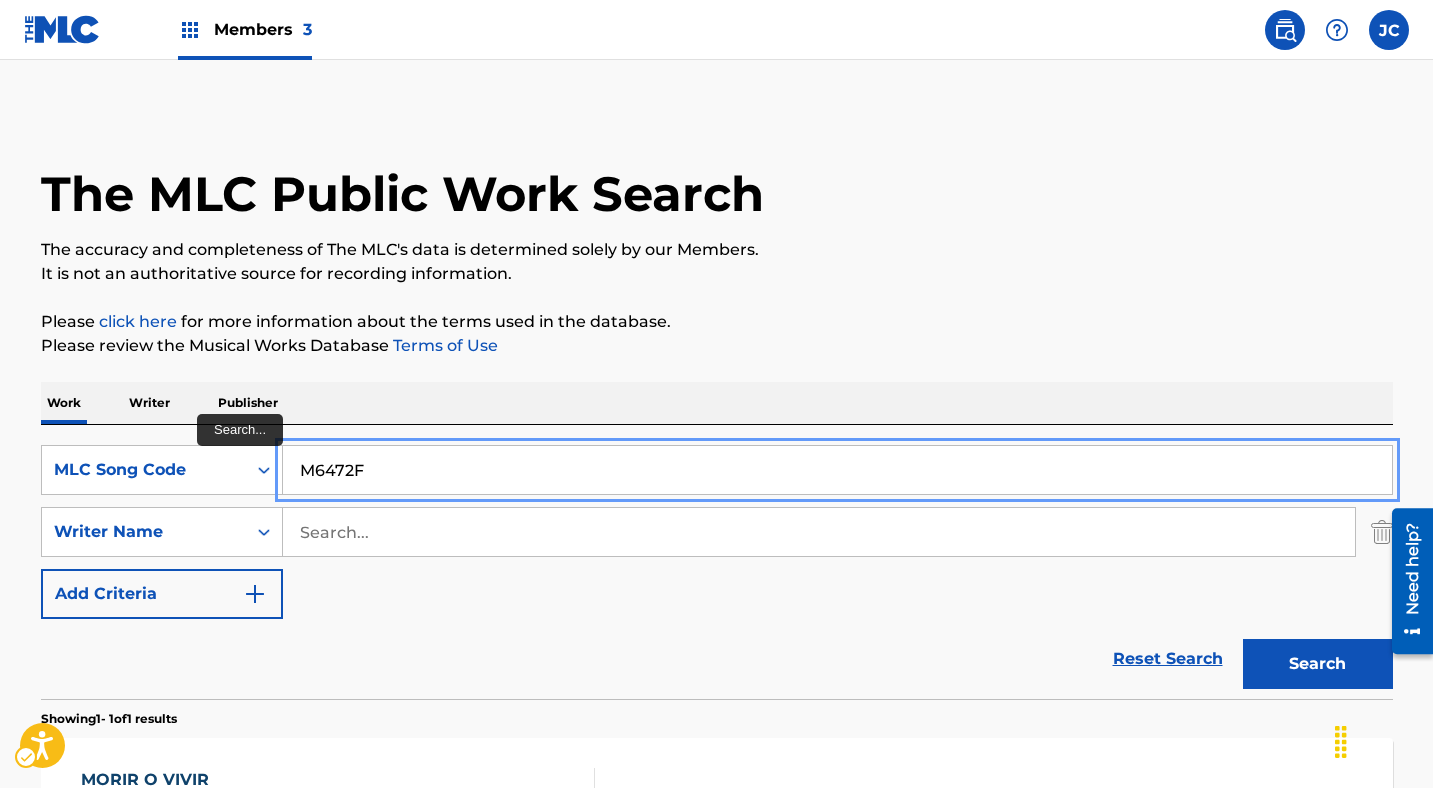 click on "M6472F" at bounding box center (837, 470) 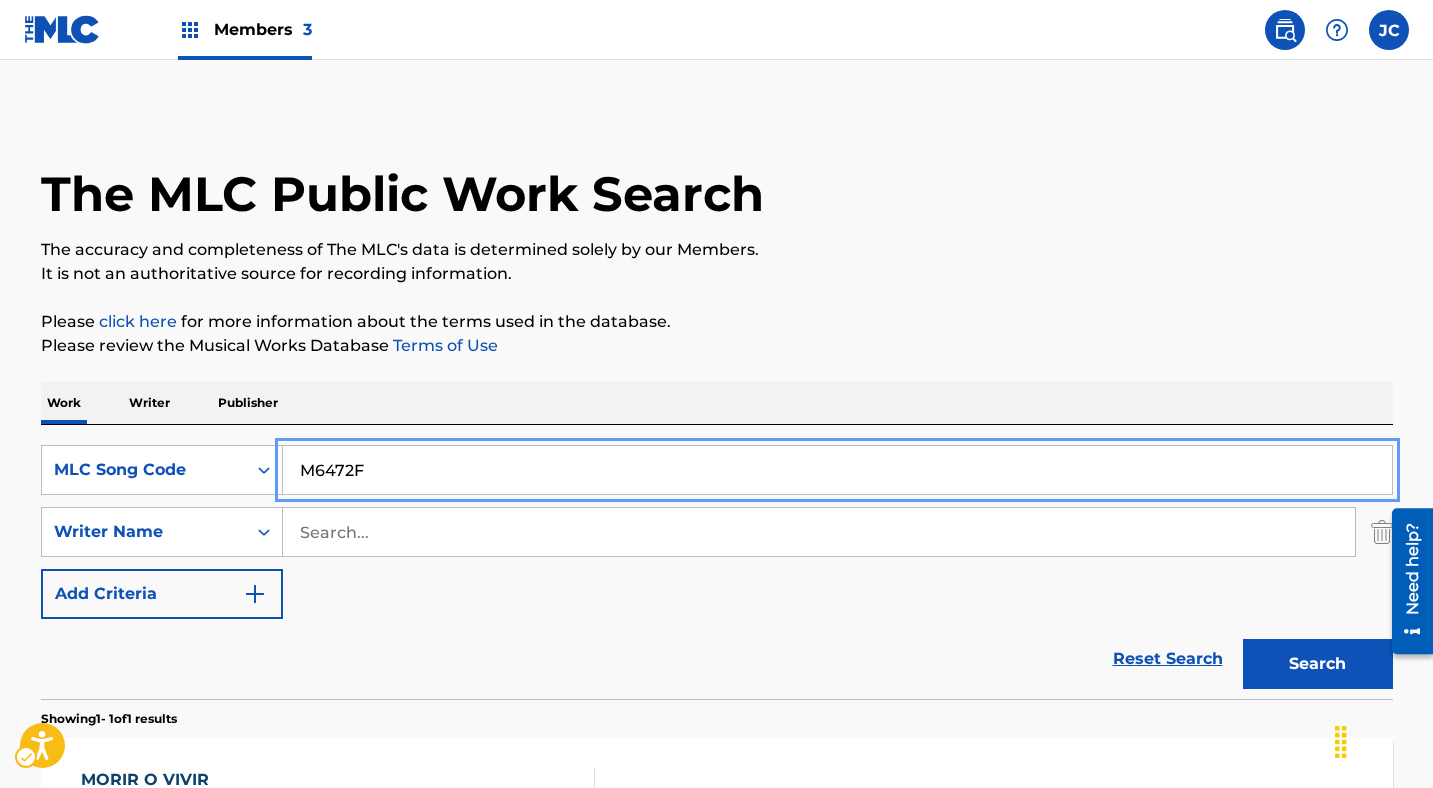 paste on "H3920S" 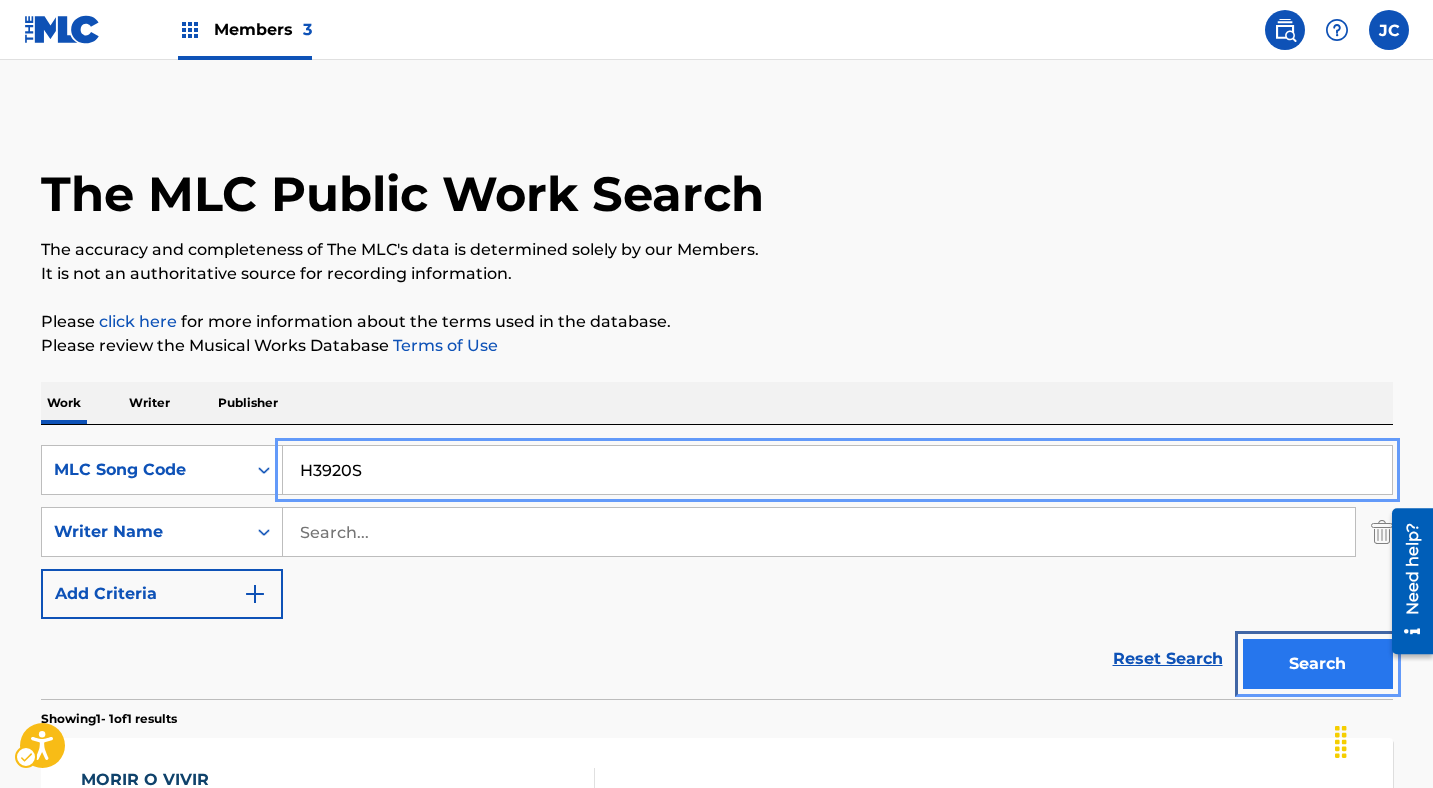 click on "Search" at bounding box center [1318, 664] 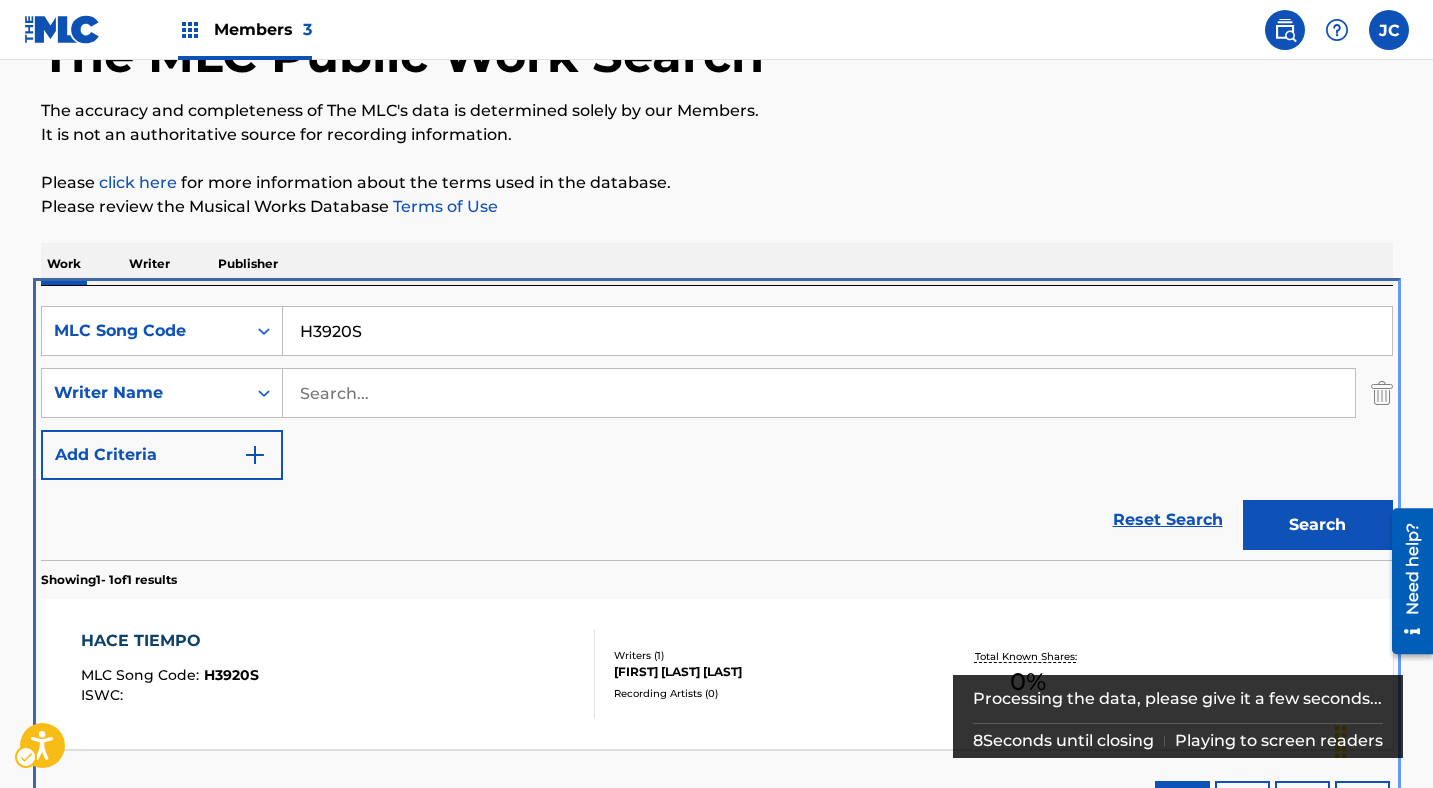 scroll, scrollTop: 272, scrollLeft: 0, axis: vertical 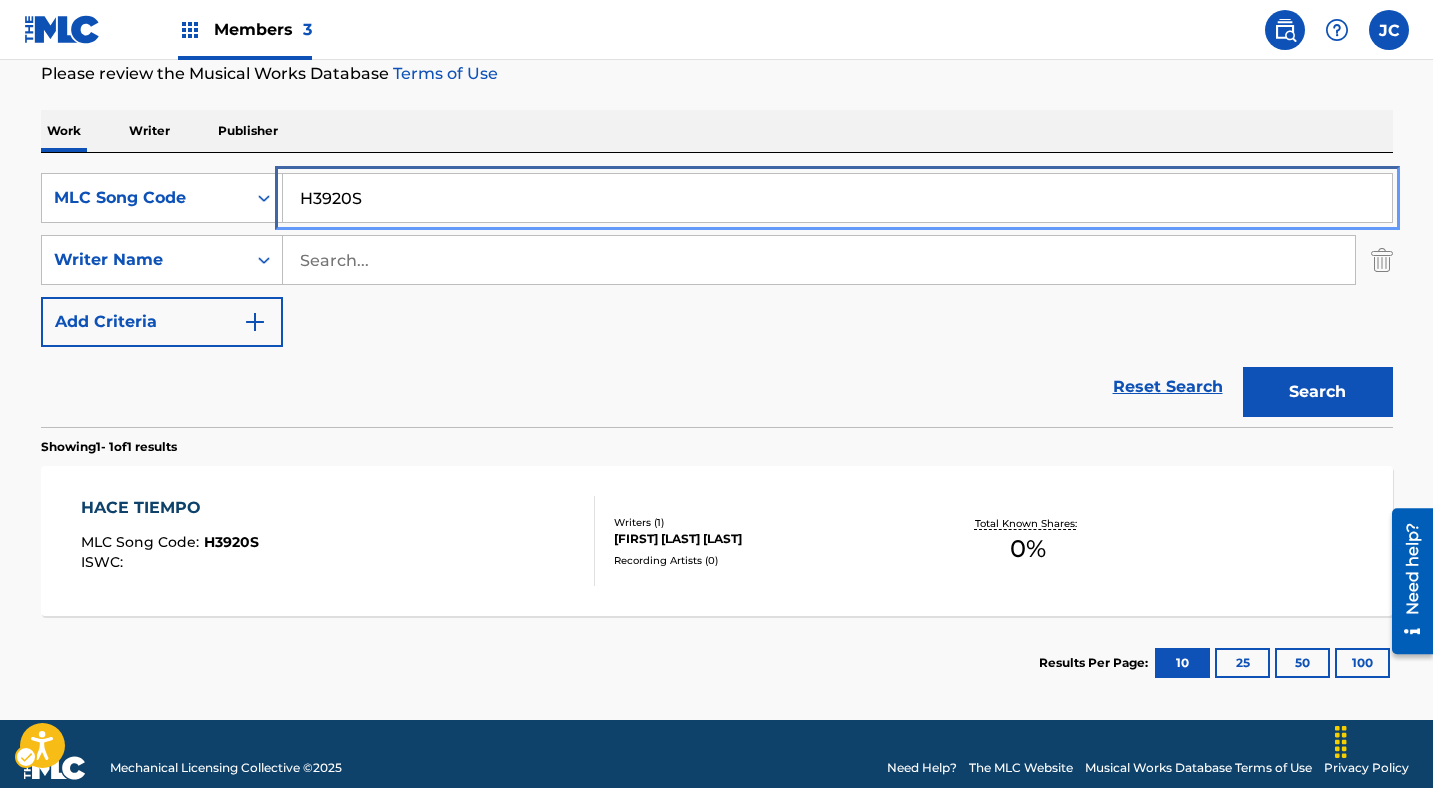 click on "H3920S" at bounding box center (837, 198) 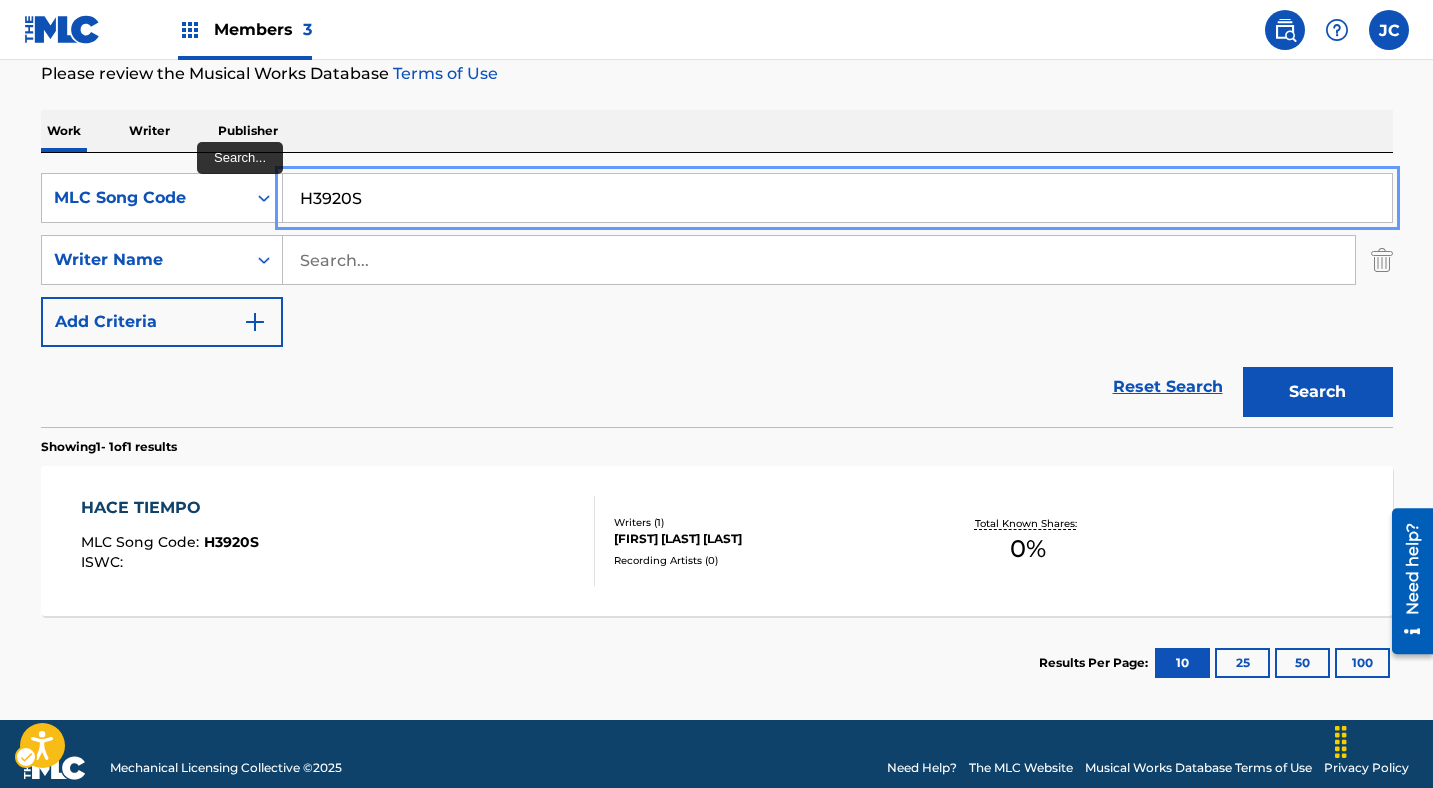 paste on "U12175" 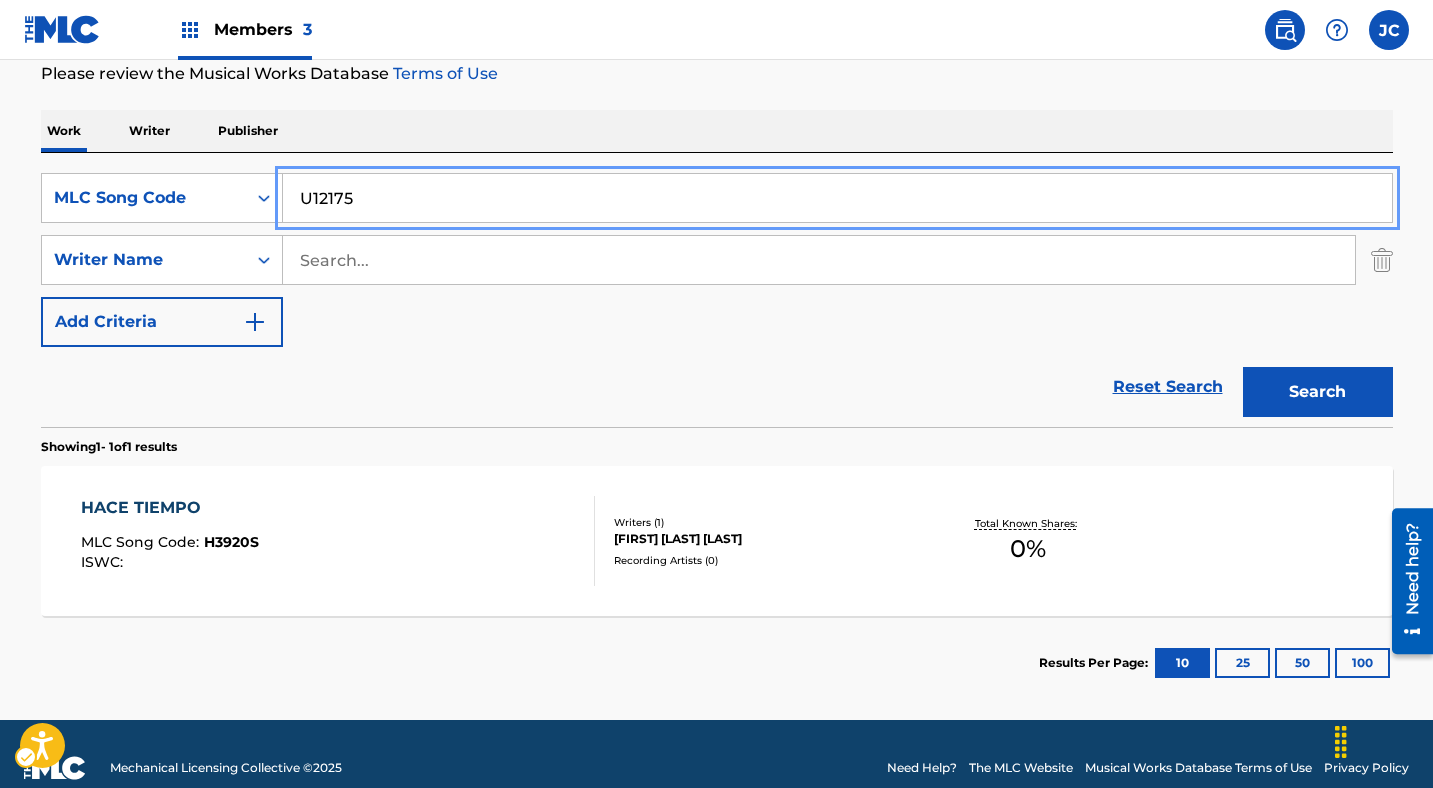 click on "SearchWithCriteriac5847a91-bd80-4637-8226-37b90e214795 MLC Song Code U12175 SearchWithCriteriac06835f9-97c4-4589-8b0a-0a4e84c7076f Writer Name Add Criteria" at bounding box center [717, 260] 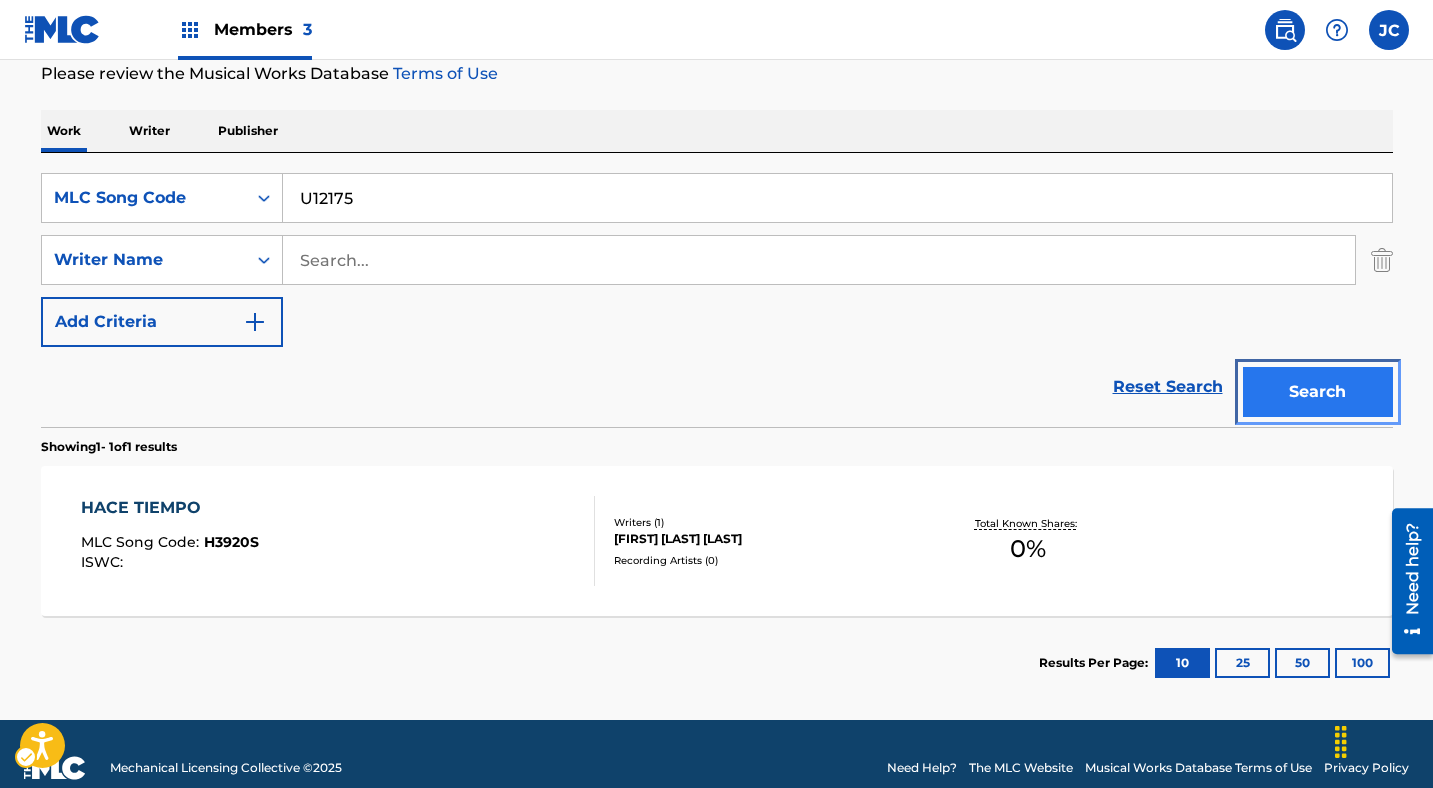 click on "Search" at bounding box center (1318, 392) 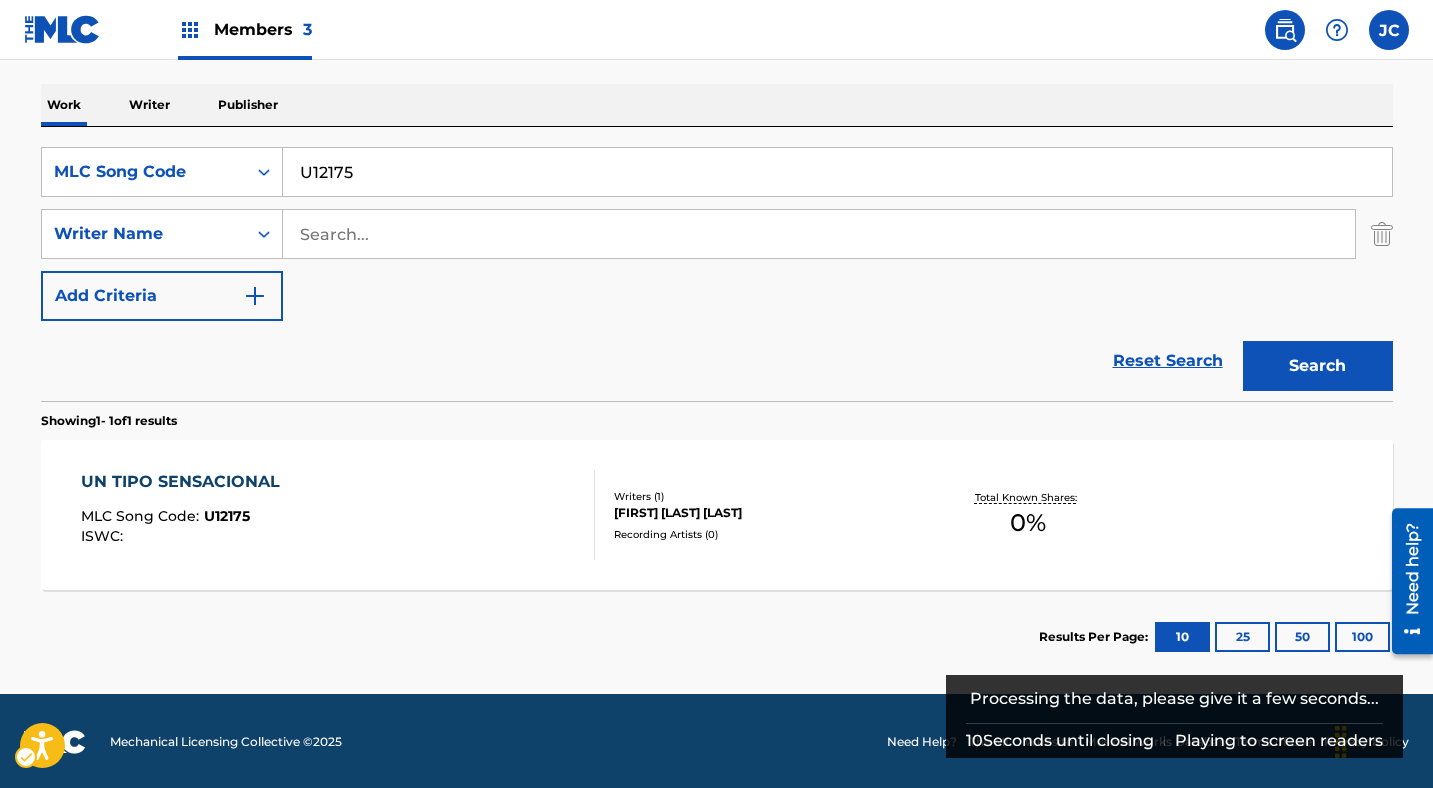 scroll, scrollTop: 300, scrollLeft: 0, axis: vertical 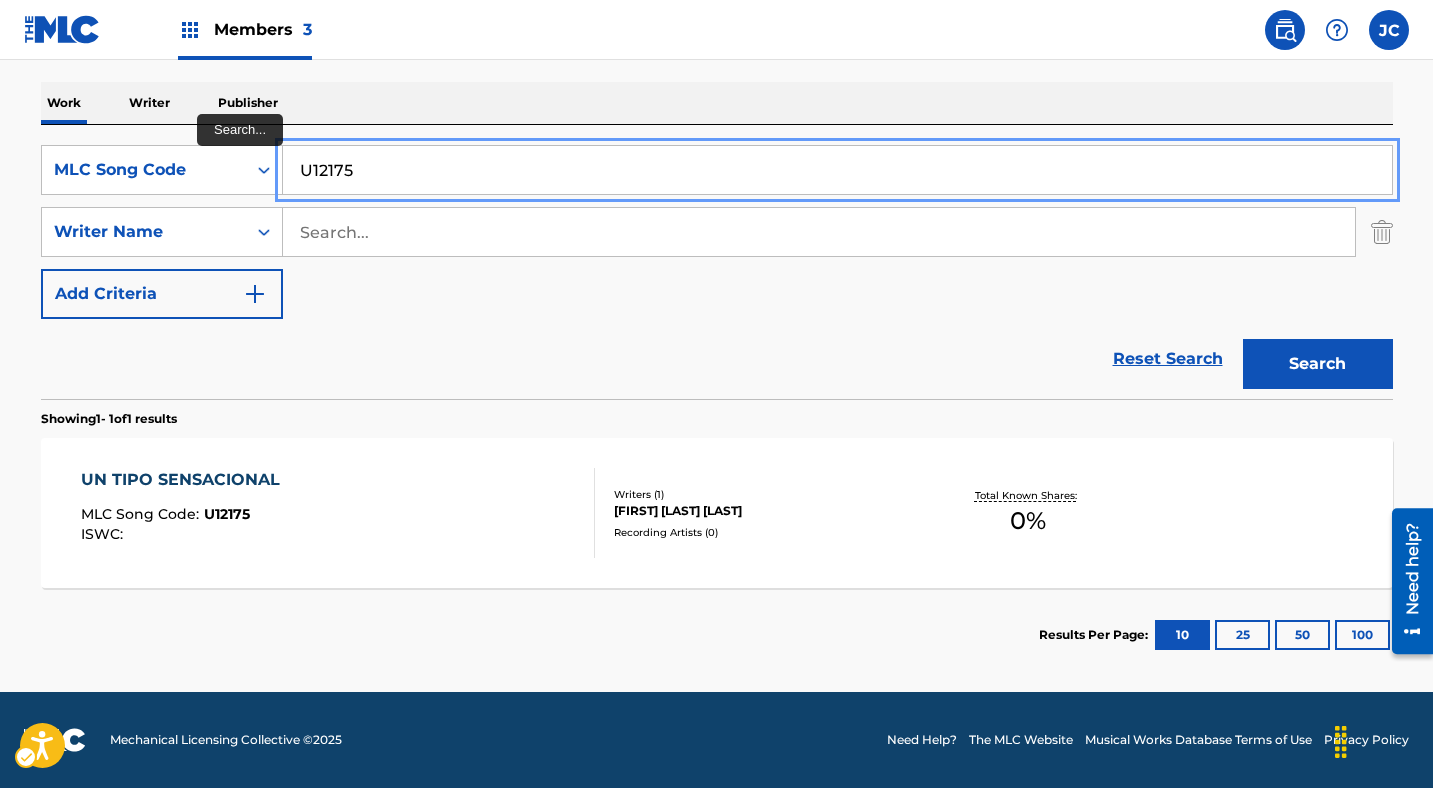 click on "U12175" at bounding box center (837, 170) 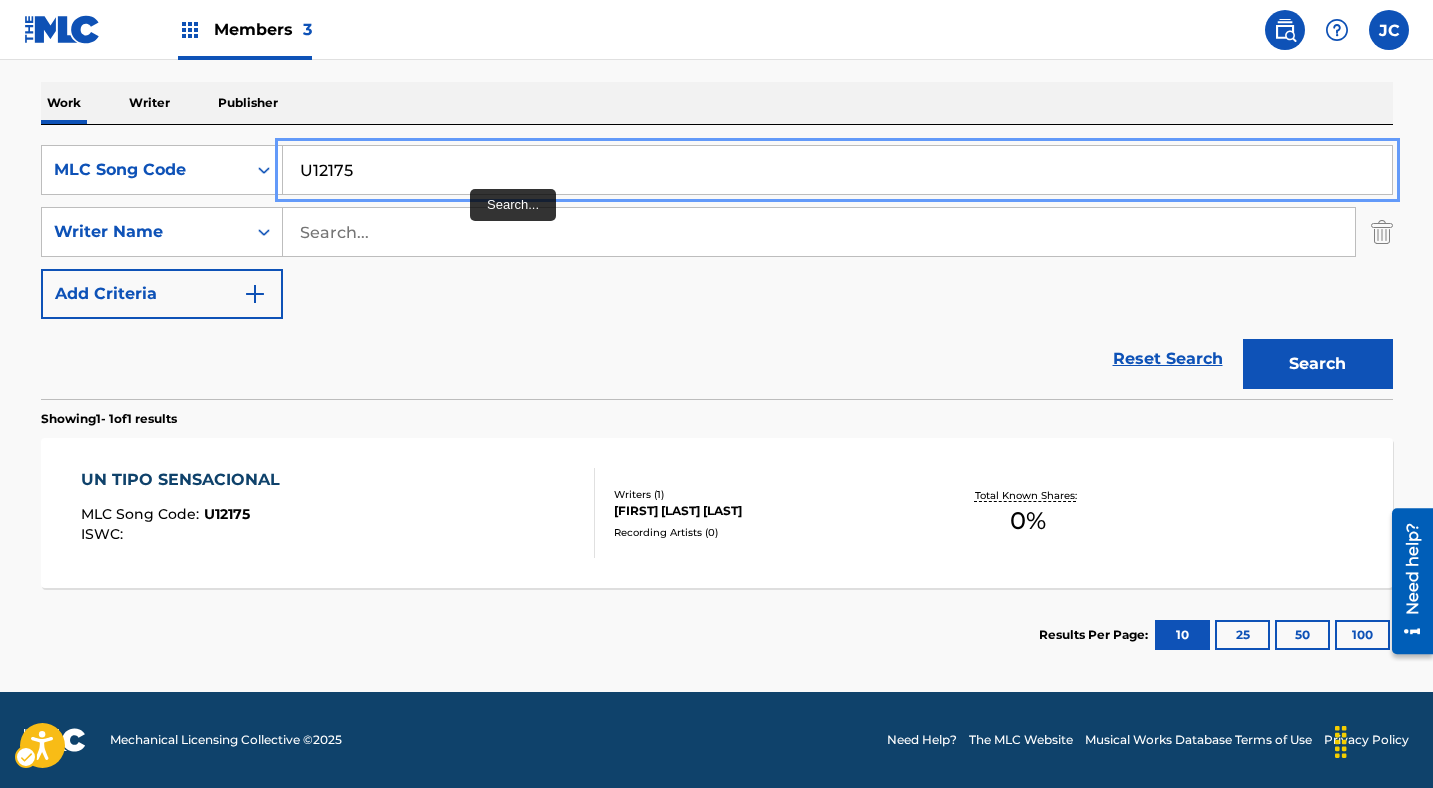 click on "U12175" at bounding box center [837, 170] 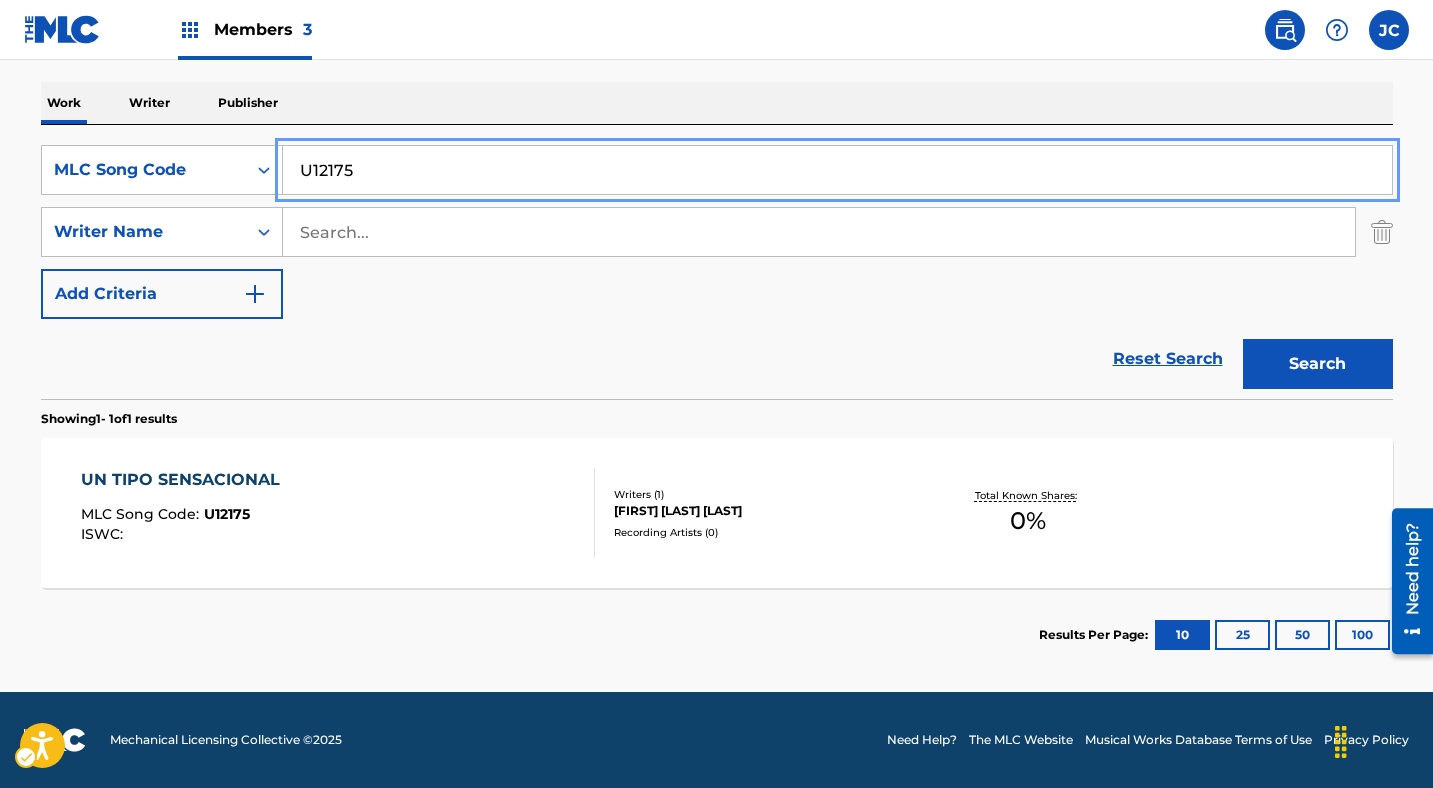 click on "U12175" at bounding box center [837, 170] 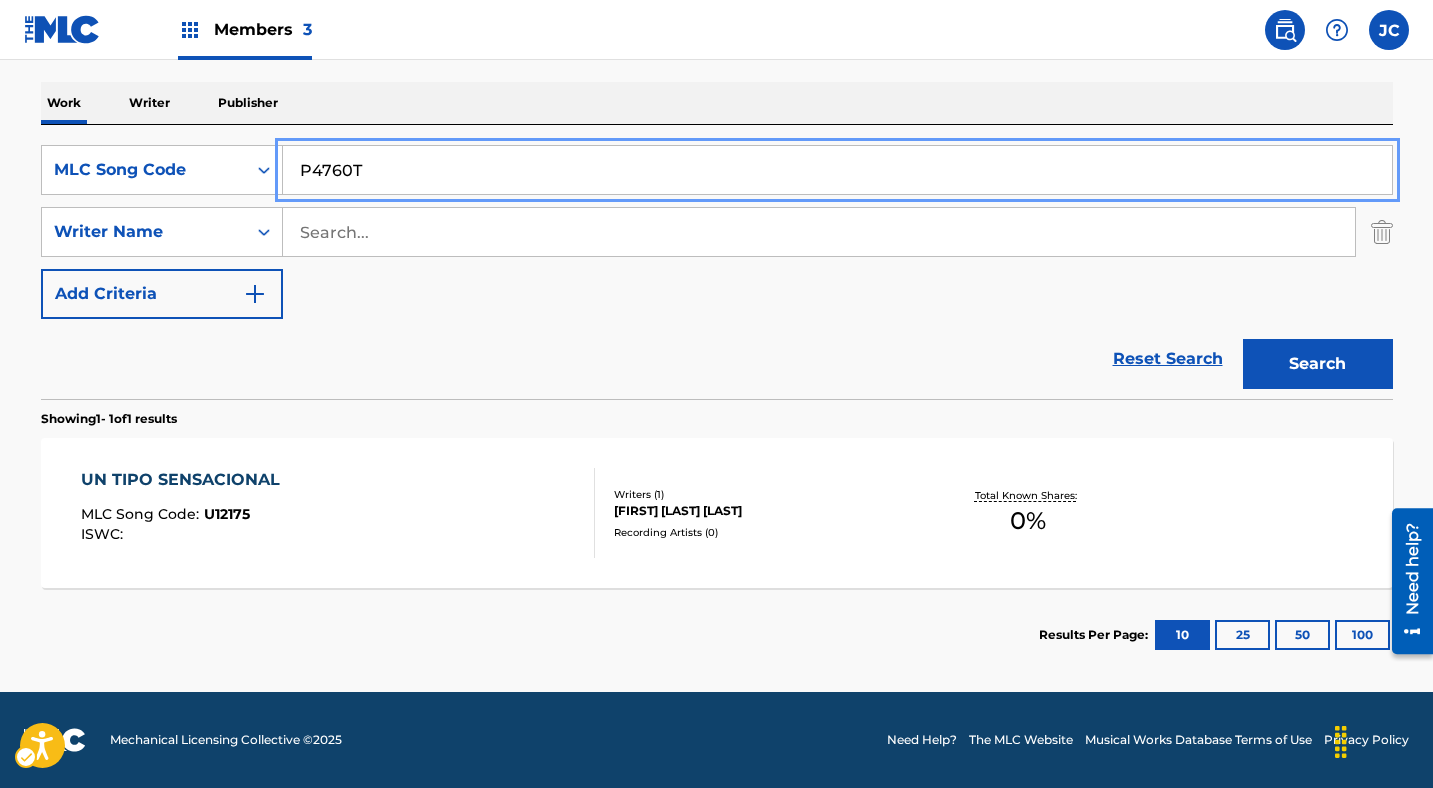click on "Reset Search  | Submit Search" at bounding box center (717, 359) 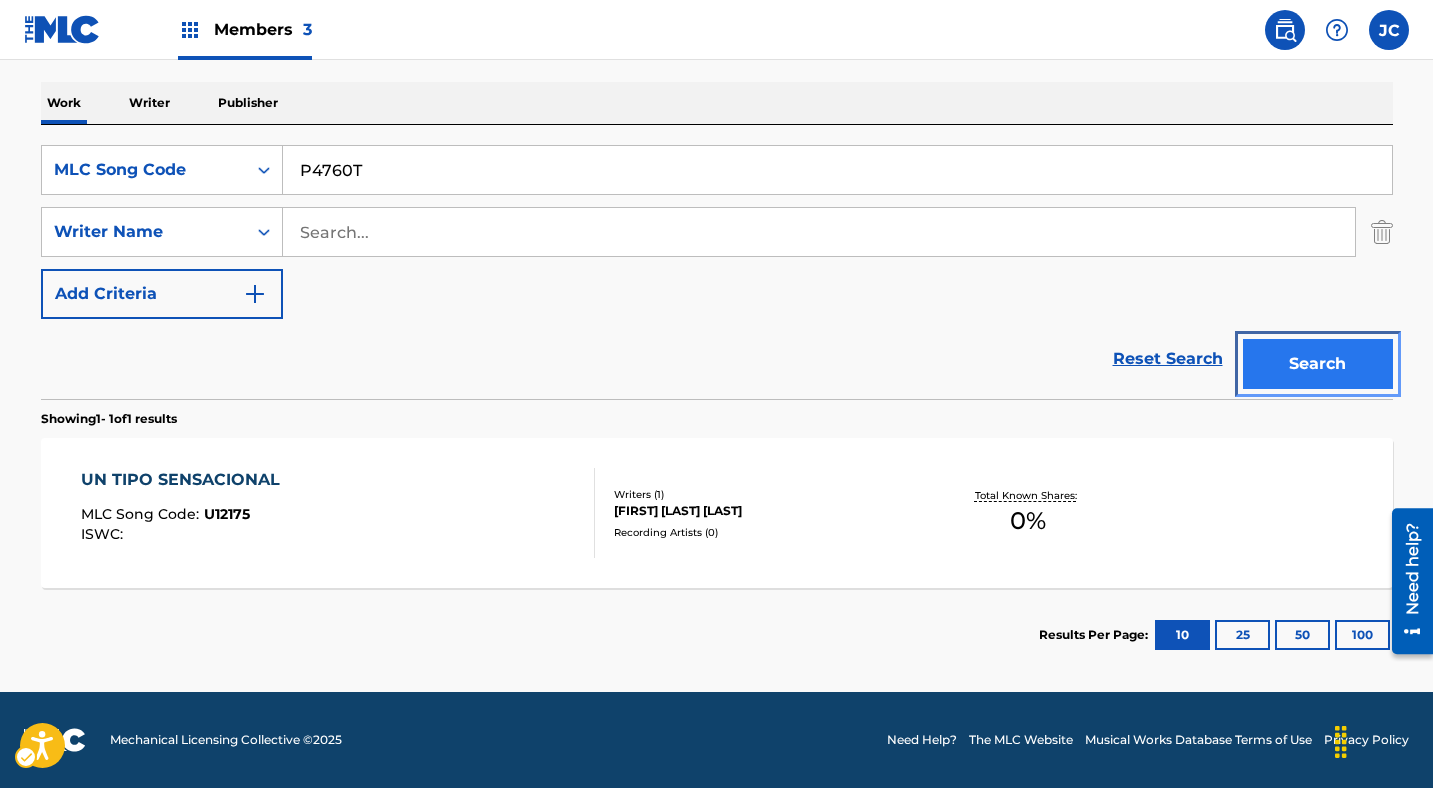 click on "Search" at bounding box center [1318, 364] 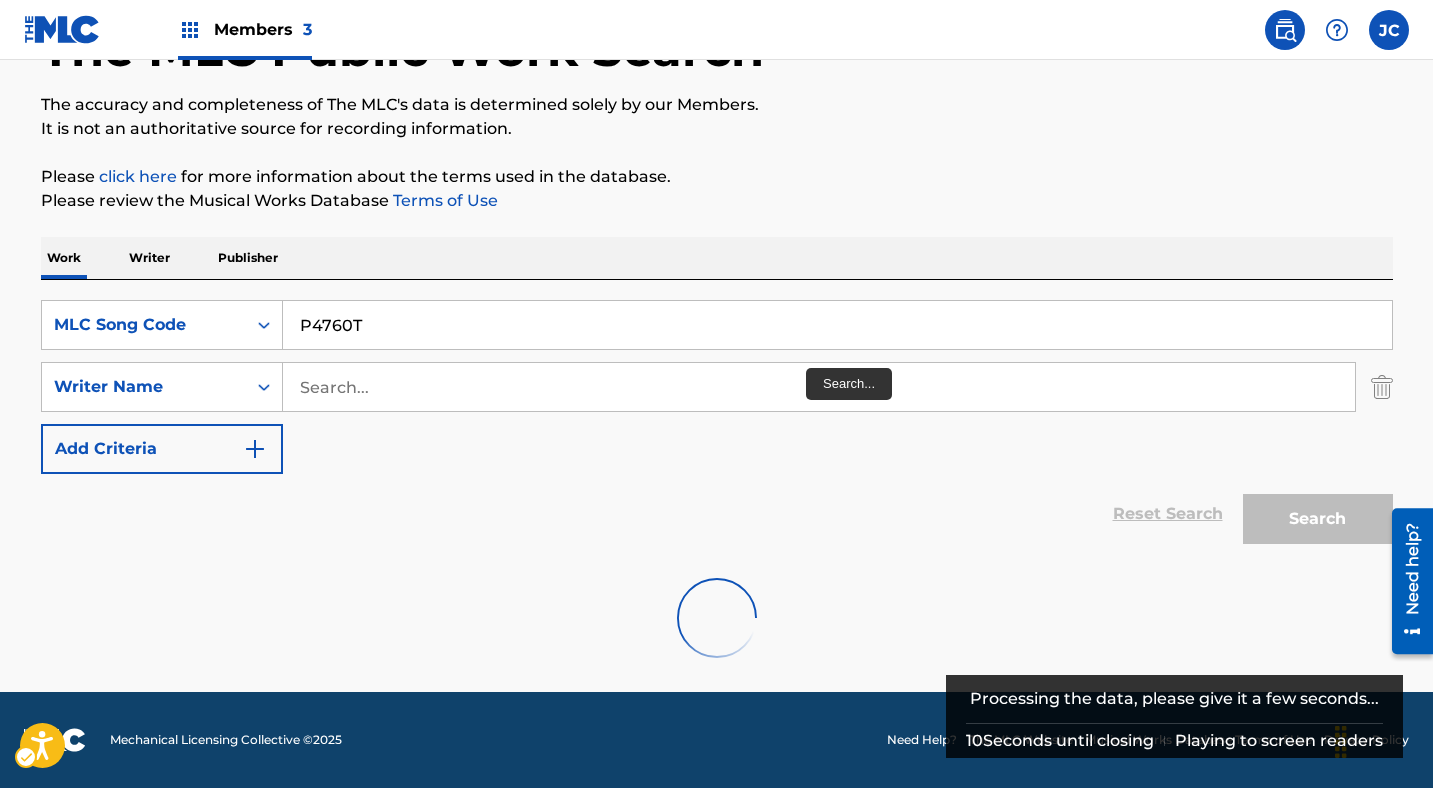 scroll, scrollTop: 300, scrollLeft: 0, axis: vertical 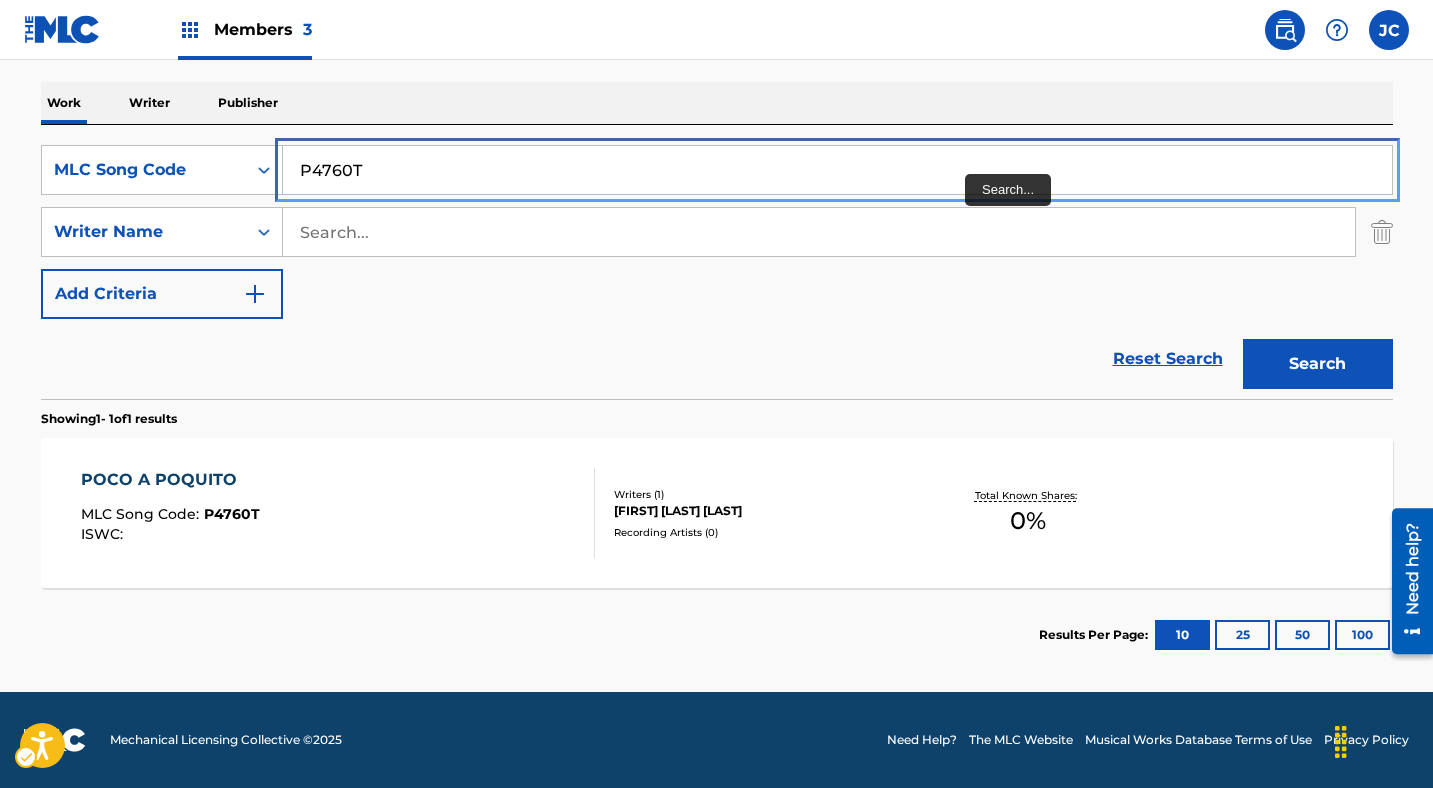 click on "P4760T" at bounding box center [837, 170] 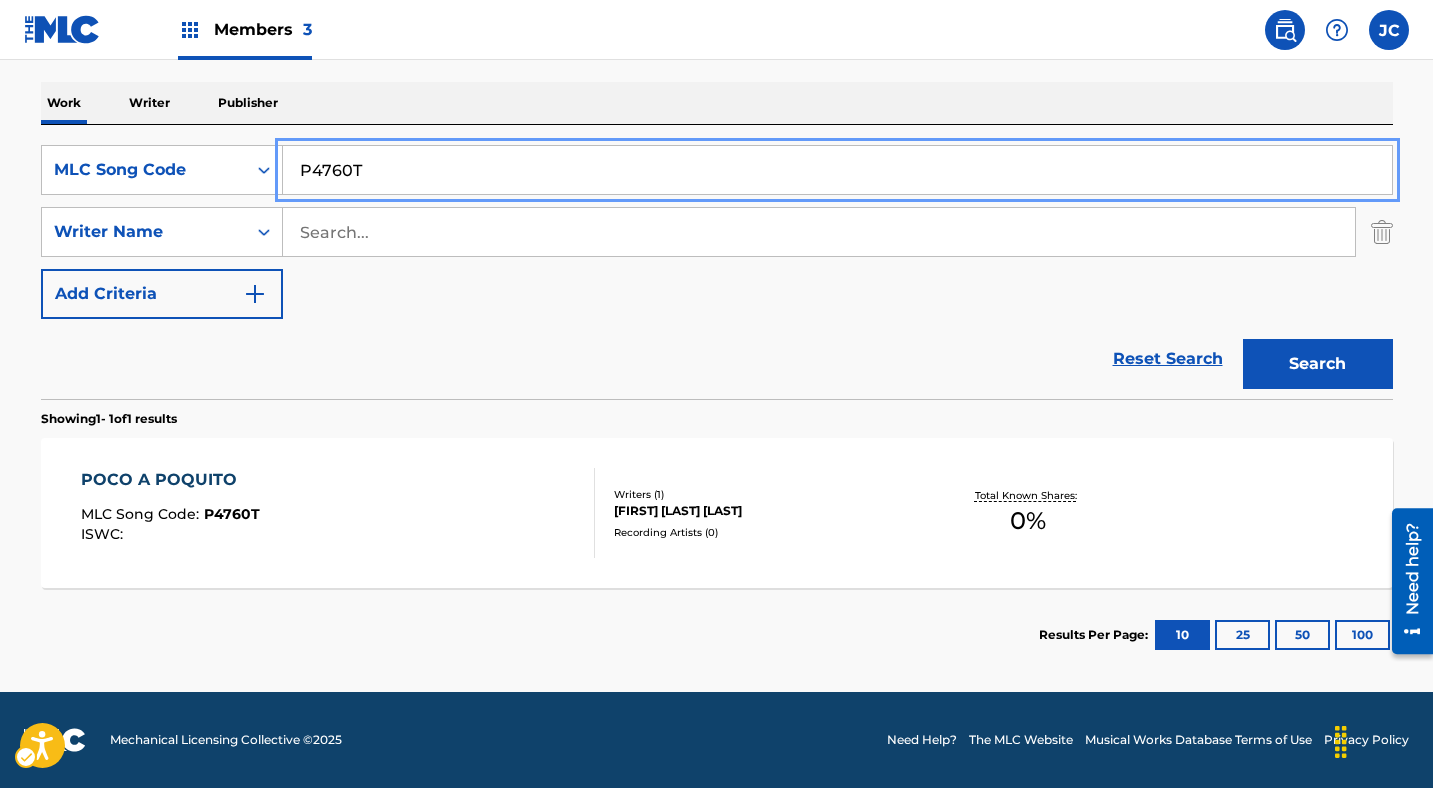 click on "P4760T" at bounding box center (837, 170) 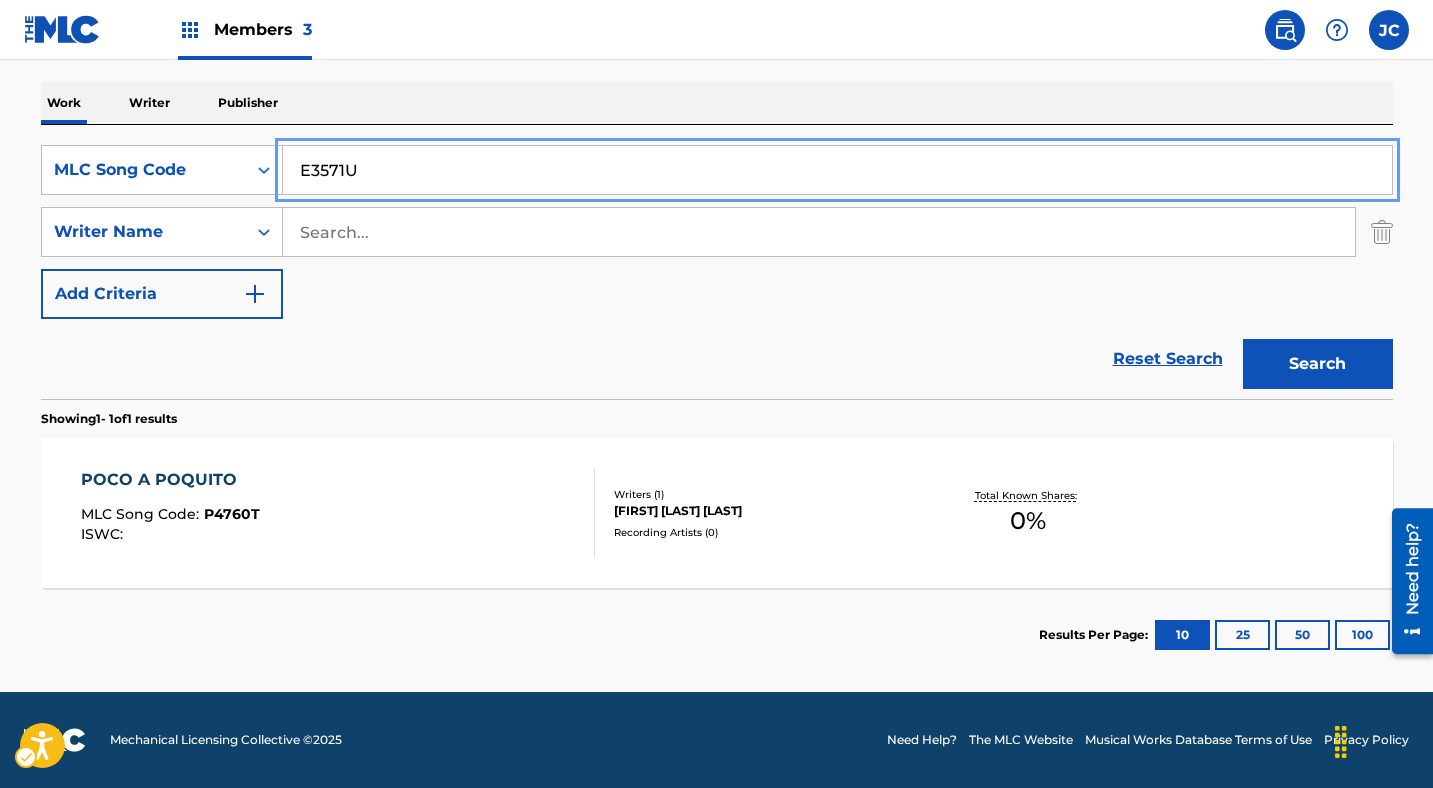 click on "Search" at bounding box center [1313, 359] 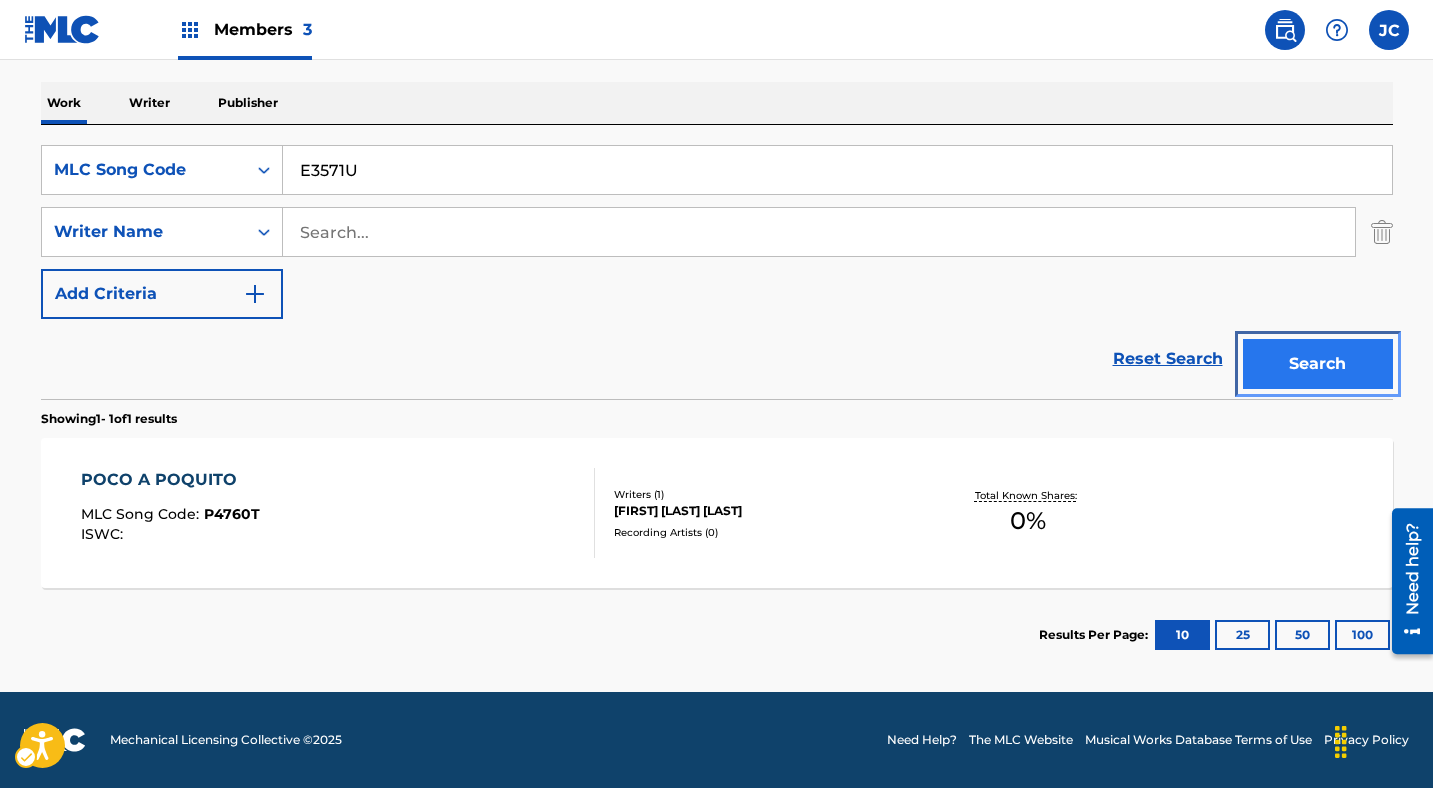 click on "Search" at bounding box center (1318, 364) 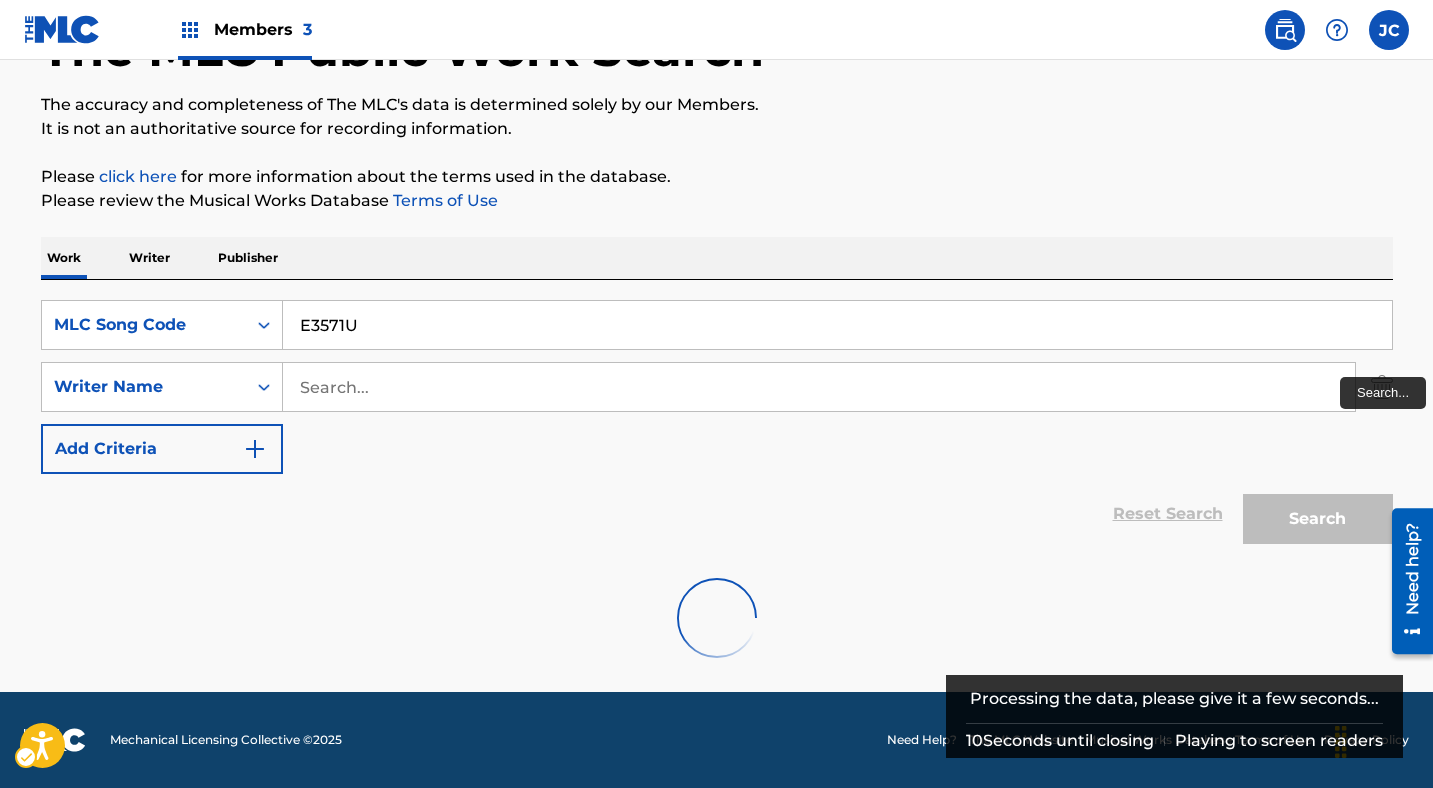 scroll, scrollTop: 300, scrollLeft: 0, axis: vertical 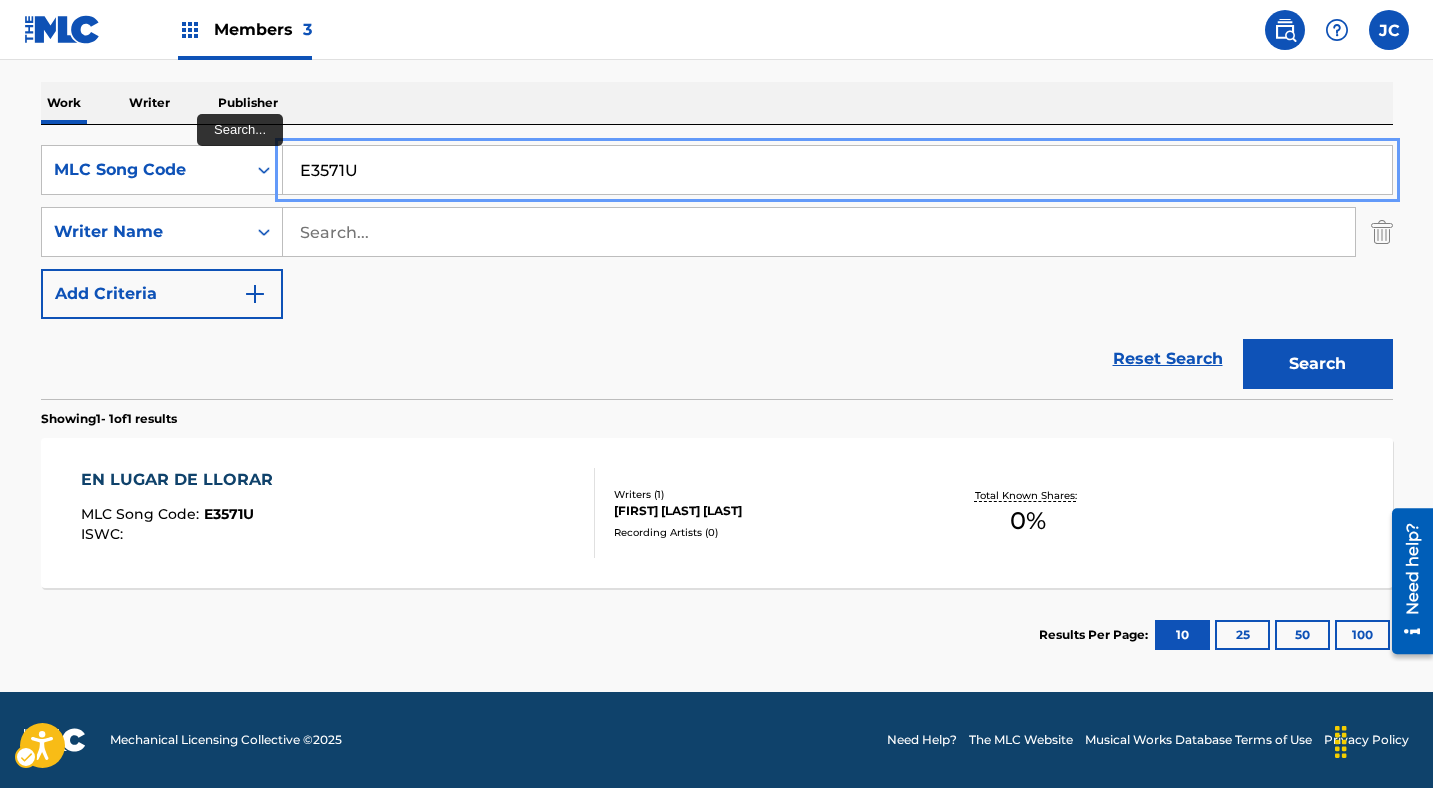 click on "E3571U" at bounding box center (837, 170) 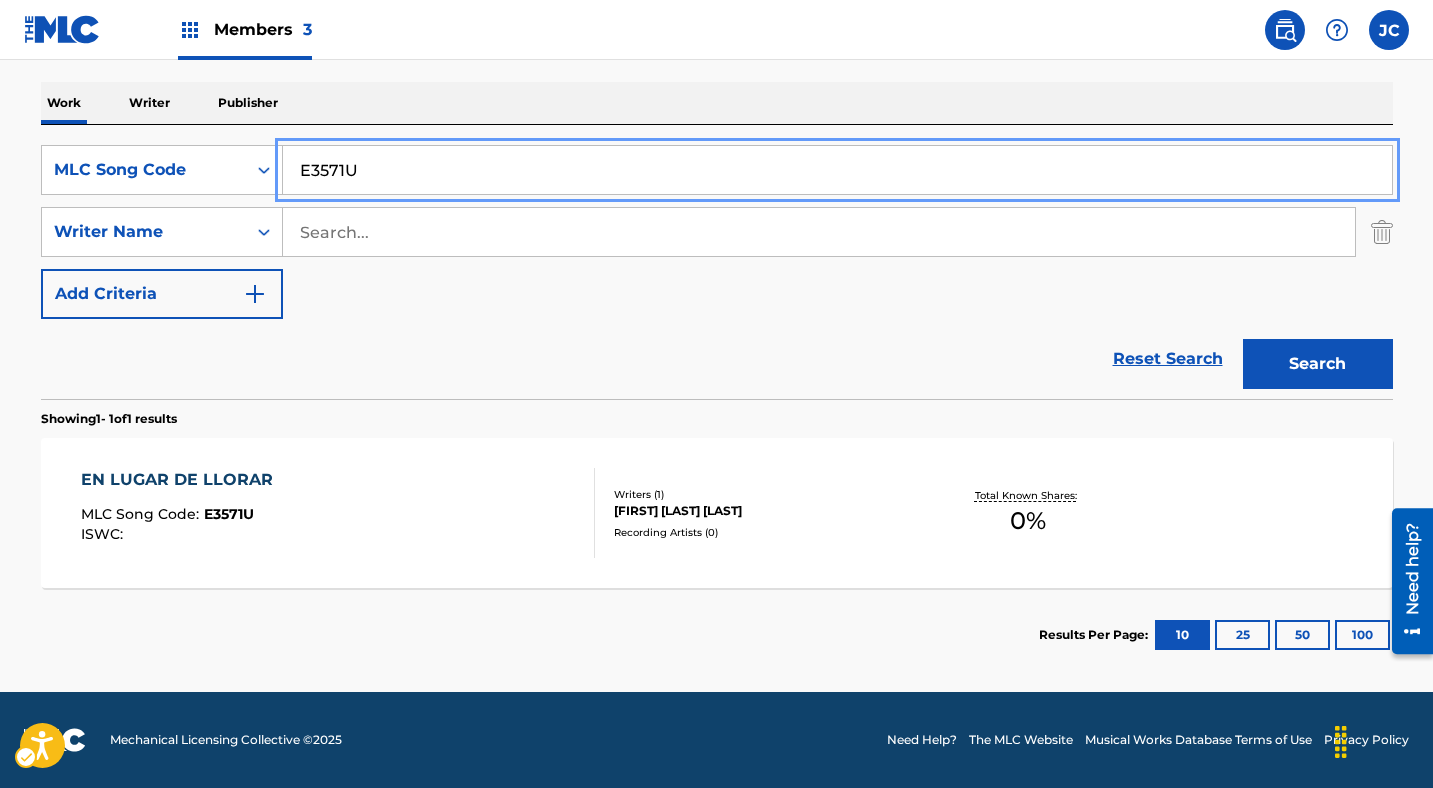 paste on "V" 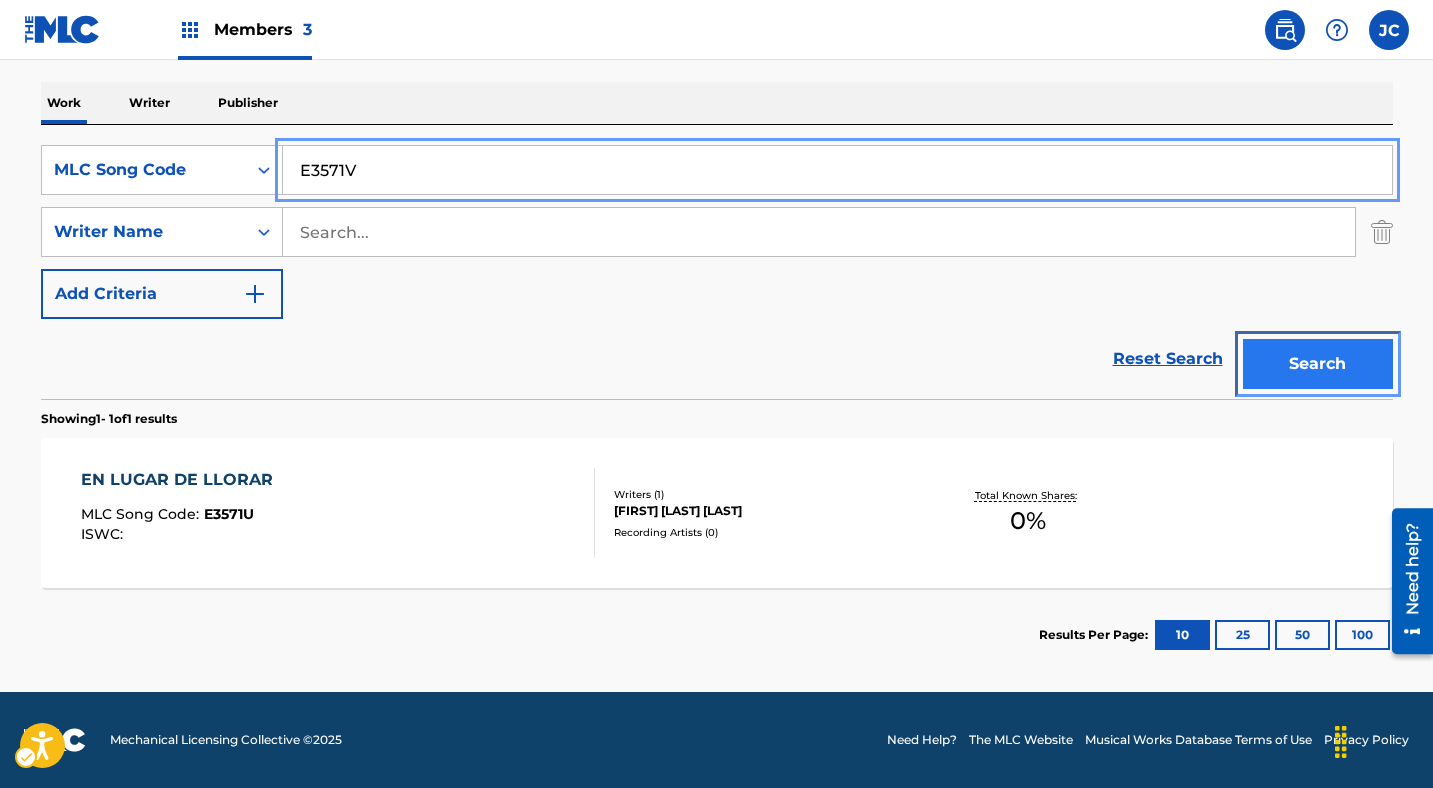click on "Search" at bounding box center (1318, 364) 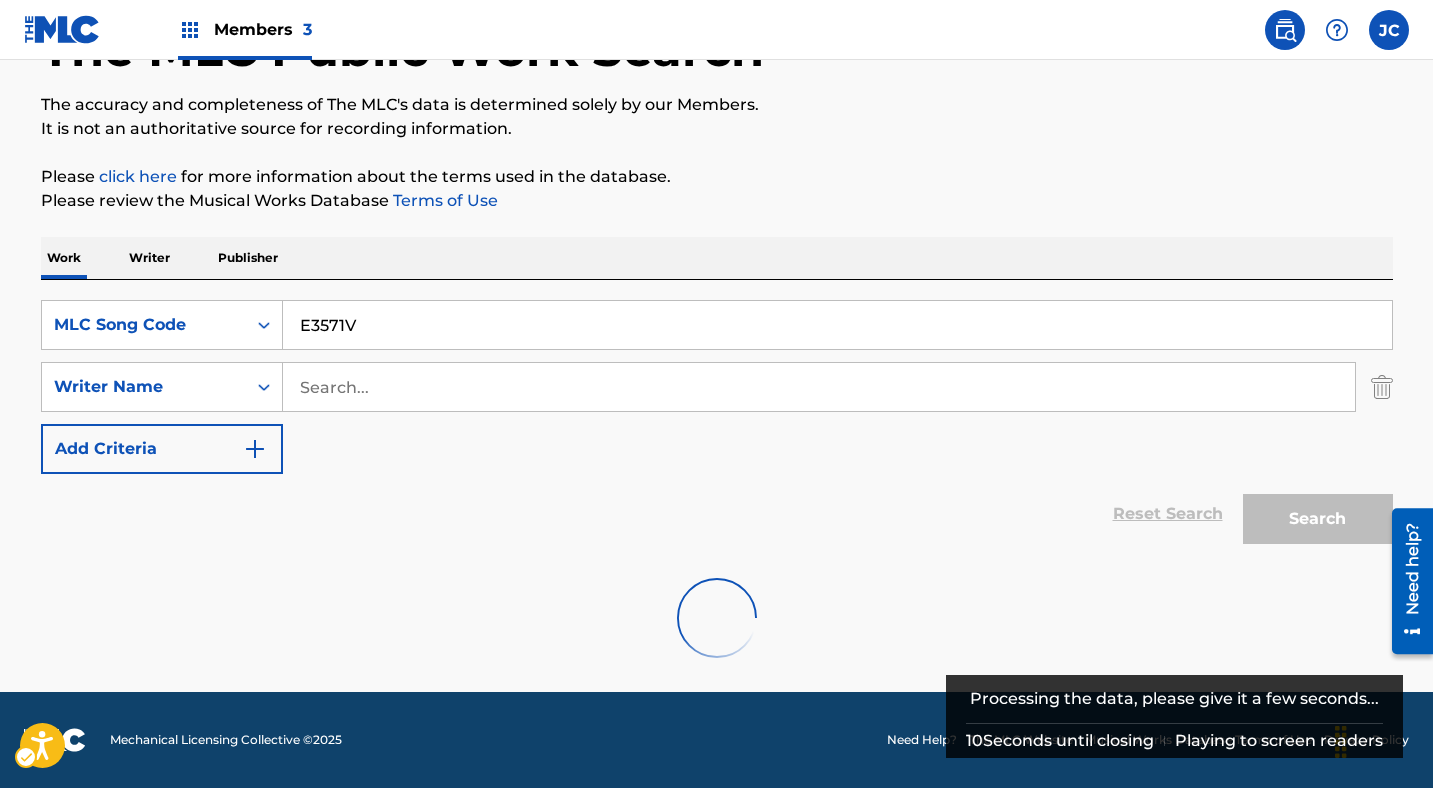 scroll, scrollTop: 300, scrollLeft: 0, axis: vertical 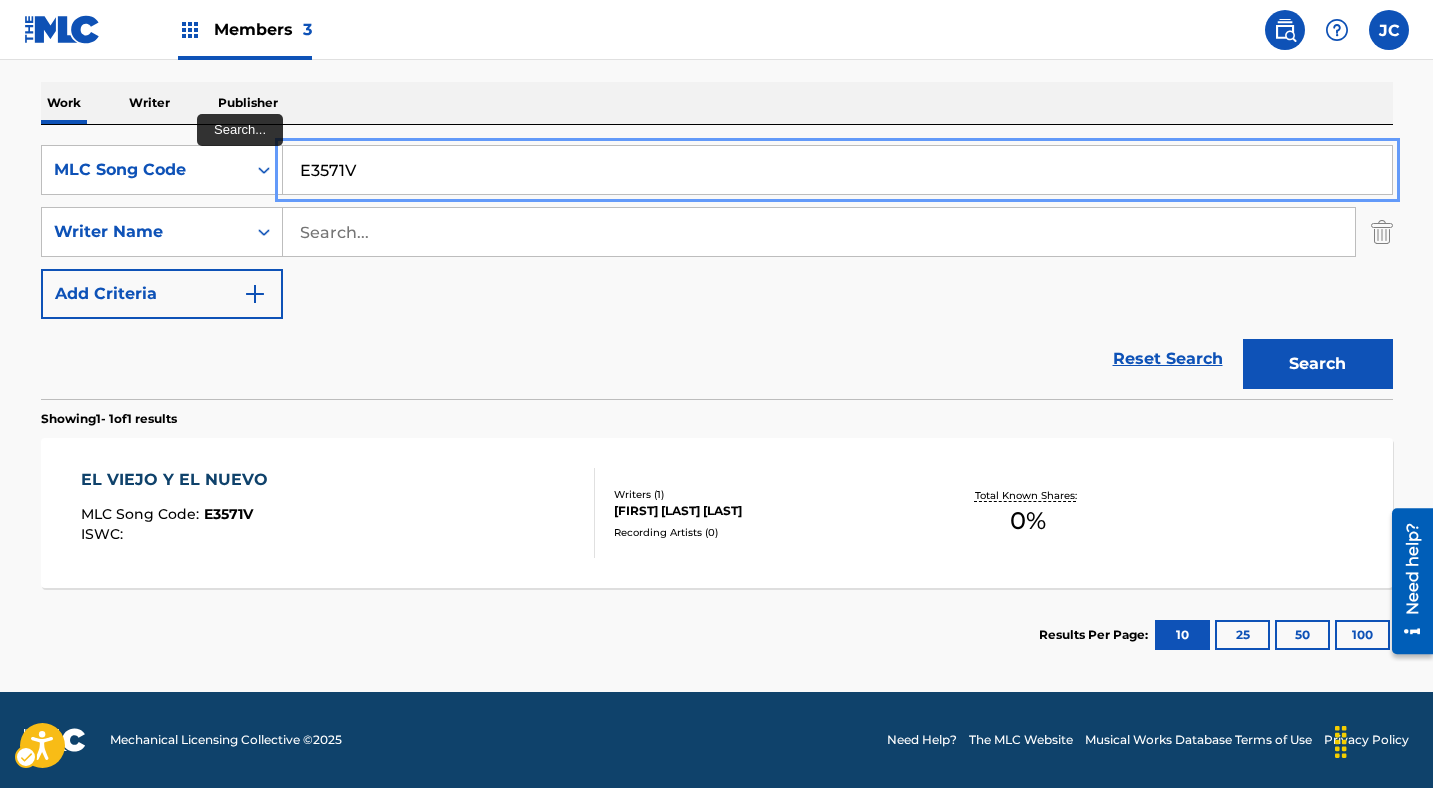 click on "E3571V" at bounding box center [837, 170] 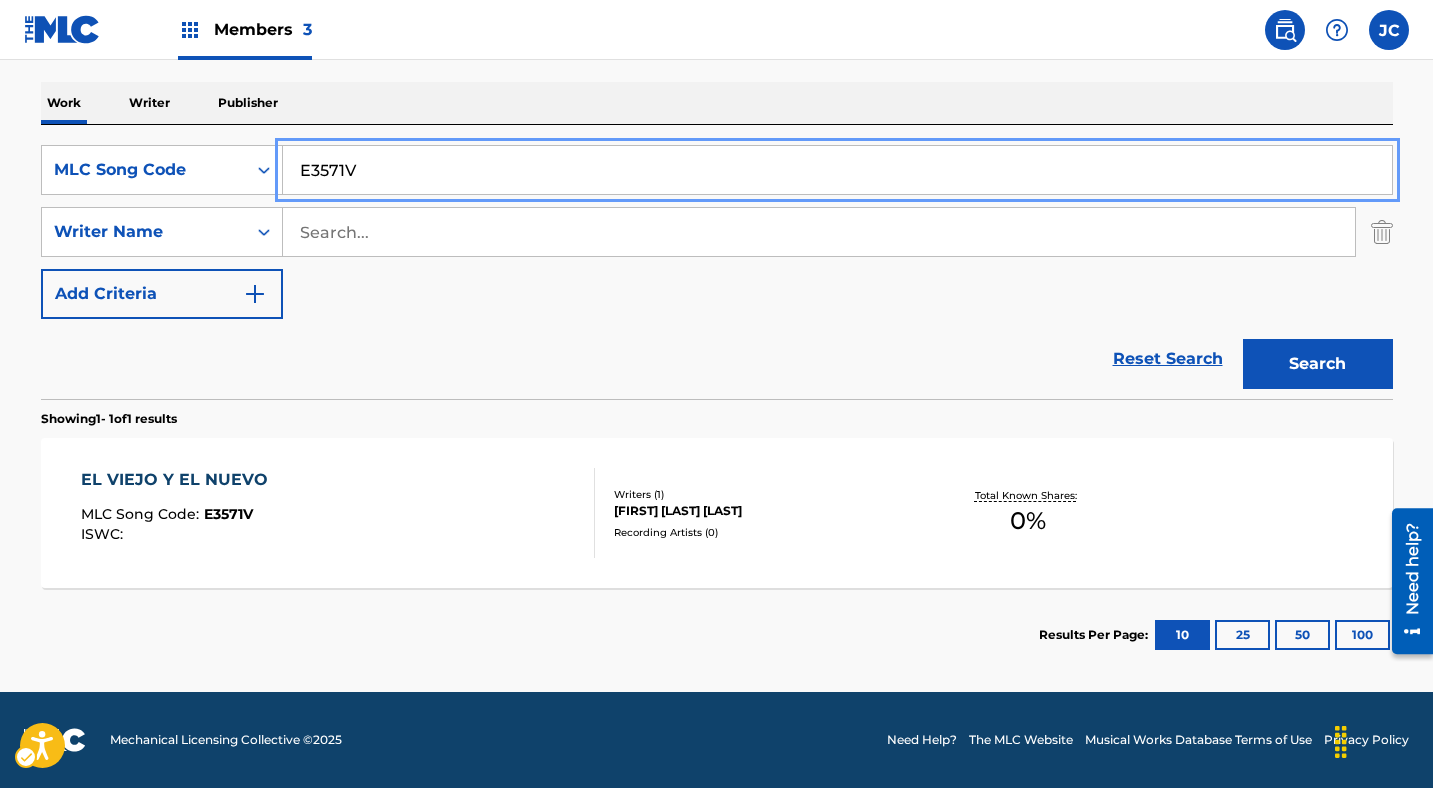 click on "E3571V" at bounding box center (837, 170) 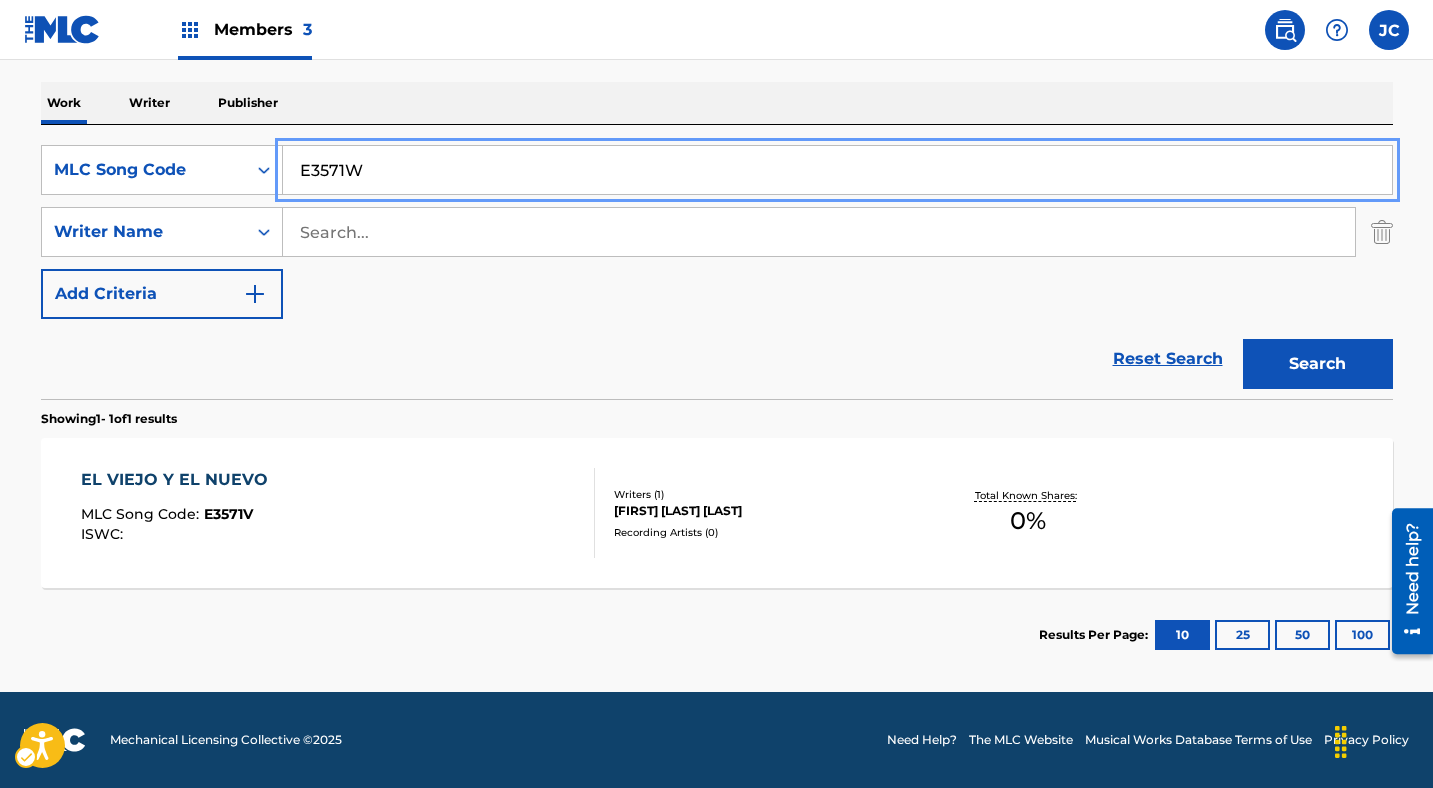 type on "E3571W" 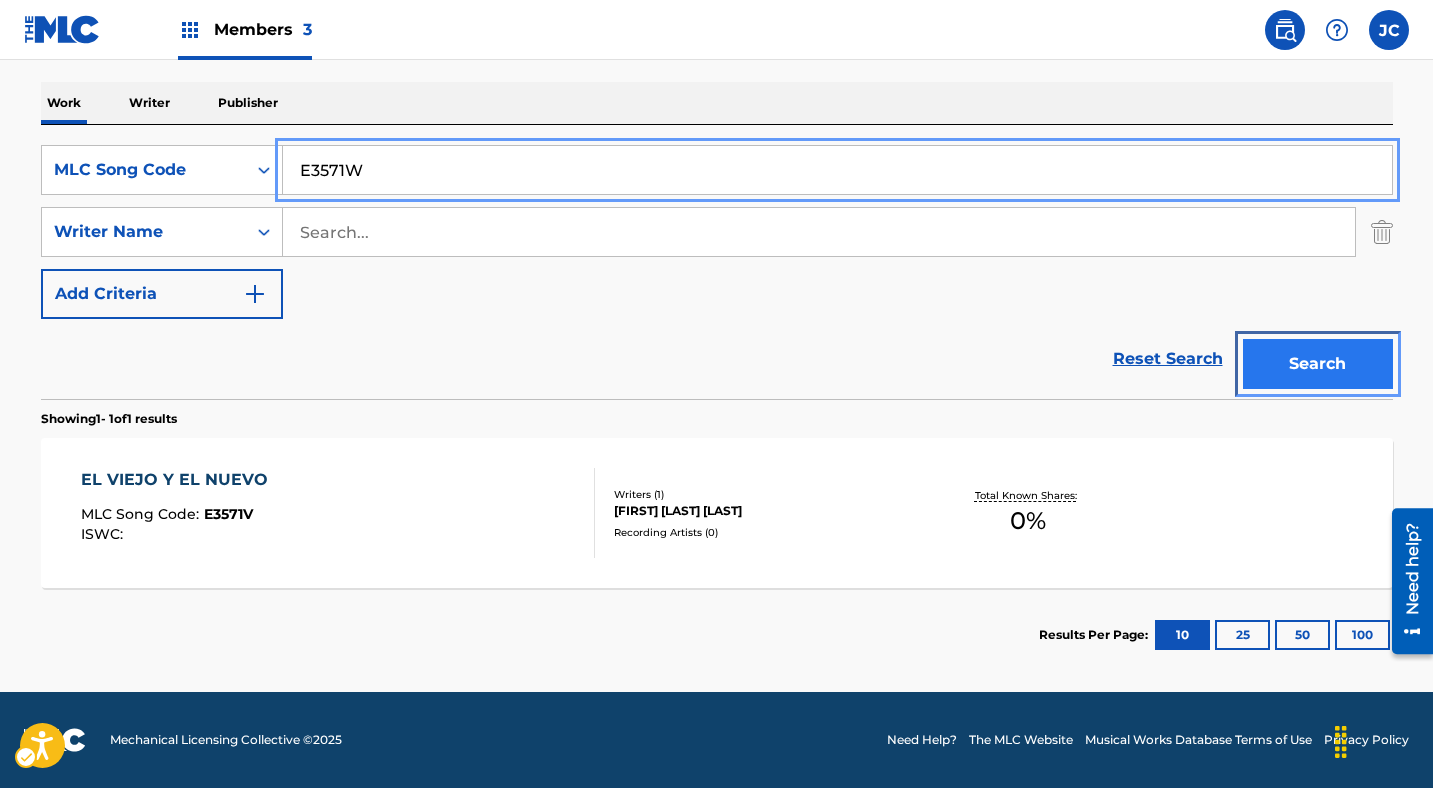 click on "Search" at bounding box center (1318, 364) 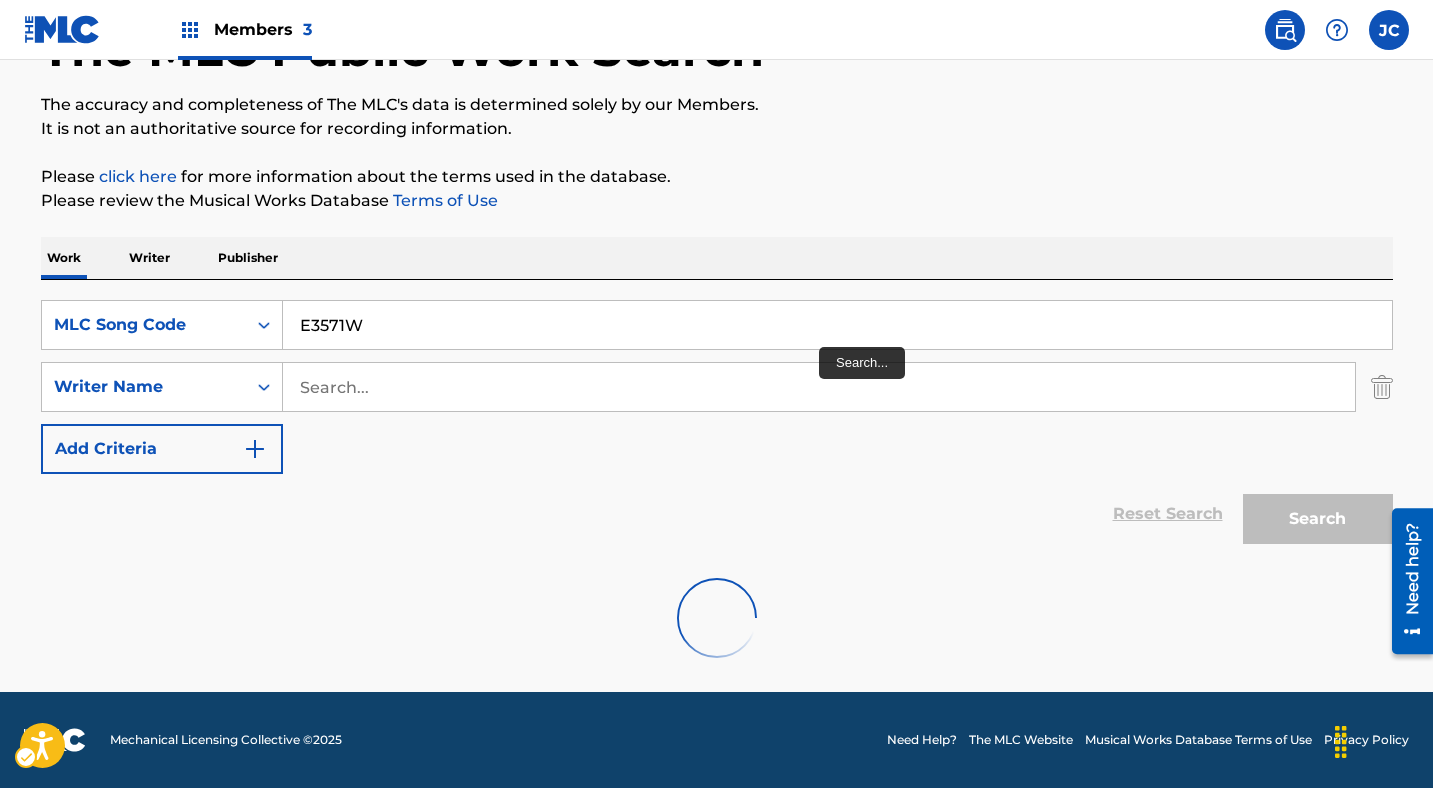 scroll, scrollTop: 300, scrollLeft: 0, axis: vertical 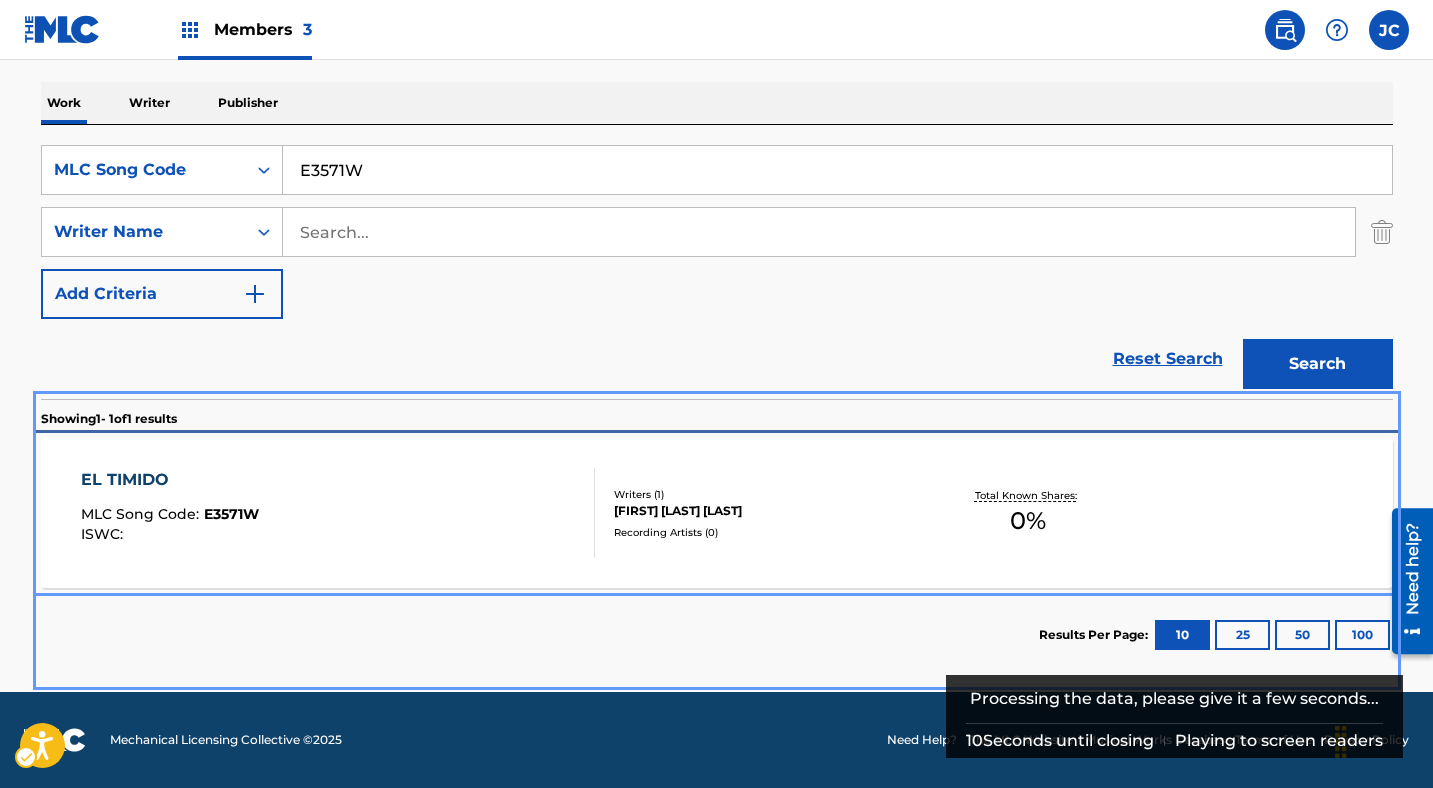 click on "[FIRST] [LAST]" at bounding box center (765, 511) 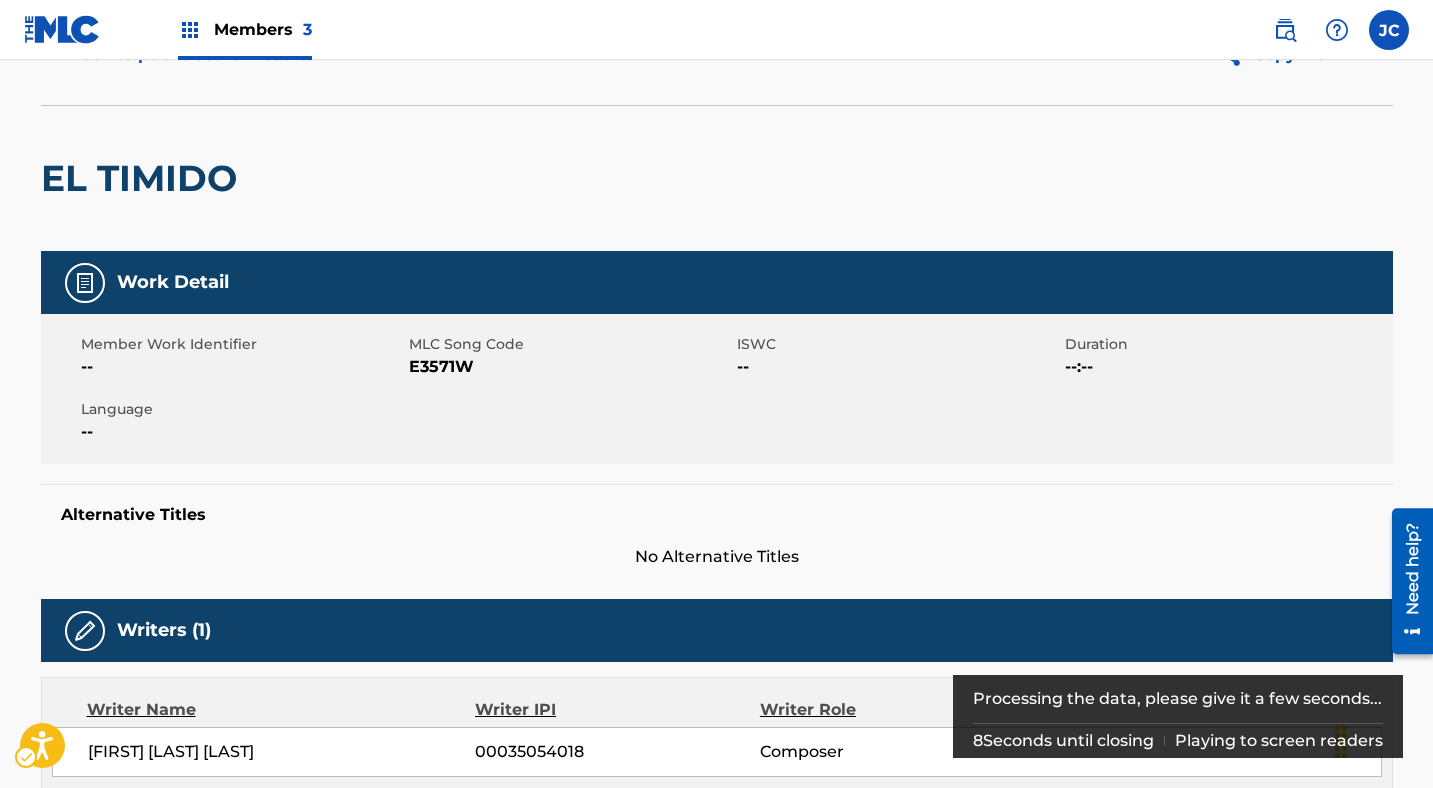 scroll, scrollTop: 0, scrollLeft: 0, axis: both 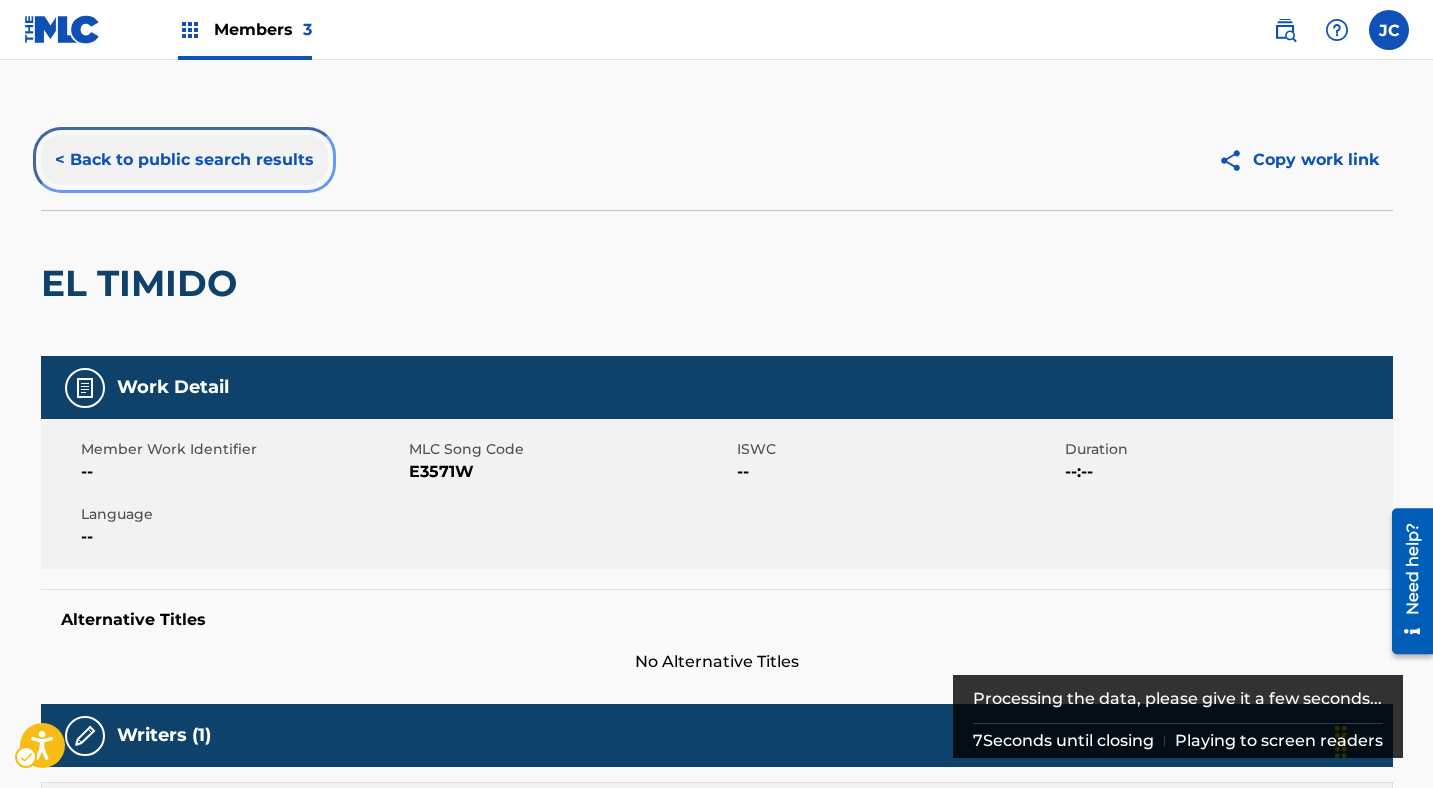 click on "< Back to public search results" at bounding box center [184, 160] 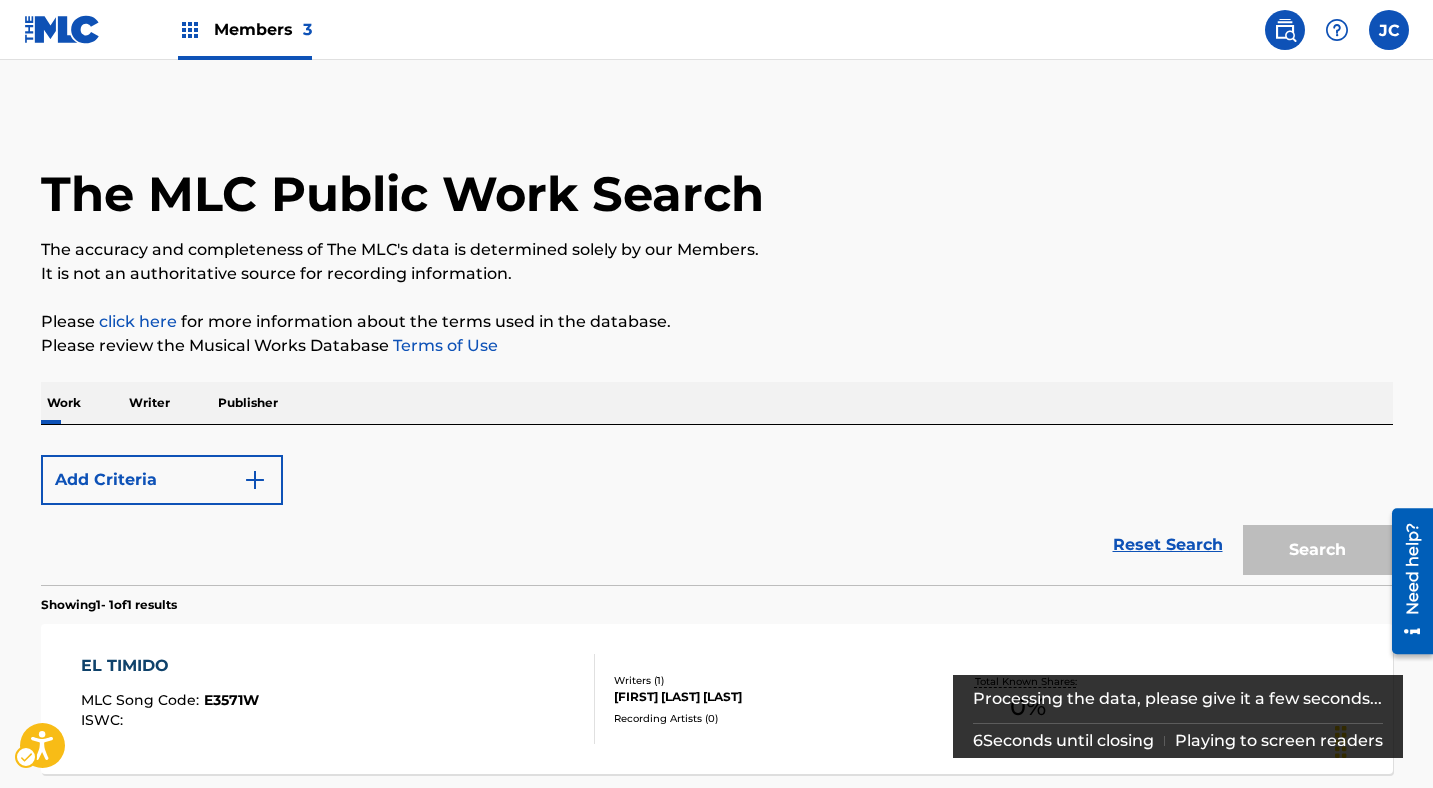 scroll, scrollTop: 186, scrollLeft: 0, axis: vertical 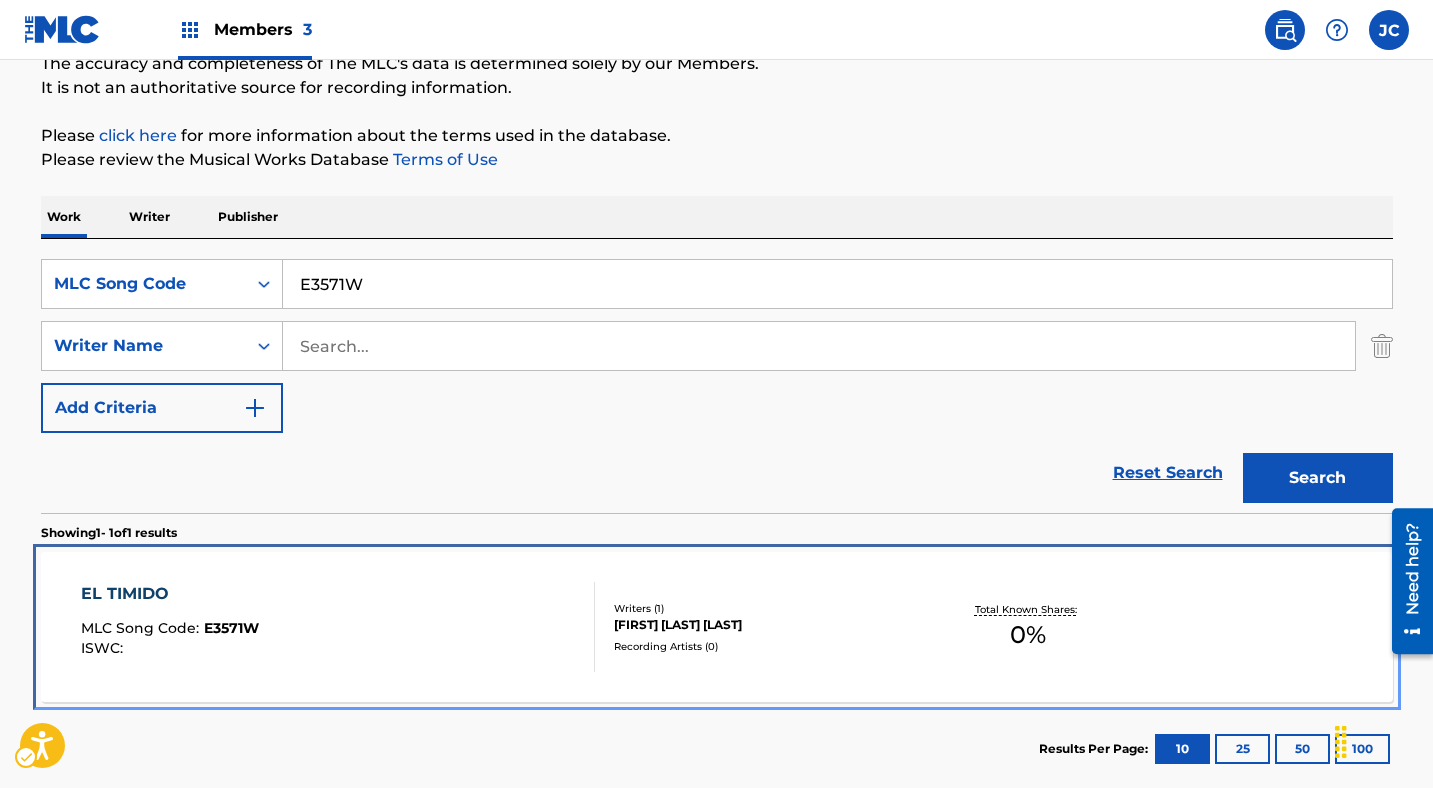 click on "EL TIMIDO MLC Song Code : E3571W ISWC :" at bounding box center [338, 627] 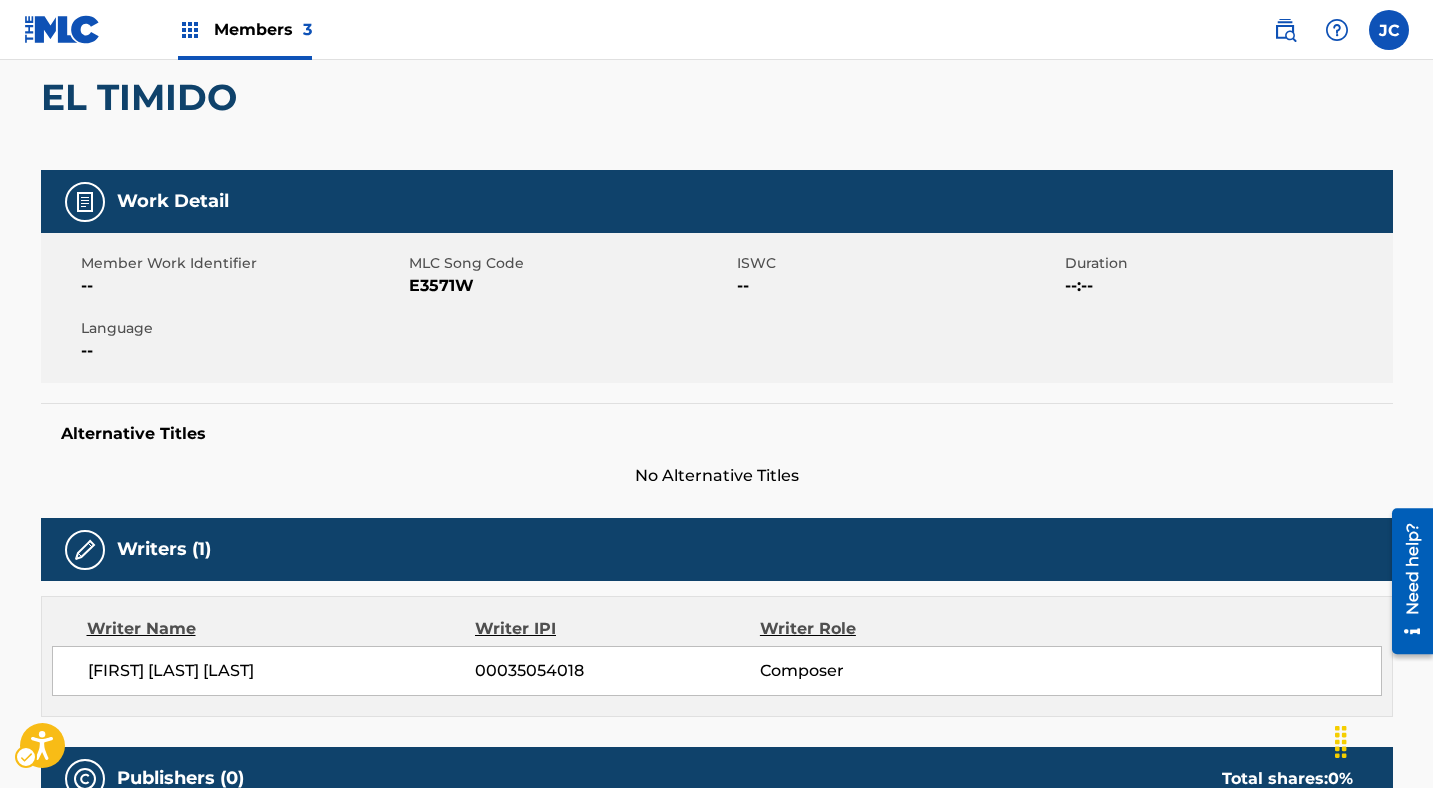 scroll, scrollTop: 0, scrollLeft: 0, axis: both 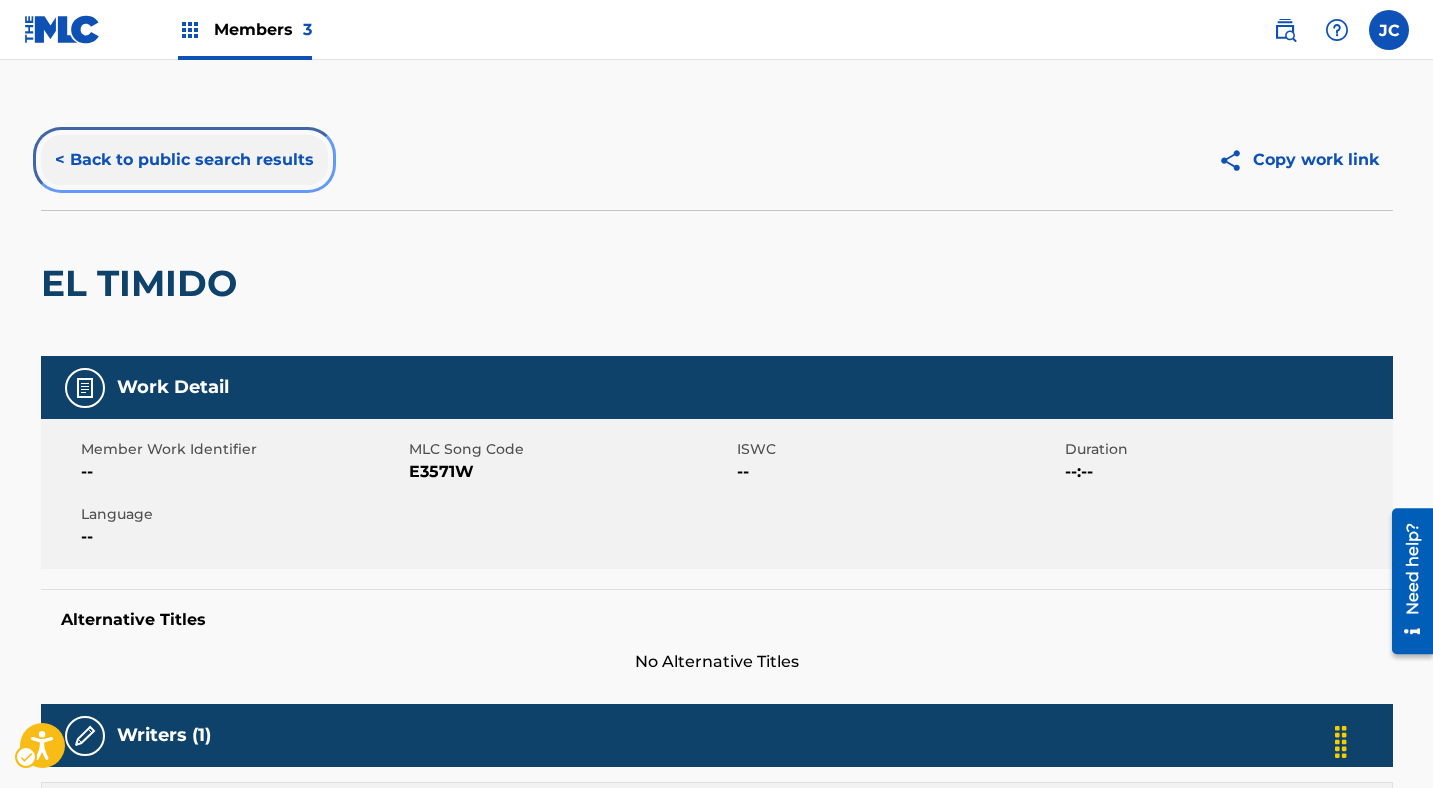 click on "< Back to public search results" at bounding box center [184, 160] 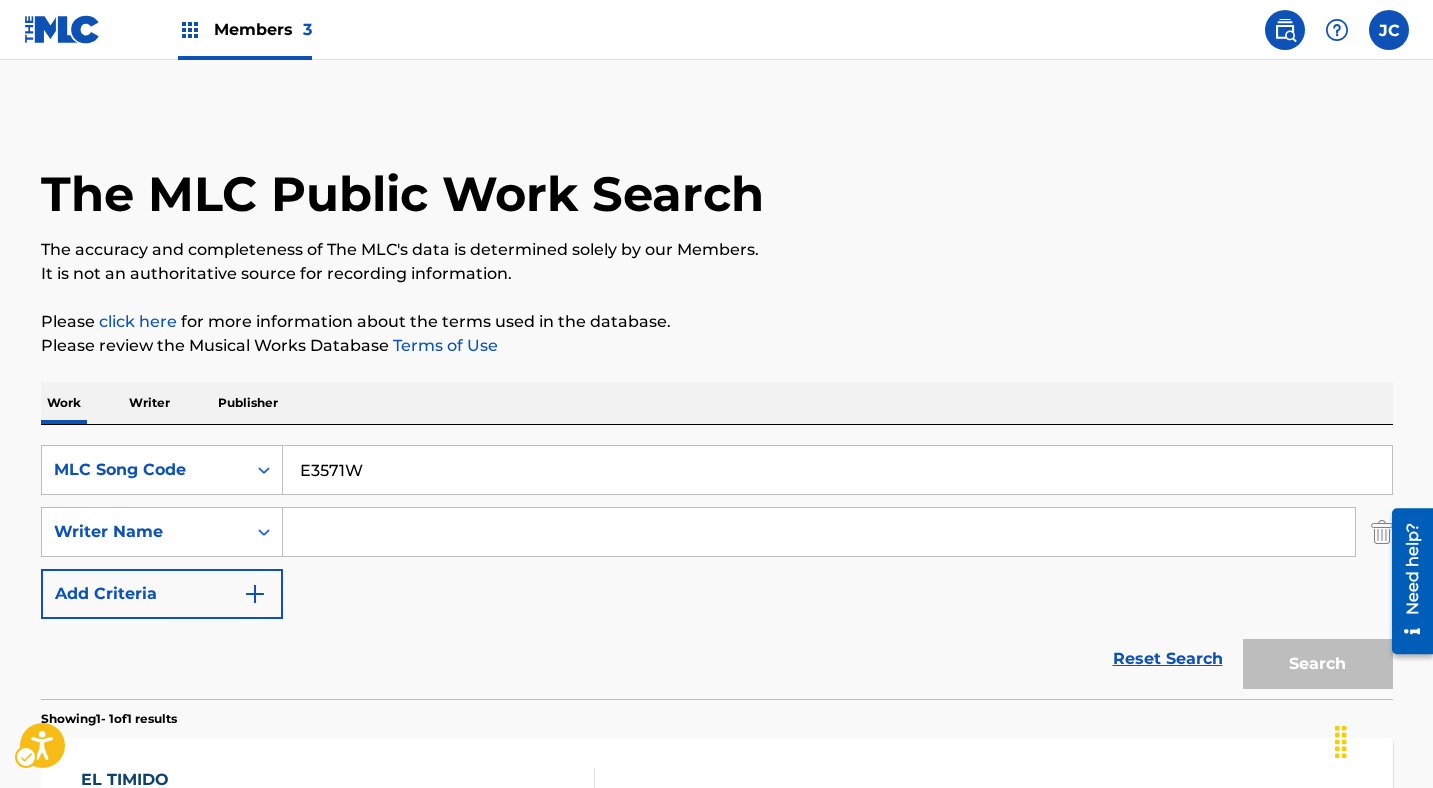 scroll, scrollTop: 186, scrollLeft: 0, axis: vertical 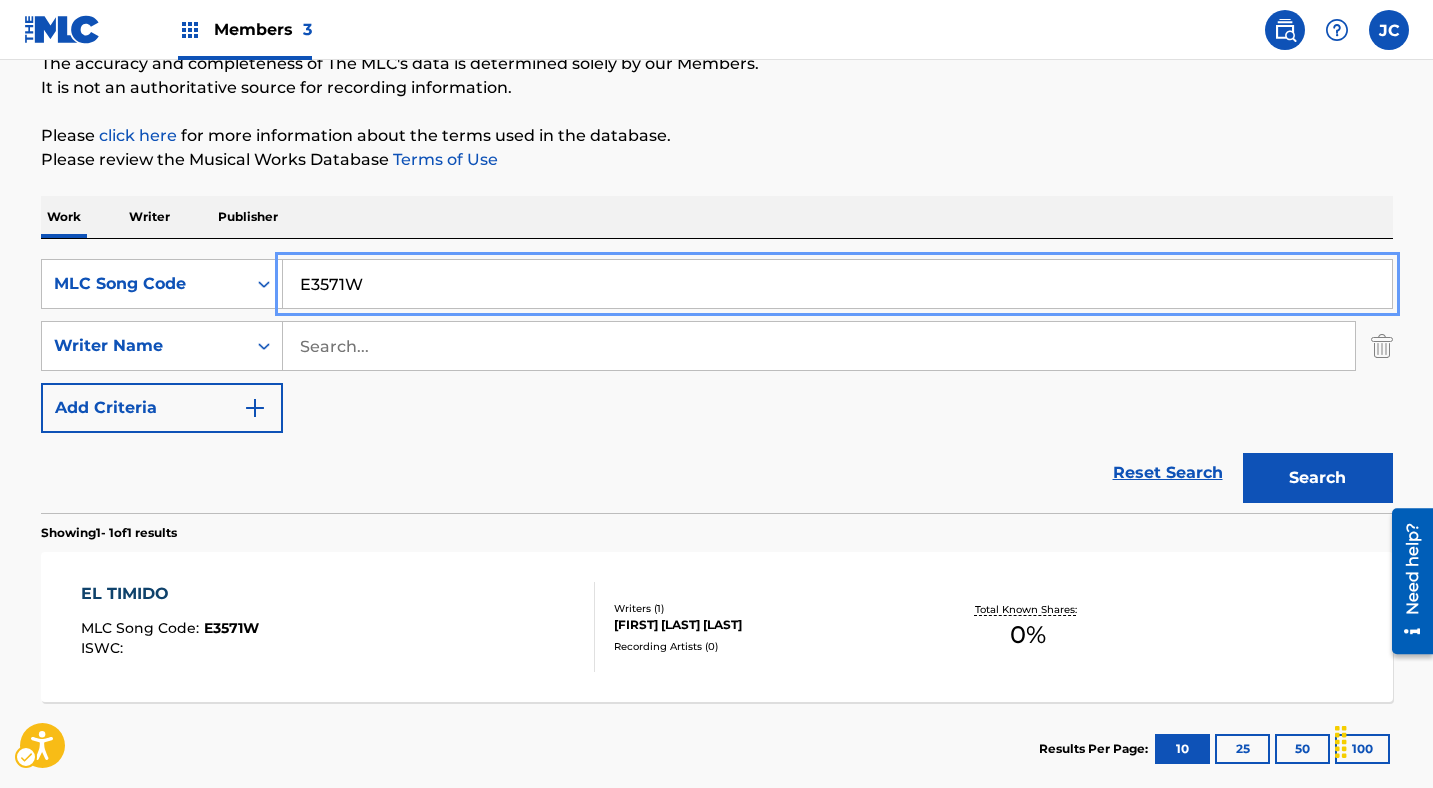 click on "E3571W" at bounding box center [837, 284] 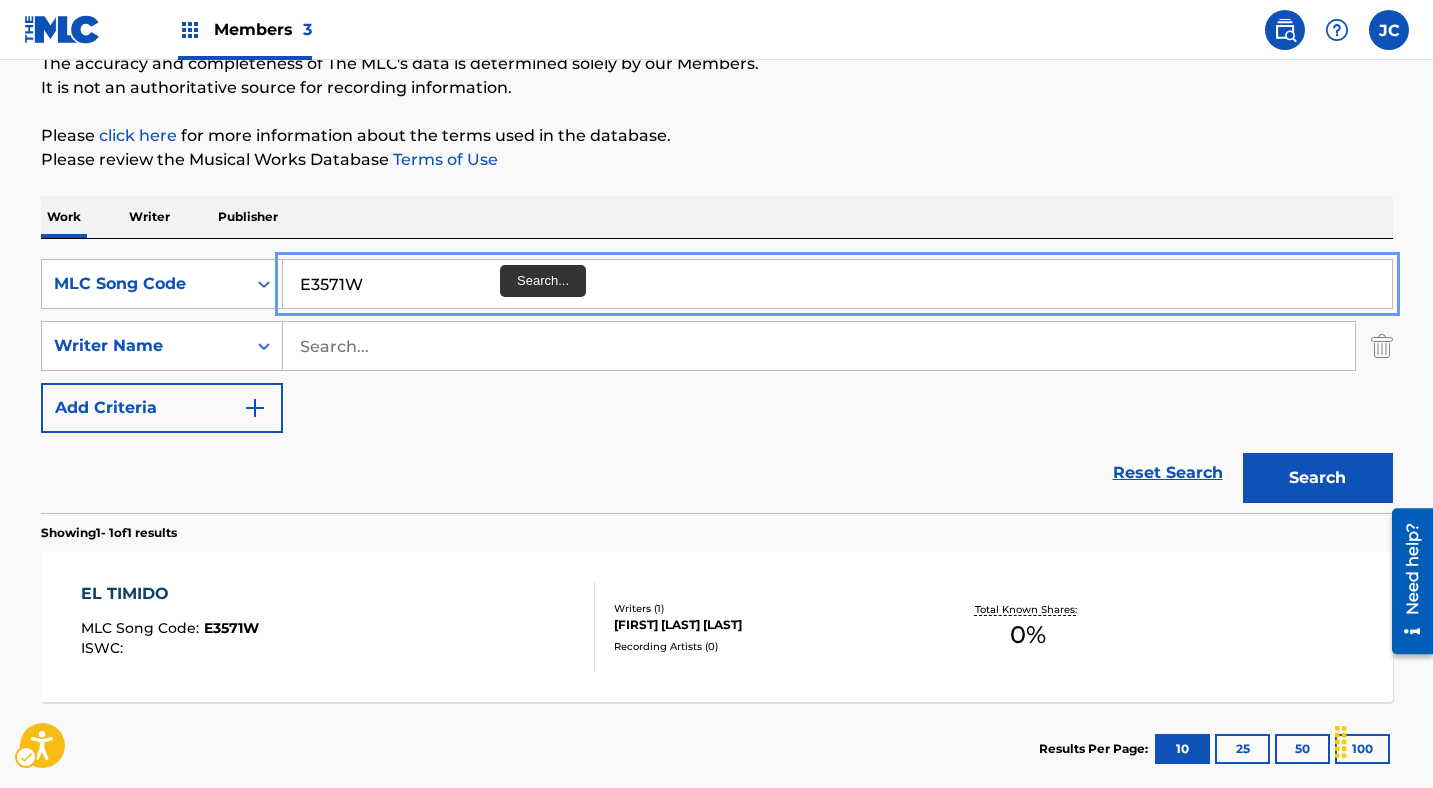 click on "E3571W" at bounding box center (837, 284) 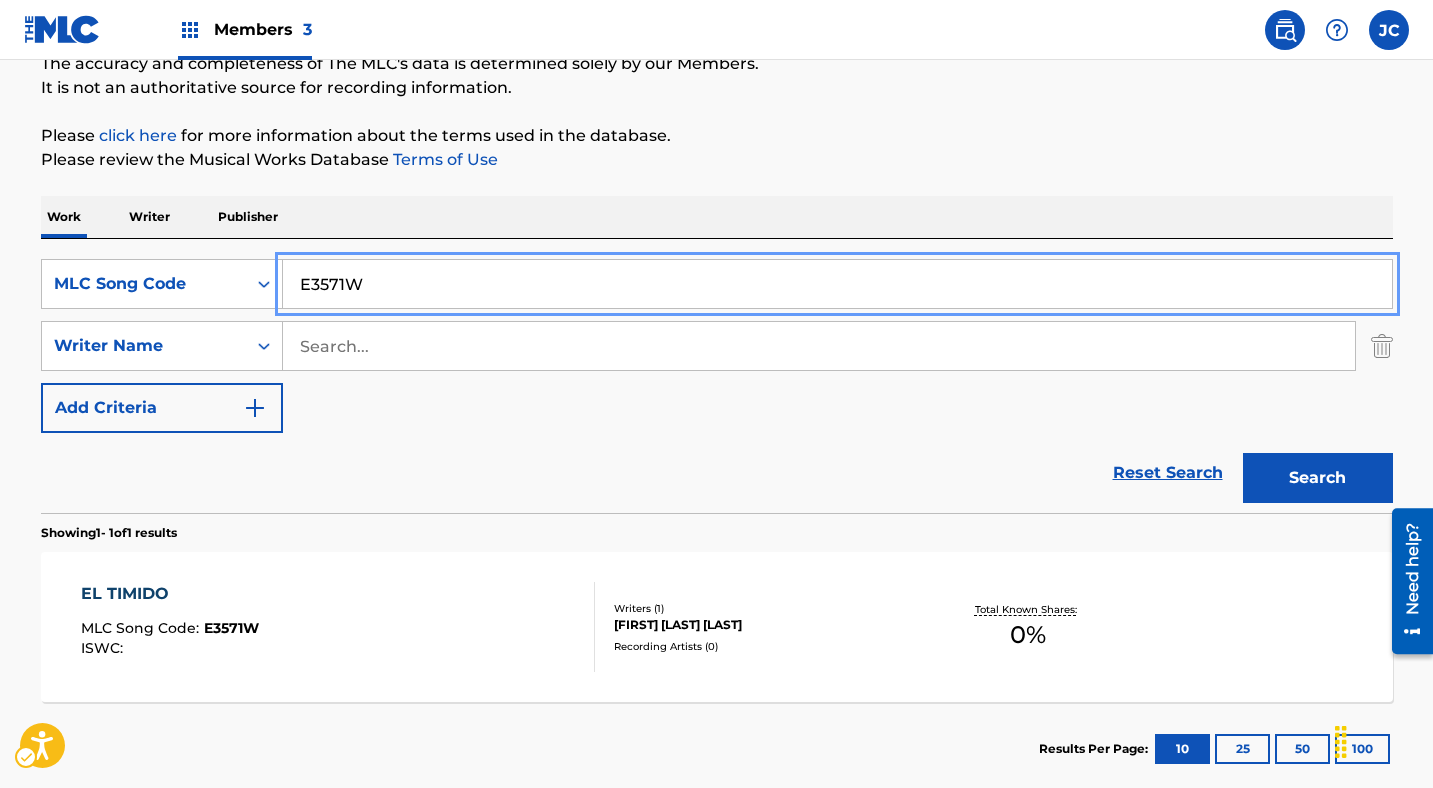 click on "E3571W" at bounding box center (837, 284) 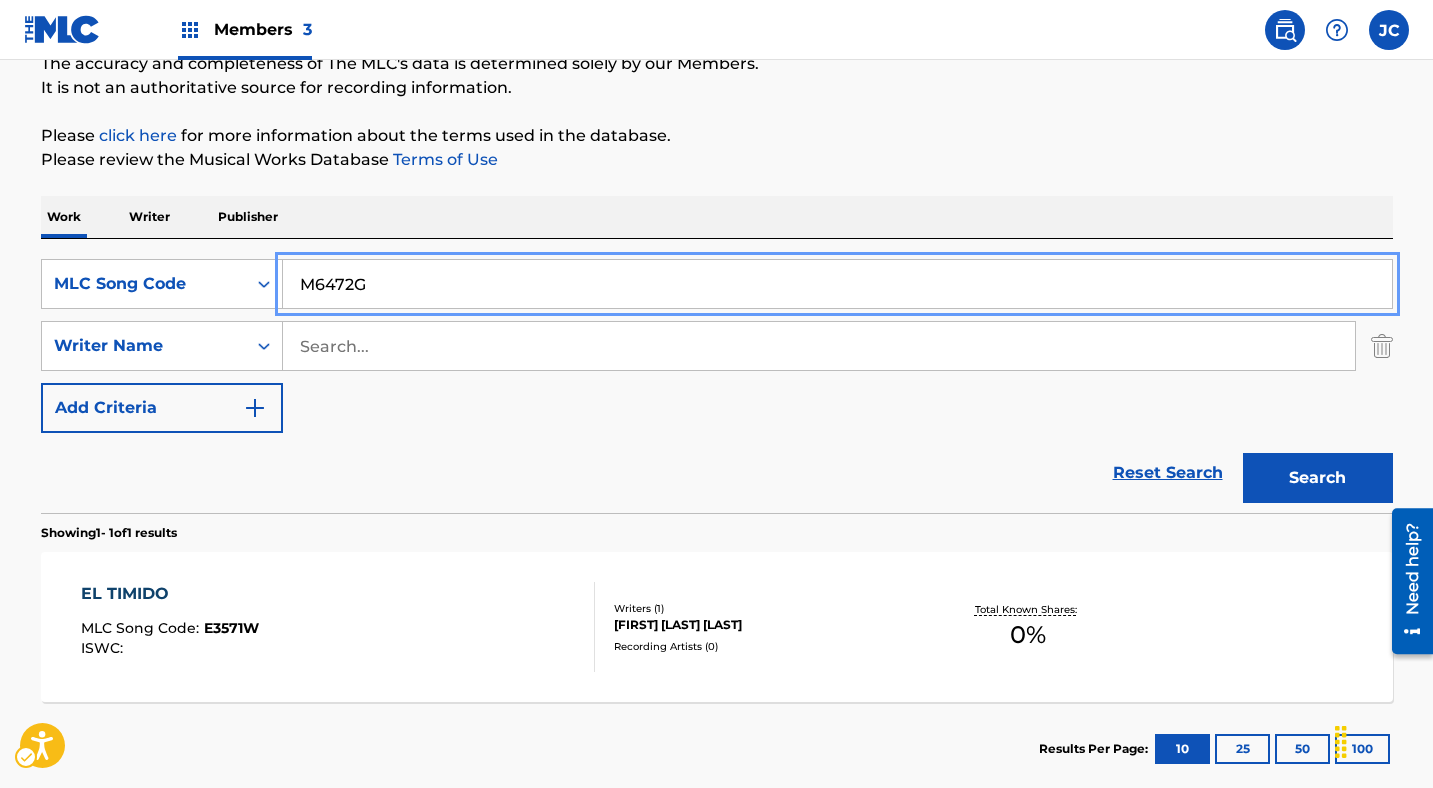 click on "SearchWithCriteriac5847a91-bd80-4637-8226-37b90e214795 MLC Song Code M6472G SearchWithCriteriac06835f9-97c4-4589-8b0a-0a4e84c7076f Writer Name Add Criteria" at bounding box center (717, 346) 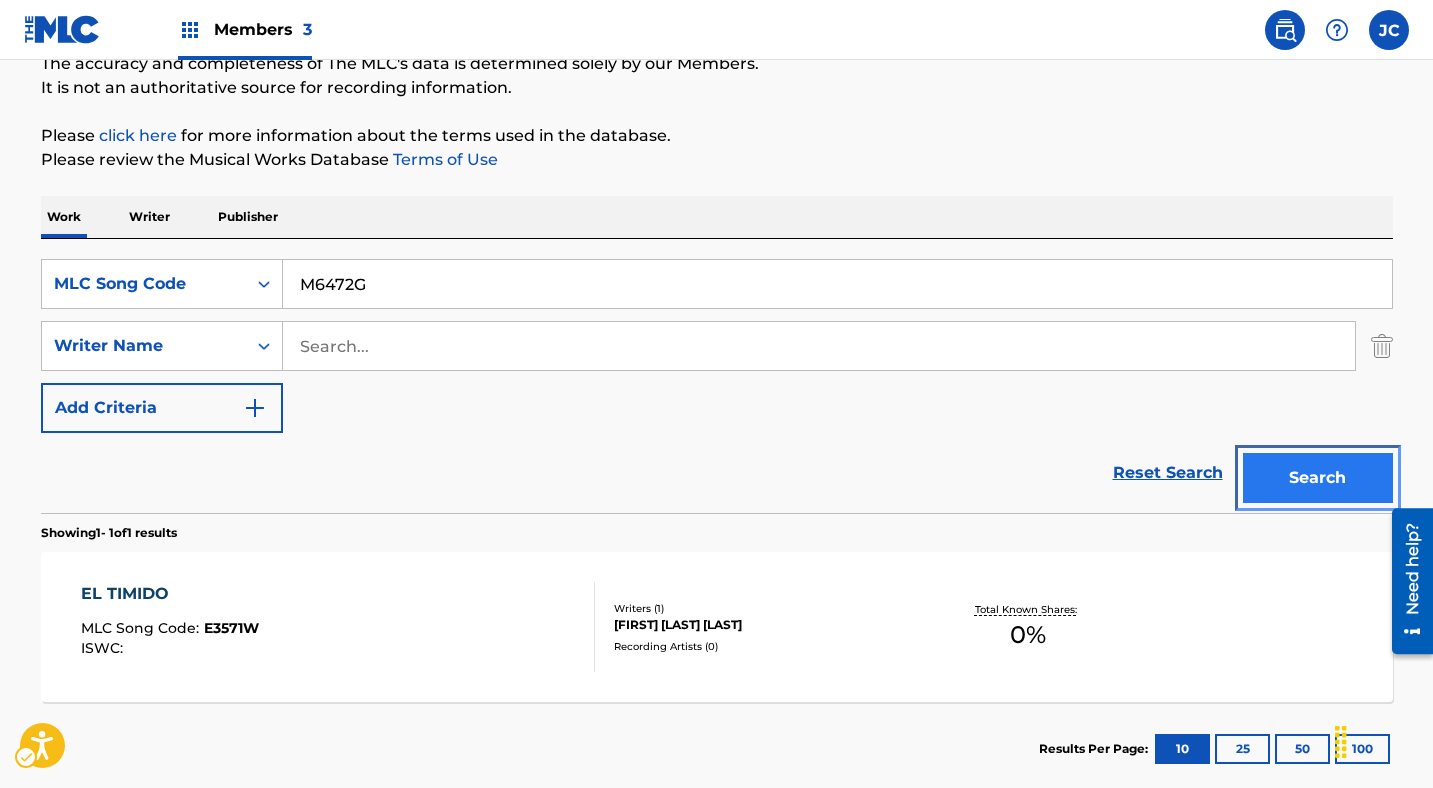 click on "Search" at bounding box center (1318, 478) 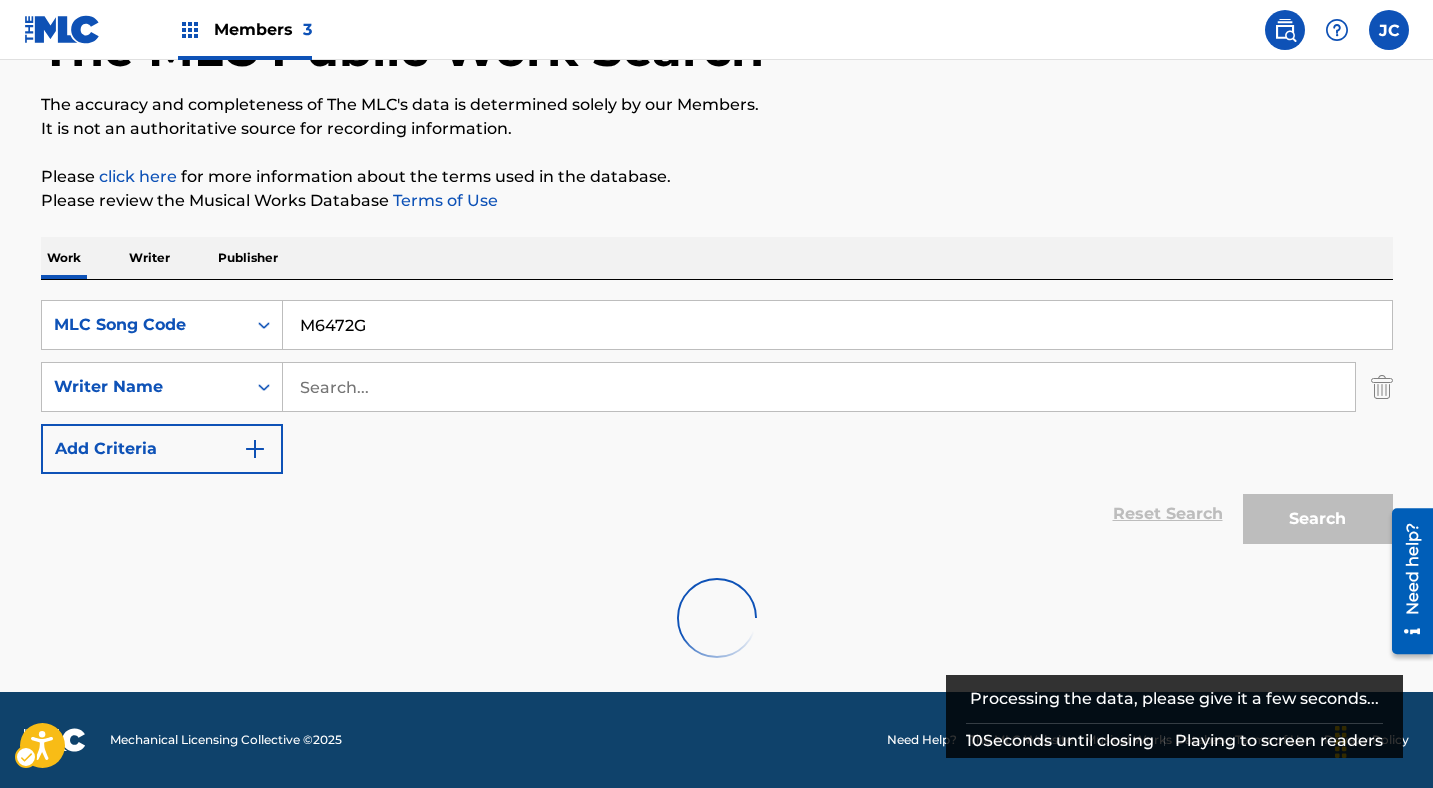 scroll, scrollTop: 186, scrollLeft: 0, axis: vertical 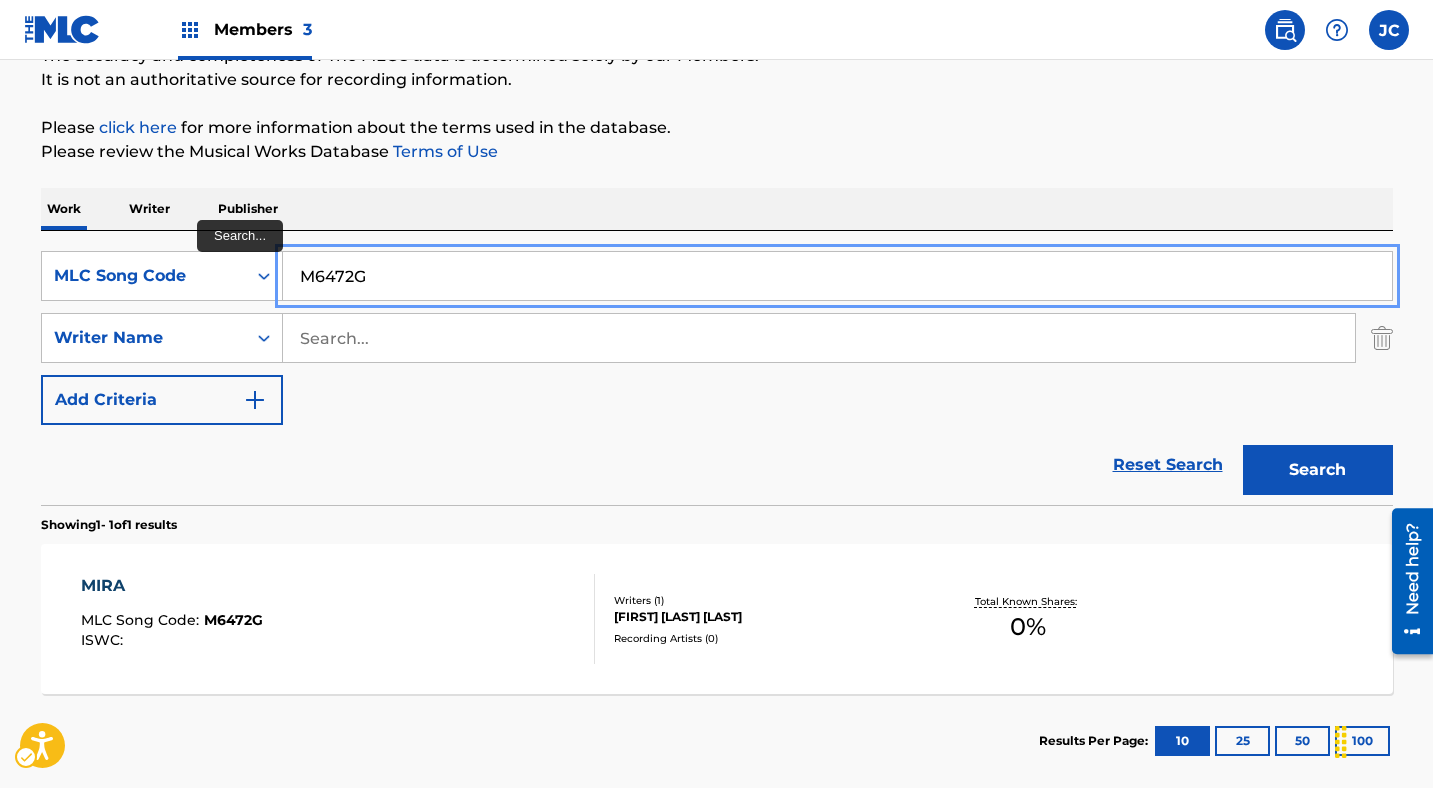 click on "M6472G" at bounding box center [837, 276] 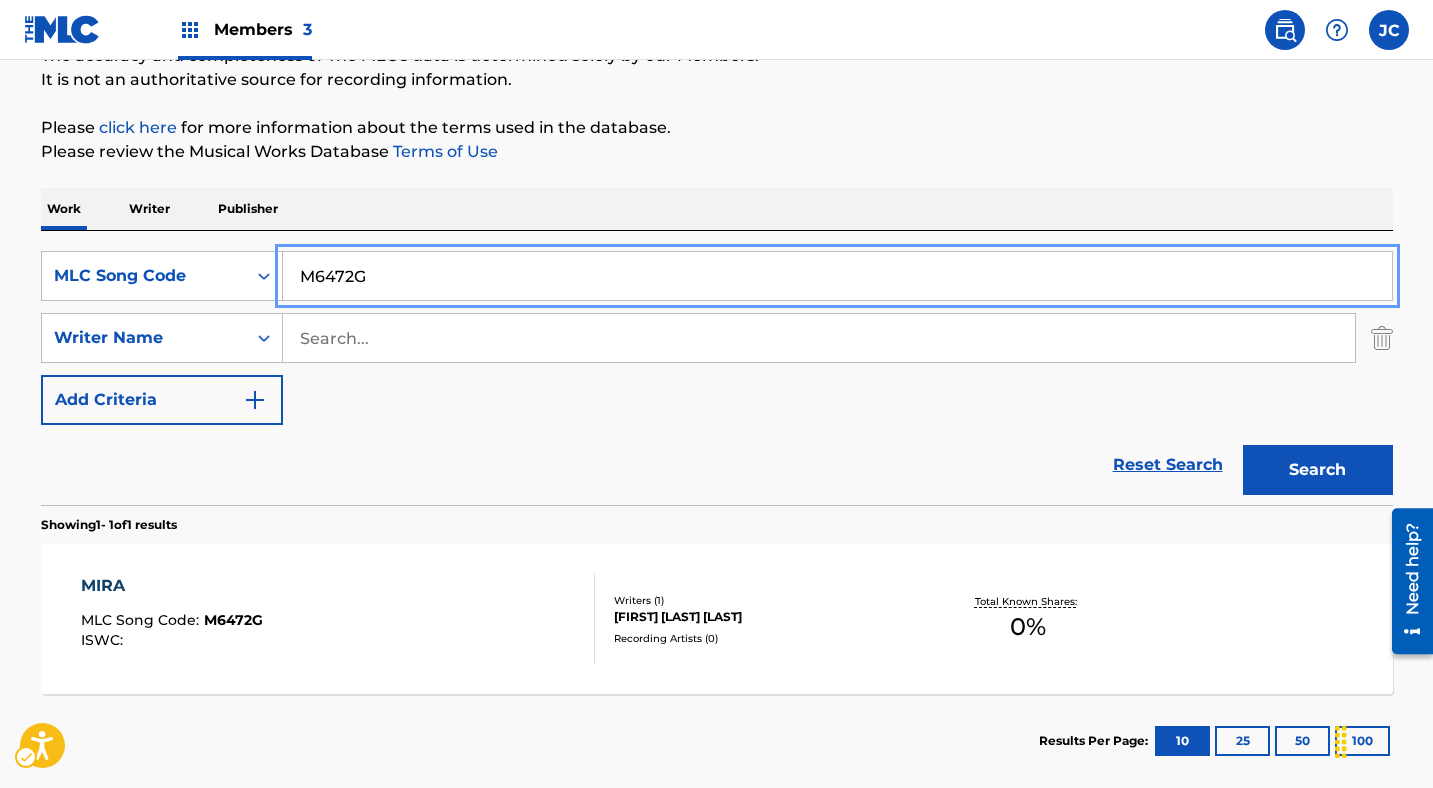 paste on "C5986A" 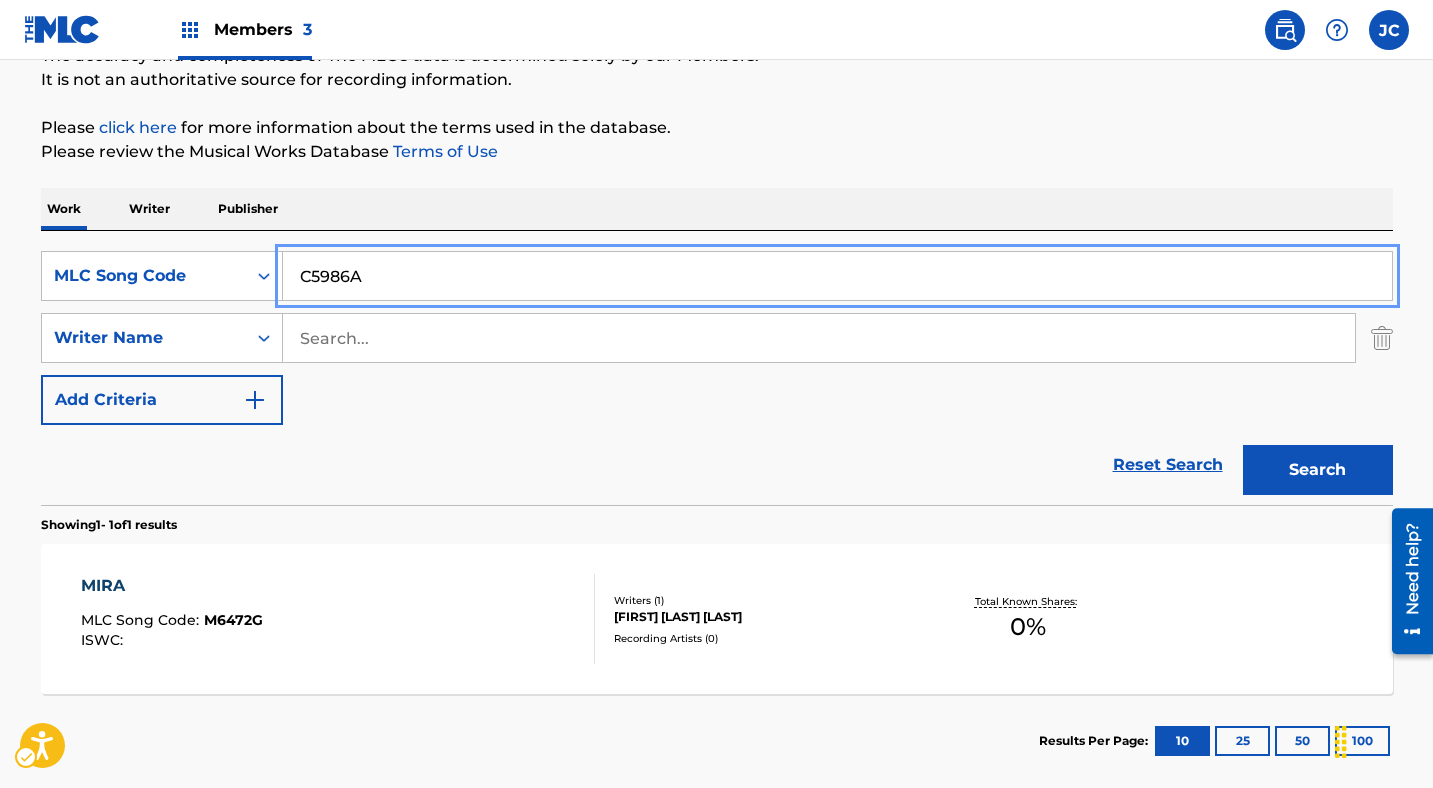 type on "C5986A" 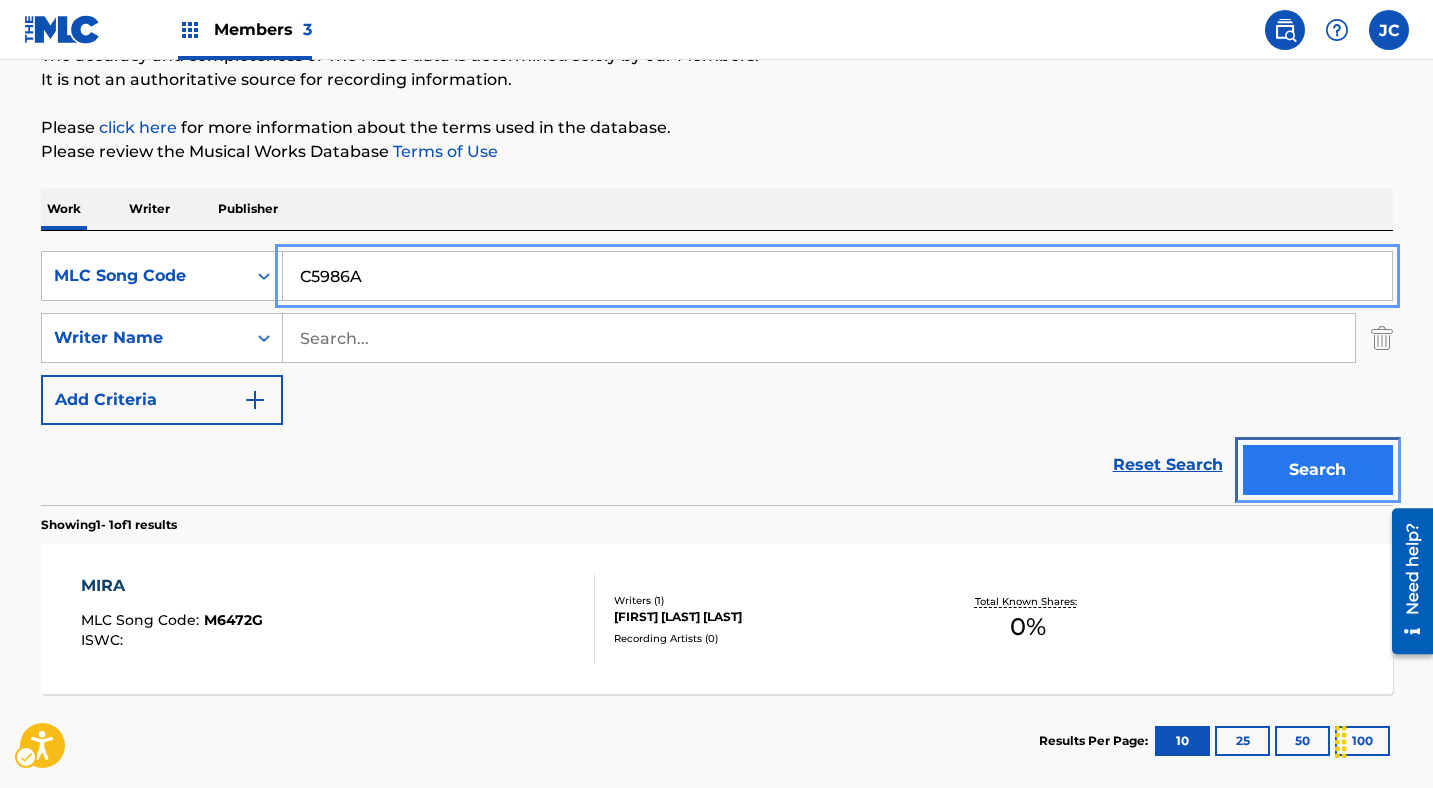 click on "Search" at bounding box center [1318, 470] 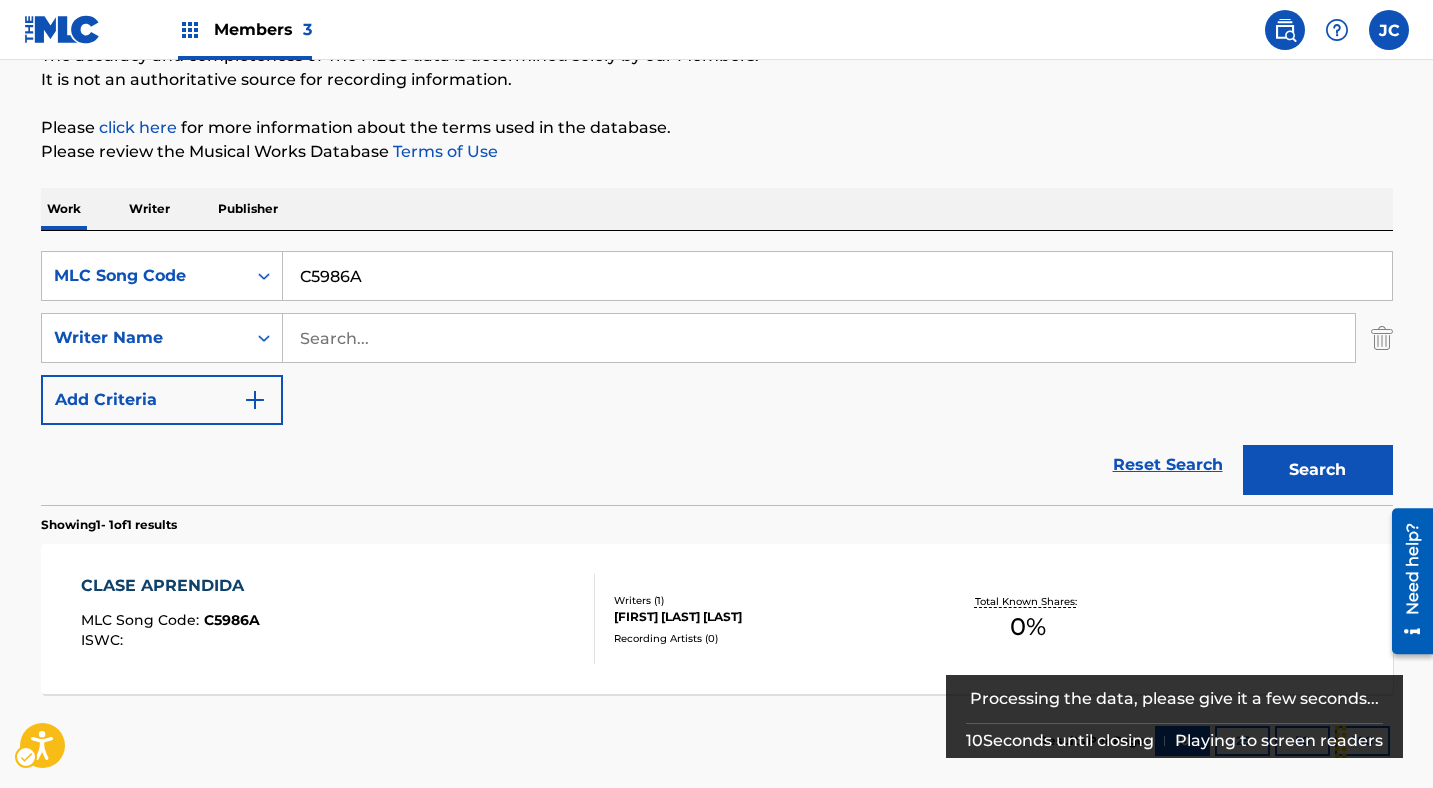 scroll, scrollTop: 235, scrollLeft: 0, axis: vertical 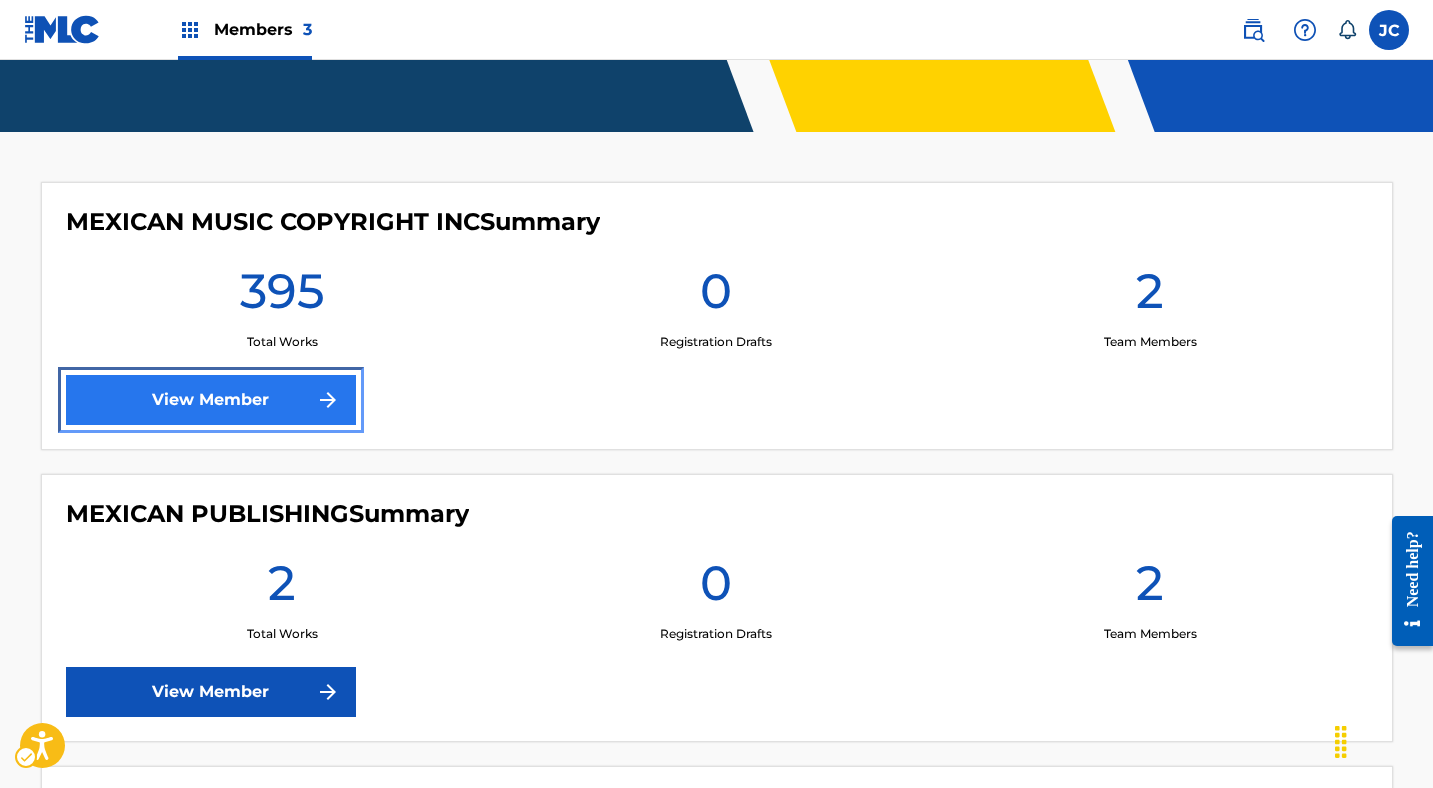 click on "View Member" at bounding box center (211, 400) 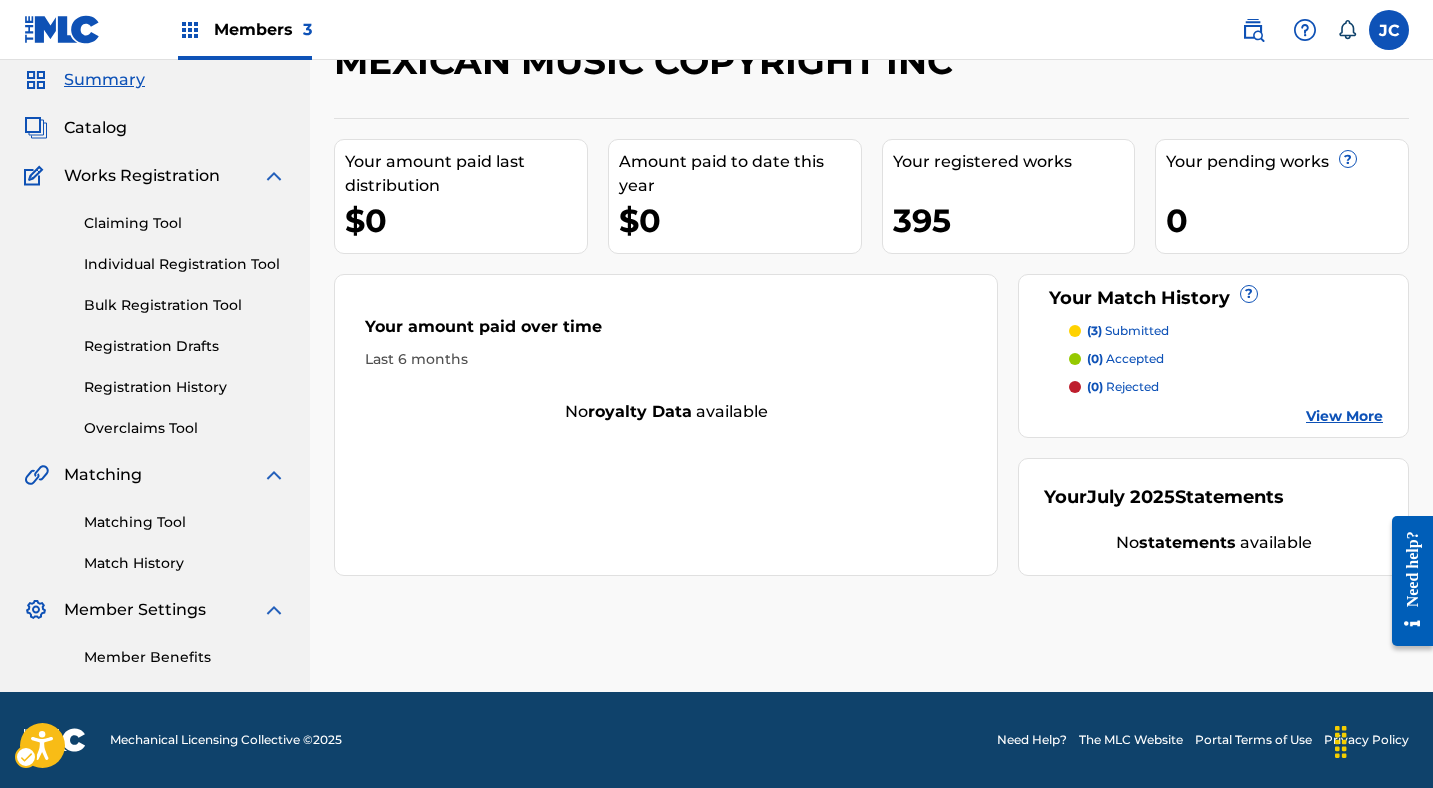 scroll, scrollTop: 0, scrollLeft: 0, axis: both 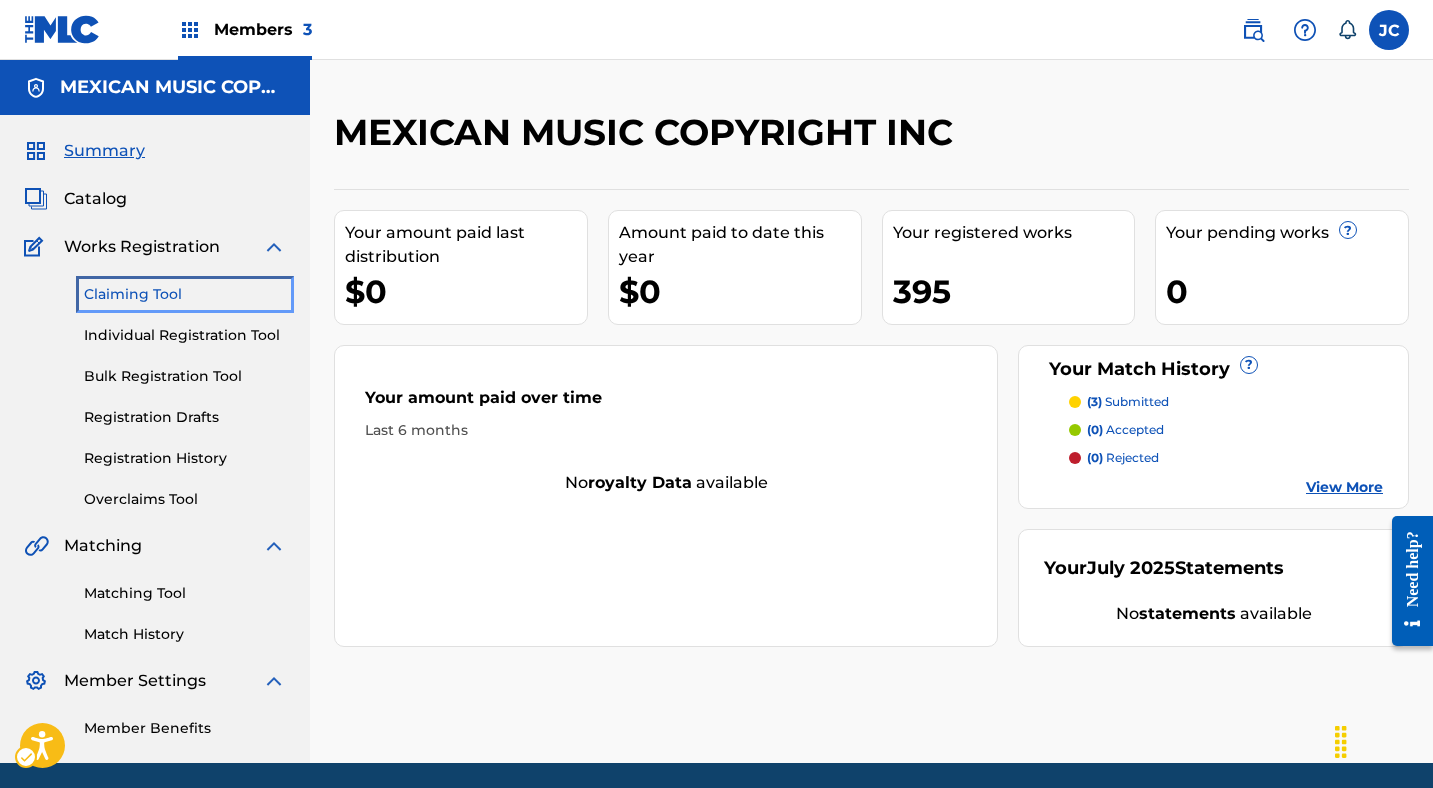 click on "Claiming Tool" at bounding box center [185, 294] 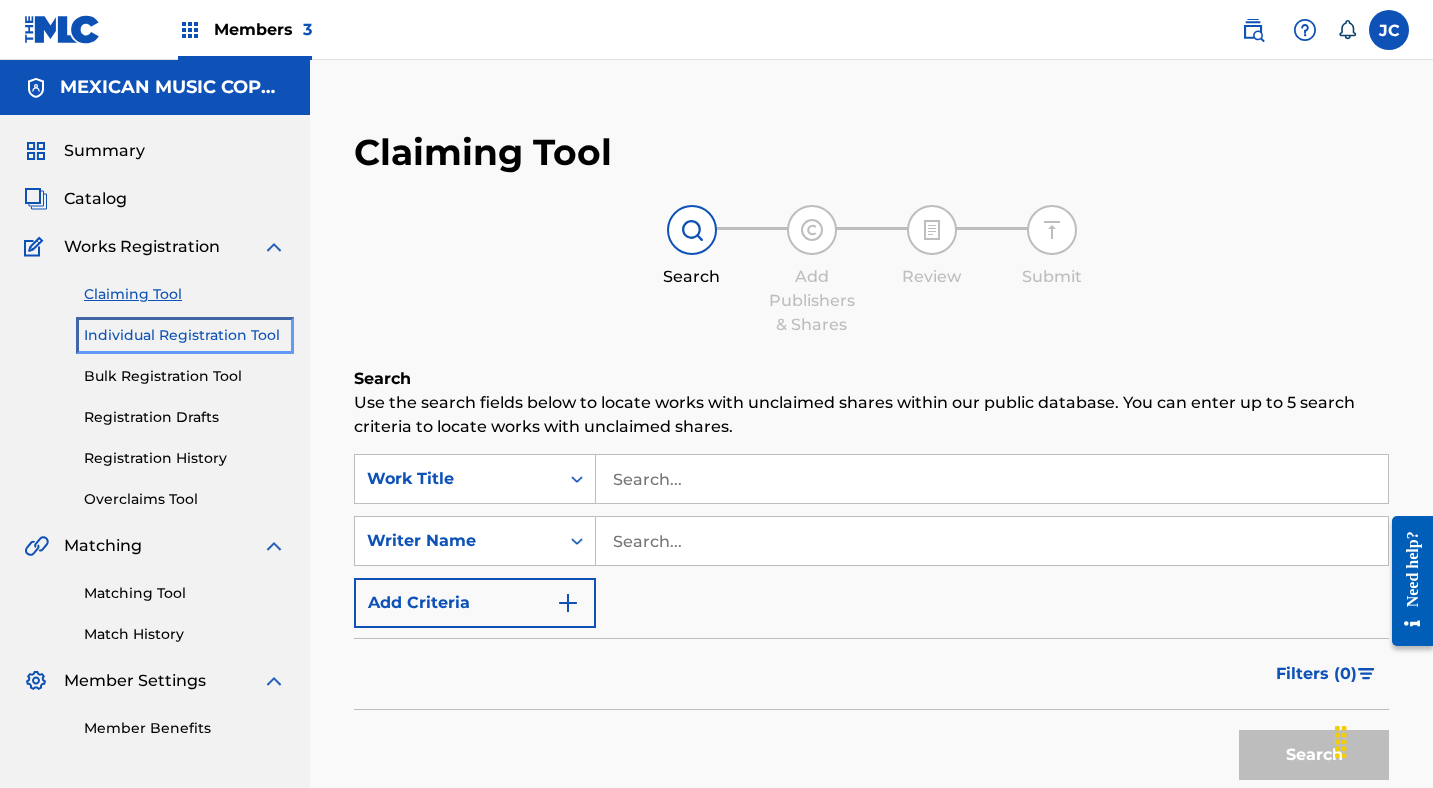 click on "Individual Registration Tool" at bounding box center (185, 335) 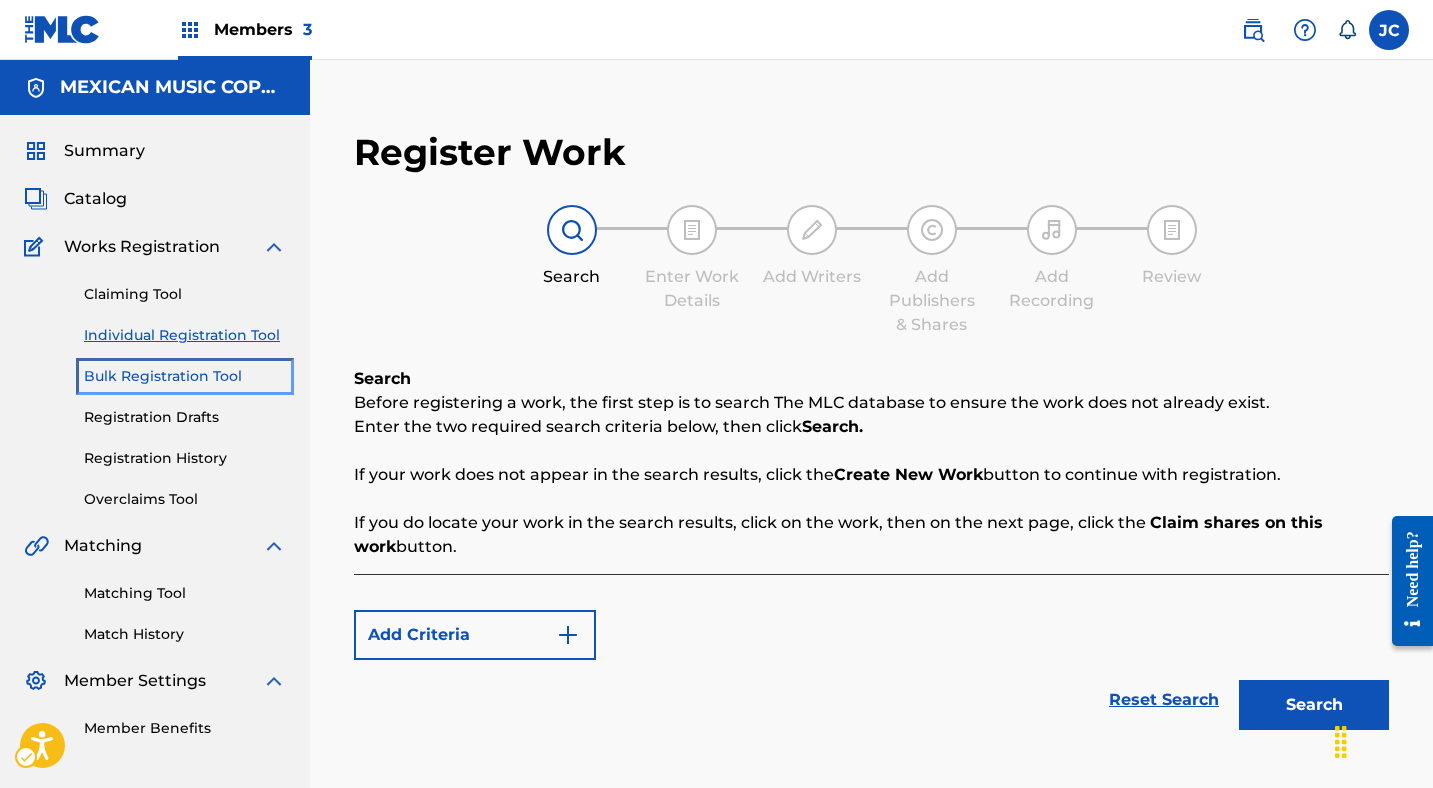 click on "Bulk Registration Tool" at bounding box center [185, 376] 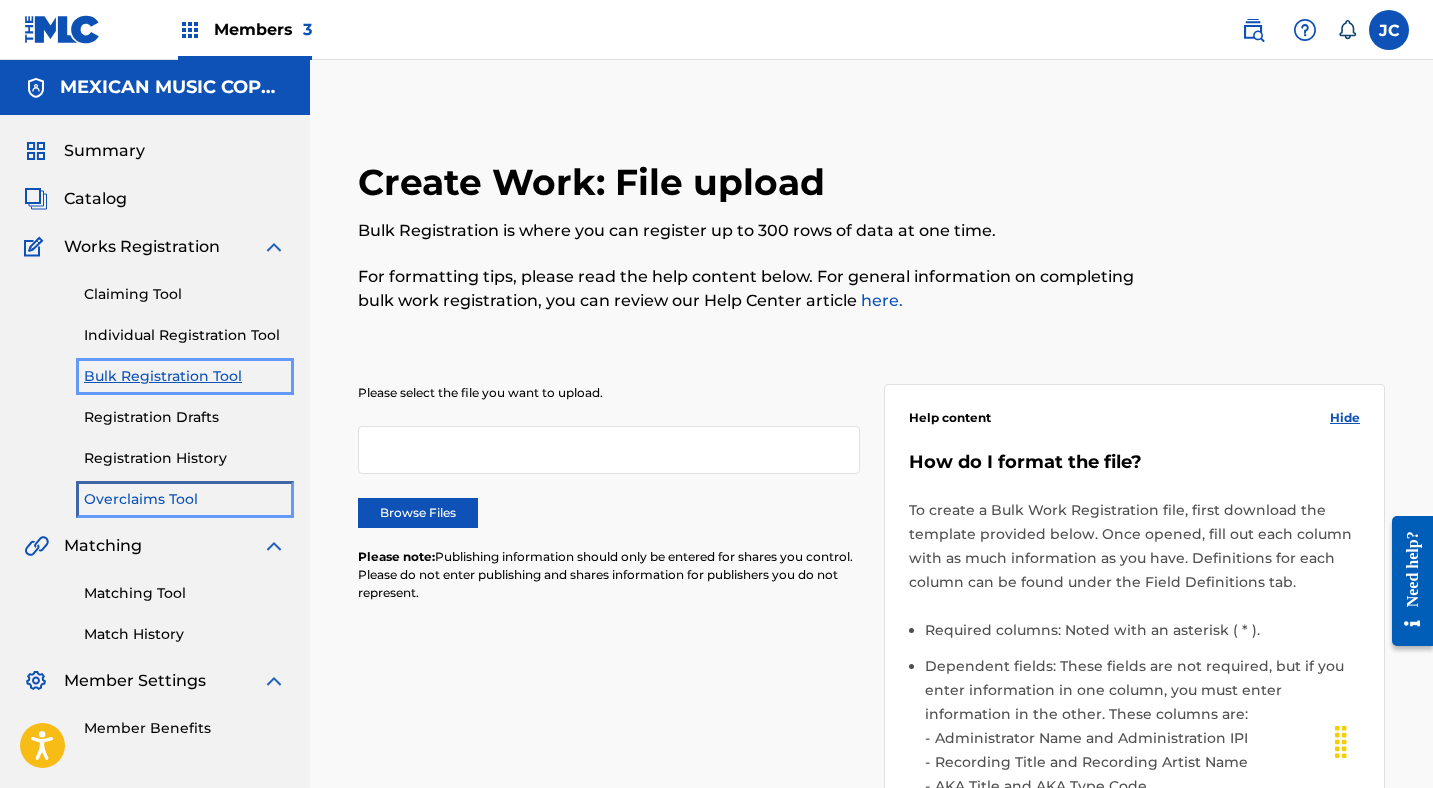 click on "Overclaims Tool" at bounding box center (185, 499) 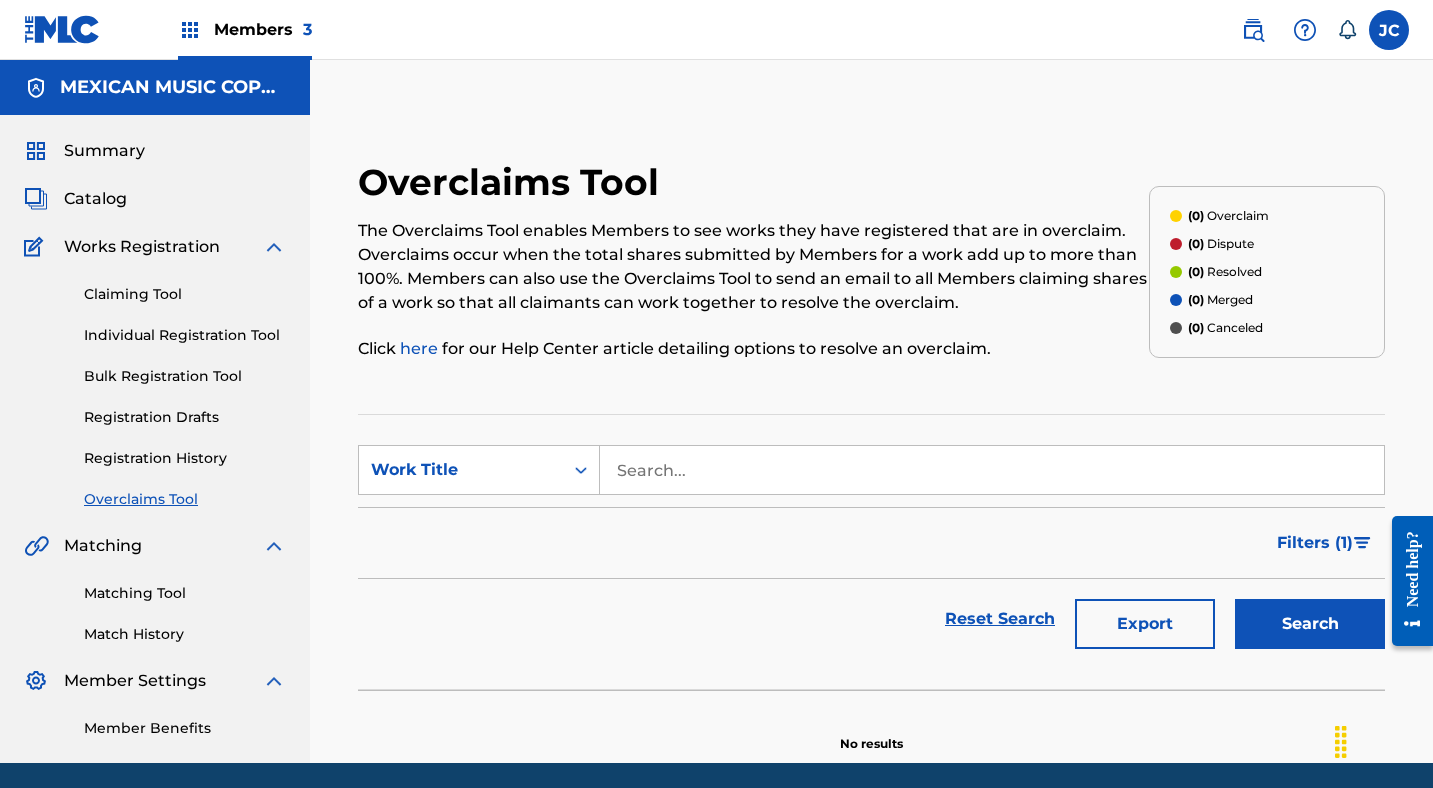 click on "Matching Tool Match History" at bounding box center (155, 601) 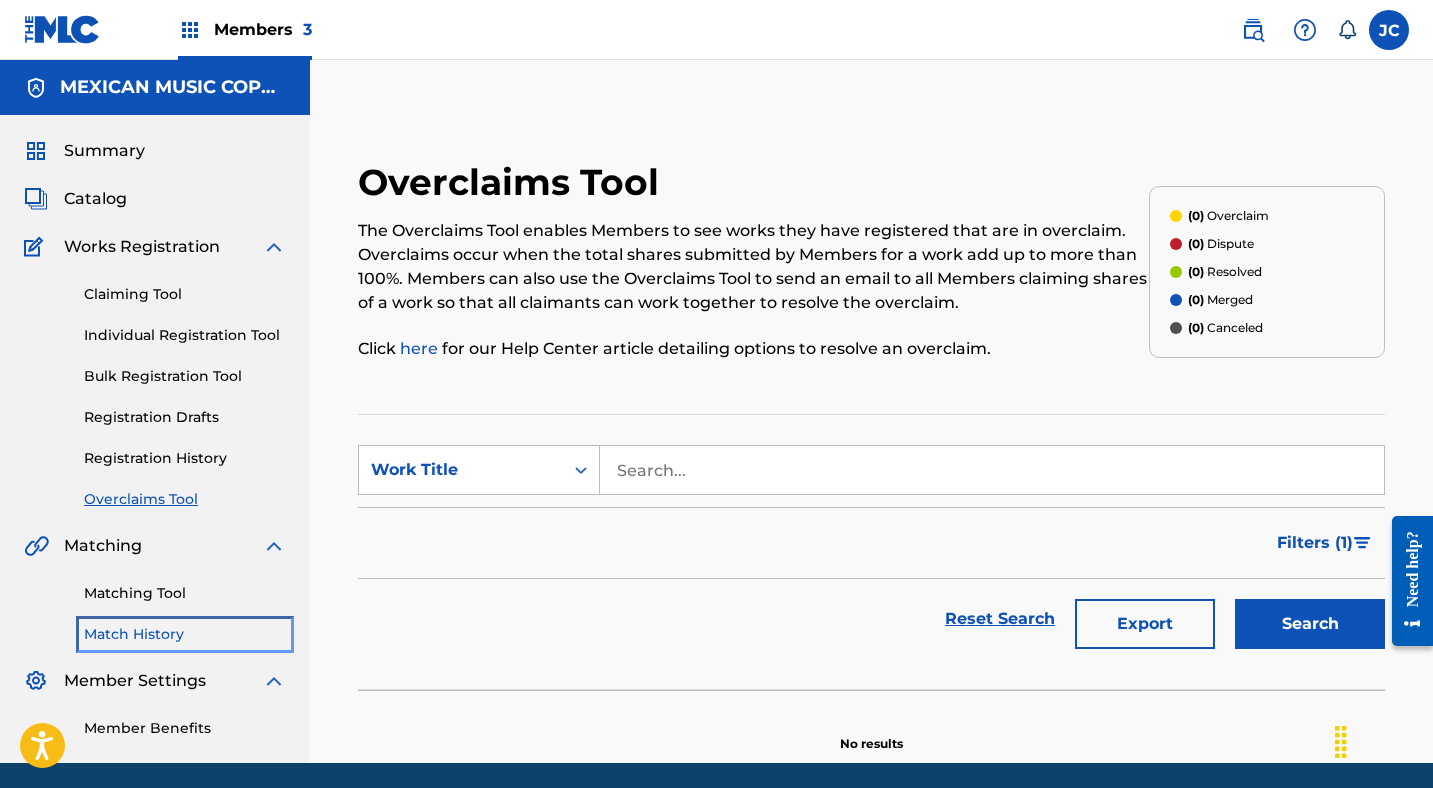 click on "Match History" at bounding box center [185, 634] 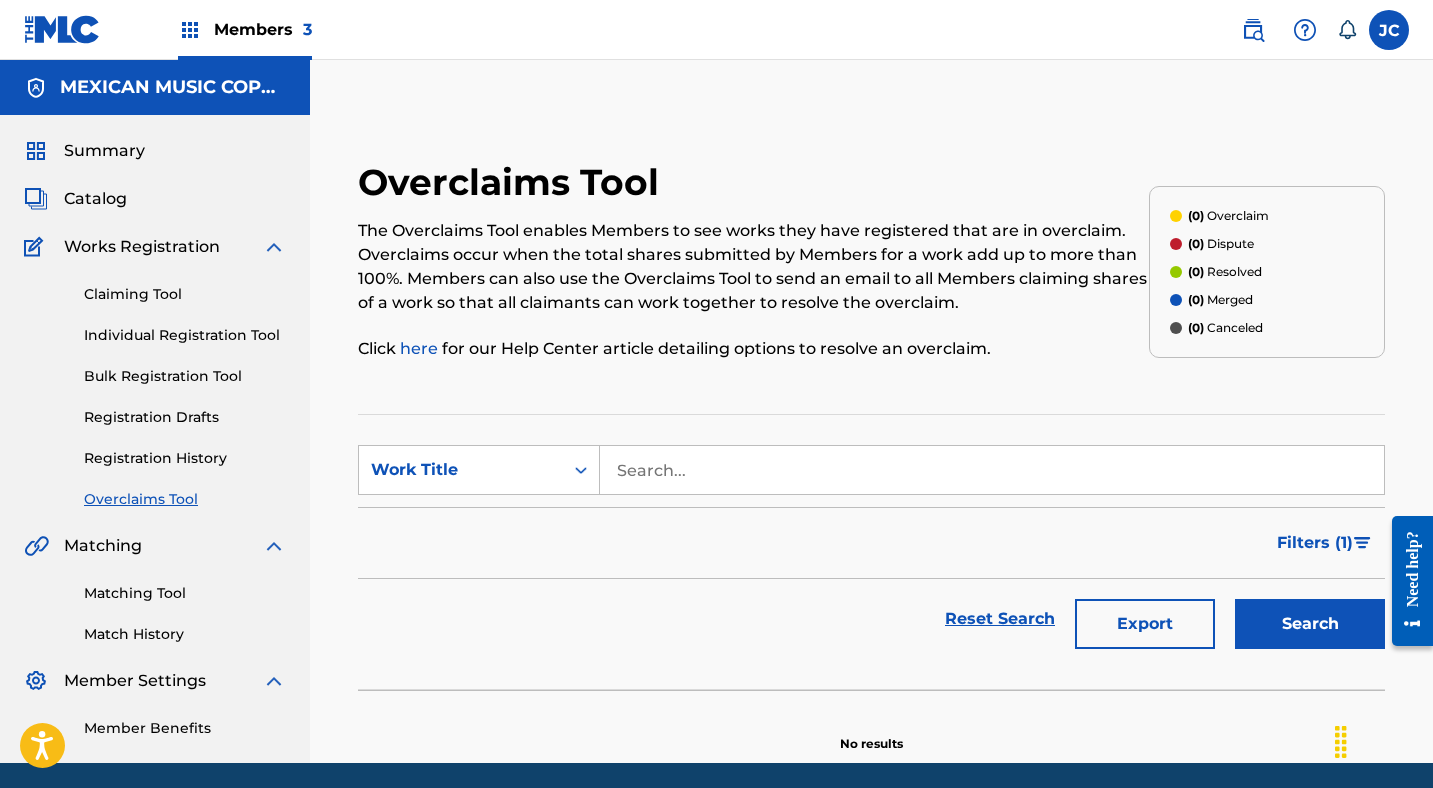 click on "Matching Tool Match History" at bounding box center [155, 601] 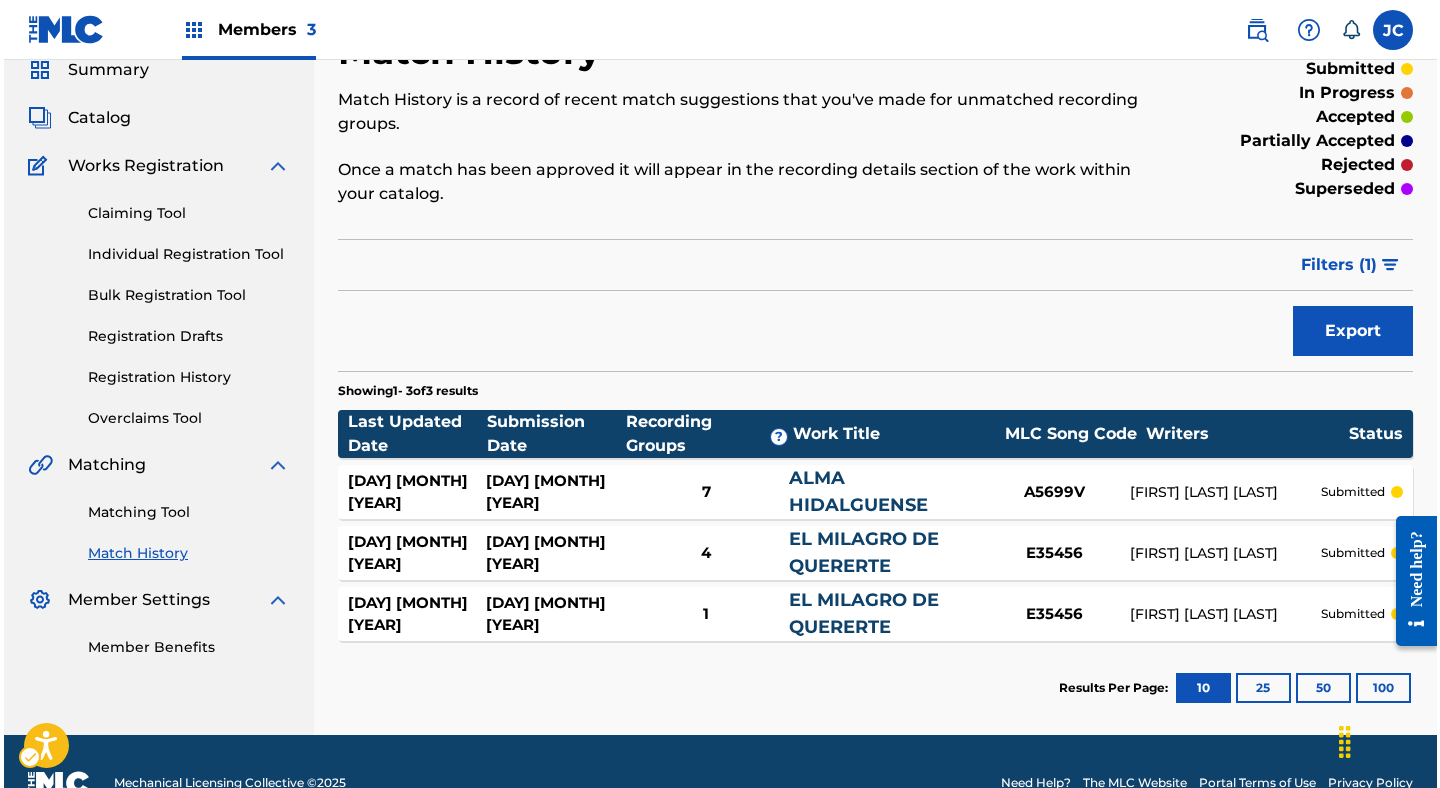 scroll, scrollTop: 0, scrollLeft: 0, axis: both 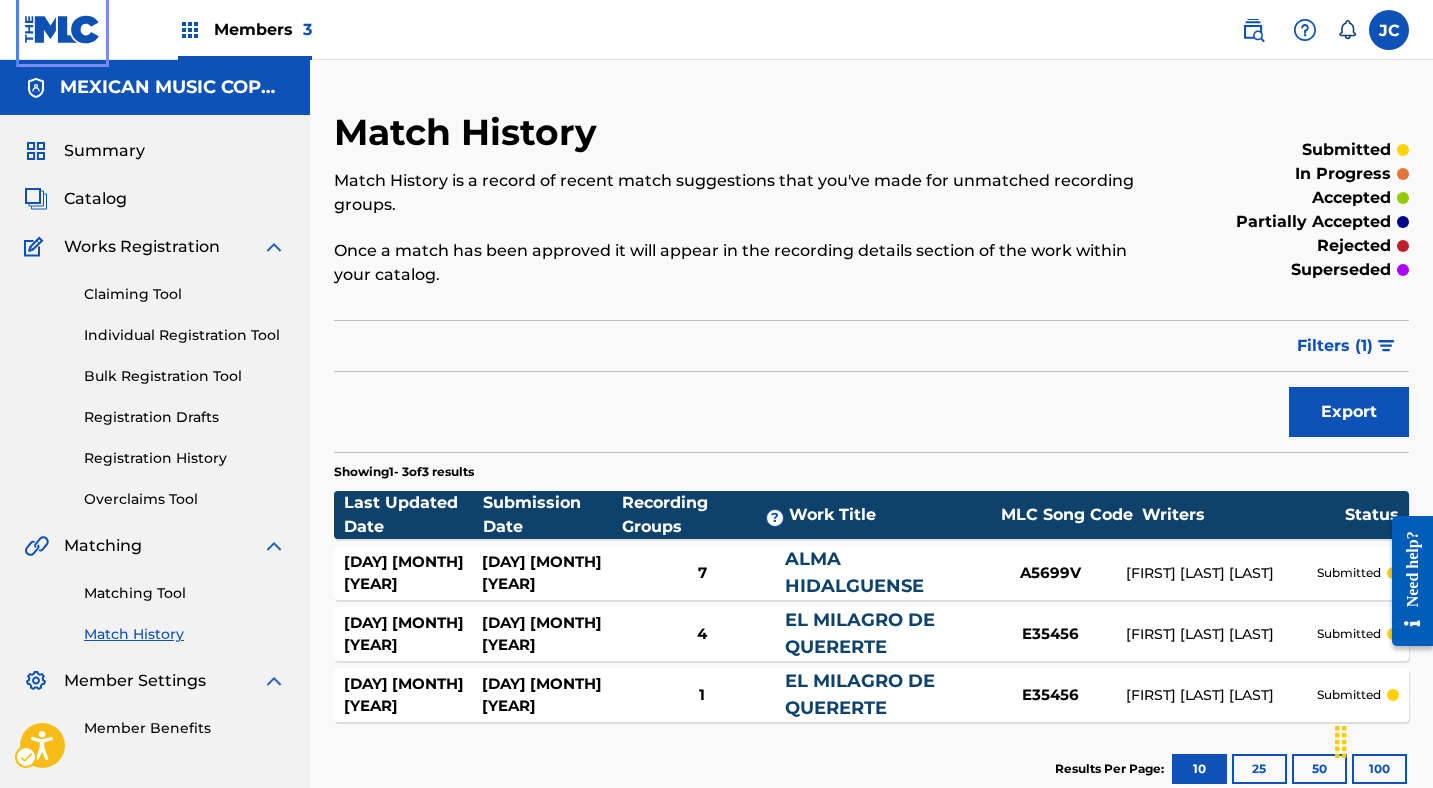 click at bounding box center [62, 29] 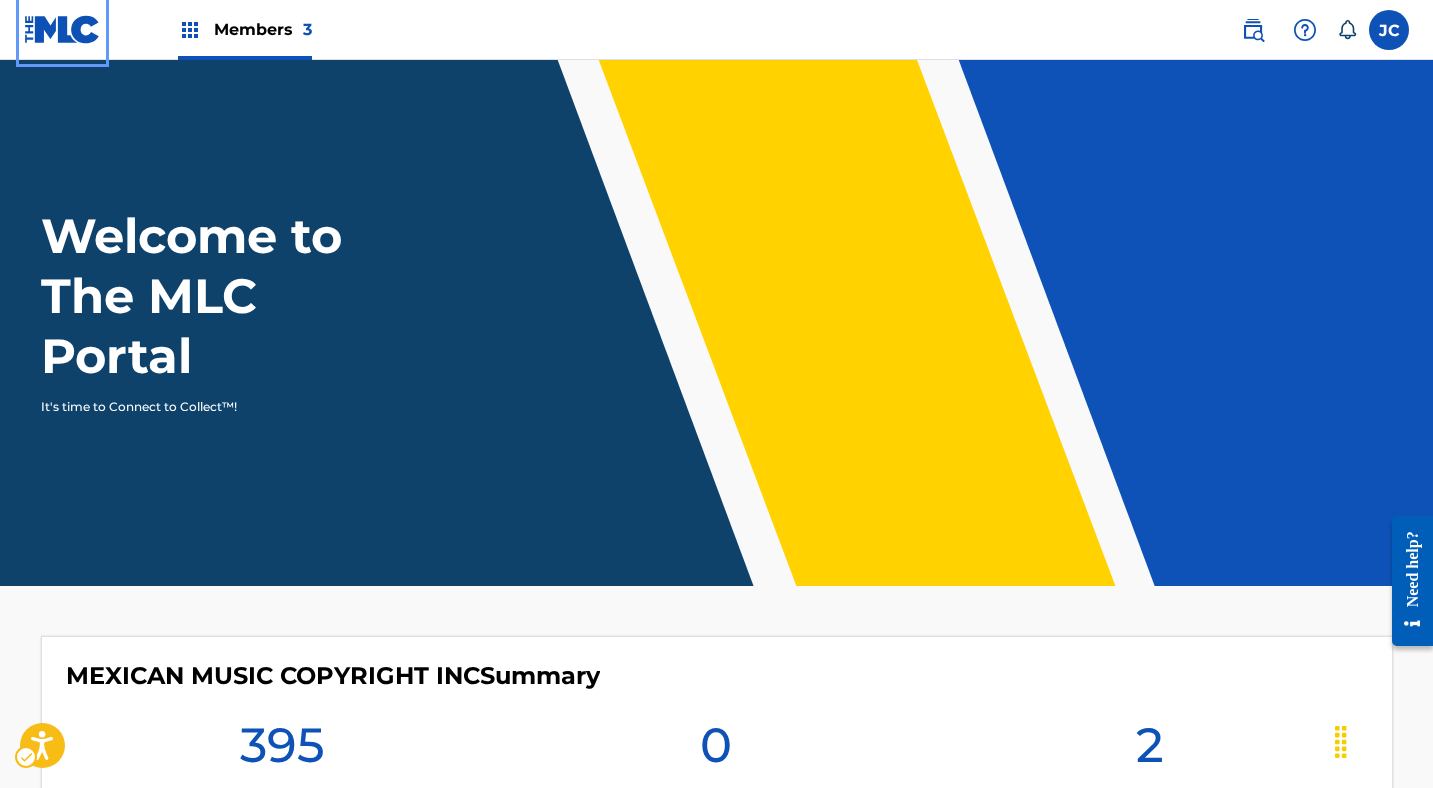 click on "View Member" at bounding box center [211, 854] 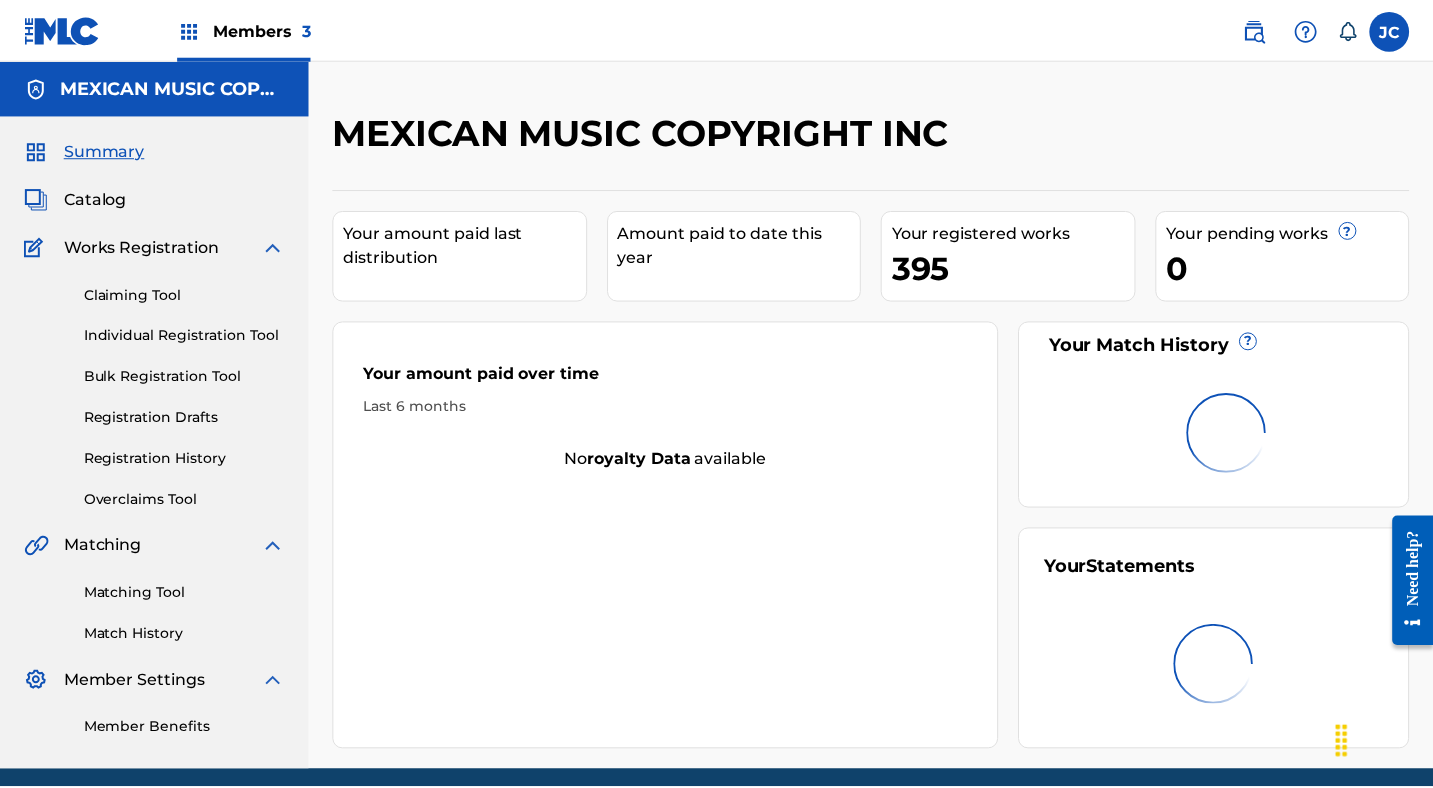 scroll, scrollTop: 18, scrollLeft: 0, axis: vertical 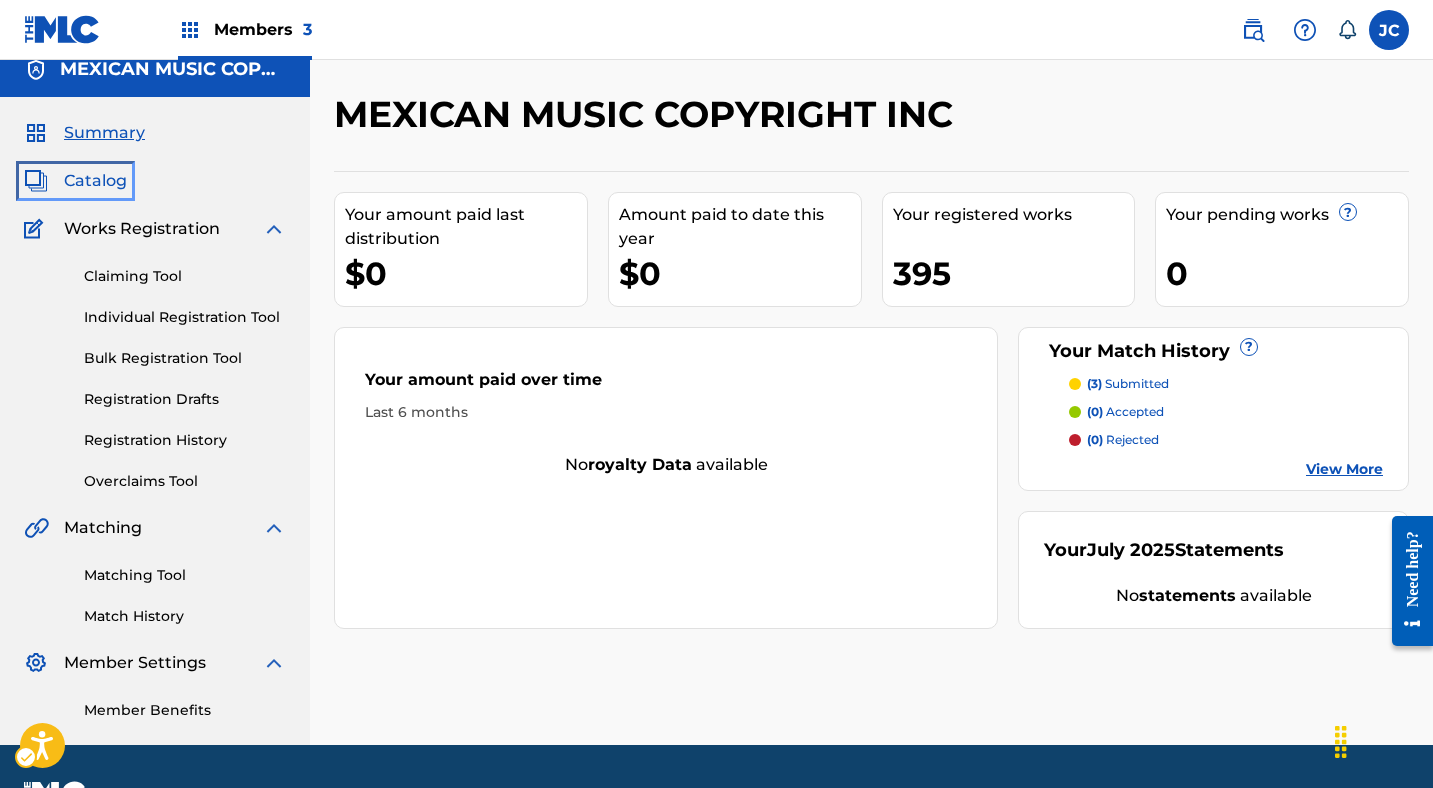 click on "Catalog" at bounding box center (95, 181) 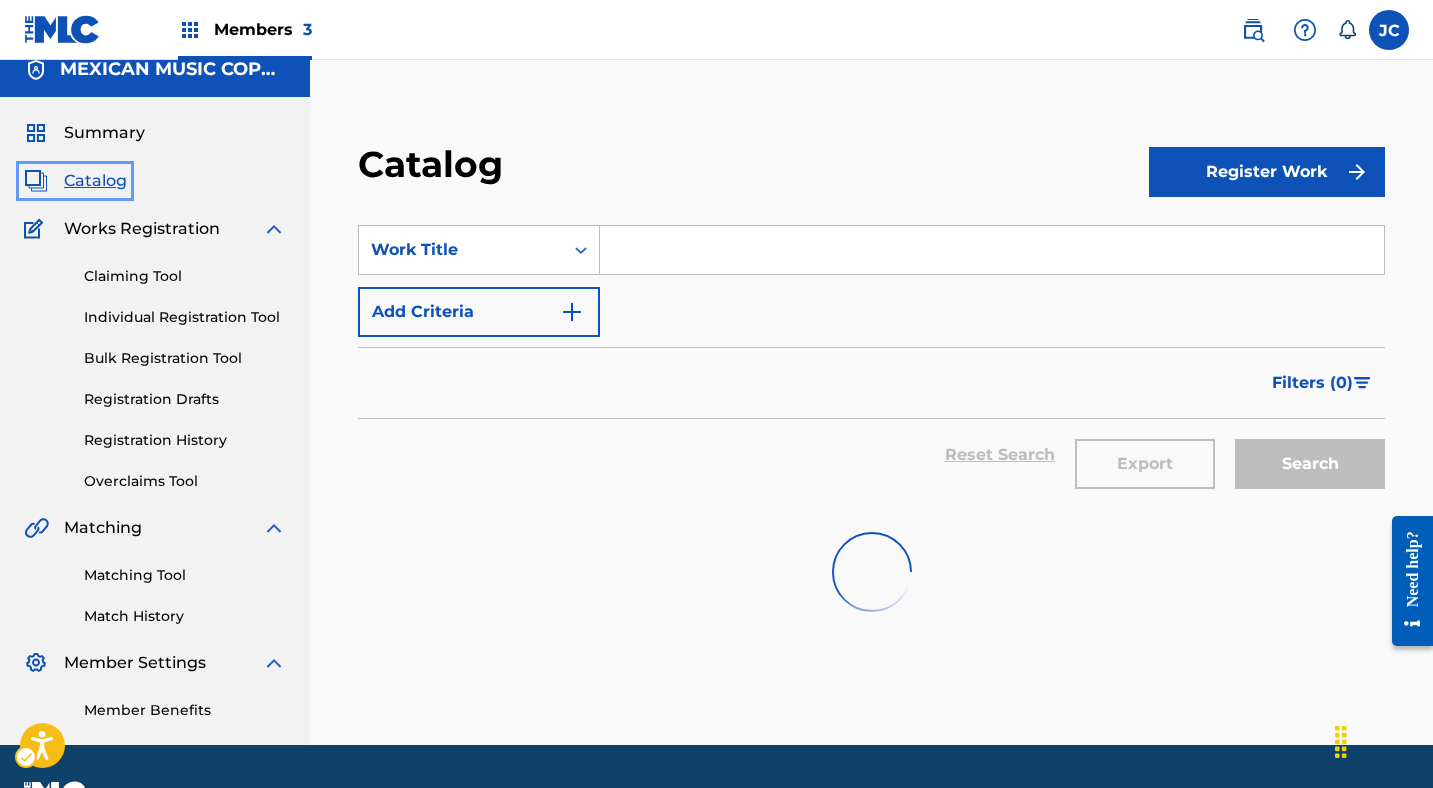 scroll, scrollTop: 0, scrollLeft: 0, axis: both 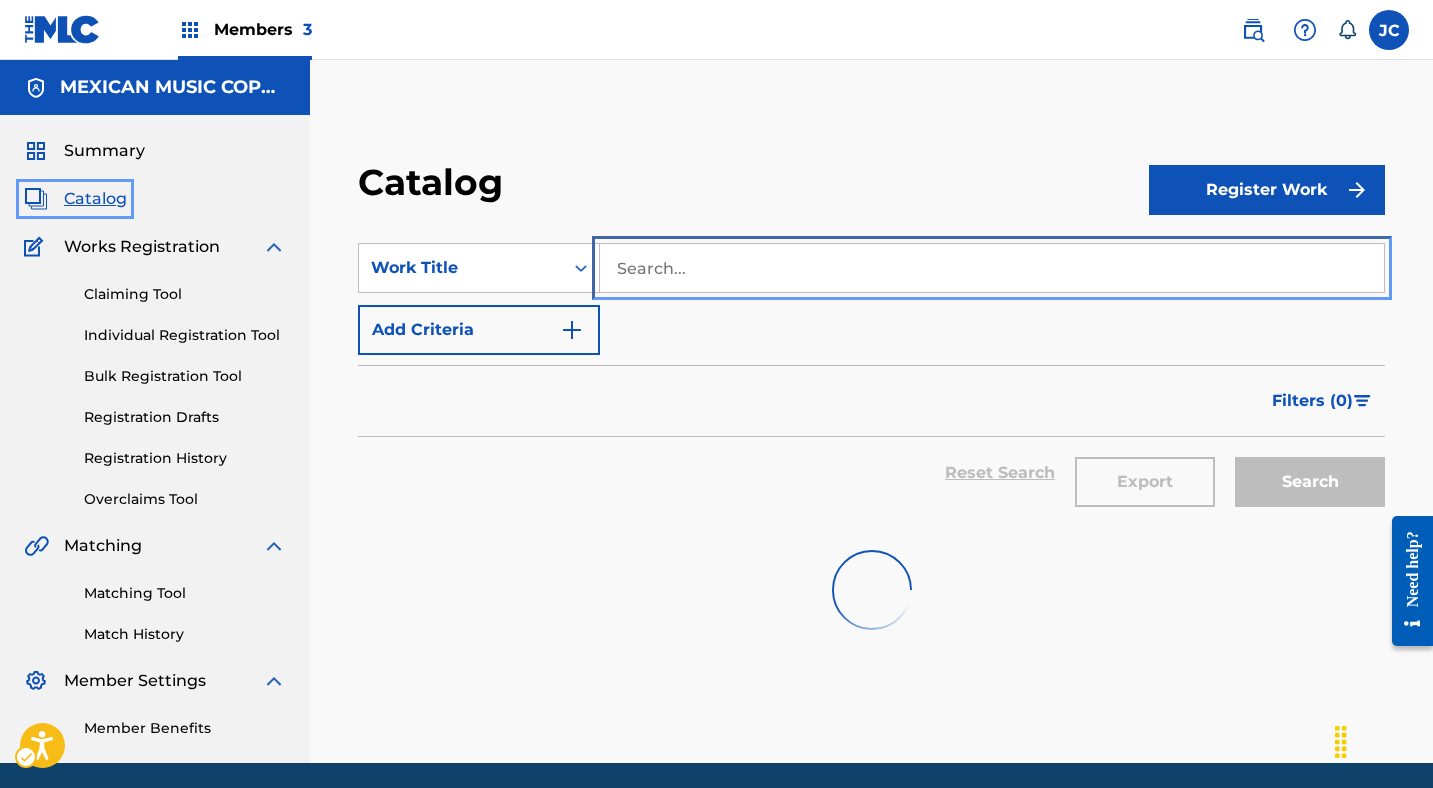 click at bounding box center (992, 268) 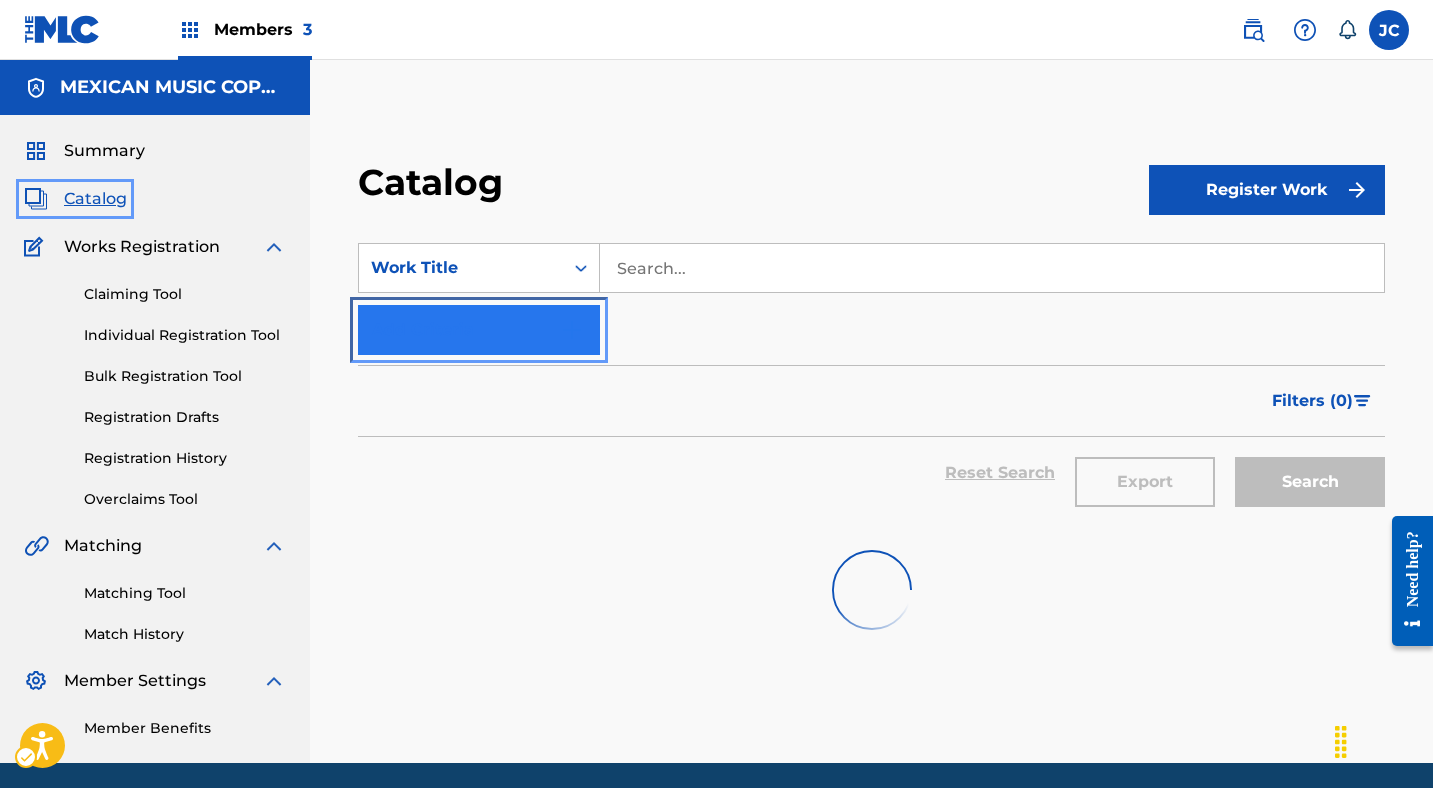 click on "Add Criteria" at bounding box center (479, 330) 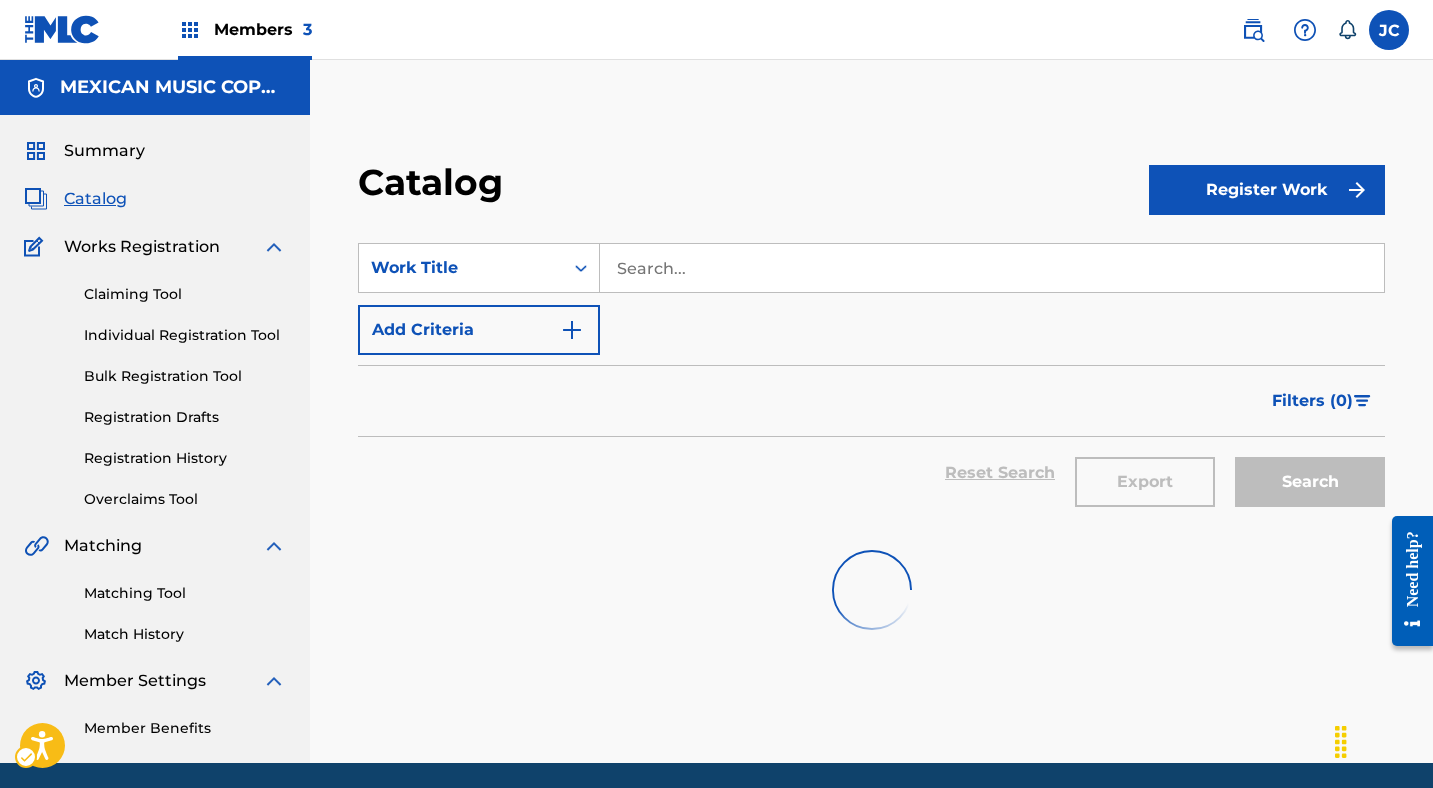 drag, startPoint x: 568, startPoint y: 201, endPoint x: 565, endPoint y: 219, distance: 18.248287 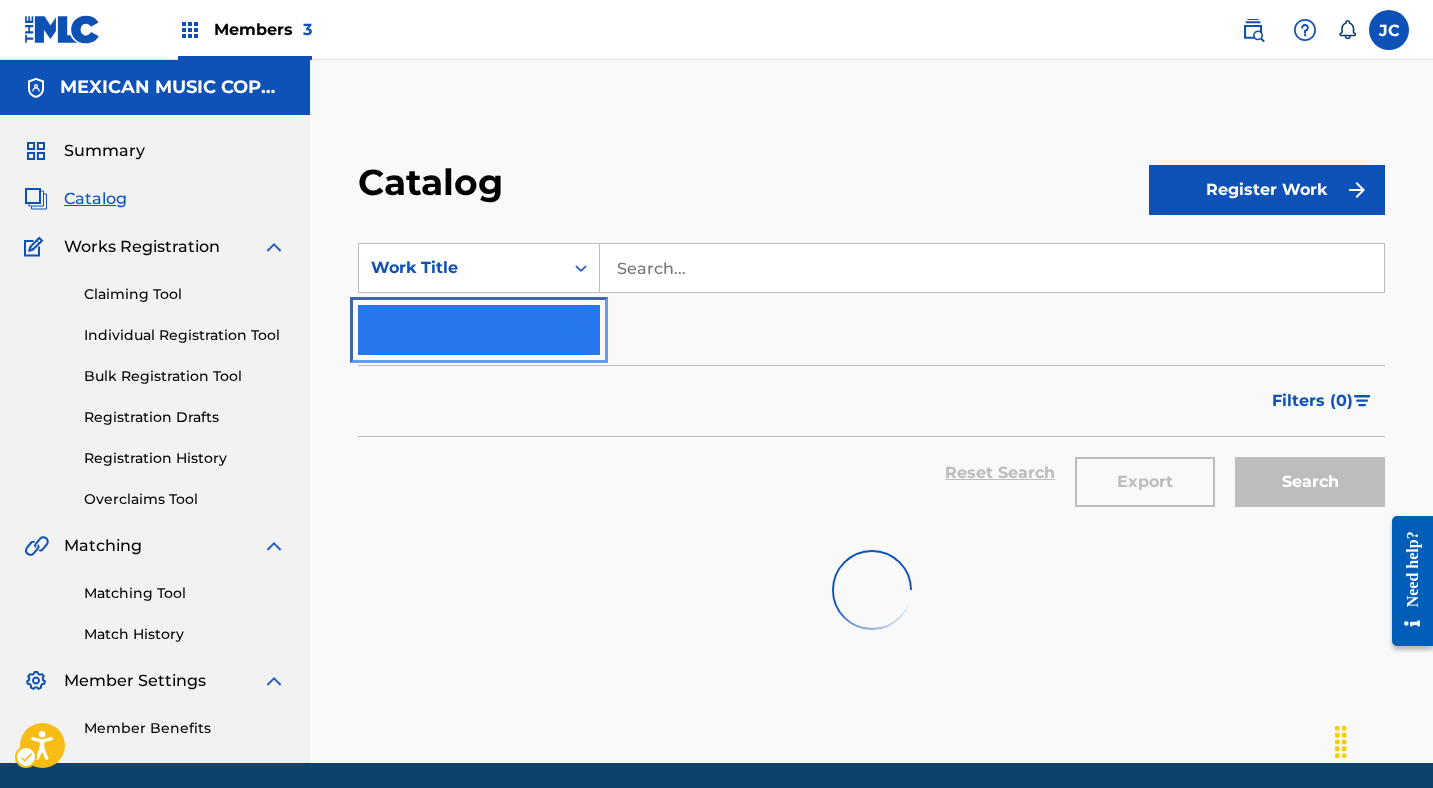 click on "Add Criteria" at bounding box center (479, 330) 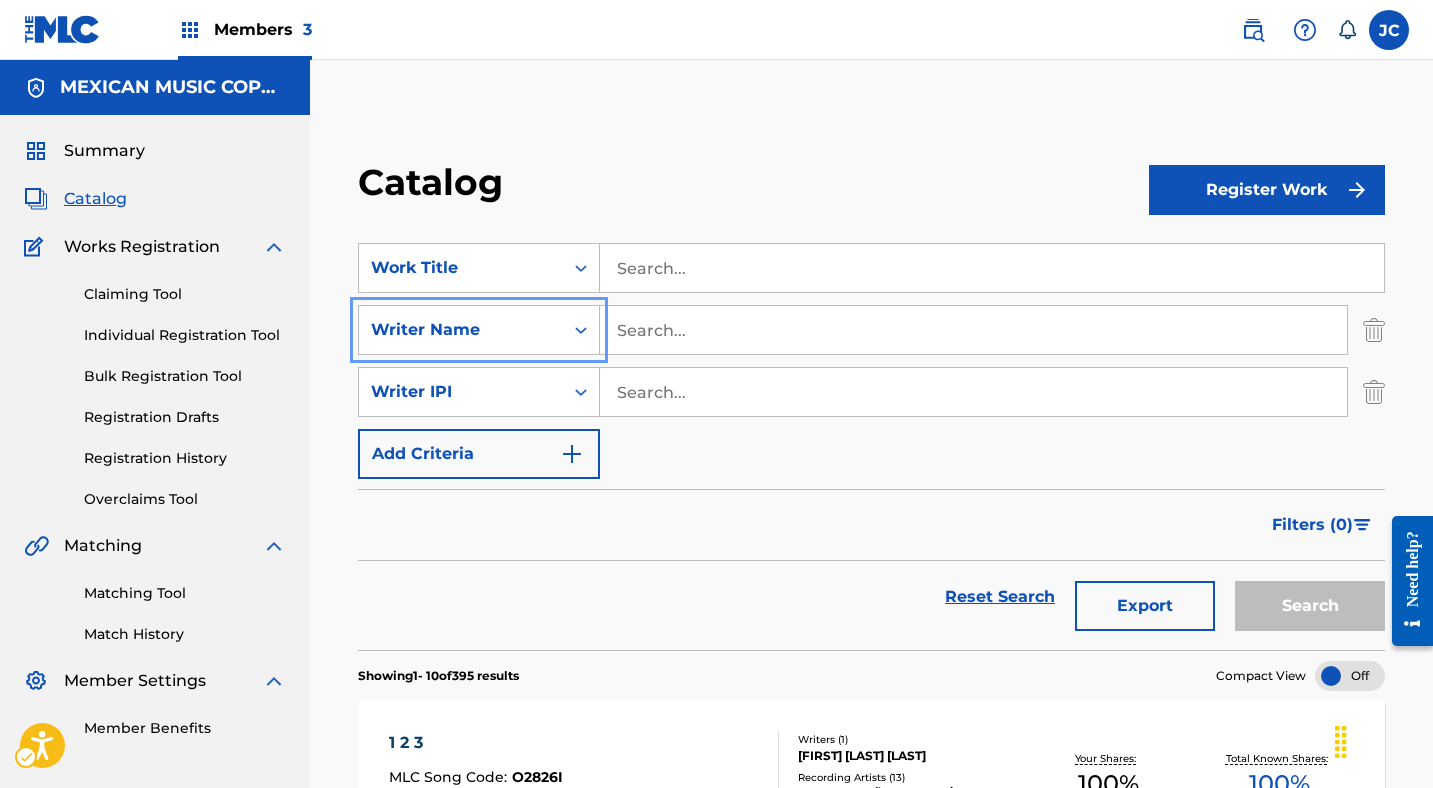 click on "SearchWithCriteriab771b6a2-749d-42e2-9f3b-78fb4684daf2 Work Title SearchWithCriteria9ee752db-9419-46fe-bf2f-8c0a7212c91f Writer Name SearchWithCriteria7d662550-5ac2-4982-a14c-507ff5745bfe Writer IPI Add Criteria" at bounding box center [871, 361] 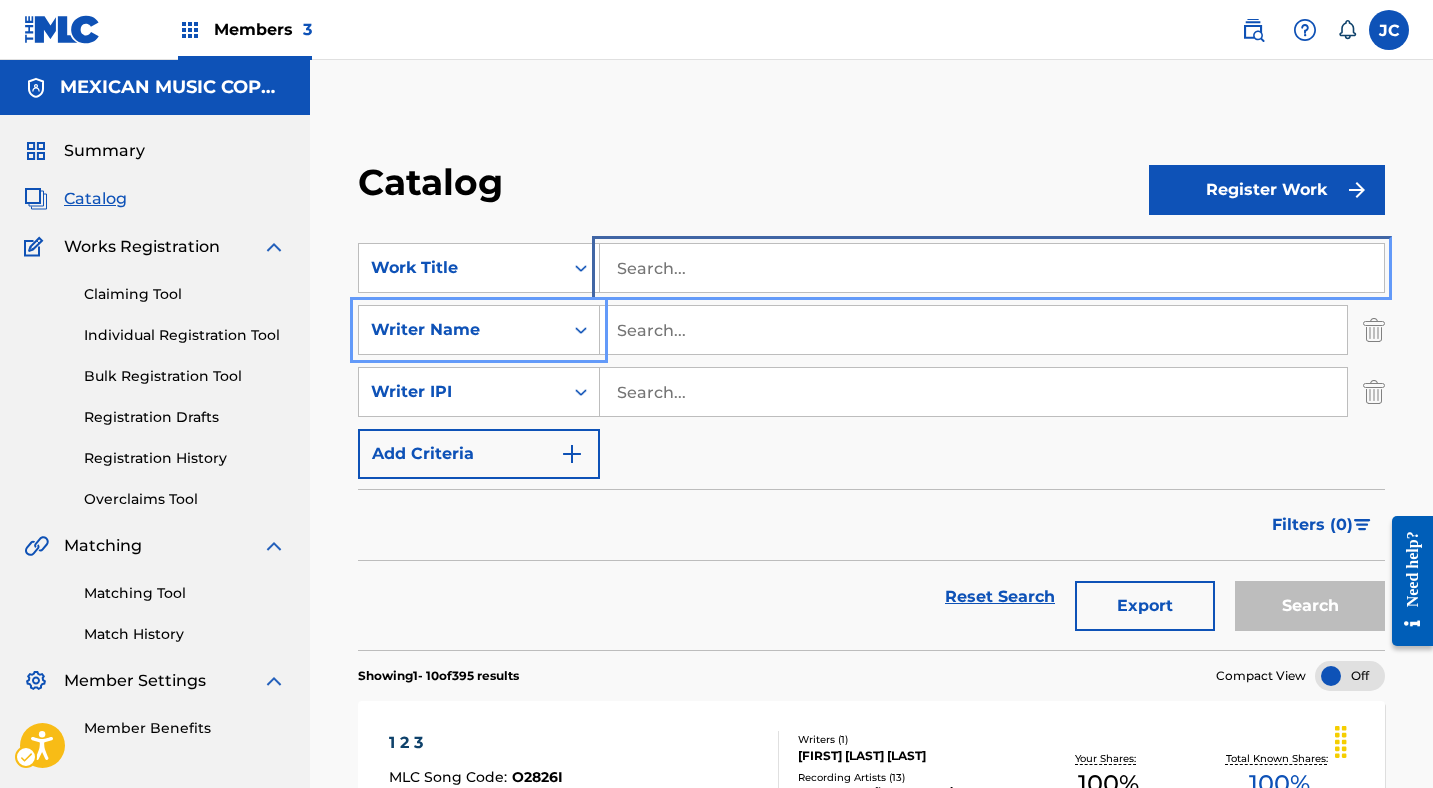 click at bounding box center (992, 268) 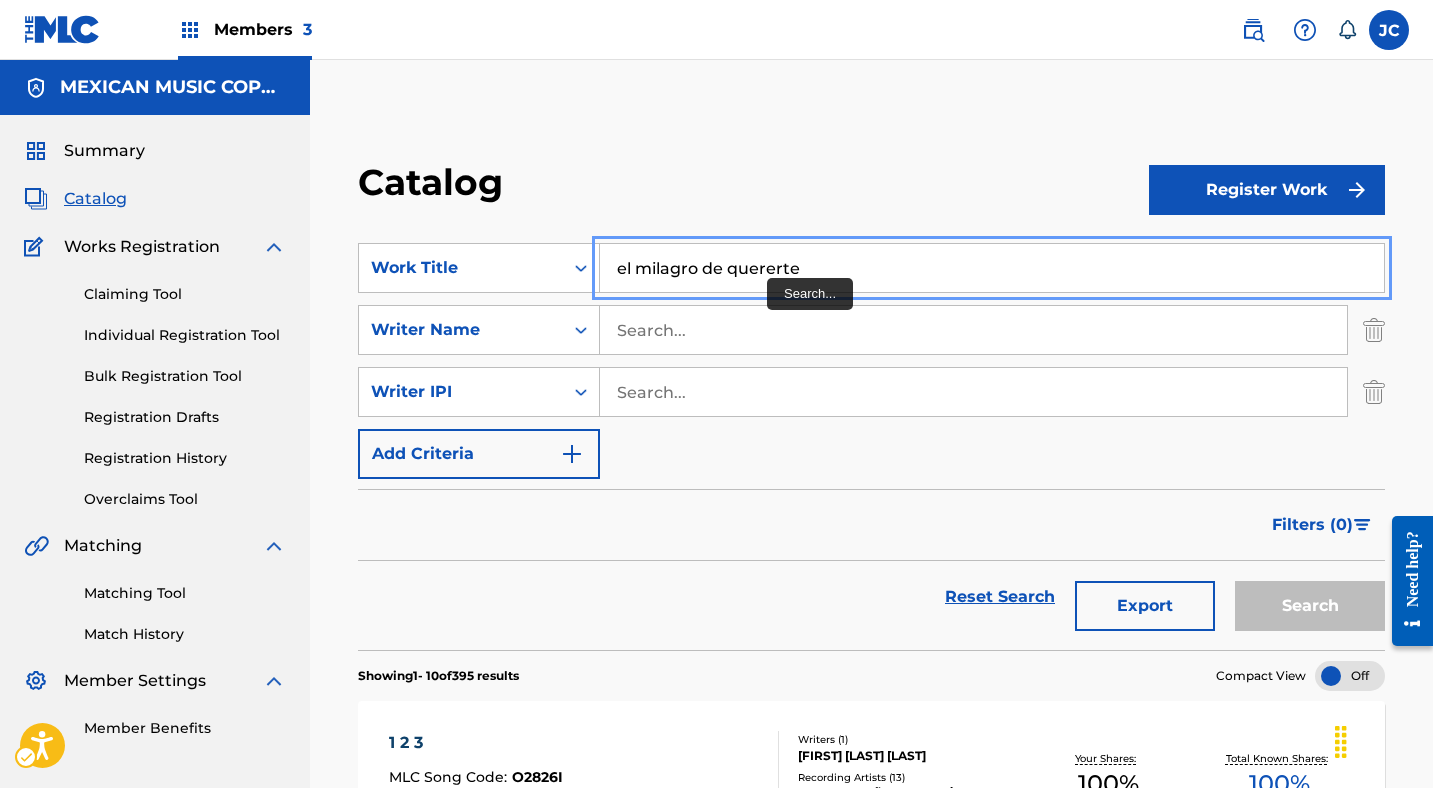 type on "el milagro de quererte" 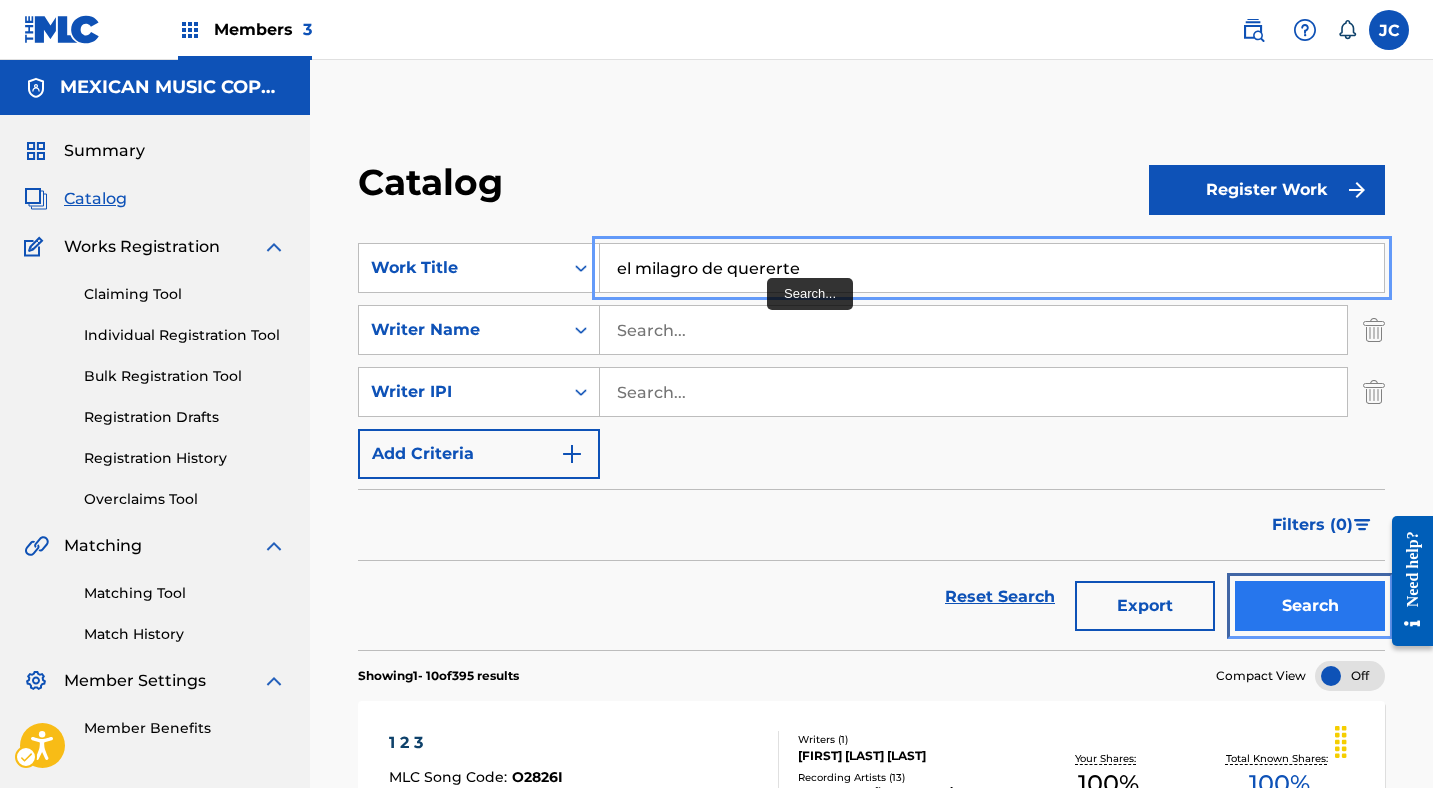 click on "Search" at bounding box center [1310, 606] 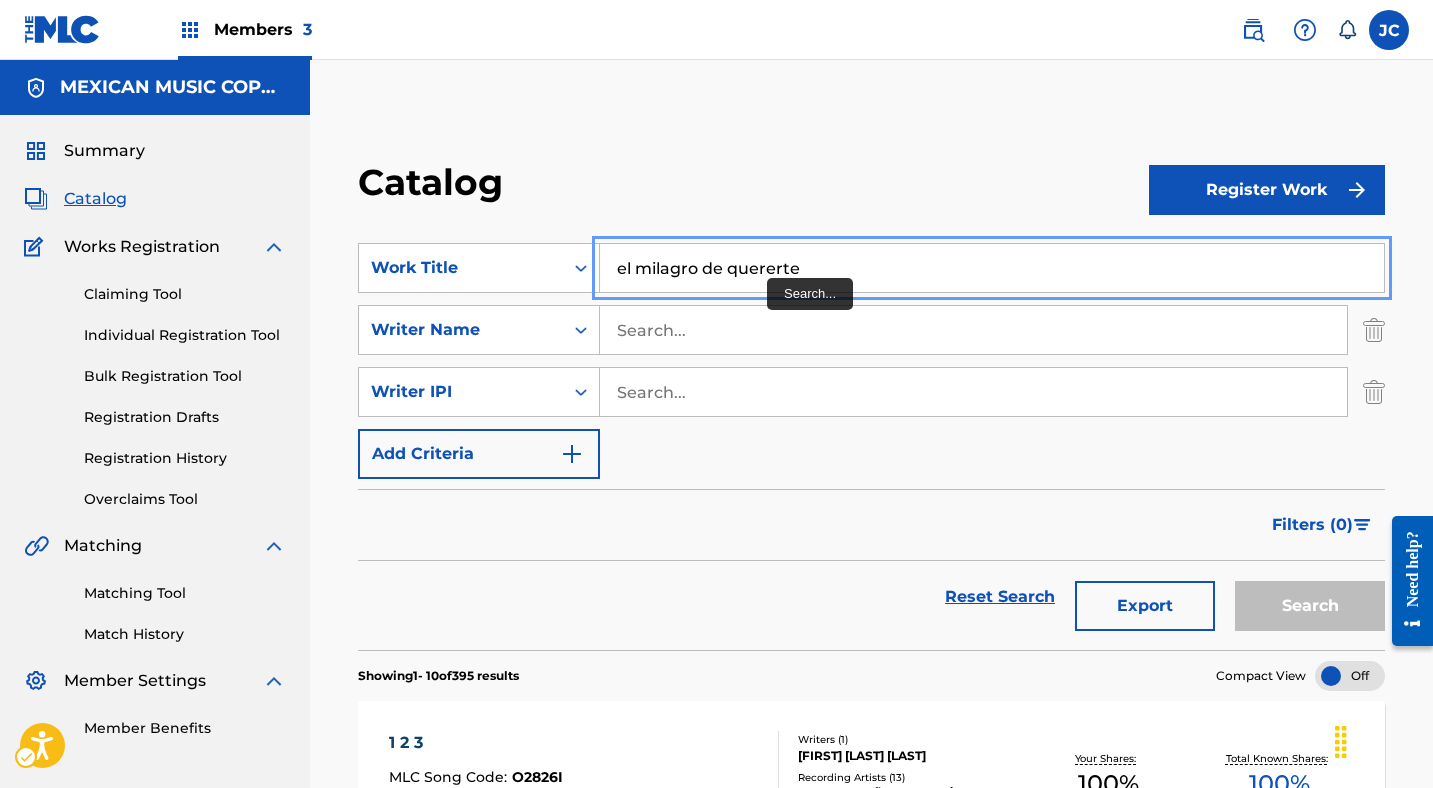 click on "Catalog" at bounding box center (753, 189) 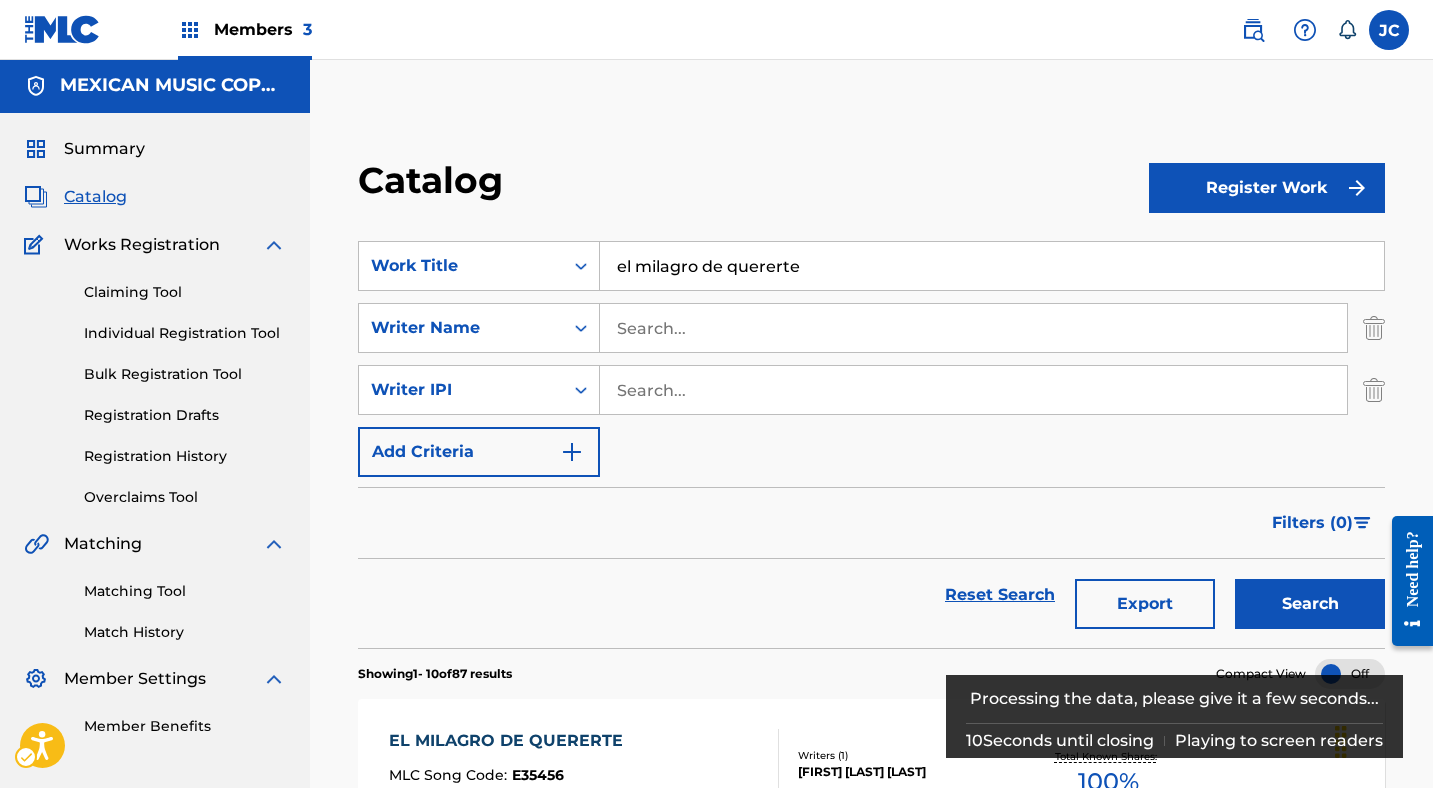 scroll, scrollTop: 219, scrollLeft: 0, axis: vertical 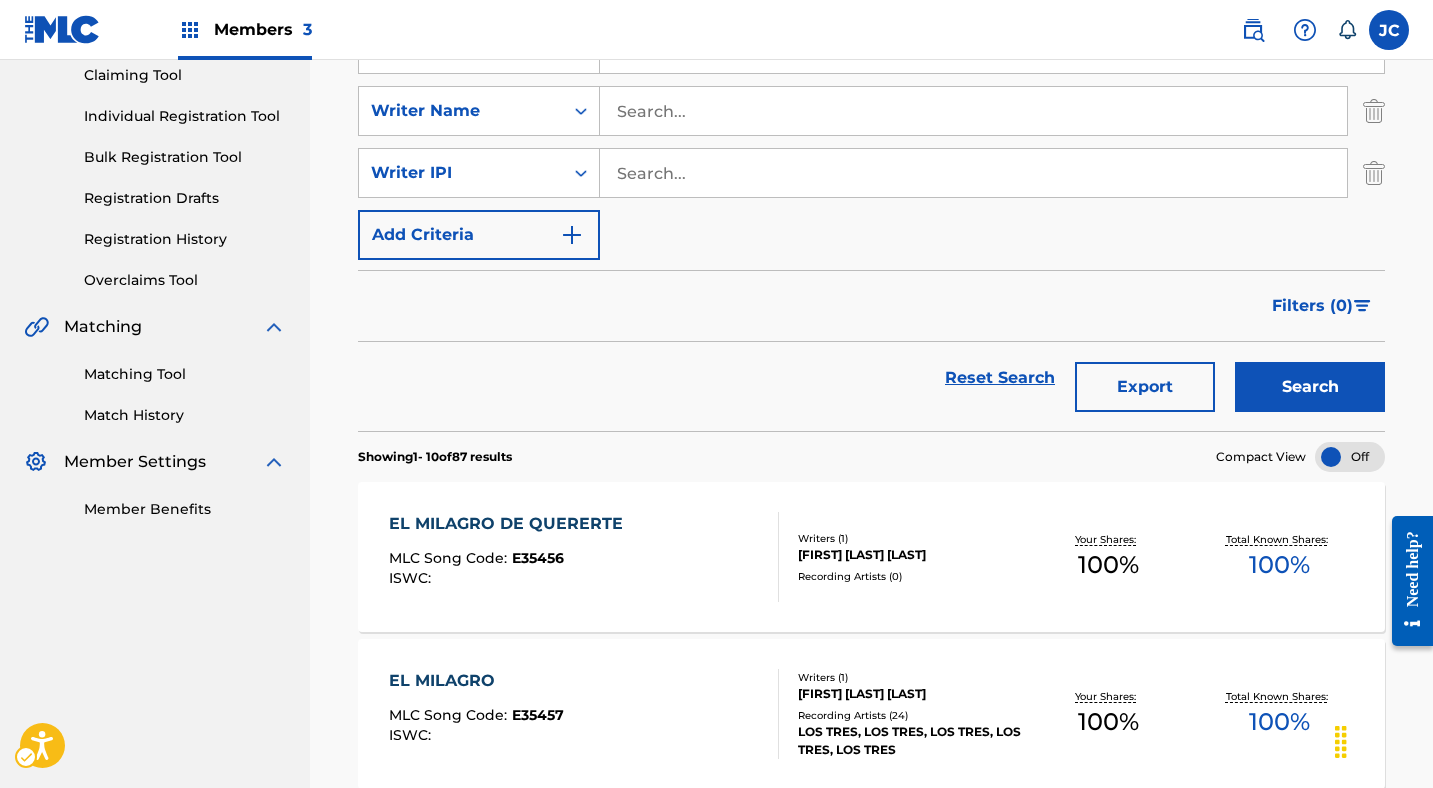 click at bounding box center [974, 111] 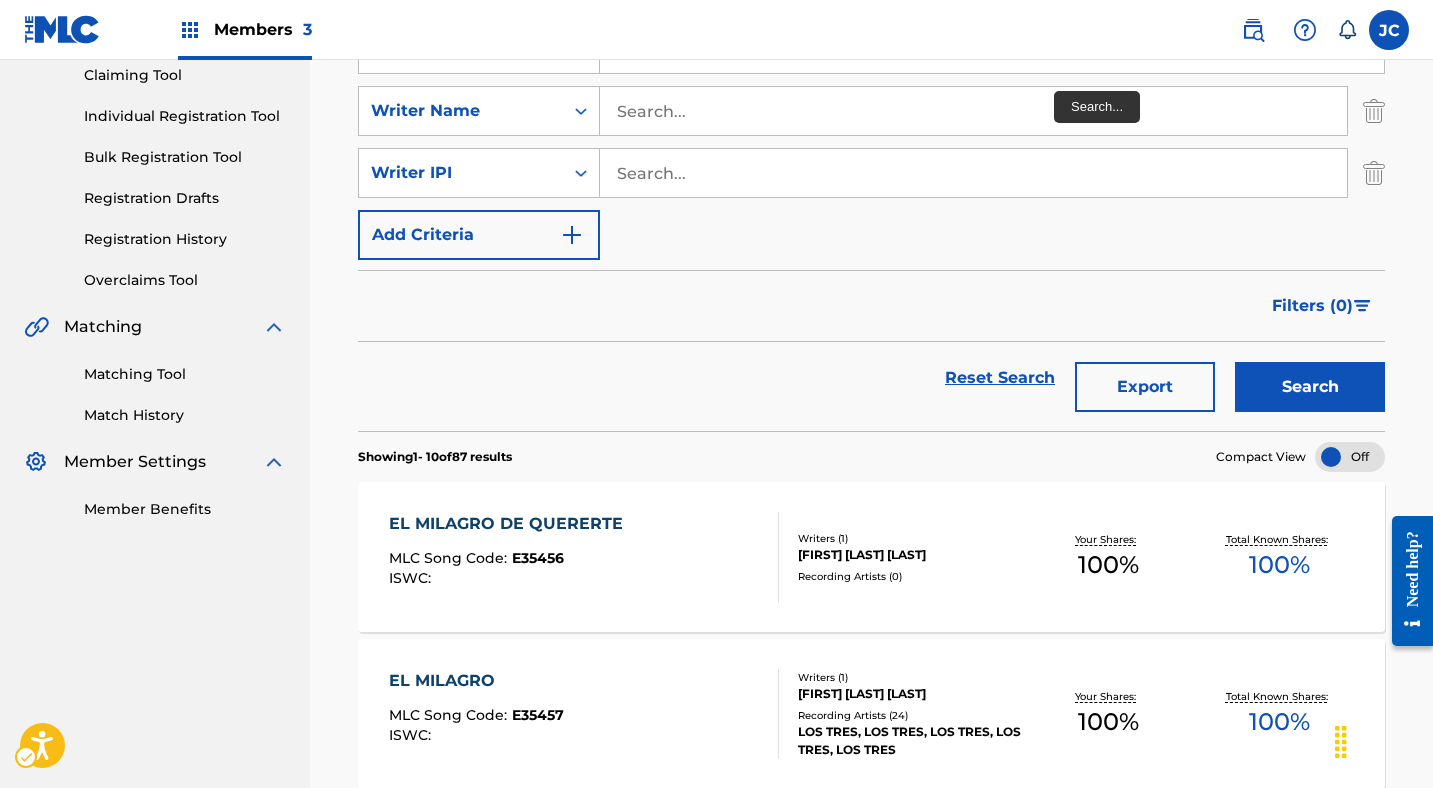 click on "Summary Catalog Works Registration Claiming Tool Individual Registration Tool Bulk Registration Tool Registration Drafts Registration History Overclaims Tool Matching Matching Tool Match History Member Settings Member Benefits  | New Window  | New Window  | New Window" at bounding box center (155, 220) 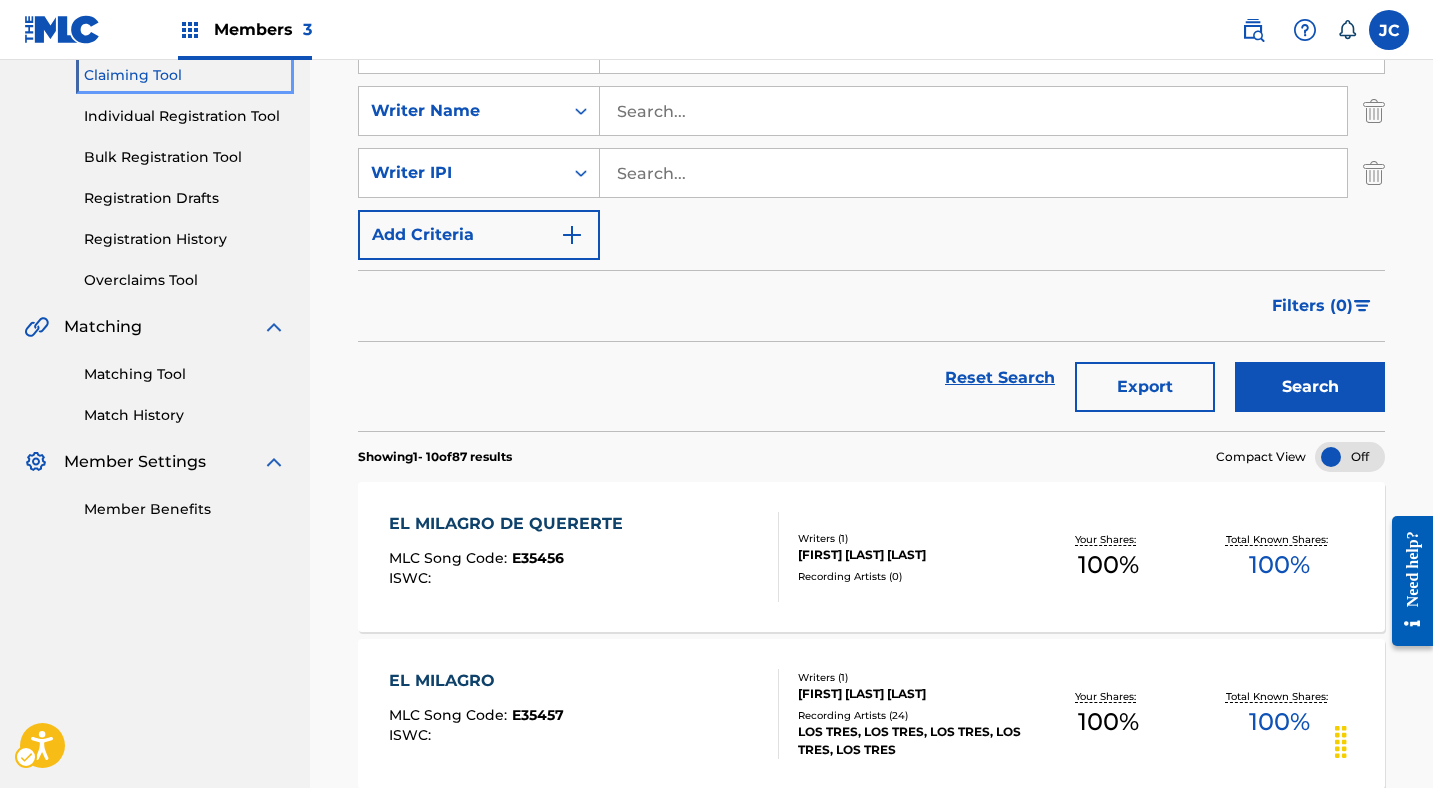 click on "Claiming Tool" at bounding box center (185, 75) 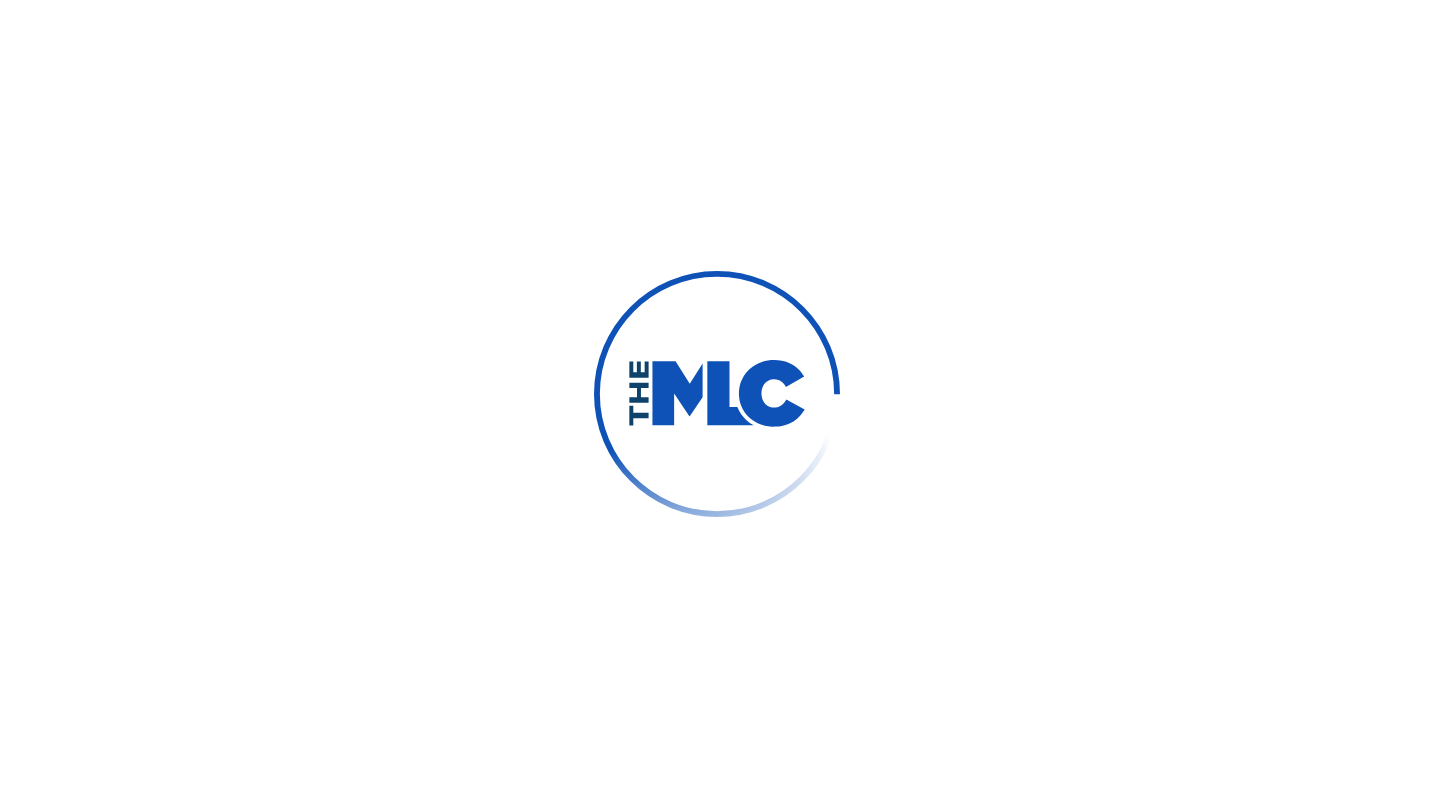 scroll, scrollTop: 0, scrollLeft: 0, axis: both 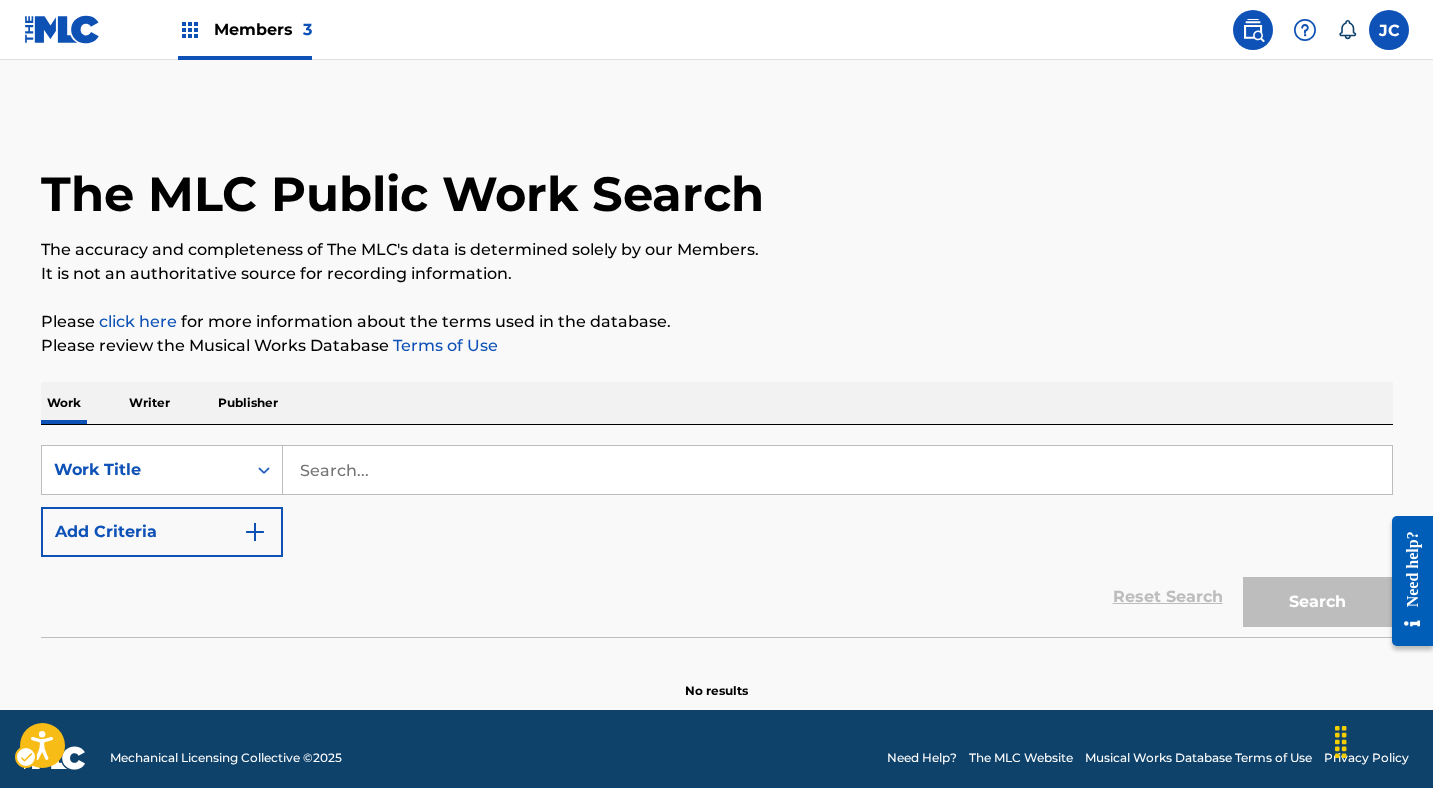 click at bounding box center [1389, 30] 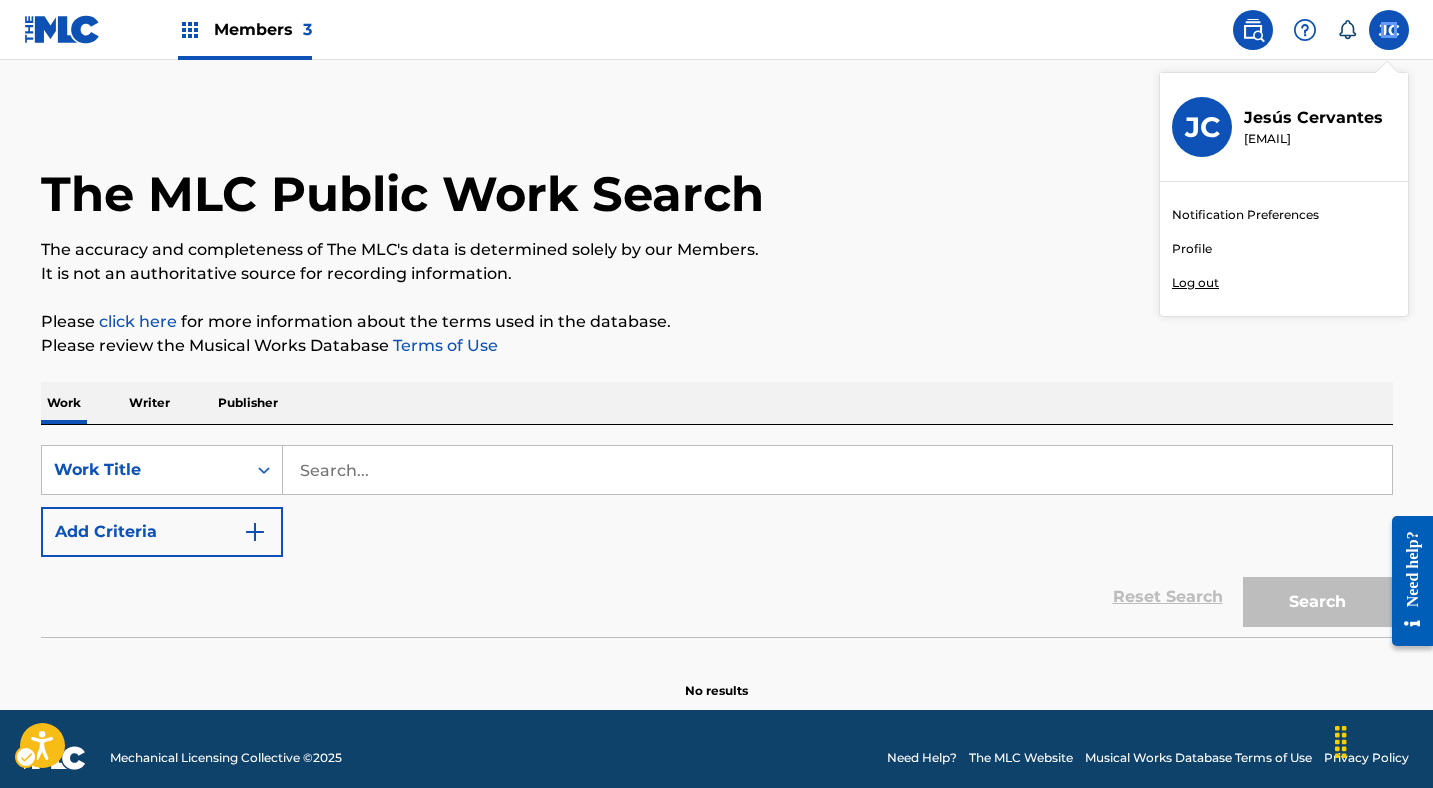click on "JC" at bounding box center (1202, 127) 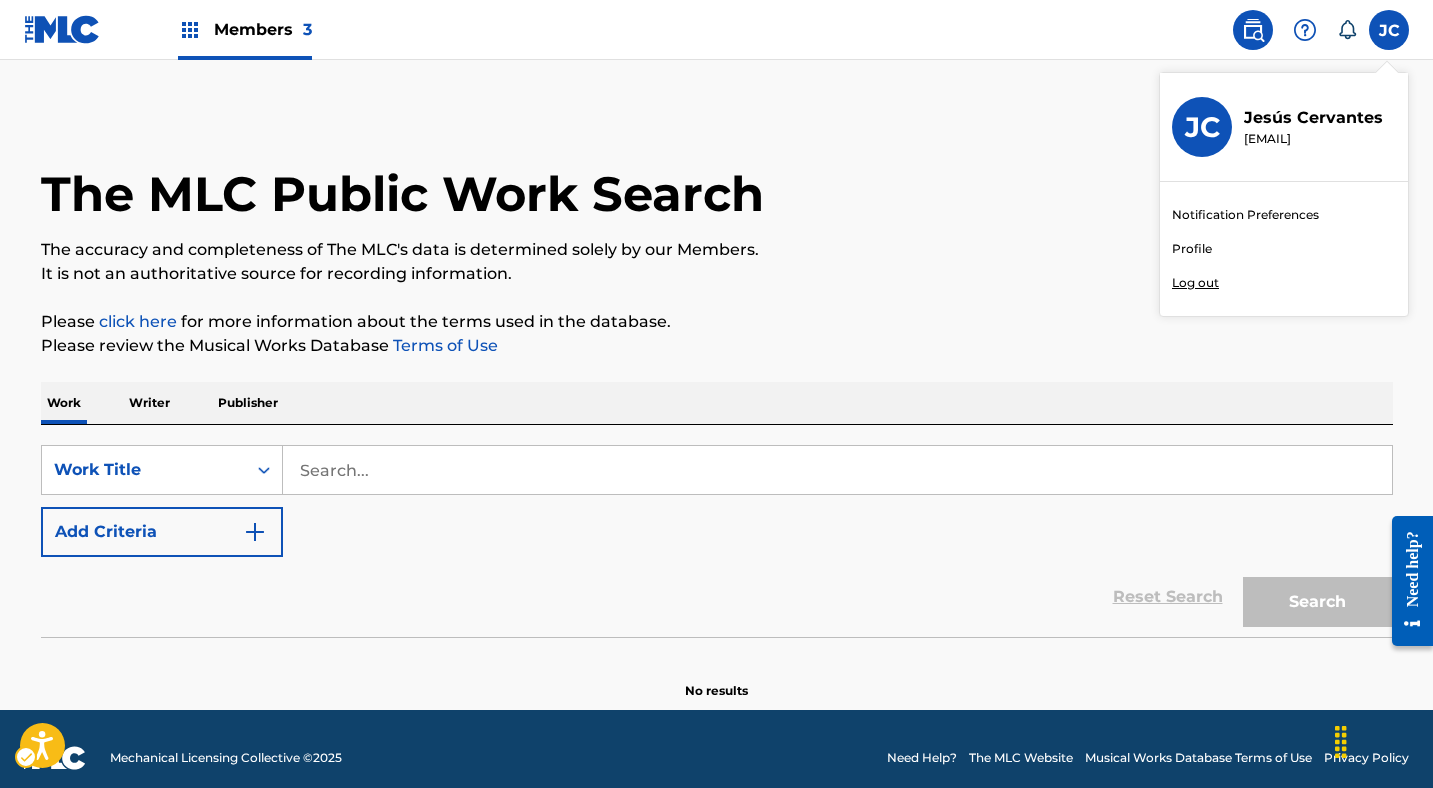 click on "The MLC Public Work Search" at bounding box center (717, 183) 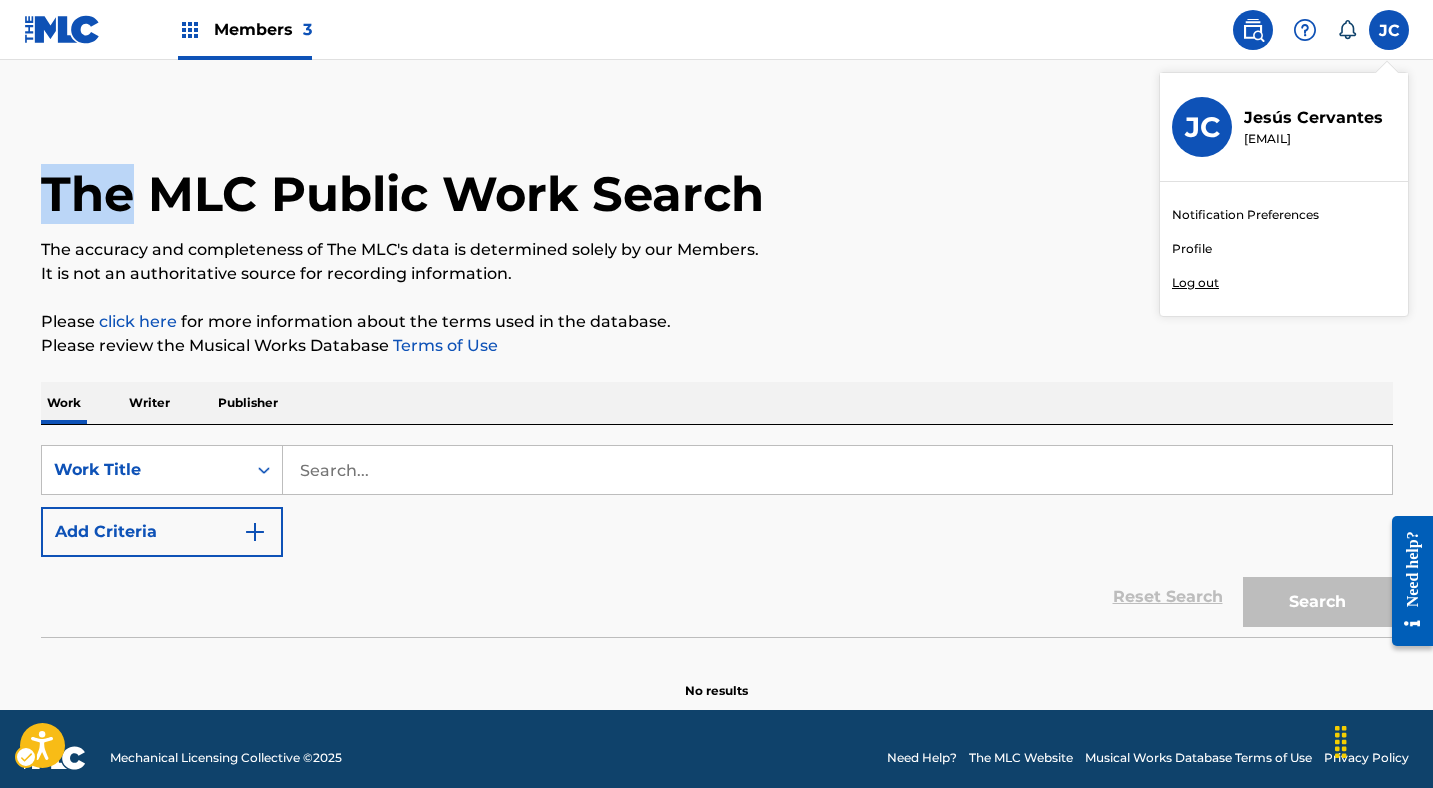 click on "The MLC Public Work Search The accuracy and completeness of The MLC's data is determined solely by our Members. It is not an authoritative source for recording information. Please   click here  | New Window   for more information about the terms used in the database. Please review the Musical Works Database   Terms of Use  | New Window Work Writer Publisher SearchWithCriteria64345d3e-a1c2-415c-aa8a-aaed850a7091 Work Title Add Criteria Reset Search Search No results" at bounding box center (716, 385) 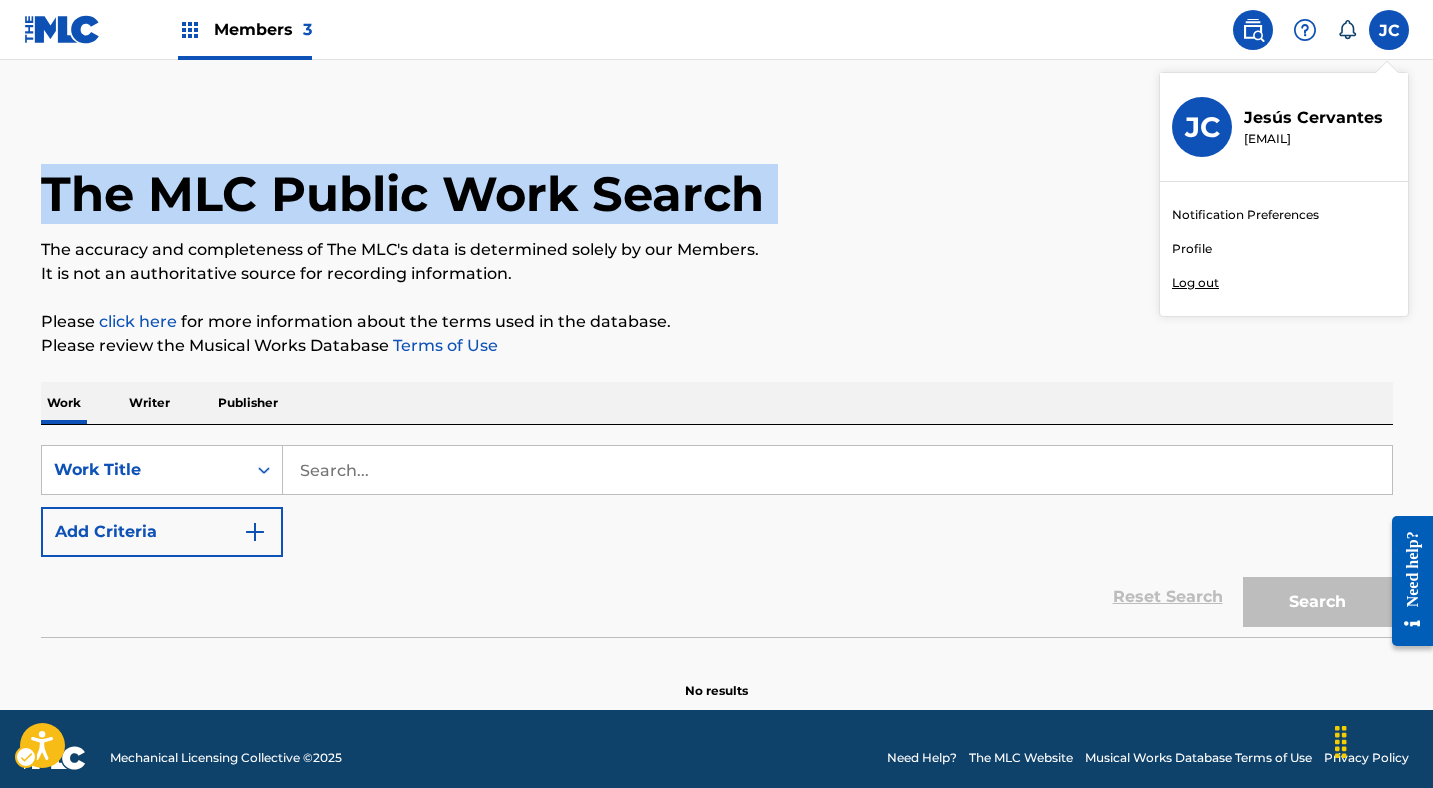 click on "The MLC Public Work Search The accuracy and completeness of The MLC's data is determined solely by our Members. It is not an authoritative source for recording information. Please   click here  | New Window   for more information about the terms used in the database. Please review the Musical Works Database   Terms of Use  | New Window Work Writer Publisher SearchWithCriteria64345d3e-a1c2-415c-aa8a-aaed850a7091 Work Title Add Criteria Reset Search Search No results" at bounding box center (716, 385) 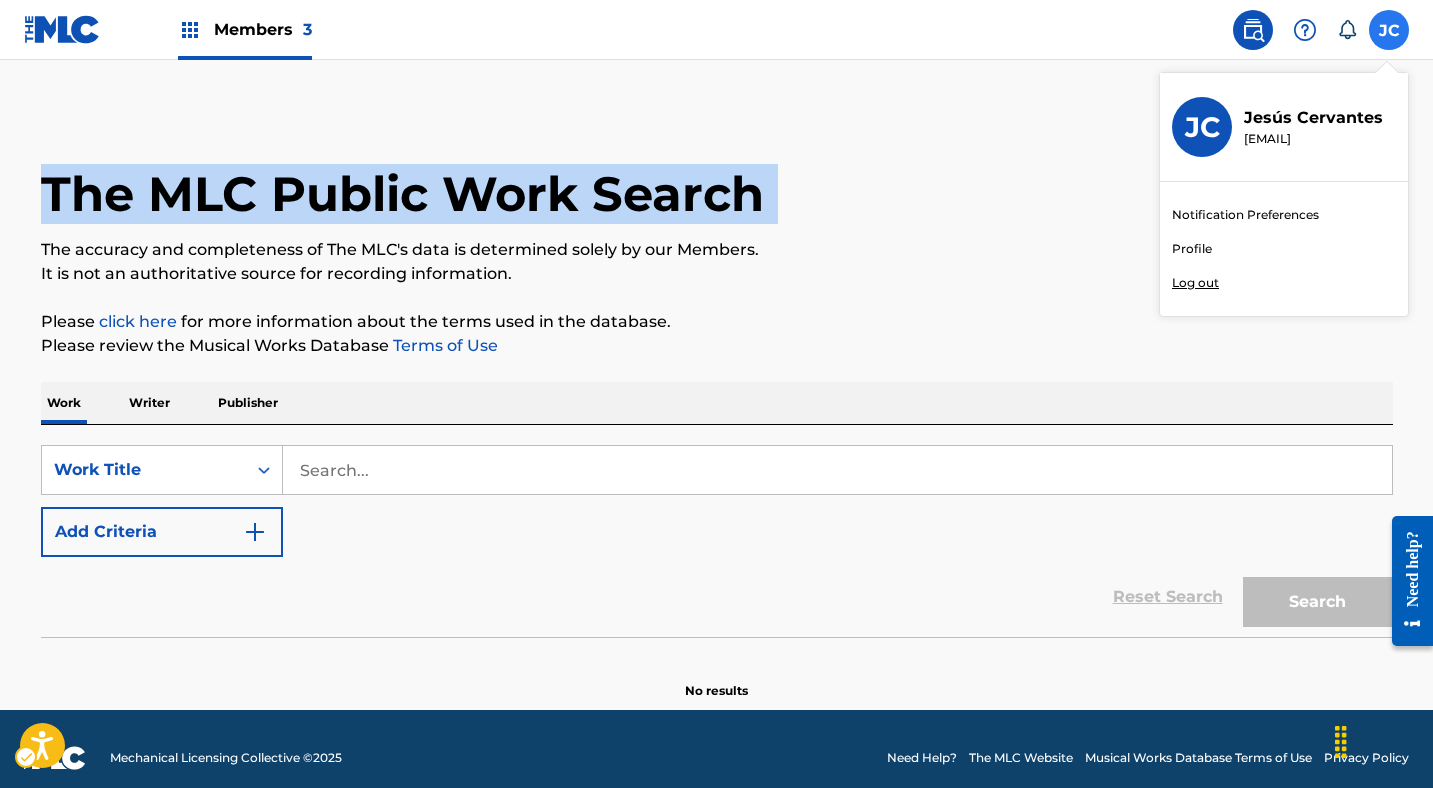 click at bounding box center [1389, 30] 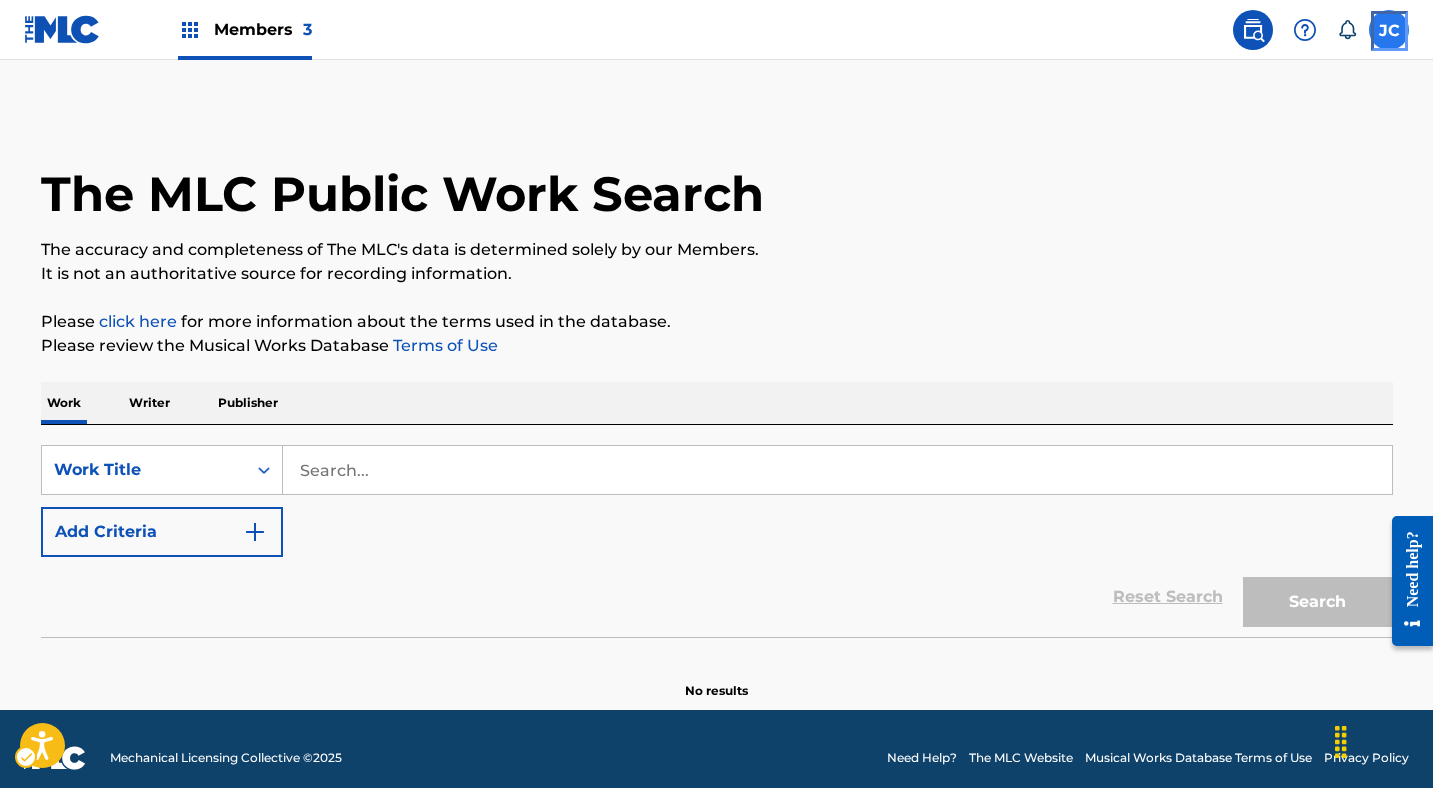 click on "JC JC Jesús   Cervantes auxint01@sacm.org.mx Notification Preferences Profile Log out" at bounding box center (1389, 30) 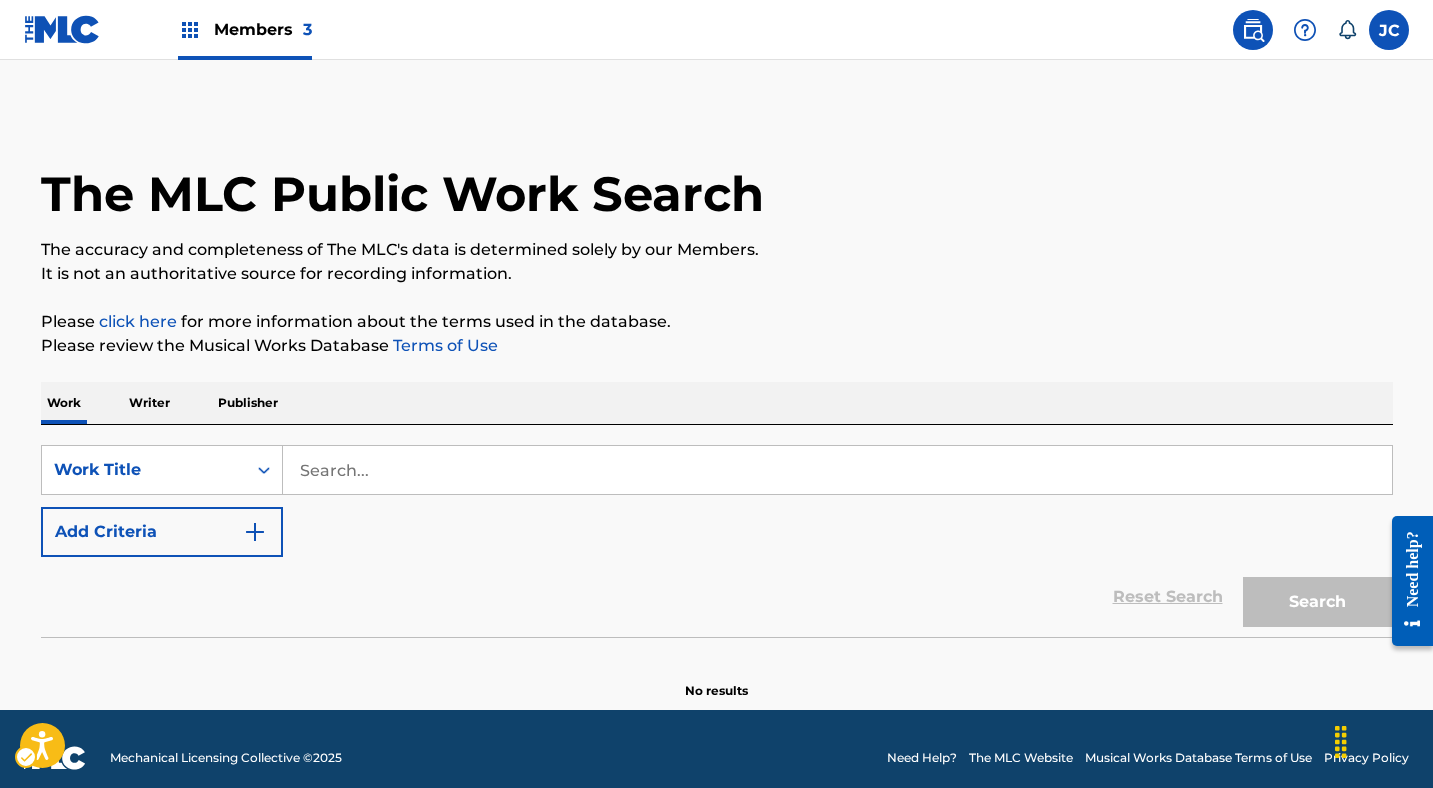 click on "| Redirects to homepage Members    3 Public Search JC JC Jesús   Cervantes auxint01@sacm.org.mx Notification Preferences Profile Log out" at bounding box center [716, 30] 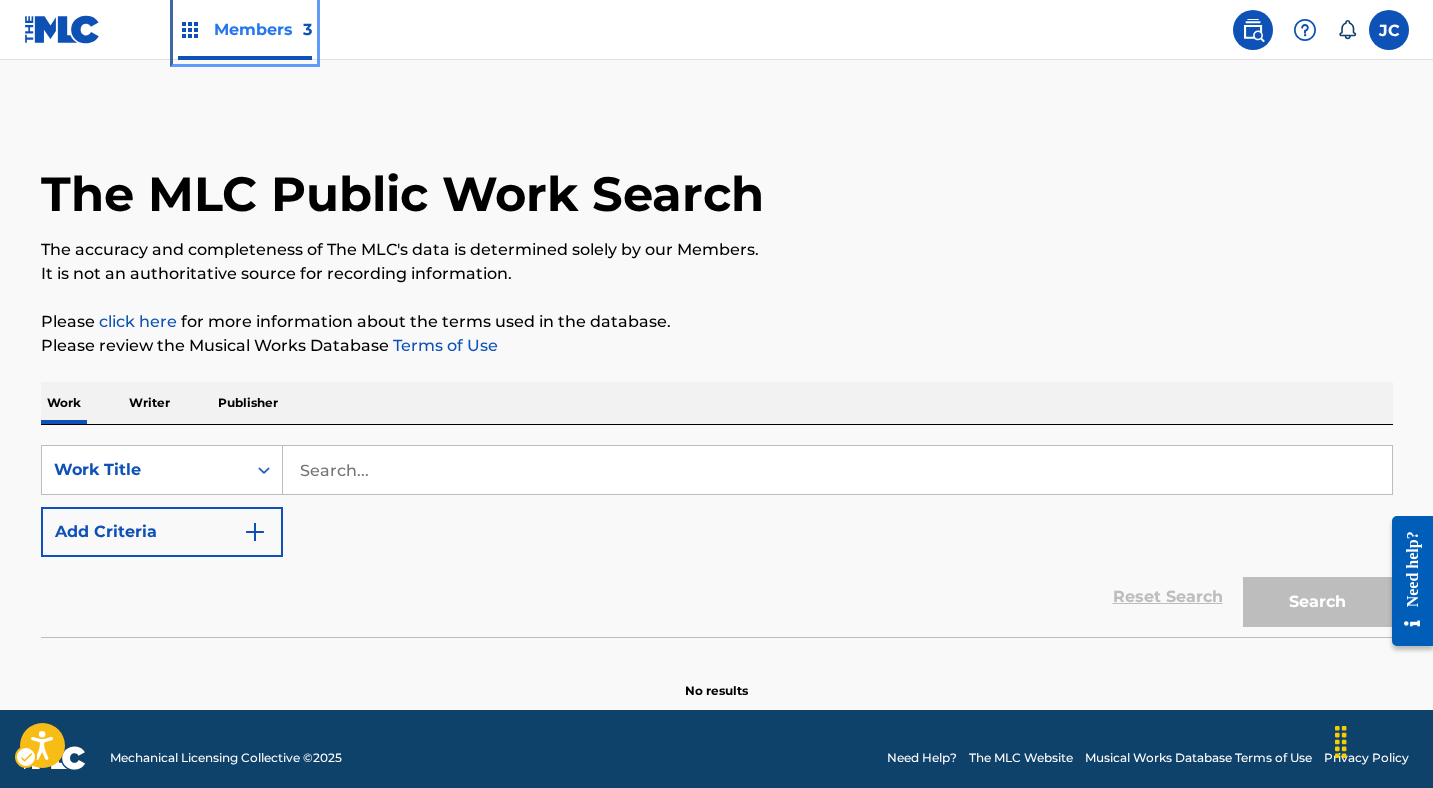 click on "Members    3" at bounding box center [263, 29] 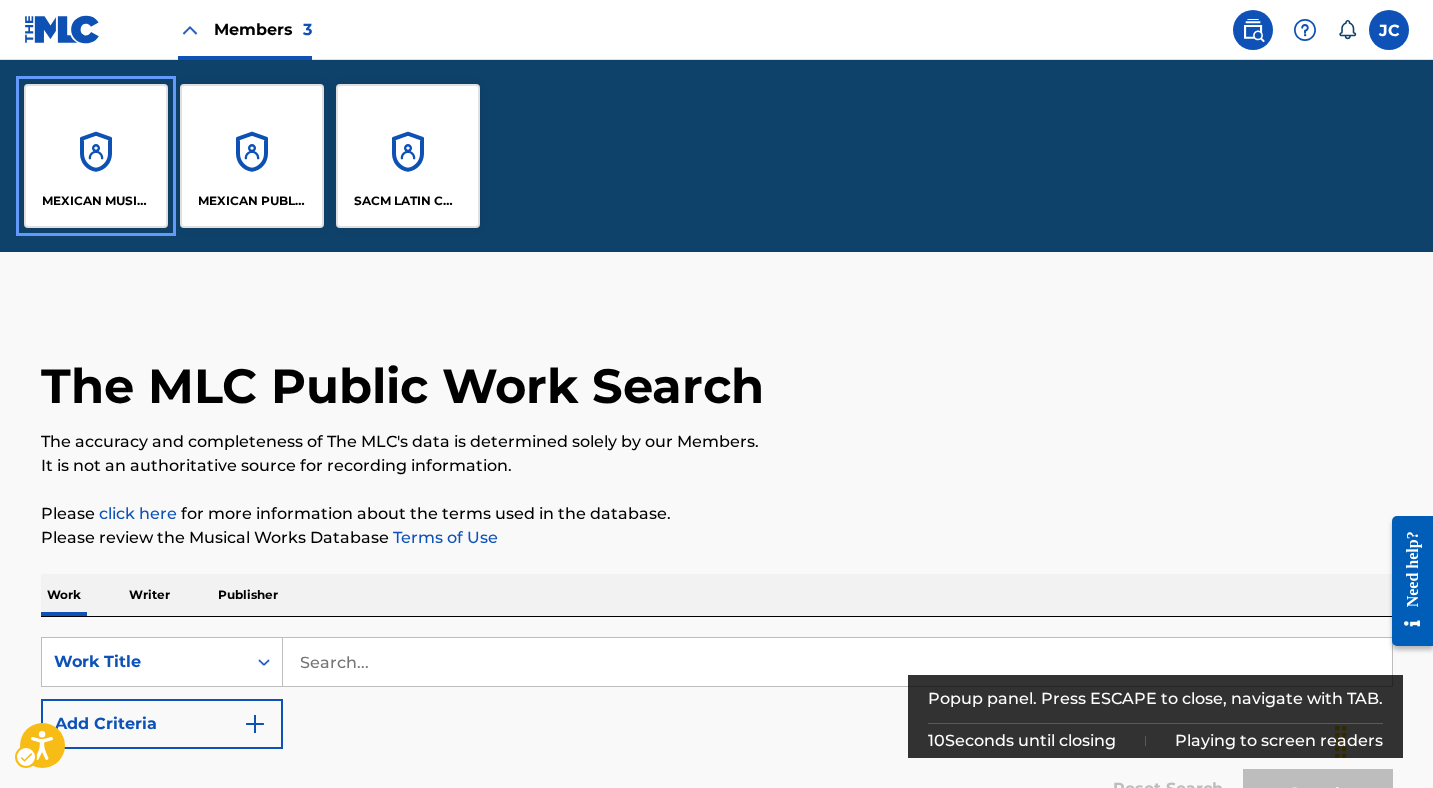 click on "MEXICAN MUSIC COPYRIGHT INC" at bounding box center [96, 156] 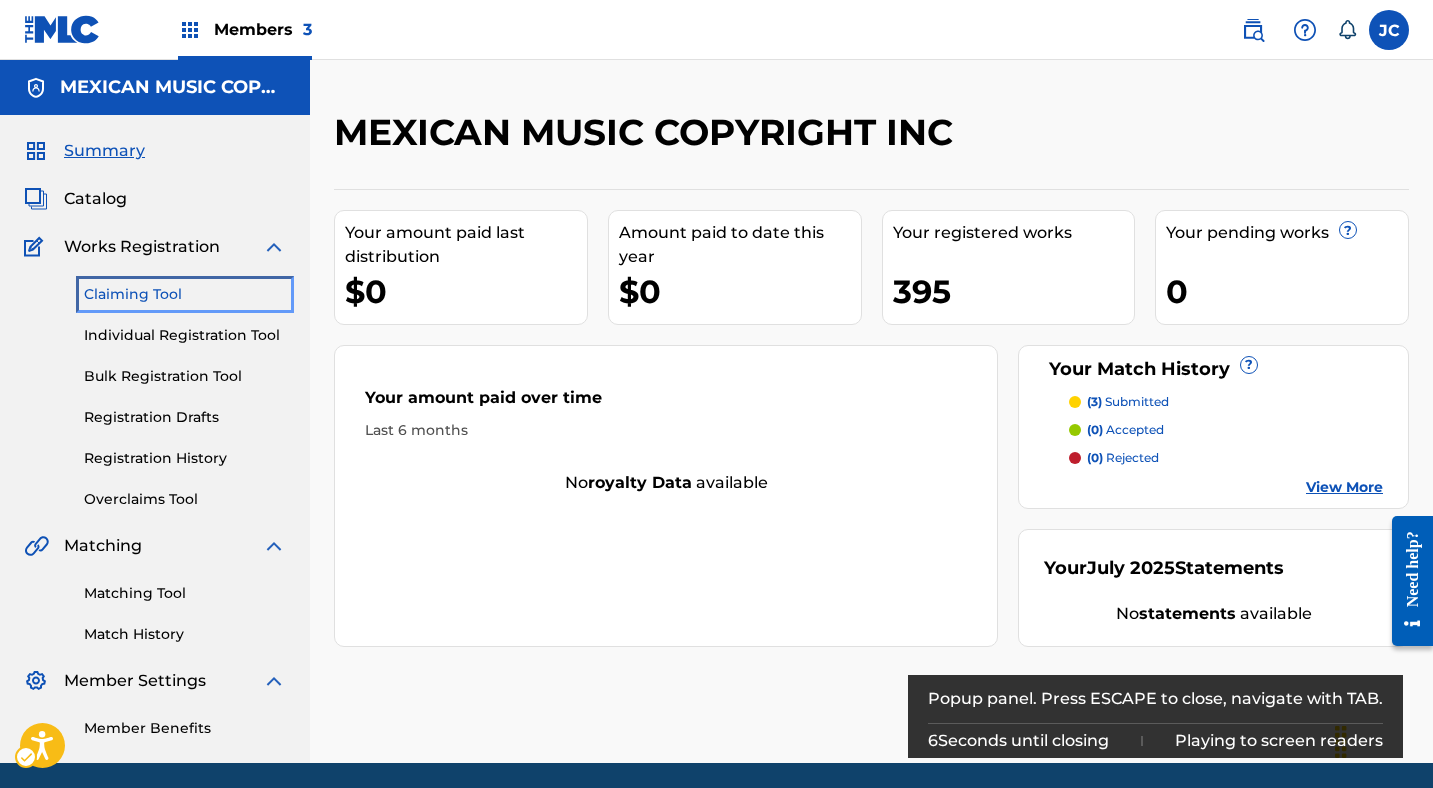 click on "Claiming Tool" at bounding box center [185, 294] 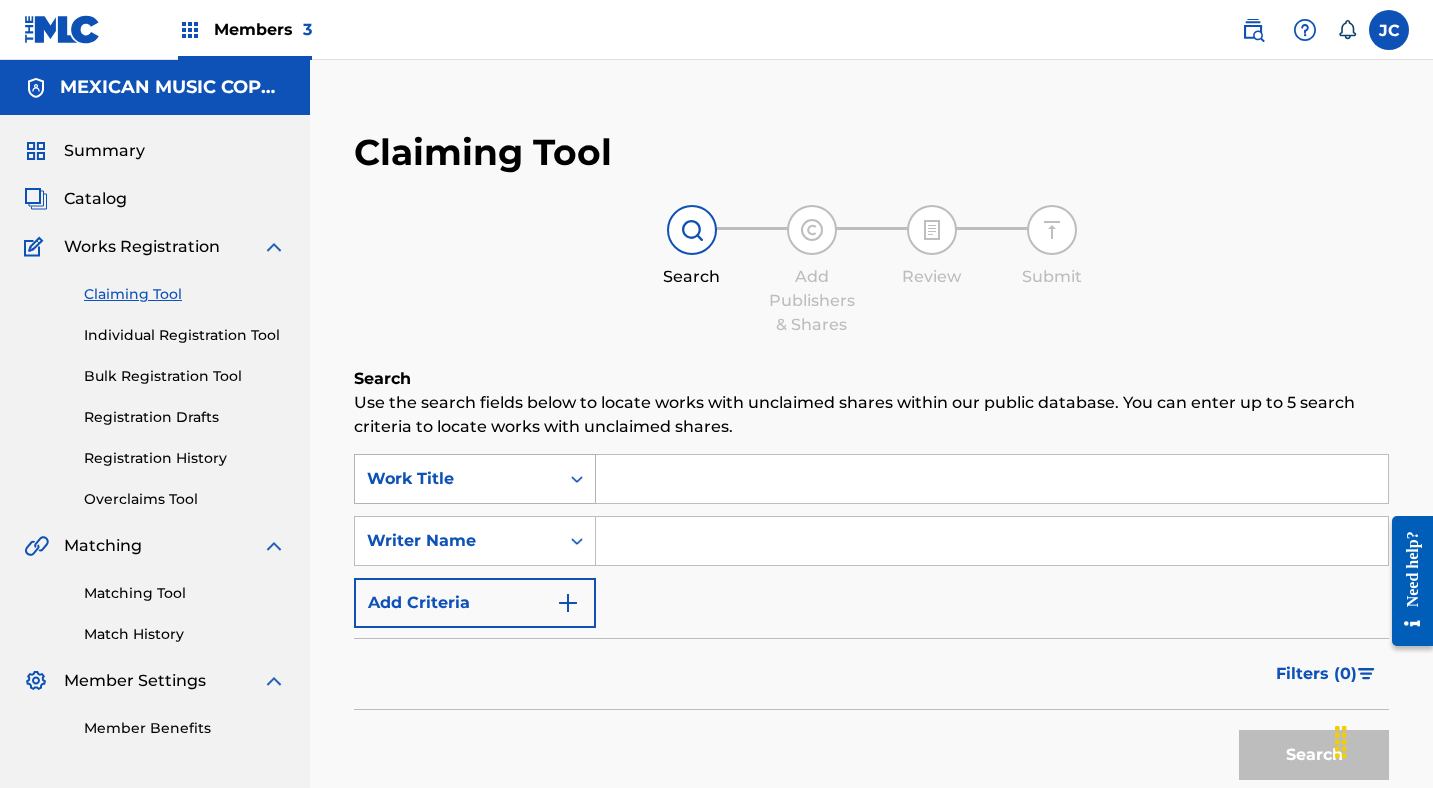 click on "Work Title" at bounding box center [457, 479] 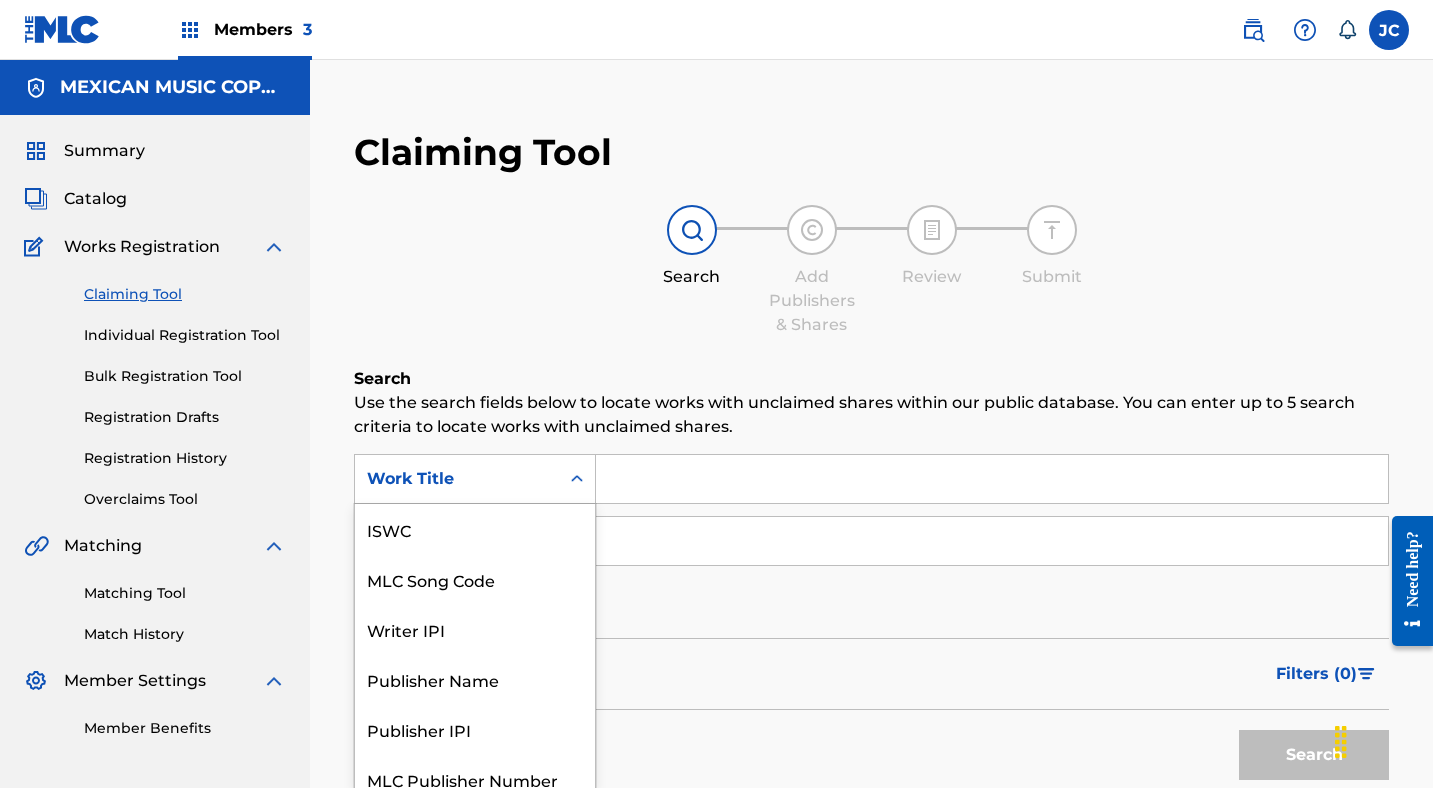 scroll, scrollTop: 15, scrollLeft: 0, axis: vertical 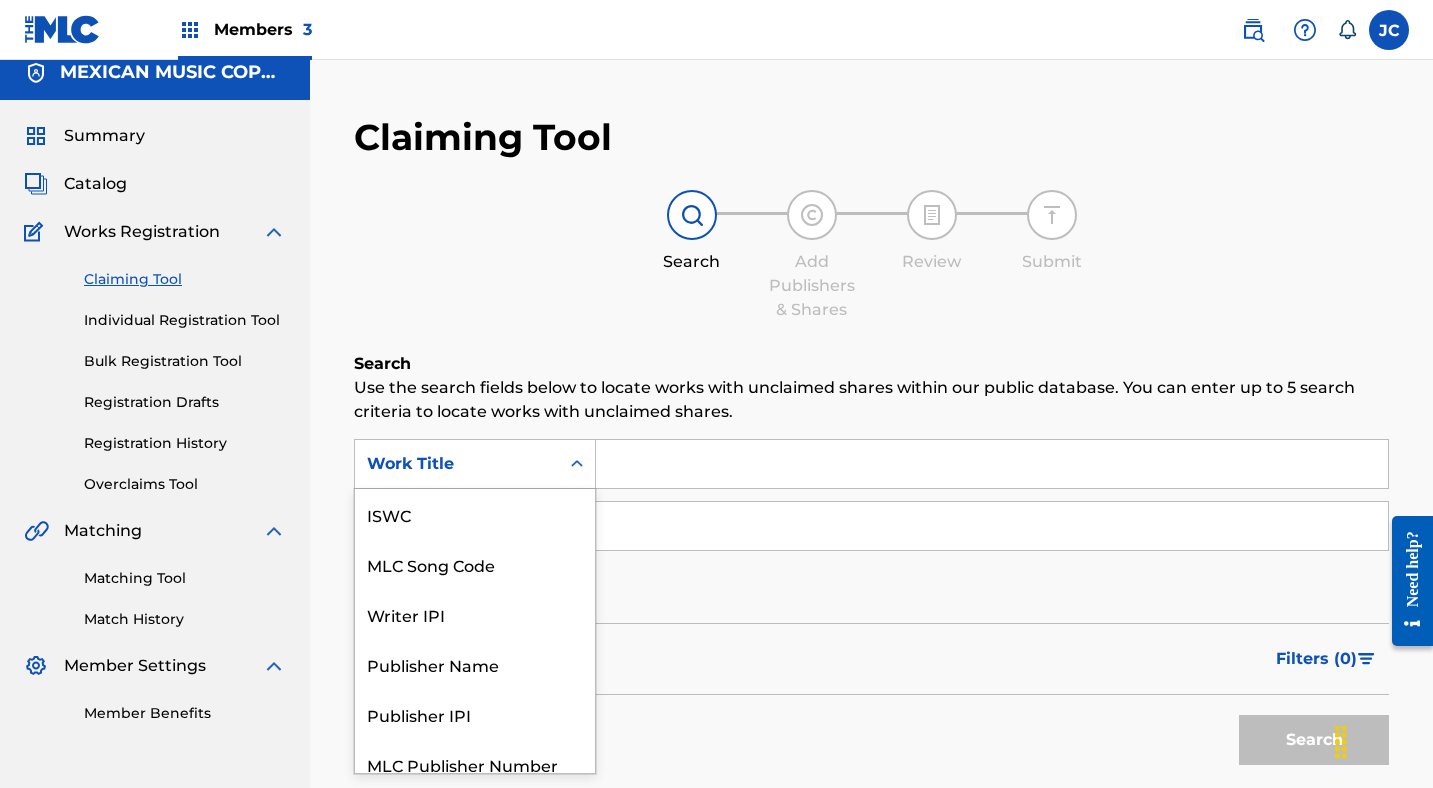 click on "MLC Song Code" at bounding box center [475, 564] 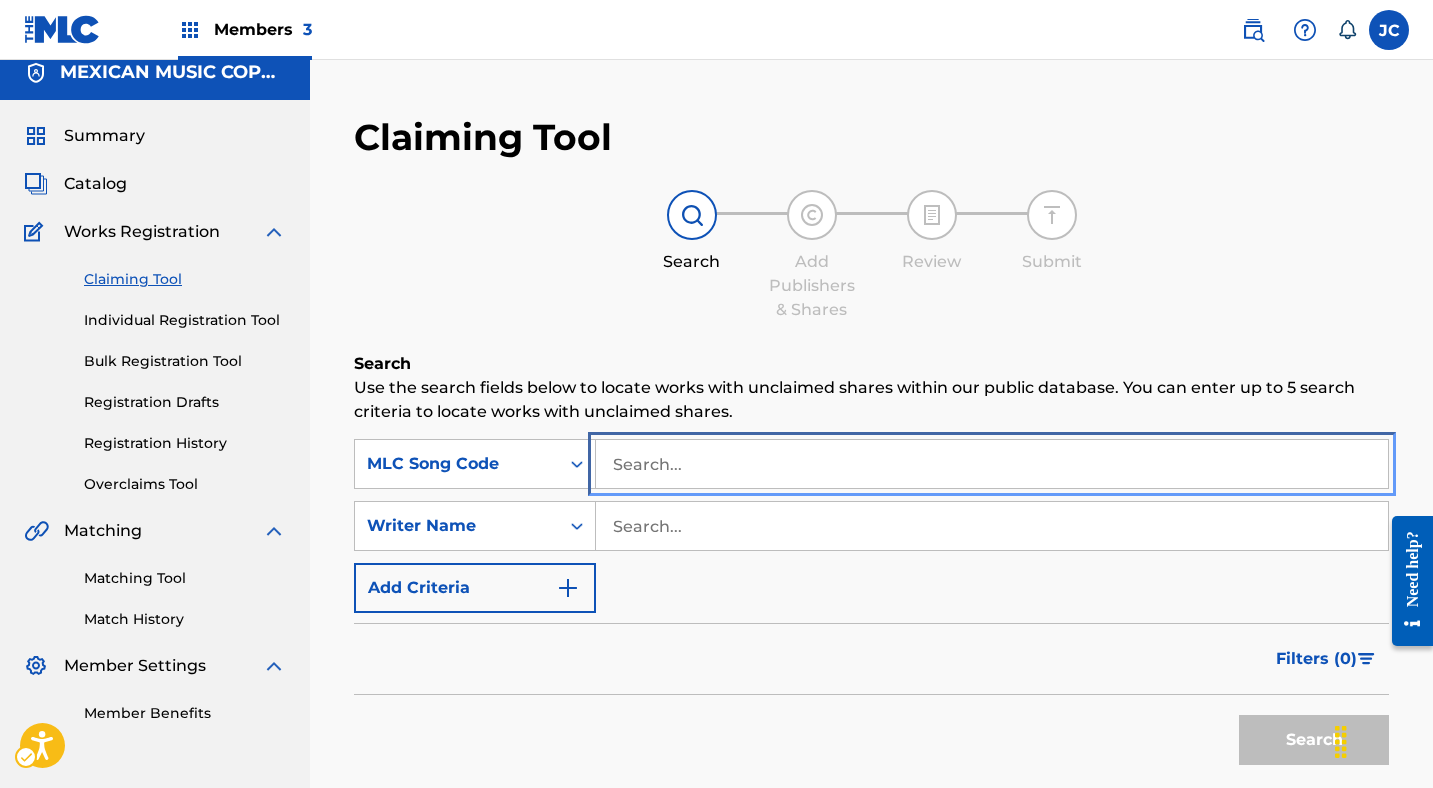 click at bounding box center [992, 464] 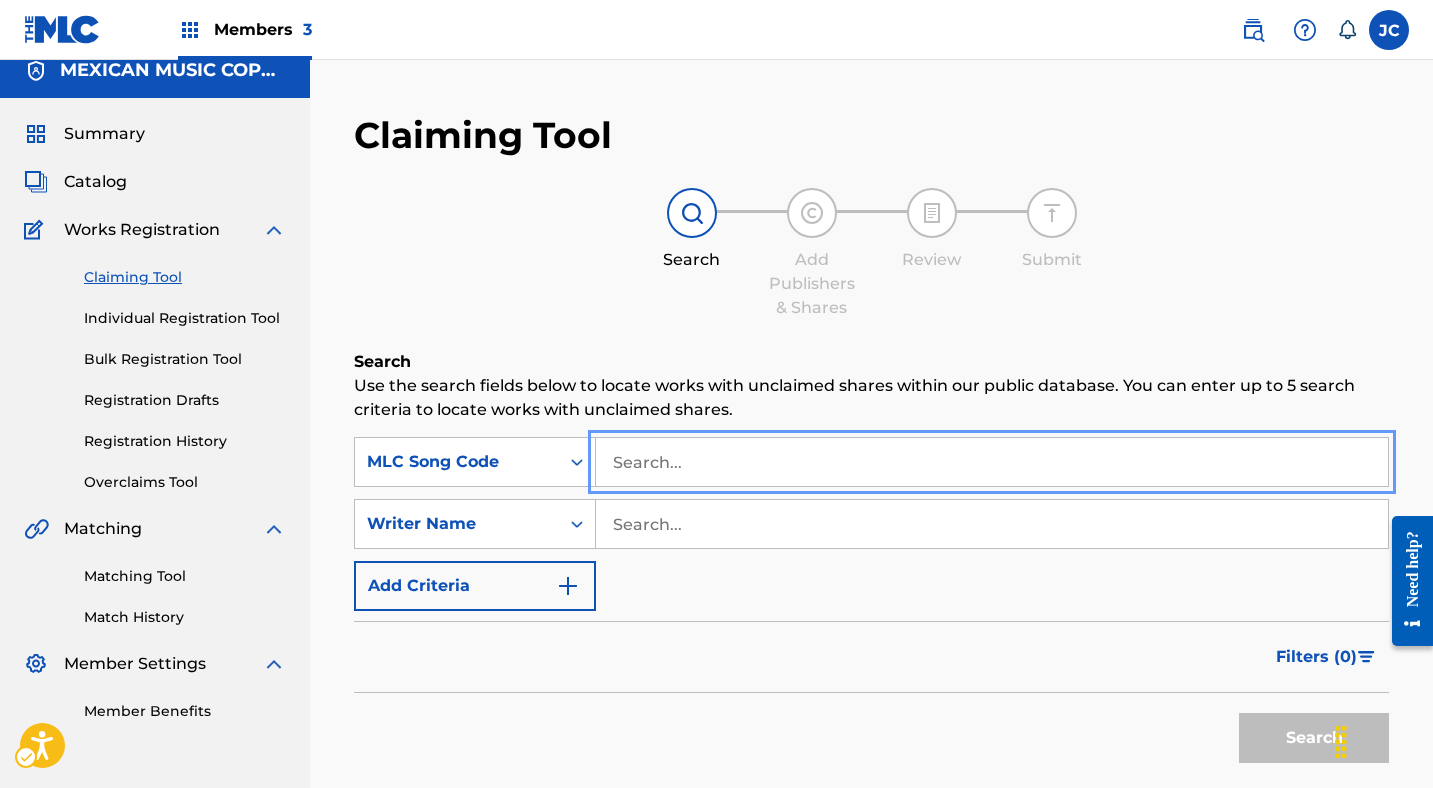 click at bounding box center (992, 462) 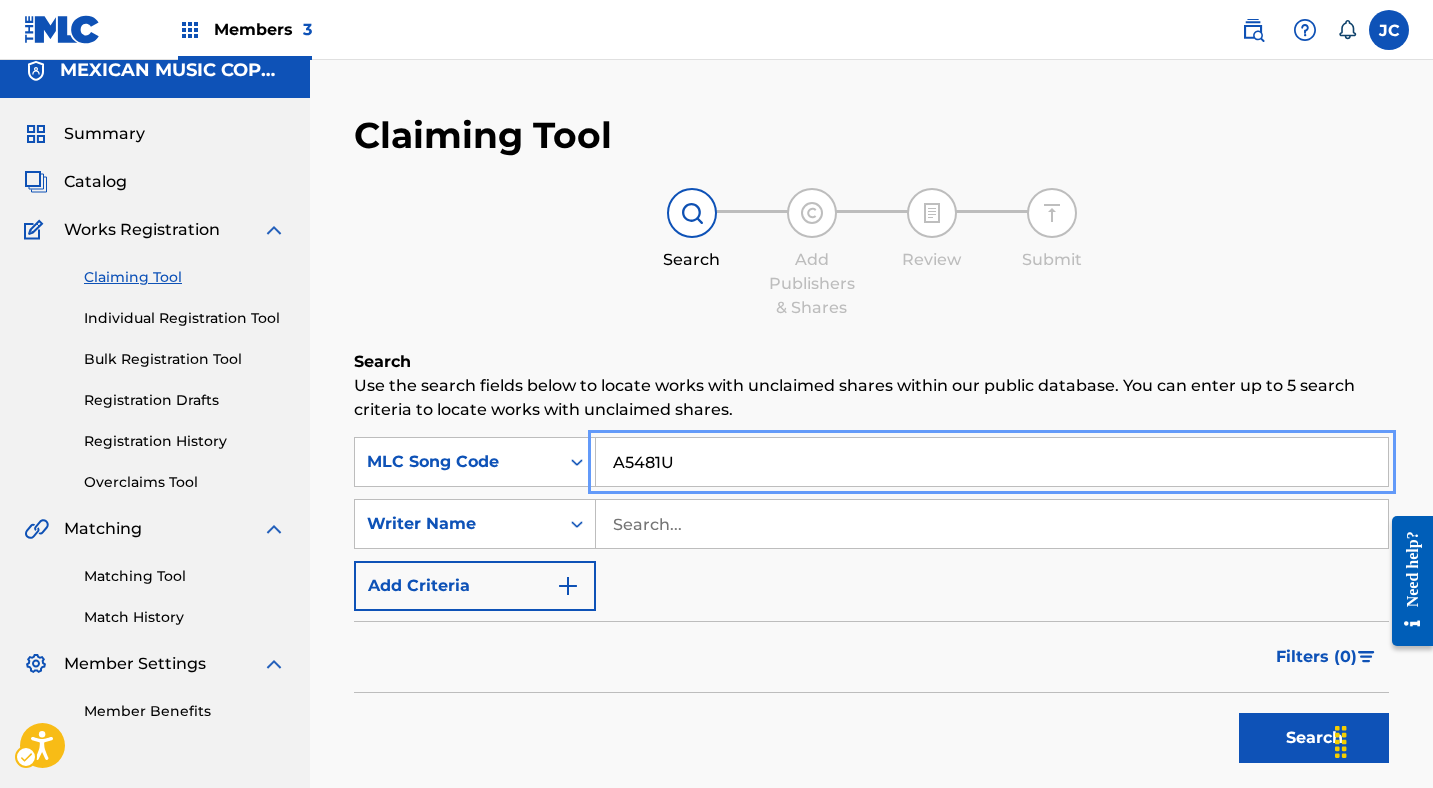 type on "A5481U" 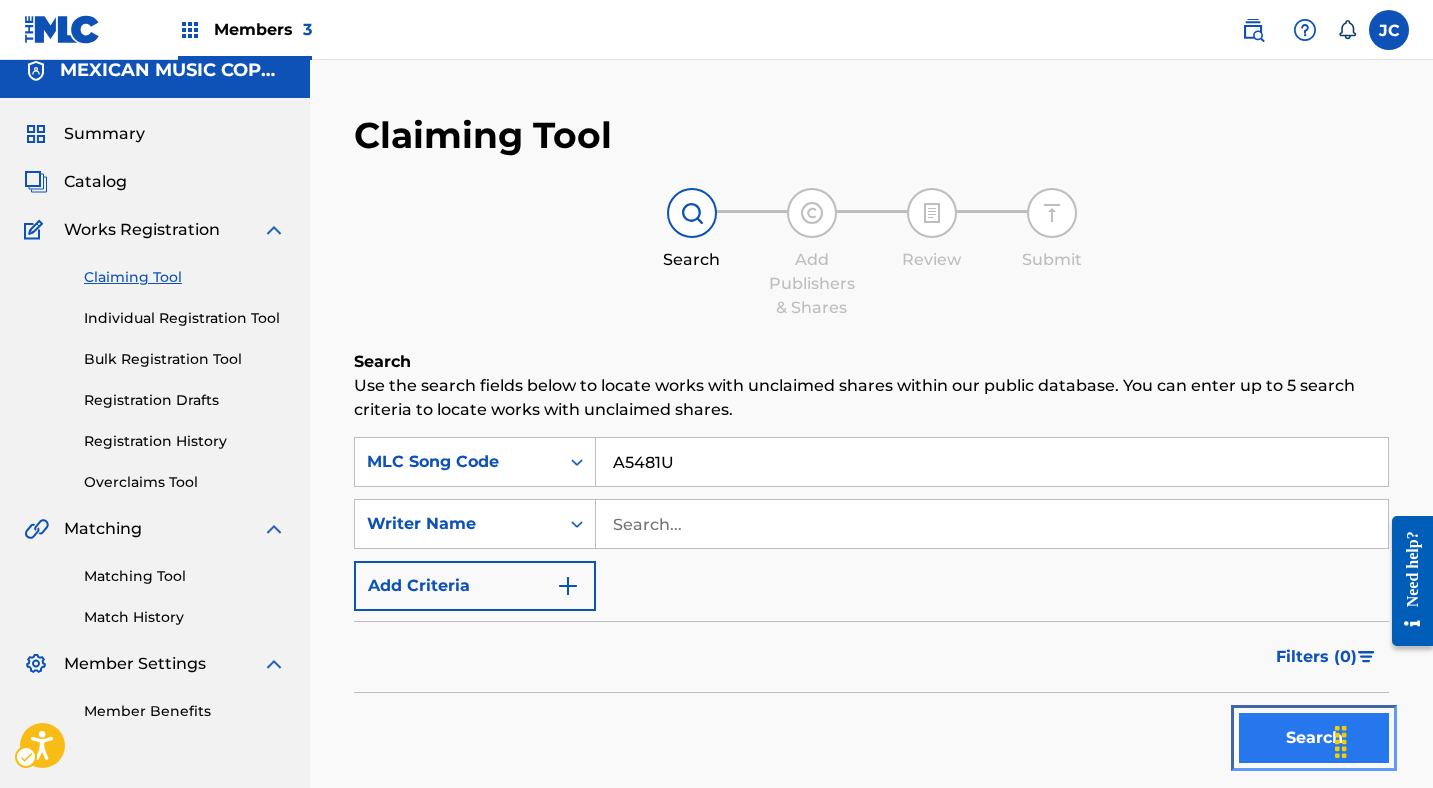 click on "Search" at bounding box center [1314, 738] 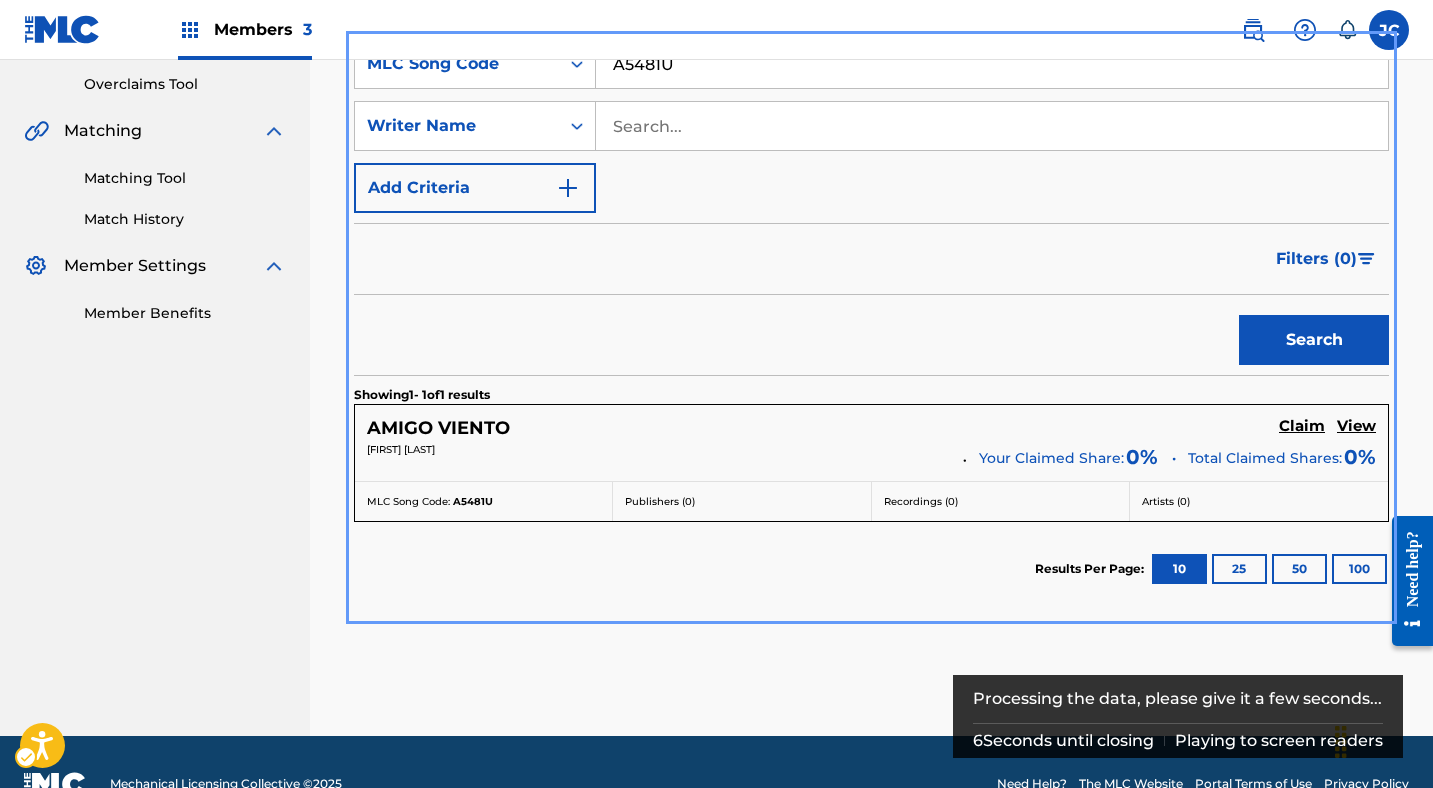 scroll, scrollTop: 453, scrollLeft: 0, axis: vertical 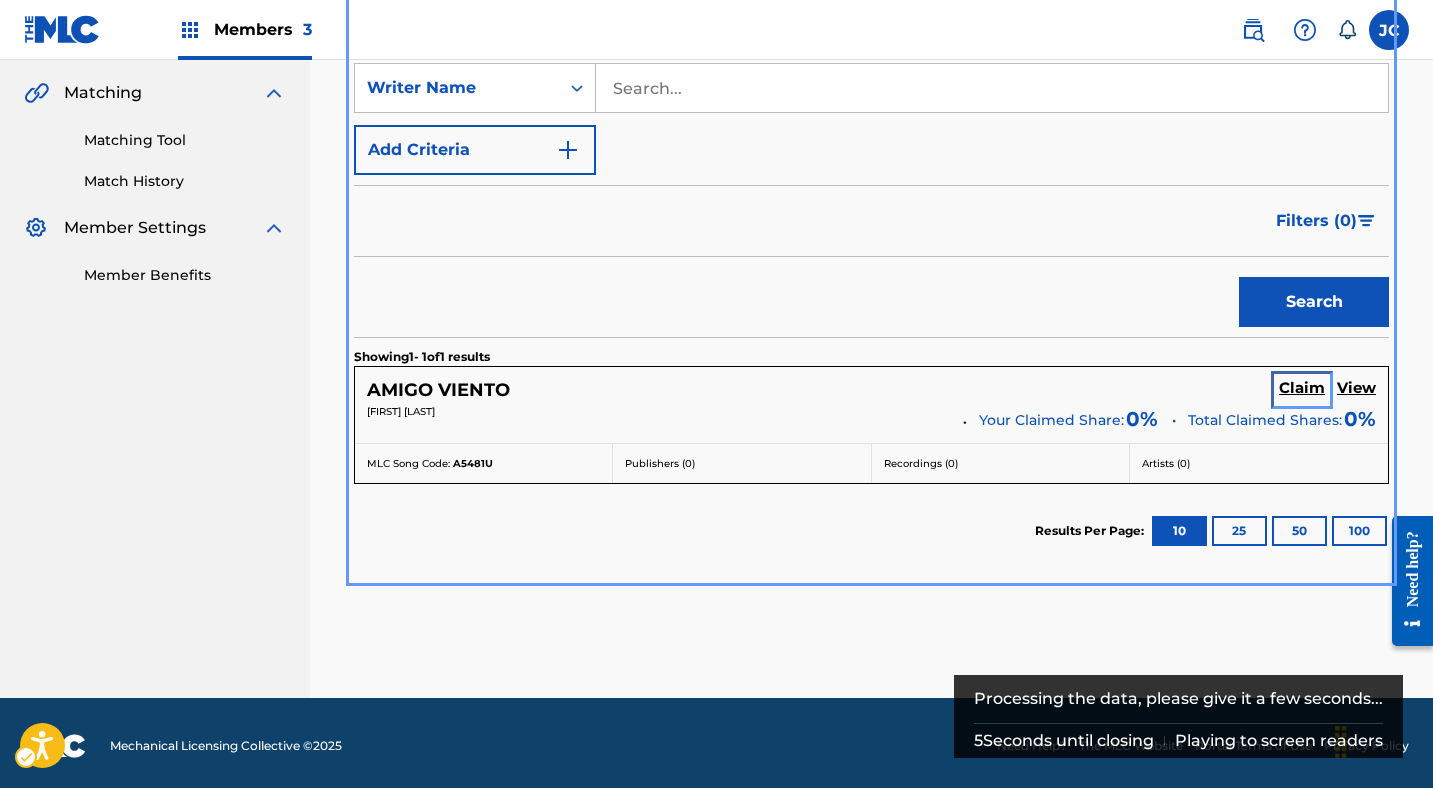 click on "Claim" at bounding box center (1302, 388) 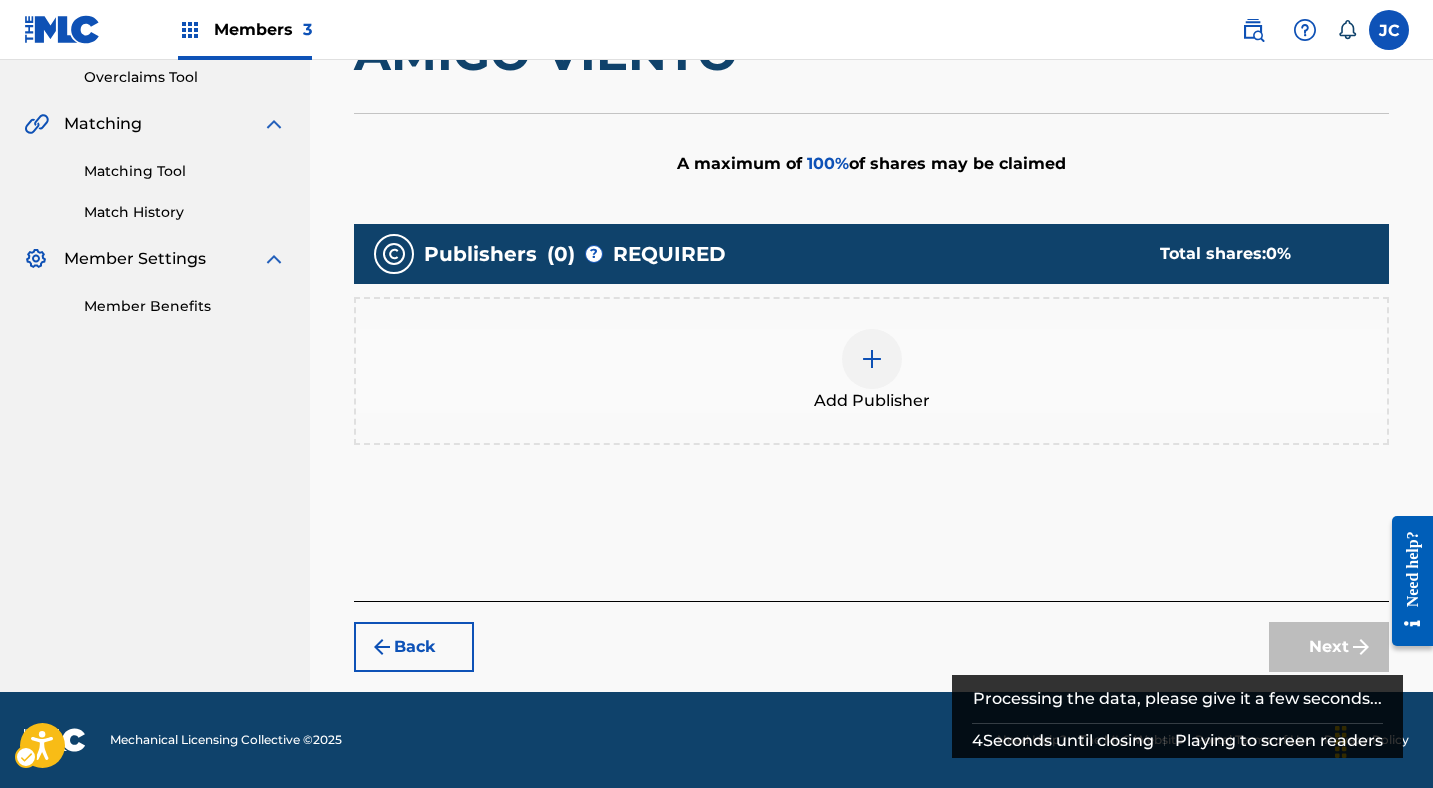 scroll, scrollTop: 421, scrollLeft: 0, axis: vertical 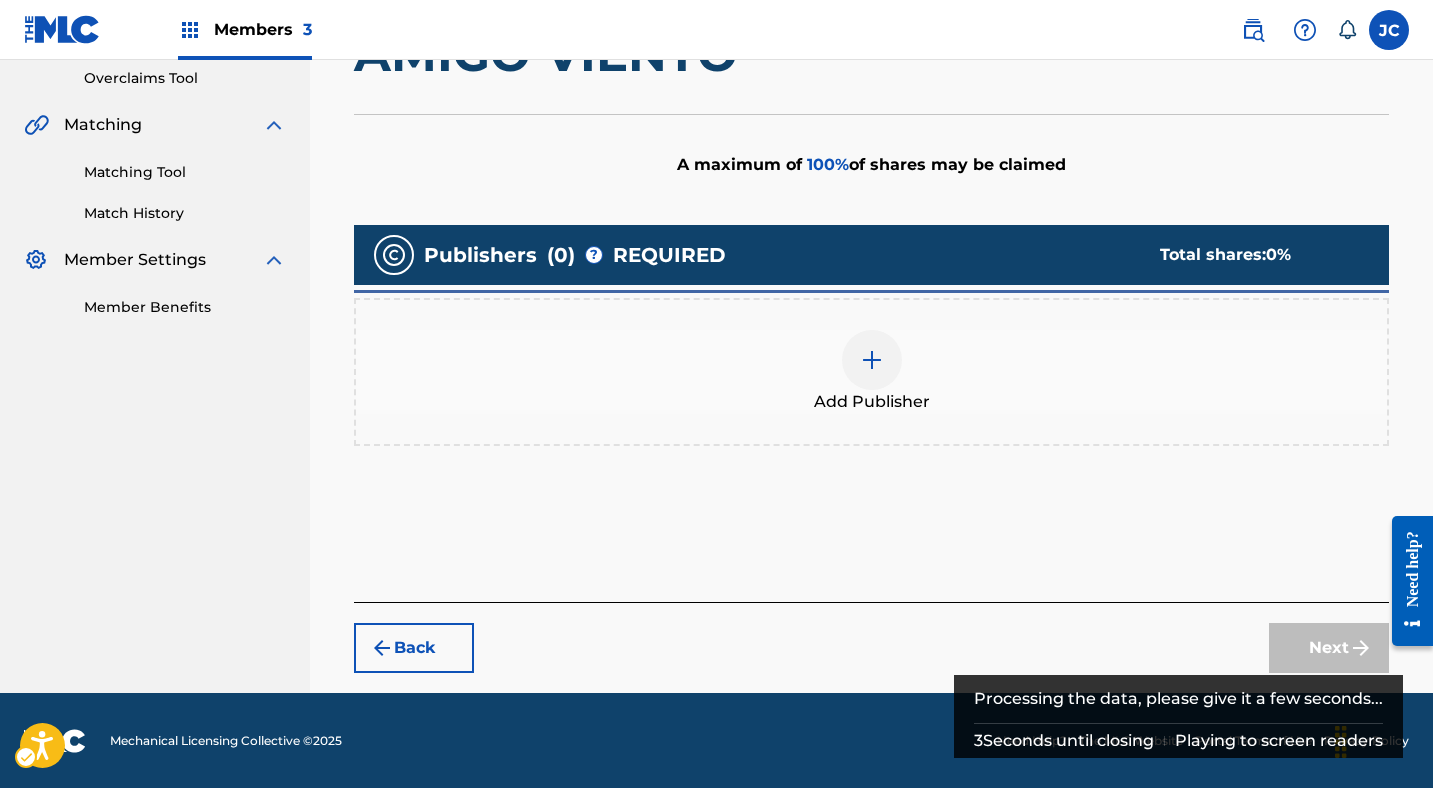 click at bounding box center [872, 360] 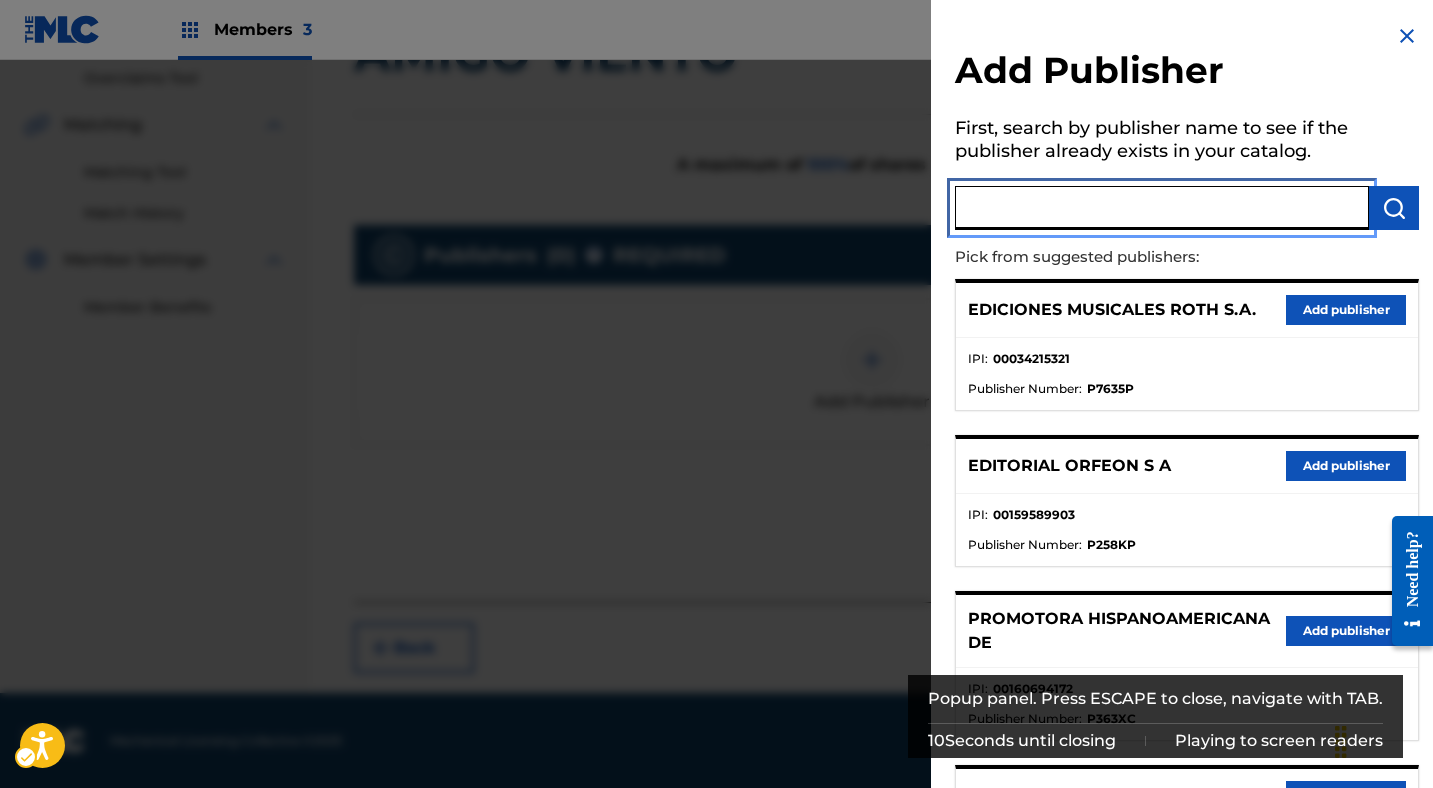 click at bounding box center [1162, 208] 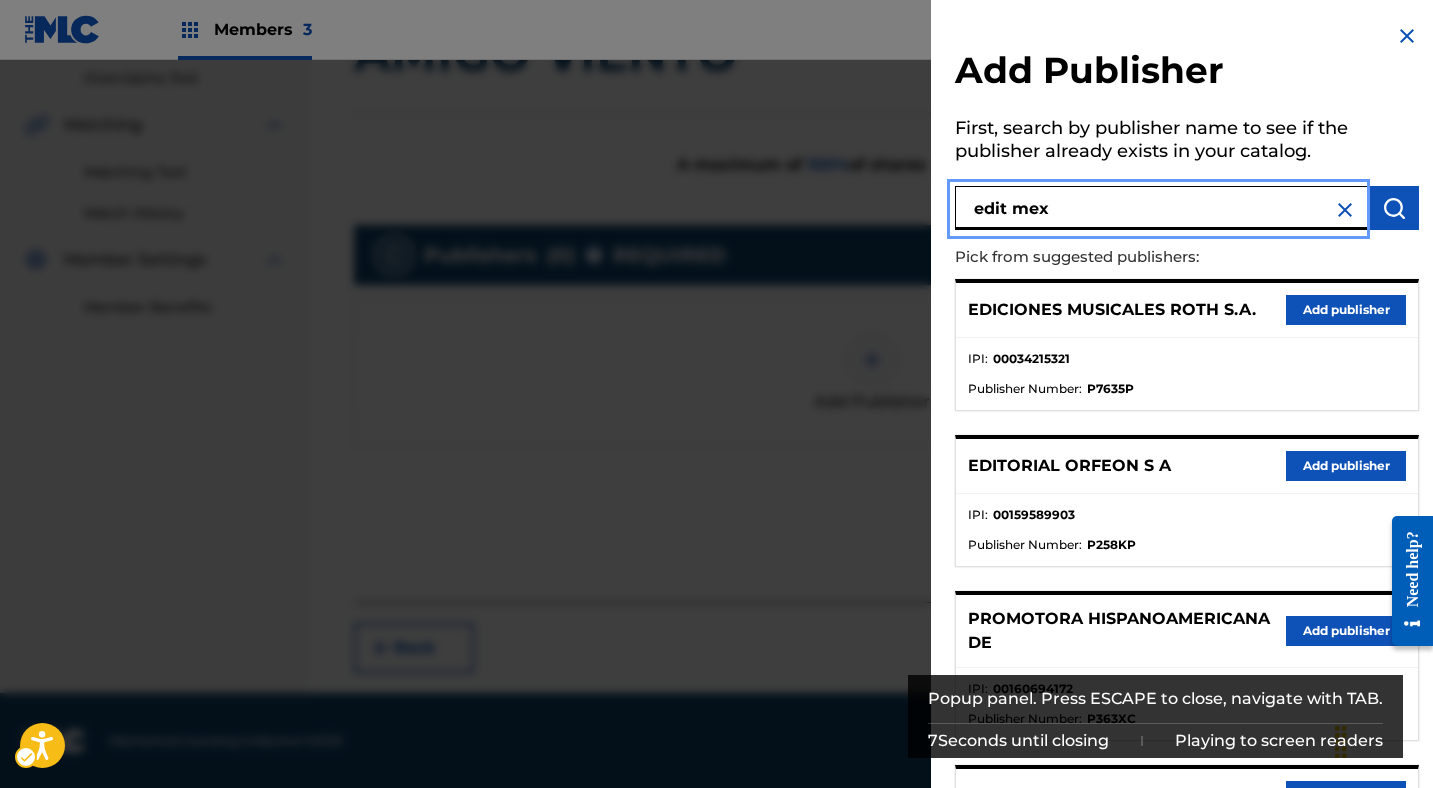type on "edit mex" 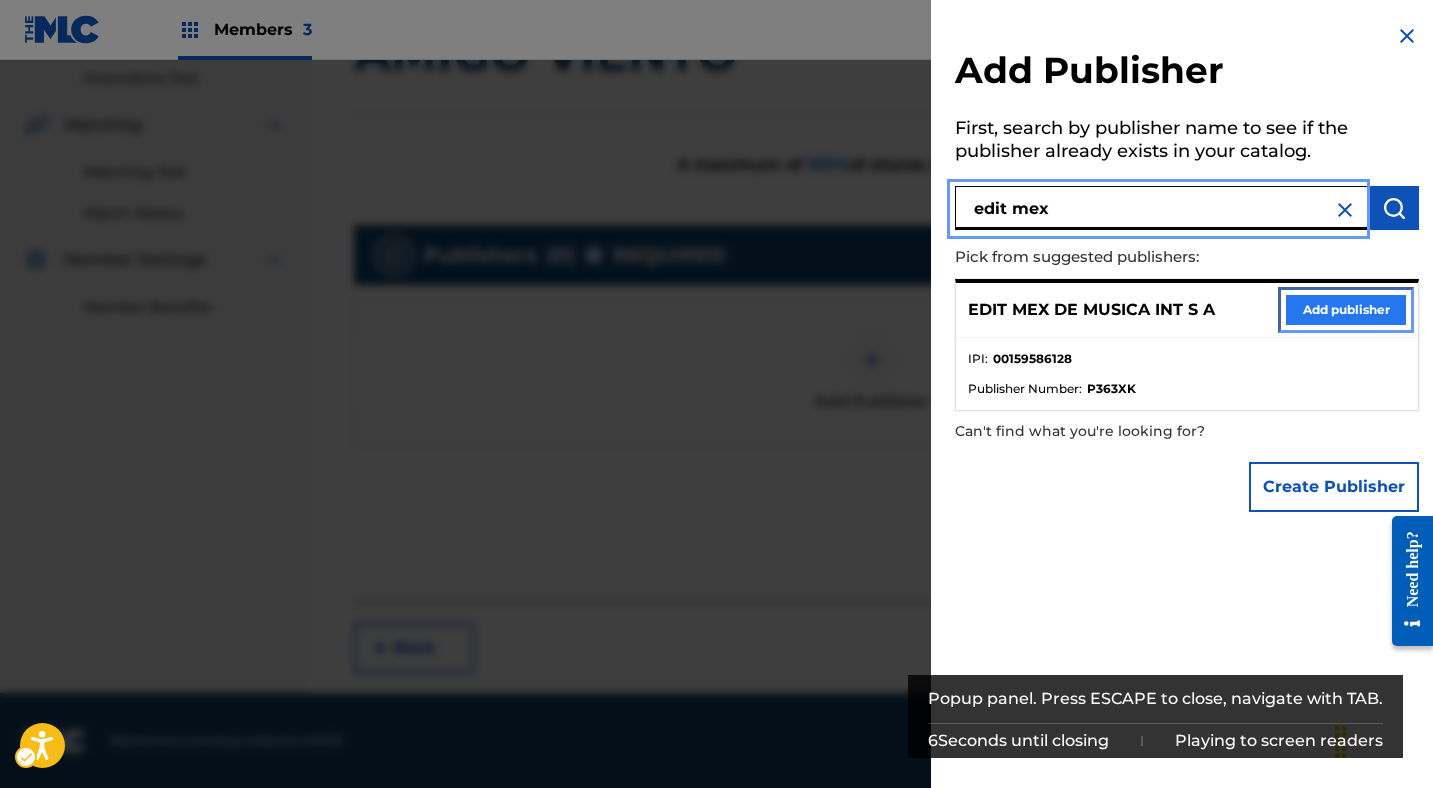click on "Add publisher" at bounding box center [1346, 310] 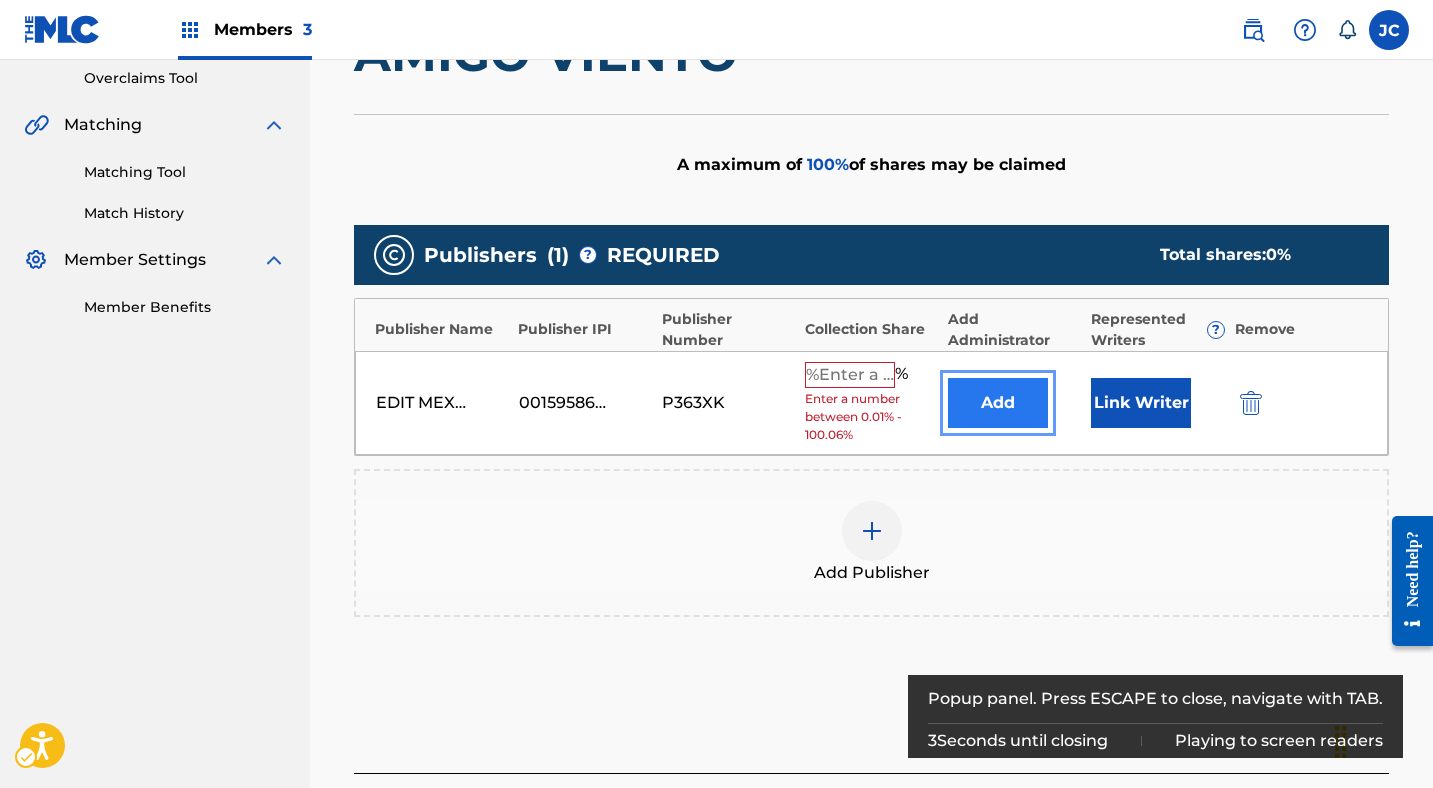 click on "Add" at bounding box center [998, 403] 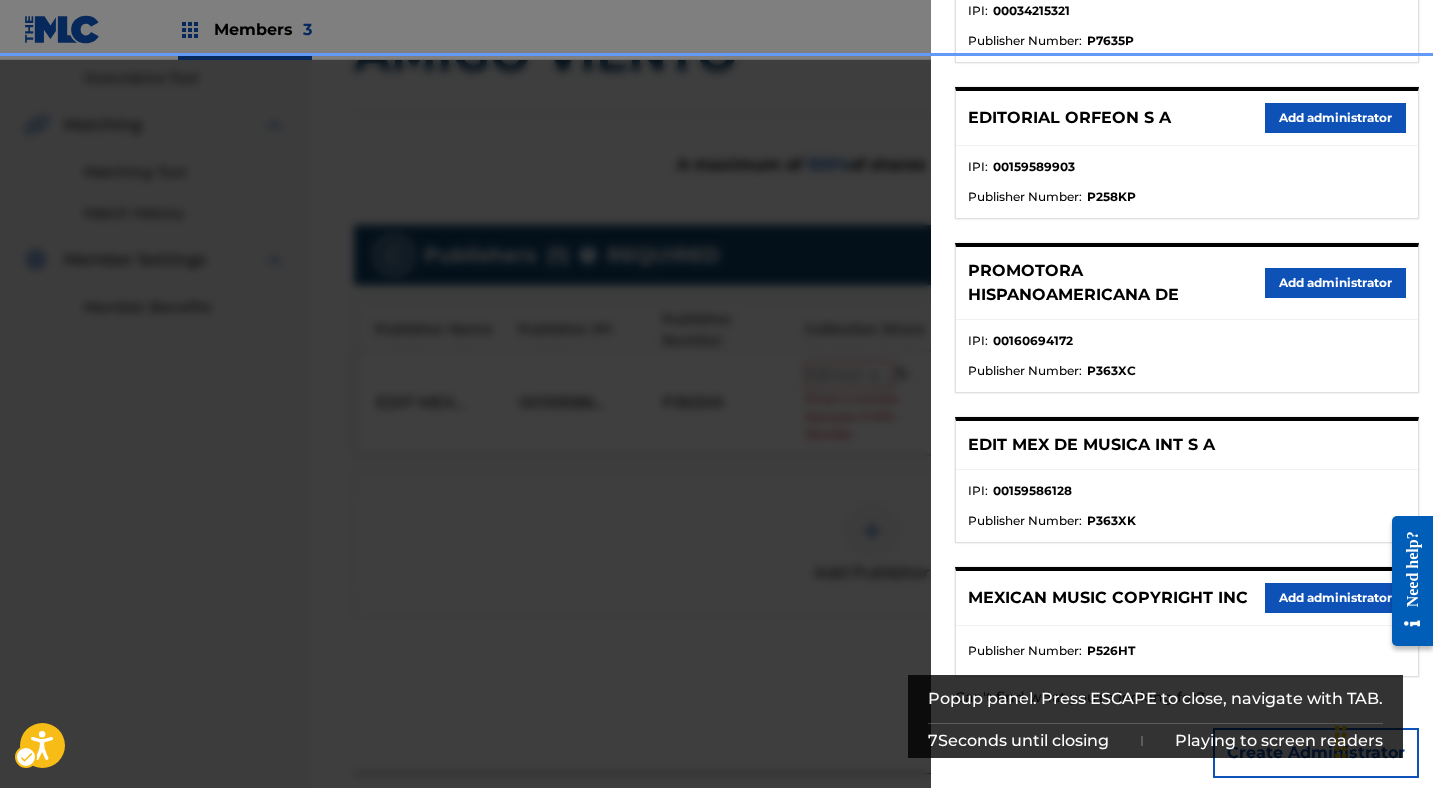 scroll, scrollTop: 371, scrollLeft: 0, axis: vertical 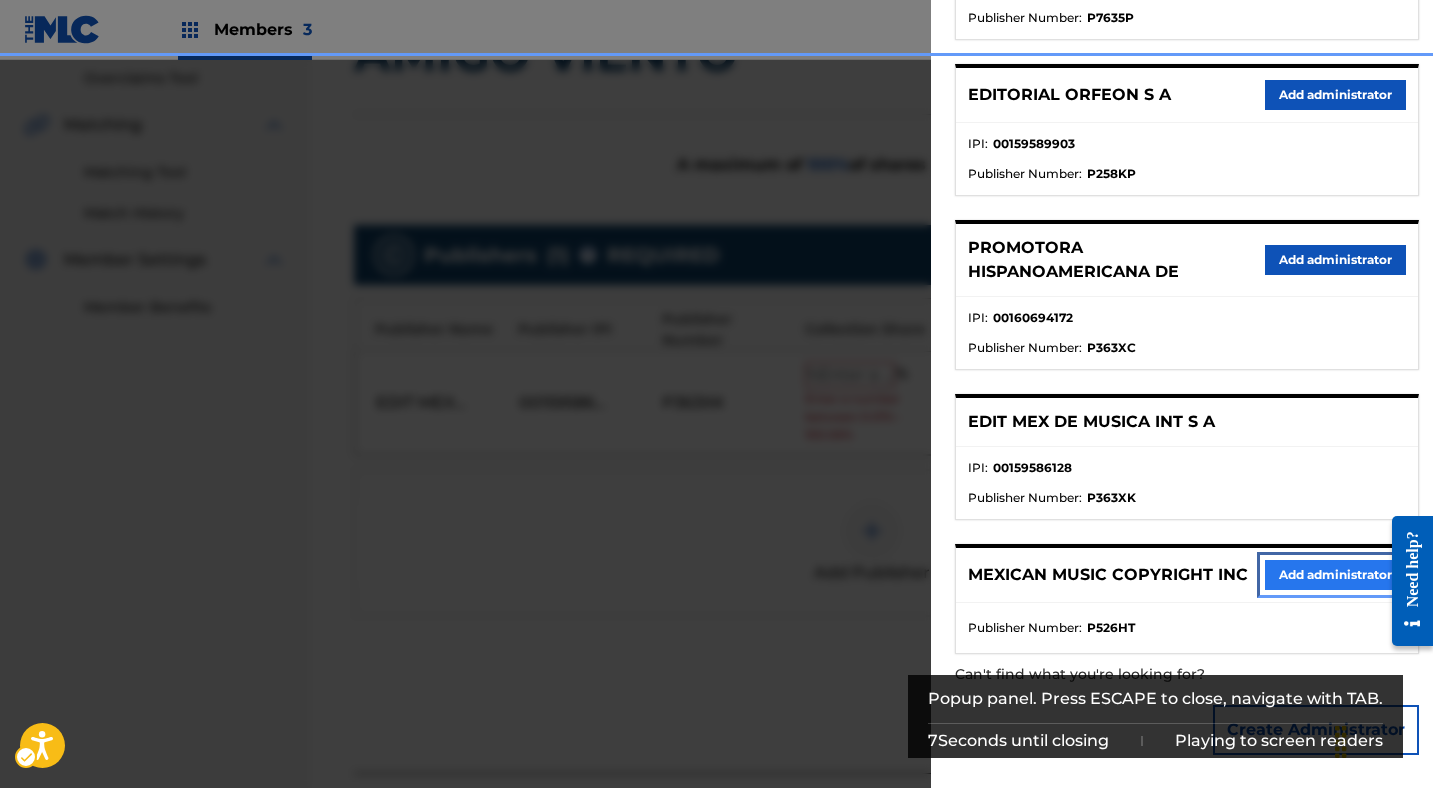 click on "Add administrator" at bounding box center (1335, 575) 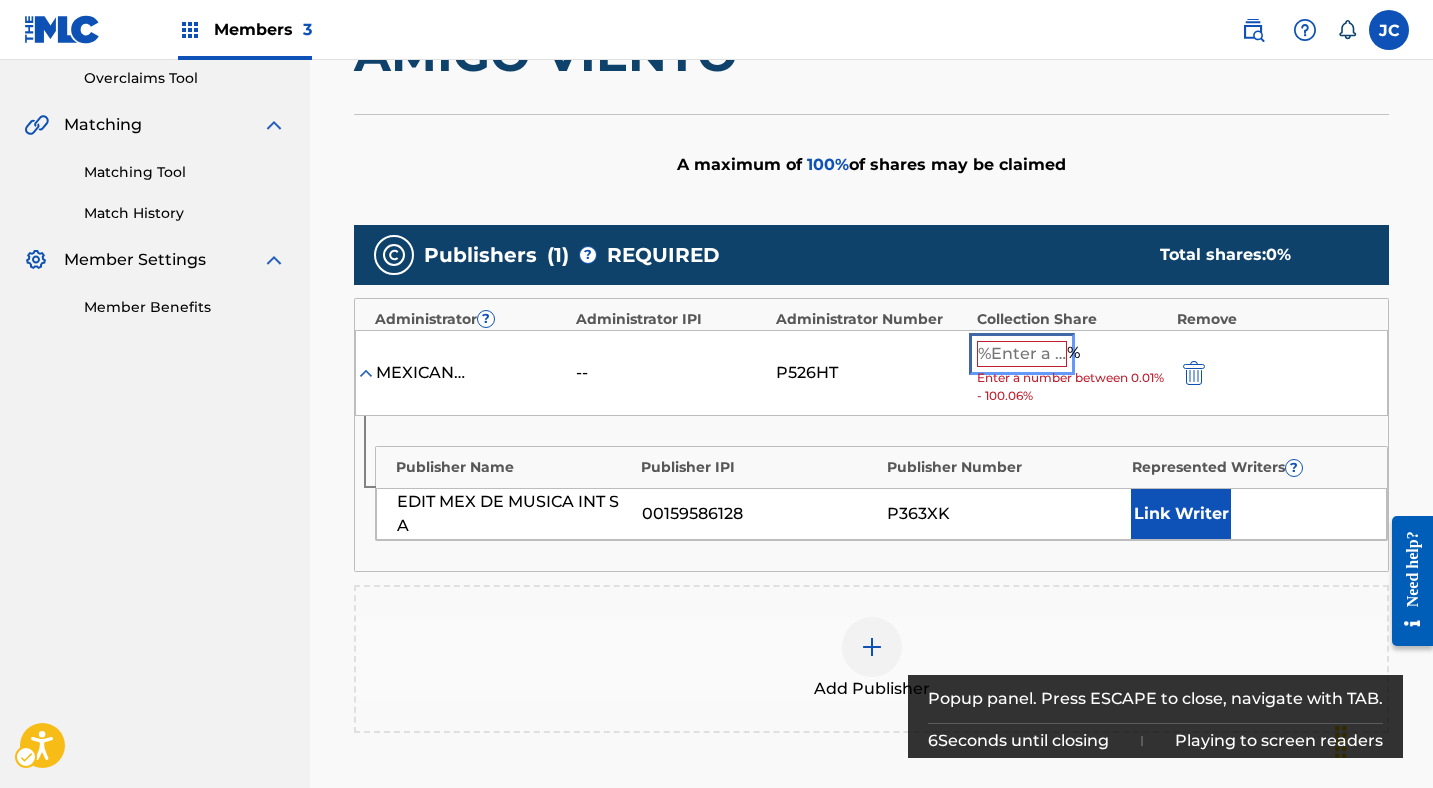 click at bounding box center (1022, 354) 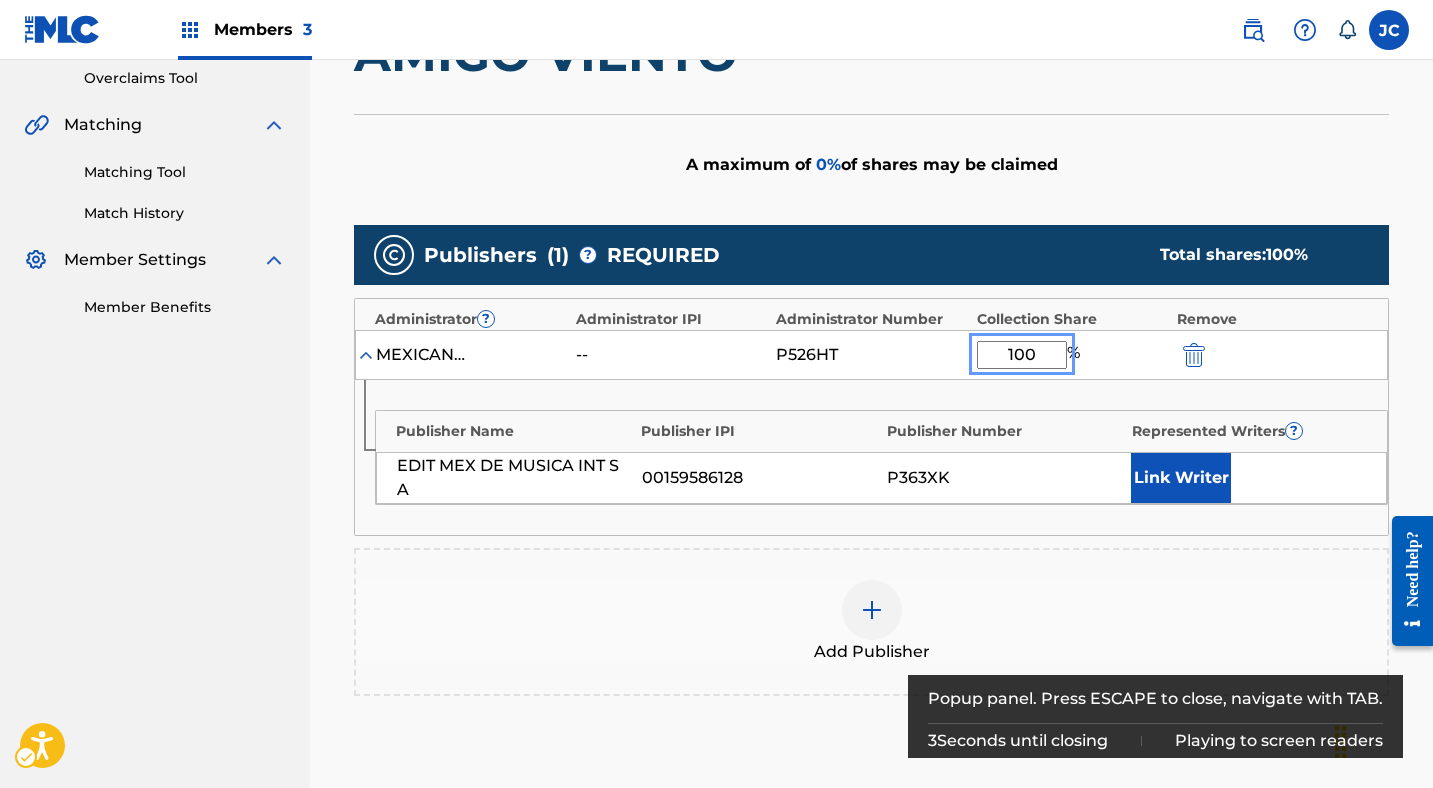 type on "100" 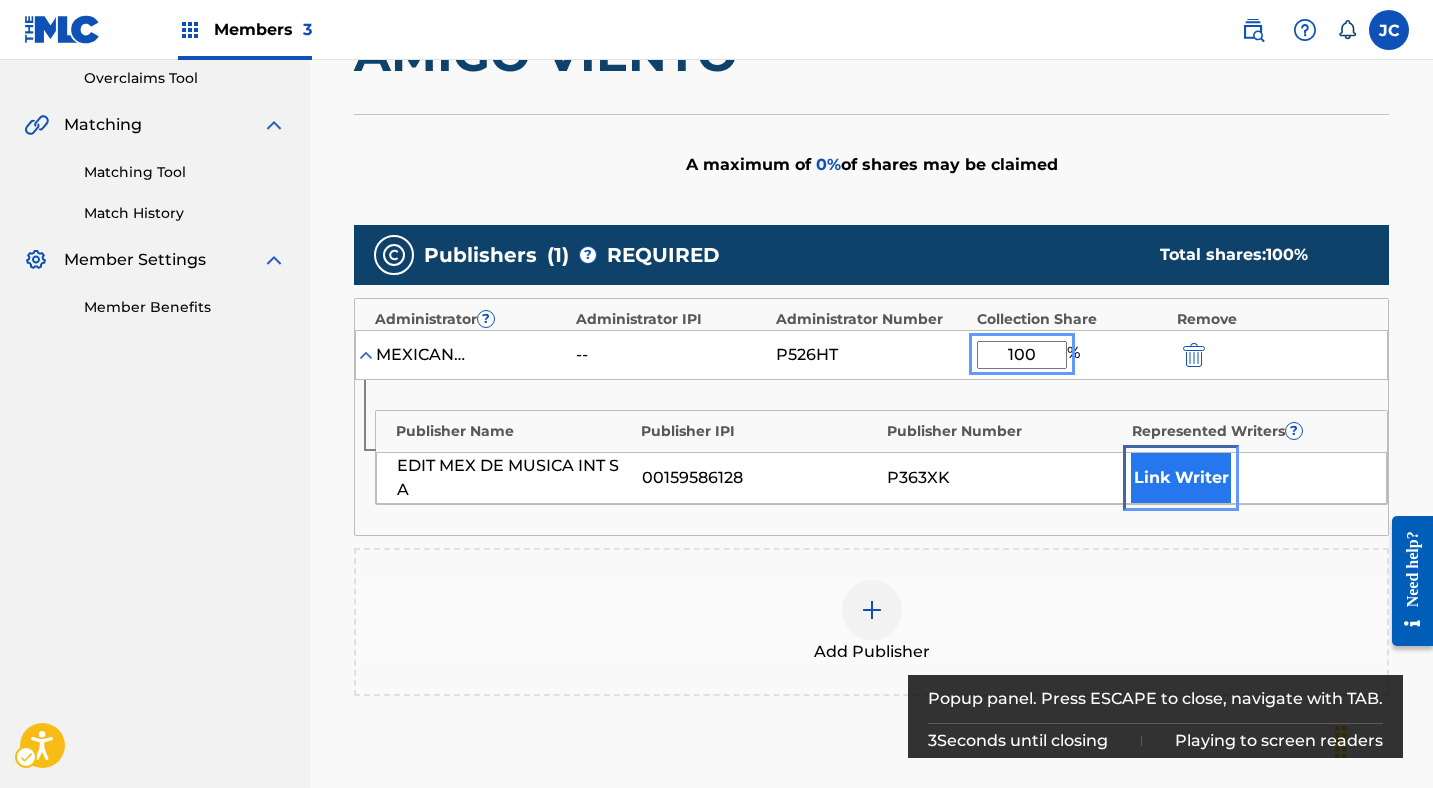 click on "Link Writer" at bounding box center (1181, 478) 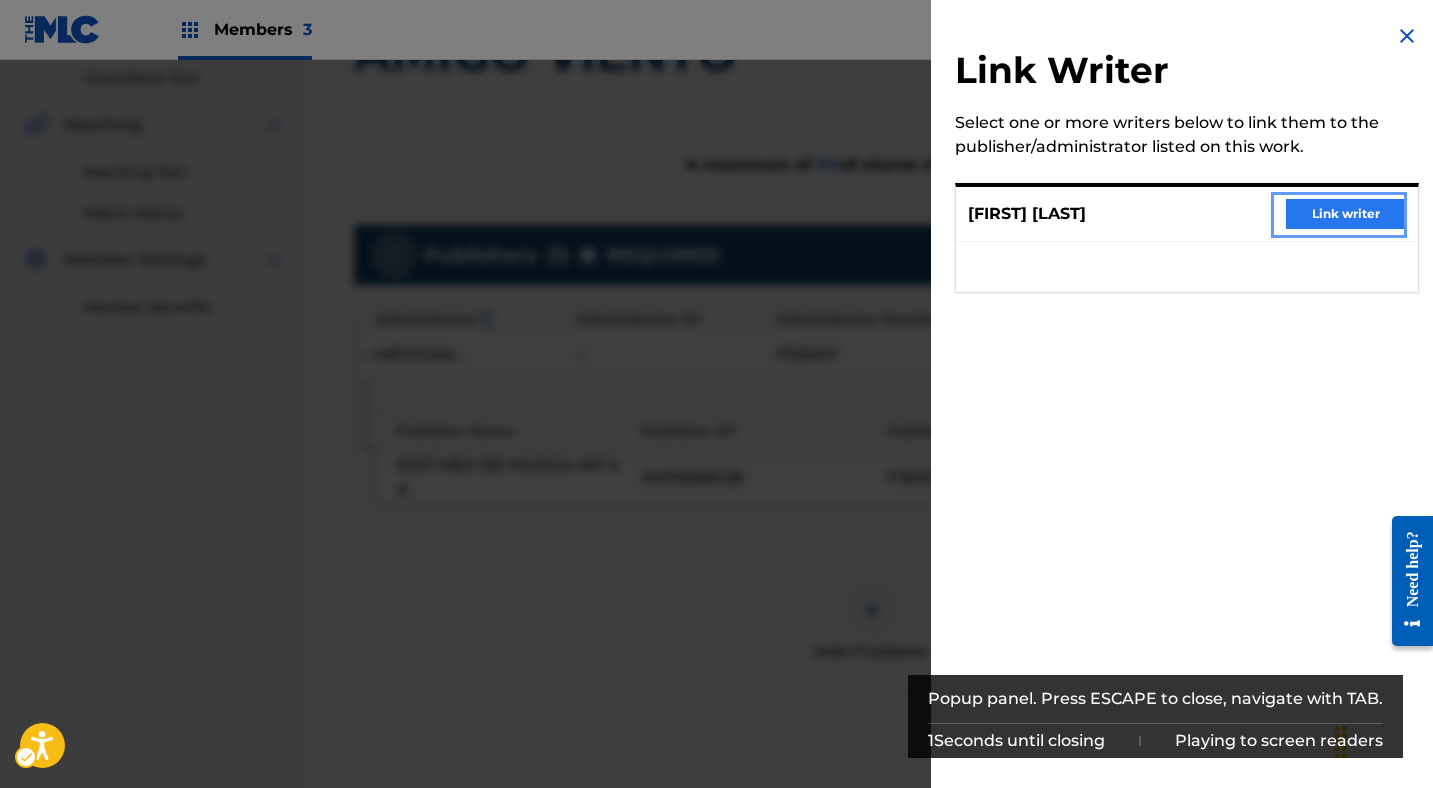 click on "Link writer" at bounding box center (1346, 214) 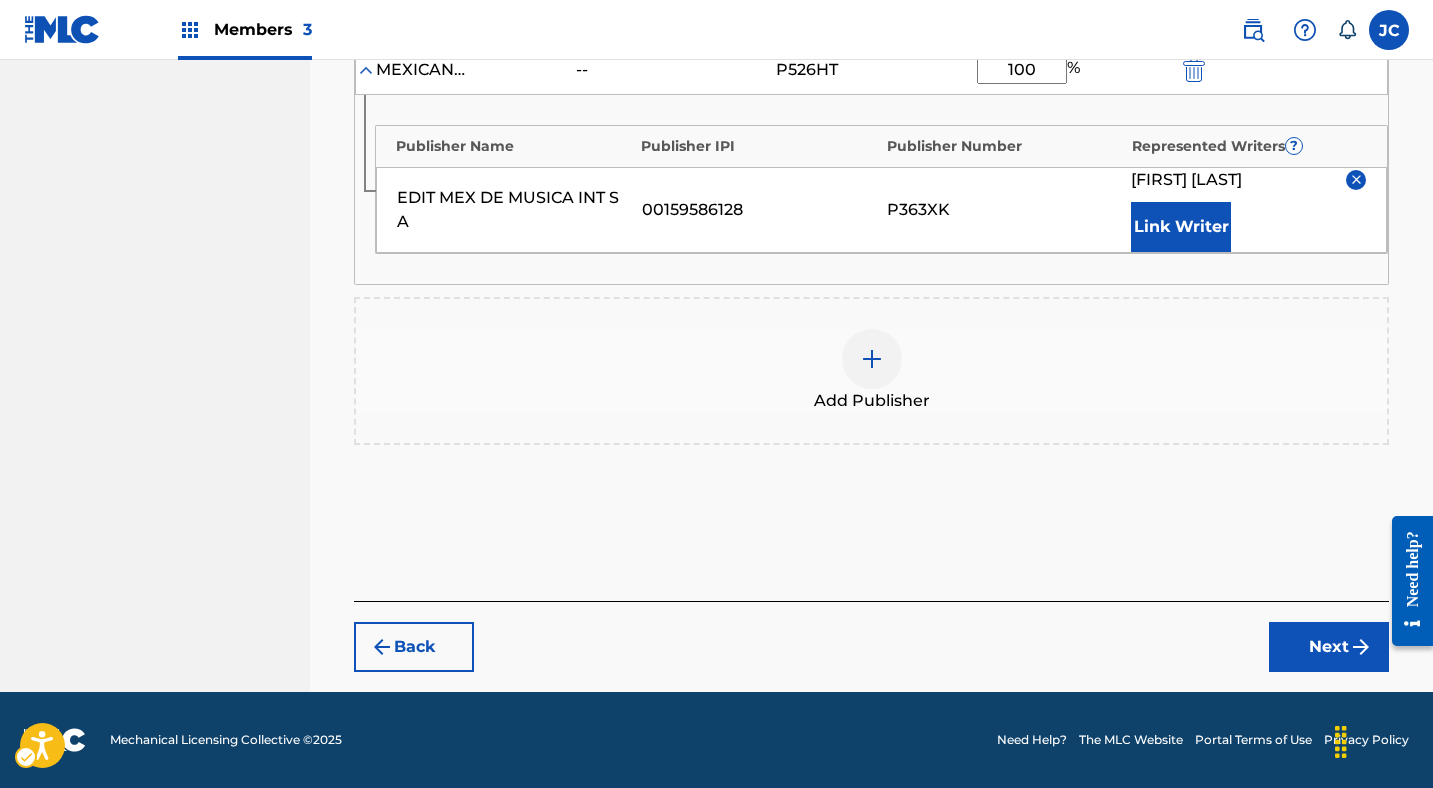 scroll, scrollTop: 719, scrollLeft: 0, axis: vertical 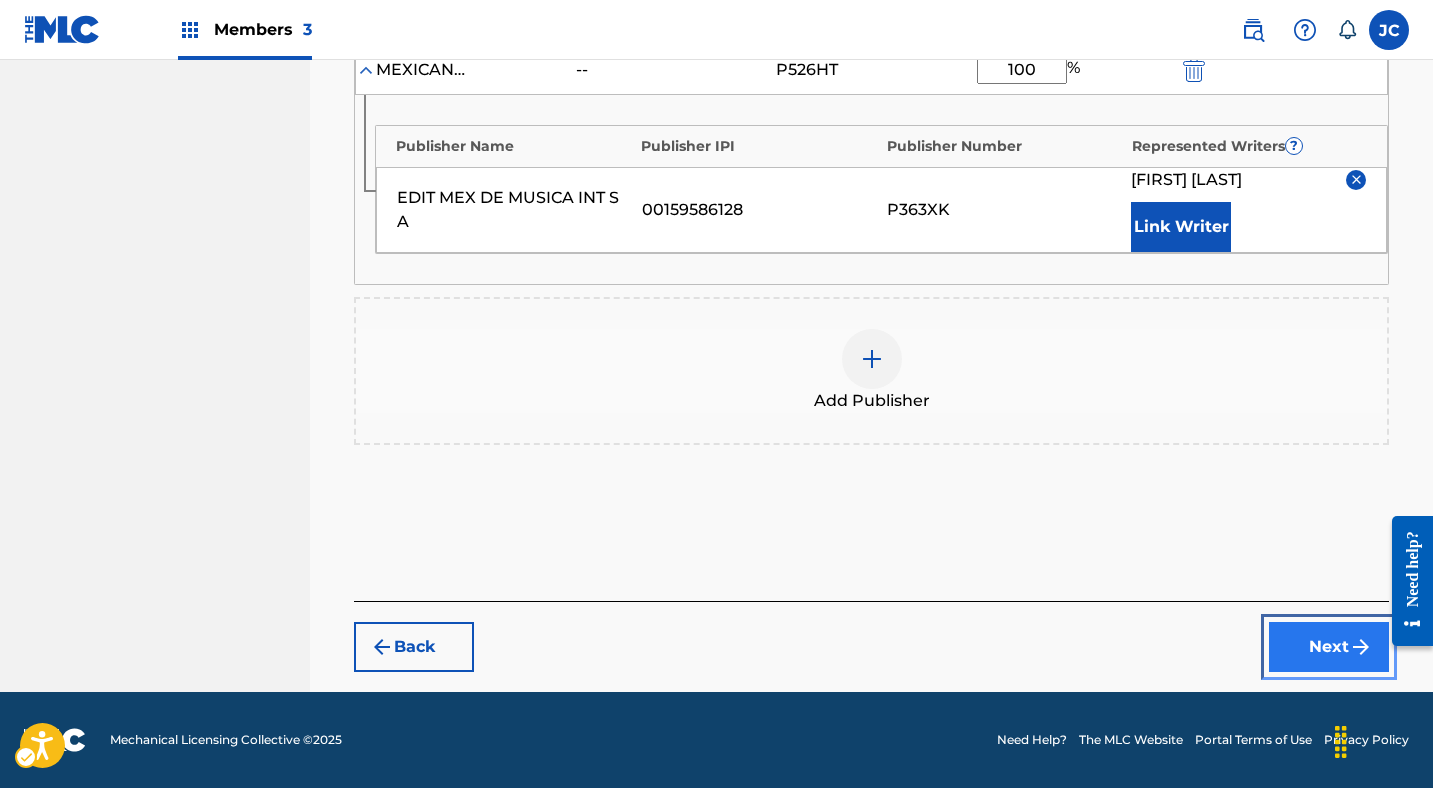 click on "Next" at bounding box center [1329, 647] 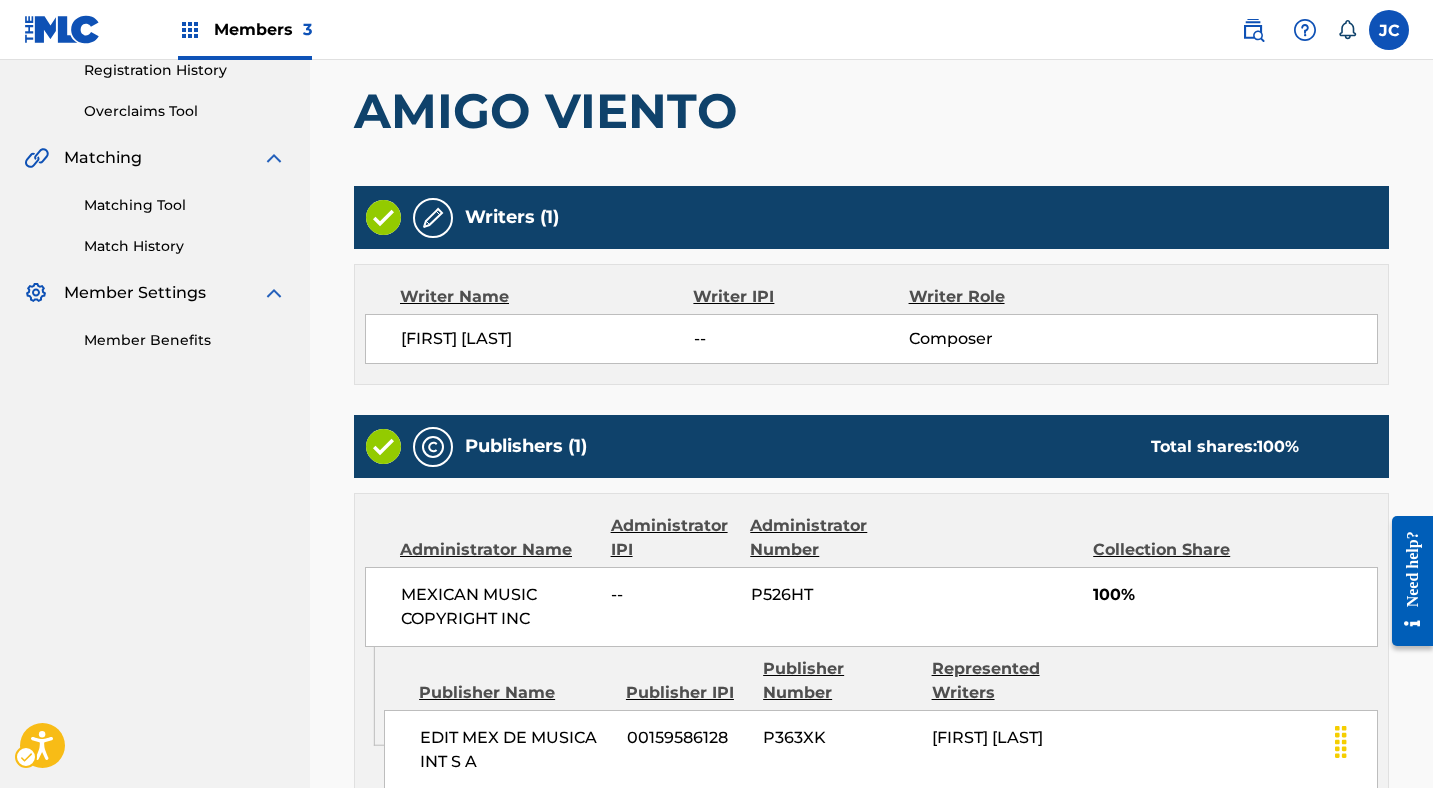scroll, scrollTop: 640, scrollLeft: 0, axis: vertical 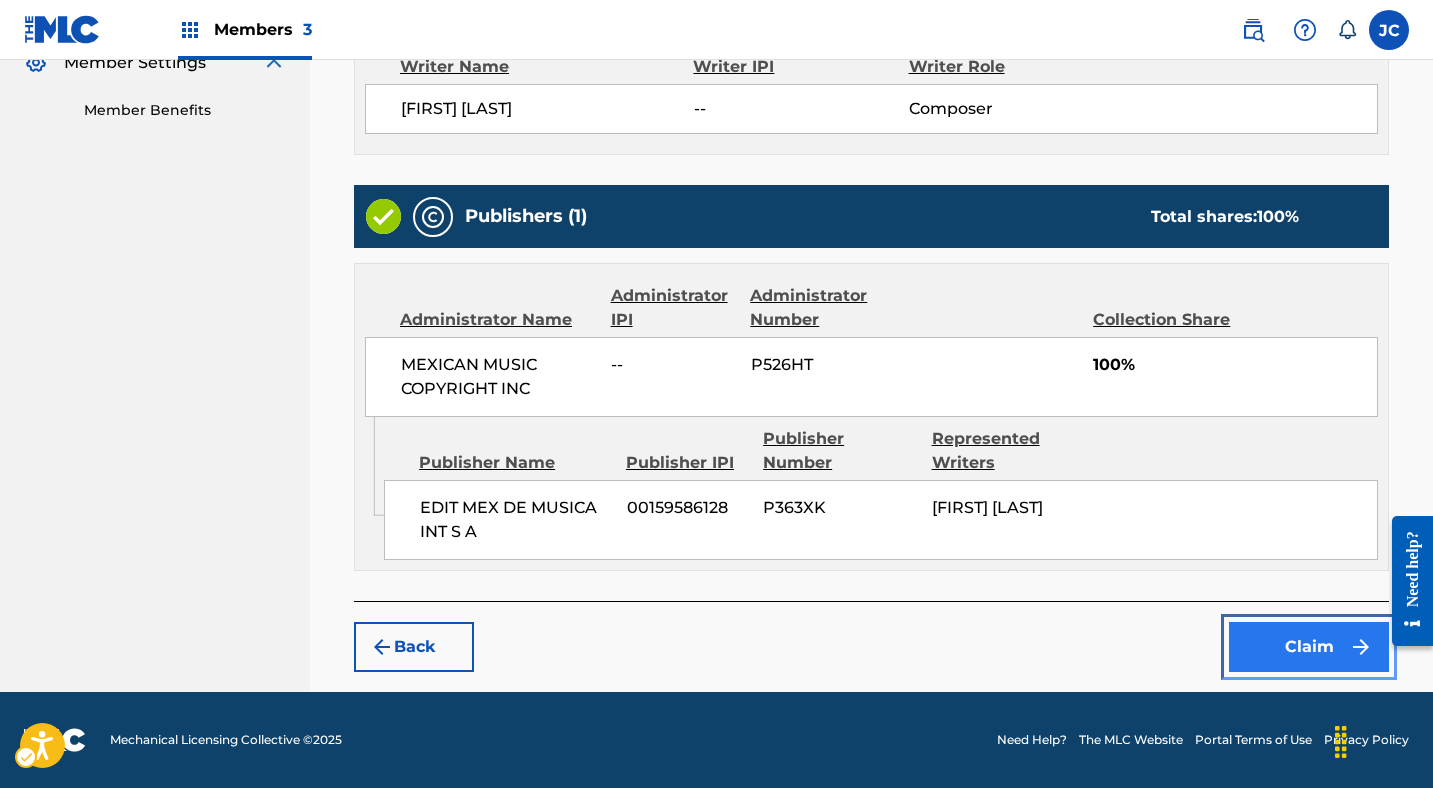 click on "Claim" at bounding box center (1309, 647) 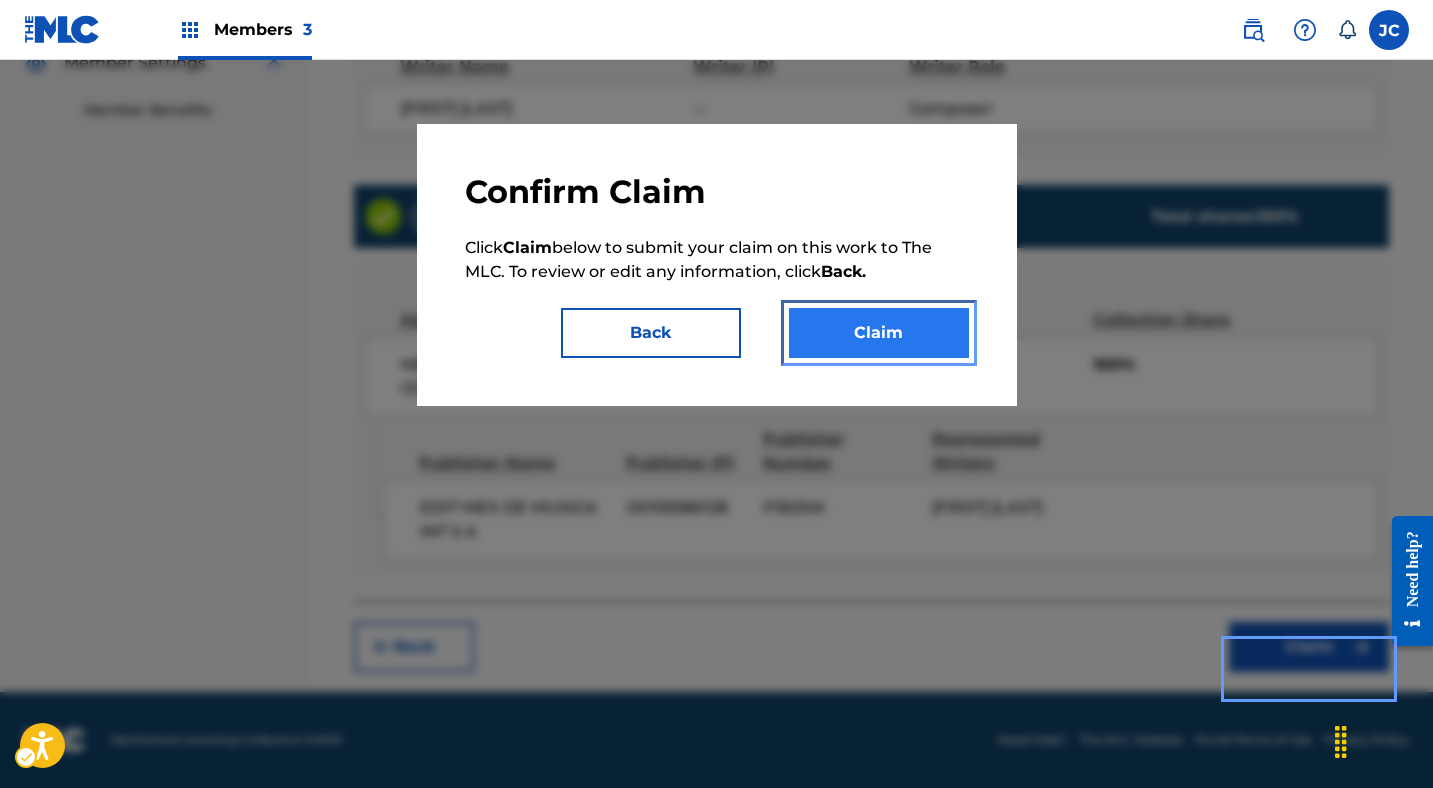 click on "Claim" at bounding box center [879, 333] 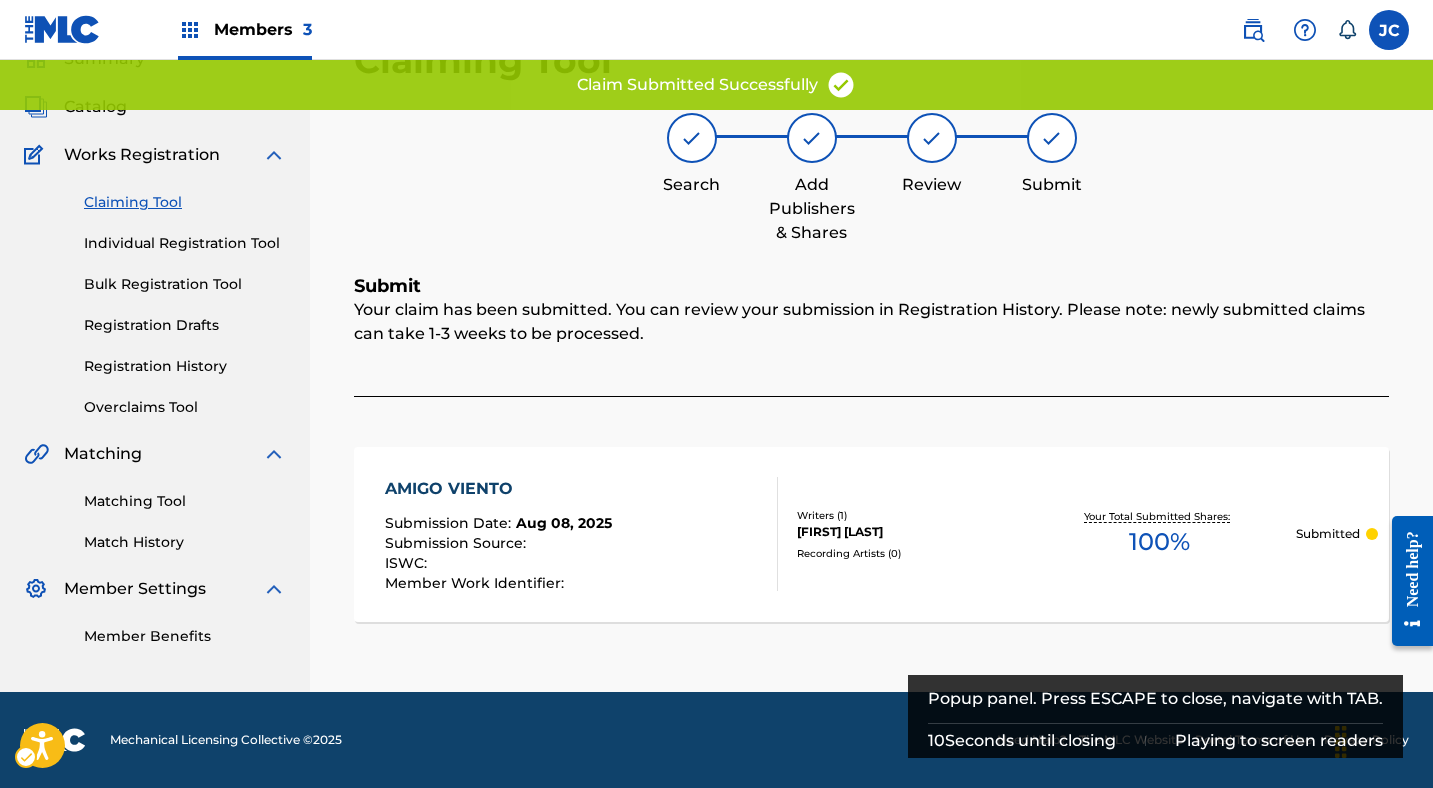 scroll, scrollTop: 91, scrollLeft: 0, axis: vertical 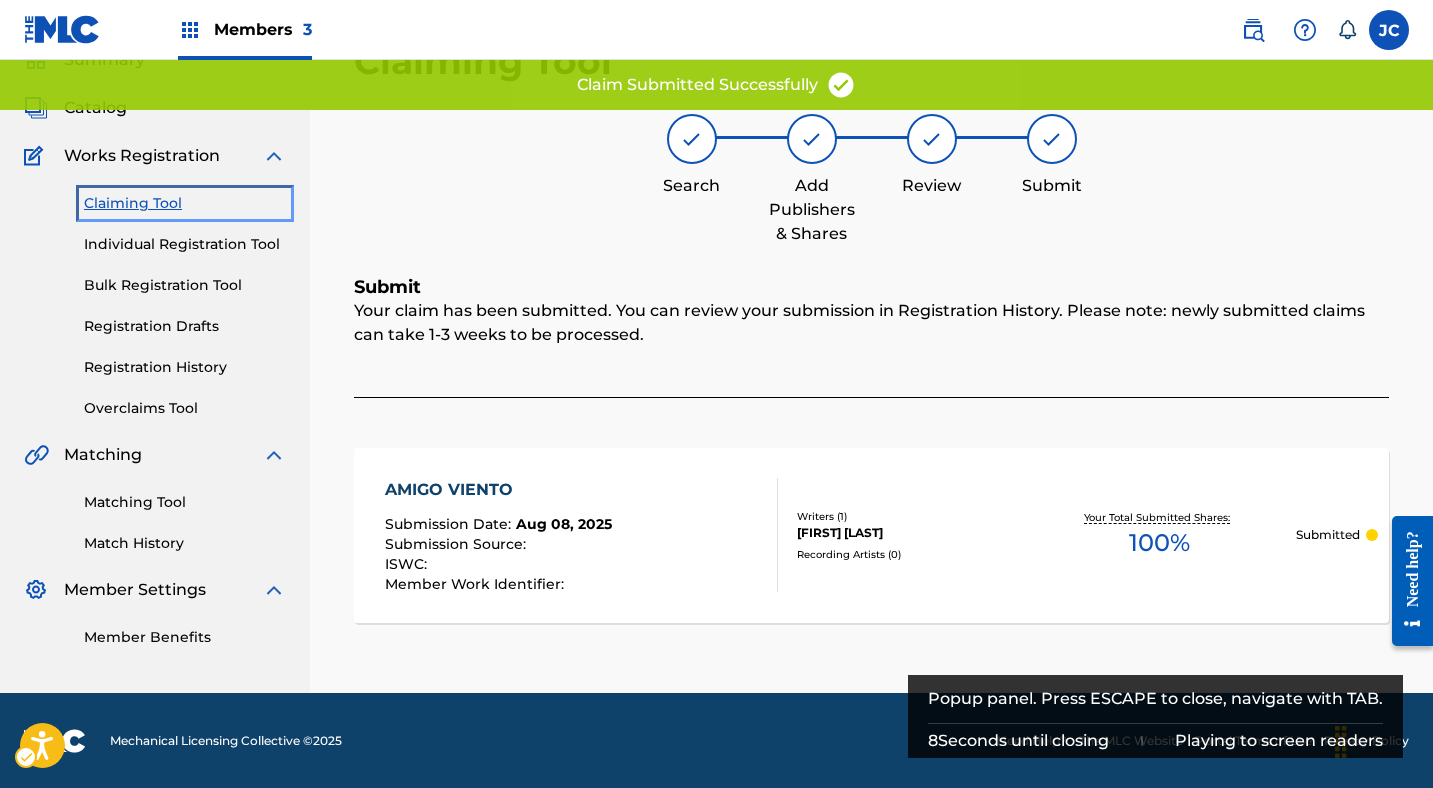 click on "Claiming Tool" at bounding box center (185, 203) 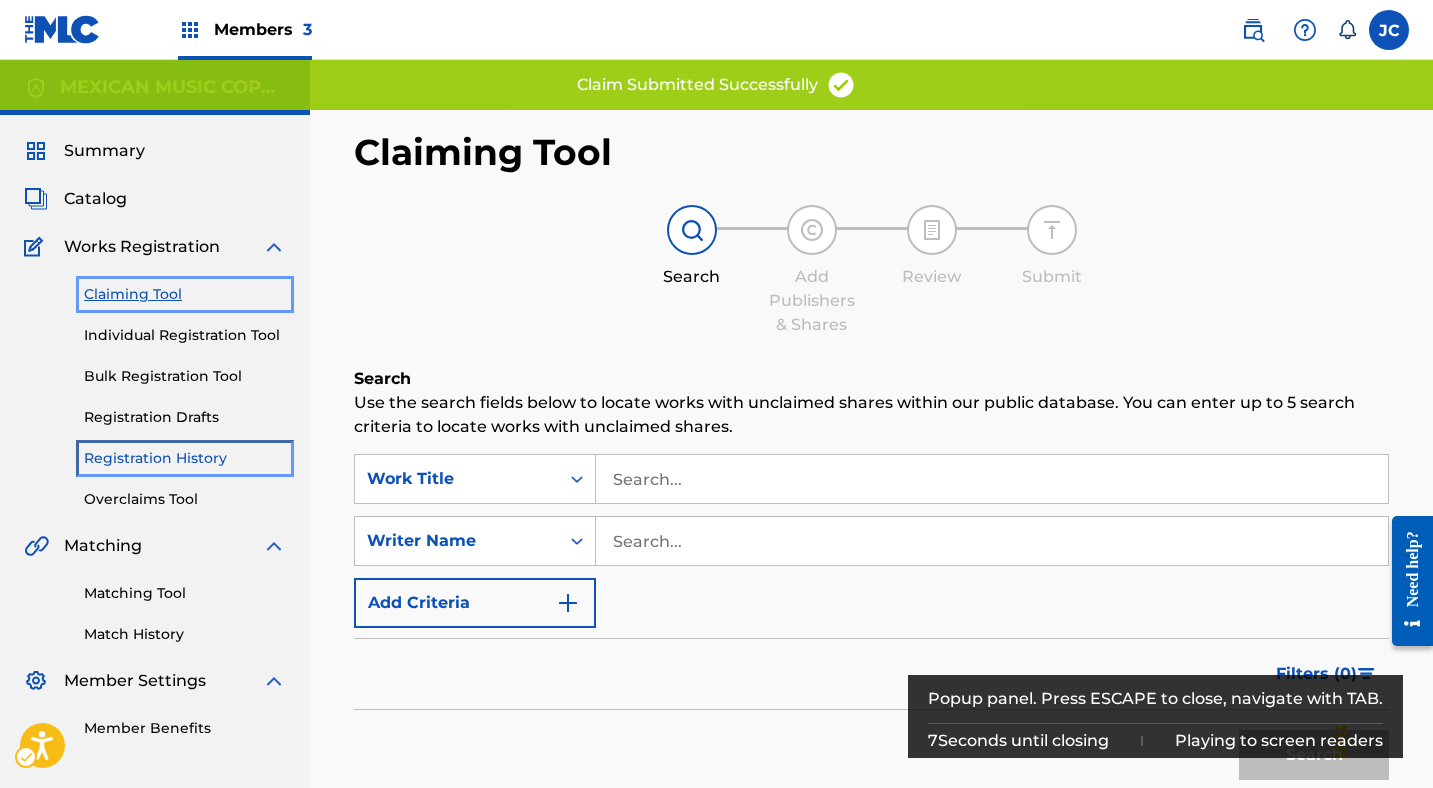 click on "Registration History" at bounding box center [185, 458] 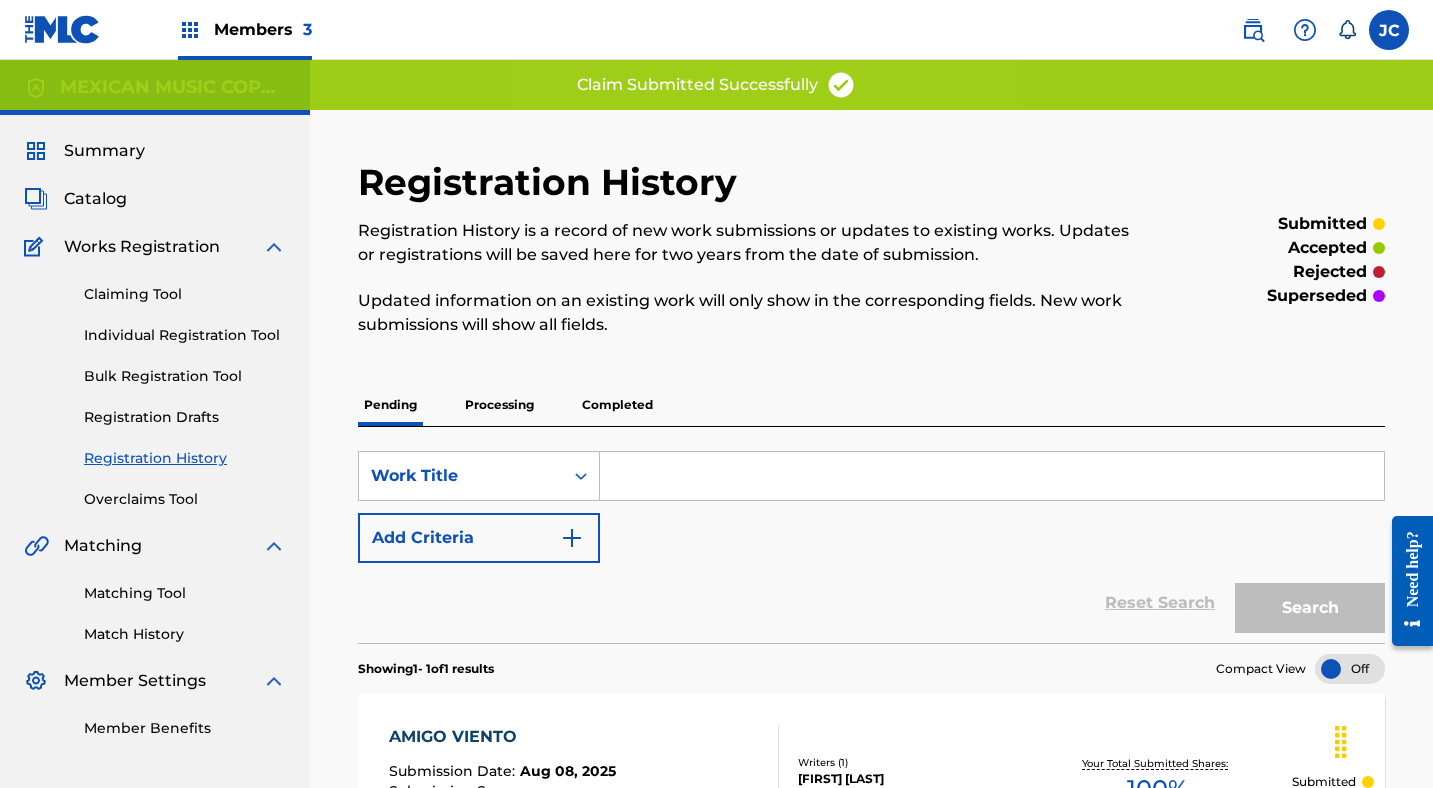 click on "Processing" at bounding box center (499, 405) 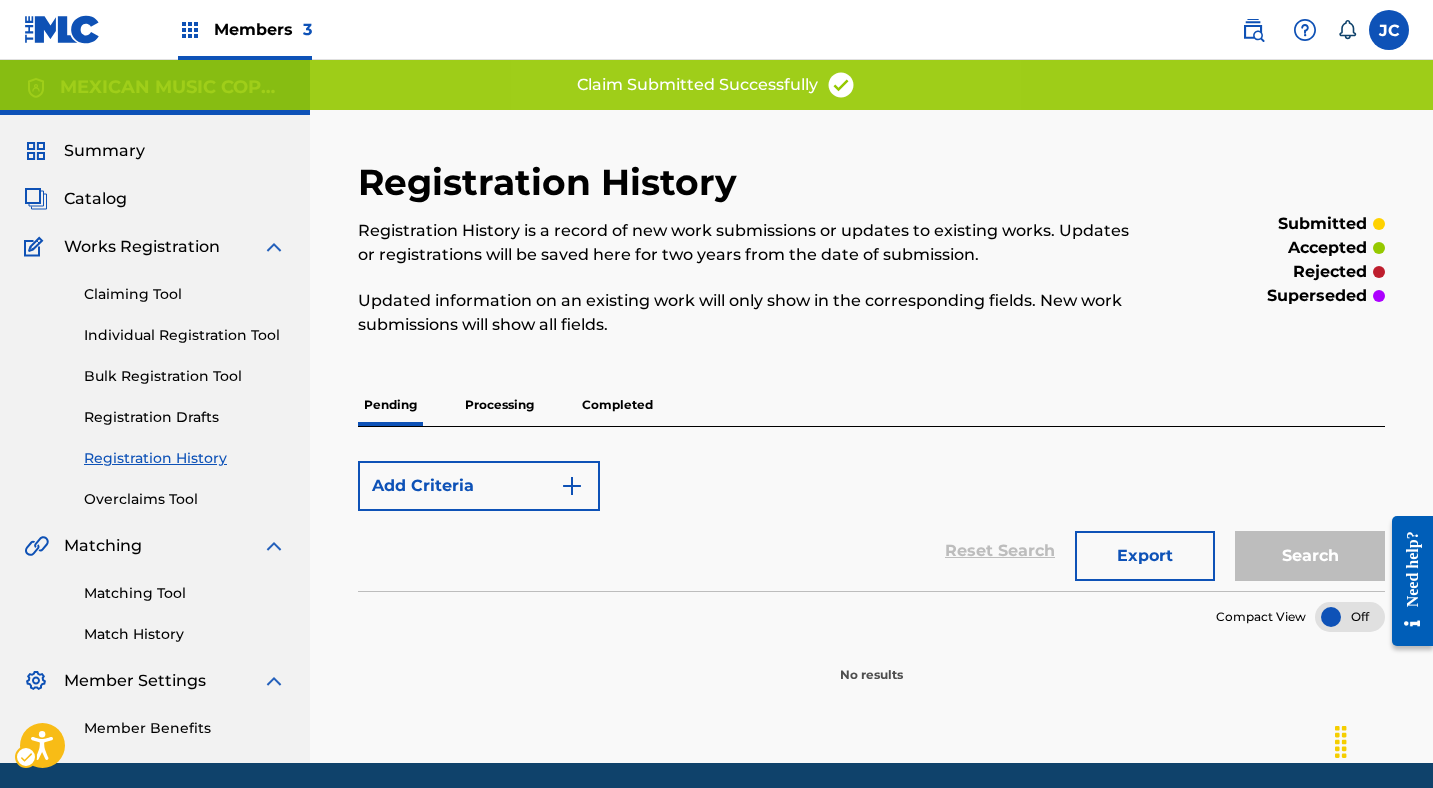 scroll, scrollTop: 53, scrollLeft: 0, axis: vertical 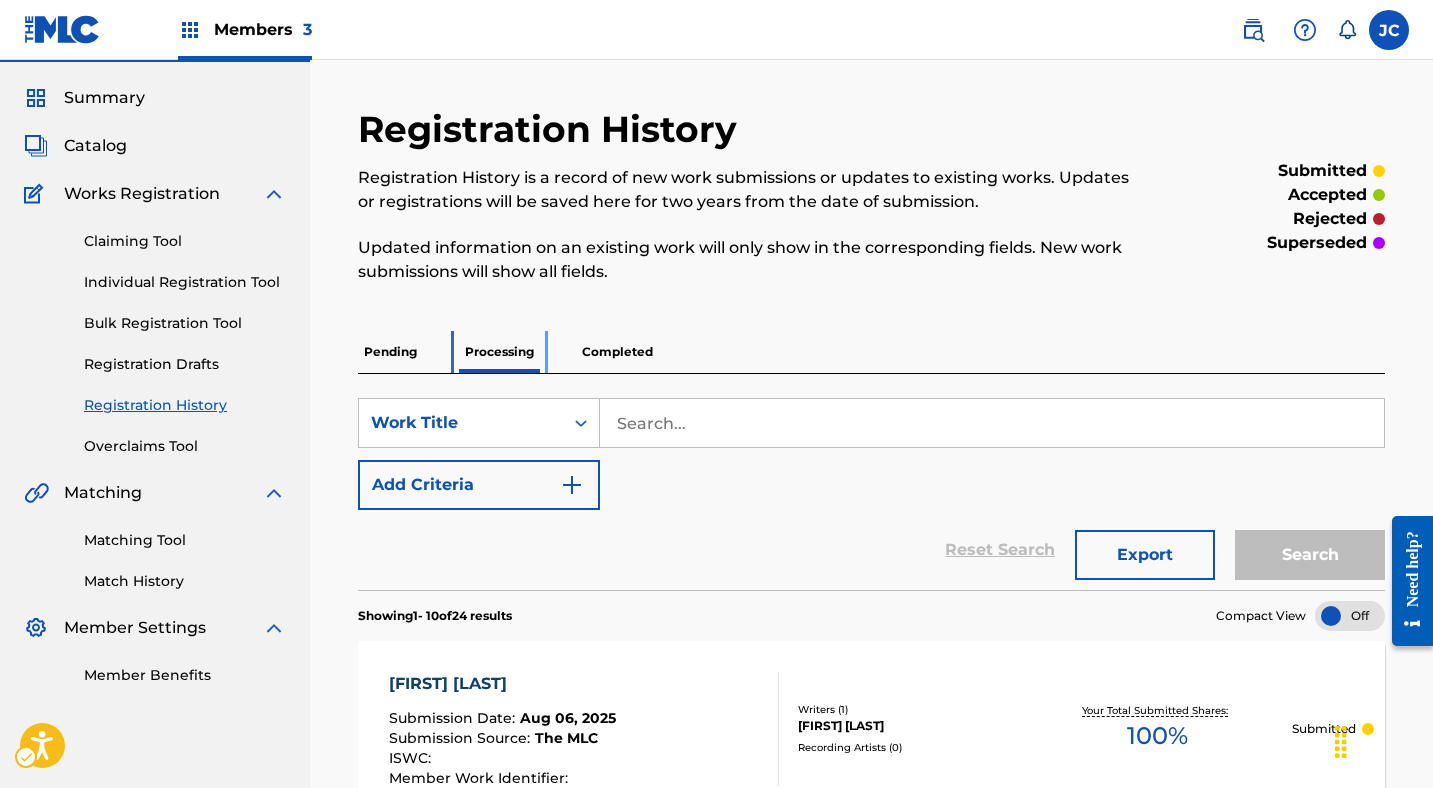 click on "Processing" at bounding box center (499, 352) 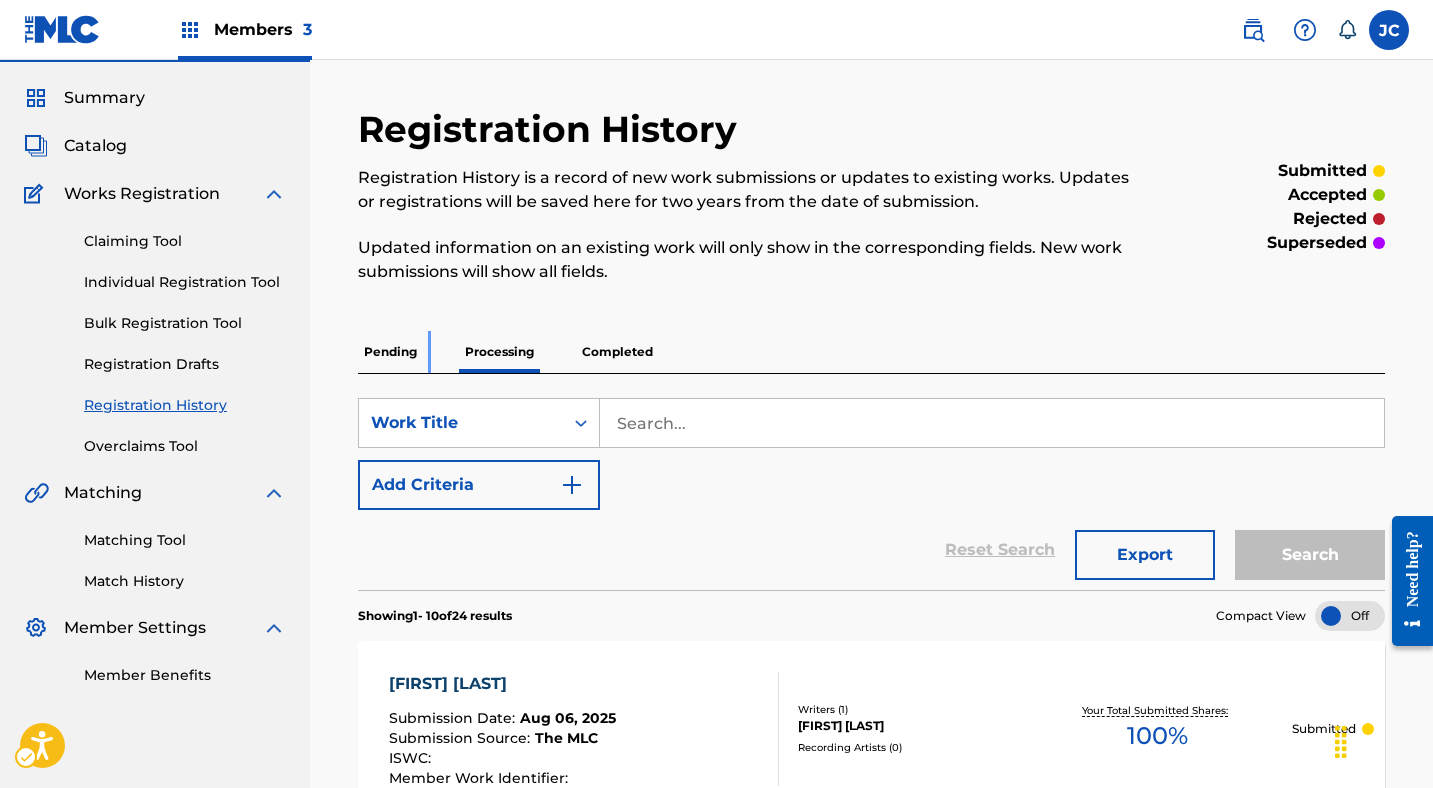 click on "Pending" at bounding box center [390, 352] 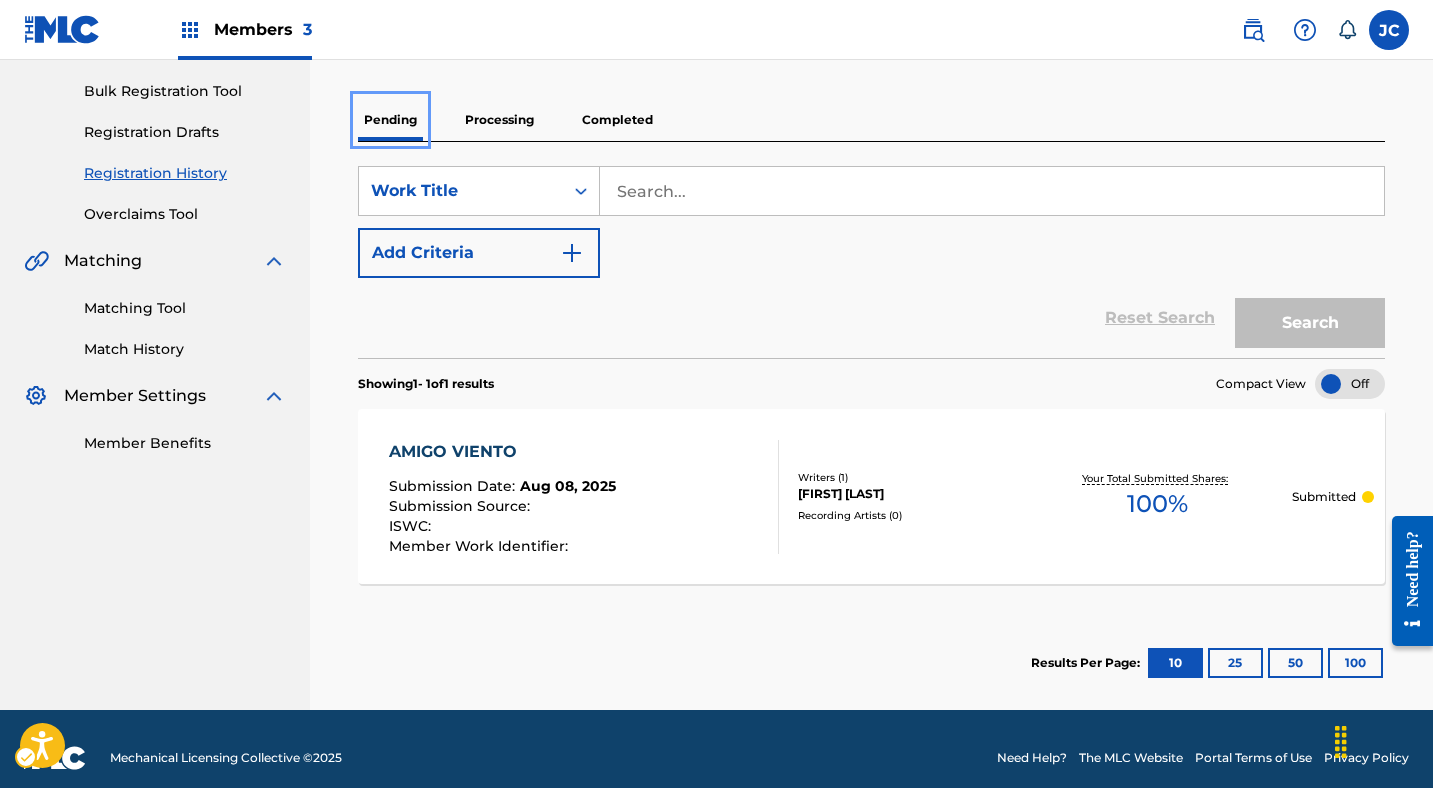 scroll, scrollTop: 0, scrollLeft: 0, axis: both 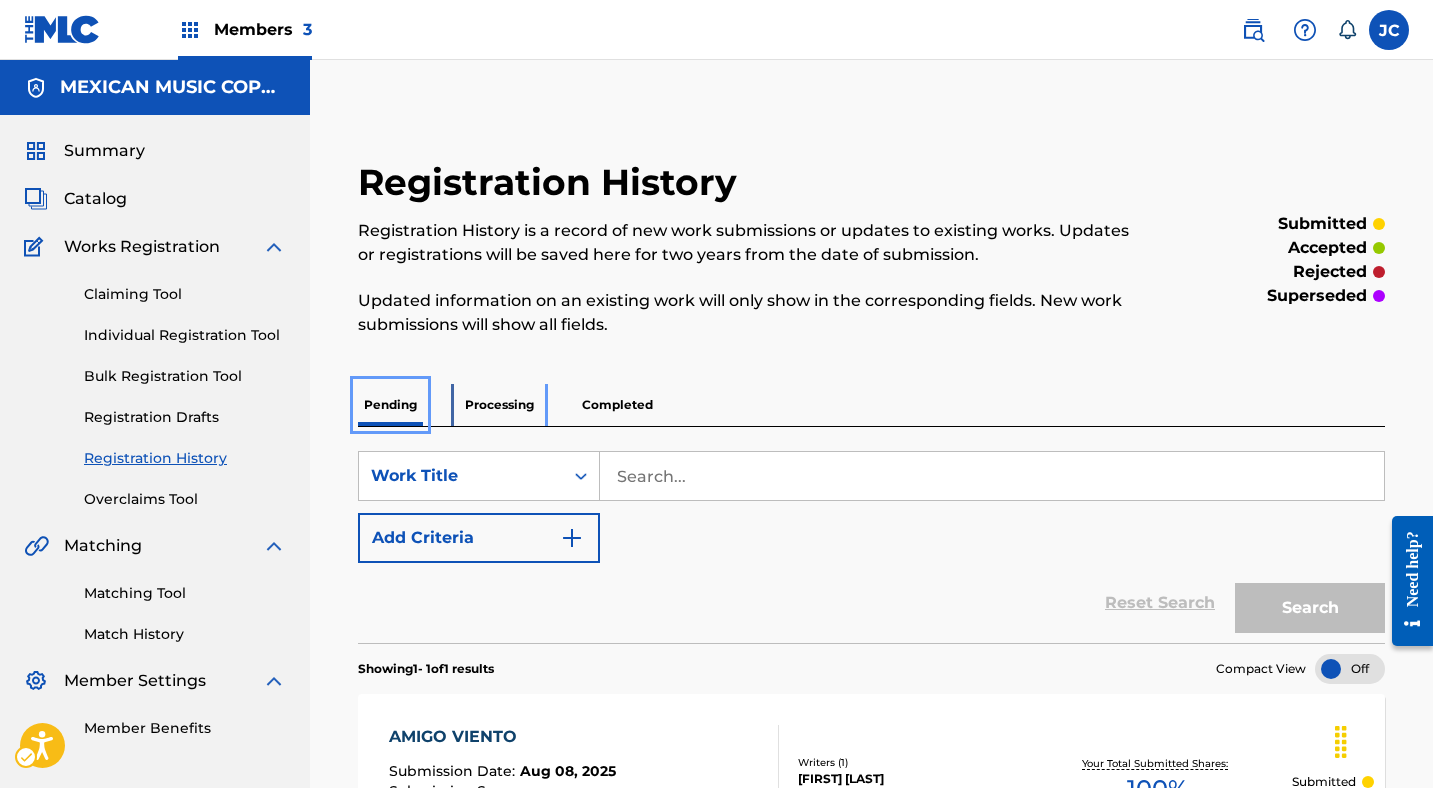 click on "Processing" at bounding box center [499, 405] 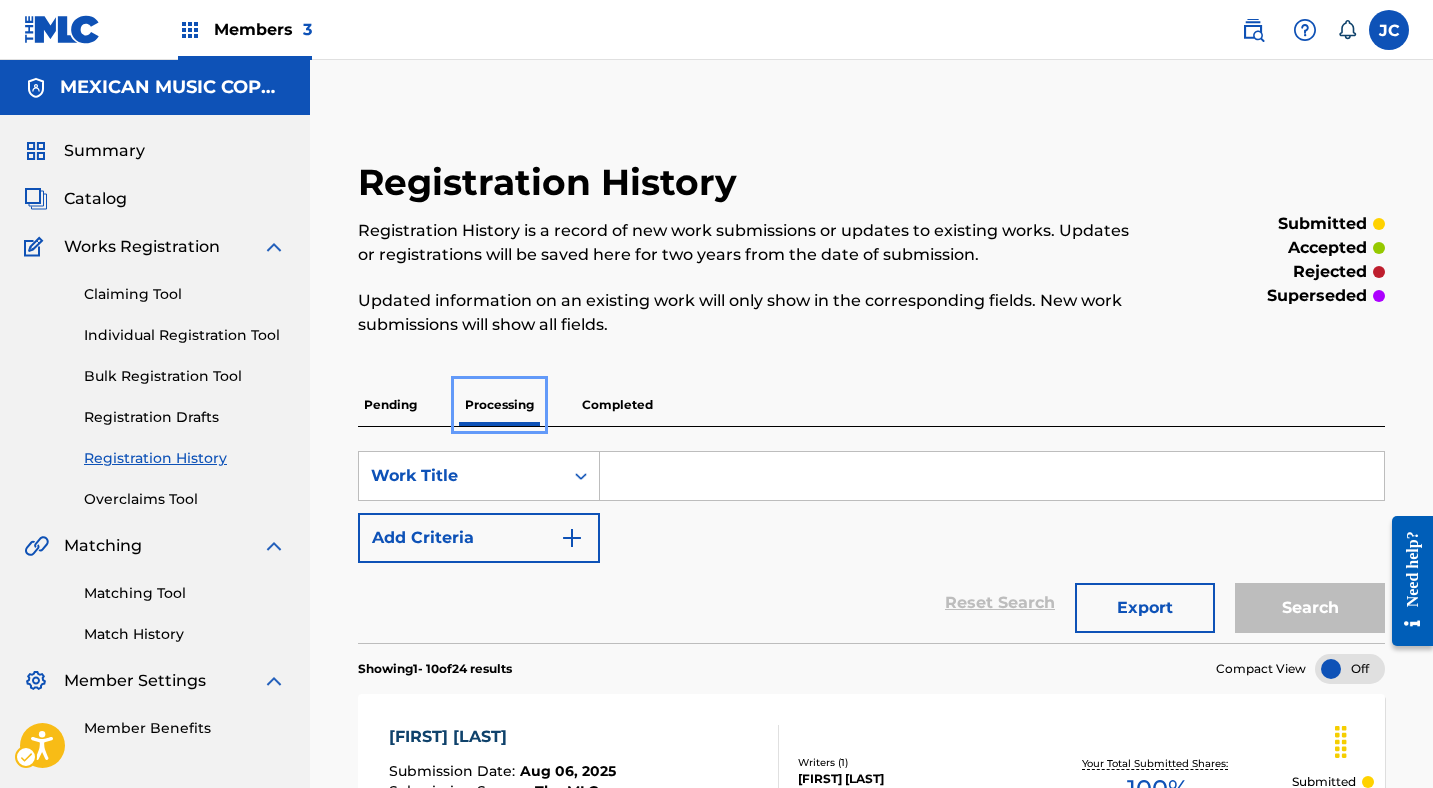 scroll, scrollTop: 303, scrollLeft: 0, axis: vertical 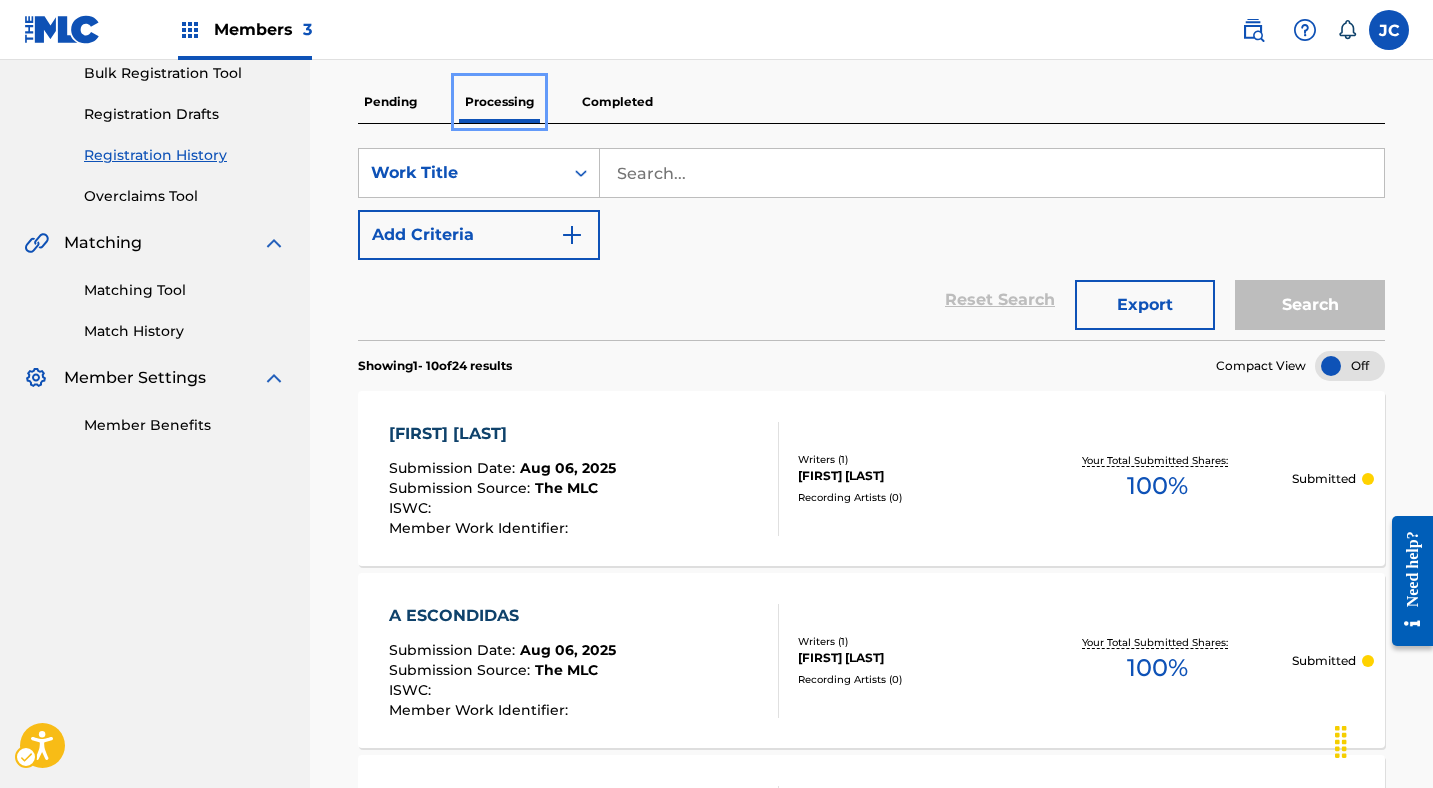 click on "Reset Search Export Search" at bounding box center (871, 300) 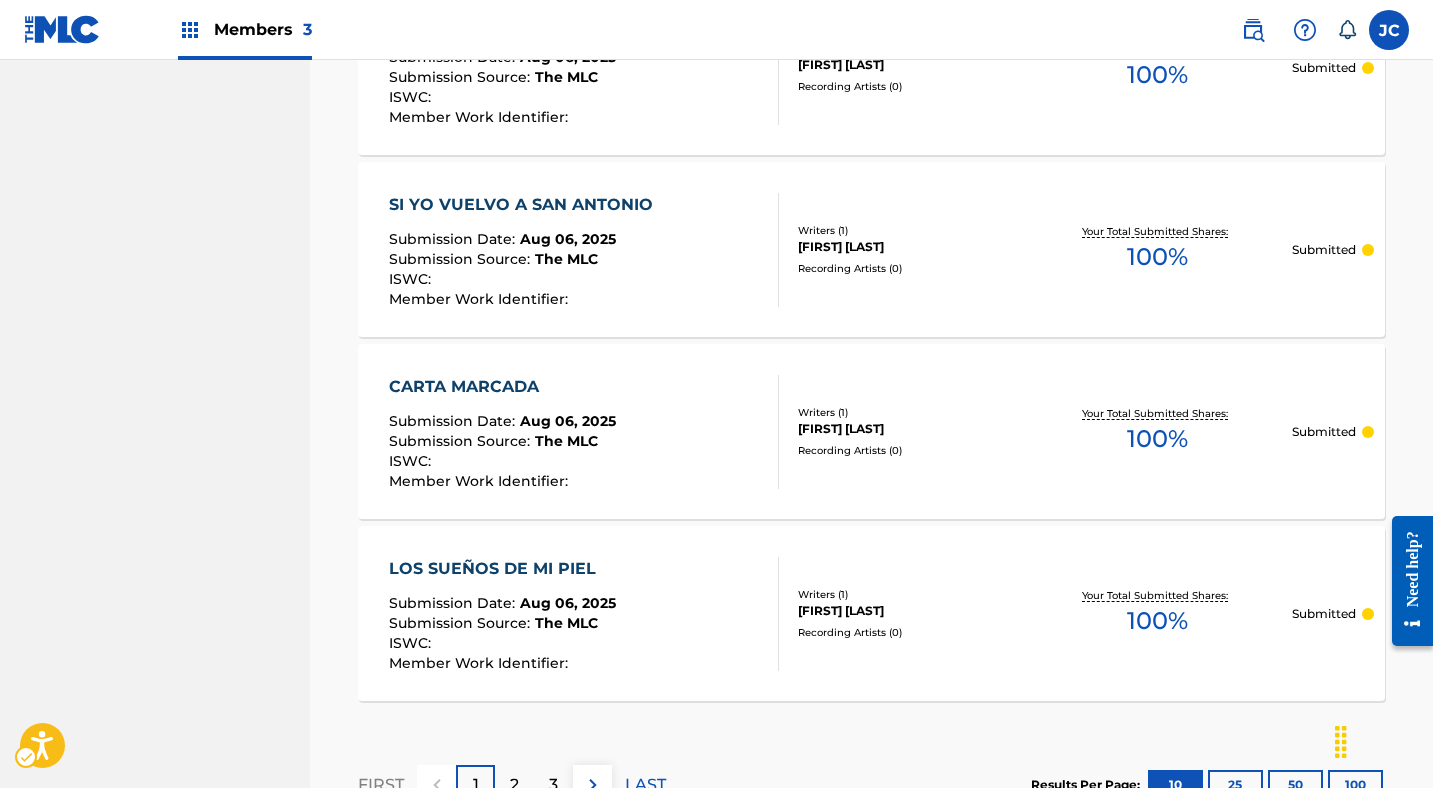 scroll, scrollTop: 1950, scrollLeft: 0, axis: vertical 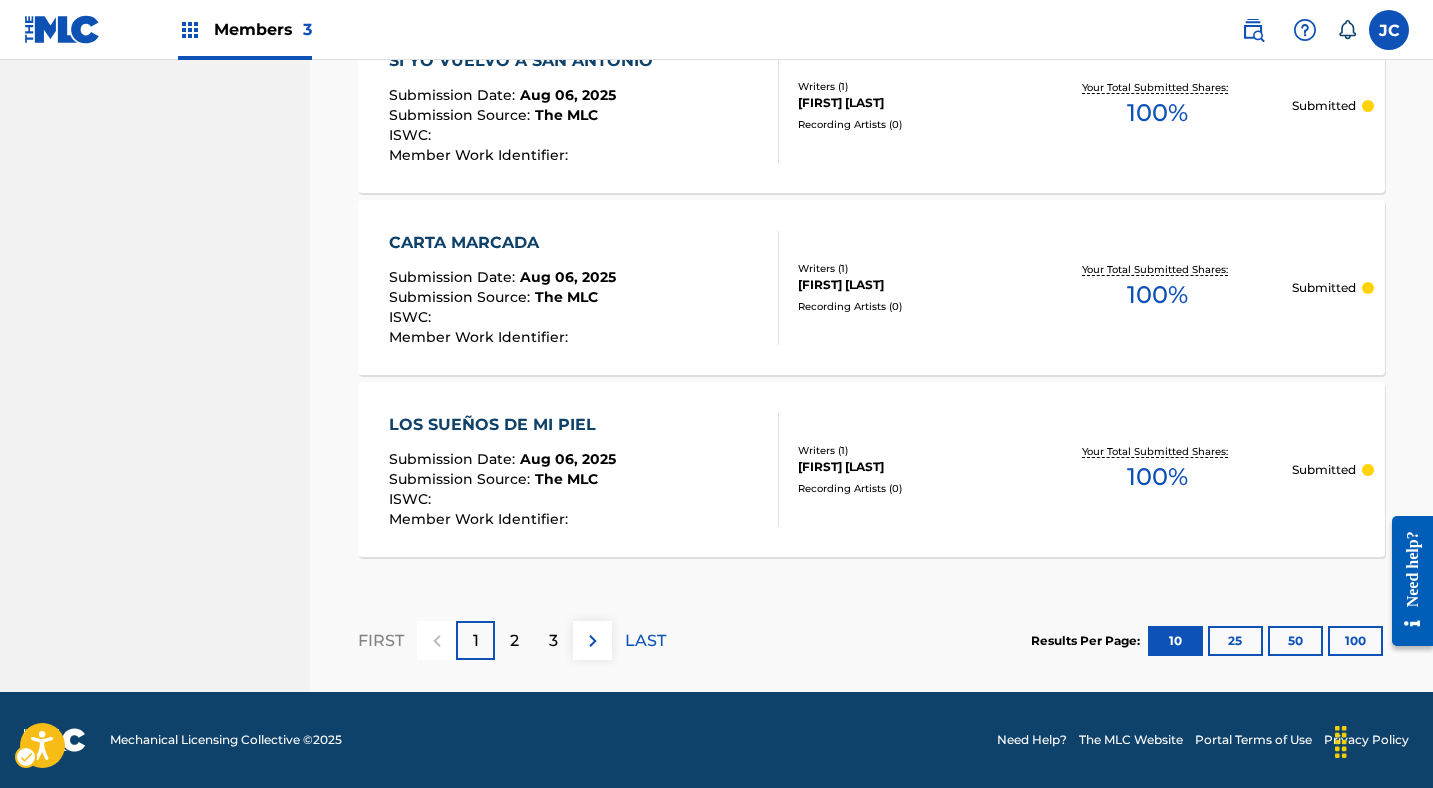click on "LAST" at bounding box center (645, 641) 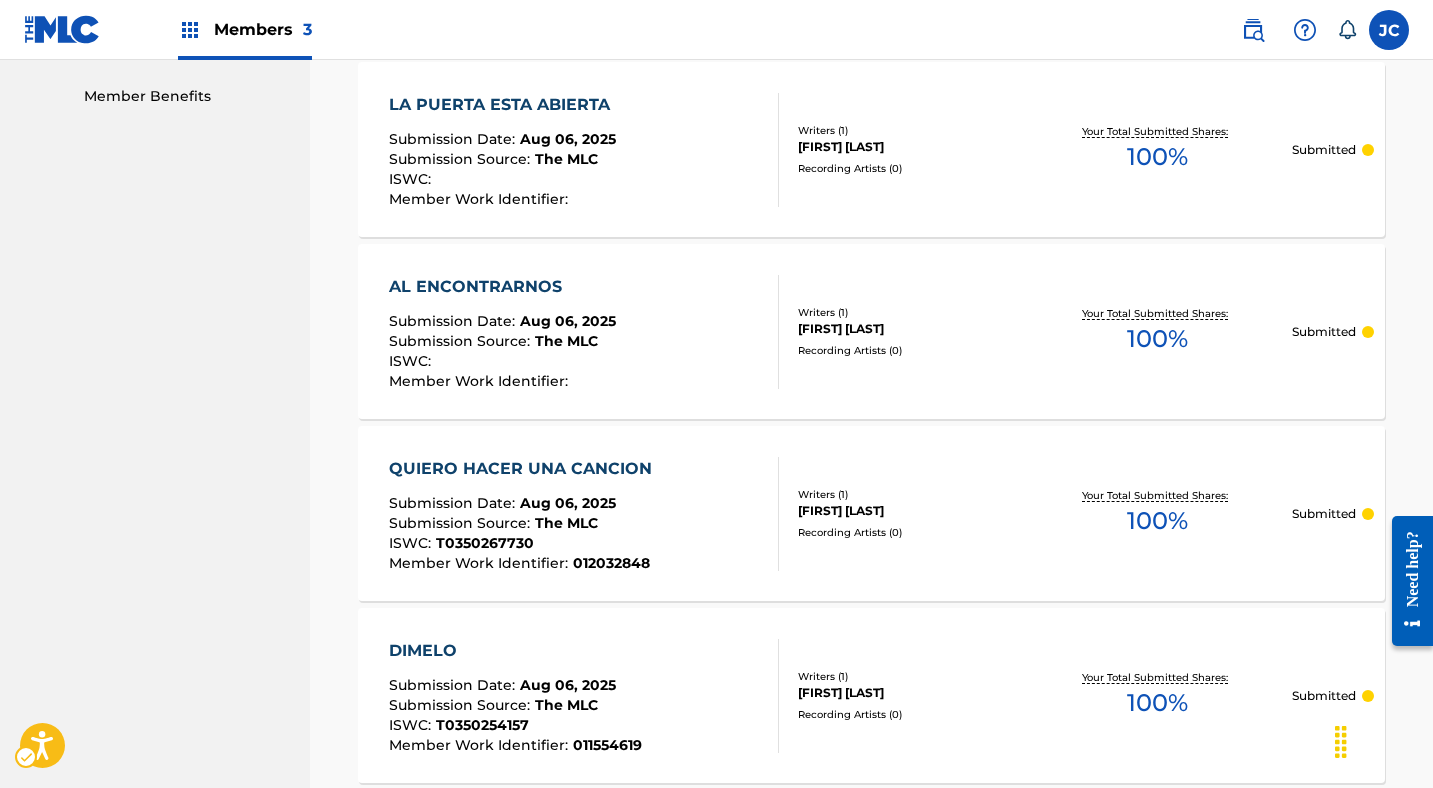 scroll, scrollTop: 858, scrollLeft: 0, axis: vertical 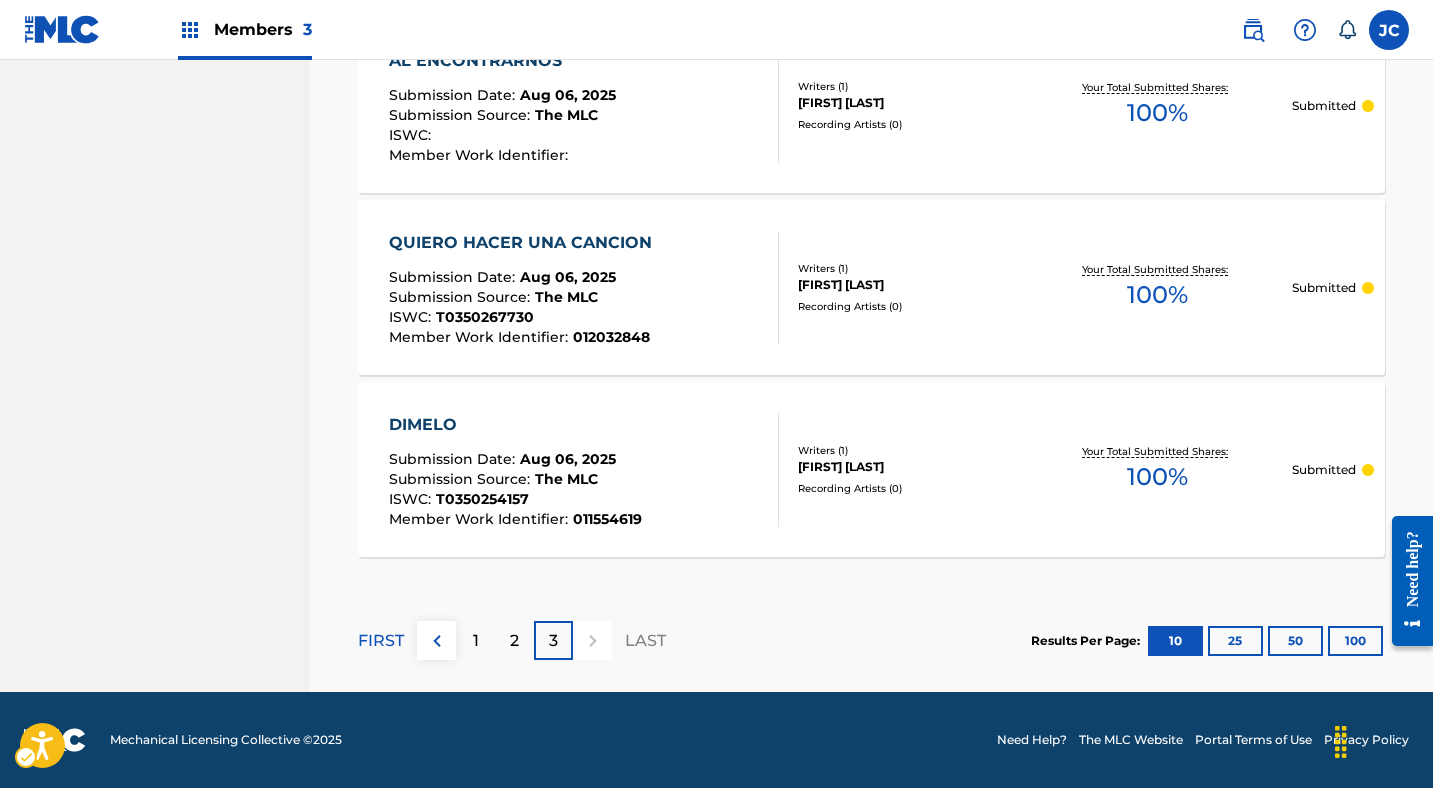 click on "2" at bounding box center [514, 641] 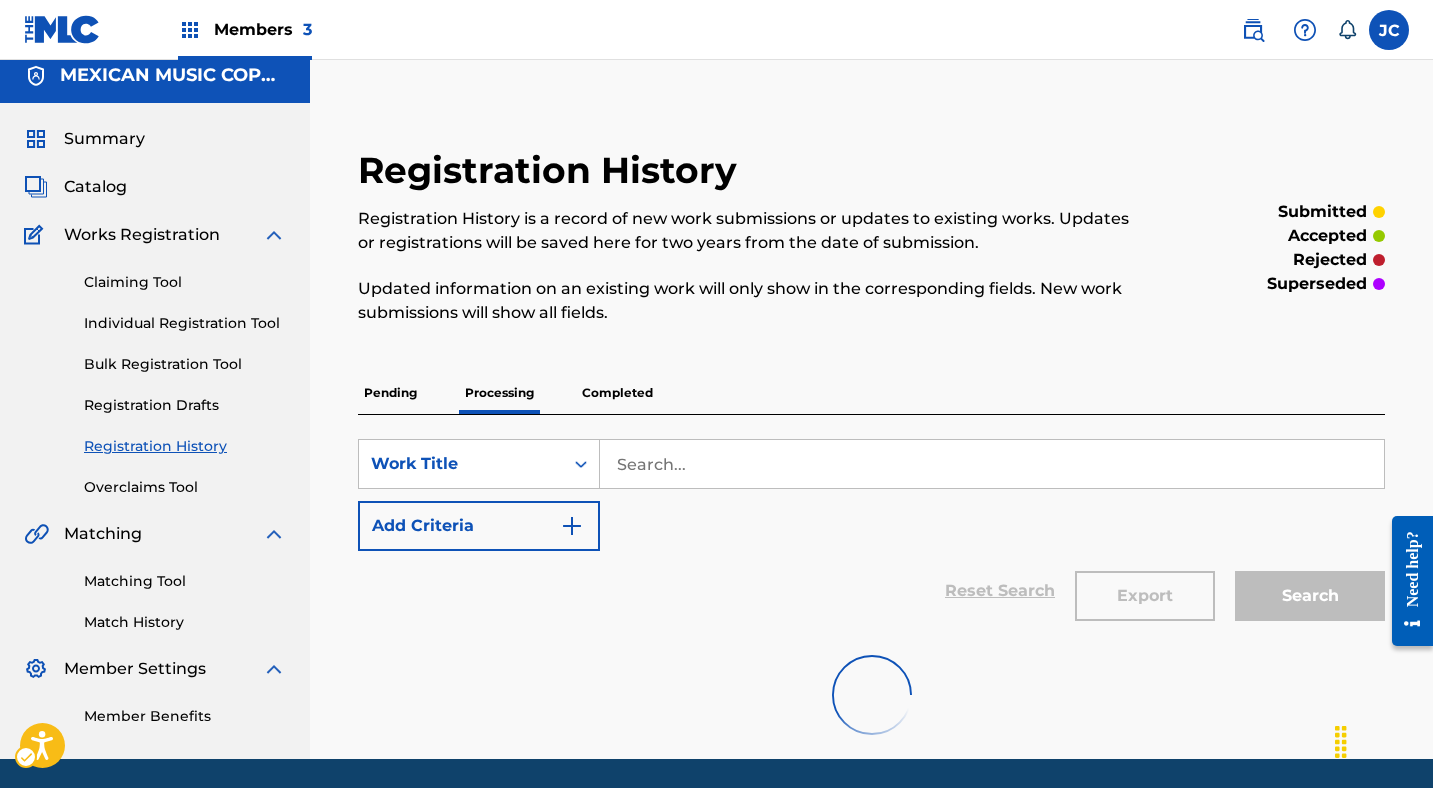 scroll, scrollTop: 0, scrollLeft: 0, axis: both 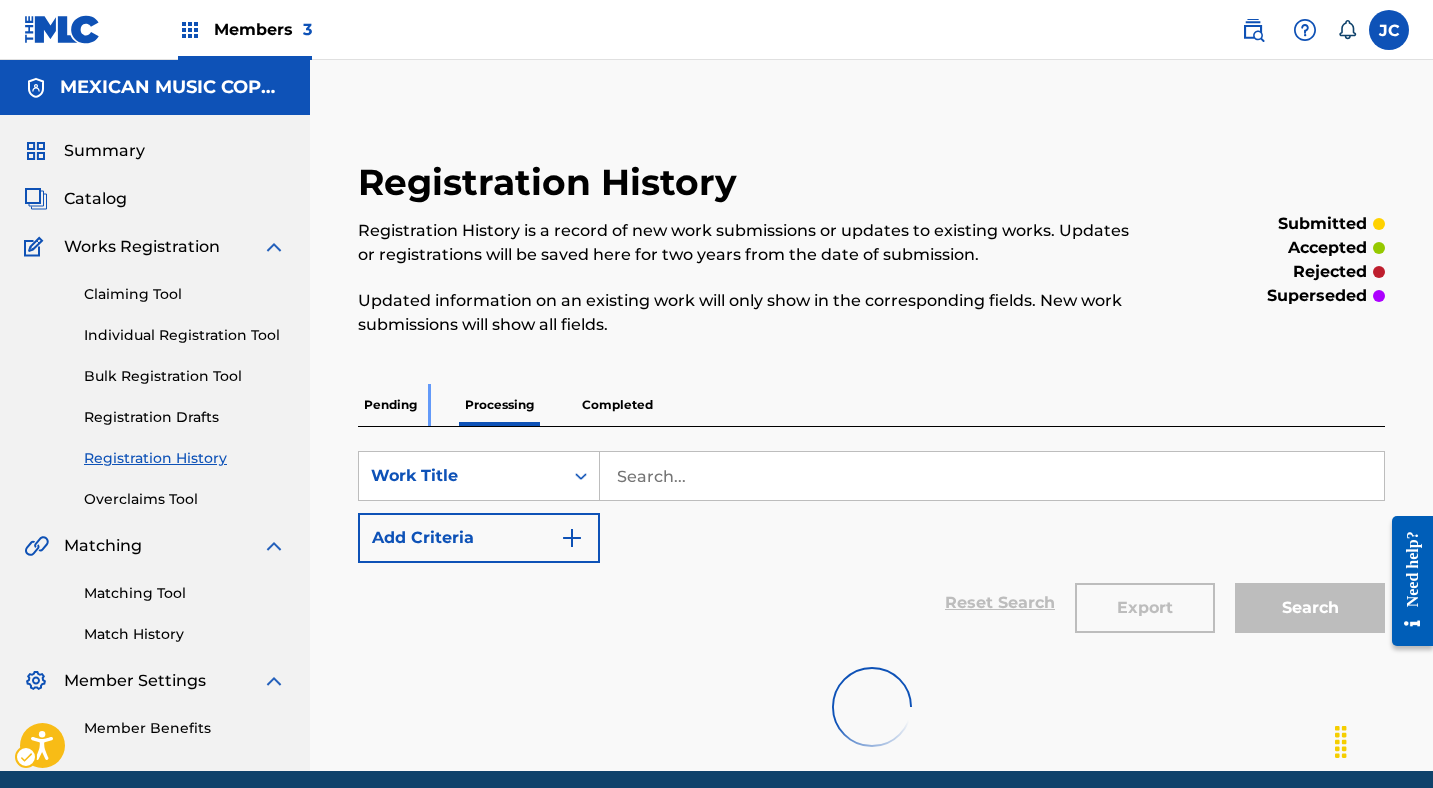 click on "Pending" at bounding box center (390, 405) 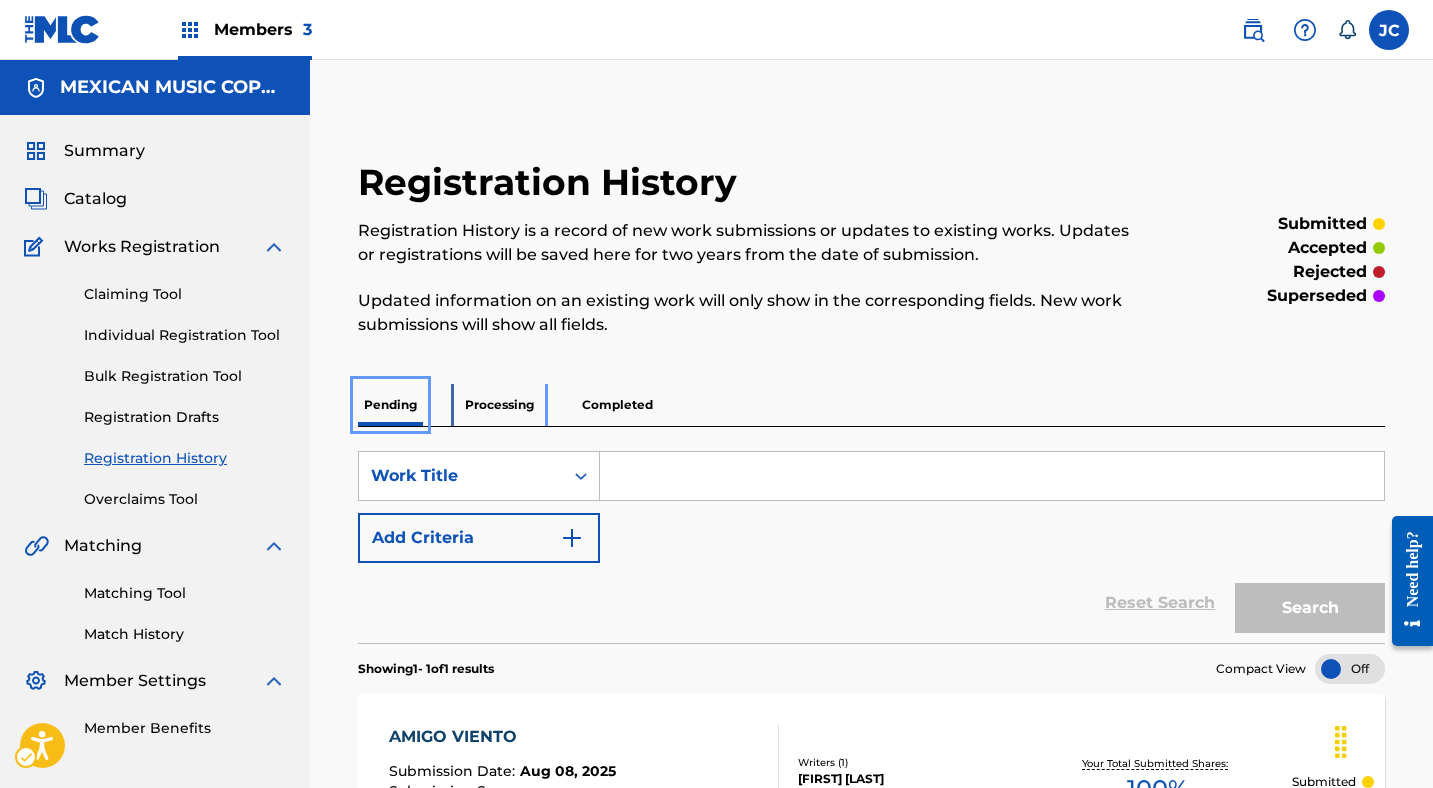 click on "Processing" at bounding box center [499, 405] 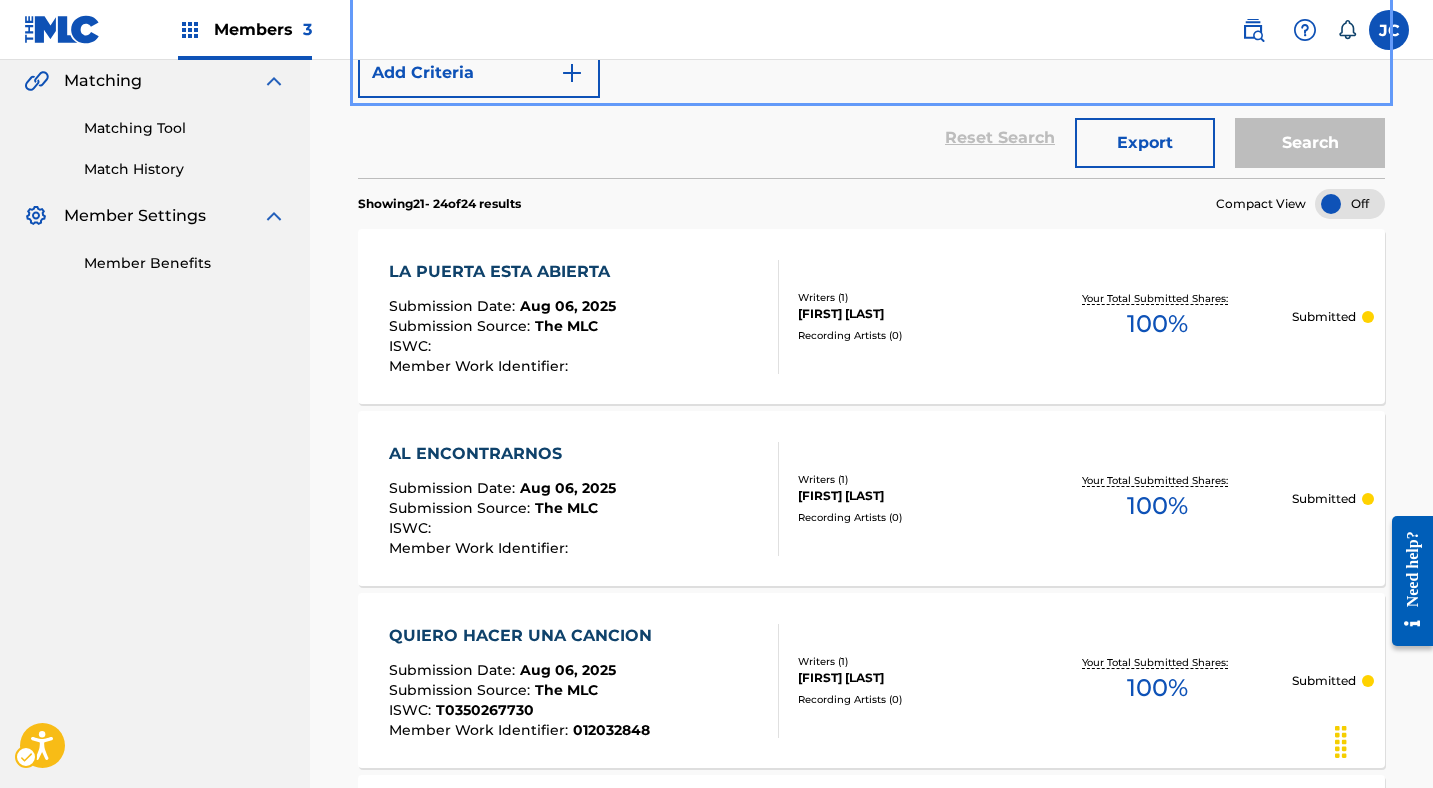 scroll, scrollTop: 540, scrollLeft: 0, axis: vertical 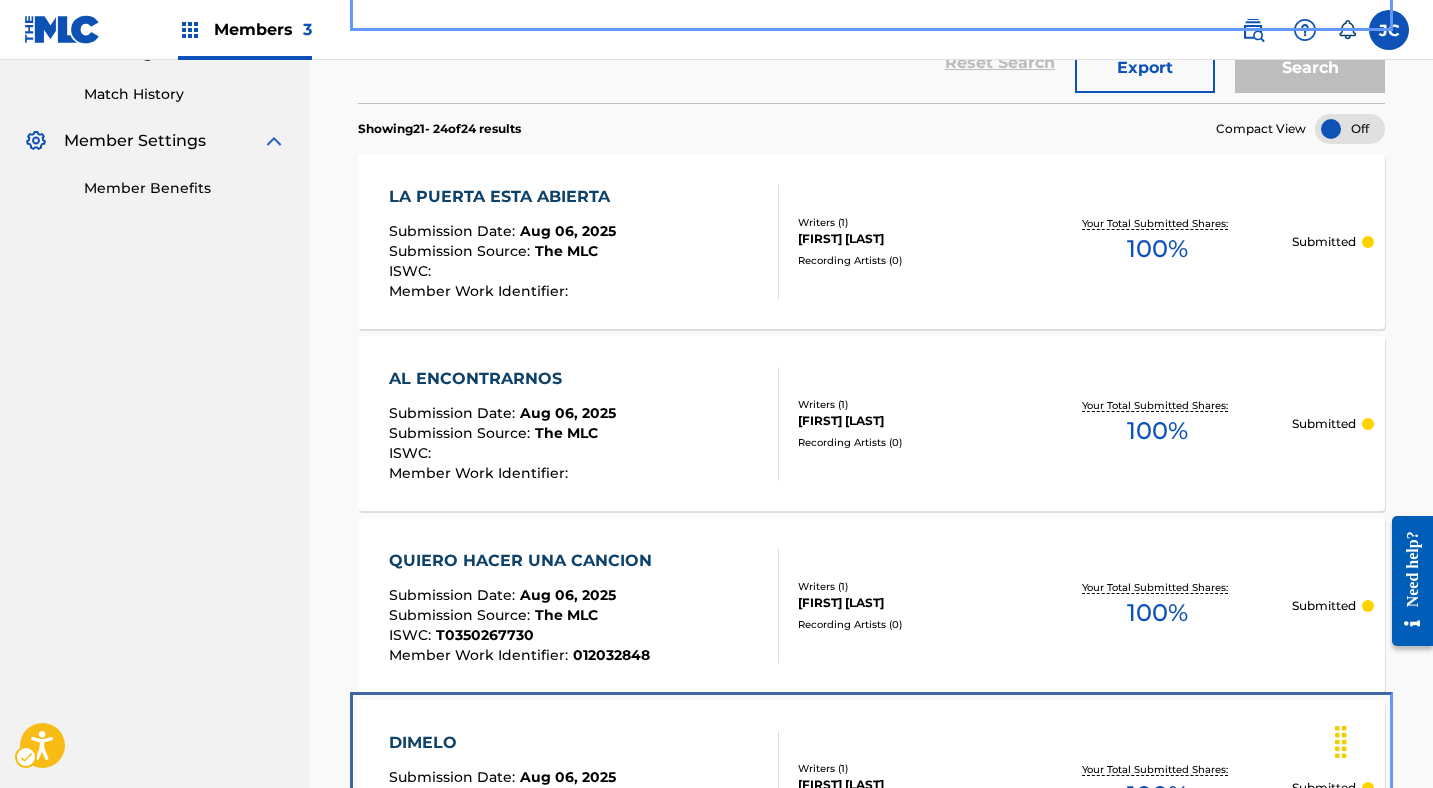 click on "DIMELO Submission Date : Aug 06, 2025 Submission Source : The MLC ISWC : T0350254157 Member Work Identifier : 011554619 Writers ( 1 ) JUAN FRANCISCO GONZALEZ ZARRABAL Recording Artists ( 0 ) Your Total Submitted Shares: 100 %   Submitted" at bounding box center (871, 787) 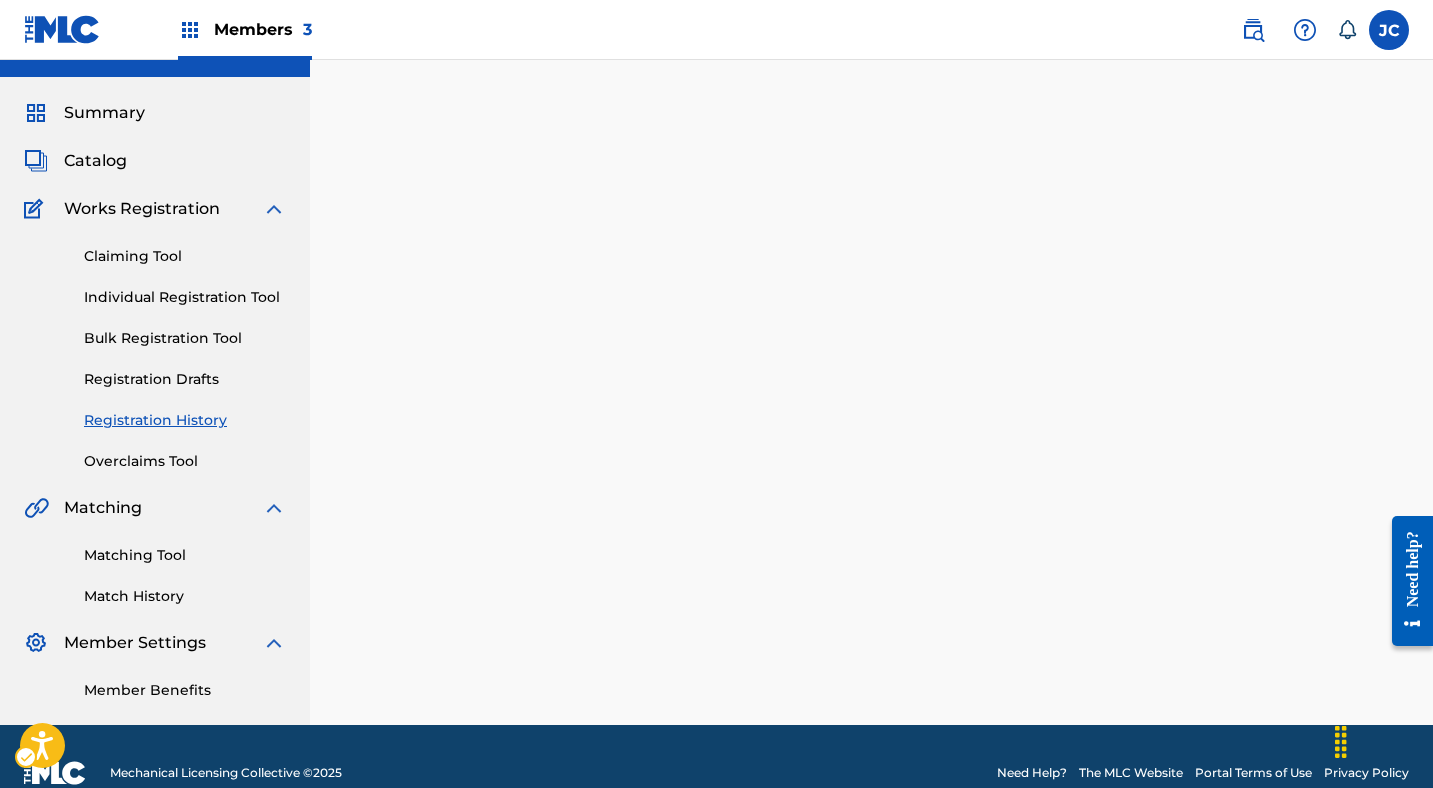 scroll, scrollTop: 0, scrollLeft: 0, axis: both 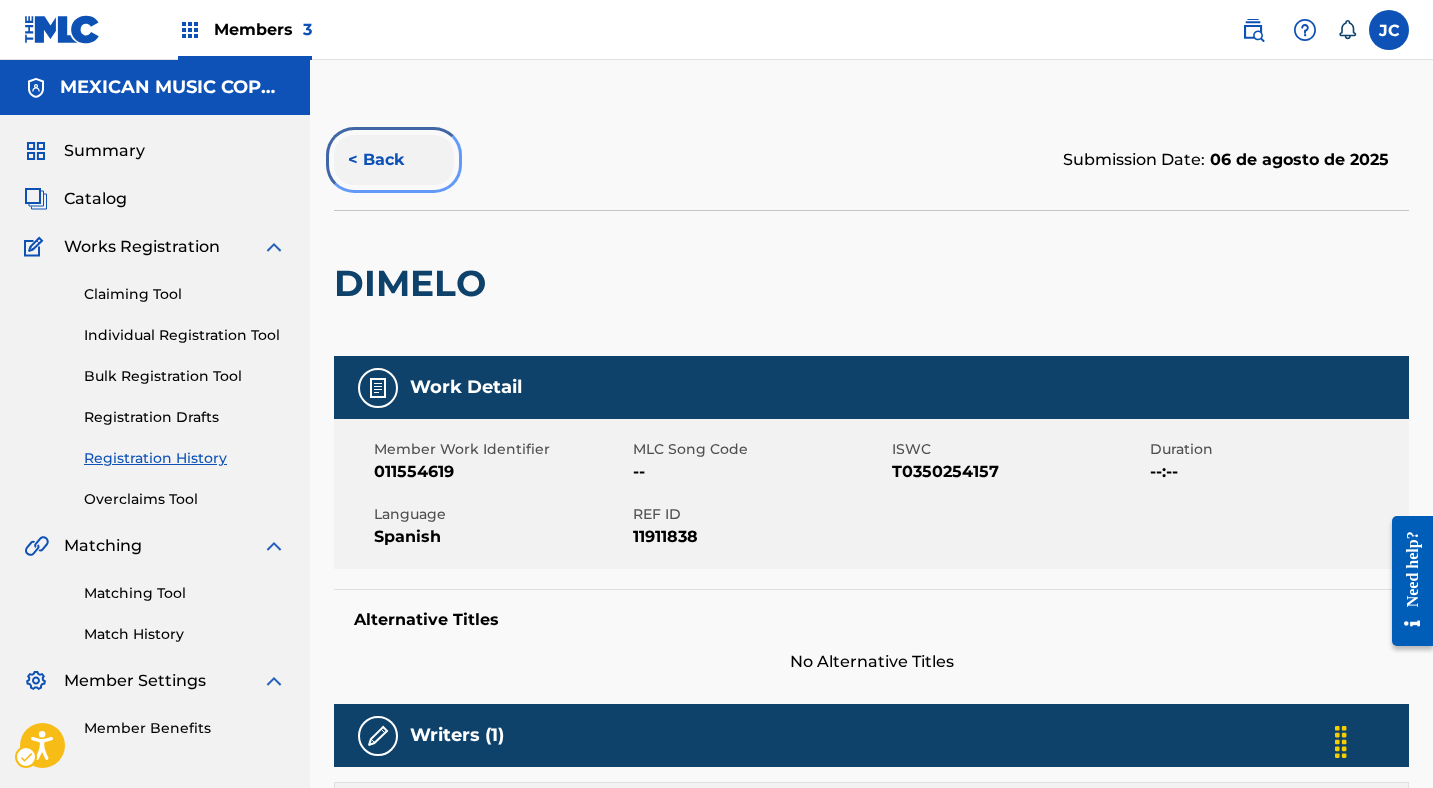 click on "< Back" at bounding box center (394, 160) 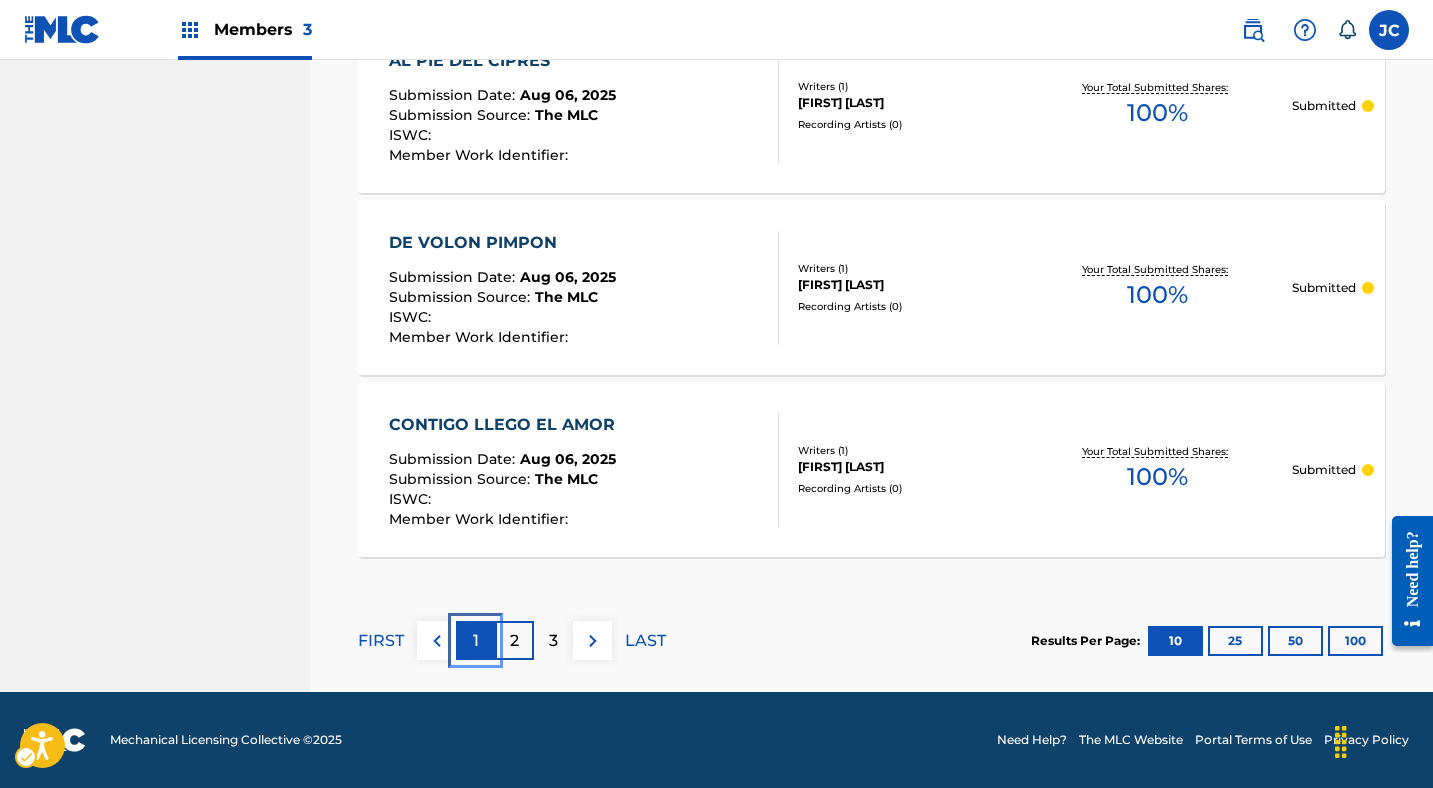click on "1" at bounding box center [475, 640] 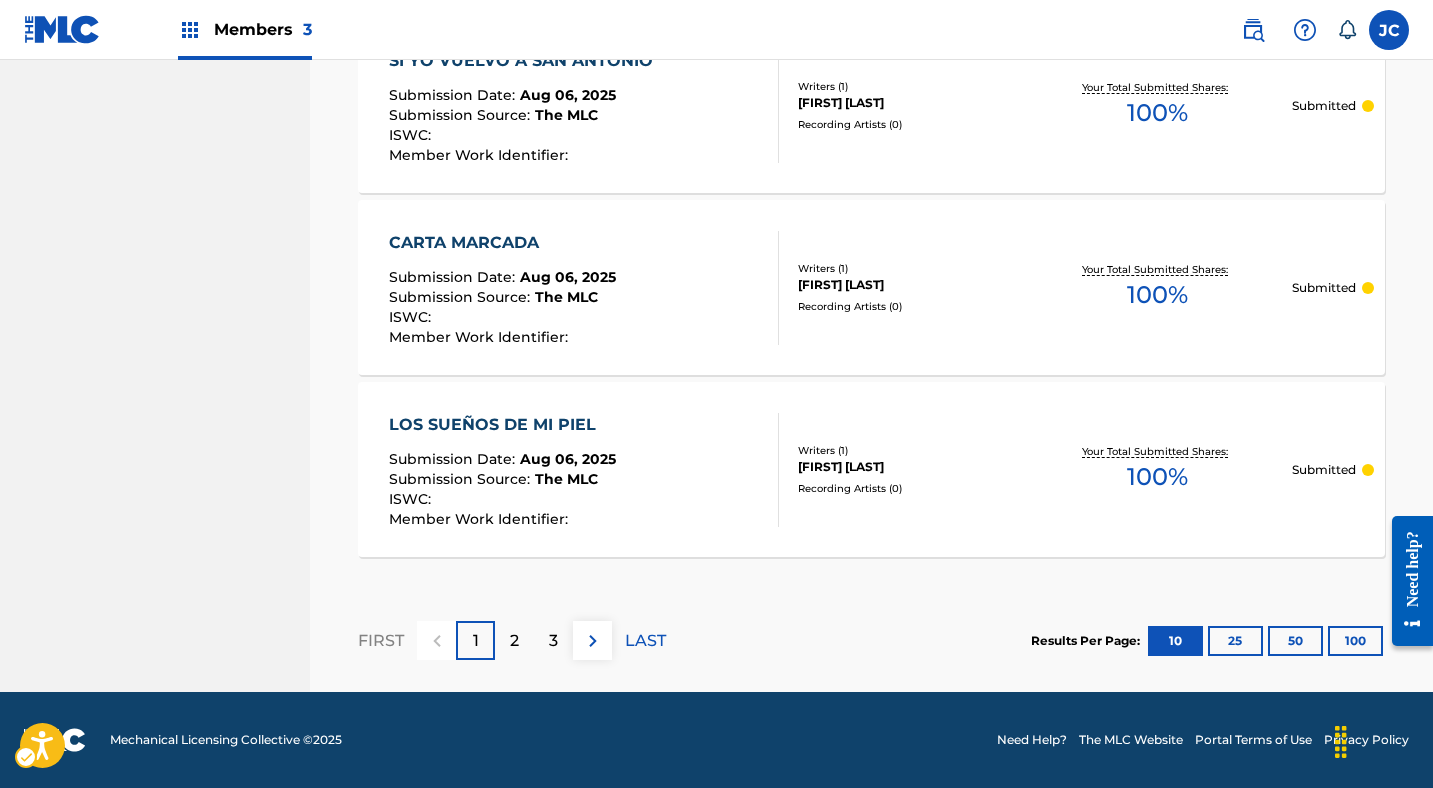 scroll, scrollTop: 0, scrollLeft: 0, axis: both 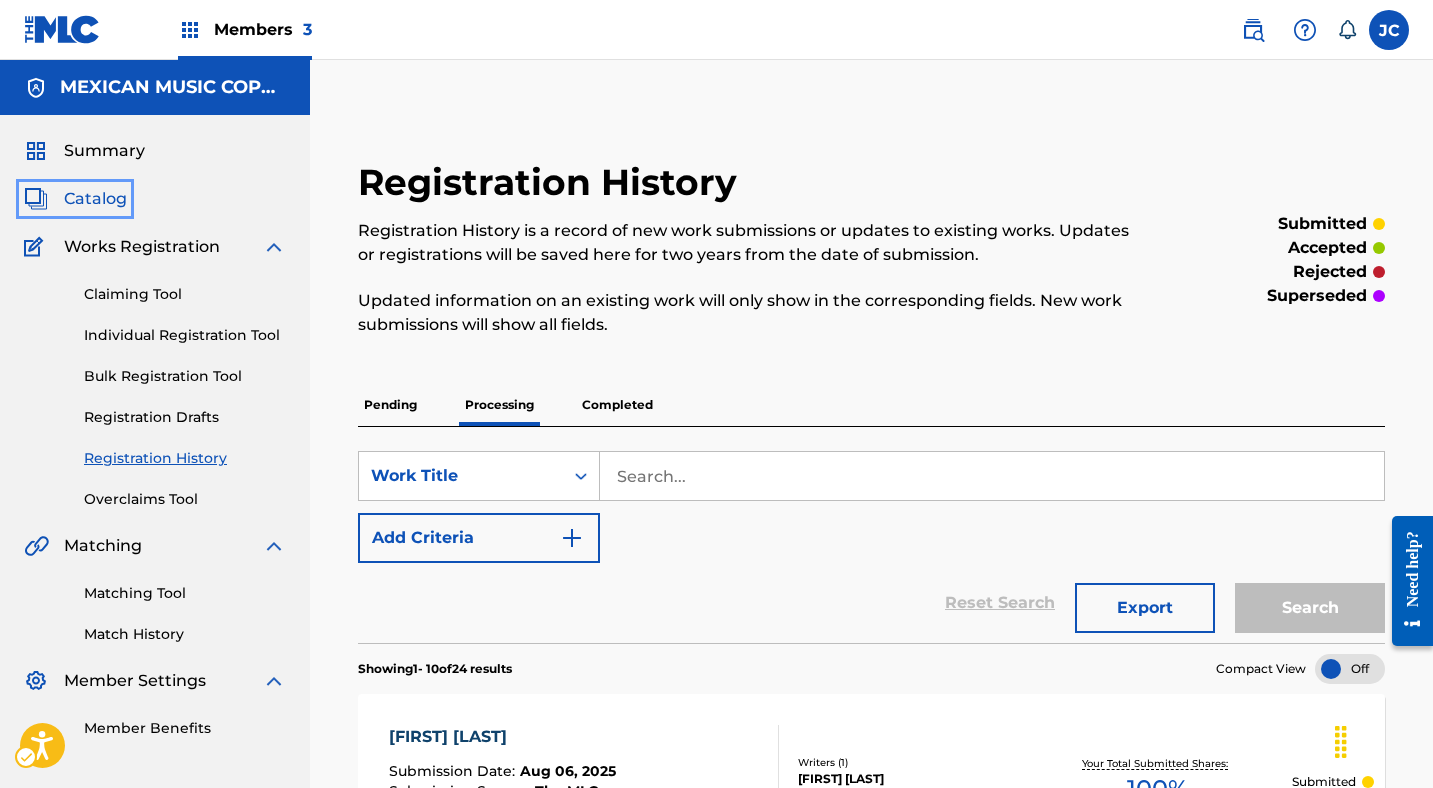 click on "Catalog" at bounding box center (95, 199) 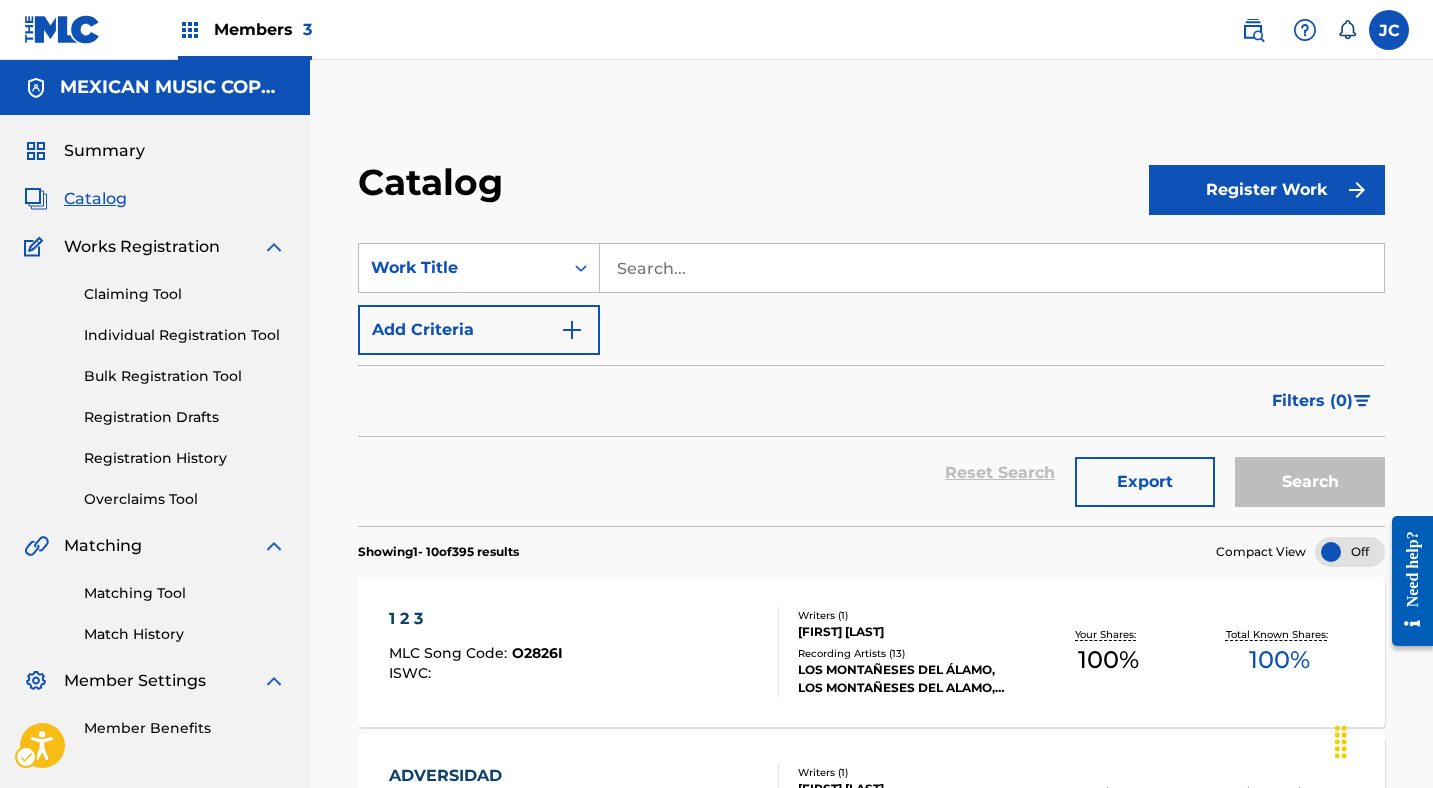 click on "Catalog Register Work SearchWithCriteriab8dbe0ca-3bb2-4ddc-b240-a876c57f88c2 Work Title Add Criteria Filter Hold Filters Overclaim   Dispute   Remove Filters Apply Filters Filters ( 0 ) Reset Search Export Search Showing  1  -   10  of  395   results   Compact View 1 2 3 MLC Song Code : O2826I ISWC : Writers ( 1 ) JOSE GUADALUPE PRADO ELIZONDO Recording Artists ( 13 ) LOS MONTAÑESES DEL ÁLAMO, LOS MONTAÑESES DEL ALAMO, LOS MONTANESES DEL ALAMO, LOS MONTANESES DEL ALAMO, LOS MONTANESES DEL ALAMO Your Shares: 100 % Total Known Shares: 100 % ADVERSIDAD MLC Song Code : A5452M ISWC : Writers ( 1 ) GONZALO CURIEL BARBA Recording Artists ( 9 ) LA SANGRE CALIENTE, XAVIER CUGAT, LOS TROVADORES DE AMÉRICA, XAVIER CUGAT, XAVIER CUGAT Your Shares: 100 % Total Known Shares: 100 % AGARRA TU PATIN MLC Song Code : A5483L ISWC : Writers ( 1 ) FELIPE JUAN GOMEZ JIMENEZ Recording Artists ( 1 ) MIKE LAURE Your Shares: 100 % Total Known Shares: 100 % AHORA SI MLC Song Code : 902366 ISWC : Writers ( 2 ) Recording Artists ( 37" at bounding box center [871, 1151] 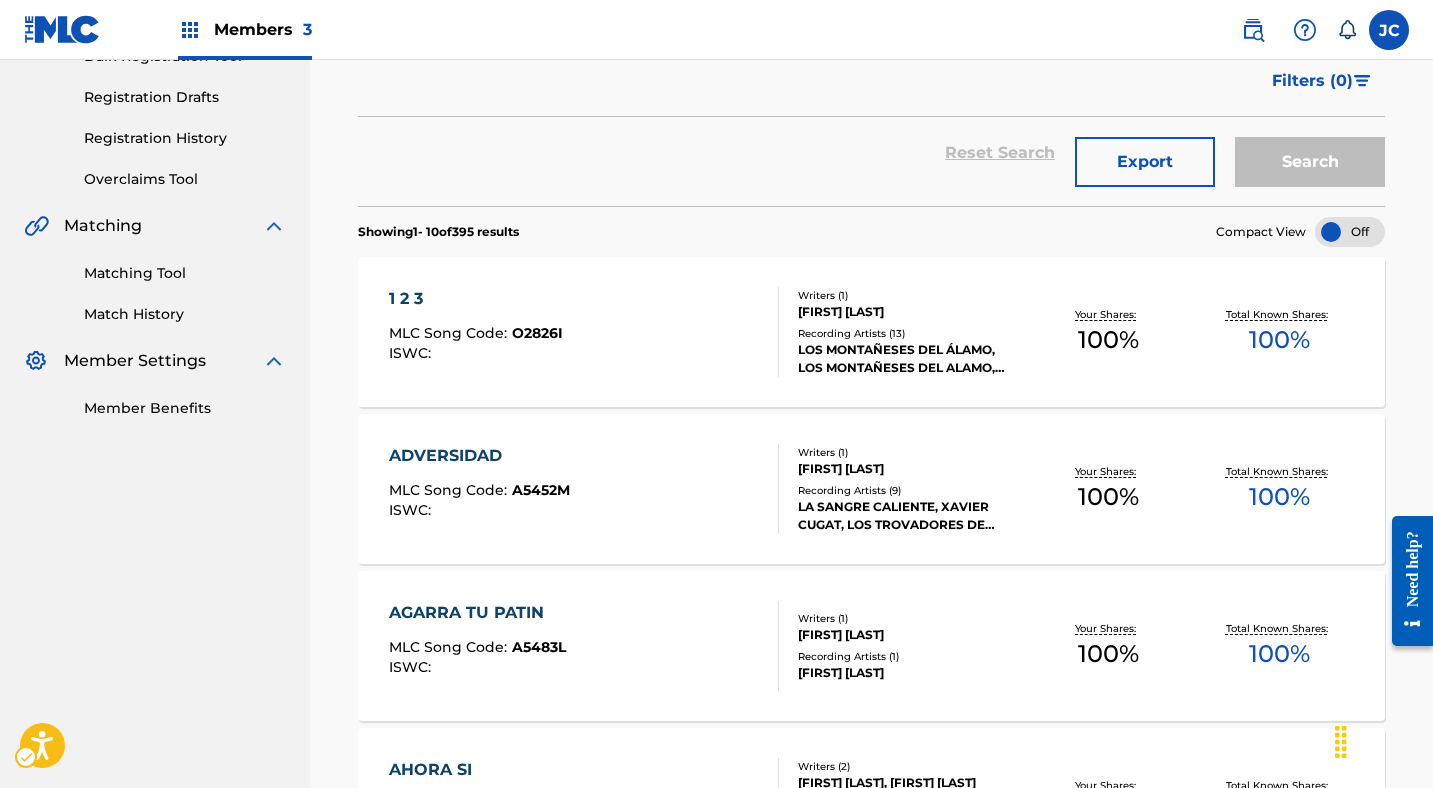 scroll, scrollTop: 0, scrollLeft: 0, axis: both 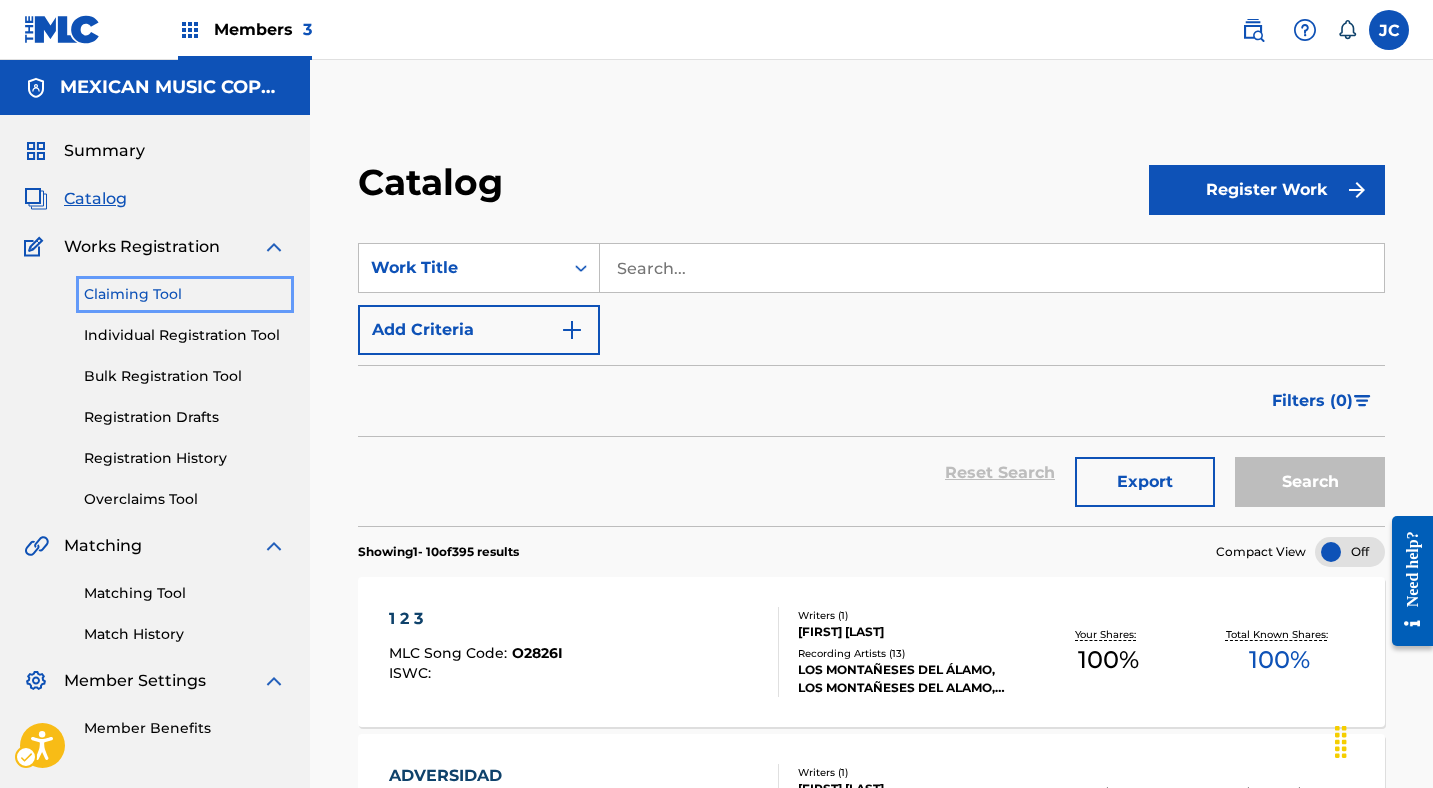 click on "Claiming Tool" at bounding box center [185, 294] 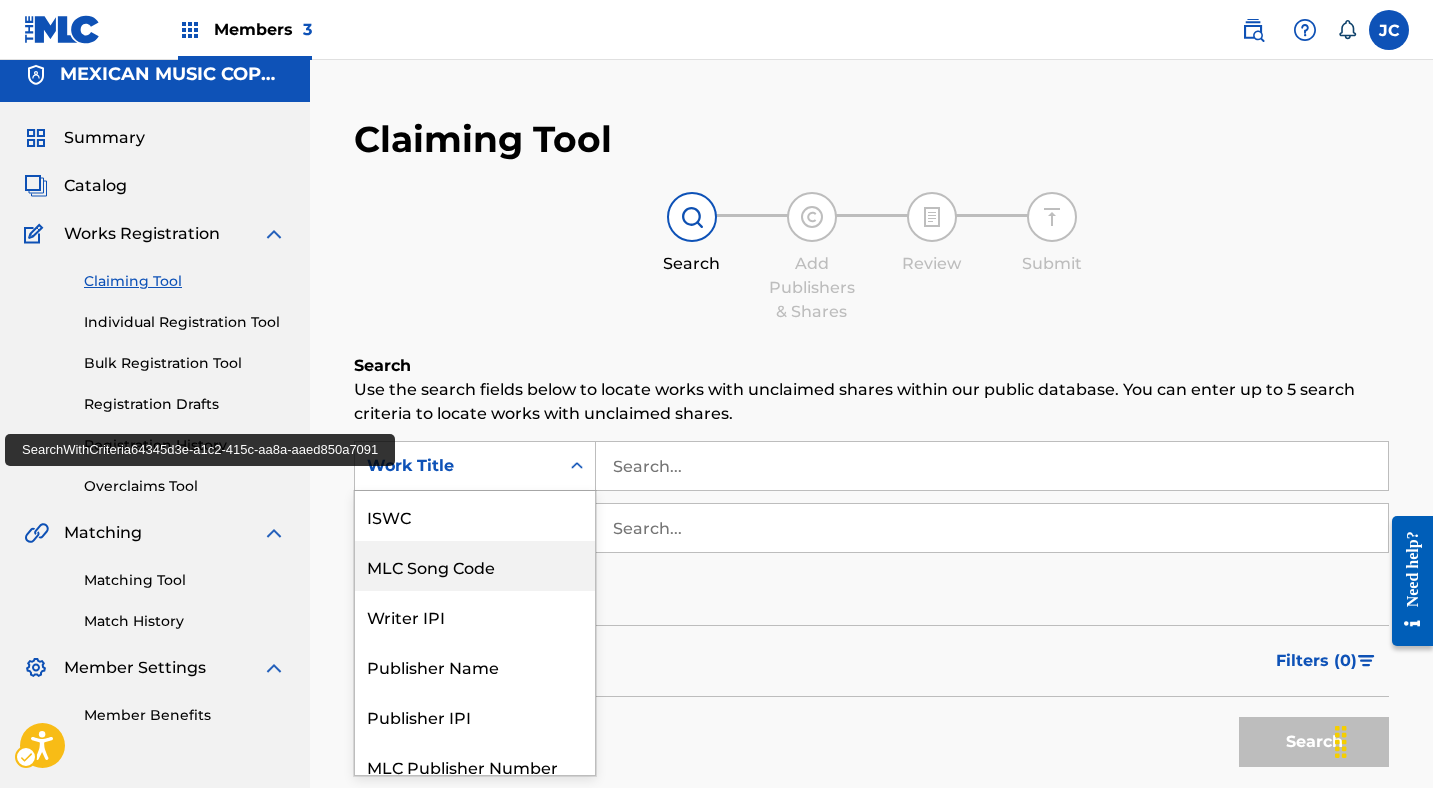 scroll, scrollTop: 17, scrollLeft: 0, axis: vertical 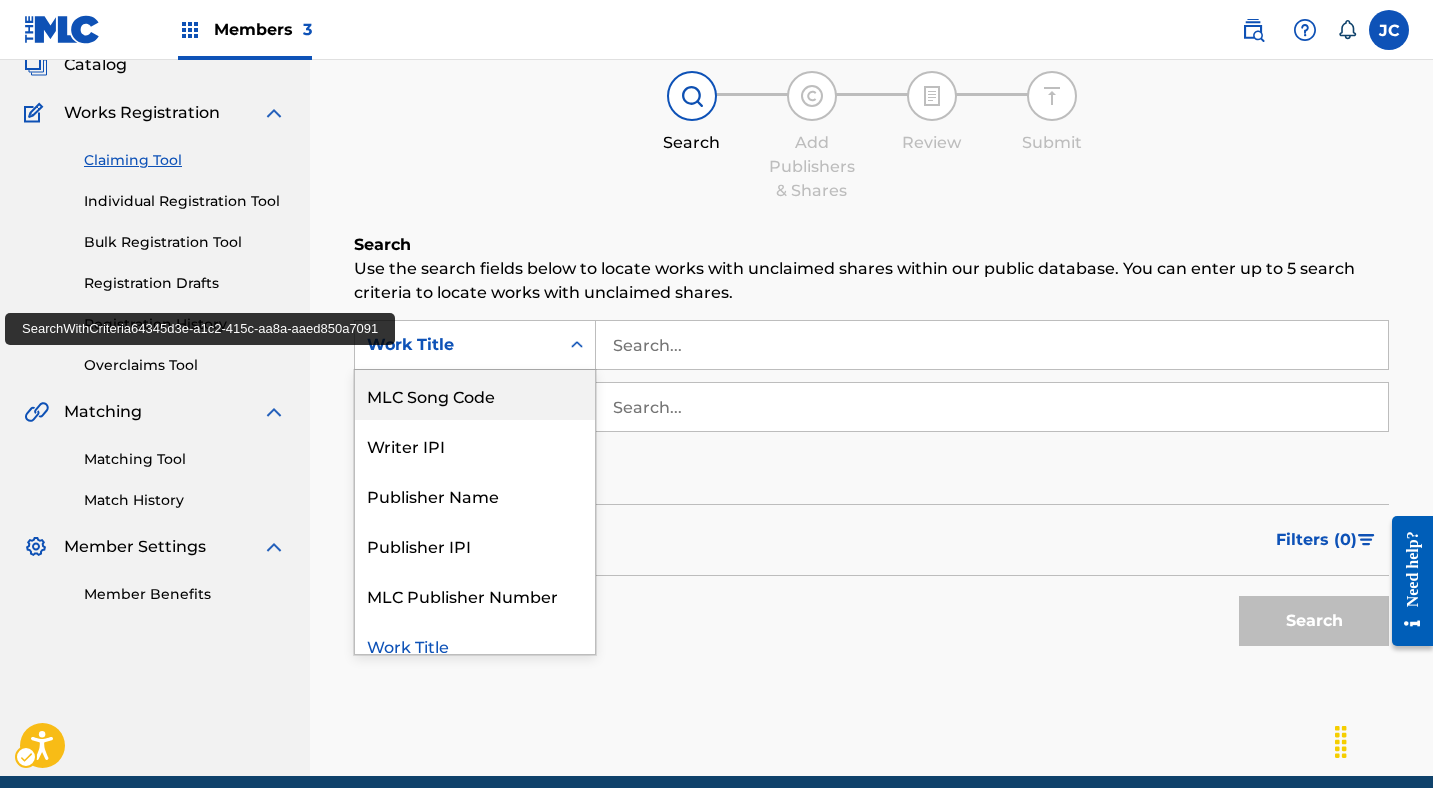 click on "MLC Song Code" at bounding box center (475, 395) 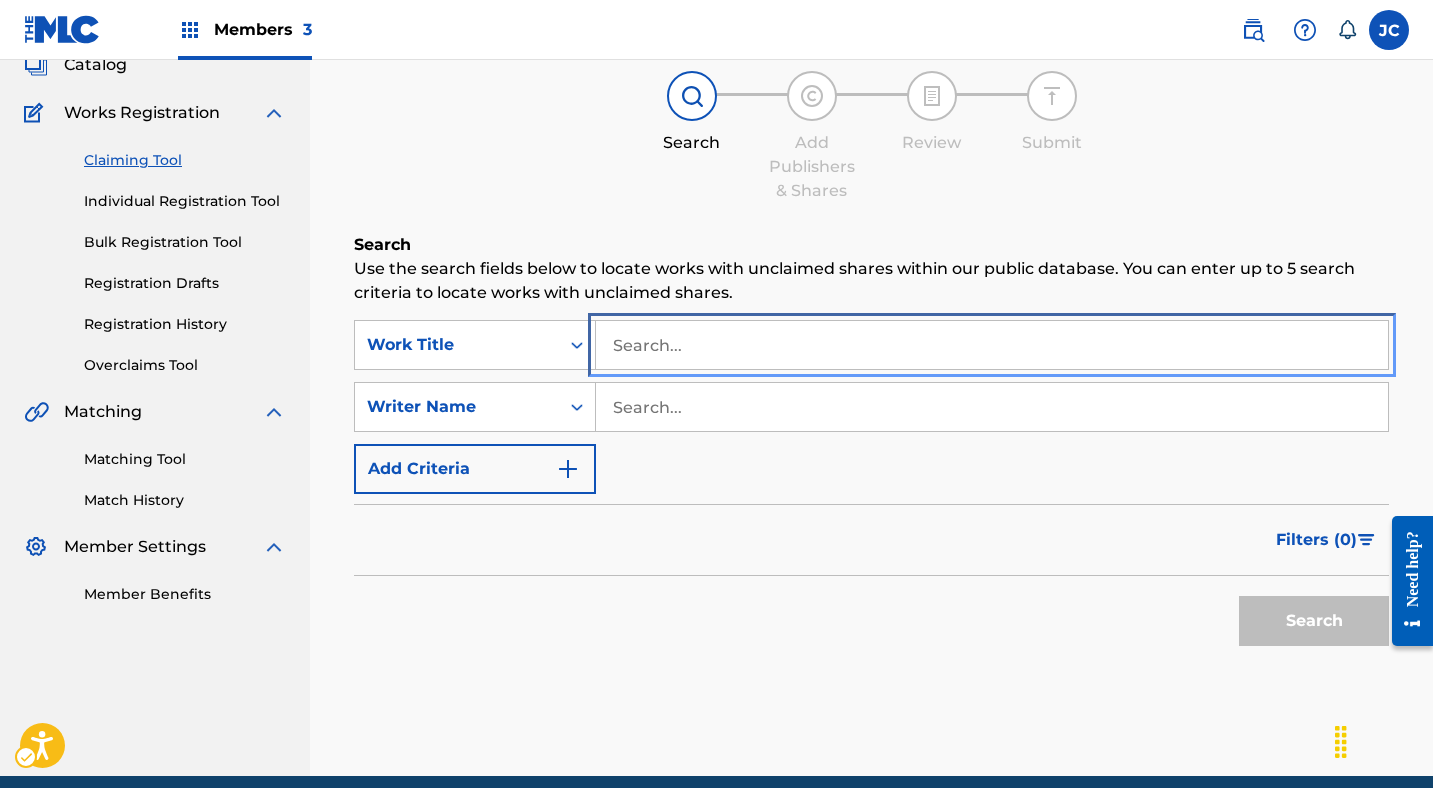 click at bounding box center (992, 345) 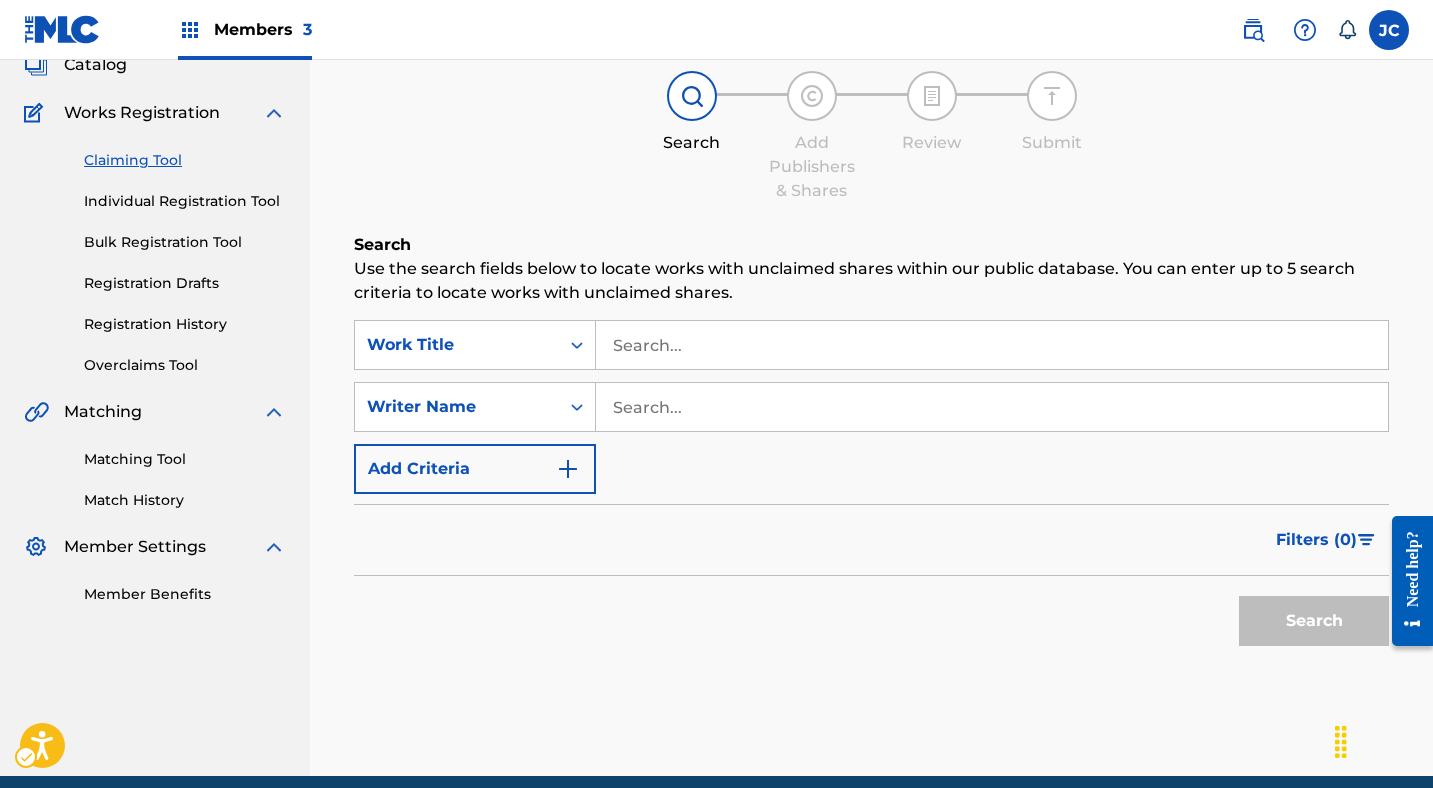 scroll, scrollTop: 184, scrollLeft: 0, axis: vertical 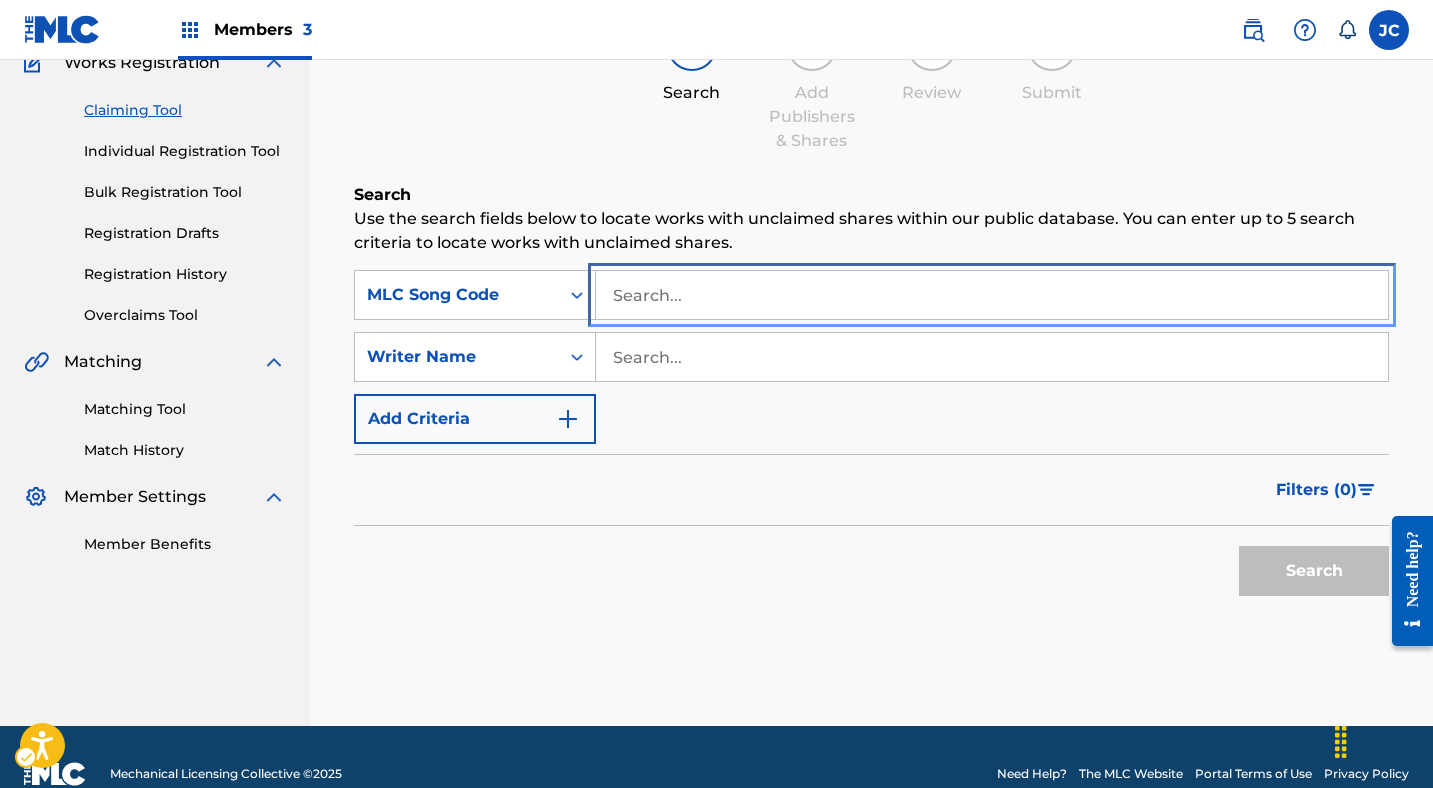 click at bounding box center (992, 295) 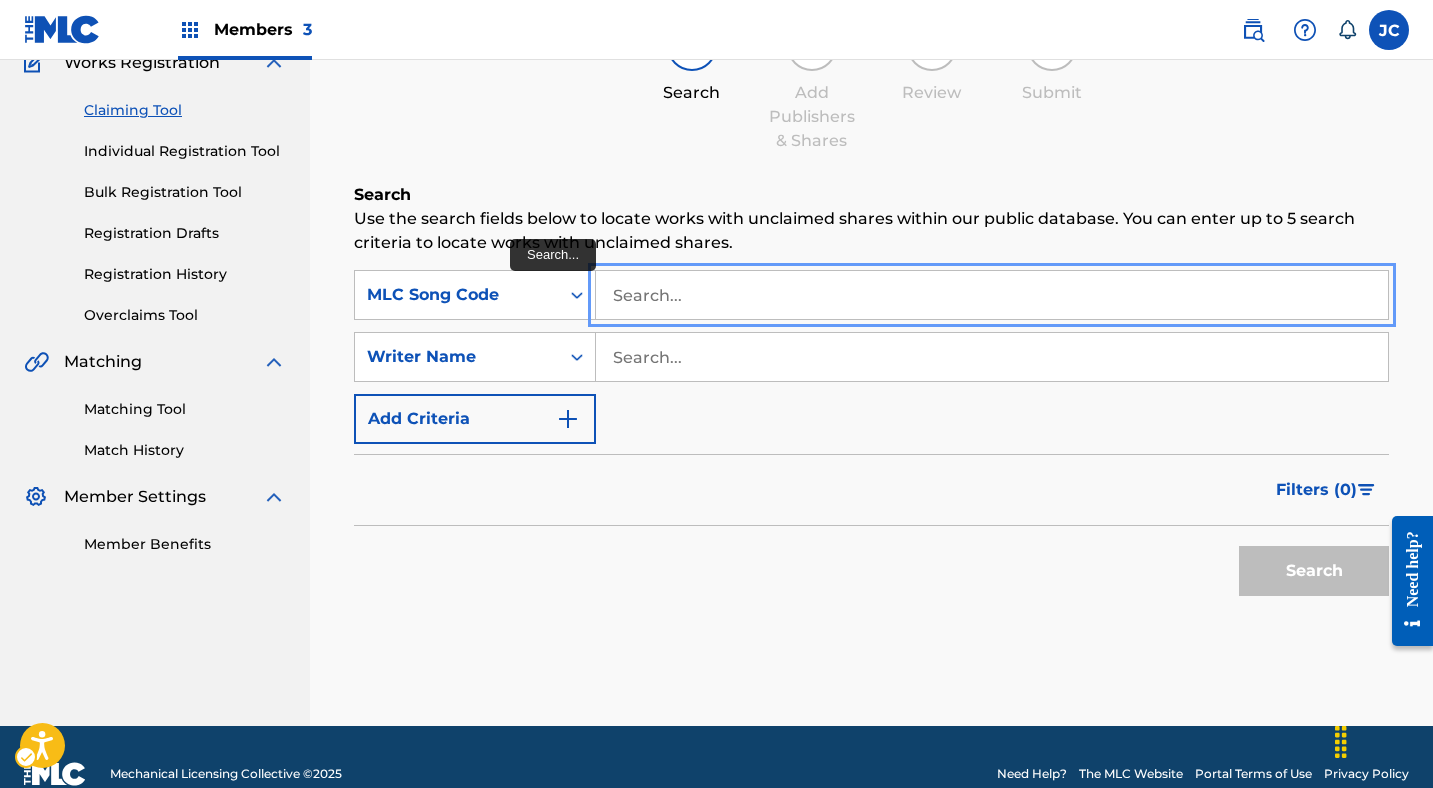 paste on "N31796" 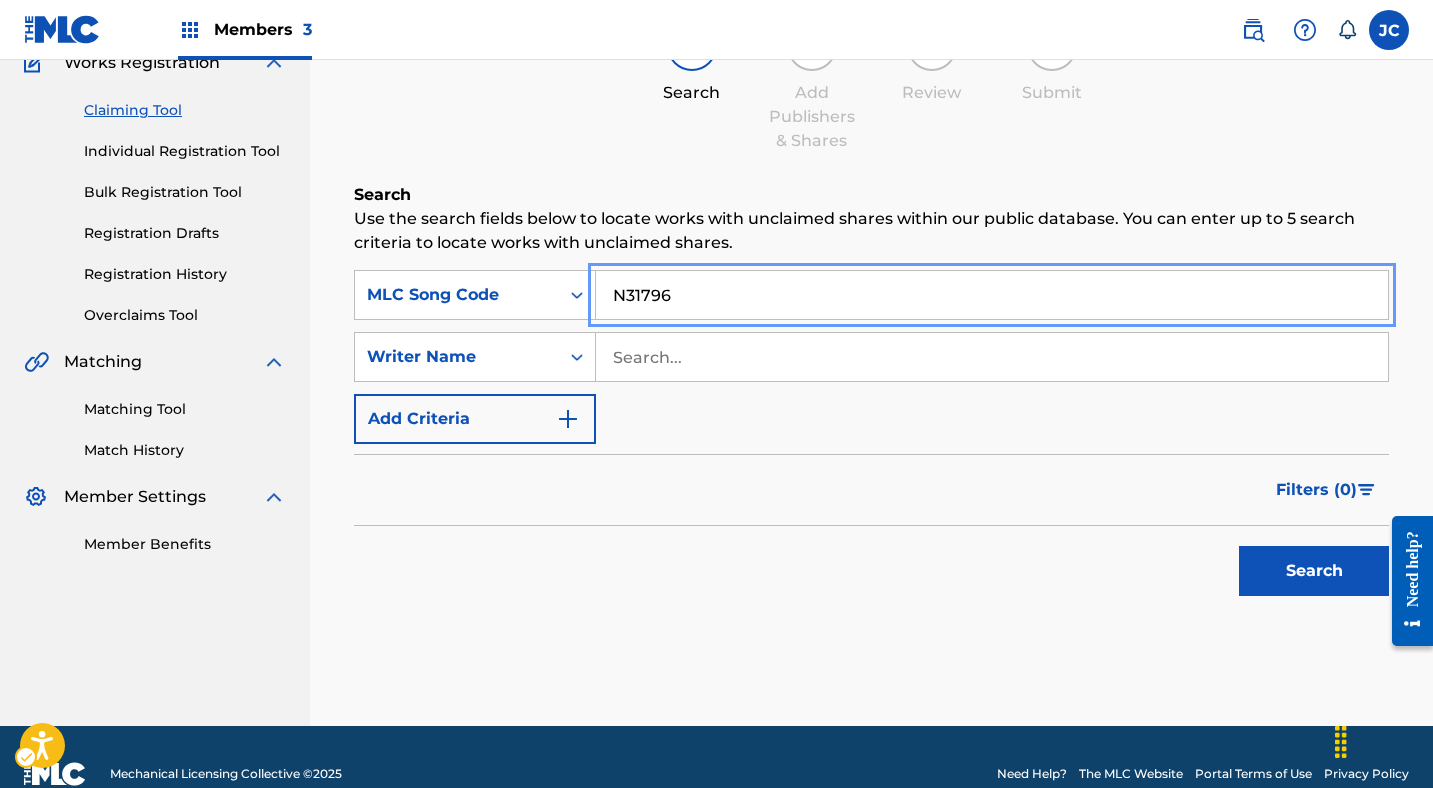 type on "N31796" 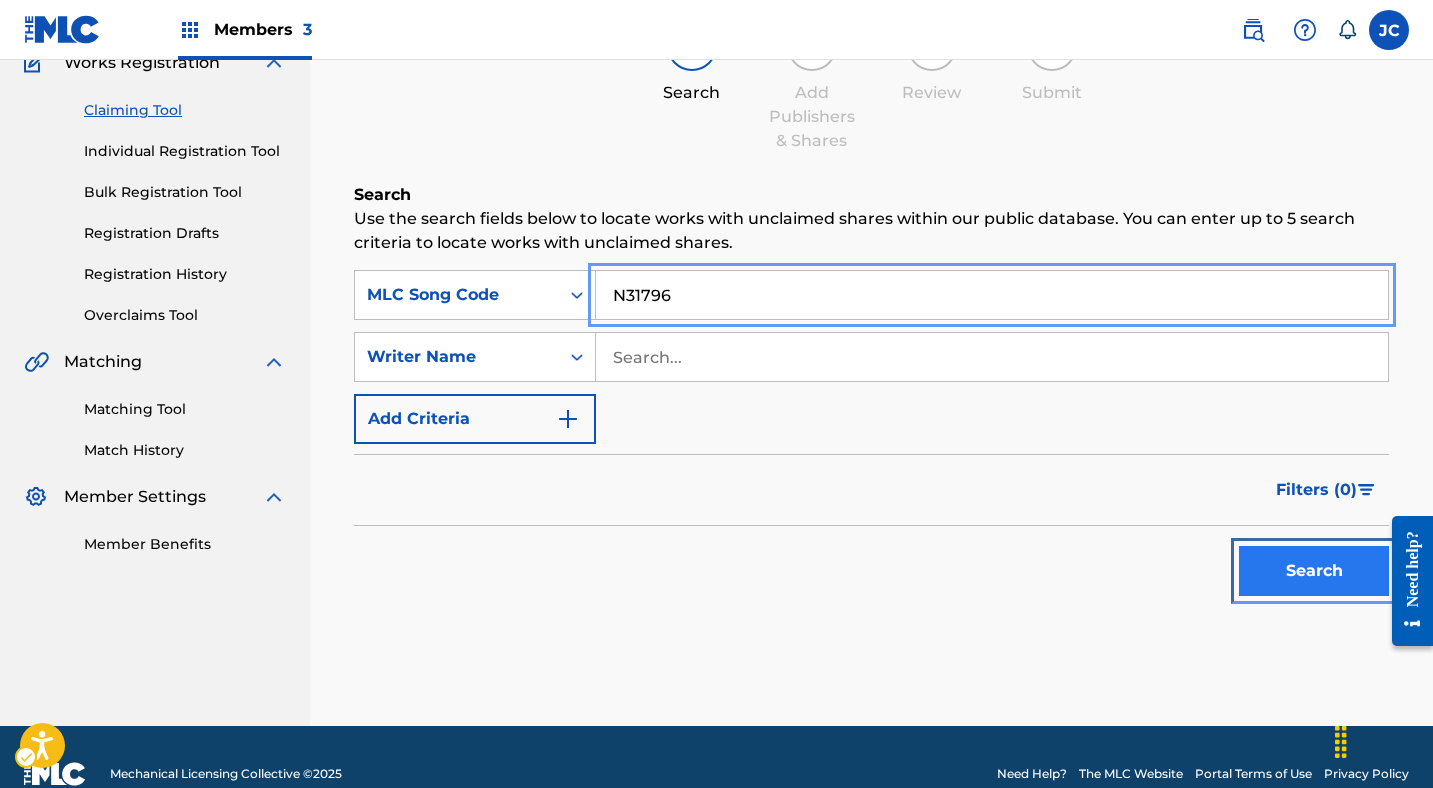 click on "Search" at bounding box center (1314, 571) 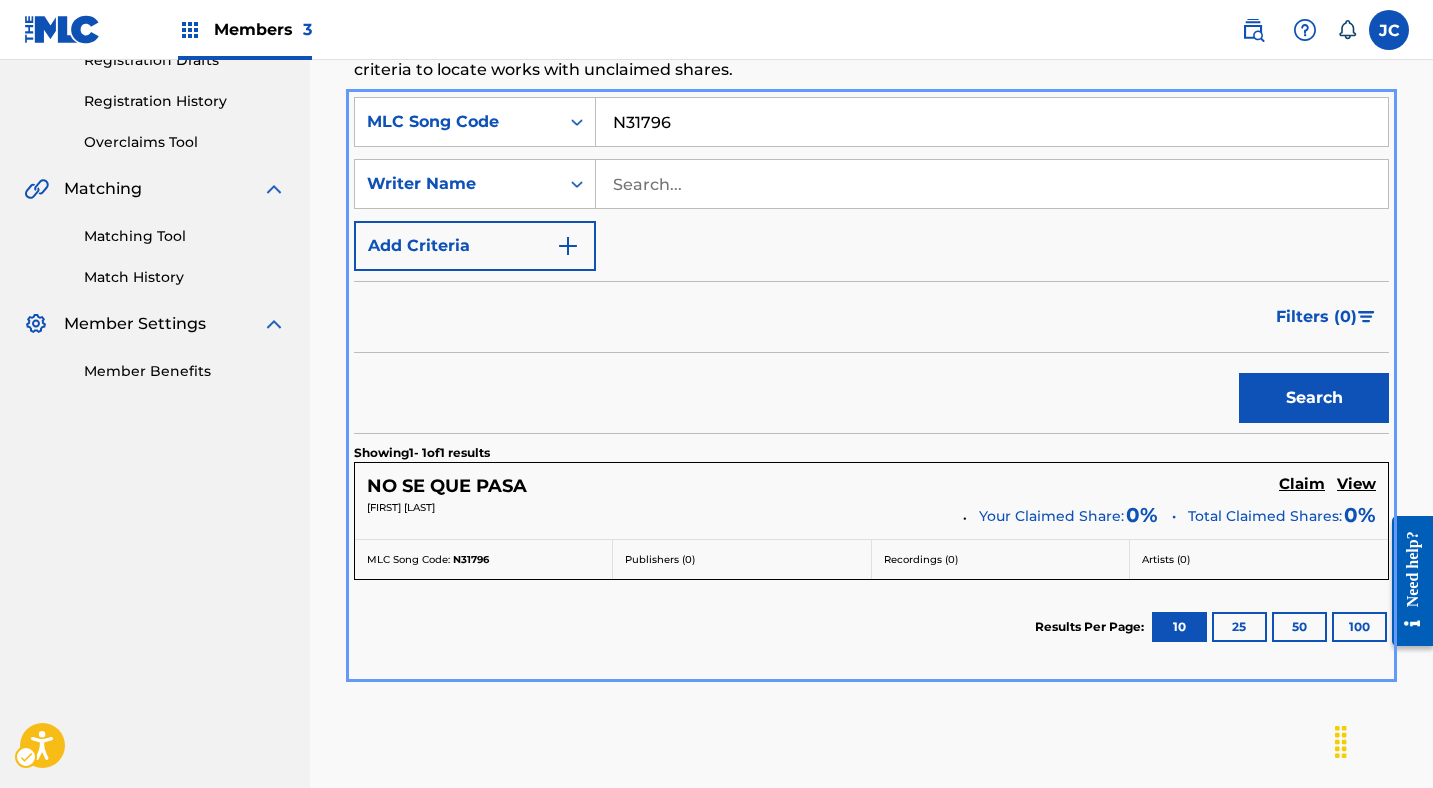 scroll, scrollTop: 459, scrollLeft: 0, axis: vertical 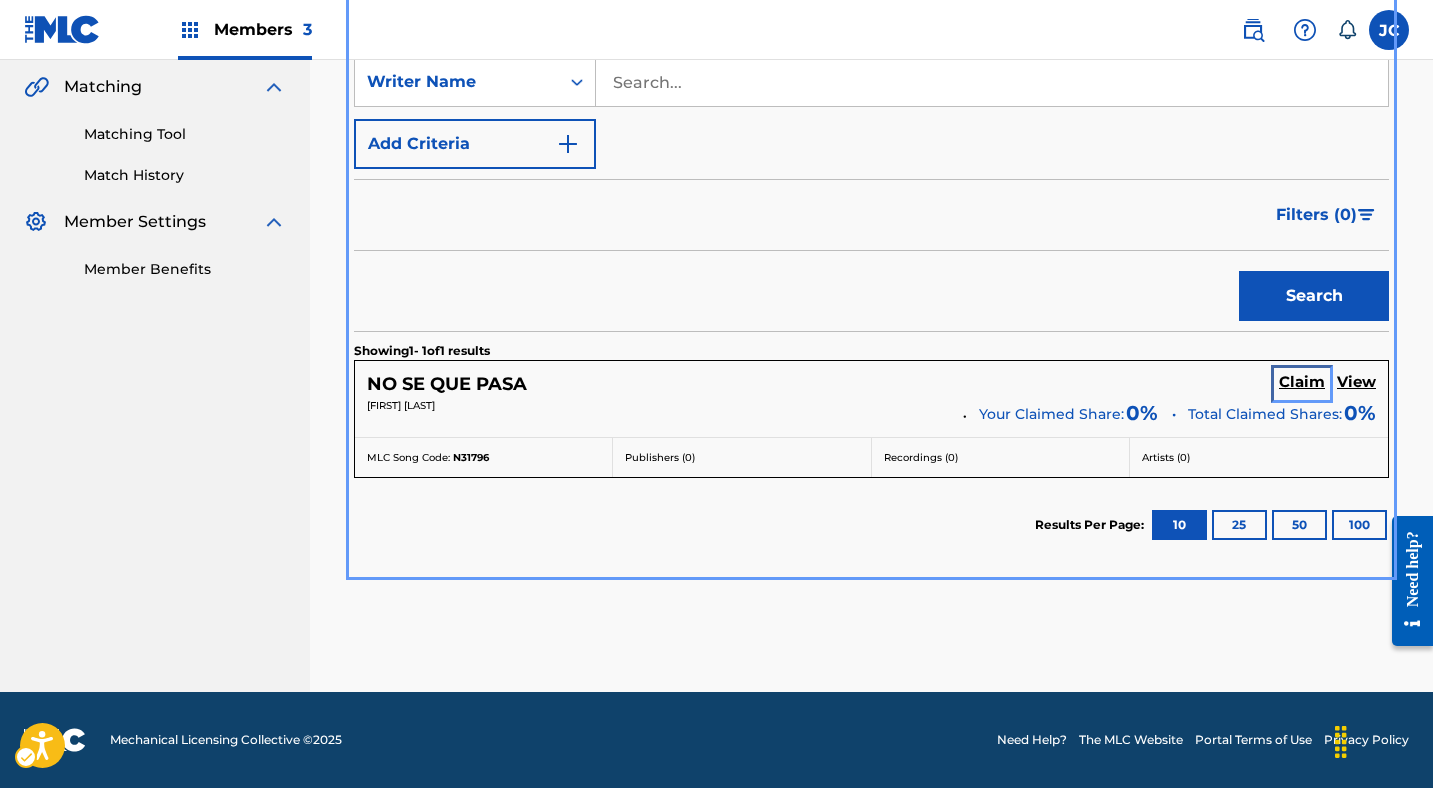 click on "Claim" at bounding box center [1302, 382] 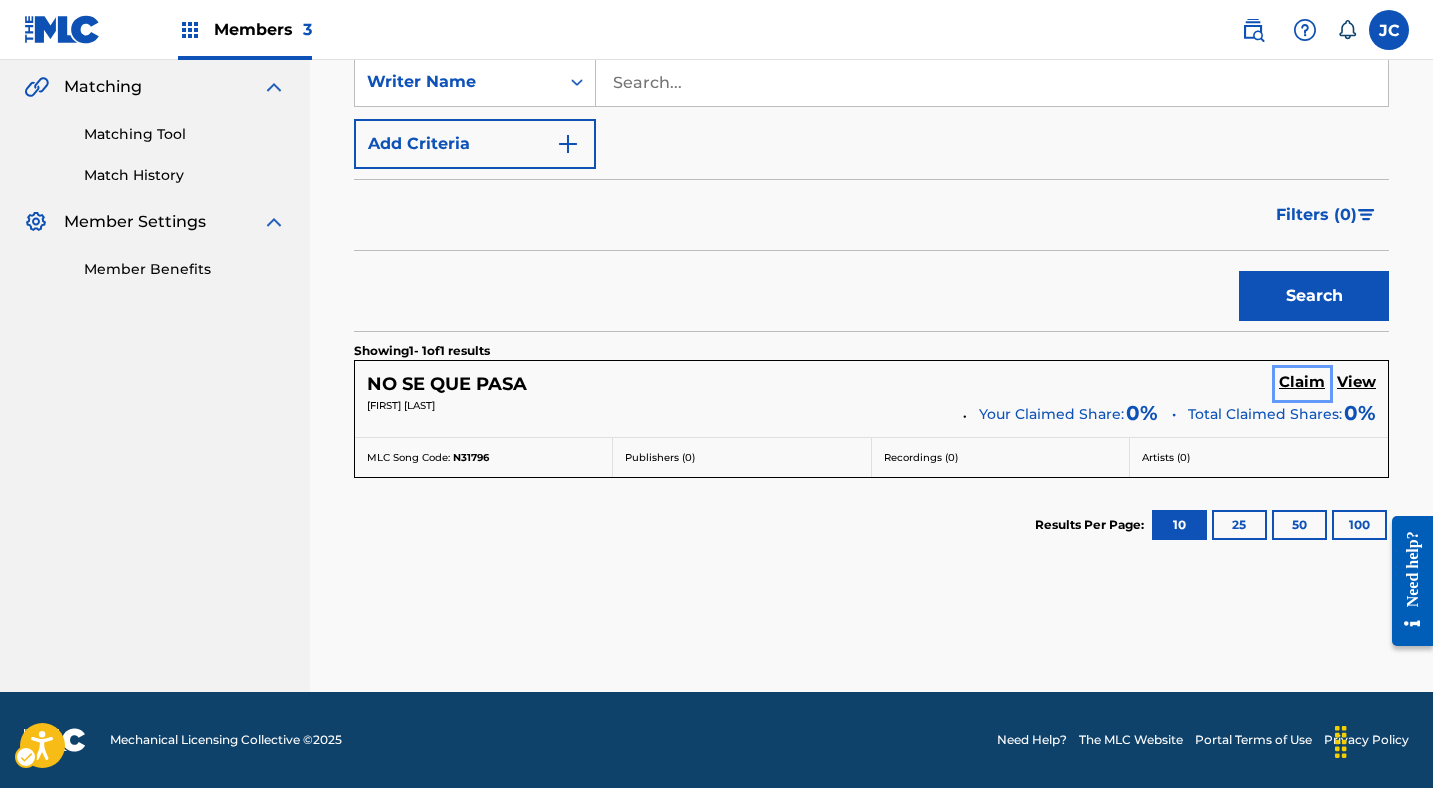 scroll, scrollTop: 421, scrollLeft: 0, axis: vertical 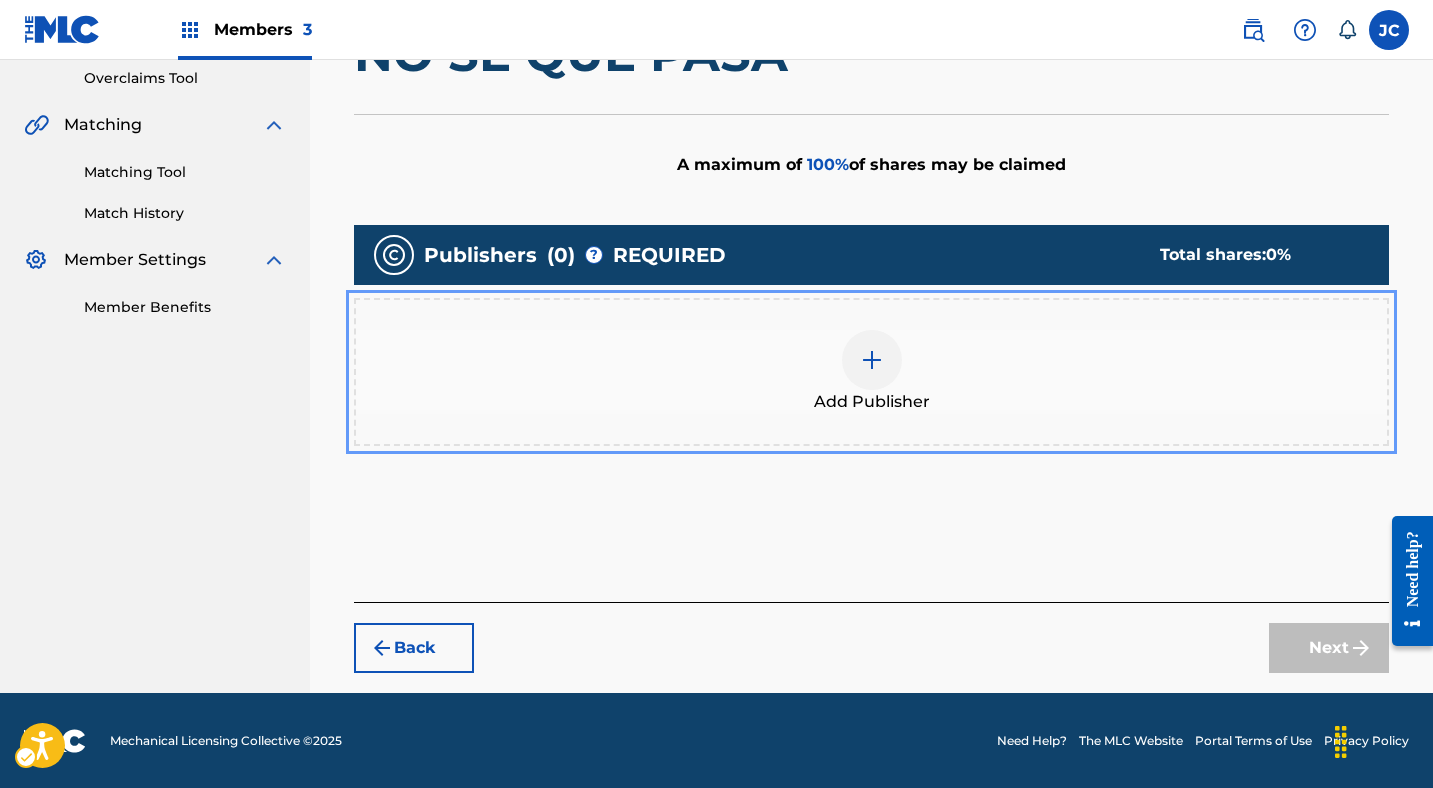 click at bounding box center [872, 360] 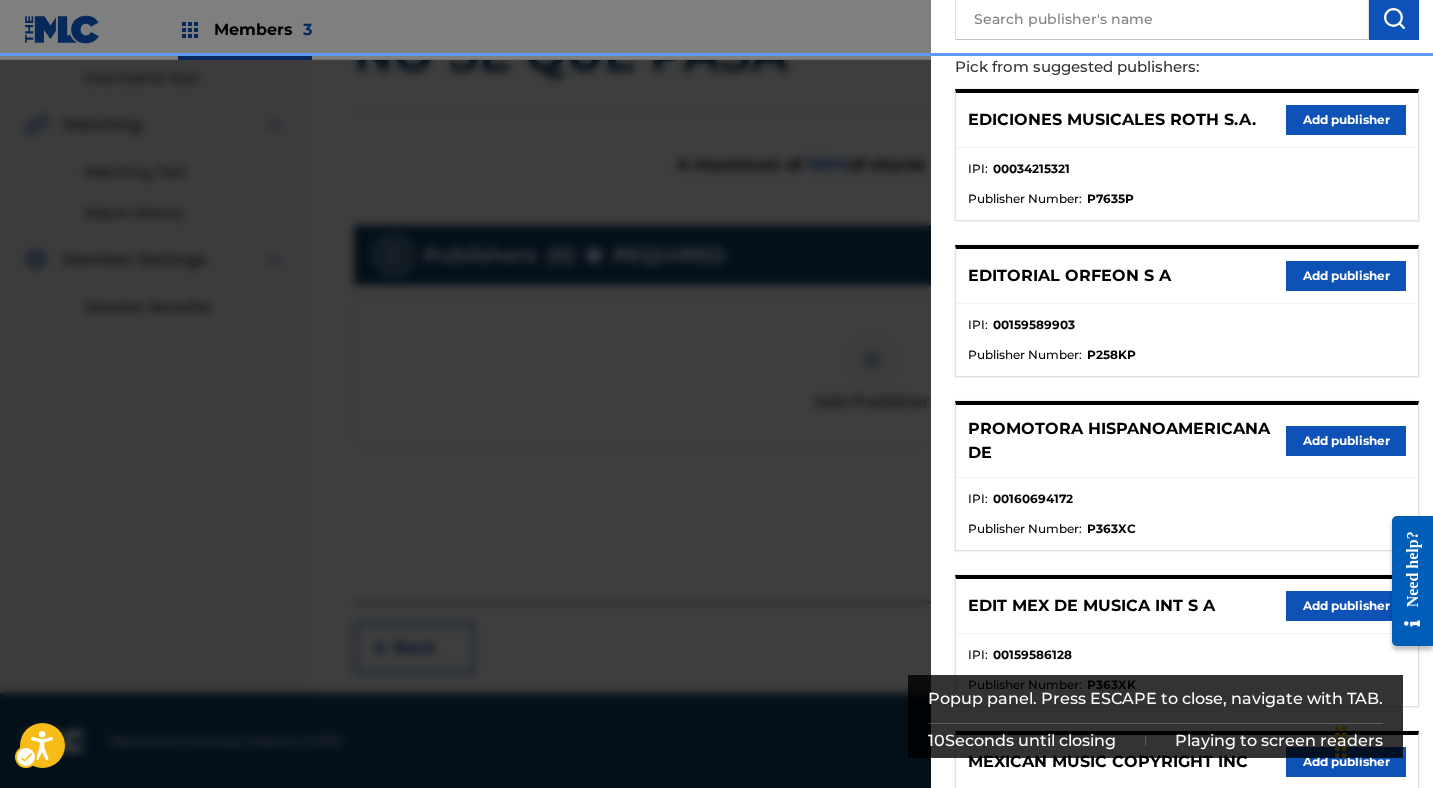 scroll, scrollTop: 332, scrollLeft: 0, axis: vertical 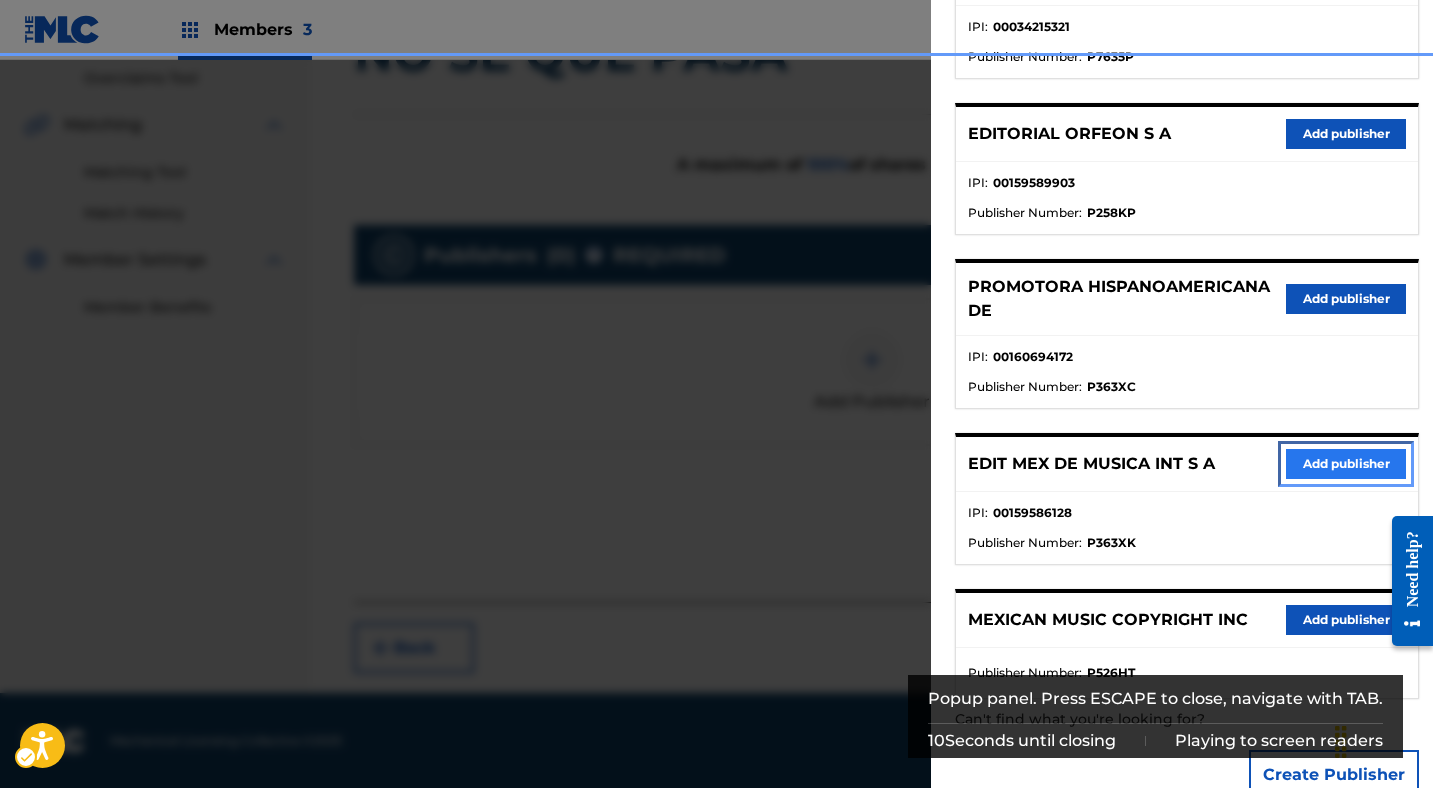 click on "Add publisher" at bounding box center [1346, 464] 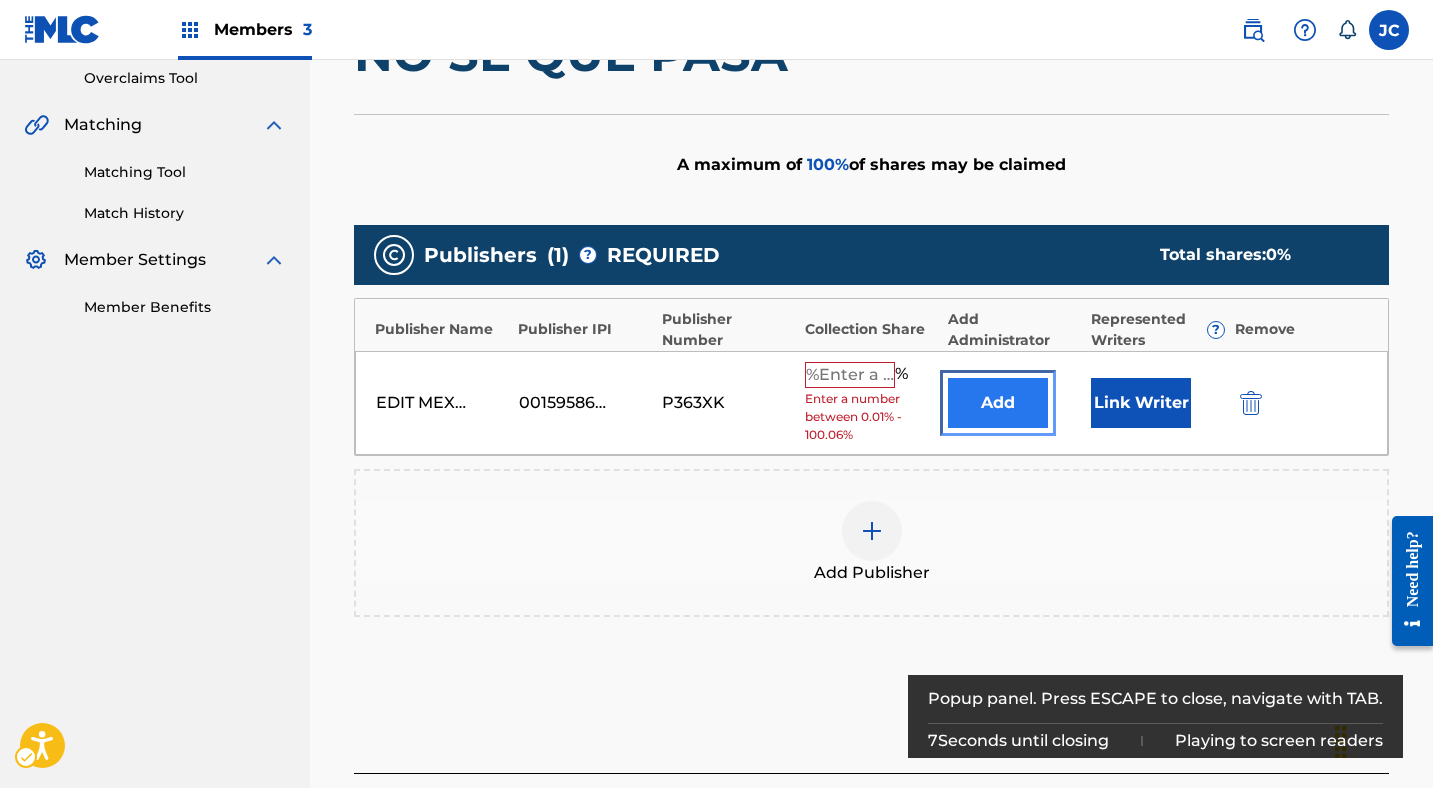 click on "Add" at bounding box center [998, 403] 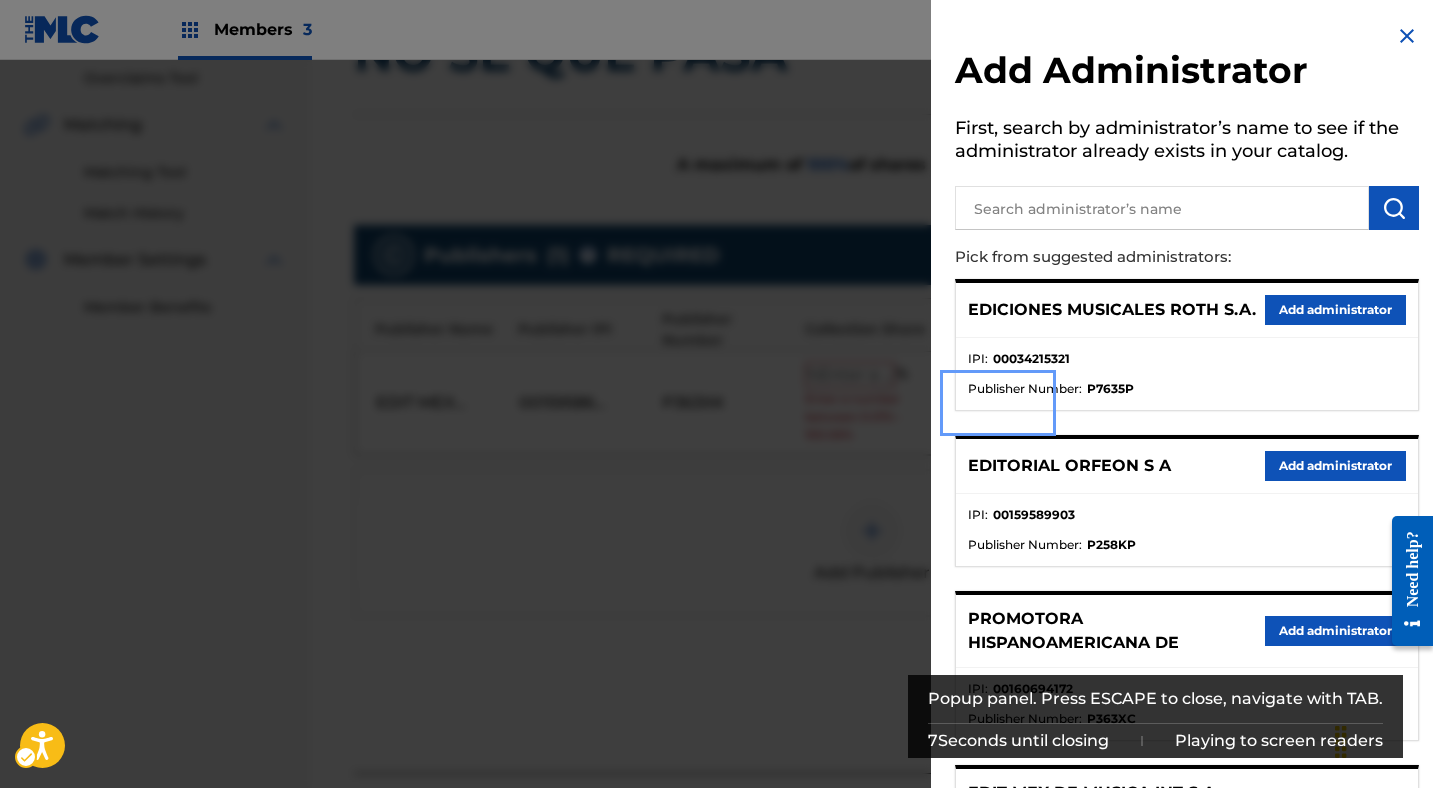 scroll, scrollTop: 288, scrollLeft: 0, axis: vertical 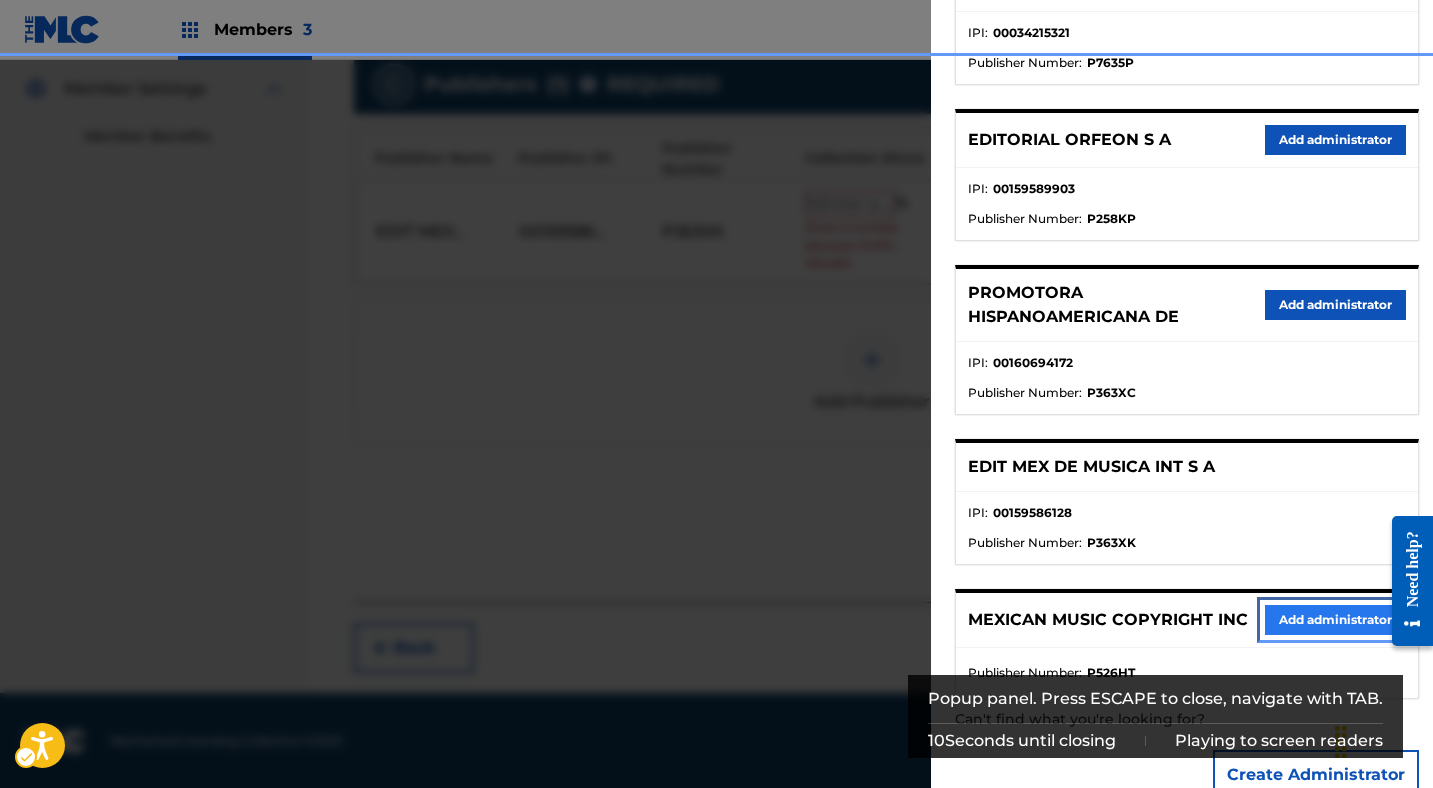 click on "Add administrator" at bounding box center [1335, 620] 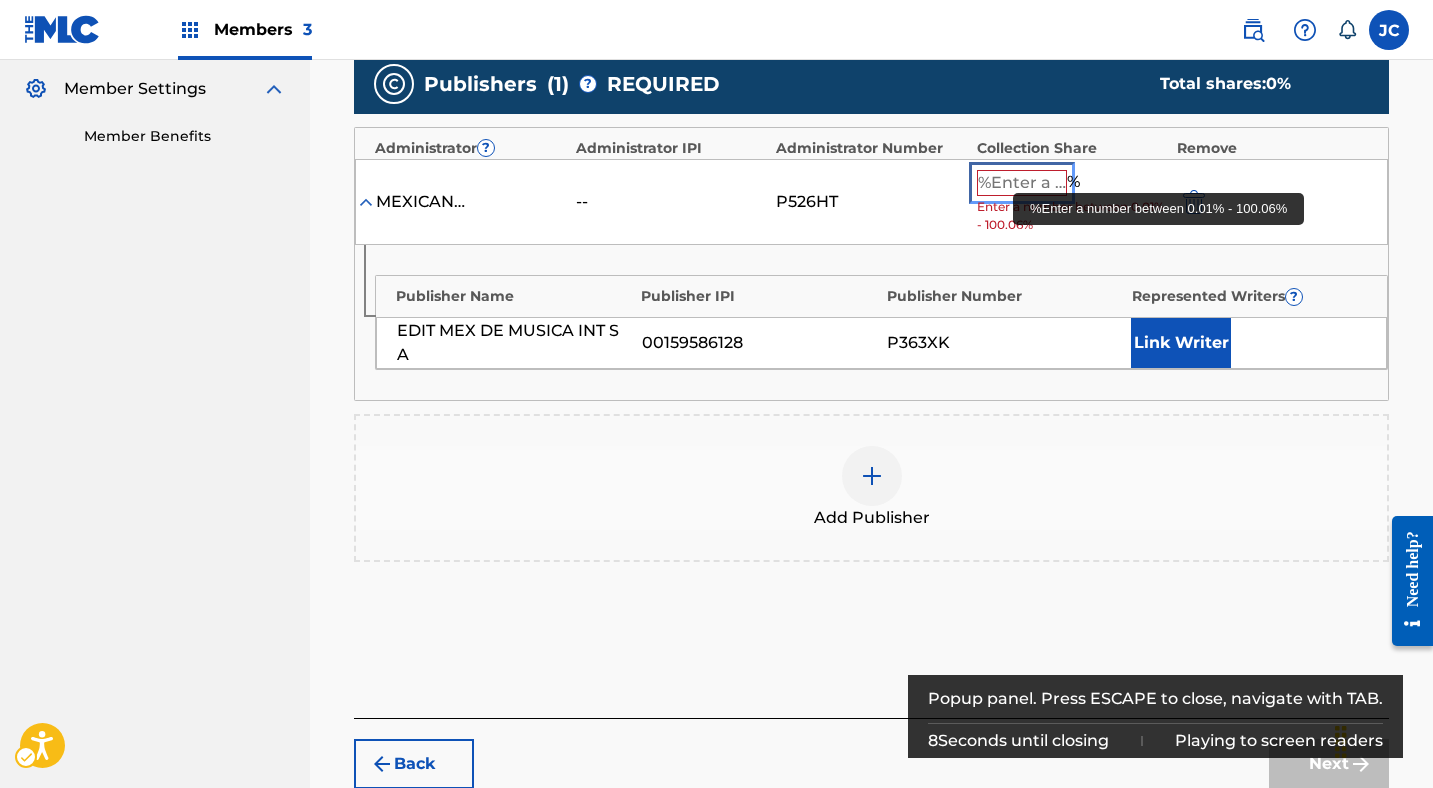 click at bounding box center [1022, 183] 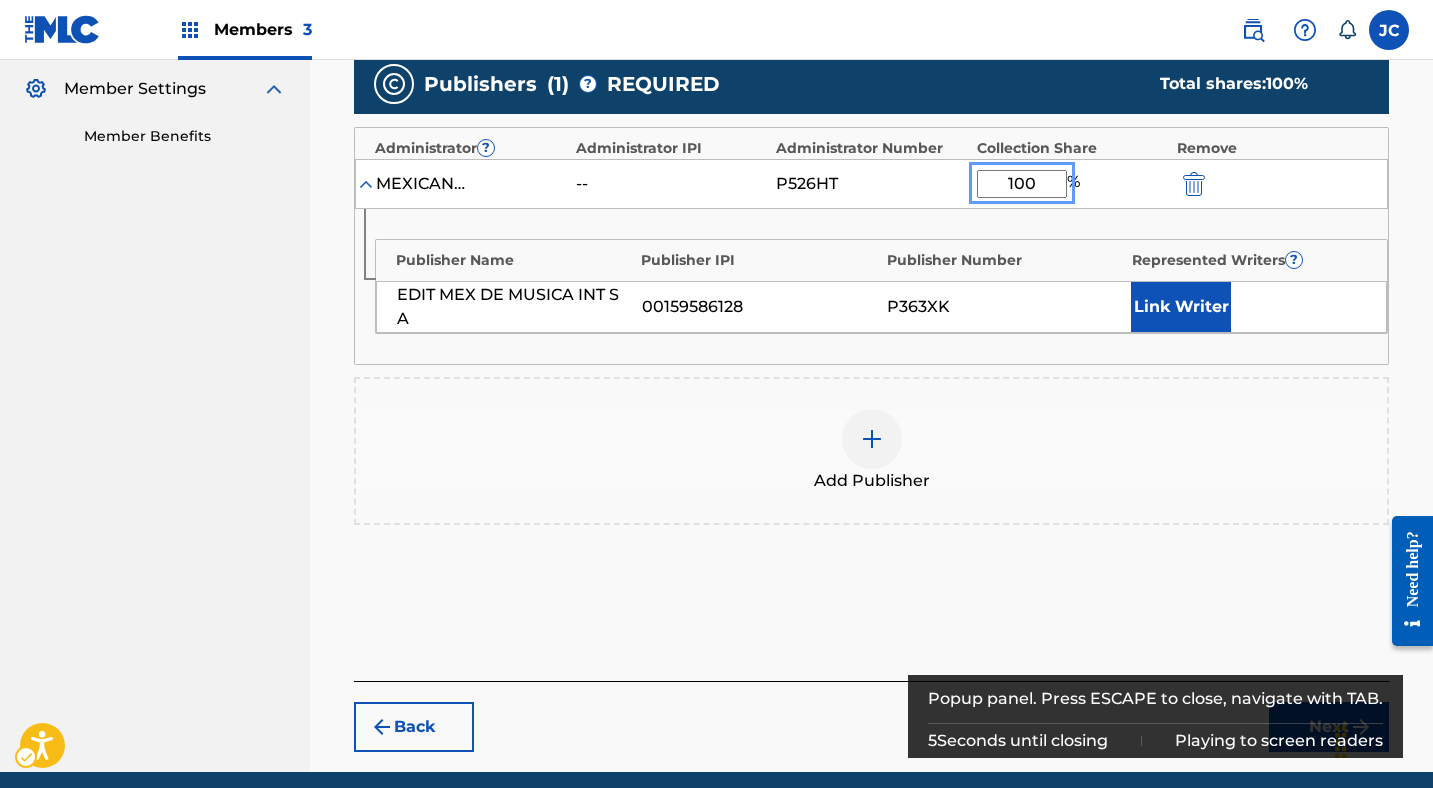 type on "100" 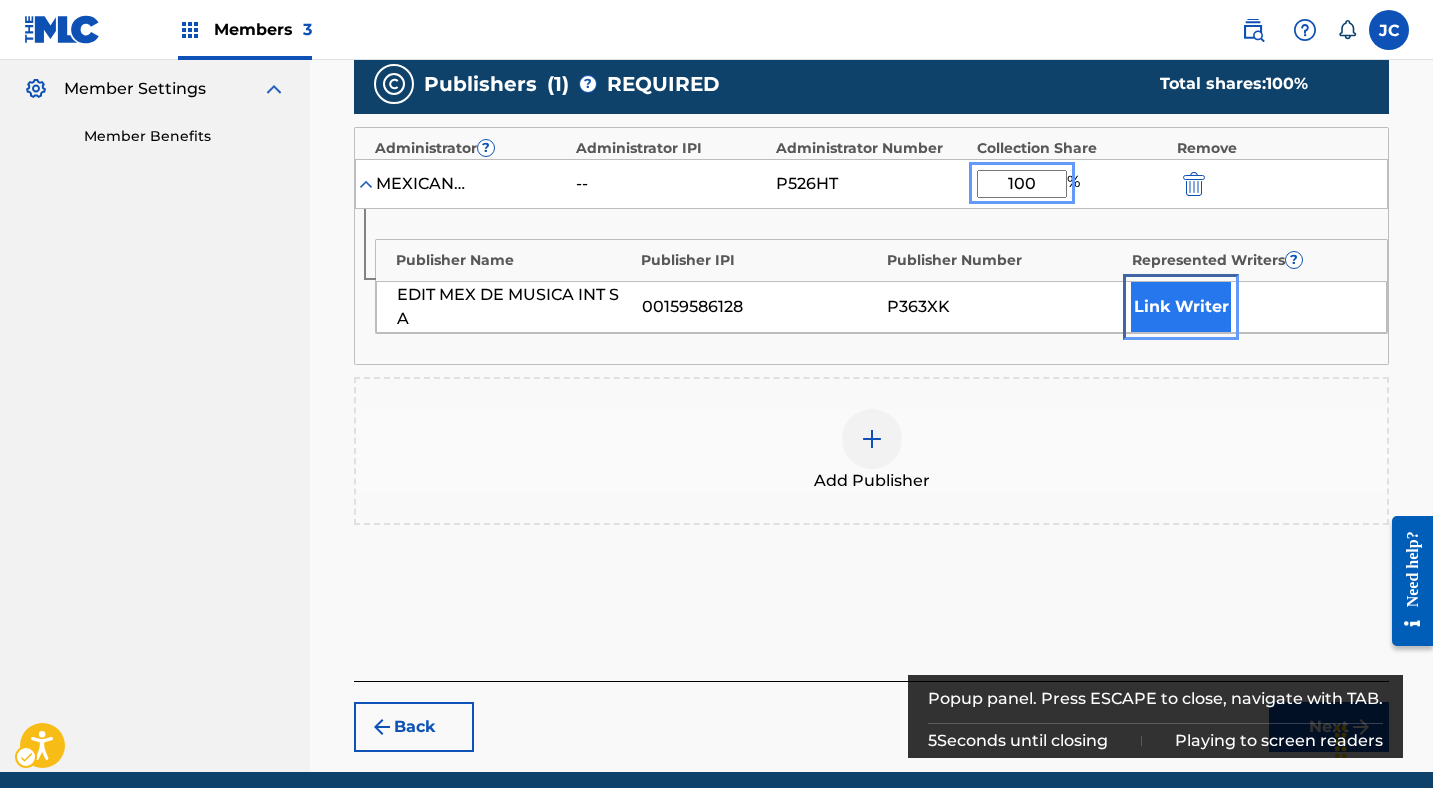 click on "Link Writer" at bounding box center [1181, 307] 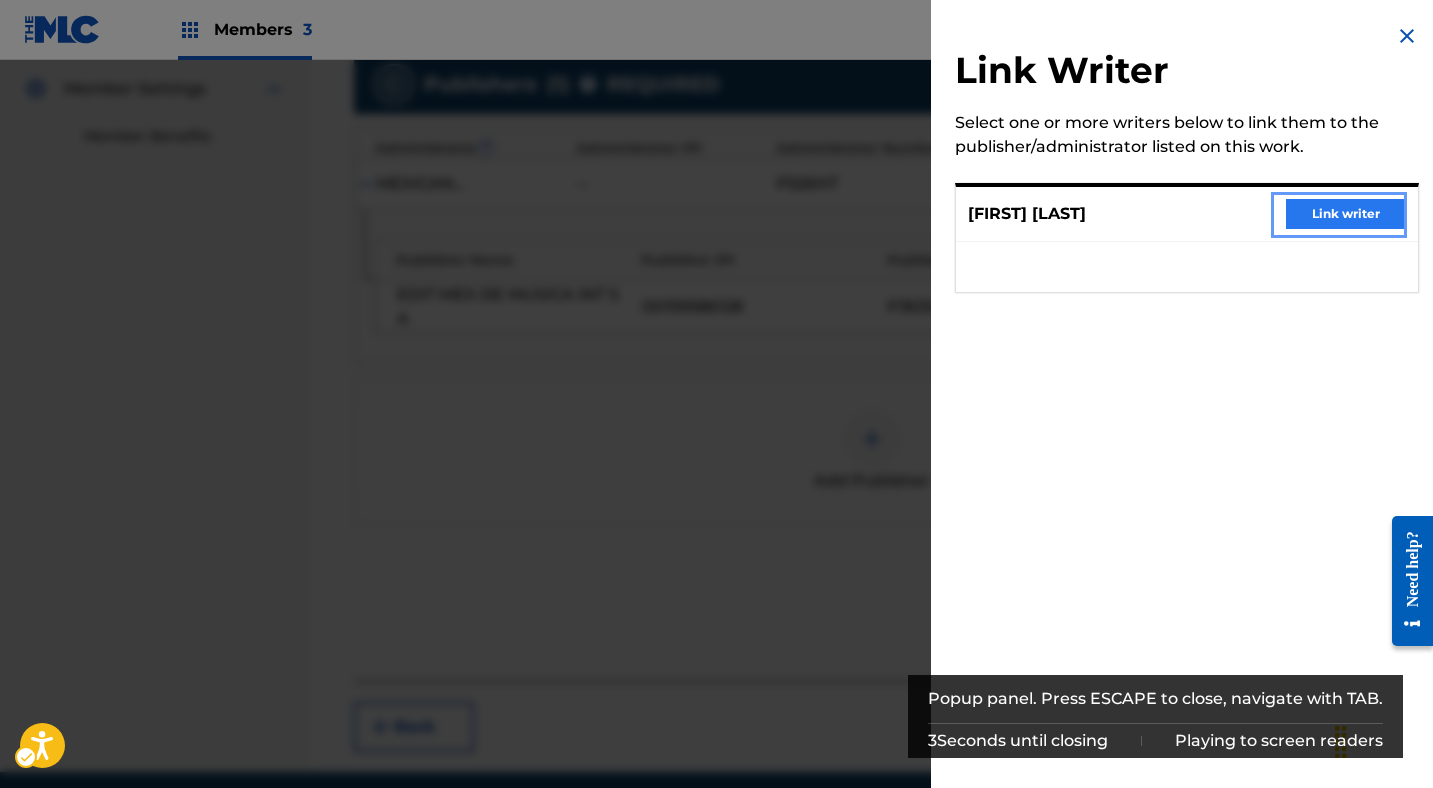 click on "Link writer" at bounding box center (1346, 214) 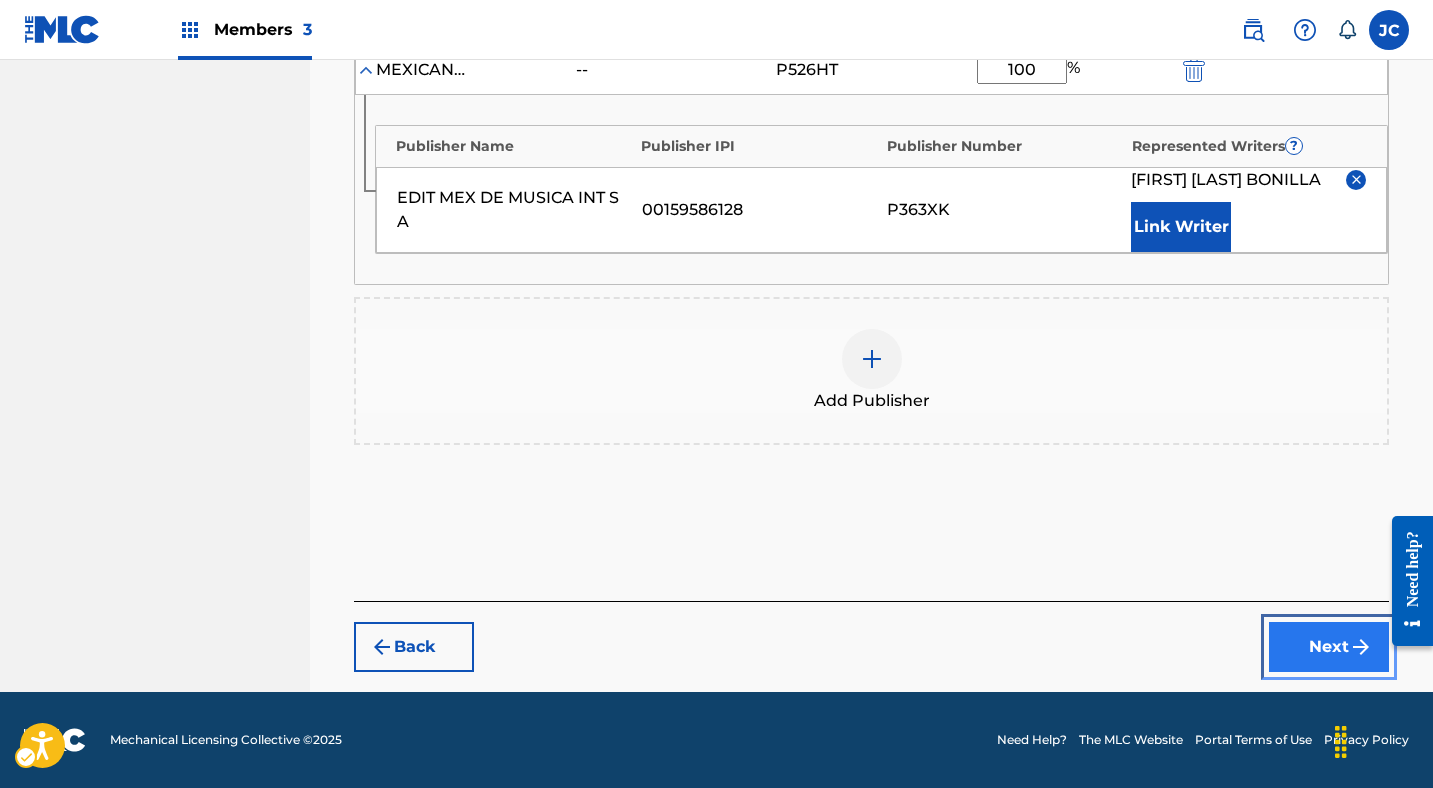click on "Next" at bounding box center [1329, 647] 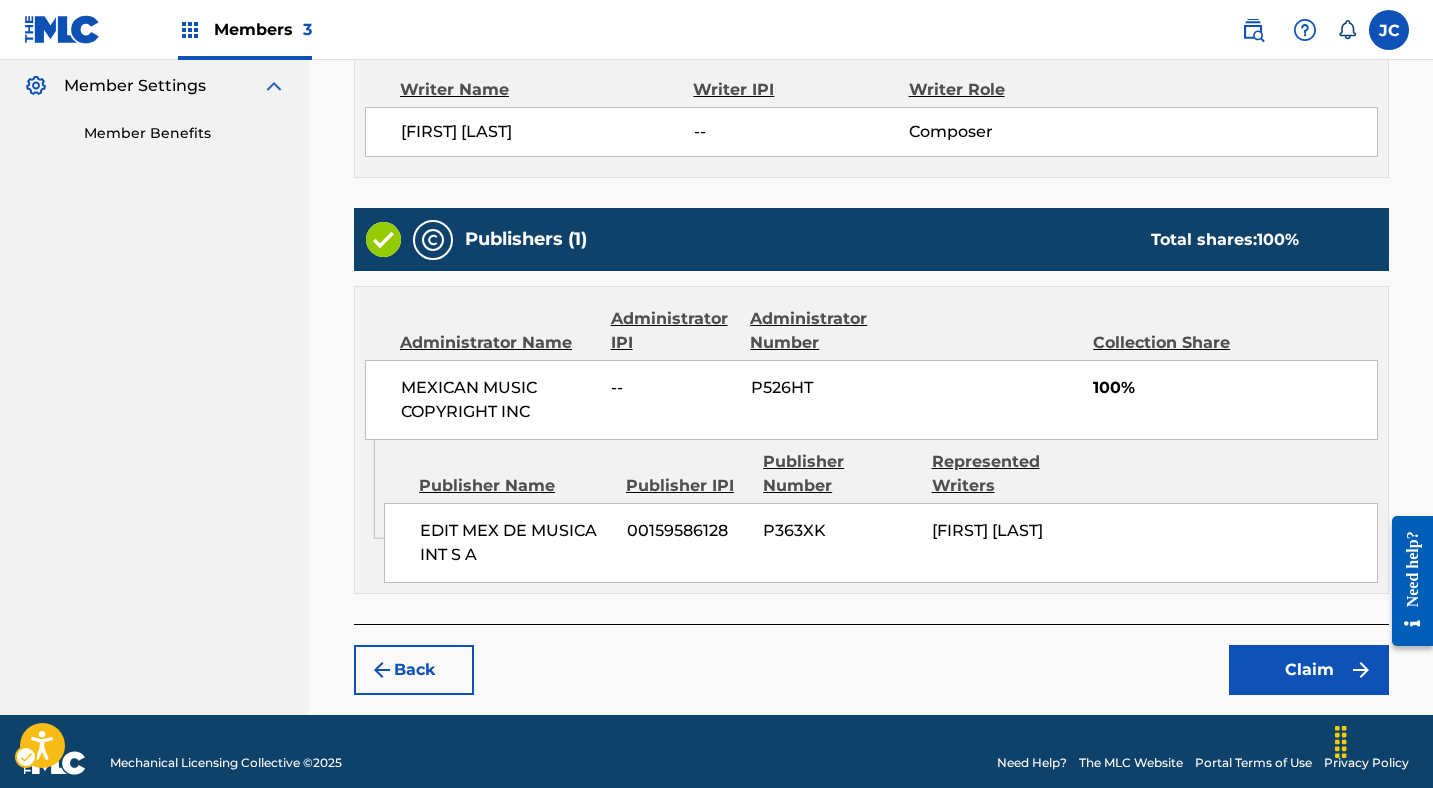 scroll, scrollTop: 640, scrollLeft: 0, axis: vertical 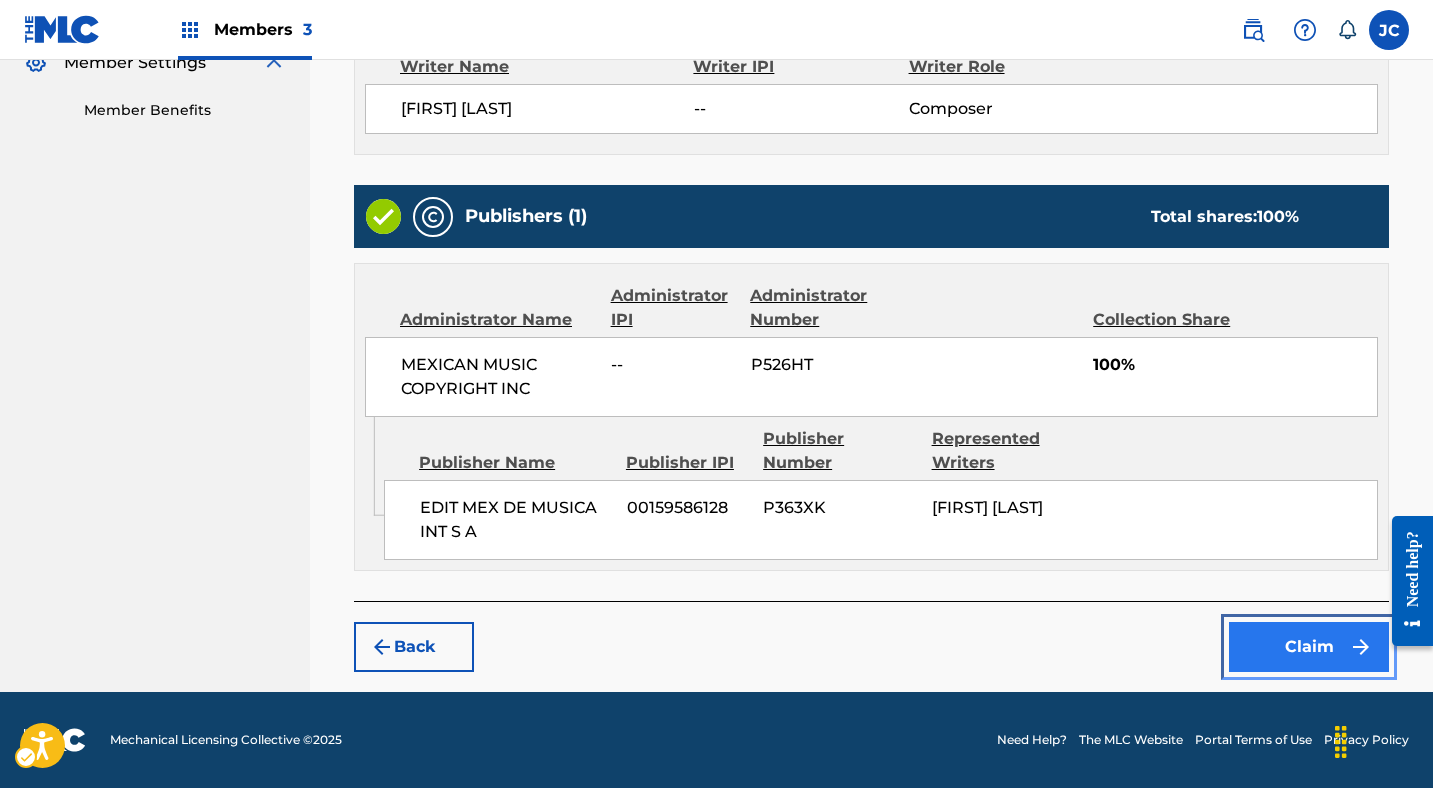 click on "Claim" at bounding box center (1309, 647) 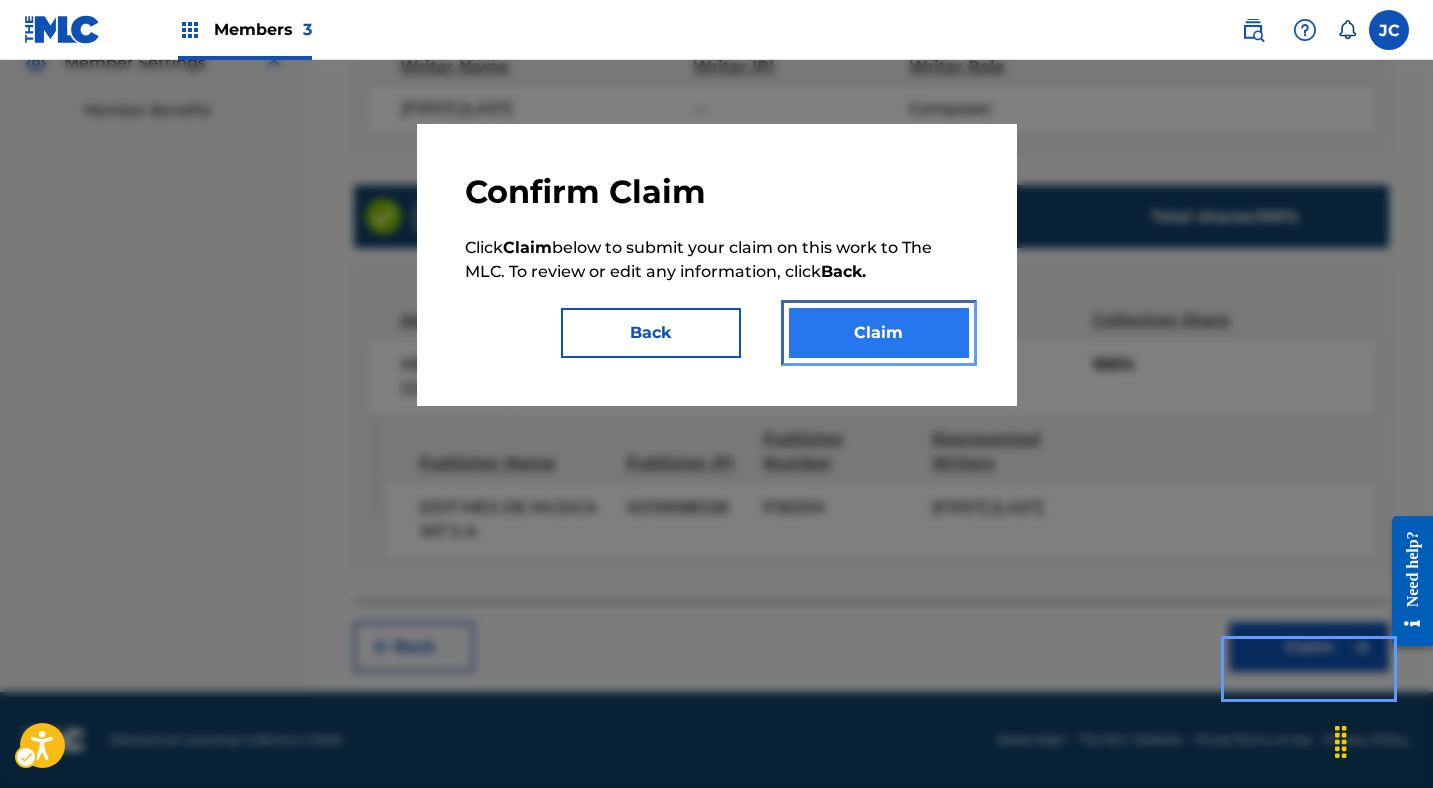 click on "Claim" at bounding box center (879, 333) 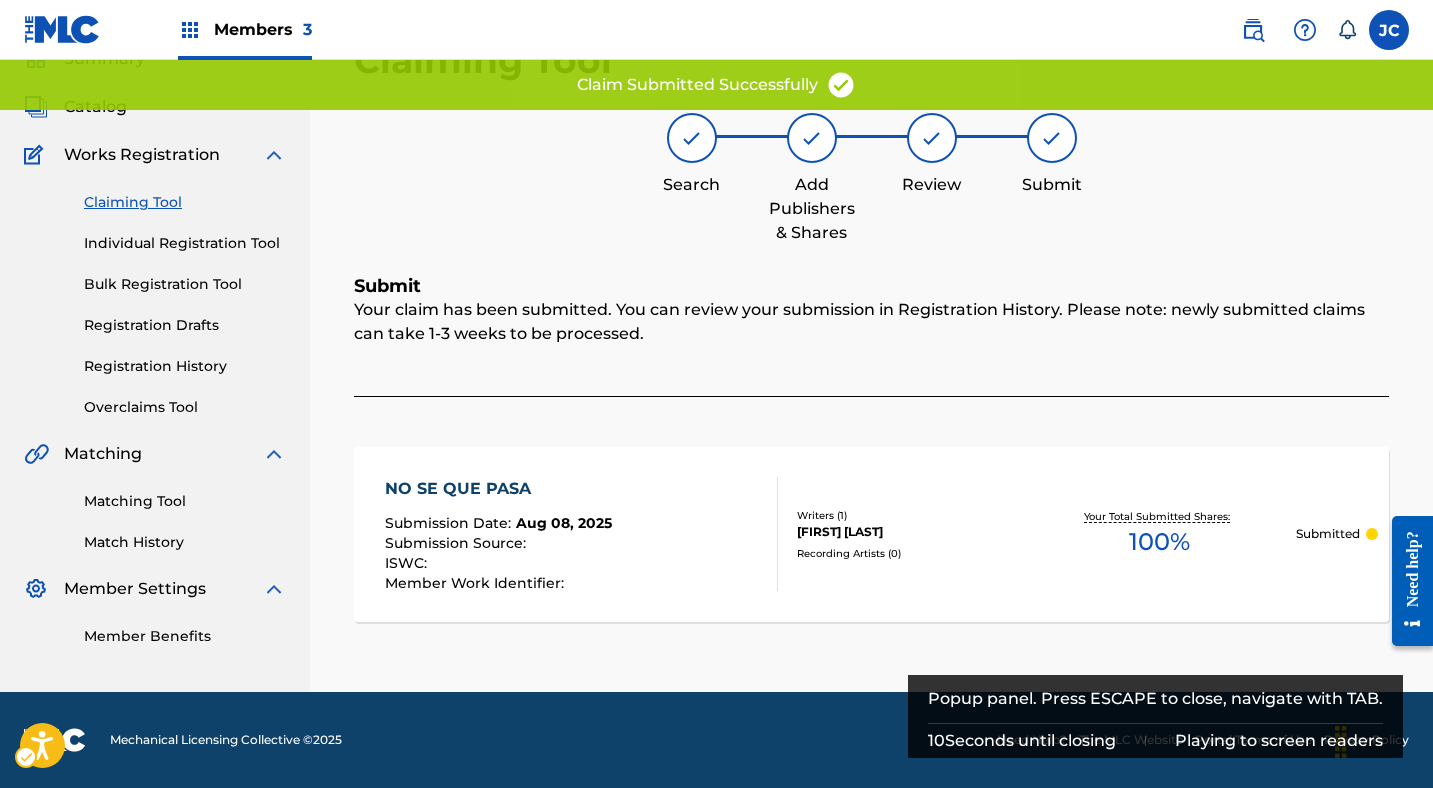 scroll, scrollTop: 91, scrollLeft: 0, axis: vertical 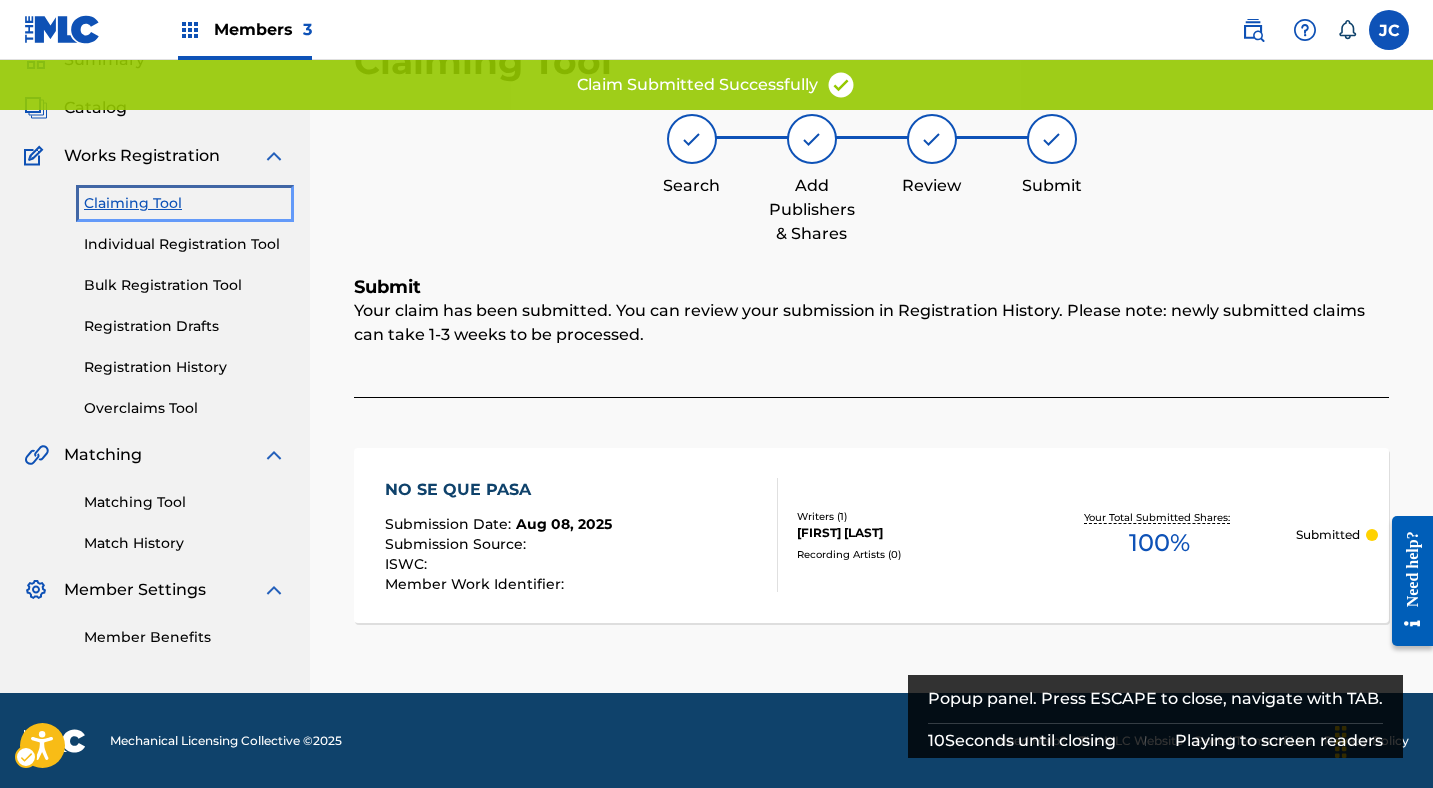 click on "Claiming Tool" at bounding box center [185, 203] 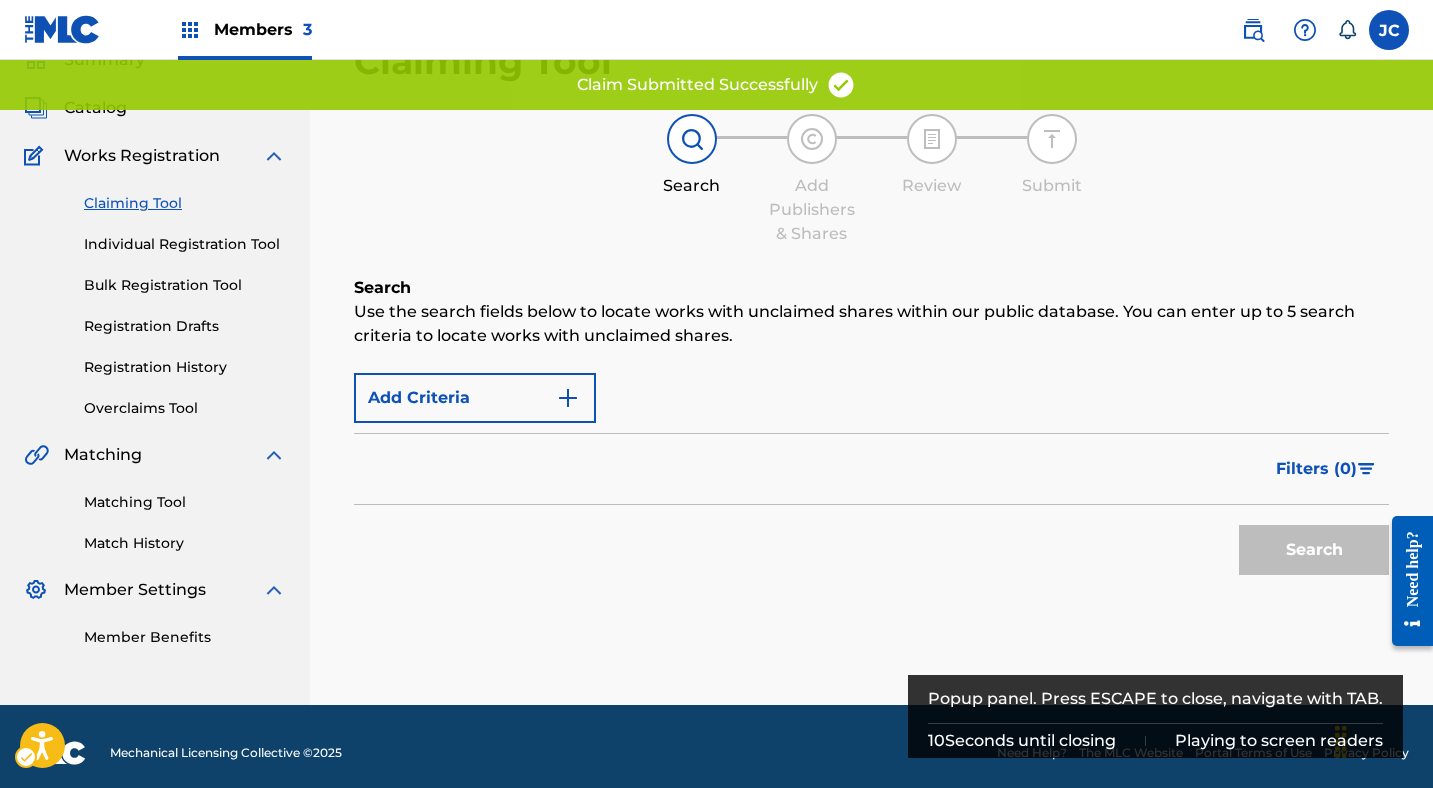 click on "Catalog" at bounding box center (155, 108) 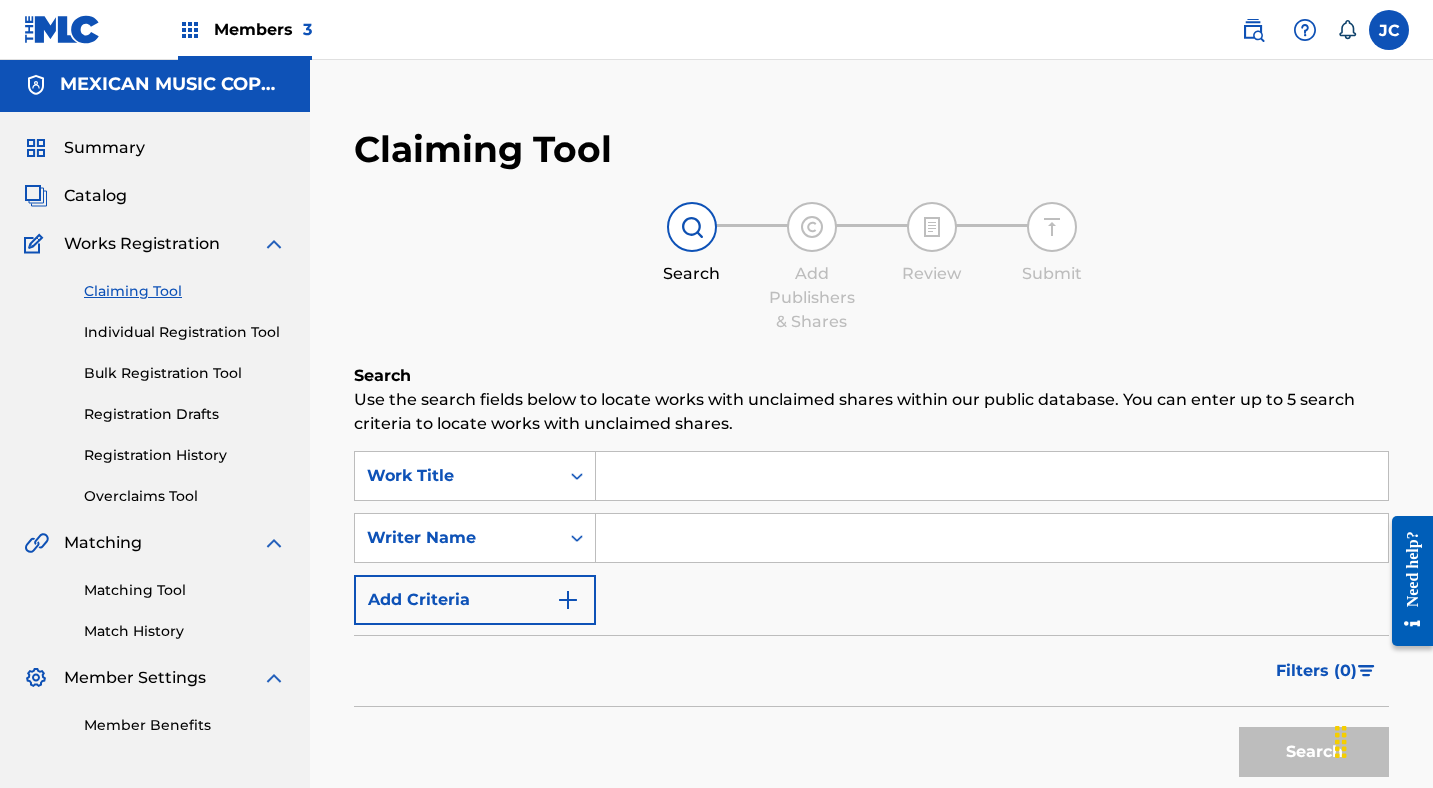 scroll, scrollTop: 0, scrollLeft: 0, axis: both 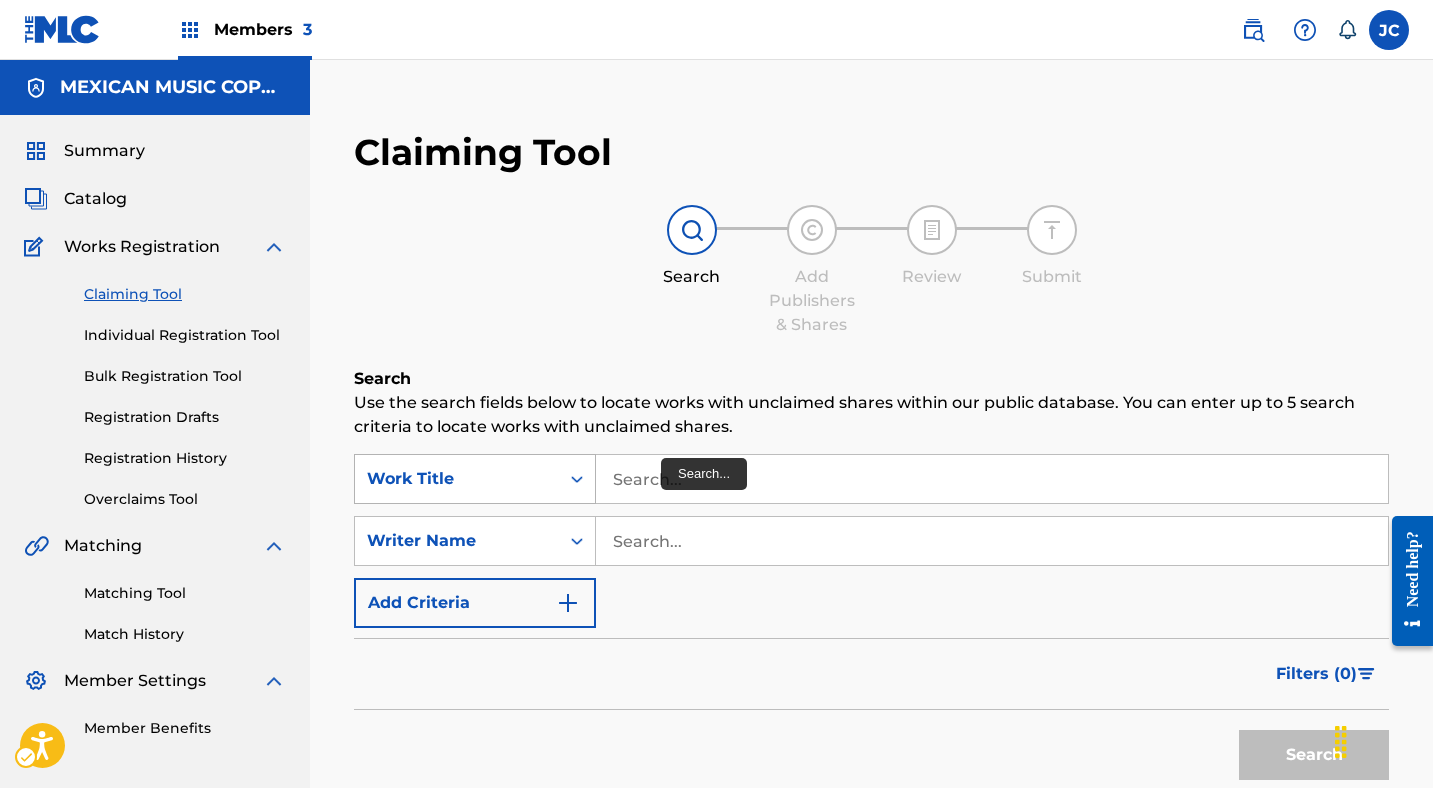 click on "Work Title  | Submit" at bounding box center [457, 479] 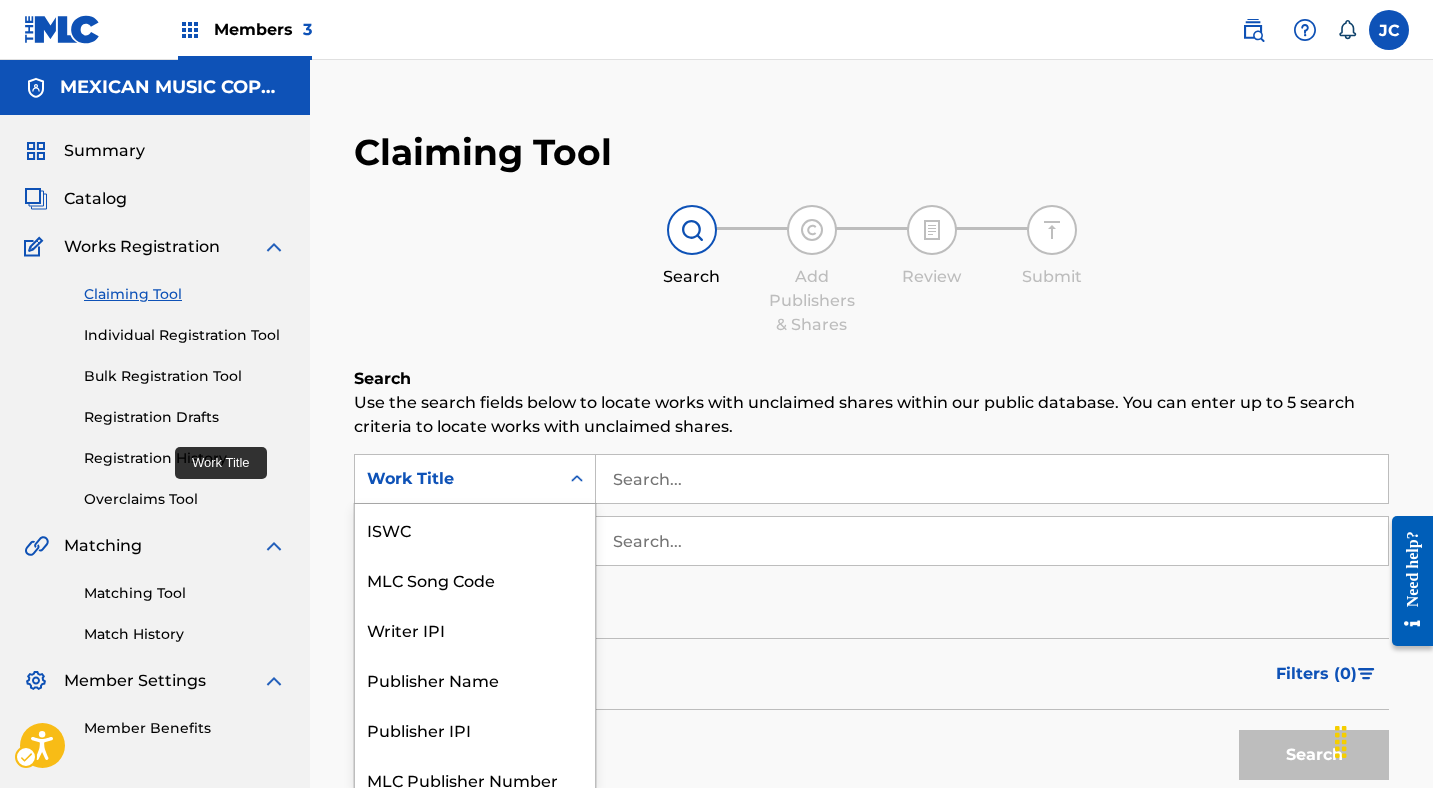 scroll, scrollTop: 16, scrollLeft: 0, axis: vertical 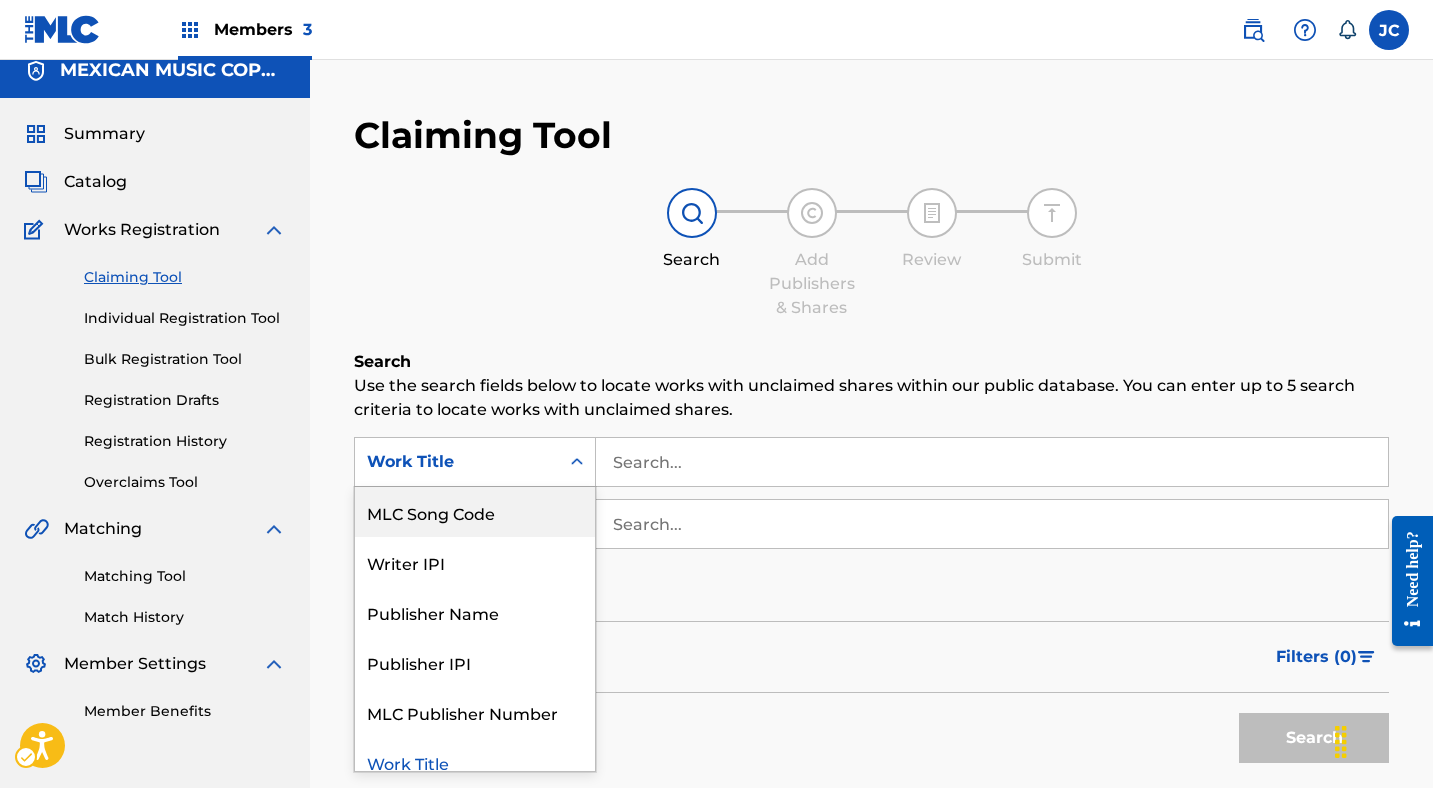 click on "MLC Song Code" at bounding box center (475, 512) 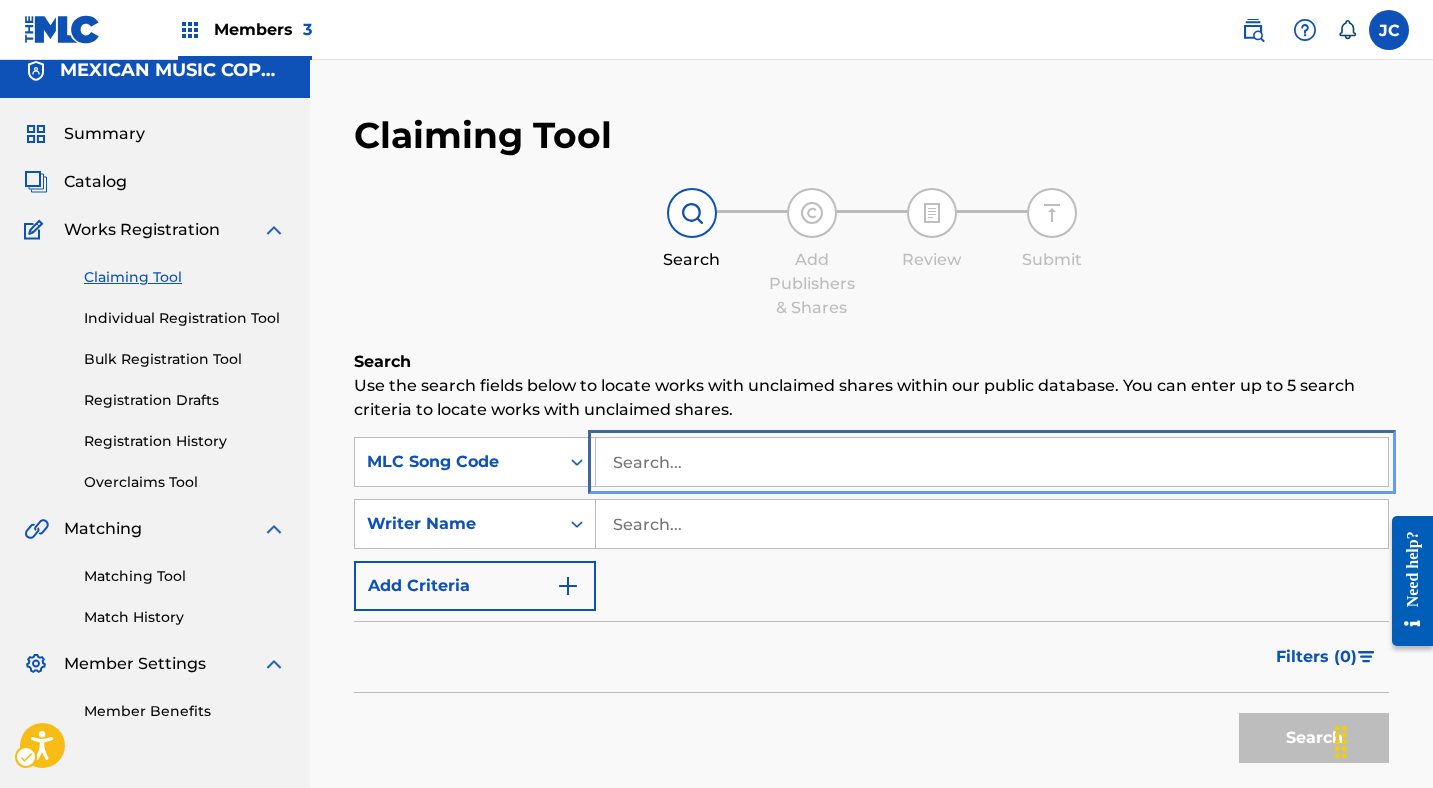 click at bounding box center (992, 462) 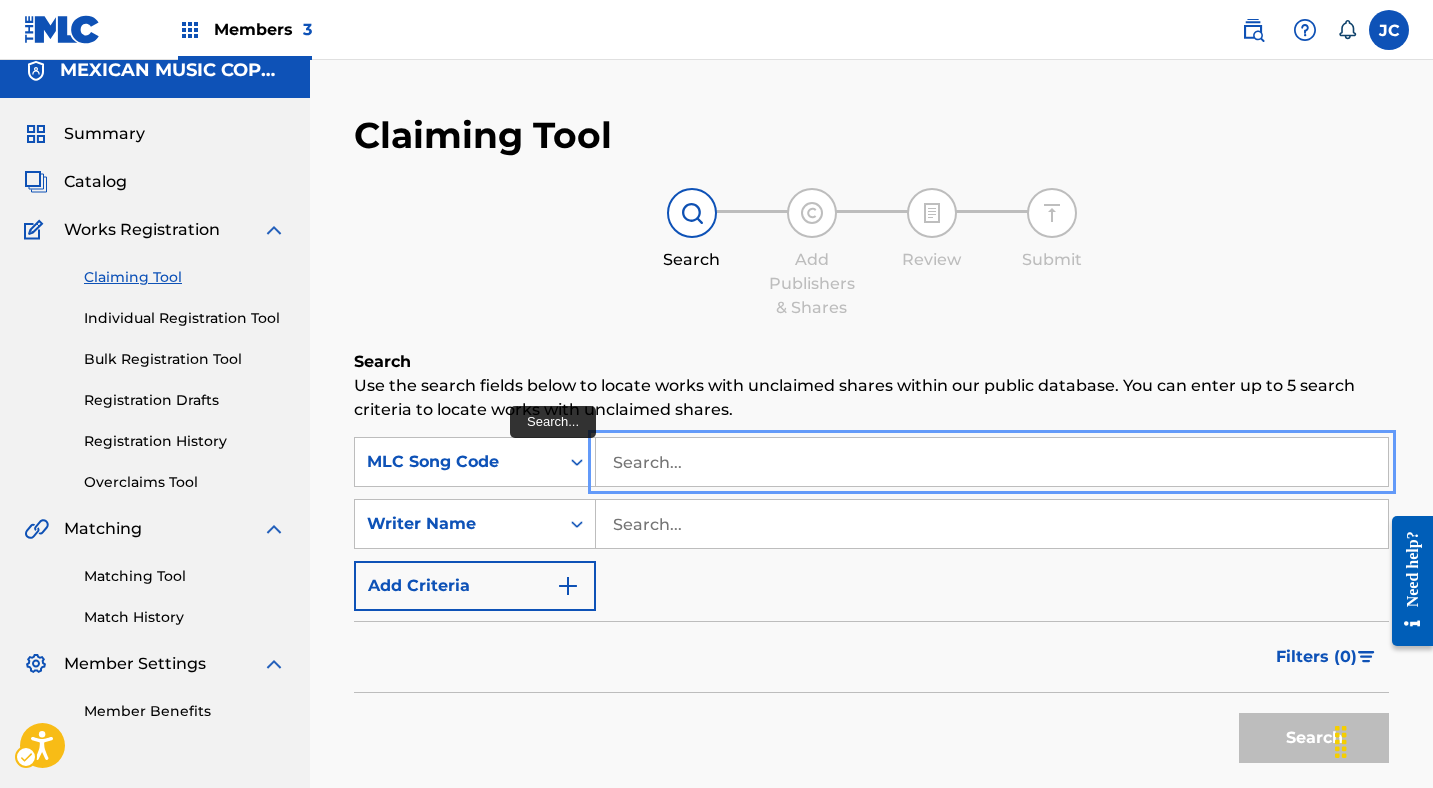 paste on "L5905V" 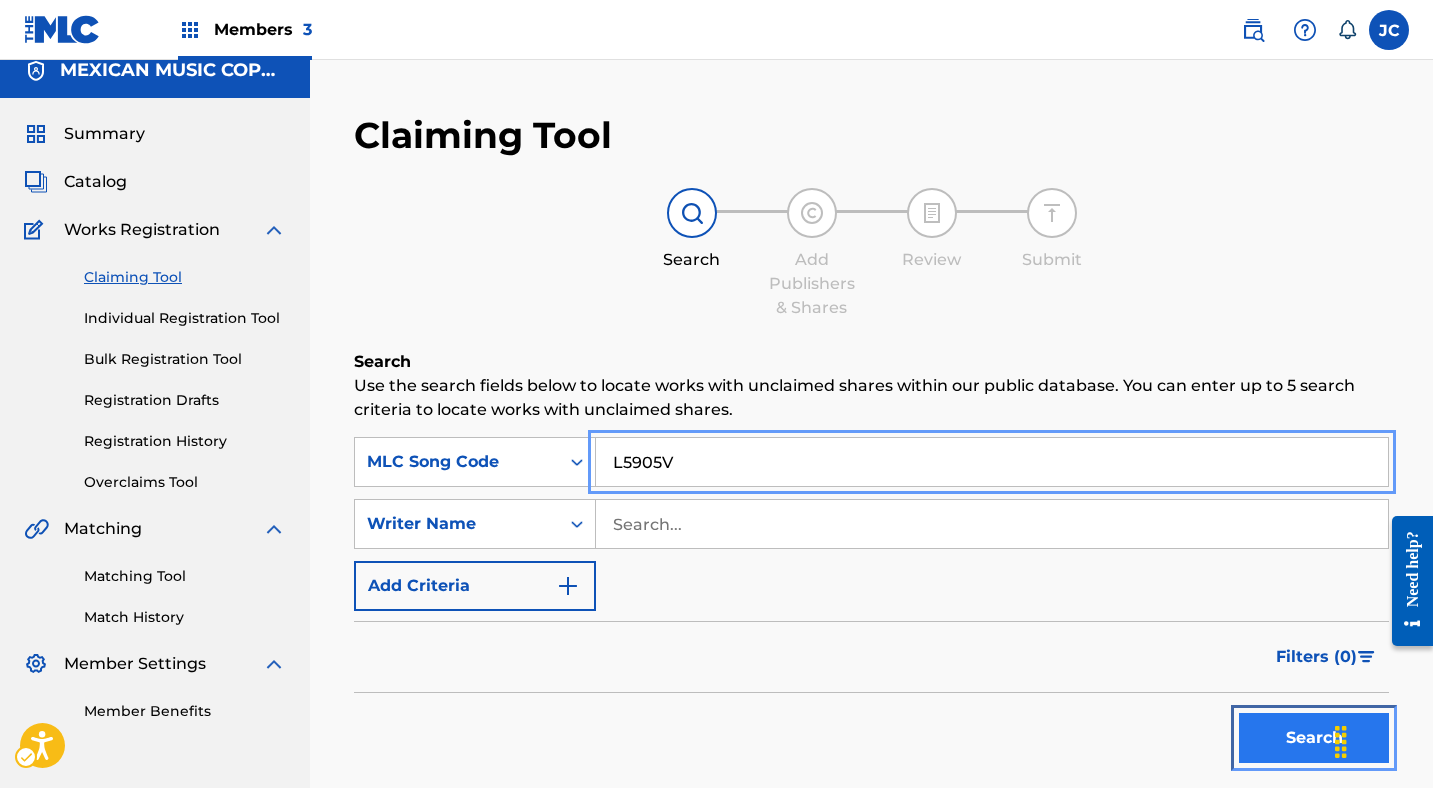 click on "Search" at bounding box center (1314, 738) 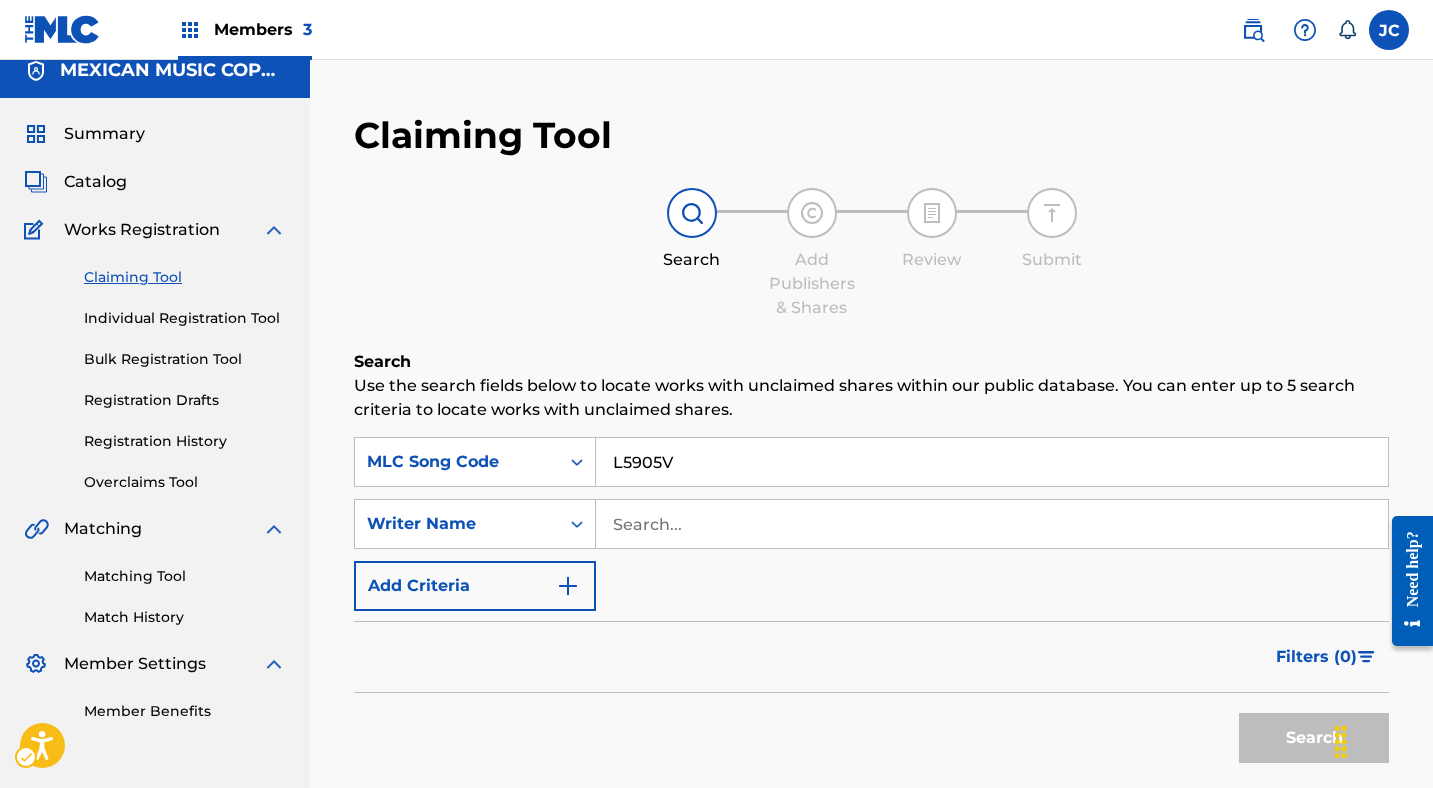 scroll, scrollTop: 346, scrollLeft: 0, axis: vertical 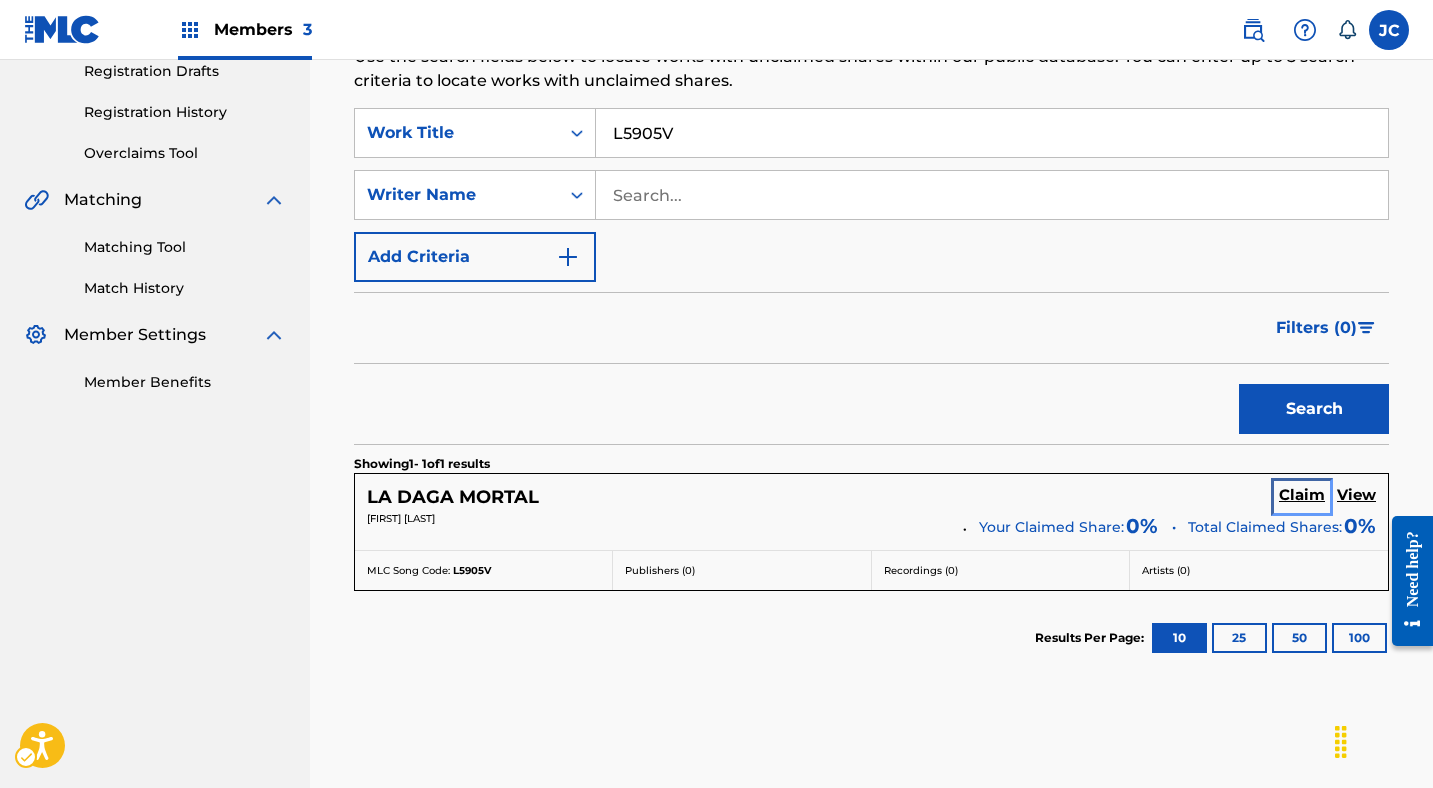 click on "Claim" at bounding box center (1302, 495) 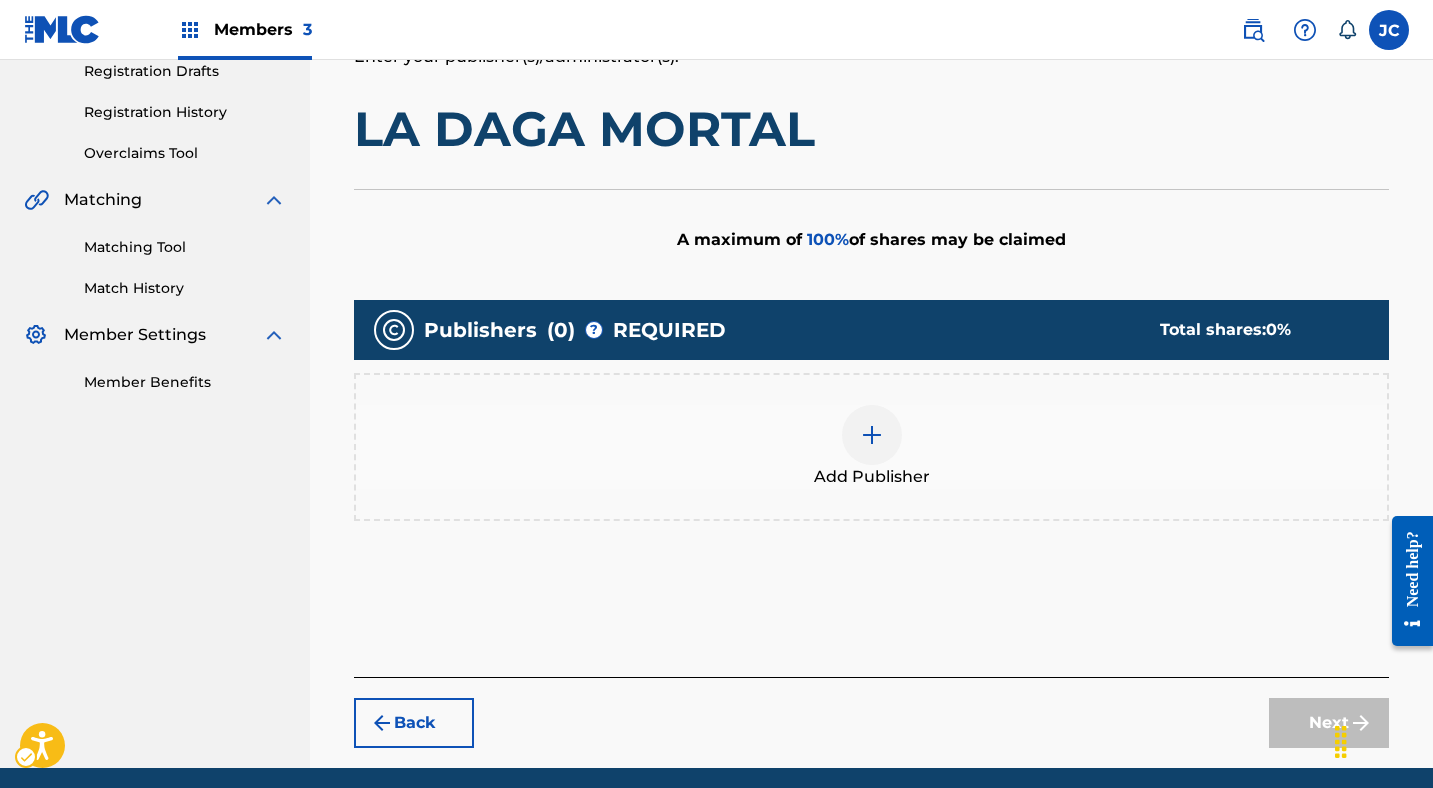 click on "Add Publisher  | Submit" at bounding box center [871, 447] 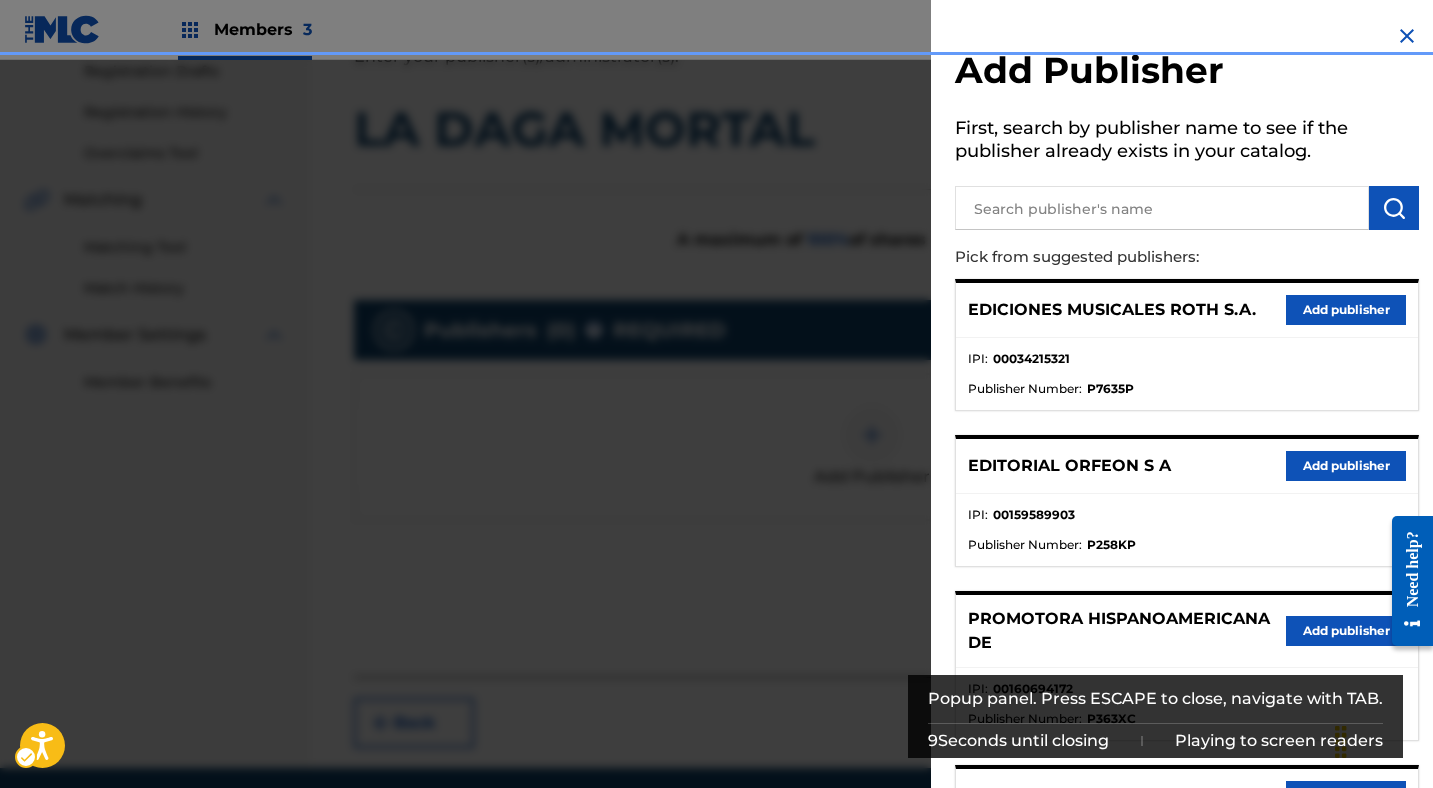 scroll, scrollTop: 170, scrollLeft: 0, axis: vertical 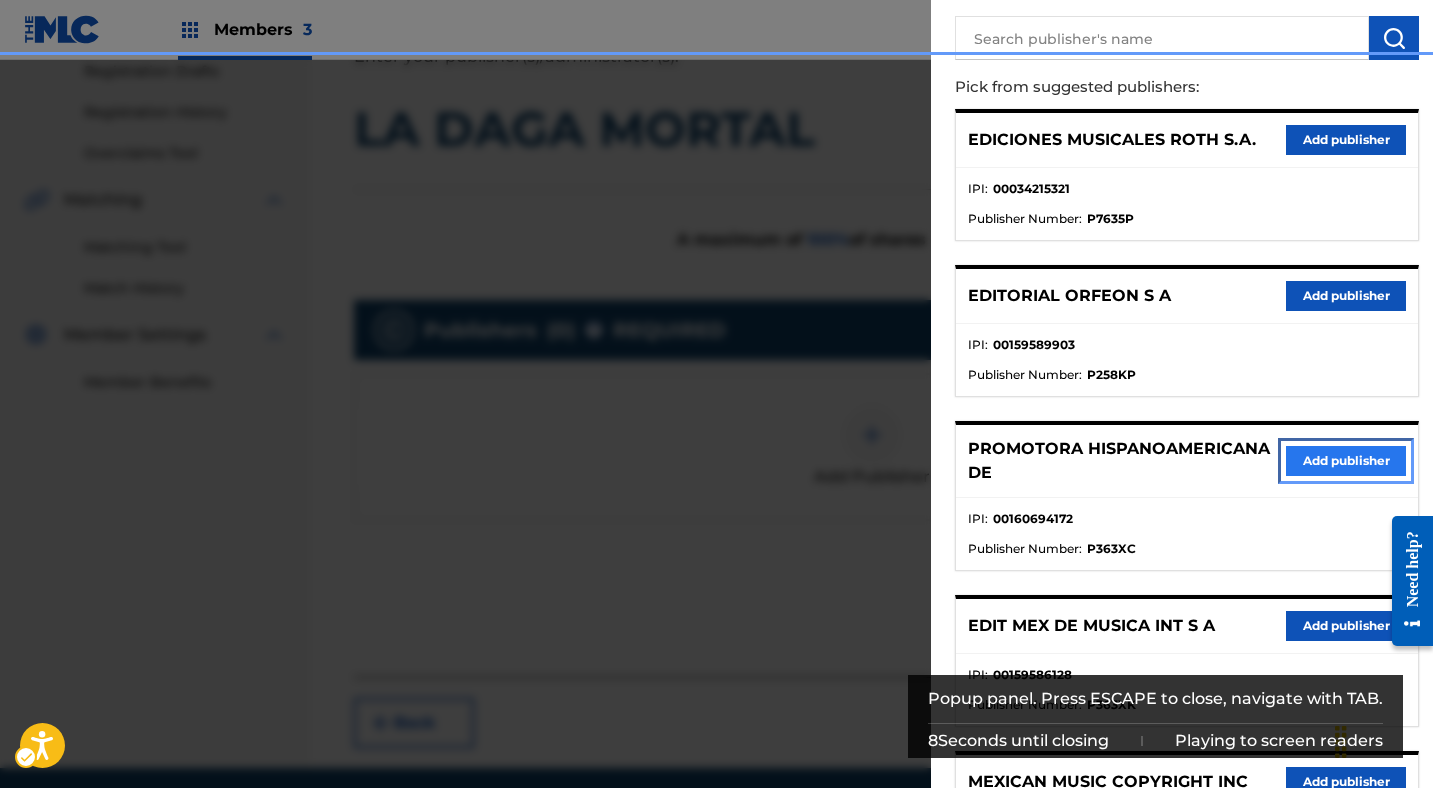 click on "Add publisher" at bounding box center [1346, 461] 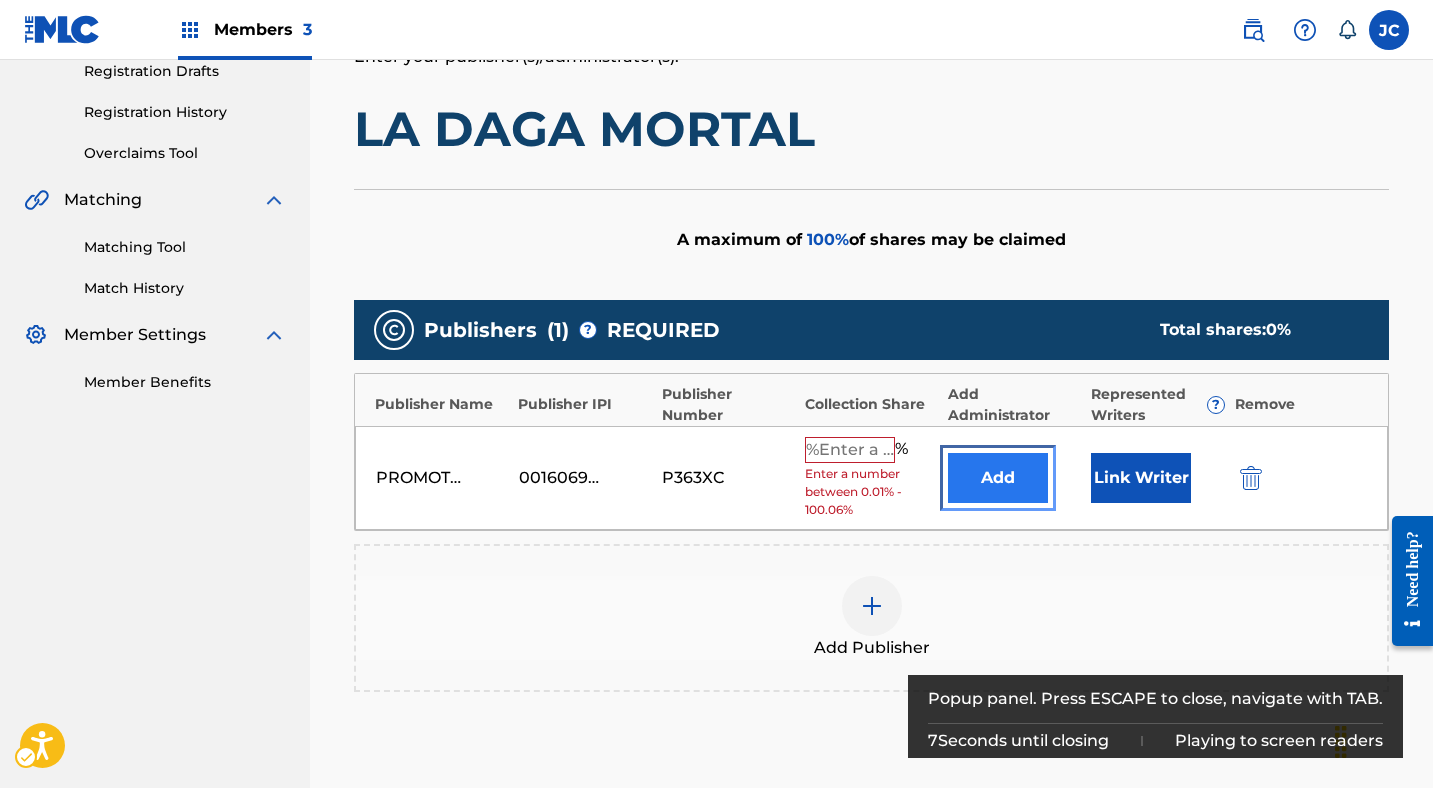 click on "Add" at bounding box center (998, 478) 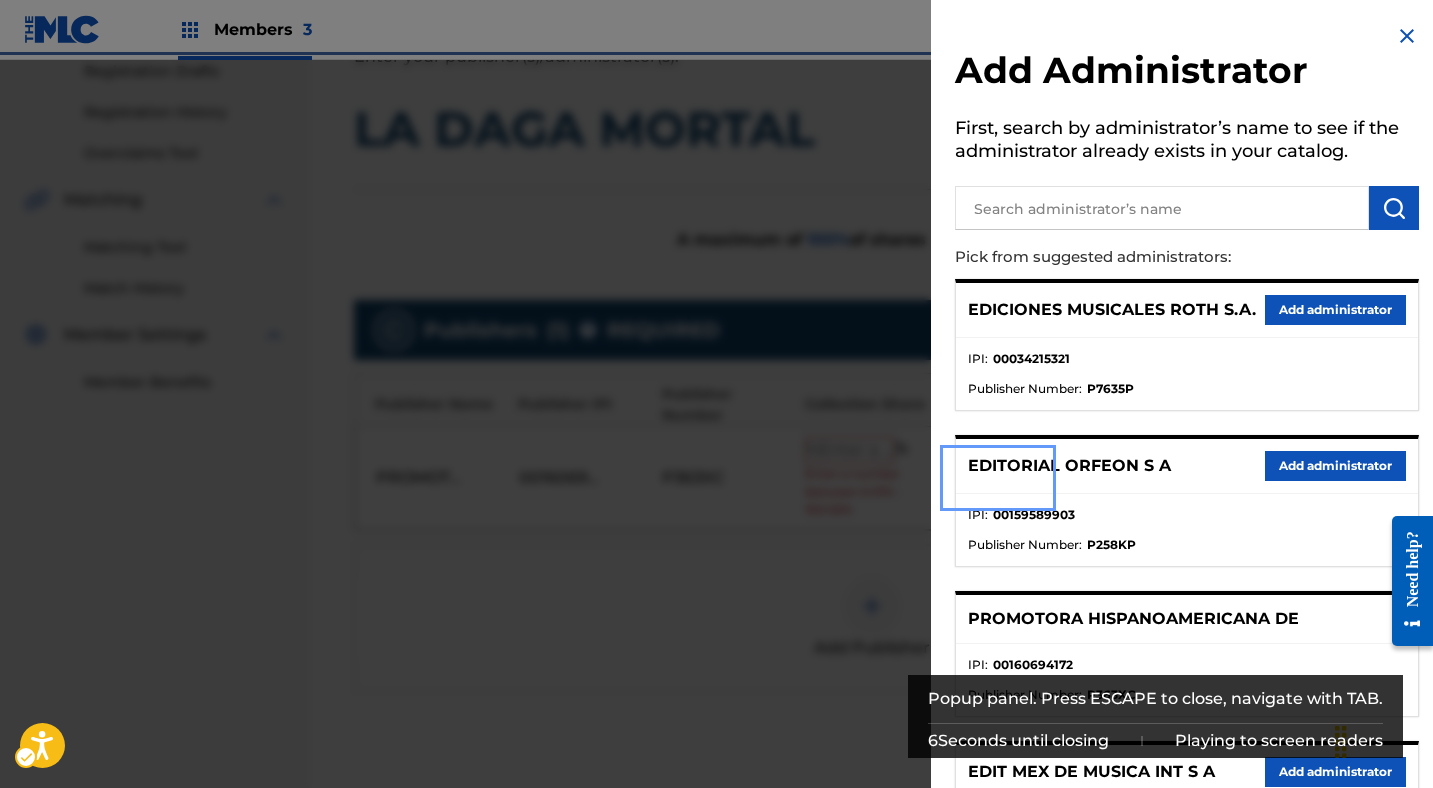 click on "PROMOTORA HISPANOAMERICANA DE" at bounding box center [1133, 619] 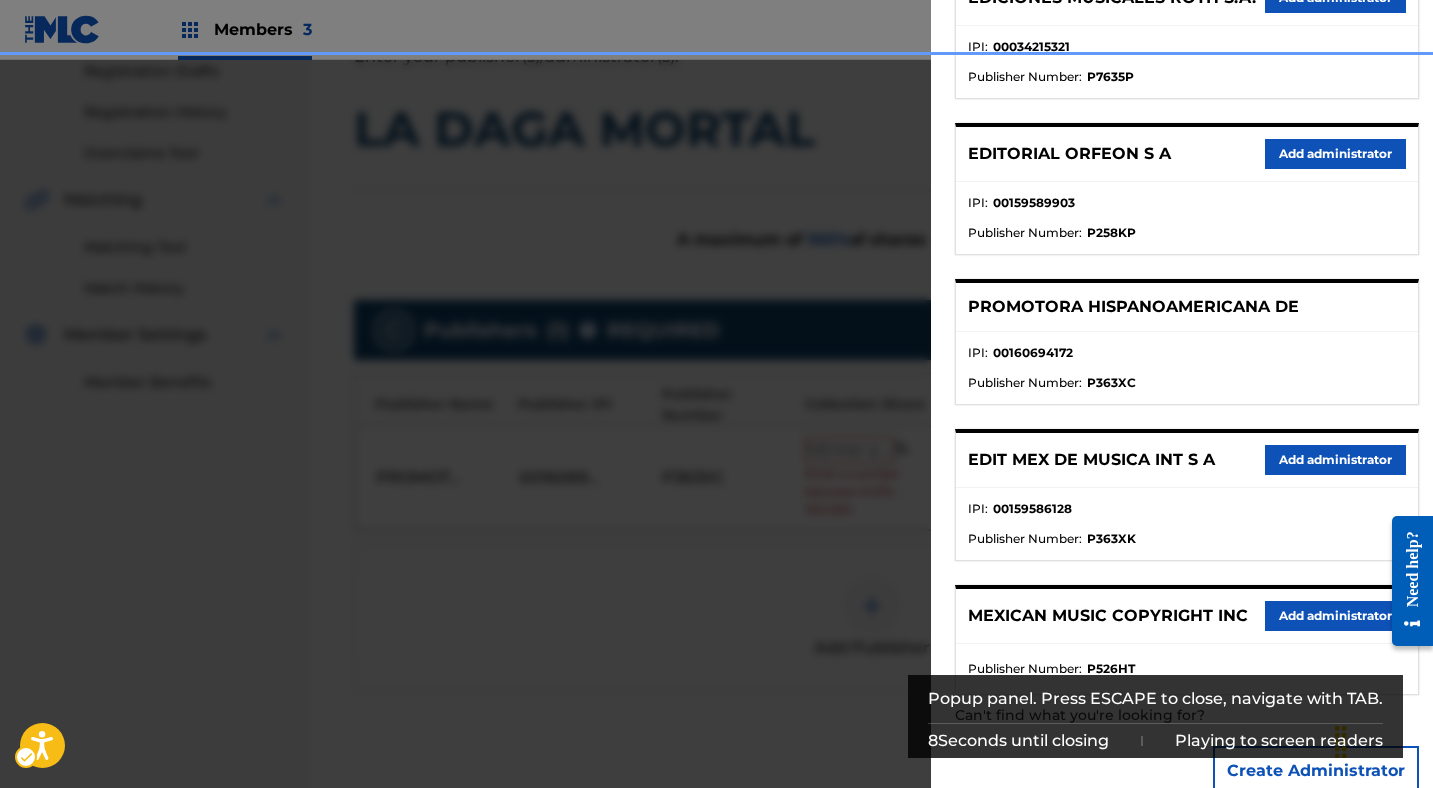 scroll, scrollTop: 353, scrollLeft: 0, axis: vertical 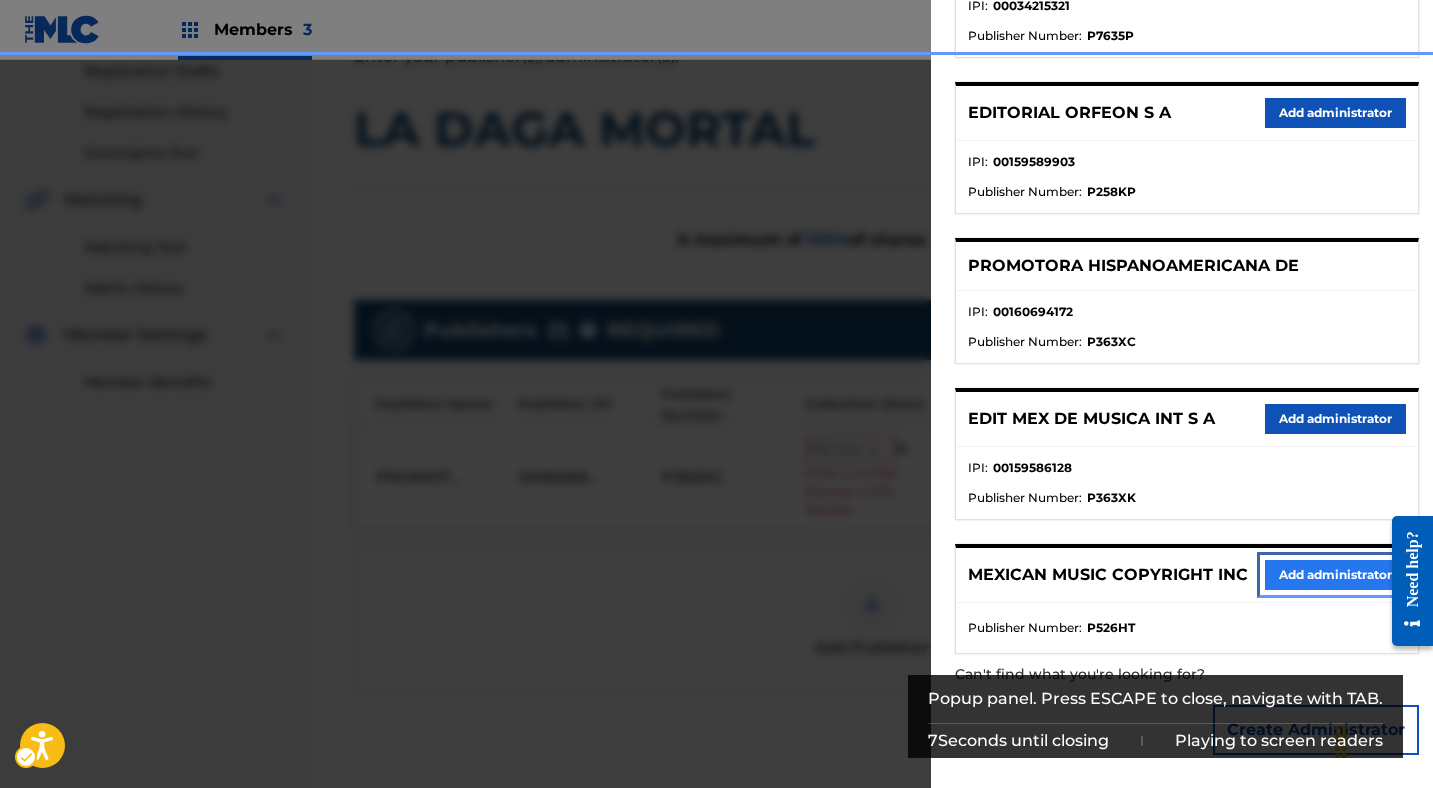 click on "Add administrator" at bounding box center [1335, 575] 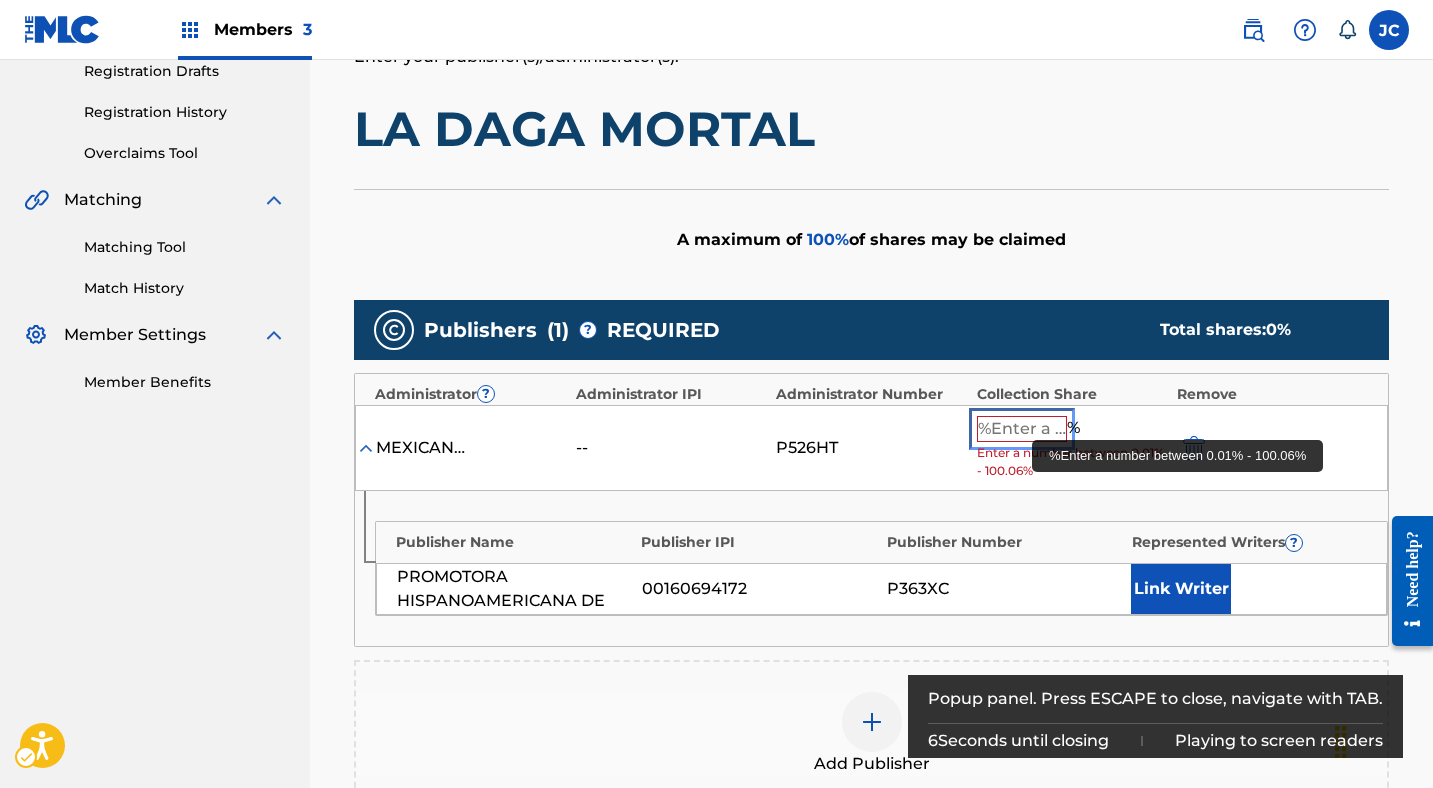 click at bounding box center [1022, 429] 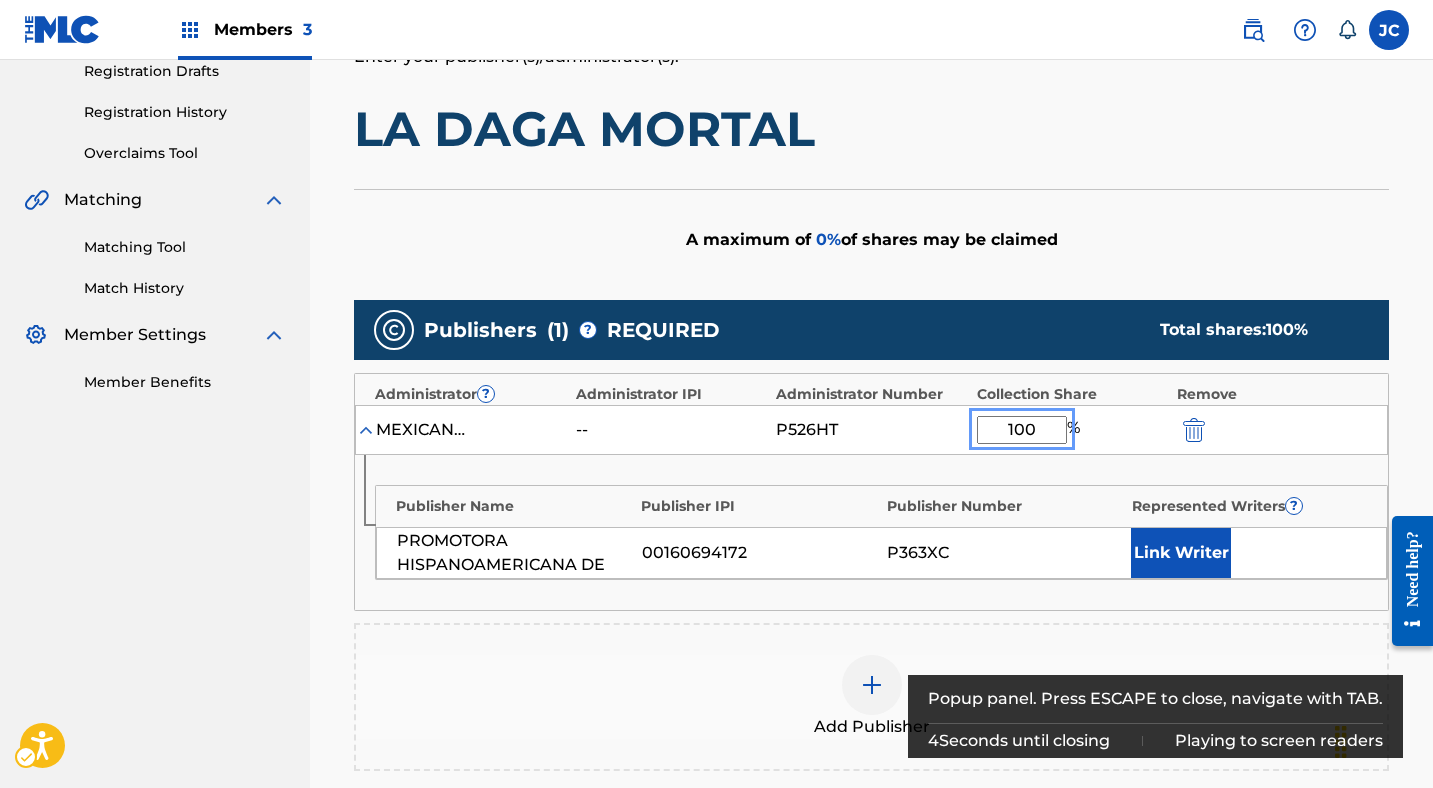 type on "100" 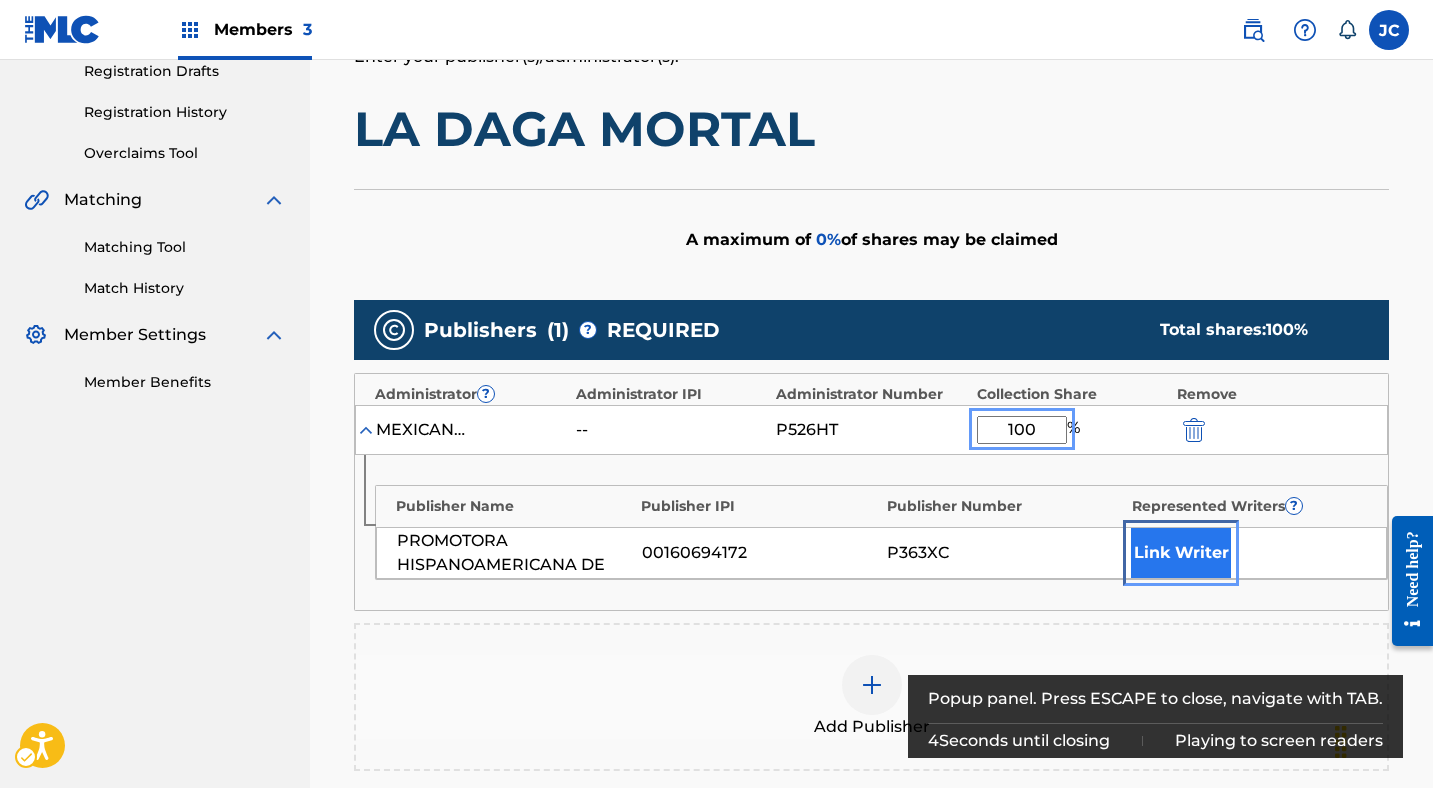 click on "Link Writer" at bounding box center [1181, 553] 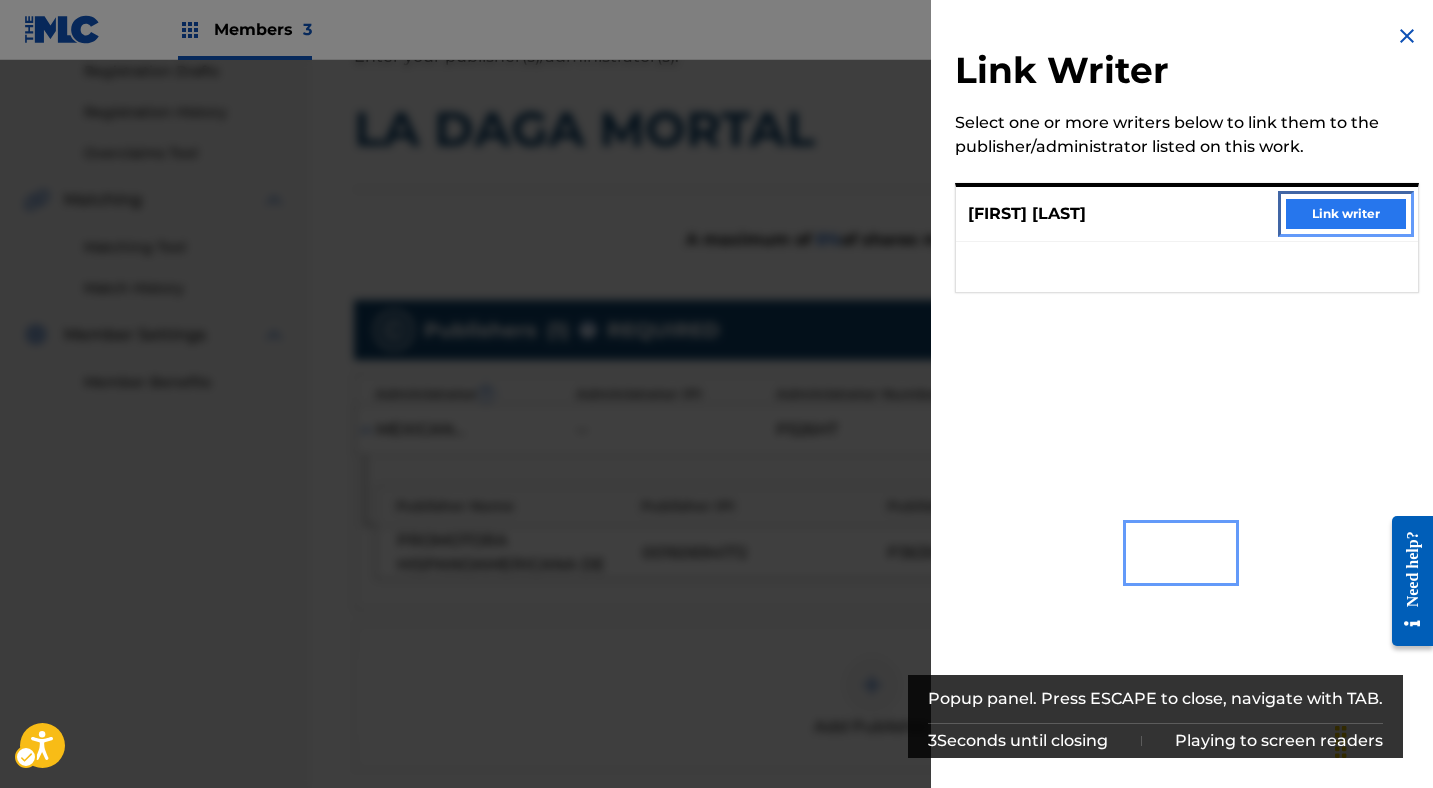 click on "Link writer" at bounding box center [1346, 214] 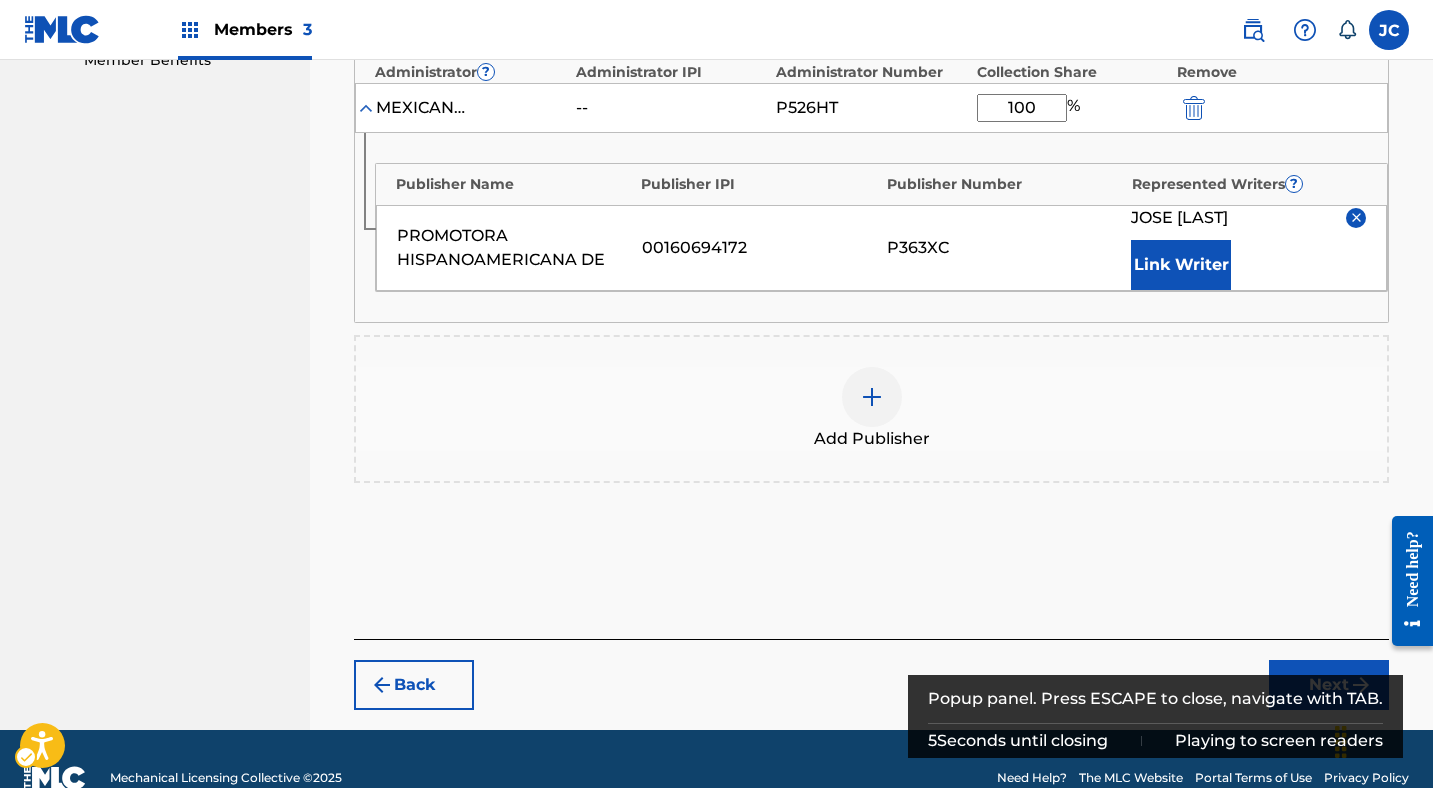 scroll, scrollTop: 730, scrollLeft: 0, axis: vertical 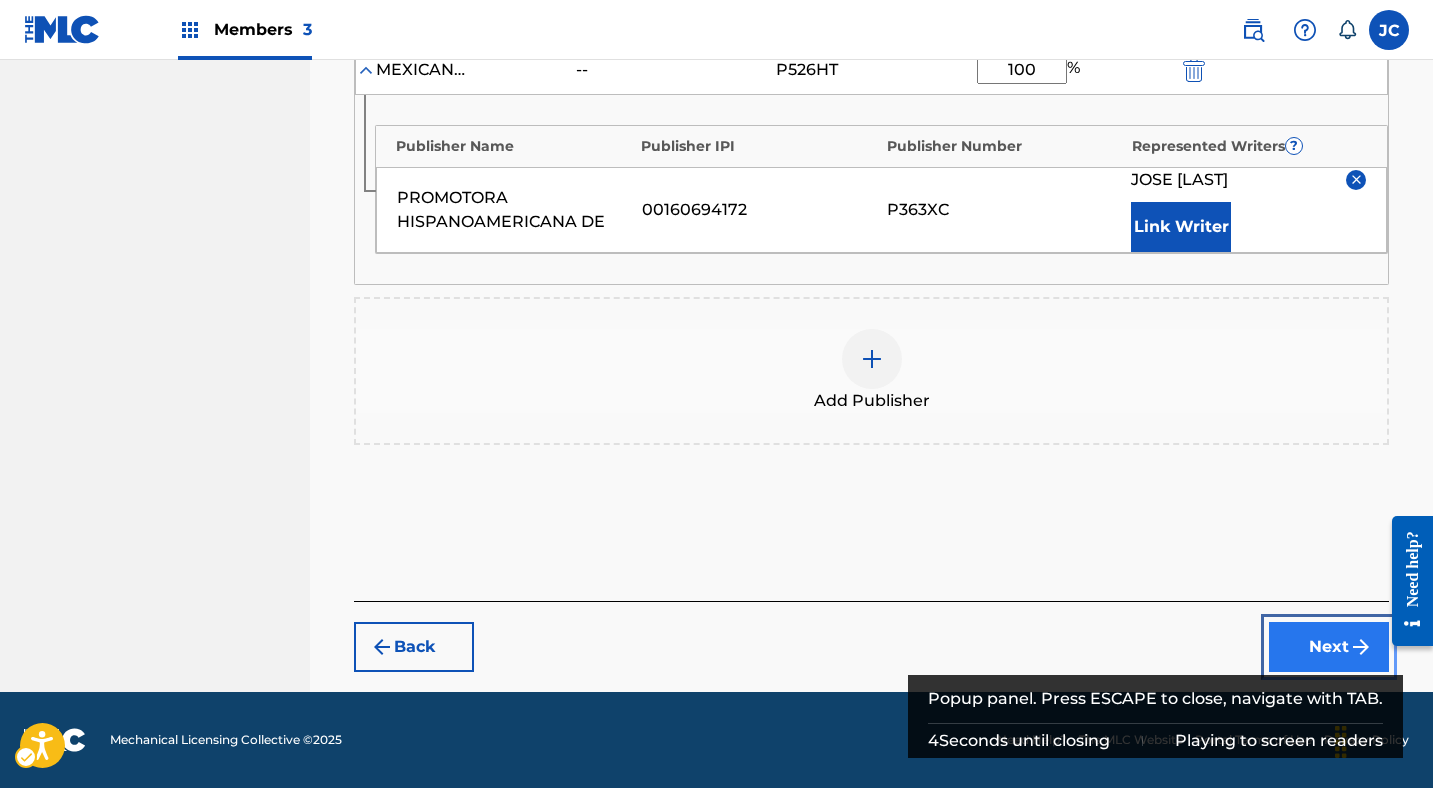 click on "Next" at bounding box center (1329, 647) 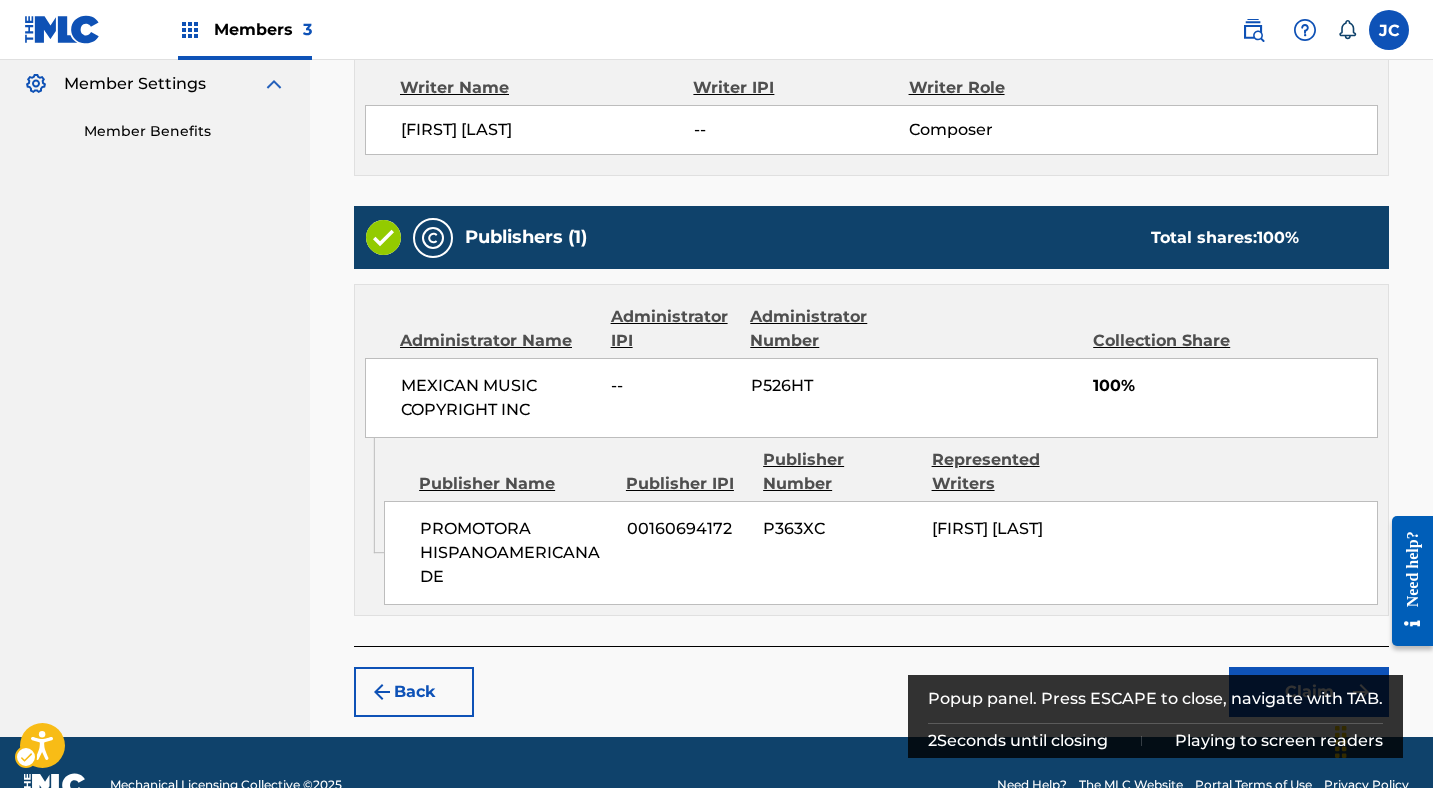scroll, scrollTop: 640, scrollLeft: 0, axis: vertical 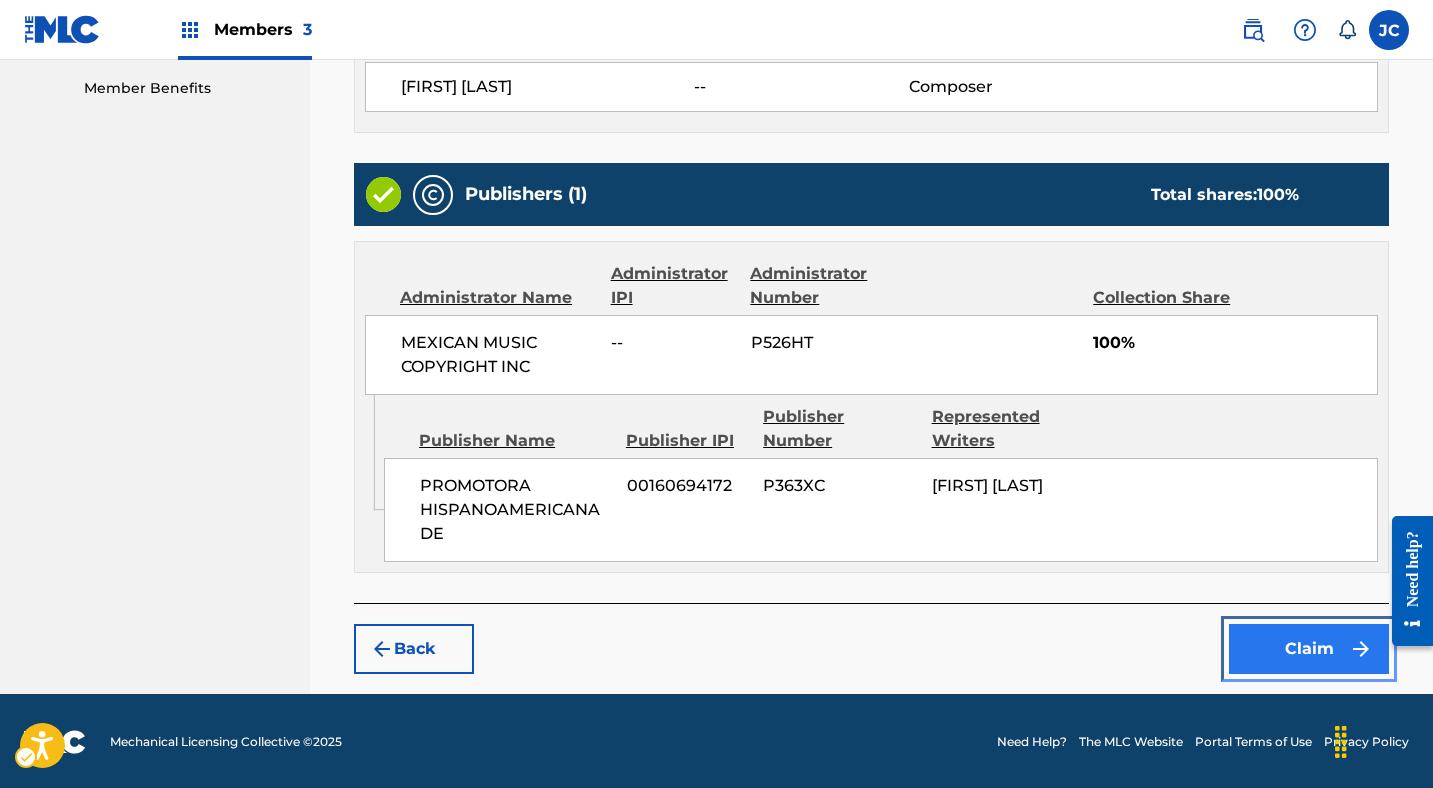 click on "Claim" at bounding box center [1309, 649] 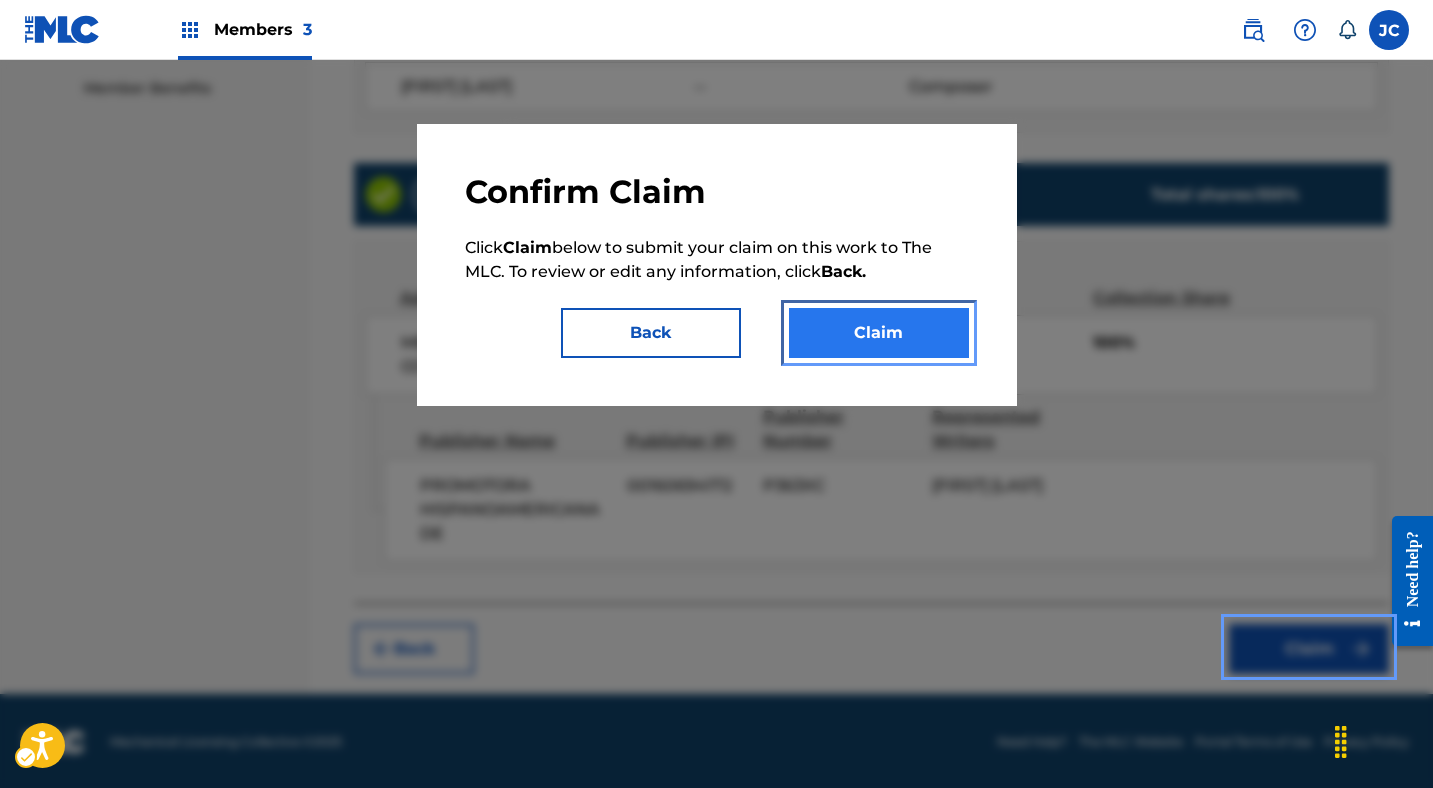 click on "Claim" at bounding box center (879, 333) 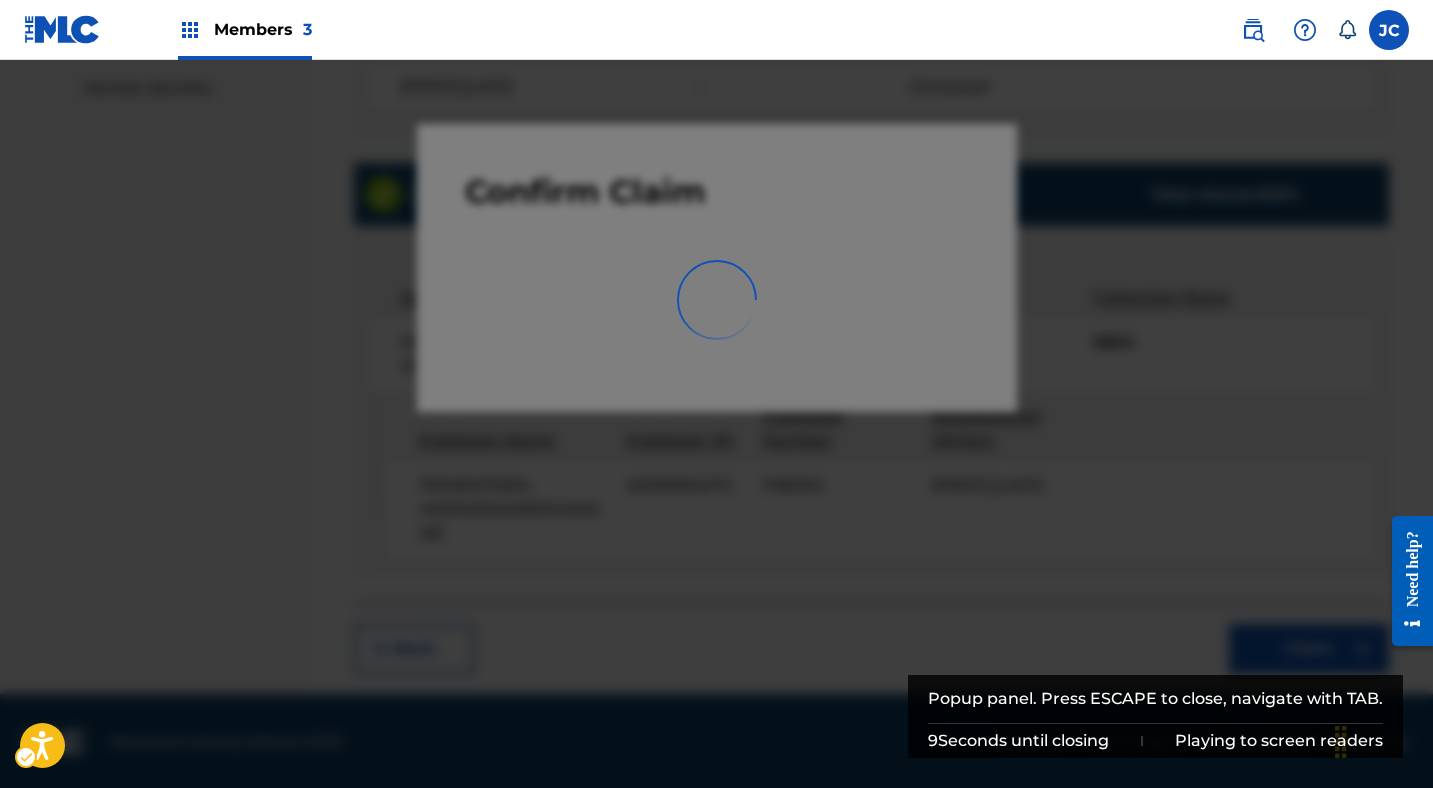 scroll, scrollTop: 91, scrollLeft: 0, axis: vertical 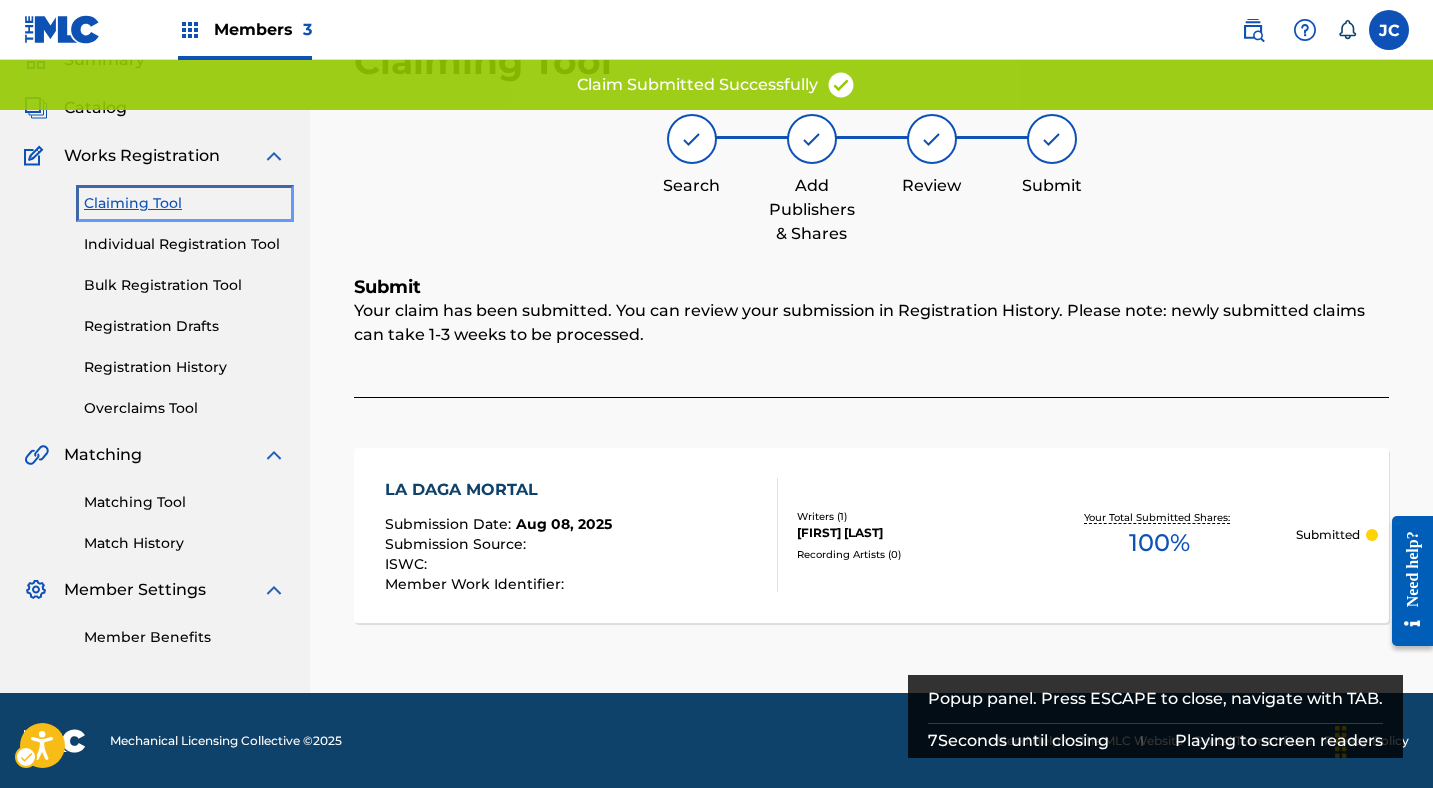 click on "Claiming Tool" at bounding box center (185, 203) 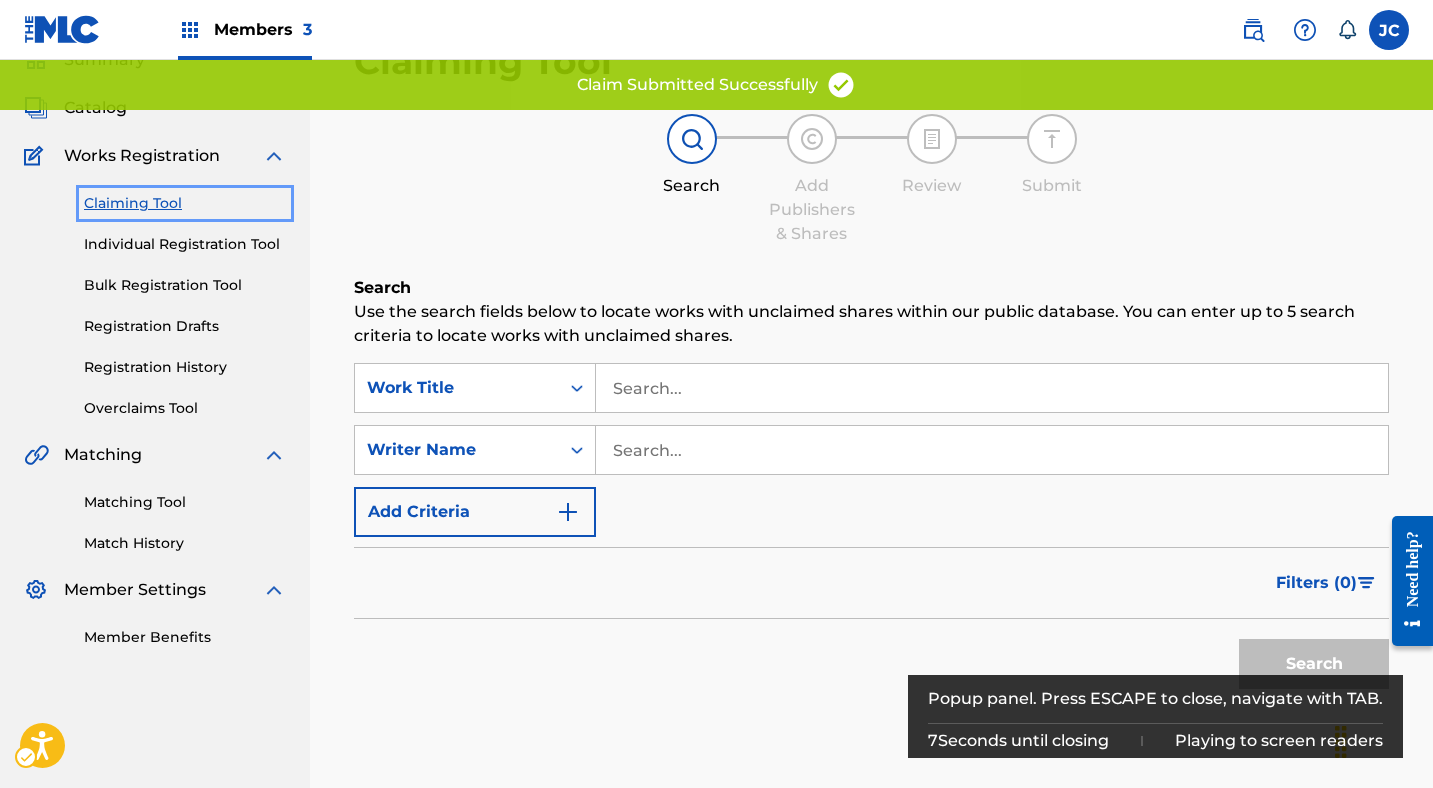 scroll, scrollTop: 0, scrollLeft: 0, axis: both 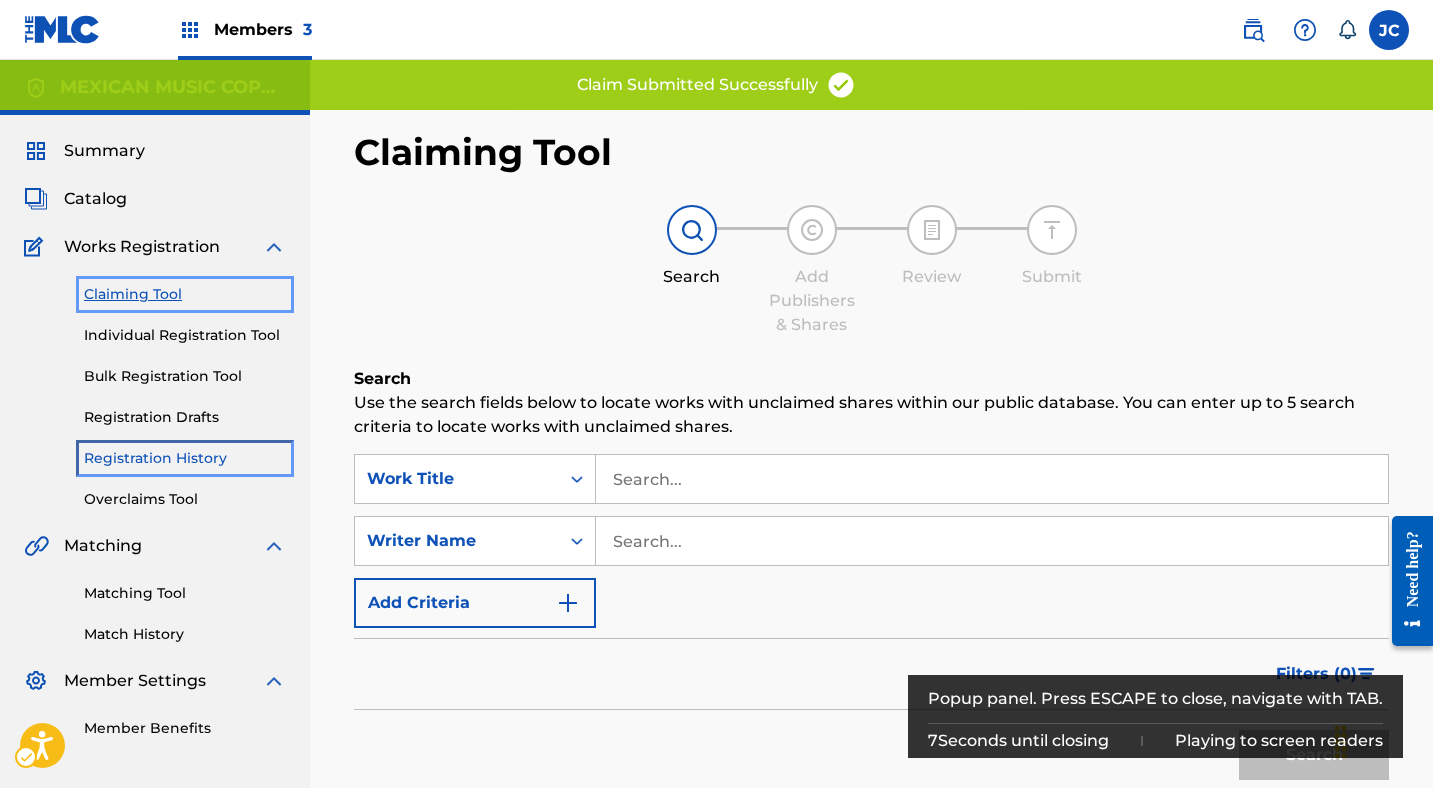click on "Registration History" at bounding box center [185, 458] 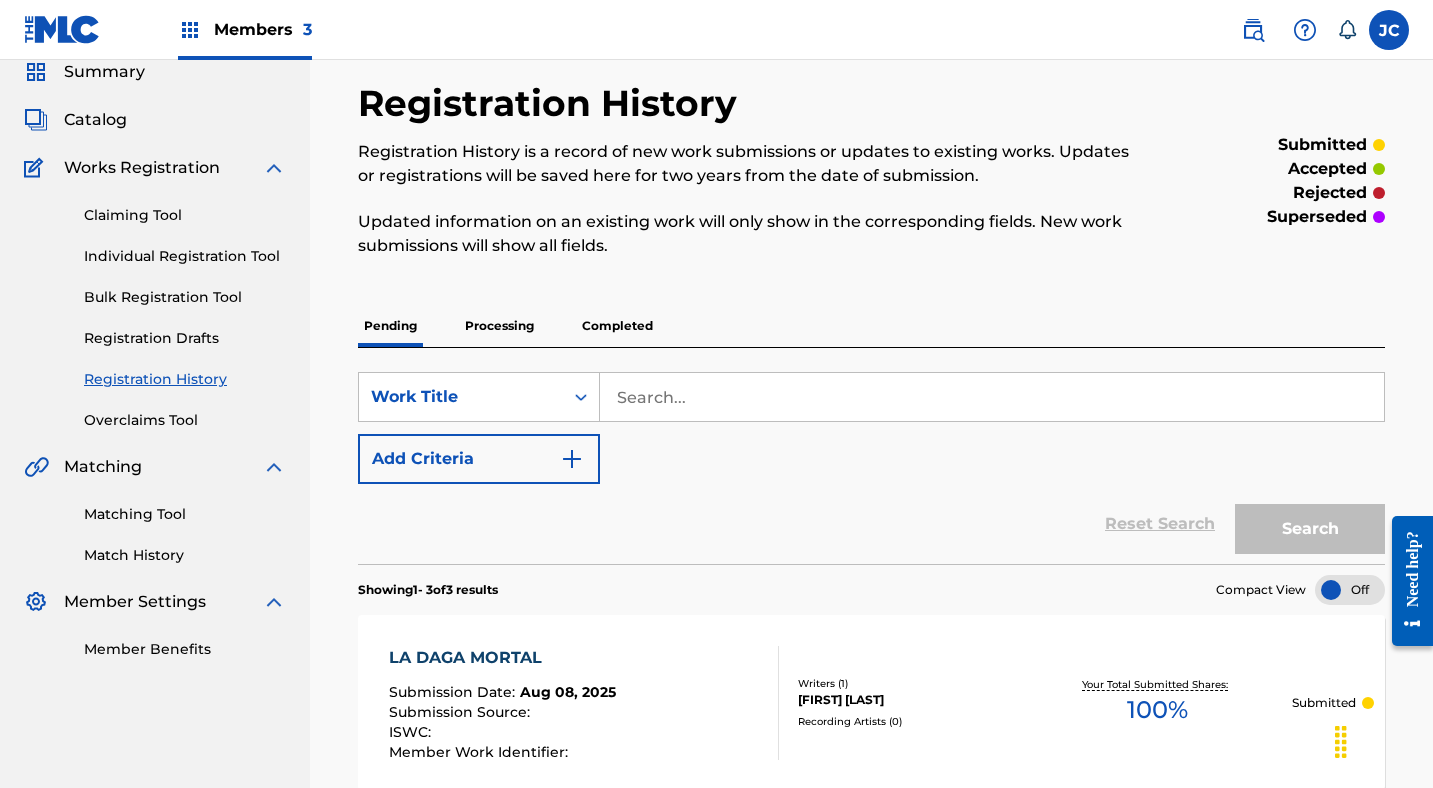 scroll, scrollTop: 253, scrollLeft: 0, axis: vertical 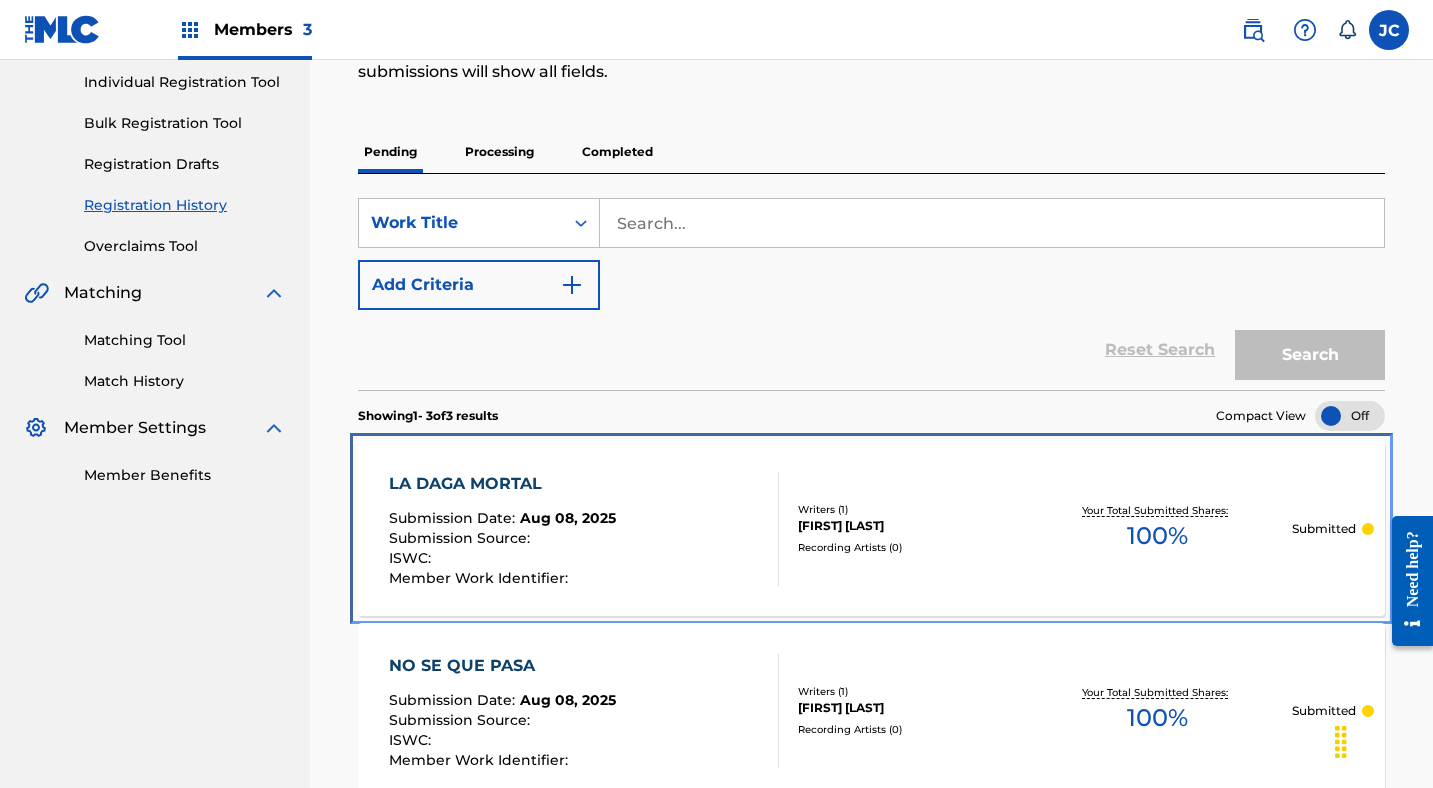click on "LA DAGA MORTAL Submission Date : Aug 08, 2025 Submission Source : ISWC : Member Work Identifier : Writers ( 1 ) JOSE CASTELLANOS ABARCA Recording Artists ( 0 ) Your Total Submitted Shares: 100 %   Submitted" at bounding box center [871, 528] 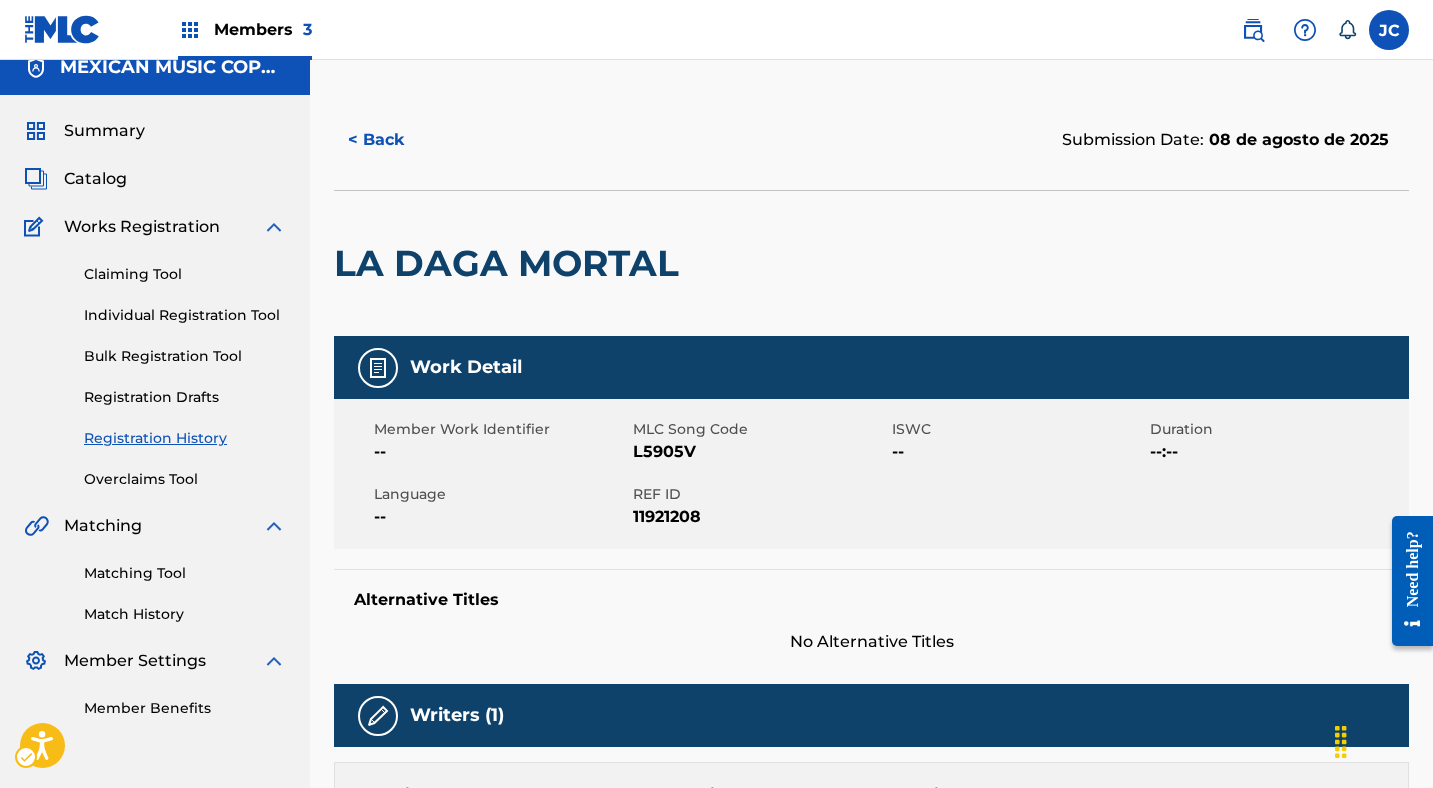 scroll, scrollTop: 0, scrollLeft: 0, axis: both 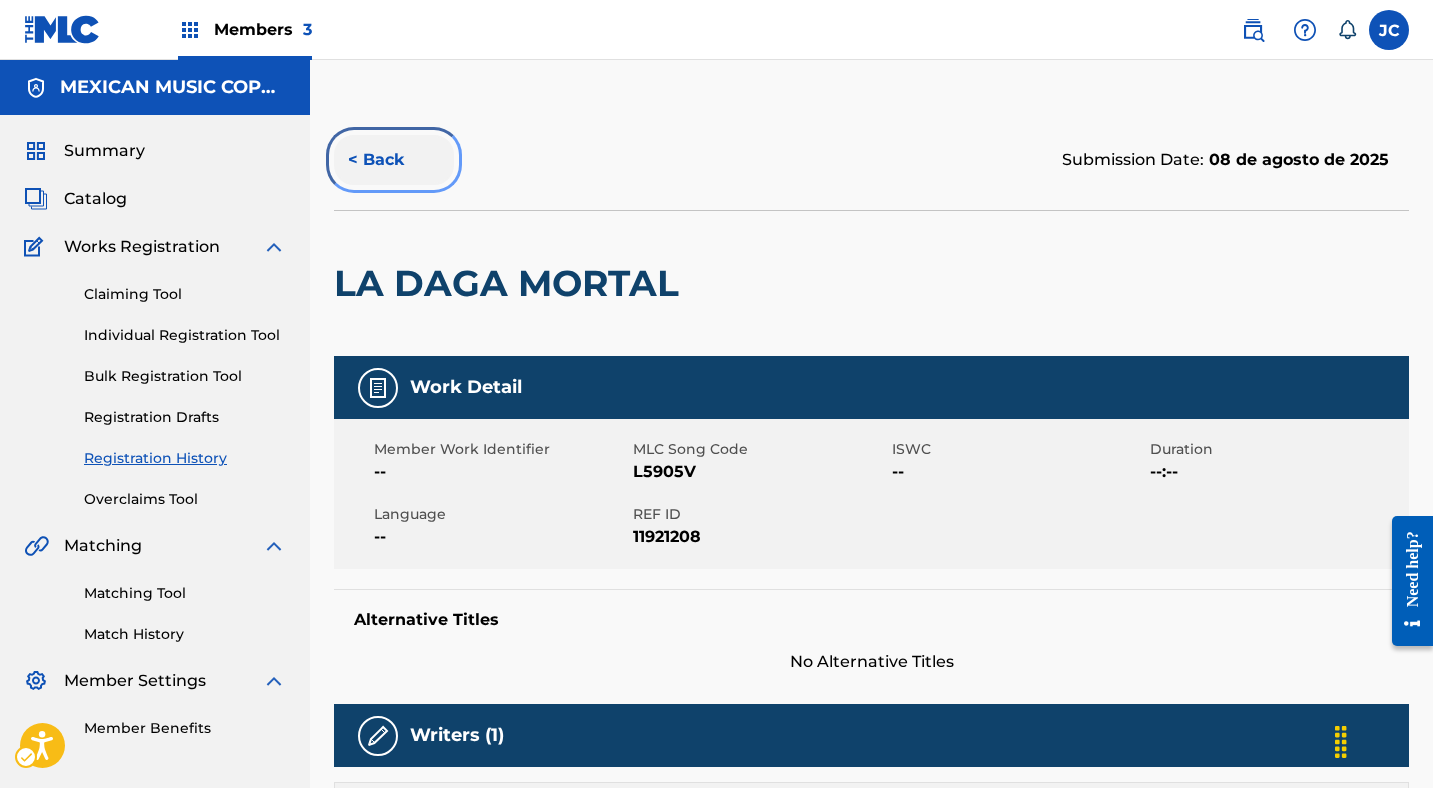 click on "< Back" at bounding box center [394, 160] 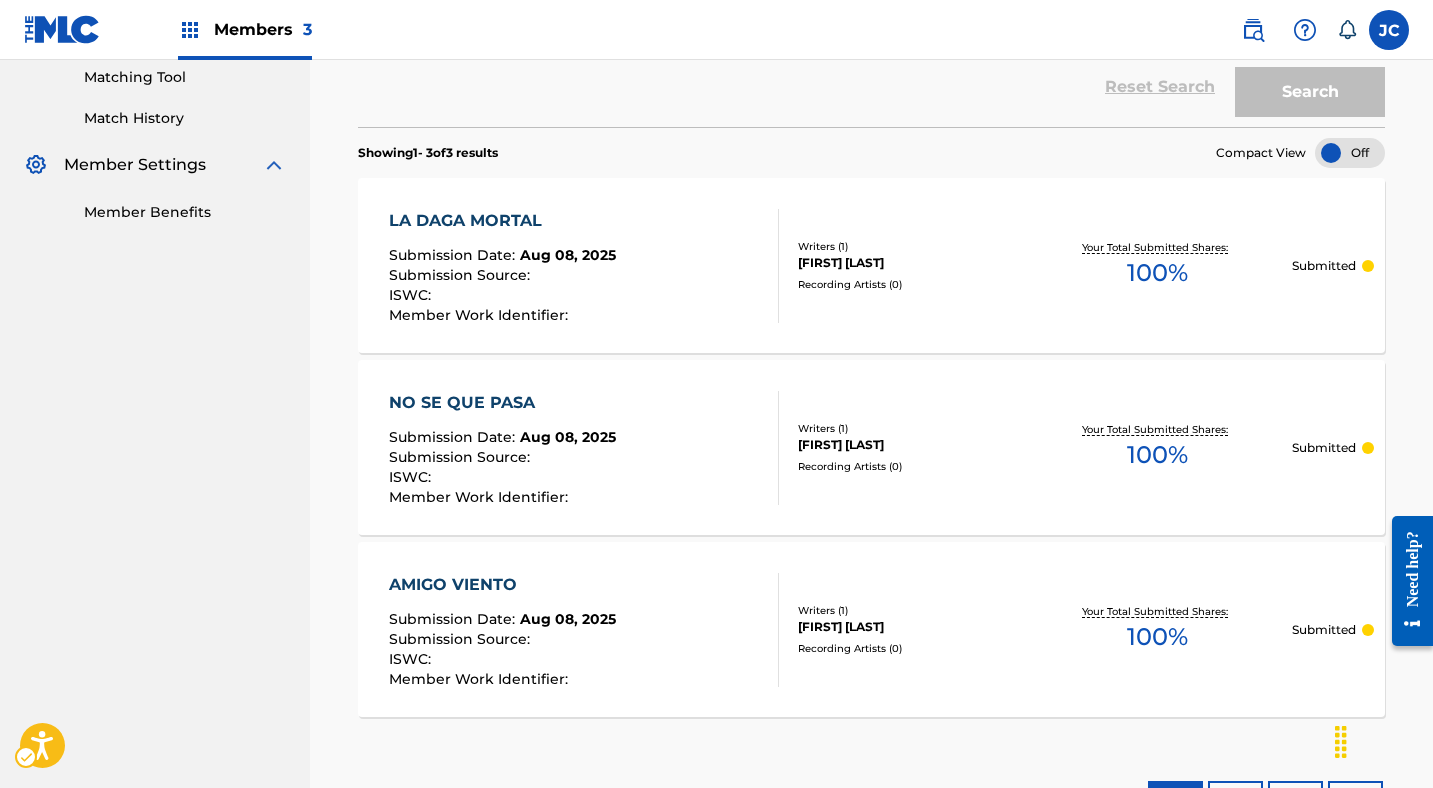 scroll, scrollTop: 0, scrollLeft: 0, axis: both 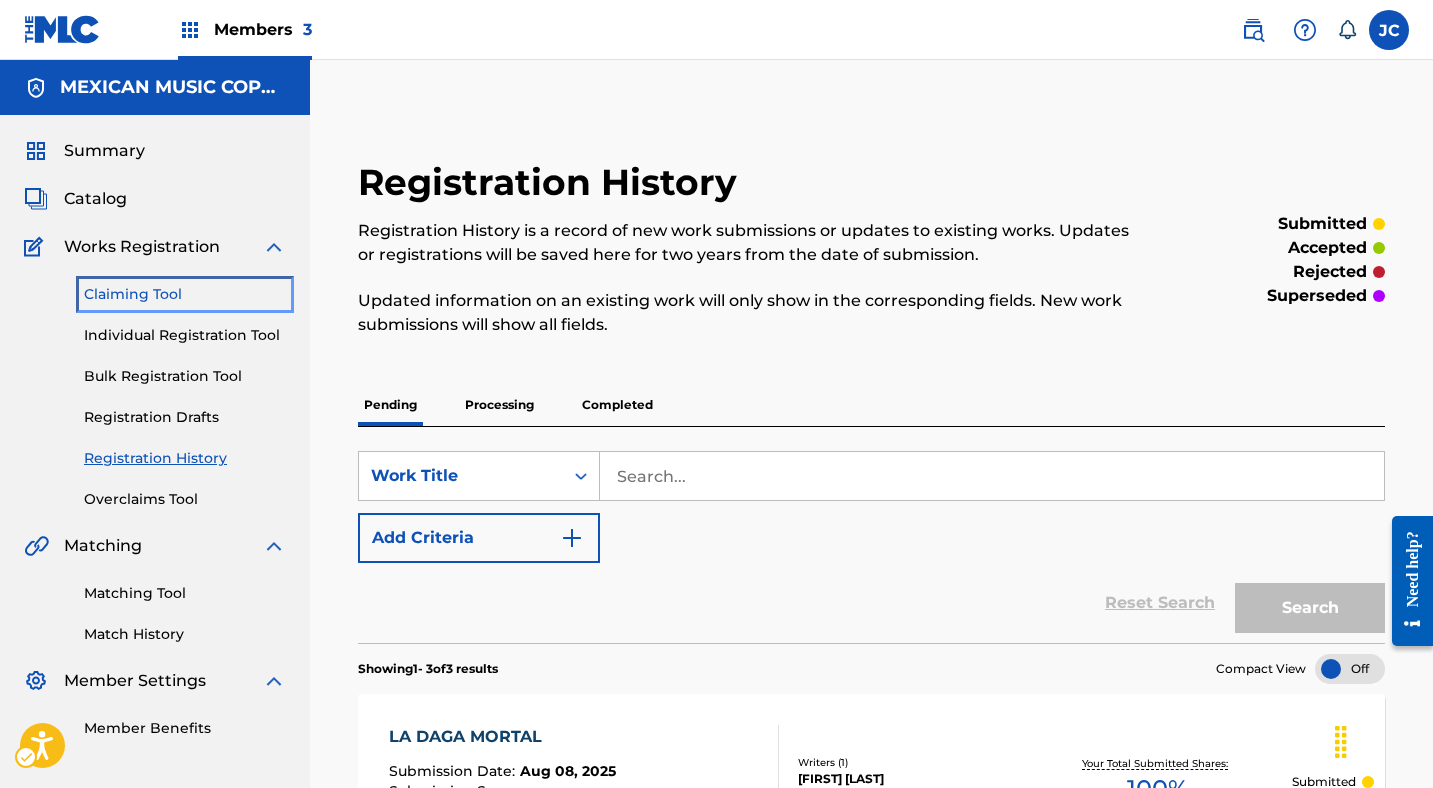 click on "Claiming Tool" at bounding box center [185, 294] 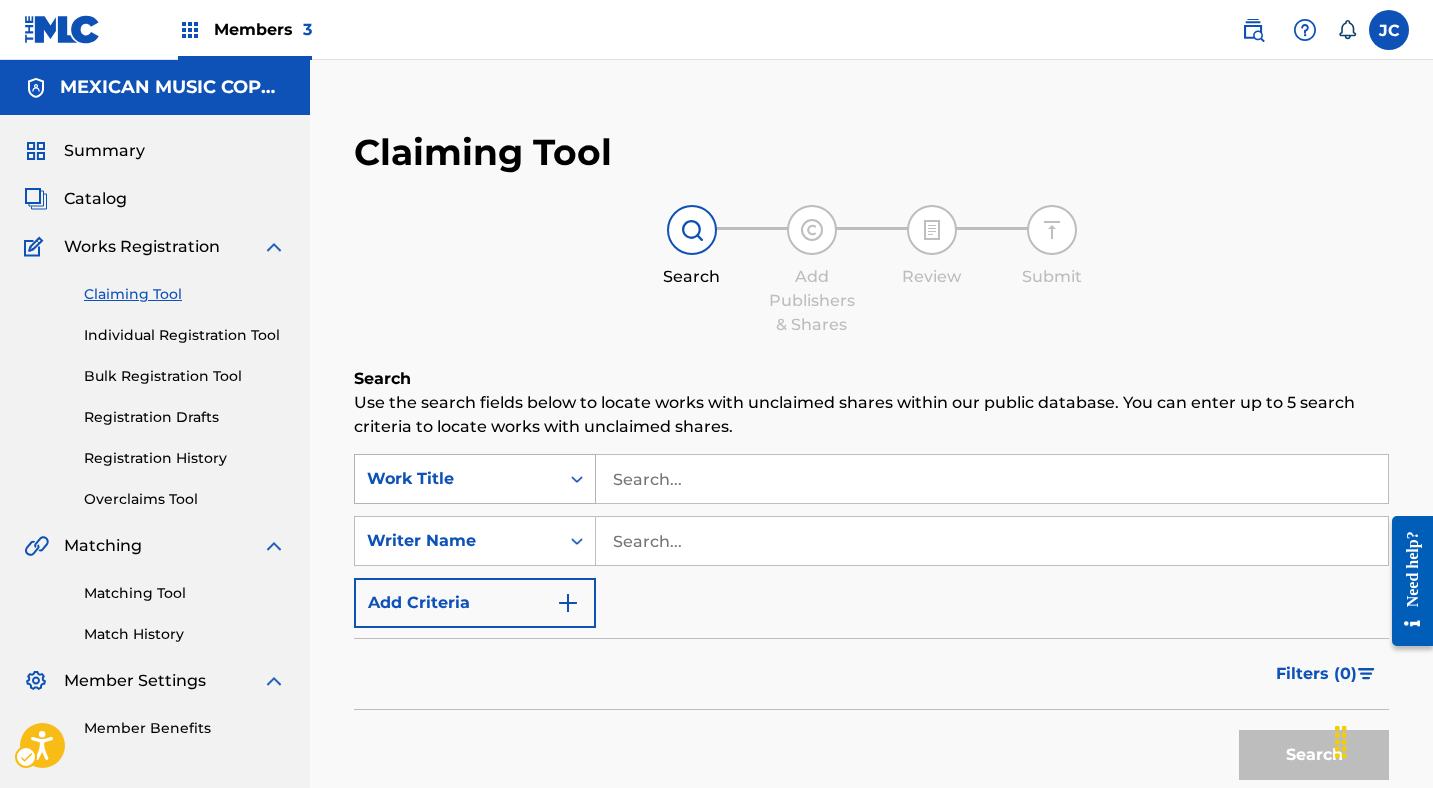click on "Work Title  | Submit" at bounding box center (457, 479) 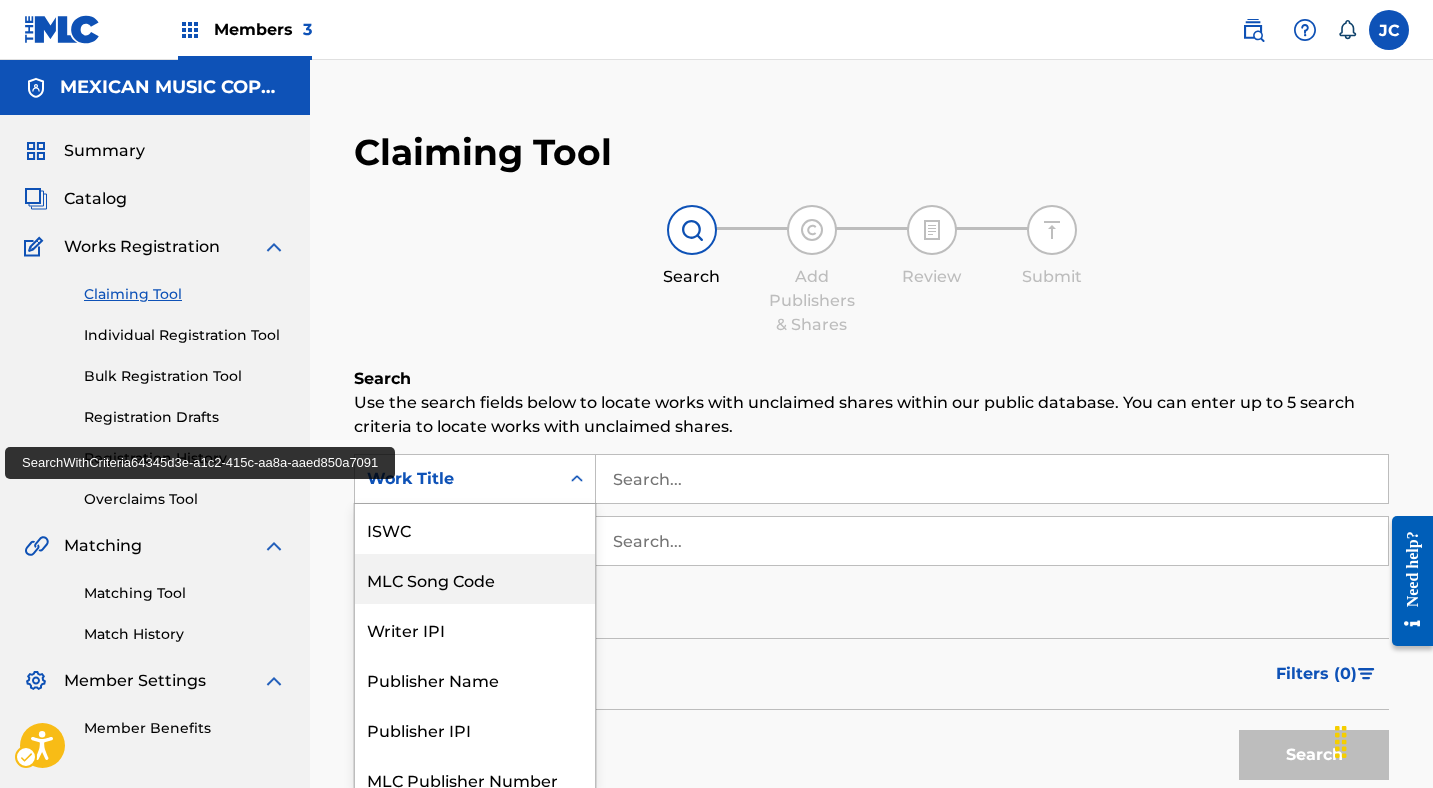 scroll, scrollTop: 15, scrollLeft: 0, axis: vertical 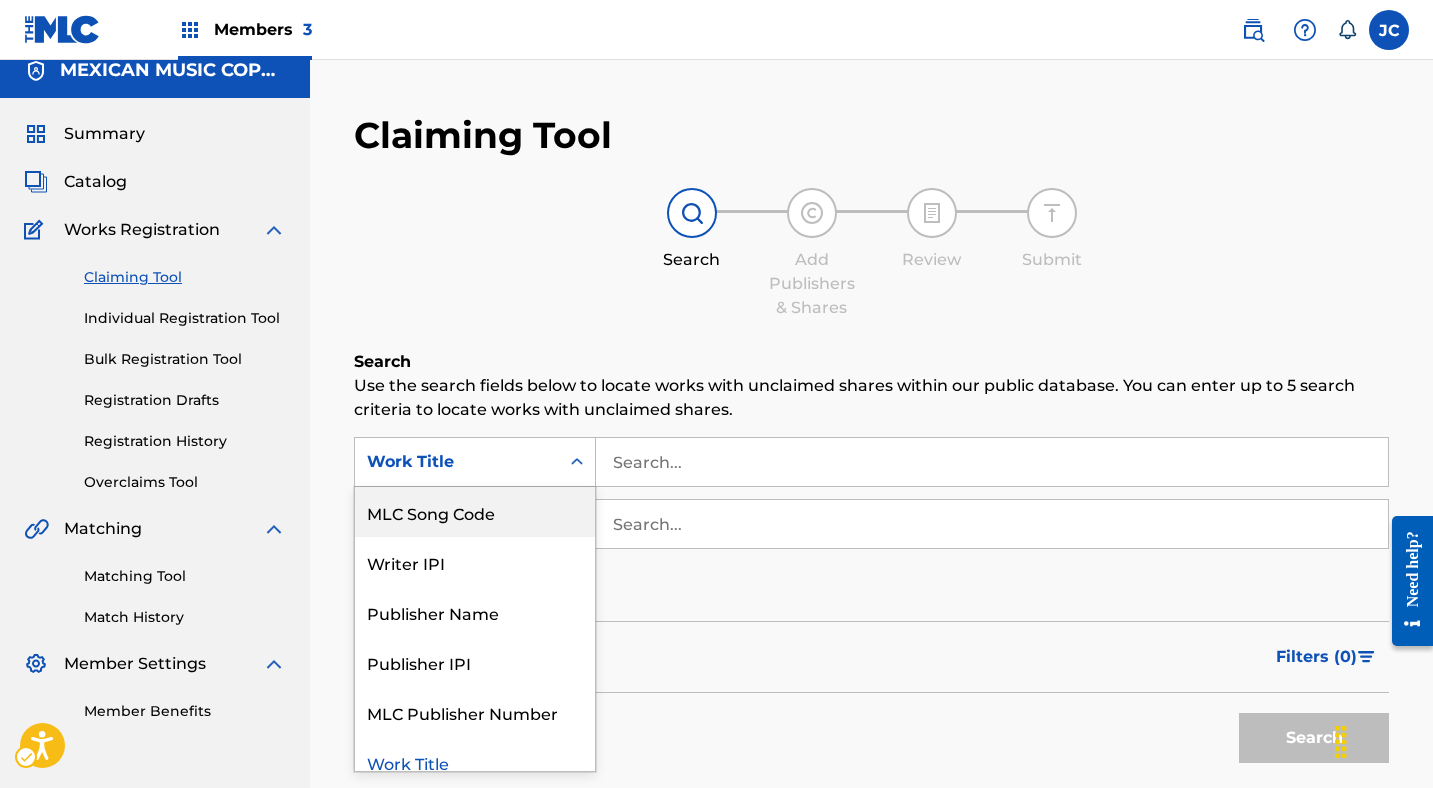 click on "MLC Song Code" at bounding box center [475, 512] 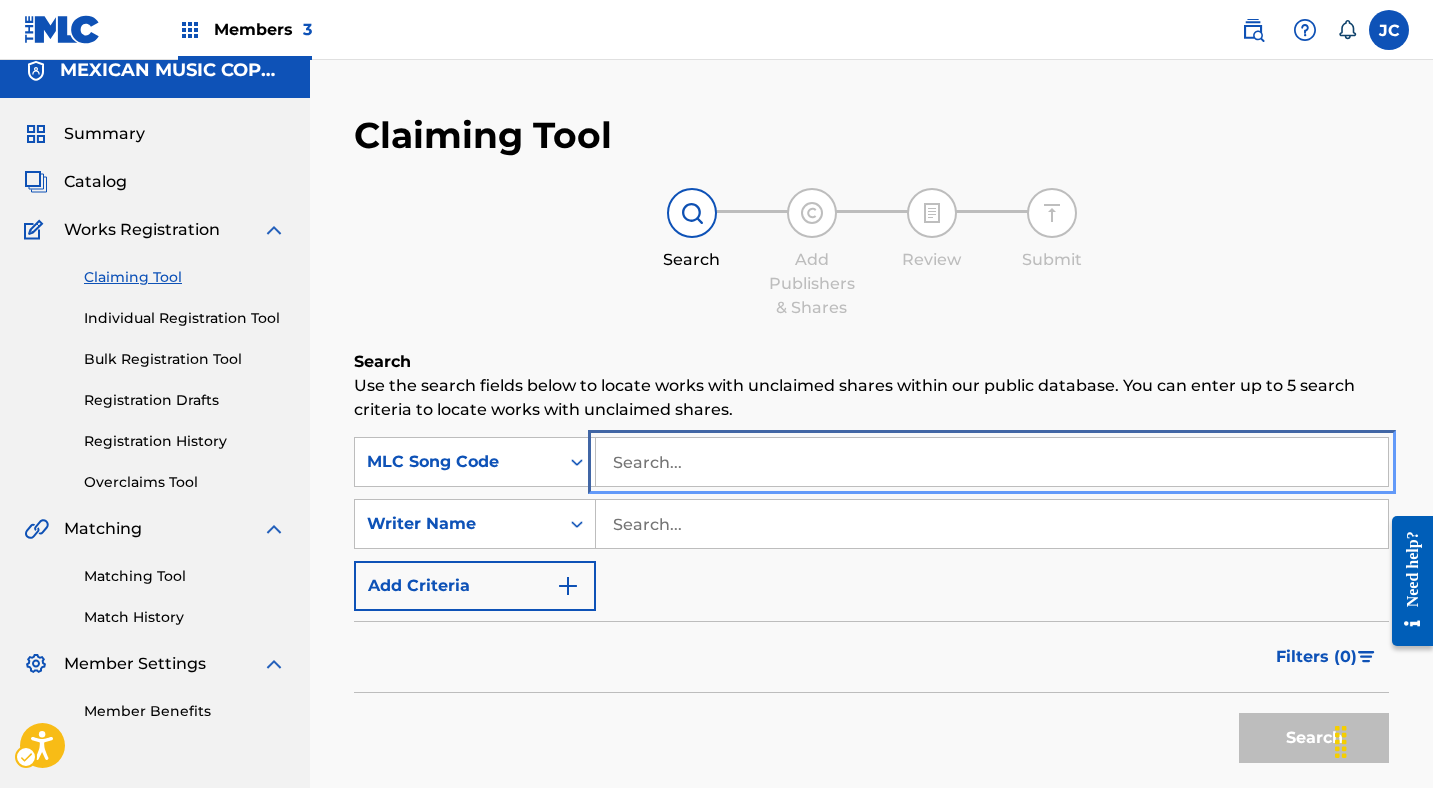 click at bounding box center [992, 462] 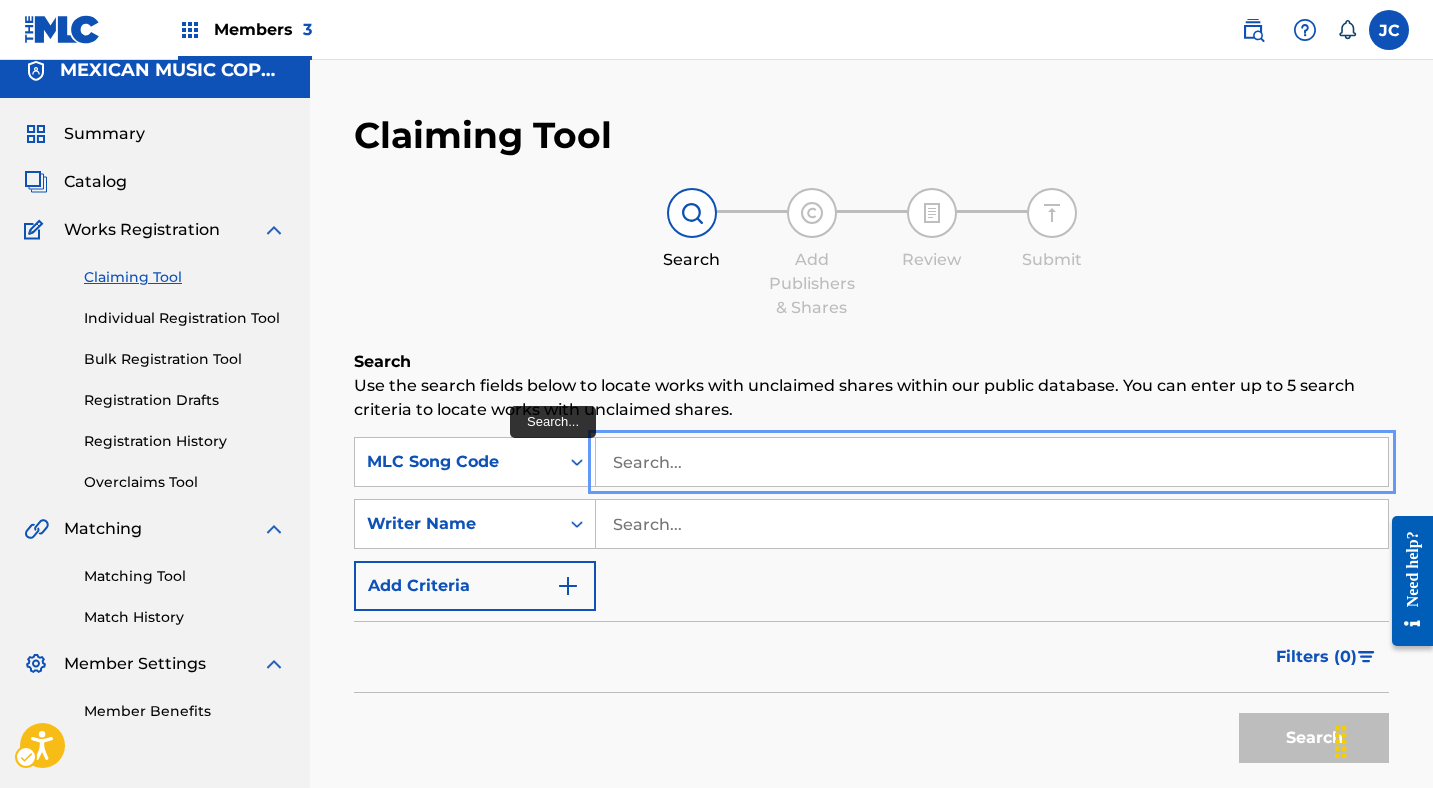 paste on "925653" 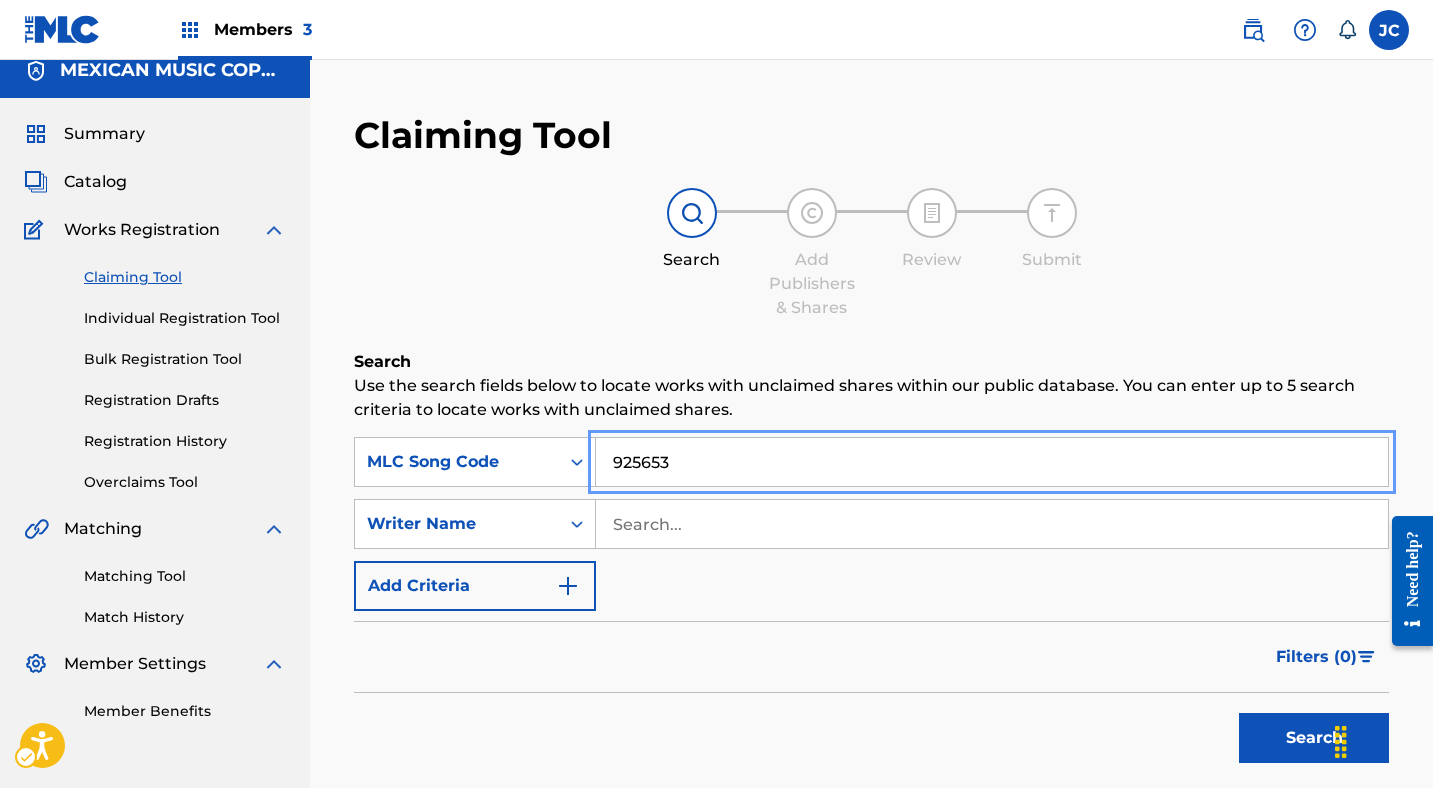 type on "925653" 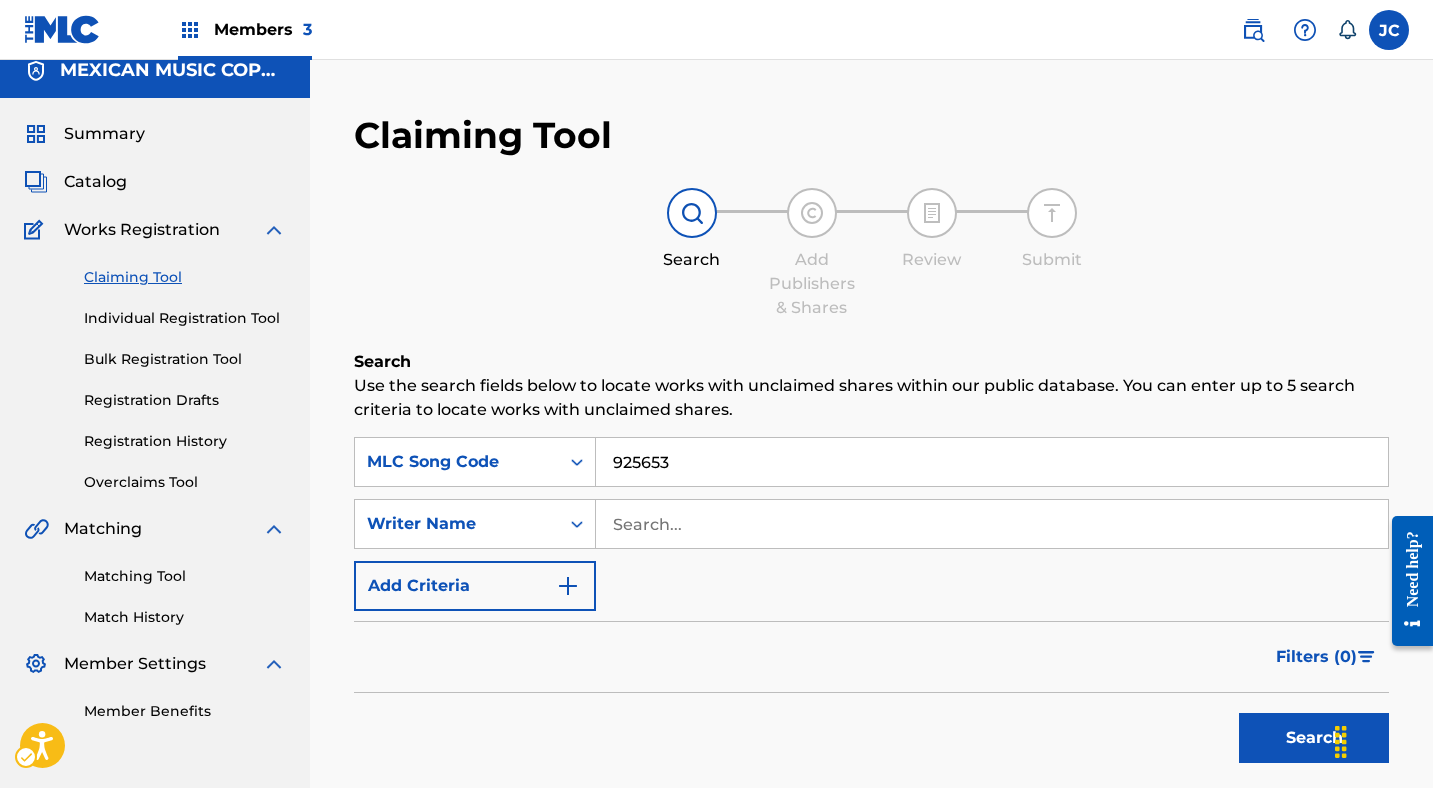 scroll, scrollTop: 173, scrollLeft: 0, axis: vertical 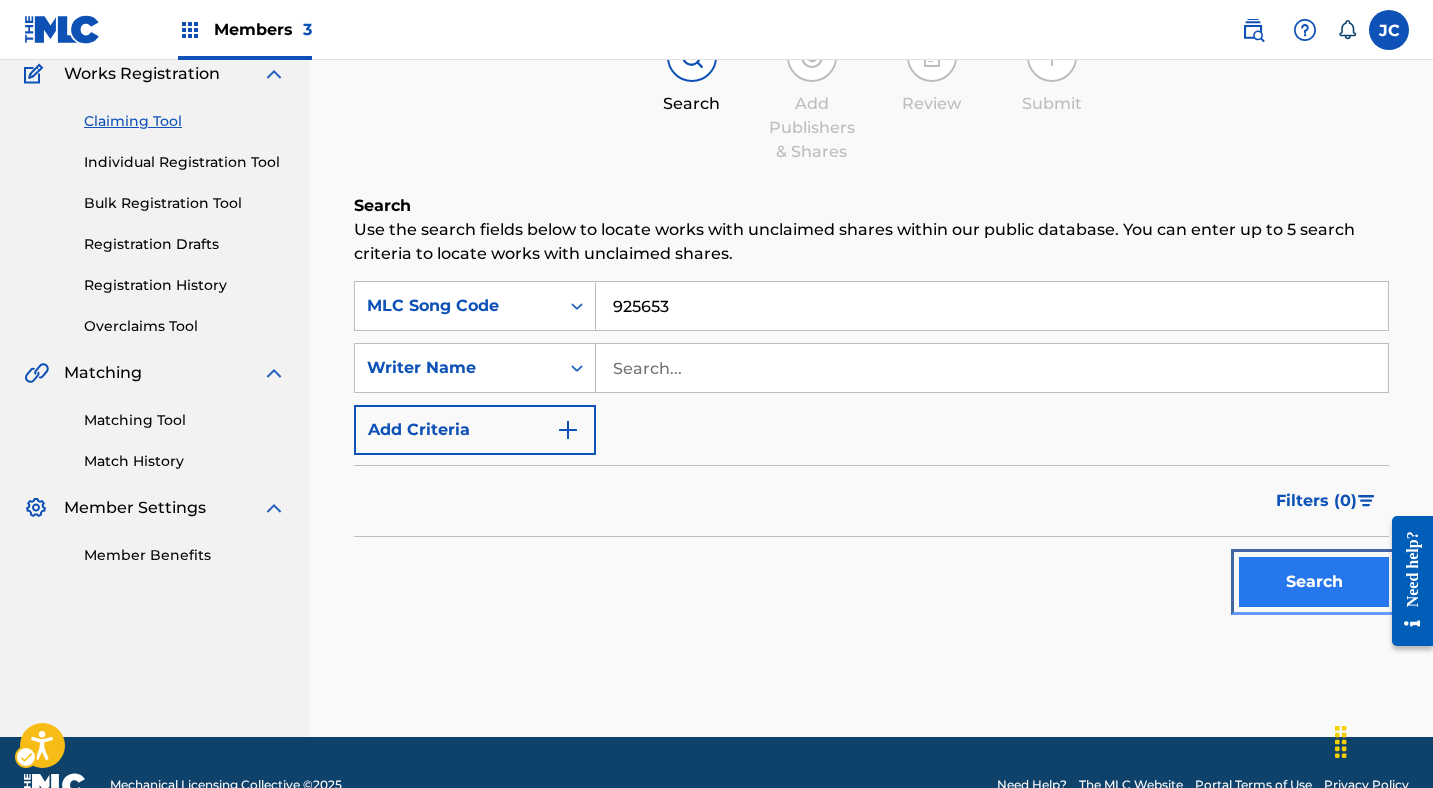 click on "Search" at bounding box center (1314, 582) 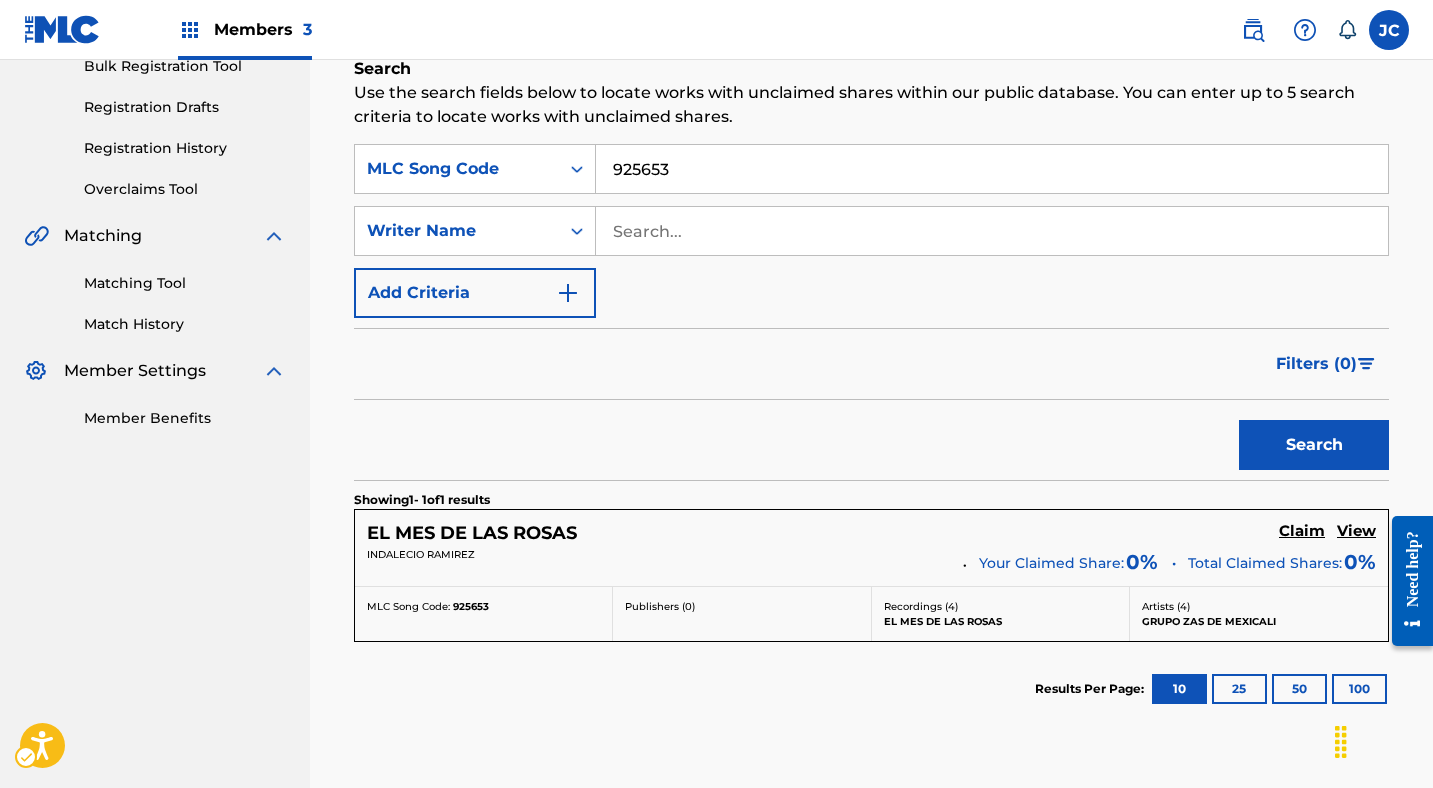 scroll, scrollTop: 349, scrollLeft: 0, axis: vertical 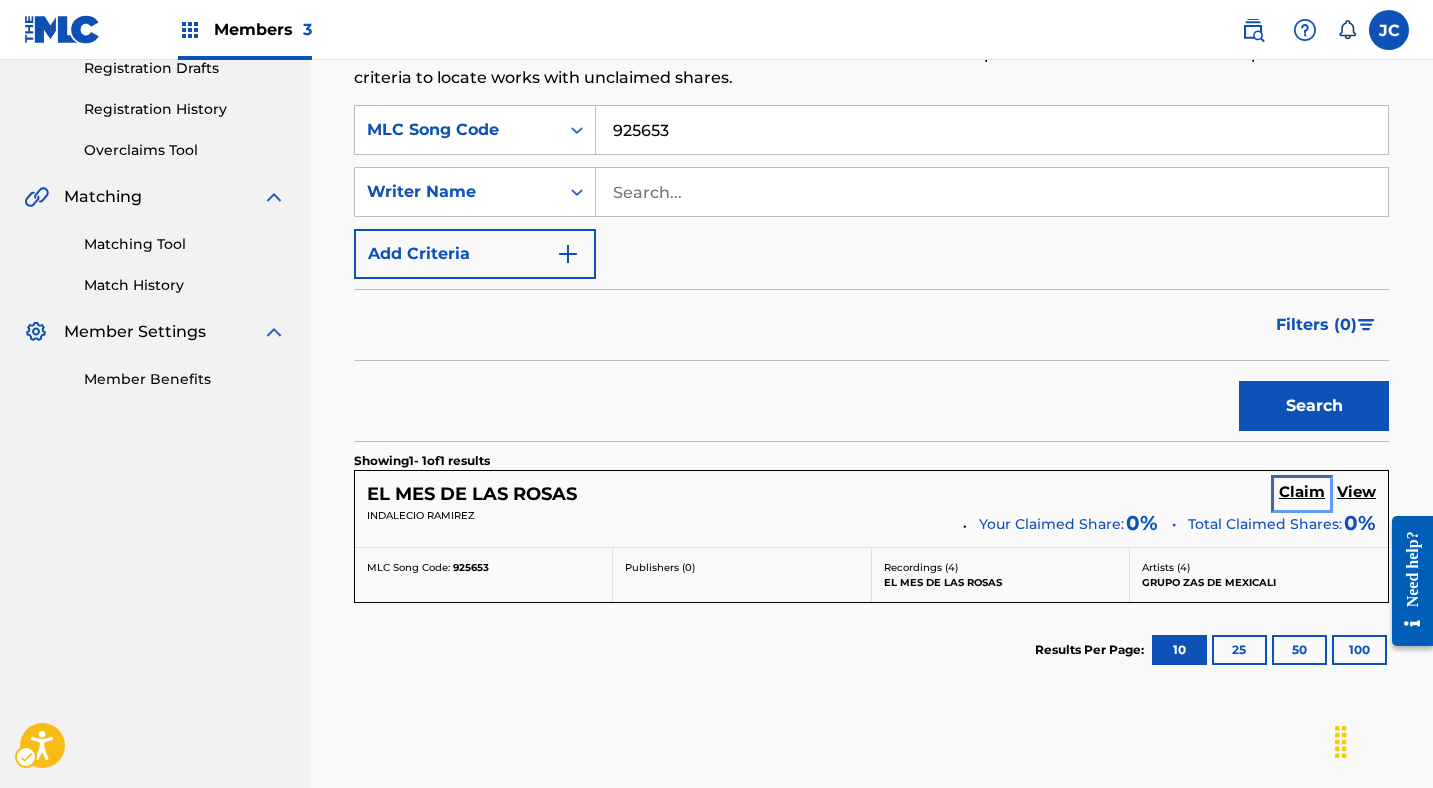 click on "Claim" at bounding box center (1302, 492) 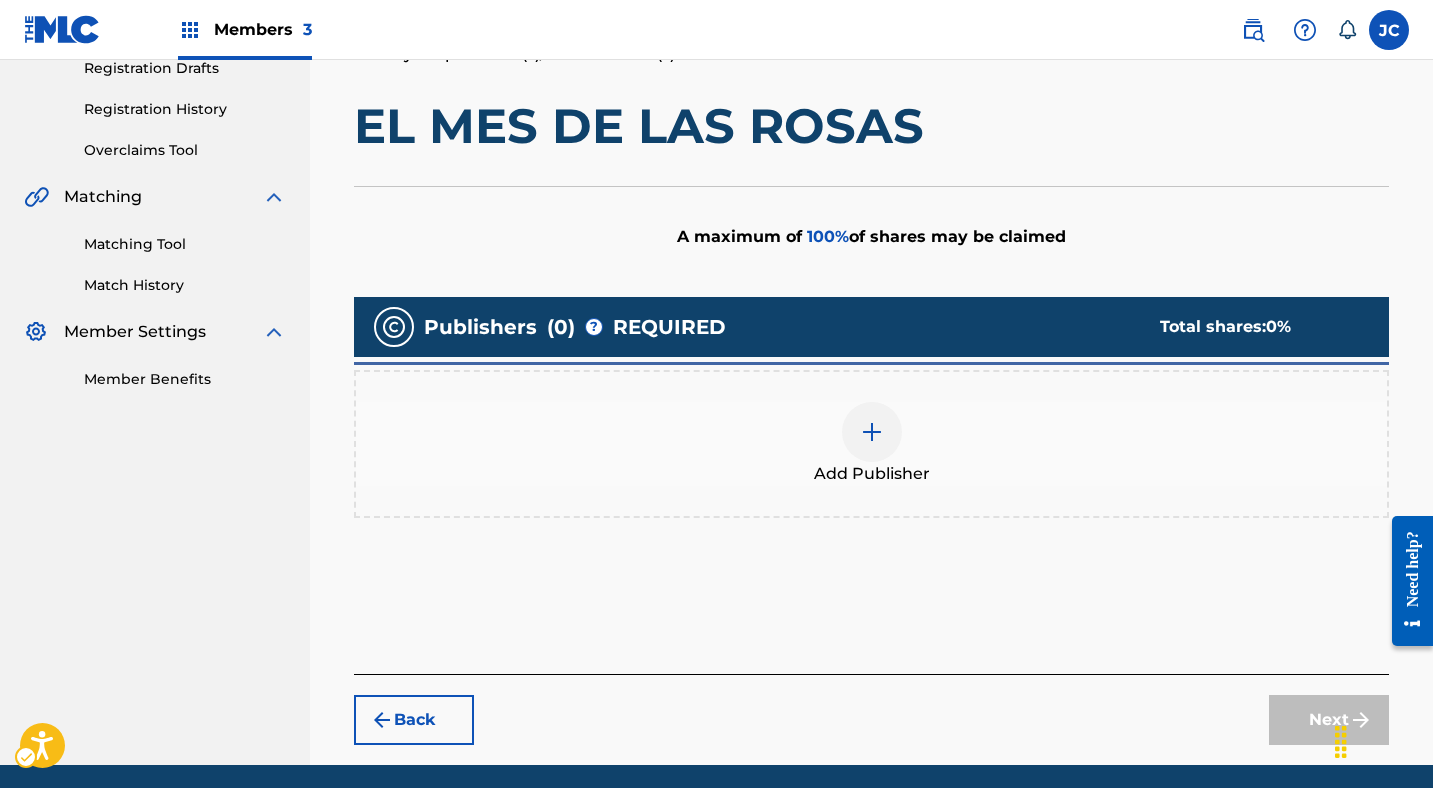 click at bounding box center [872, 432] 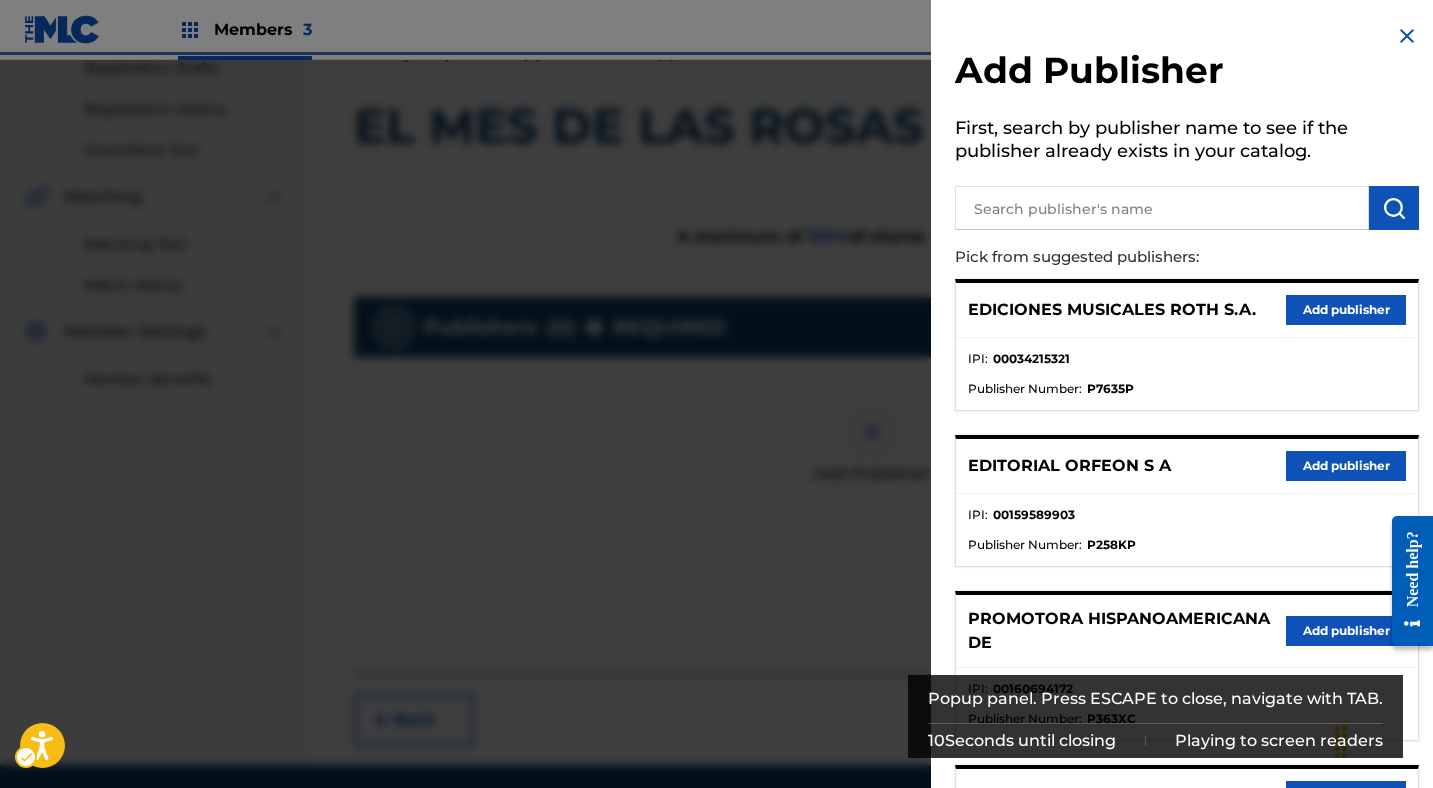 scroll, scrollTop: 421, scrollLeft: 0, axis: vertical 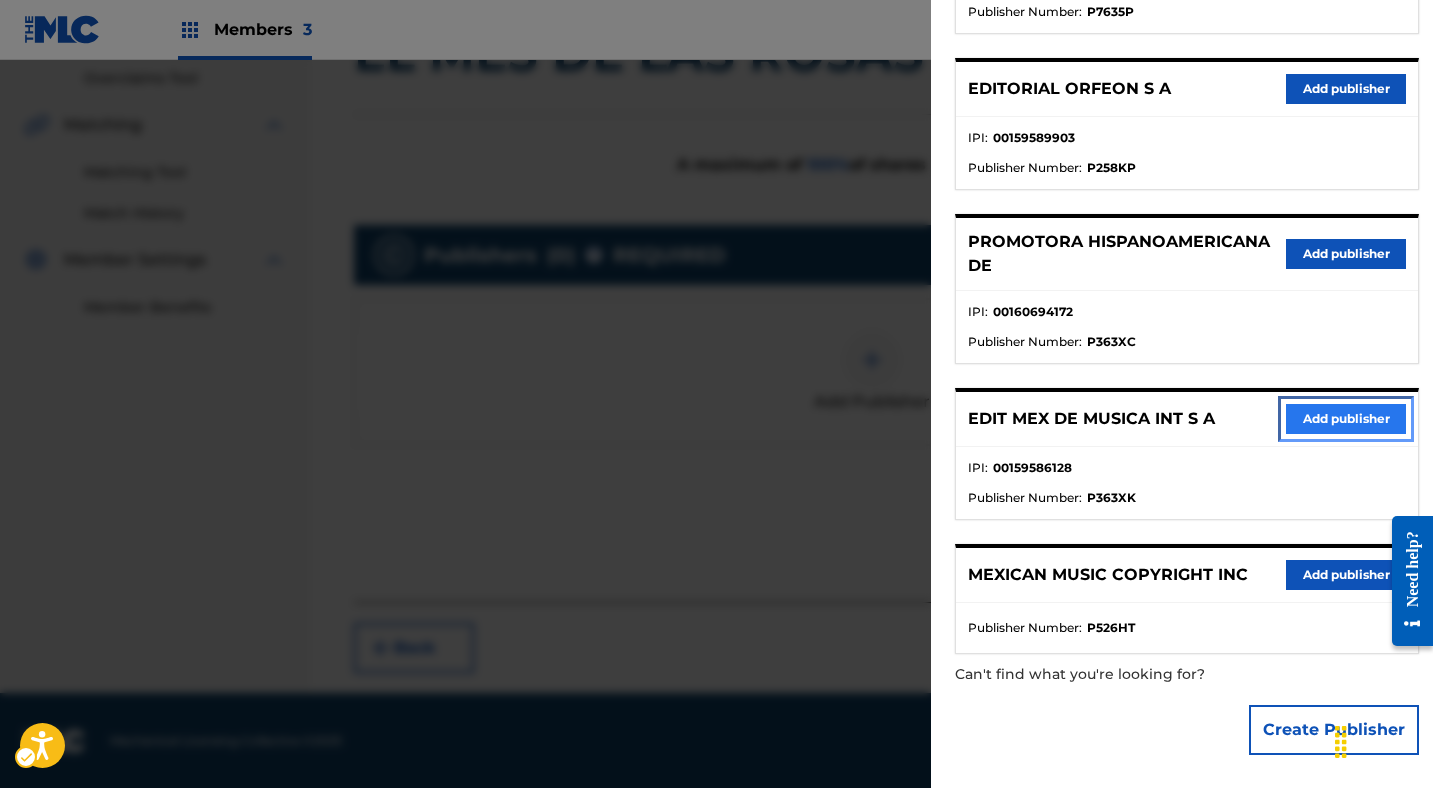 click on "Add publisher" at bounding box center [1346, 419] 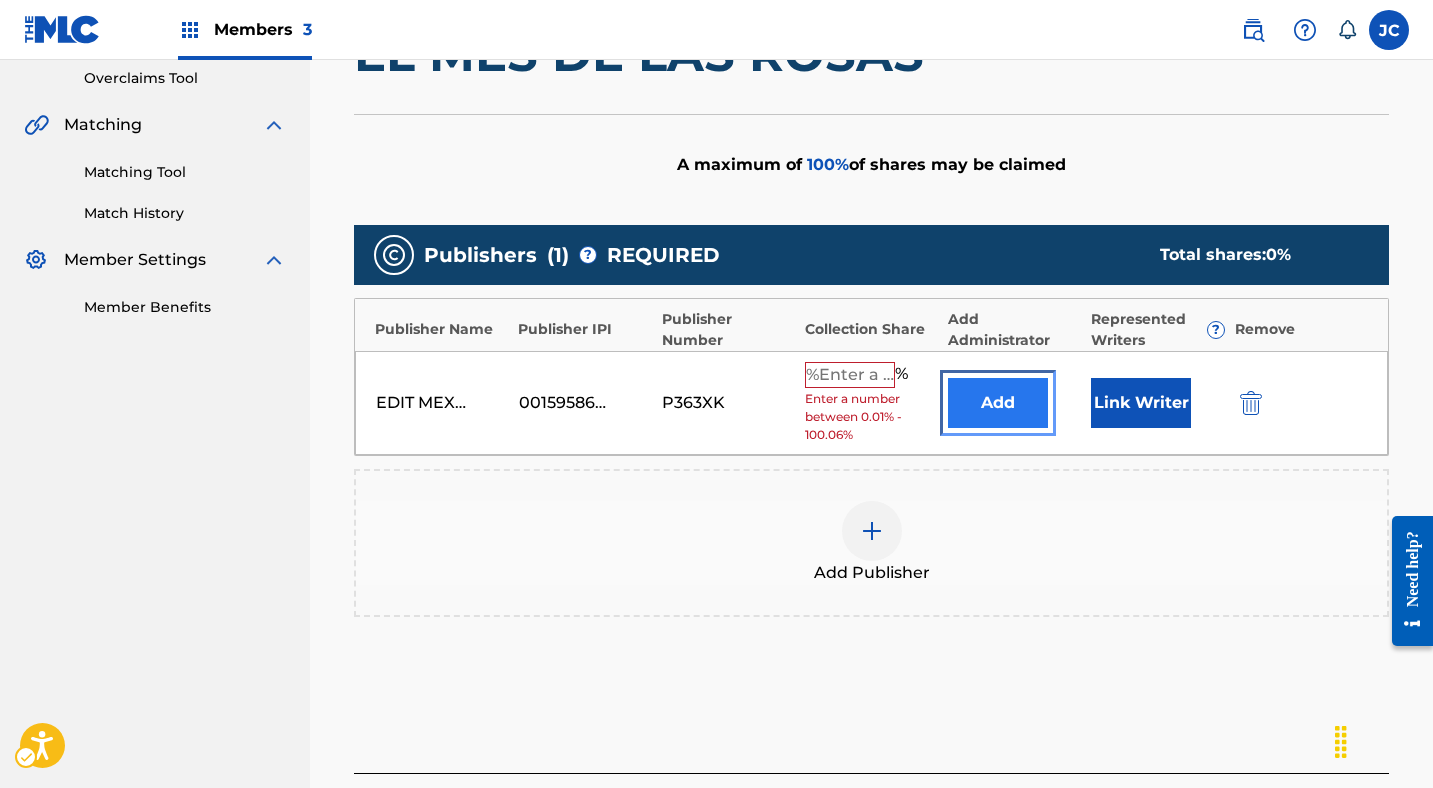 click on "Add" at bounding box center [998, 403] 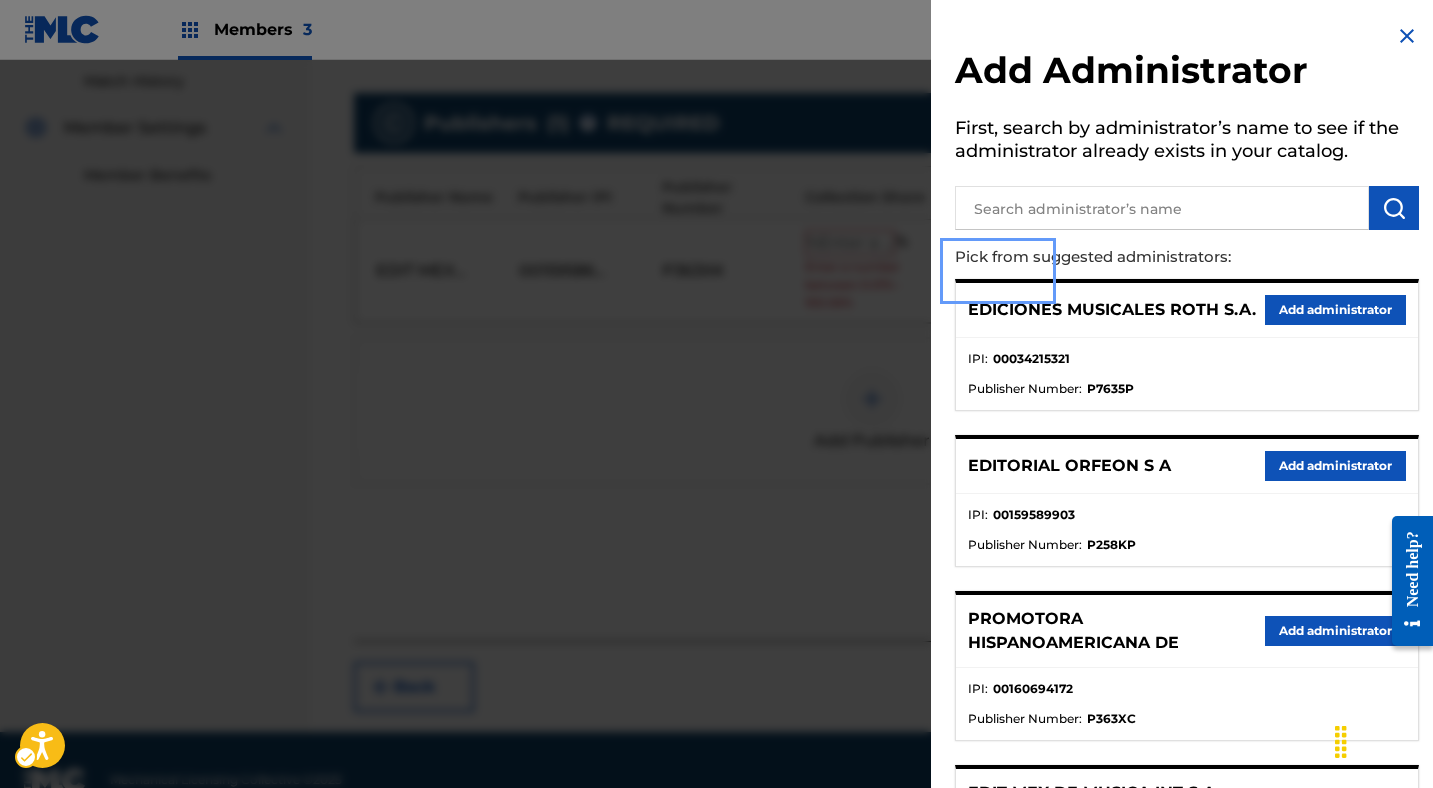 scroll, scrollTop: 592, scrollLeft: 0, axis: vertical 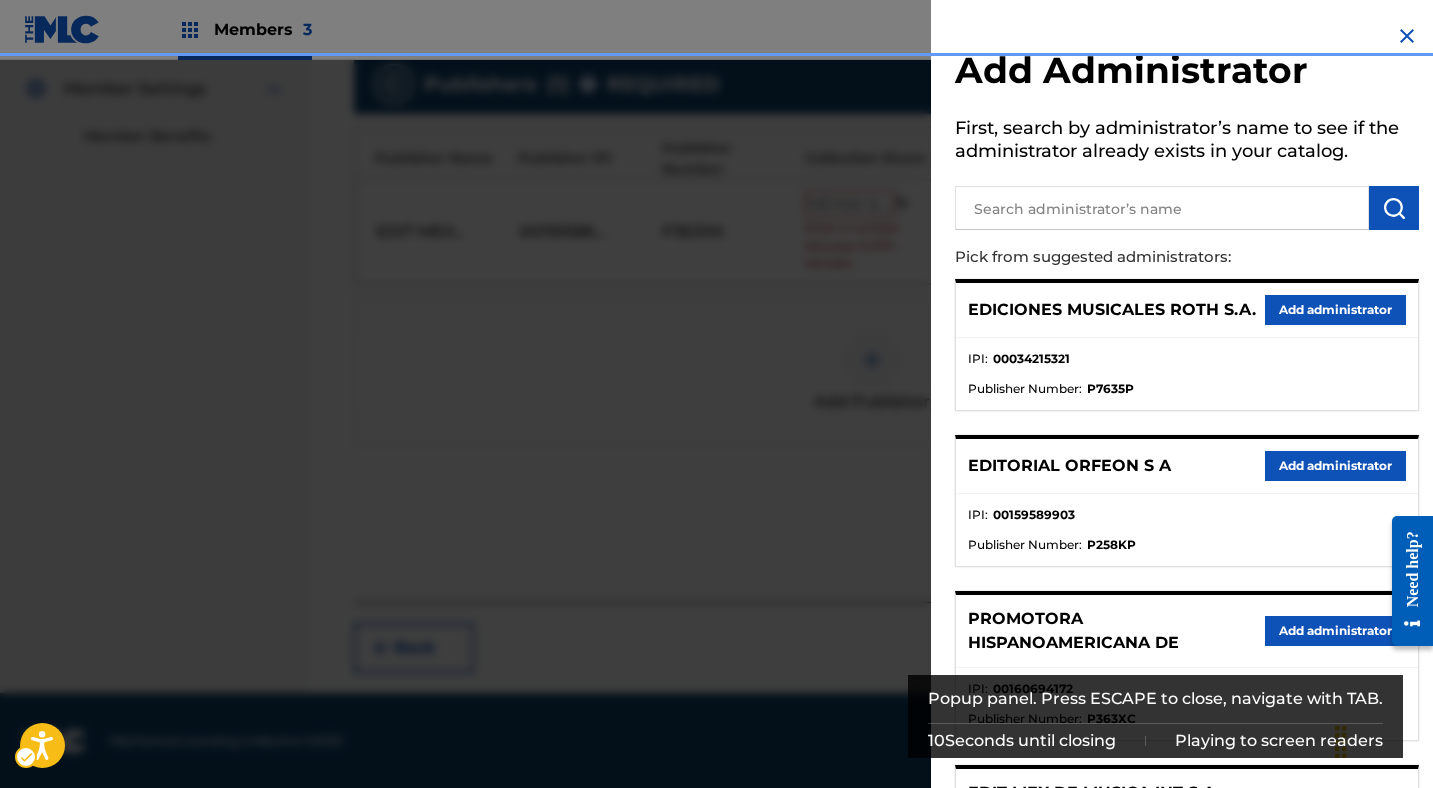 click on "Accessibility Screen-Reader Guide, Feedback, and Issue Reporting | New window Claiming Tool  | Redirects to homepage  | Redirects to homepage  | Redirects to homepage  | Redirects to homepage Members    3 JC  | Submit JC [PERSON]   [EMAIL] Notification Preferences Profile Log out MEXICAN MUSIC COPYRIGHT INC Summary Catalog Works Registration Claiming Tool Individual Registration Tool Bulk Registration Tool Registration Drafts Registration History Overclaims Tool Matching Matching Tool Match History Member Settings Member Benefits  | New Window  | New Window  | New Window  | New Window Claiming Tool Search Add Publishers & Shares Review Submit Add Publishers & Shares Enter your publisher(s)/administrator(s). Enter your publisher(s)/administrator(s). -  EL MES DE LAS ROSAS A maximum of   100 %  of shares may be claimed Please note, filling out the following fields will automatically submit the form Please note, filling out the following fields will automatically submit the form Publishers" at bounding box center [716, -198] 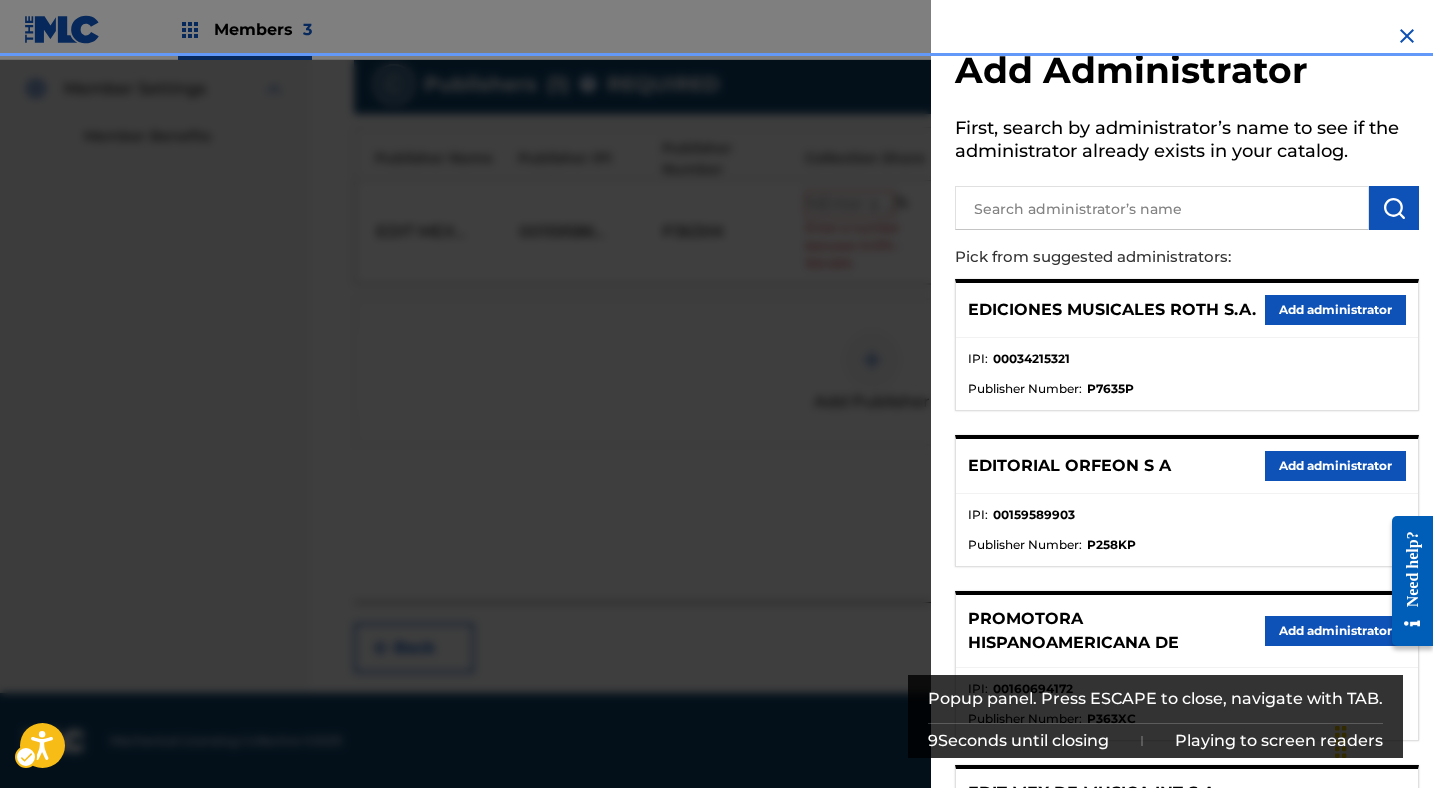 click on "Add Administrator First, search by administrator’s name to see if the administrator already exists in your catalog. Pick from suggested administrators: EDICIONES MUSICALES ROTH S.A. Add administrator IPI : 00034215321 Publisher Number : P7635P EDITORIAL ORFEON S A Add administrator IPI : 00159589903 Publisher Number : P258KP PROMOTORA HISPANOAMERICANA DE Add administrator IPI : 00160694172 Publisher Number : P363XC EDIT MEX DE MUSICA INT S A IPI : 00159586128 Publisher Number : P363XK MEXICAN MUSIC COPYRIGHT INC Add administrator Publisher Number : P526HT Can't find what you're looking for? Create Administrator" at bounding box center (1187, 580) 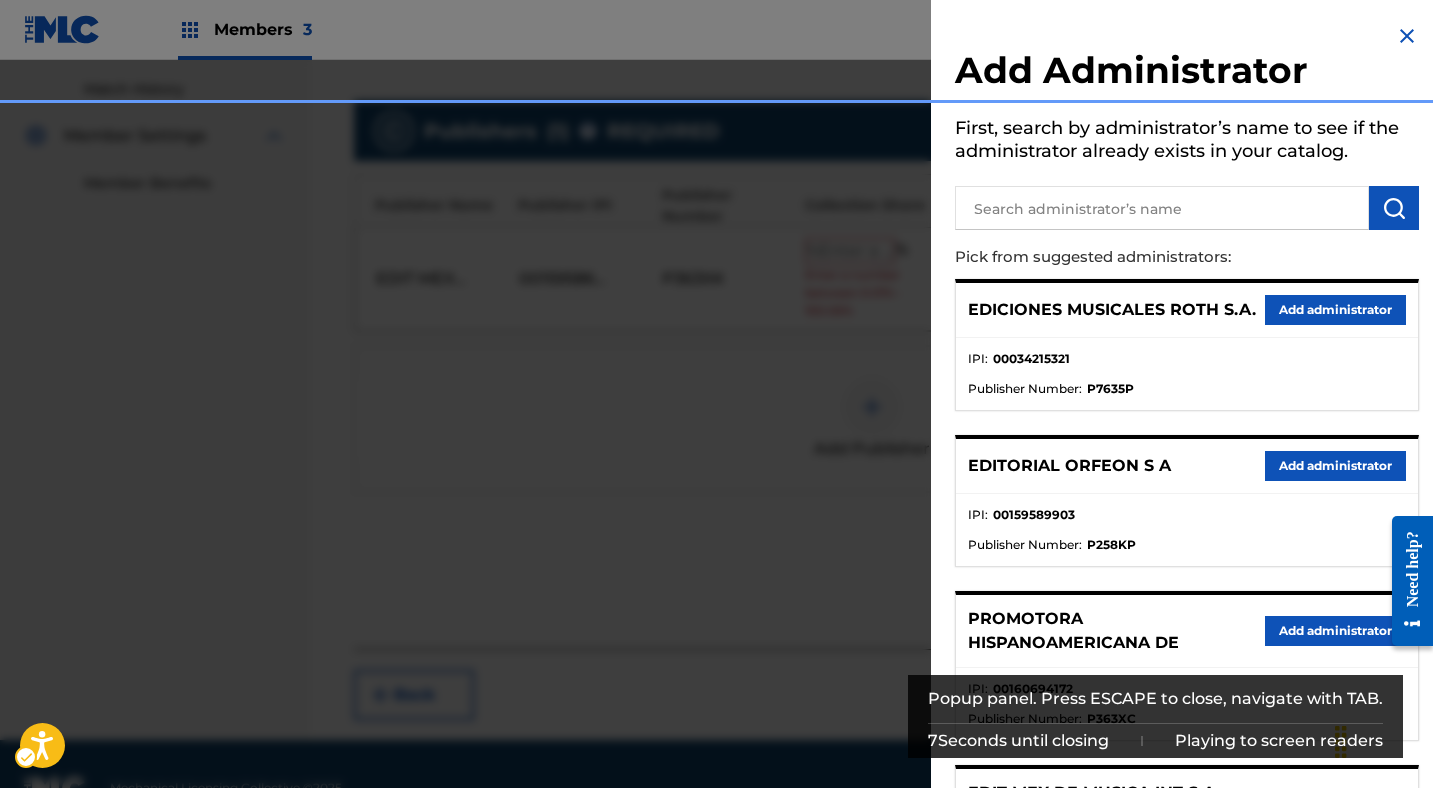 scroll, scrollTop: 483, scrollLeft: 0, axis: vertical 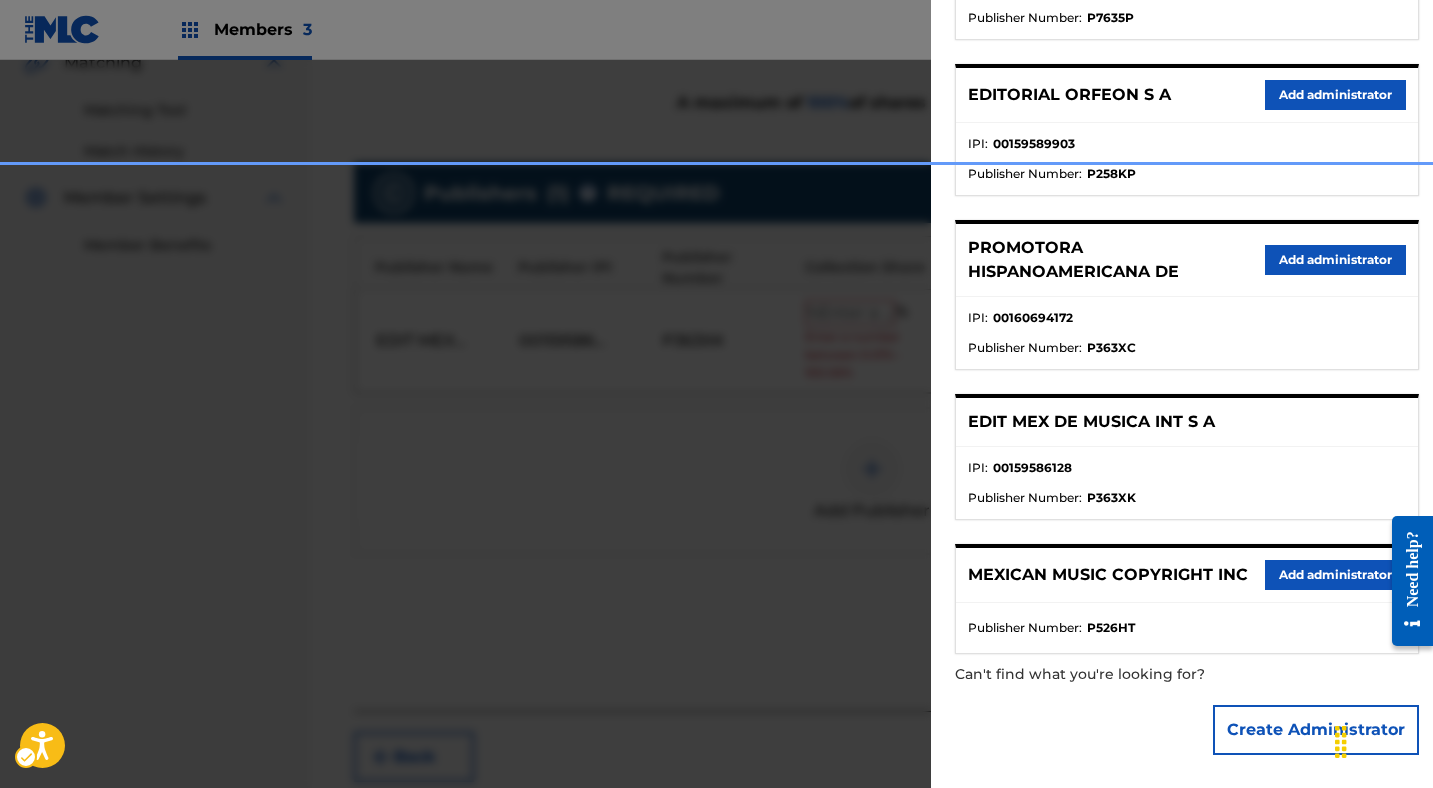 click at bounding box center [716, 454] 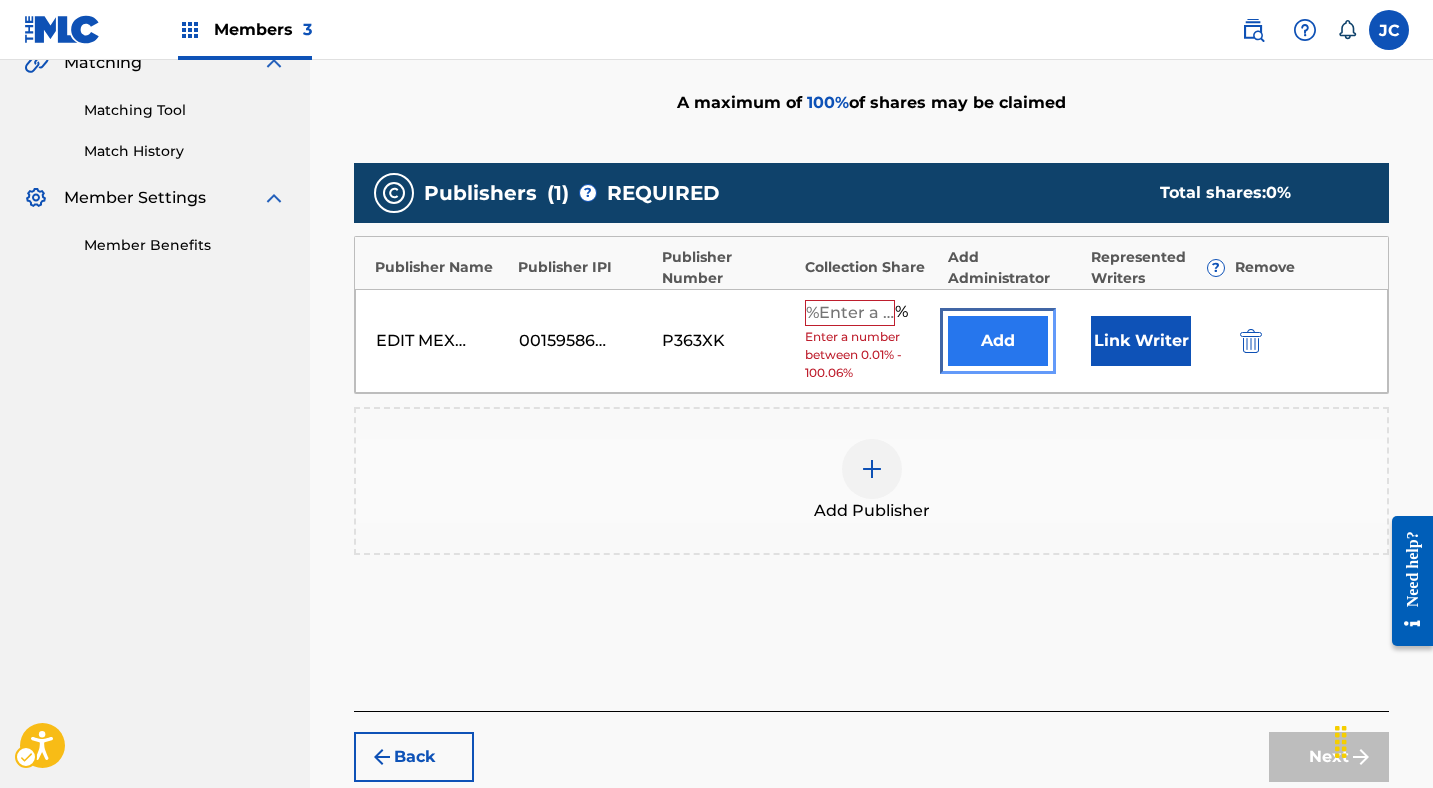 click on "Add" at bounding box center [998, 341] 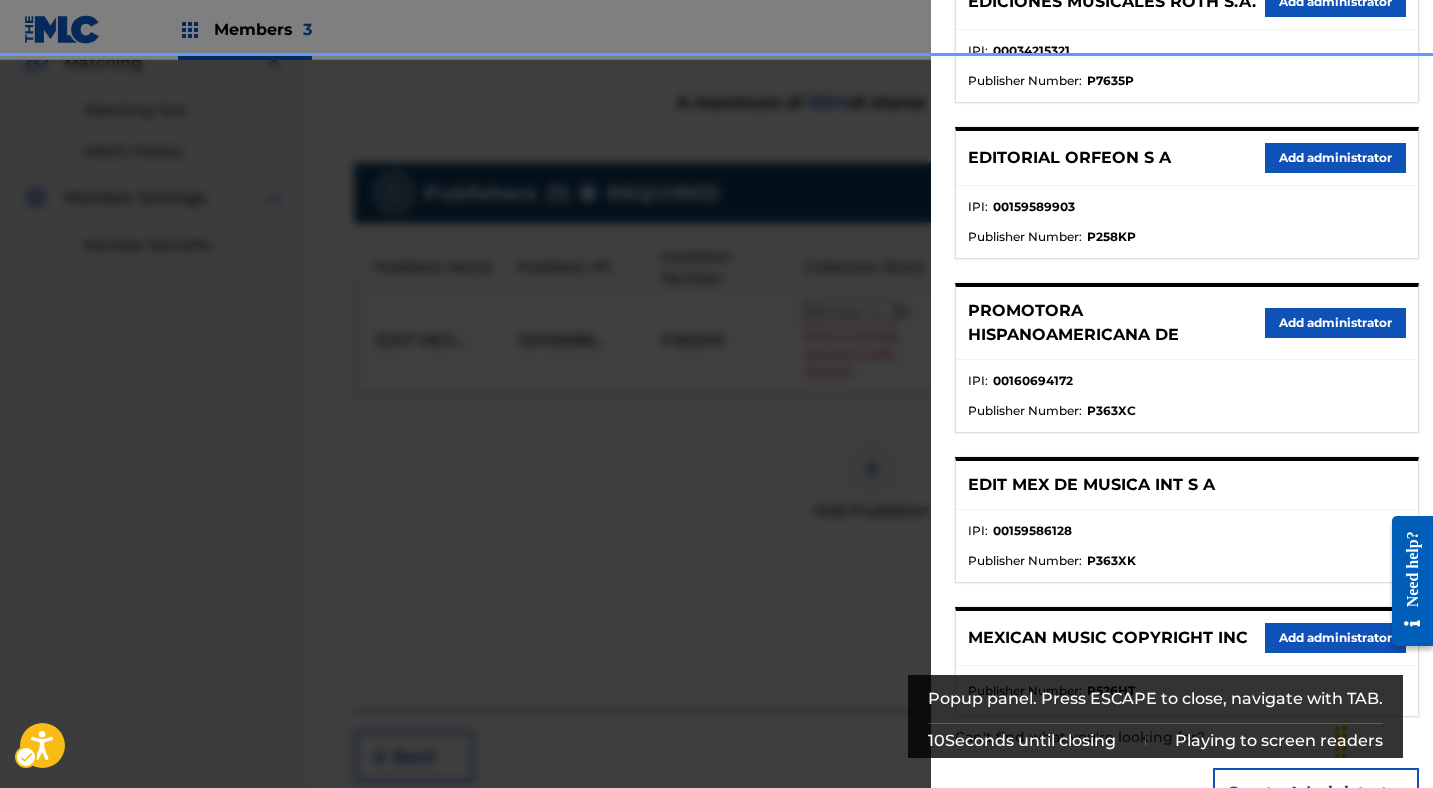 scroll, scrollTop: 326, scrollLeft: 0, axis: vertical 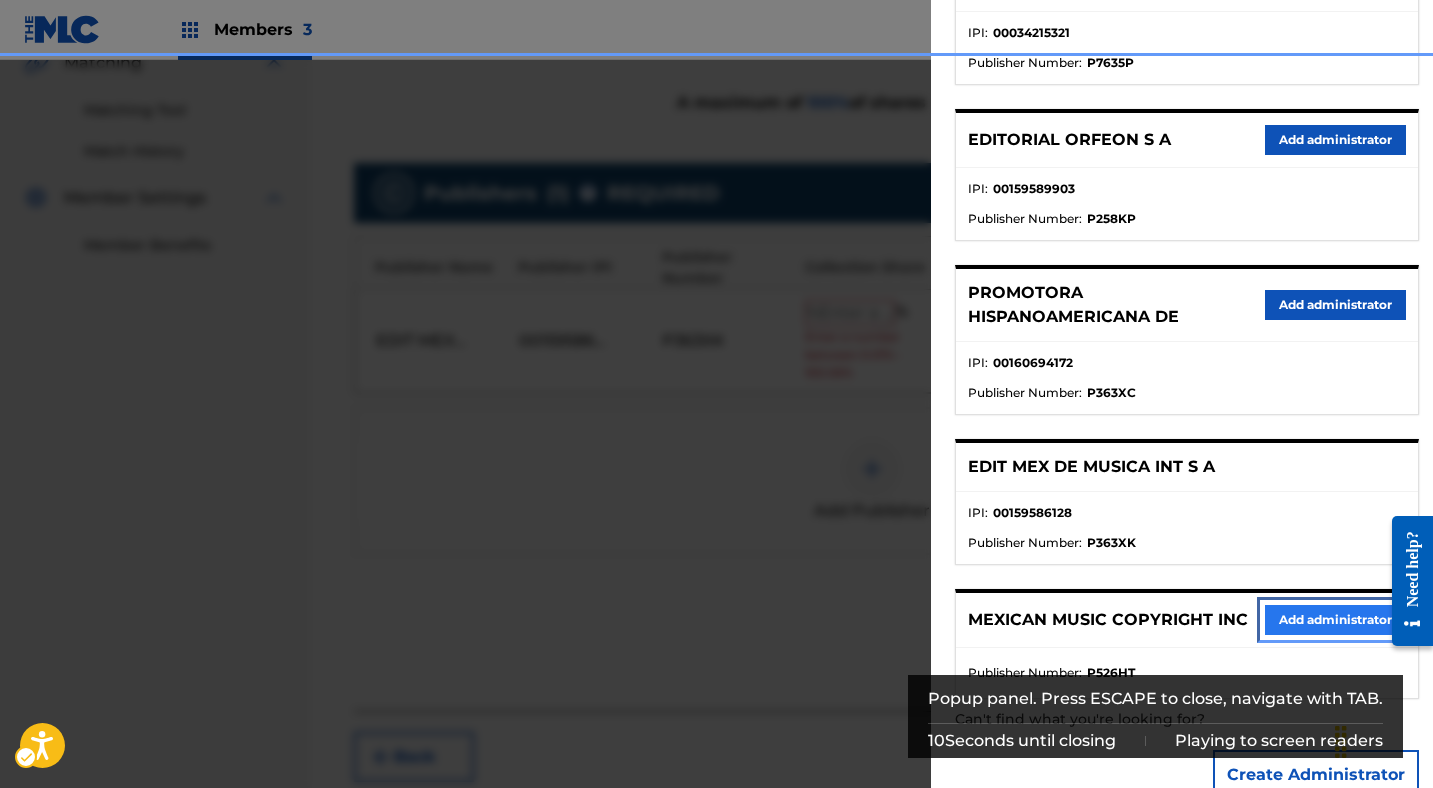click on "Add administrator" at bounding box center [1335, 620] 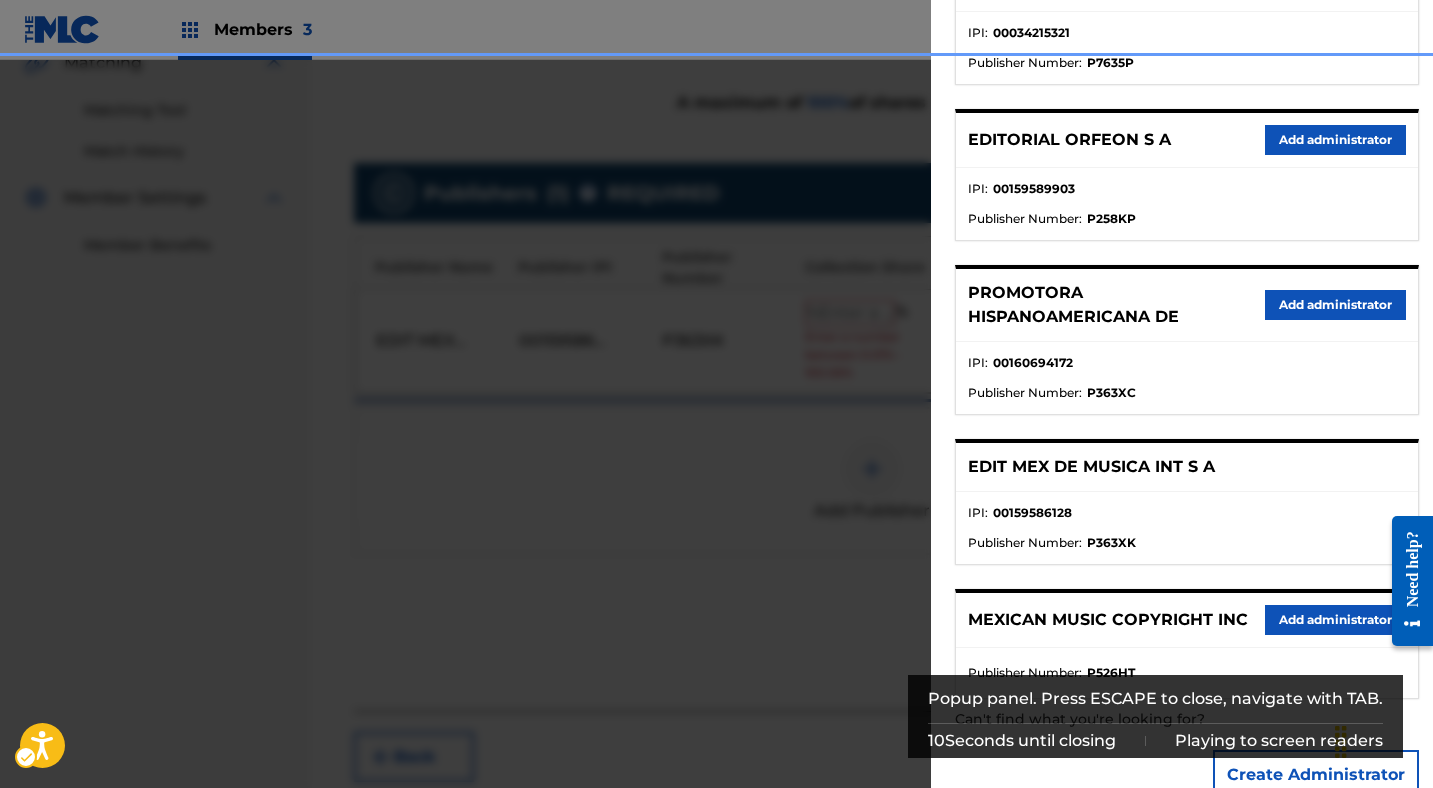 click on "Add Publisher" at bounding box center [871, 481] 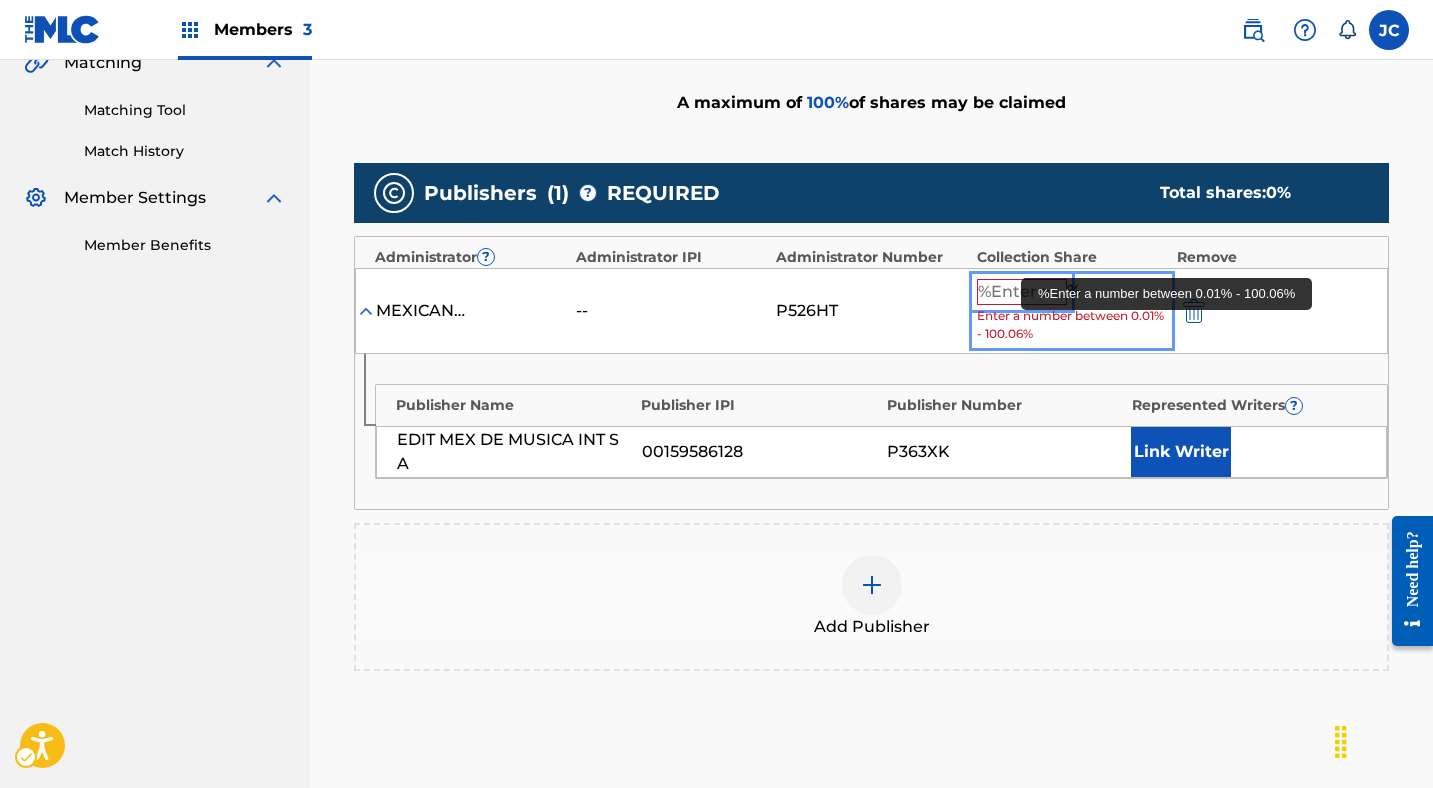click at bounding box center (1022, 292) 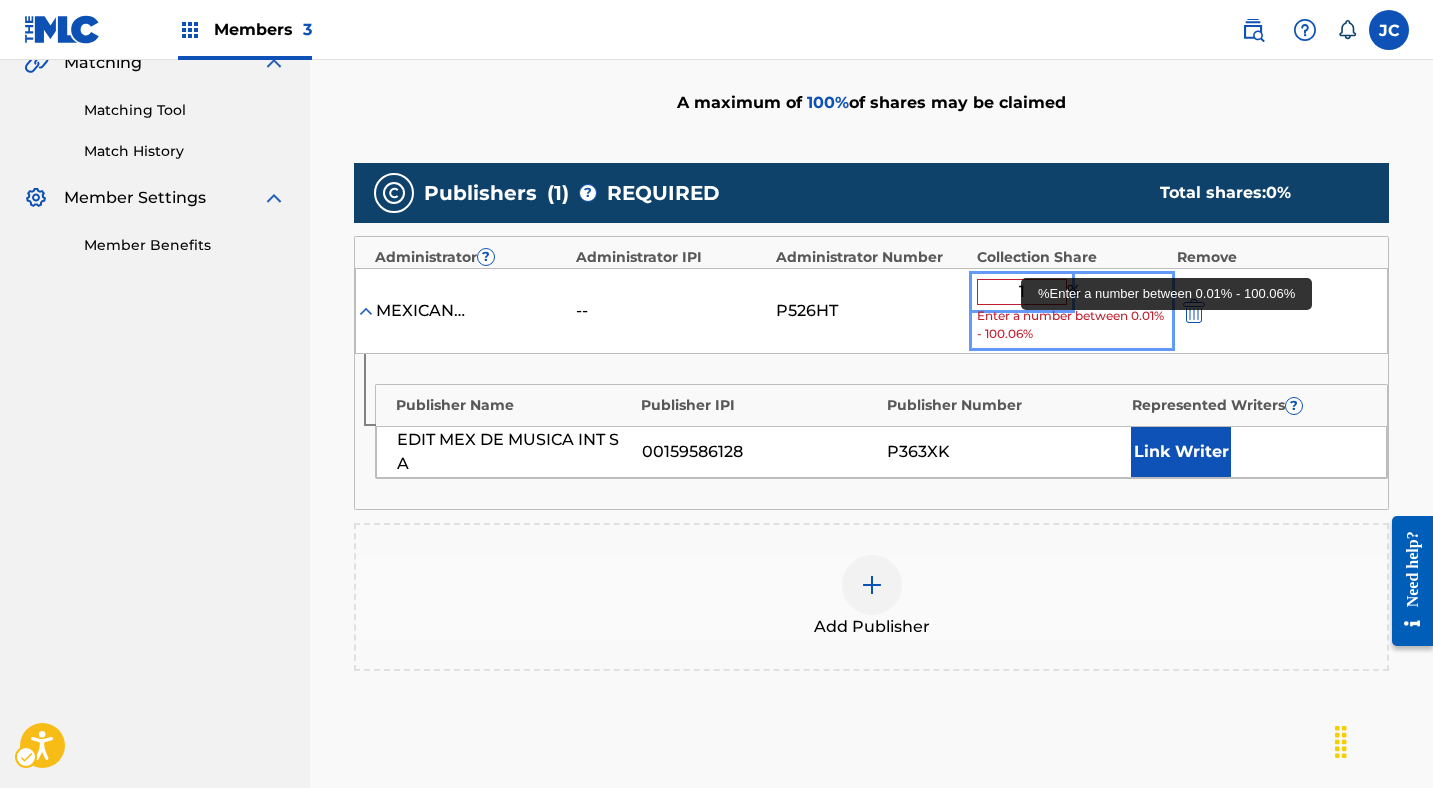 click on "1" at bounding box center [1022, 292] 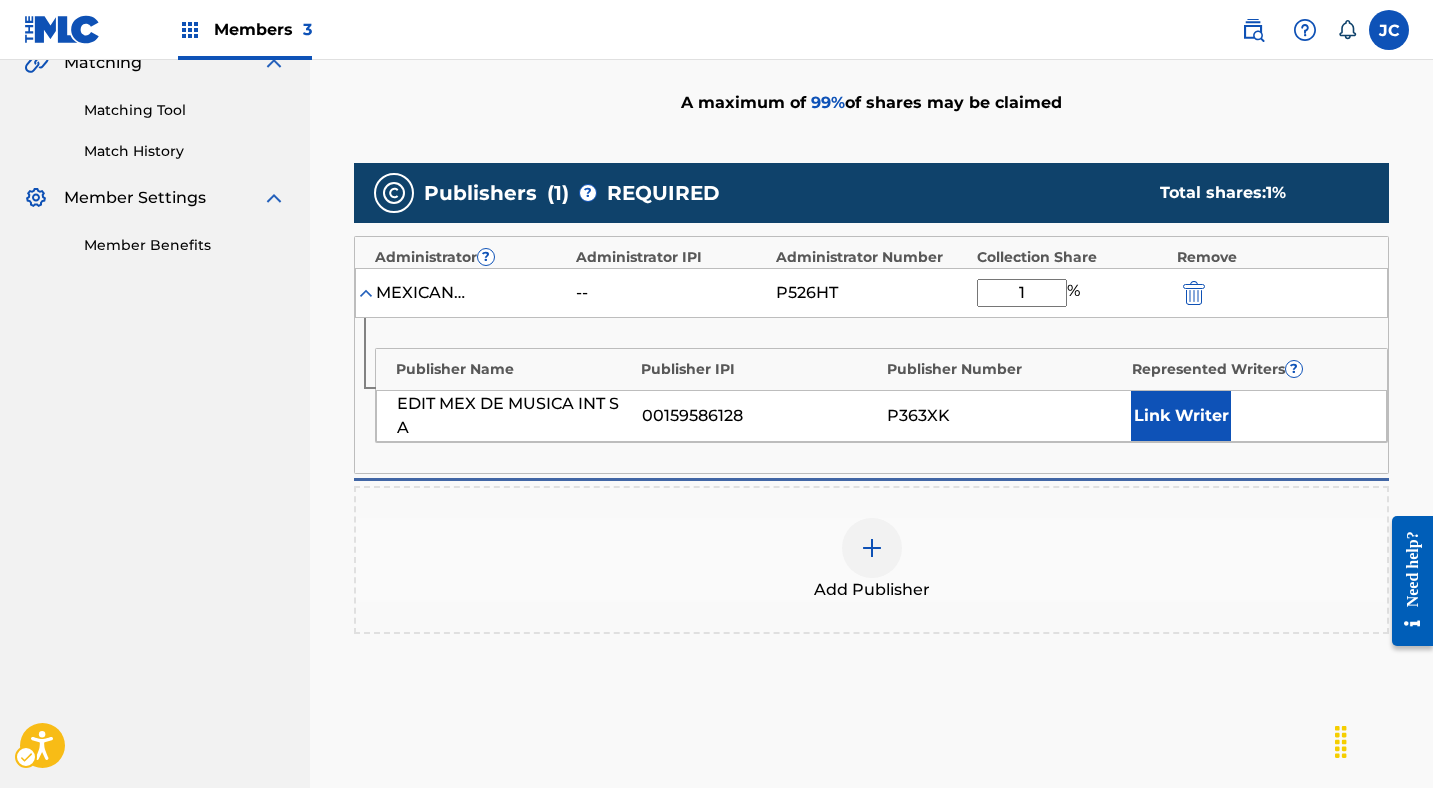 click on "Add Publisher" at bounding box center (871, 560) 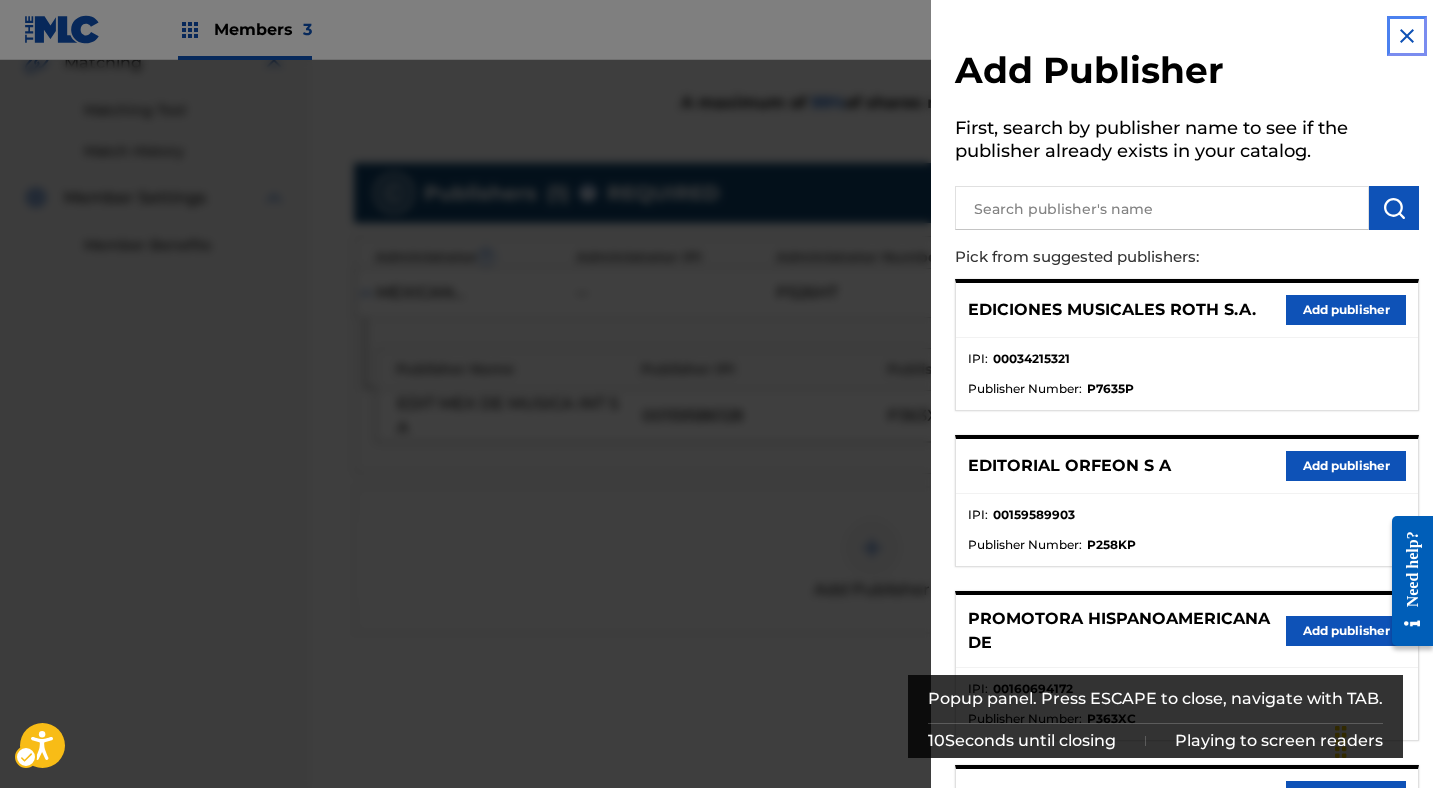 click at bounding box center [1407, 36] 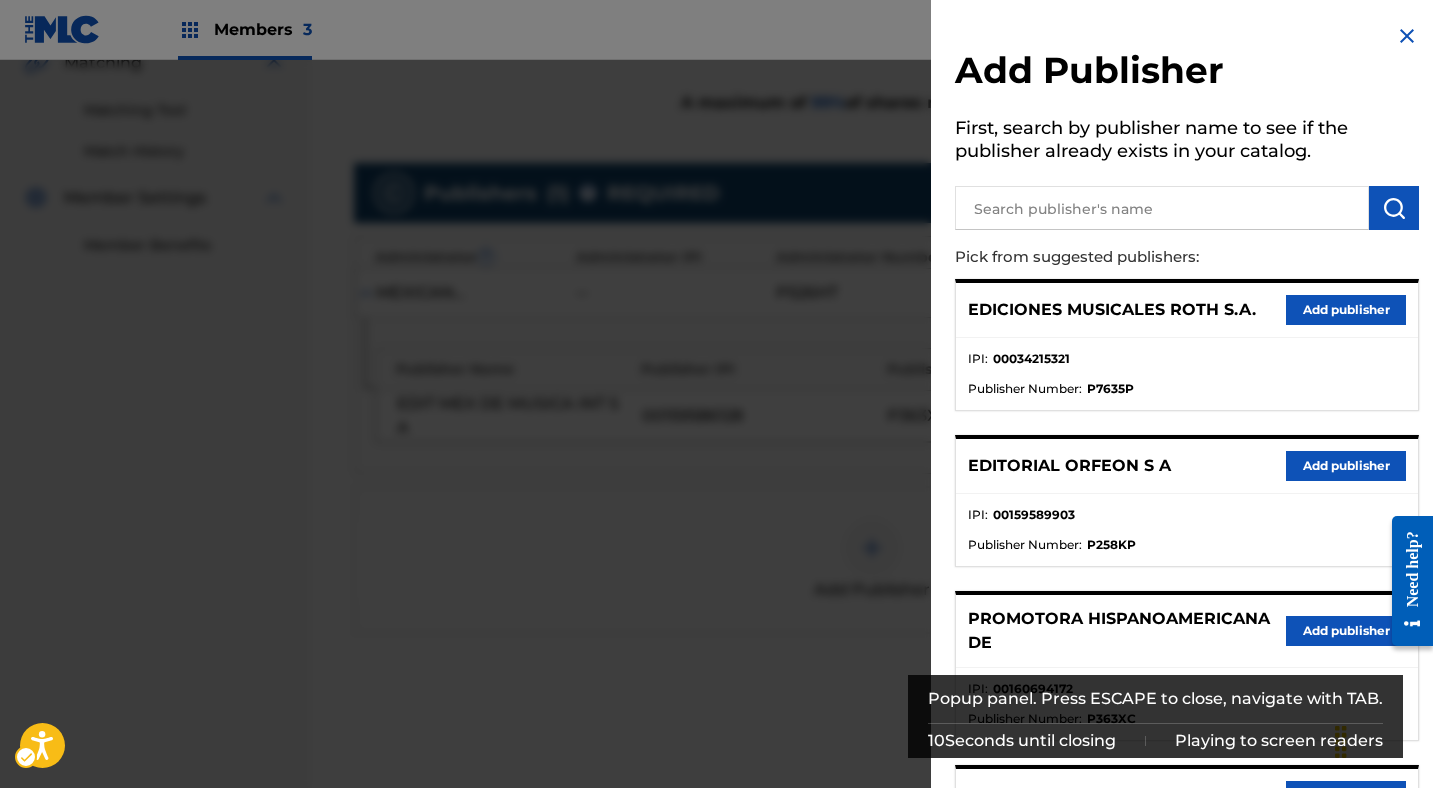 click on "Administrator Number" at bounding box center [871, 257] 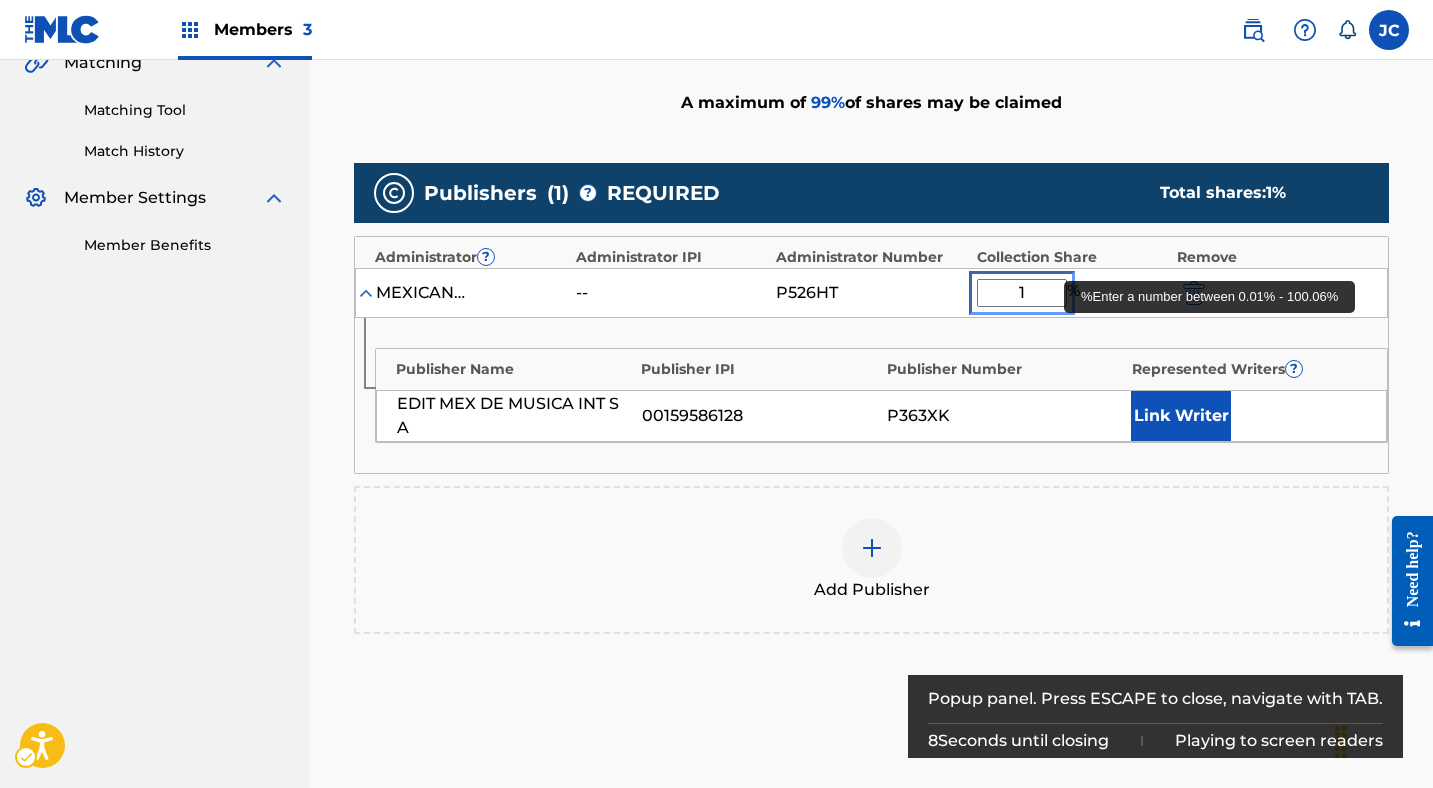 click on "1" at bounding box center (1022, 293) 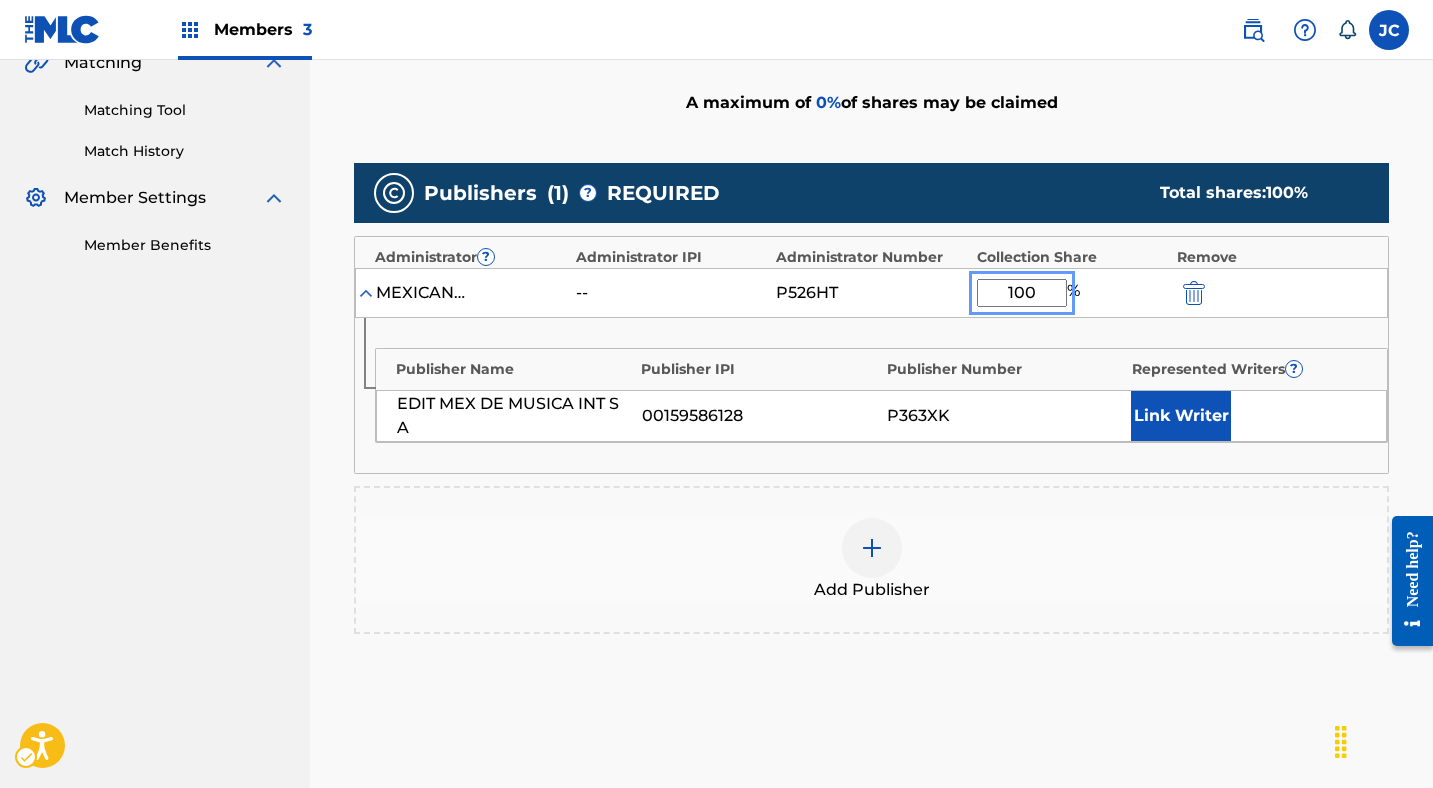 type on "100" 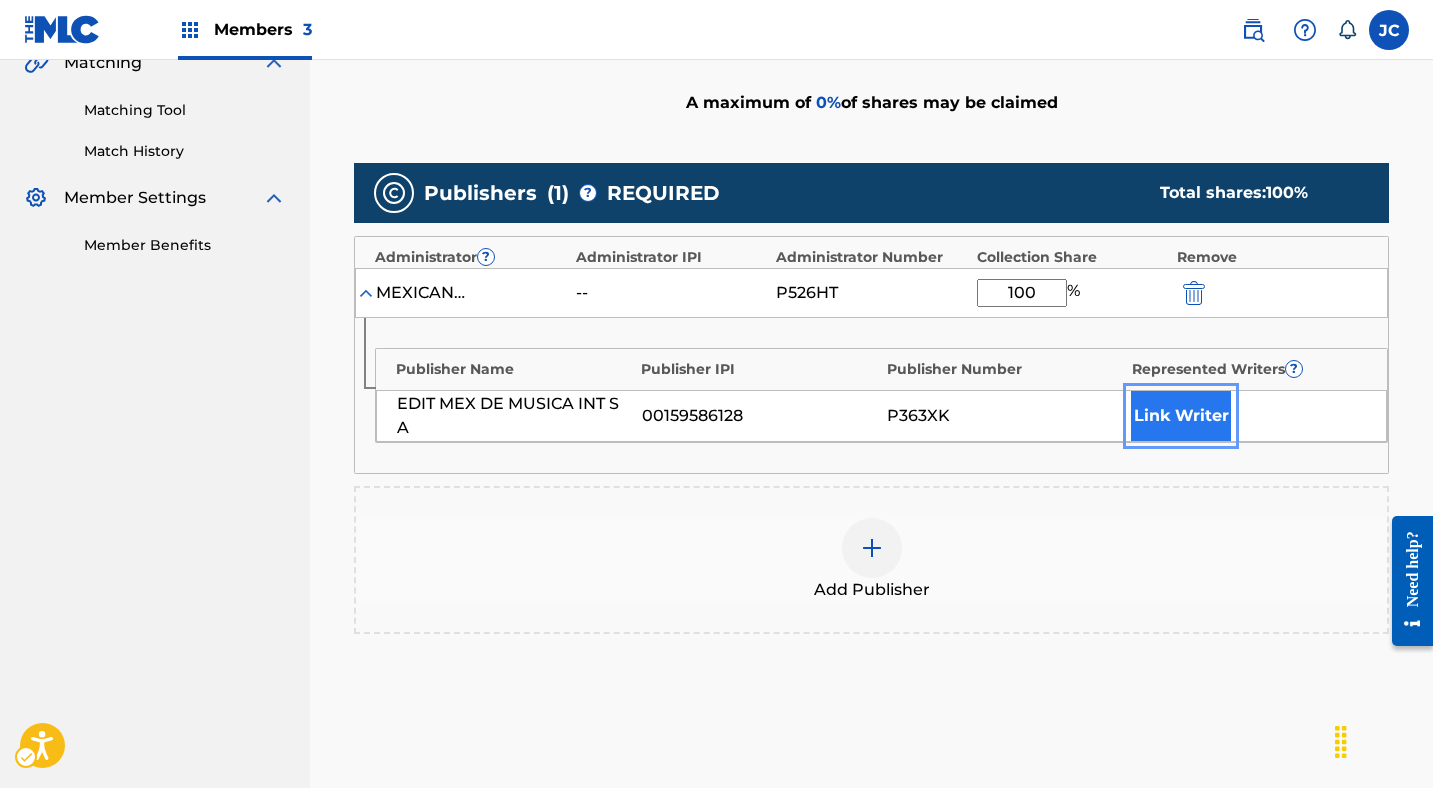 click on "Link Writer" at bounding box center (1181, 416) 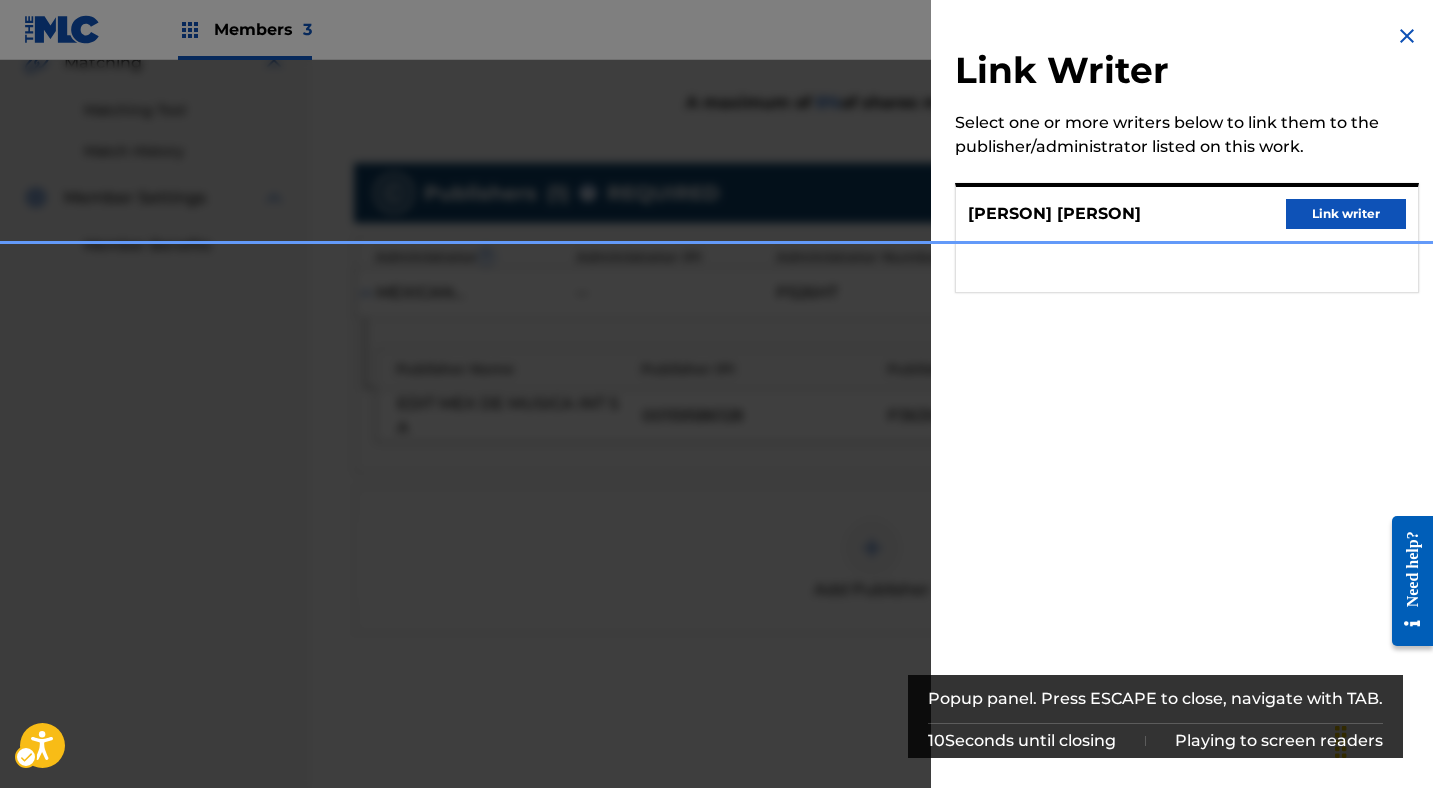scroll, scrollTop: 672, scrollLeft: 0, axis: vertical 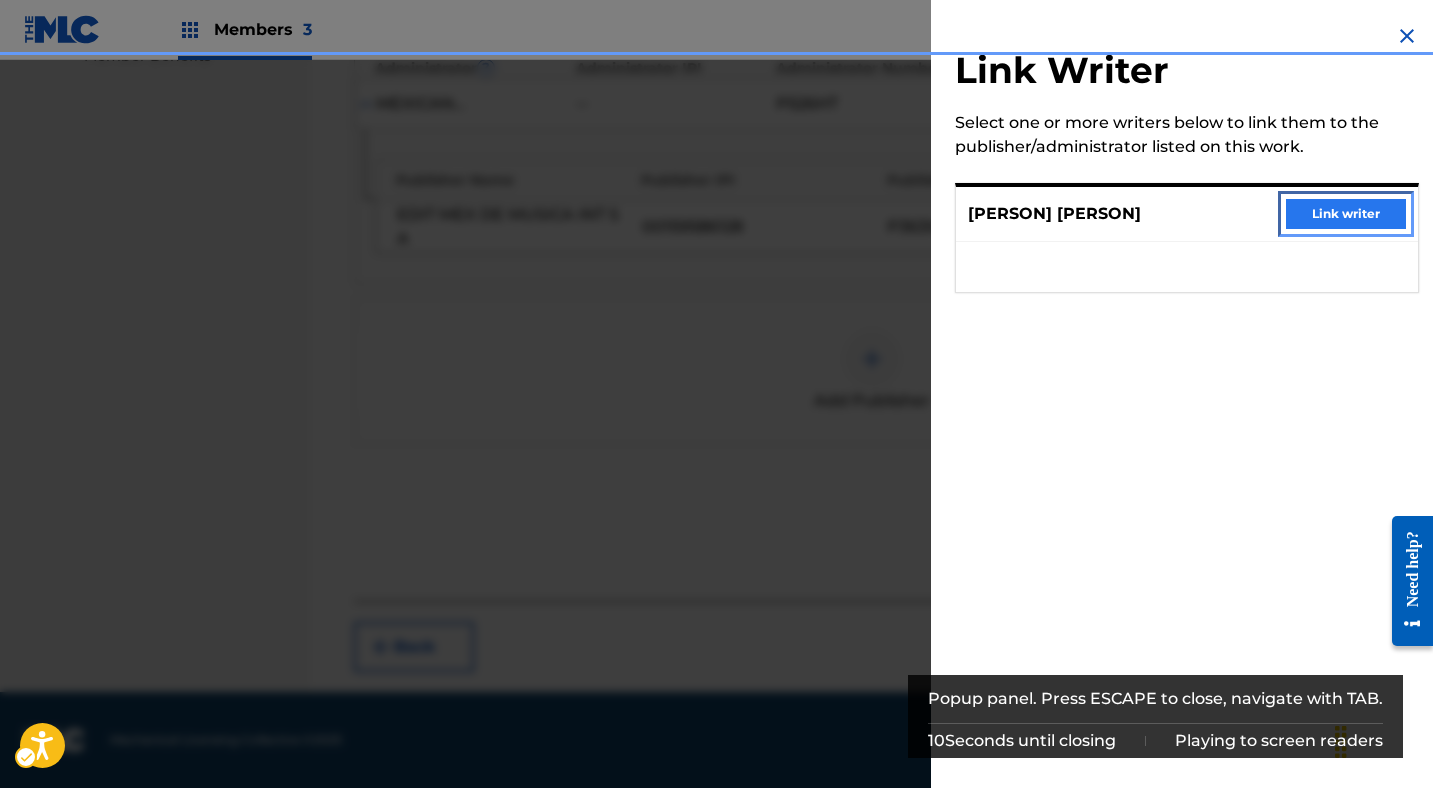 click on "Link writer" at bounding box center (1346, 214) 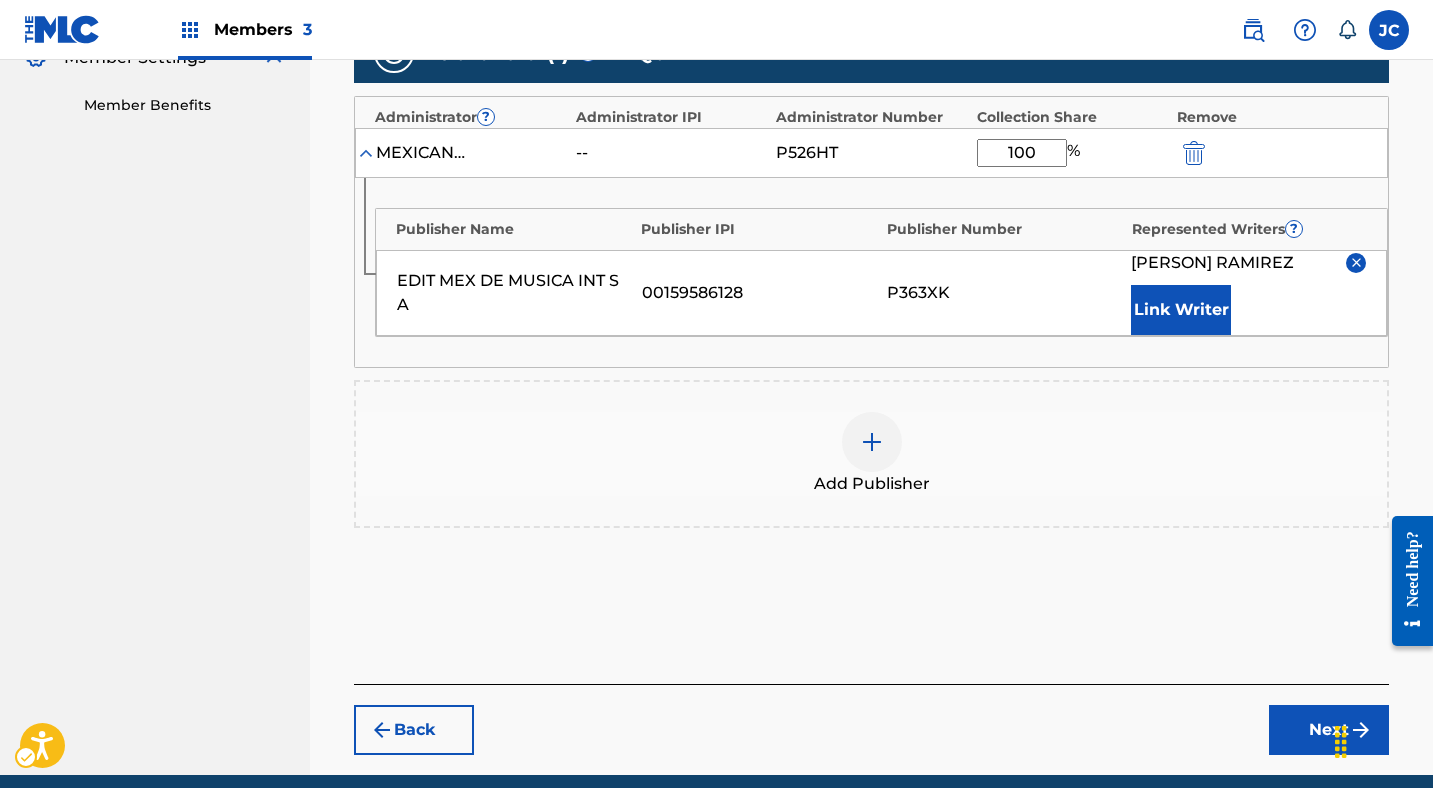 scroll, scrollTop: 626, scrollLeft: 0, axis: vertical 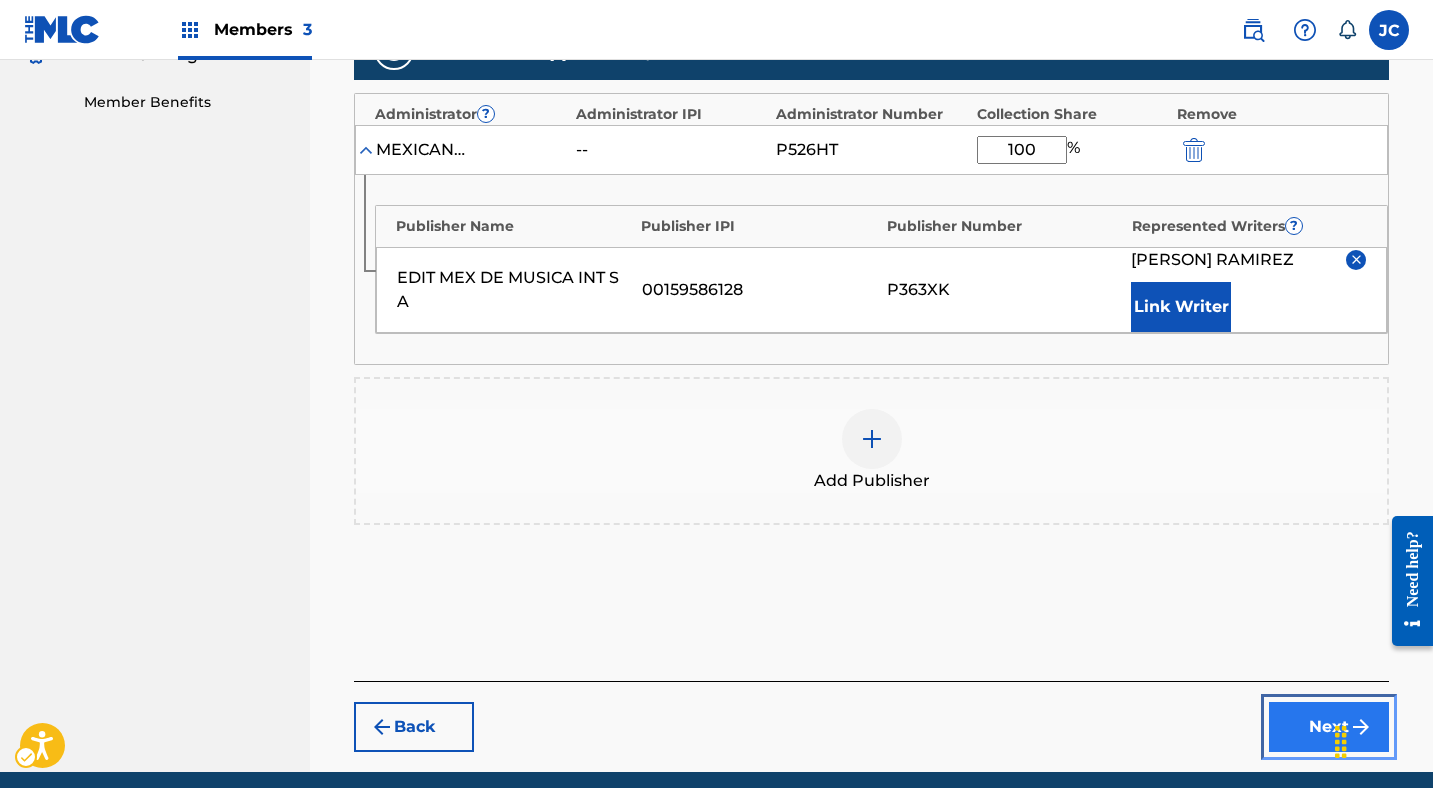 click on "Next" at bounding box center [1329, 727] 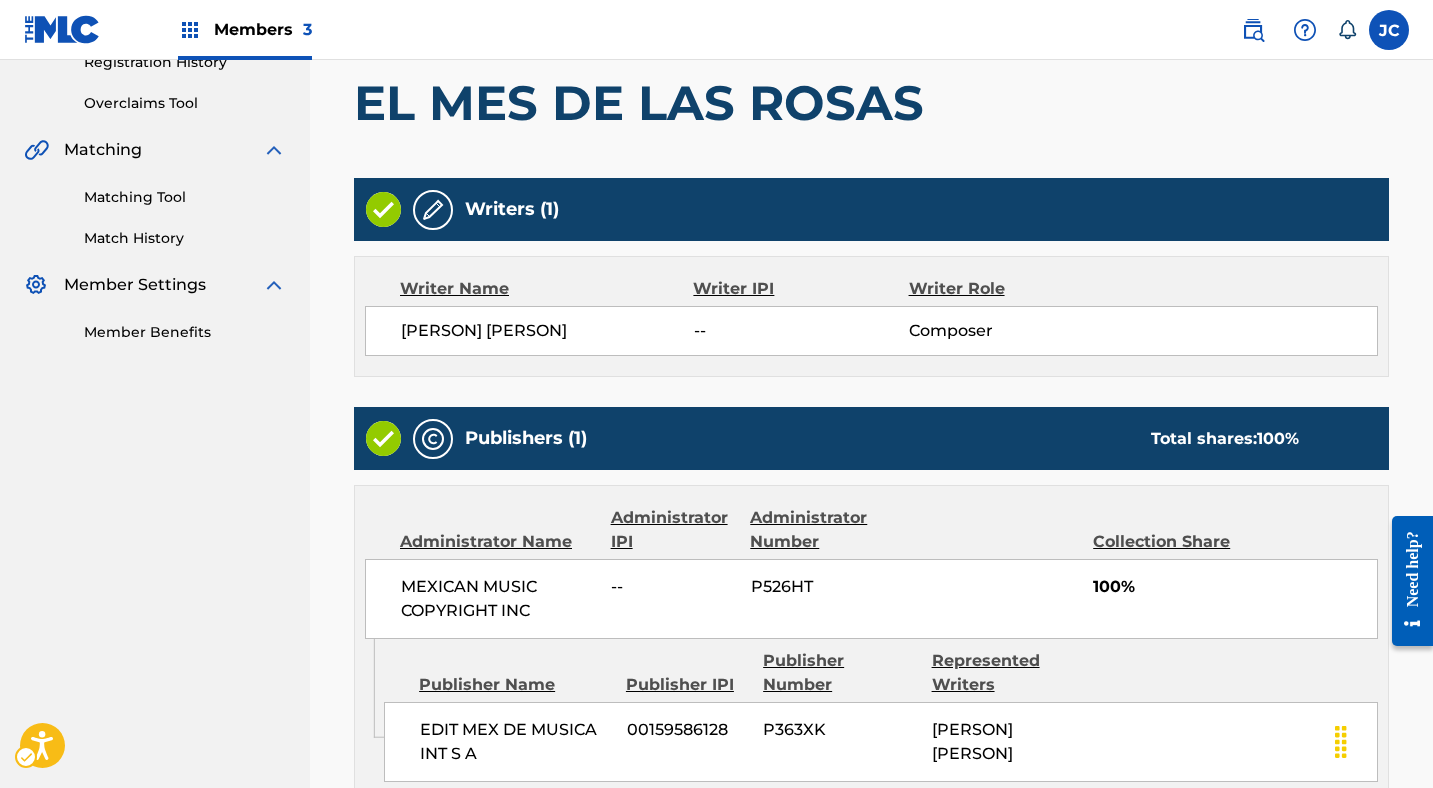 scroll, scrollTop: 616, scrollLeft: 0, axis: vertical 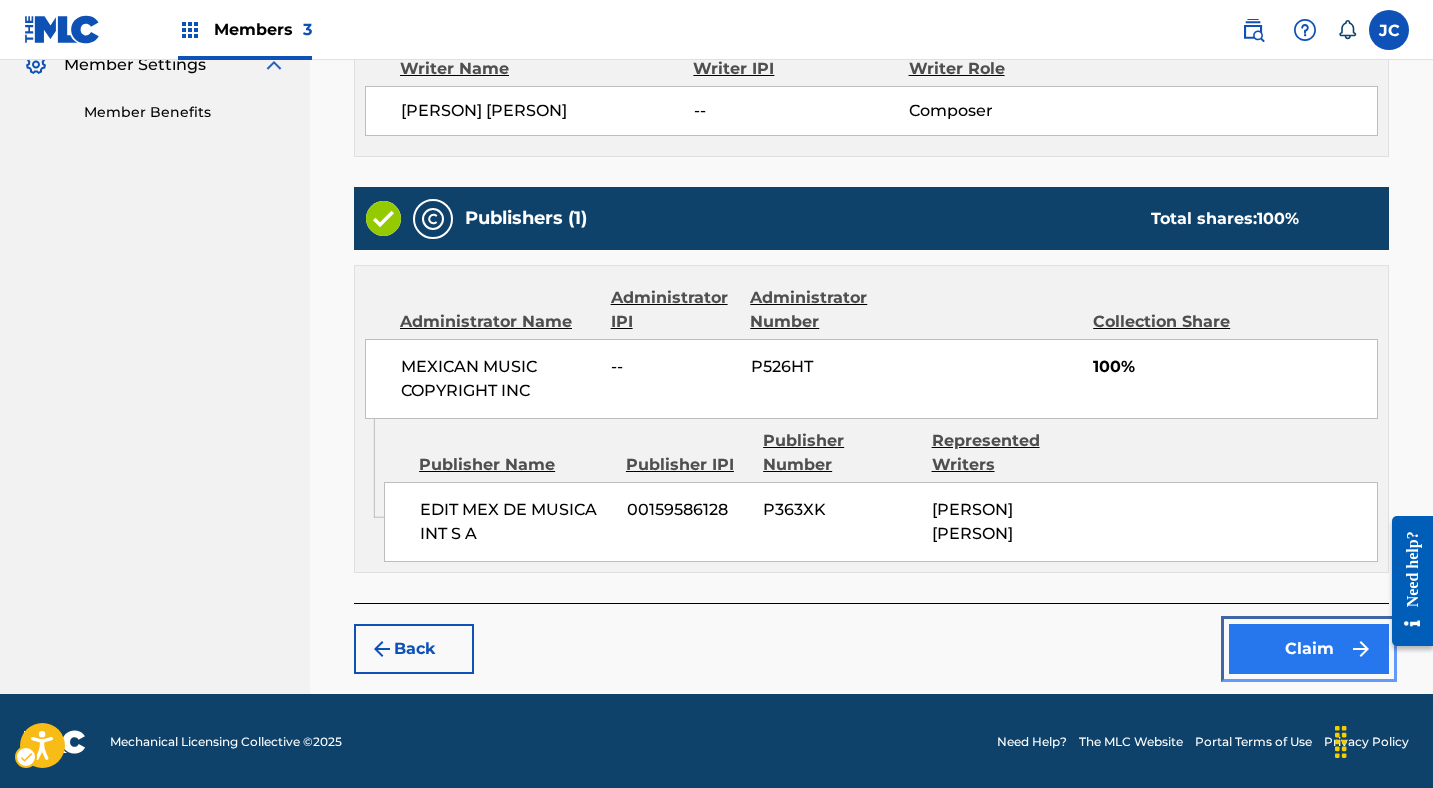 click on "Claim" at bounding box center [1309, 649] 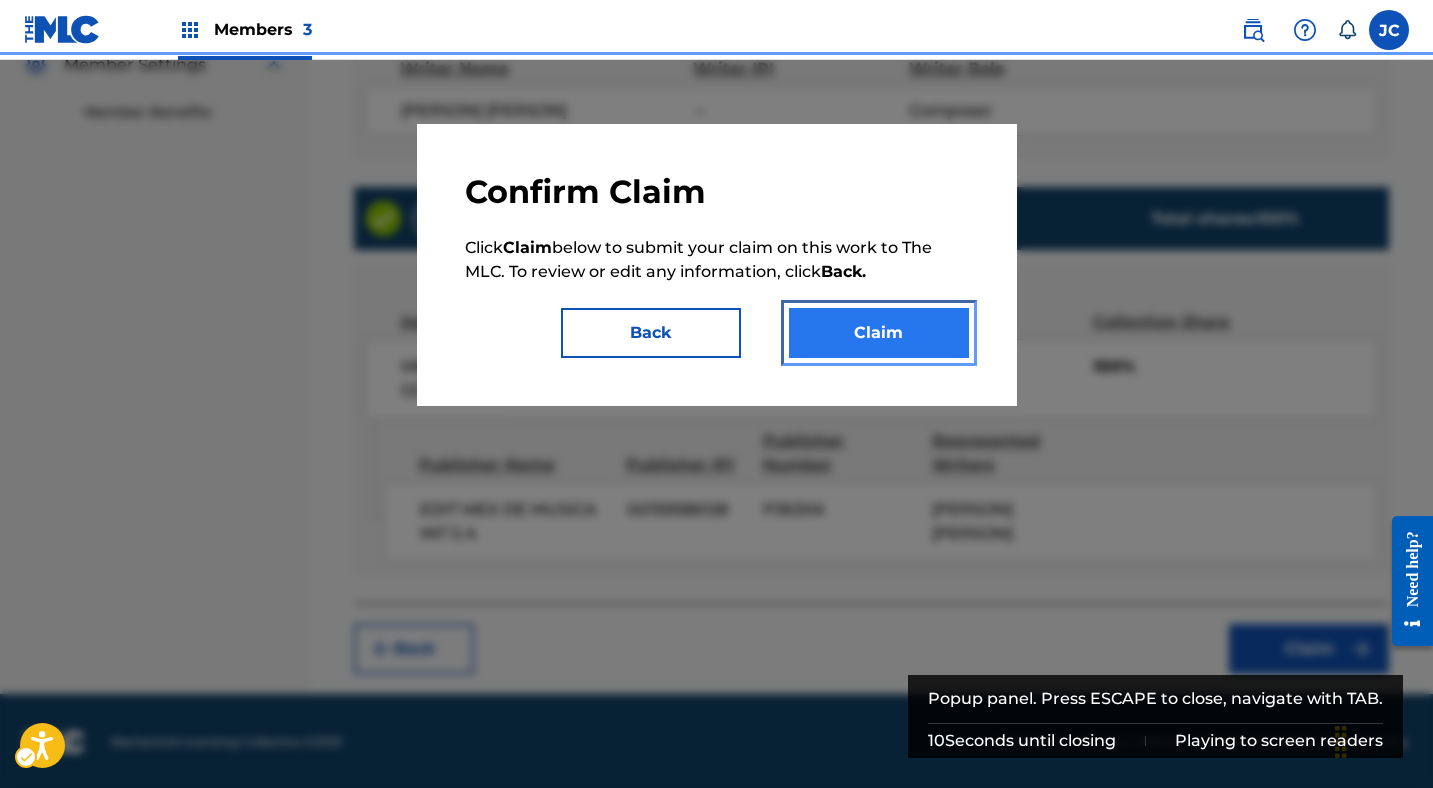 click on "Claim" at bounding box center (879, 333) 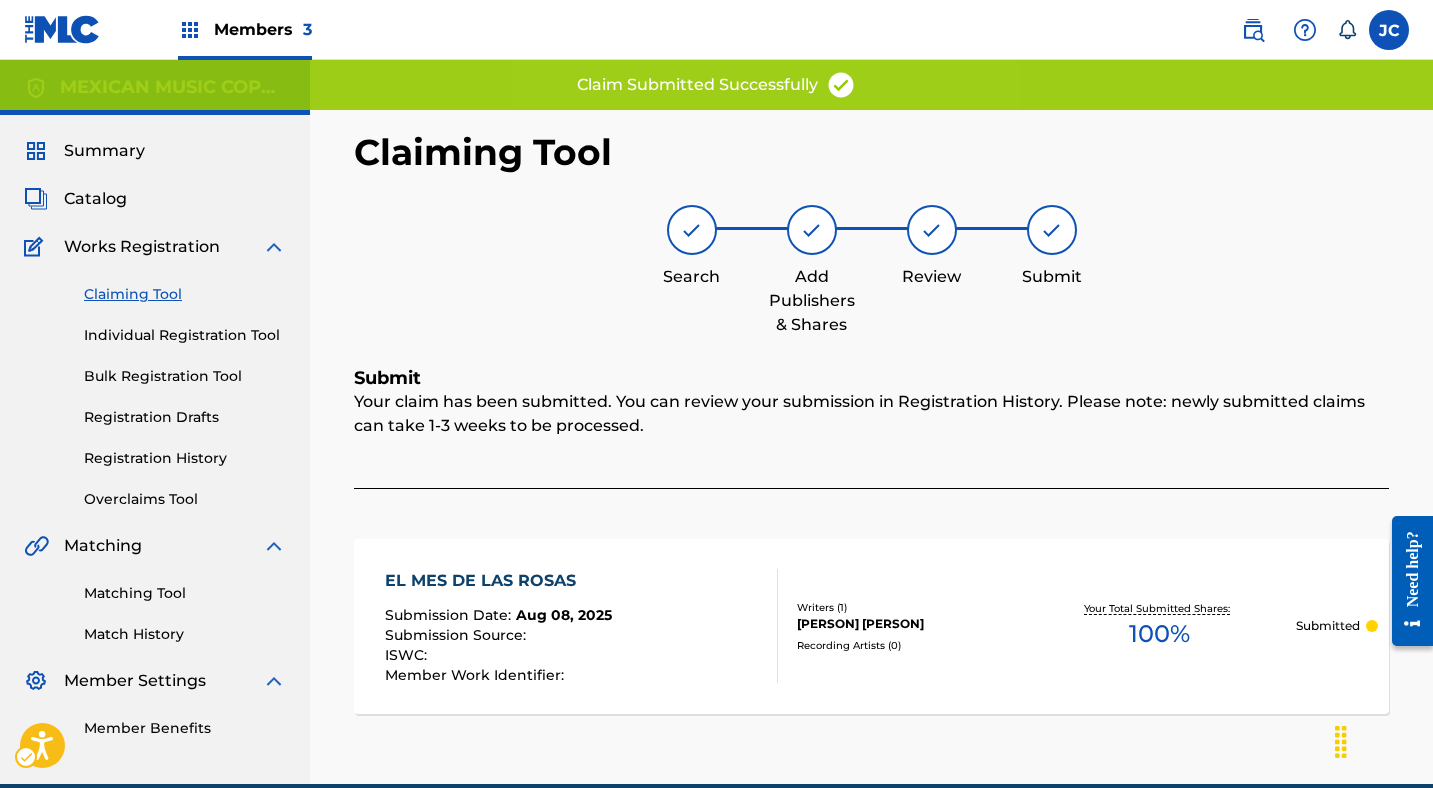 scroll, scrollTop: 0, scrollLeft: 0, axis: both 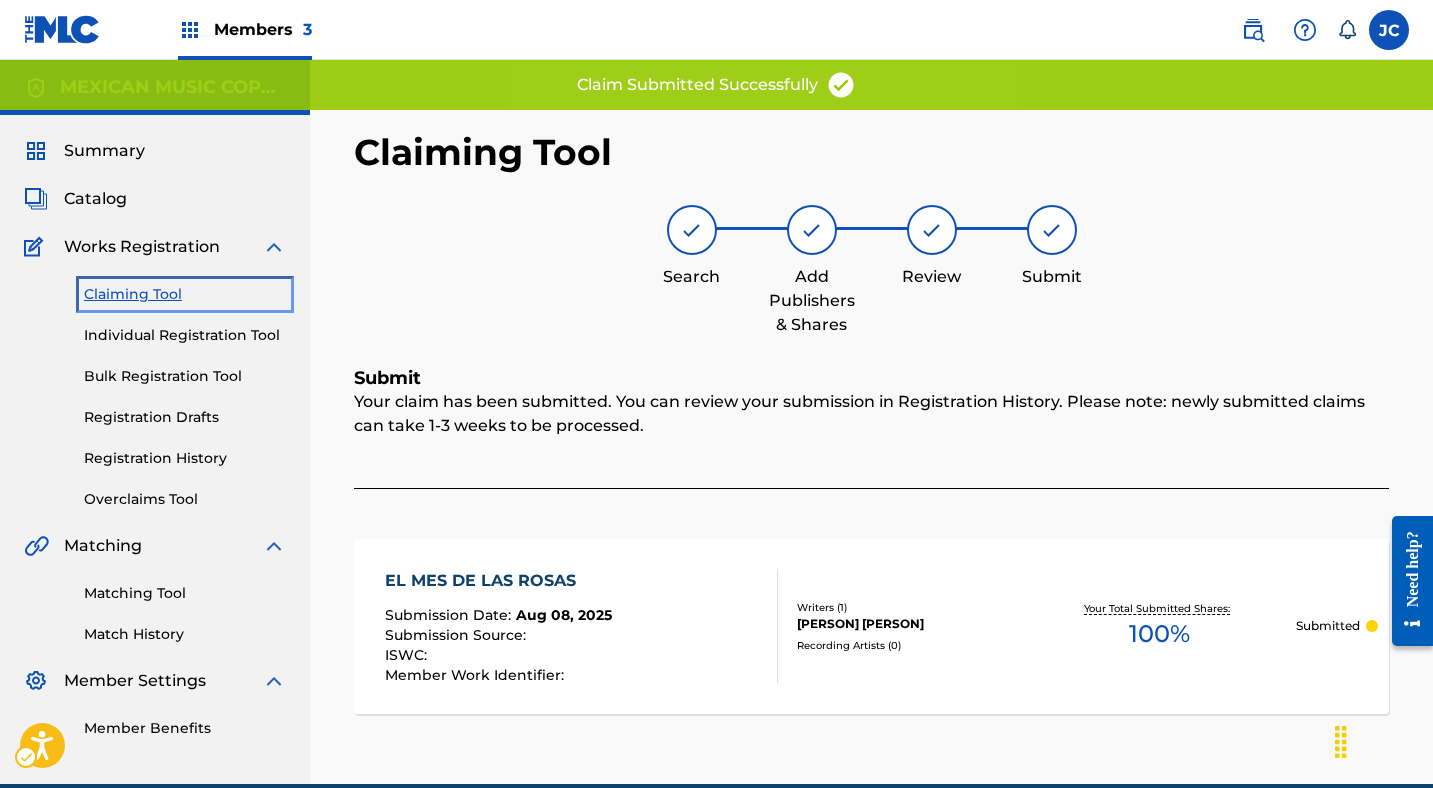 click on "Claiming Tool" at bounding box center (185, 294) 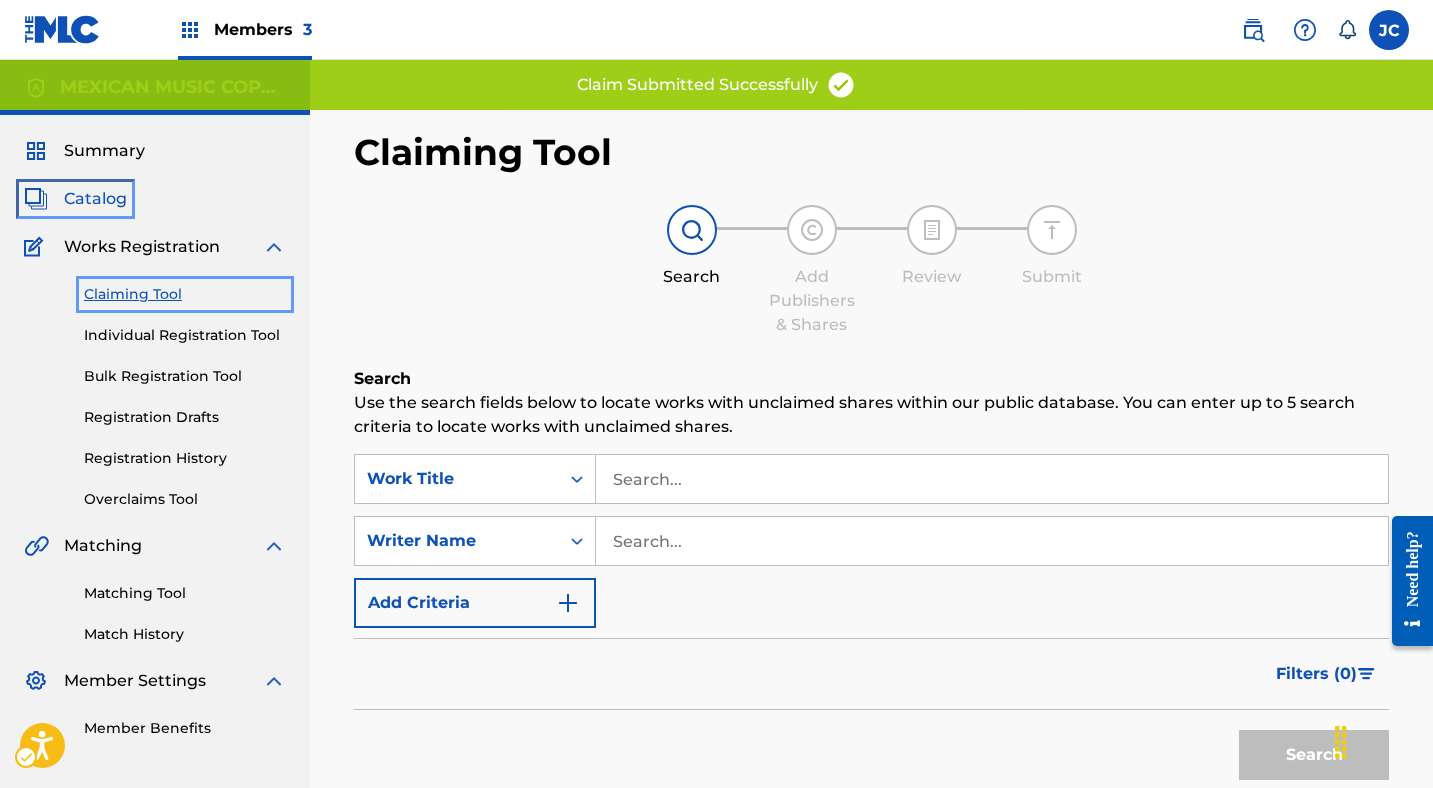 click on "Catalog" at bounding box center [95, 199] 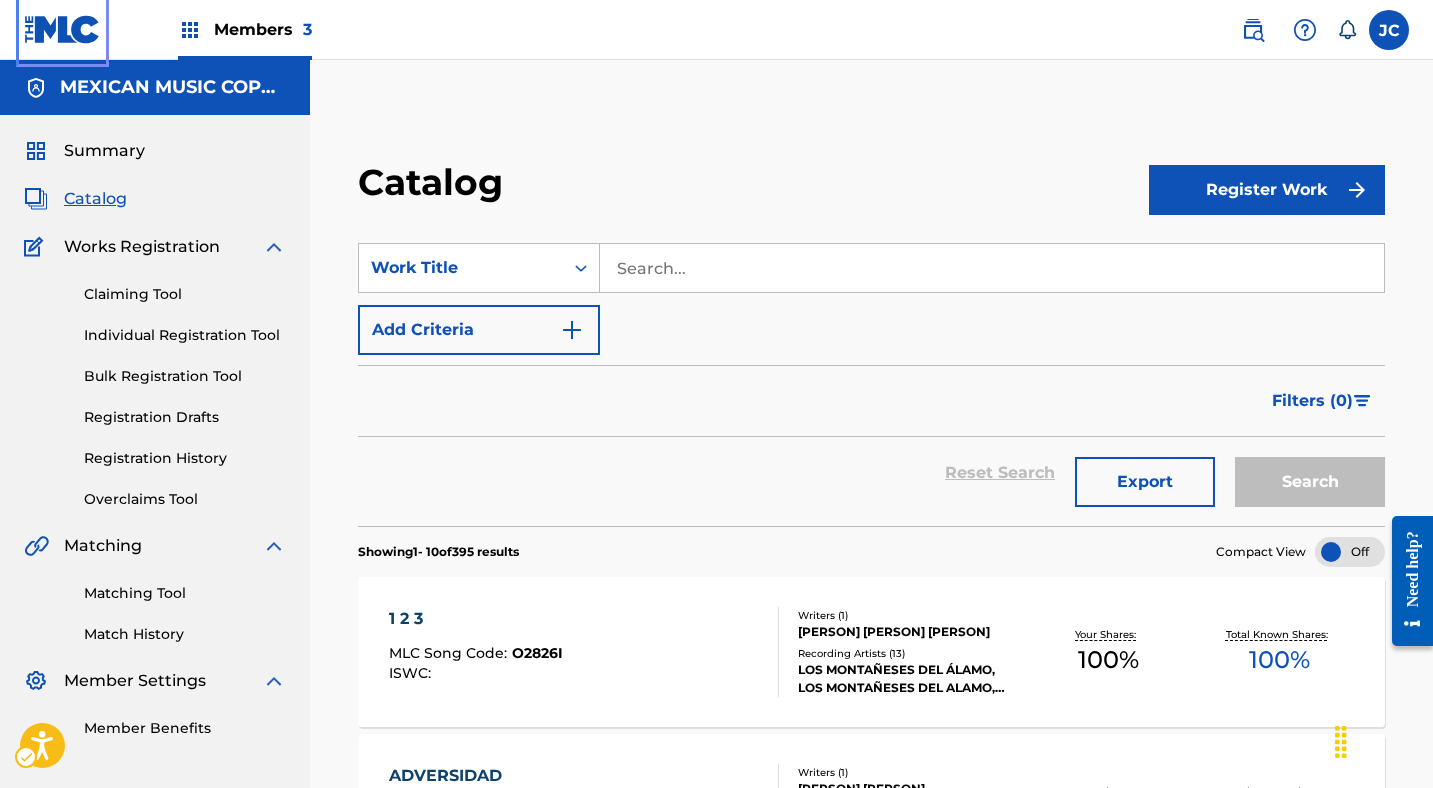 click at bounding box center (62, 29) 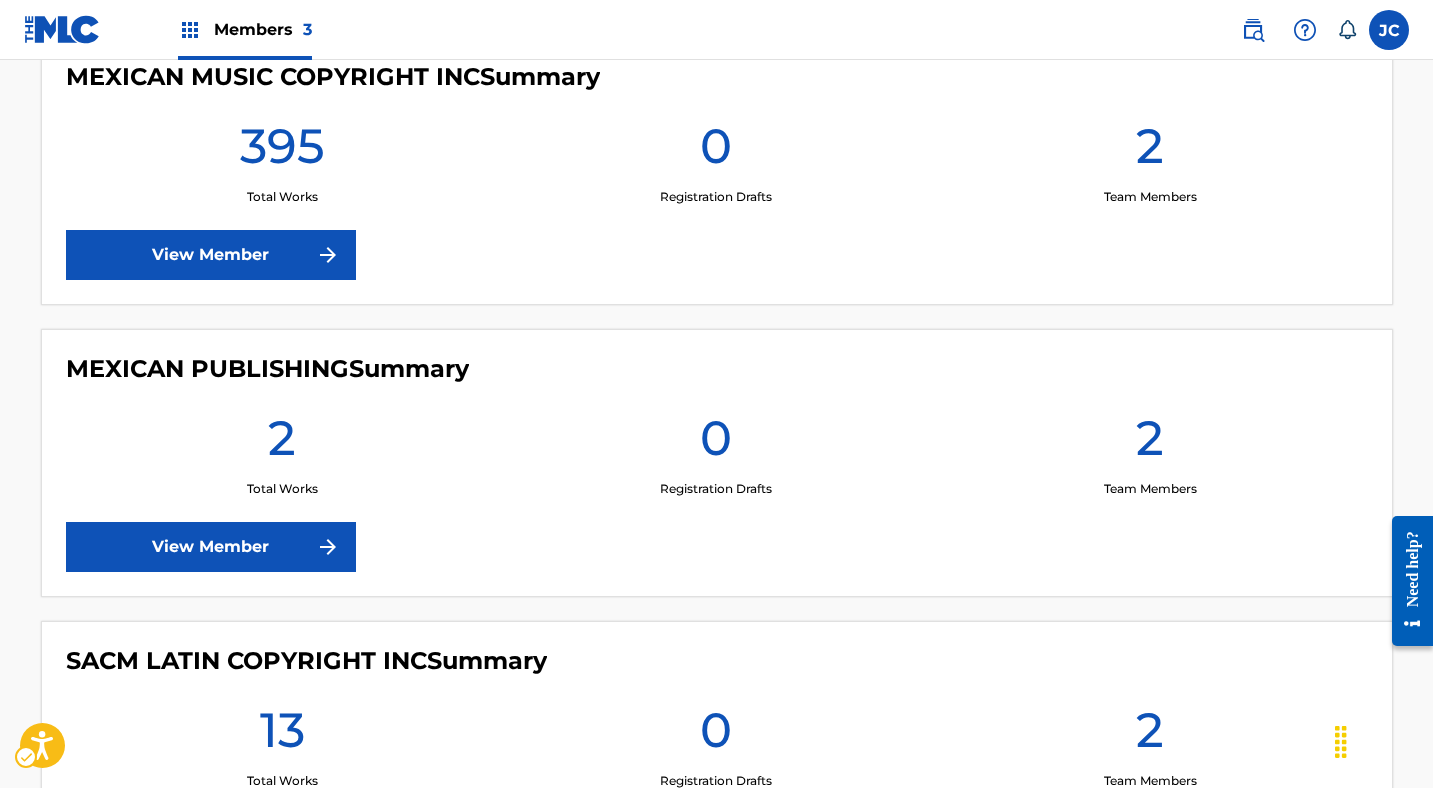 scroll, scrollTop: 432, scrollLeft: 0, axis: vertical 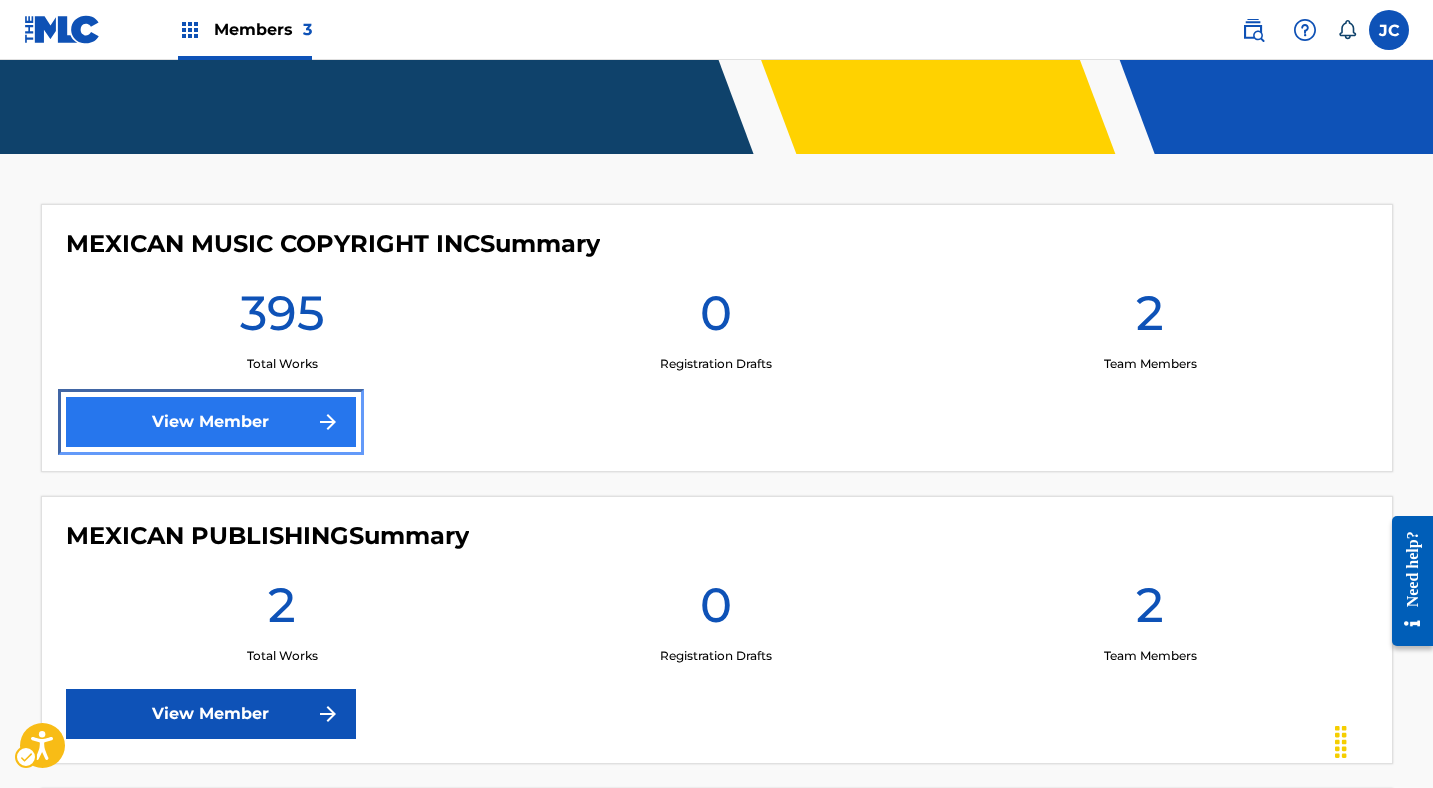 click on "View Member" at bounding box center (211, 422) 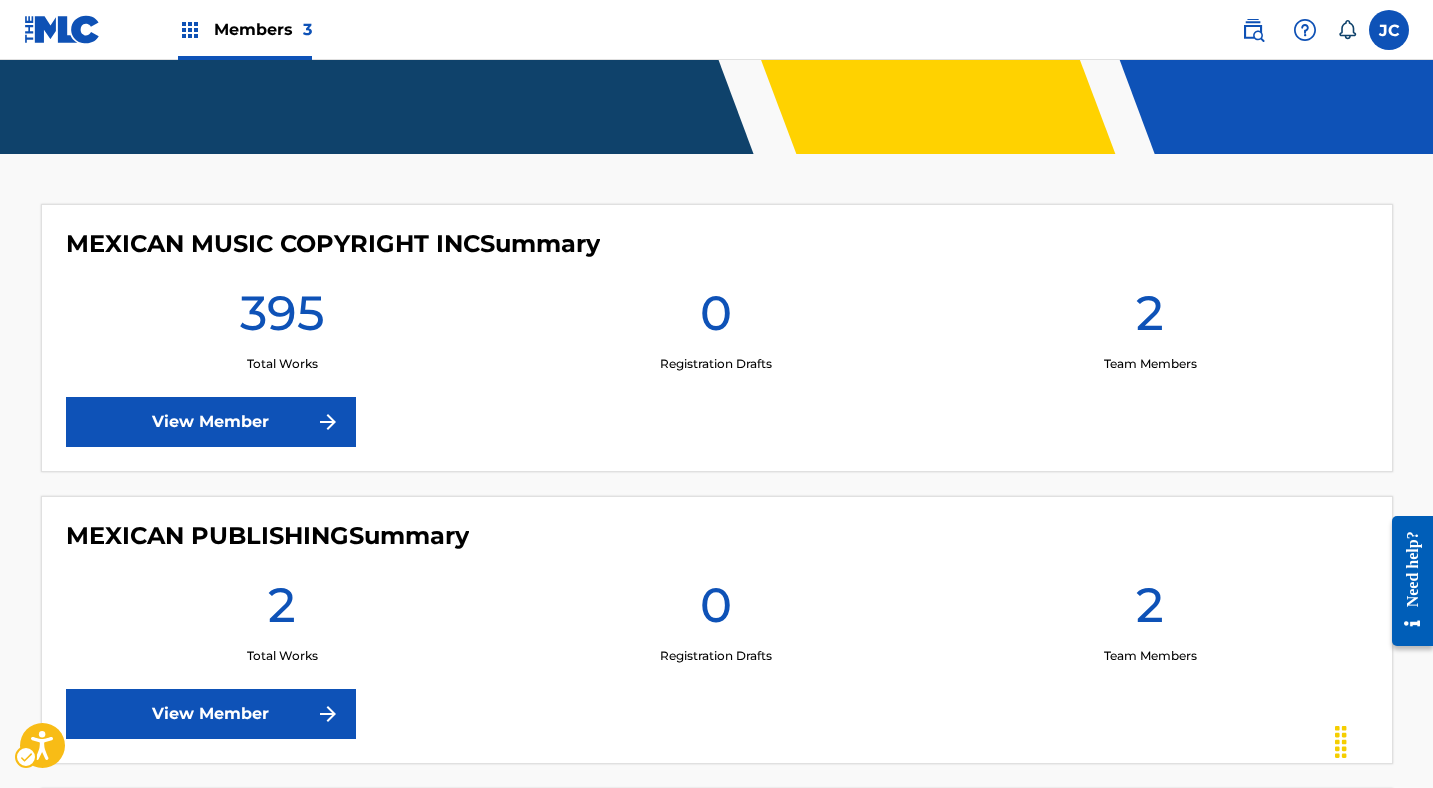 scroll, scrollTop: 0, scrollLeft: 0, axis: both 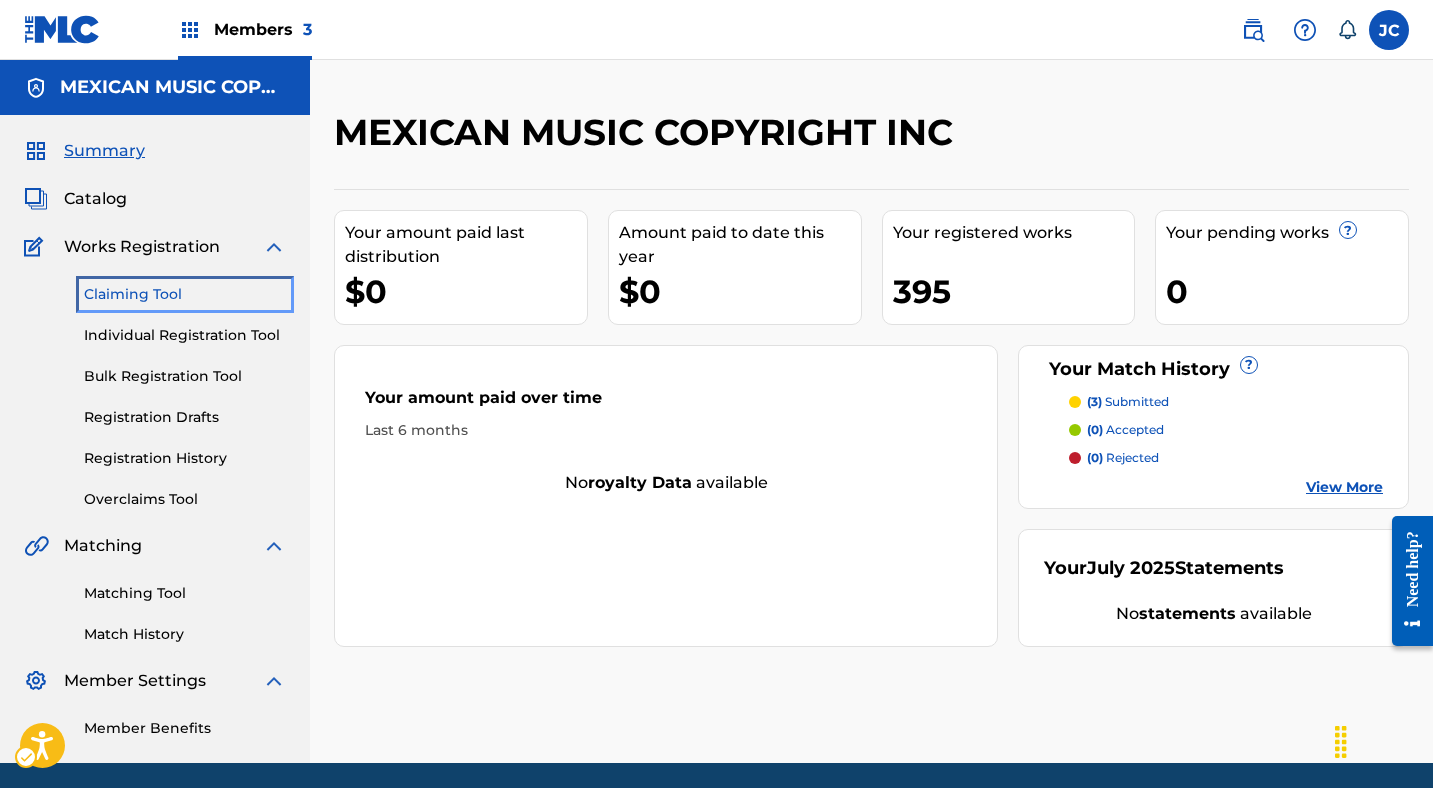 click on "Claiming Tool" at bounding box center (185, 294) 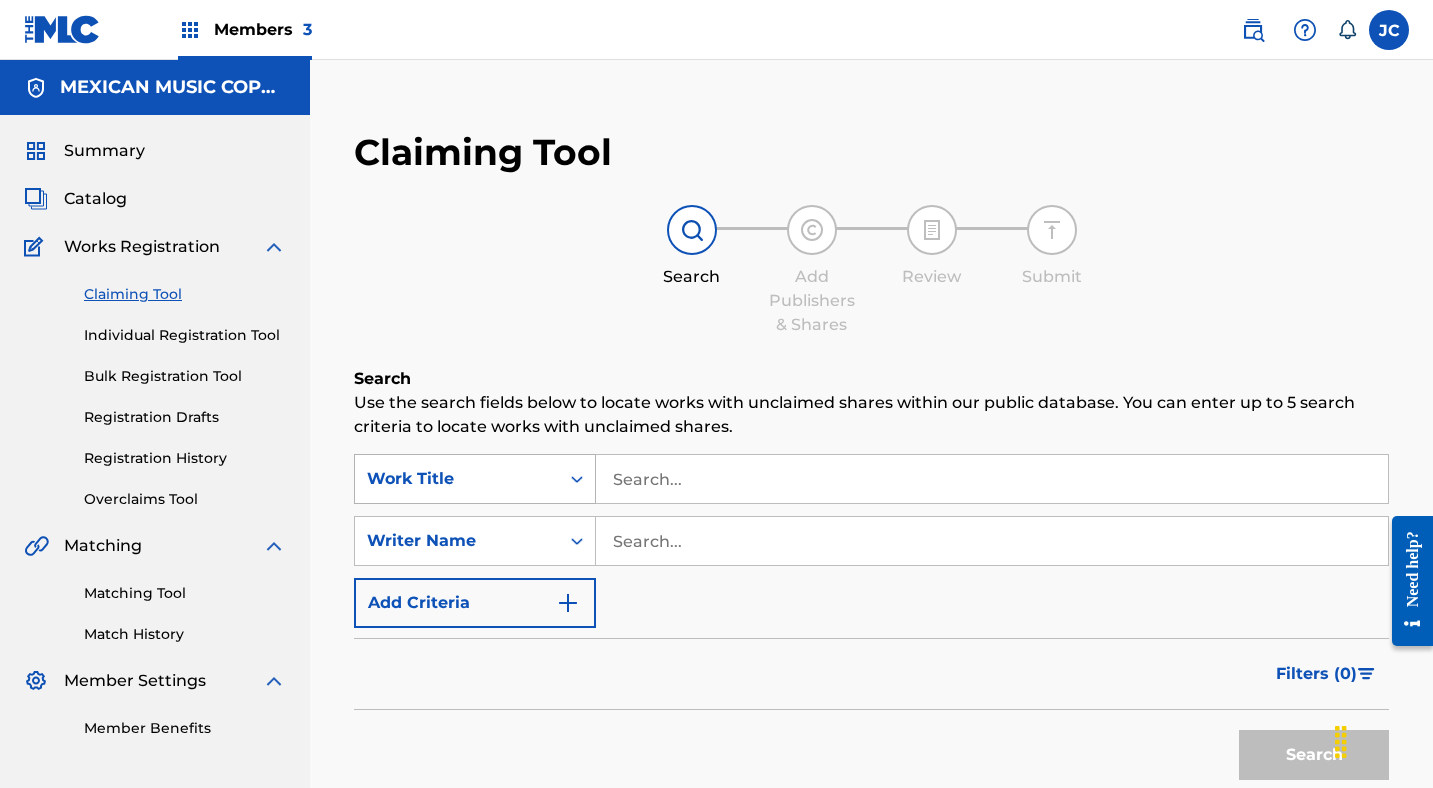 click on "Work Title" at bounding box center (457, 479) 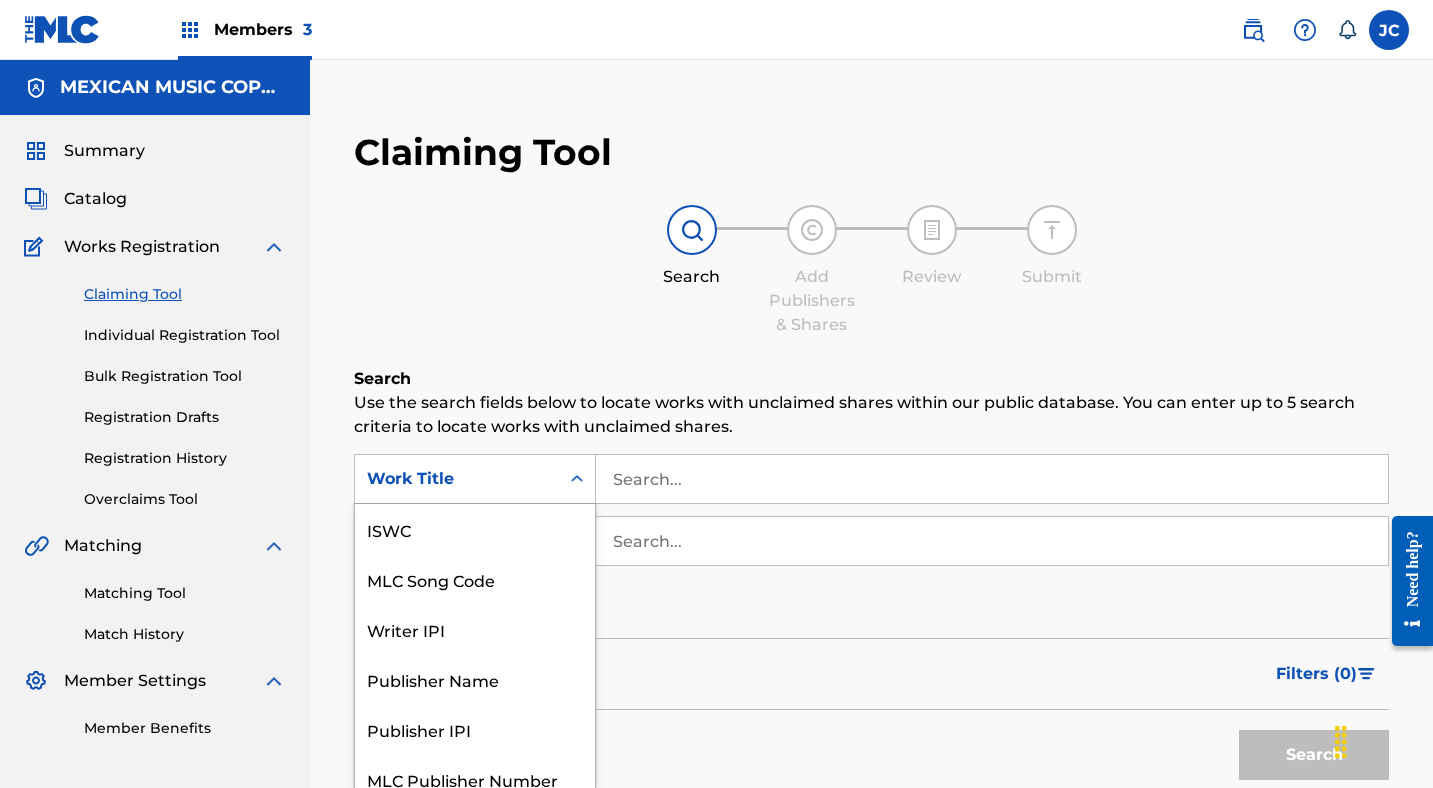 scroll, scrollTop: 16, scrollLeft: 0, axis: vertical 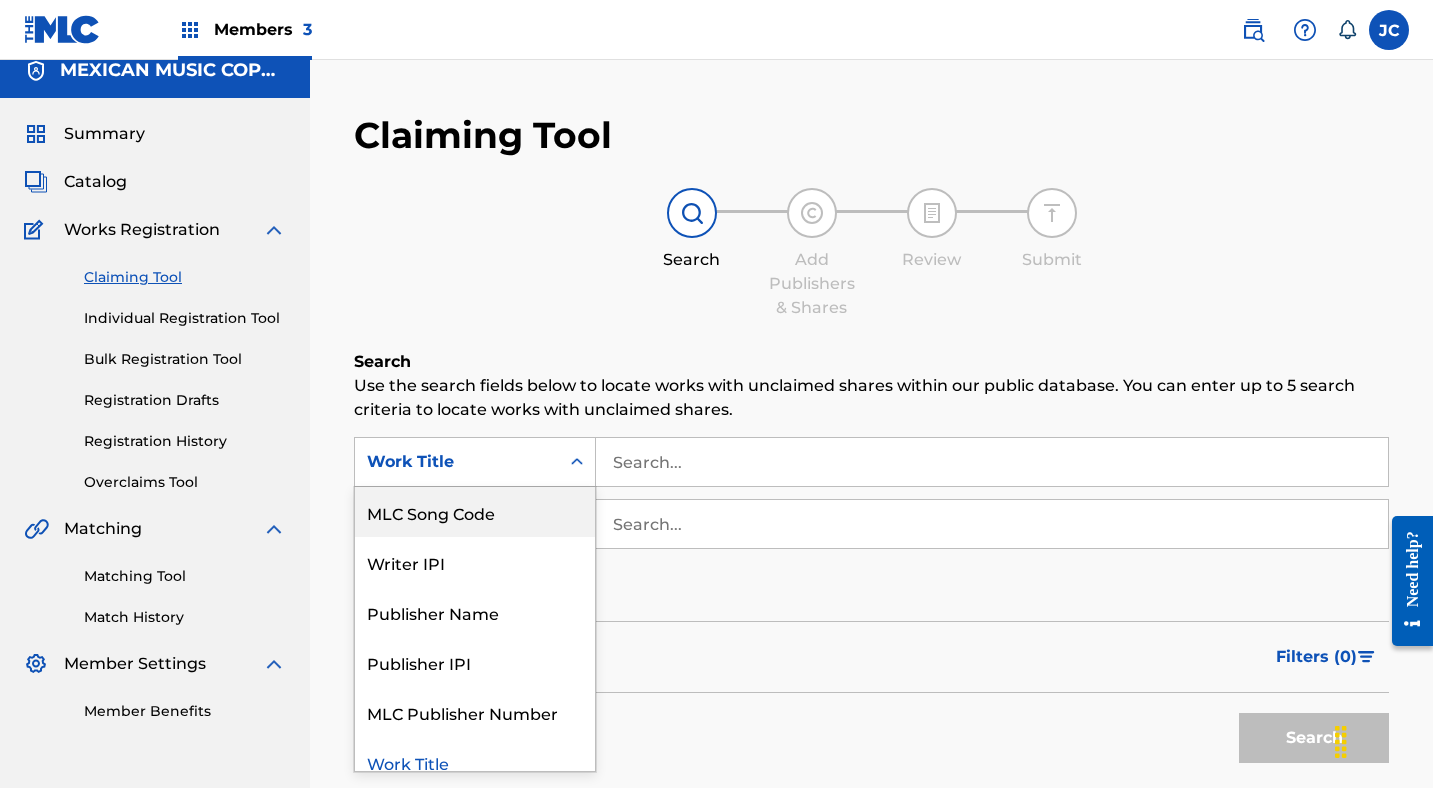 click on "MLC Song Code" at bounding box center (475, 512) 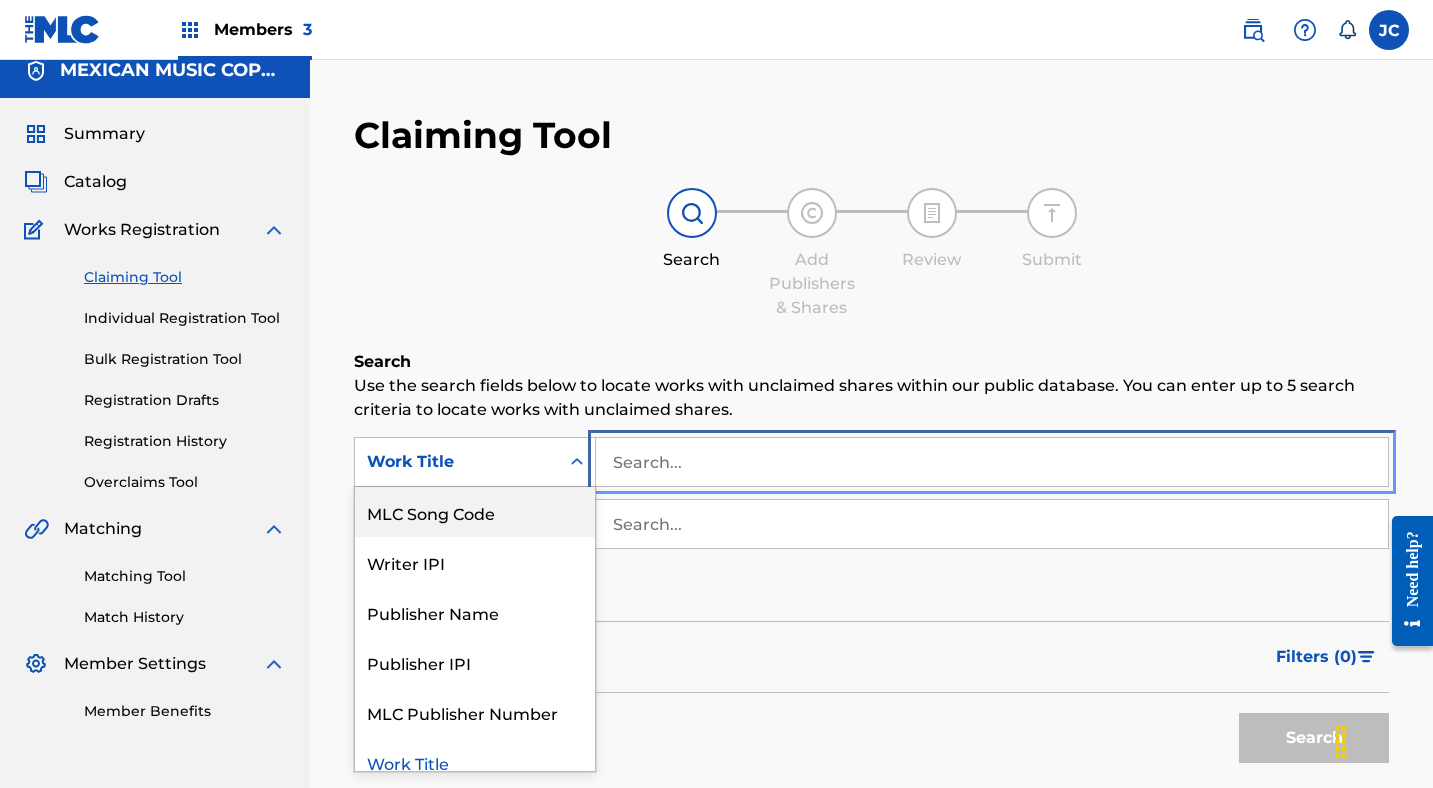 click at bounding box center [992, 462] 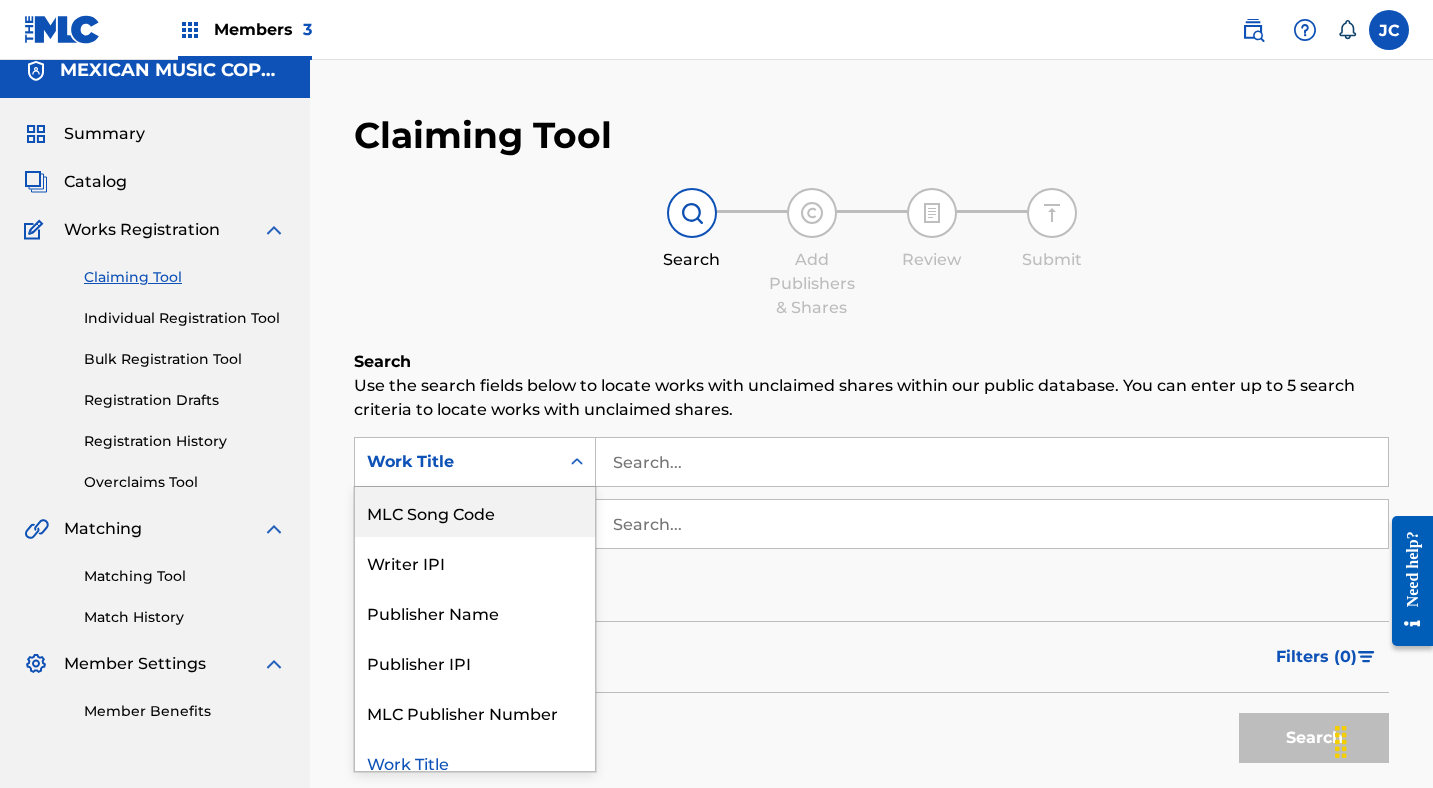 click on "SearchWithCriteria64345d3e-a1c2-415c-aa8a-aaed850a7091 MLC Song Code, 2 of 7. 7 results available. Use Up and Down to choose options, press Enter to select the currently focused option, press Escape to exit the menu, press Tab to select the option and exit the menu. Work Title ISWC MLC Song Code Writer IPI Publisher Name Publisher IPI MLC Publisher Number Work Title SearchWithCriteria37be7078-4da1-46e3-b82f-aad160b684e8 Writer Name Add Criteria" at bounding box center [871, 524] 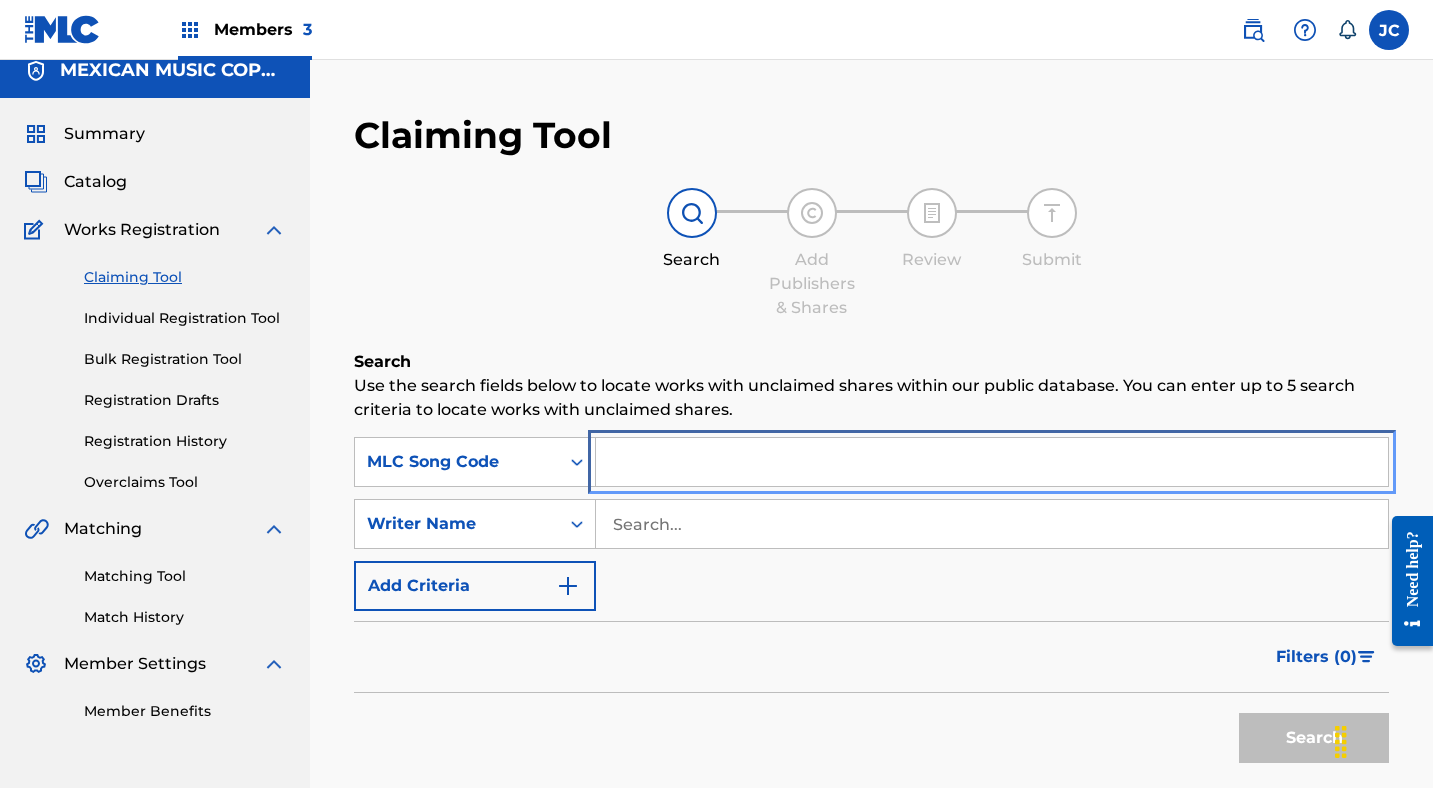 click at bounding box center (992, 462) 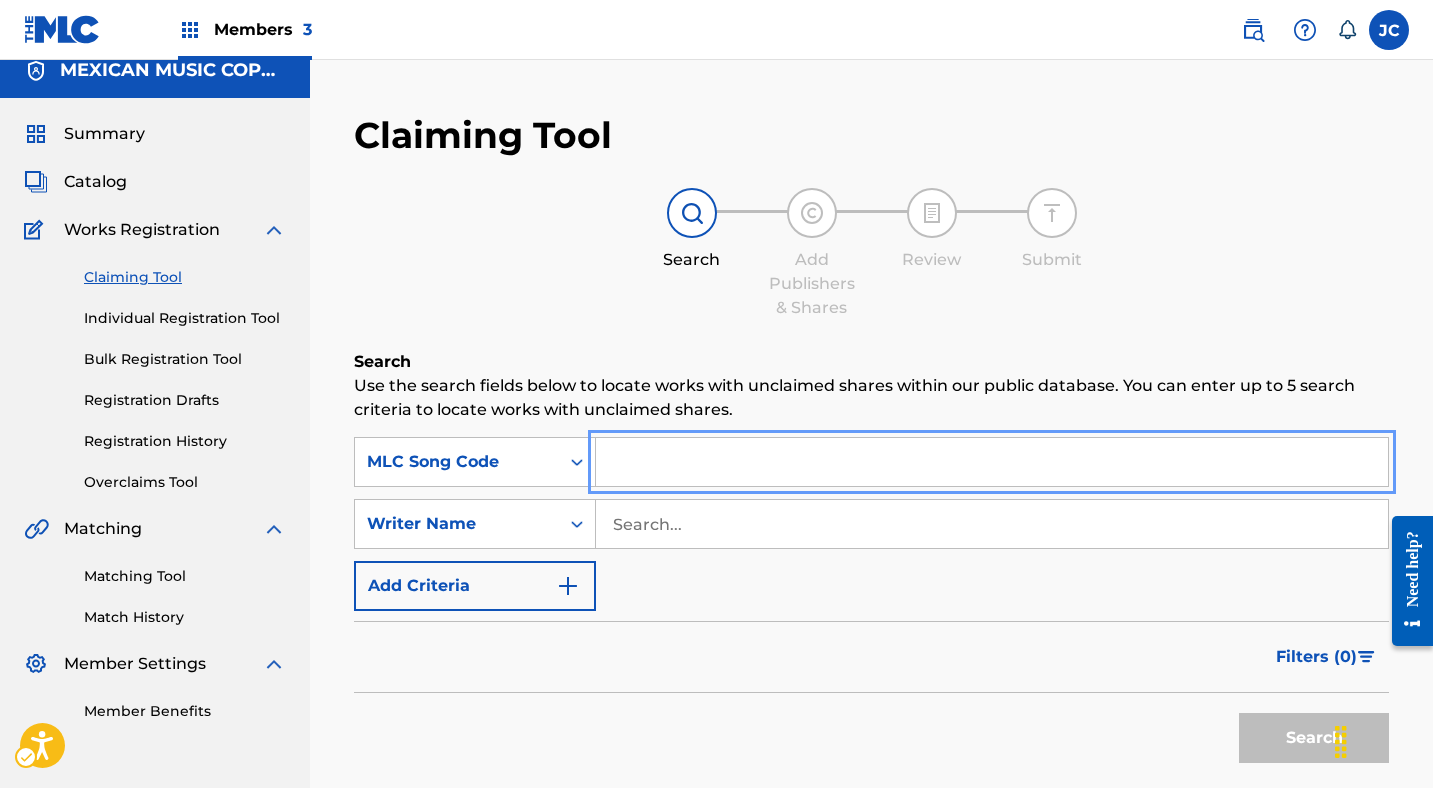 paste on "P48069" 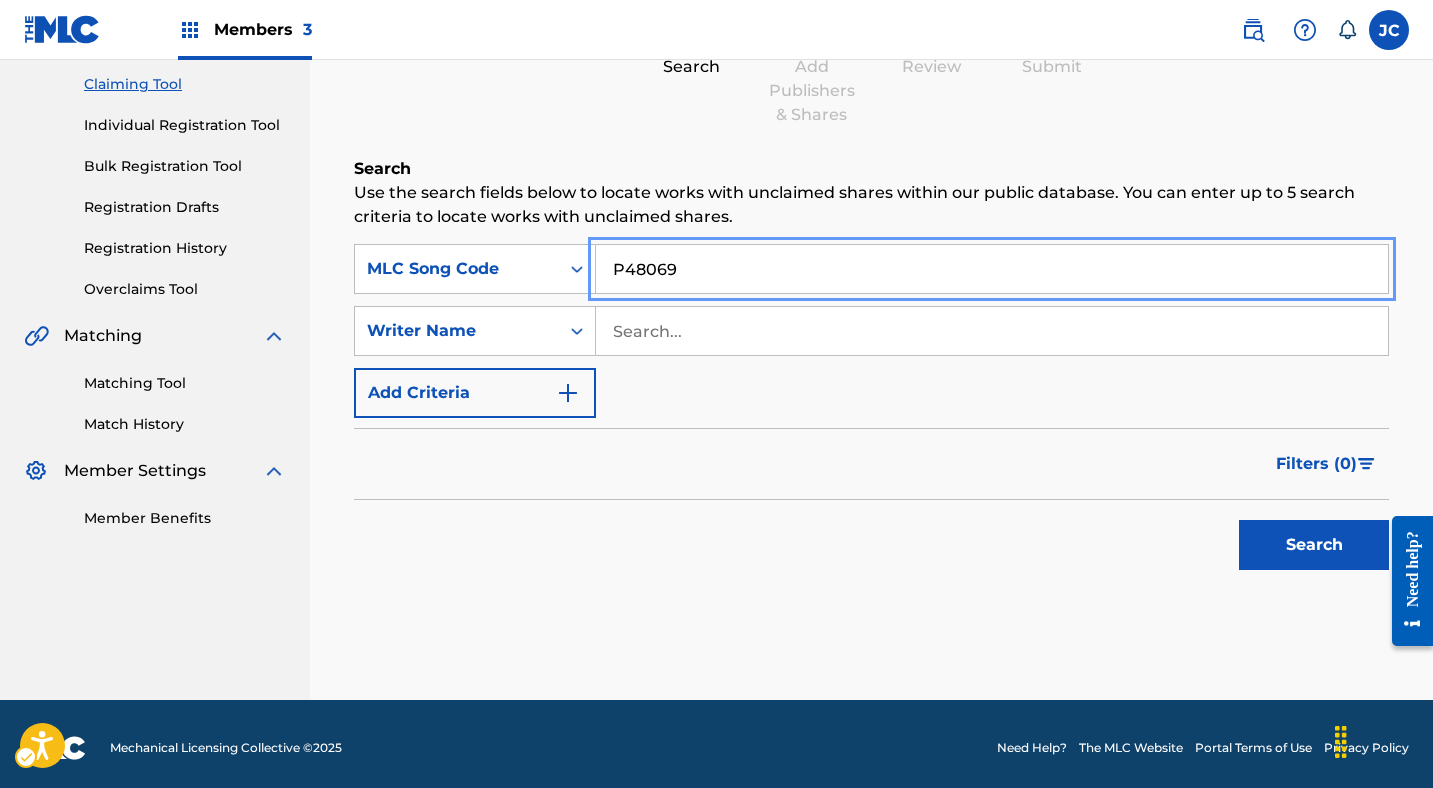 scroll, scrollTop: 218, scrollLeft: 0, axis: vertical 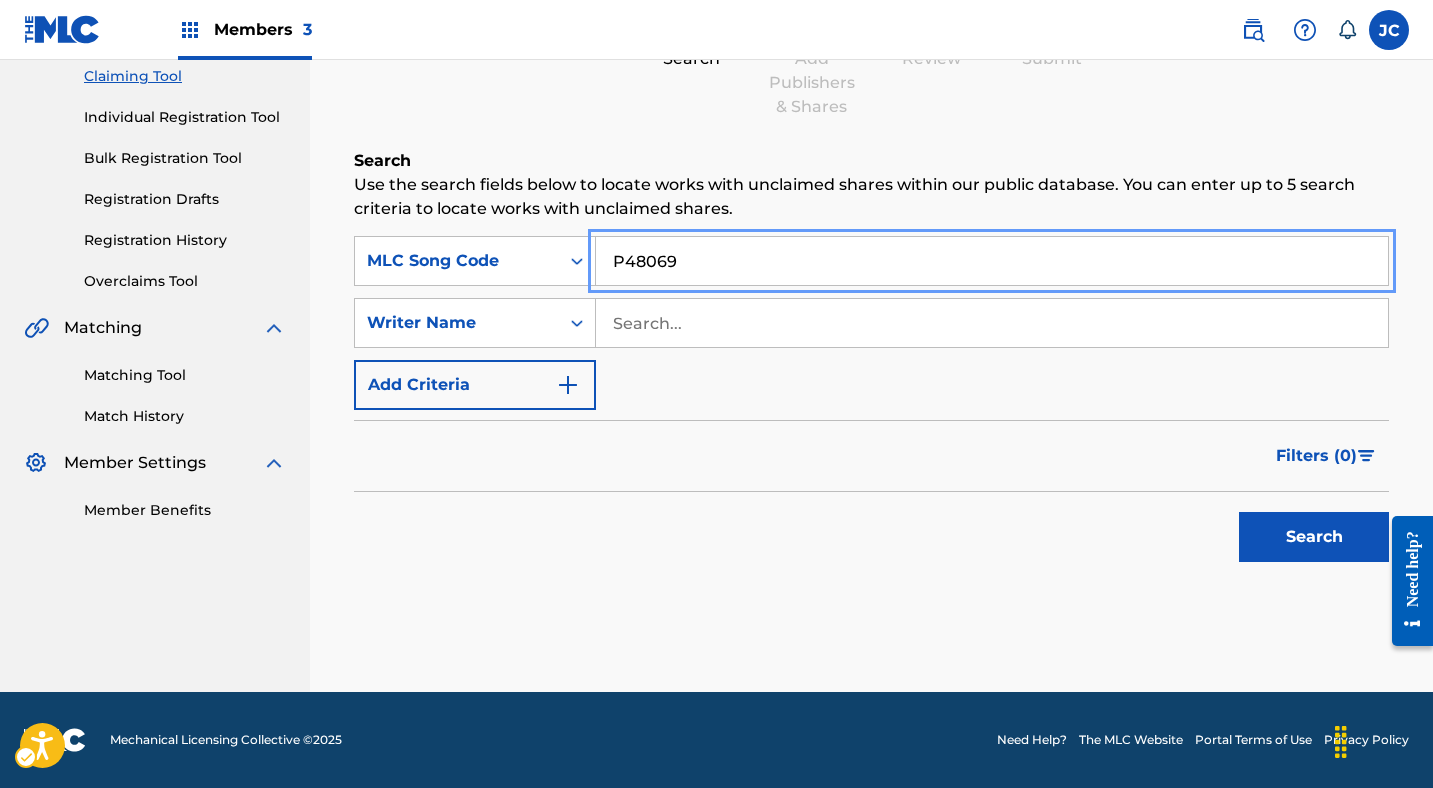 type on "P48069" 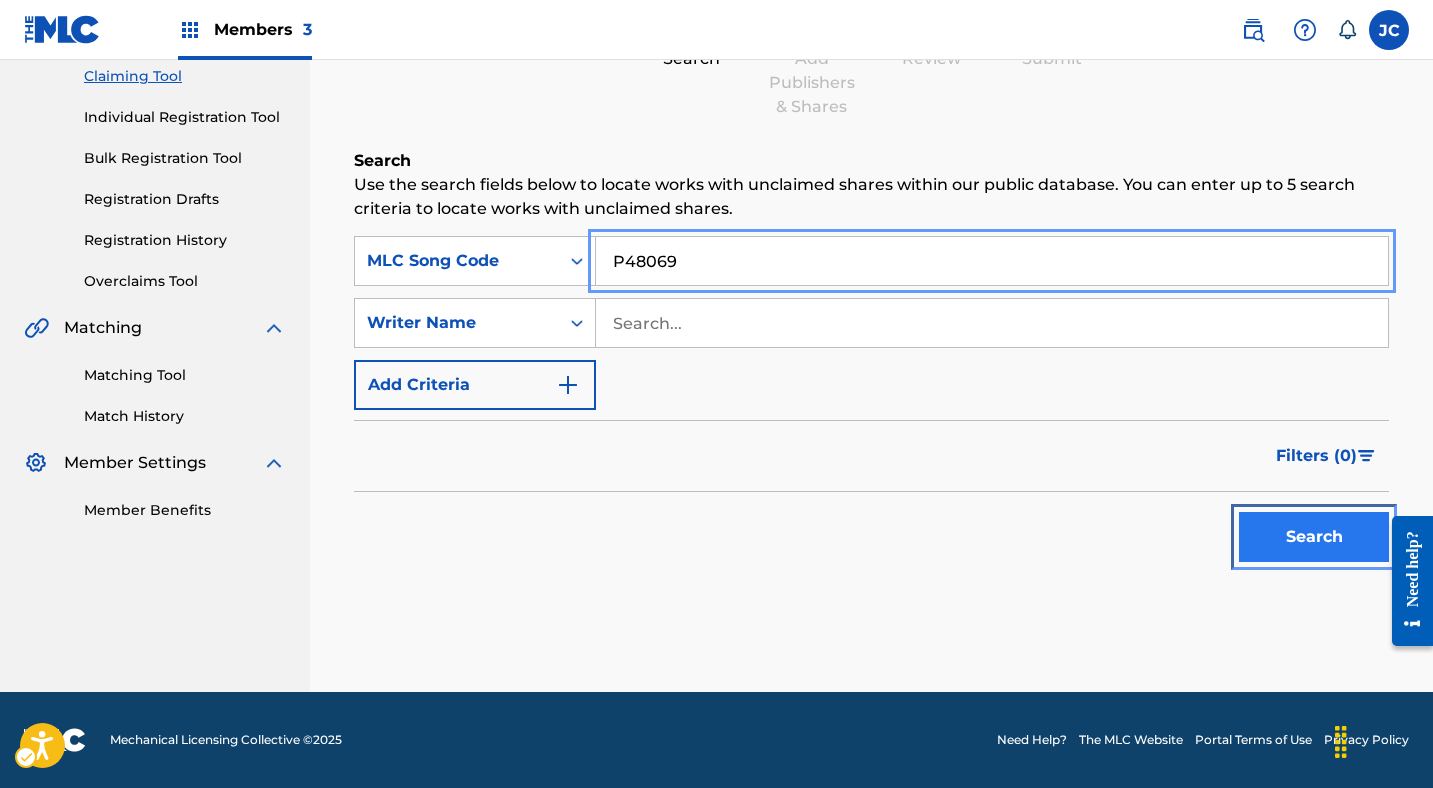 click on "Search" at bounding box center [1314, 537] 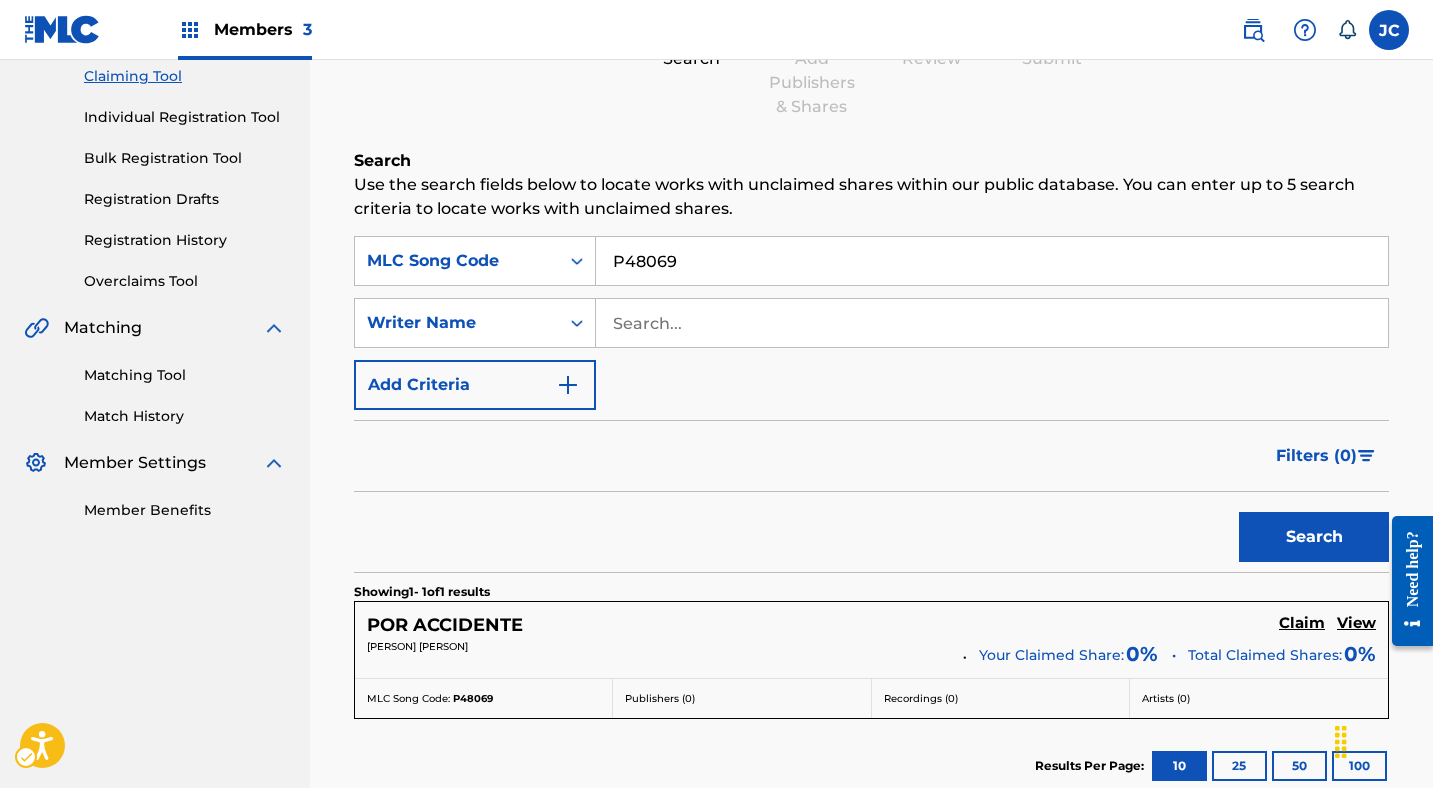 scroll, scrollTop: 394, scrollLeft: 0, axis: vertical 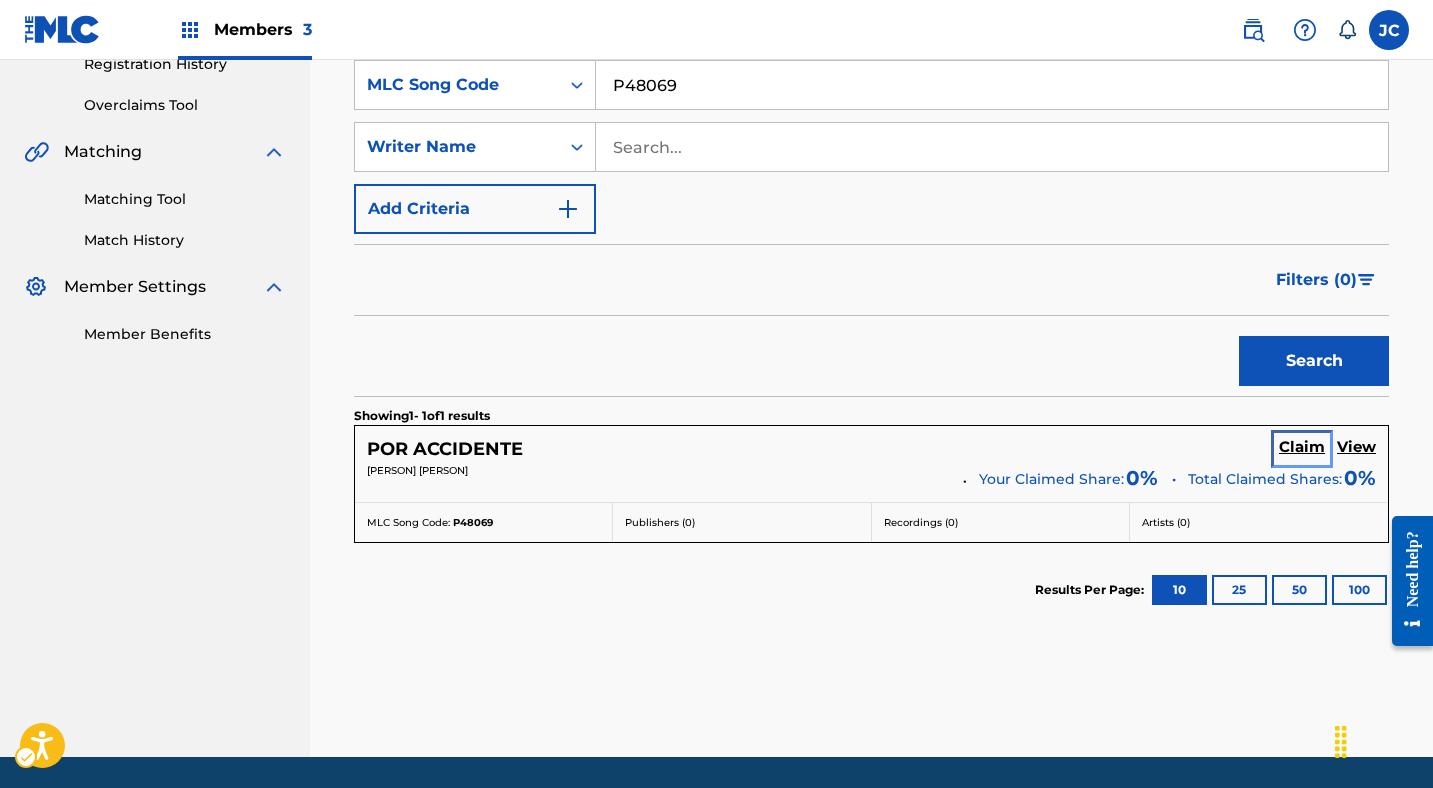 click on "Claim" at bounding box center (1302, 447) 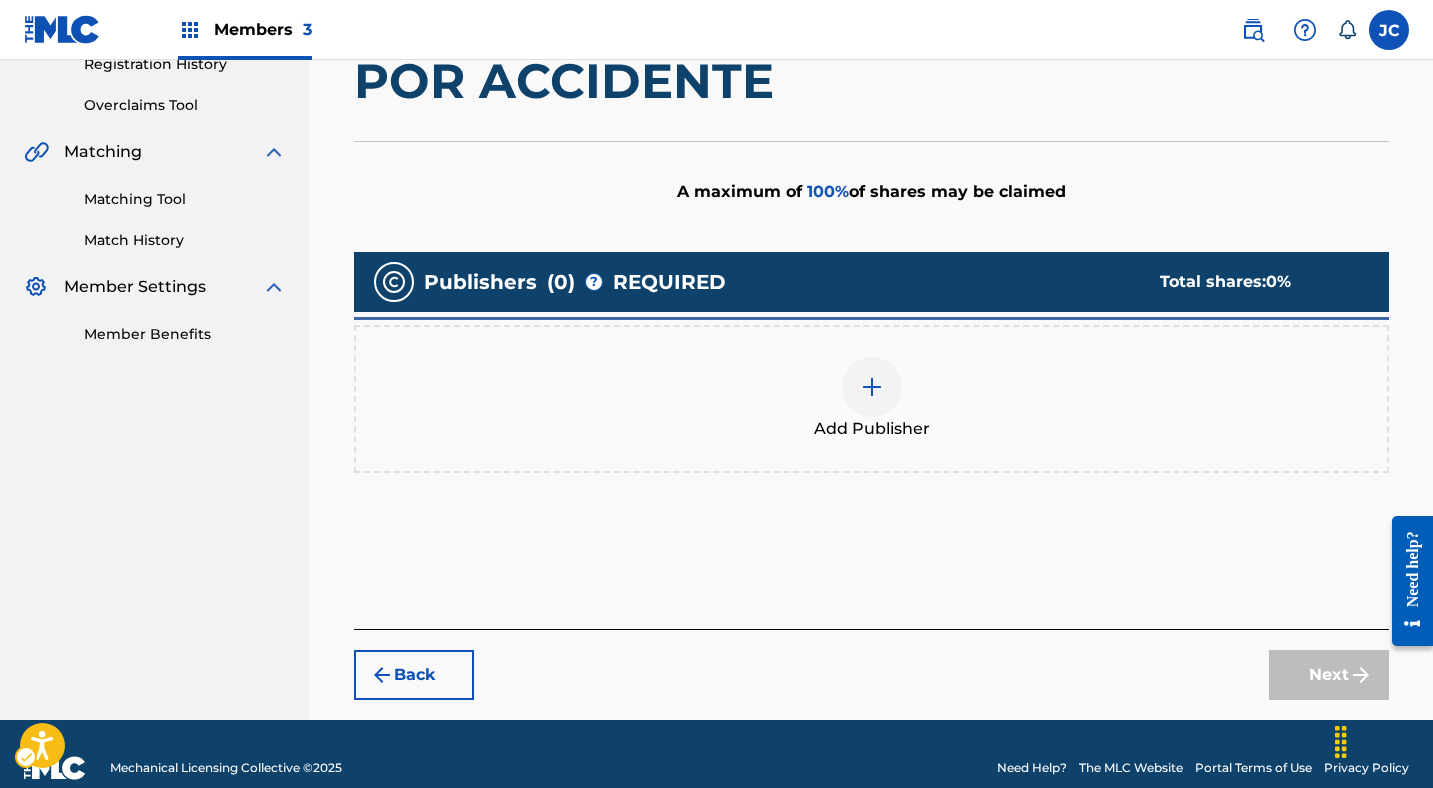click on "Add Publisher" at bounding box center [872, 429] 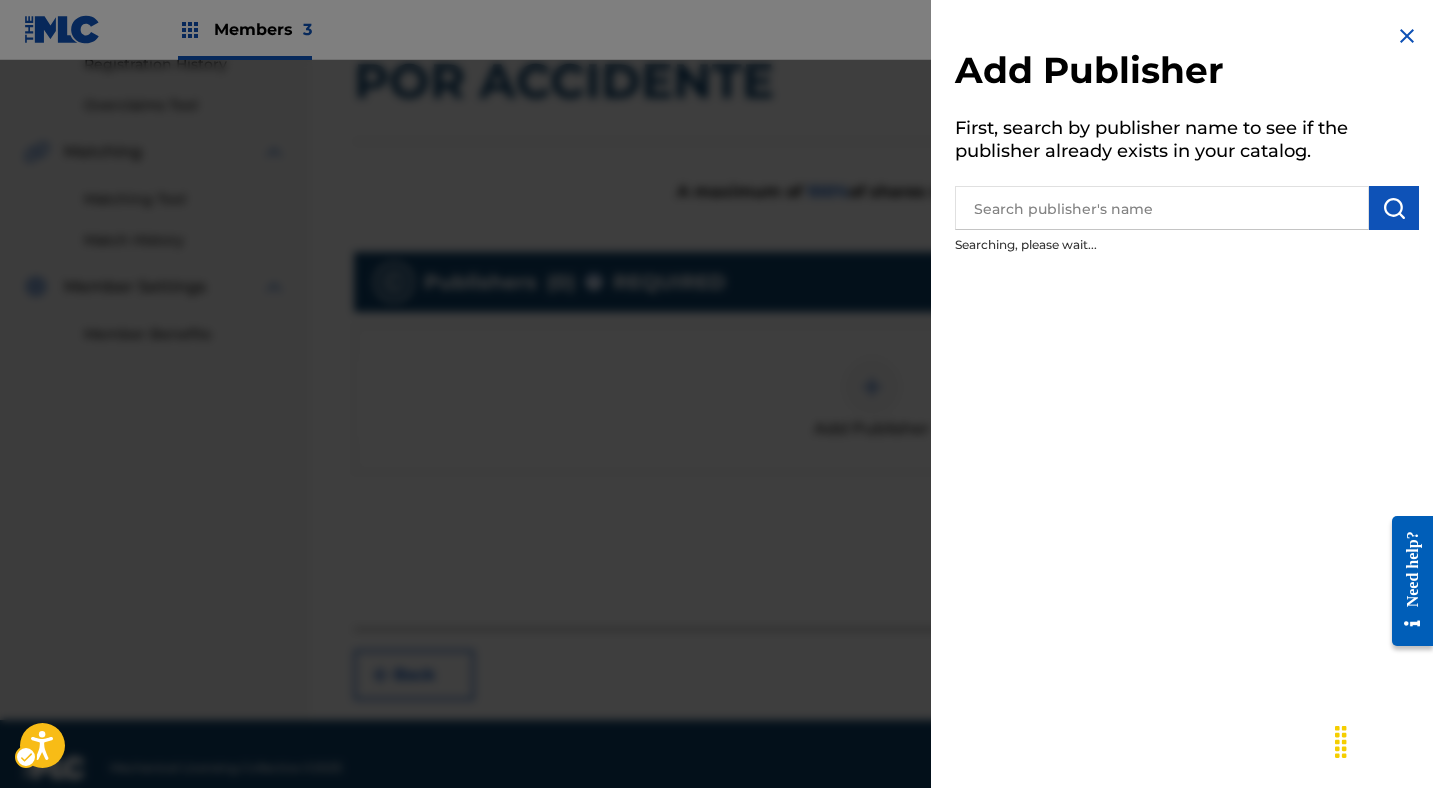 click at bounding box center (716, 454) 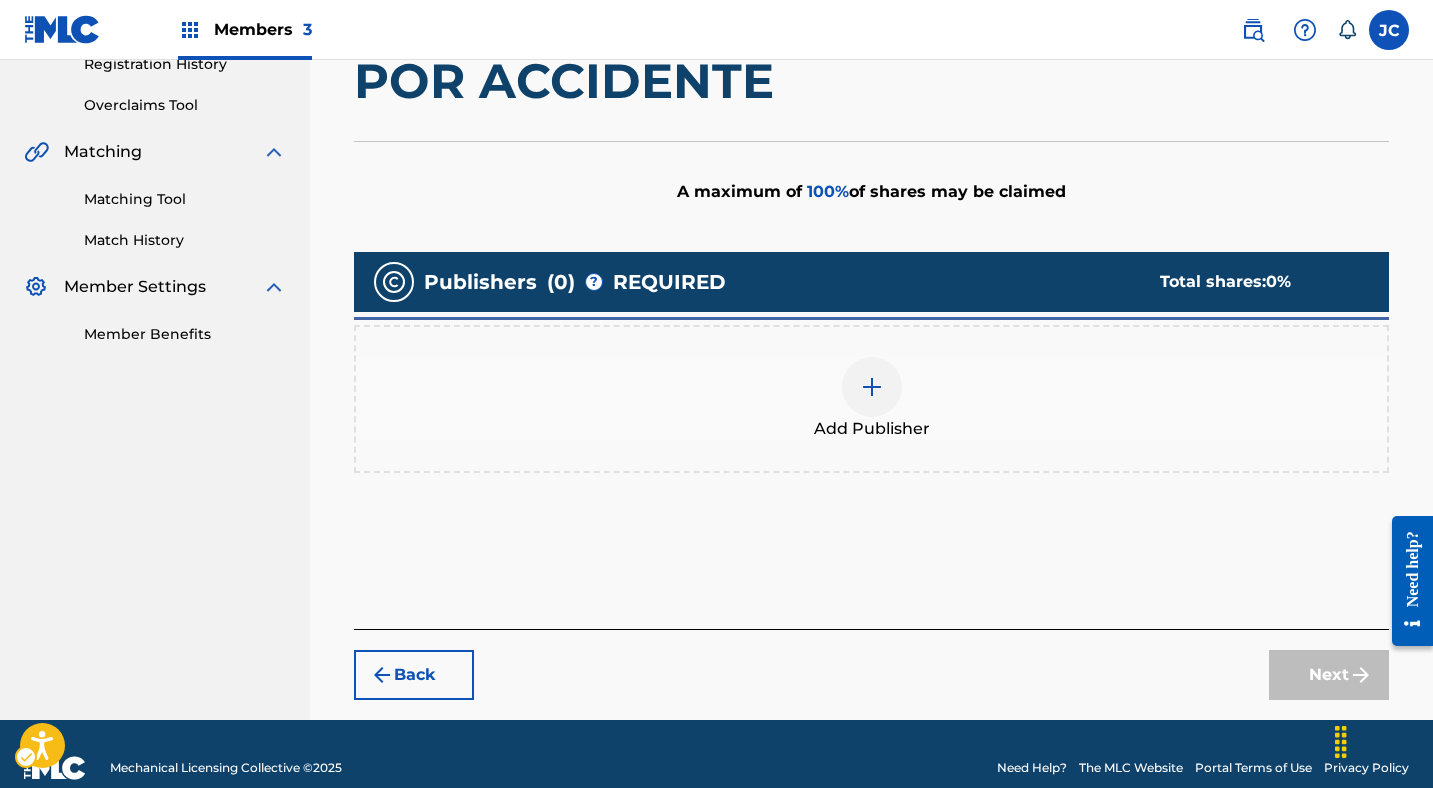 click at bounding box center [872, 387] 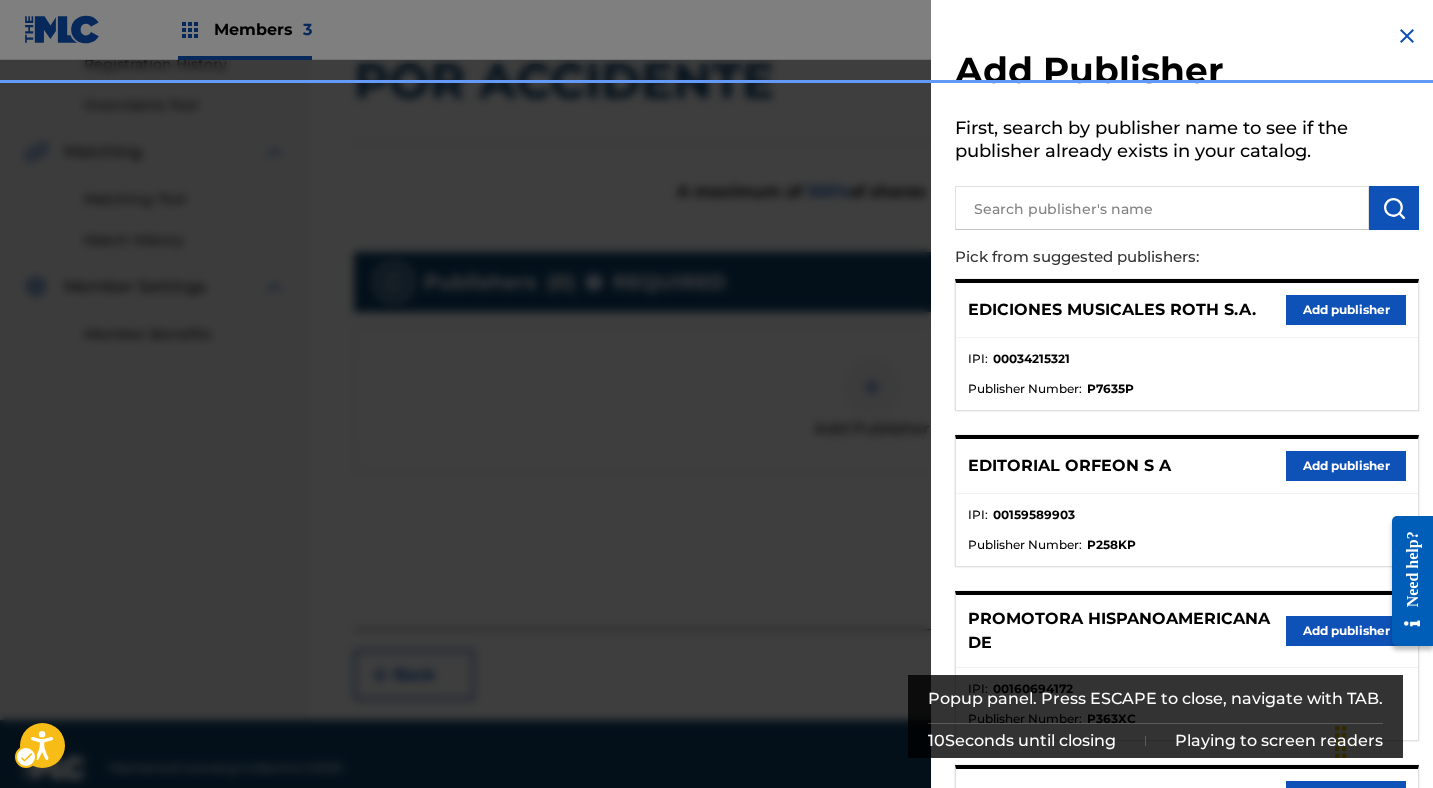 scroll, scrollTop: 421, scrollLeft: 0, axis: vertical 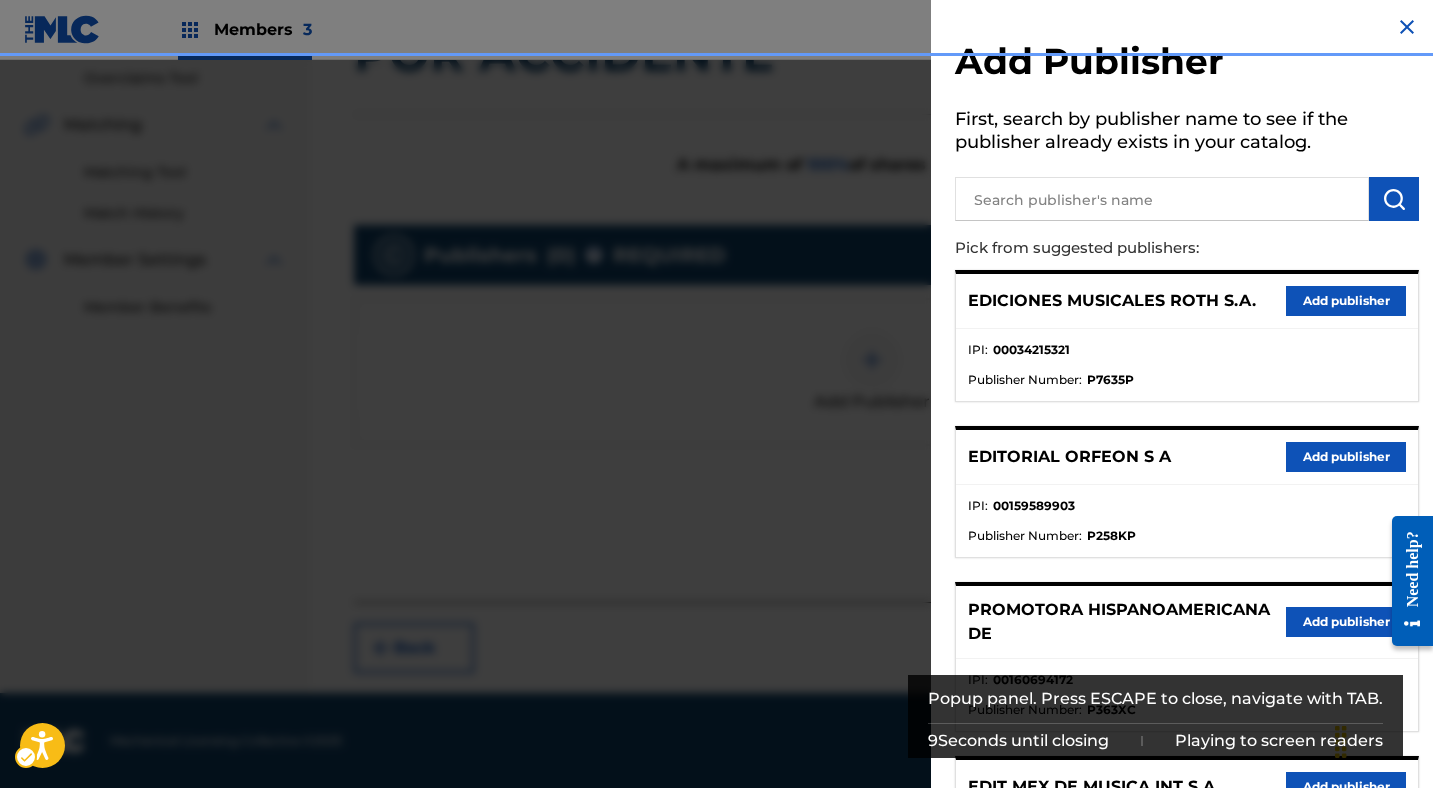 click on "EDICIONES MUSICALES ROTH S.A. Add publisher IPI : 00034215321 Publisher Number : P7635P EDITORIAL ORFEON S A Add publisher IPI : 00159589903 Publisher Number : P258KP PROMOTORA HISPANOAMERICANA DE Add publisher IPI : 00160694172 Publisher Number : P363XC EDIT MEX DE MUSICA INT S A Add publisher IPI : 00159586128 Publisher Number : P363XK MEXICAN MUSIC COPYRIGHT INC Add publisher Publisher Number : P526HT" at bounding box center (1187, 646) 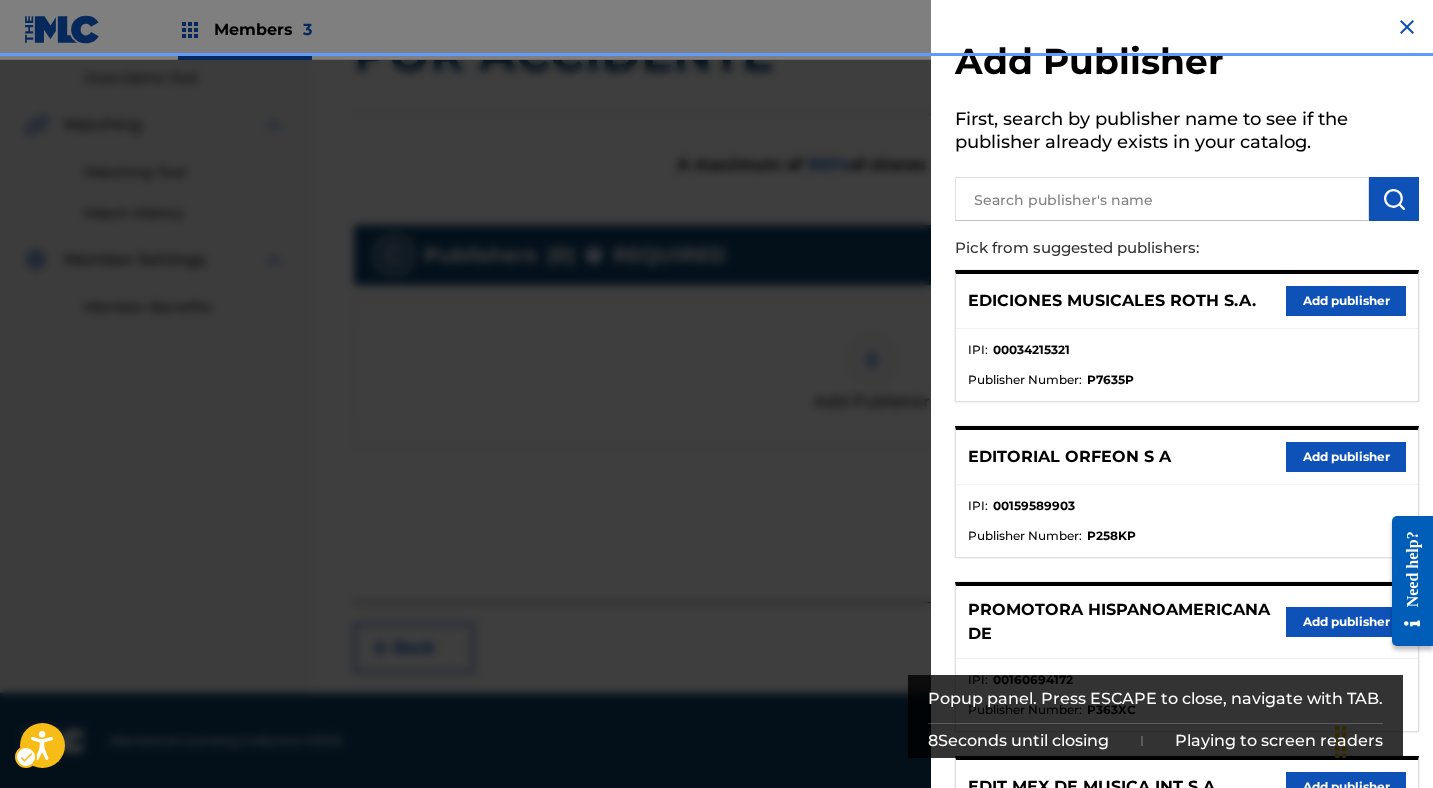 scroll, scrollTop: 377, scrollLeft: 0, axis: vertical 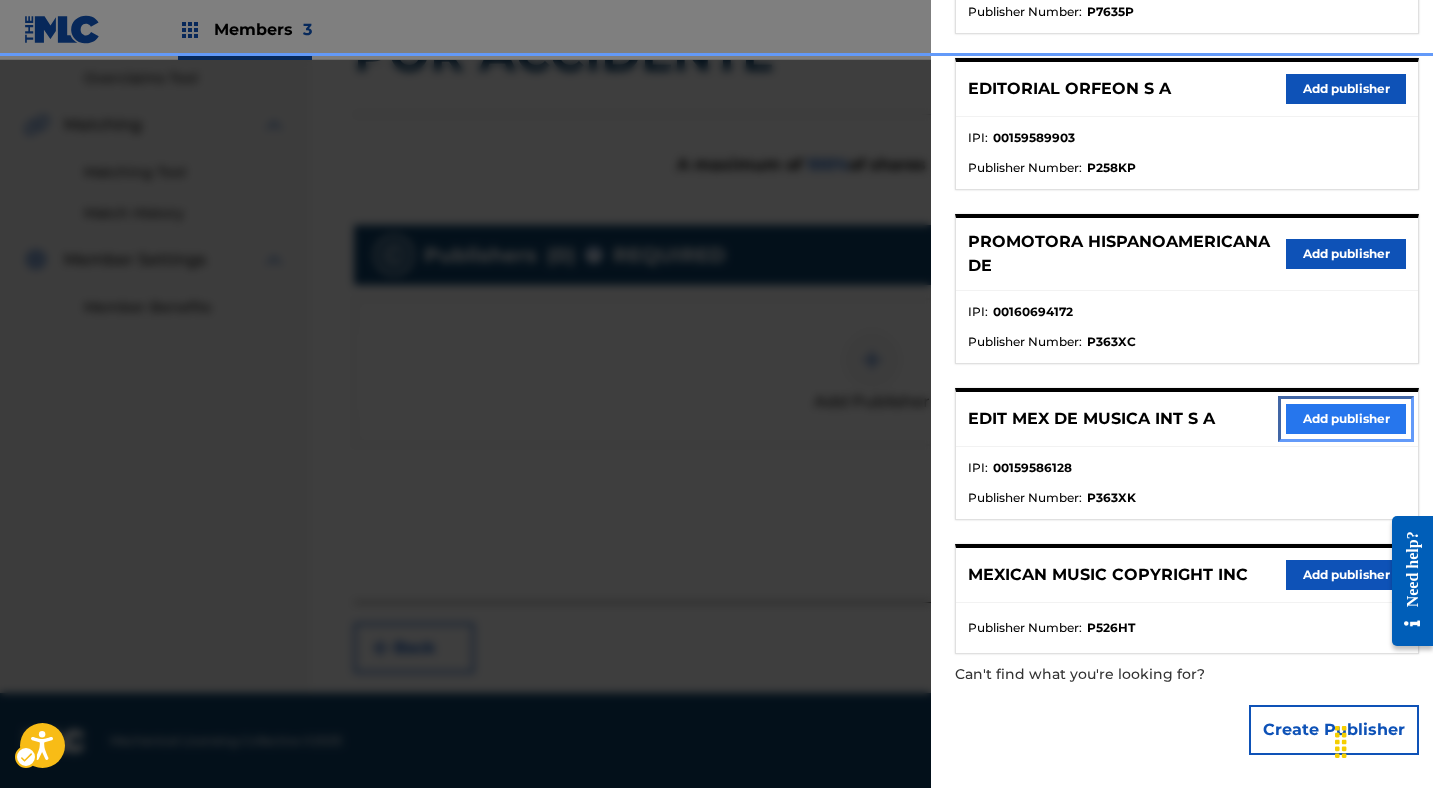 click on "Add publisher" at bounding box center [1346, 419] 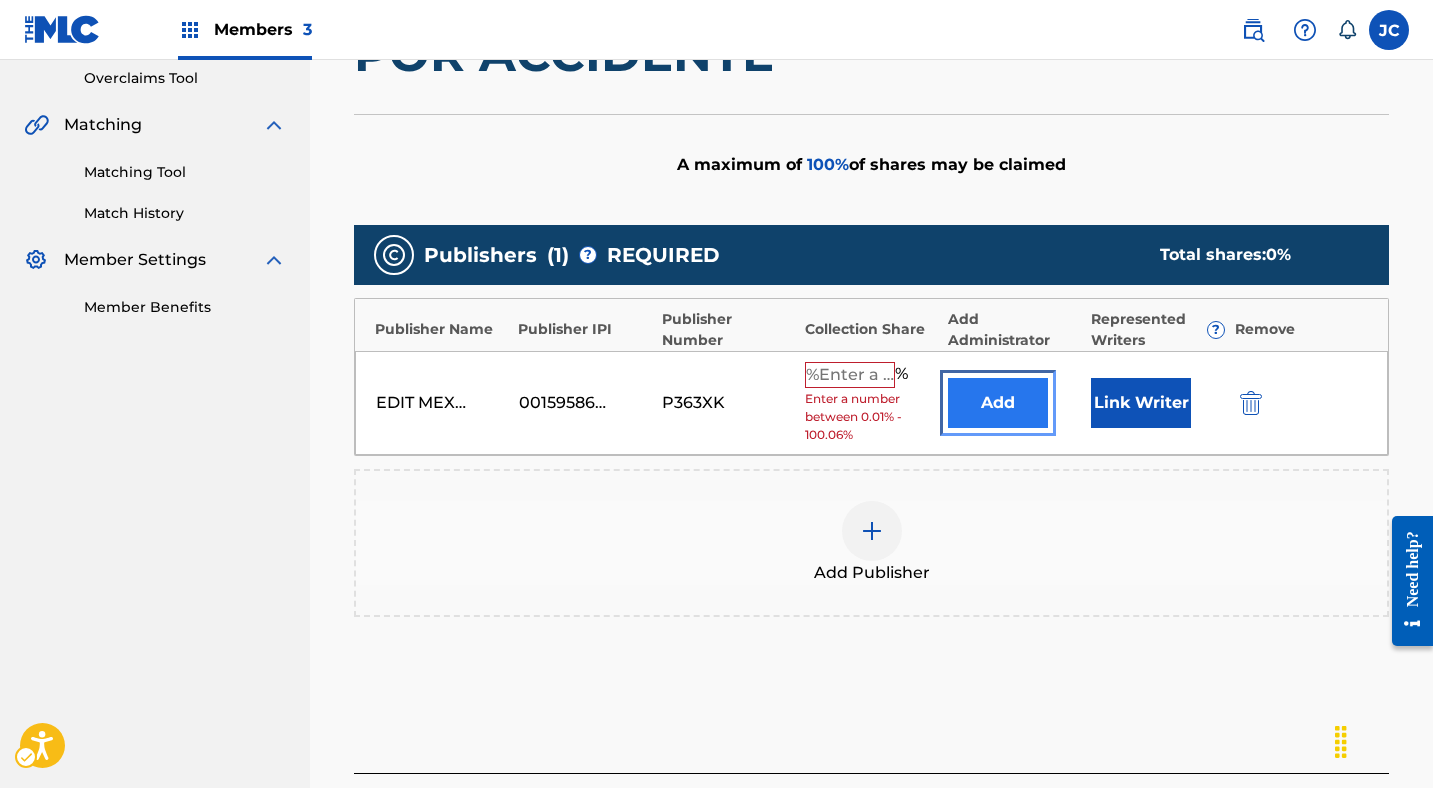 click on "Add" at bounding box center (998, 403) 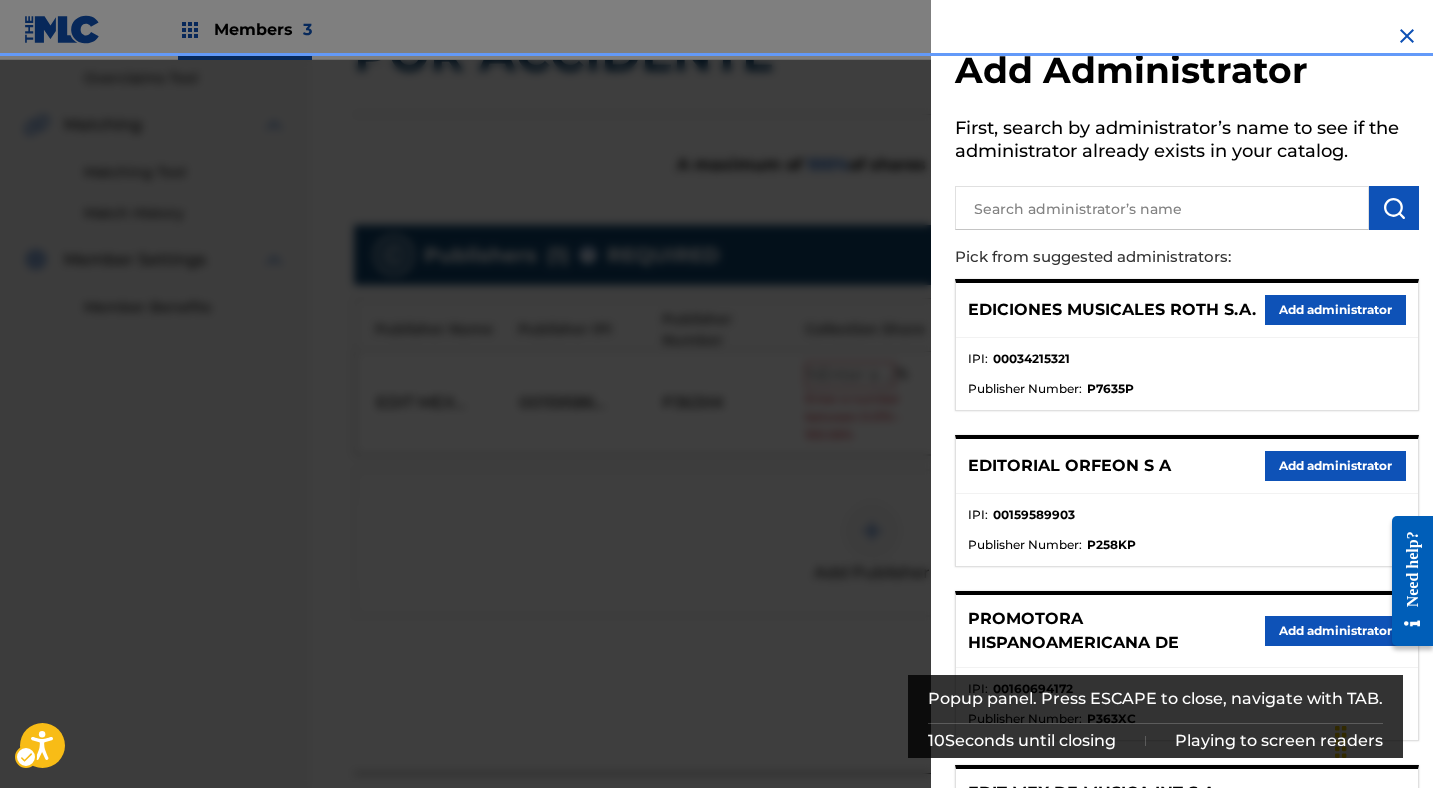 click on "EDICIONES MUSICALES ROTH S.A. Add administrator IPI : 00034215321 Publisher Number : P7635P EDITORIAL ORFEON S A Add administrator IPI : 00159589903 Publisher Number : P258KP PROMOTORA HISPANOAMERICANA DE Add administrator IPI : 00160694172 Publisher Number : P363XC EDIT MEX DE MUSICA INT S A IPI : 00159586128 Publisher Number : P363XK MEXICAN MUSIC COPYRIGHT INC Add administrator Publisher Number : P526HT" at bounding box center [1187, 652] 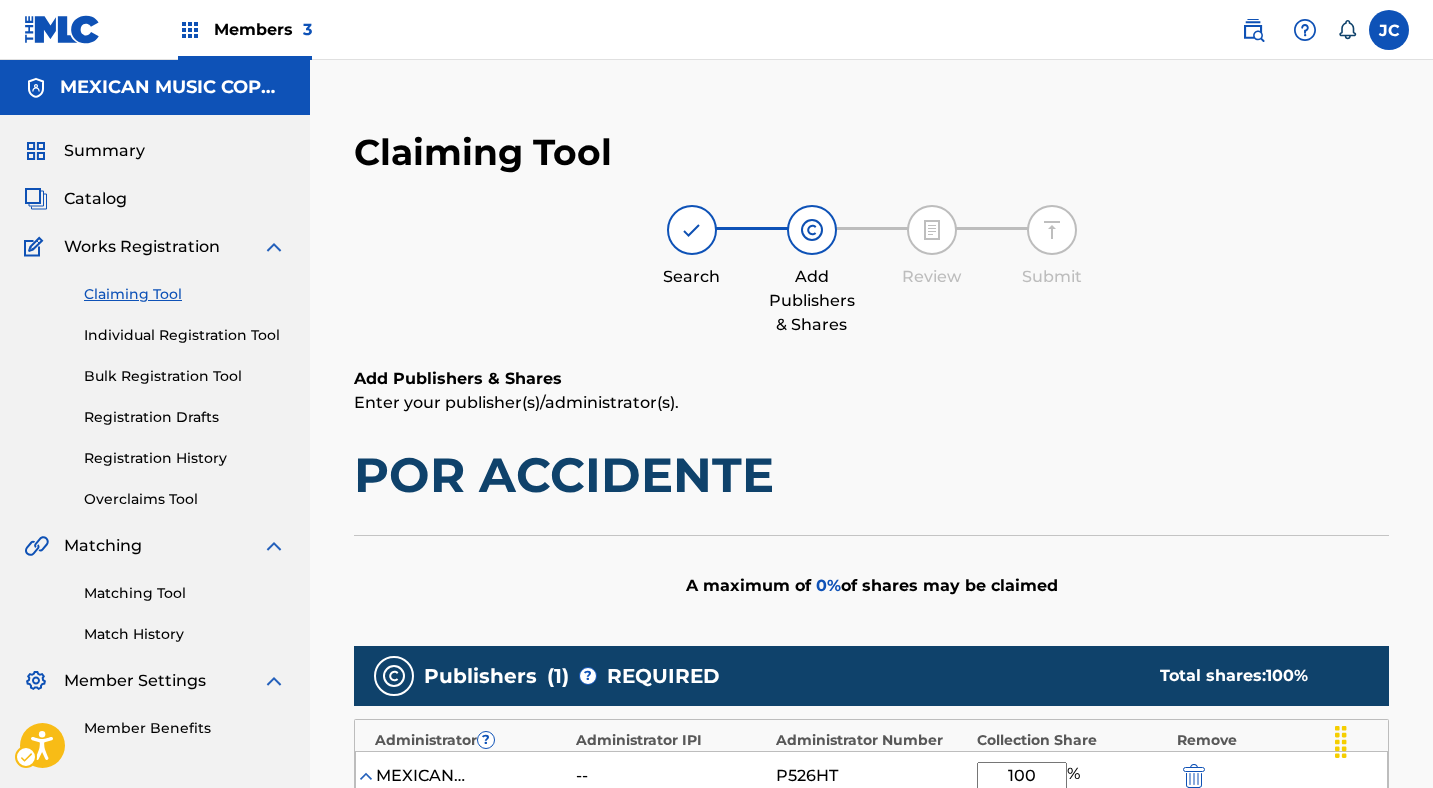 scroll, scrollTop: 730, scrollLeft: 0, axis: vertical 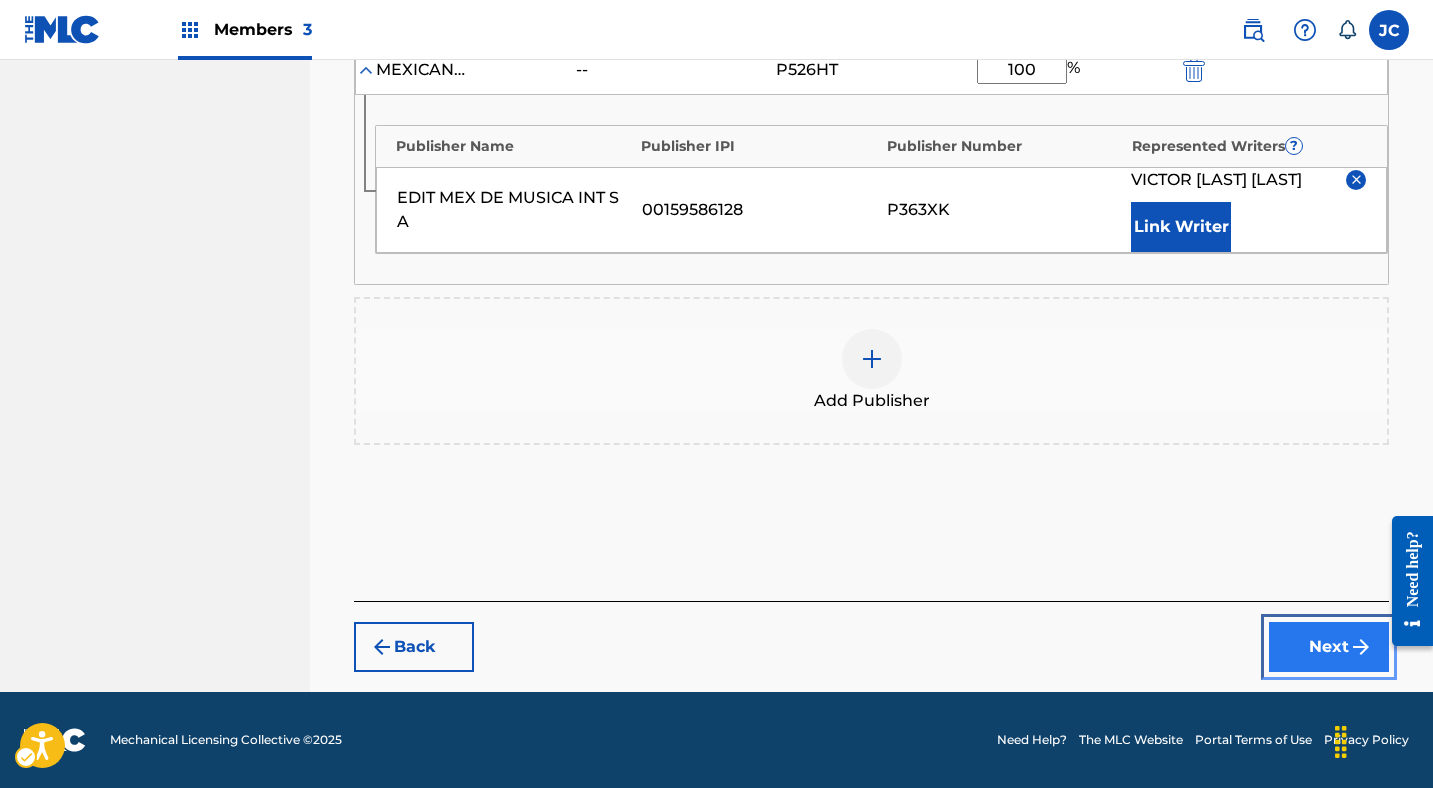 click on "Next" at bounding box center [1329, 647] 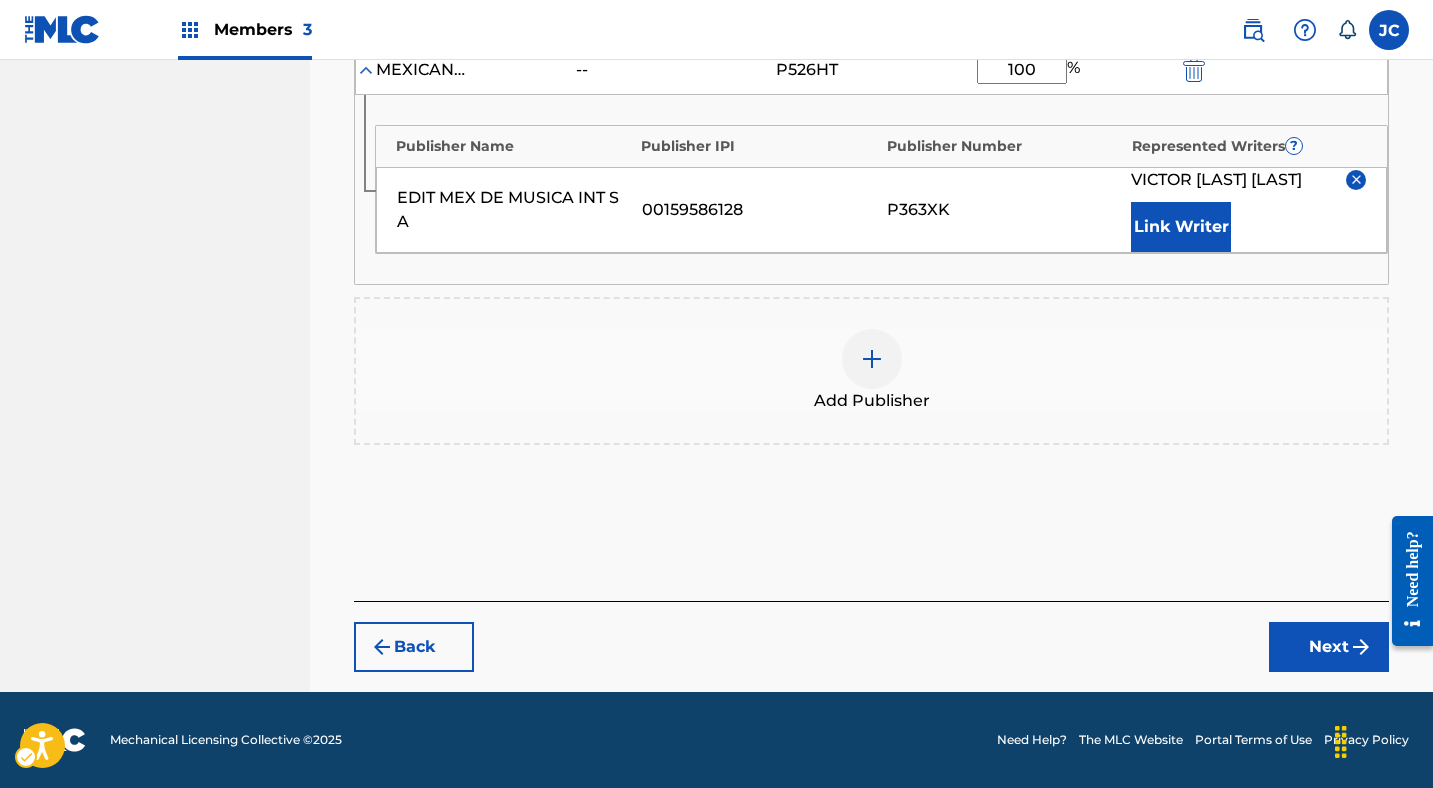 scroll, scrollTop: 0, scrollLeft: 0, axis: both 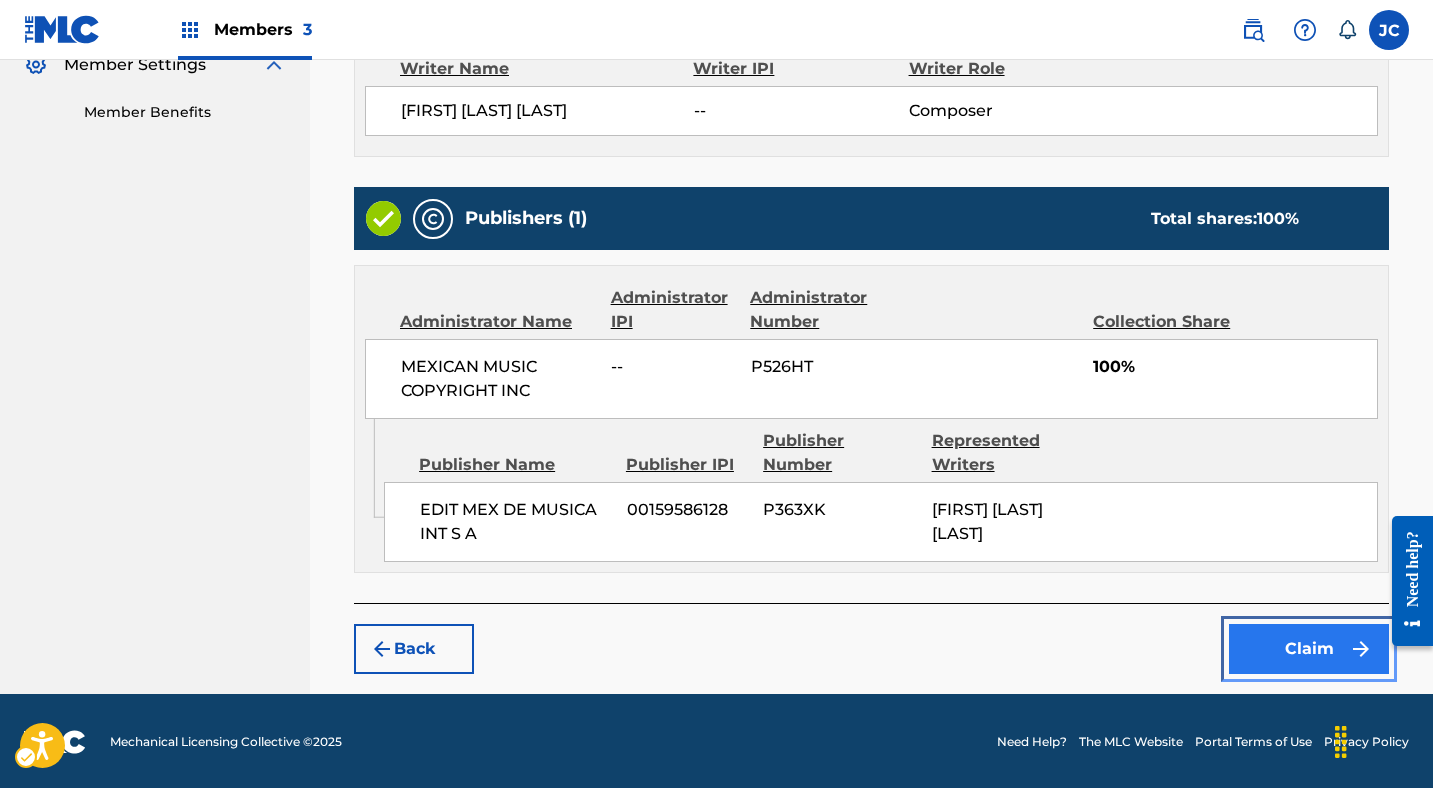 click on "Claim" at bounding box center (1309, 649) 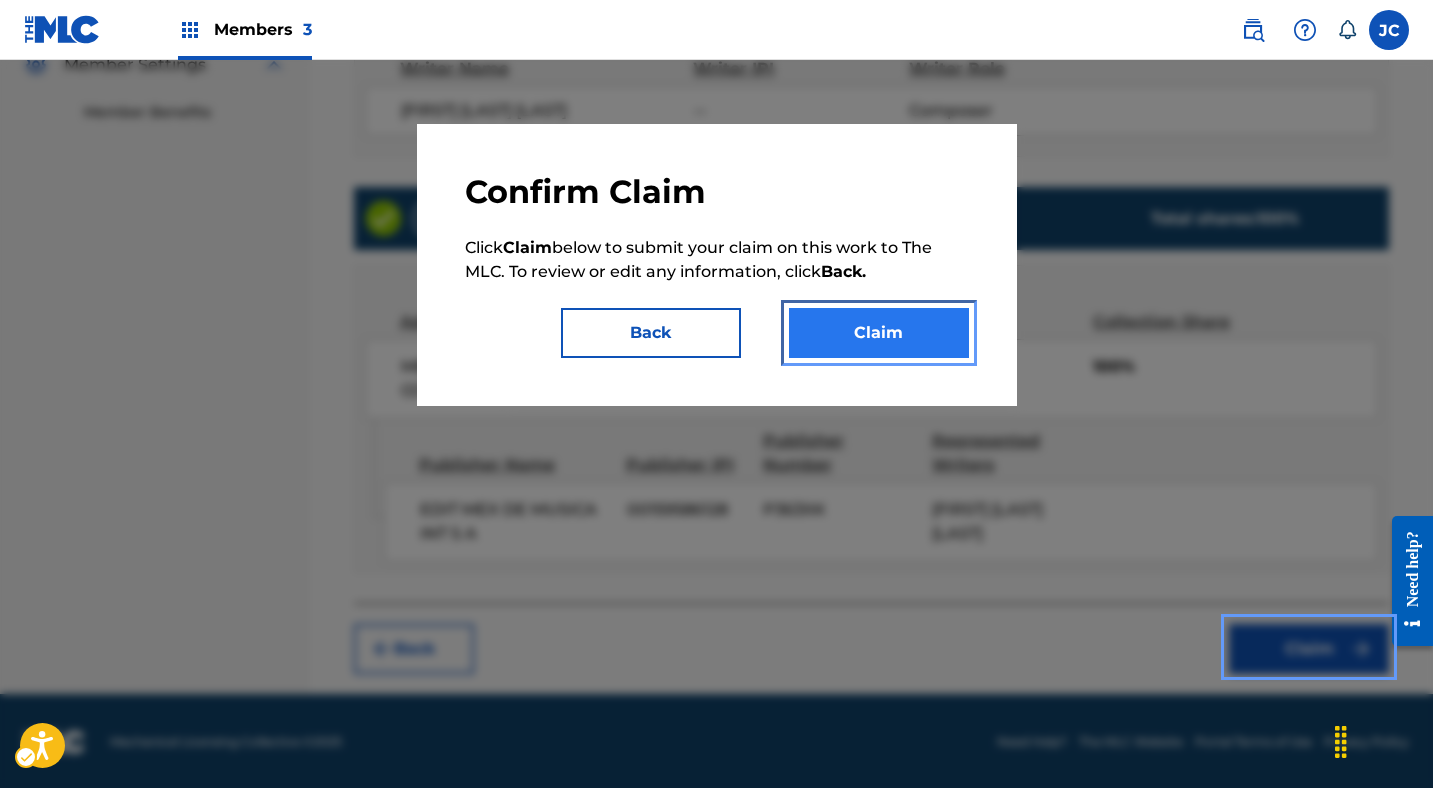 click on "Claim" at bounding box center [879, 333] 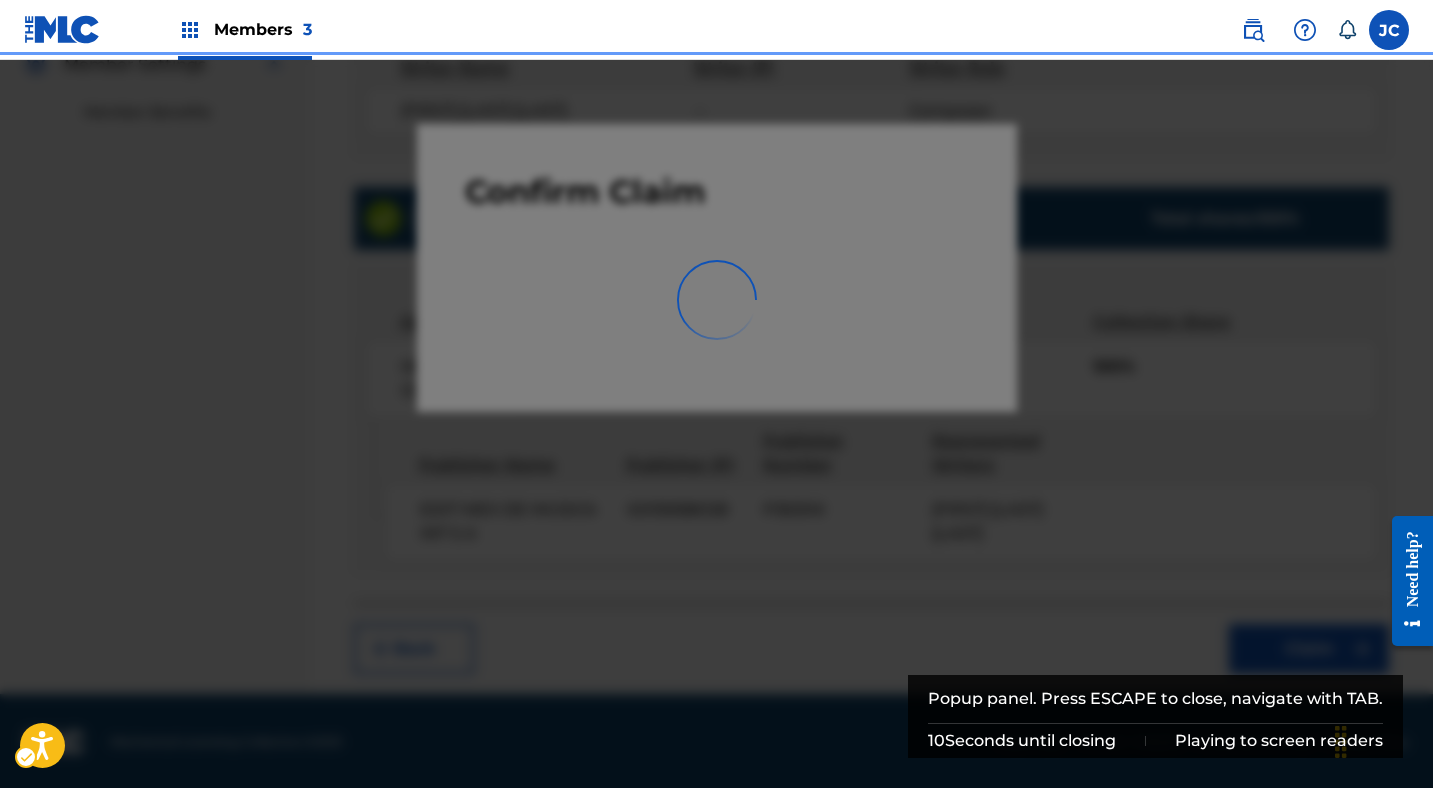 scroll, scrollTop: 91, scrollLeft: 0, axis: vertical 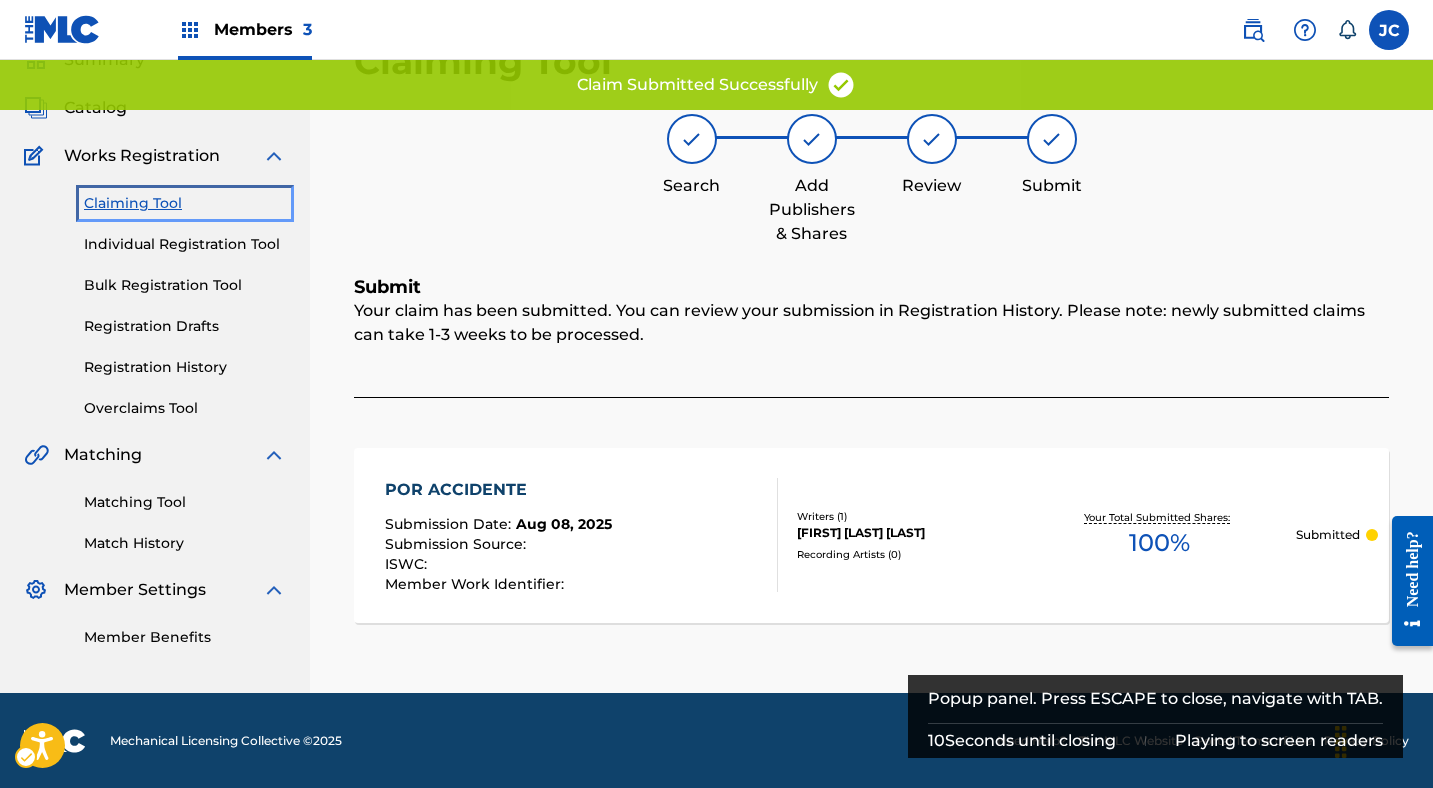 click on "Claiming Tool" at bounding box center (185, 203) 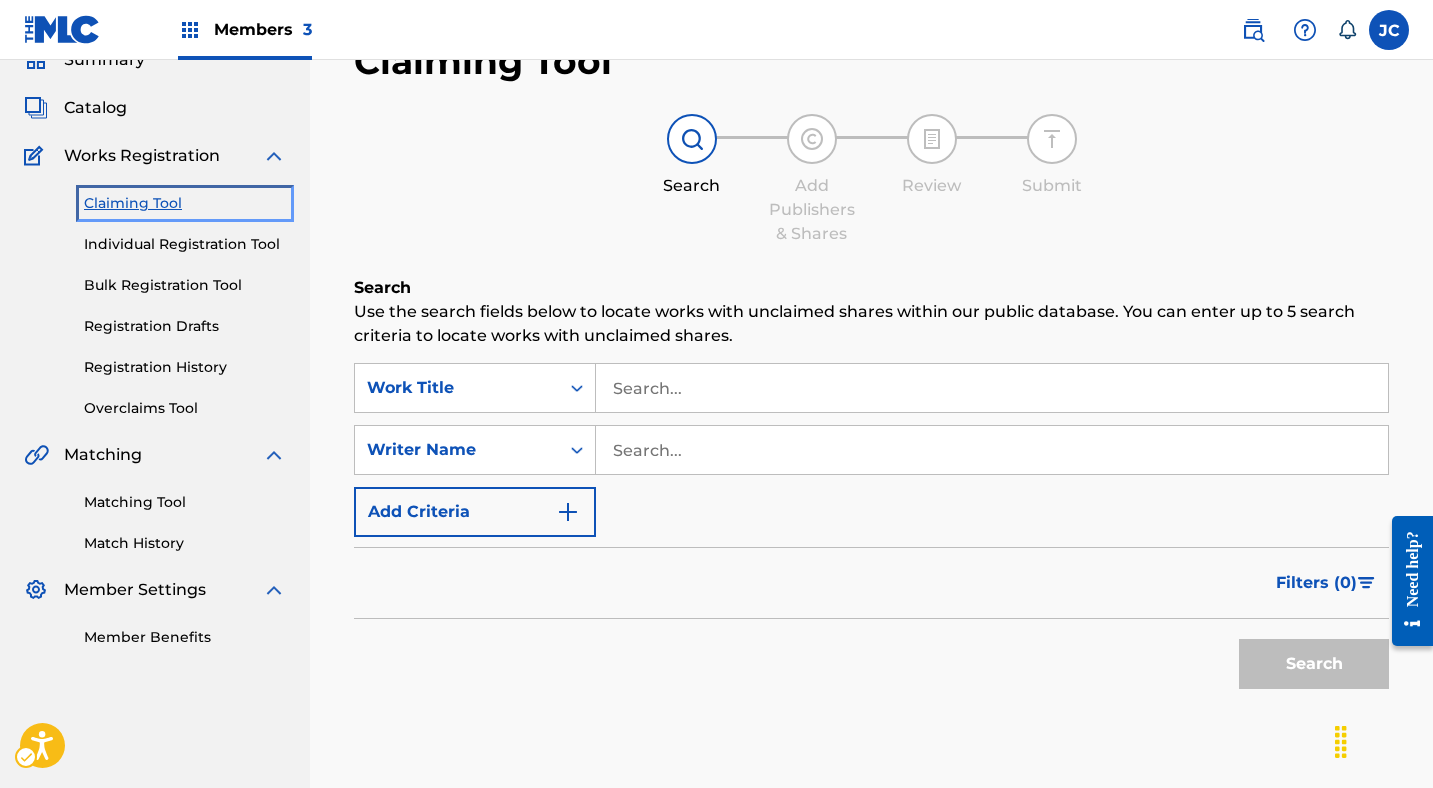 scroll, scrollTop: 0, scrollLeft: 0, axis: both 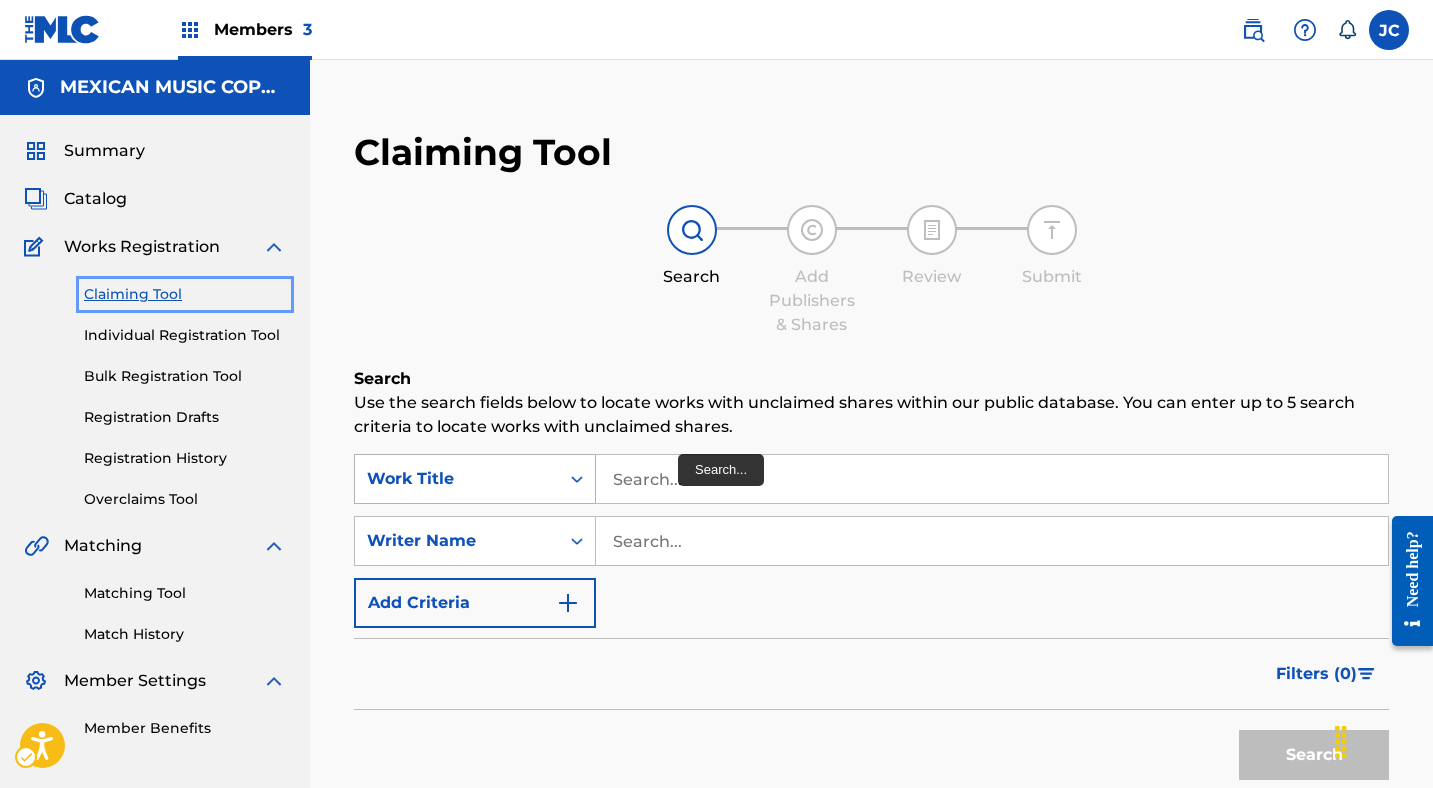 click on "Work Title  | Submit" at bounding box center [457, 479] 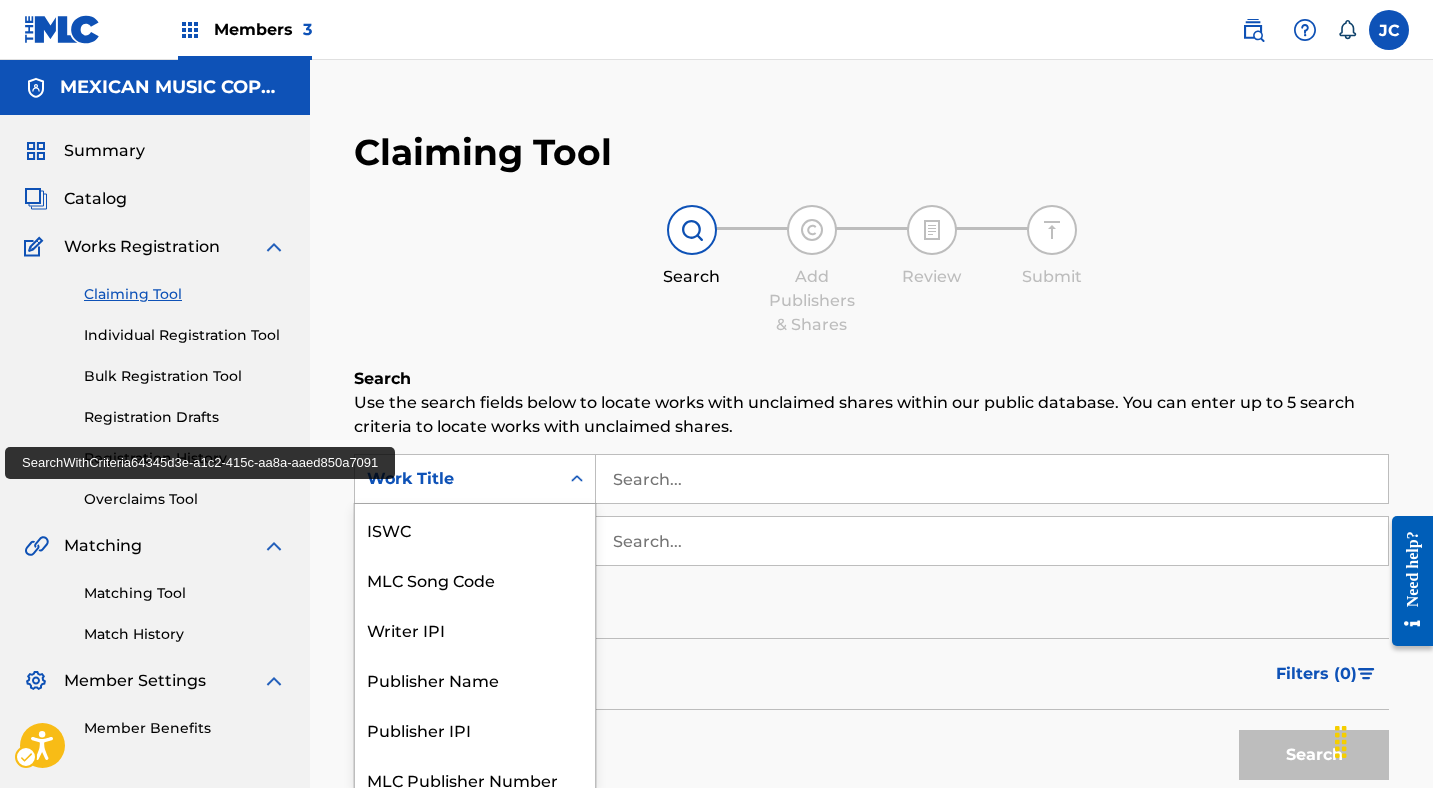 scroll, scrollTop: 15, scrollLeft: 0, axis: vertical 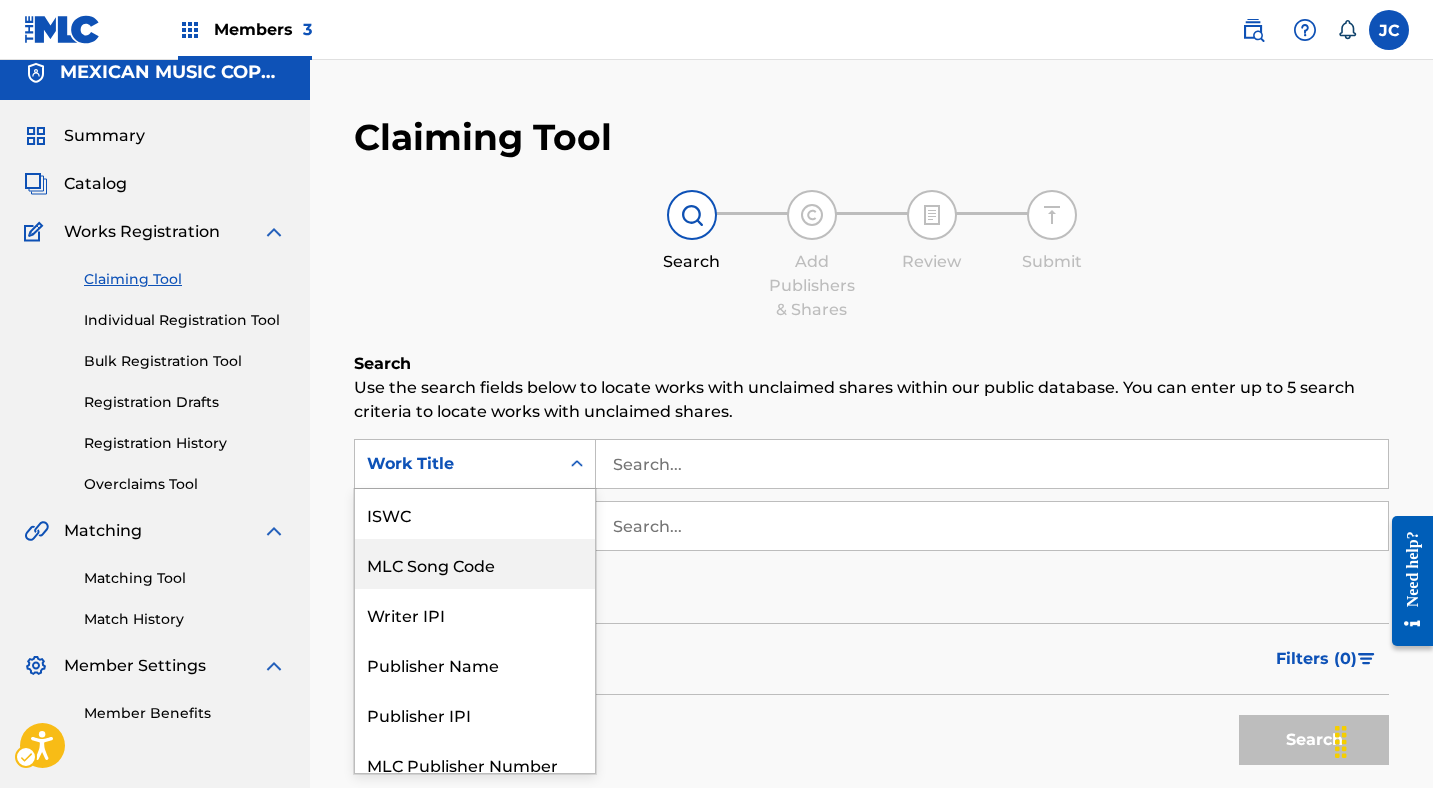 click on "MLC Song Code" at bounding box center [475, 564] 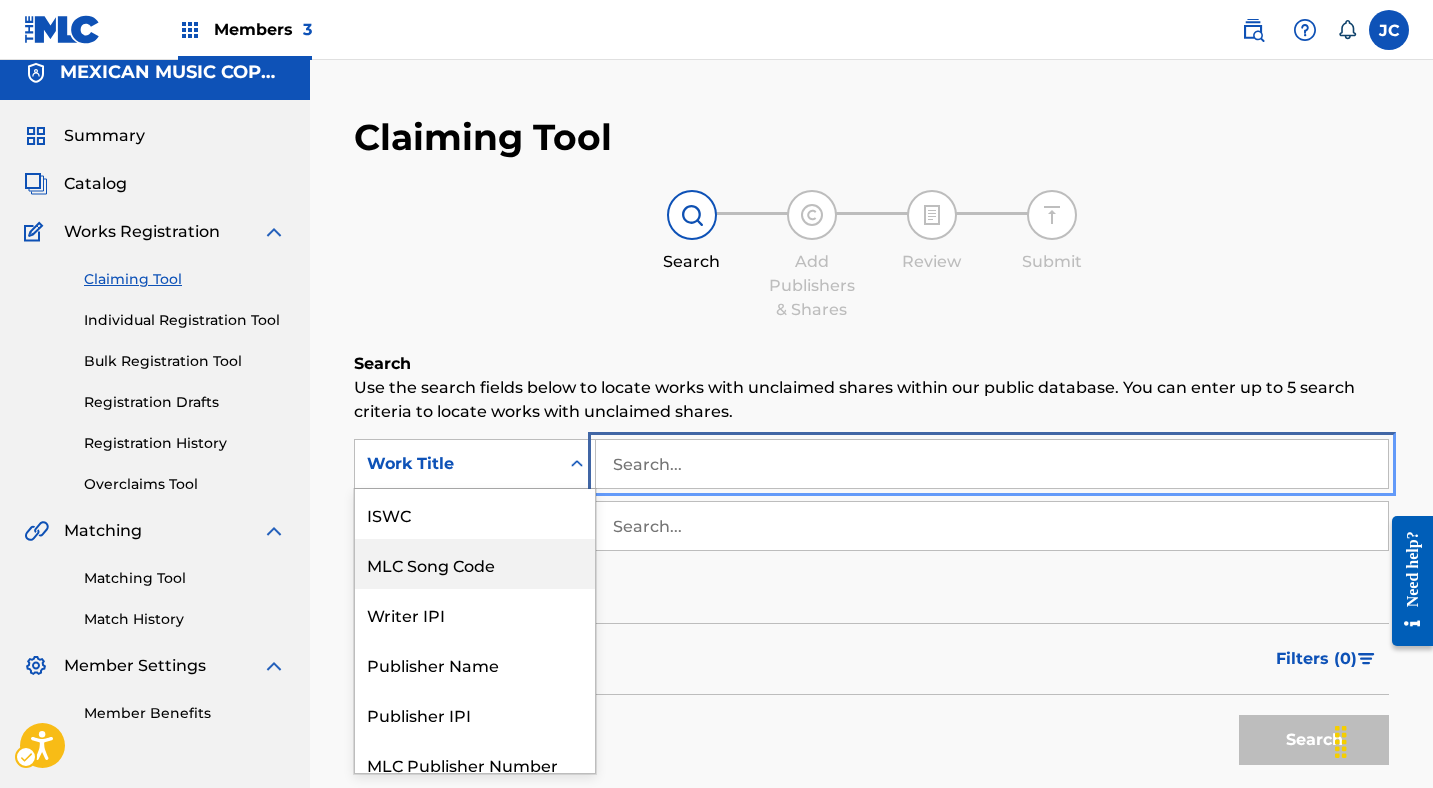 click at bounding box center (992, 464) 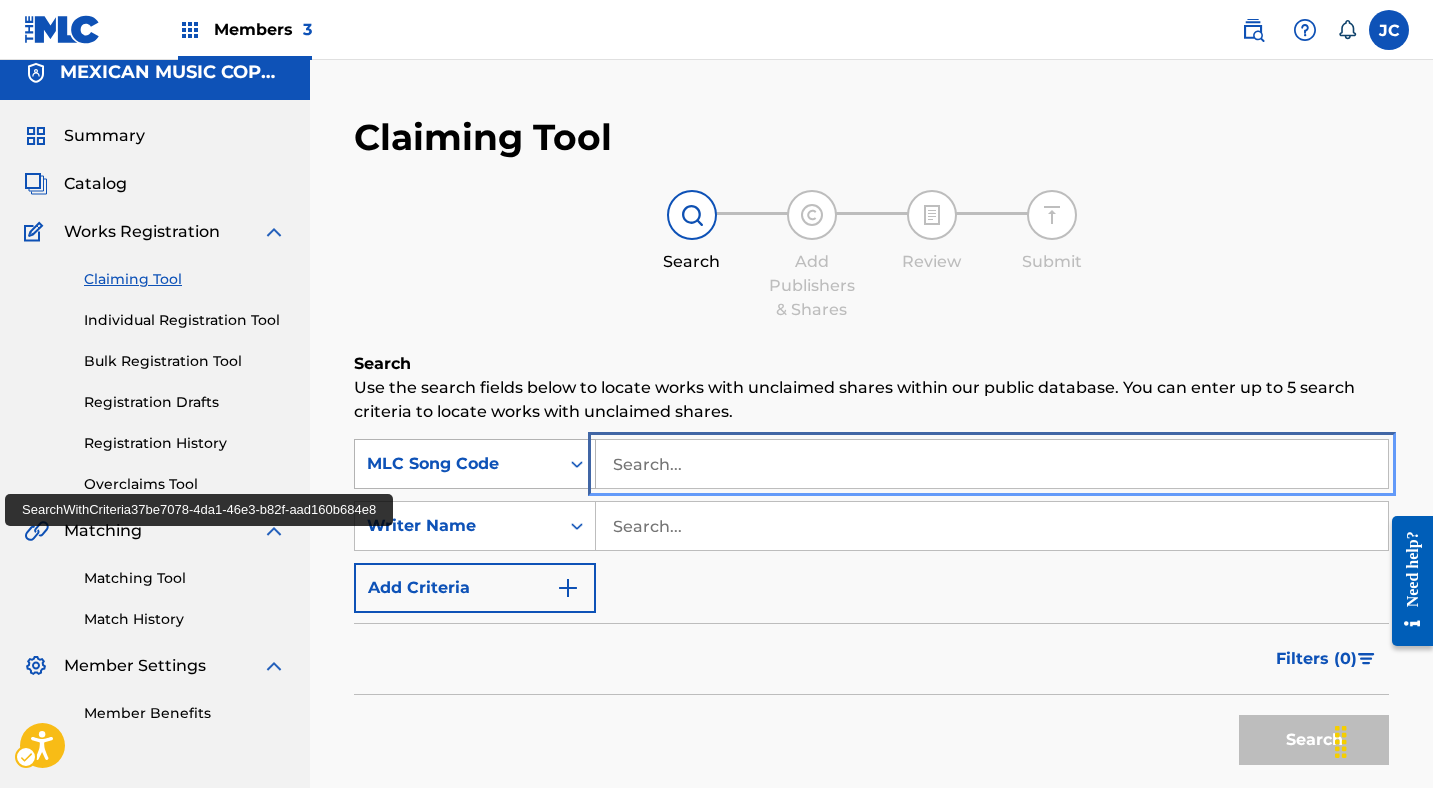 click at bounding box center [992, 464] 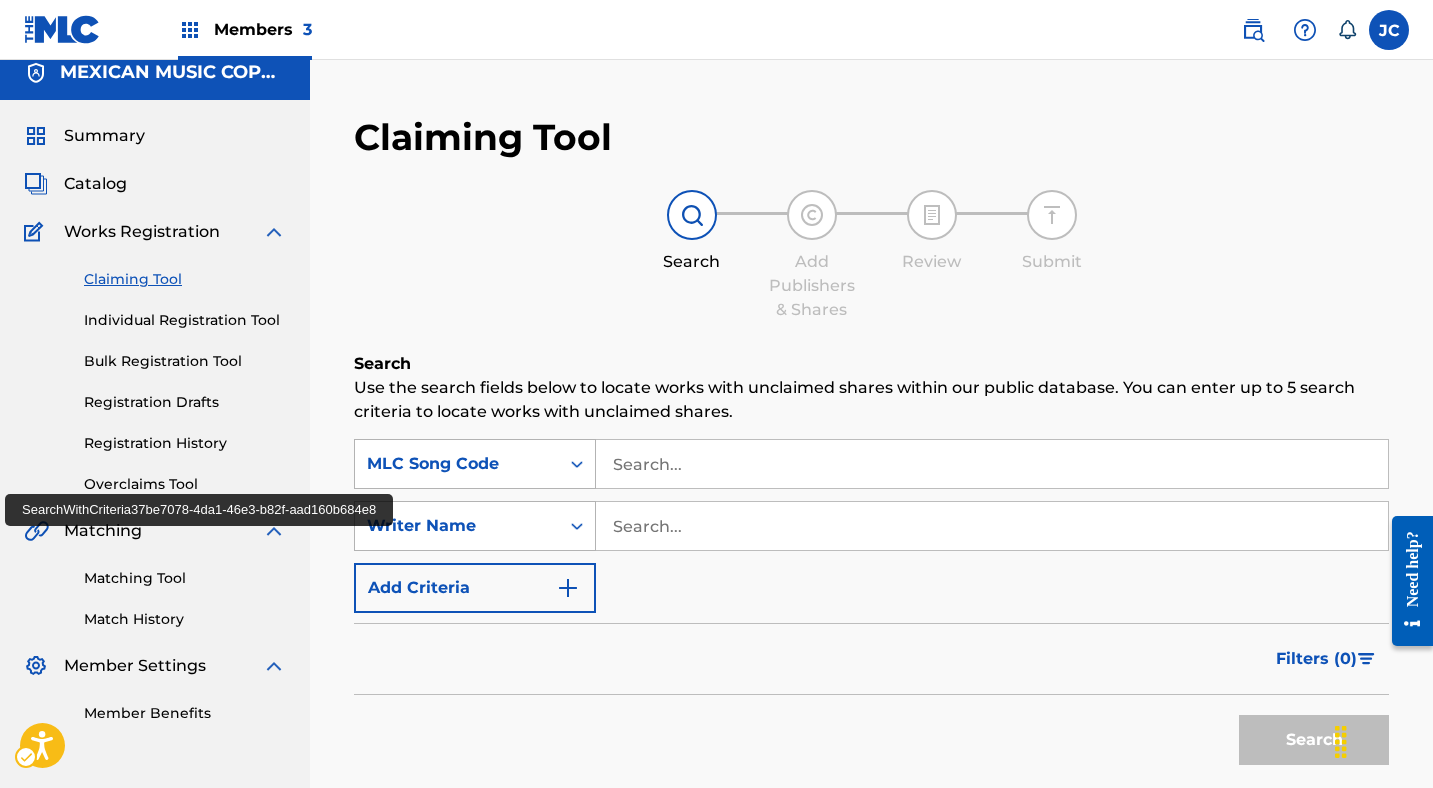 click on "Writer Name  | Submit  | Submit" at bounding box center (475, 526) 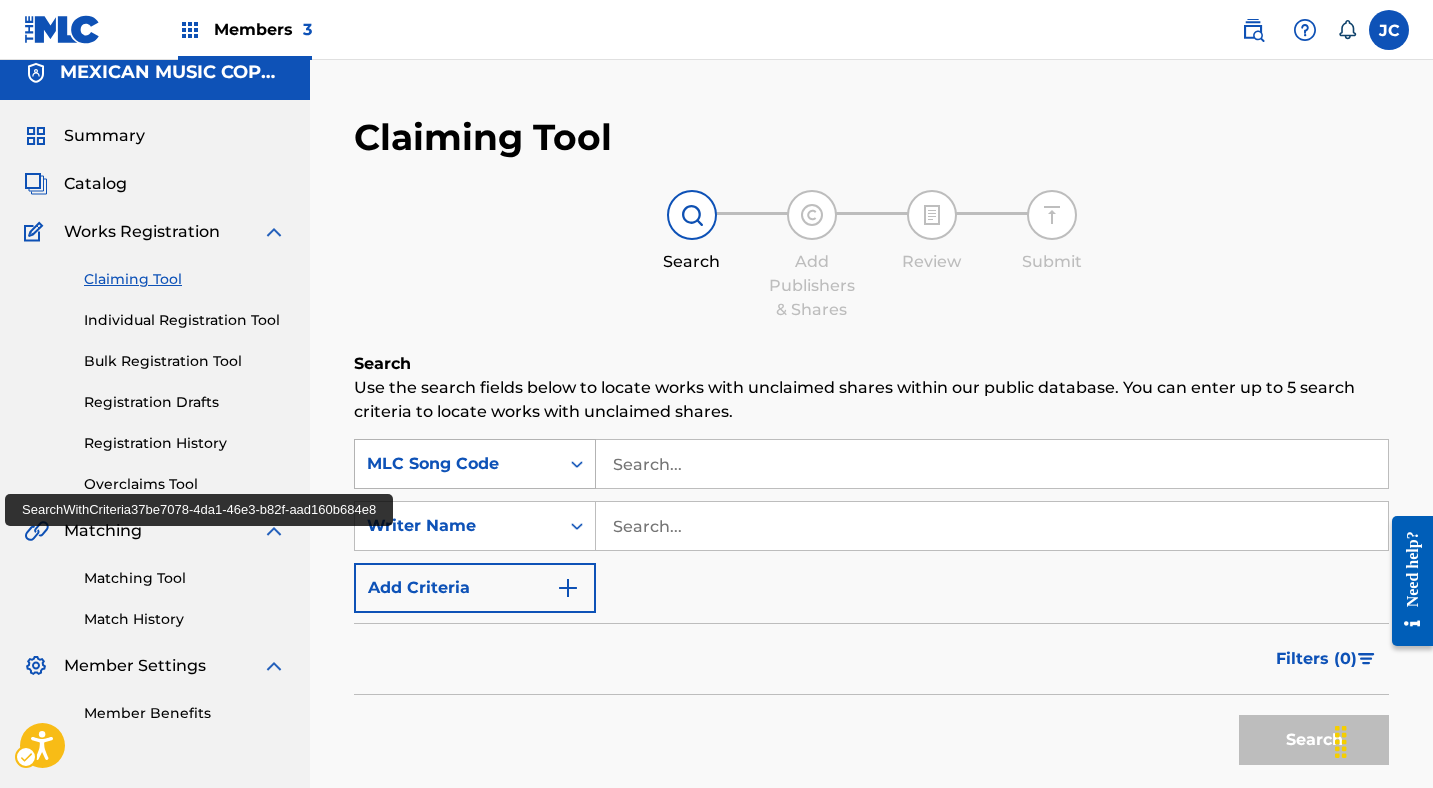click on "Search" at bounding box center (871, 364) 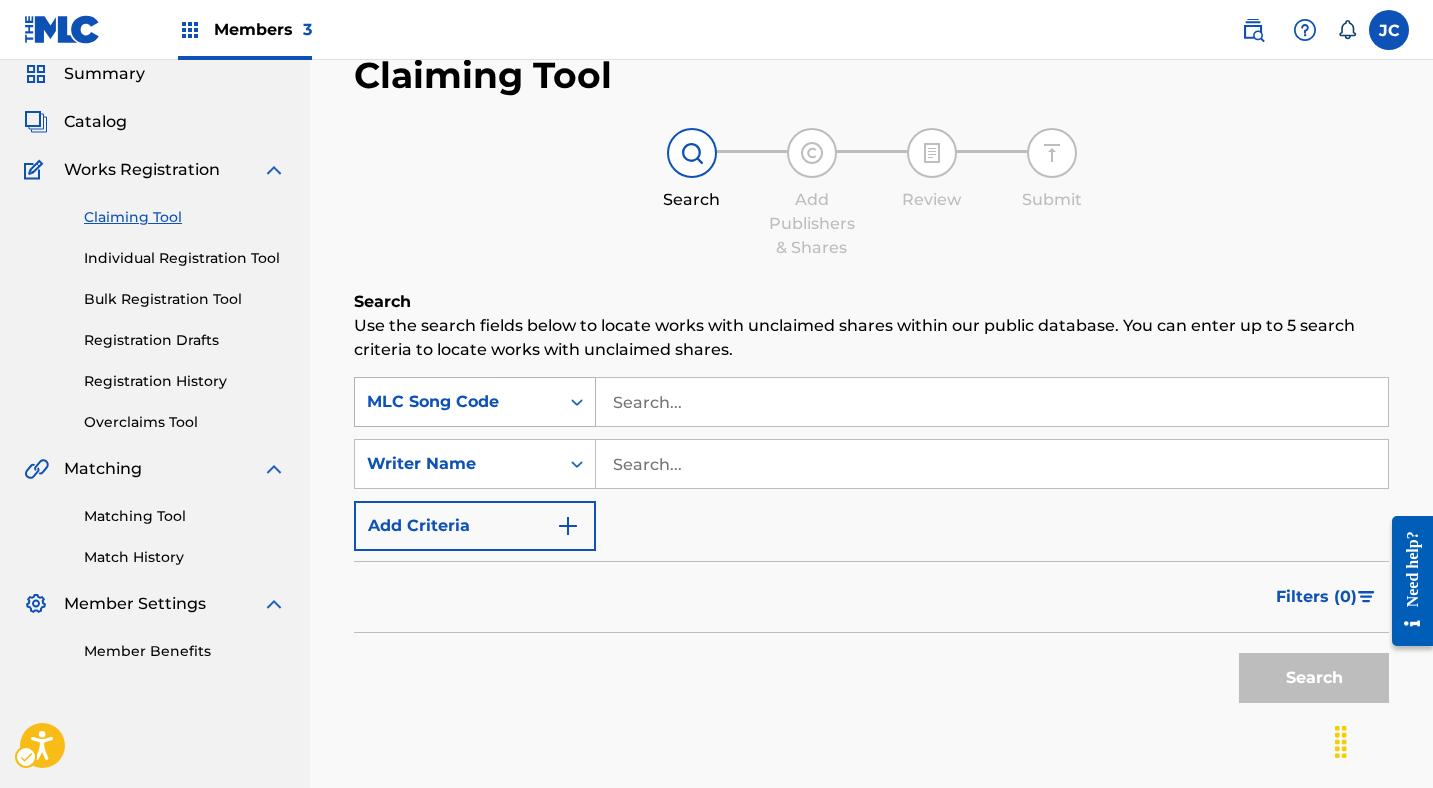 scroll, scrollTop: 79, scrollLeft: 0, axis: vertical 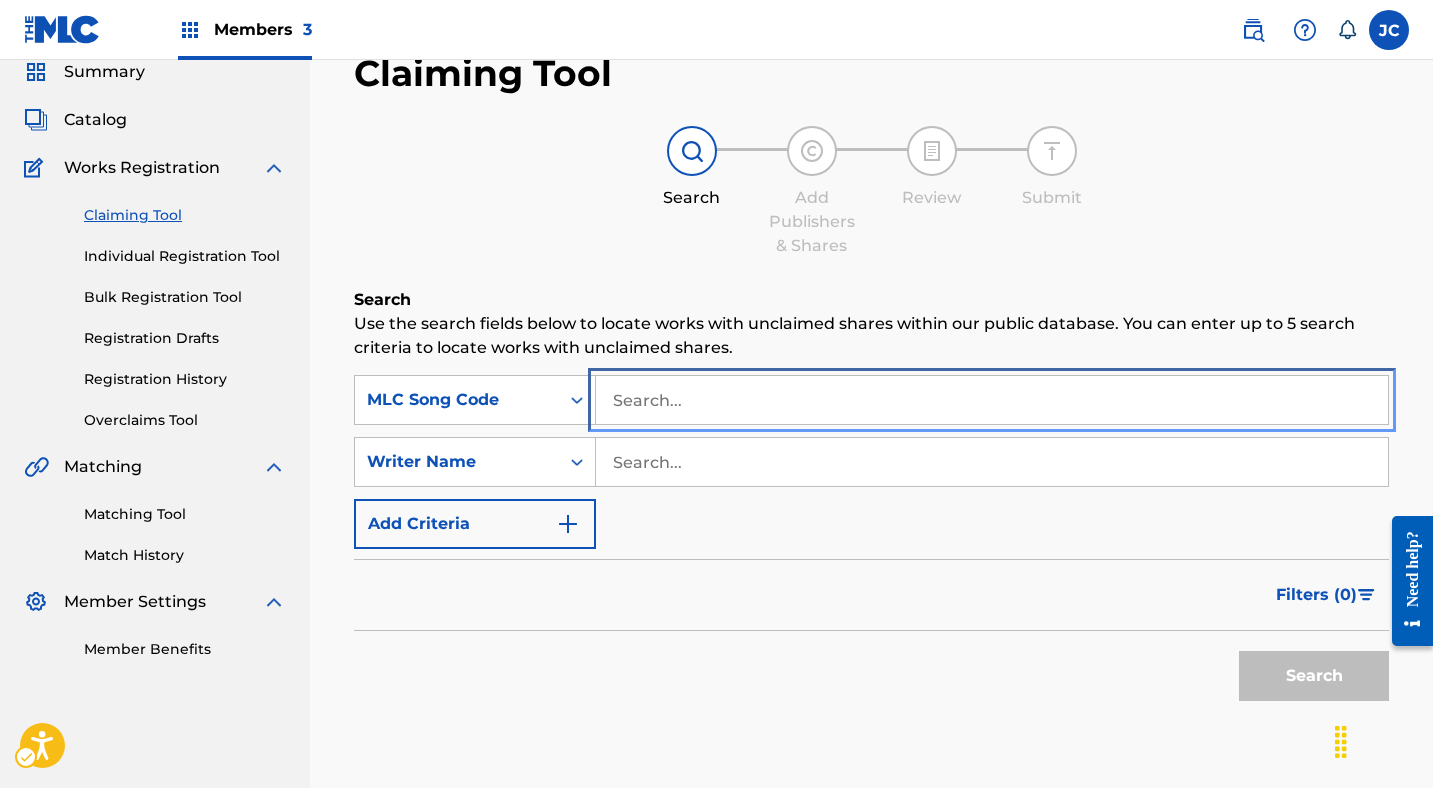 click at bounding box center [992, 400] 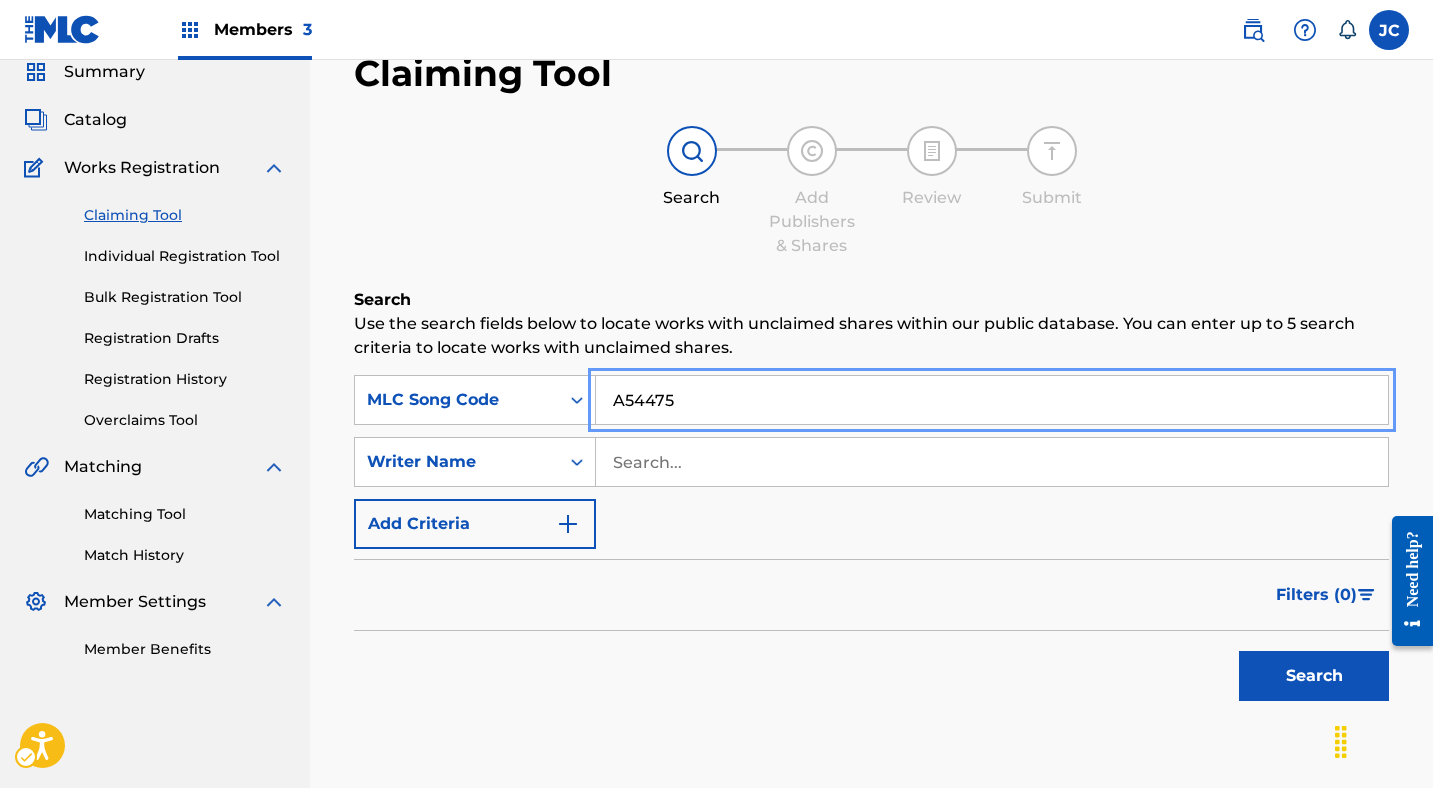 type on "A54475" 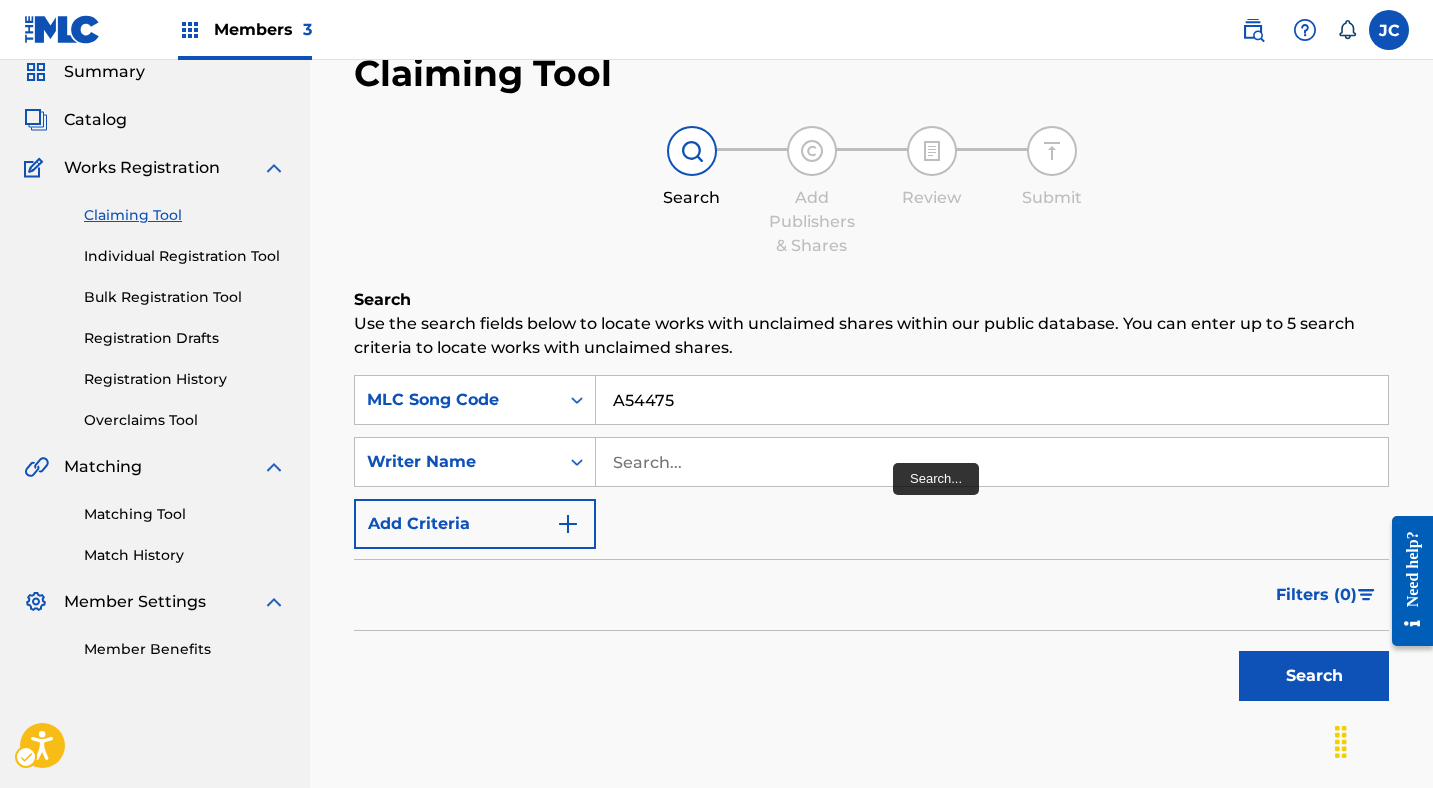scroll, scrollTop: 218, scrollLeft: 0, axis: vertical 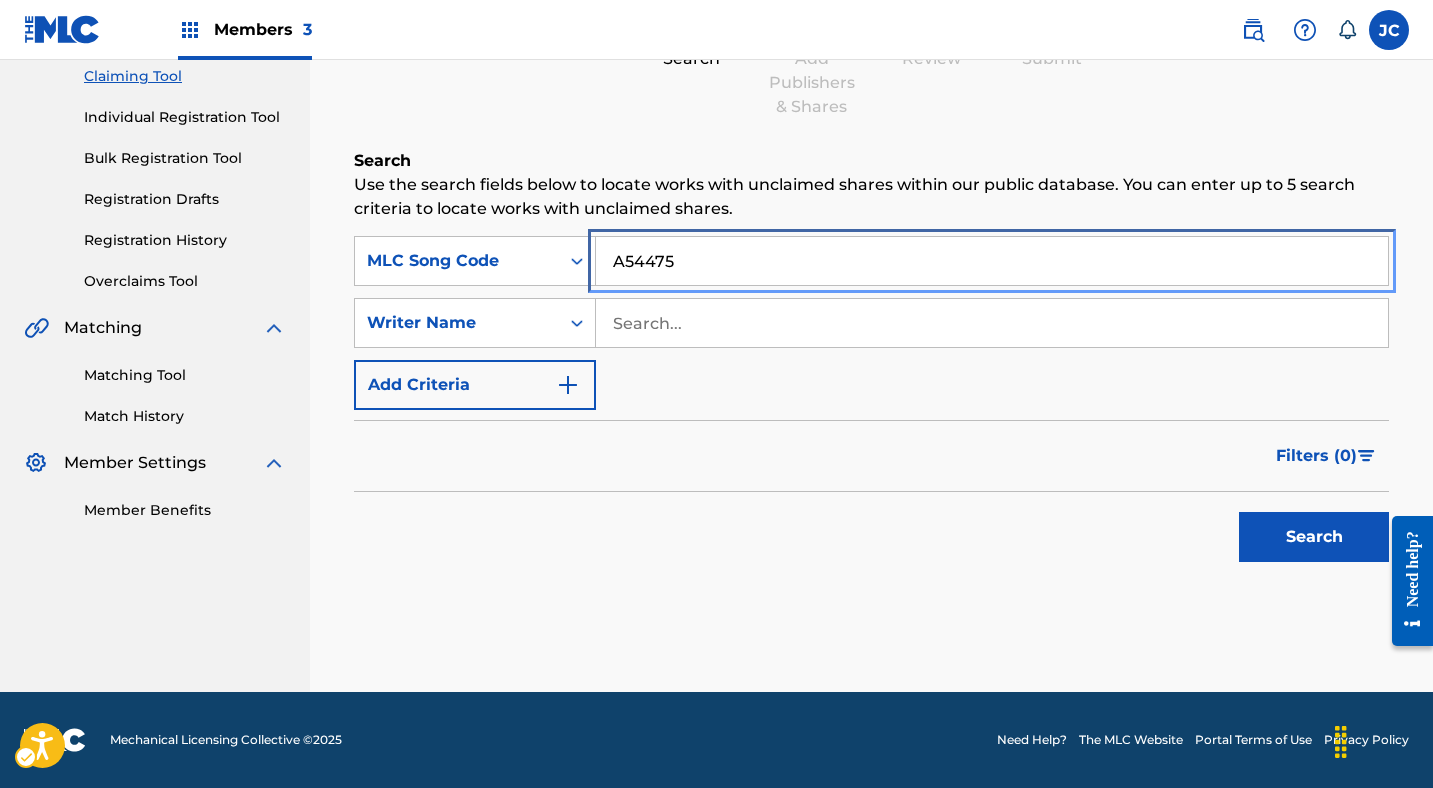 click on "A54475" at bounding box center [992, 261] 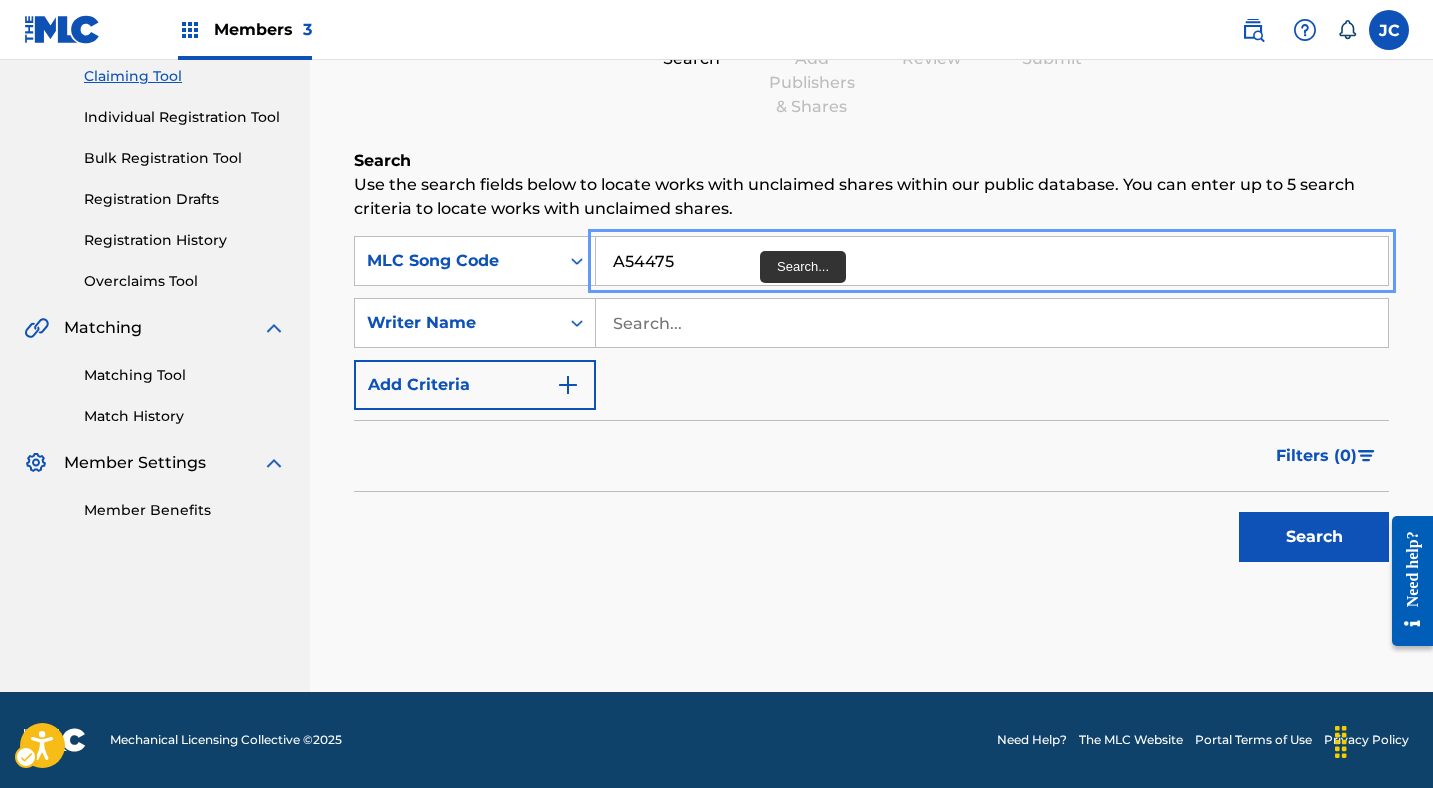 click on "SearchWithCriteriab3bbbd9b-d1cd-43e7-9bf0-92f603ff6605 MLC Song Code A54475 SearchWithCriteria37be7078-4da1-46e3-b82f-aad160b684e8 Writer Name  | Submit  | Submit Add Criteria" at bounding box center [871, 323] 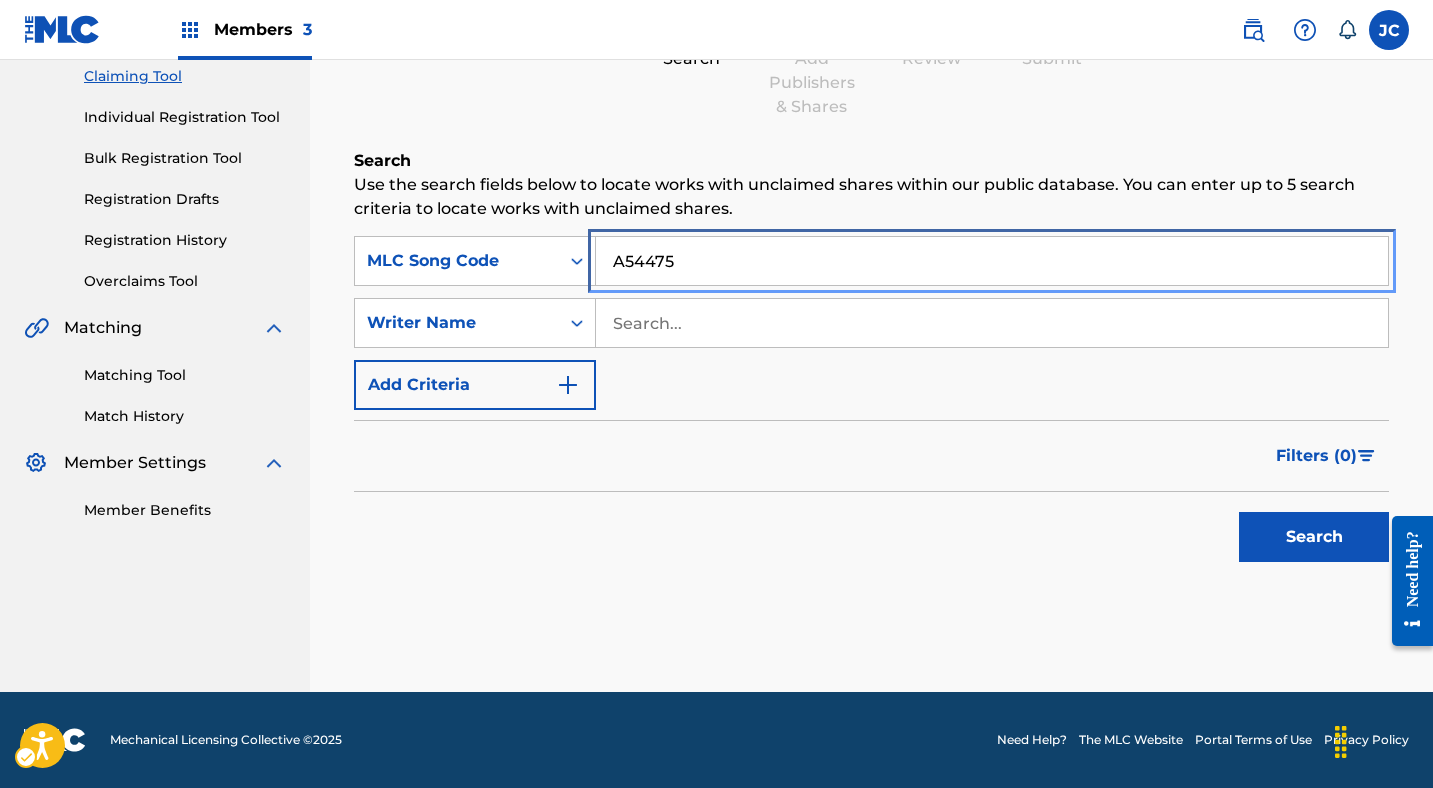 click on "A54475" at bounding box center (992, 261) 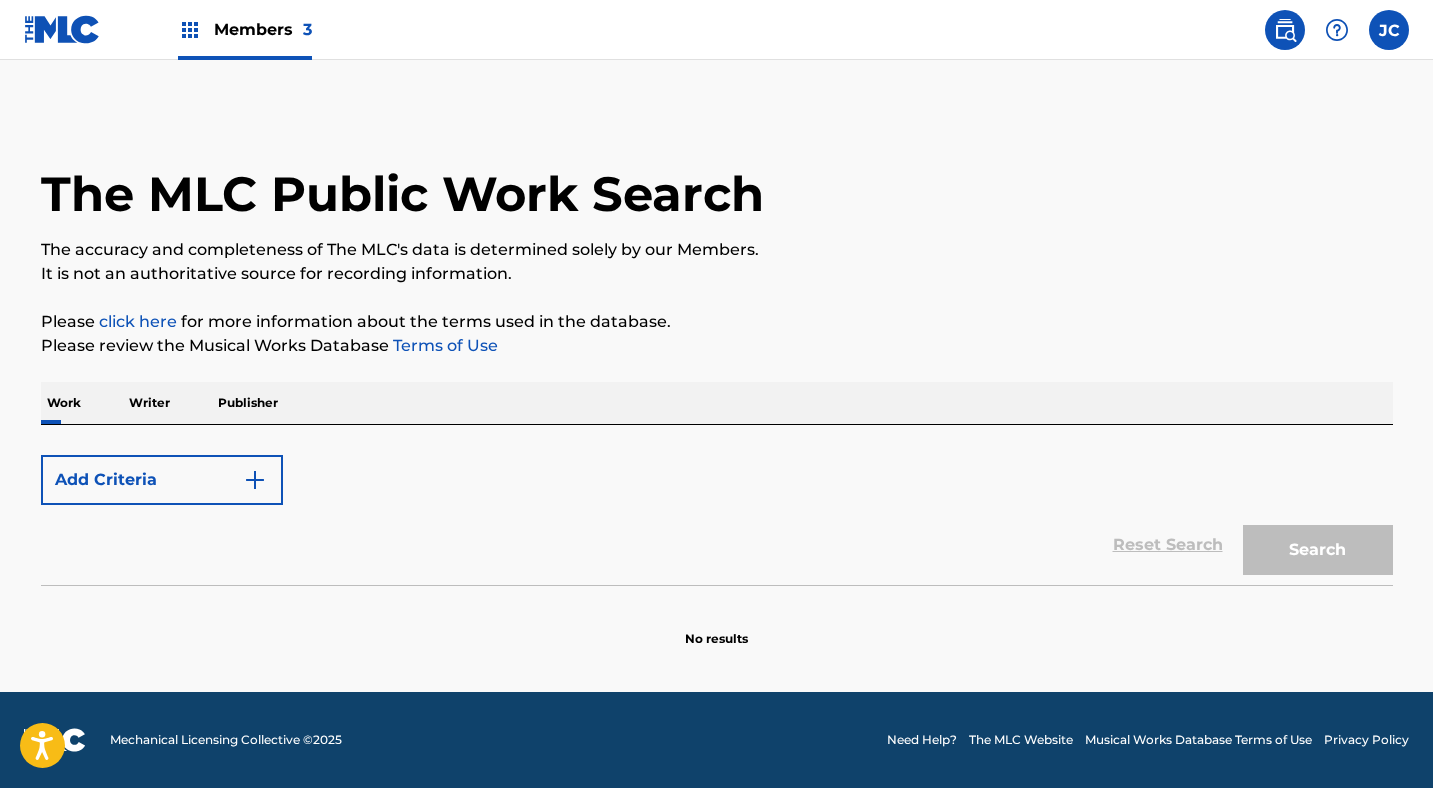 scroll, scrollTop: 0, scrollLeft: 0, axis: both 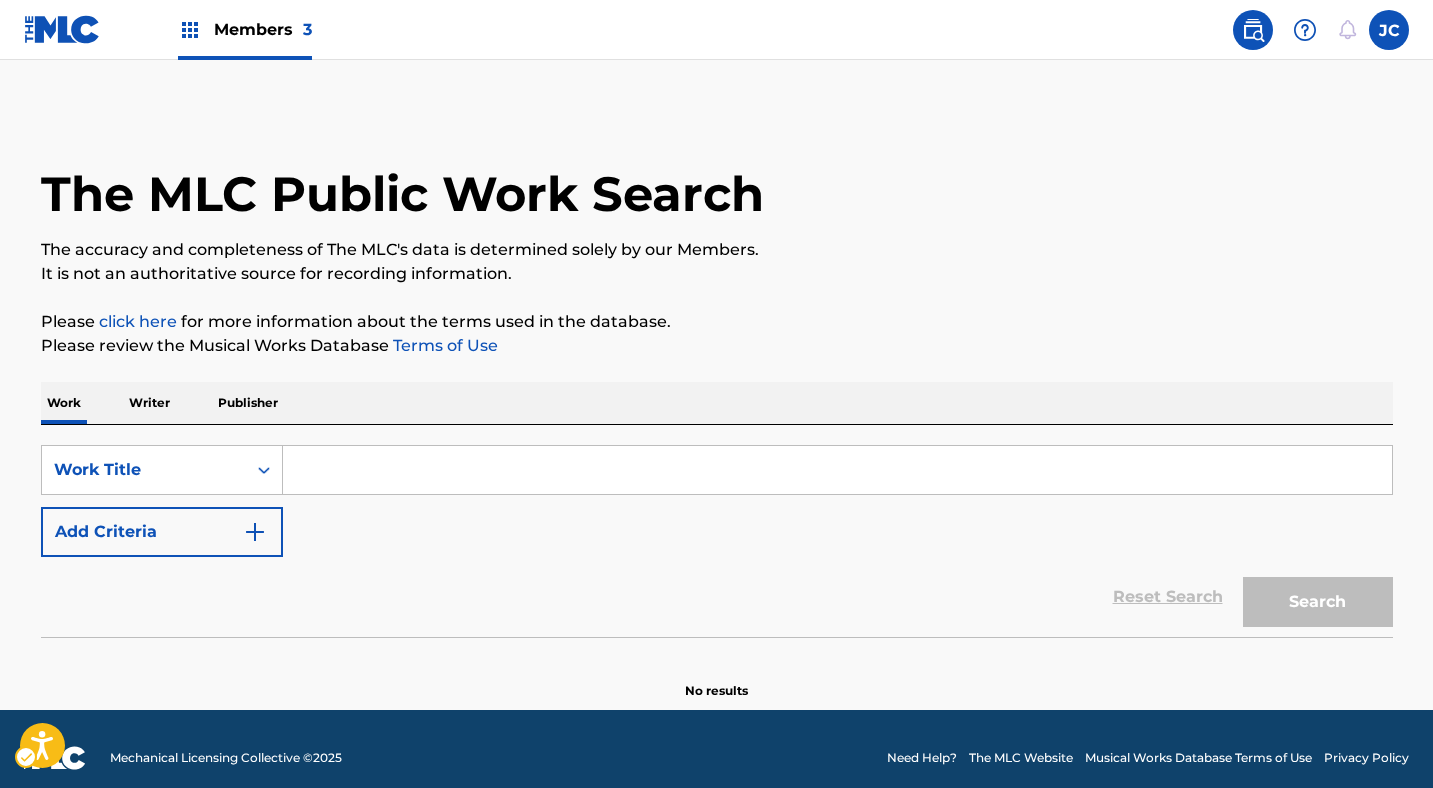 click on "Members    3" at bounding box center [263, 29] 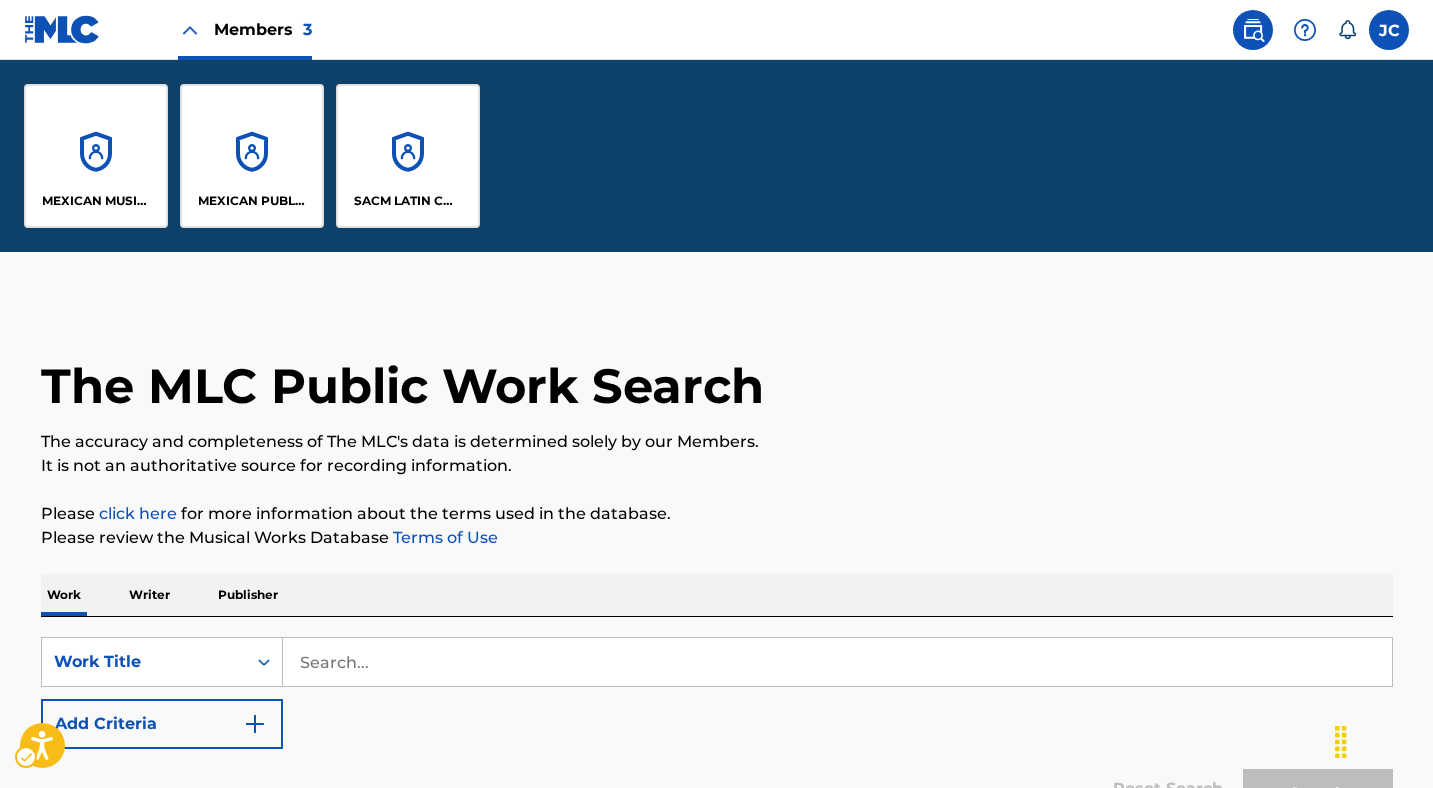 scroll, scrollTop: 0, scrollLeft: 0, axis: both 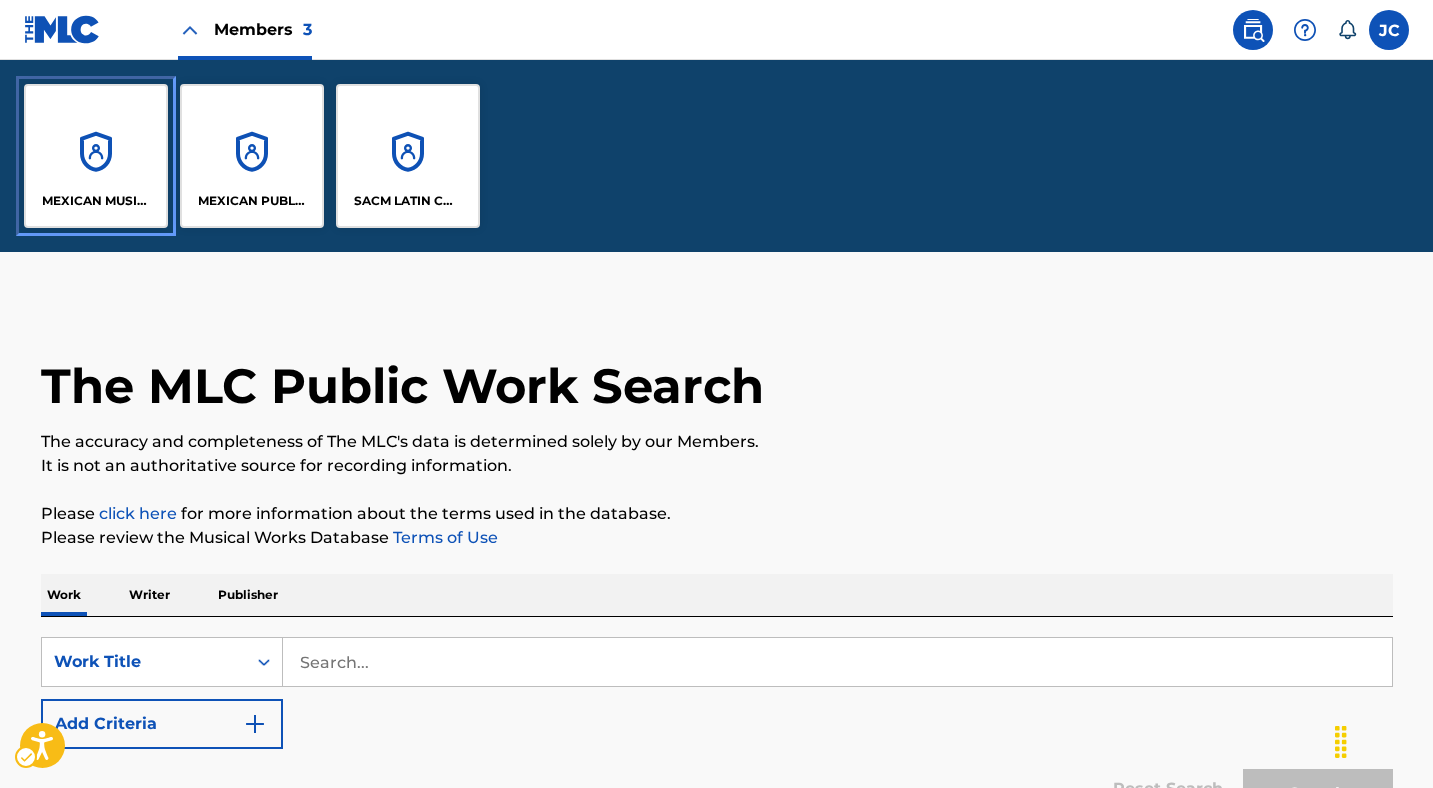 click on "MEXICAN MUSIC COPYRIGHT INC" at bounding box center (96, 156) 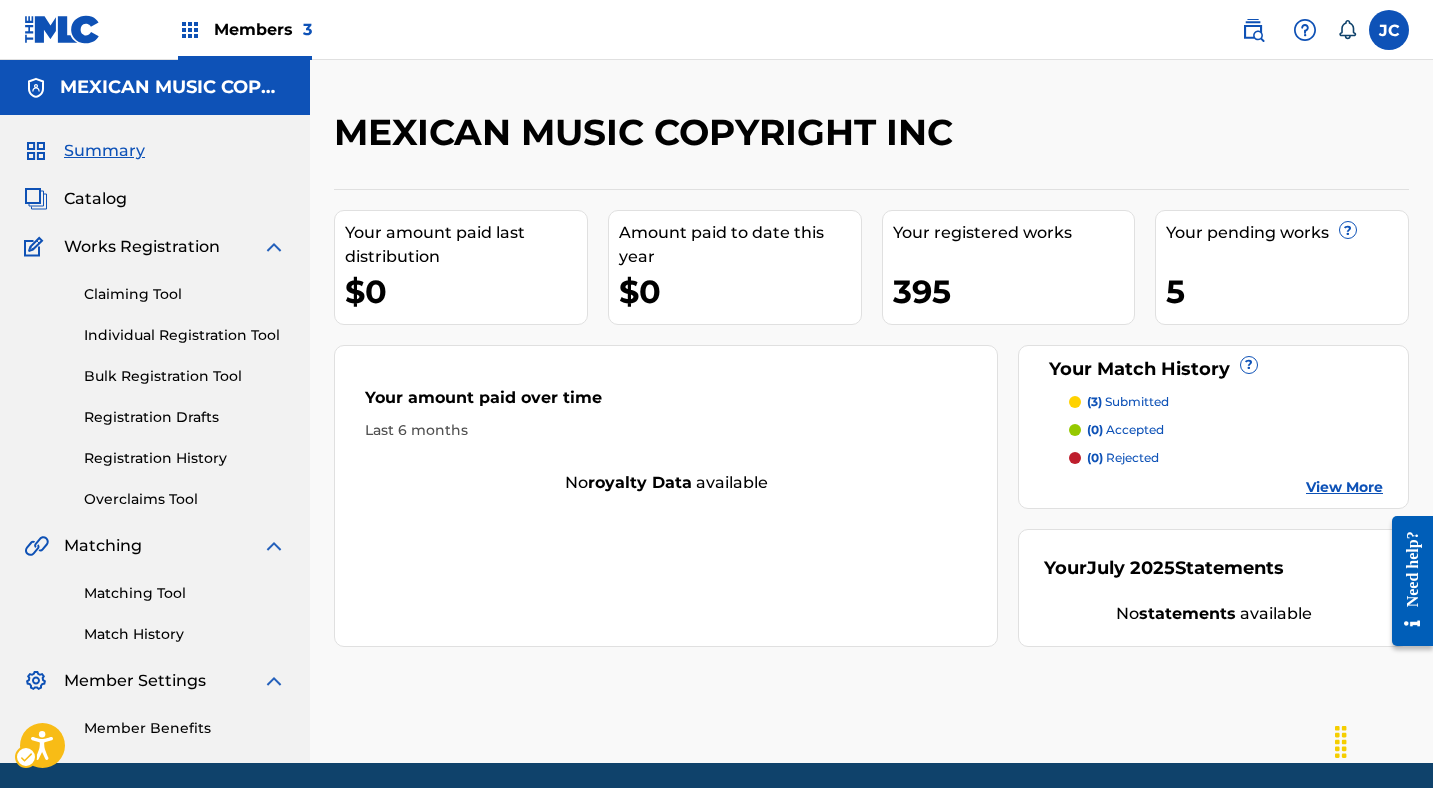 click on "Claiming Tool Individual Registration Tool Bulk Registration Tool Registration Drafts Registration History Overclaims Tool" at bounding box center (155, 384) 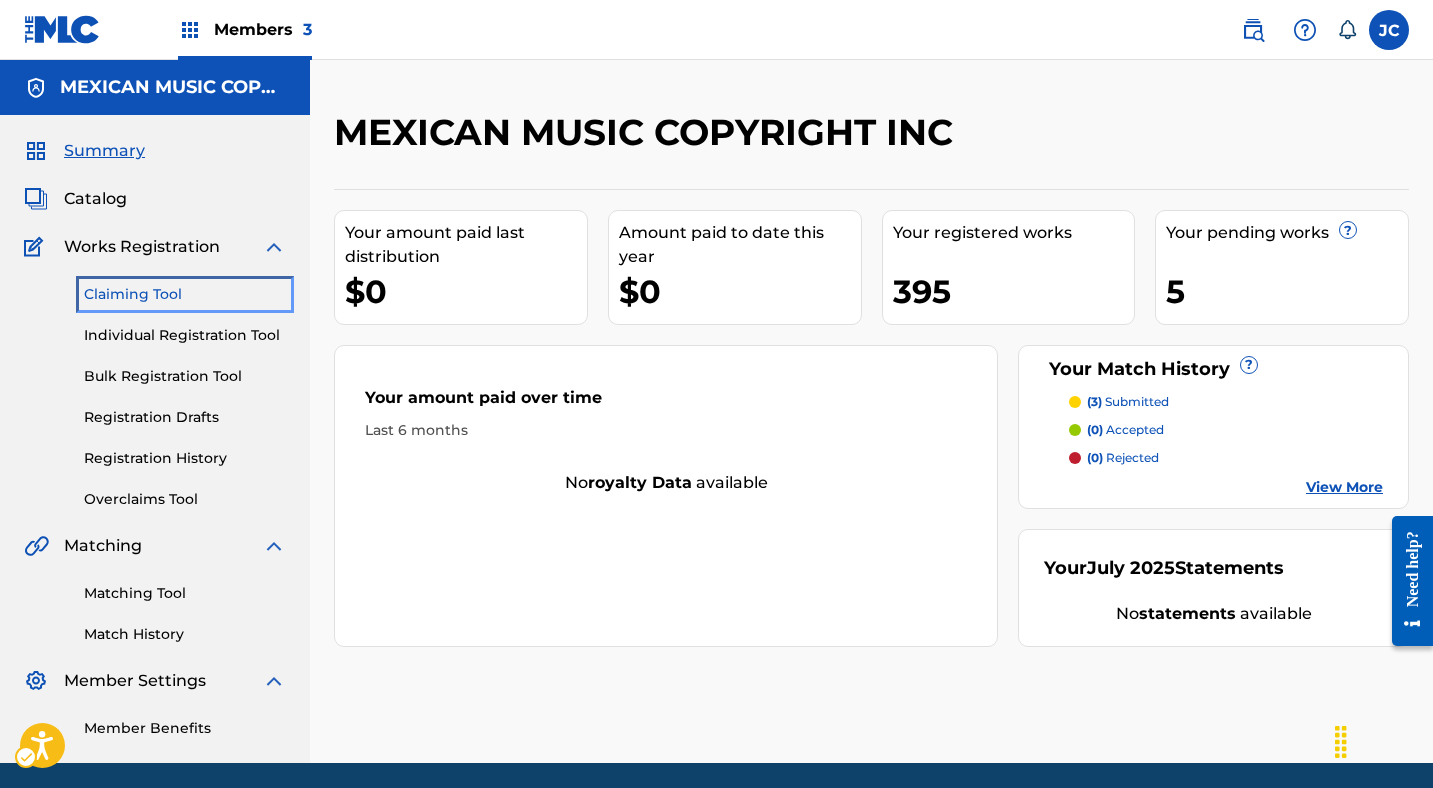 click on "Claiming Tool" at bounding box center [185, 294] 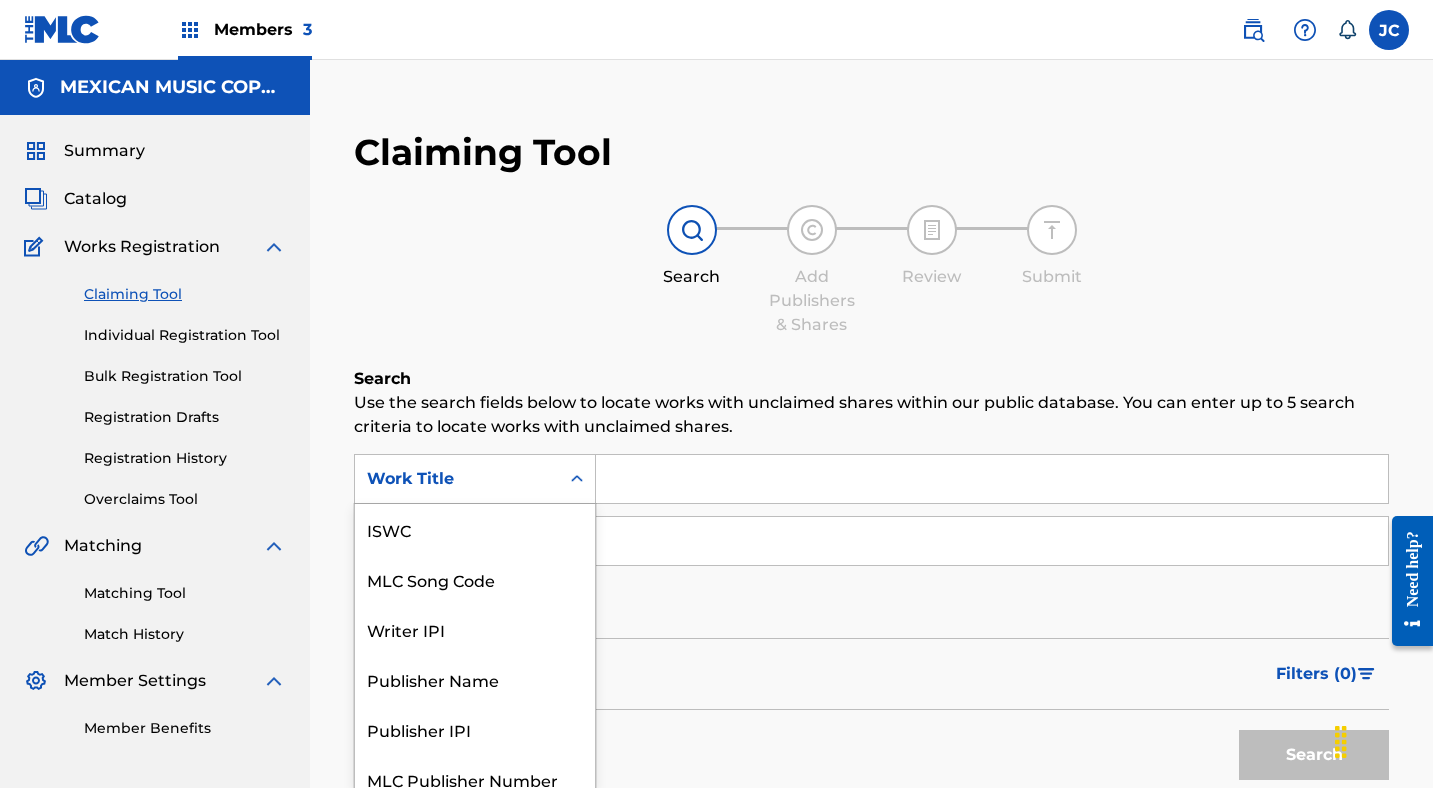 click on "Work Title selected, 7 of 7. 7 results available. Use Up and Down to choose options, press Enter to select the currently focused option, press Escape to exit the menu, press Tab to select the option and exit the menu. Work Title ISWC MLC Song Code Writer IPI Publisher Name Publisher IPI MLC Publisher Number Work Title" at bounding box center (475, 479) 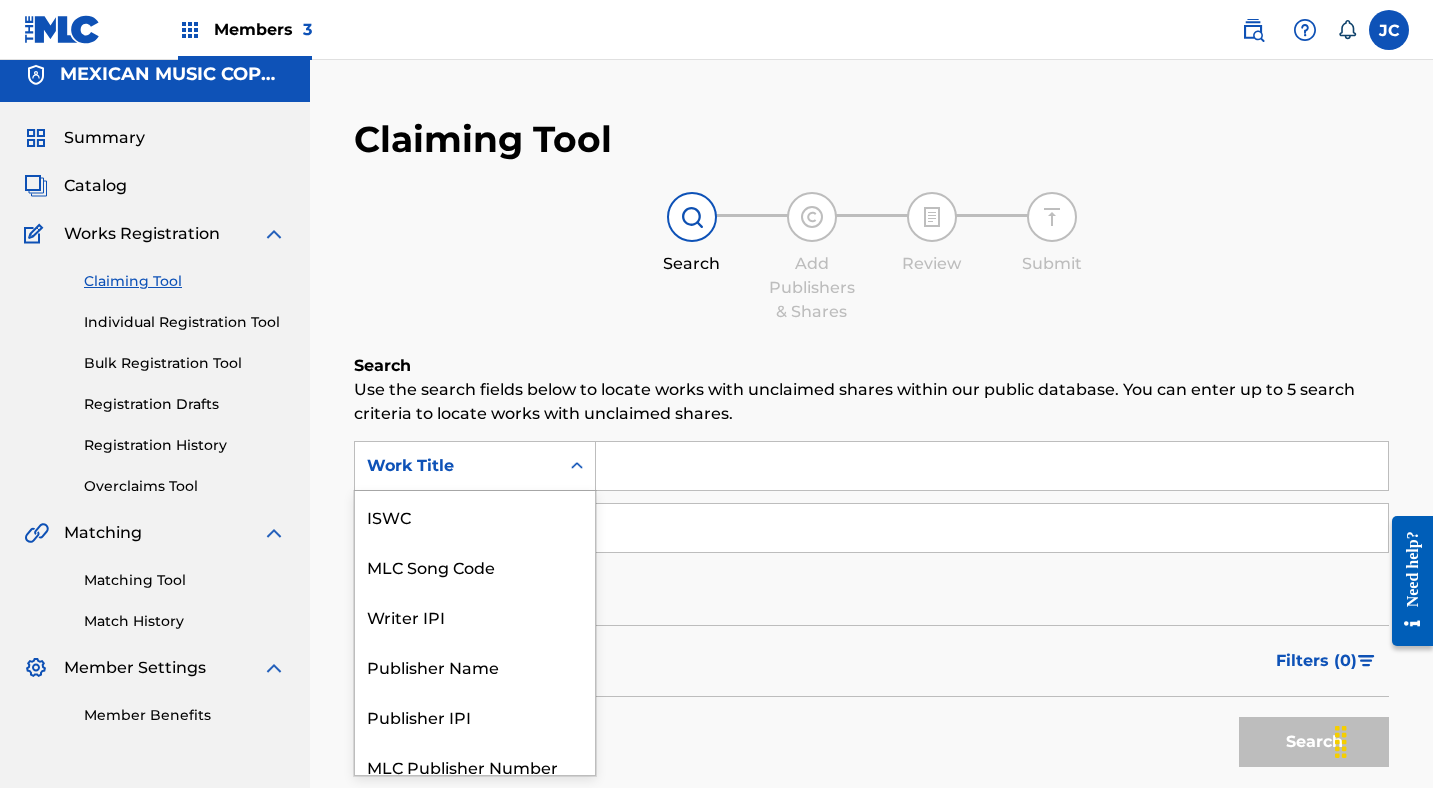 click on "MLC Song Code" at bounding box center (475, 566) 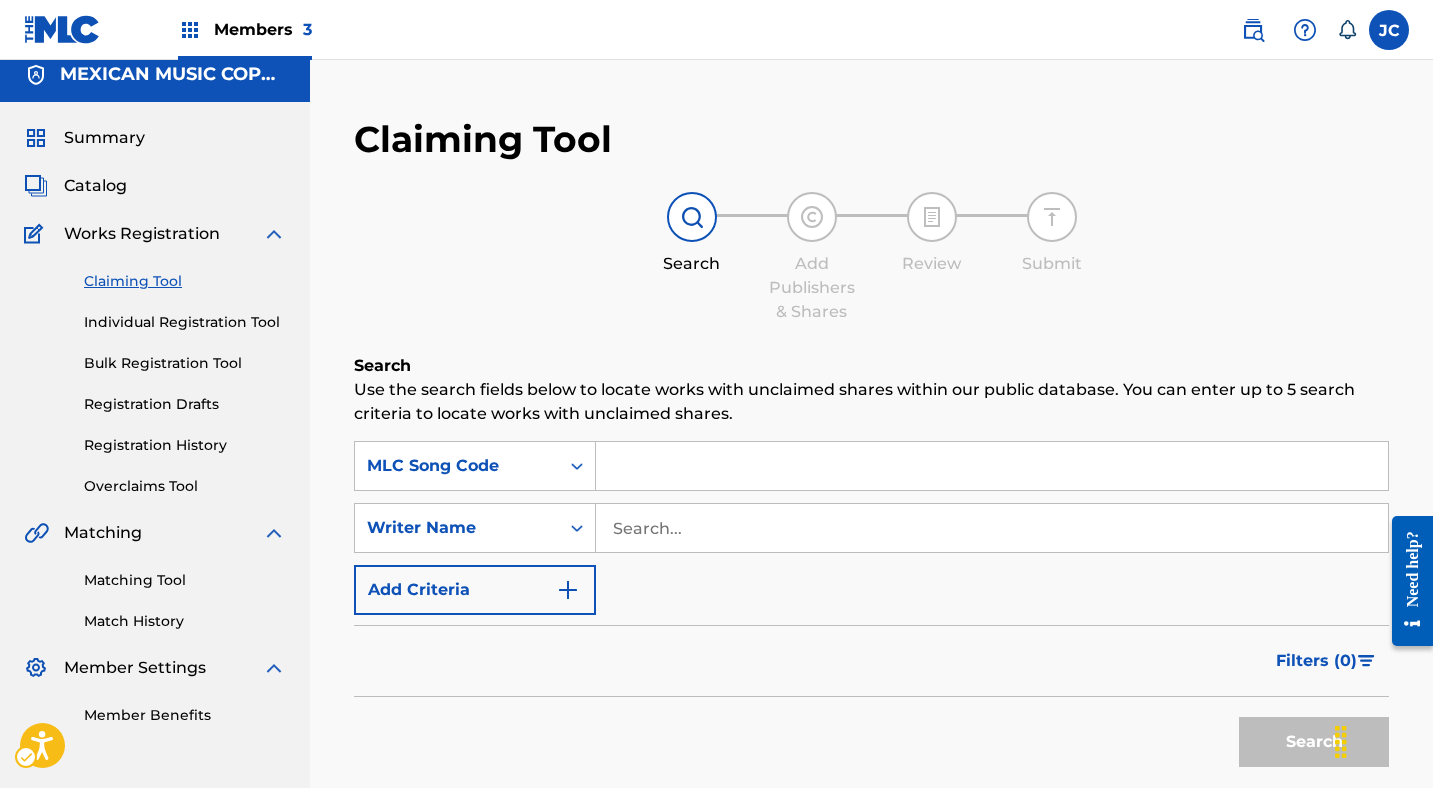 scroll, scrollTop: 17, scrollLeft: 0, axis: vertical 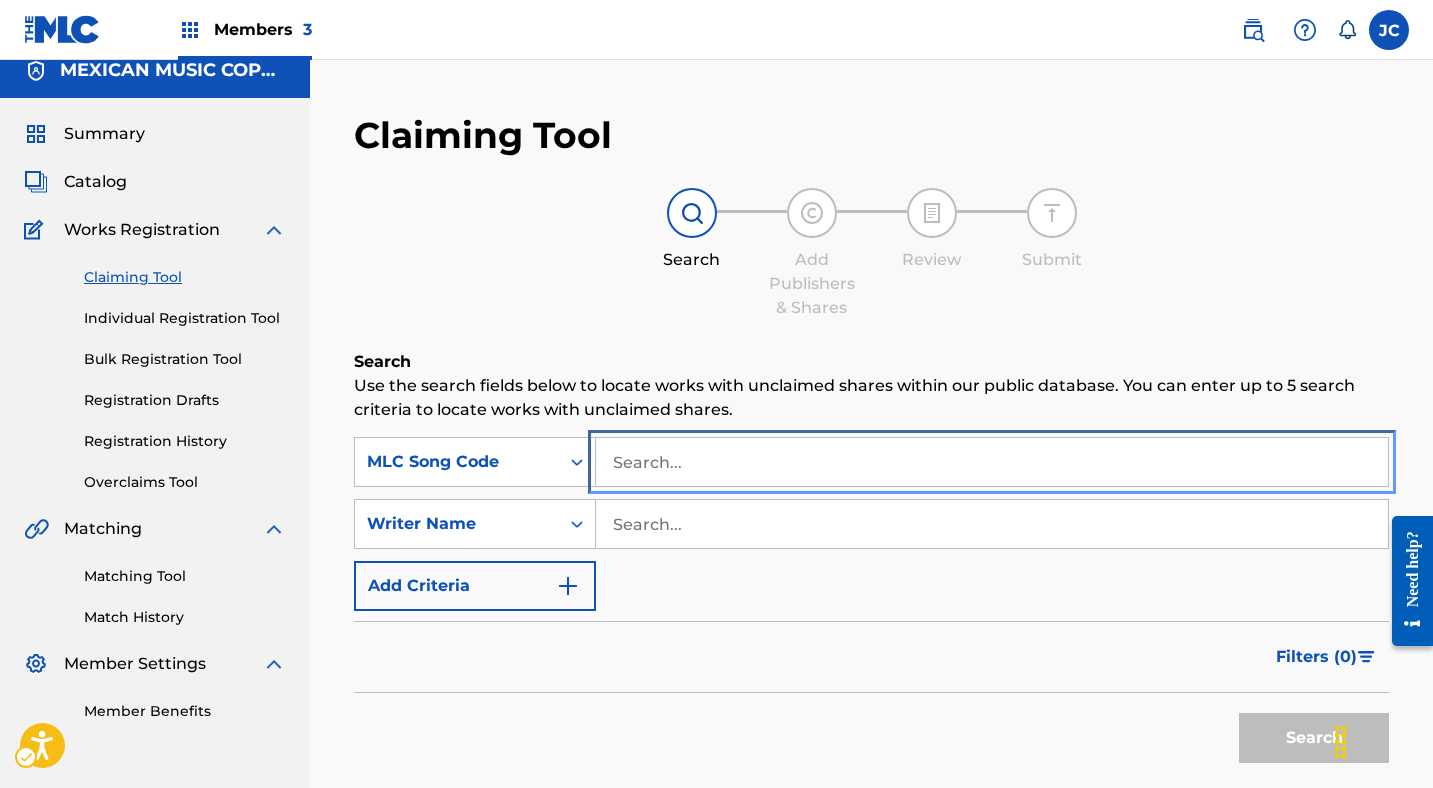 click at bounding box center [992, 462] 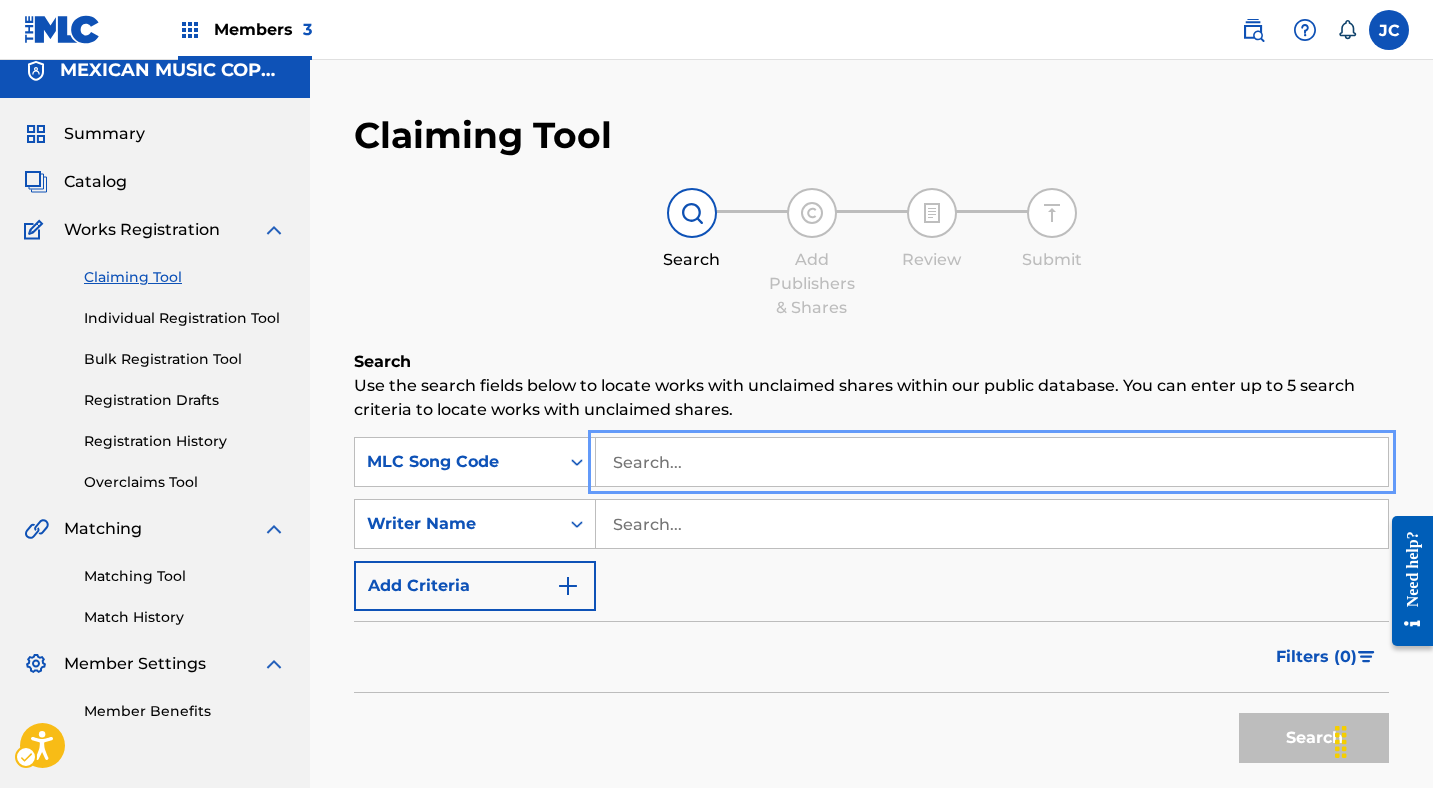 paste on "A54475" 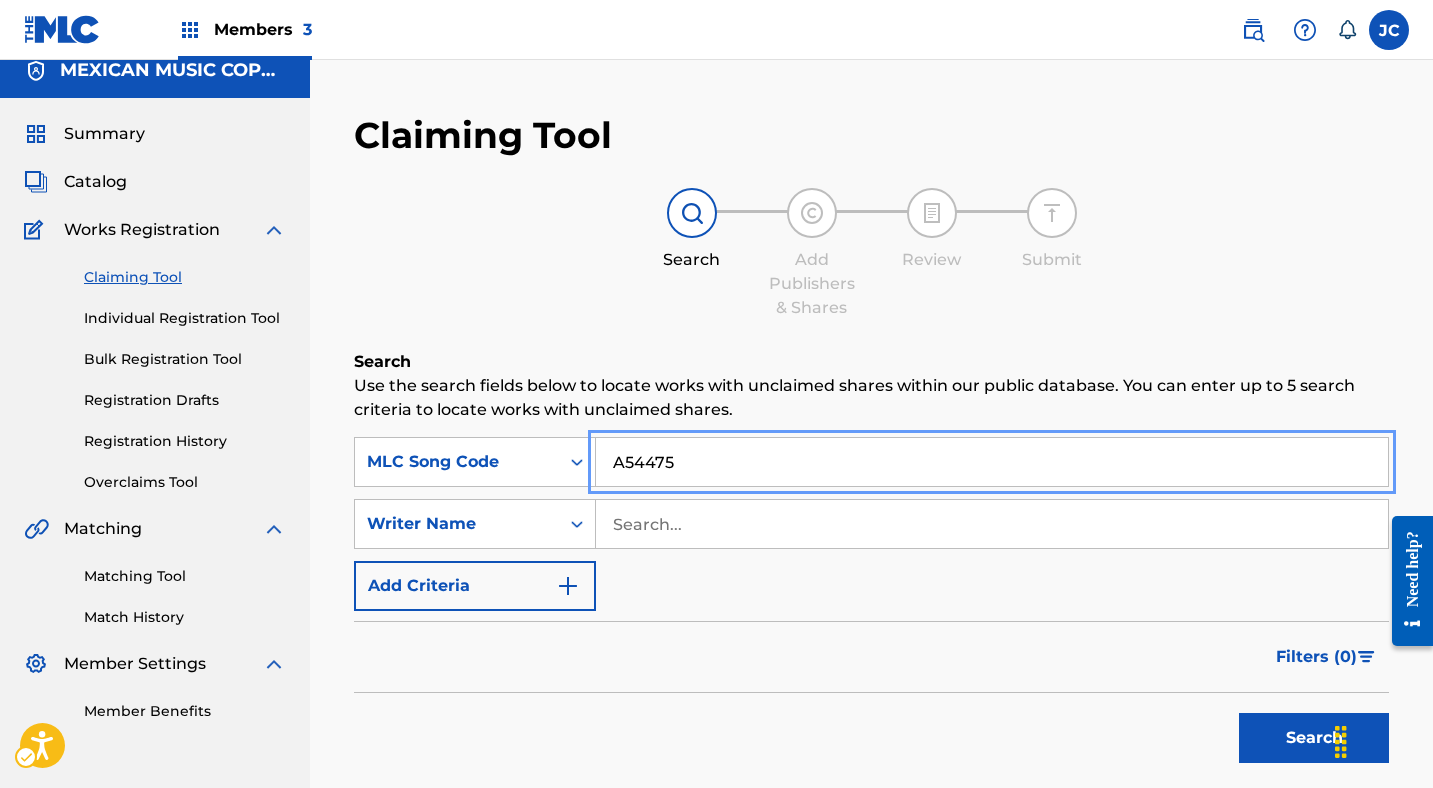 type on "A54475" 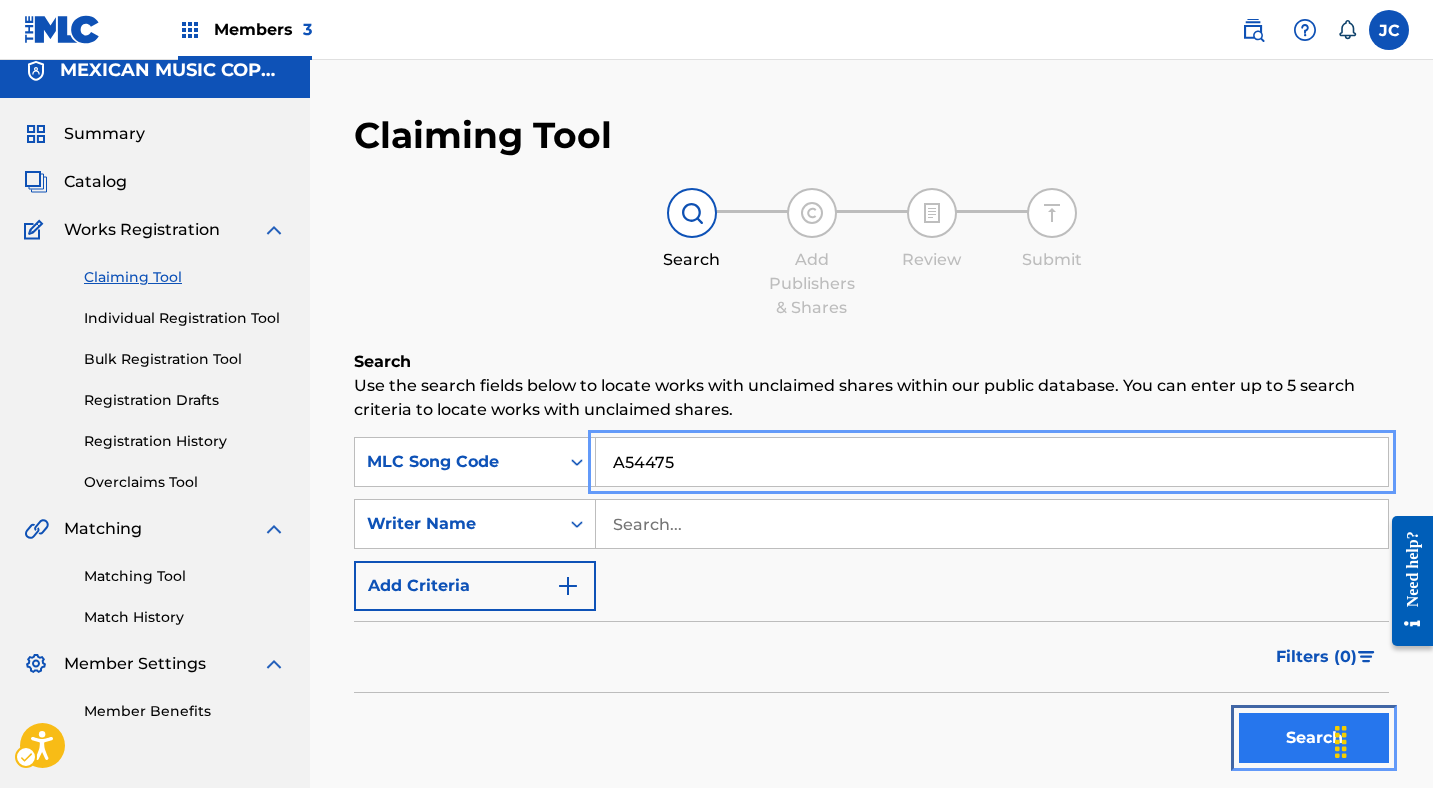 click on "Search" at bounding box center [1314, 738] 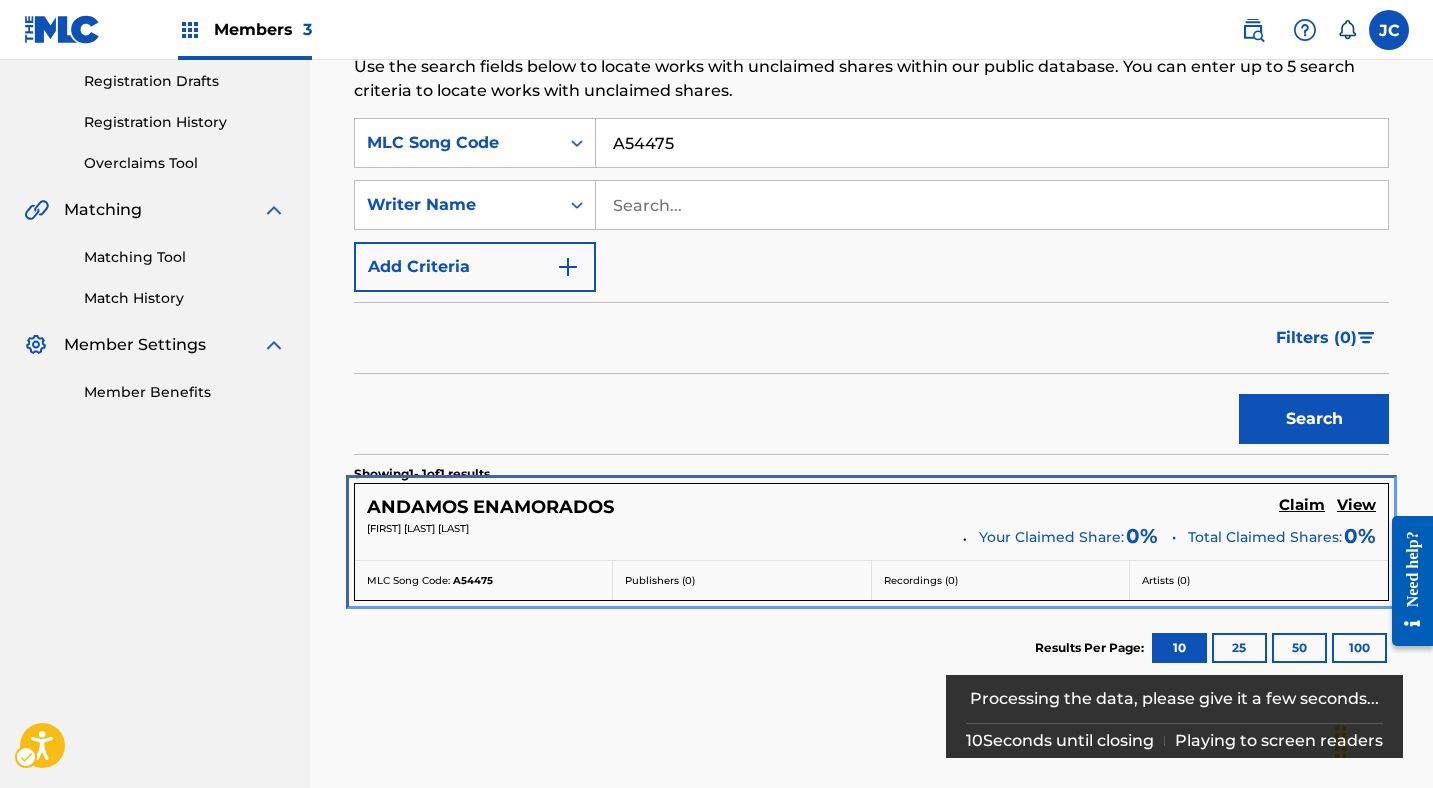 scroll, scrollTop: 459, scrollLeft: 0, axis: vertical 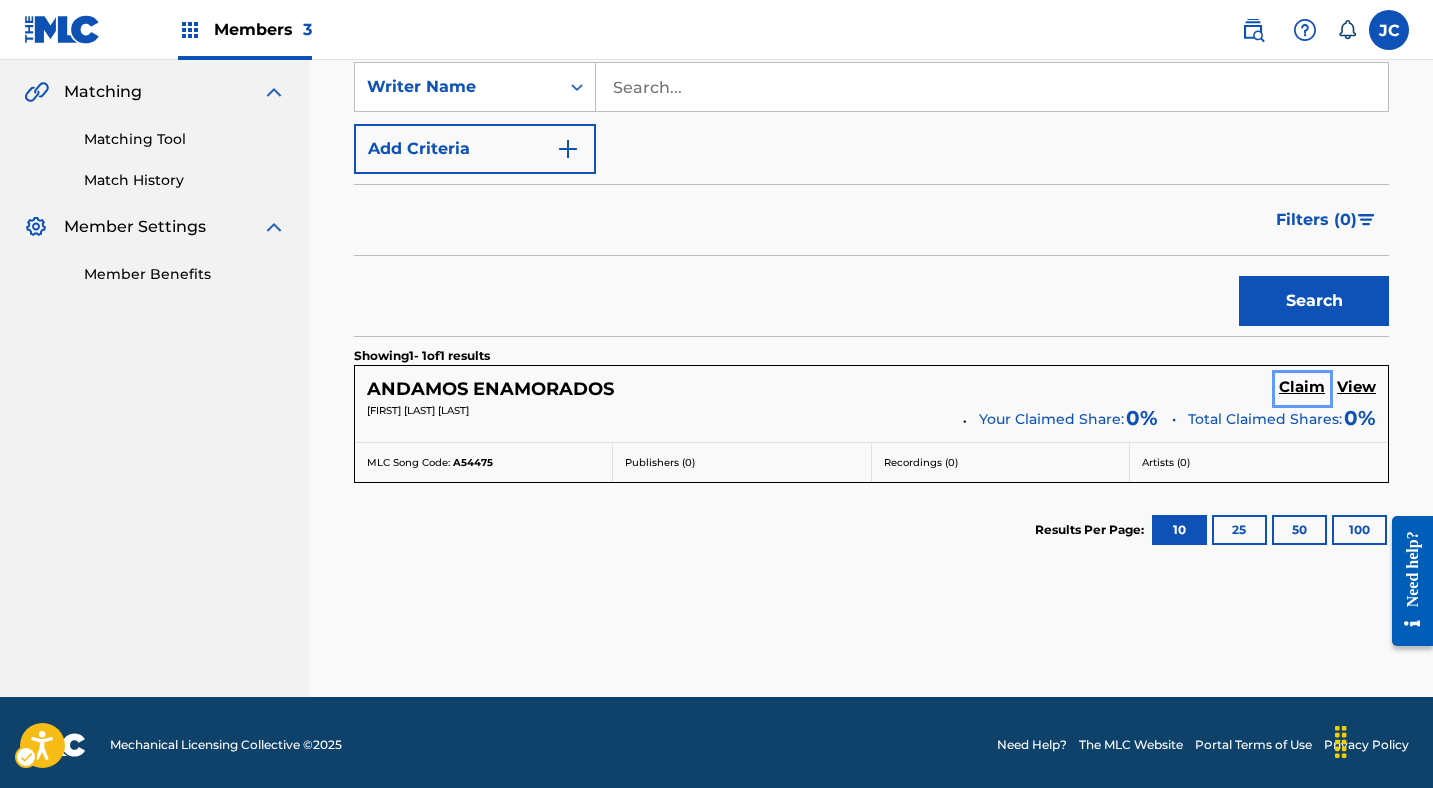 click on "Claim" at bounding box center (1302, 387) 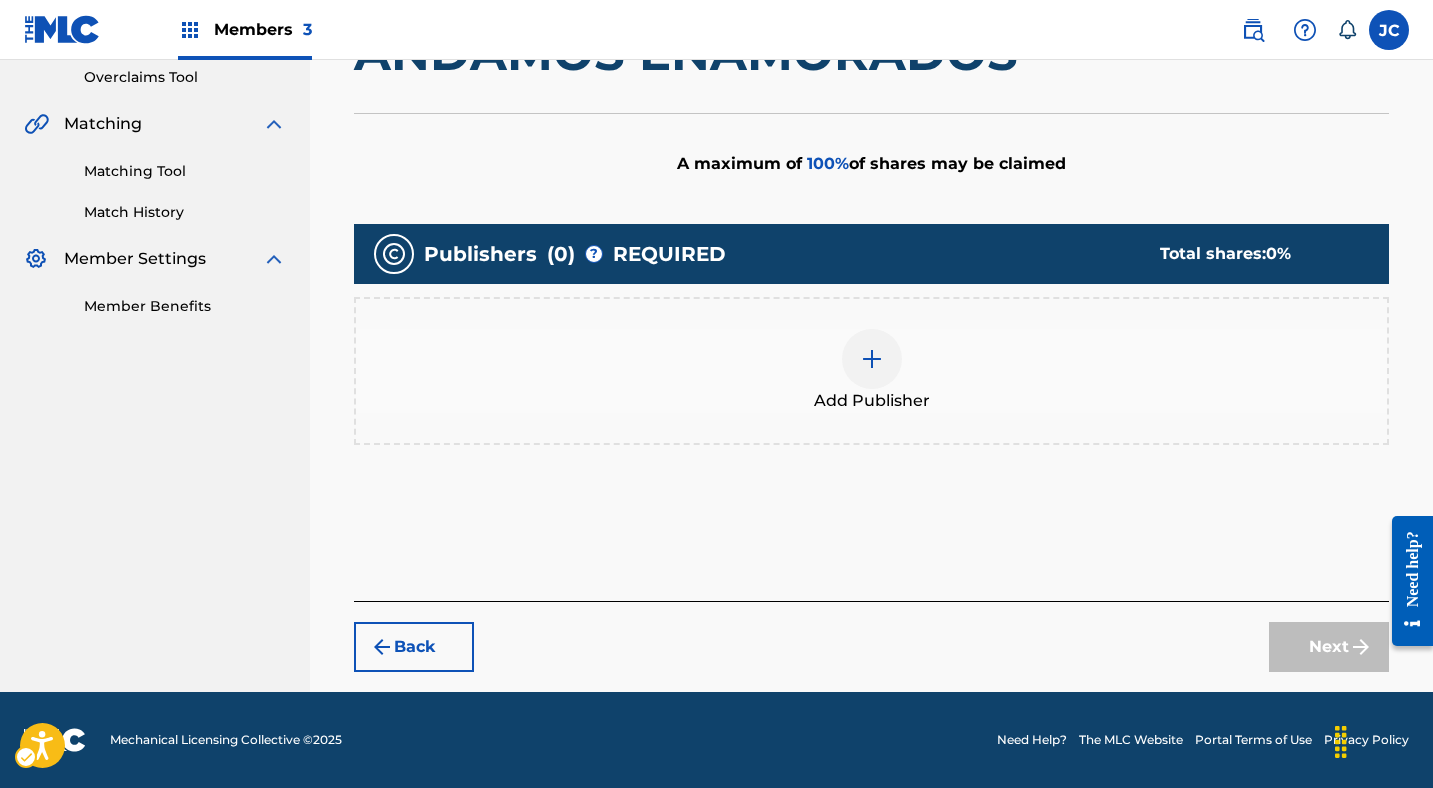 scroll, scrollTop: 421, scrollLeft: 0, axis: vertical 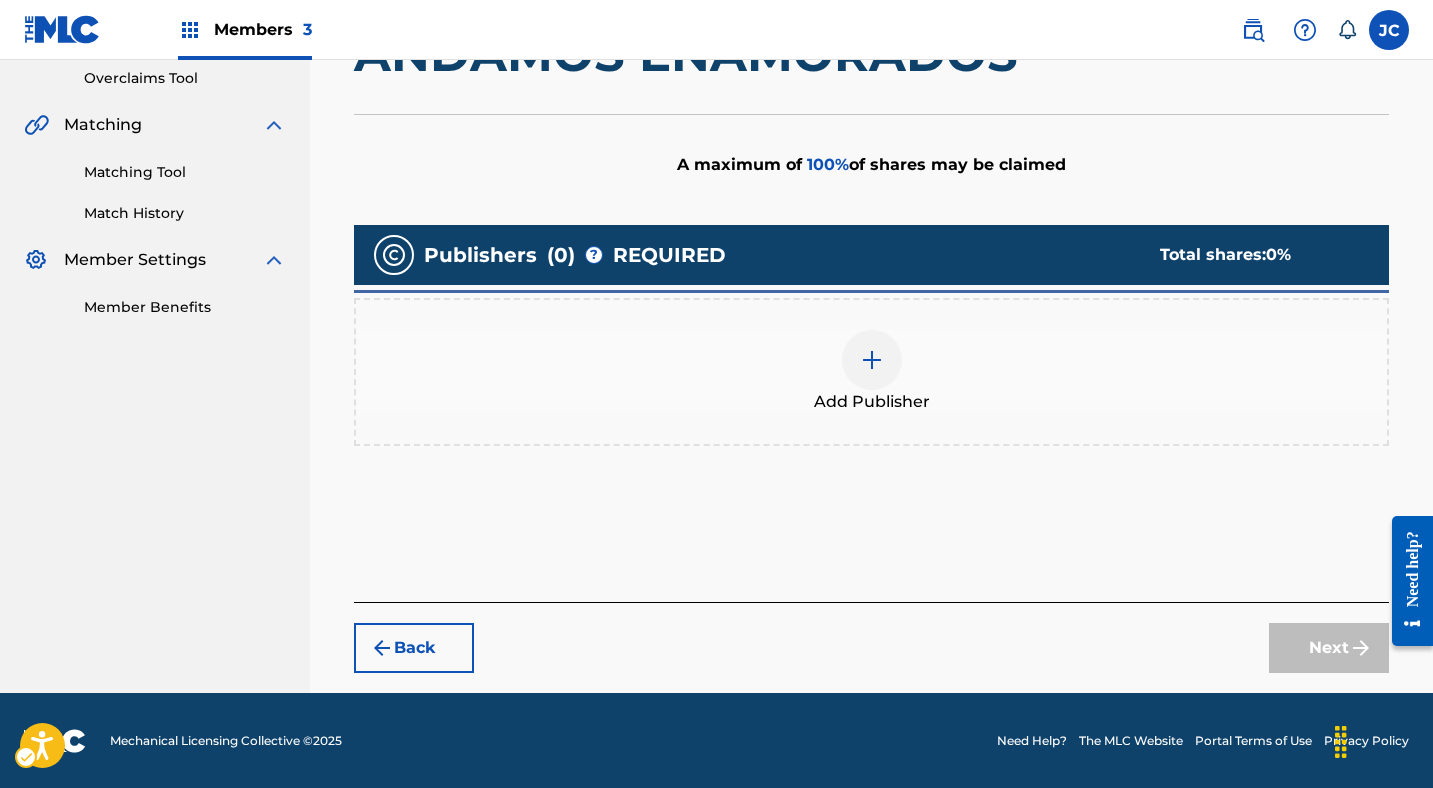 click at bounding box center [872, 360] 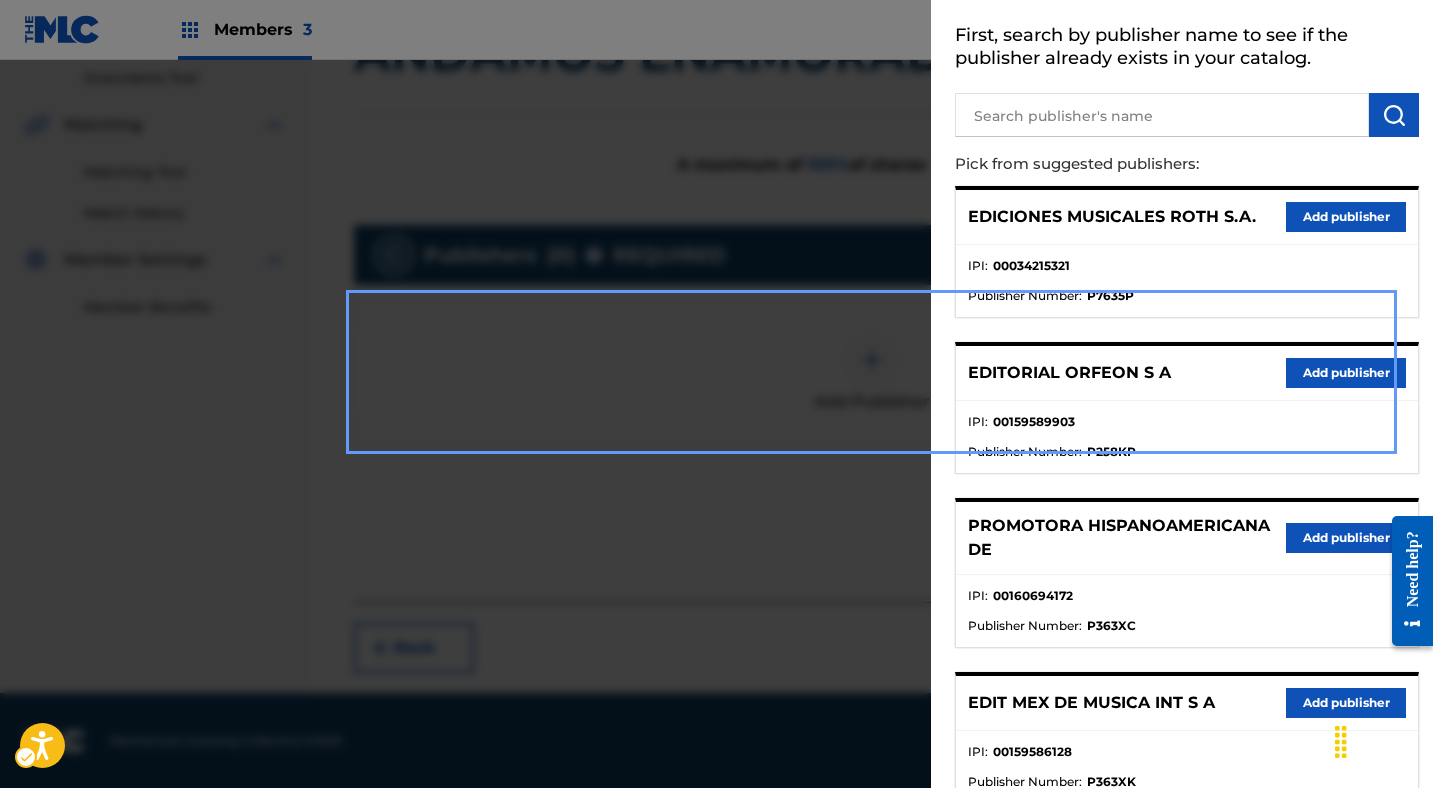 scroll, scrollTop: 191, scrollLeft: 0, axis: vertical 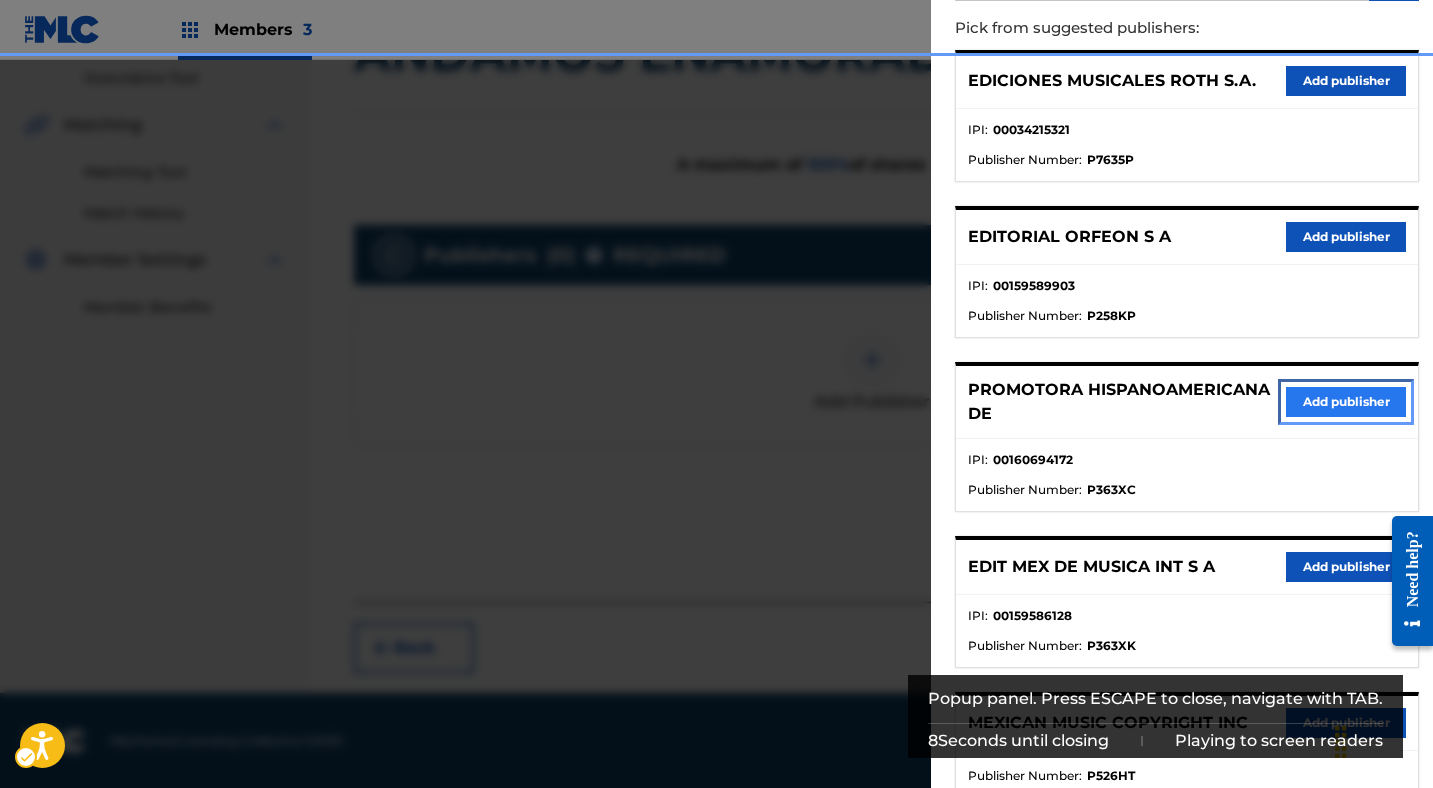 click on "Add publisher" at bounding box center (1346, 402) 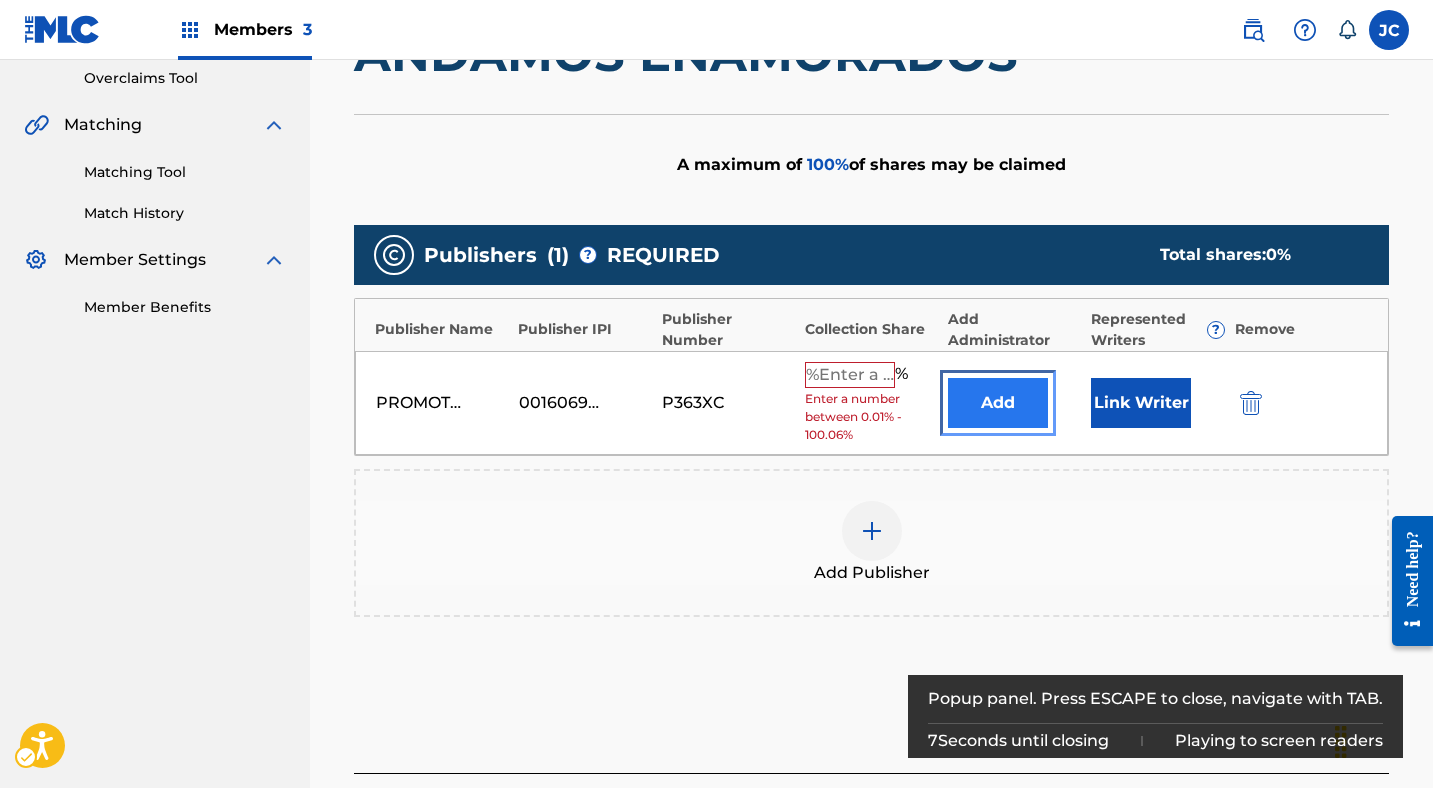 click on "Add" at bounding box center [998, 403] 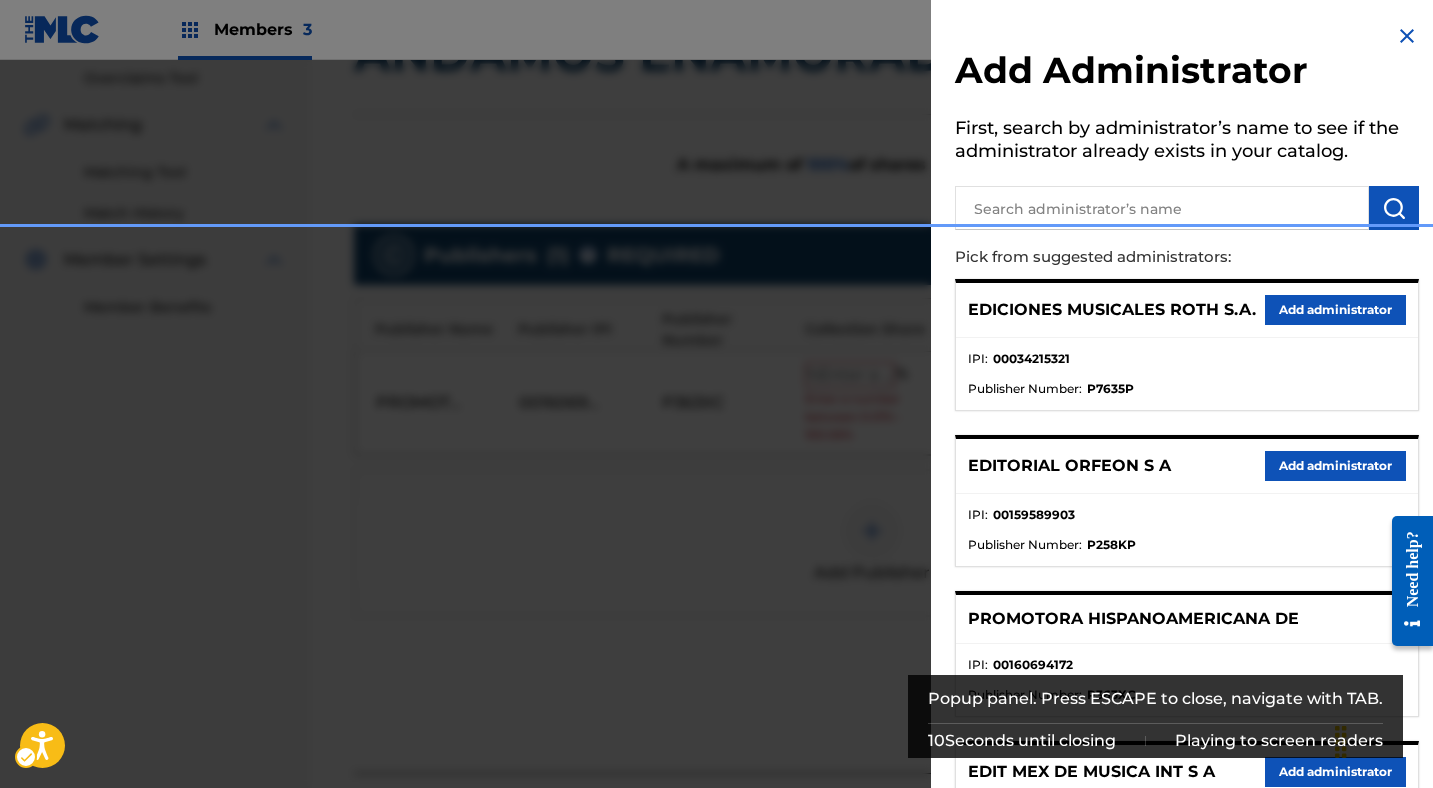 scroll, scrollTop: 592, scrollLeft: 0, axis: vertical 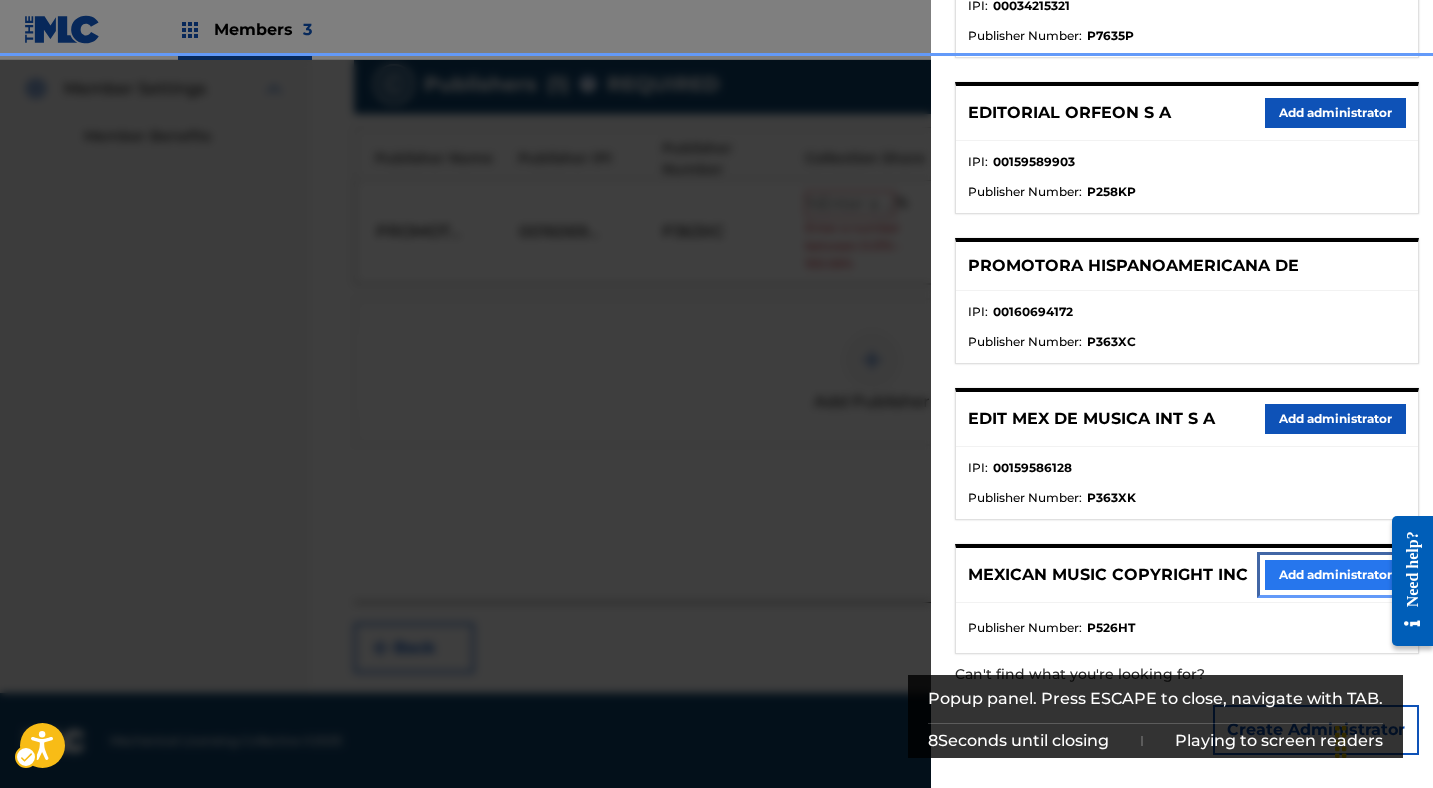 click on "Add administrator" at bounding box center [1335, 575] 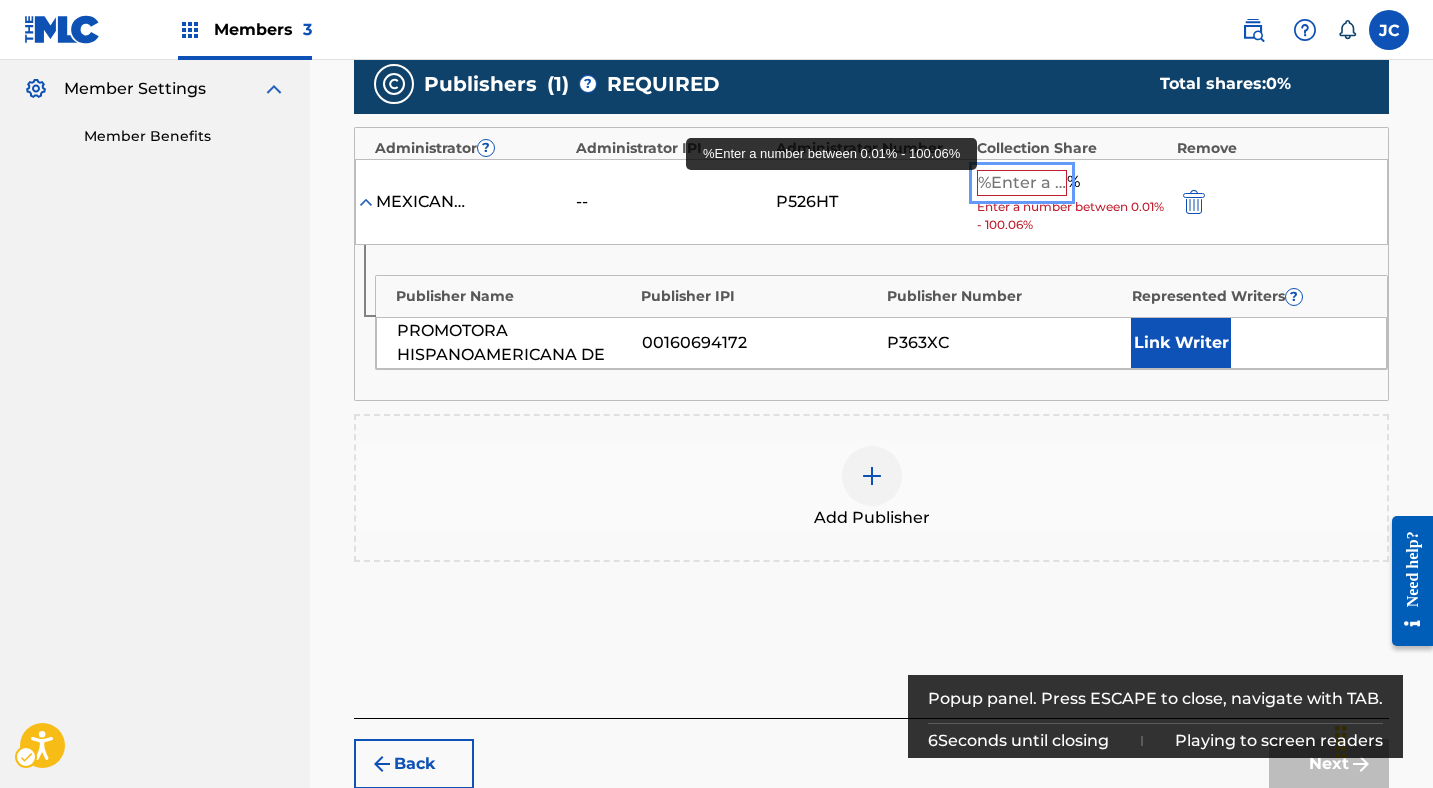 click at bounding box center (1022, 183) 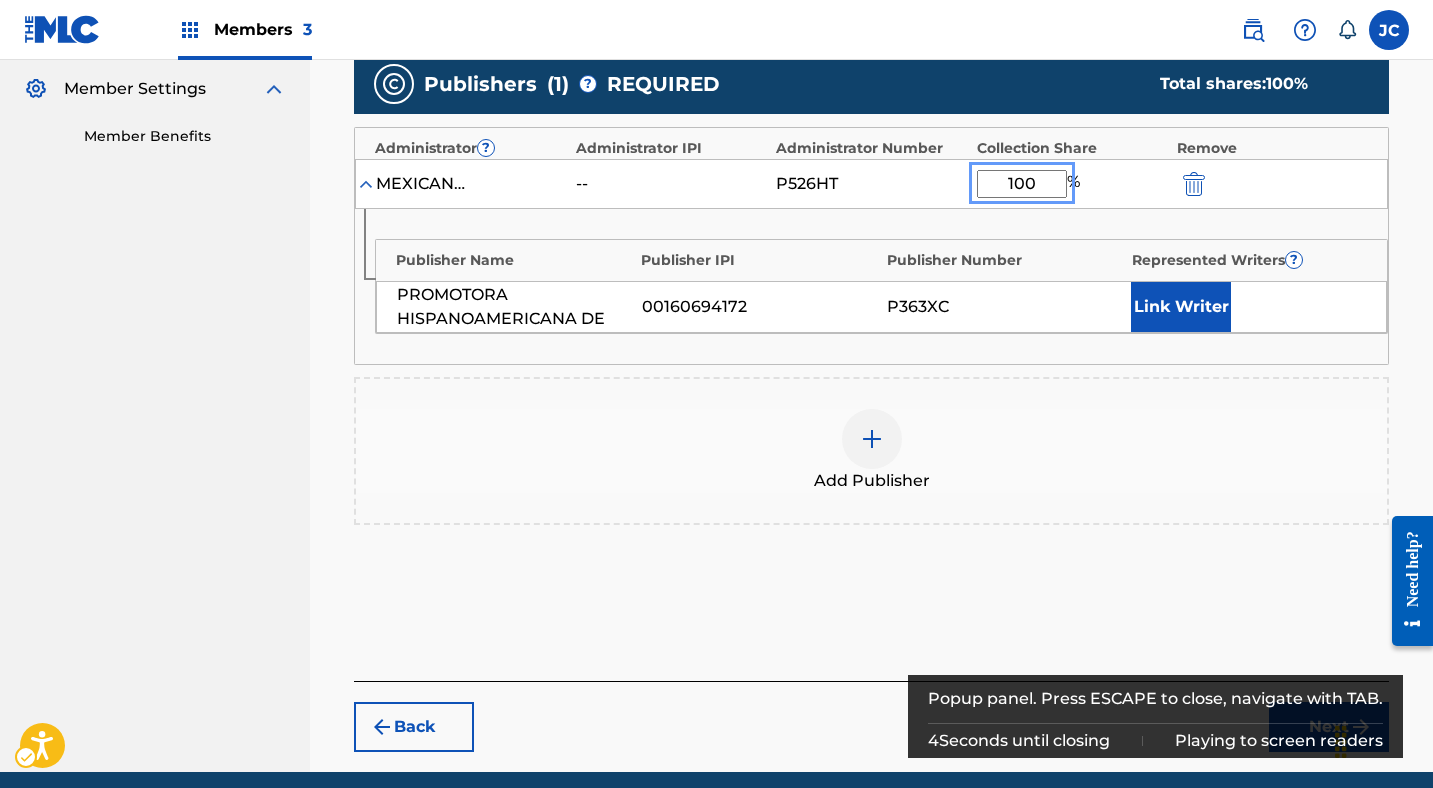 type on "100" 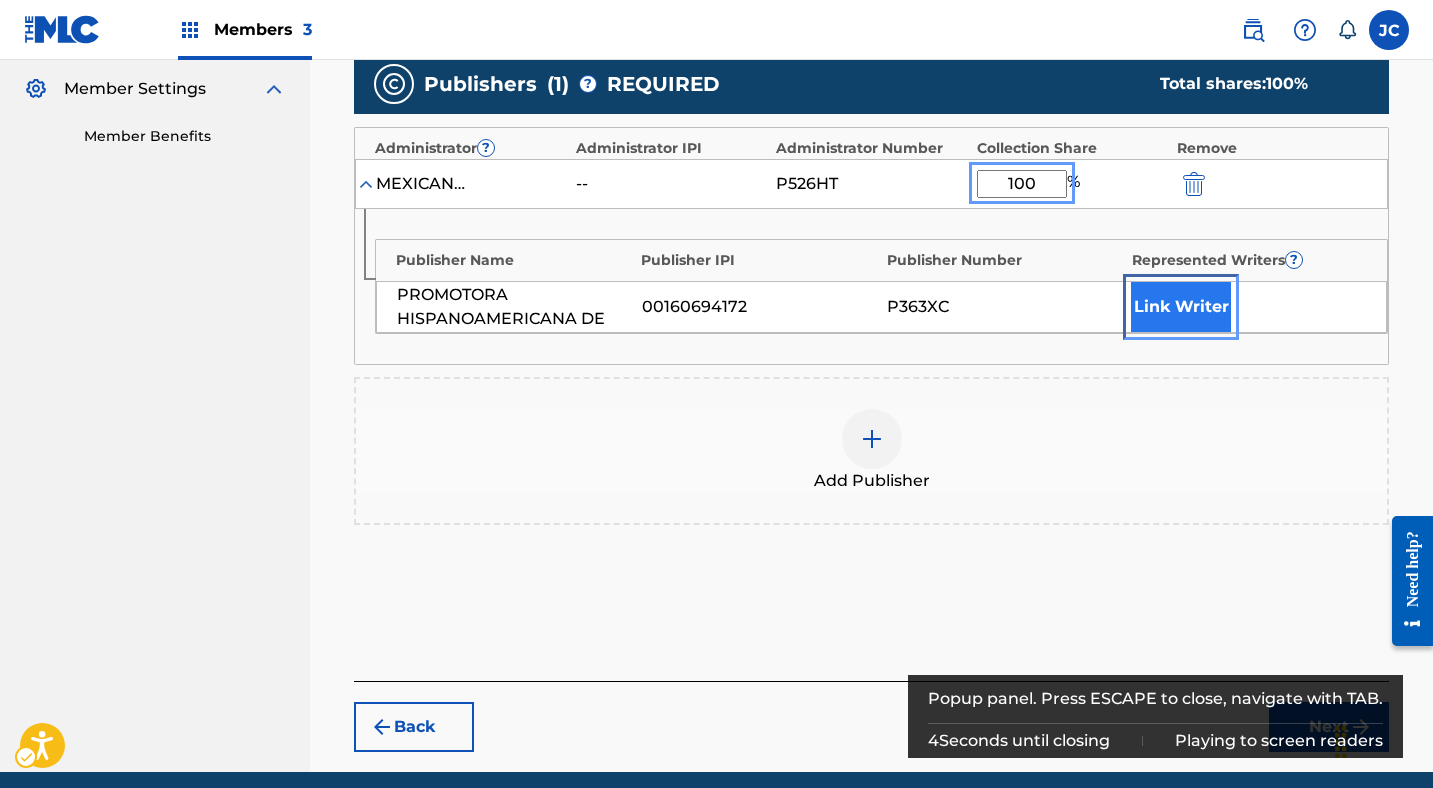 click on "Link Writer" at bounding box center [1181, 307] 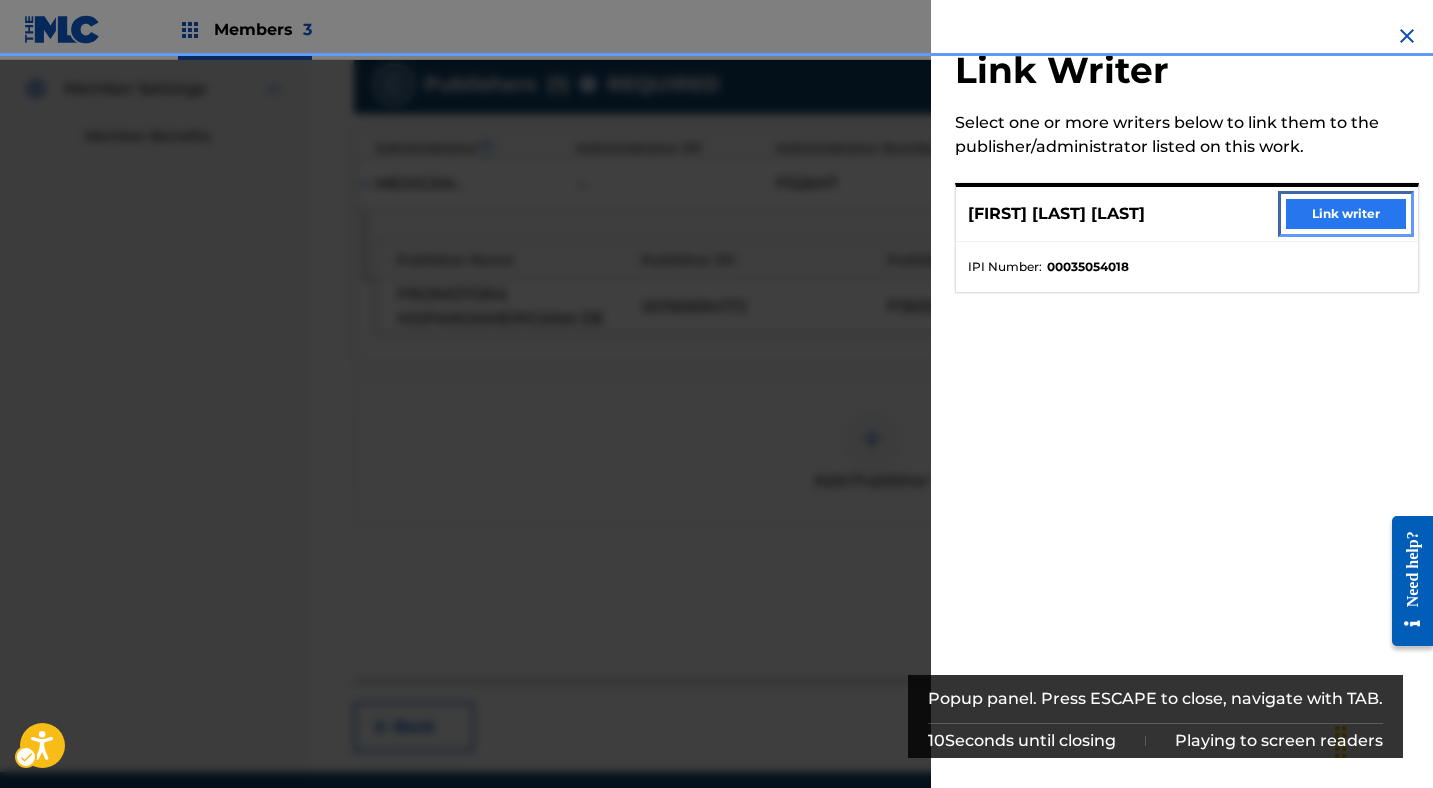 click on "Link writer" at bounding box center (1346, 214) 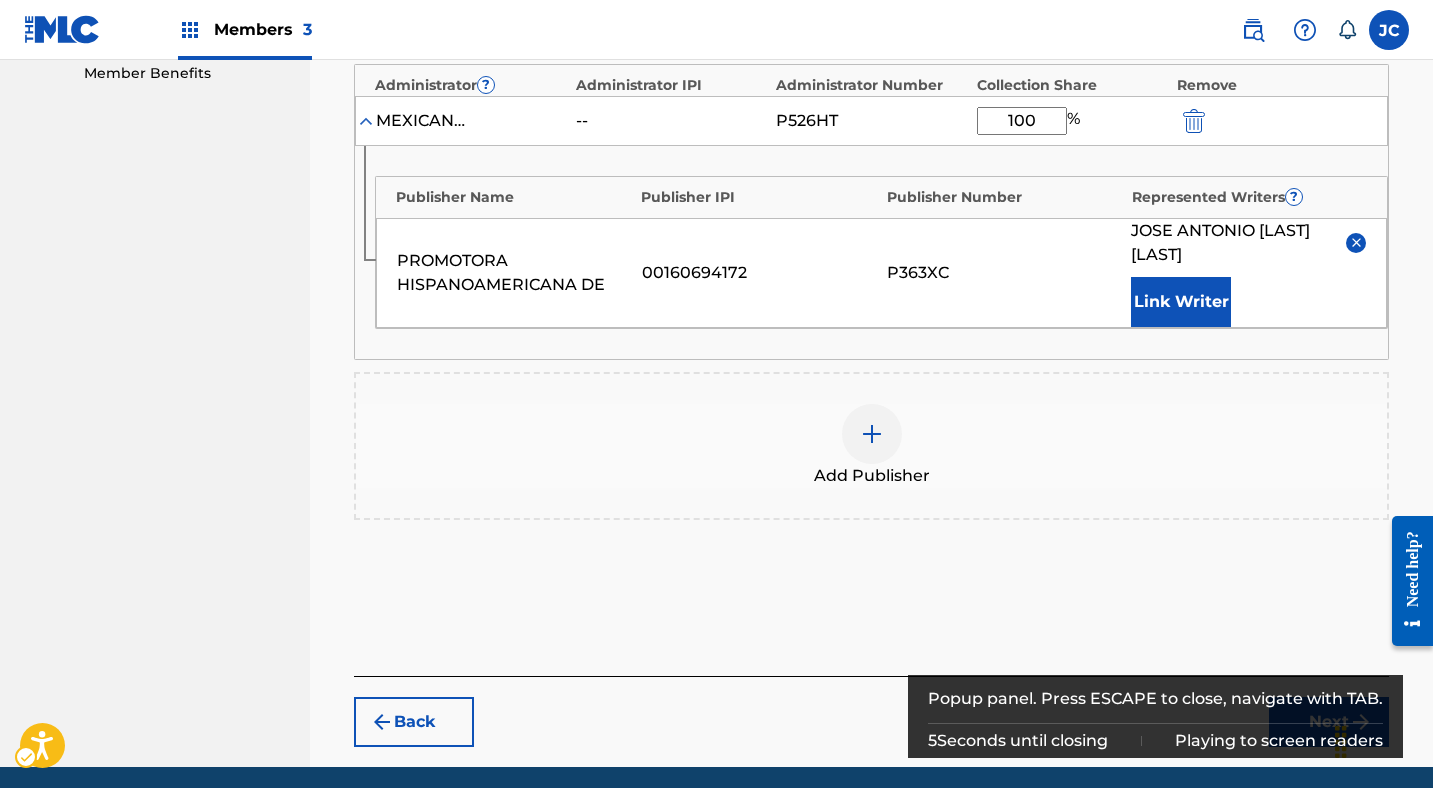 scroll, scrollTop: 730, scrollLeft: 0, axis: vertical 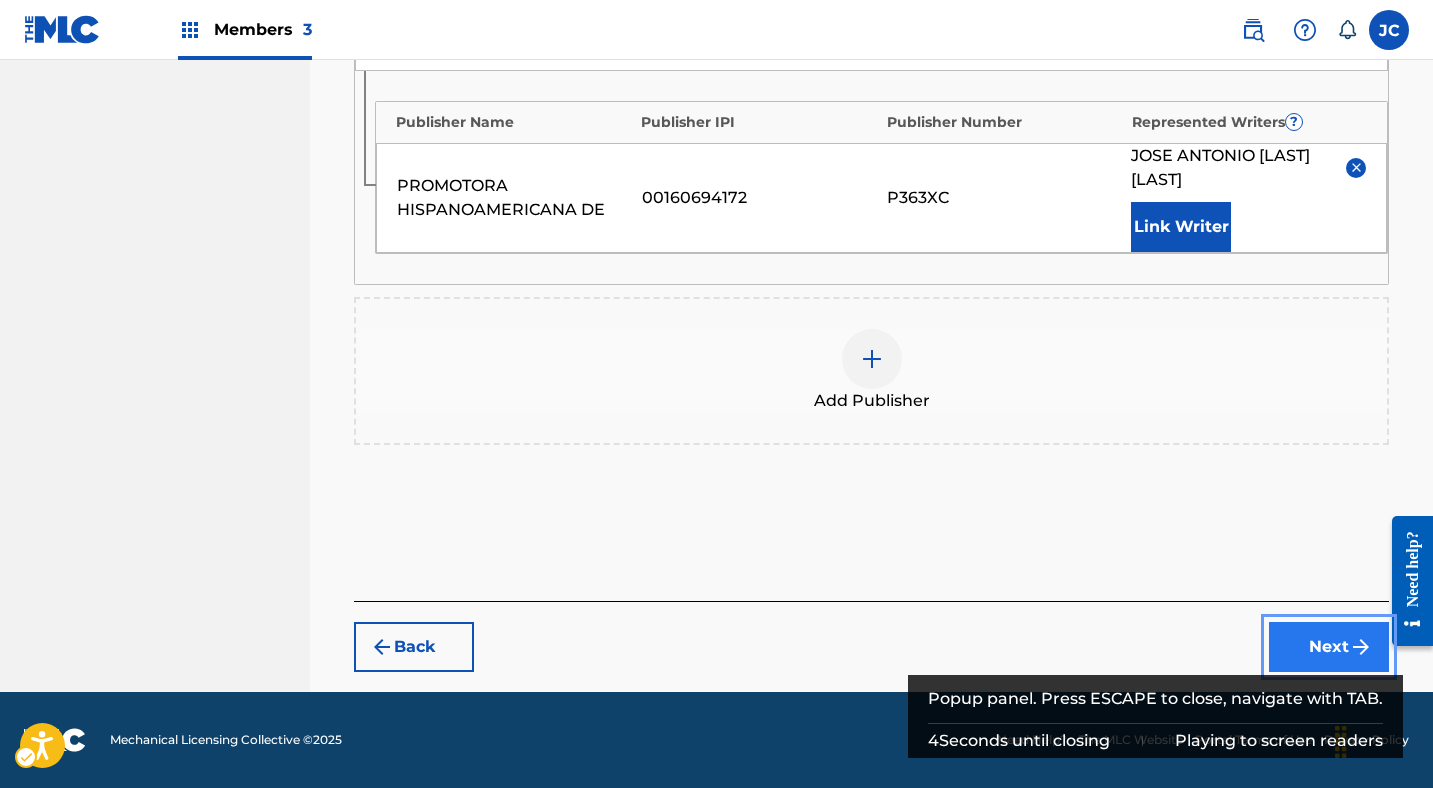 click on "Next" at bounding box center [1329, 647] 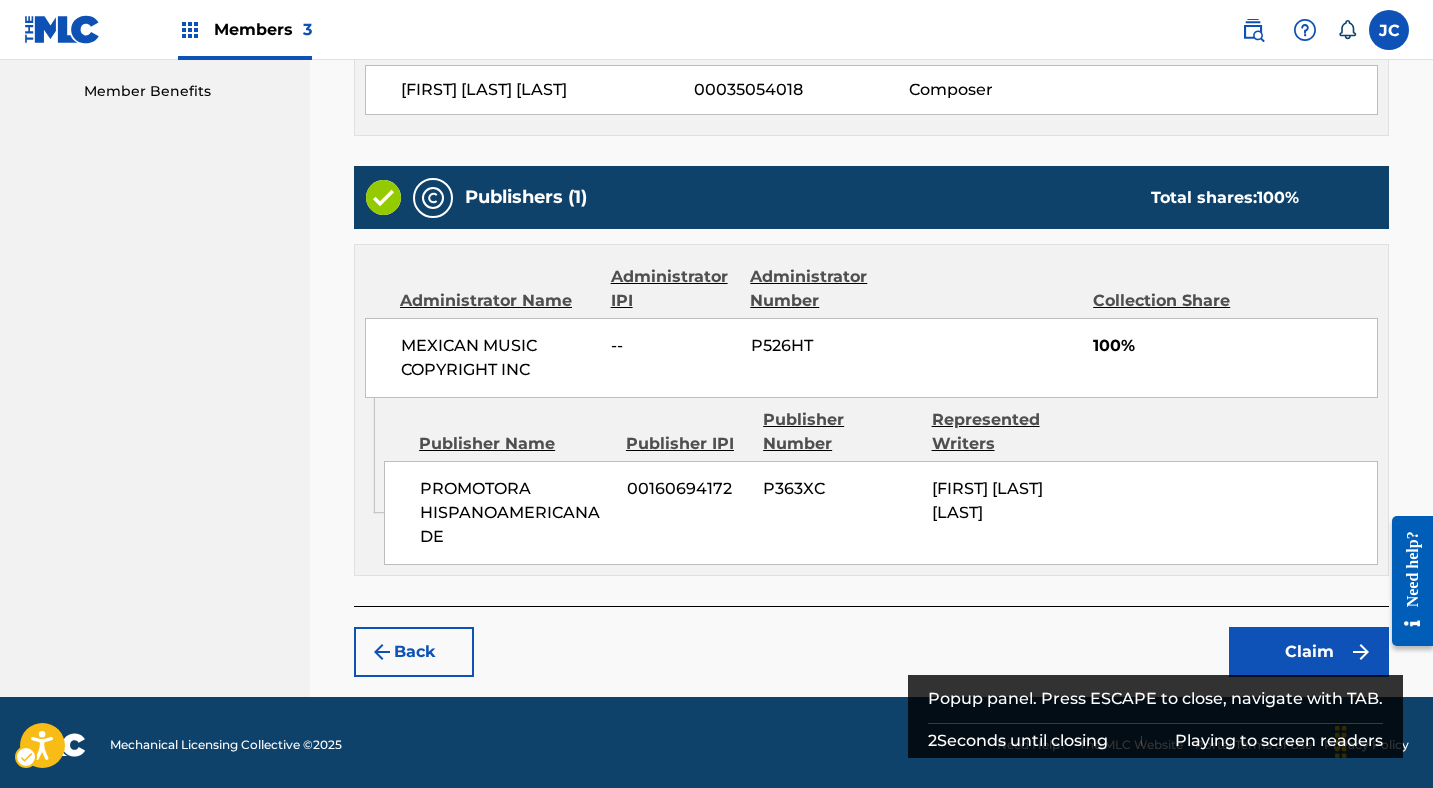 scroll, scrollTop: 649, scrollLeft: 0, axis: vertical 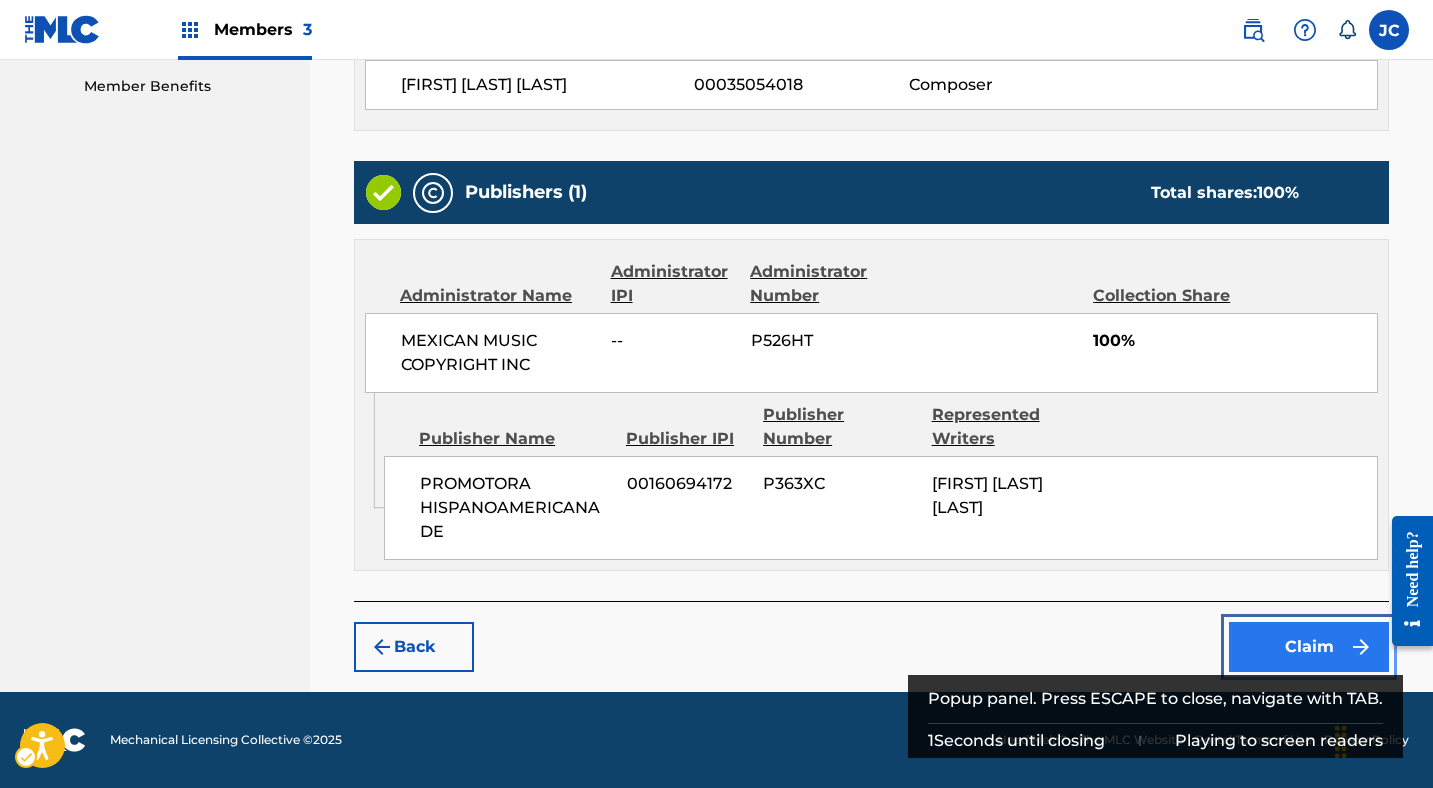 click on "Claim" at bounding box center (1309, 647) 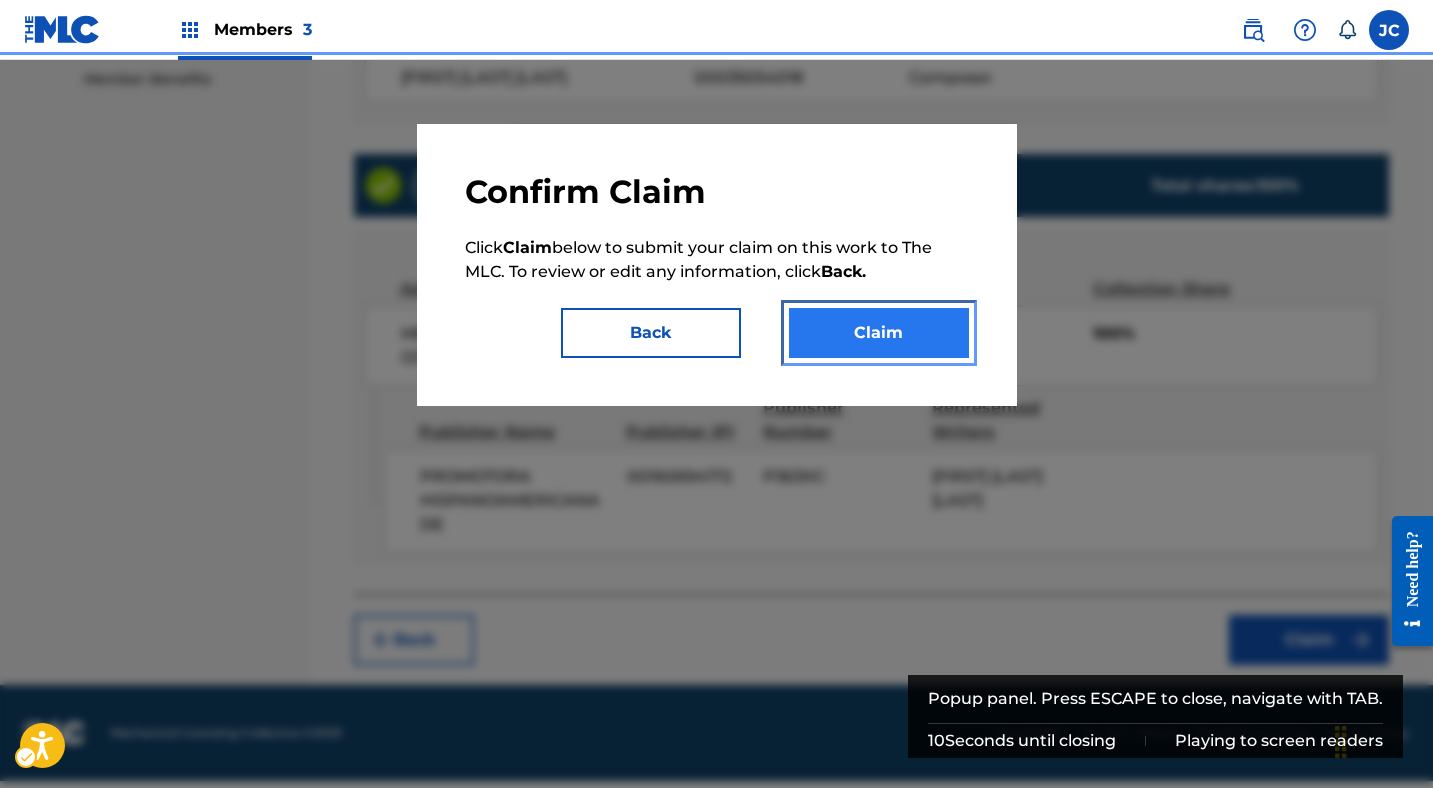 click on "Claim" at bounding box center [879, 333] 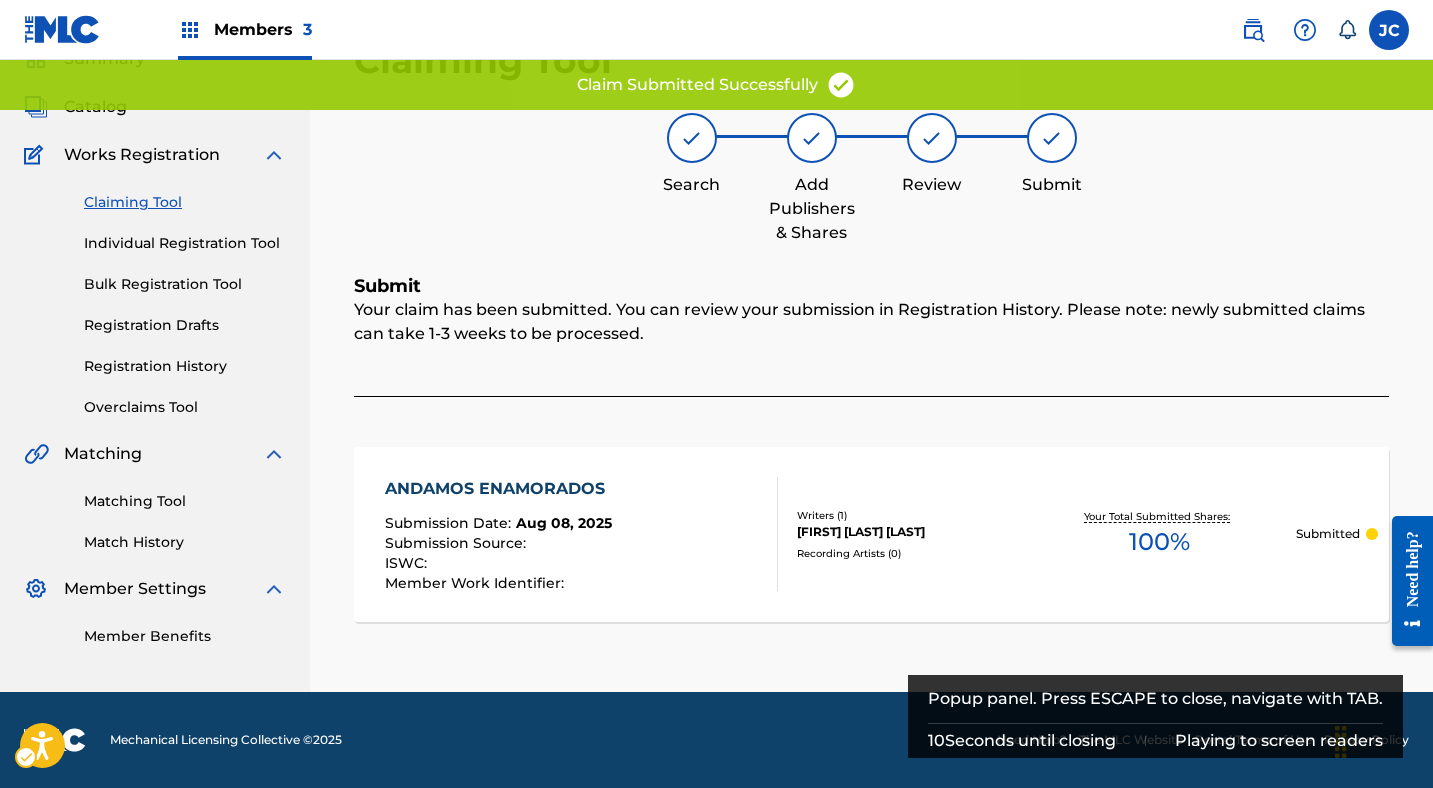 scroll, scrollTop: 91, scrollLeft: 0, axis: vertical 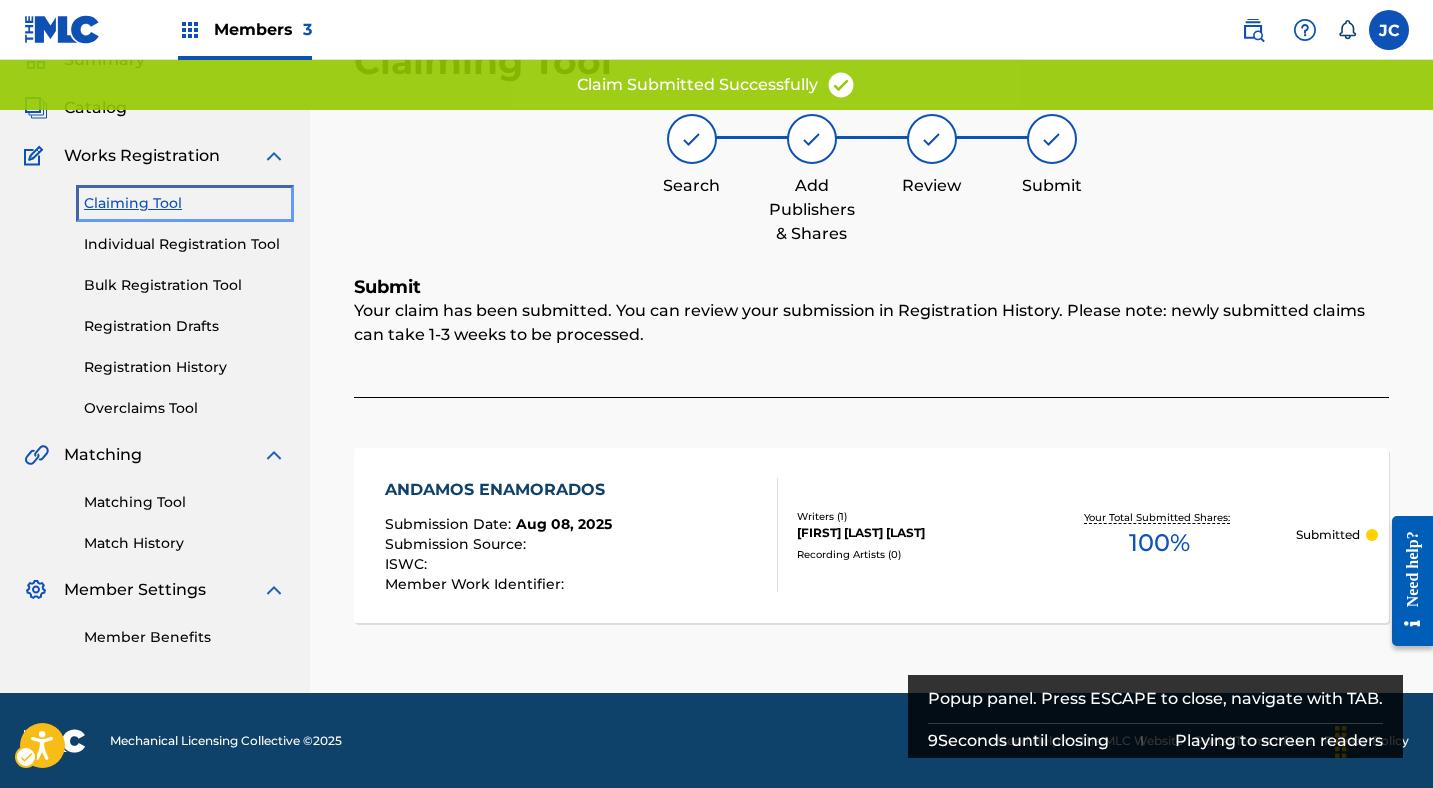 click on "Claiming Tool" at bounding box center [185, 203] 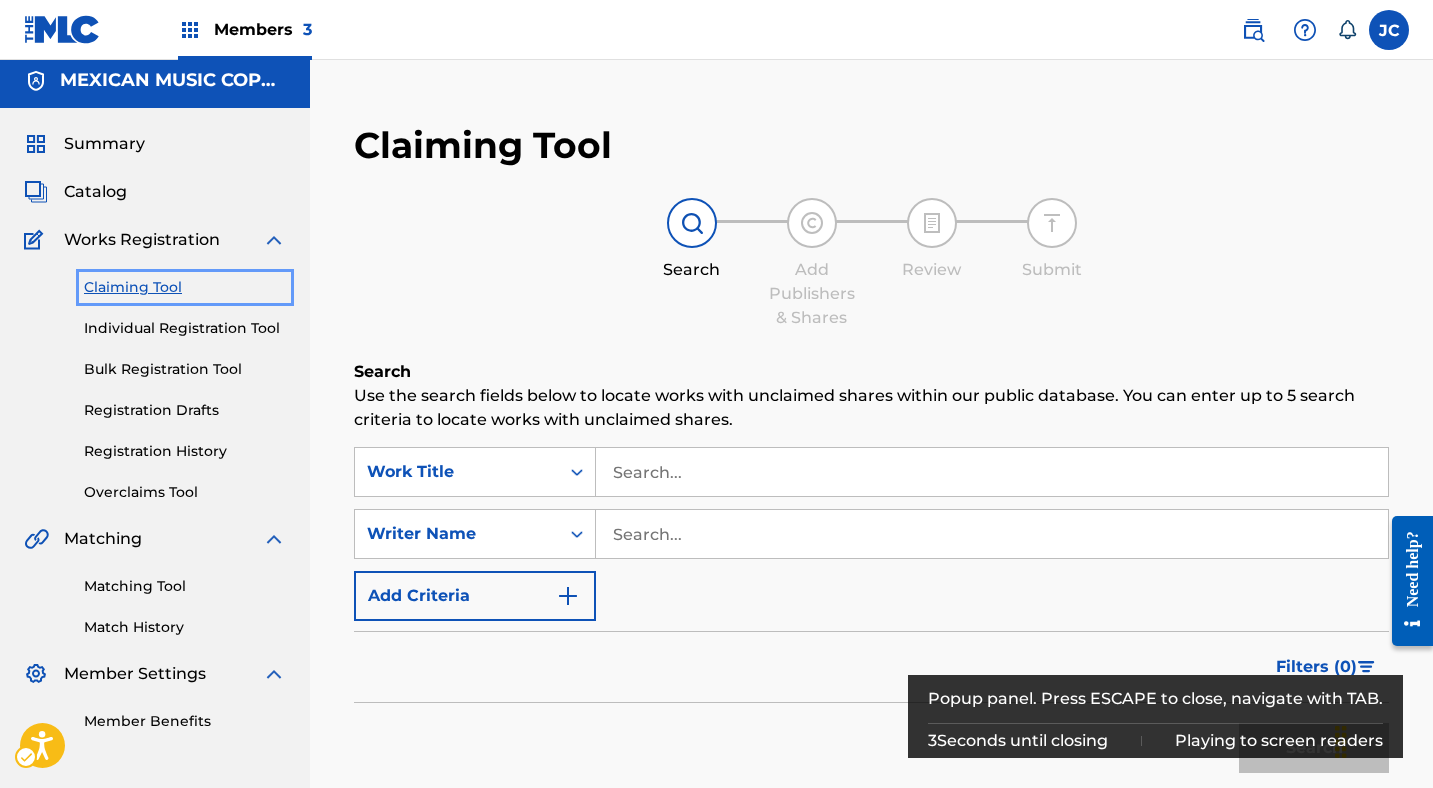 scroll, scrollTop: 8, scrollLeft: 0, axis: vertical 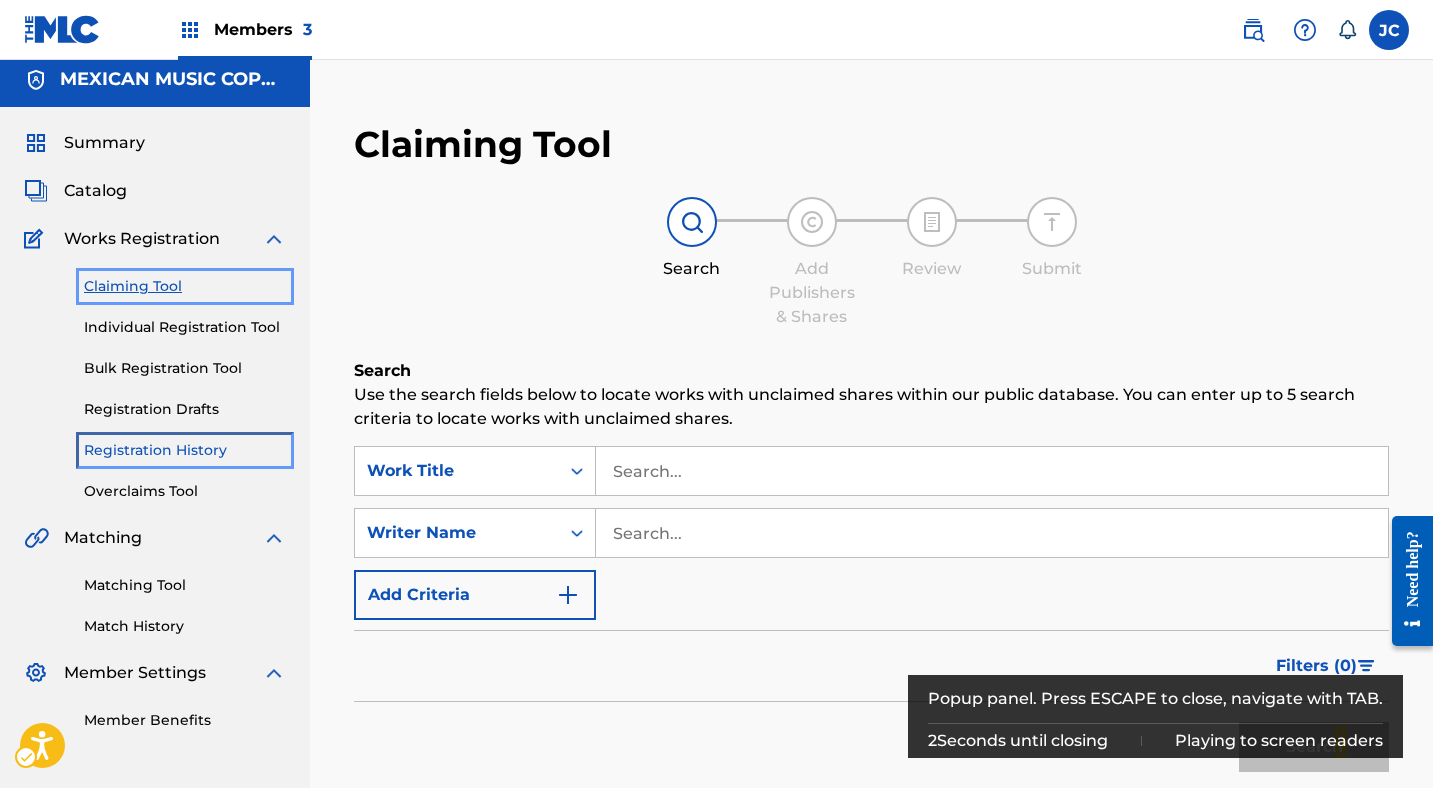 click on "Registration History" at bounding box center [185, 450] 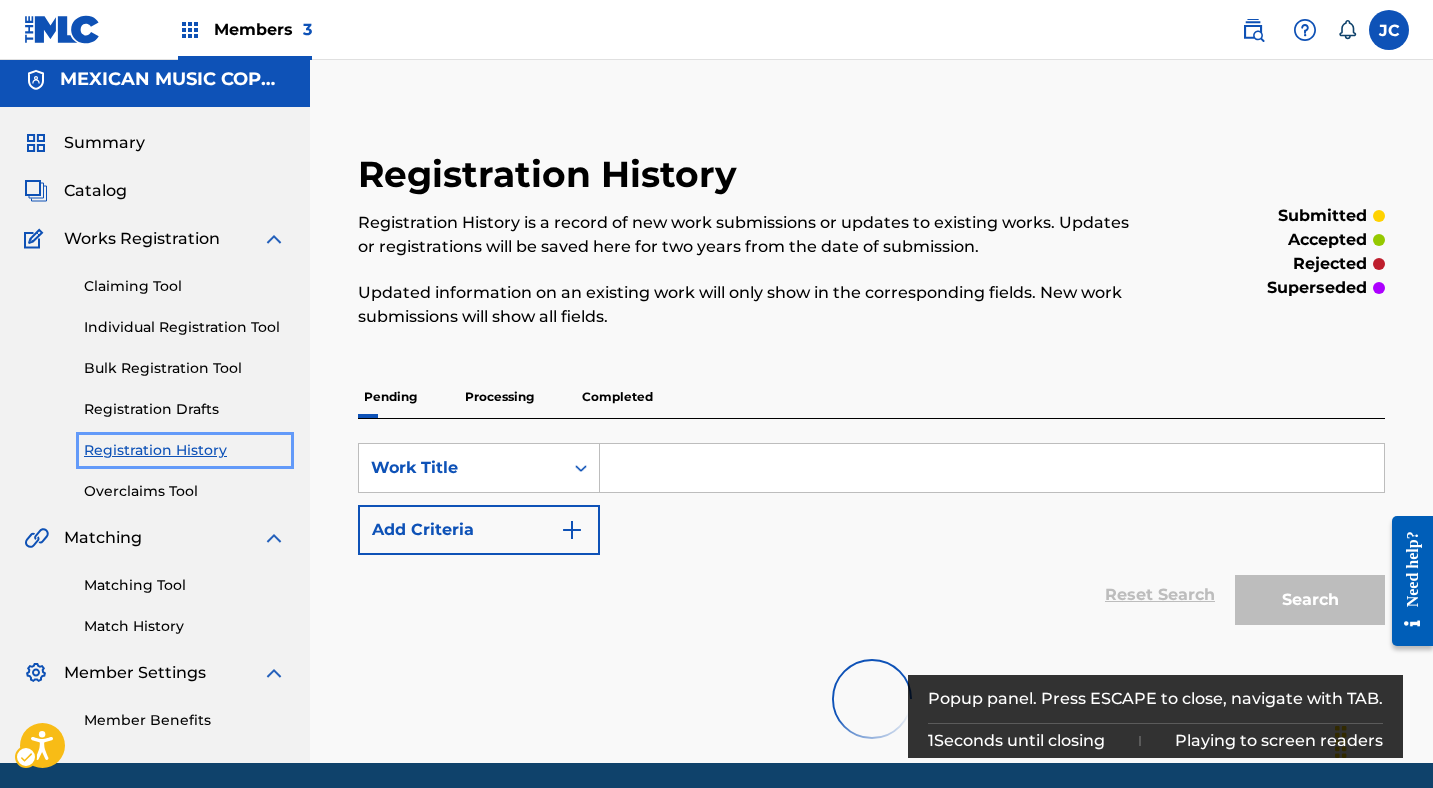 scroll, scrollTop: 0, scrollLeft: 0, axis: both 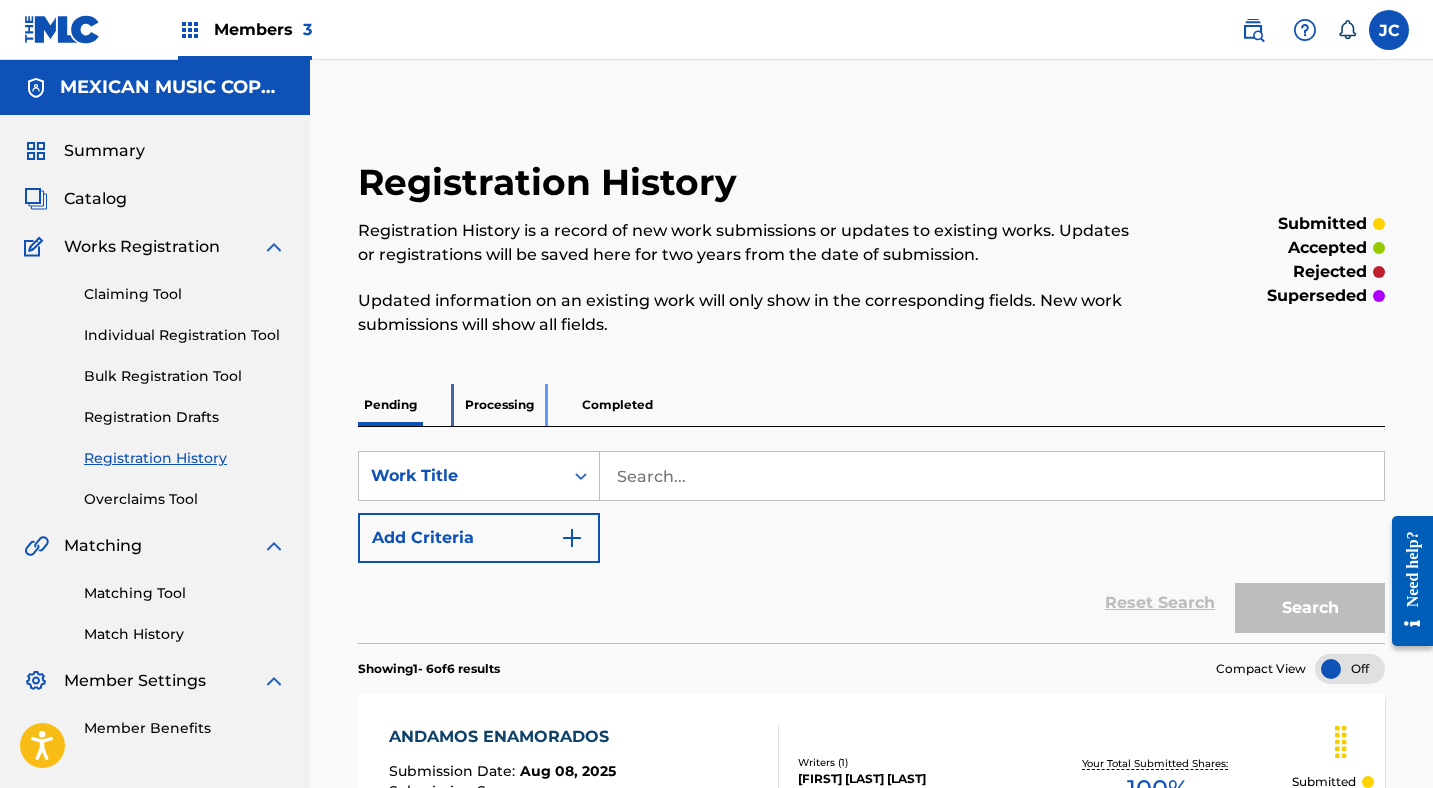 click on "Processing" at bounding box center [499, 405] 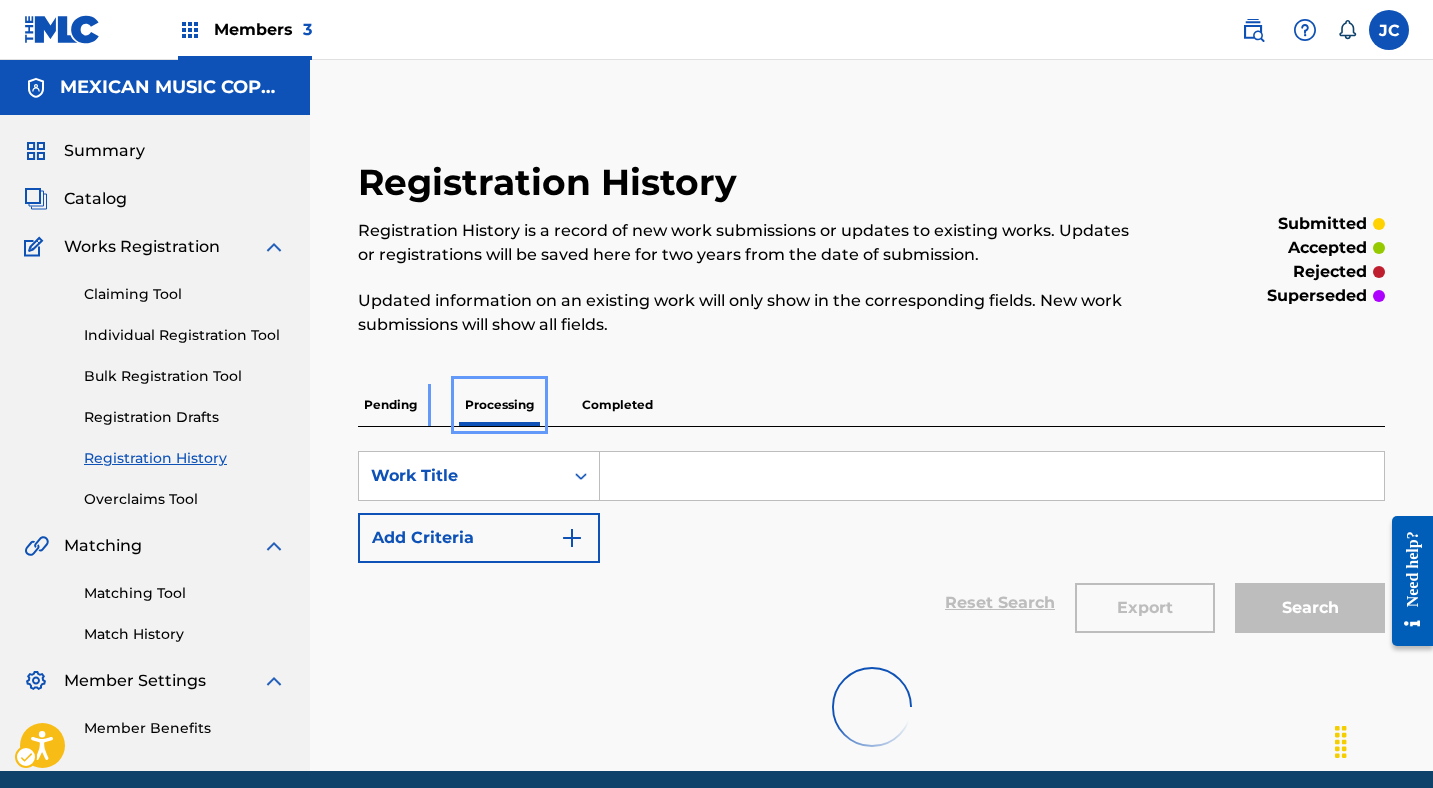 click on "Pending" at bounding box center [390, 405] 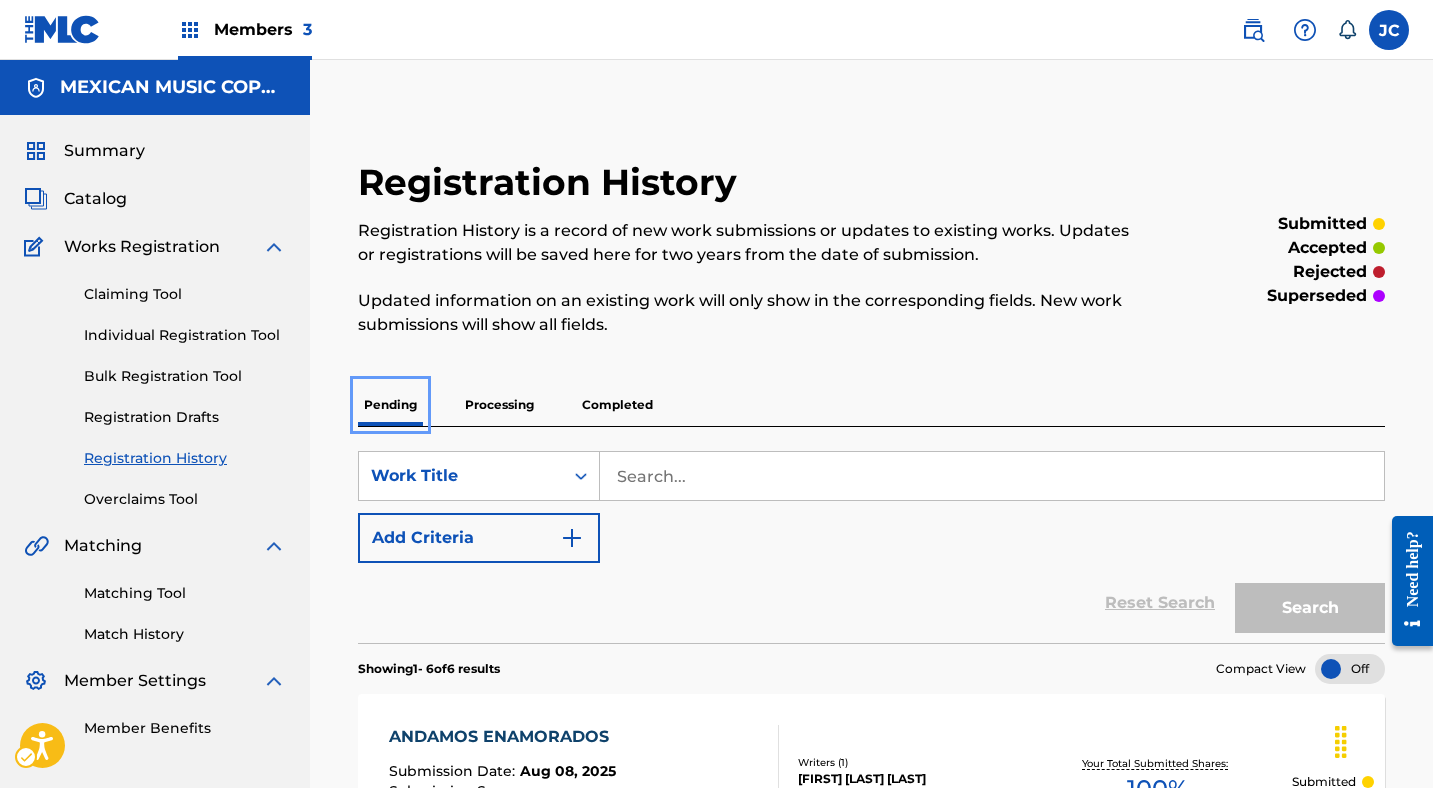 click on "Claiming Tool Individual Registration Tool Bulk Registration Tool Registration Drafts Registration History Overclaims Tool" at bounding box center (155, 384) 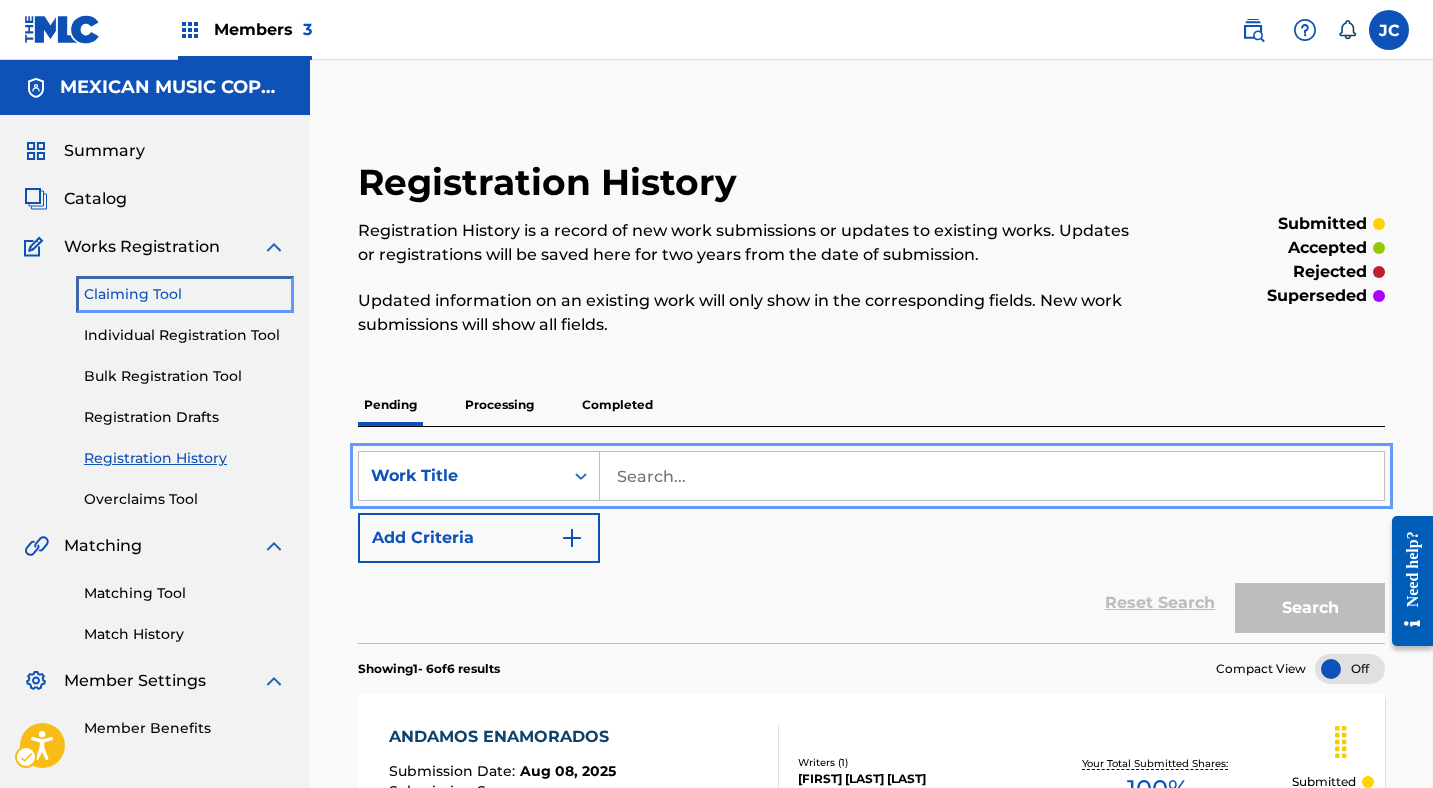 click on "Claiming Tool" at bounding box center [185, 294] 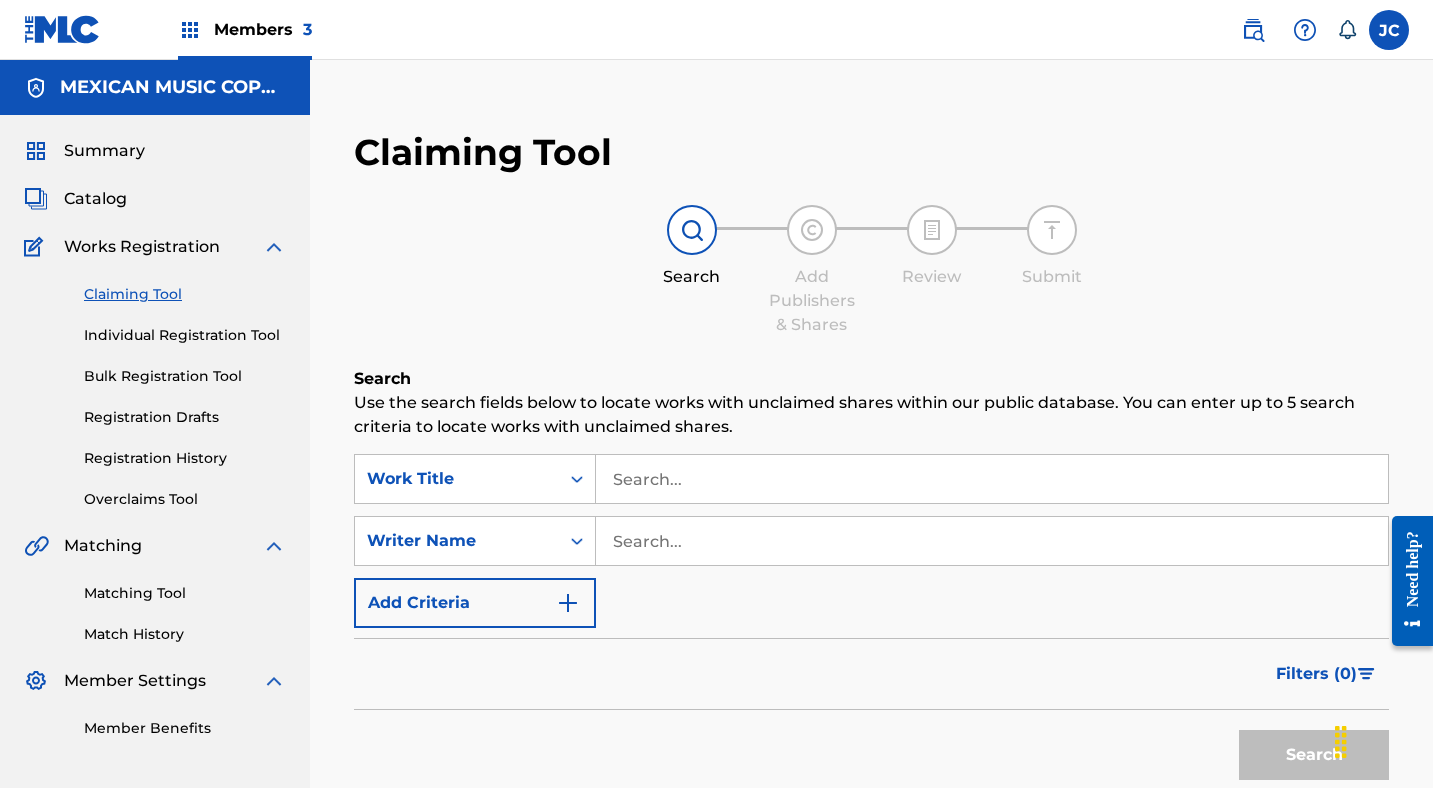 click on "Search Add Publishers & Shares Review Submit" at bounding box center (871, 271) 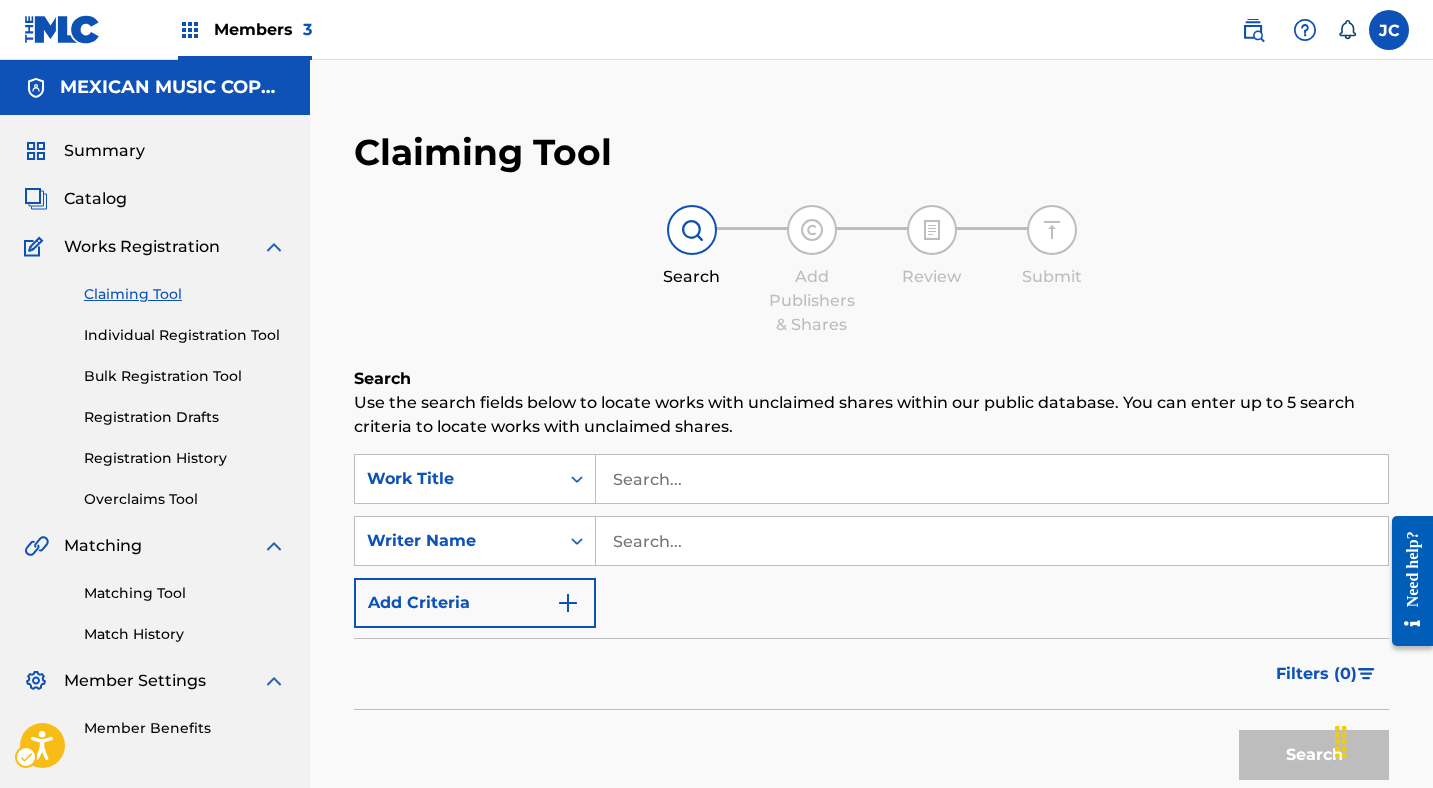 click on "Claiming Tool Search Add Publishers & Shares Review Submit Search Use the search fields below to locate works with unclaimed shares within our public database. You can enter up
to 5 search criteria to locate works with unclaimed shares. SearchWithCriteria15f78262-4fc2-4b53-ac37-485fe8db774b Work Title SearchWithCriteria6d56d1ca-7e23-4386-8475-321161c30e3d Writer Name Add Criteria Filter Claim Search Filters Include works claimed by my Member   Remove Filters Apply Filters Filters ( 0 ) Search" at bounding box center [871, 485] 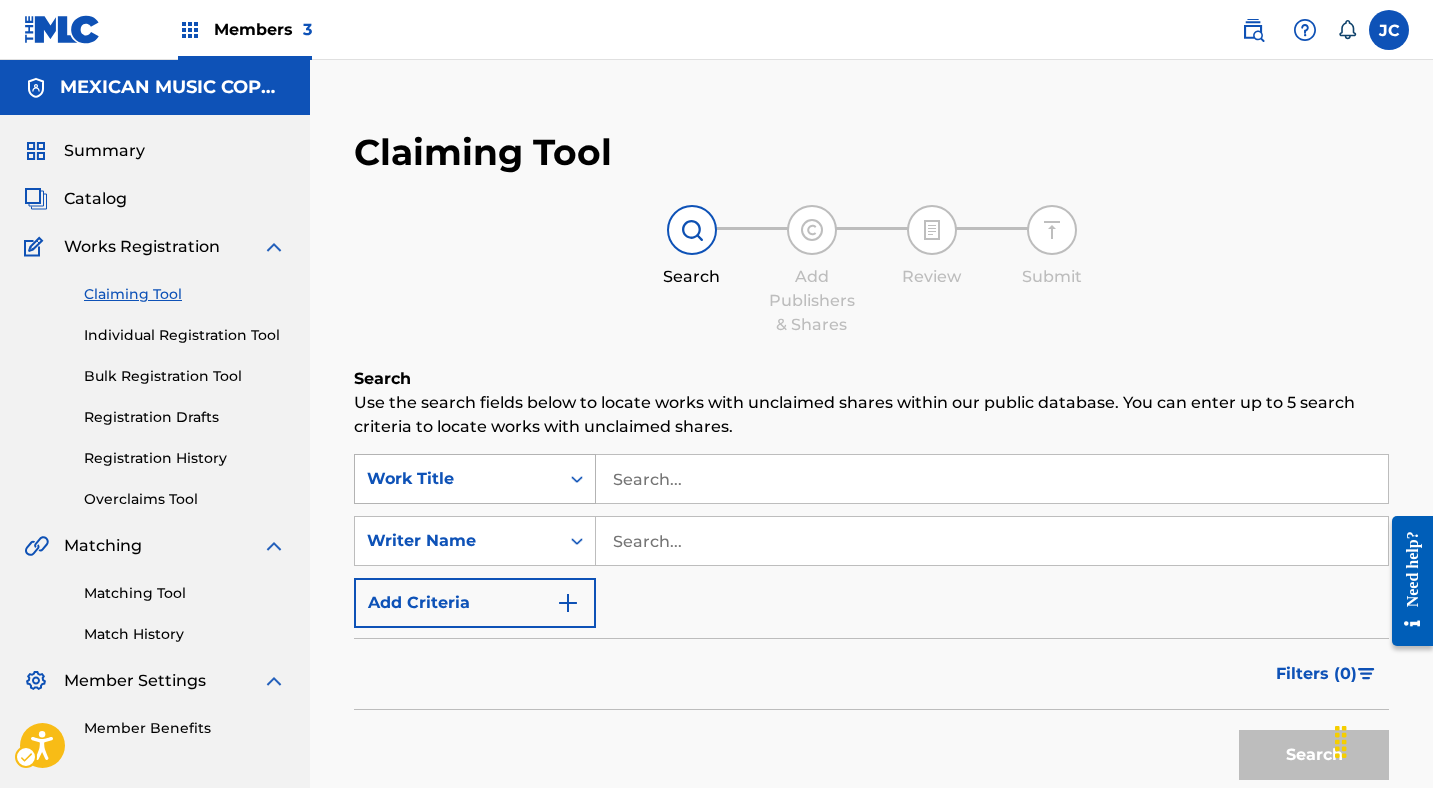 click on "Work Title" at bounding box center (457, 479) 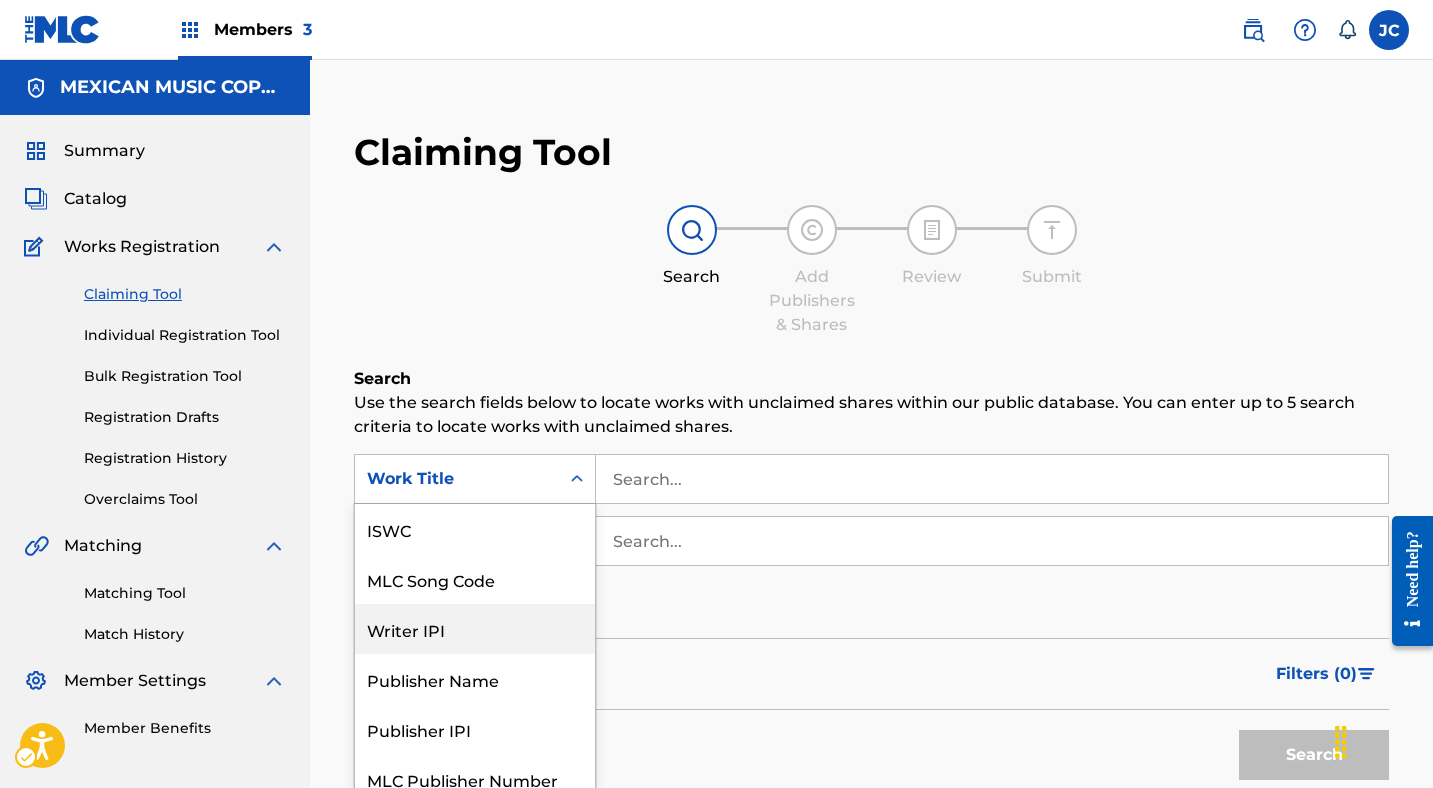scroll, scrollTop: 15, scrollLeft: 0, axis: vertical 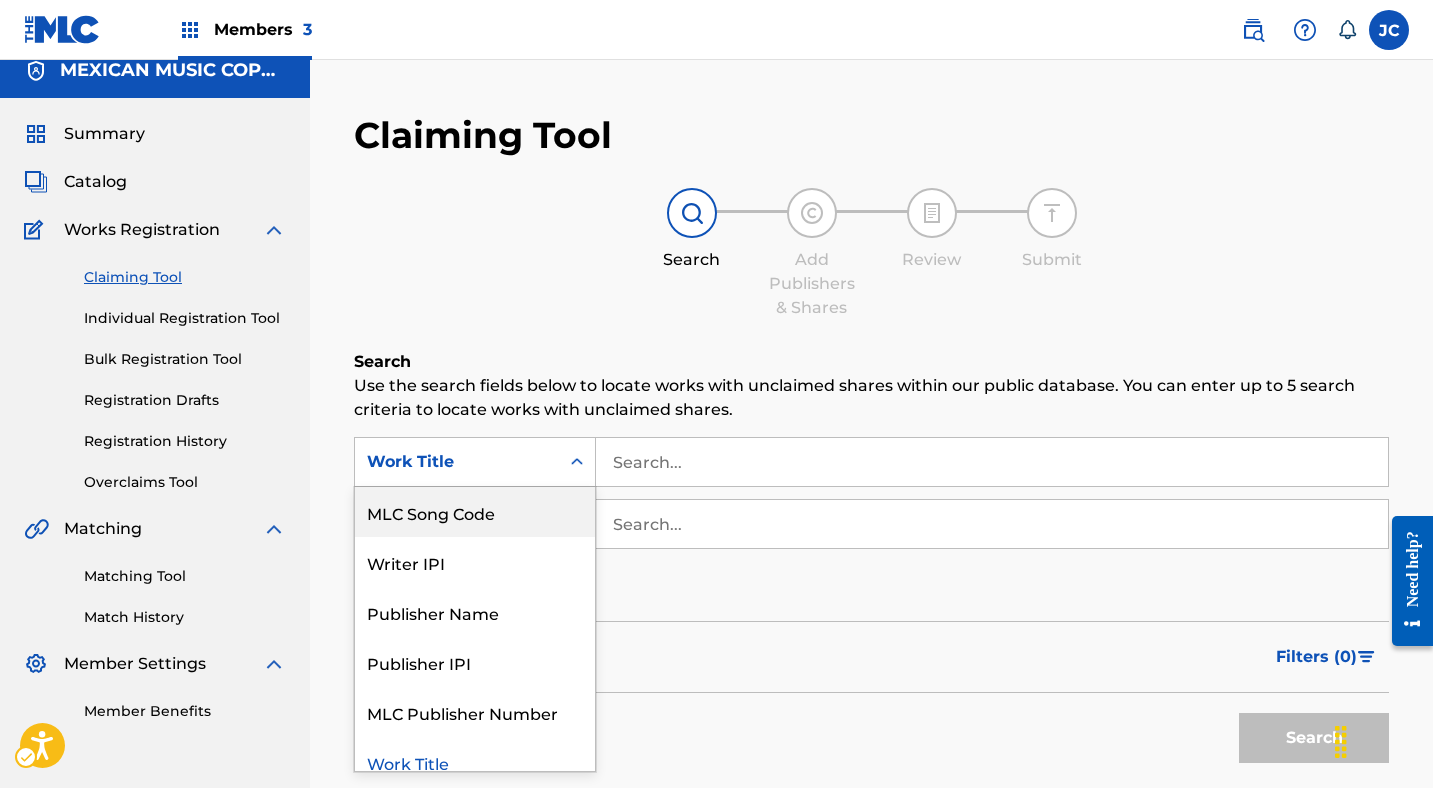 click on "MLC Song Code" at bounding box center [475, 512] 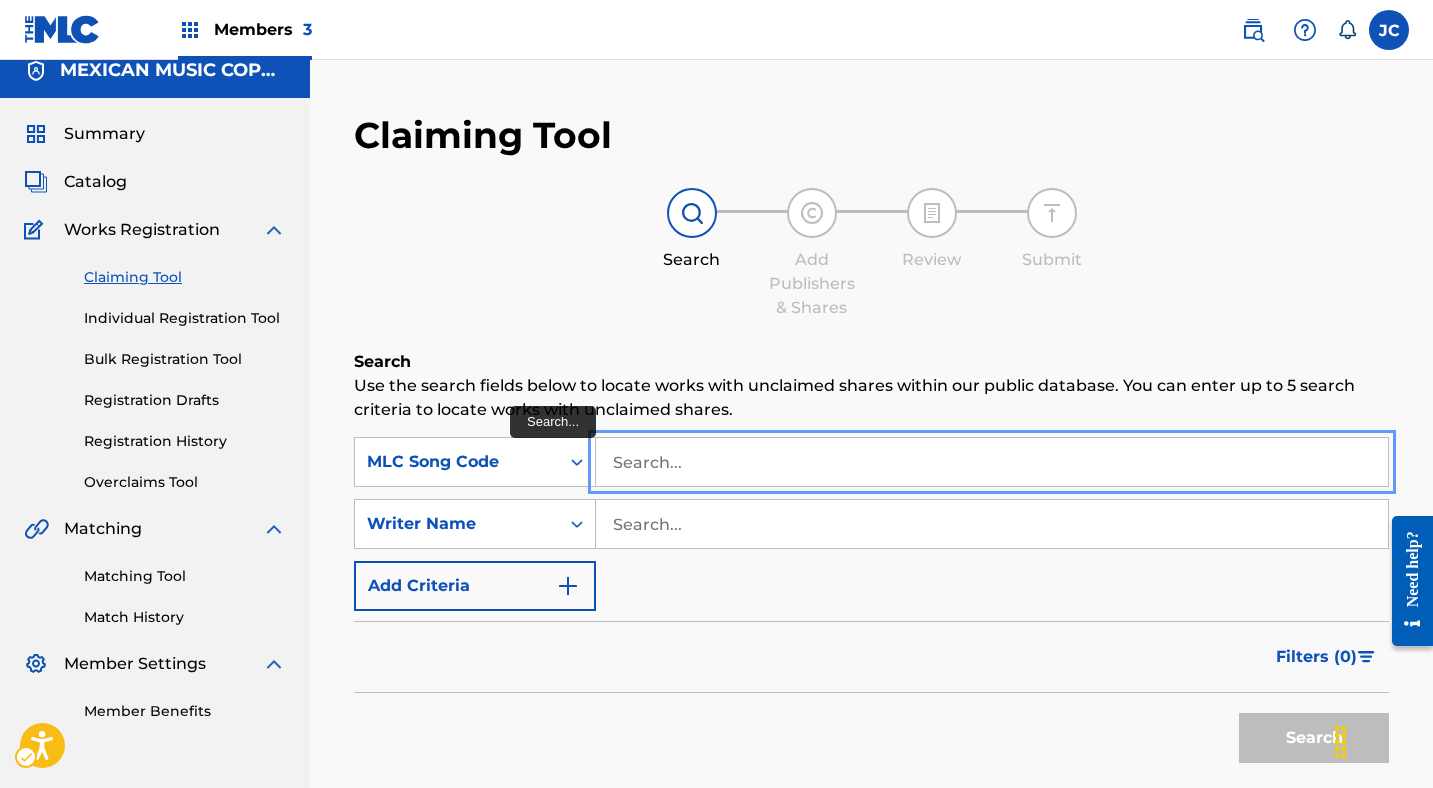 click at bounding box center [992, 462] 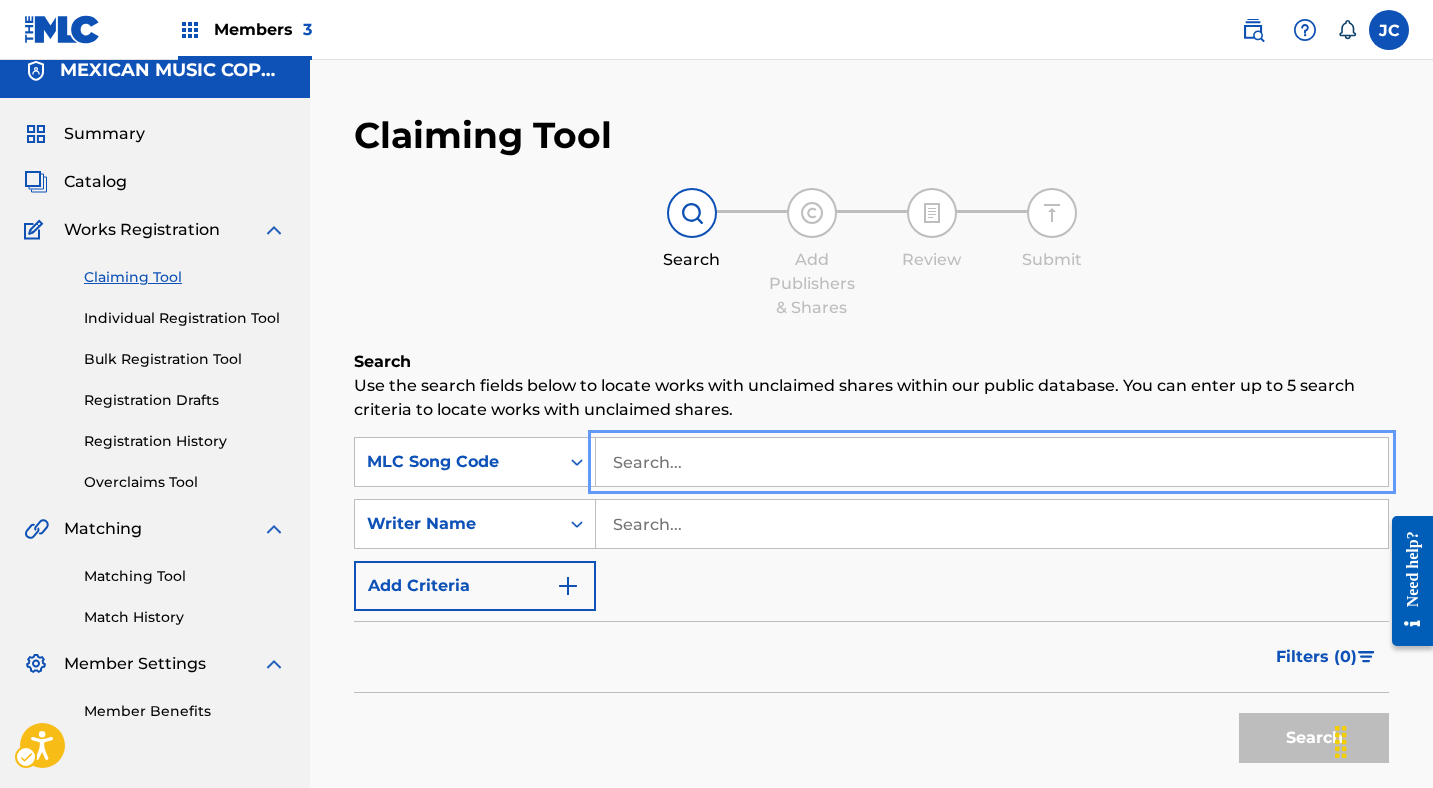paste on "M6472F" 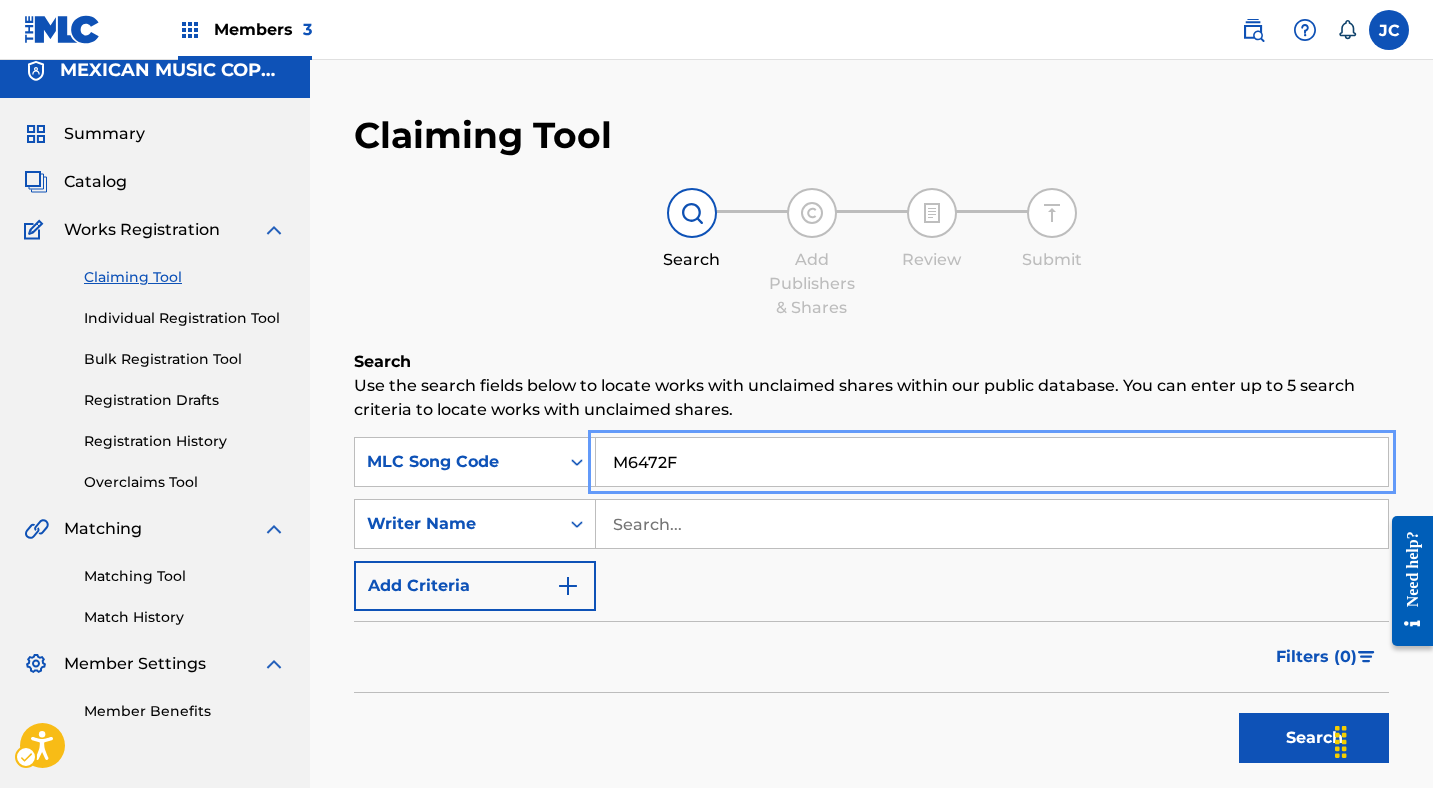 type on "M6472F" 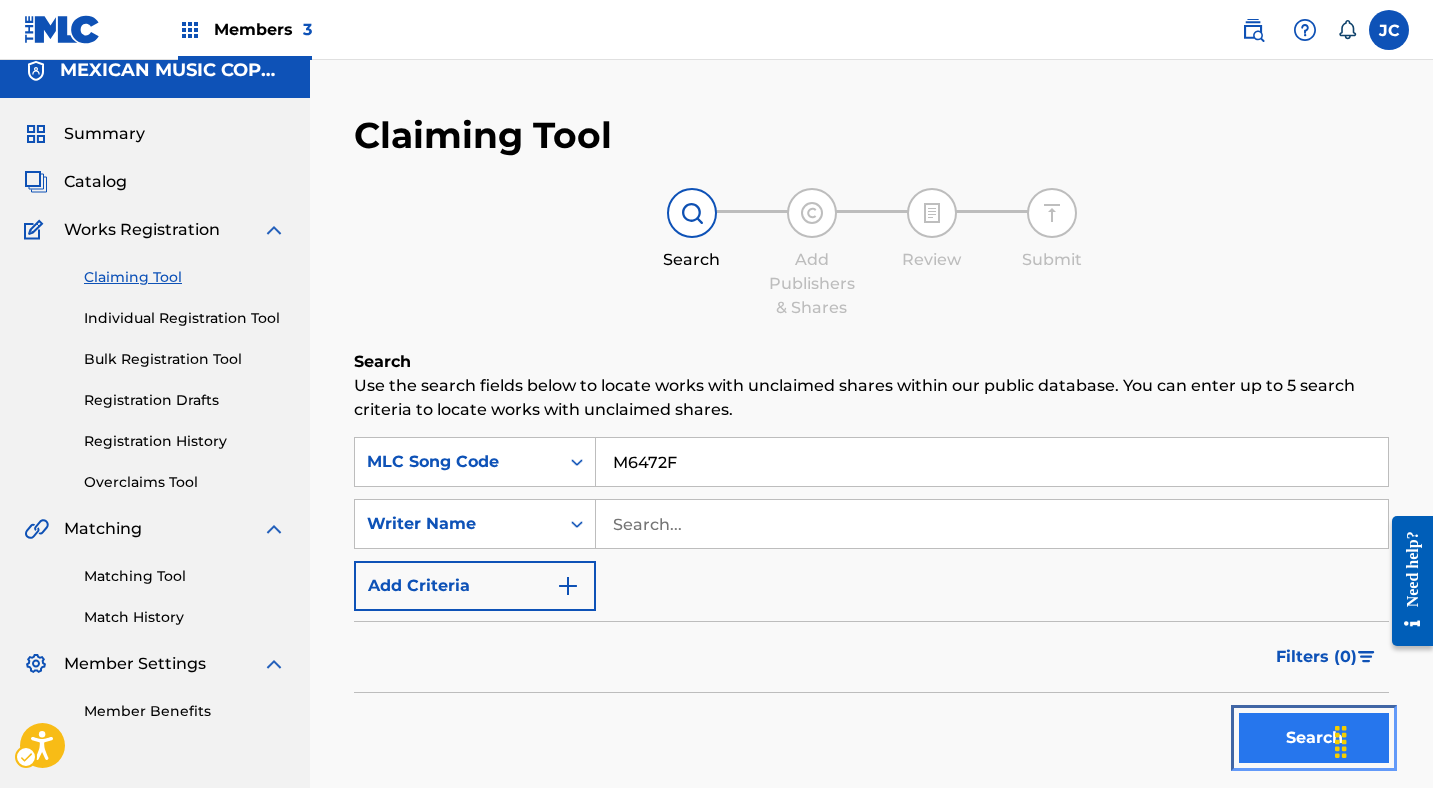 click on "Search" at bounding box center (1314, 738) 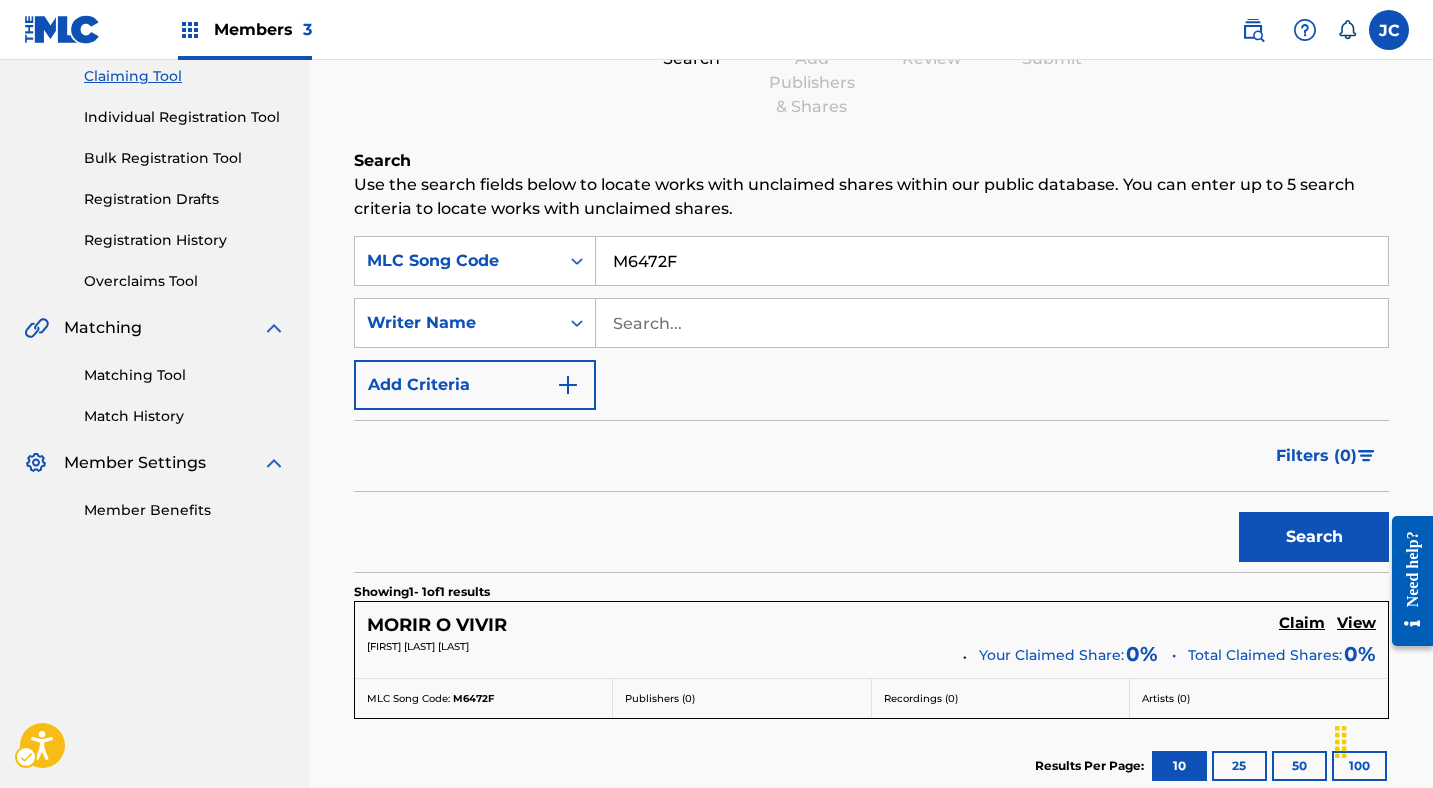 scroll, scrollTop: 222, scrollLeft: 0, axis: vertical 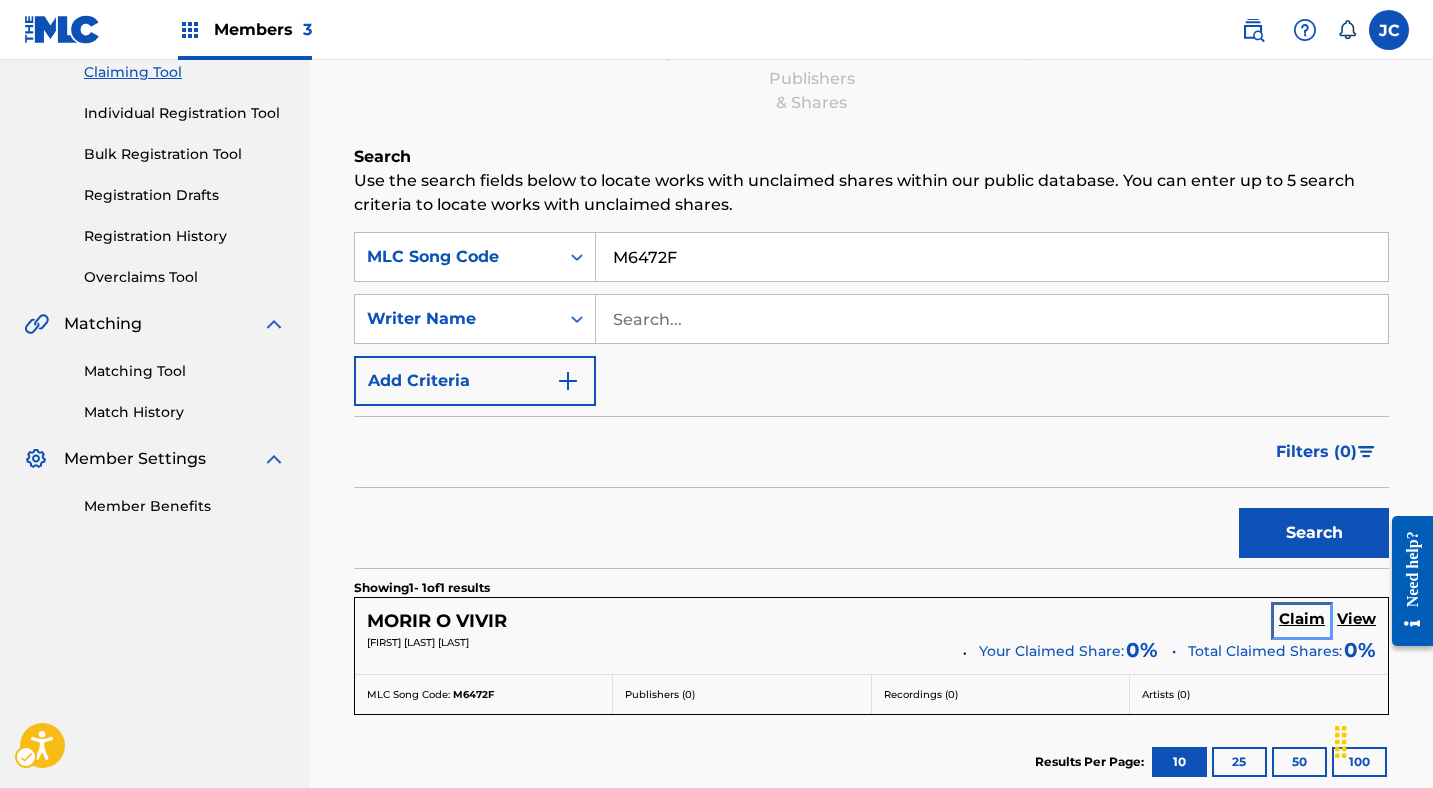click on "Claim" at bounding box center (1302, 619) 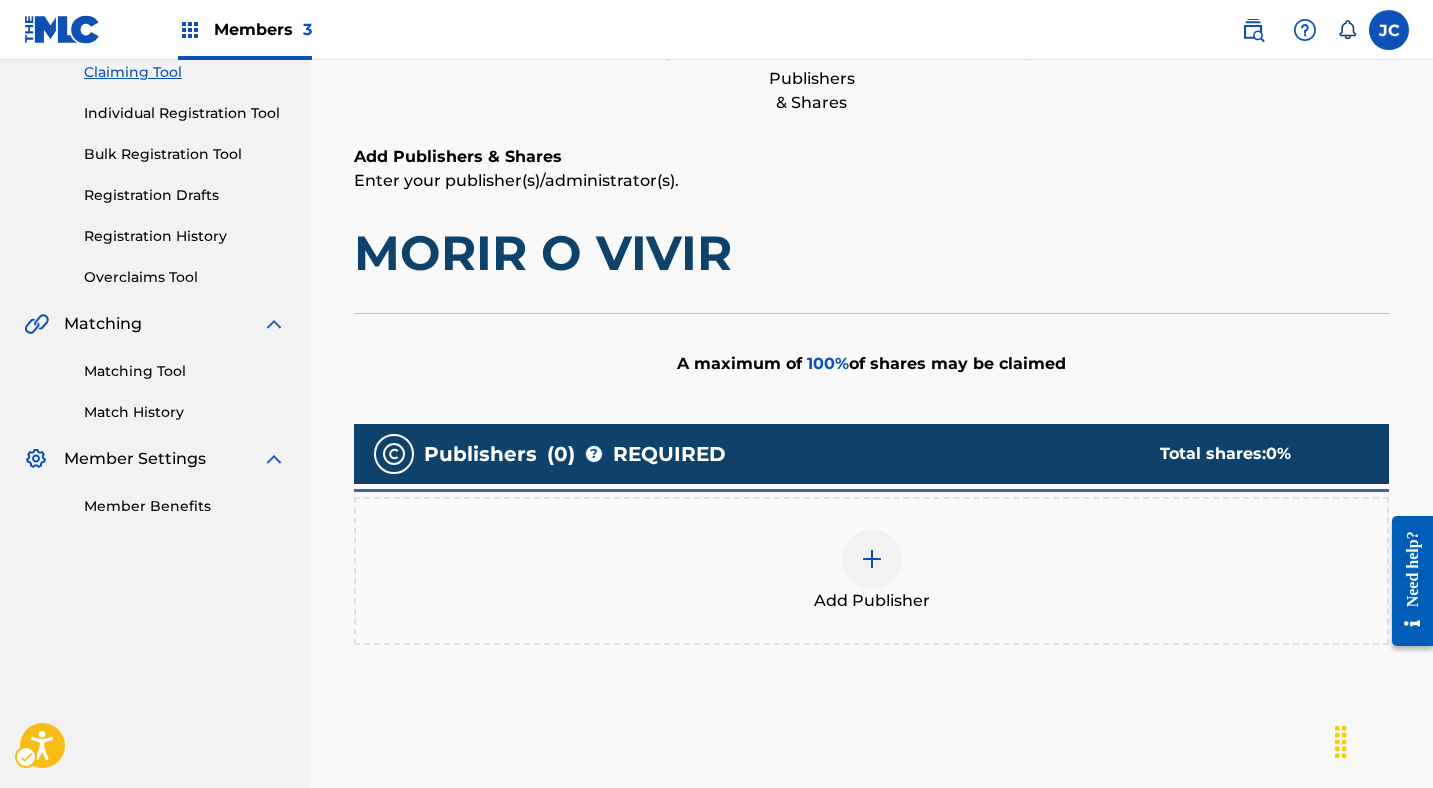 click at bounding box center [872, 559] 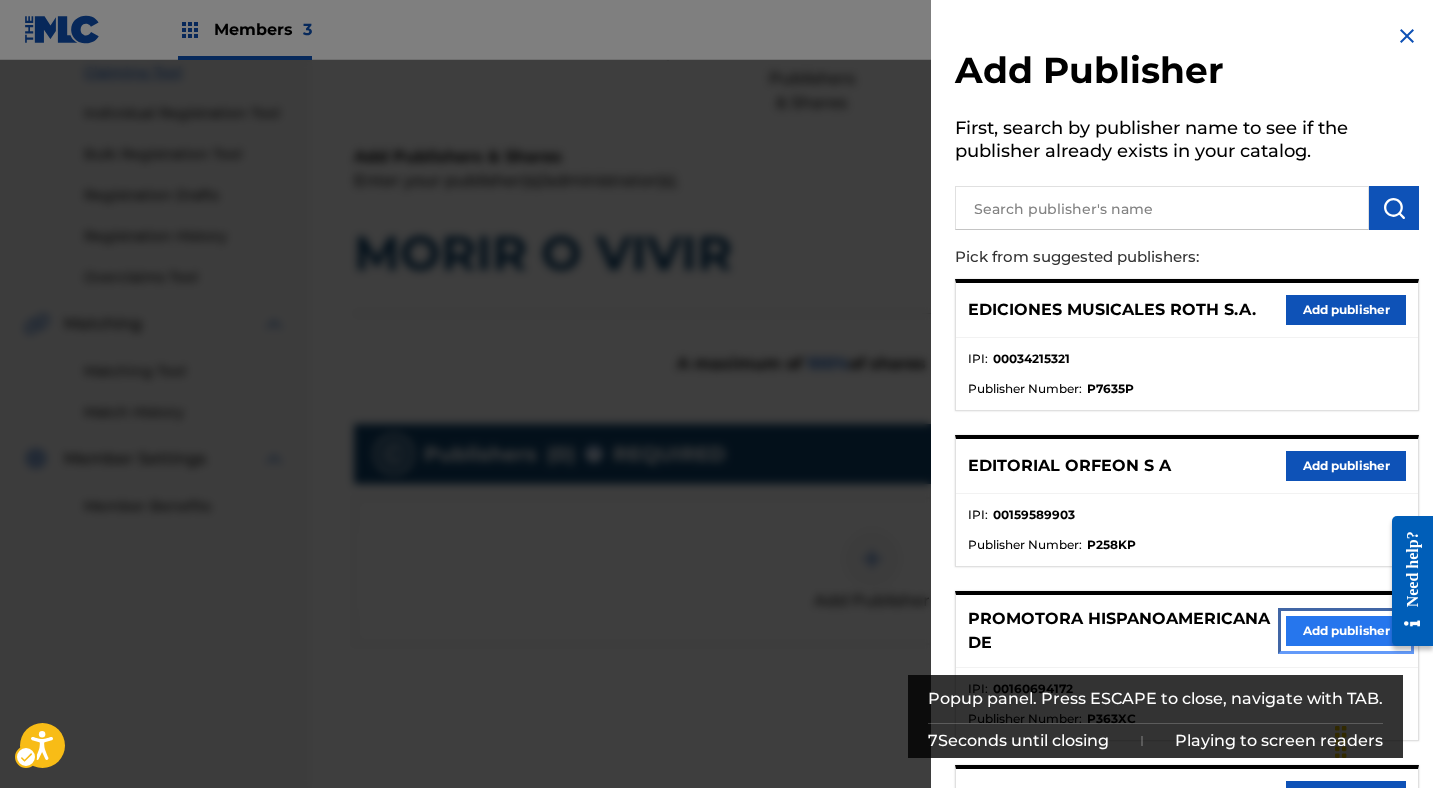 click on "Add publisher" at bounding box center (1346, 631) 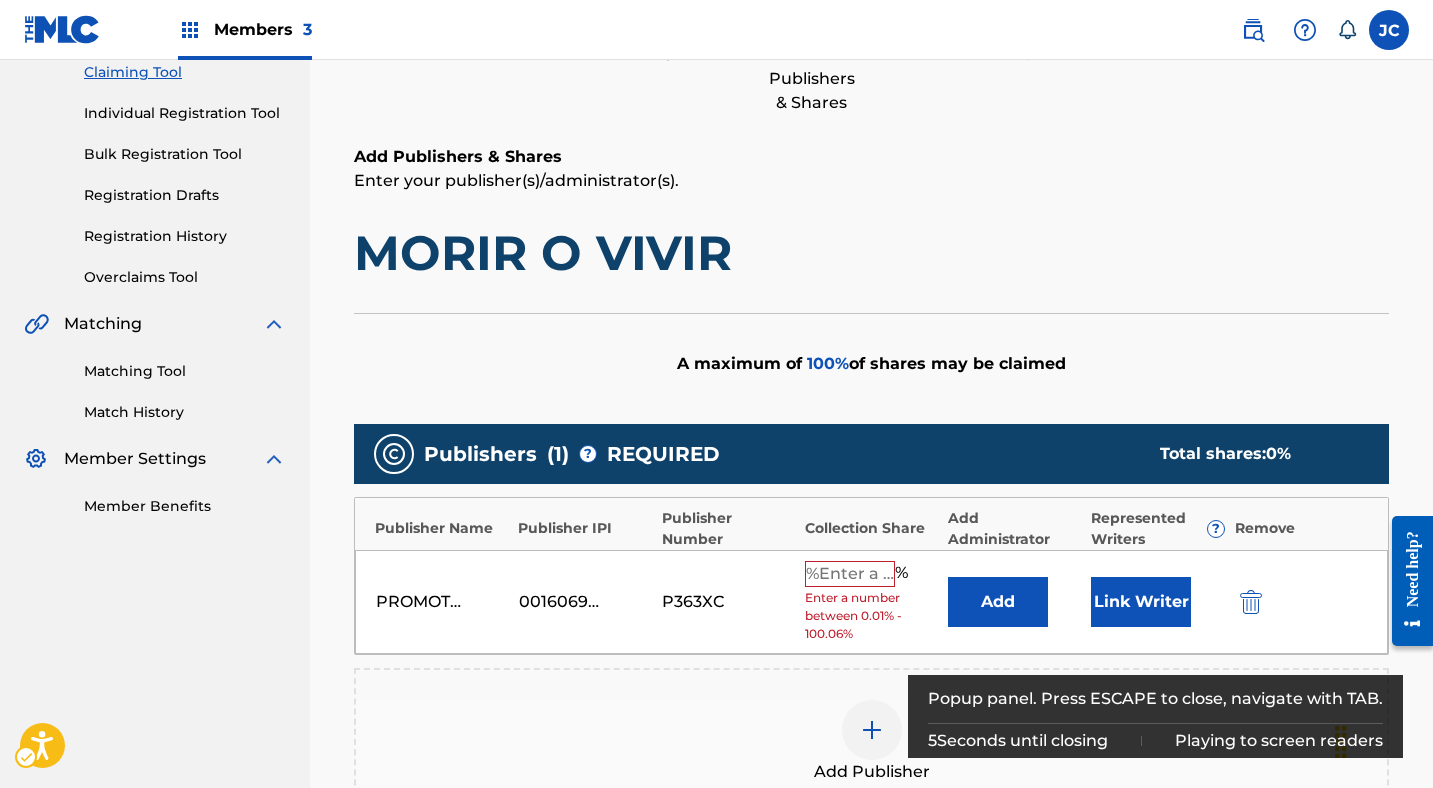 scroll, scrollTop: 592, scrollLeft: 0, axis: vertical 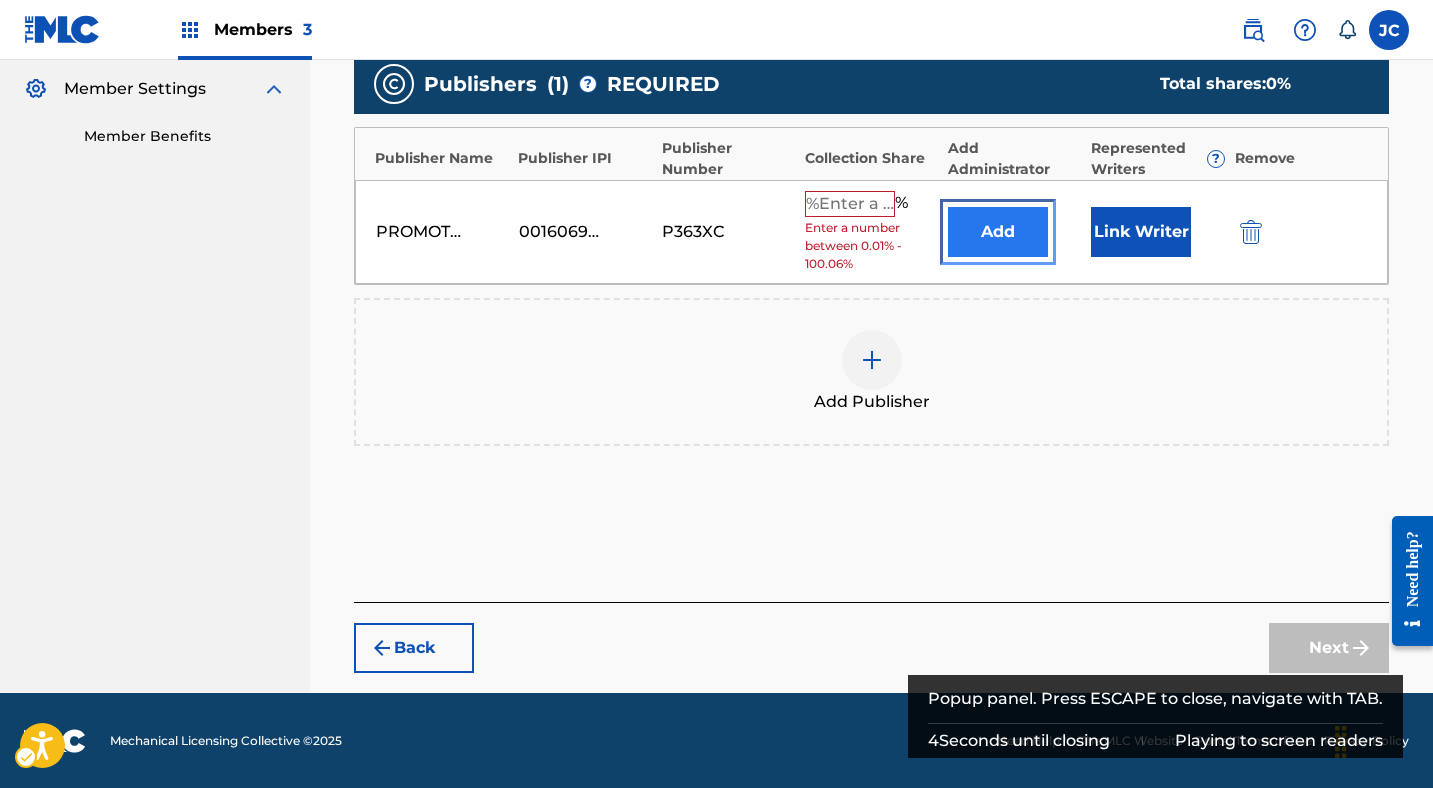 click on "Add" at bounding box center [998, 232] 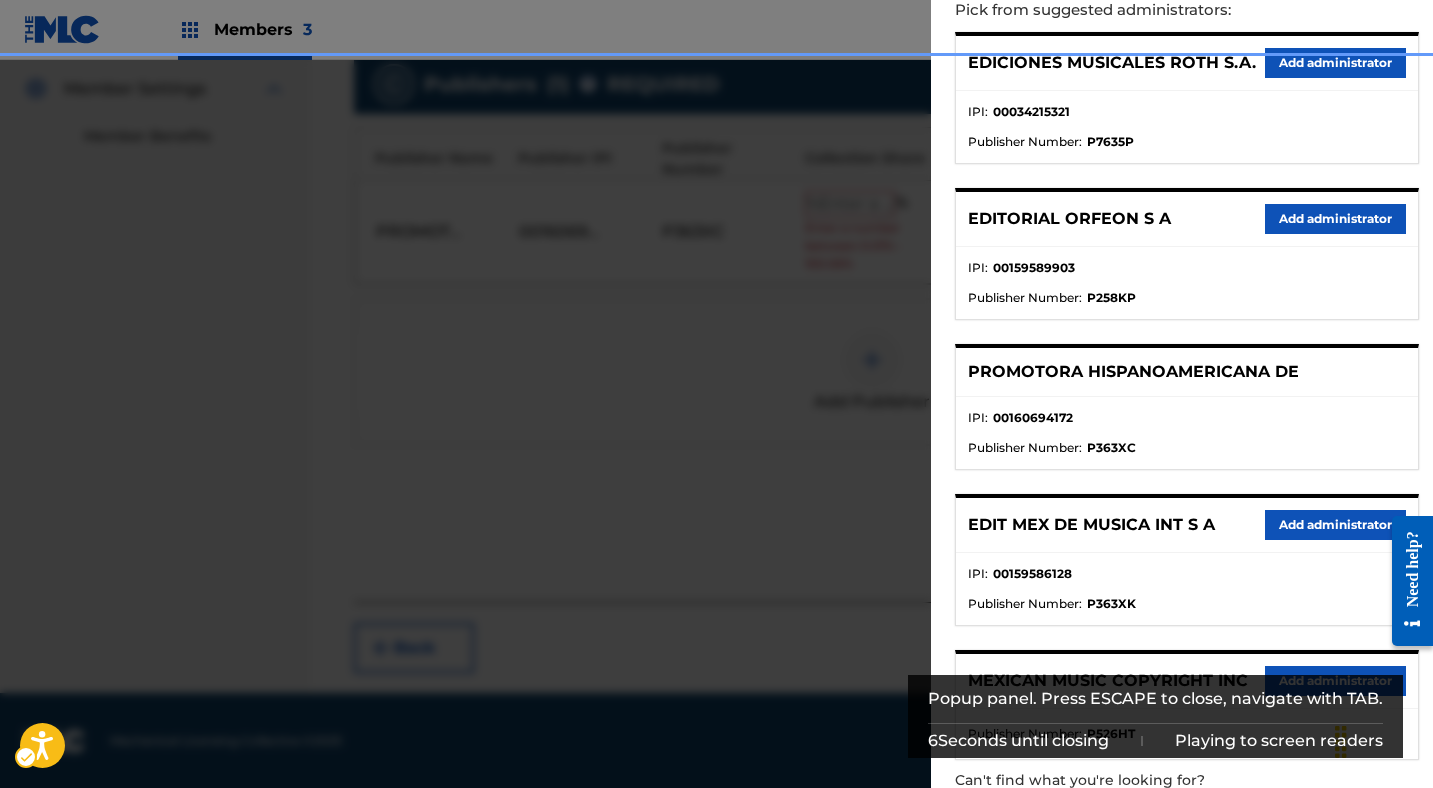 scroll, scrollTop: 353, scrollLeft: 0, axis: vertical 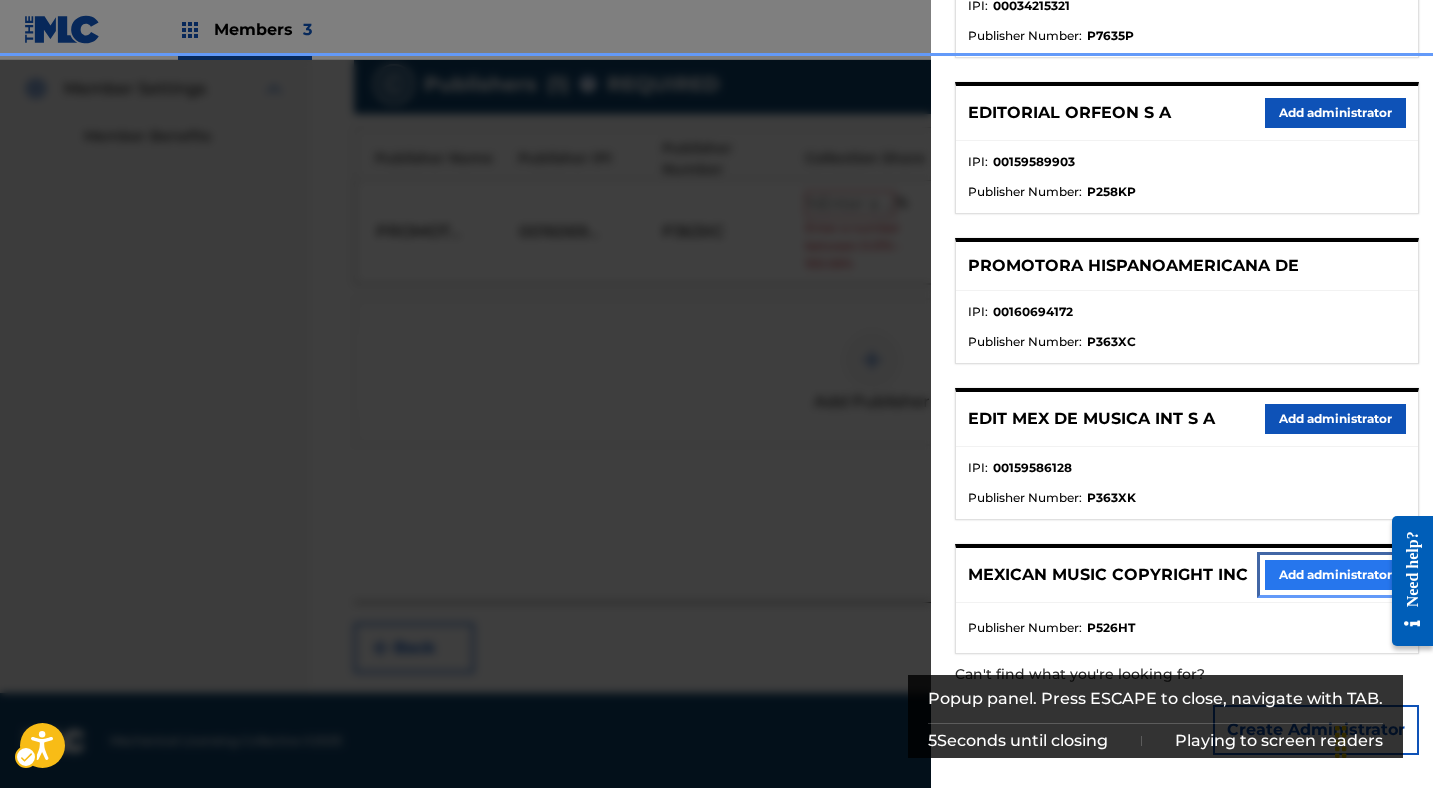 click on "Add administrator" at bounding box center [1335, 575] 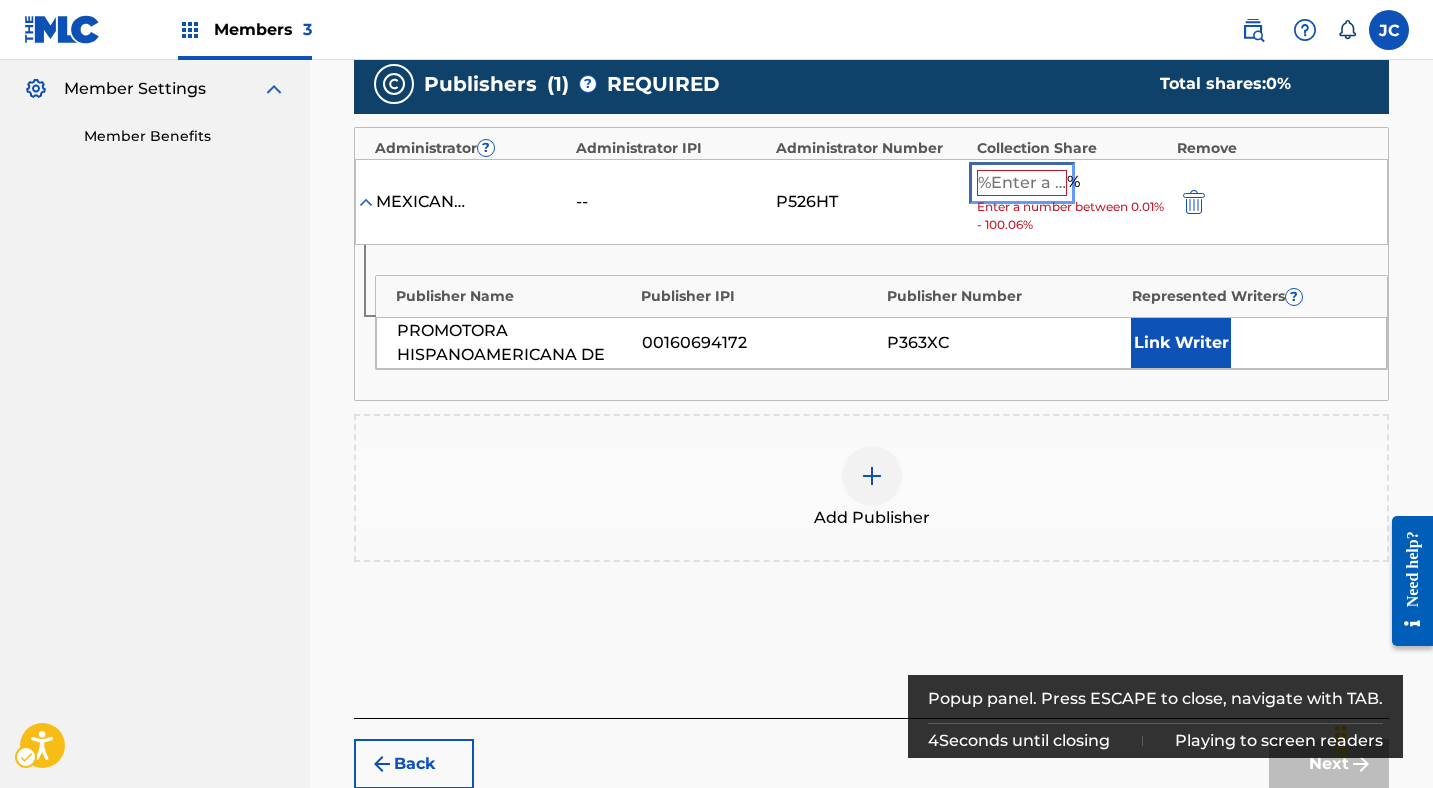 click at bounding box center [1022, 183] 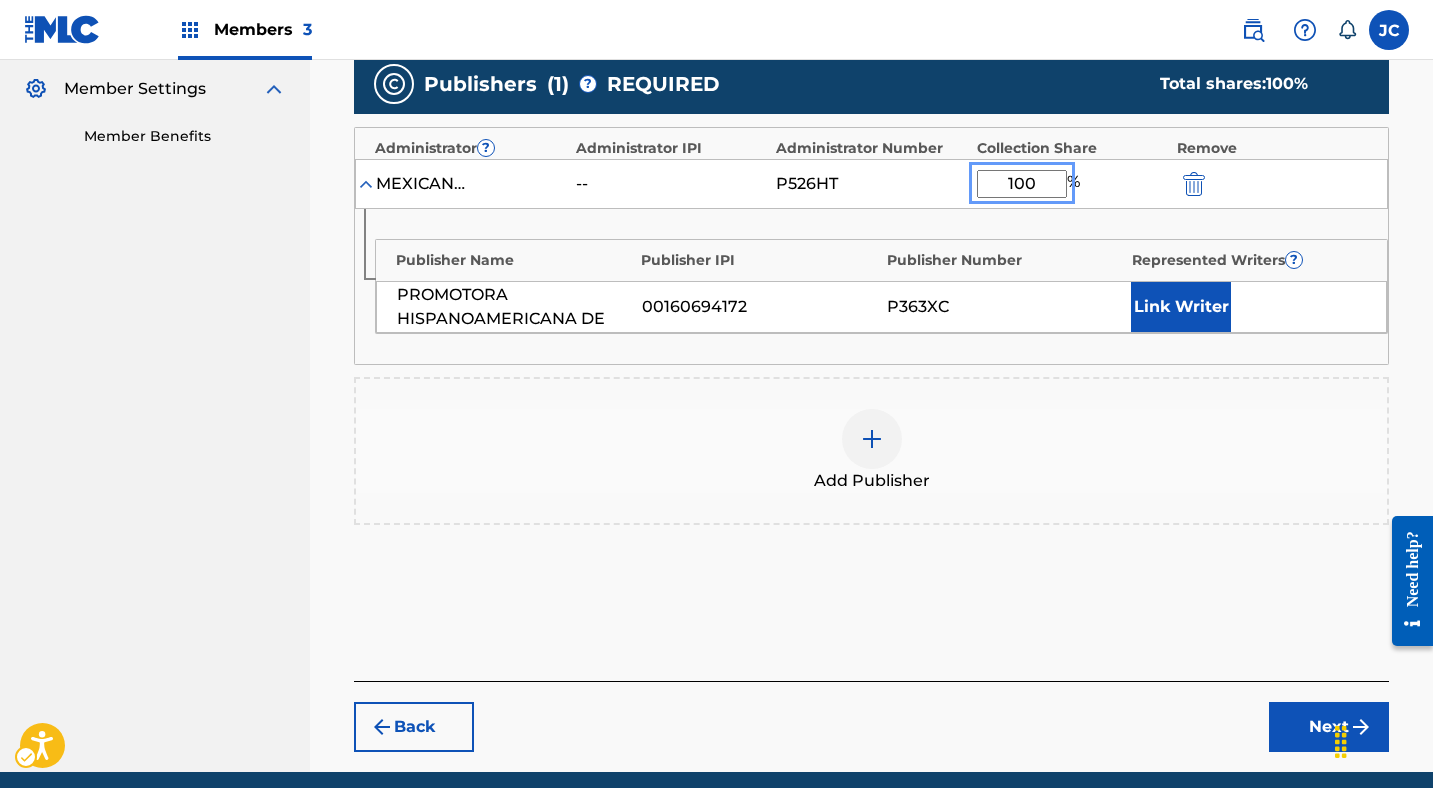 type on "100" 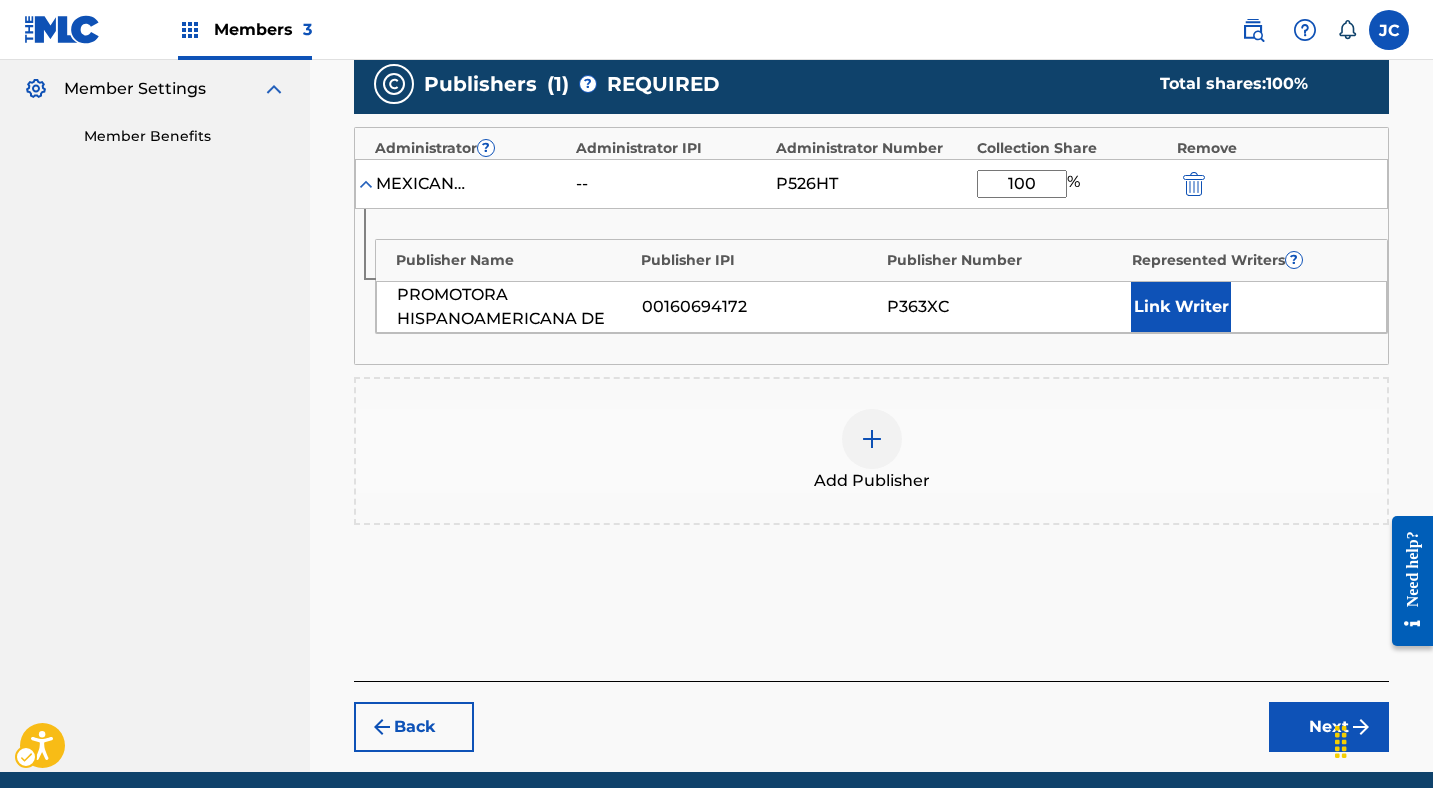 click on "Publisher Name Publisher IPI Publisher Number Represented Writers ?" at bounding box center [881, 255] 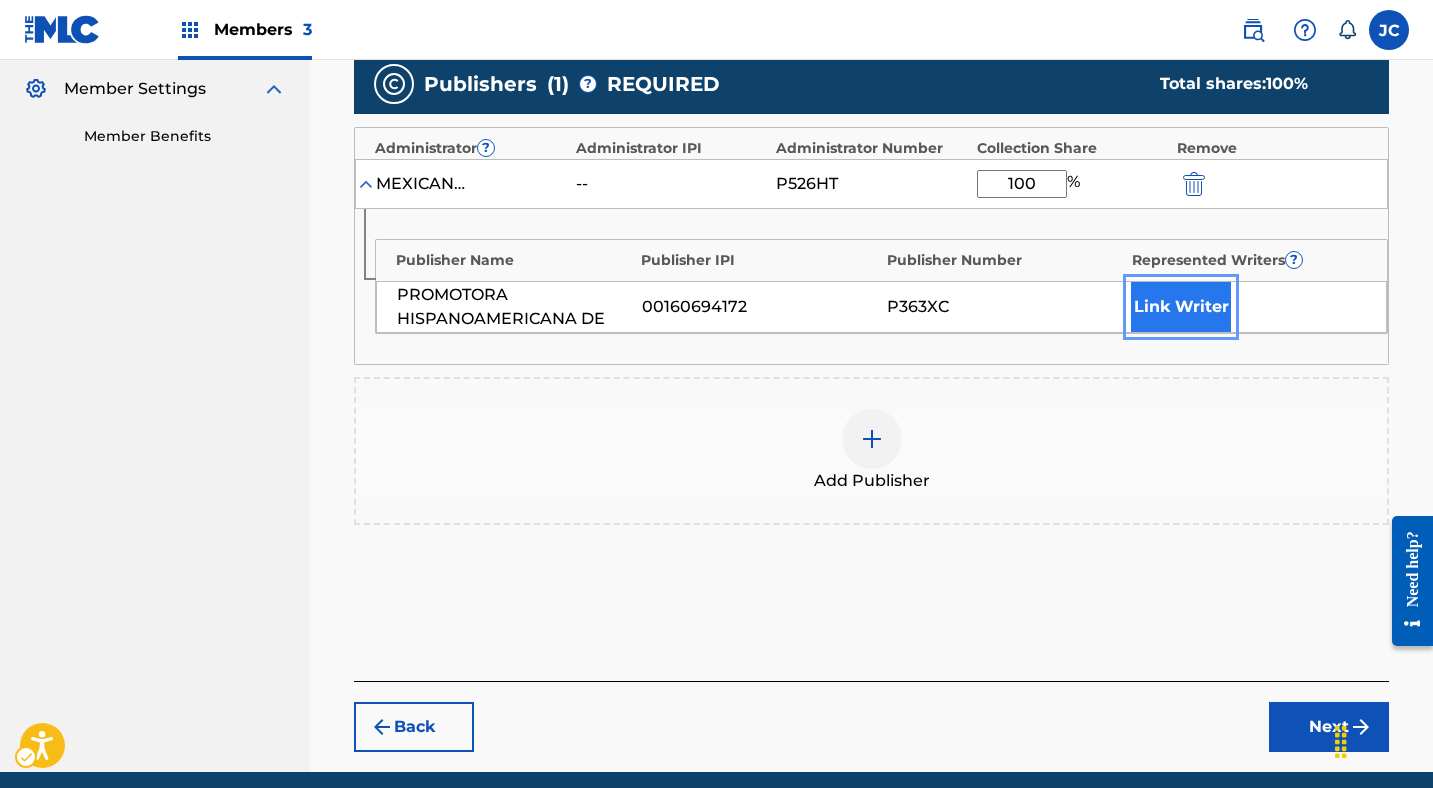 click on "Link Writer" at bounding box center [1181, 307] 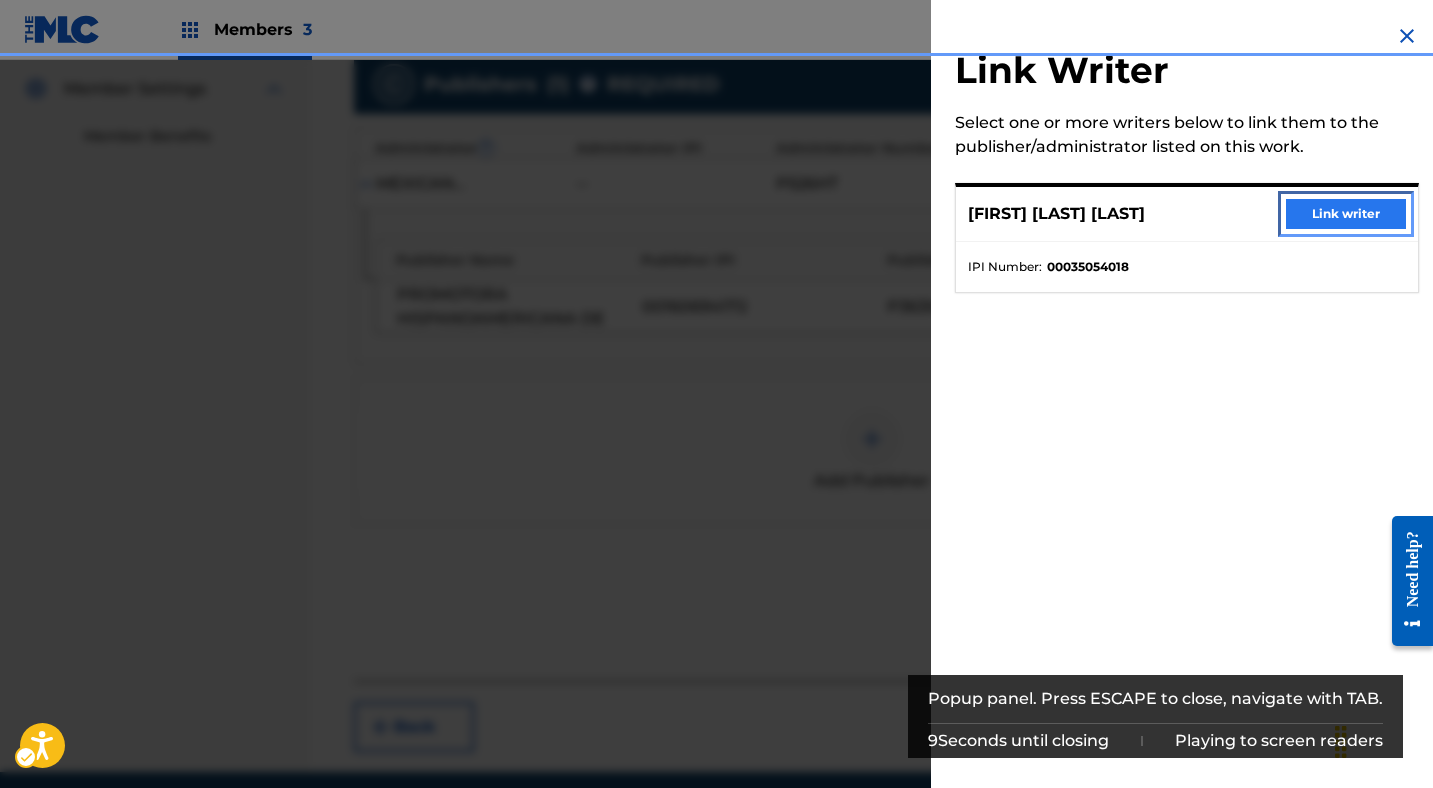 click on "Link writer" at bounding box center (1346, 214) 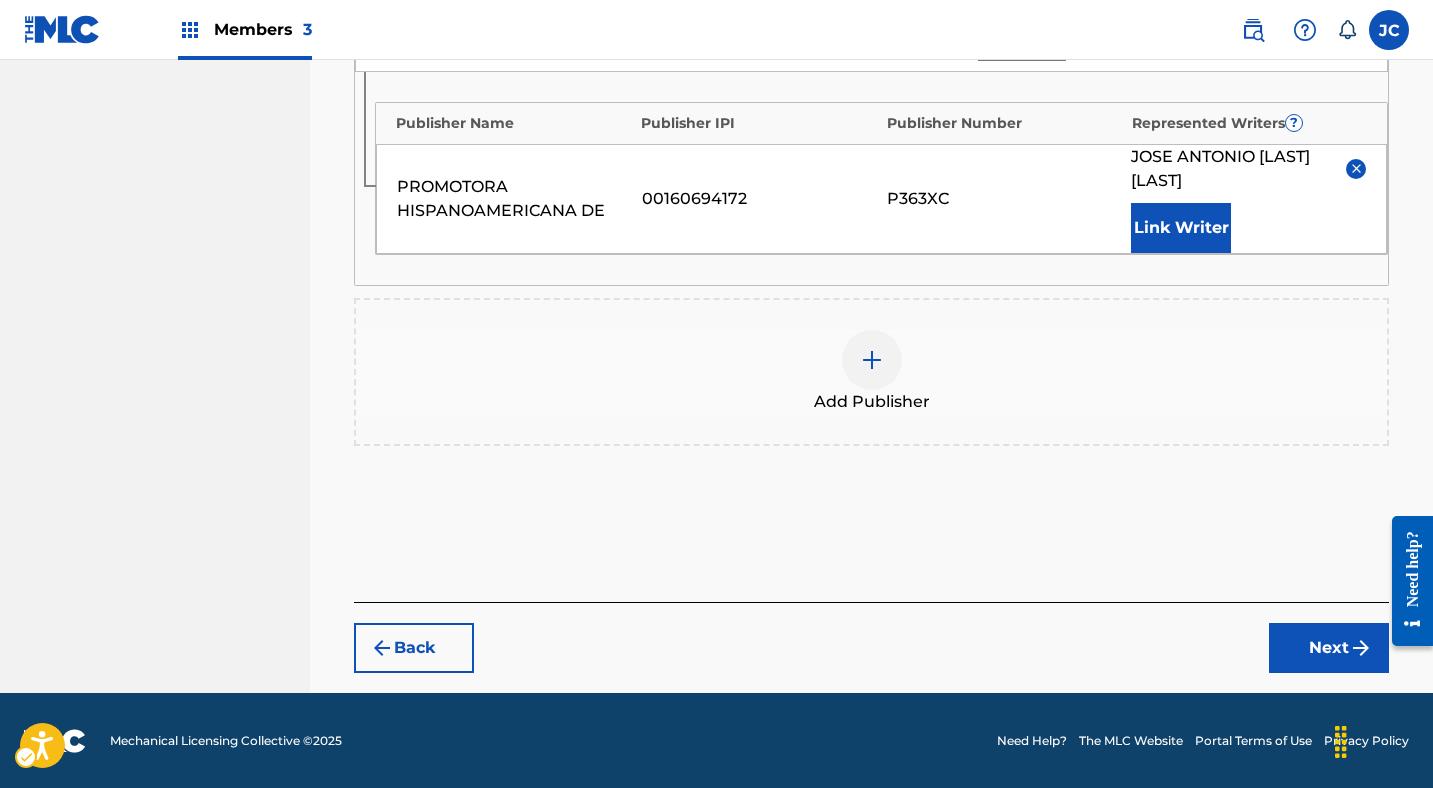 scroll, scrollTop: 730, scrollLeft: 0, axis: vertical 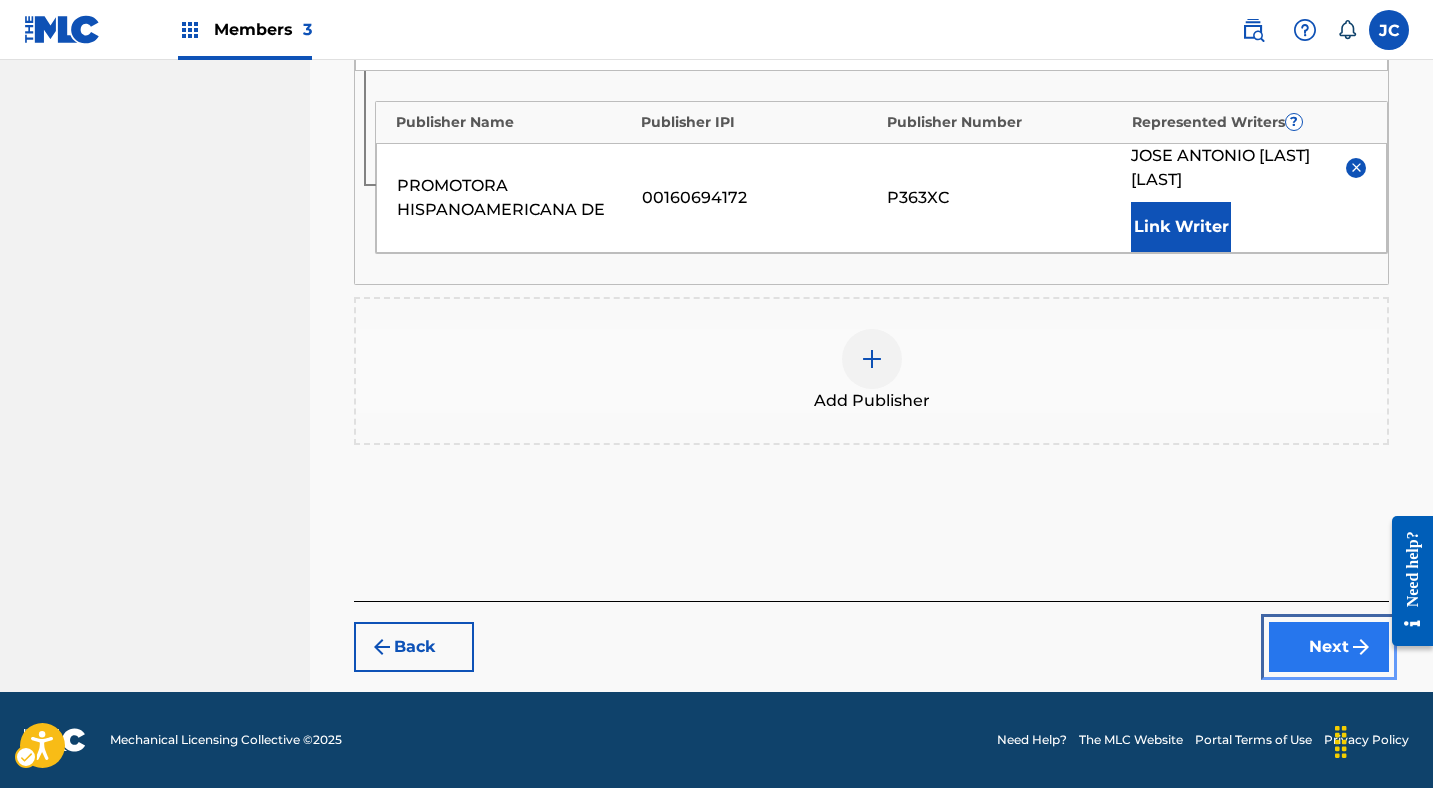click on "Next" at bounding box center (1329, 647) 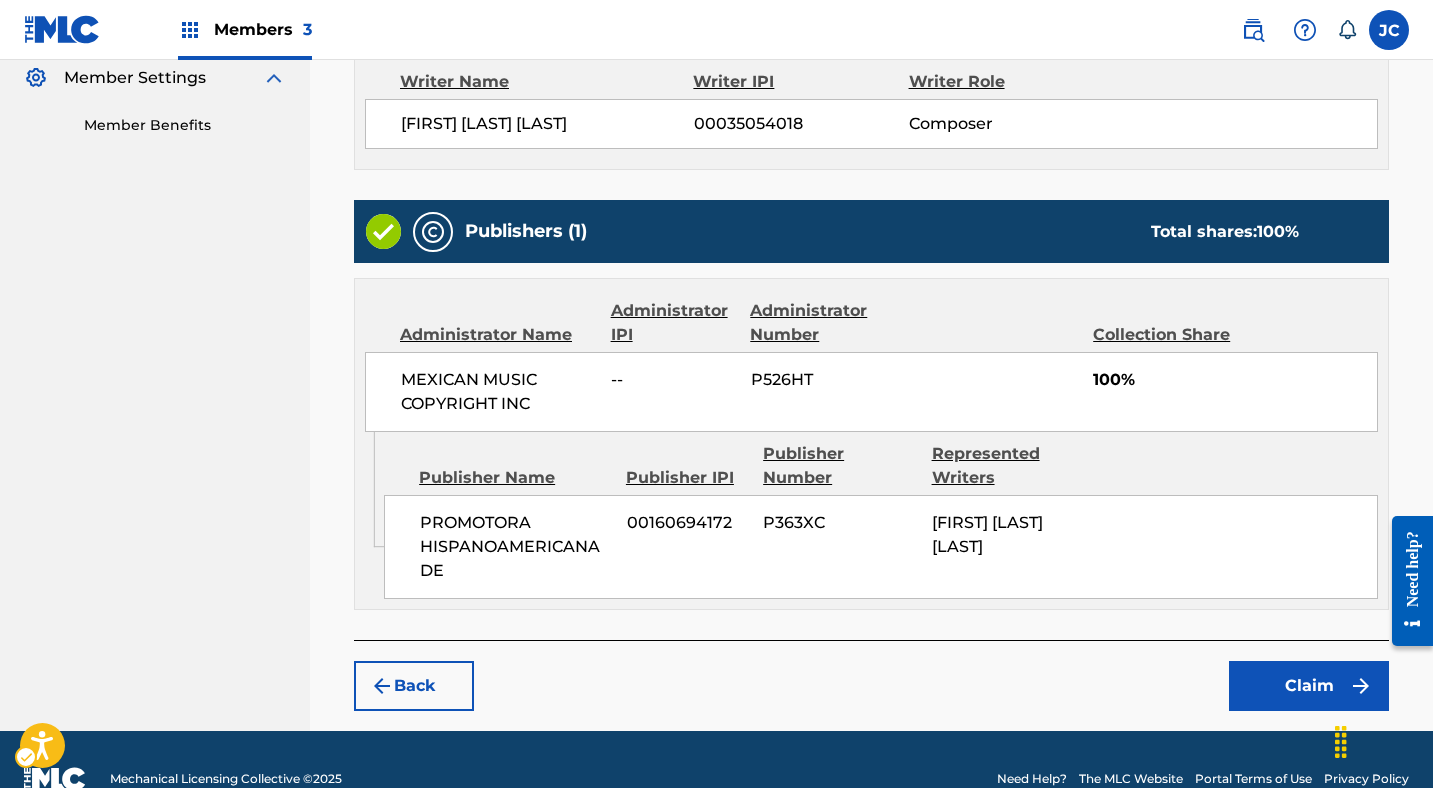scroll, scrollTop: 649, scrollLeft: 0, axis: vertical 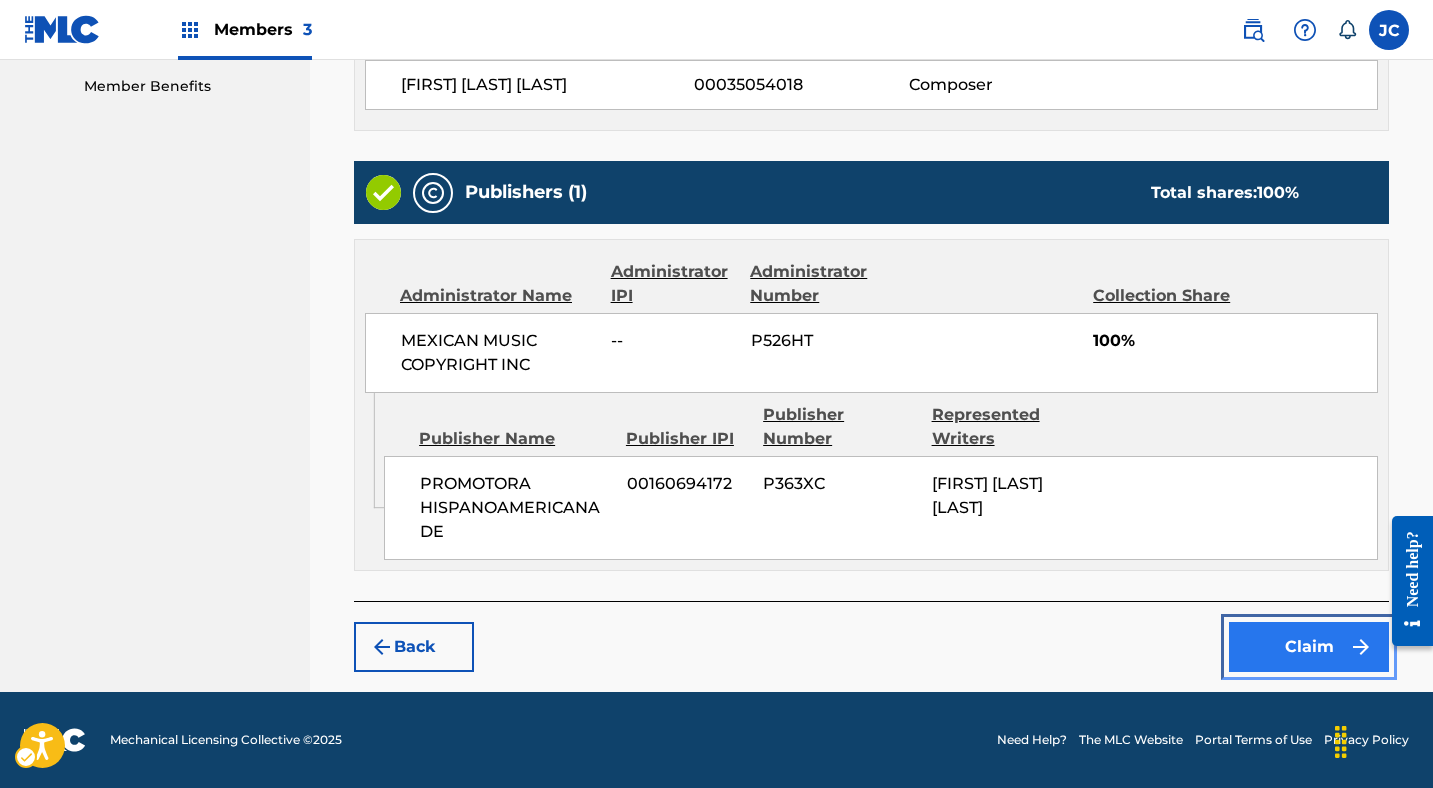 click on "Claim" at bounding box center (1309, 647) 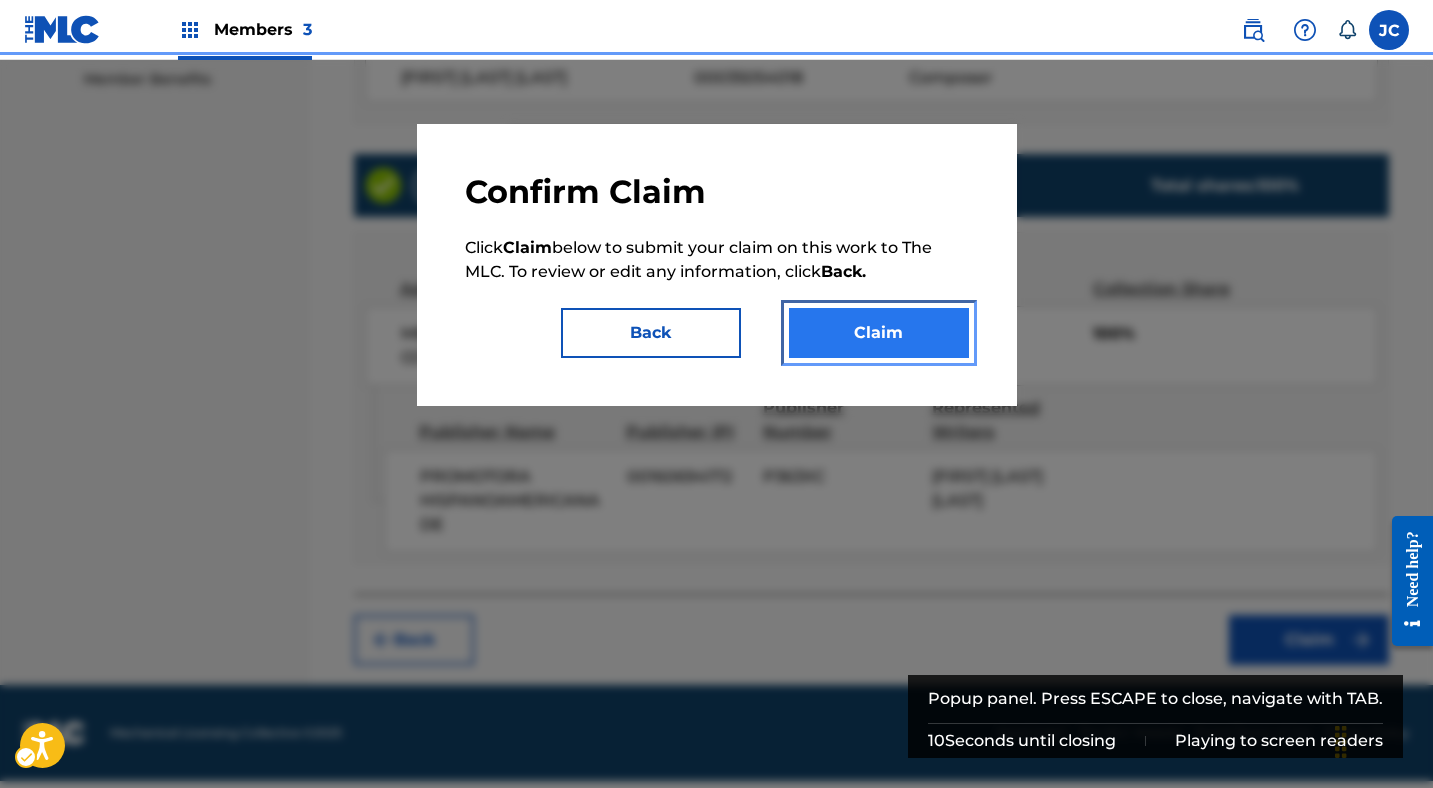 click on "Claim" at bounding box center [879, 333] 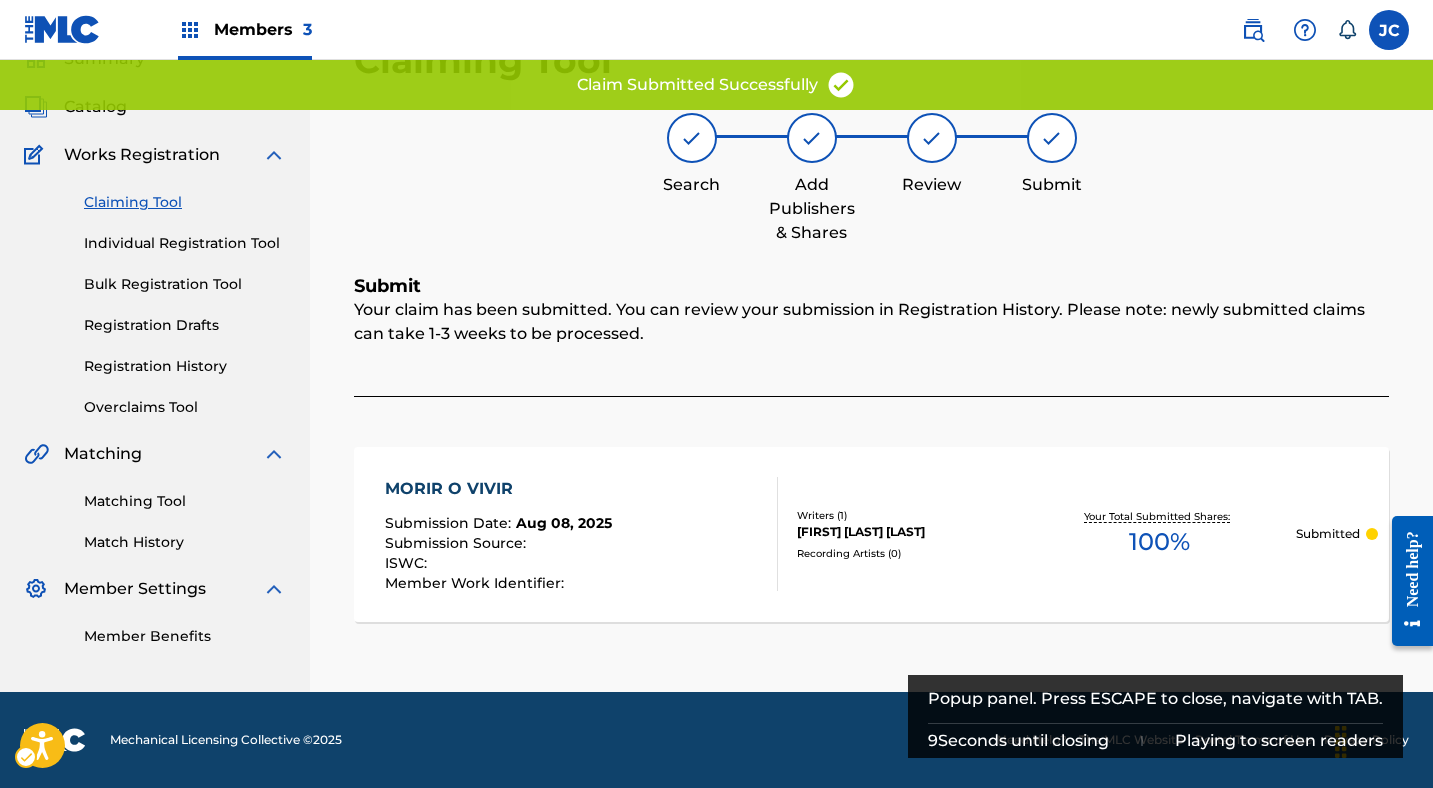scroll, scrollTop: 91, scrollLeft: 0, axis: vertical 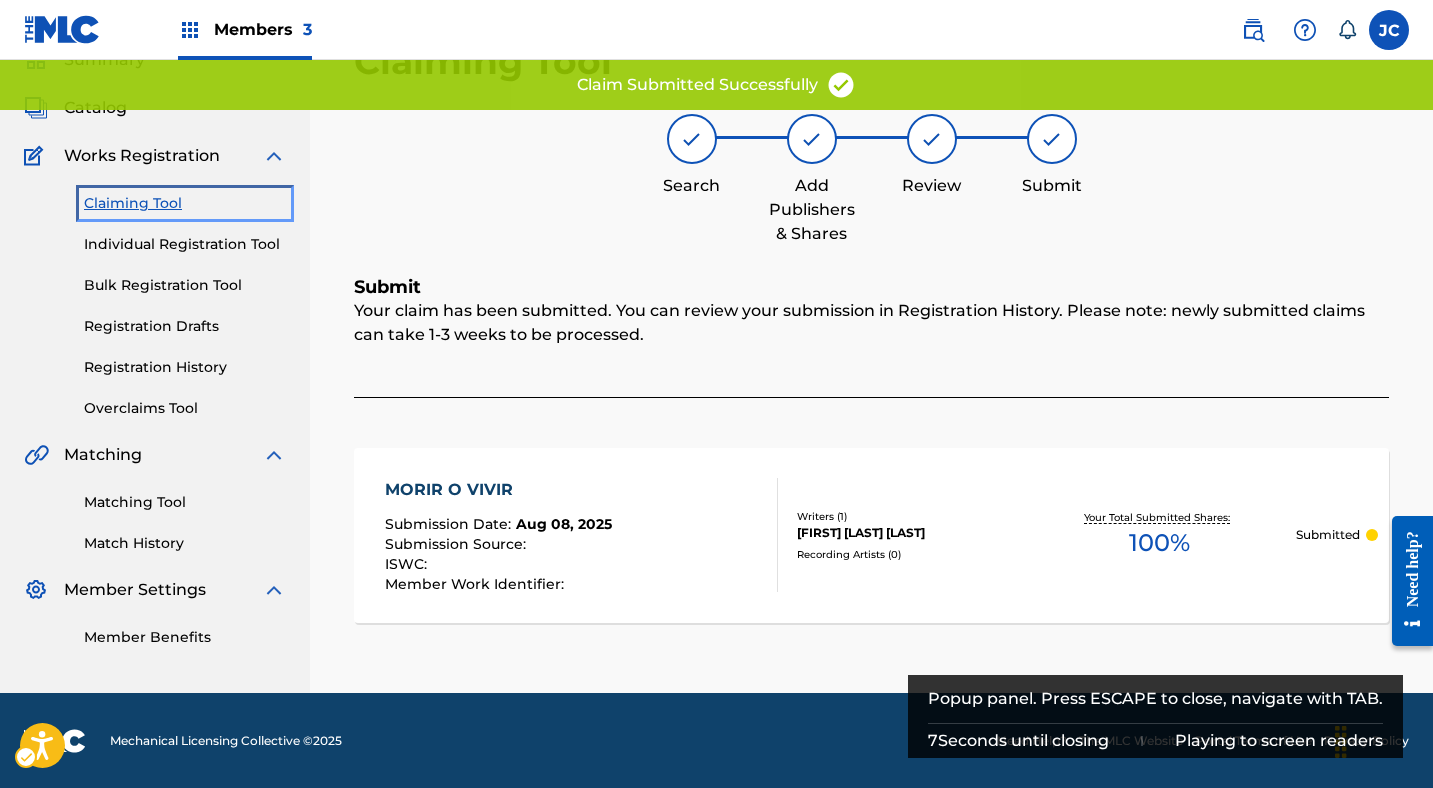 click on "Claiming Tool" at bounding box center [185, 203] 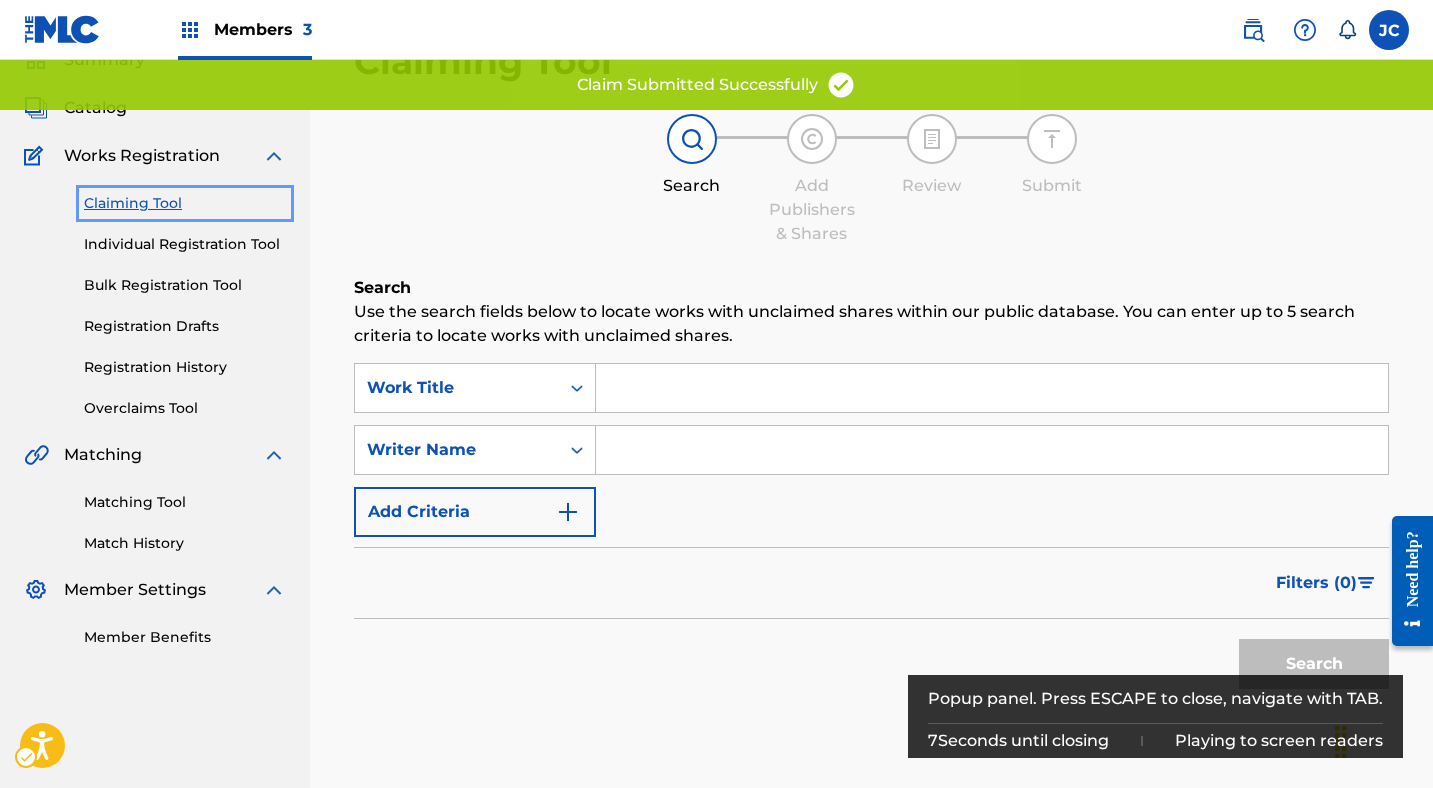 scroll, scrollTop: 0, scrollLeft: 0, axis: both 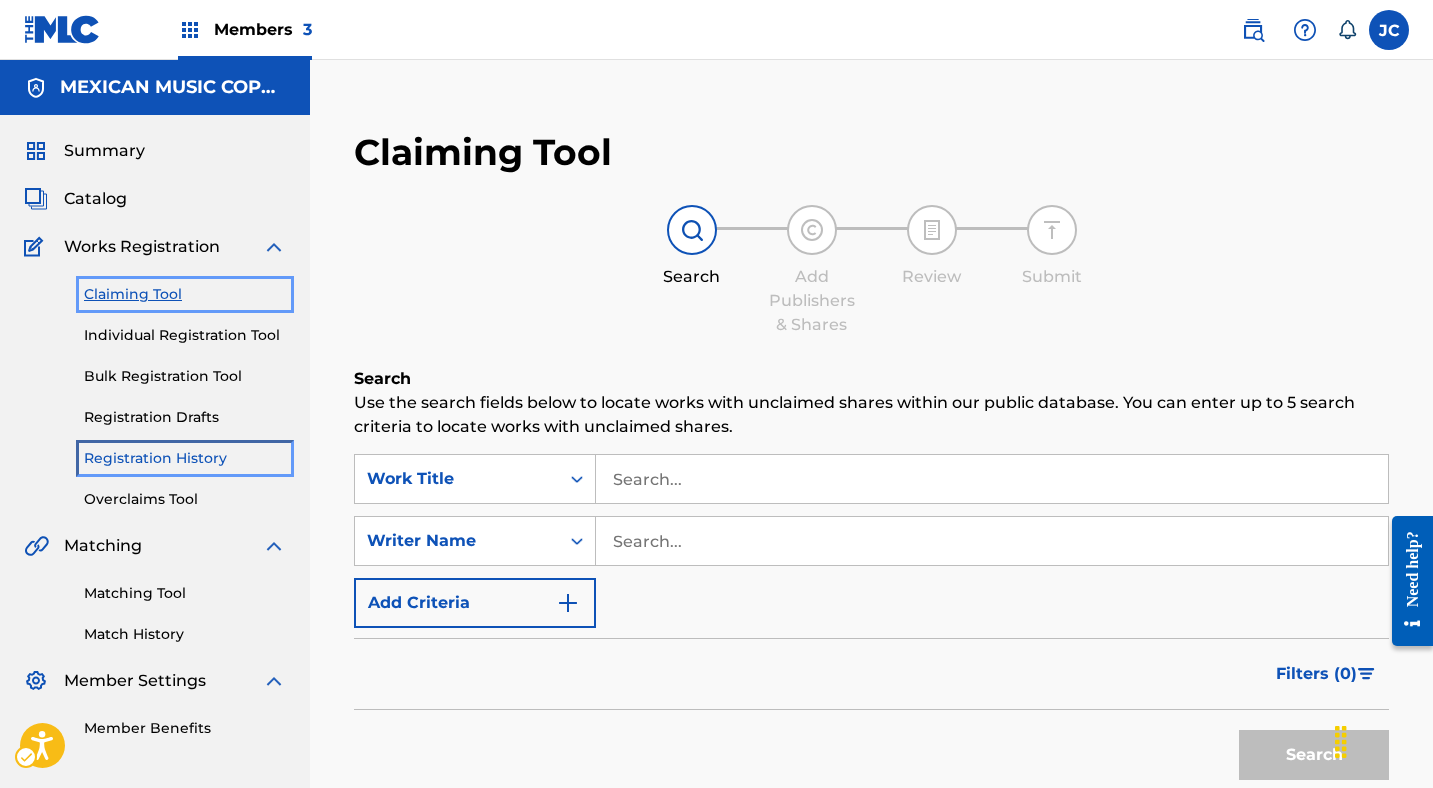 click on "Registration History" at bounding box center [185, 458] 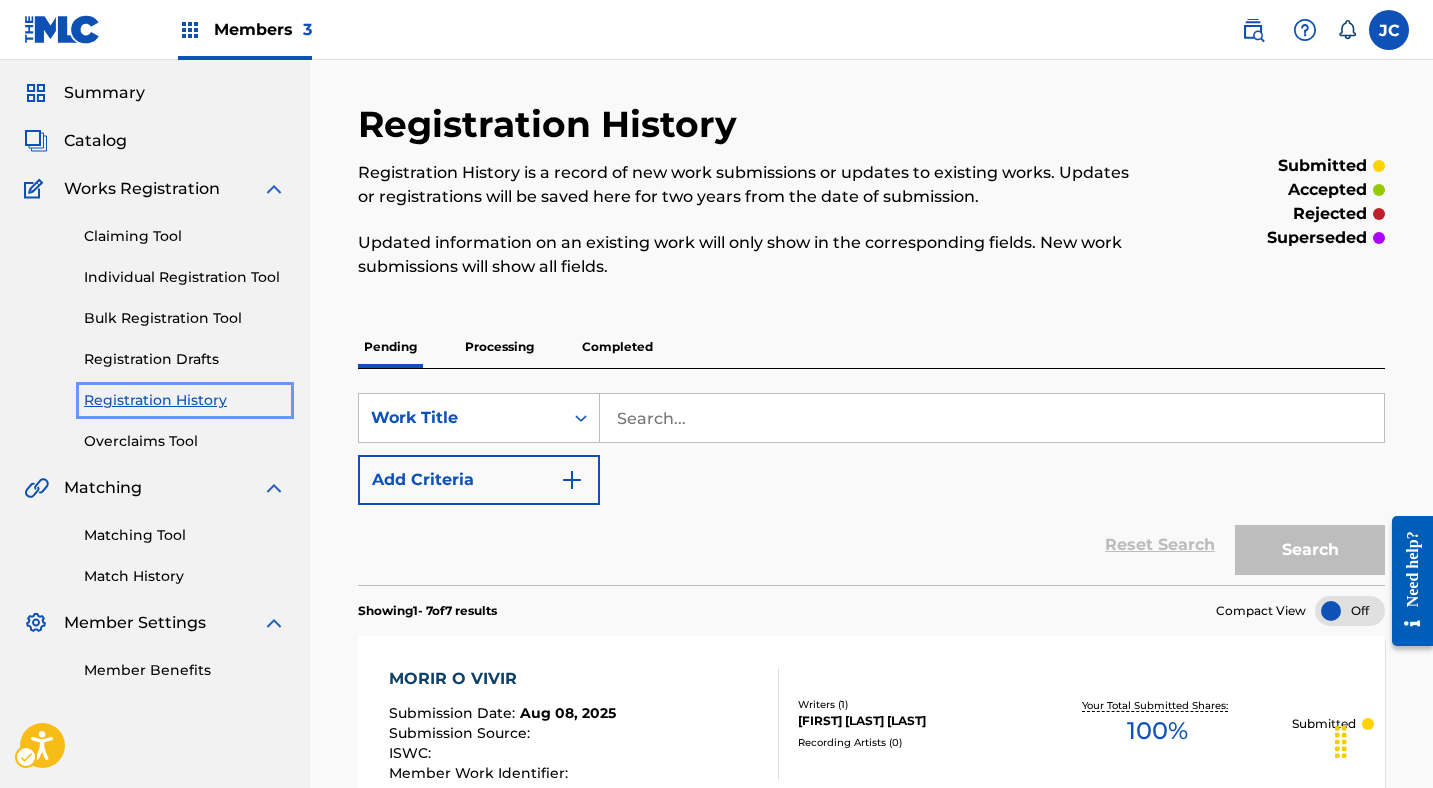 scroll, scrollTop: 45, scrollLeft: 0, axis: vertical 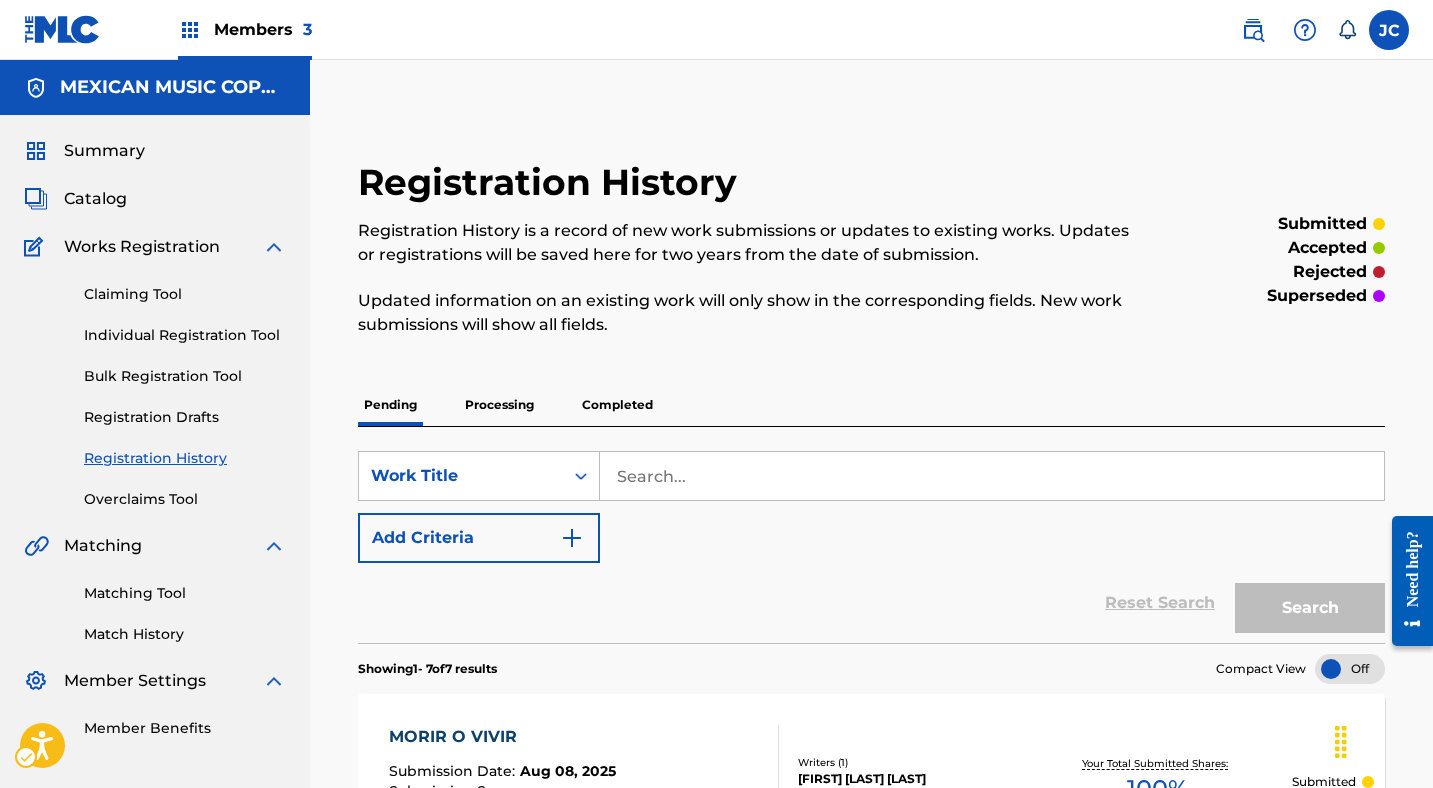 click on "Claiming Tool Individual Registration Tool Bulk Registration Tool Registration Drafts Registration History Overclaims Tool" at bounding box center [155, 384] 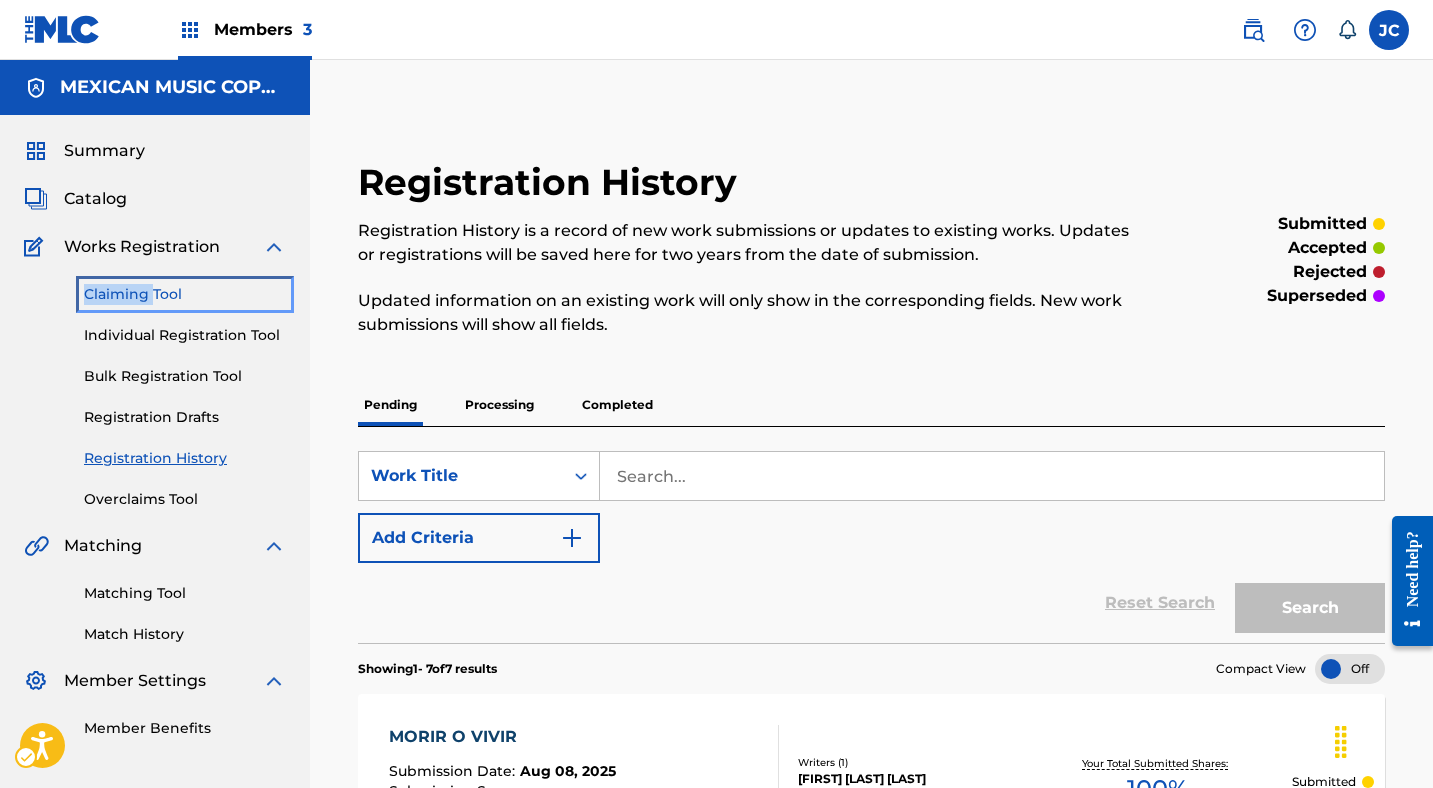 click on "Claiming Tool" at bounding box center [185, 294] 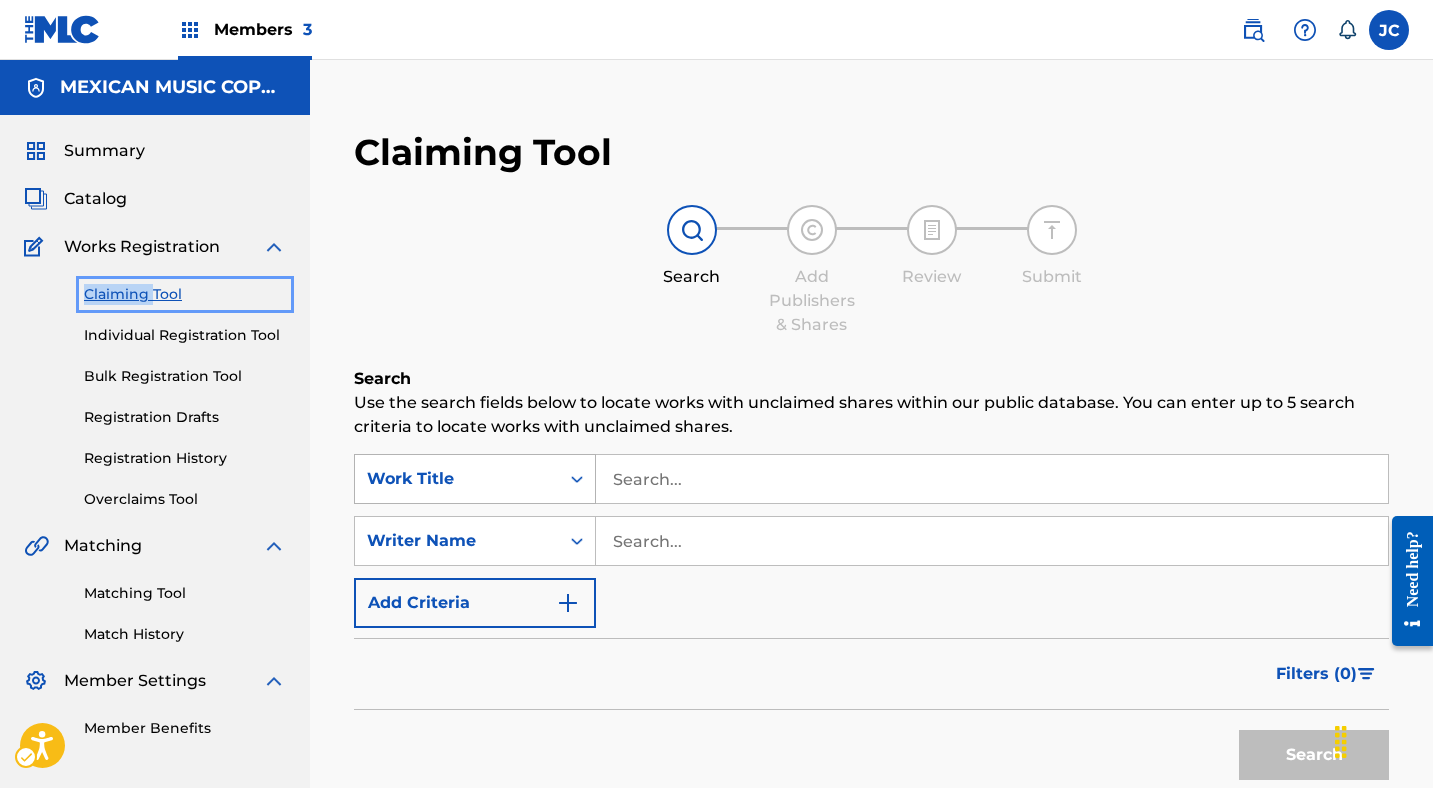 click on "Work Title" at bounding box center (457, 479) 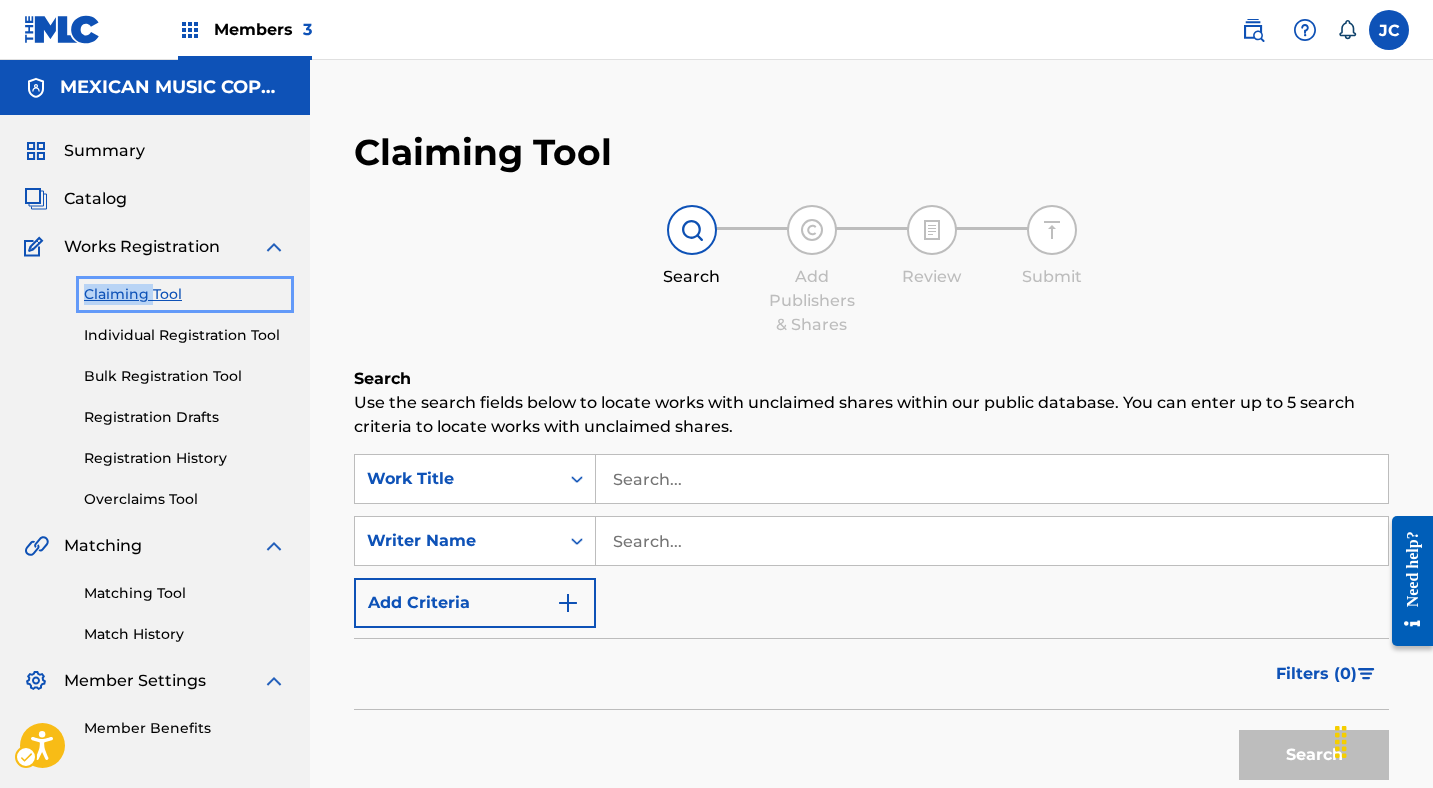 click on "Claiming Tool Search Add Publishers & Shares Review Submit Search Use the search fields below to locate works with unclaimed shares within our public database. You can enter up
to 5 search criteria to locate works with unclaimed shares. SearchWithCriteria15f78262-4fc2-4b53-ac37-485fe8db774b Work Title SearchWithCriteria6d56d1ca-7e23-4386-8475-321161c30e3d Writer Name Add Criteria Filter Claim Search Filters Include works claimed by my Member   Remove Filters Apply Filters Filters ( 0 ) Search" at bounding box center (871, 510) 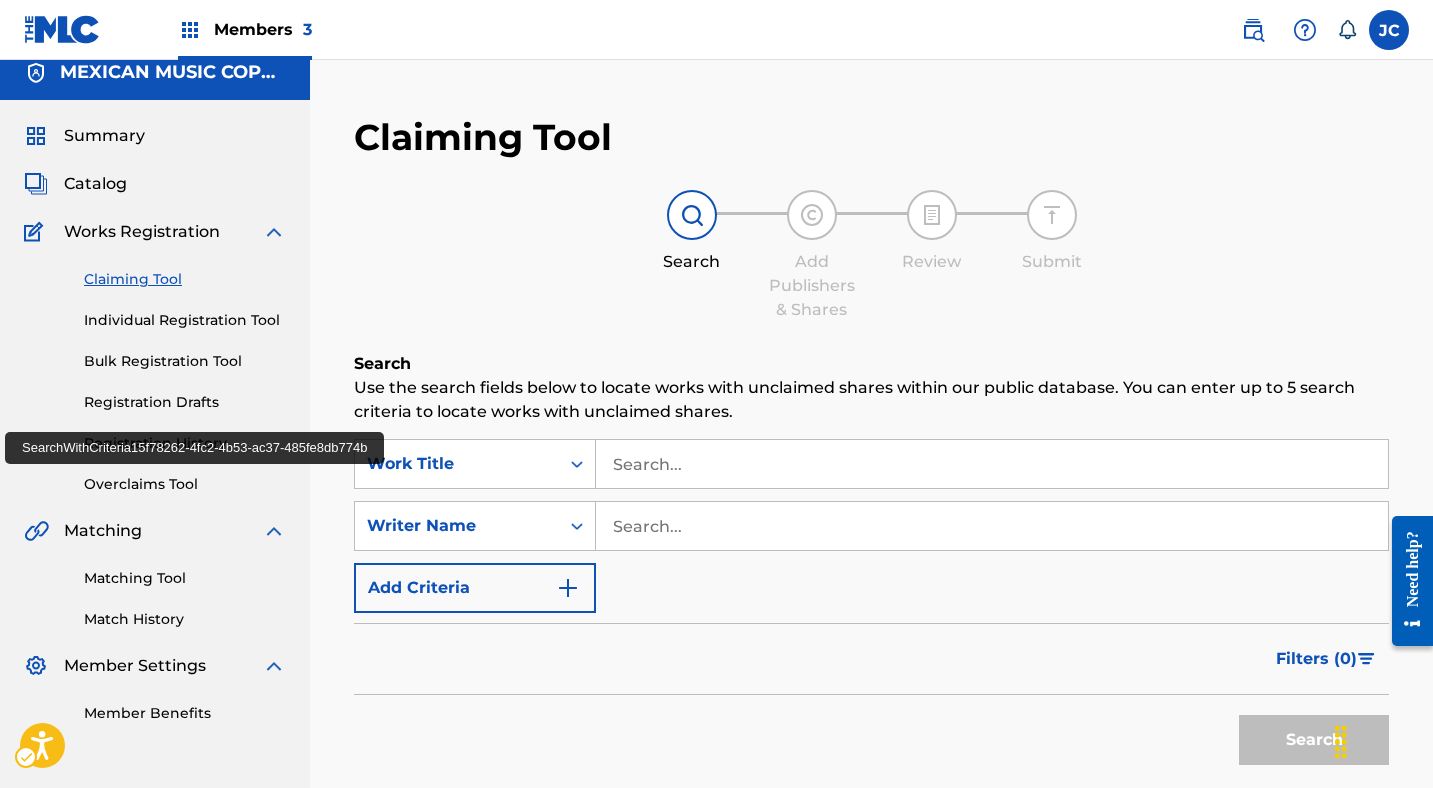 scroll, scrollTop: 17, scrollLeft: 0, axis: vertical 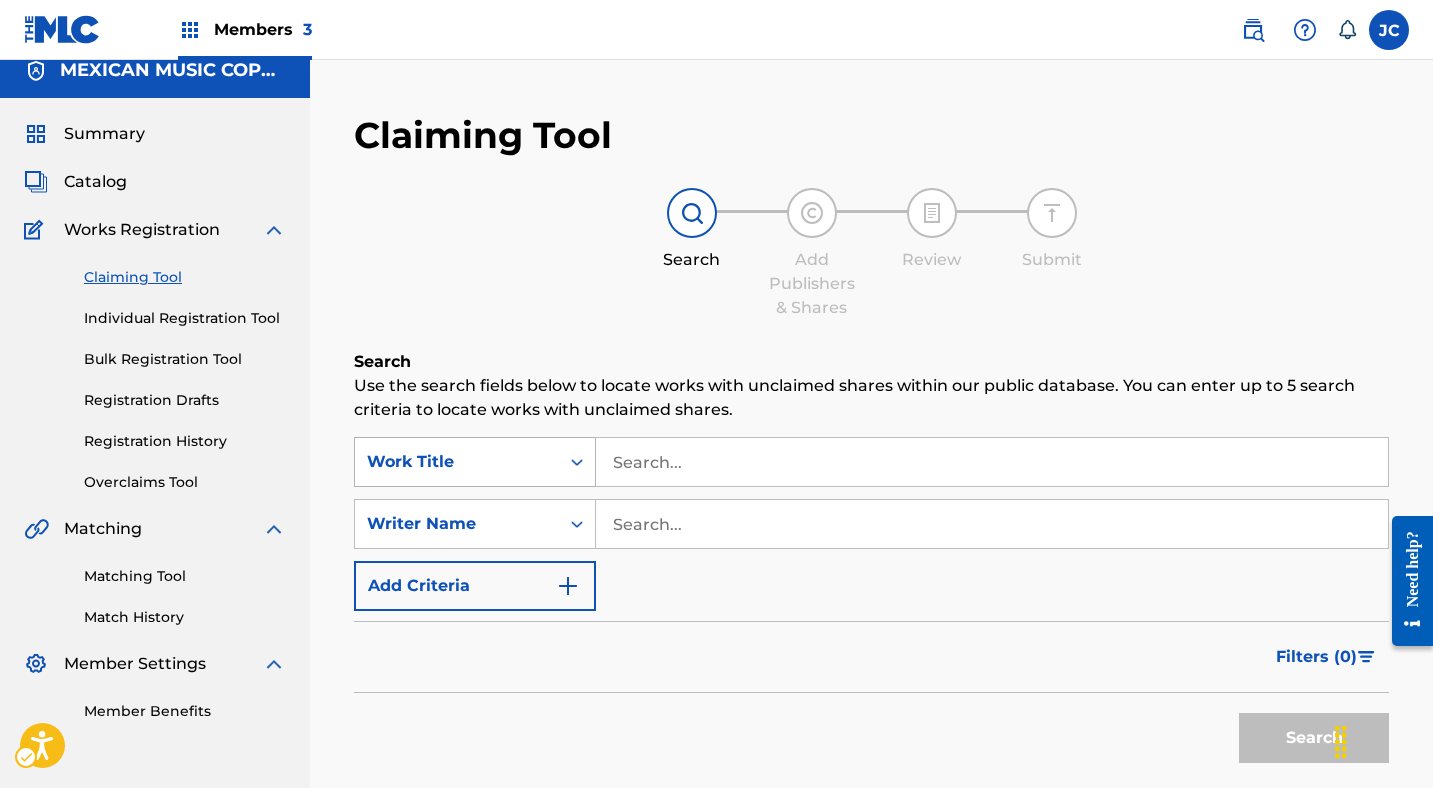 click on "Work Title" at bounding box center [457, 462] 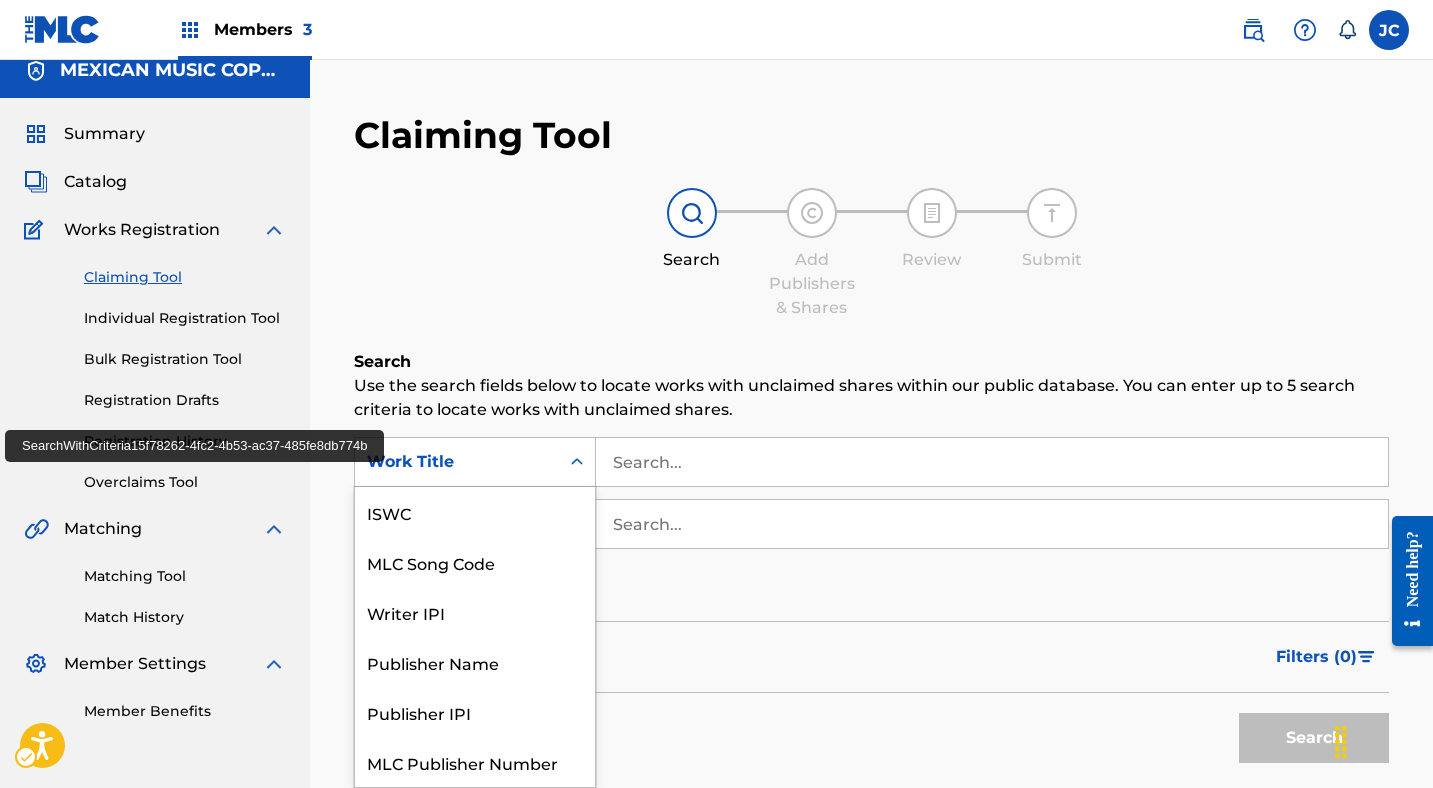 scroll, scrollTop: 50, scrollLeft: 0, axis: vertical 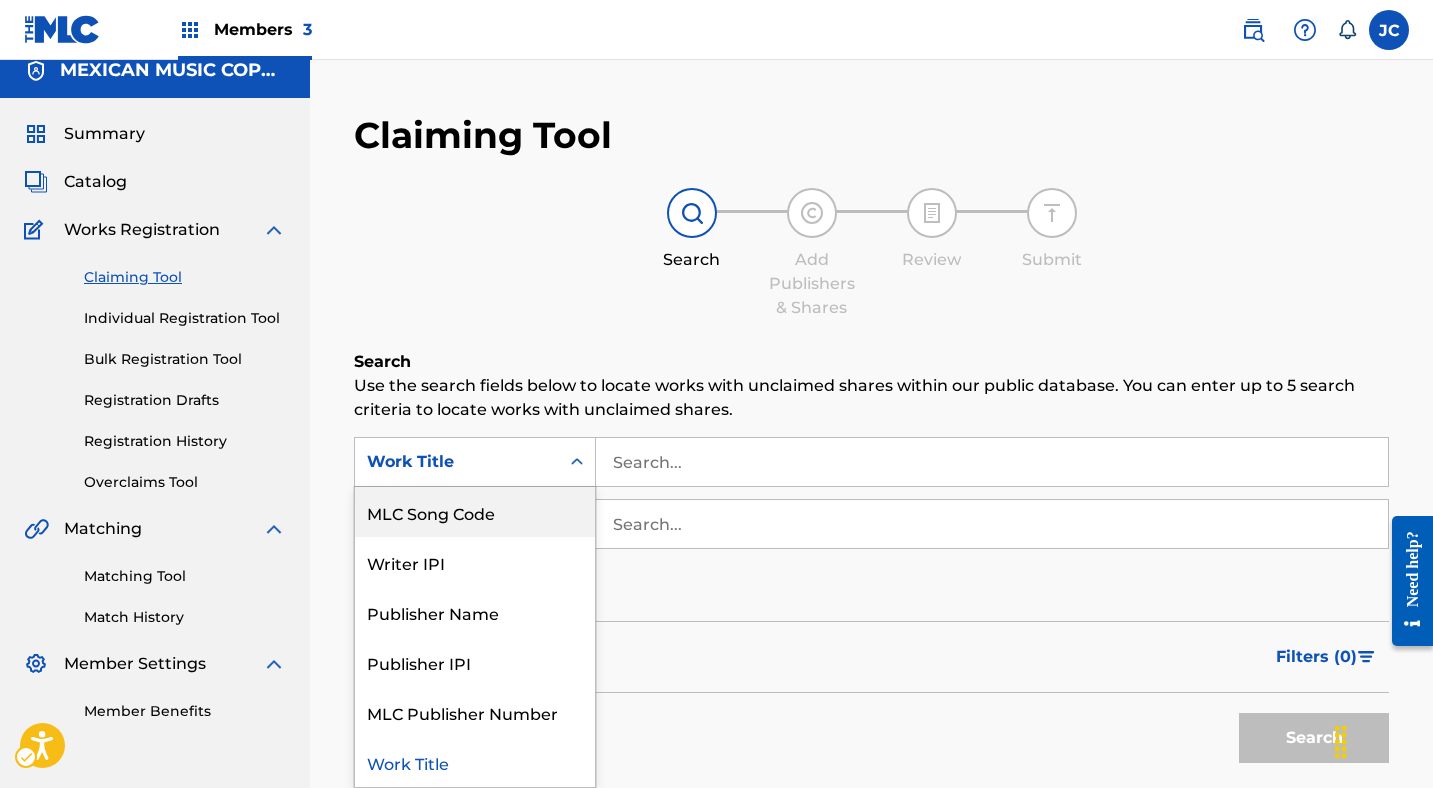 click on "MLC Song Code" at bounding box center [475, 512] 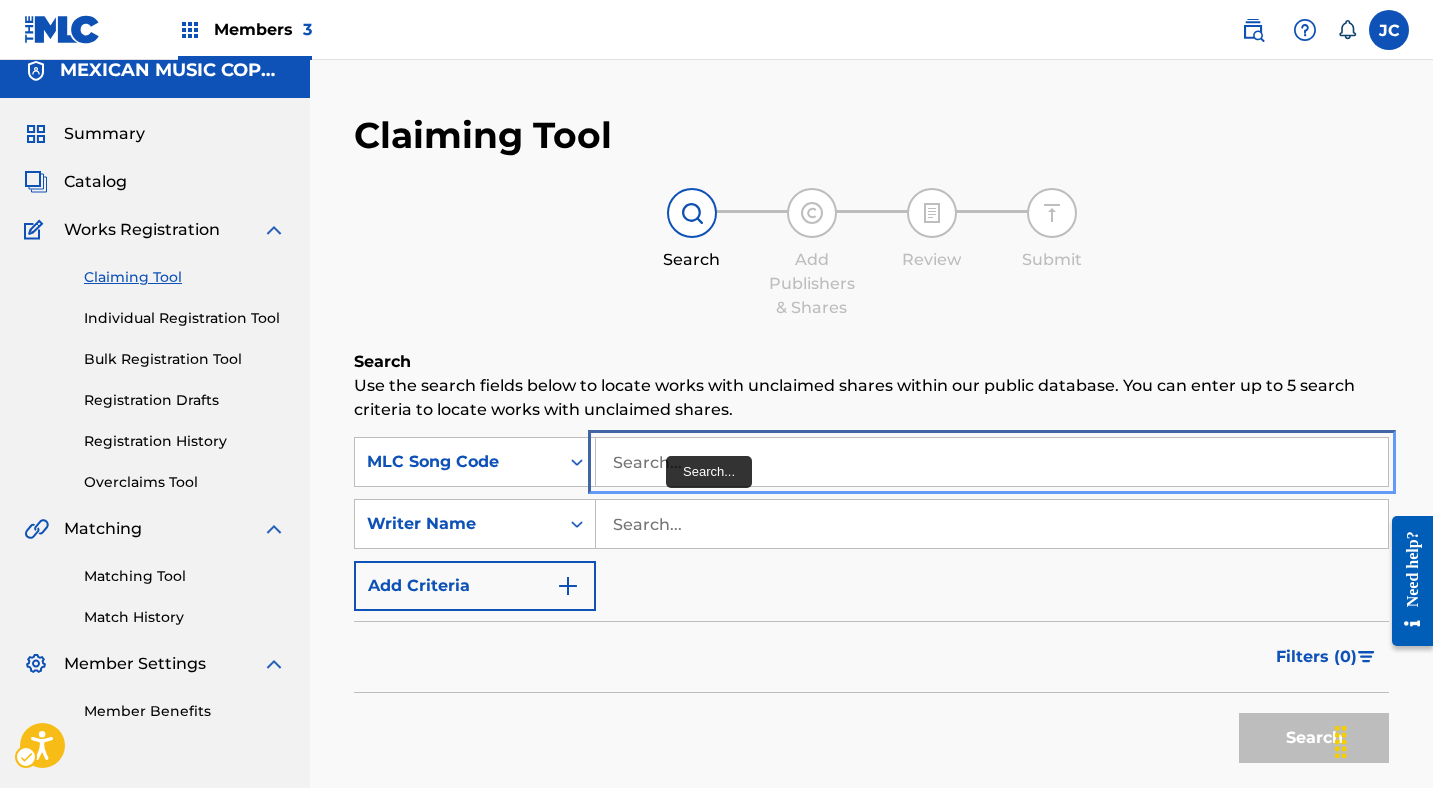 click at bounding box center [992, 462] 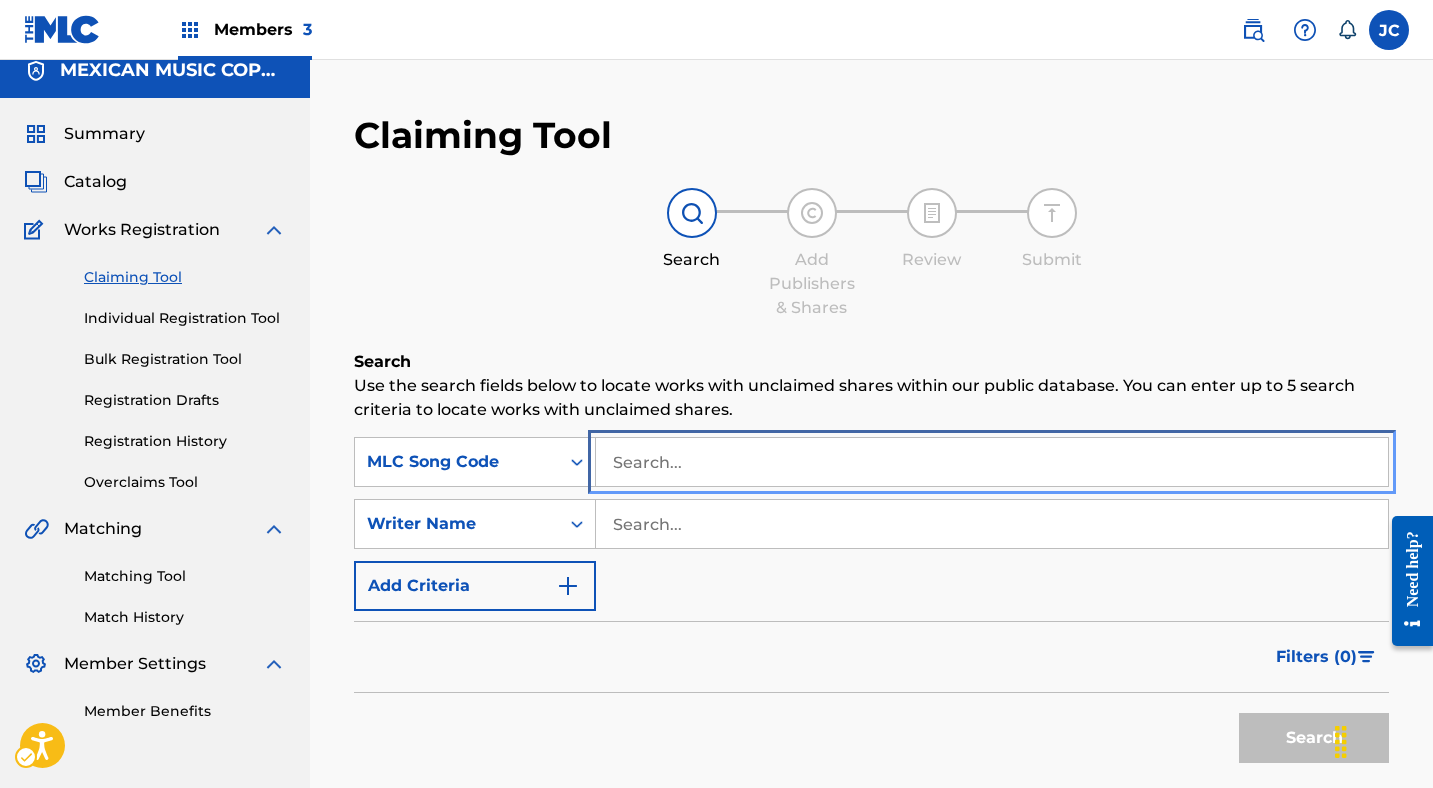 paste on "H3920S" 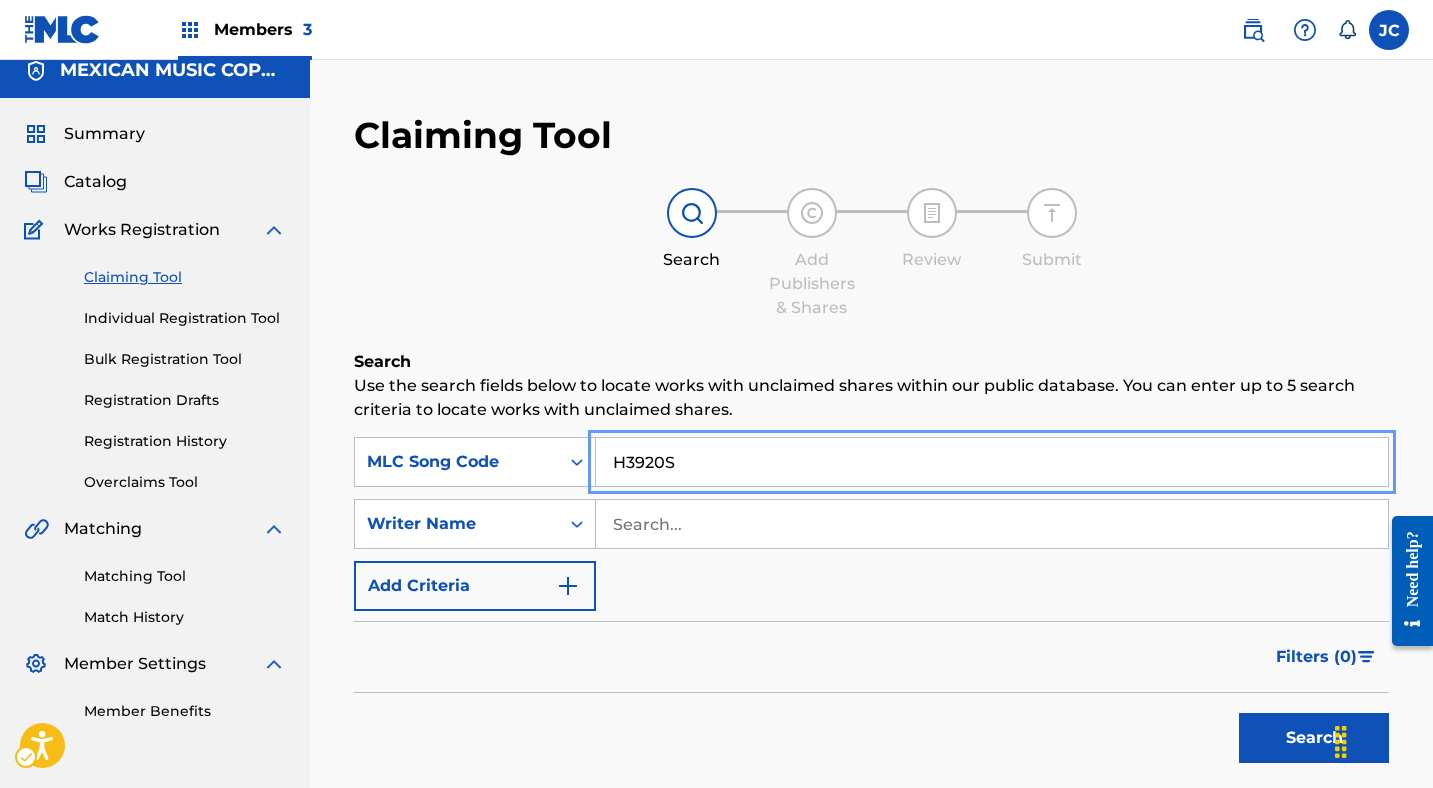 type on "H3920S" 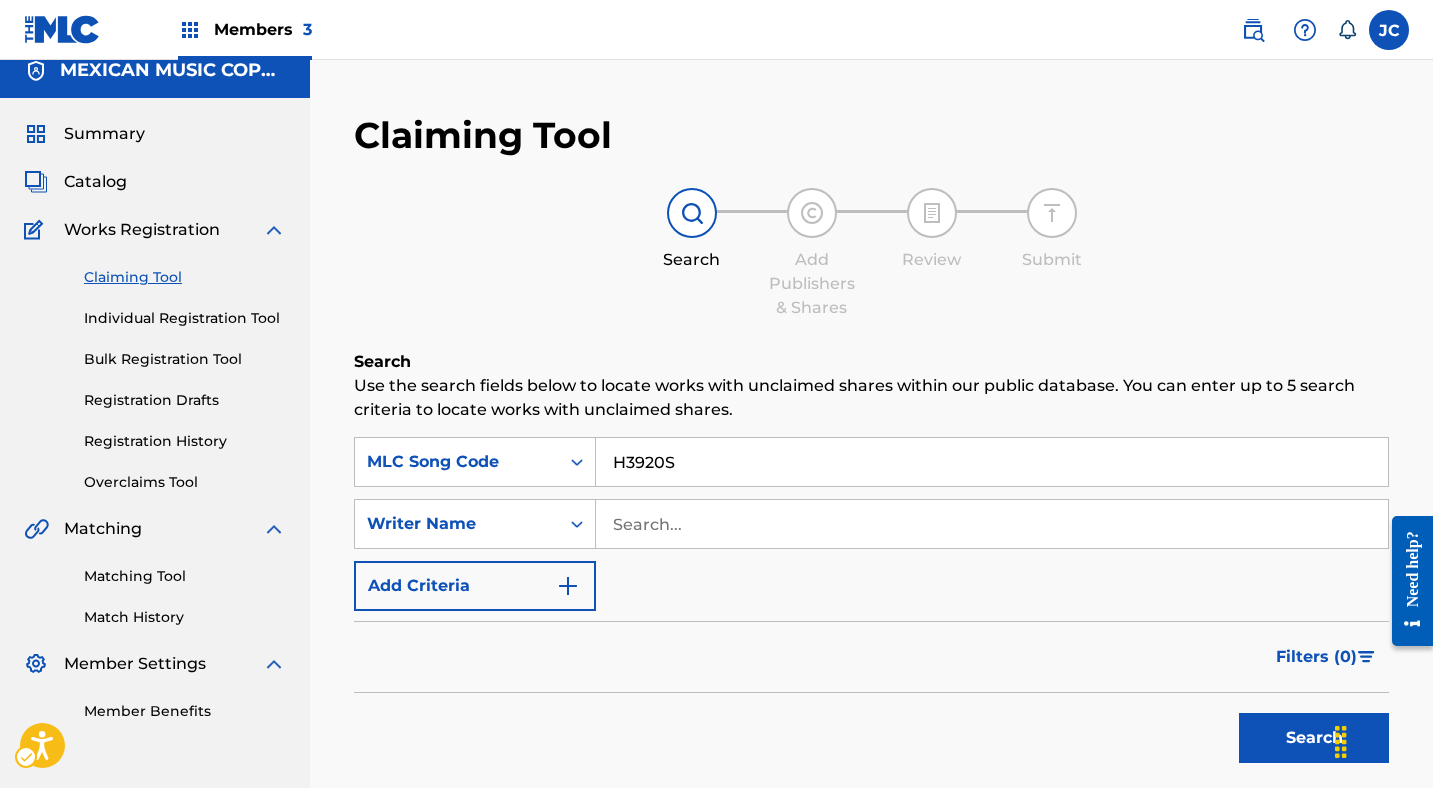 scroll, scrollTop: 218, scrollLeft: 0, axis: vertical 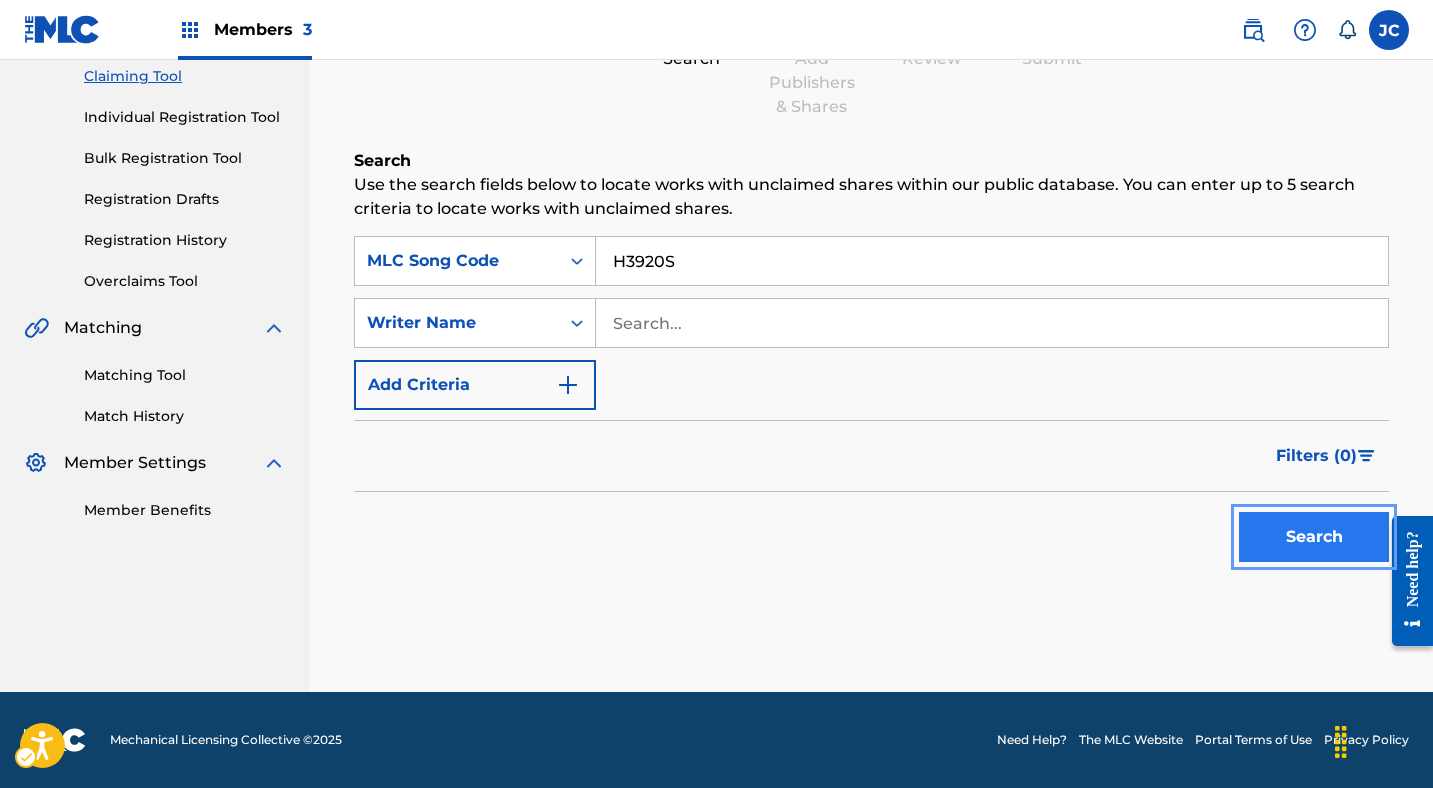 click on "Search" at bounding box center (1314, 537) 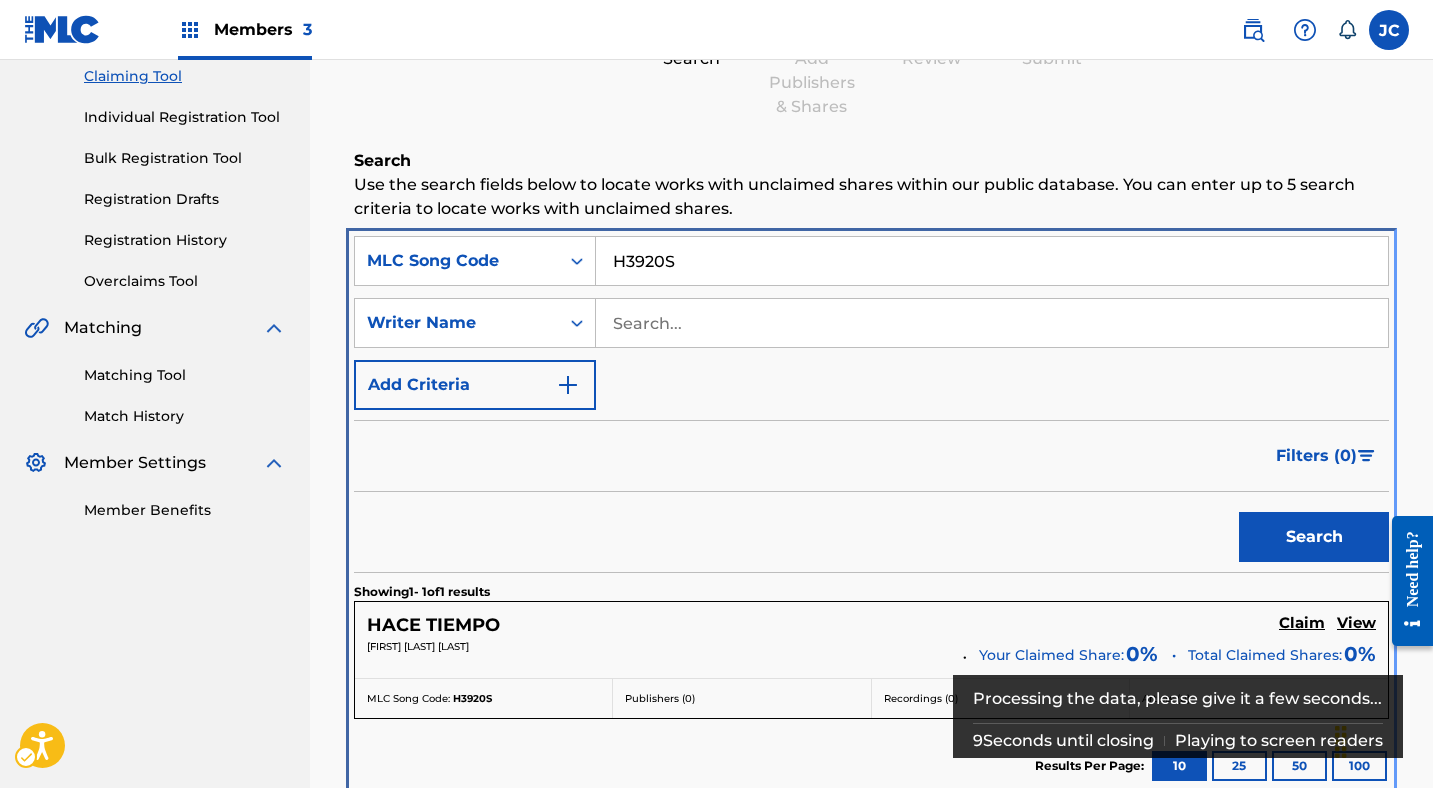 scroll, scrollTop: 386, scrollLeft: 0, axis: vertical 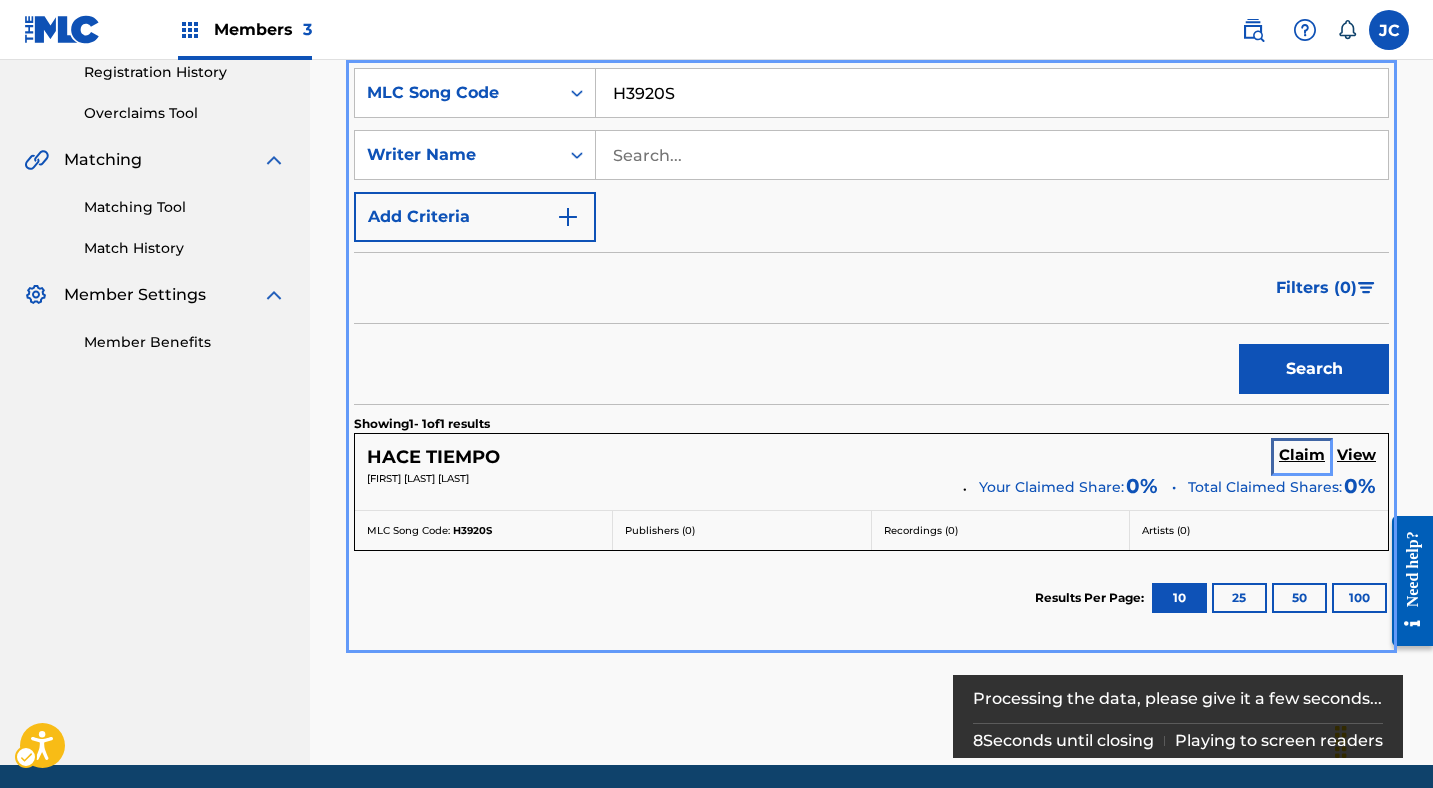 click on "Claim" at bounding box center (1302, 455) 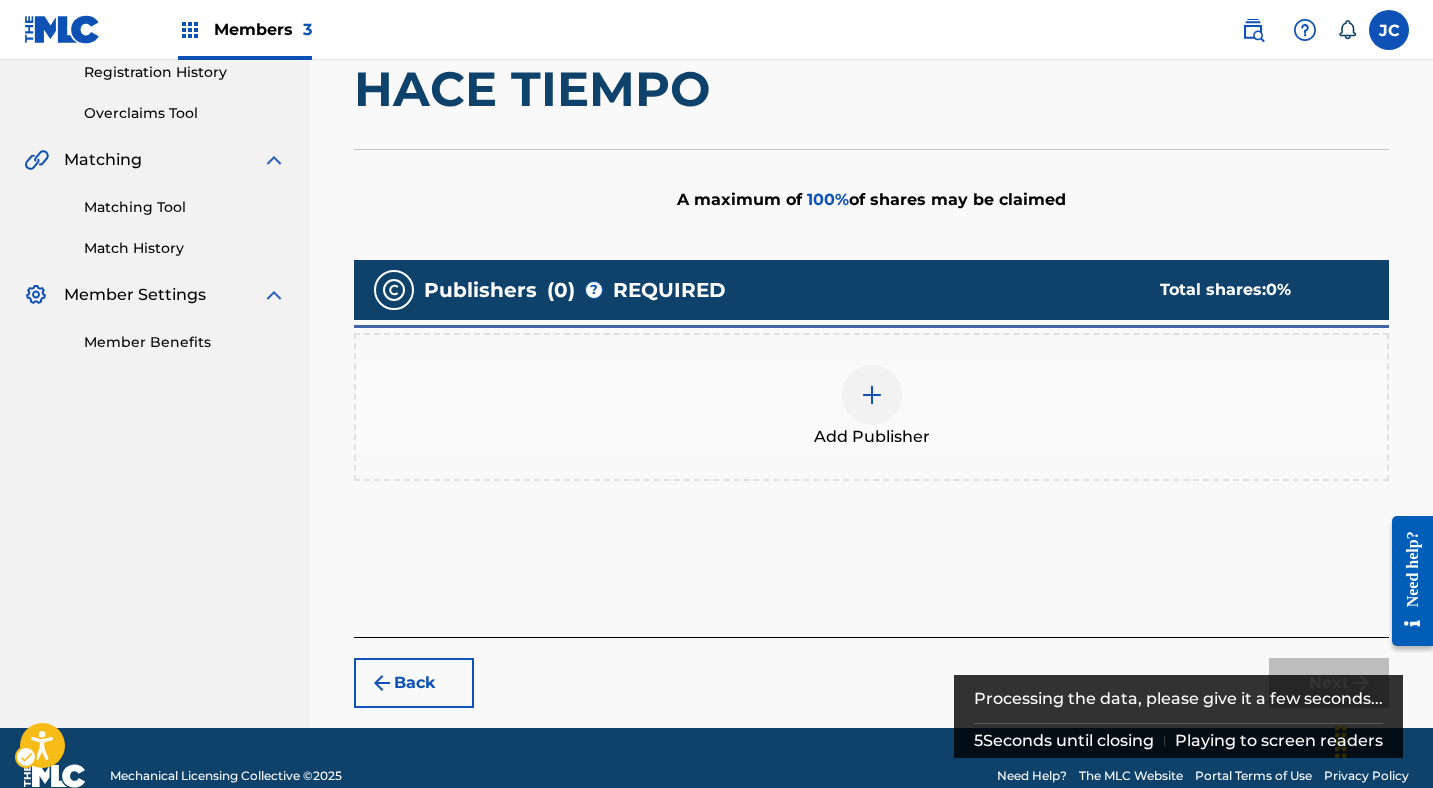 click at bounding box center [872, 395] 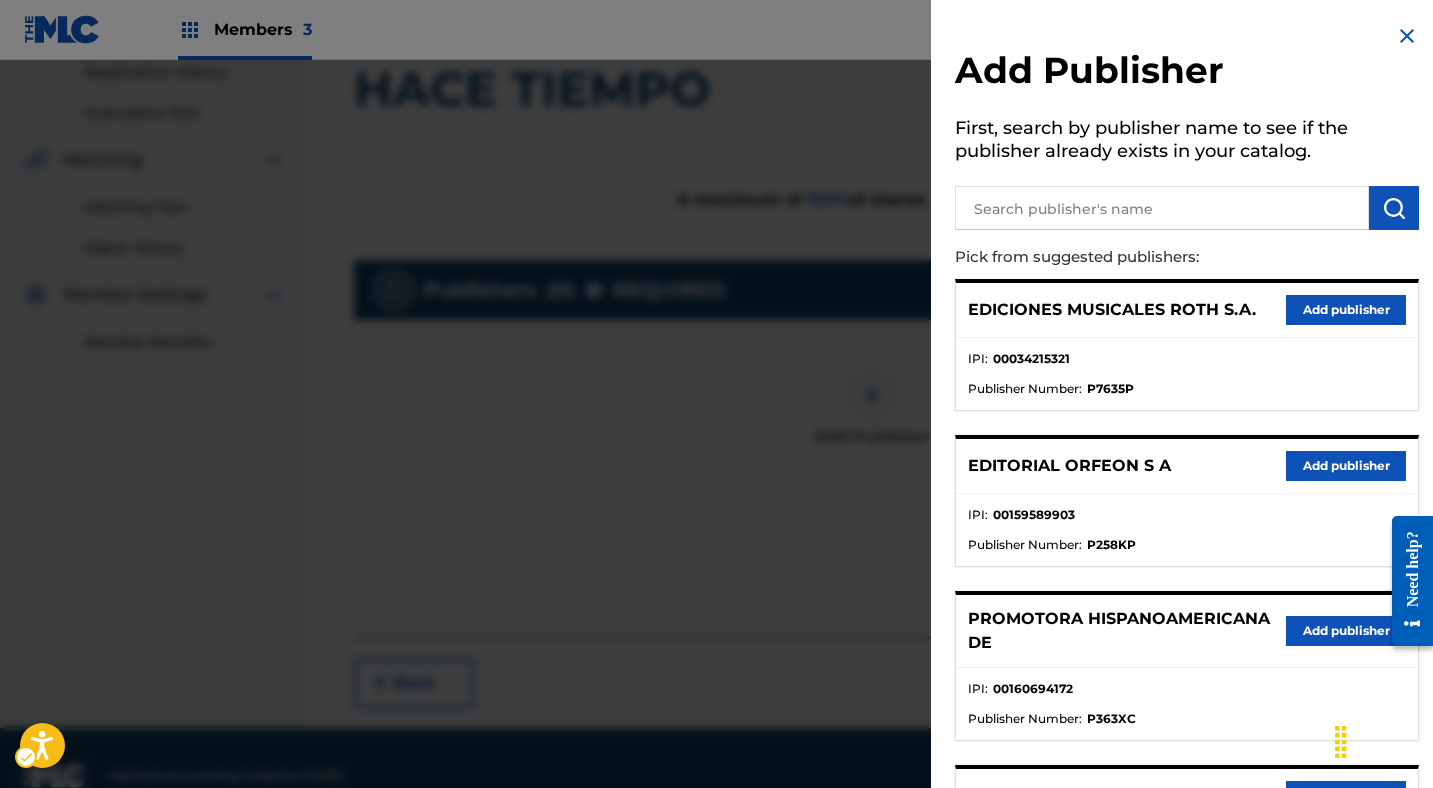 click on "PROMOTORA HISPANOAMERICANA DE Add publisher" at bounding box center [1187, 631] 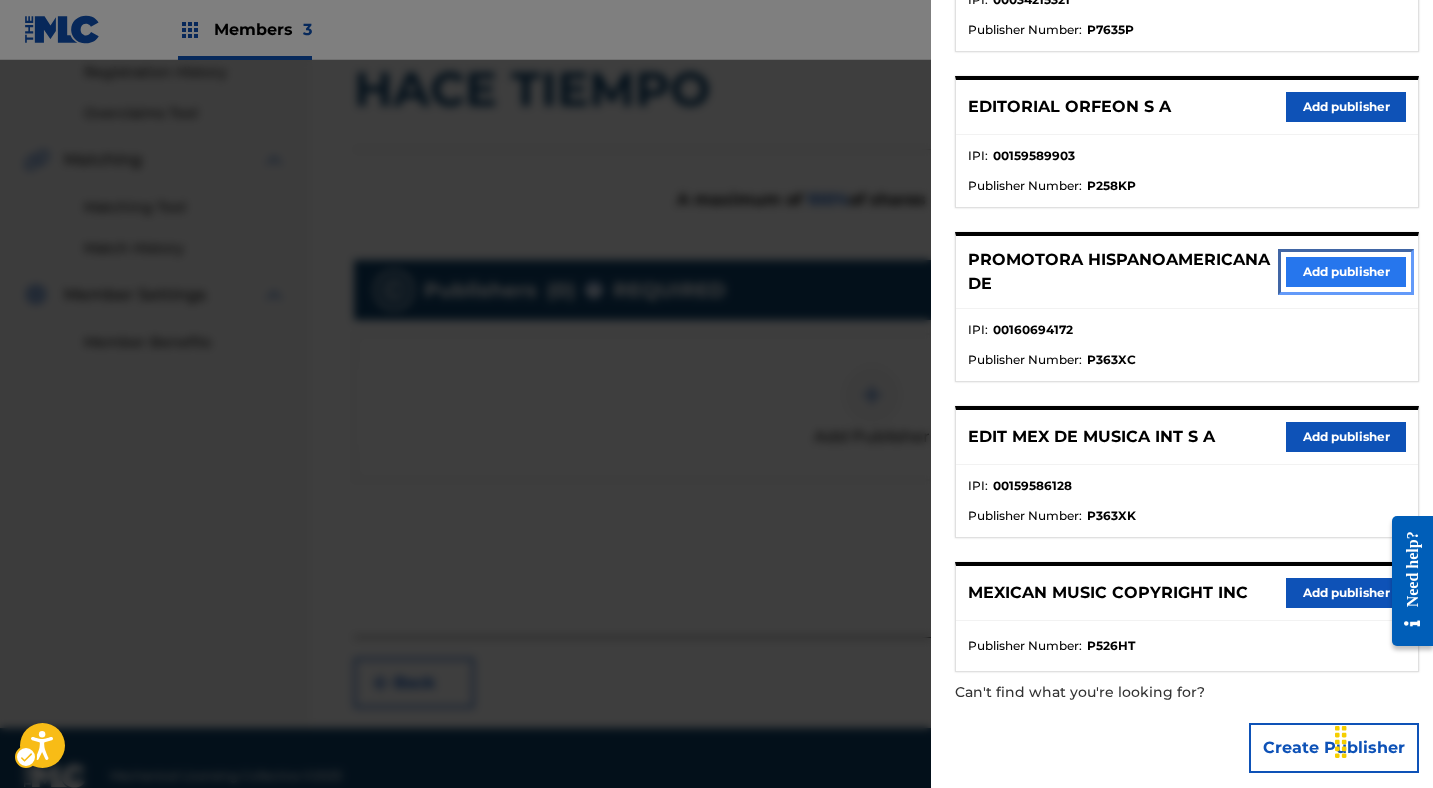 click on "Add publisher" at bounding box center [1346, 272] 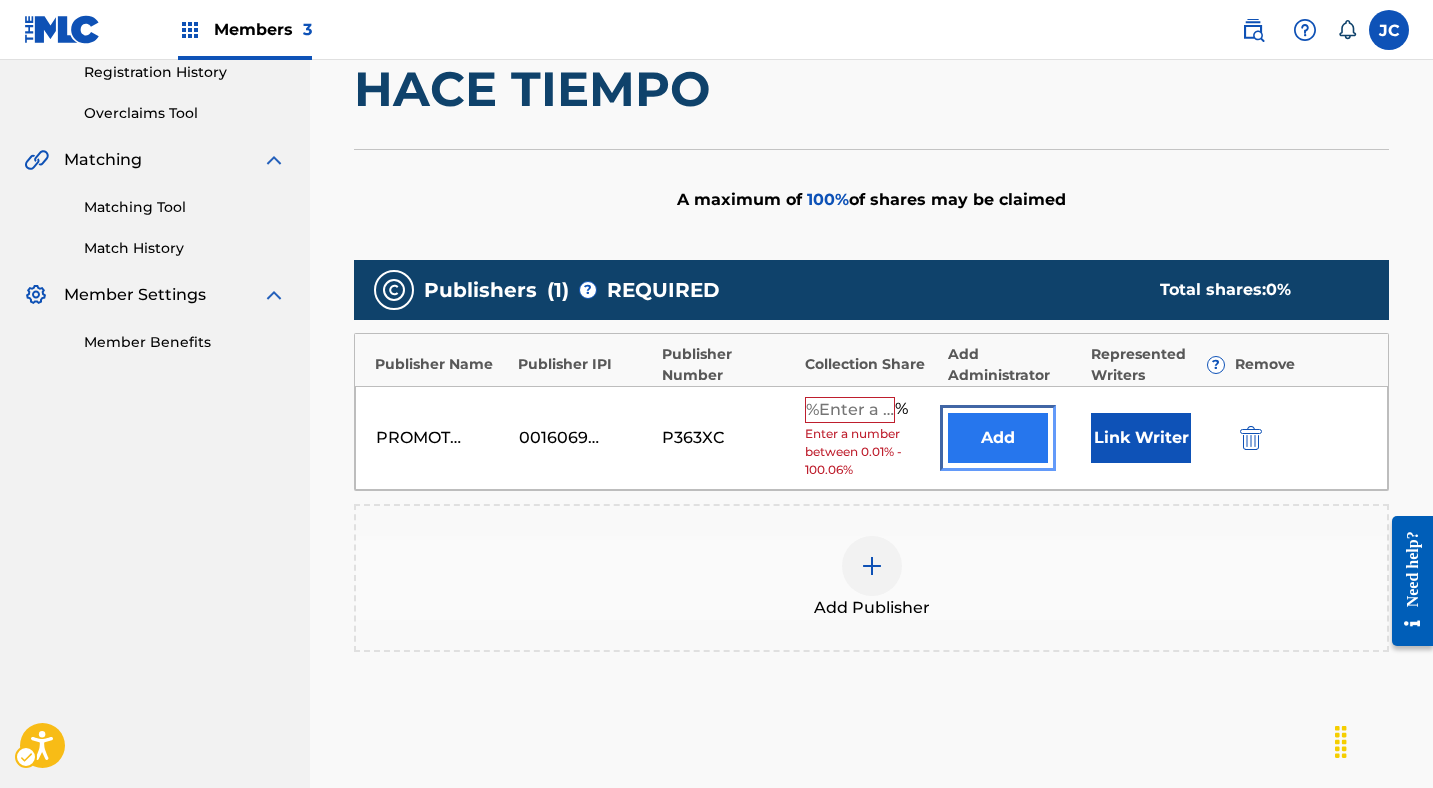 click on "Add" at bounding box center [998, 438] 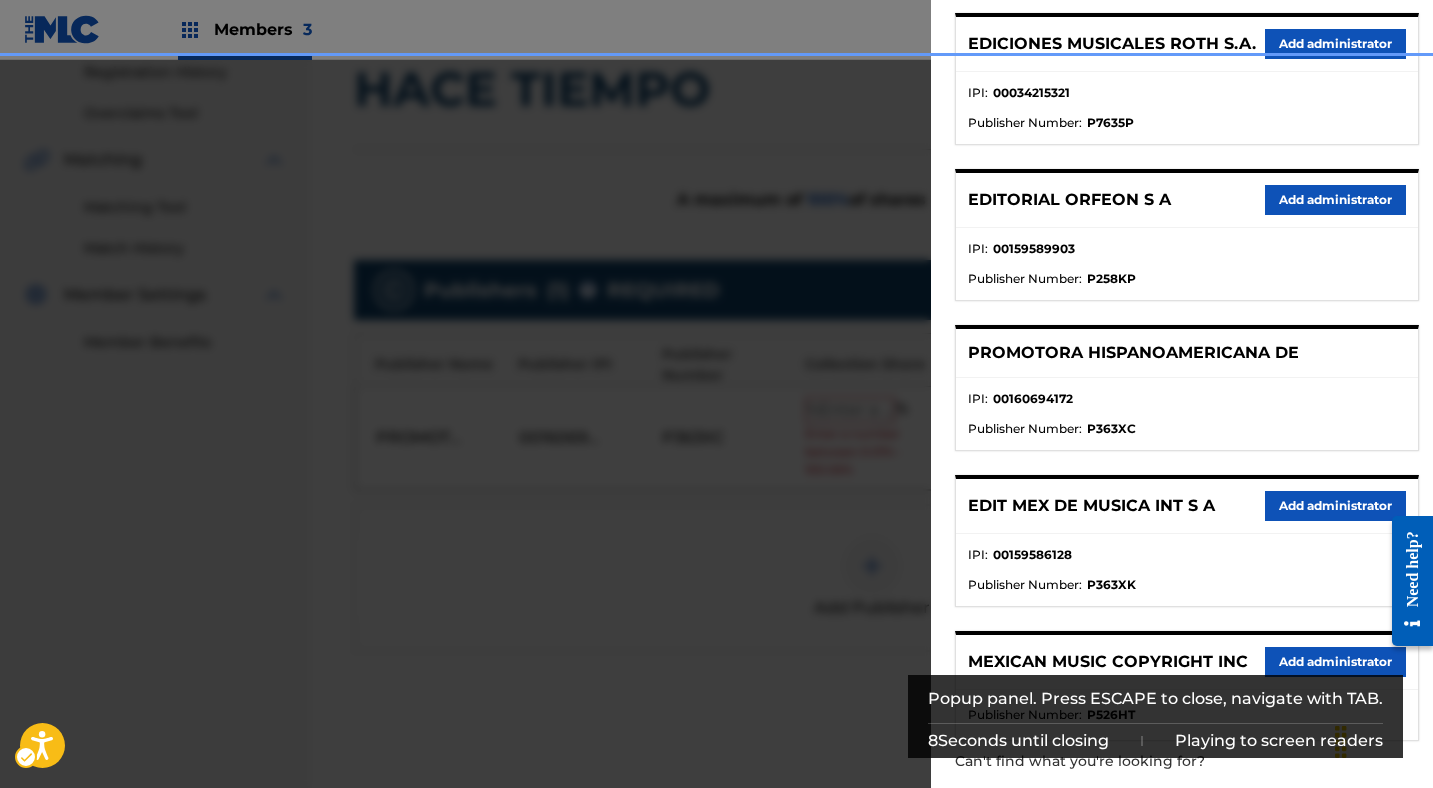 scroll, scrollTop: 353, scrollLeft: 0, axis: vertical 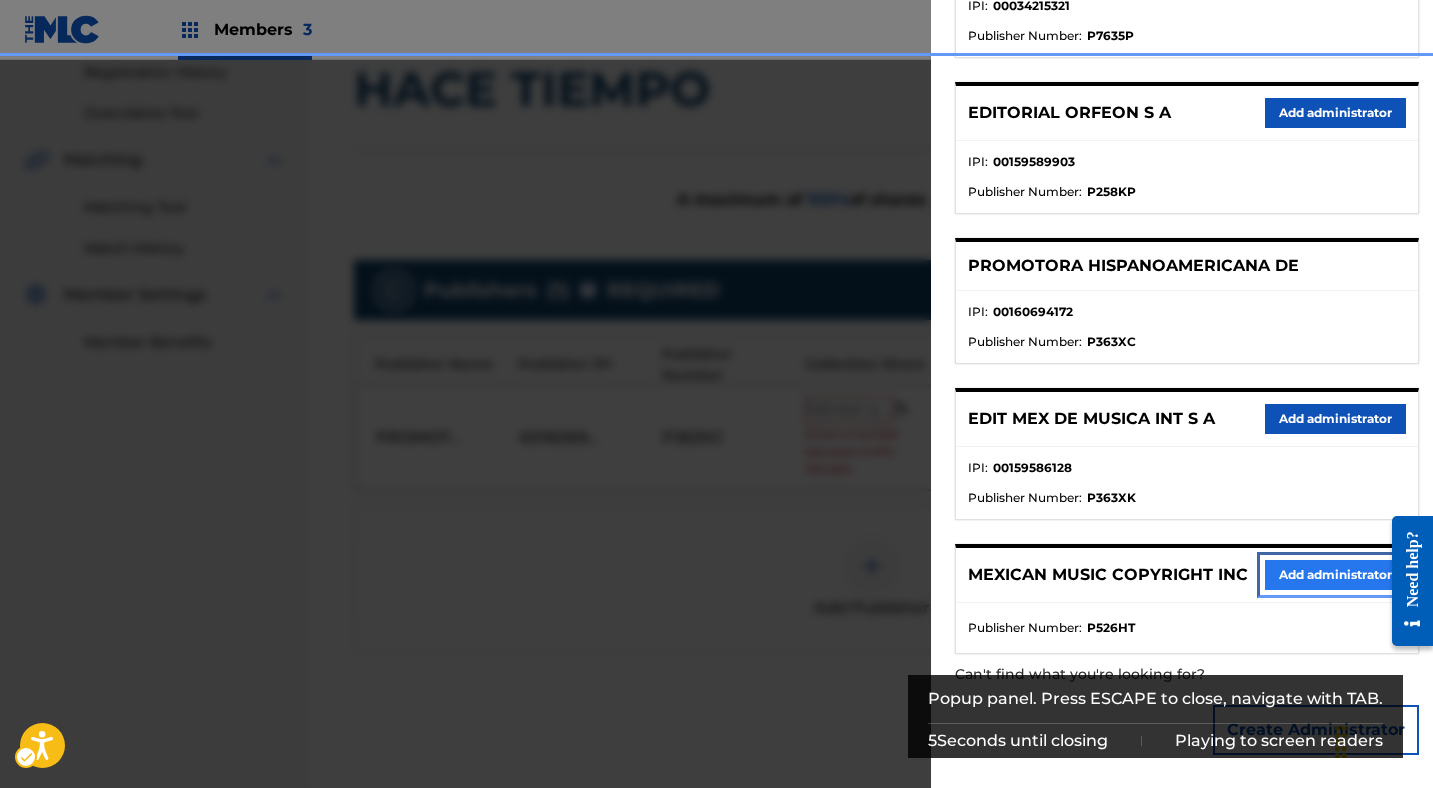 click on "Add administrator" at bounding box center (1335, 575) 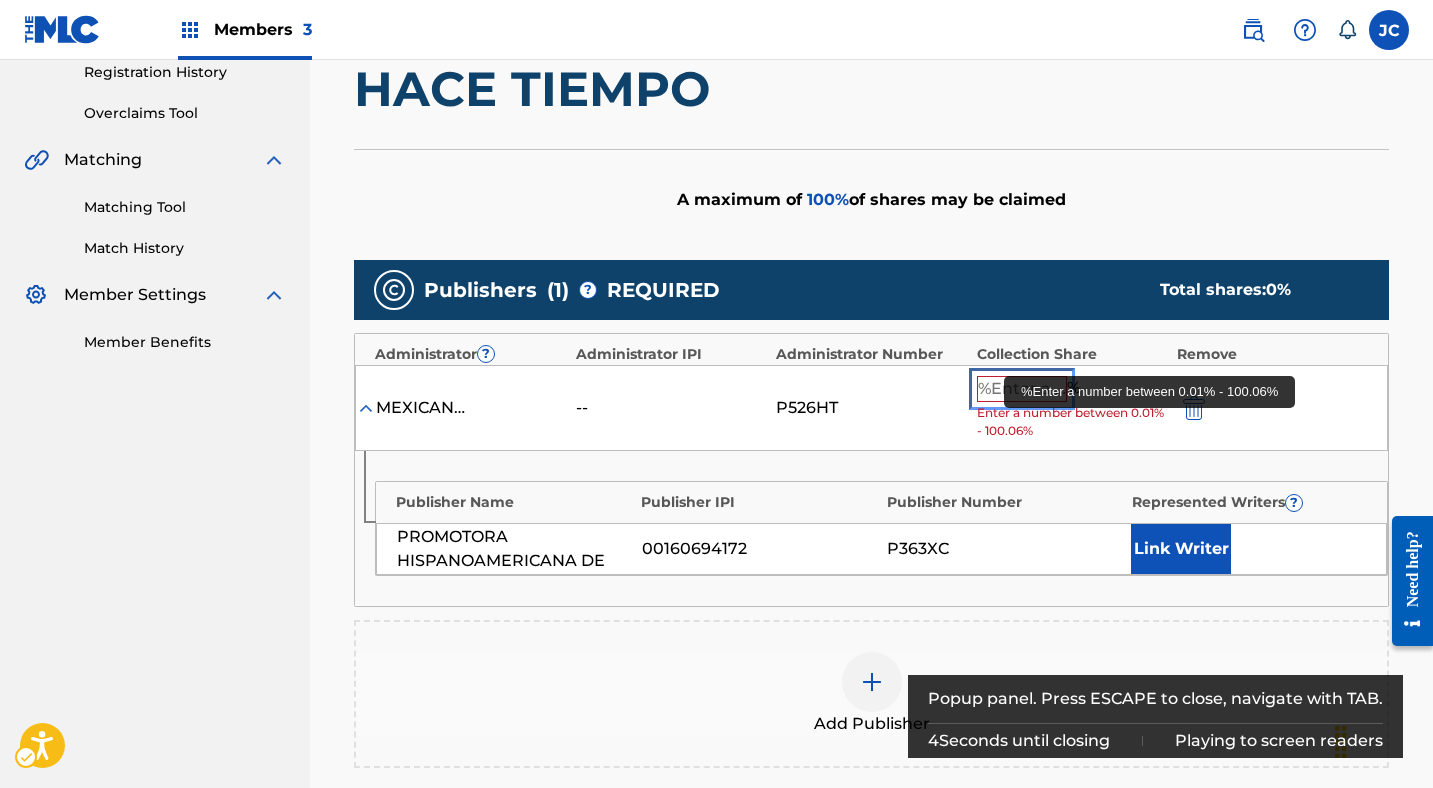 click at bounding box center (1022, 389) 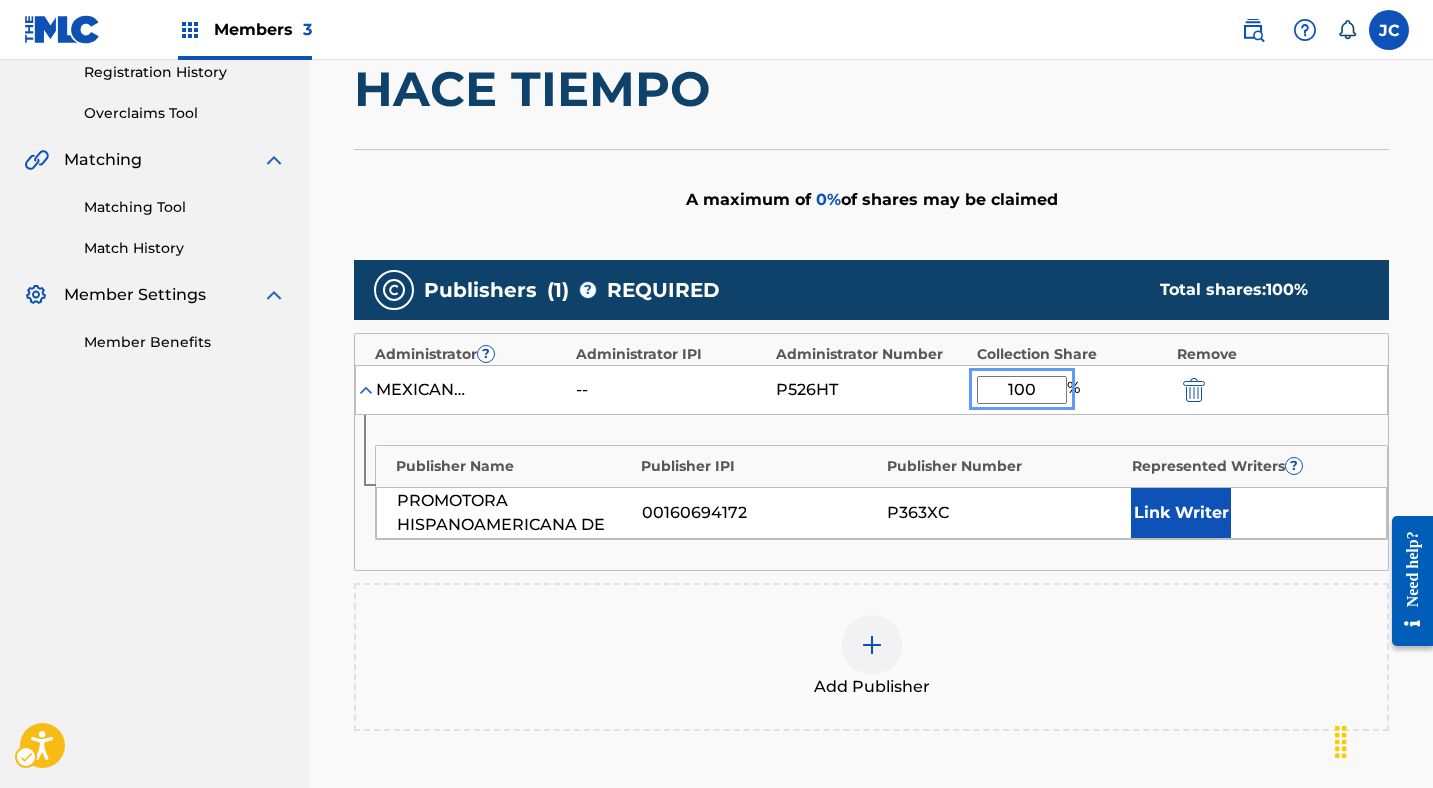 type on "100" 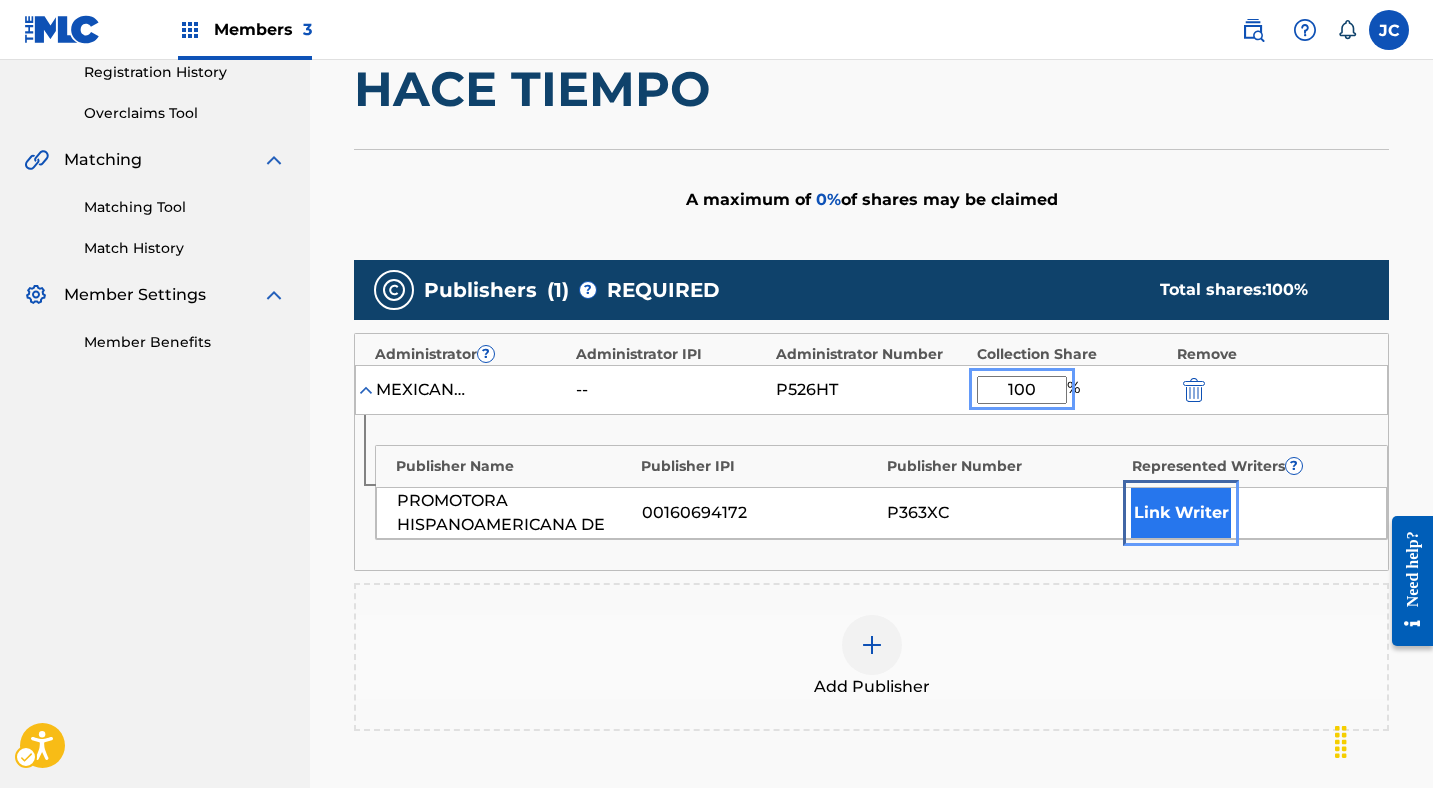 click on "Link Writer" at bounding box center (1181, 513) 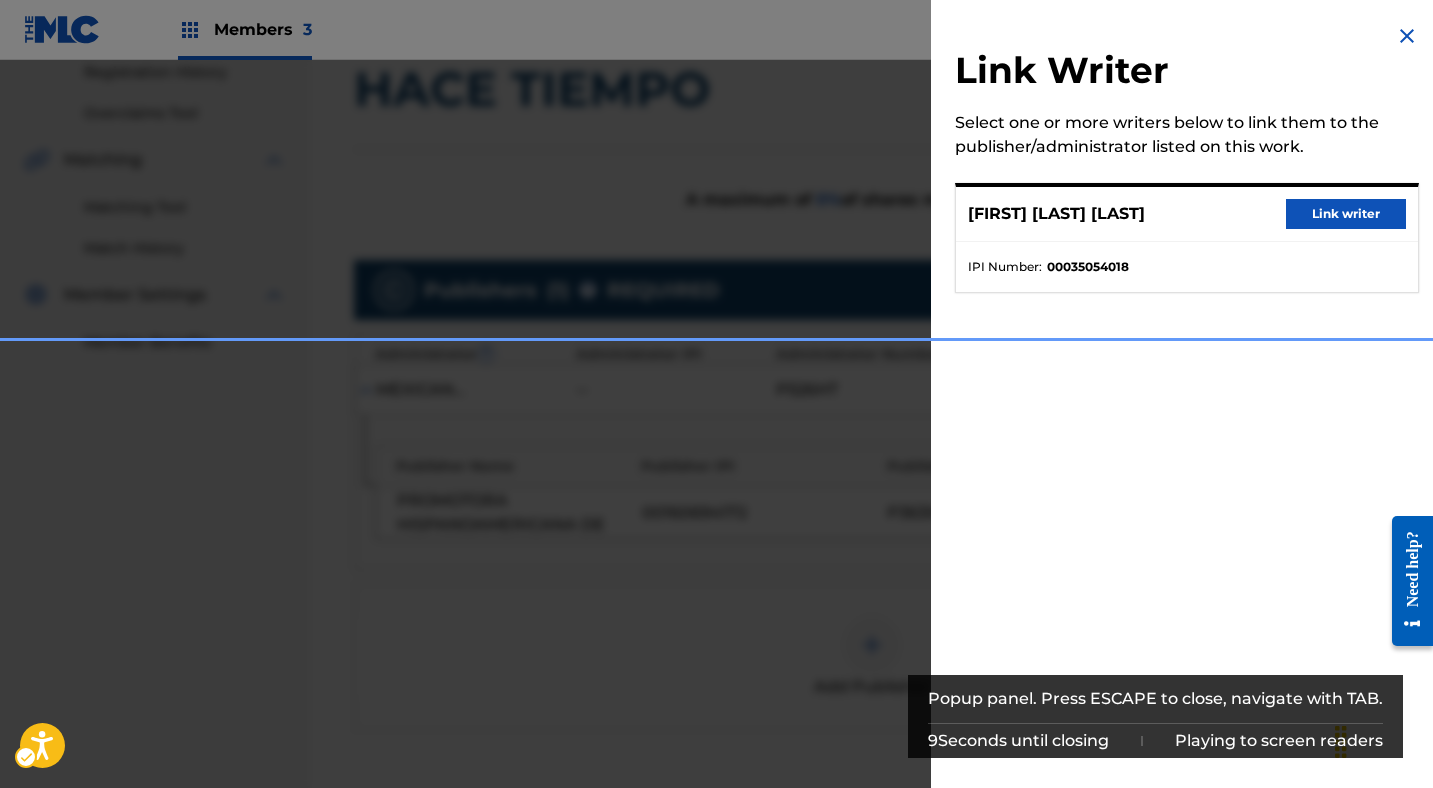 scroll, scrollTop: 672, scrollLeft: 0, axis: vertical 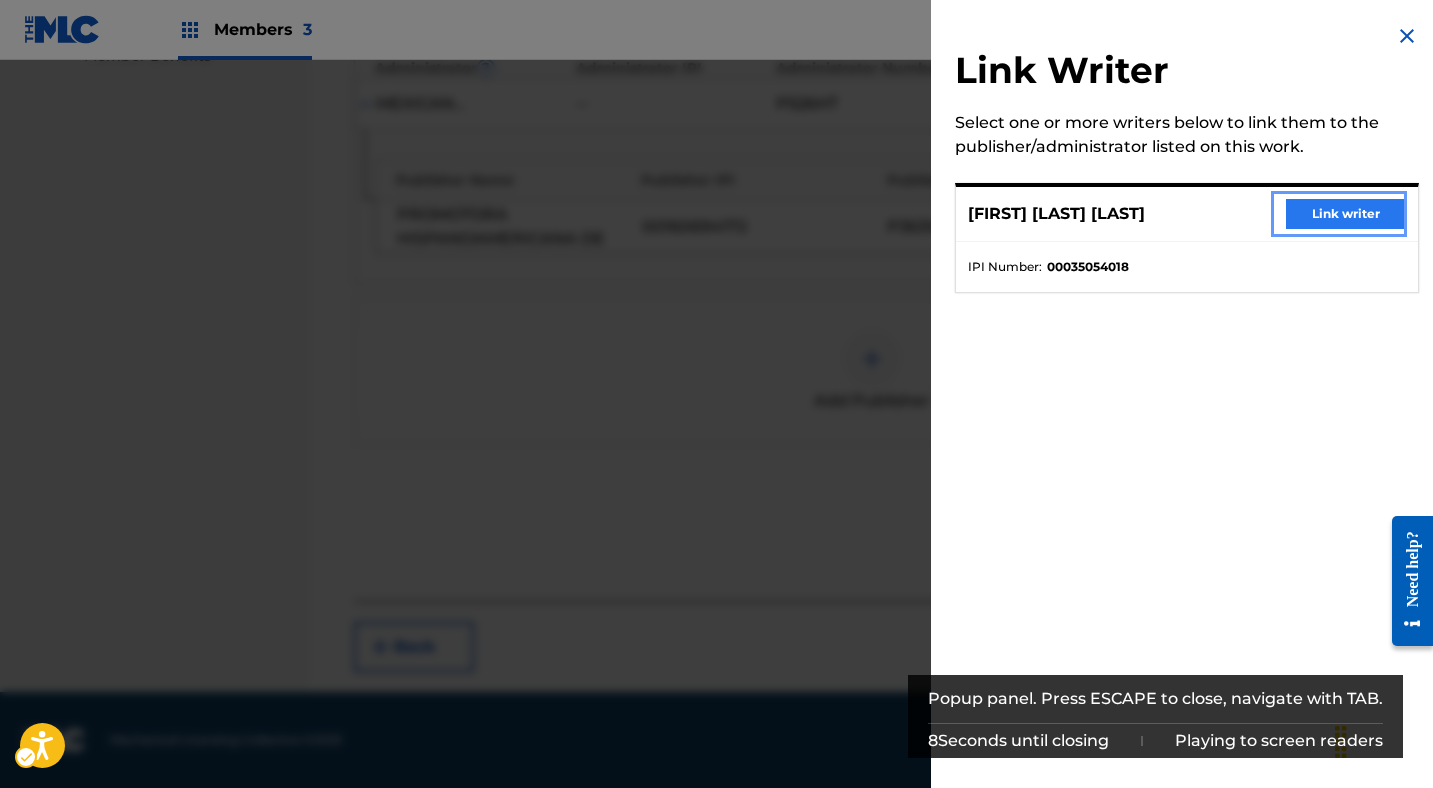 click on "Link writer" at bounding box center (1346, 214) 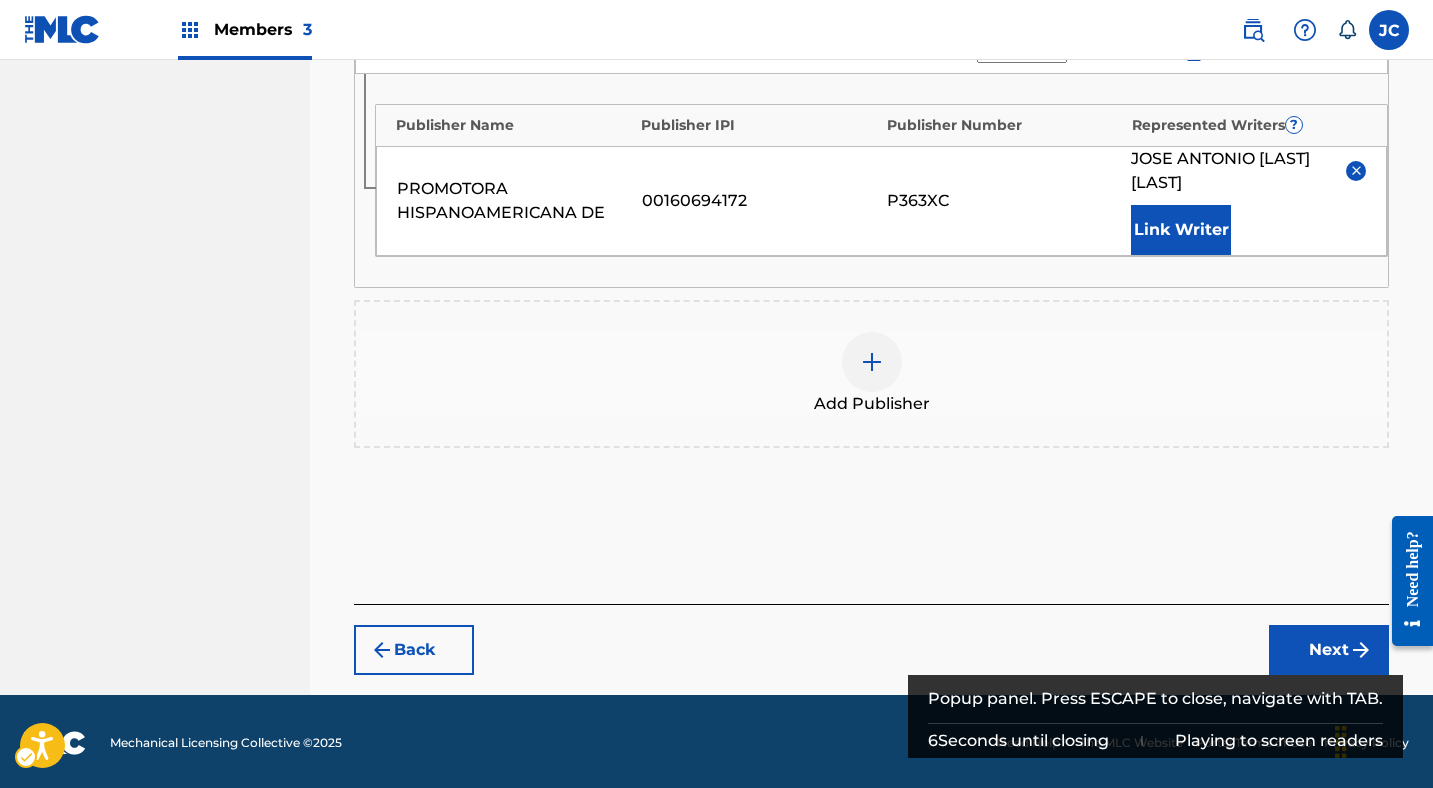 scroll, scrollTop: 730, scrollLeft: 0, axis: vertical 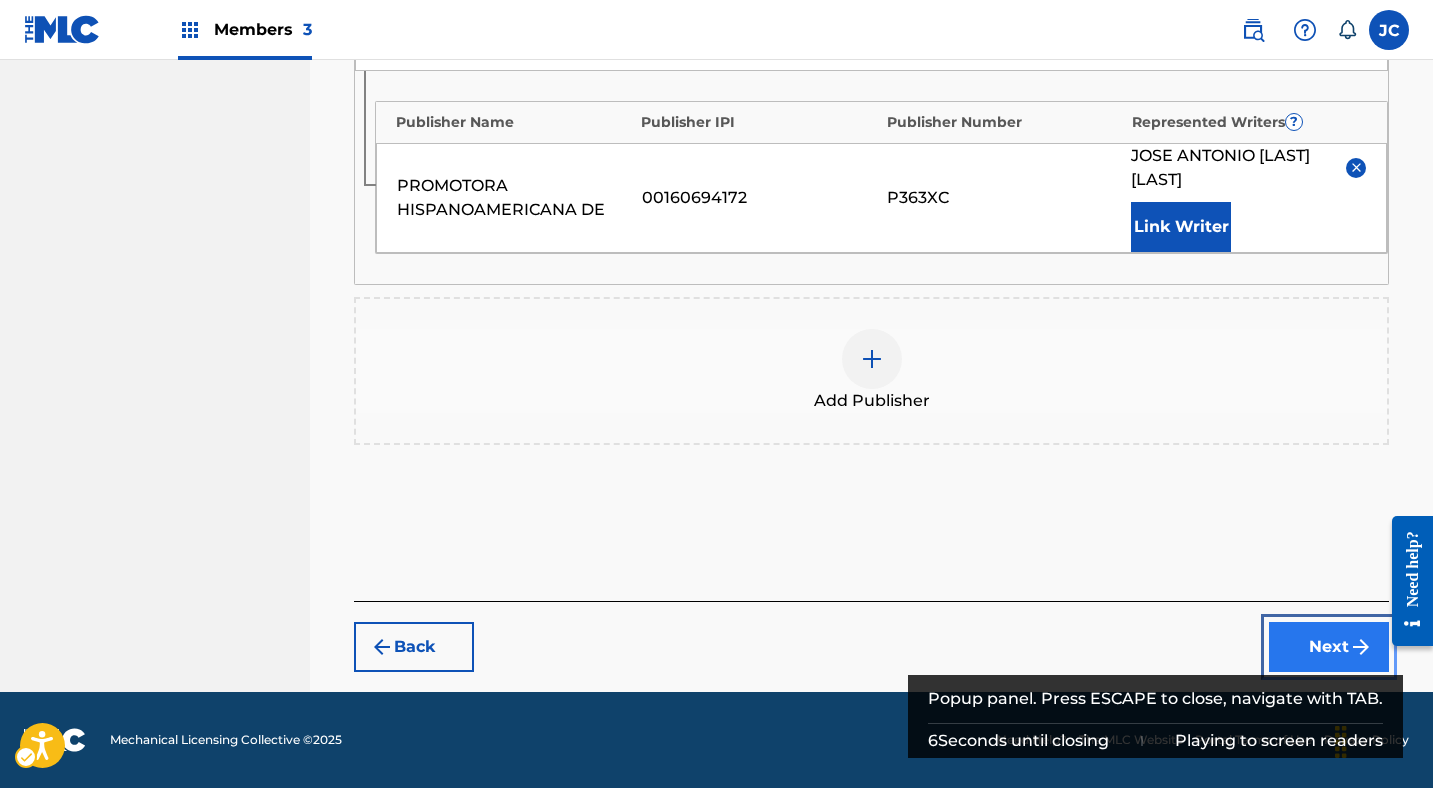 click at bounding box center (1361, 647) 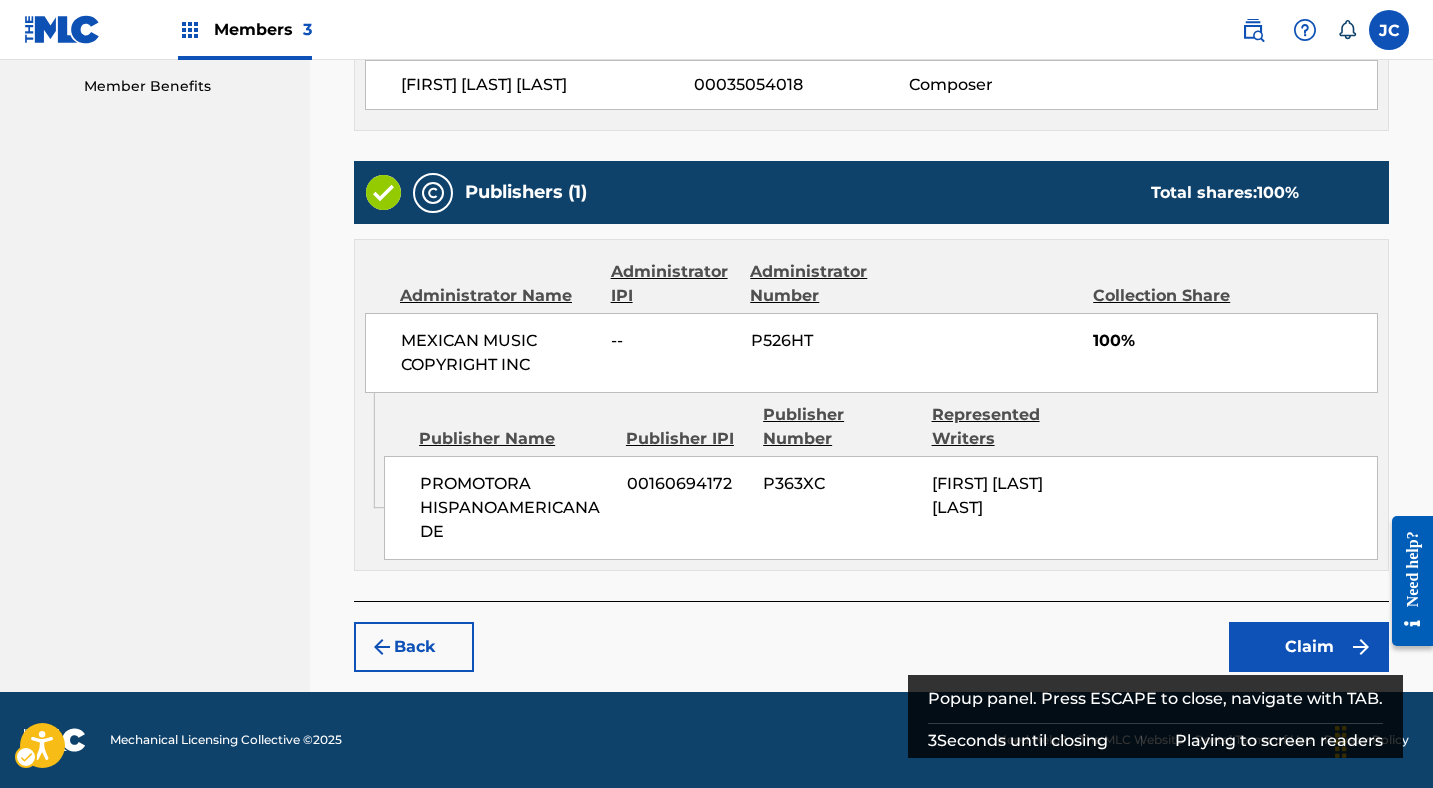 scroll, scrollTop: 649, scrollLeft: 0, axis: vertical 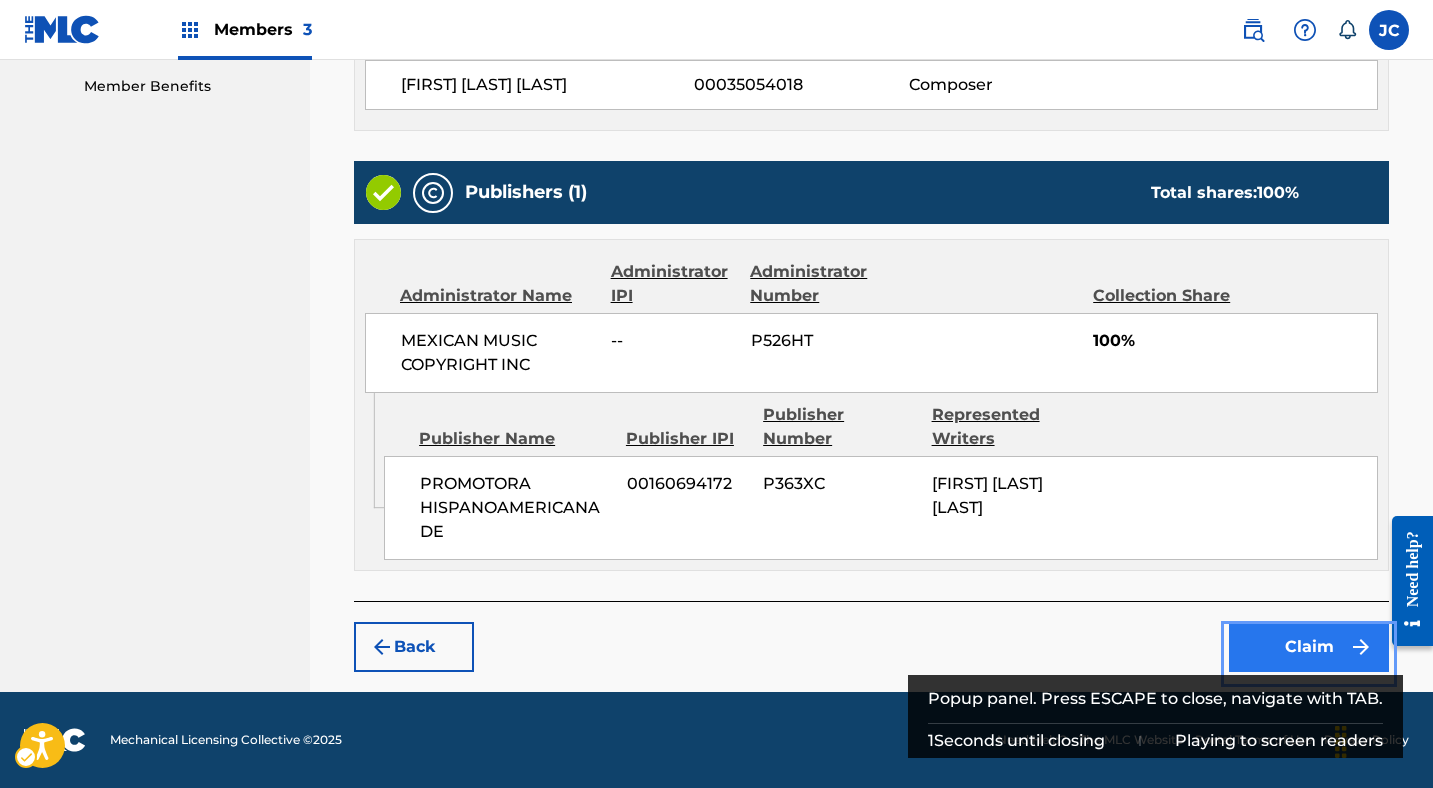 click on "Claim" at bounding box center [1309, 647] 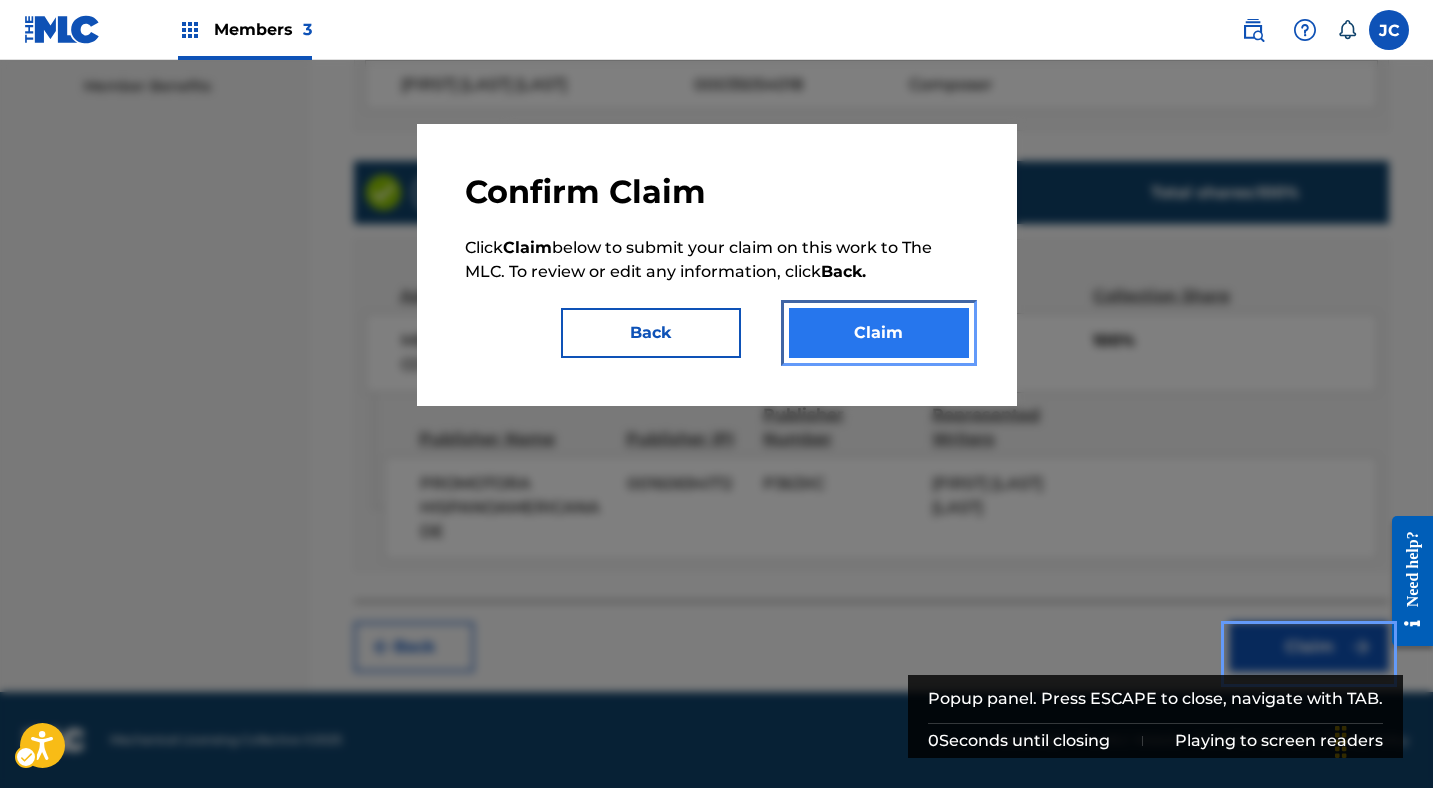 click on "Claim" at bounding box center [879, 333] 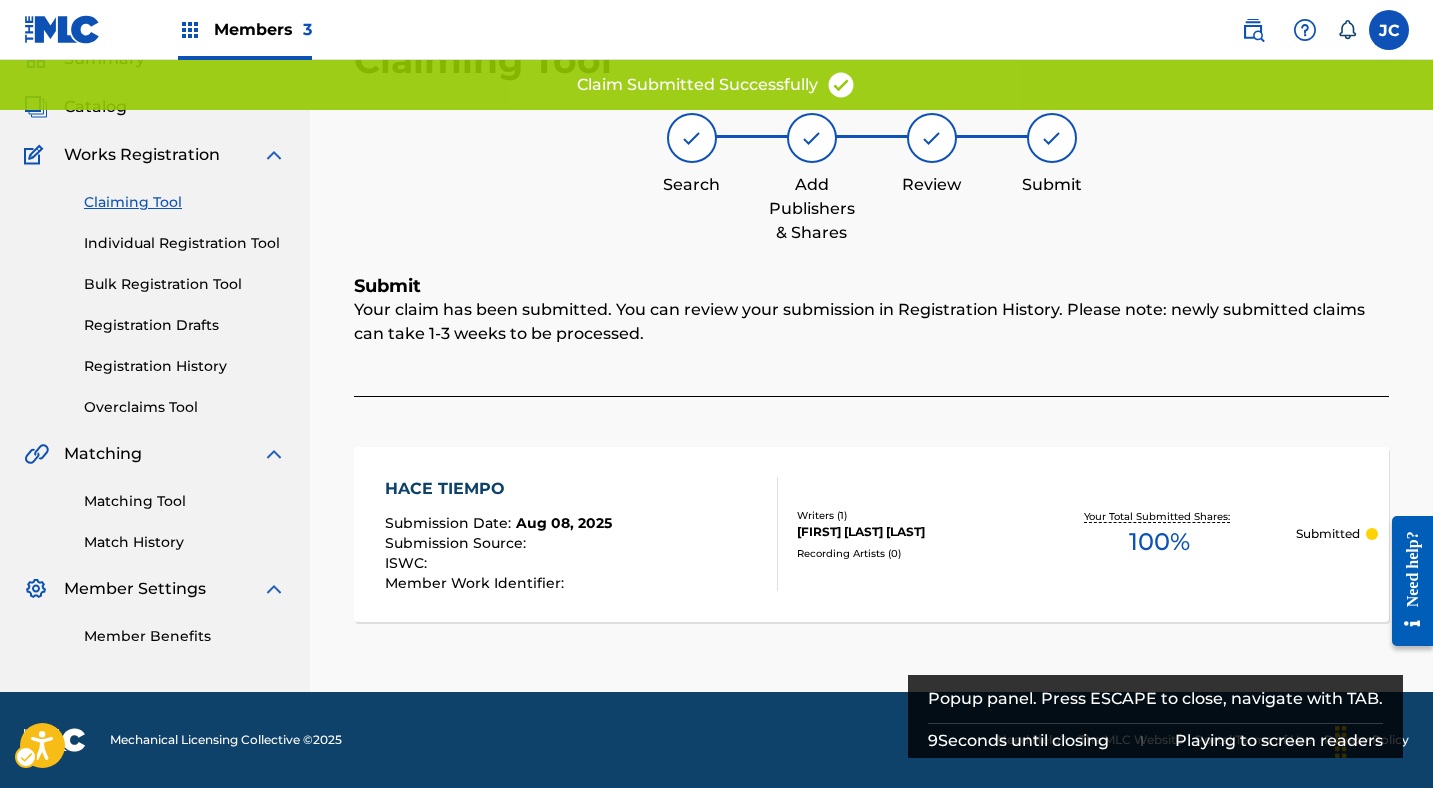 scroll, scrollTop: 91, scrollLeft: 0, axis: vertical 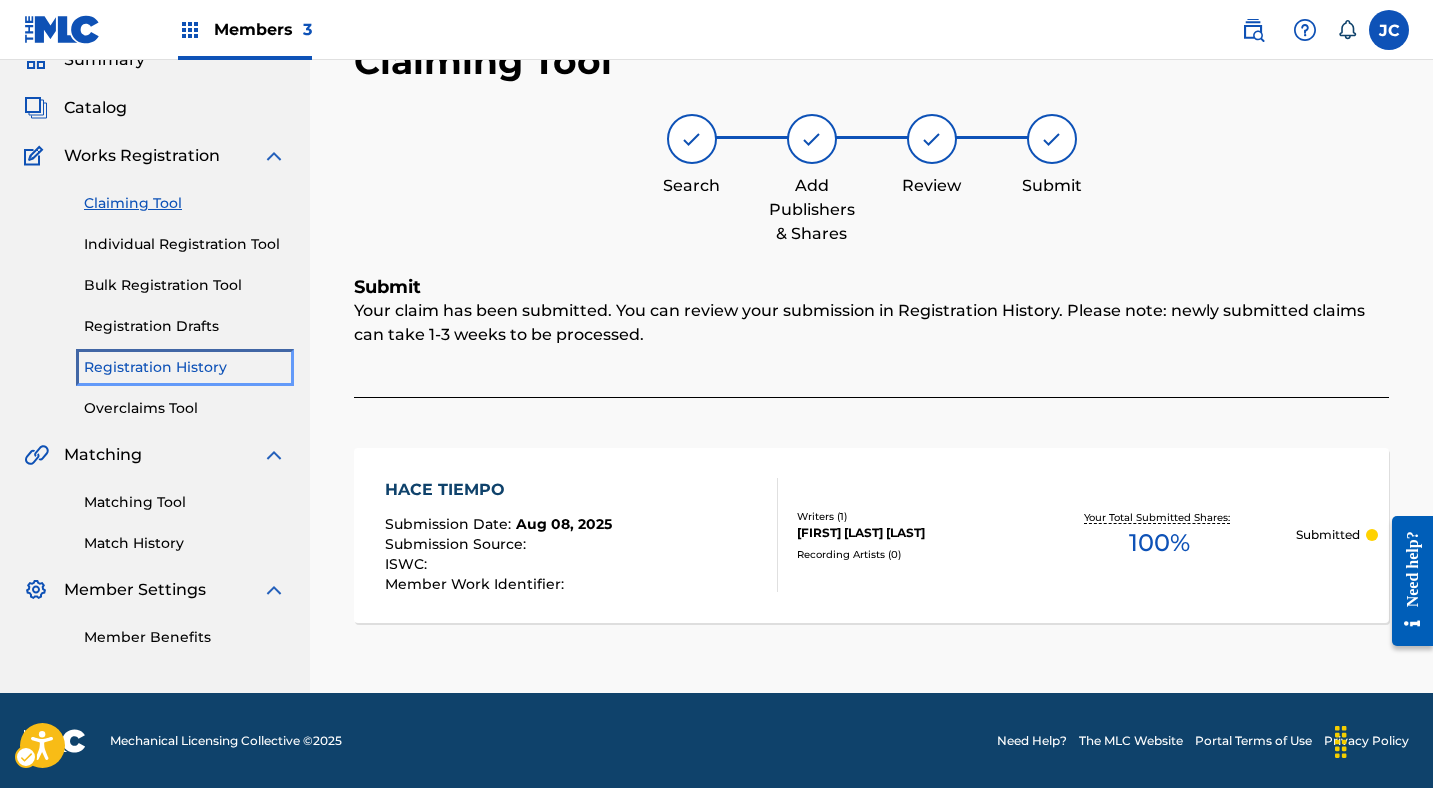 click on "Registration History" at bounding box center (185, 367) 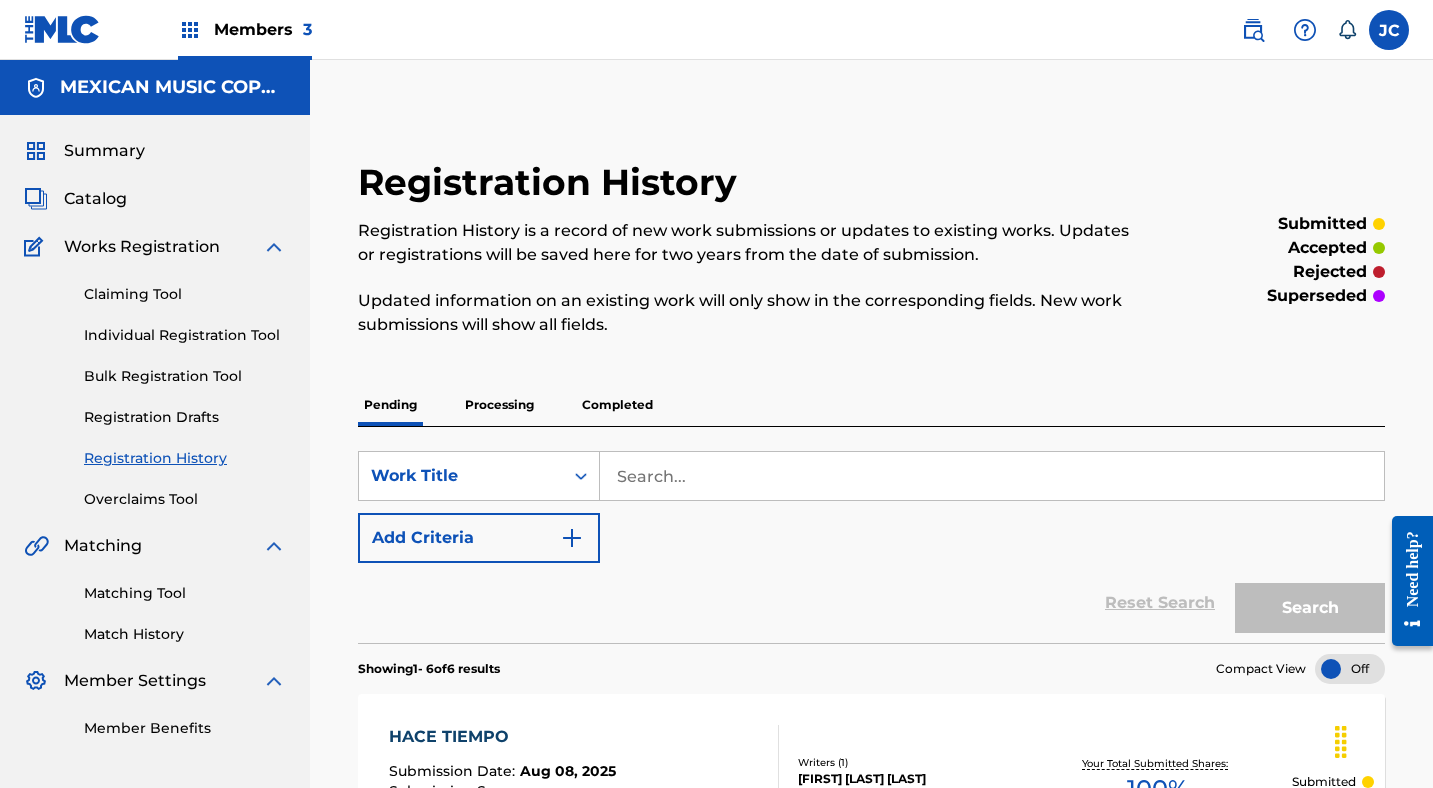scroll, scrollTop: 79, scrollLeft: 0, axis: vertical 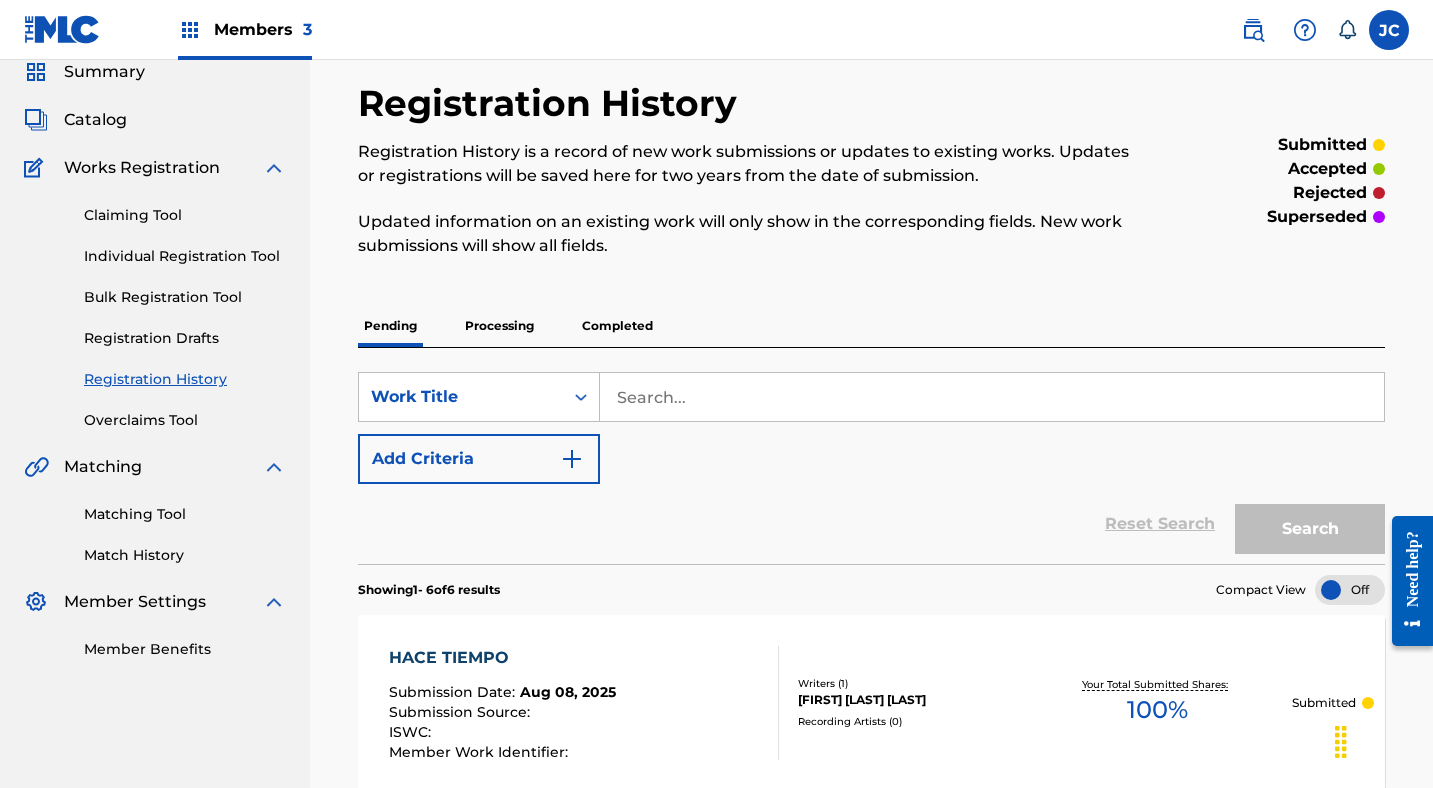 click on "HACE TIEMPO Submission Date : [DATE] Submission Source : ISWC : Member Work Identifier : Writers ( 1 ) [FIRST] [LAST] [LAST] Recording Artists ( 0 ) Your Total Submitted Shares: 100 % Submitted MORIR O VIVIR Submission Date : [DATE] Submission Source : ISWC : Member Work Identifier : Writers ( 1 ) [FIRST] [LAST] [LAST] Recording Artists ( 0 ) Your Total Submitted Shares: 100 % Submitted ANDAMOS ENAMORADOS Submission Date : [DATE] Submission Source : ISWC : Member Work Identifier : Writers ( 1 ) [FIRST] [LAST] [LAST] Recording Artists ( 0 ) Your Total Submitted Shares: 100 % Submitted POR ACCIDENTE Submission Date : [DATE] Submission Source : ISWC : Member Work Identifier : Writers ( 1 ) [FIRST] [LAST] [LAST] Recording Artists ( 0 ) Your Total Submitted Shares: 100 % Submitted EL MES DE LAS ROSAS Submission Date : [DATE] Submission Source : ISWC : Member Work Identifier : Writers ( 1 ) [FIRST] [LAST] Recording Artists ( 0 ) 100 % Submitted" at bounding box center [871, 1334] 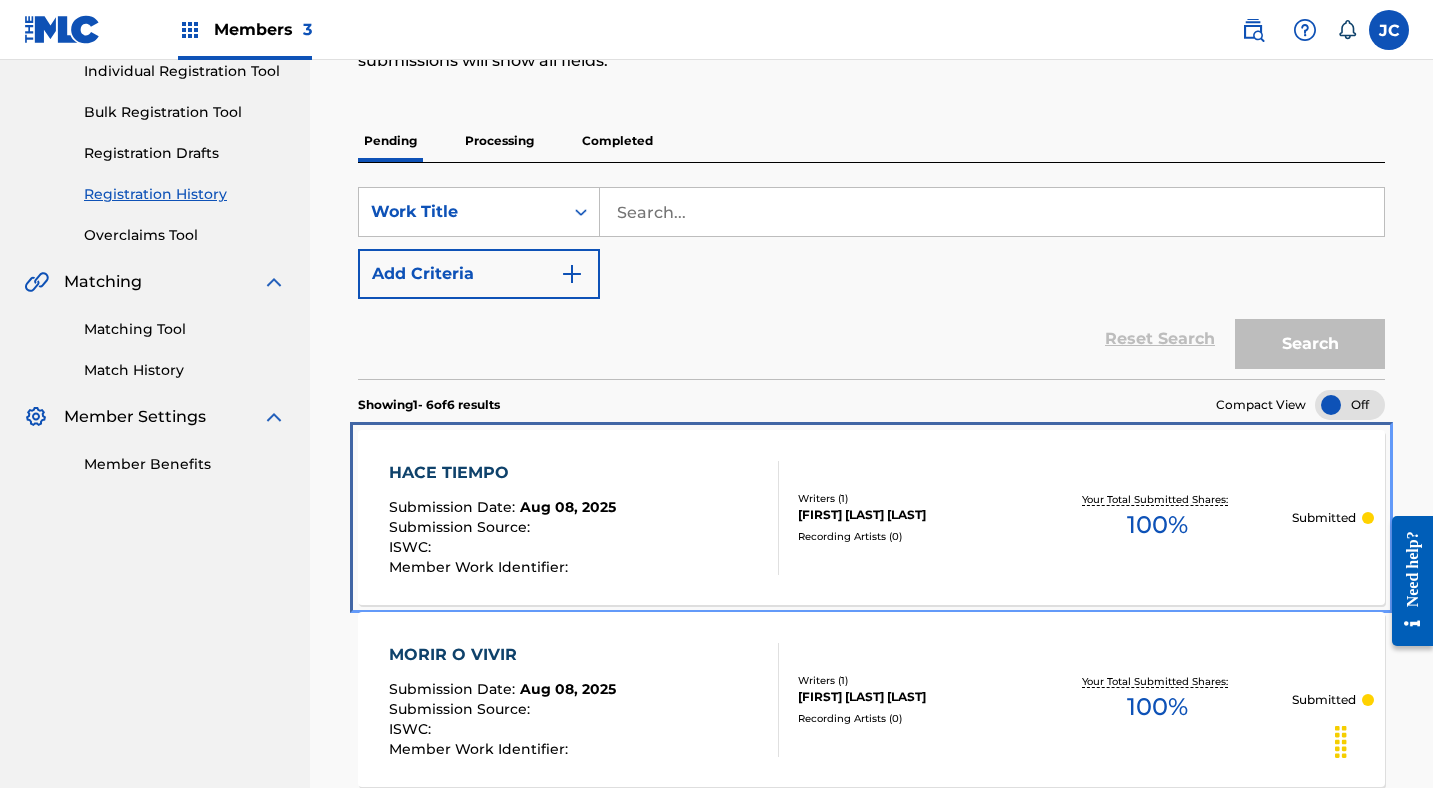 click on "HACE TIEMPO" at bounding box center (502, 473) 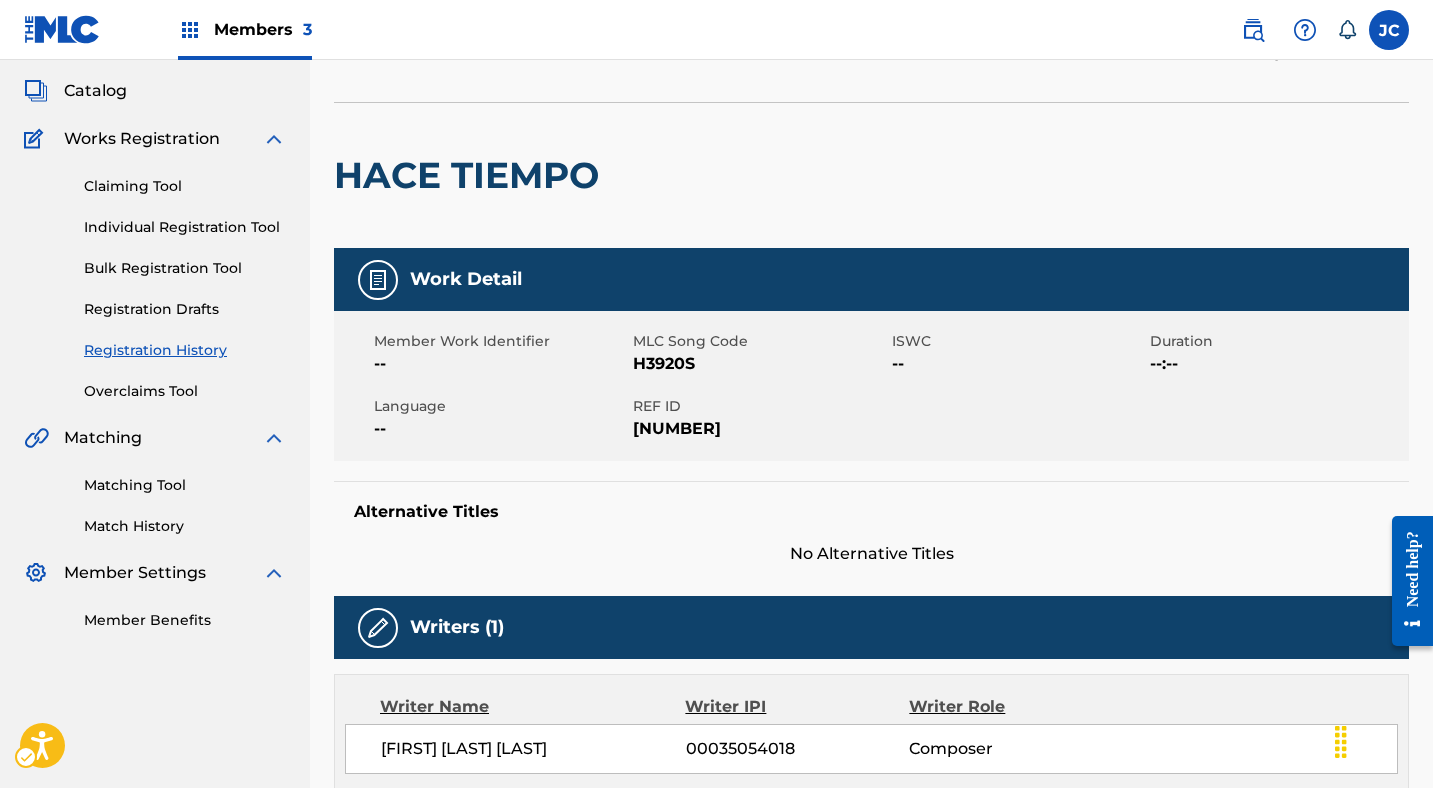 scroll, scrollTop: 0, scrollLeft: 0, axis: both 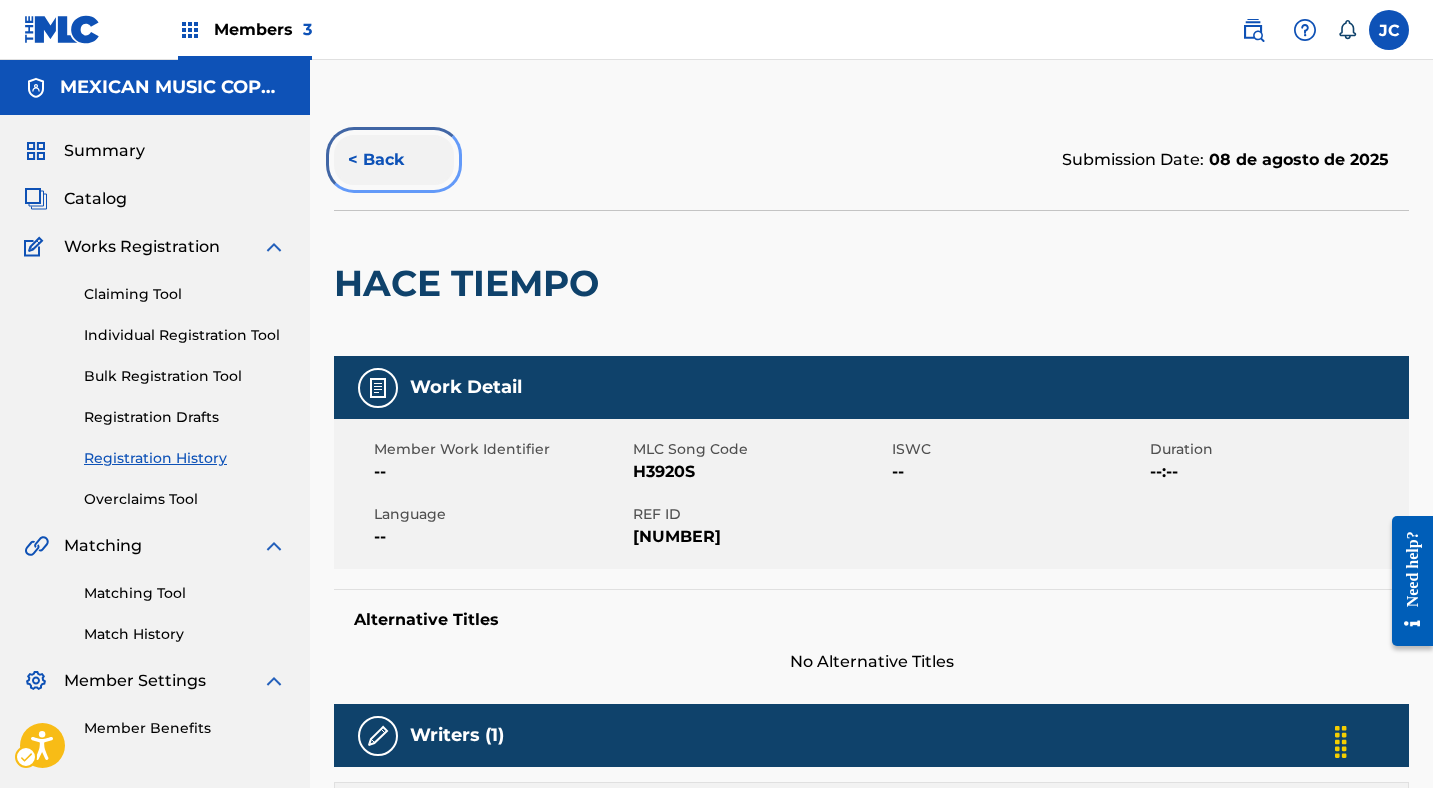 click on "< Back" at bounding box center (394, 160) 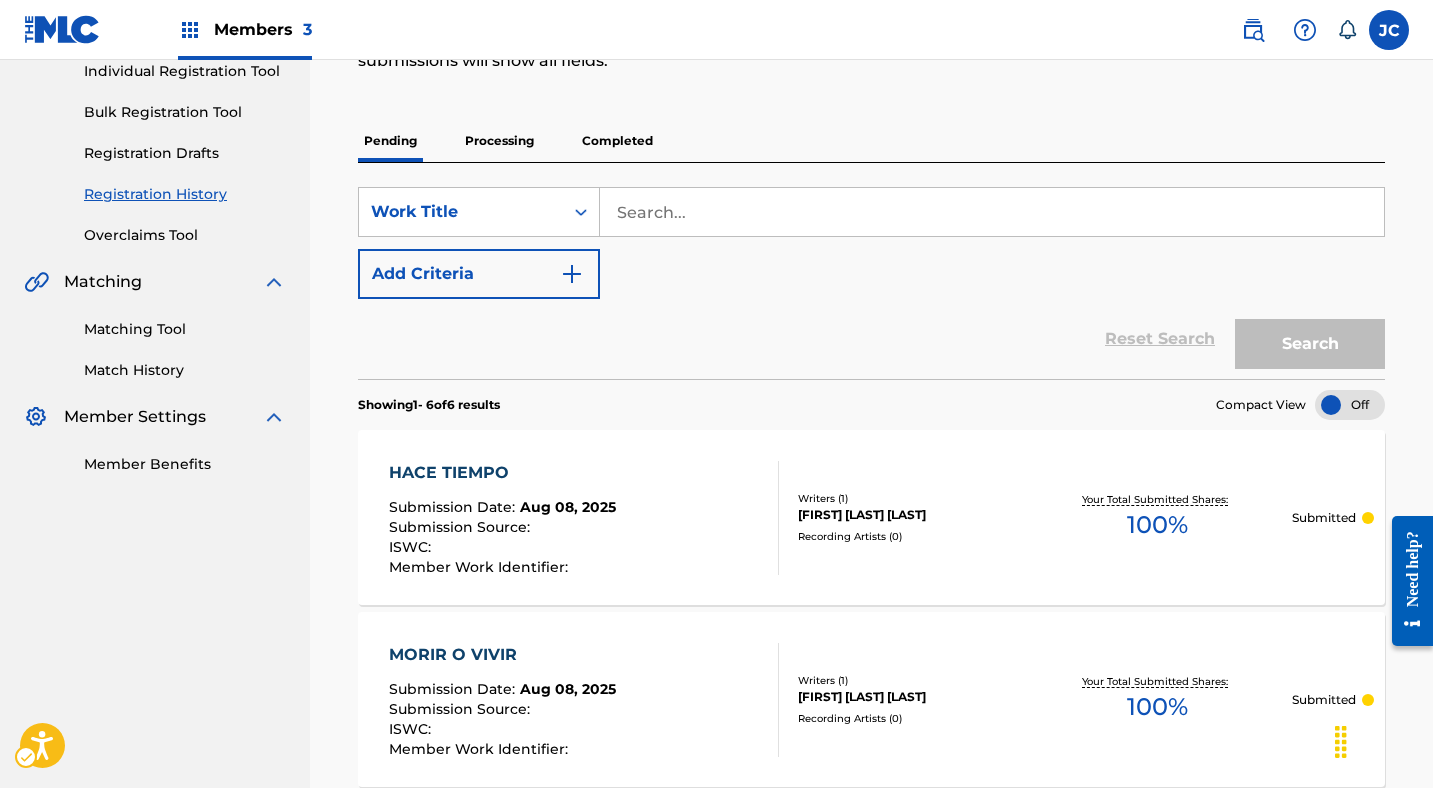 scroll, scrollTop: 0, scrollLeft: 0, axis: both 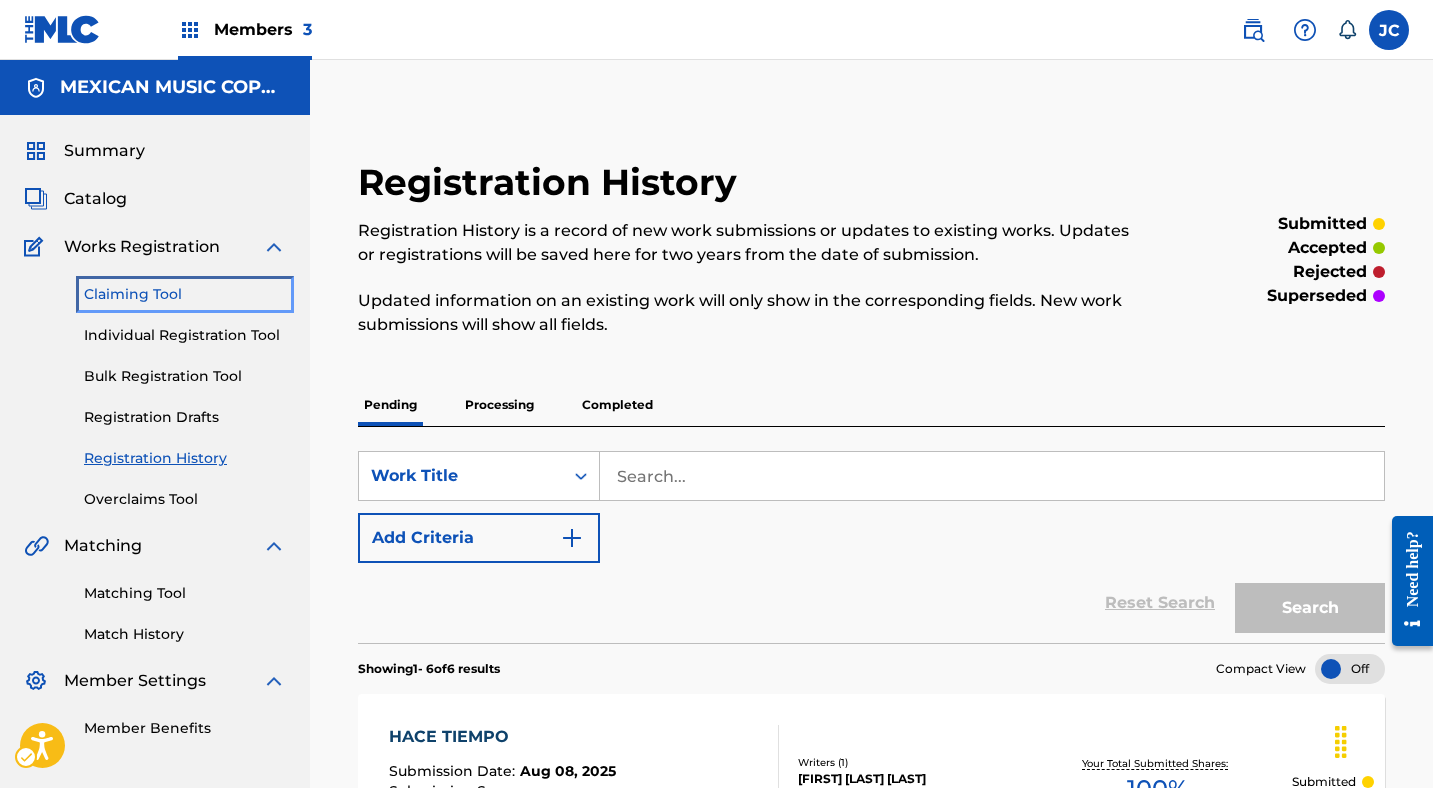 click on "Claiming Tool" at bounding box center [185, 294] 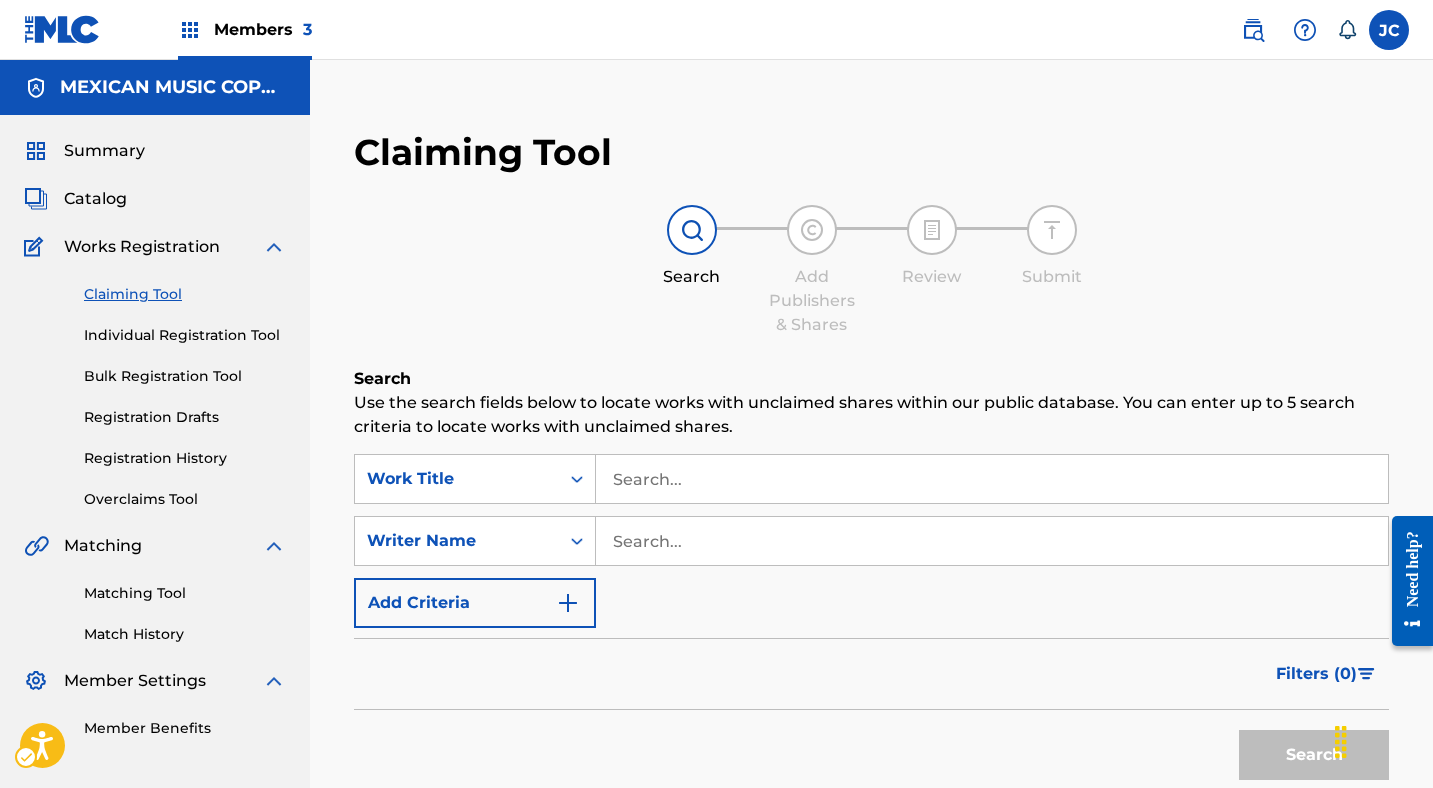 click on "SearchWithCriteria15f78262-4fc2-4b53-ac37-485fe8db774b Work Title SearchWithCriteria6d56d1ca-7e23-4386-8475-321161c30e3d Writer Name Add Criteria" at bounding box center [871, 541] 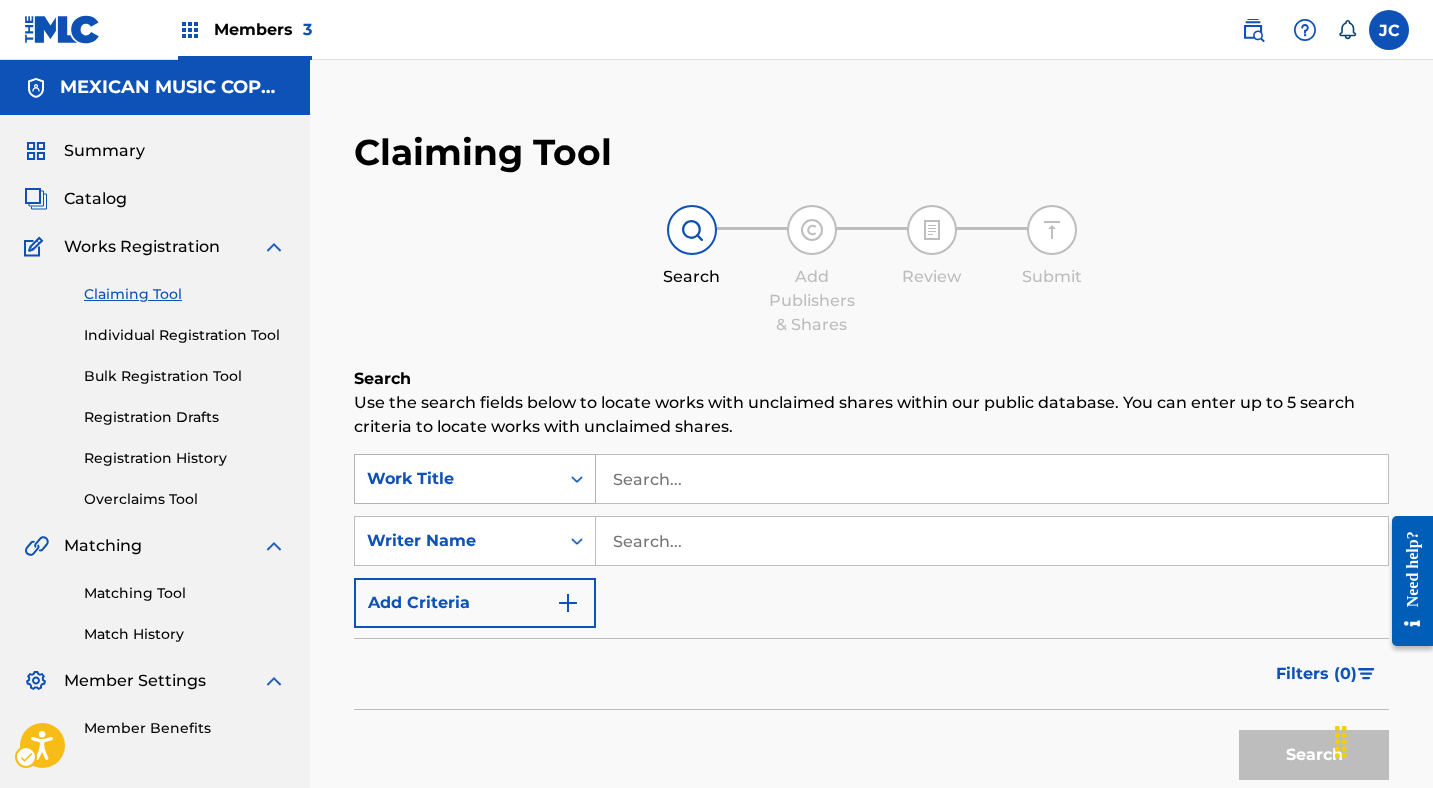 click on "Work Title" at bounding box center (457, 479) 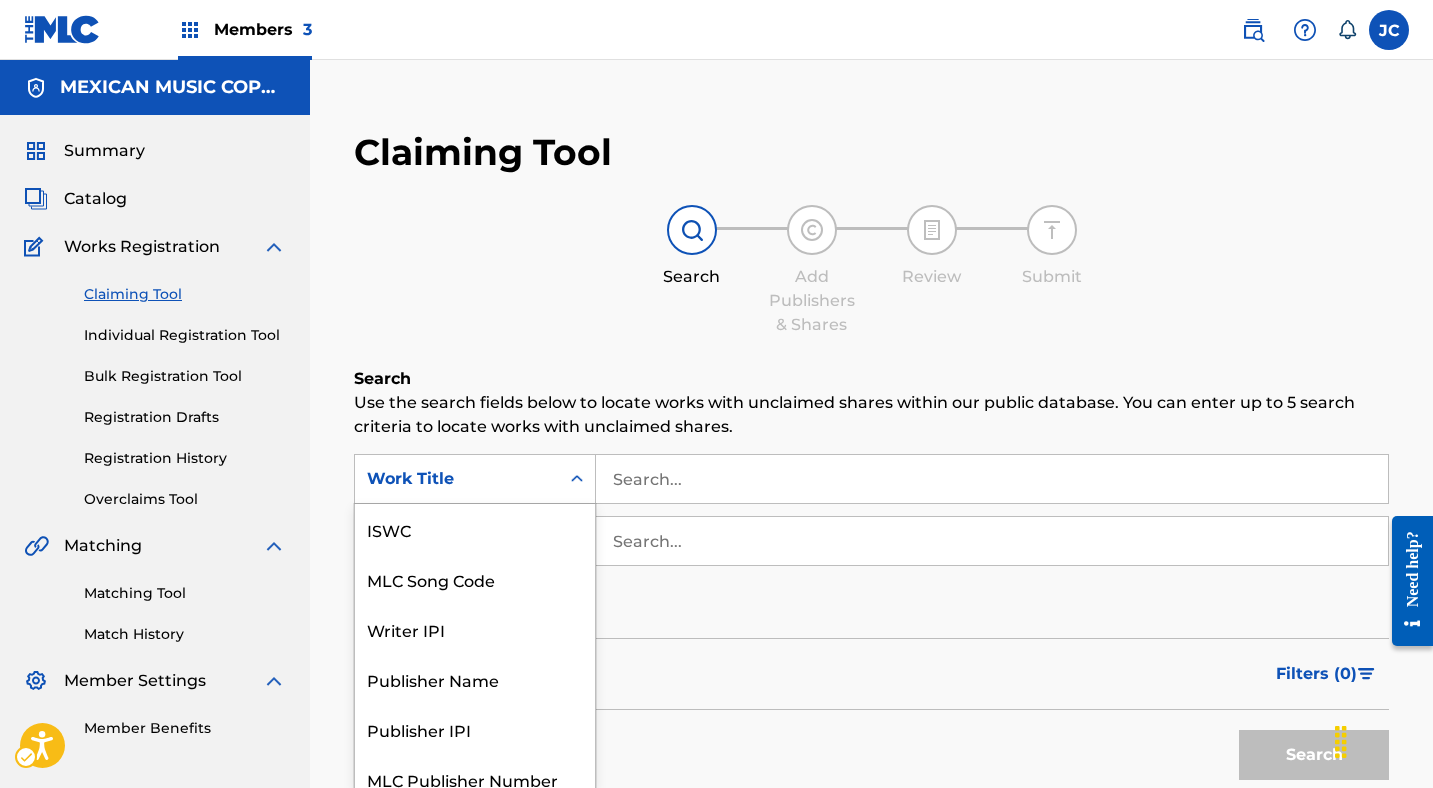 click on "Work Title" at bounding box center [457, 479] 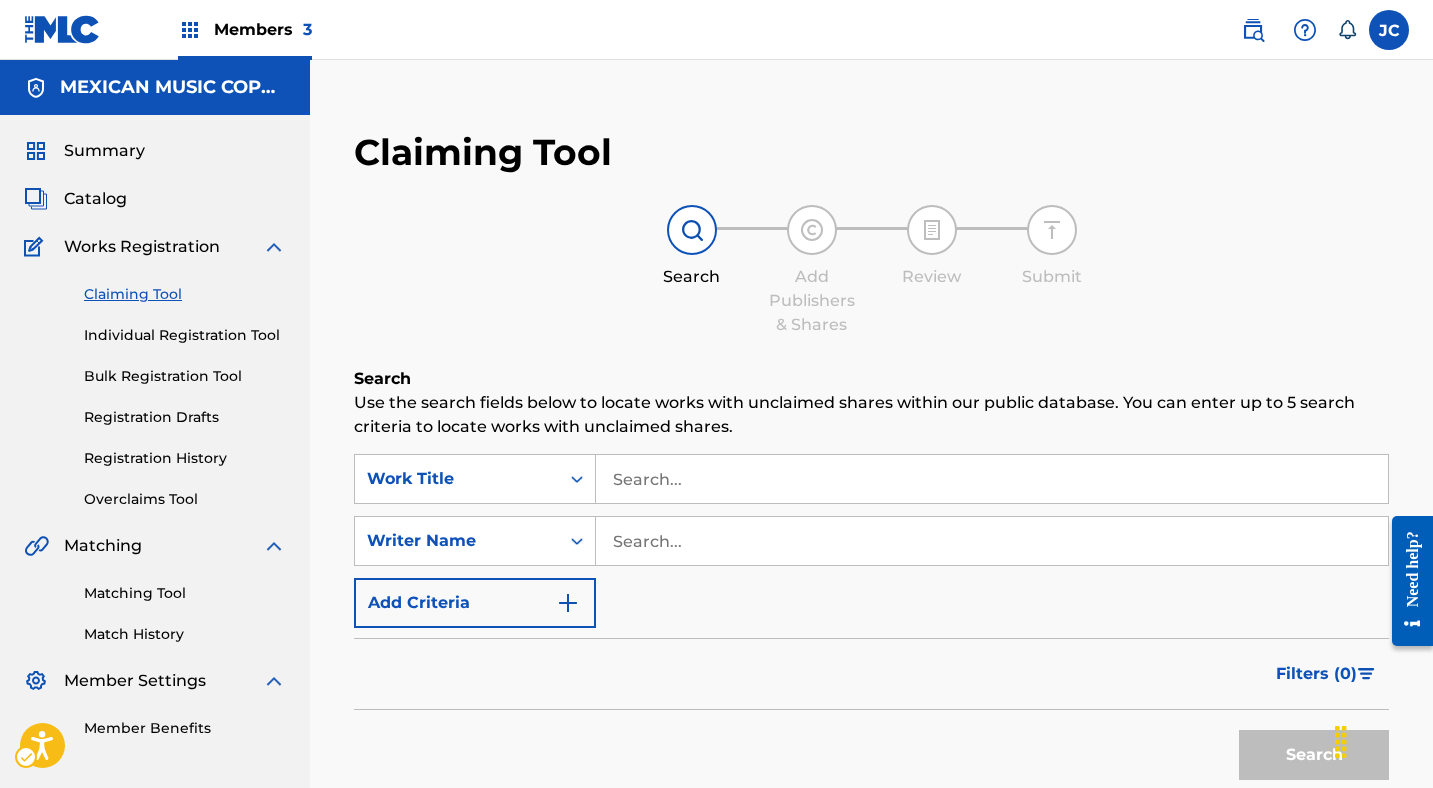 click on "Search" at bounding box center [871, 379] 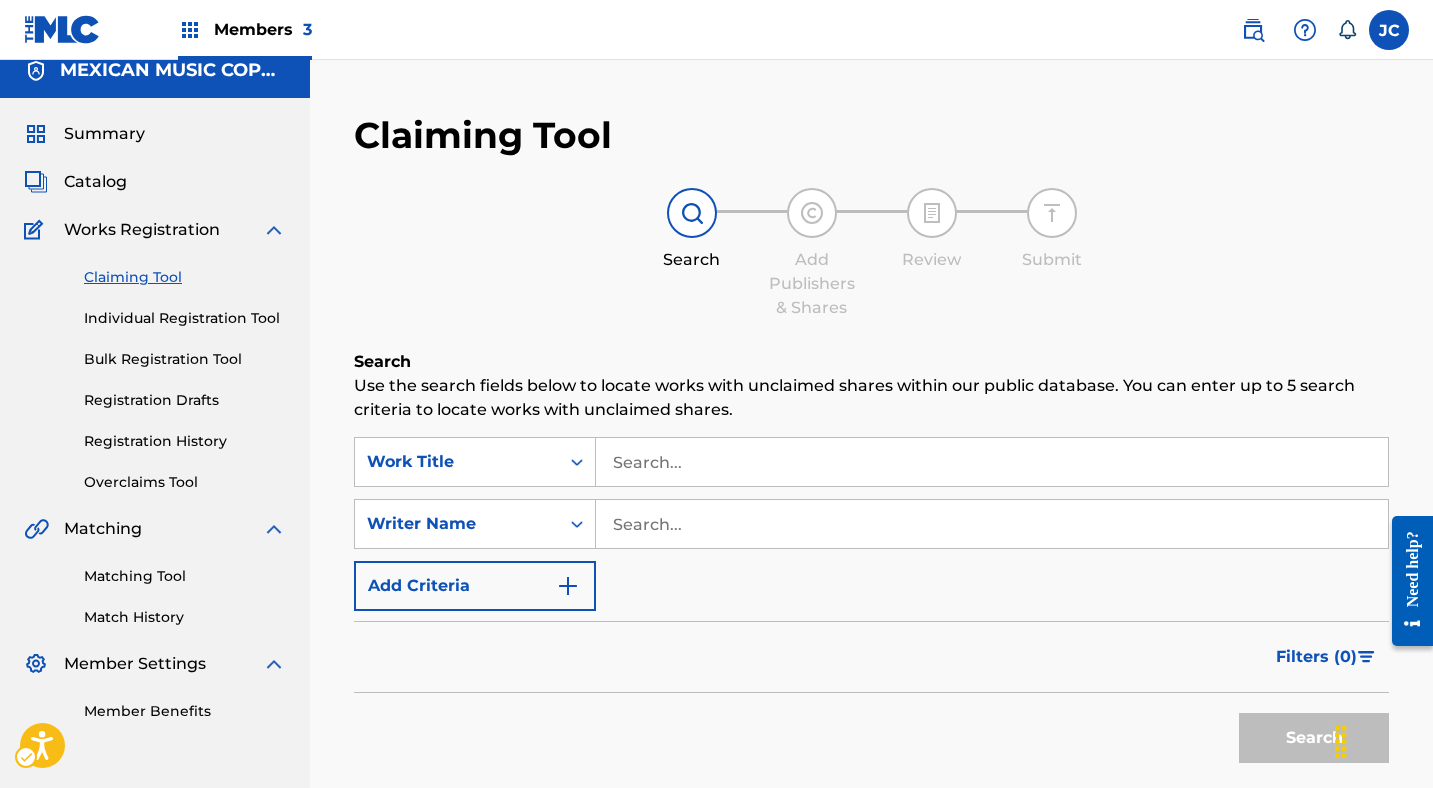 click on "Search Add Publishers & Shares Review Submit" at bounding box center (871, 254) 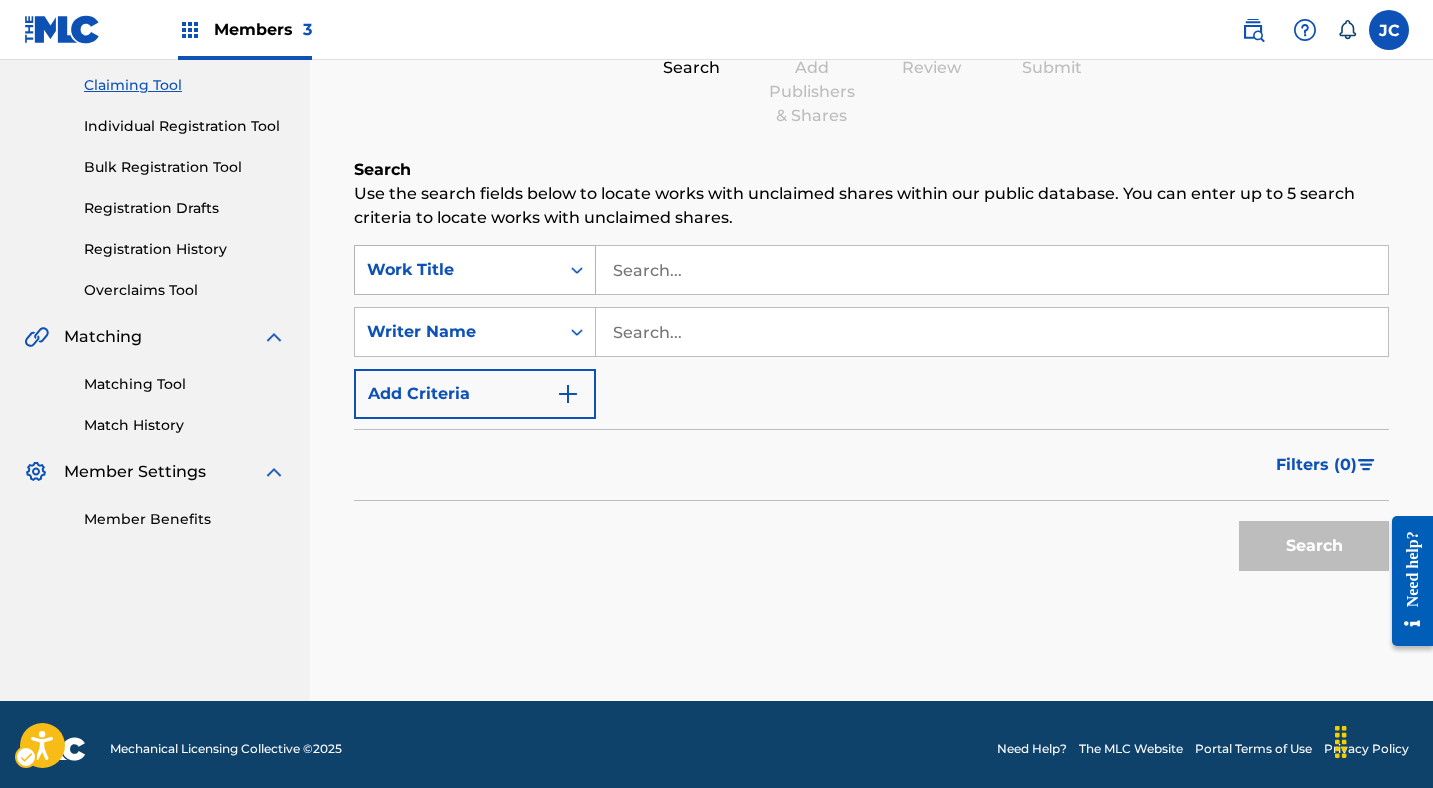 scroll, scrollTop: 218, scrollLeft: 0, axis: vertical 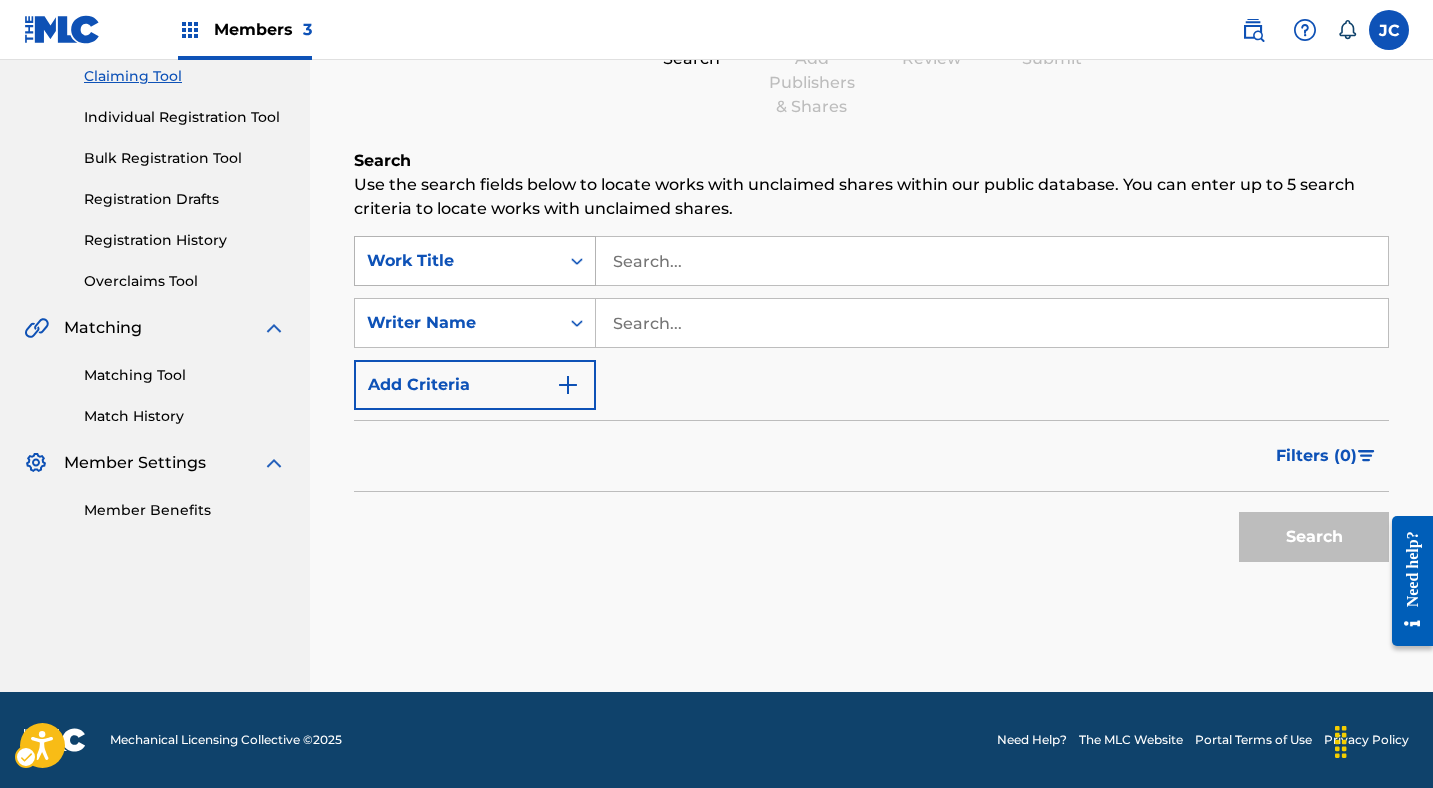 click on "Work Title" at bounding box center (457, 261) 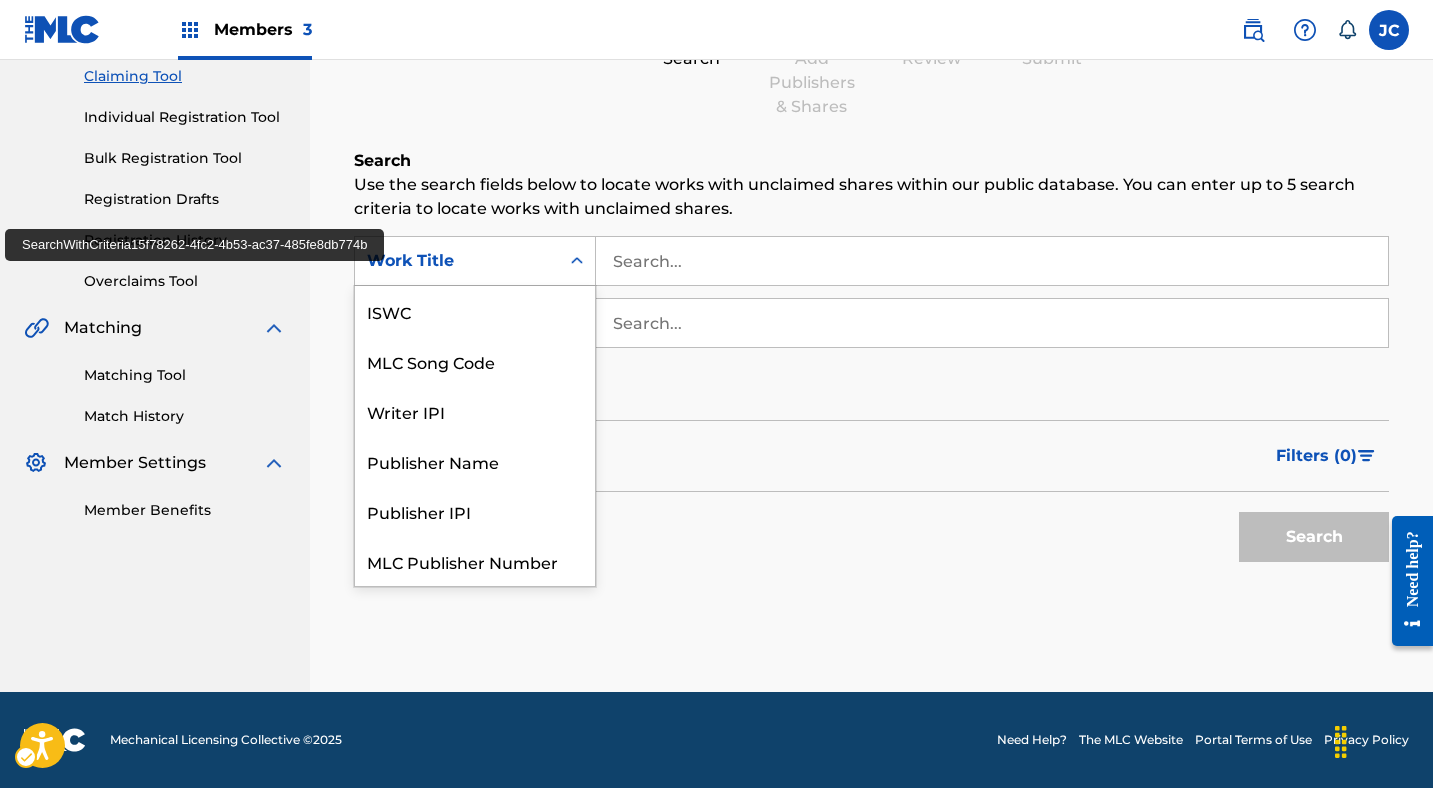 click on "MLC Song Code" at bounding box center (475, 361) 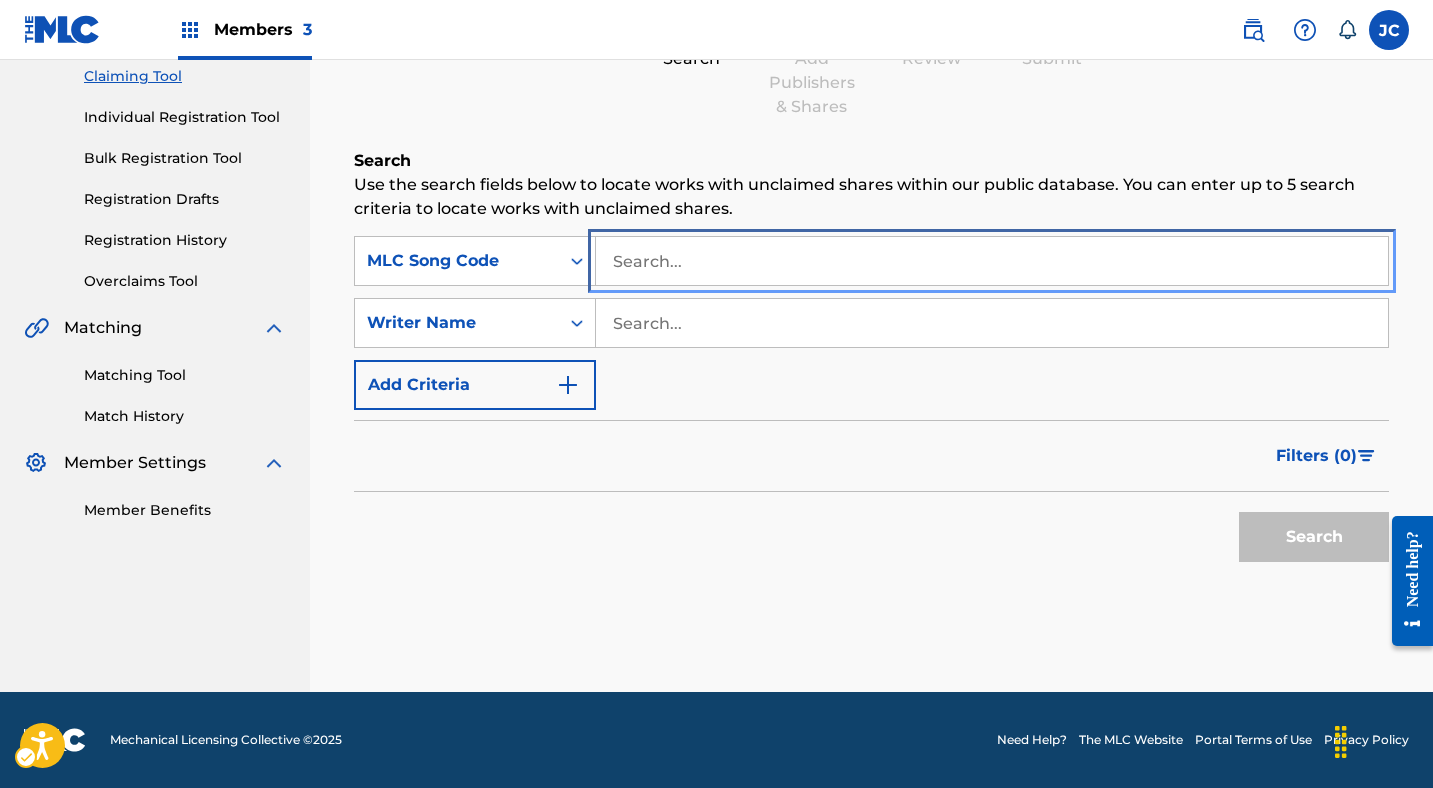 click at bounding box center (992, 261) 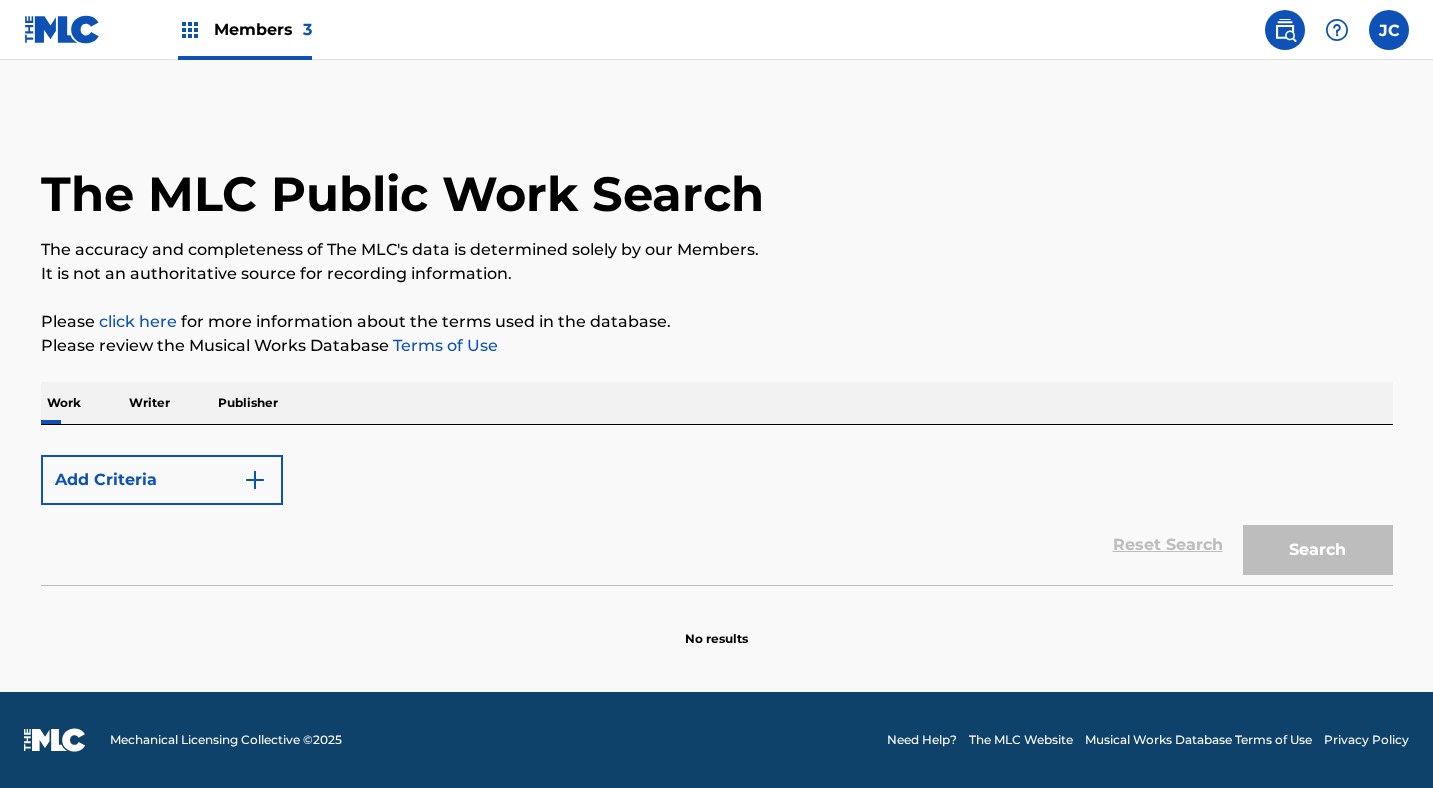 scroll, scrollTop: 0, scrollLeft: 0, axis: both 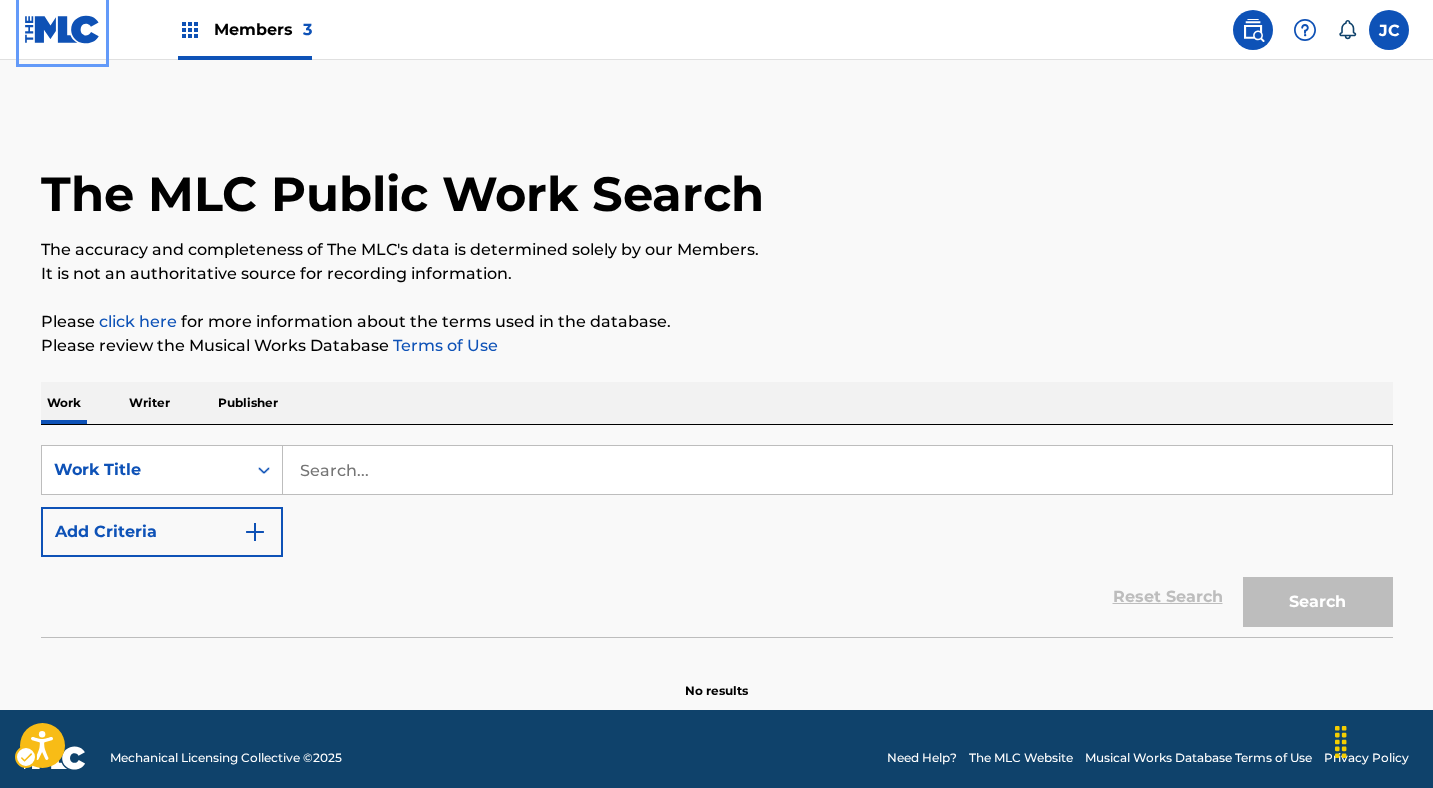click at bounding box center [62, 29] 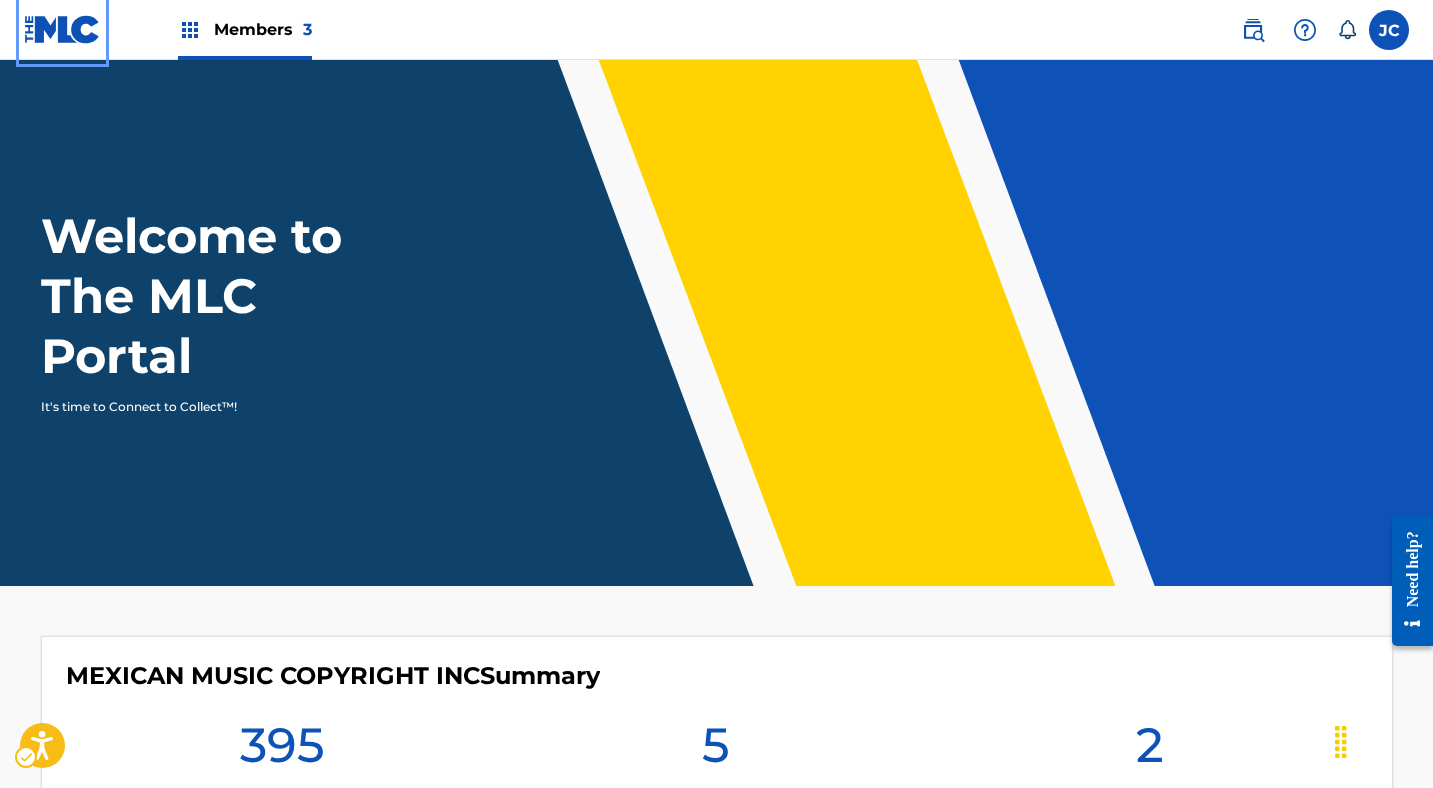 click on "| Redirects to homepage" at bounding box center (62, 29) 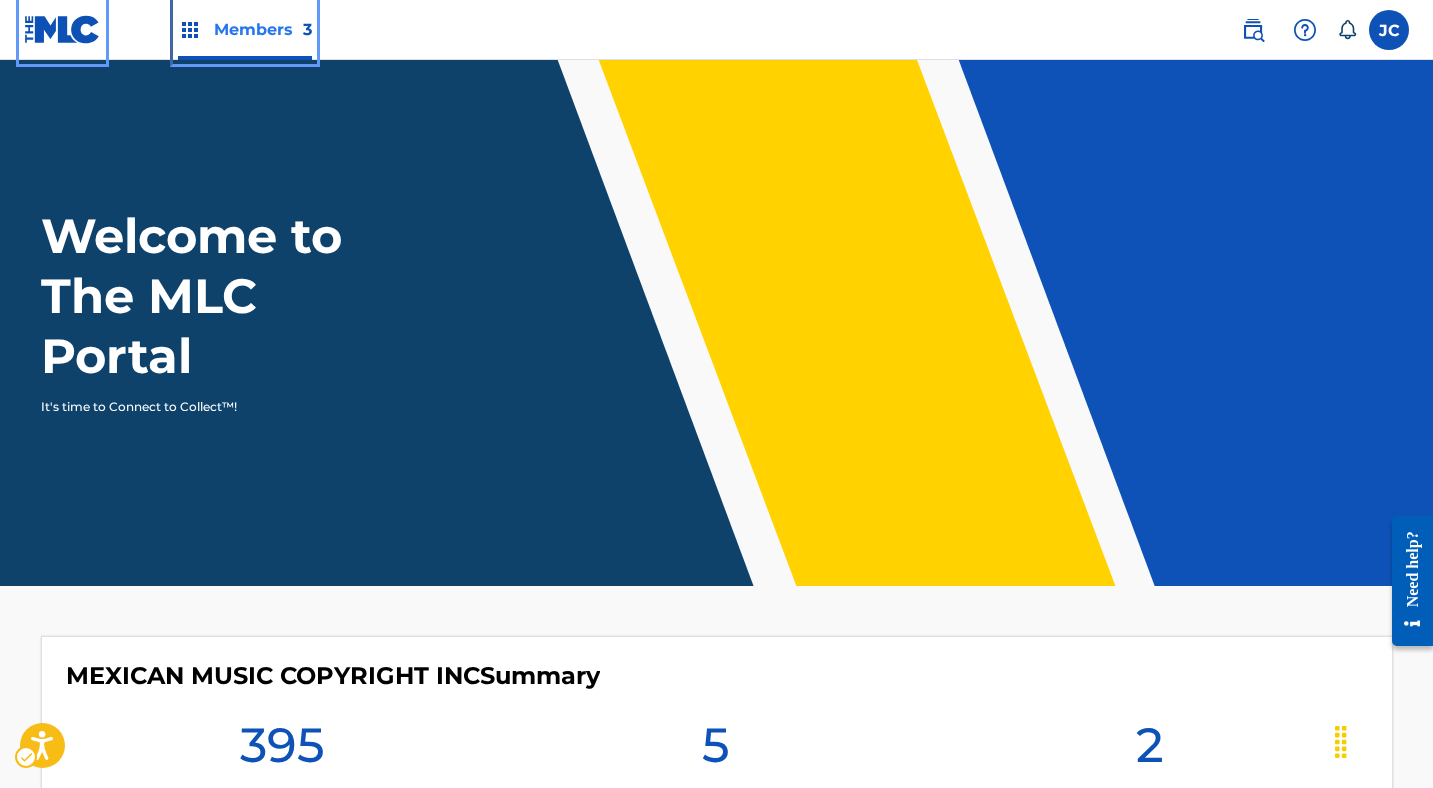 click on "Members    3" at bounding box center [245, 29] 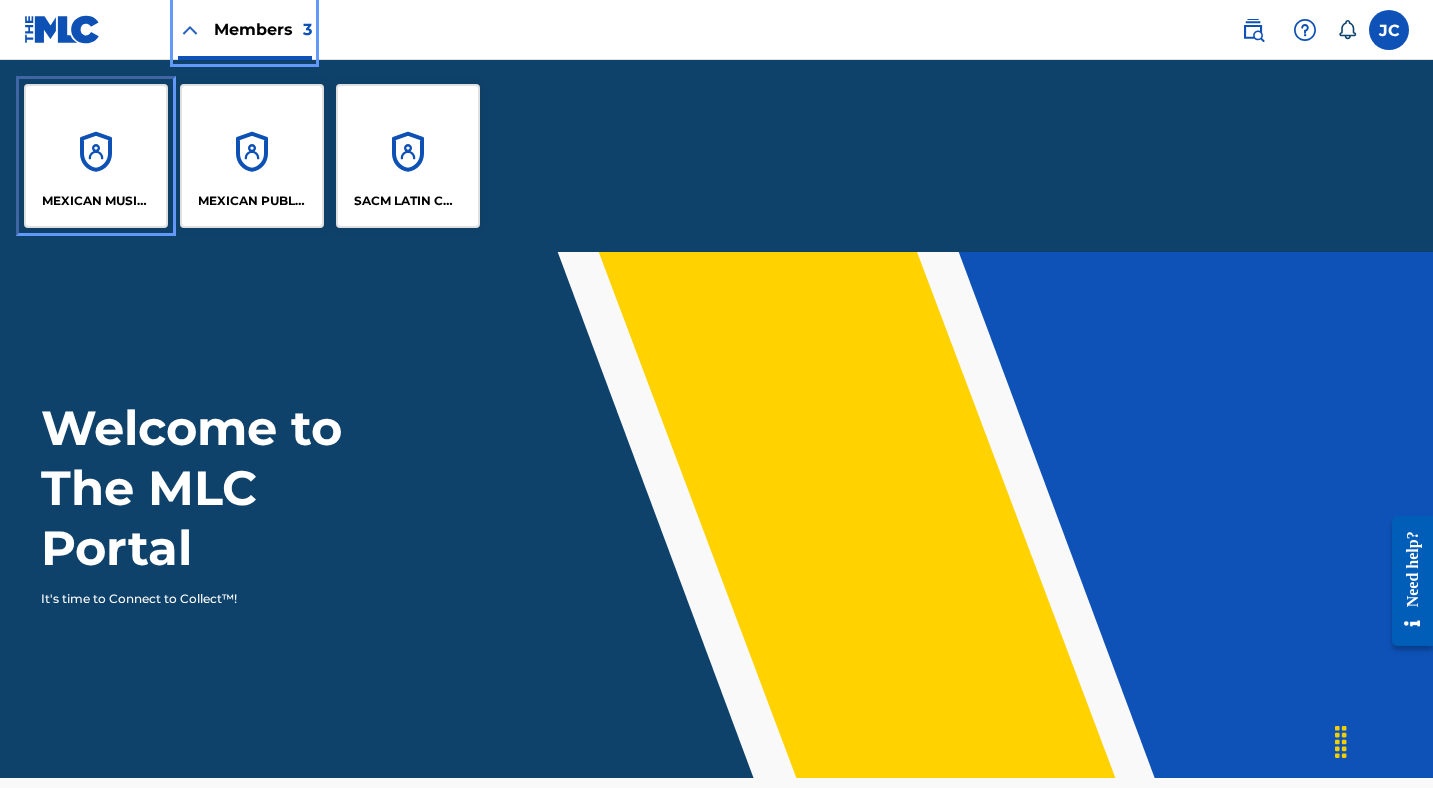 click on "MEXICAN MUSIC COPYRIGHT INC" at bounding box center (96, 156) 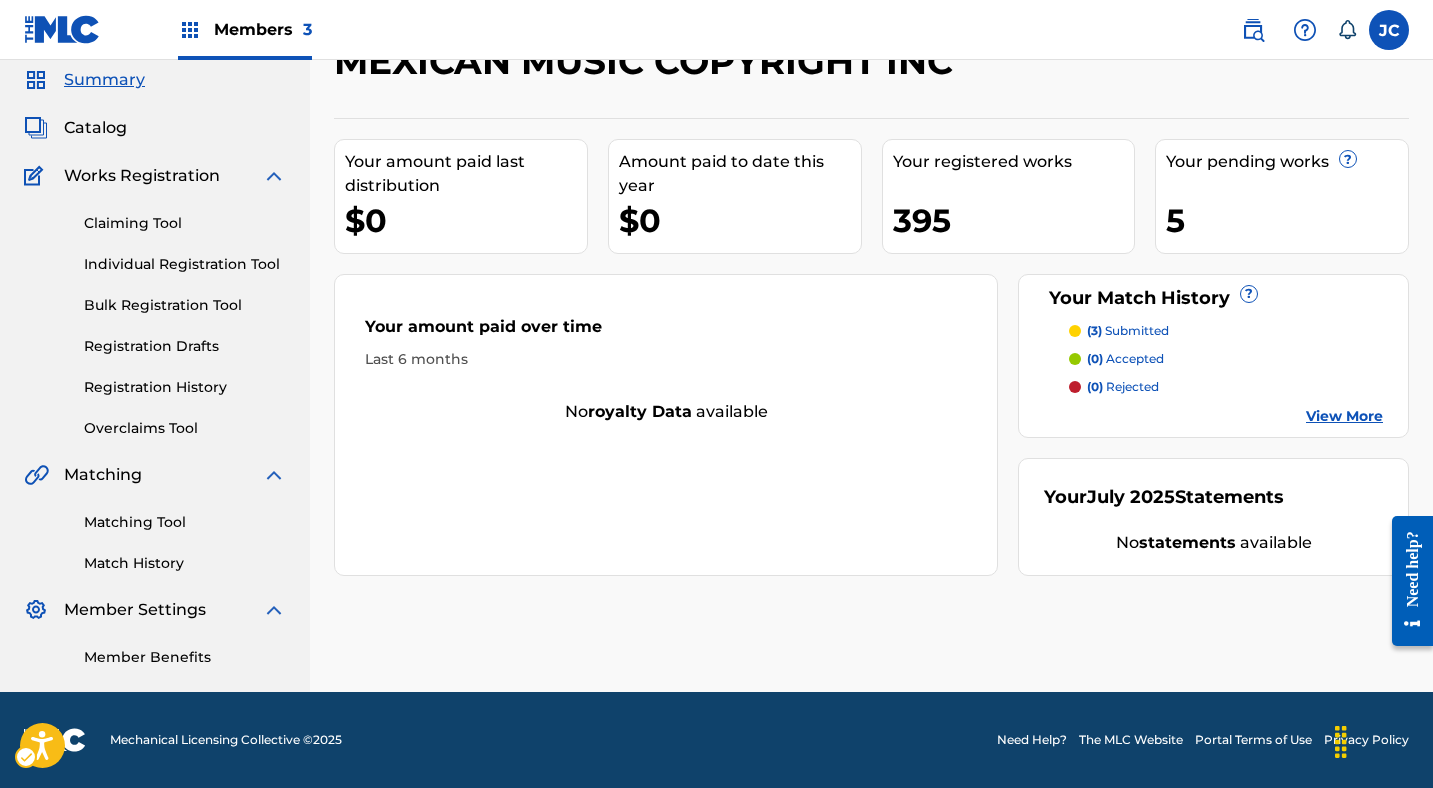 scroll, scrollTop: 71, scrollLeft: 0, axis: vertical 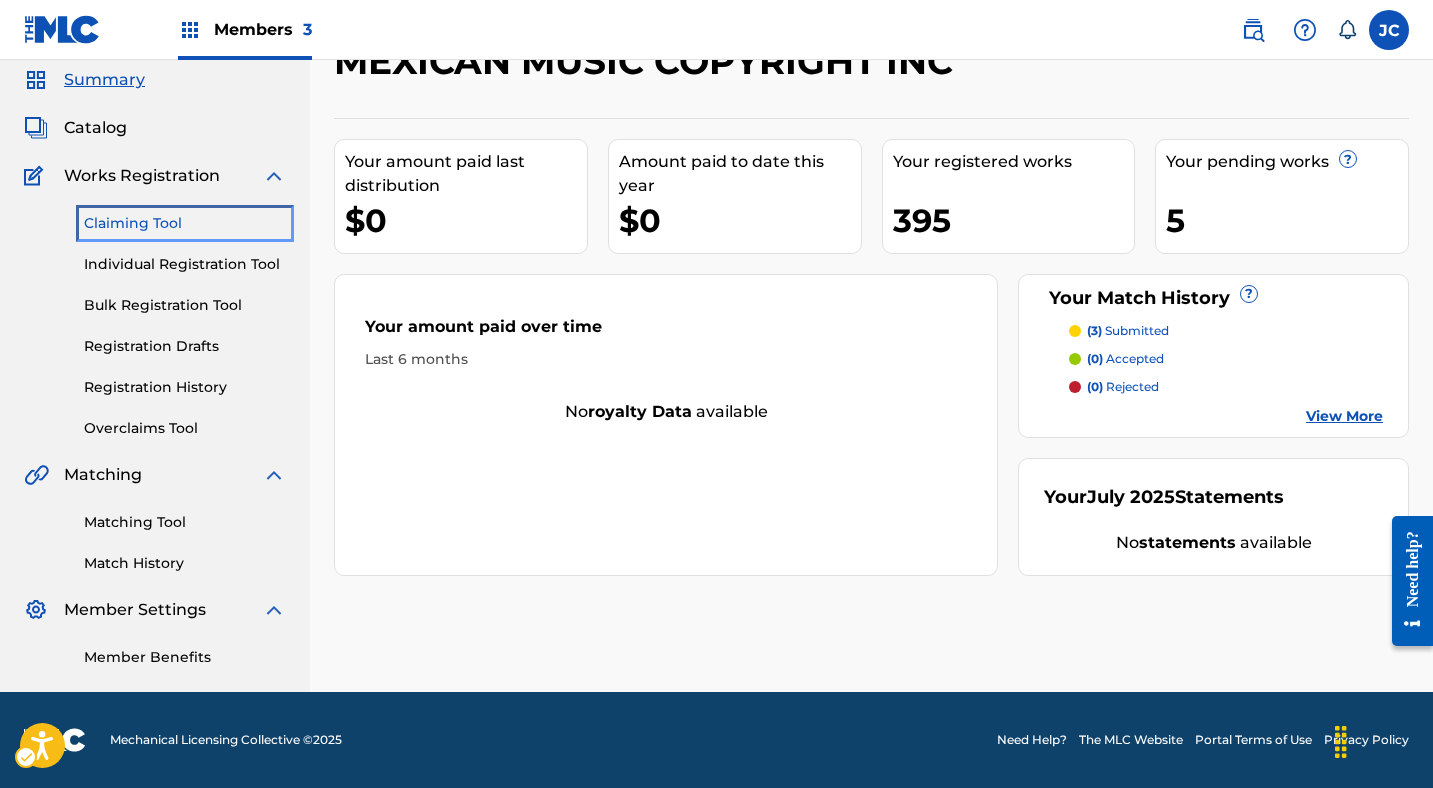 click on "Claiming Tool" at bounding box center (185, 223) 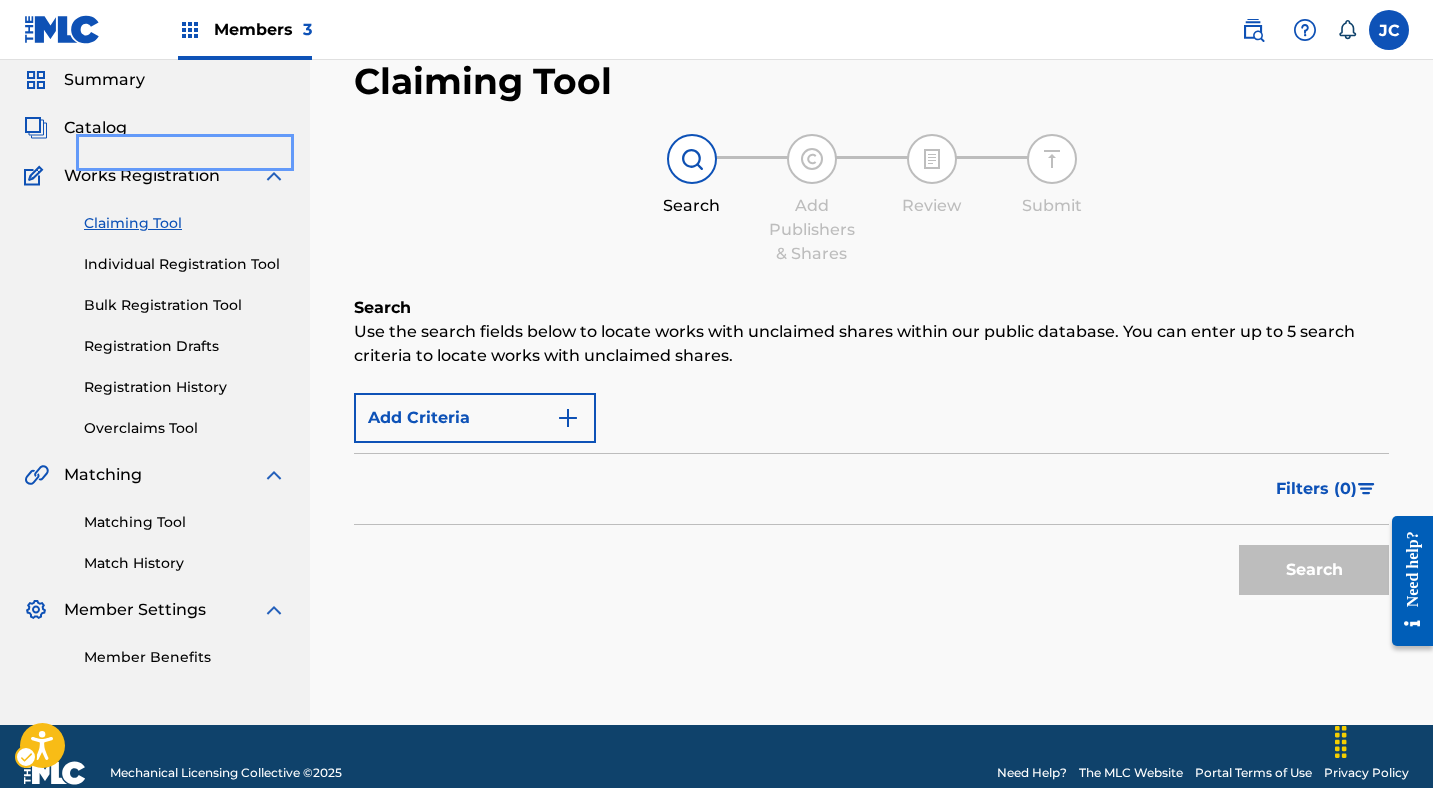 scroll, scrollTop: 0, scrollLeft: 0, axis: both 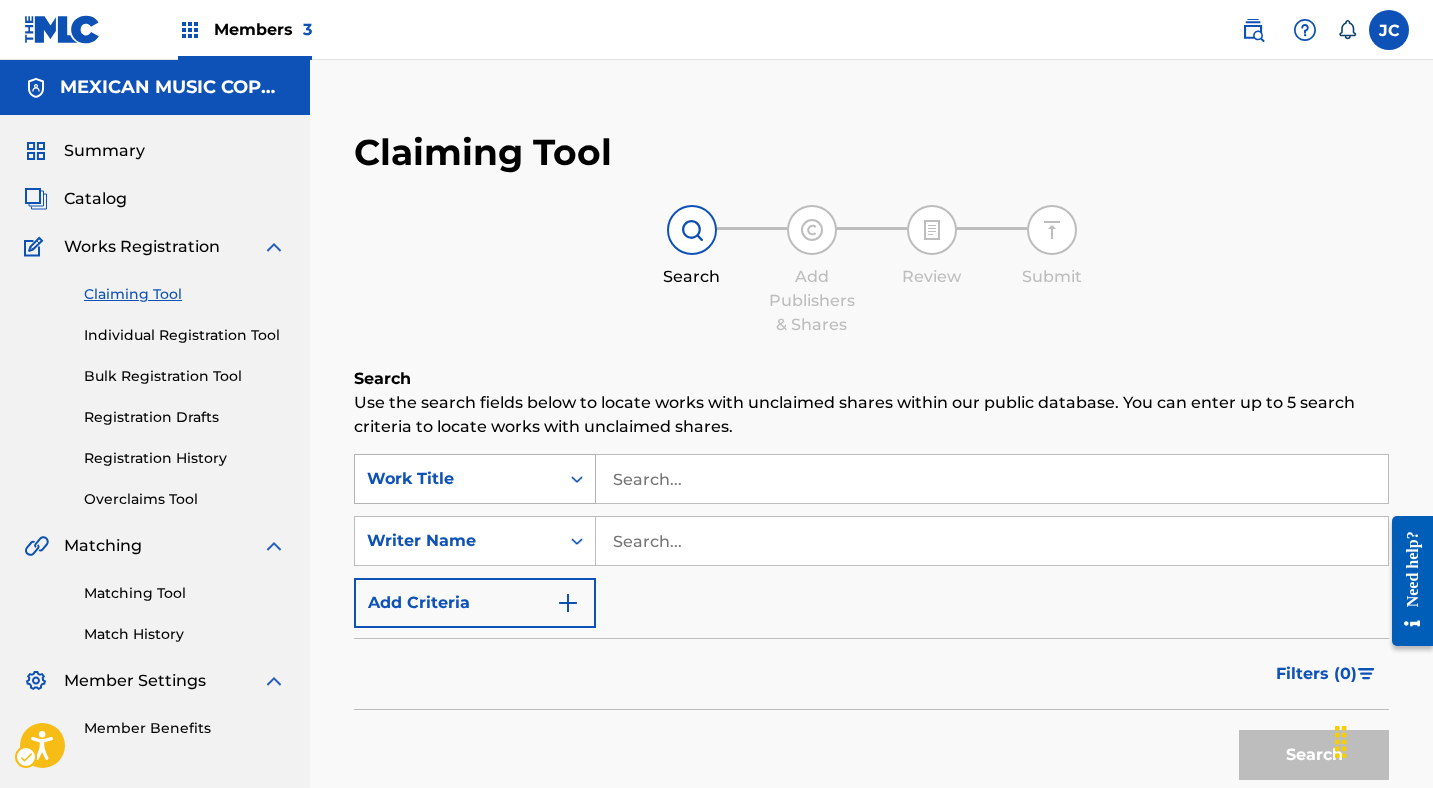 click on "Work Title" at bounding box center (457, 479) 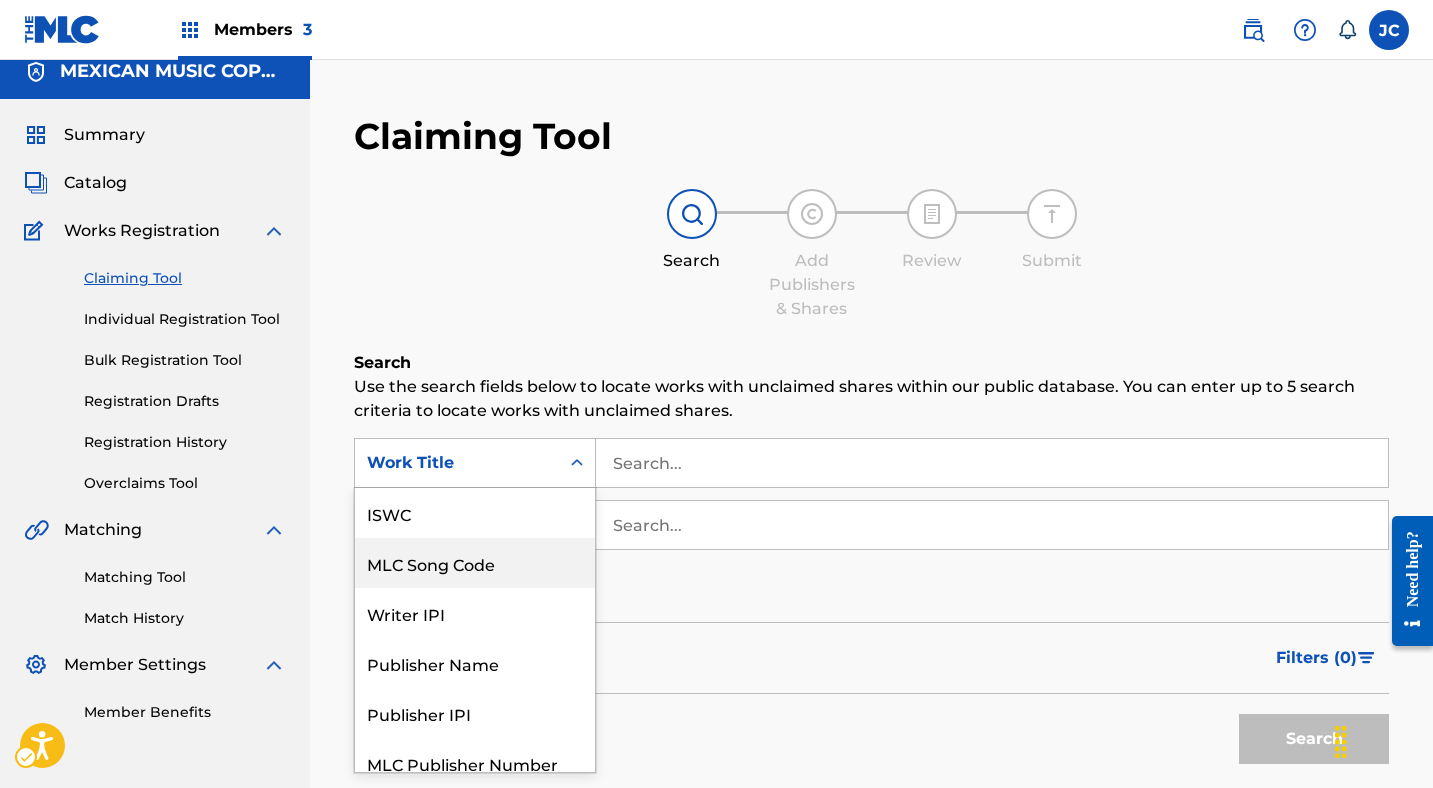 scroll, scrollTop: 17, scrollLeft: 0, axis: vertical 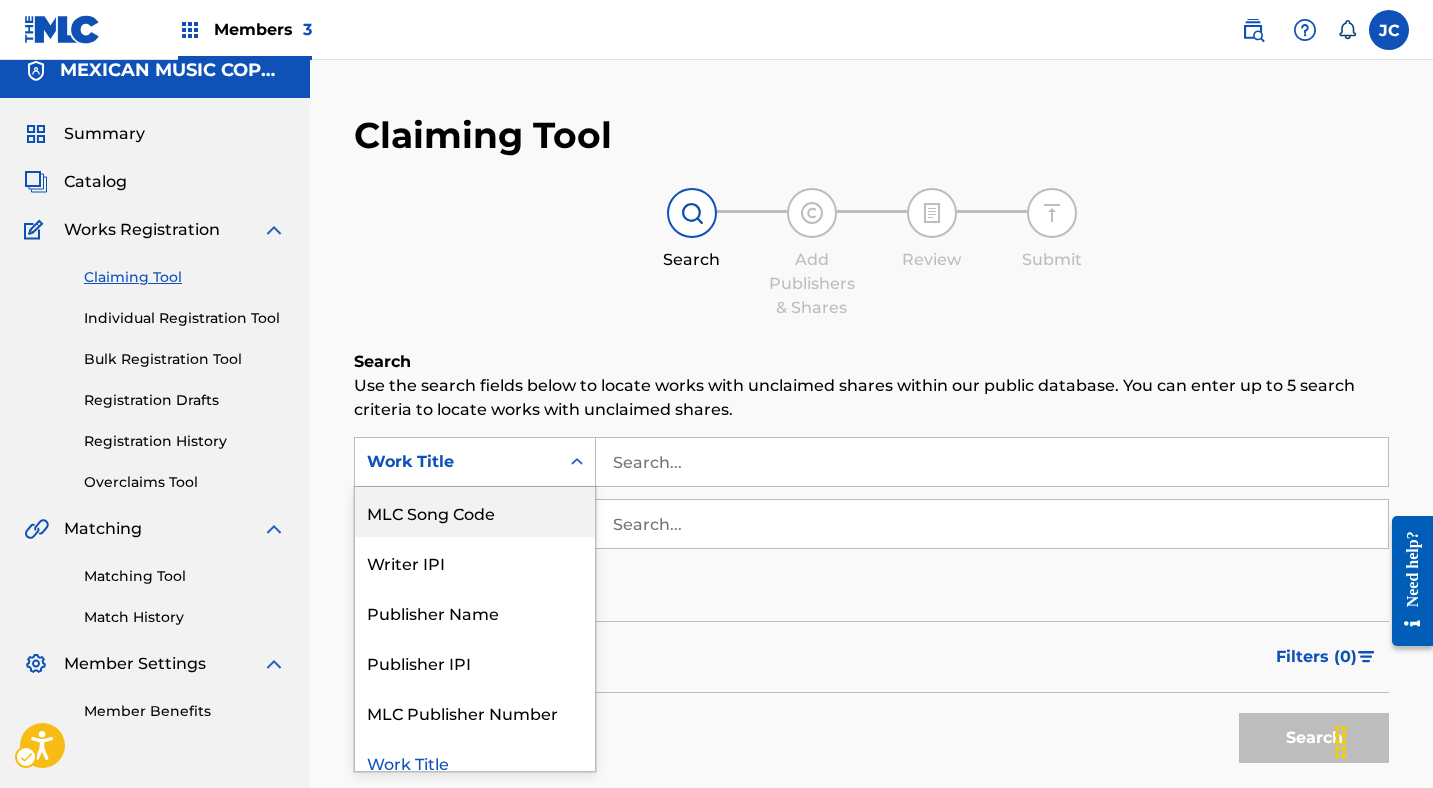 click on "MLC Song Code" at bounding box center (475, 512) 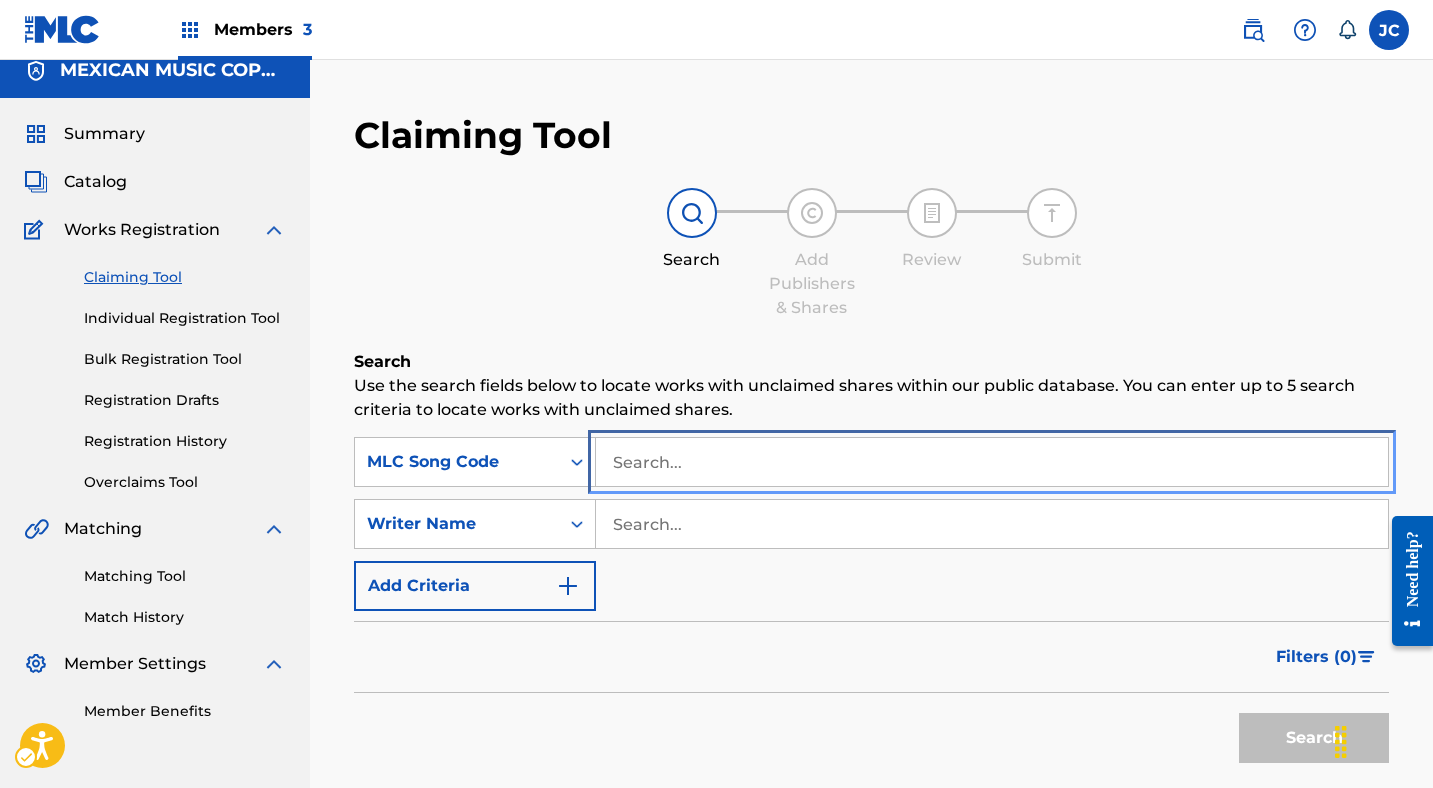 click at bounding box center [992, 462] 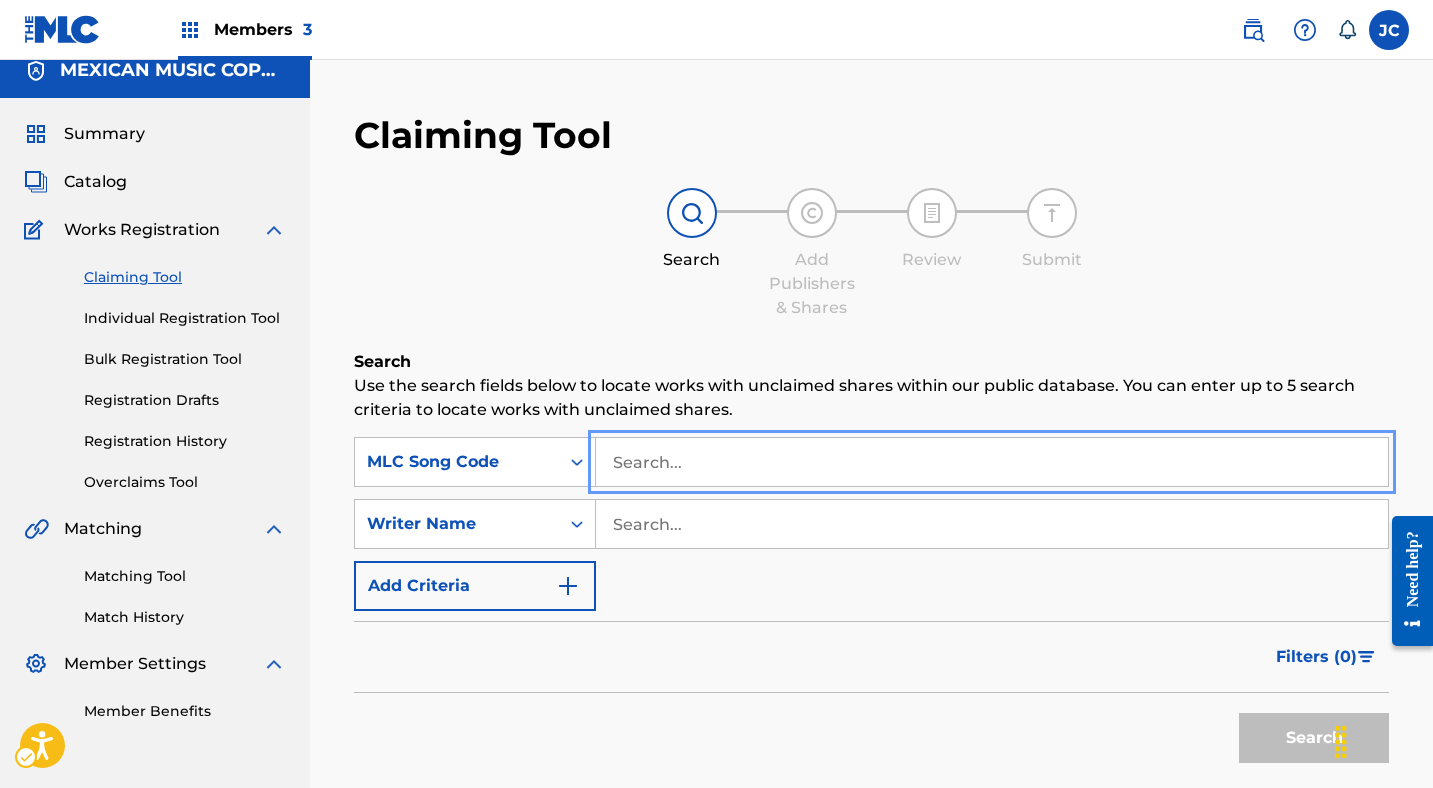 paste on "U12175" 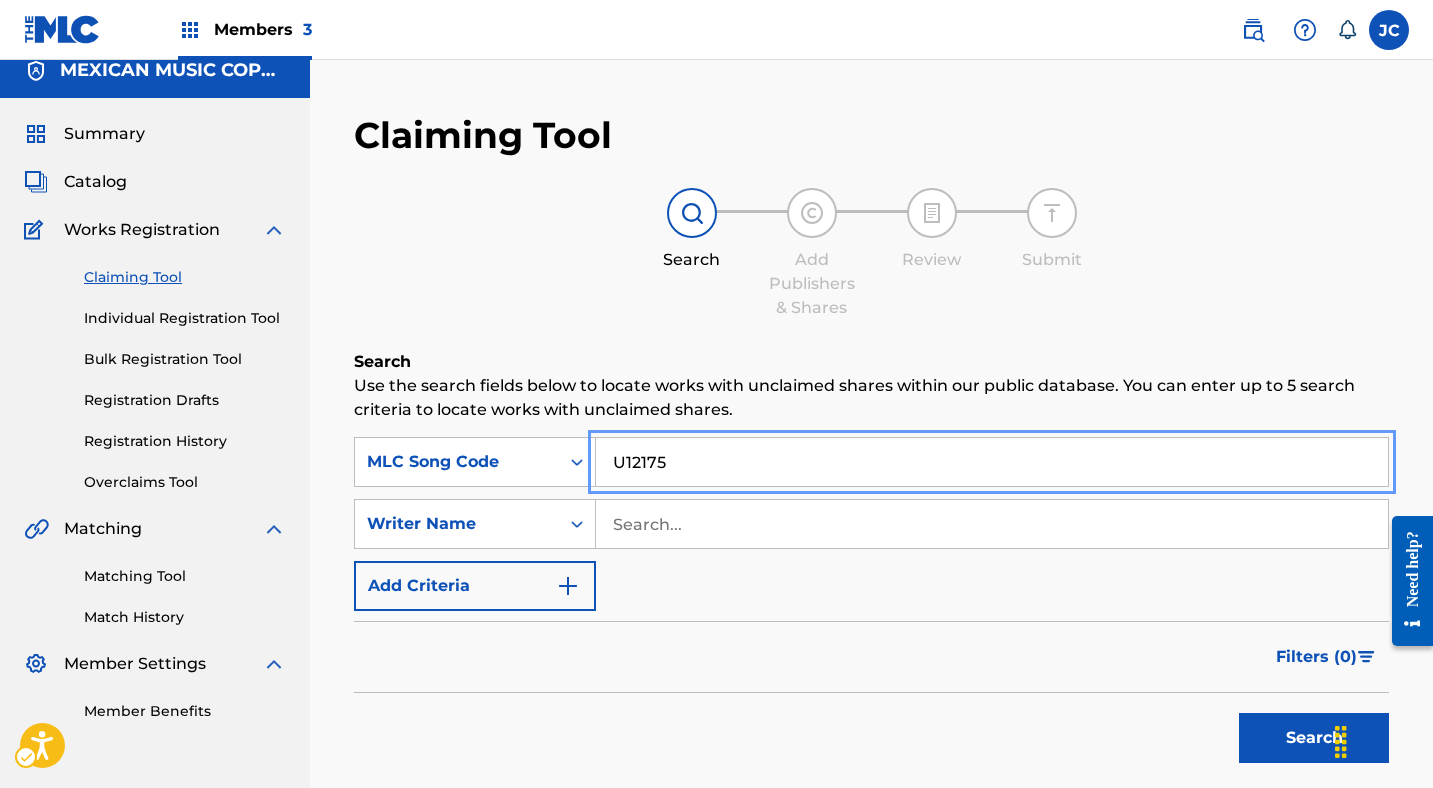 scroll, scrollTop: 45, scrollLeft: 0, axis: vertical 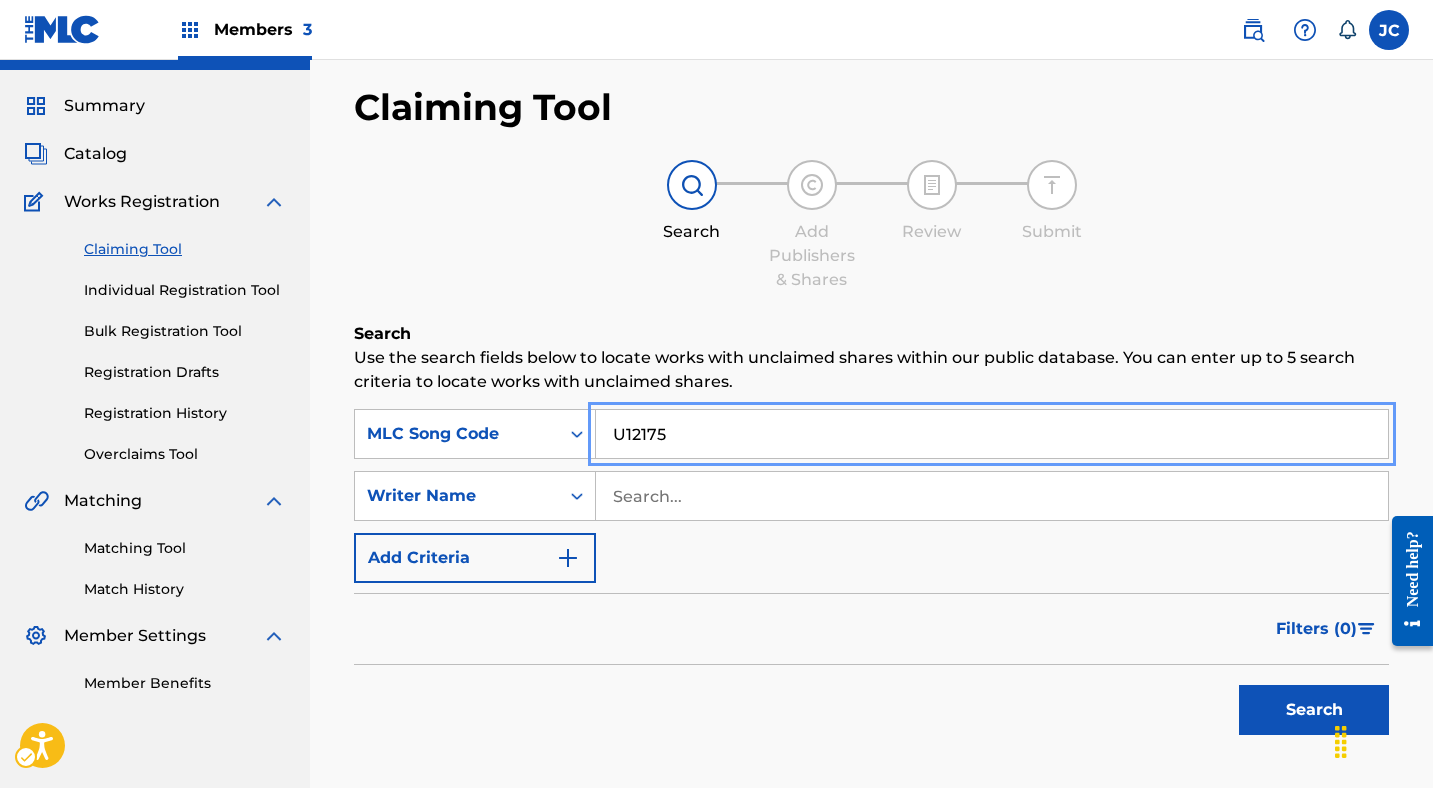 type on "U12175" 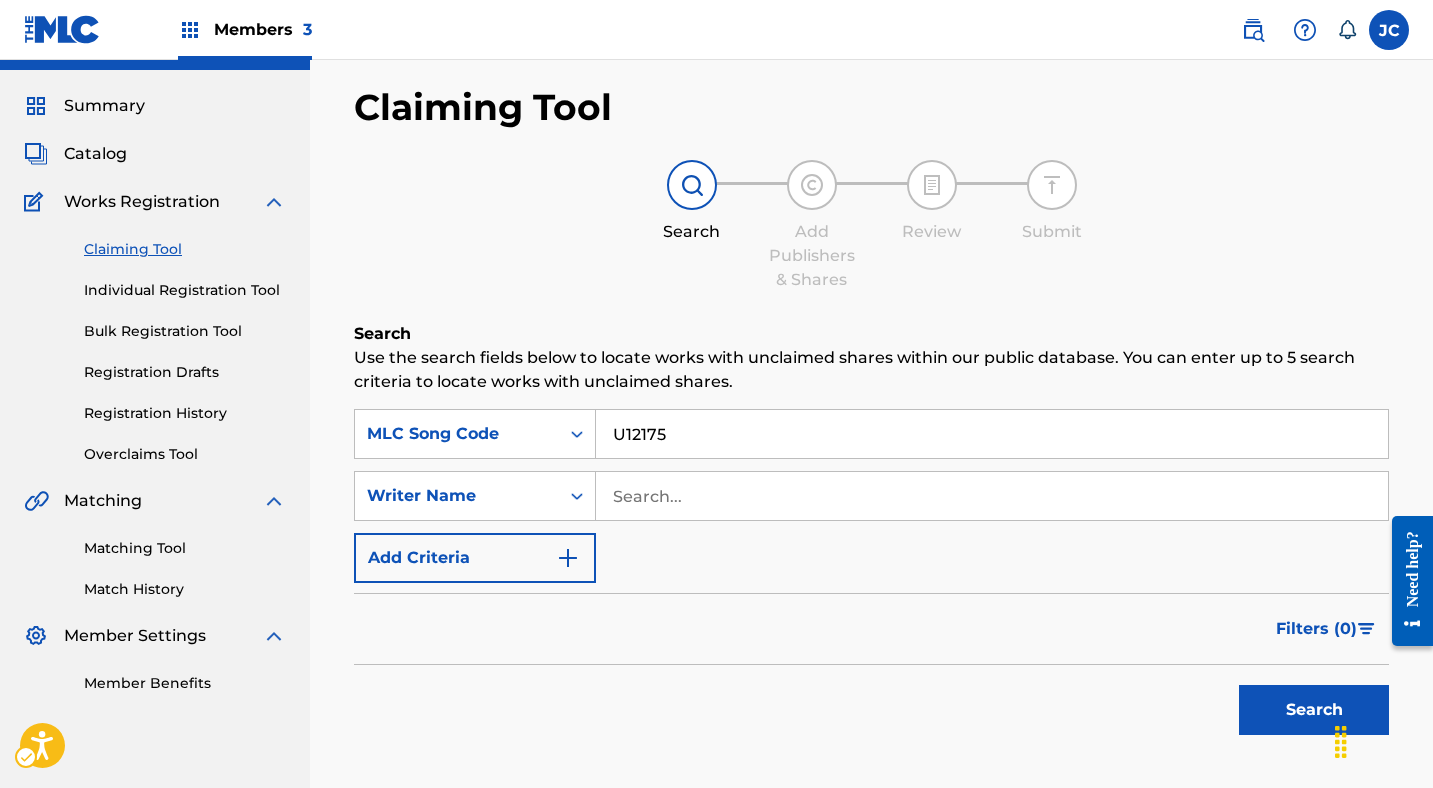 scroll, scrollTop: 218, scrollLeft: 0, axis: vertical 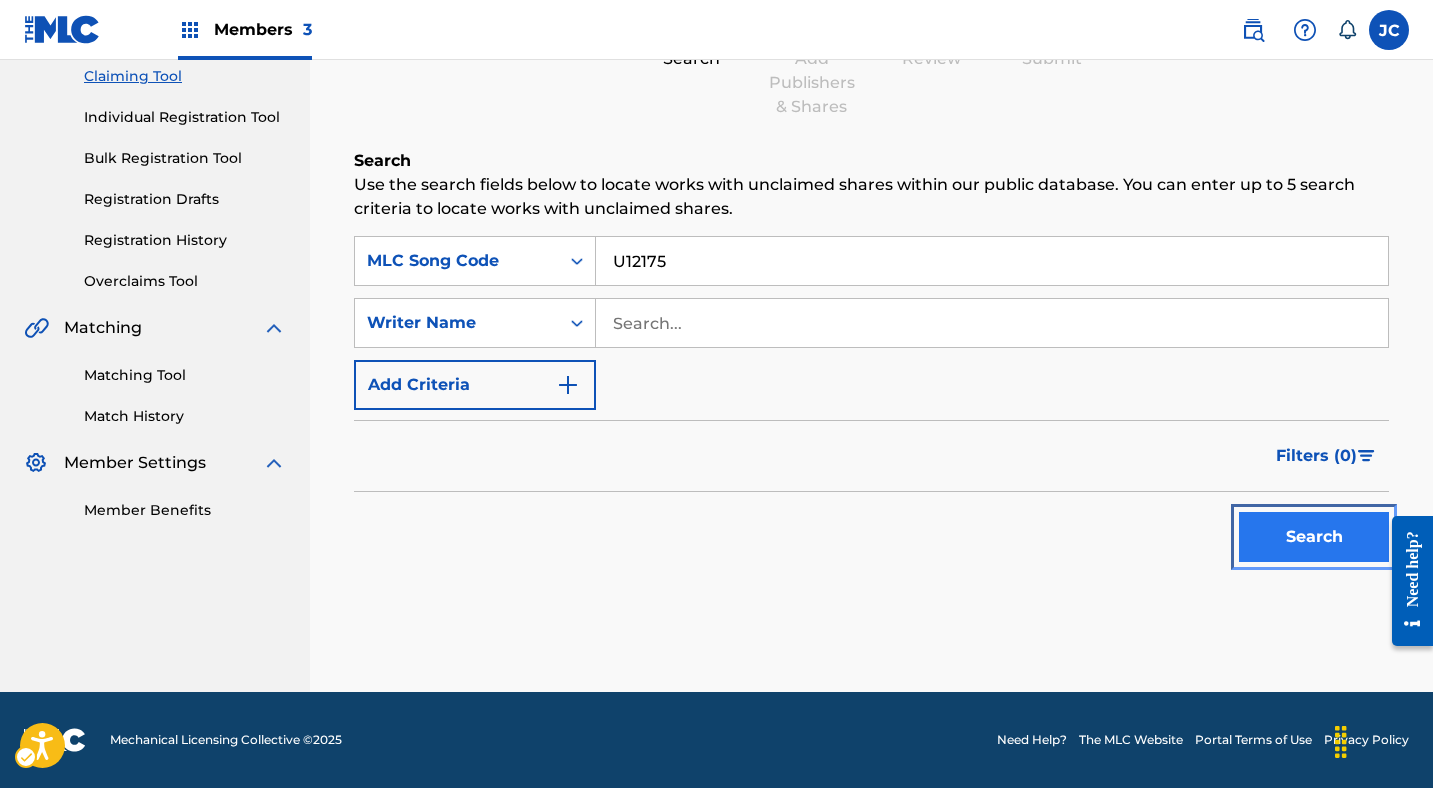 click on "Search" at bounding box center (1314, 537) 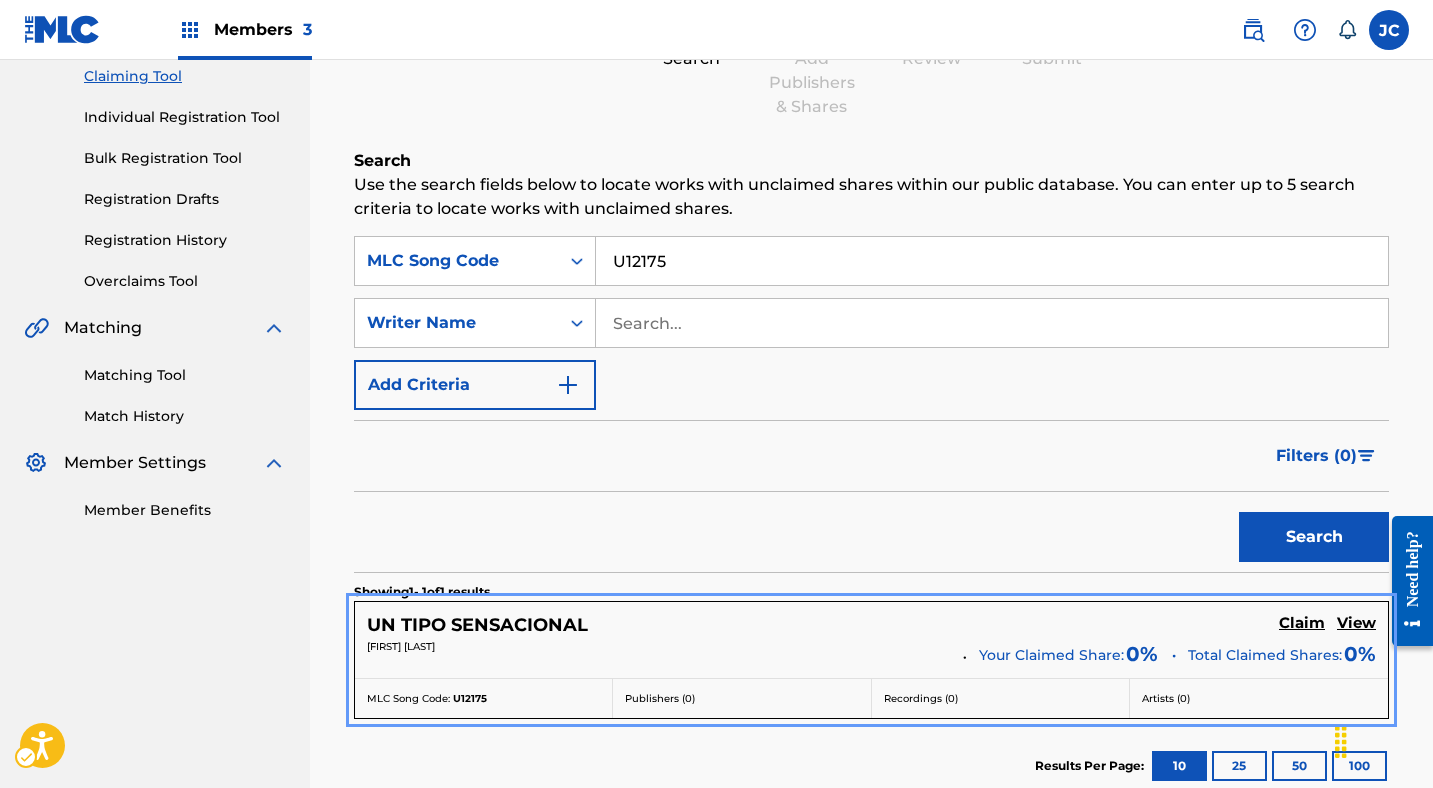 scroll, scrollTop: 408, scrollLeft: 0, axis: vertical 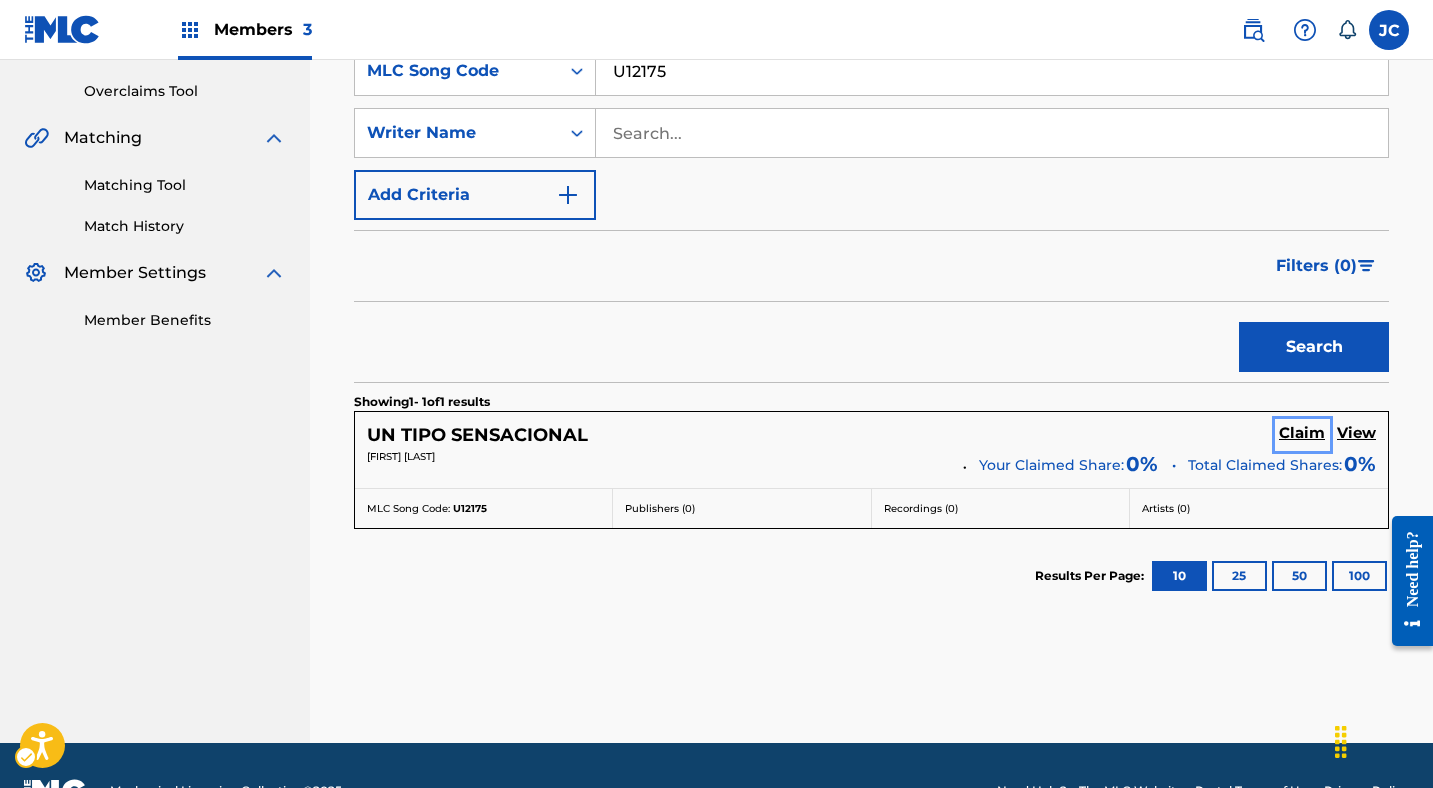 click on "Claim" at bounding box center (1302, 433) 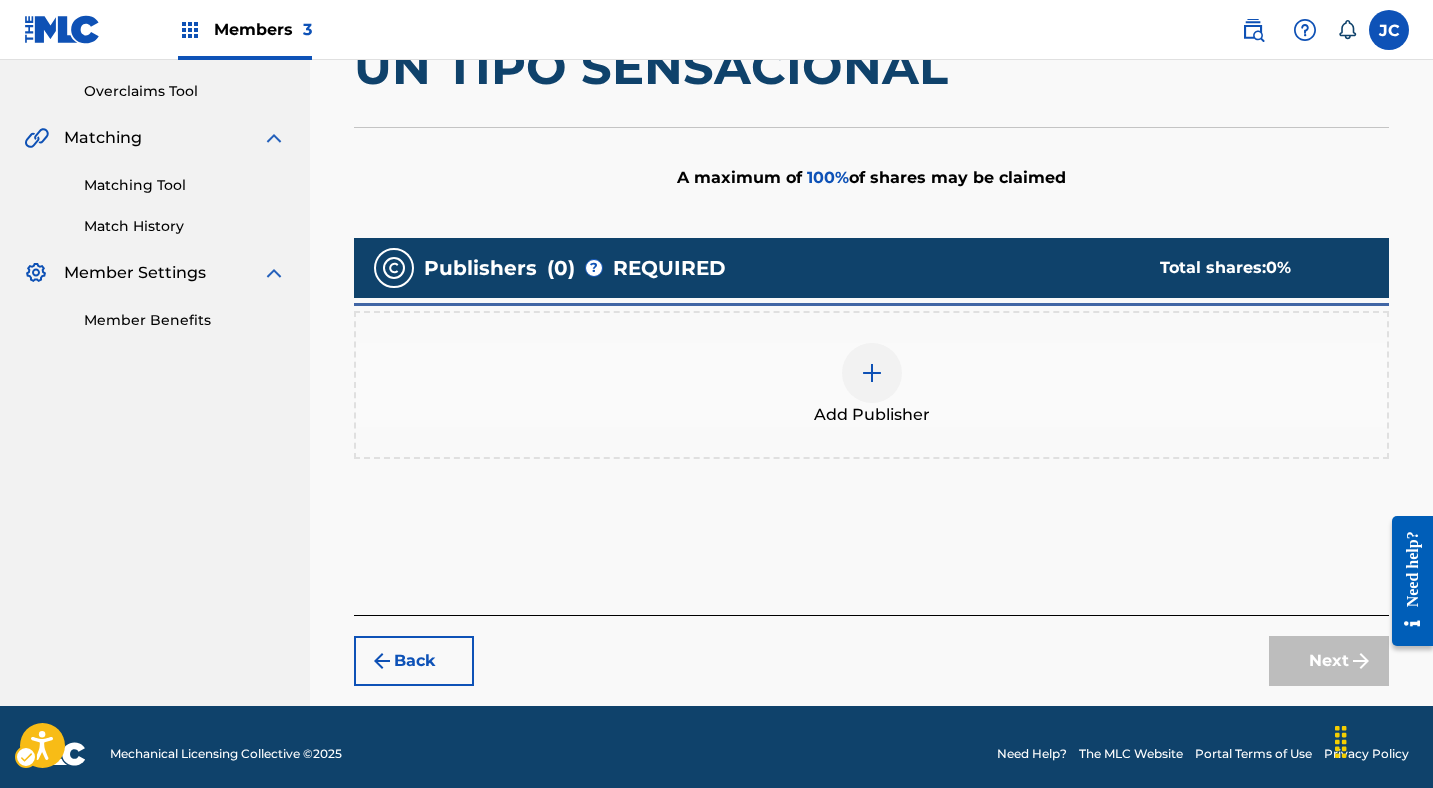 click at bounding box center (872, 373) 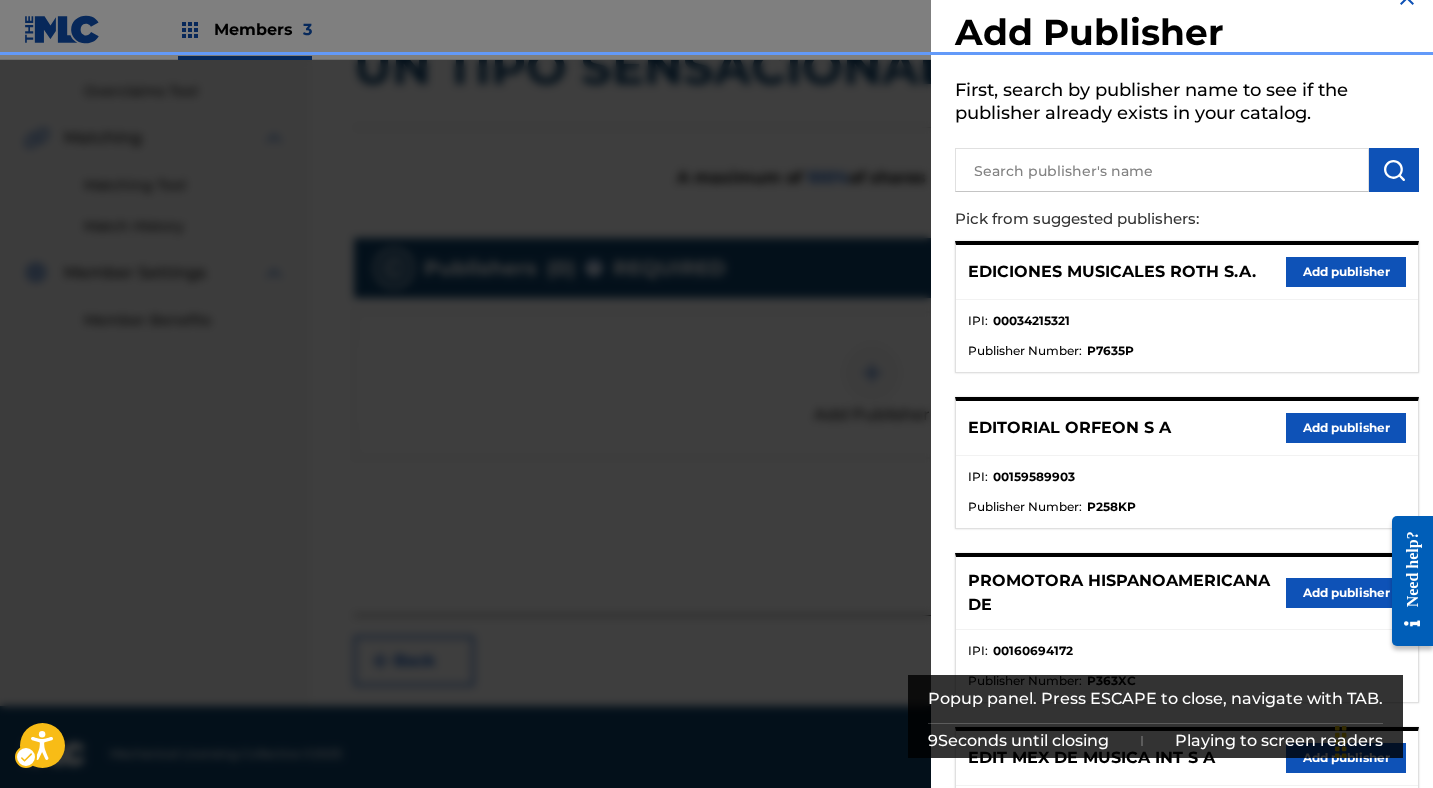 scroll, scrollTop: 41, scrollLeft: 0, axis: vertical 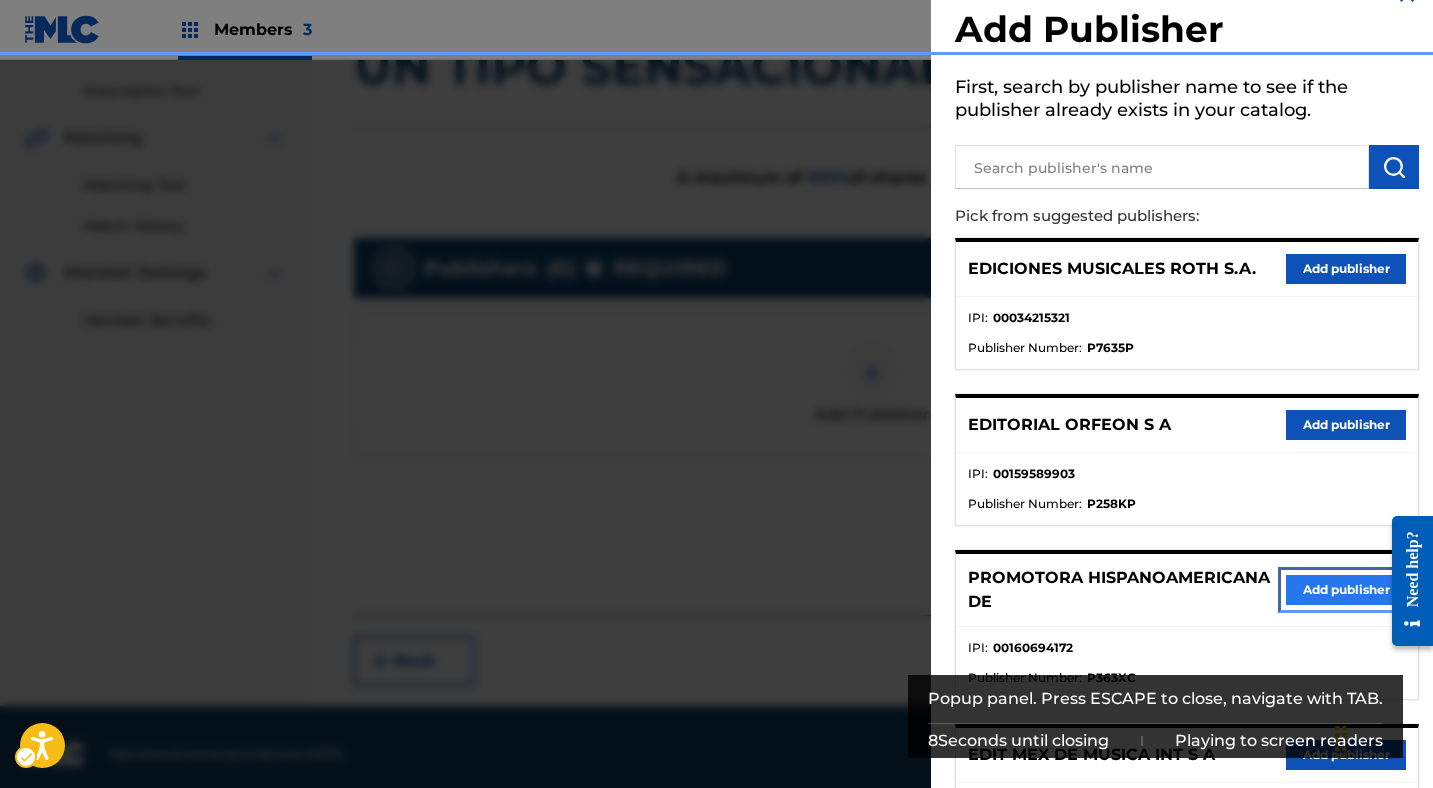 click on "Add publisher" at bounding box center (1346, 590) 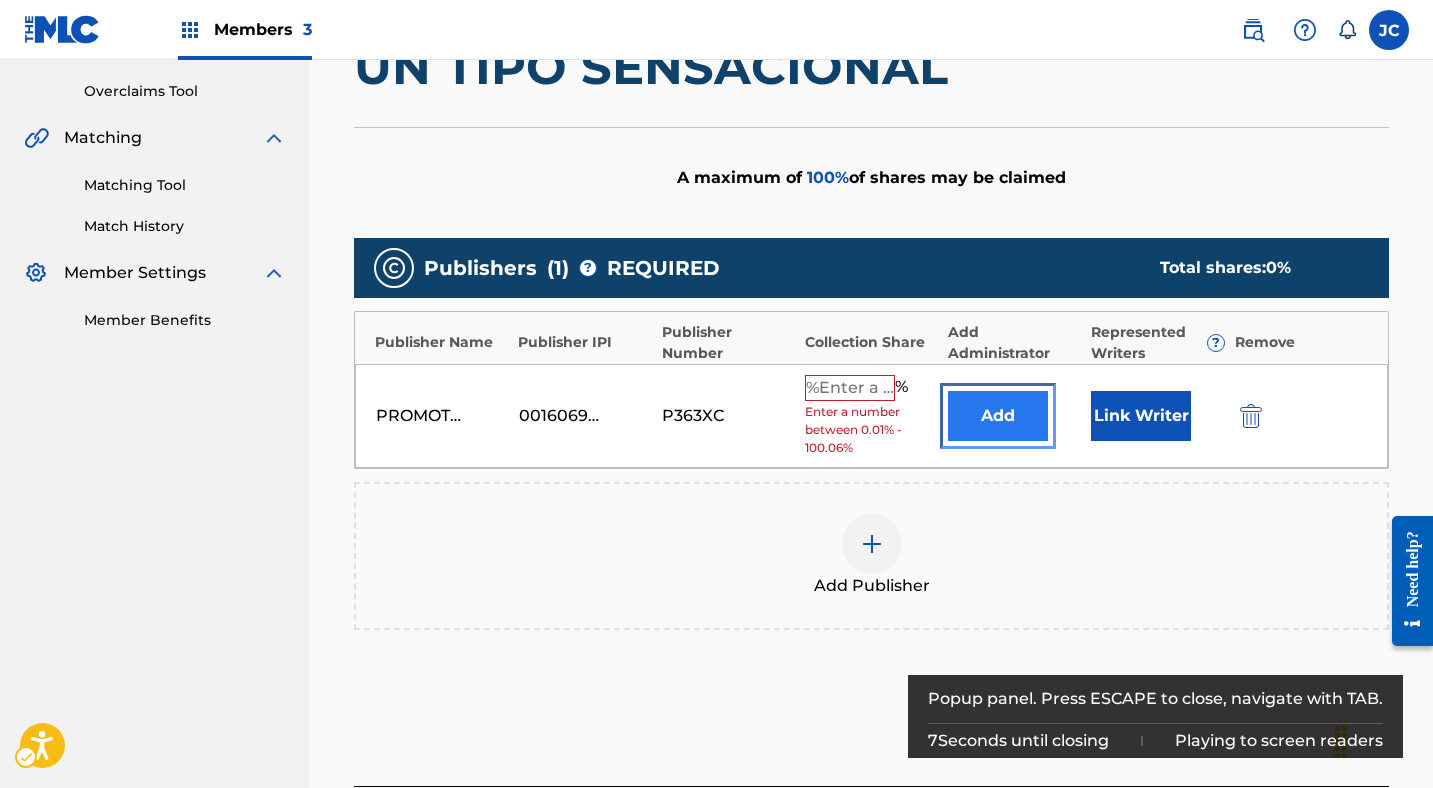 click on "Add" at bounding box center [998, 416] 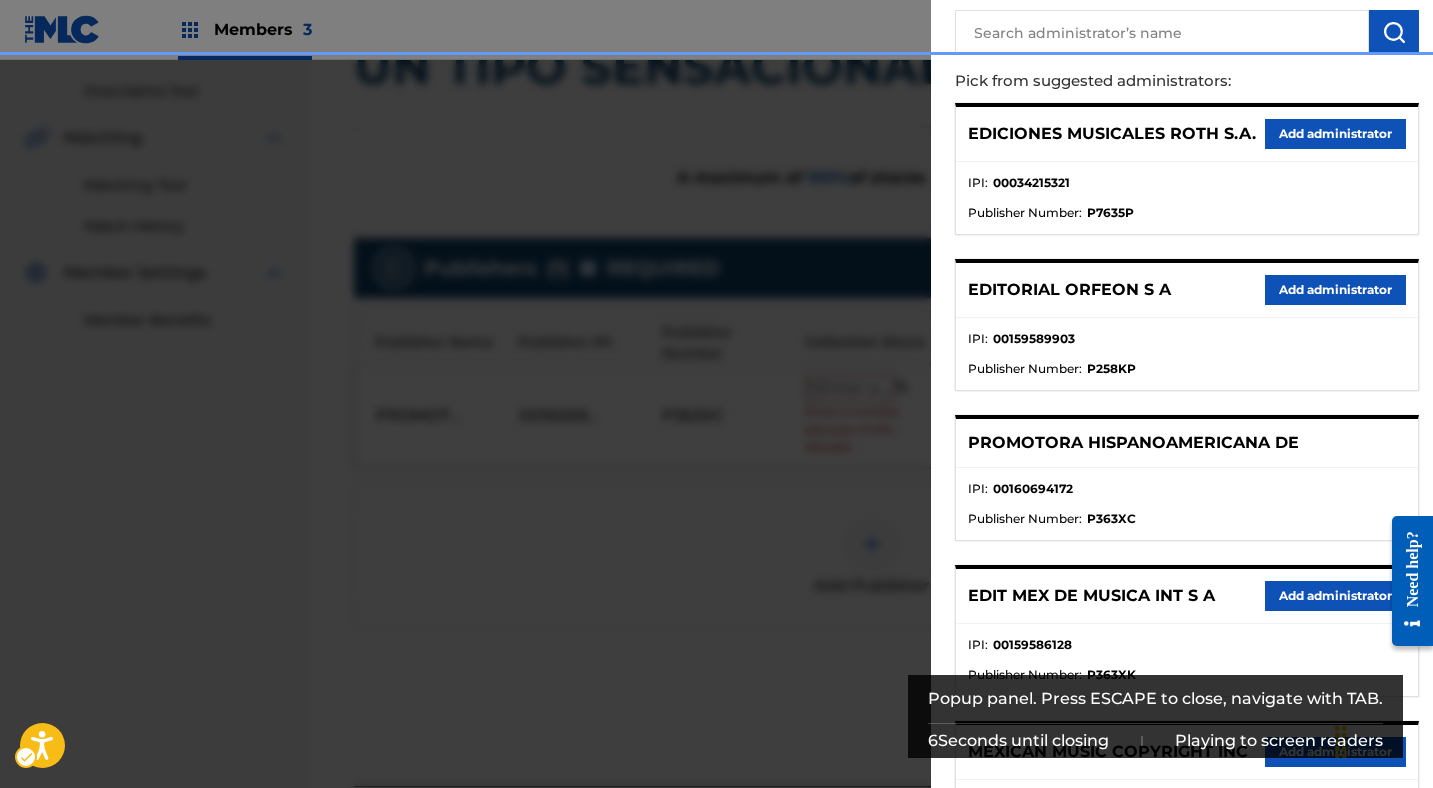 scroll, scrollTop: 353, scrollLeft: 0, axis: vertical 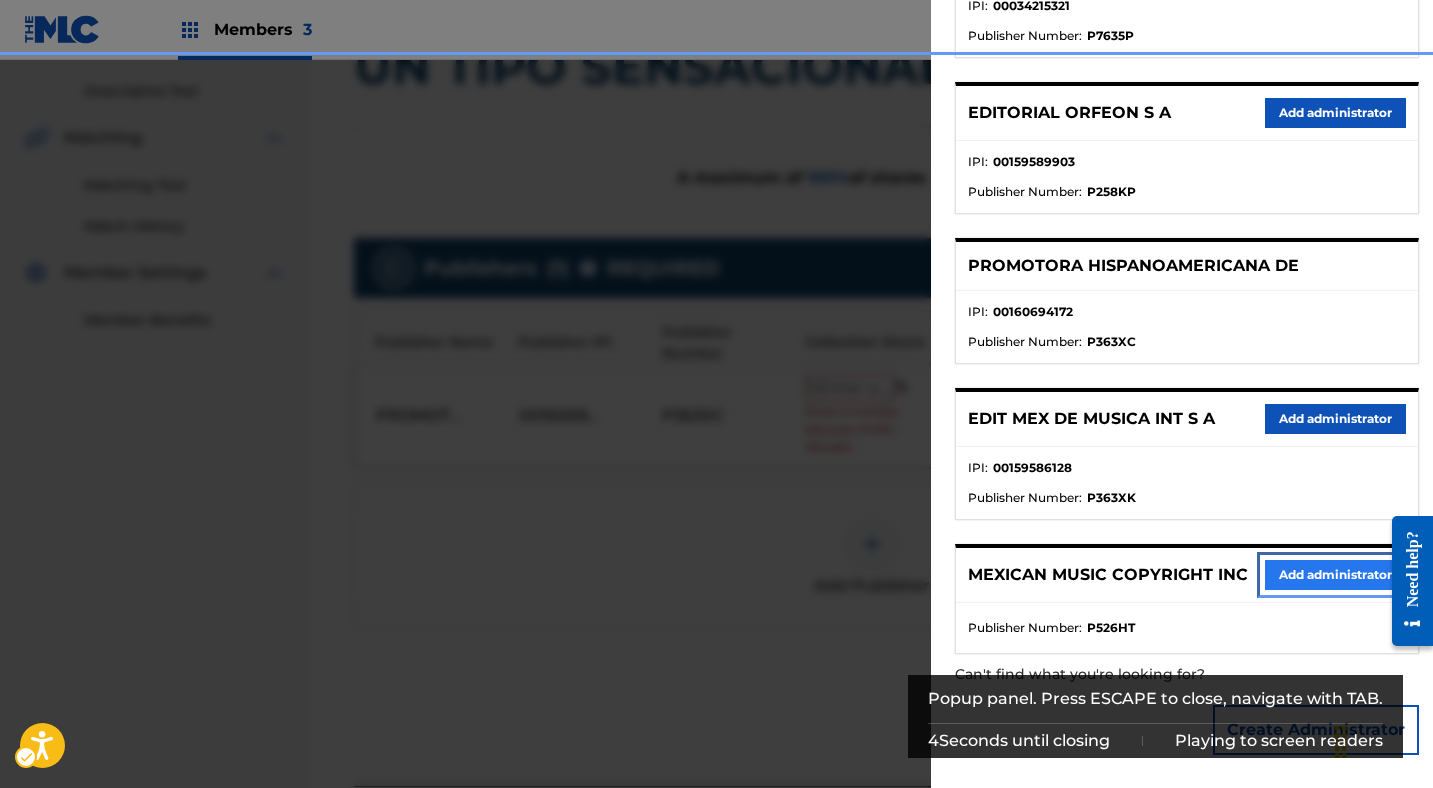 click on "Add administrator" at bounding box center [1335, 575] 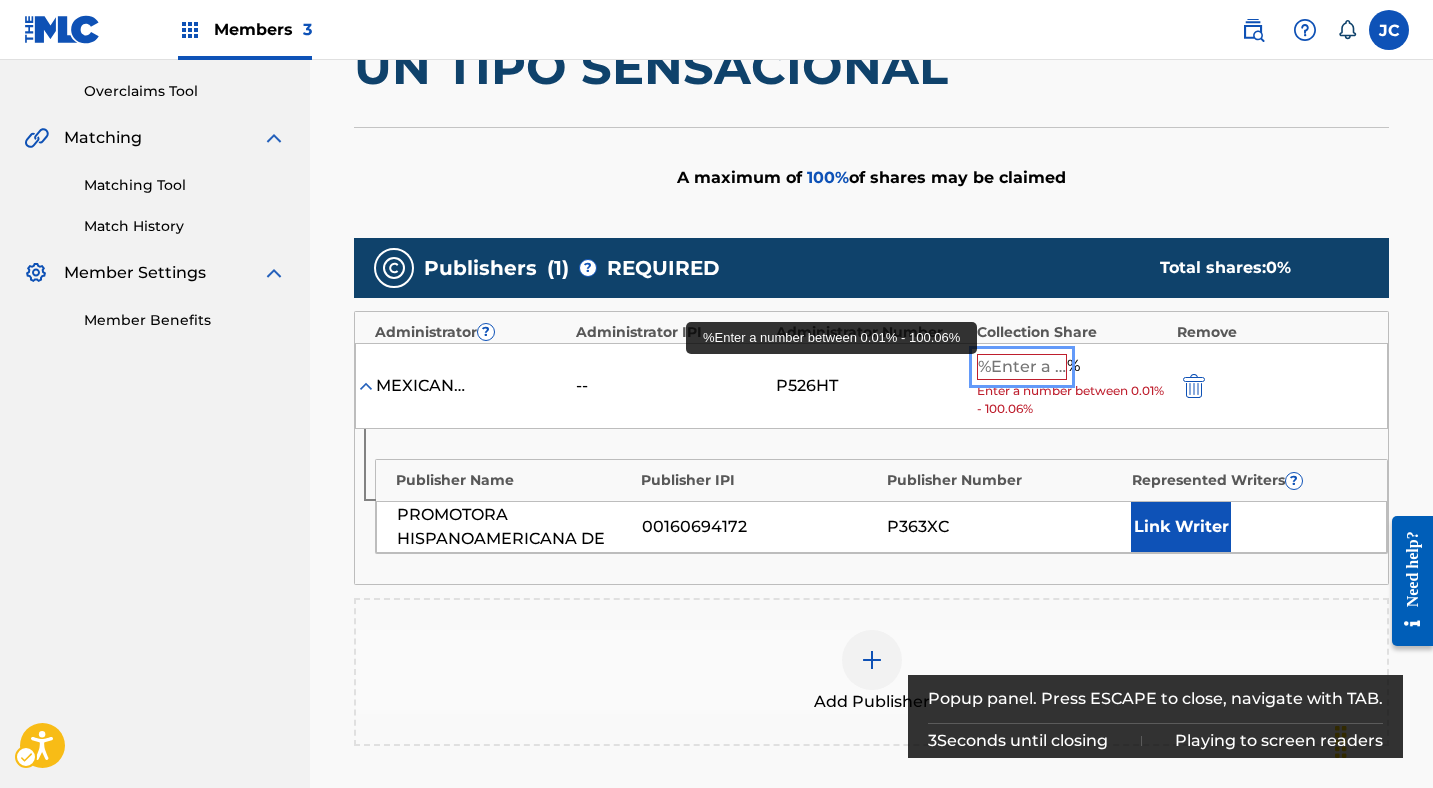 click at bounding box center [1022, 367] 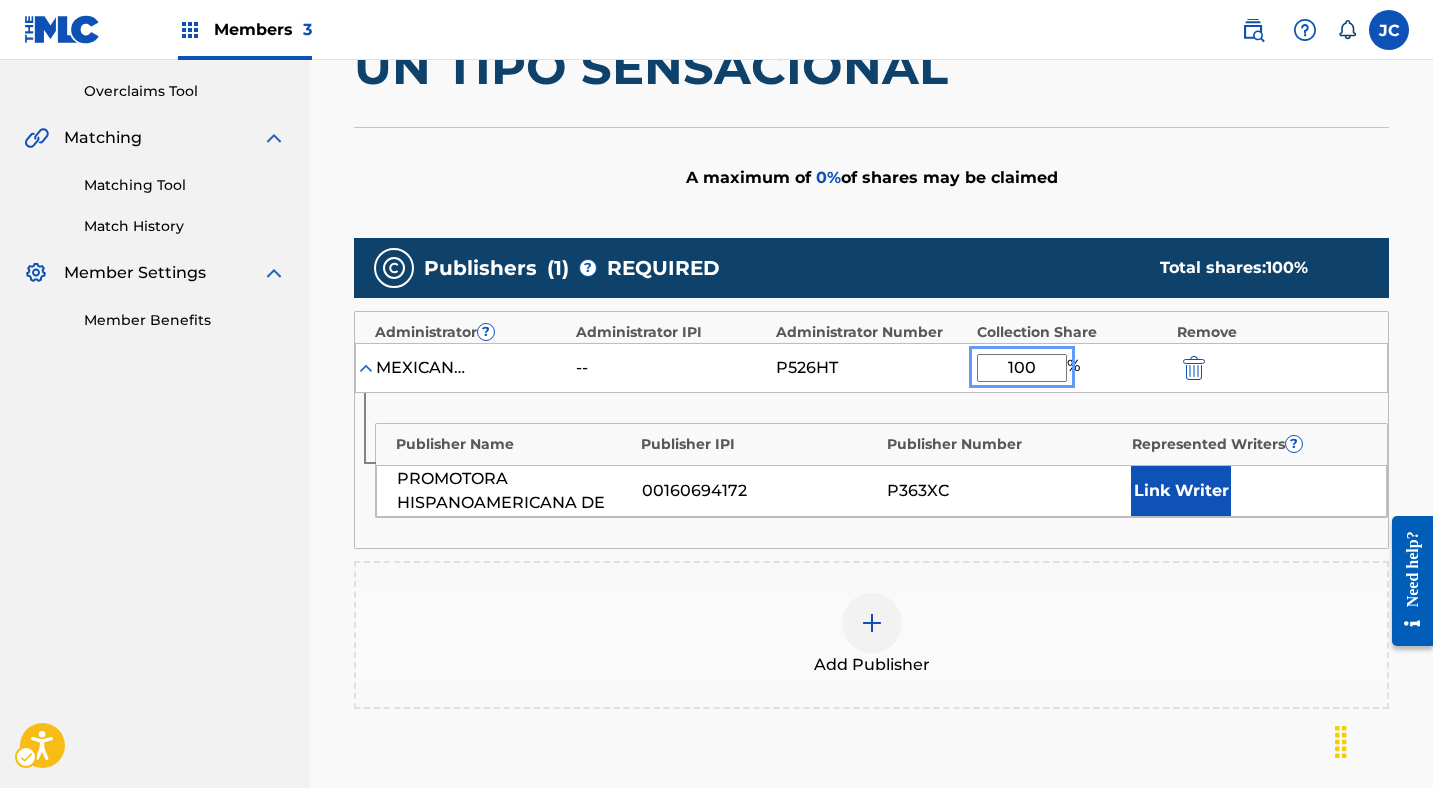 type on "100" 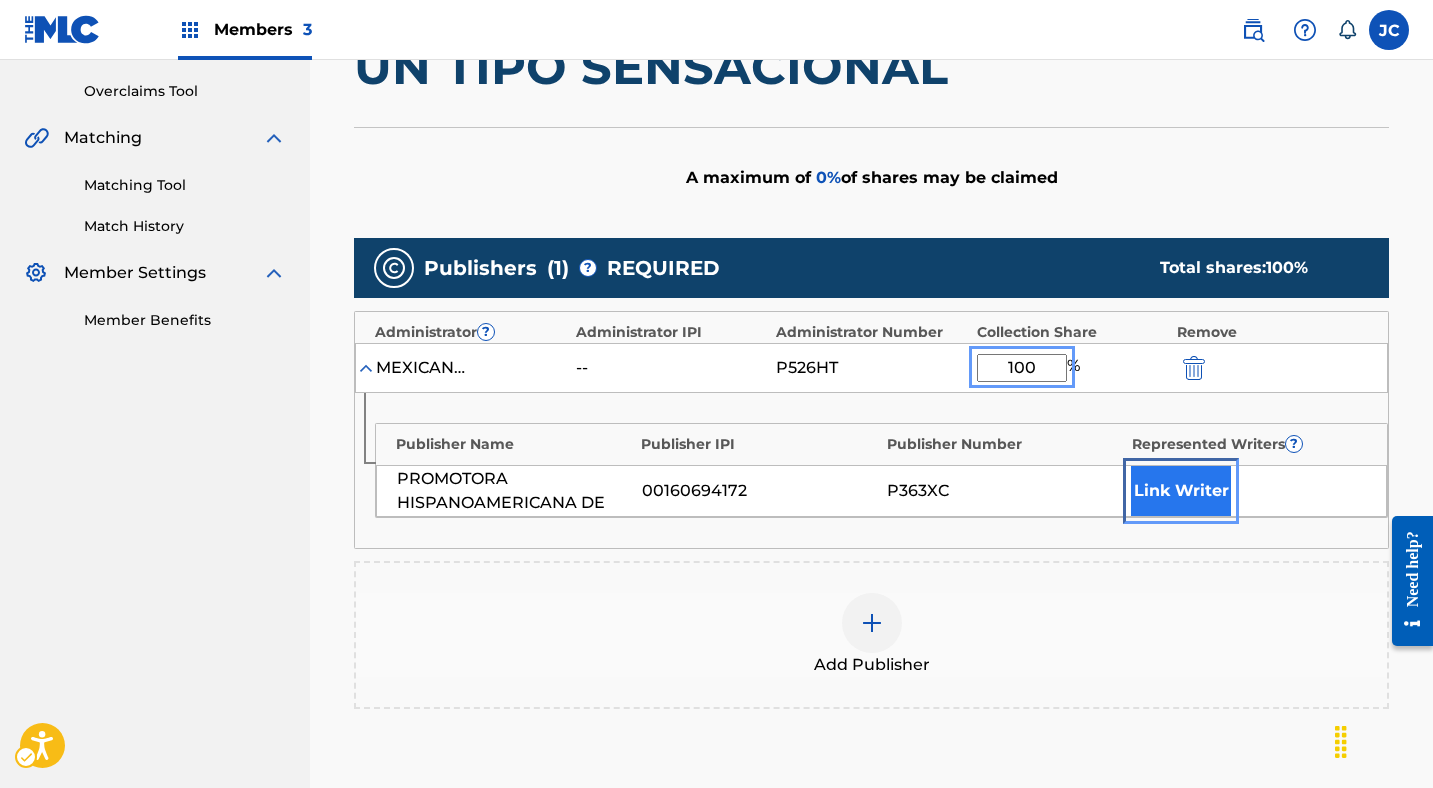 click on "Link Writer" at bounding box center (1181, 491) 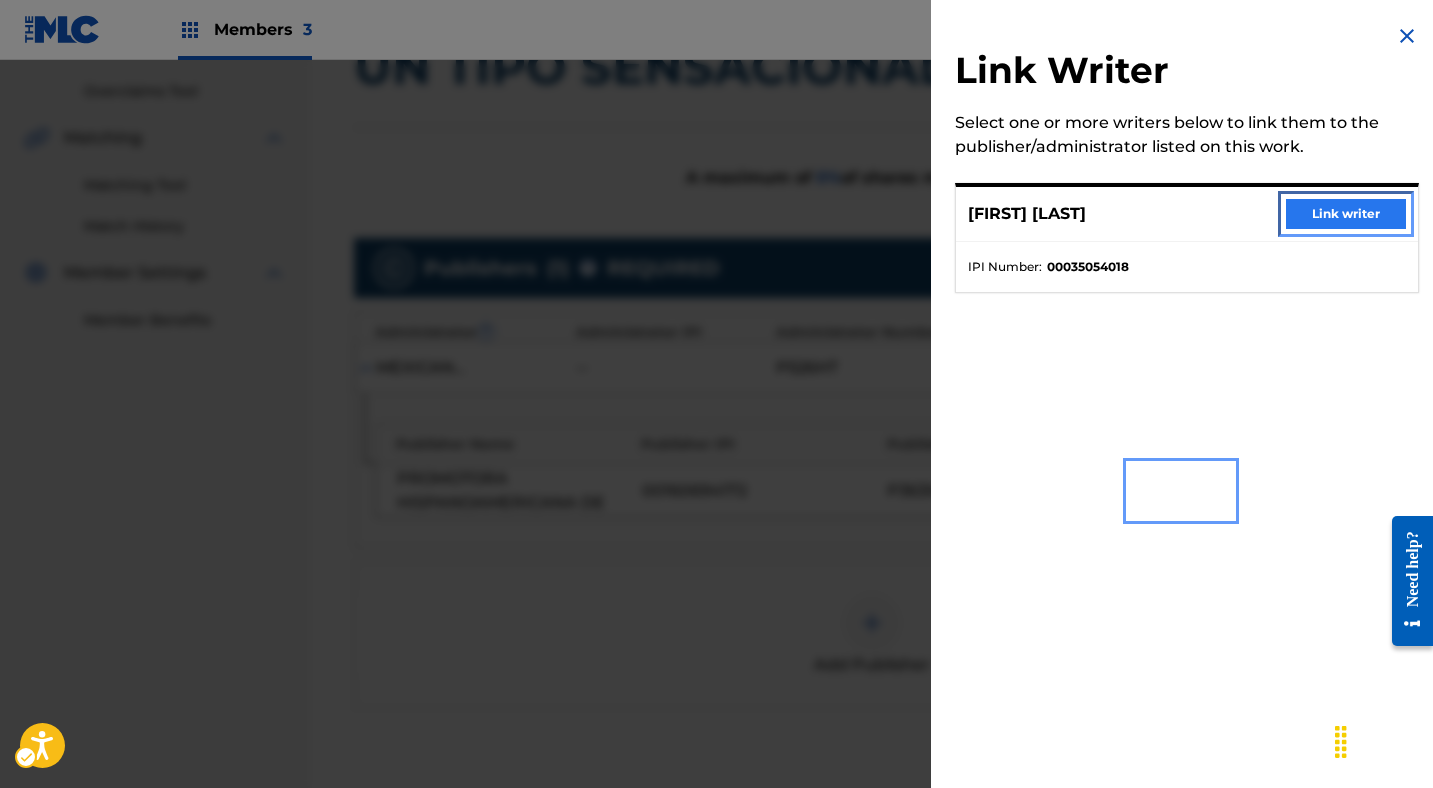 click on "Link writer" at bounding box center [1346, 214] 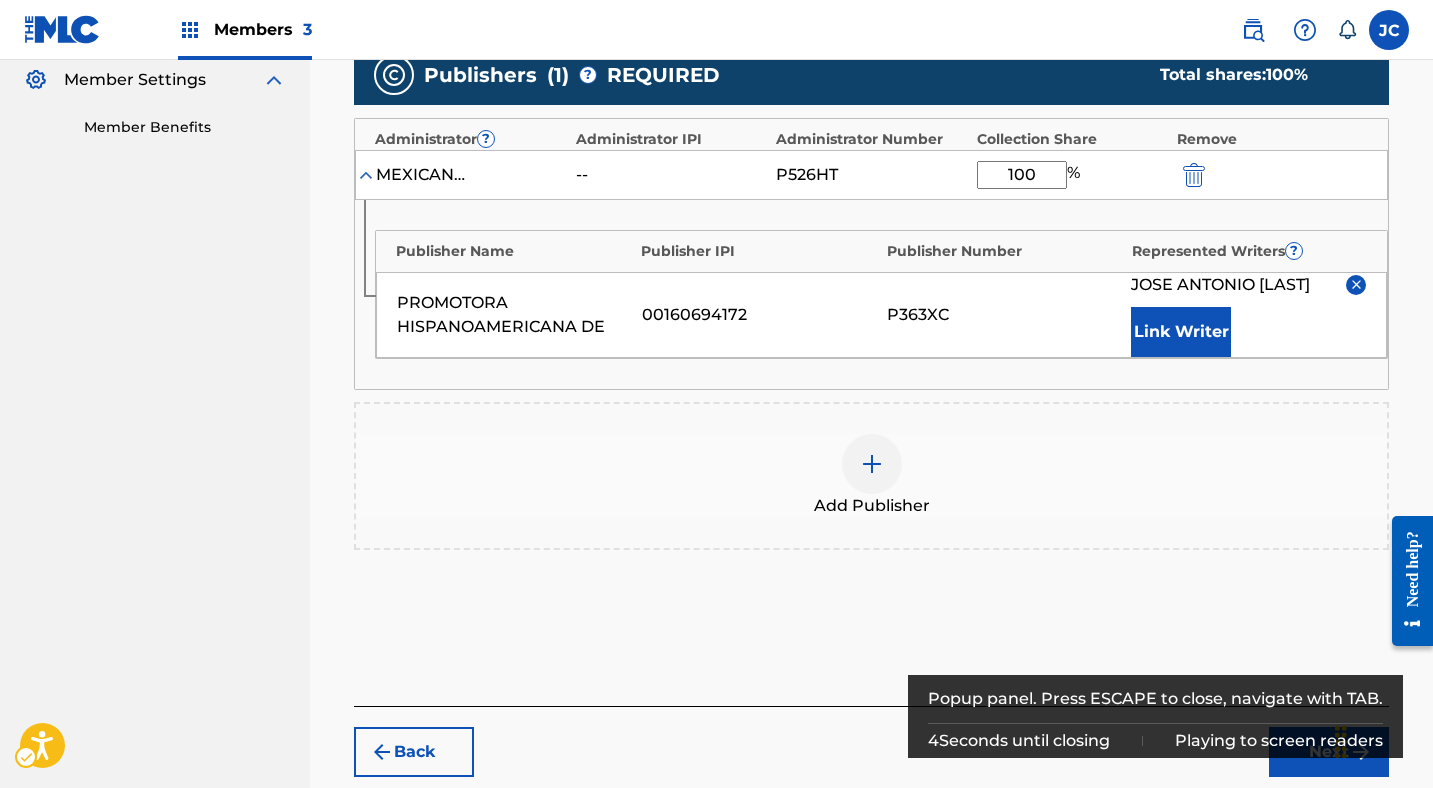 scroll, scrollTop: 730, scrollLeft: 0, axis: vertical 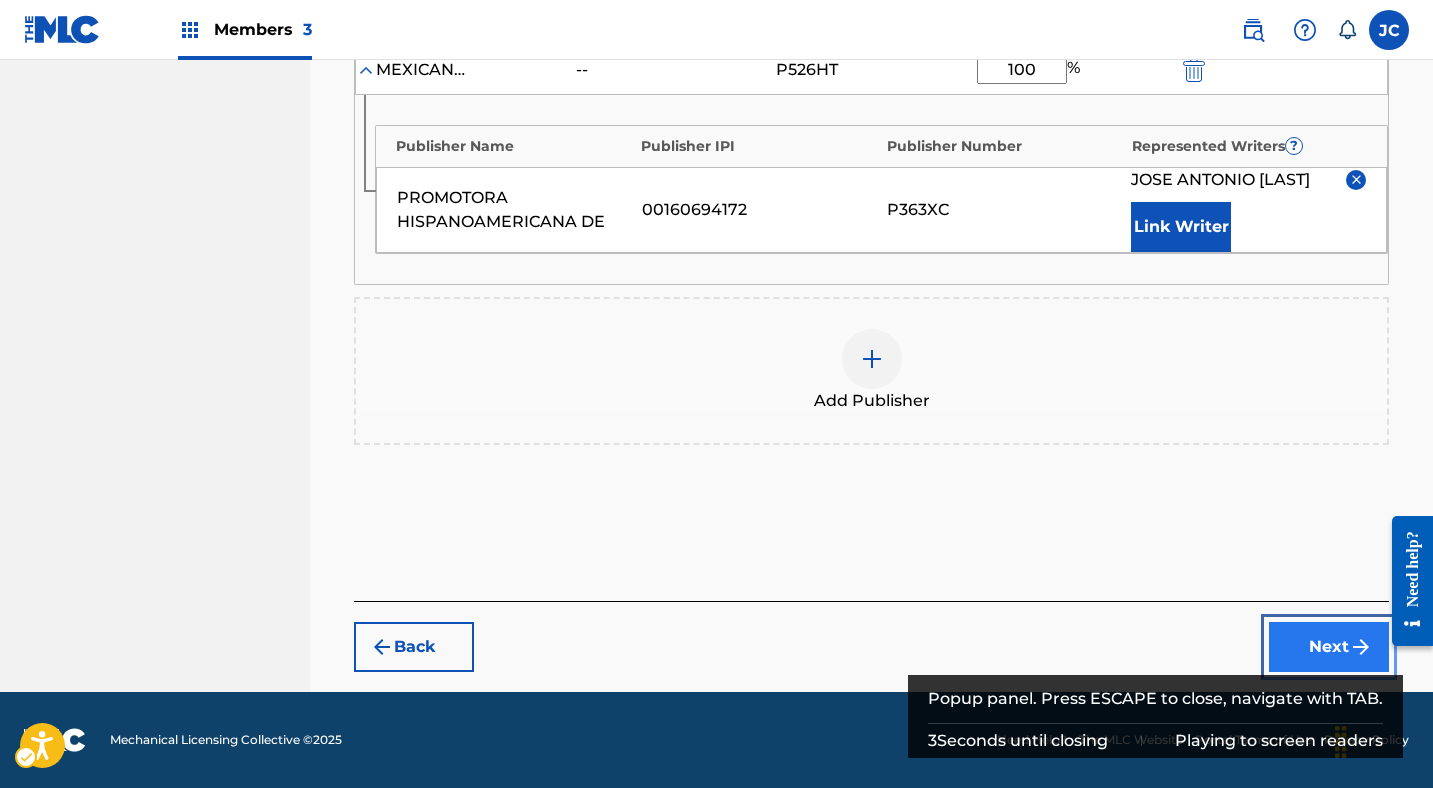 click on "Next" at bounding box center [1329, 647] 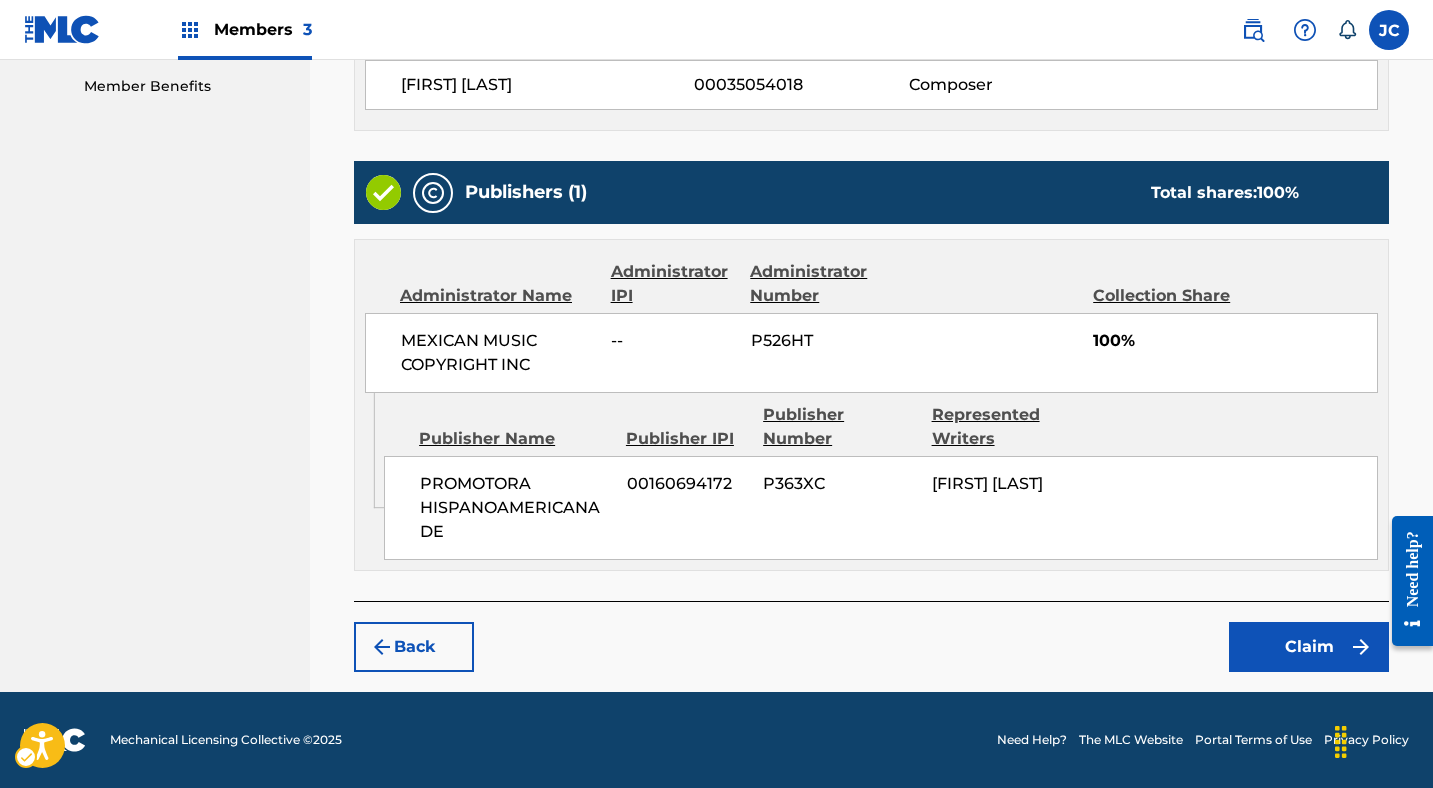 scroll, scrollTop: 649, scrollLeft: 0, axis: vertical 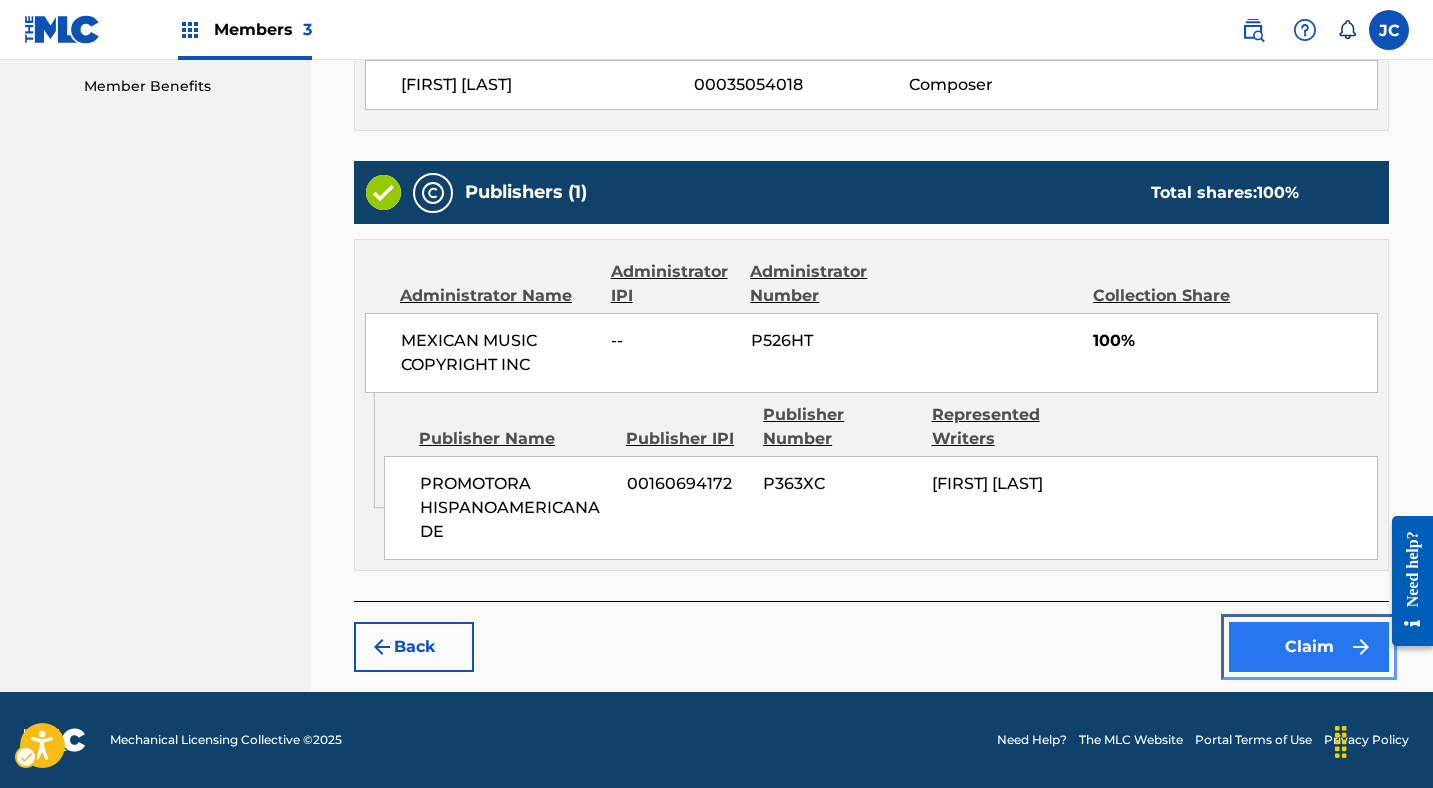 click on "Claim" at bounding box center (1309, 647) 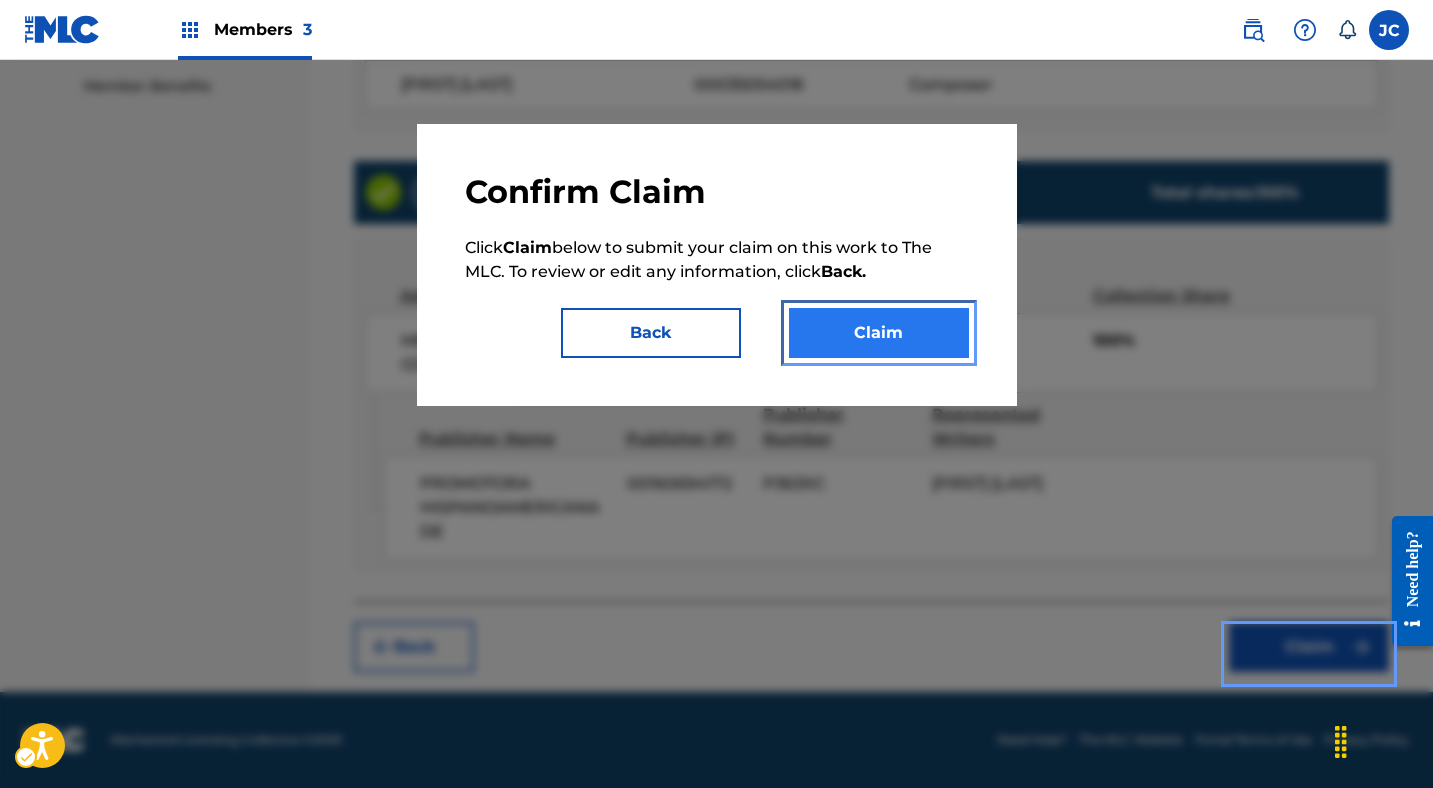 click on "Claim" at bounding box center [879, 333] 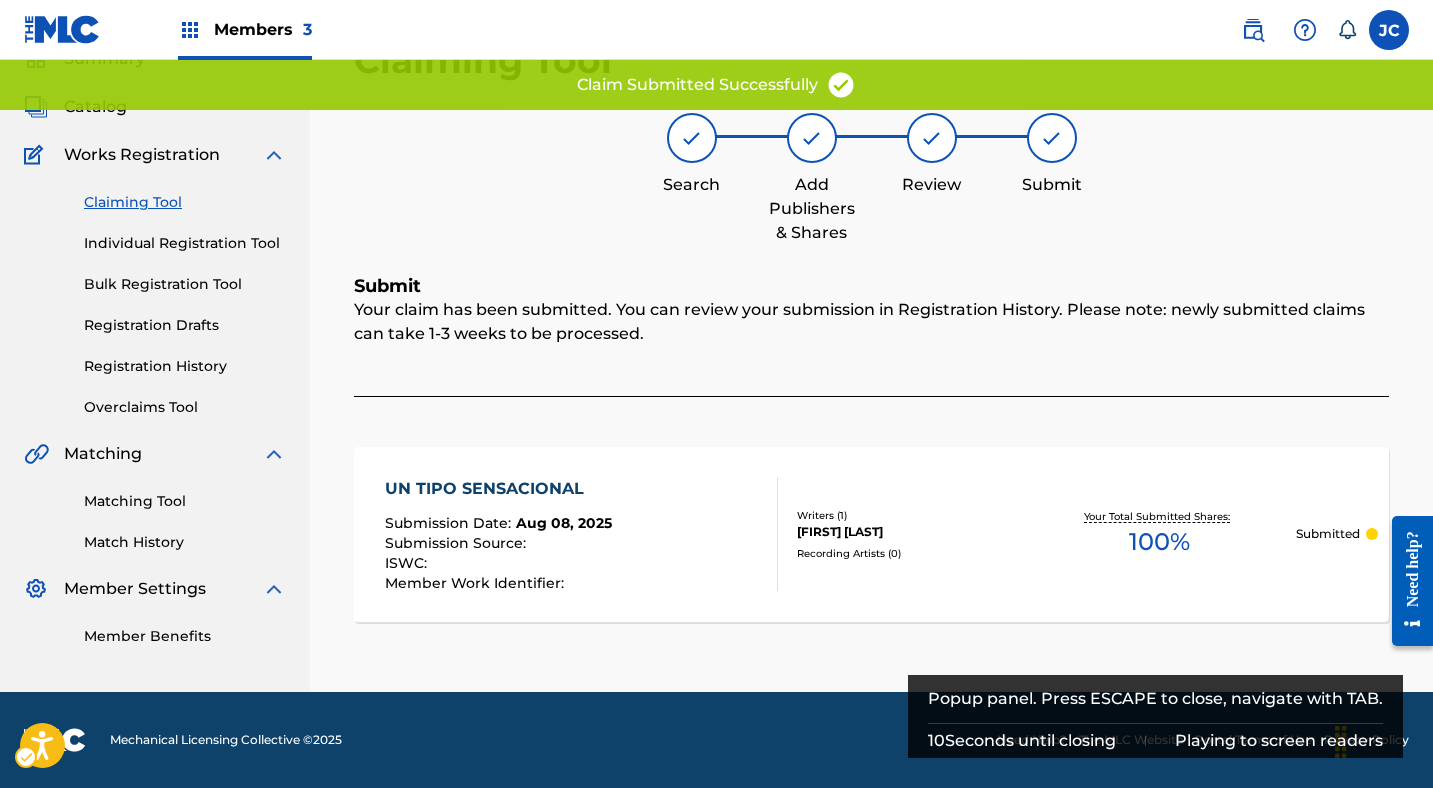 scroll, scrollTop: 91, scrollLeft: 0, axis: vertical 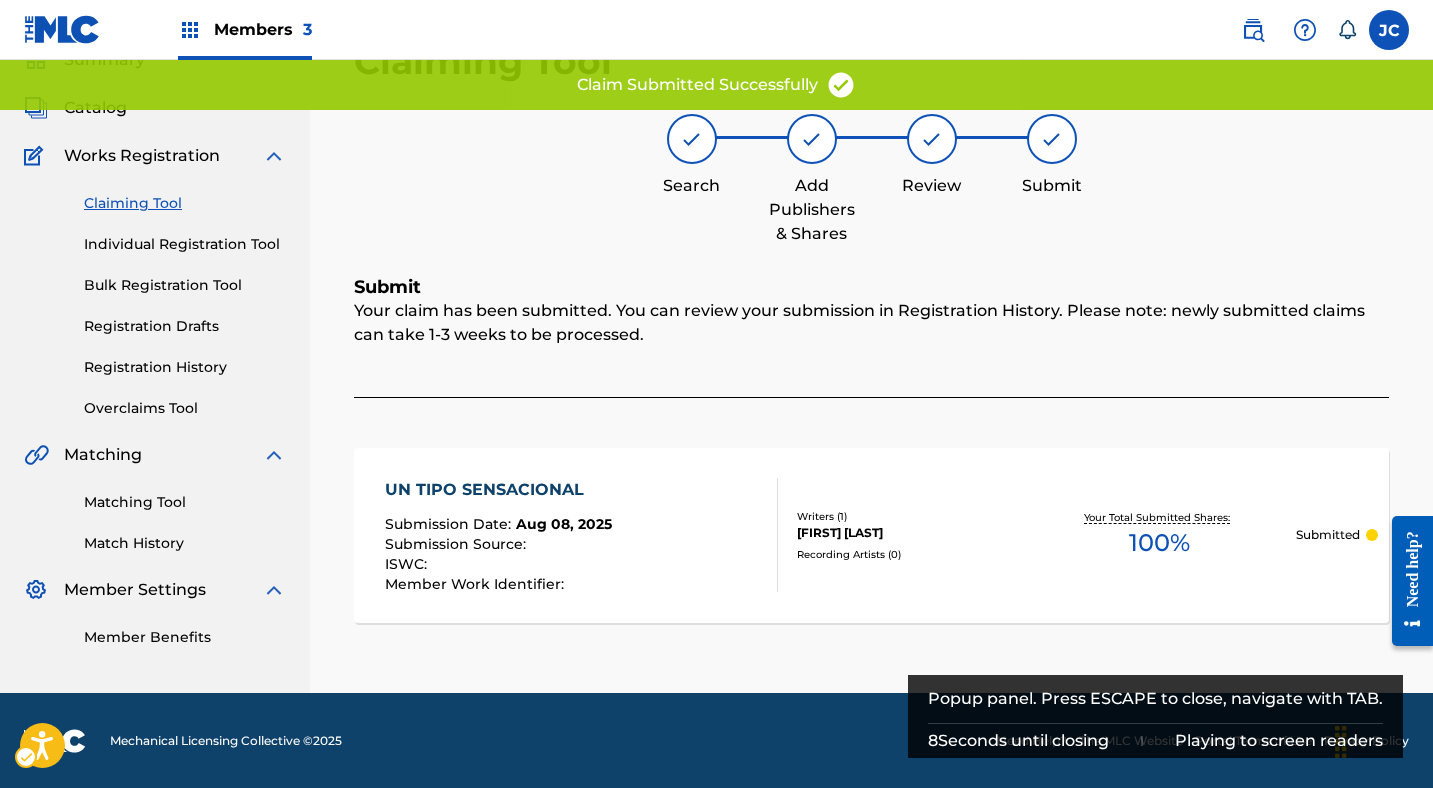 click on "Claiming Tool Individual Registration Tool Bulk Registration Tool Registration Drafts Registration History Overclaims Tool" at bounding box center [155, 293] 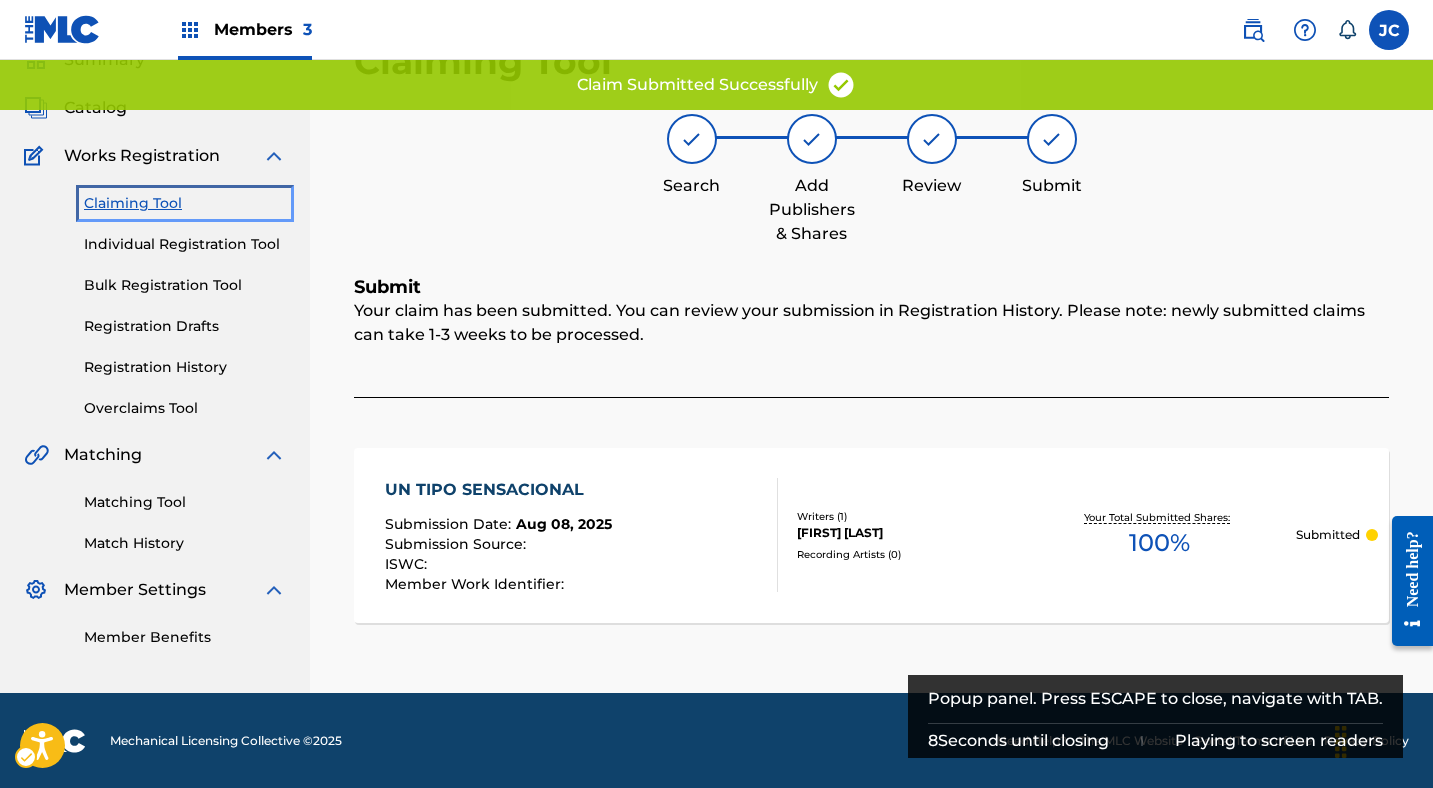 click on "Claiming Tool" at bounding box center (185, 203) 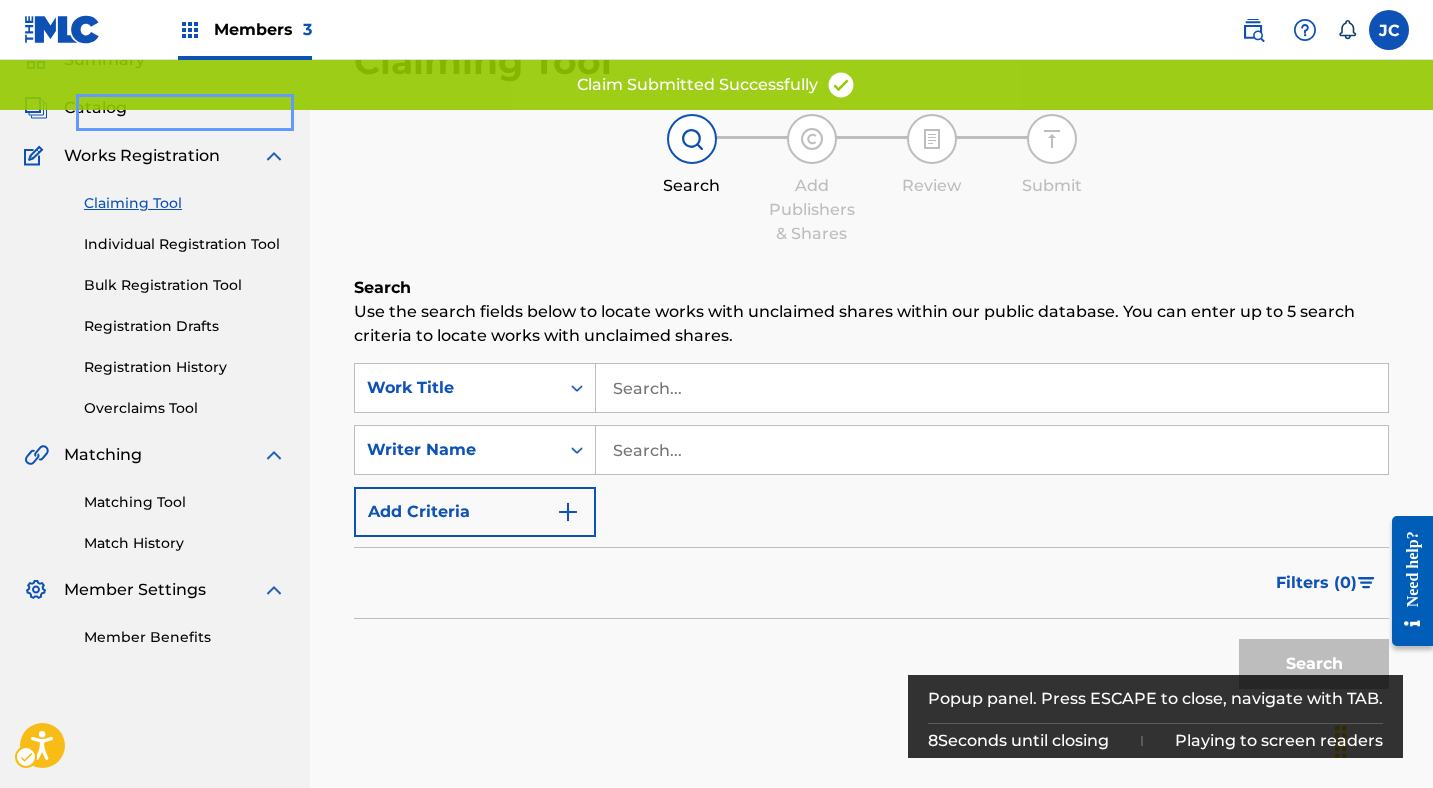 scroll, scrollTop: 0, scrollLeft: 0, axis: both 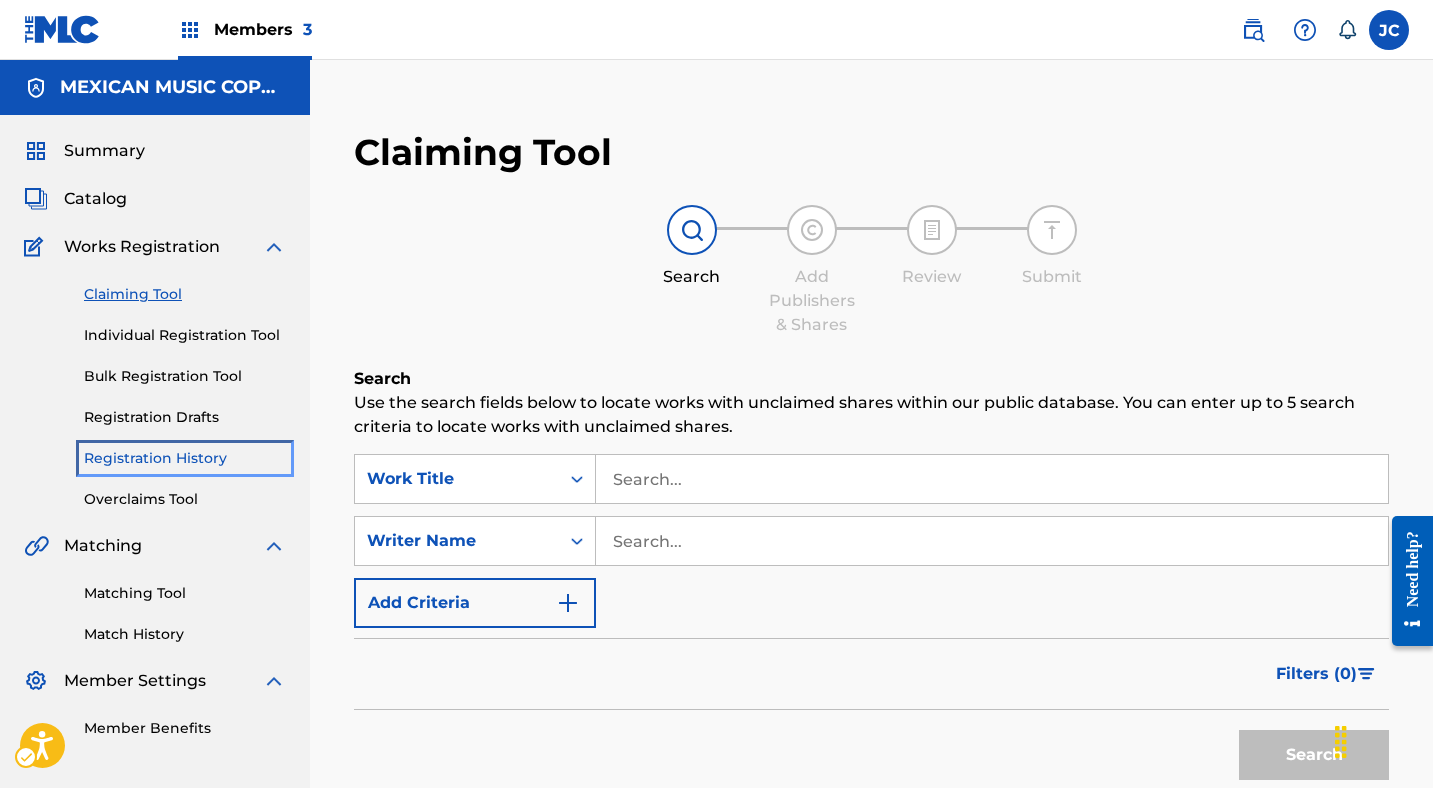 click on "Registration History" at bounding box center (185, 458) 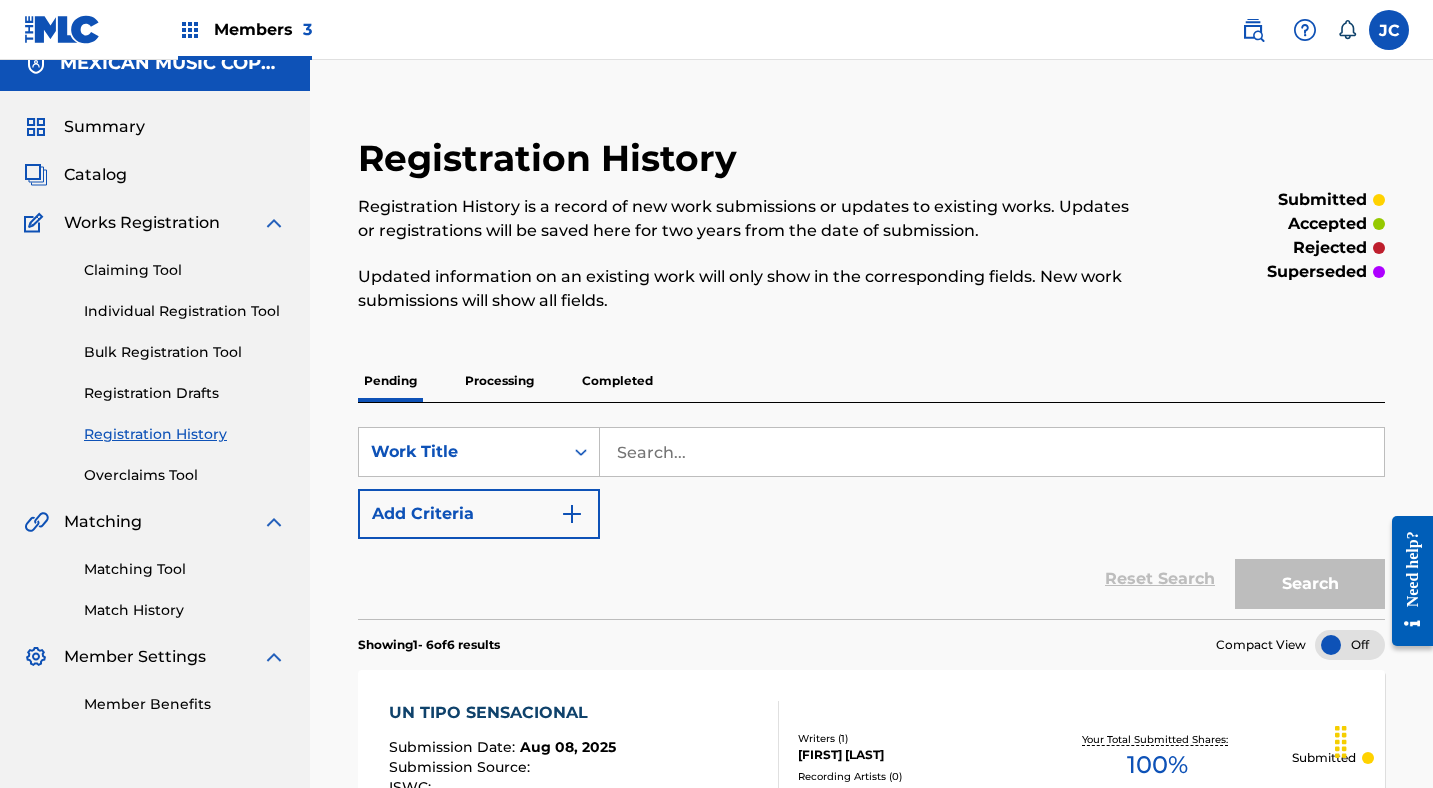 scroll, scrollTop: 211, scrollLeft: 0, axis: vertical 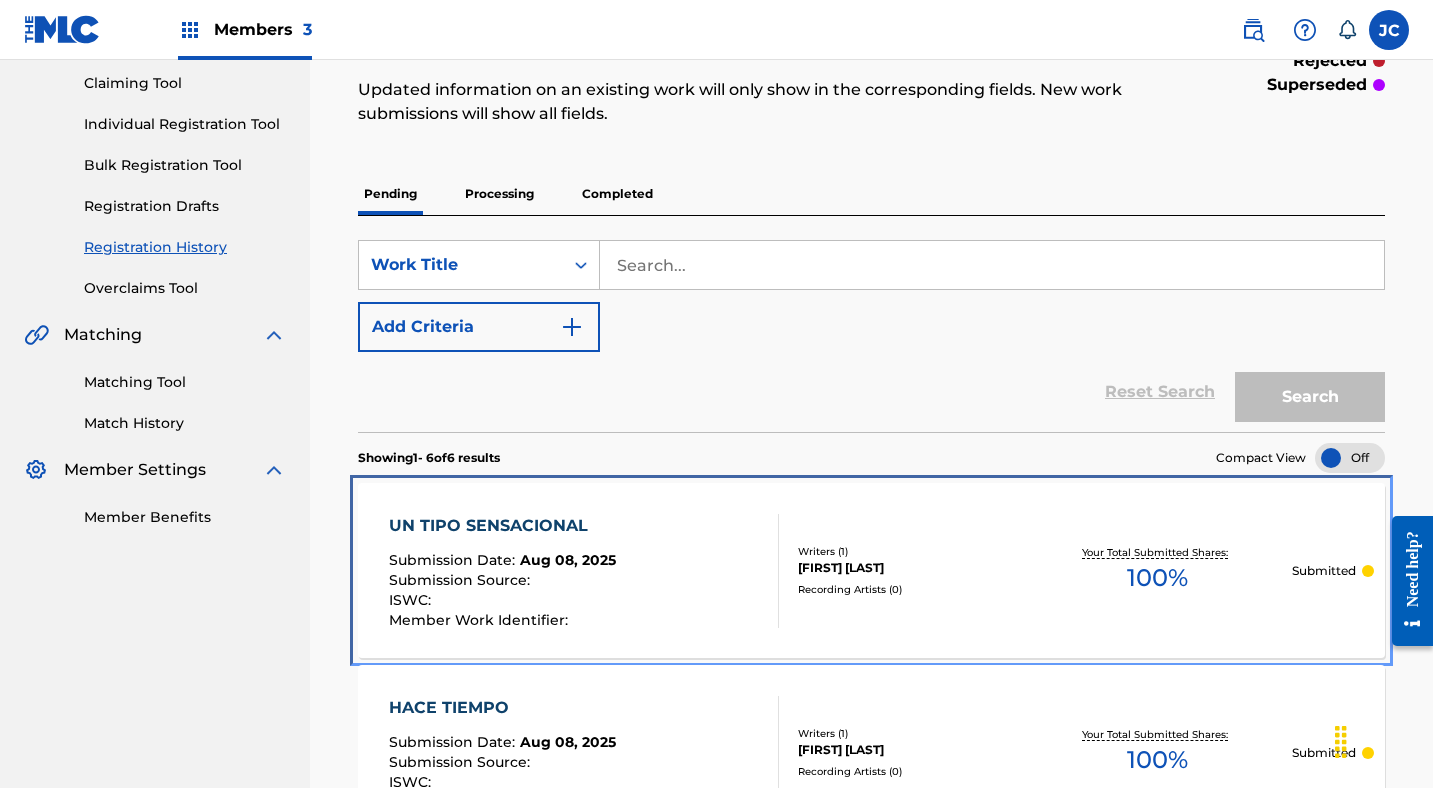 click at bounding box center (770, 571) 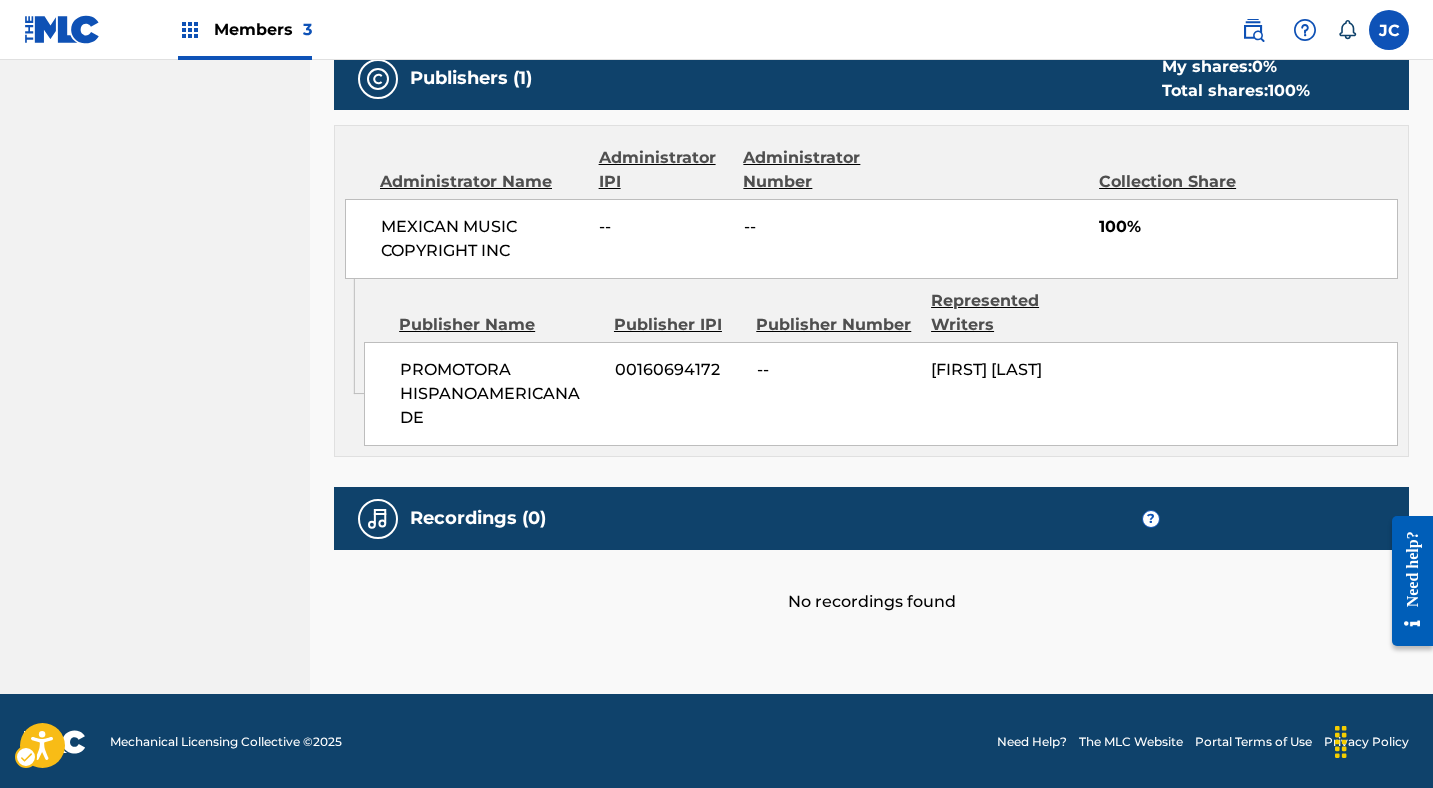 scroll, scrollTop: 0, scrollLeft: 0, axis: both 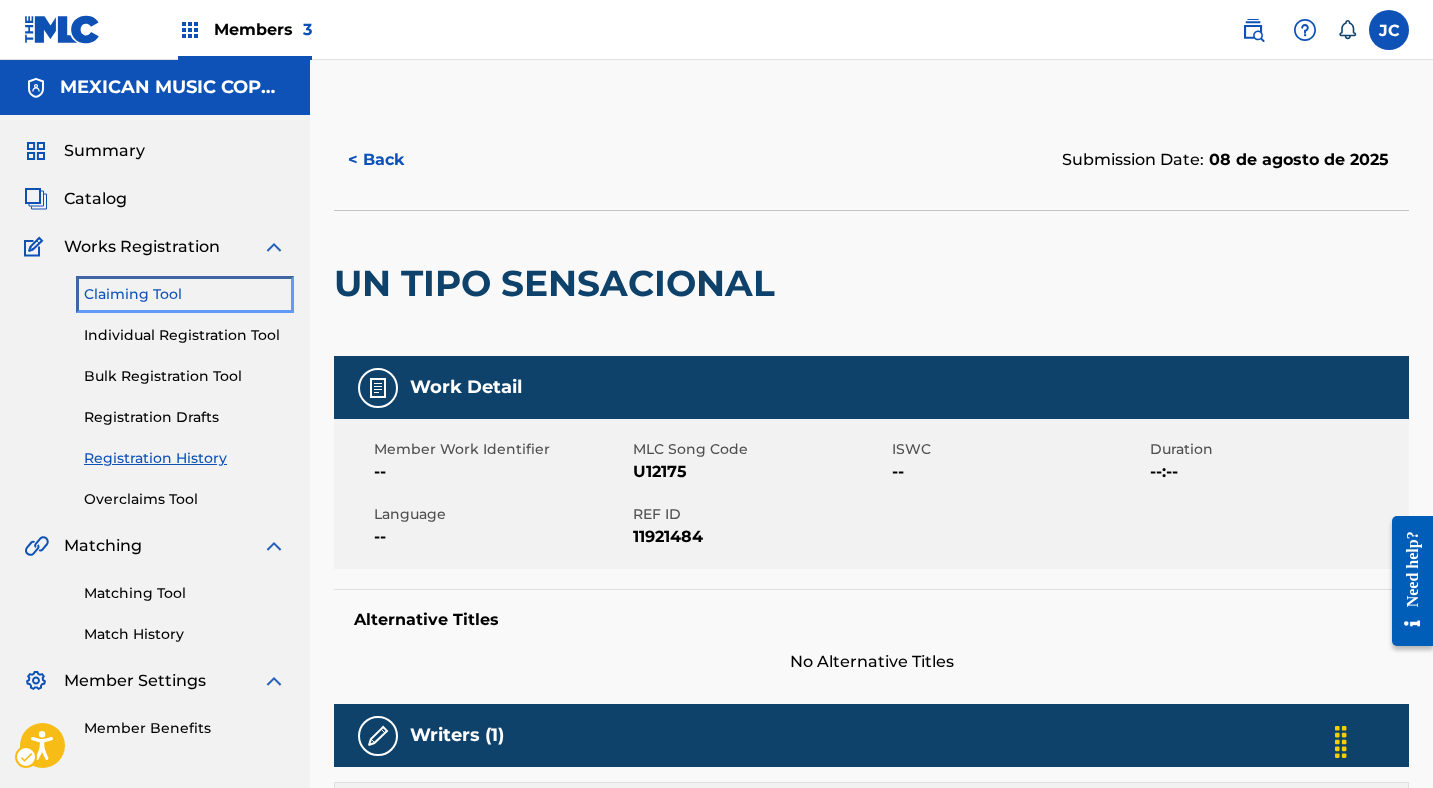 click on "Claiming Tool" at bounding box center (185, 294) 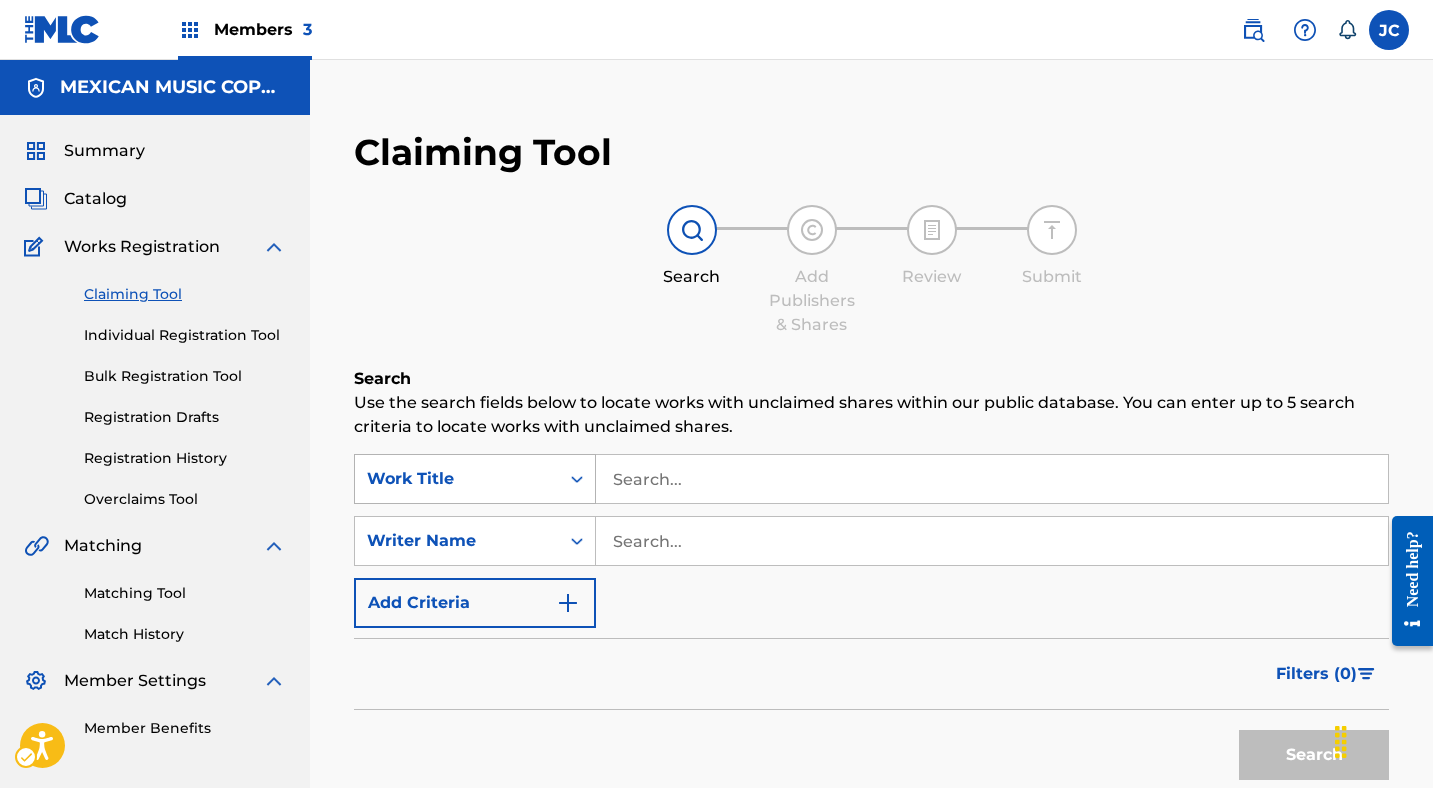 click on "Work Title" at bounding box center [457, 479] 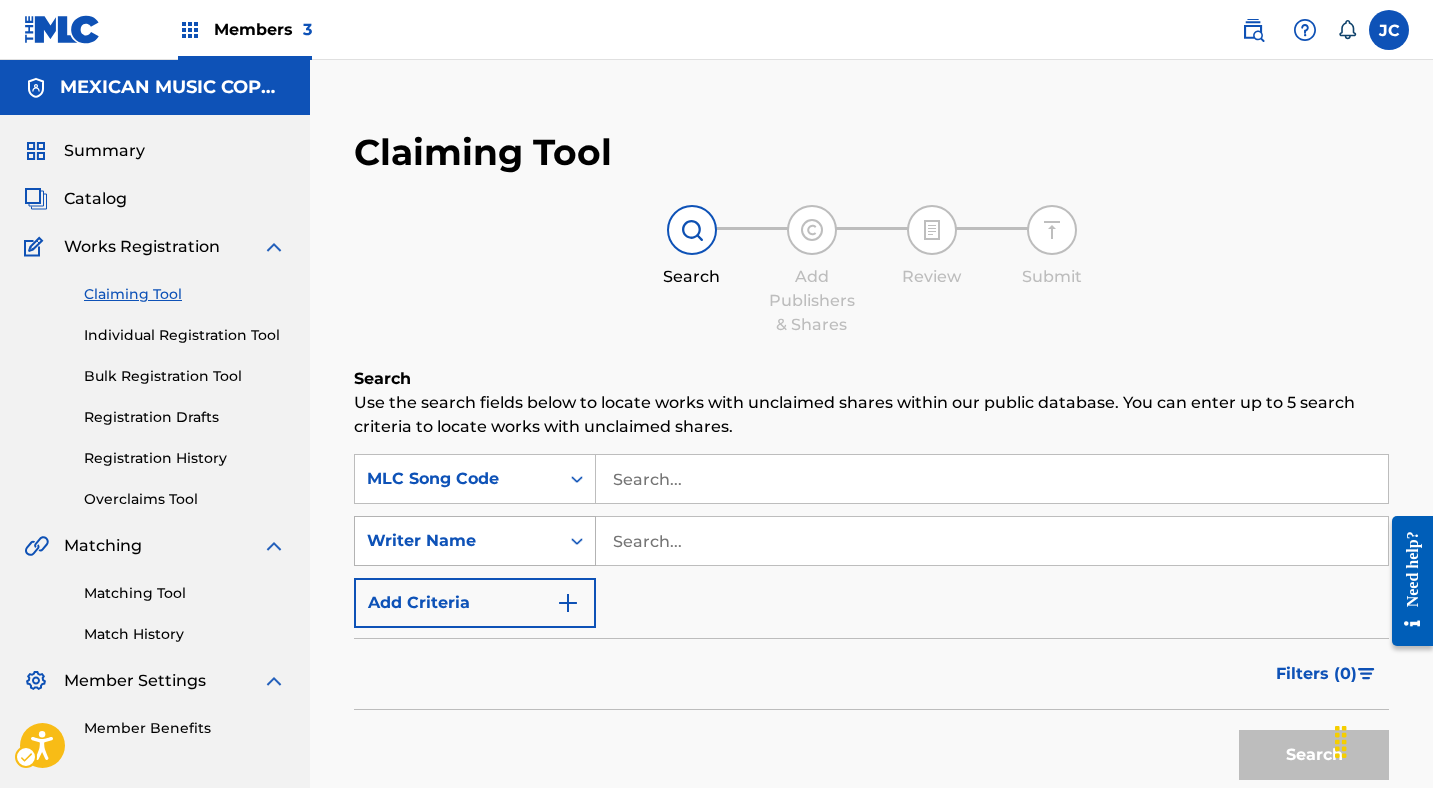 scroll, scrollTop: 17, scrollLeft: 0, axis: vertical 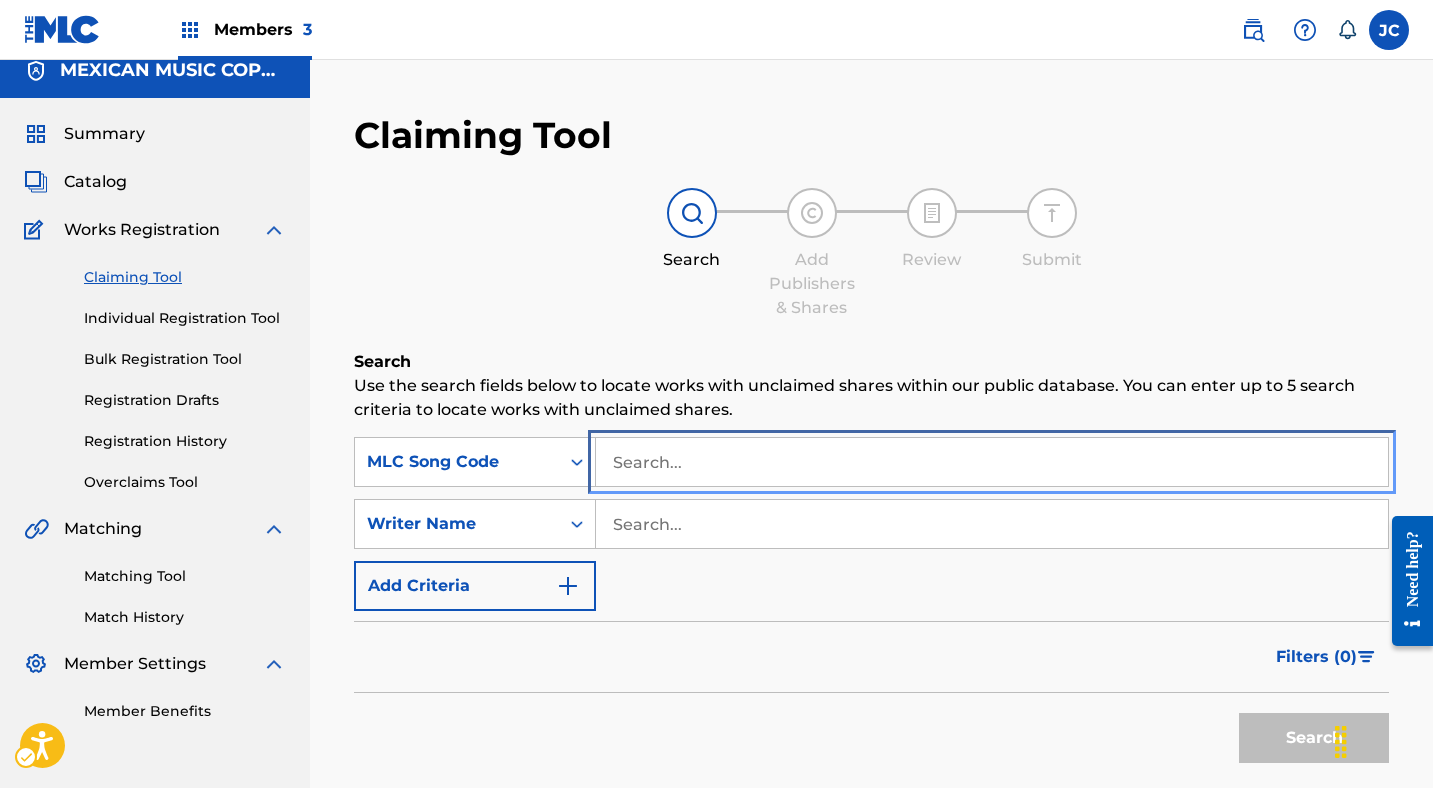 click at bounding box center [992, 462] 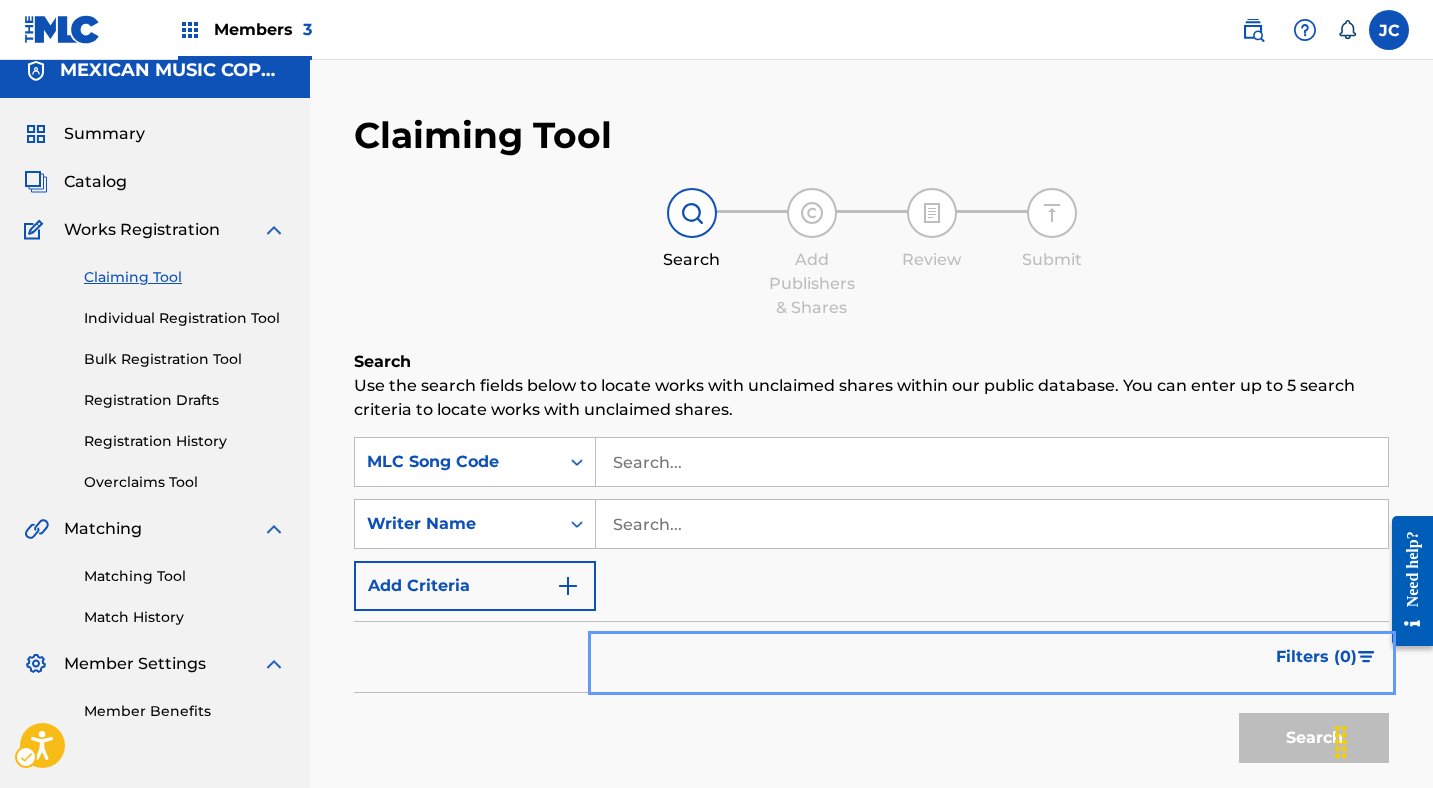 scroll, scrollTop: 218, scrollLeft: 0, axis: vertical 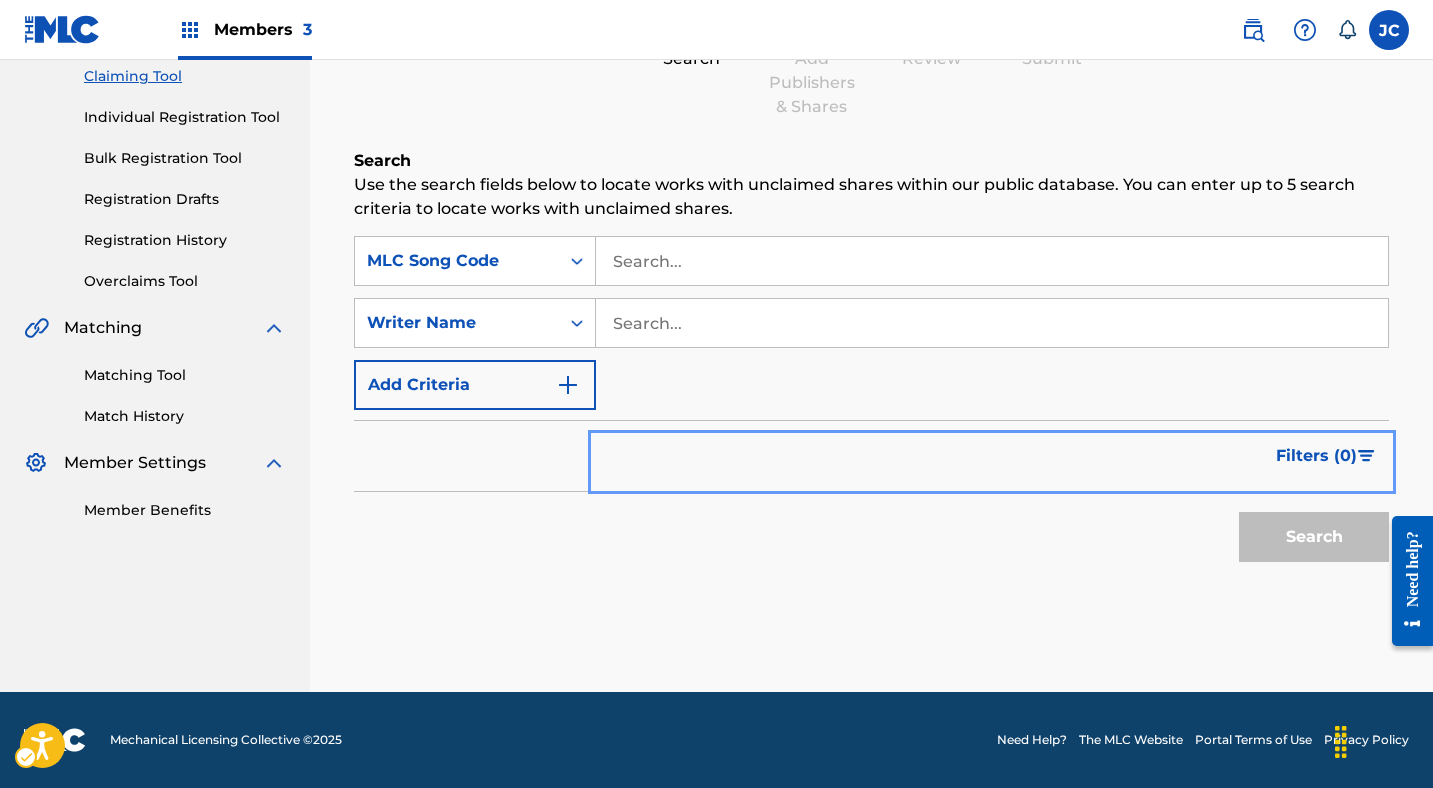 click at bounding box center [992, 261] 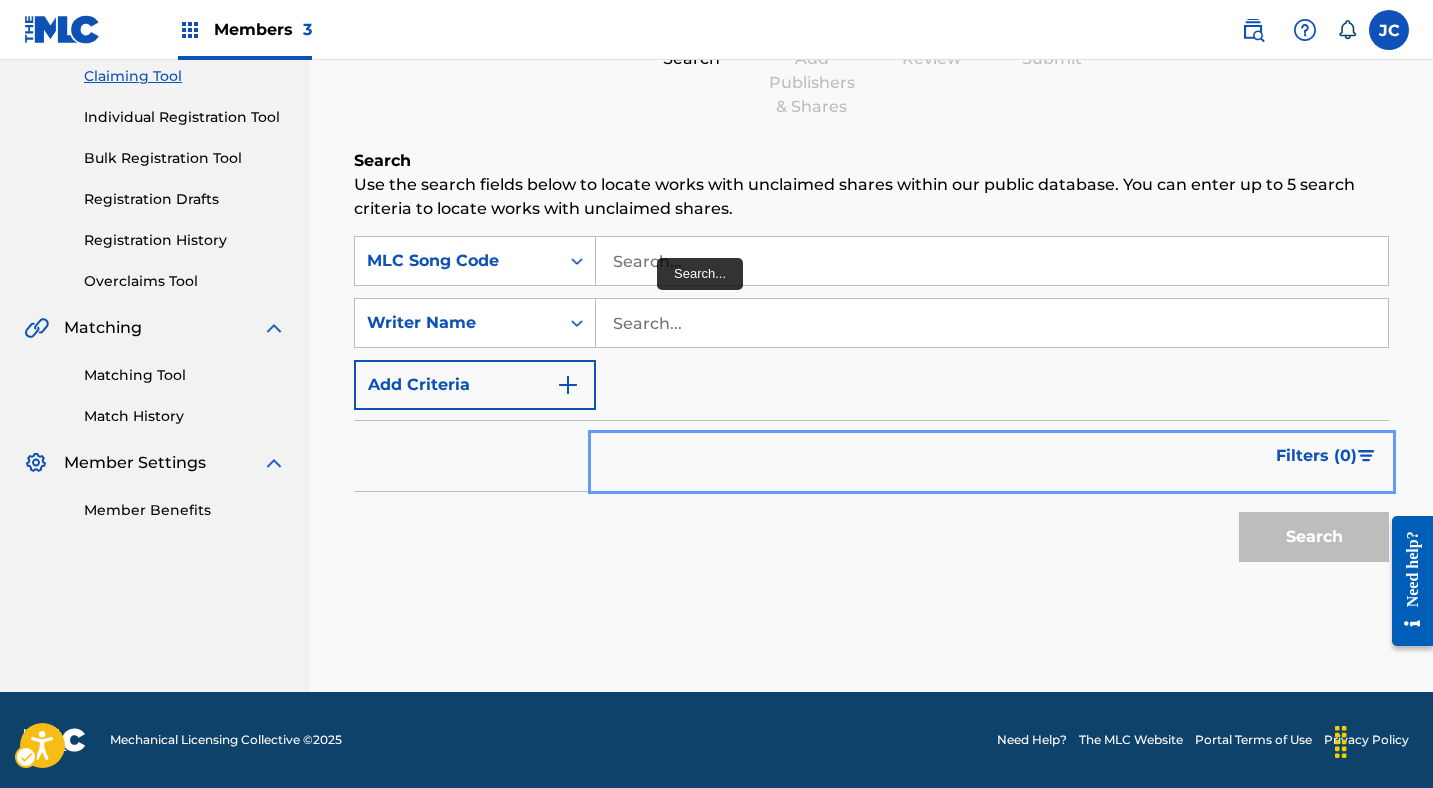 click at bounding box center [992, 261] 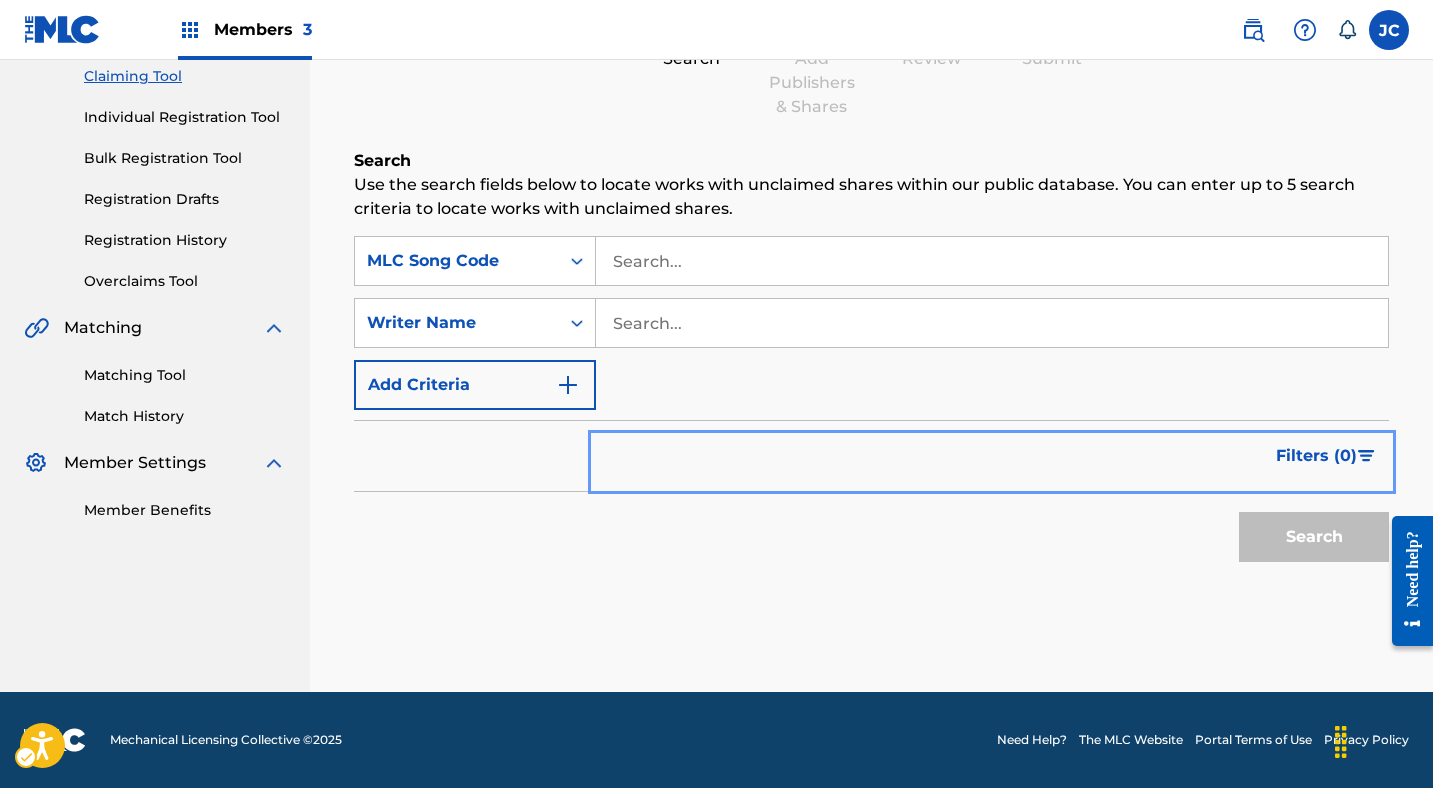 click at bounding box center (992, 261) 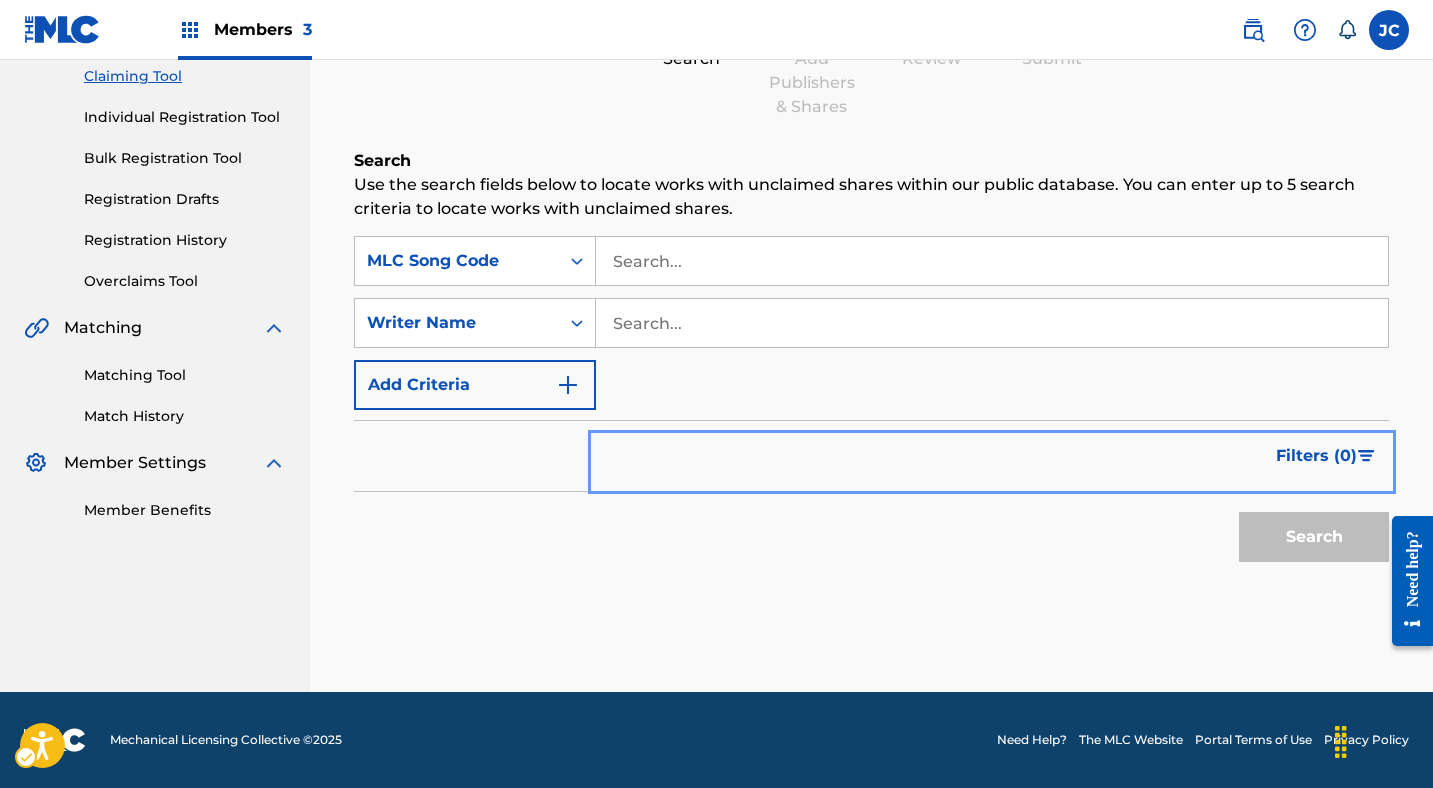 click at bounding box center [992, 261] 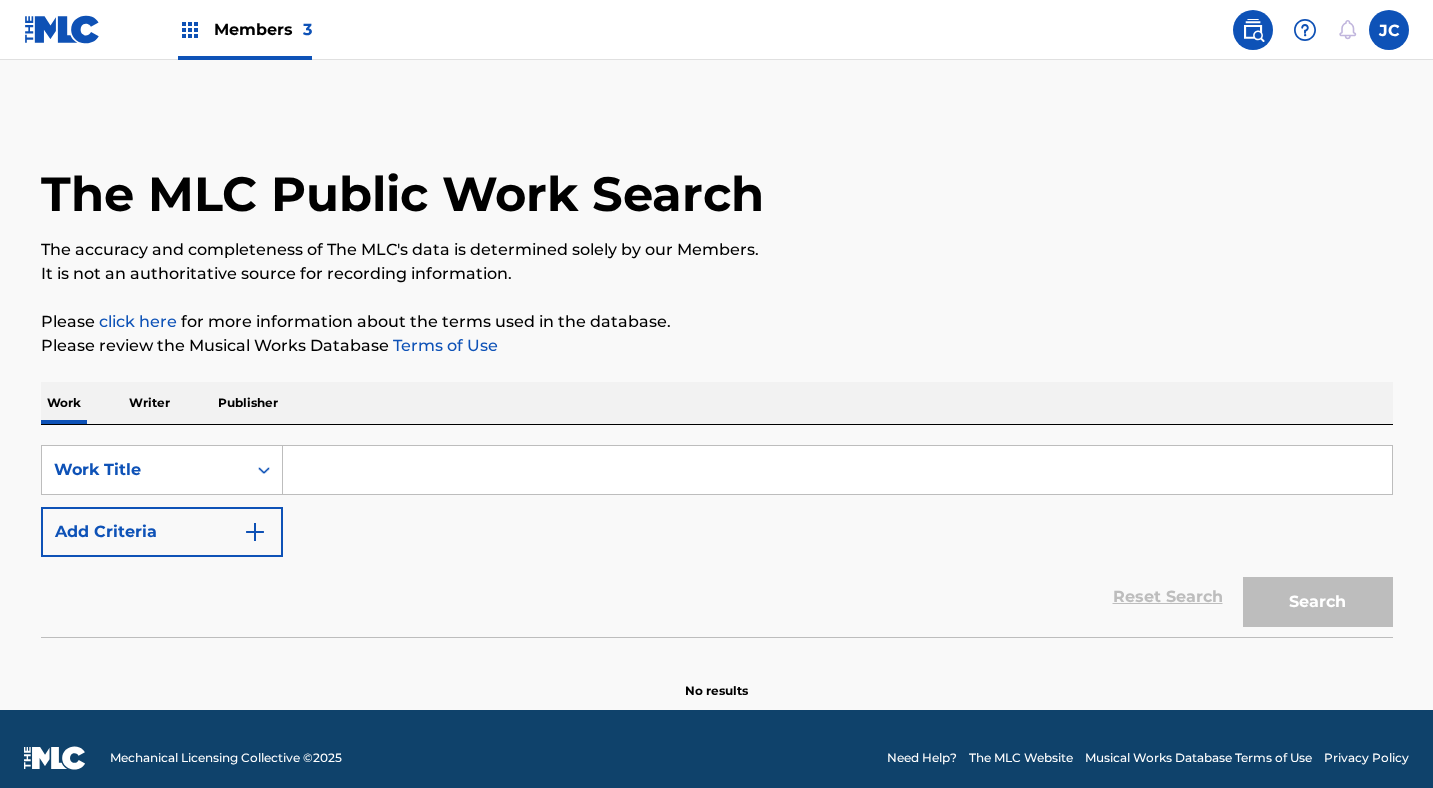 scroll, scrollTop: 0, scrollLeft: 0, axis: both 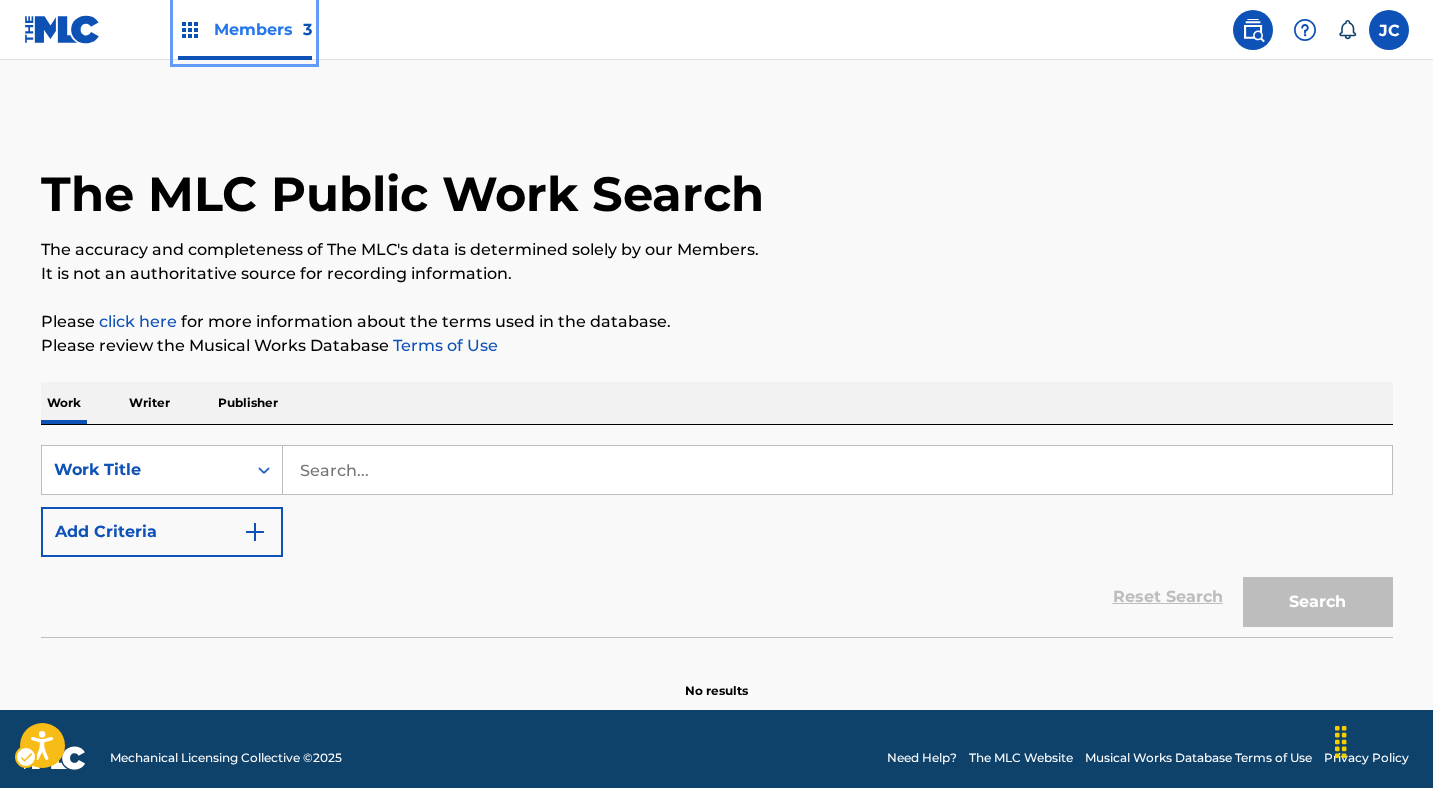click on "Members    3" at bounding box center (245, 29) 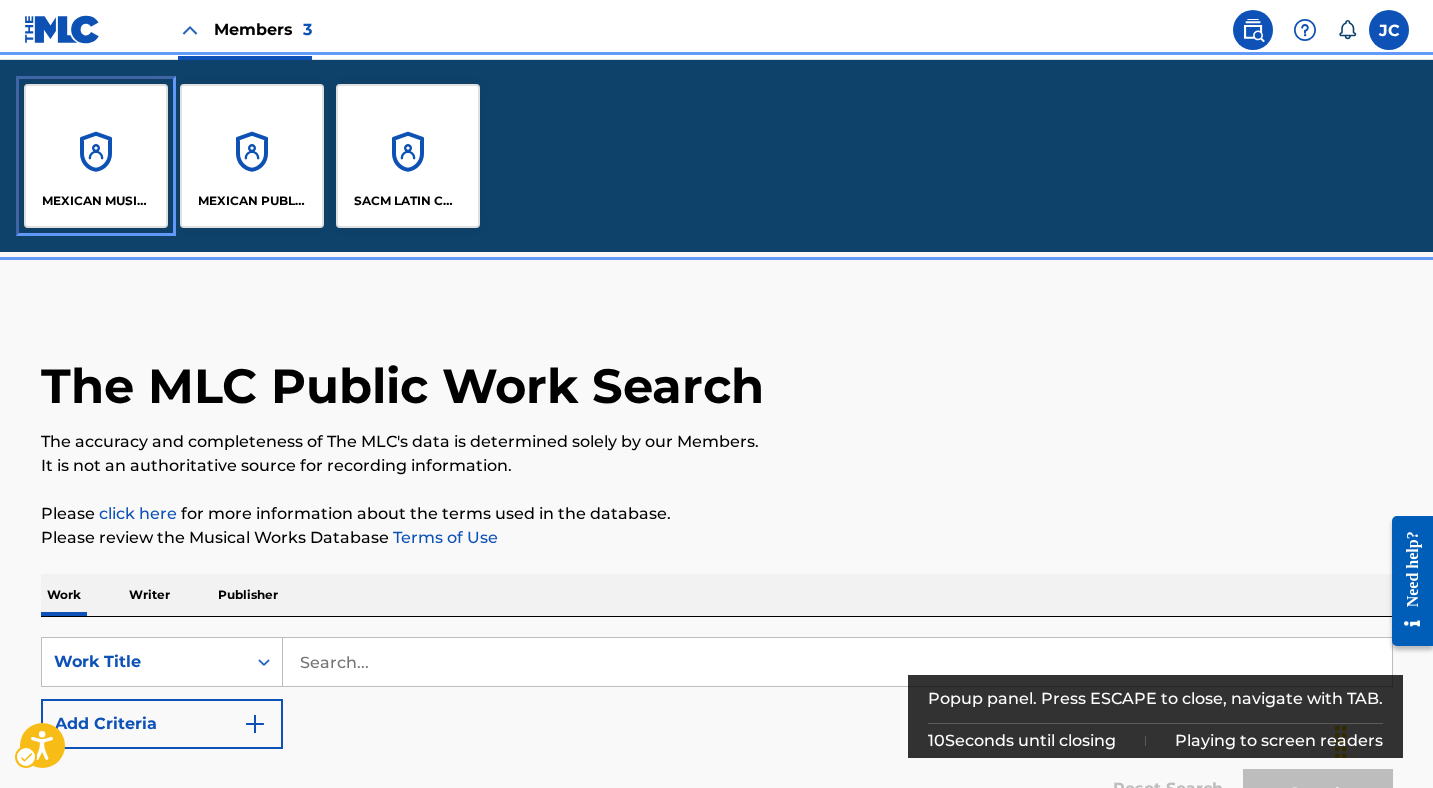 click on "MEXICAN MUSIC COPYRIGHT INC" at bounding box center (96, 201) 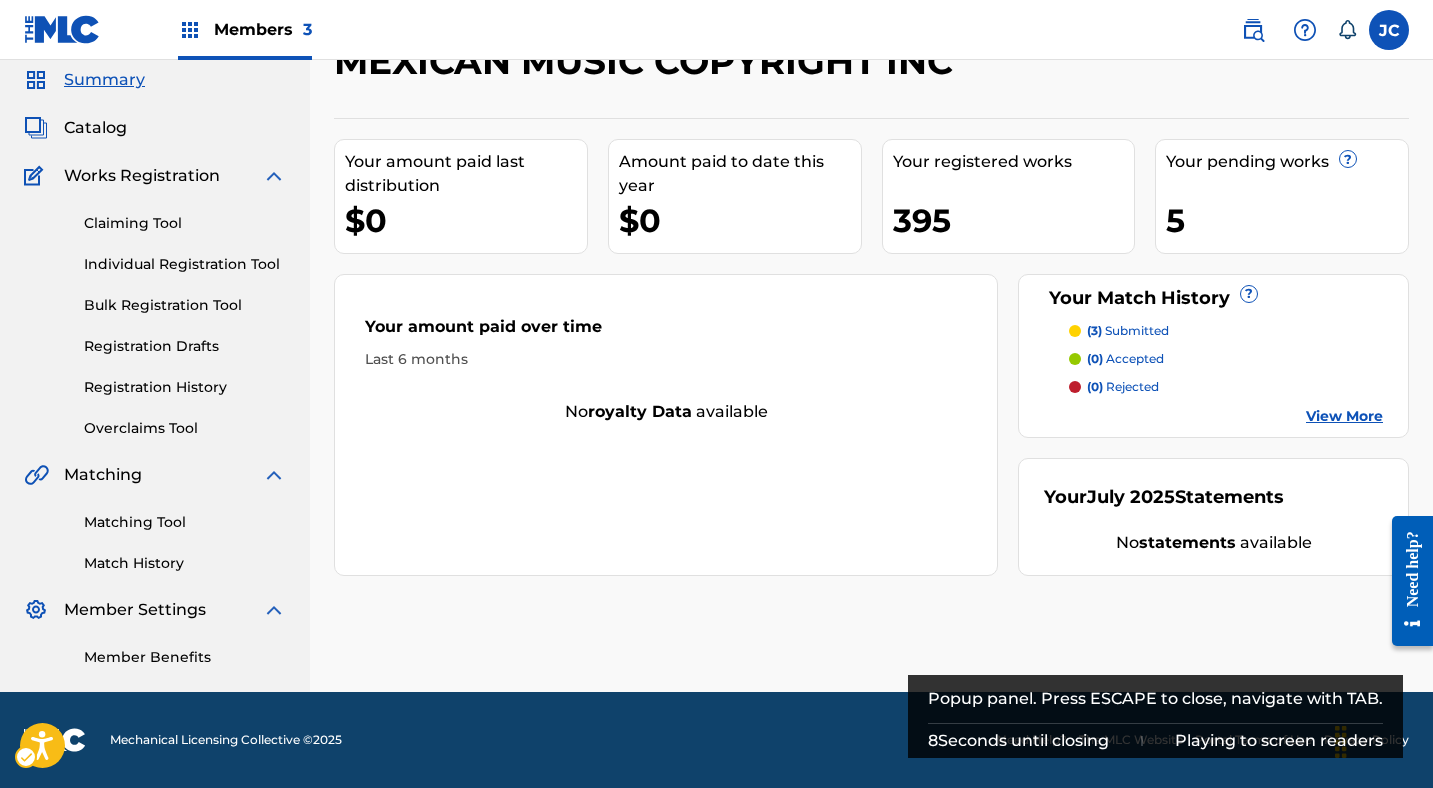 scroll, scrollTop: 71, scrollLeft: 0, axis: vertical 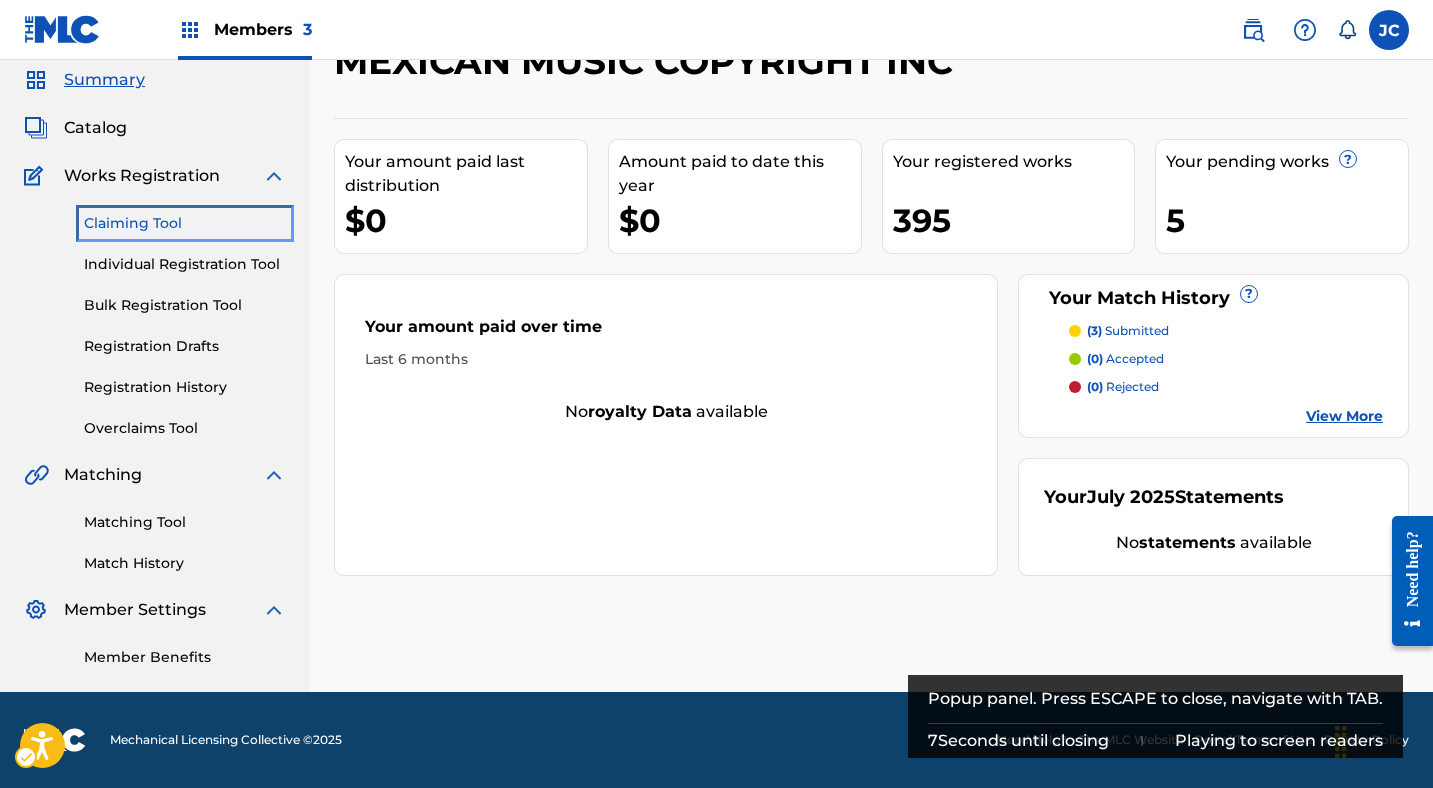 click on "Claiming Tool" at bounding box center (185, 223) 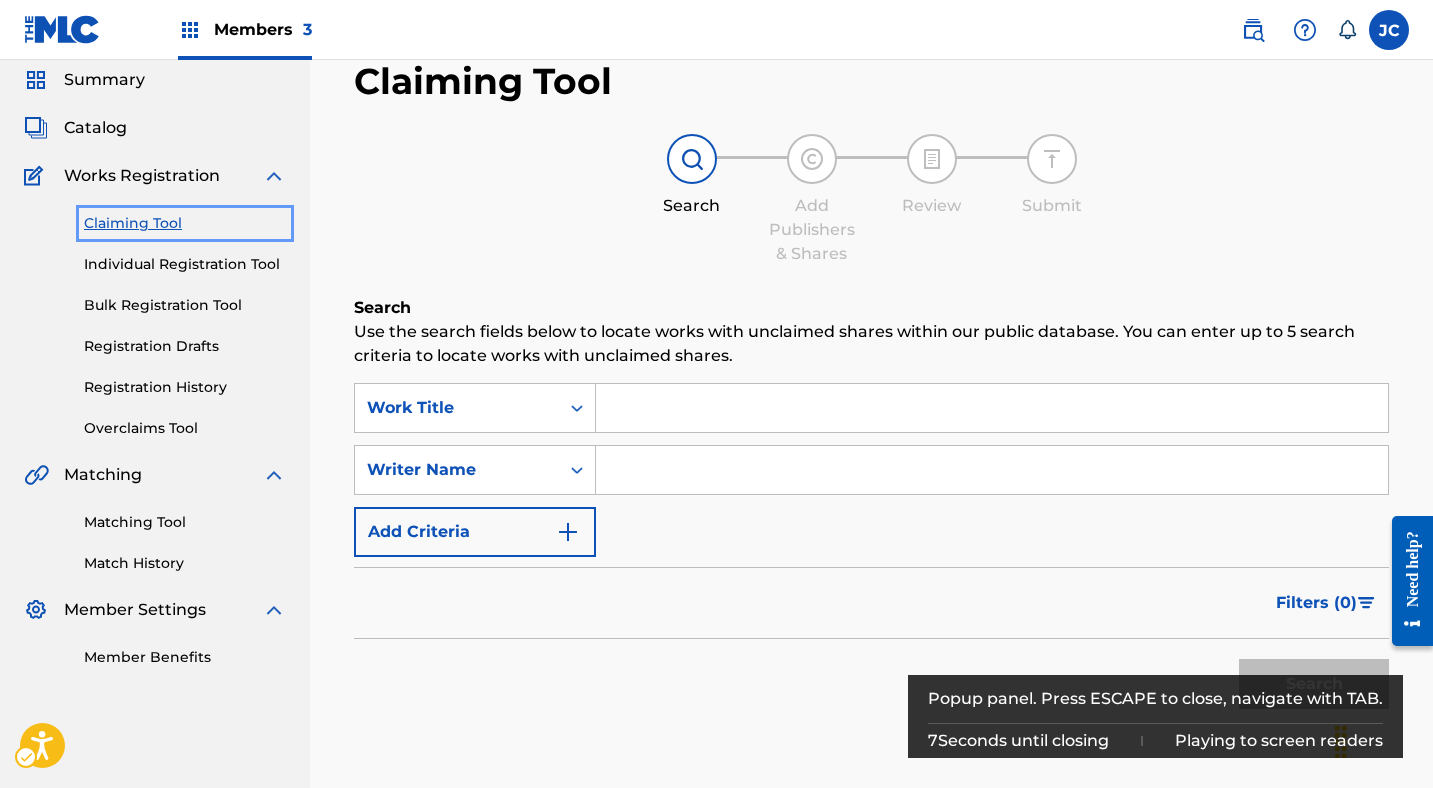 scroll, scrollTop: 0, scrollLeft: 0, axis: both 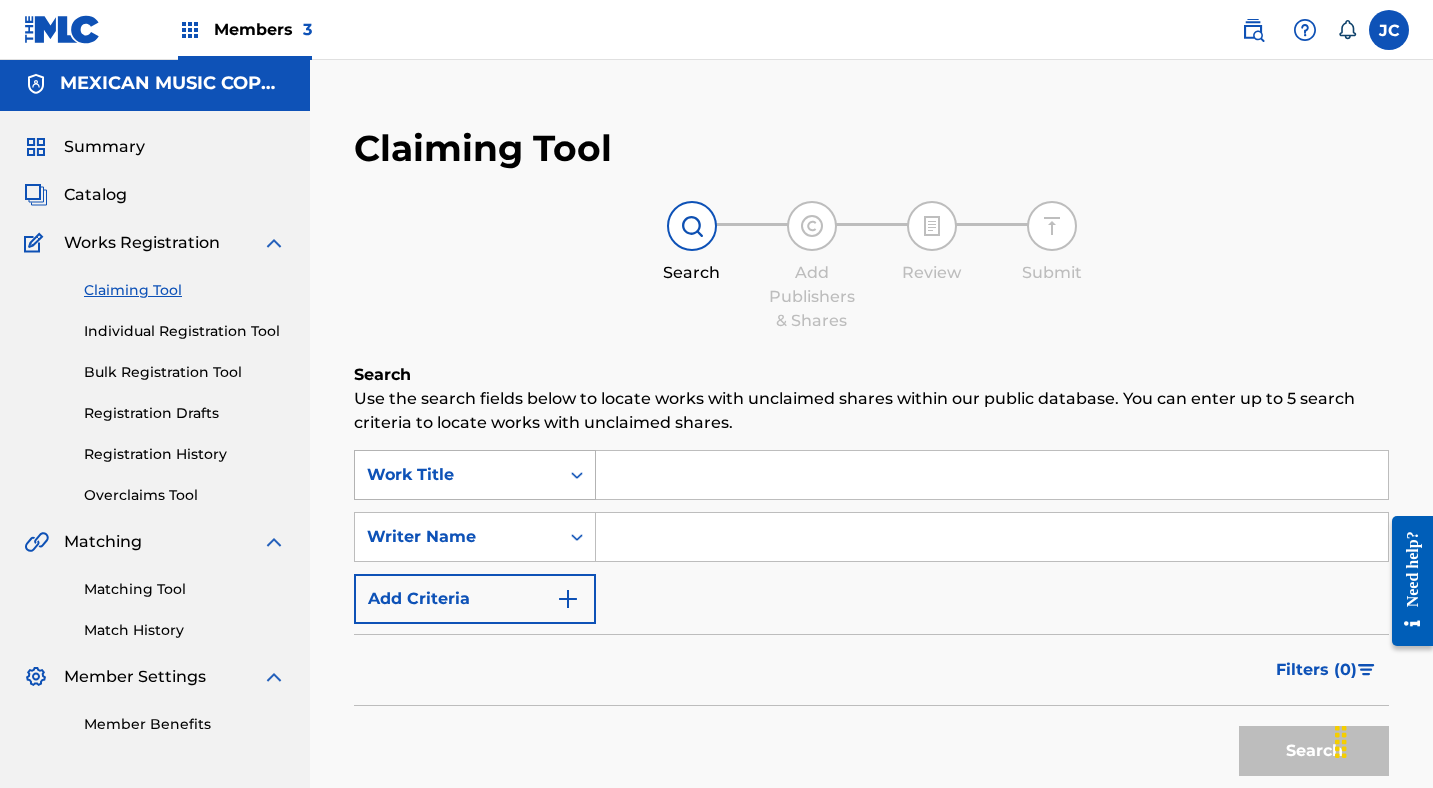 click on "Work Title" at bounding box center (457, 475) 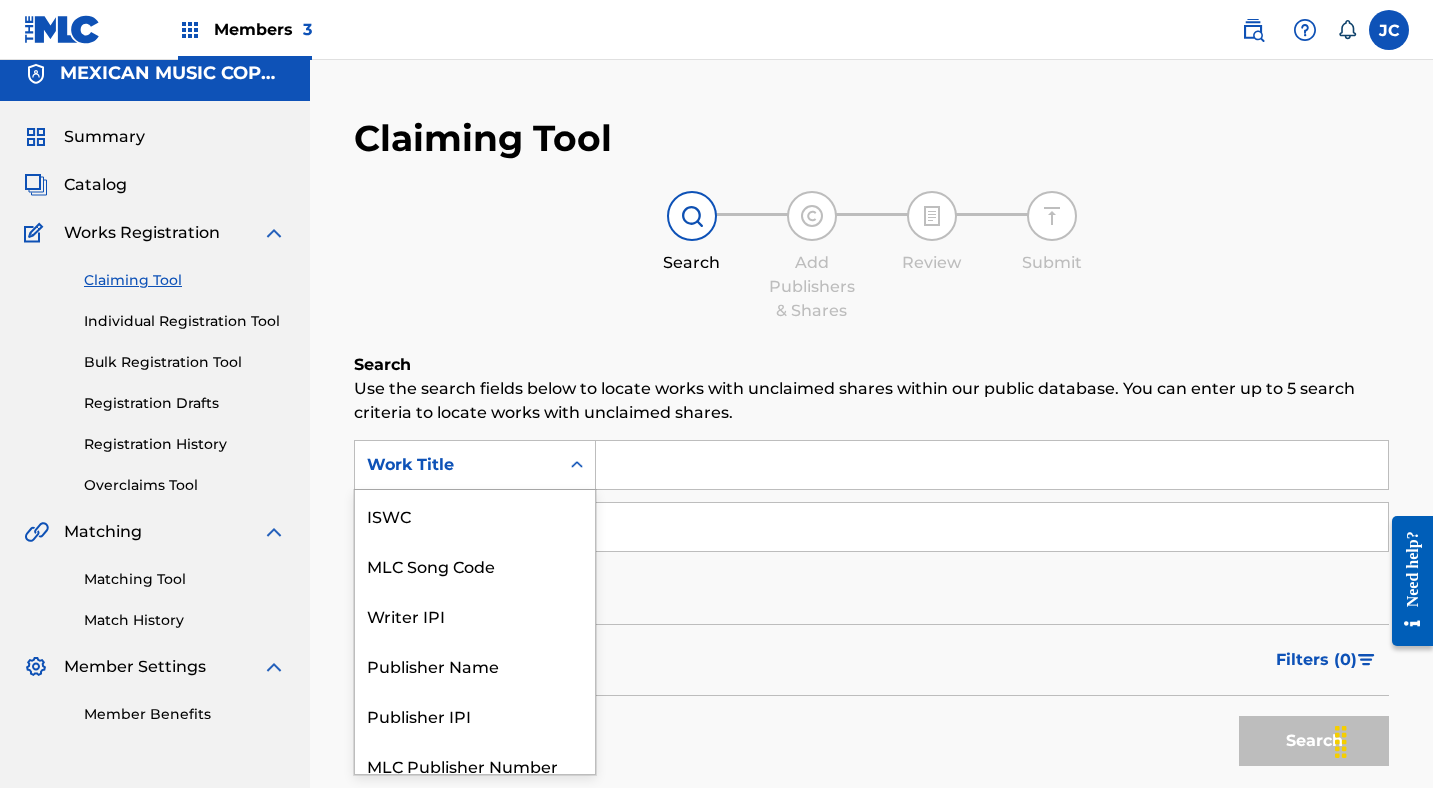 scroll, scrollTop: 17, scrollLeft: 0, axis: vertical 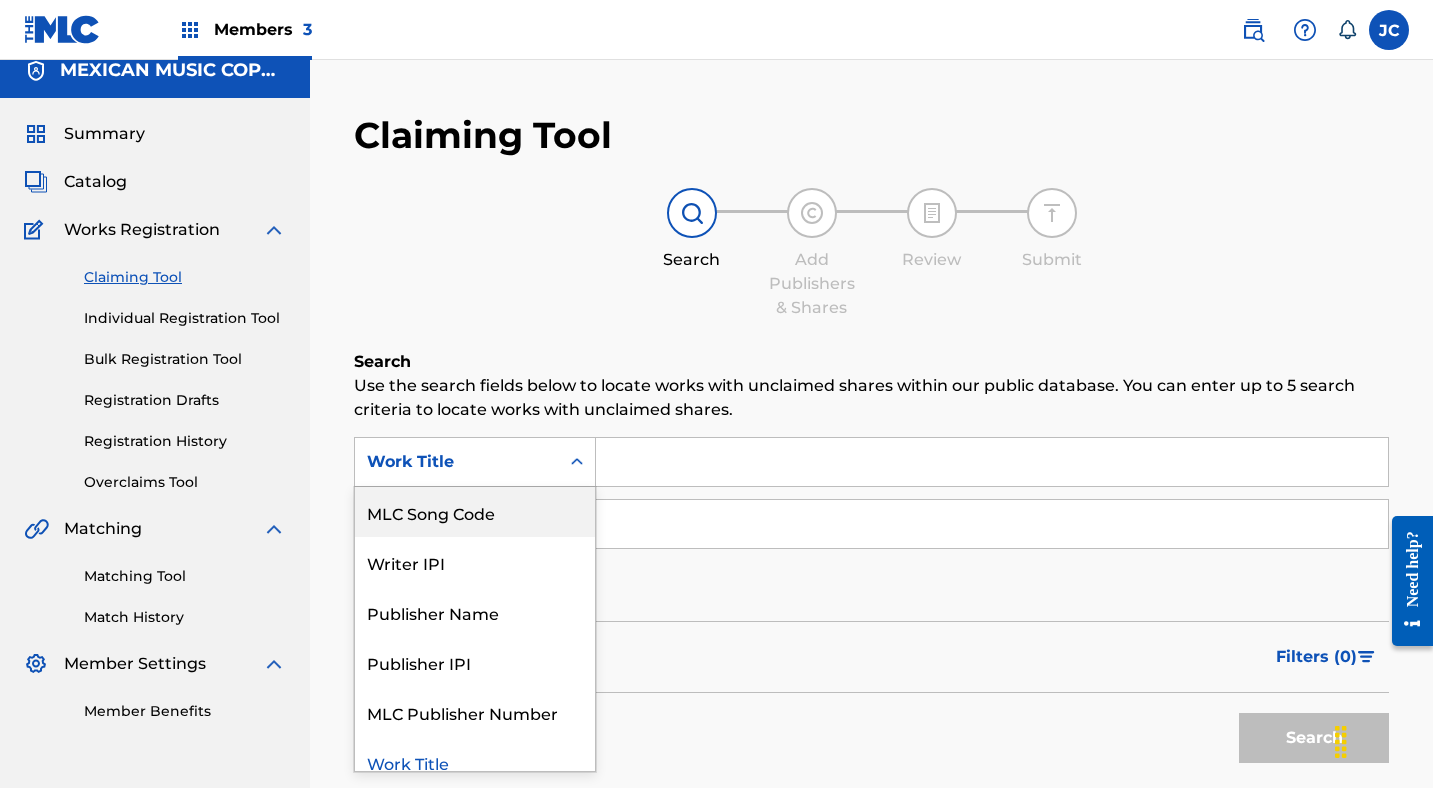 click on "MLC Song Code" at bounding box center (475, 512) 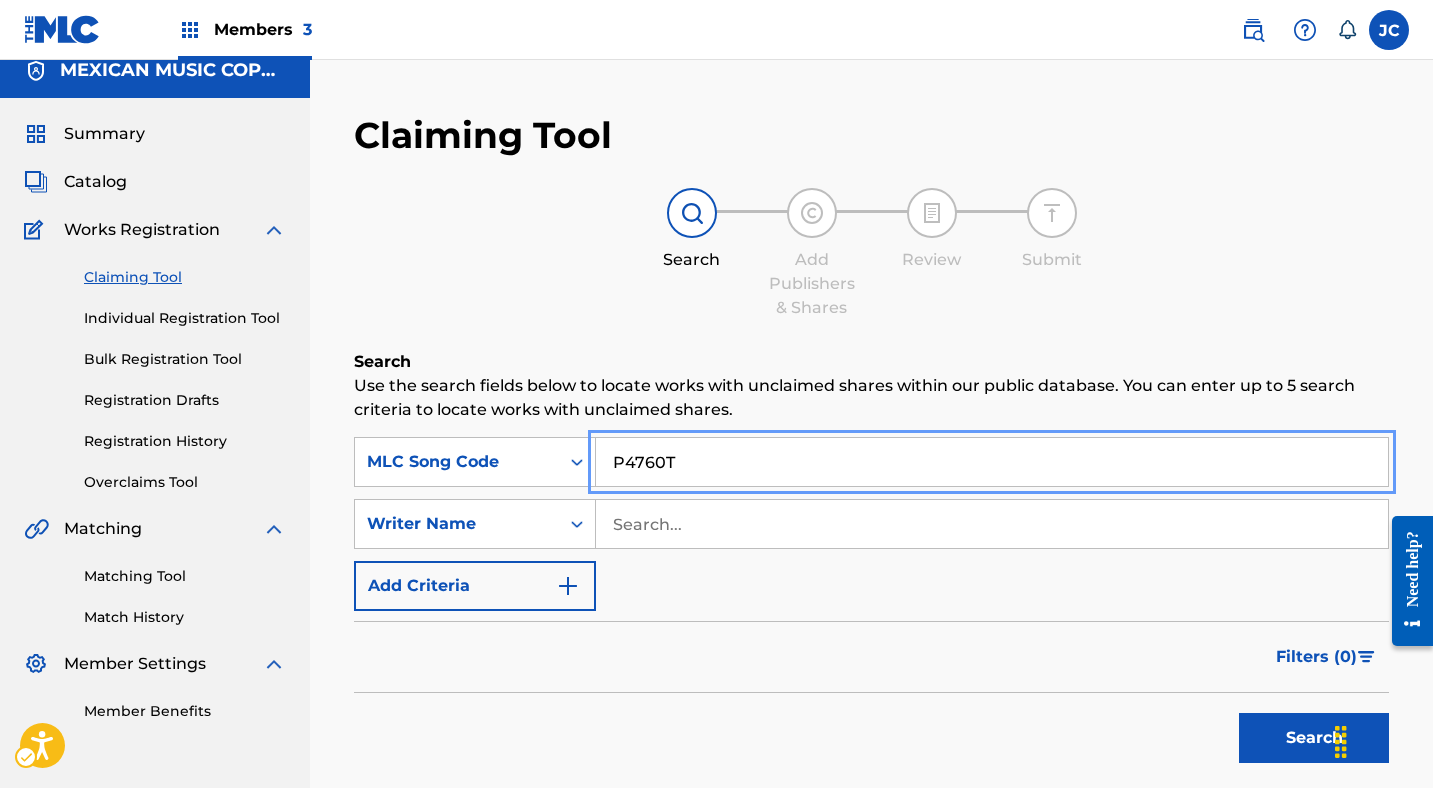 type on "P4760T" 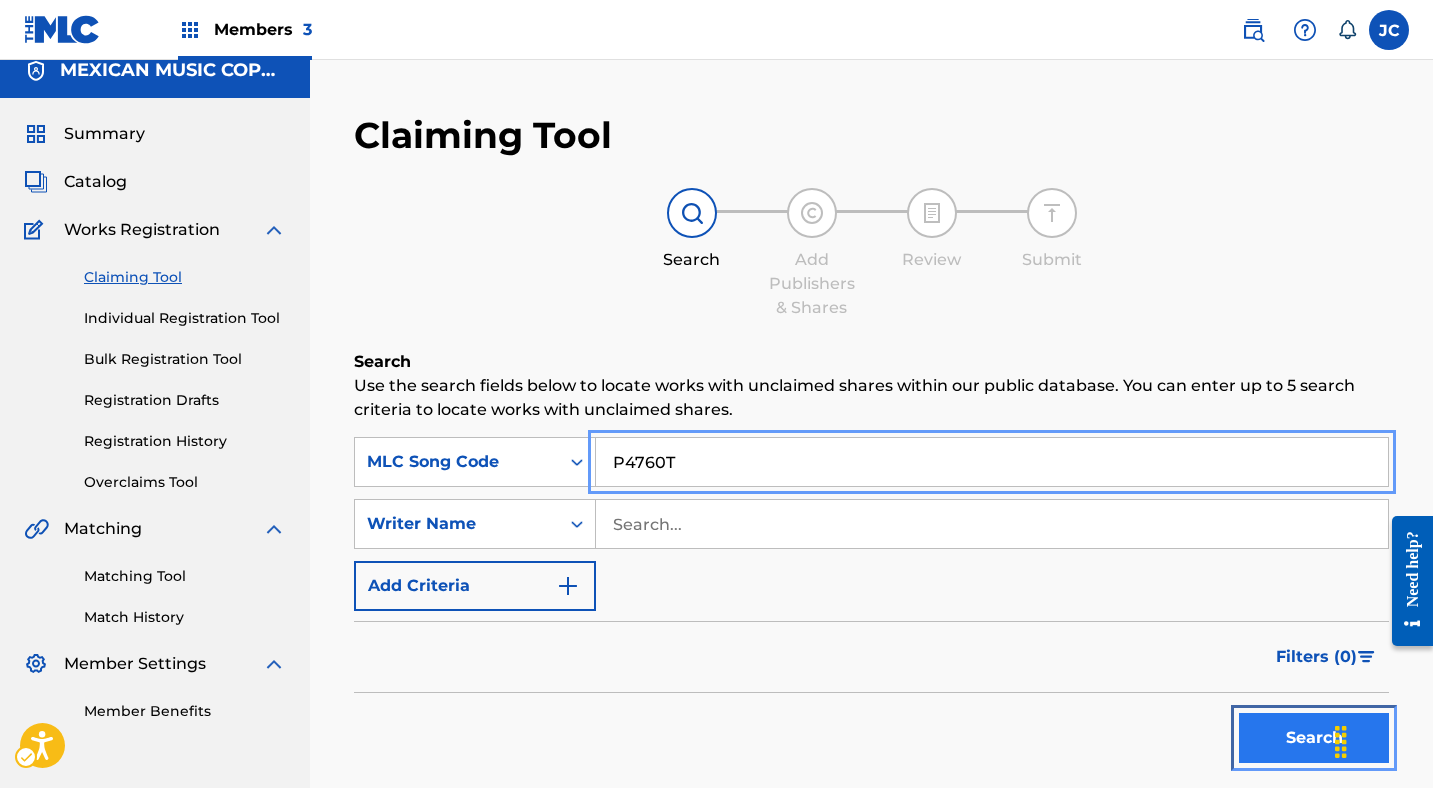 click on "Search" at bounding box center (1314, 738) 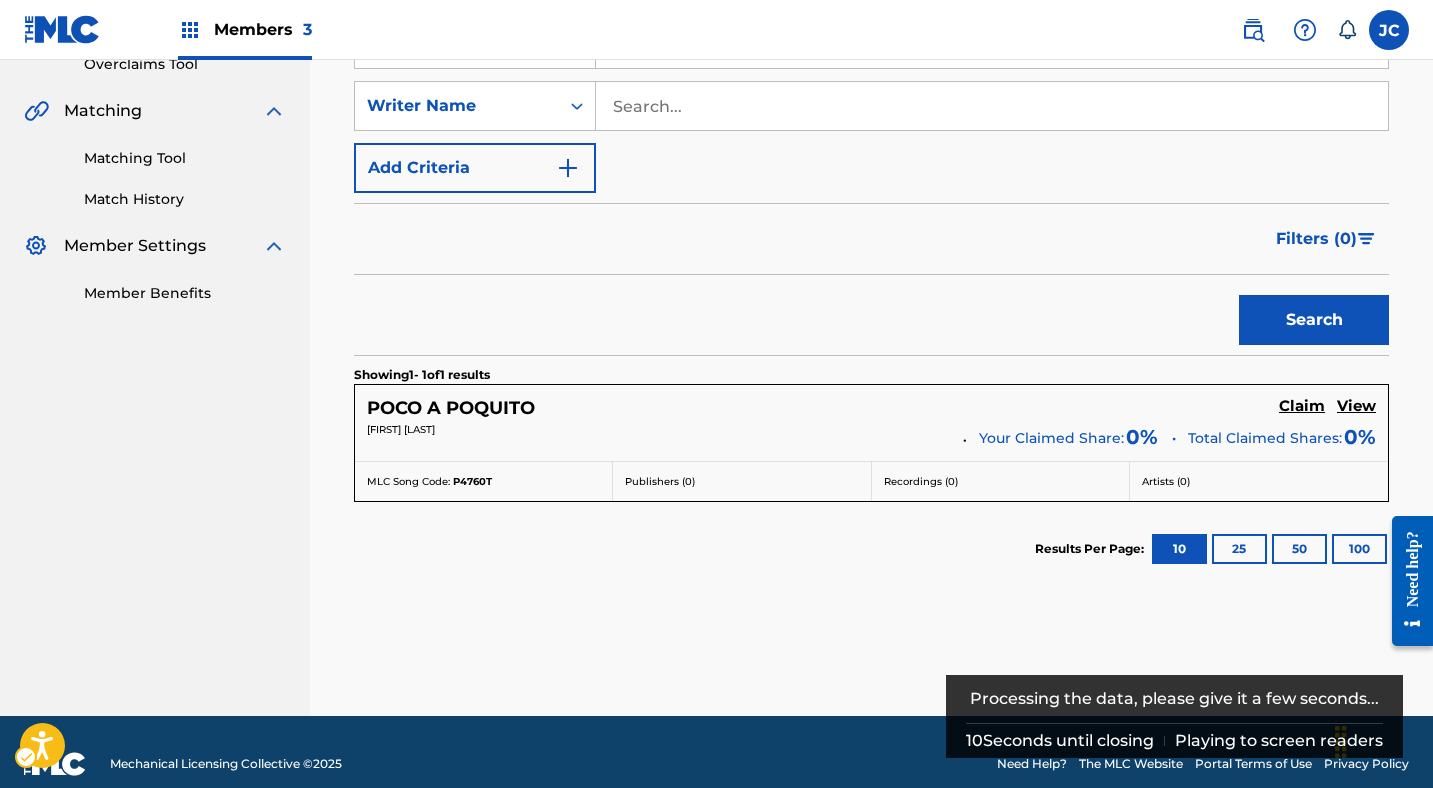 scroll, scrollTop: 459, scrollLeft: 0, axis: vertical 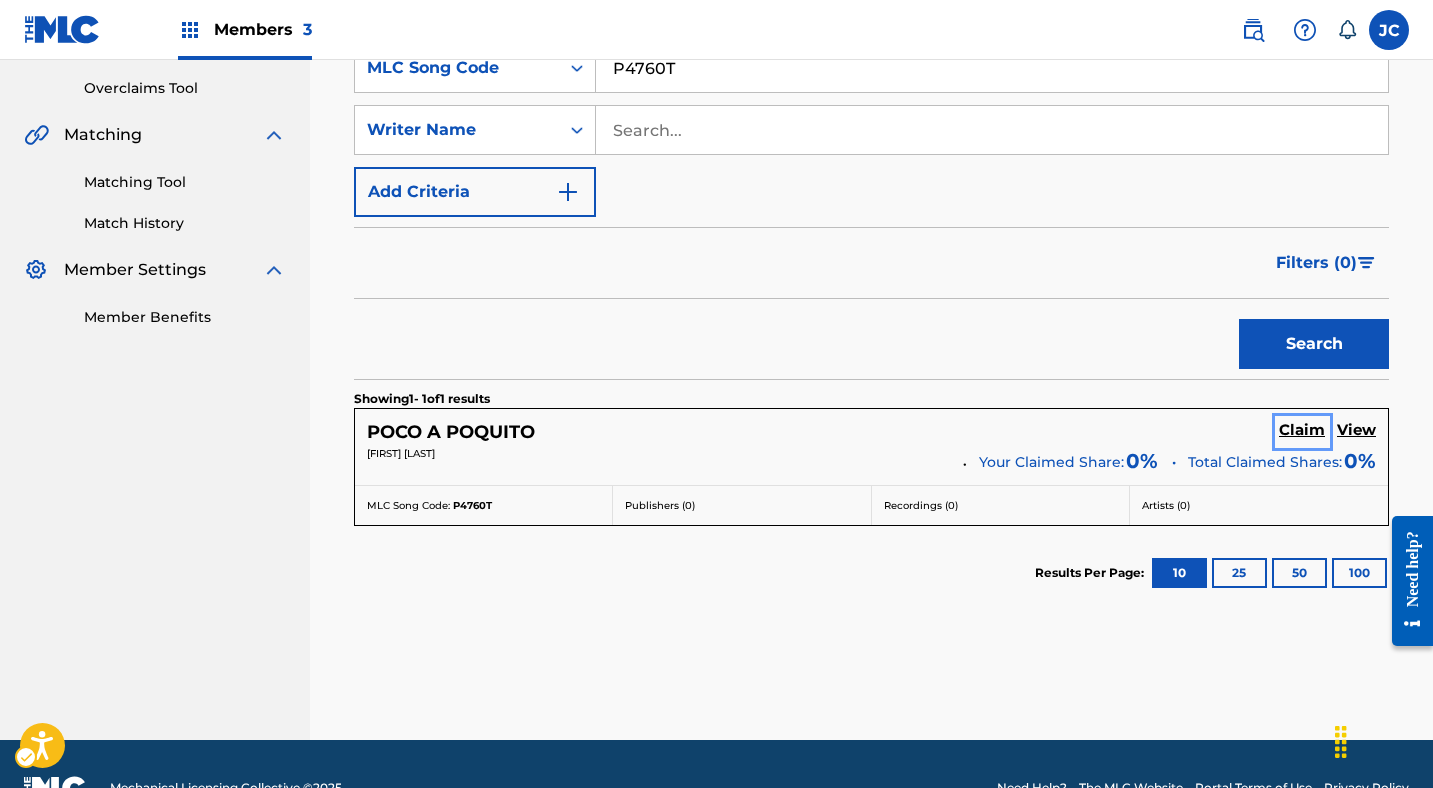 click on "Claim" at bounding box center [1302, 430] 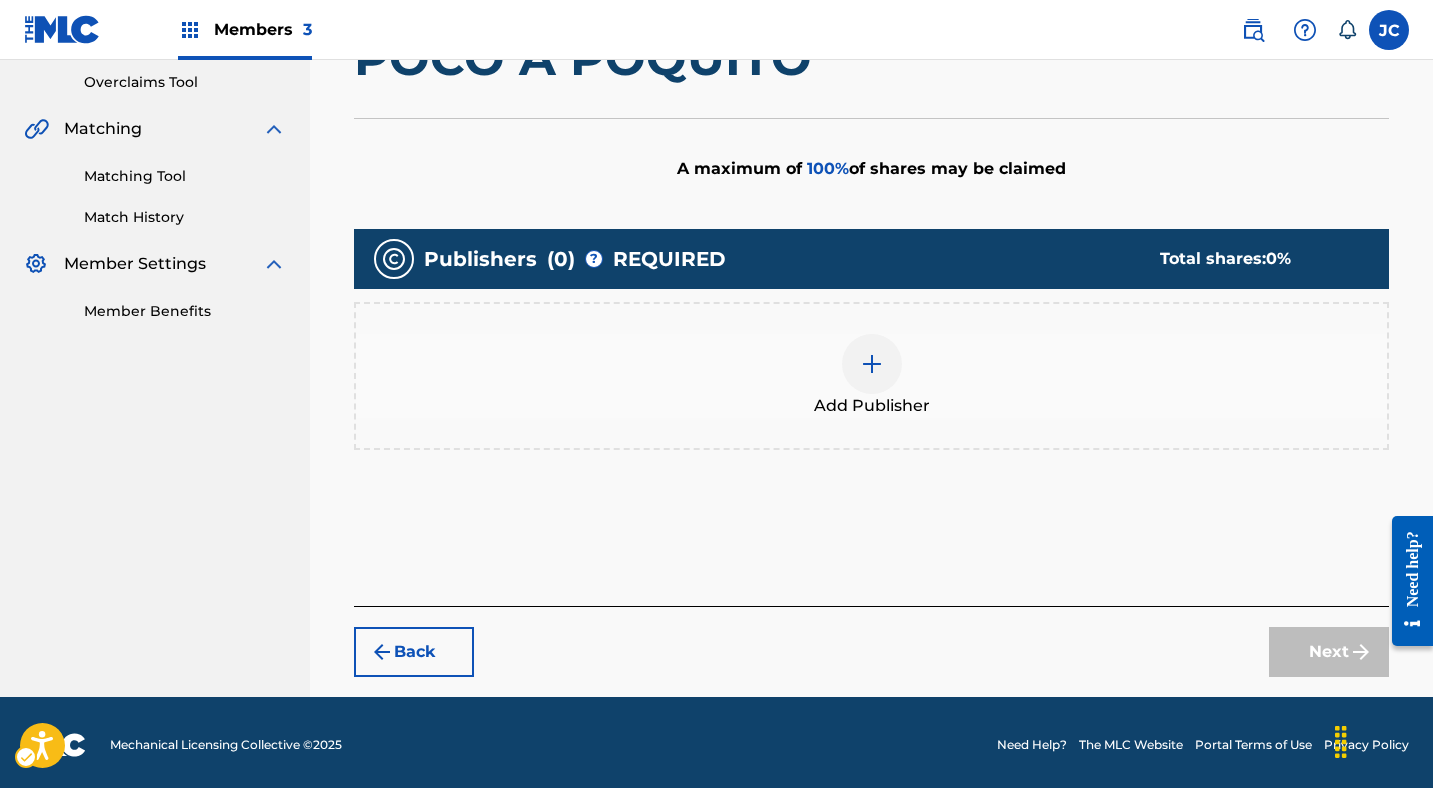 scroll, scrollTop: 421, scrollLeft: 0, axis: vertical 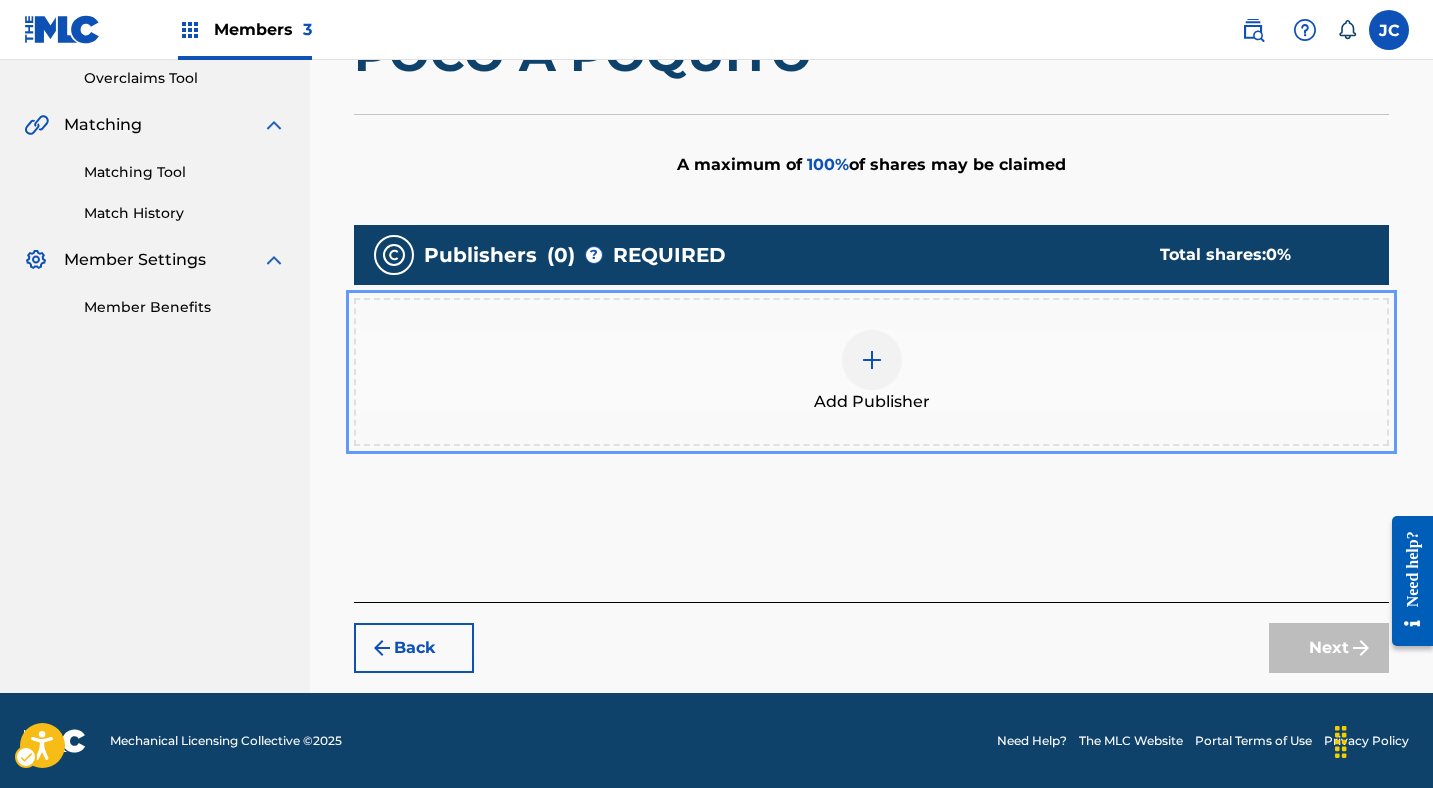 click at bounding box center (872, 360) 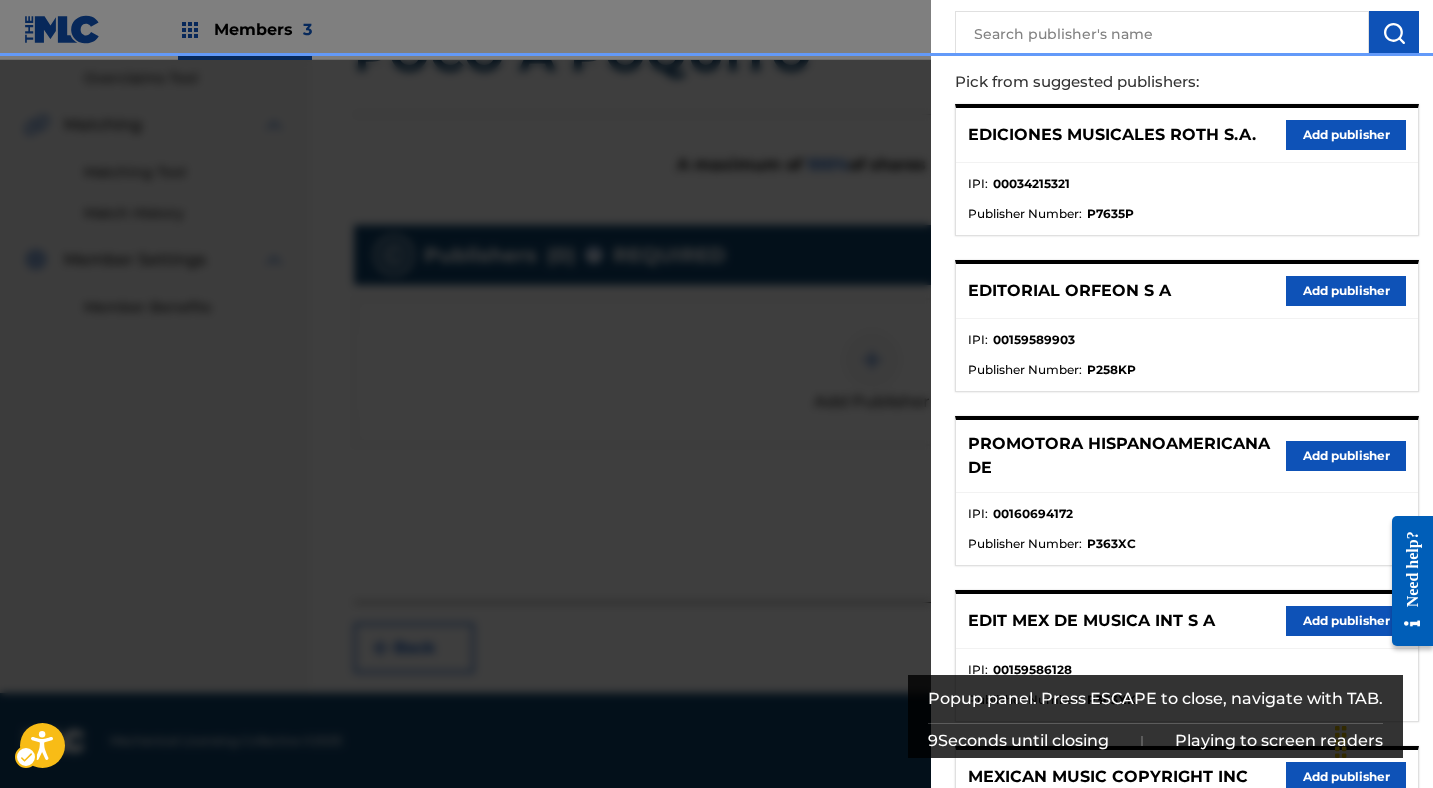 scroll, scrollTop: 351, scrollLeft: 0, axis: vertical 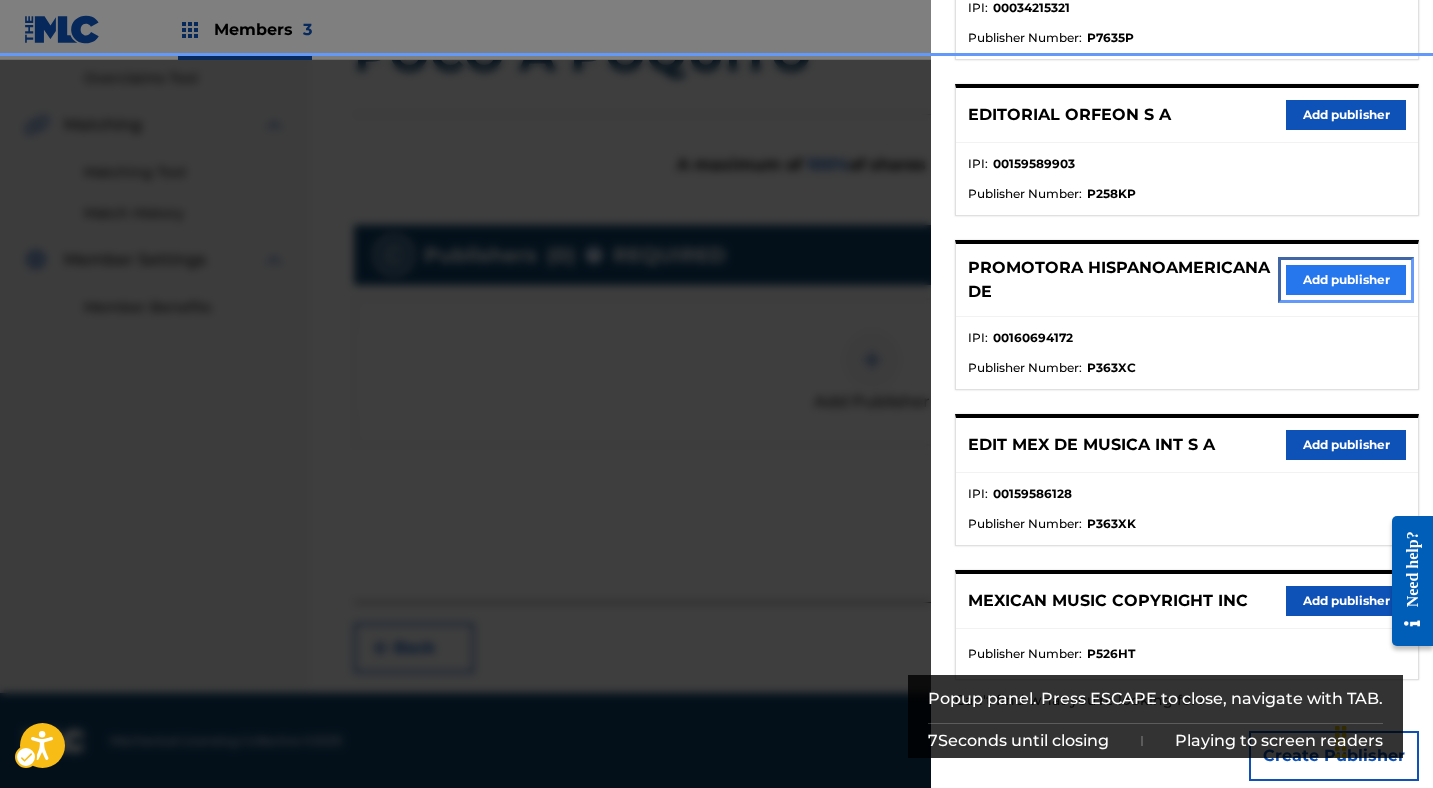 click on "Add publisher" at bounding box center [1346, 280] 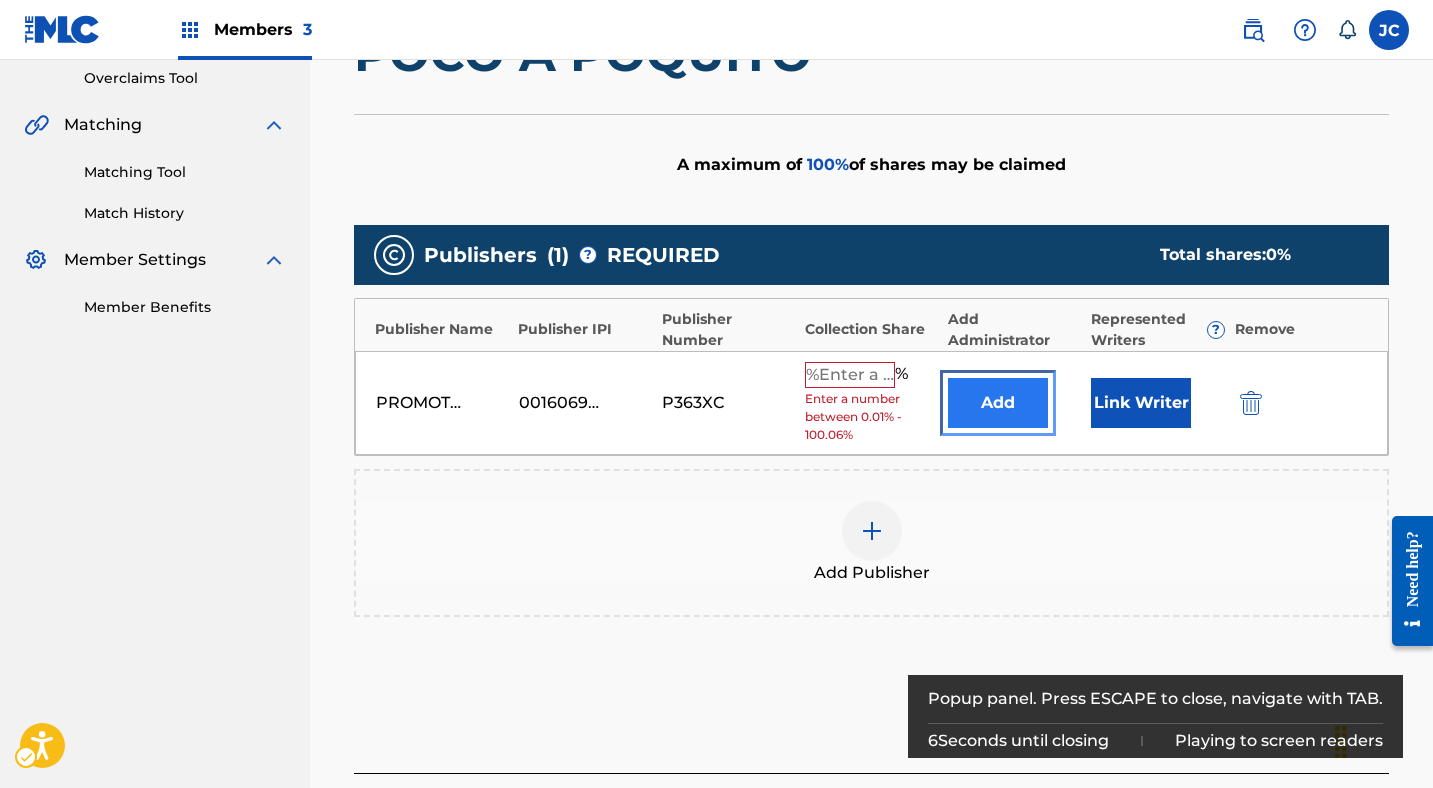 click on "Add" at bounding box center [998, 403] 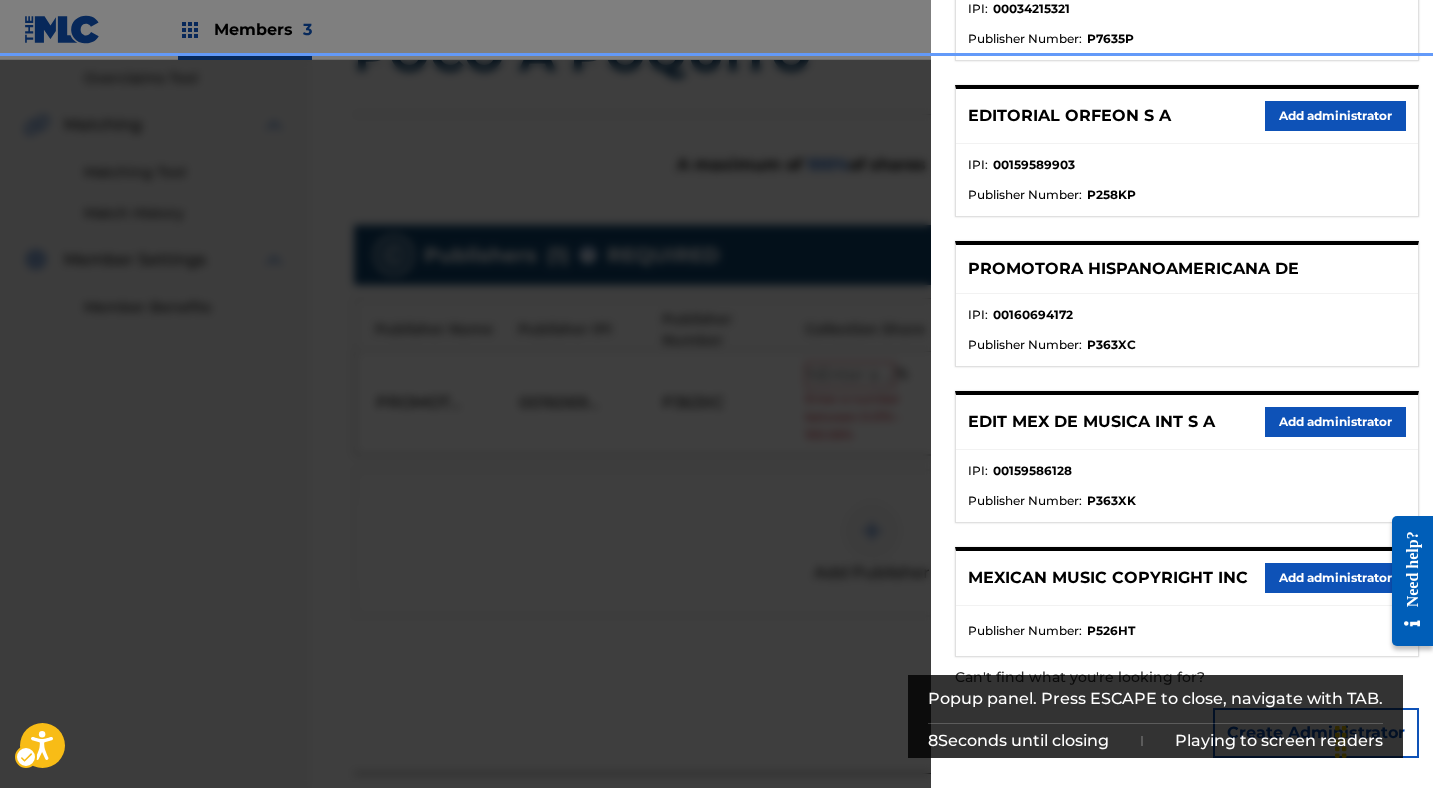 scroll, scrollTop: 353, scrollLeft: 0, axis: vertical 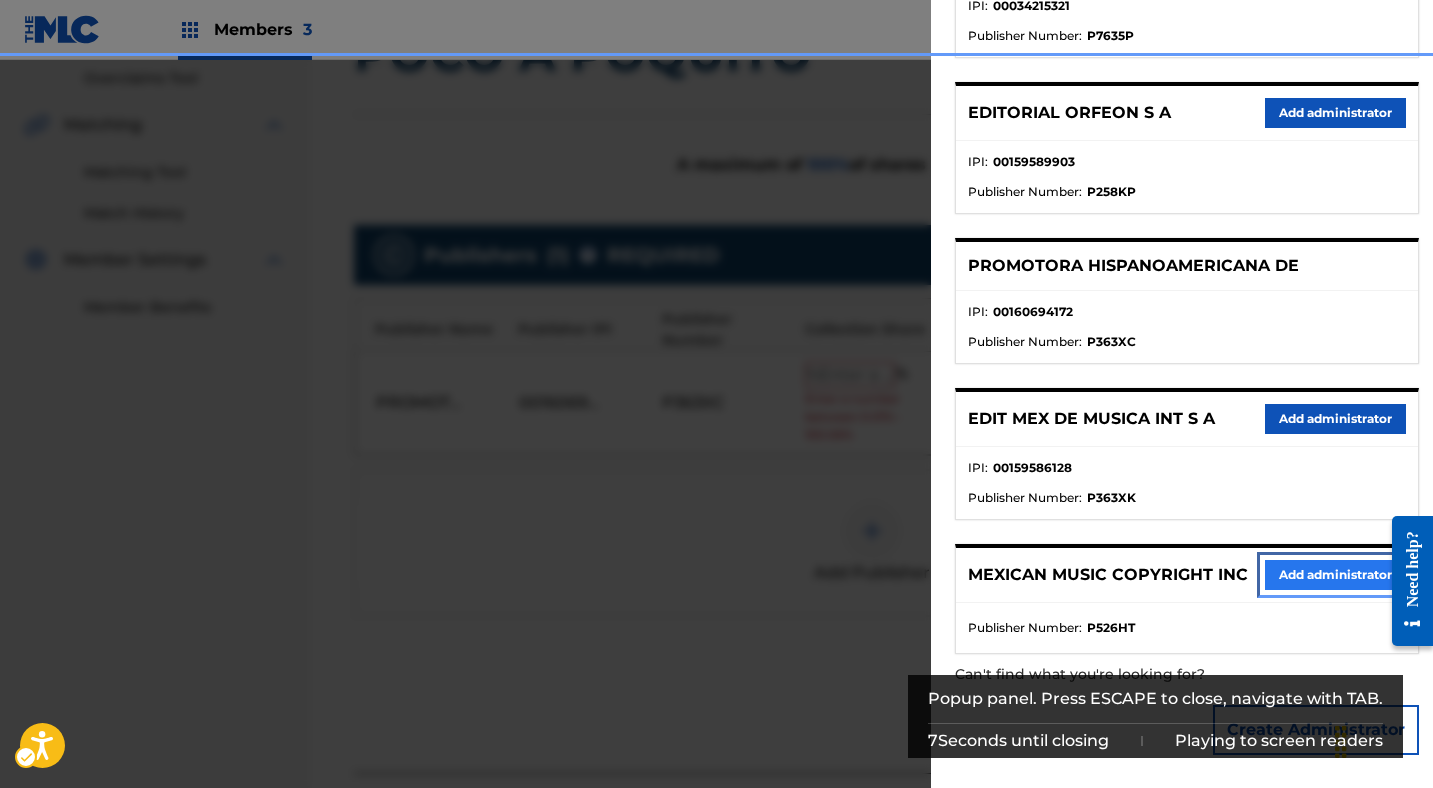 click on "Add administrator" at bounding box center (1335, 575) 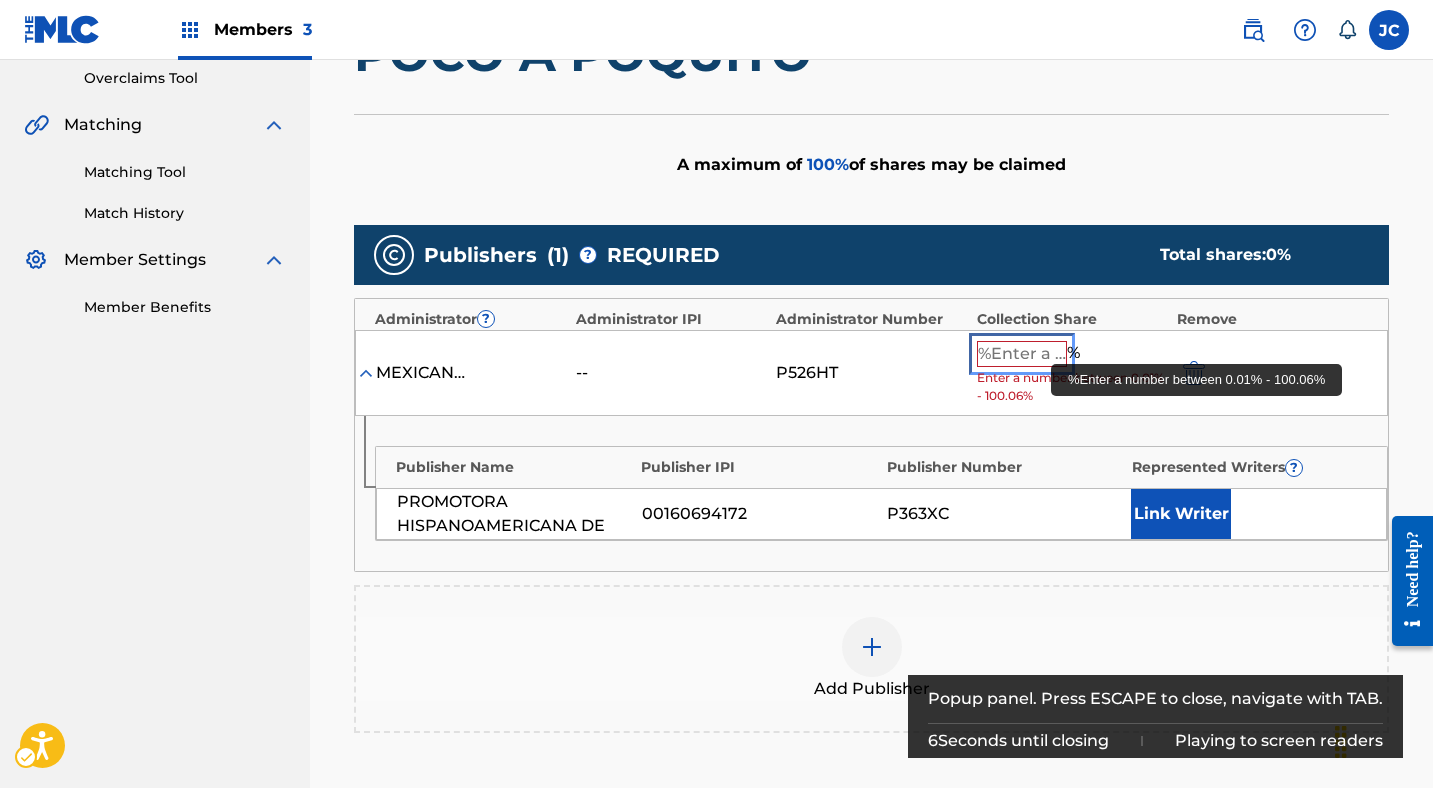 click at bounding box center [1022, 354] 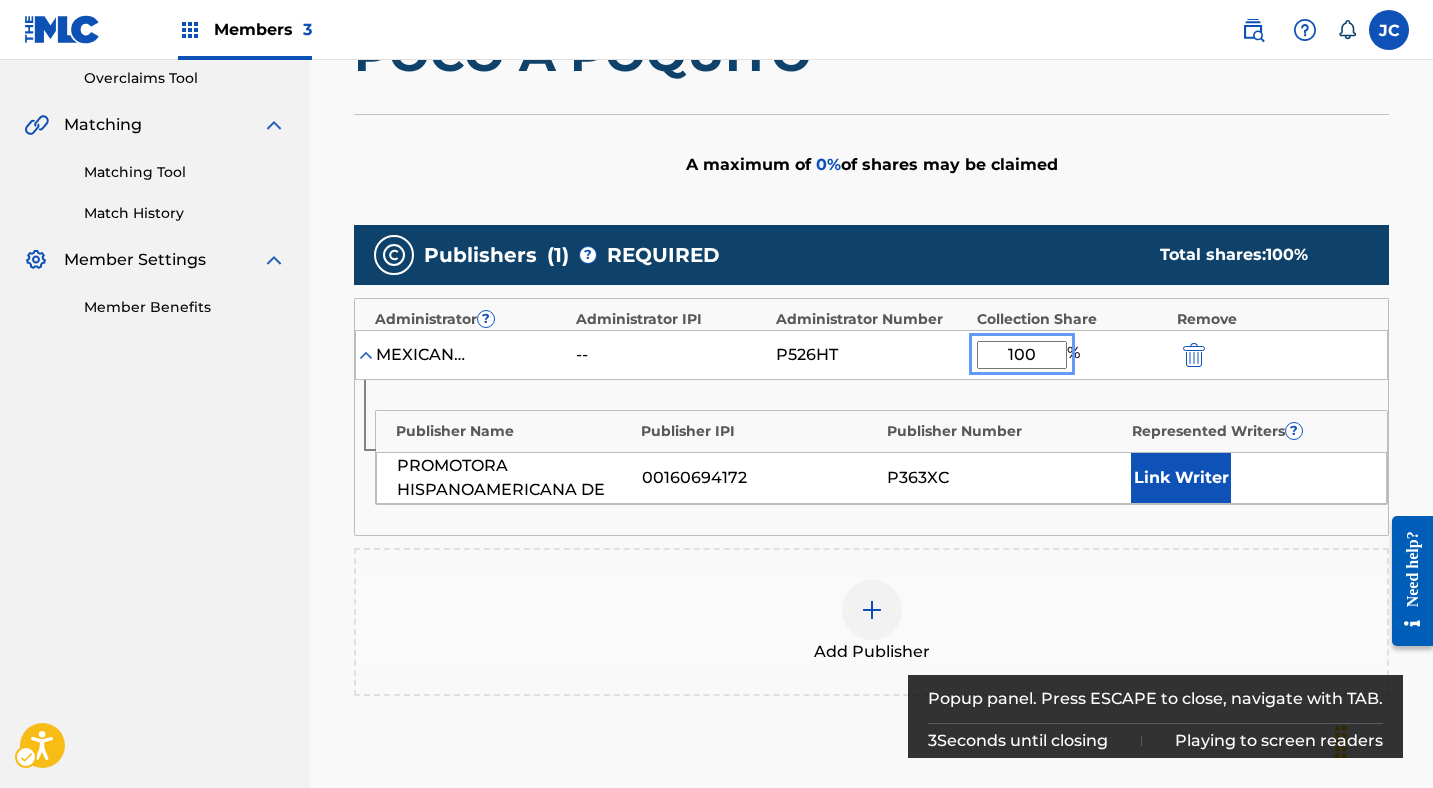 type on "100" 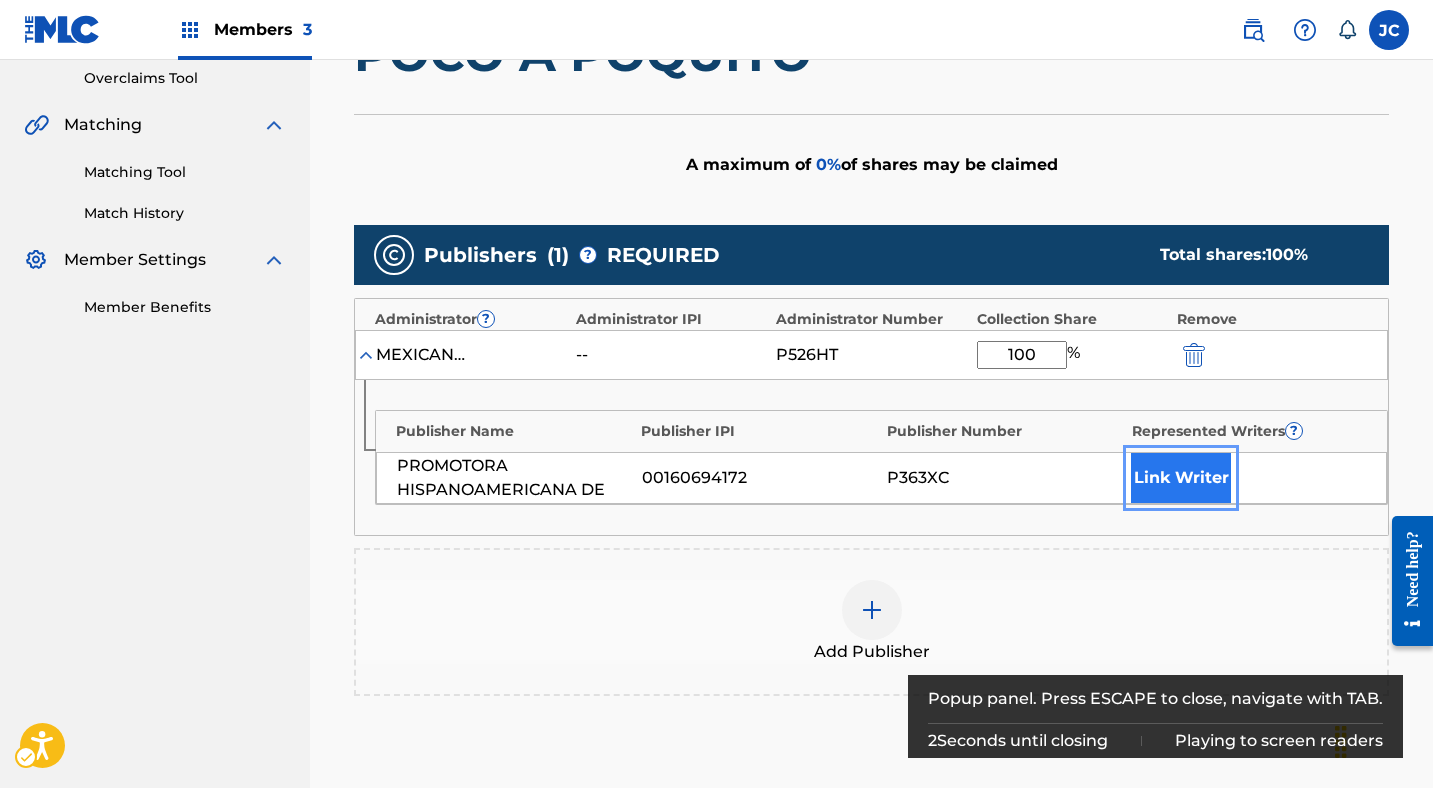 click on "Link Writer" at bounding box center (1181, 478) 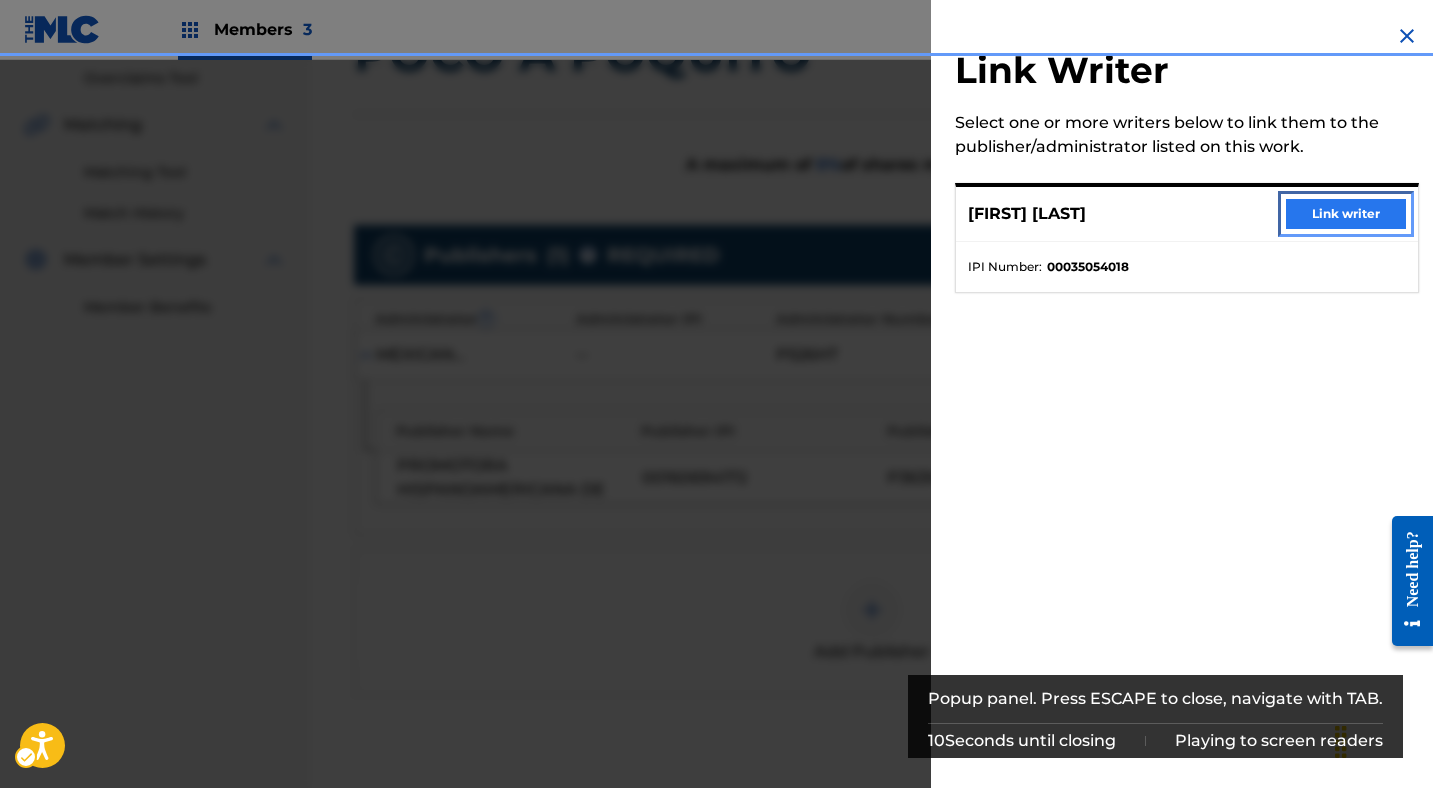 click on "Link writer" at bounding box center (1346, 214) 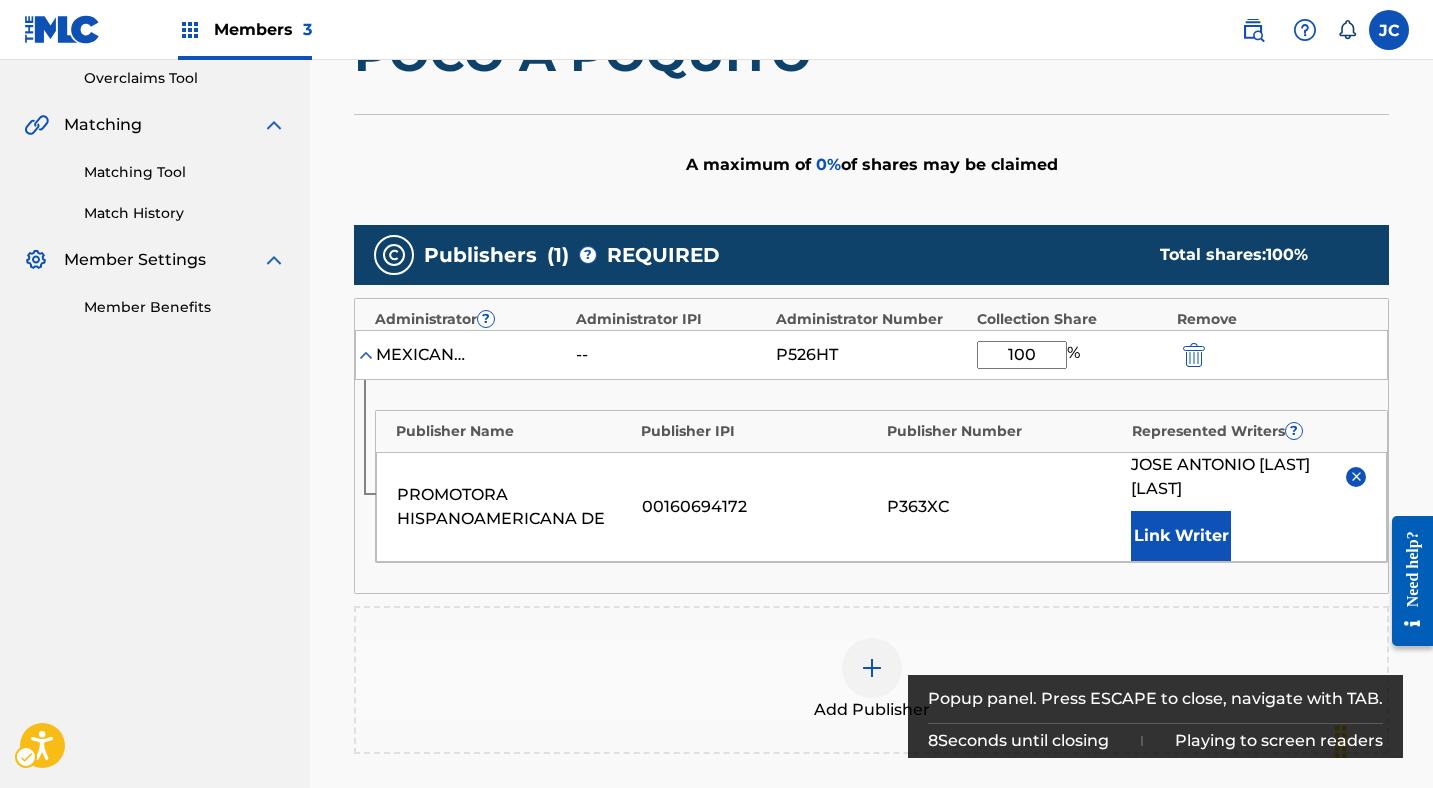 click on "PROMOTORA HISPANOAMERICANA DE 00160694172 P363XC [FIRST]   [LAST] Link Writer" at bounding box center (881, 507) 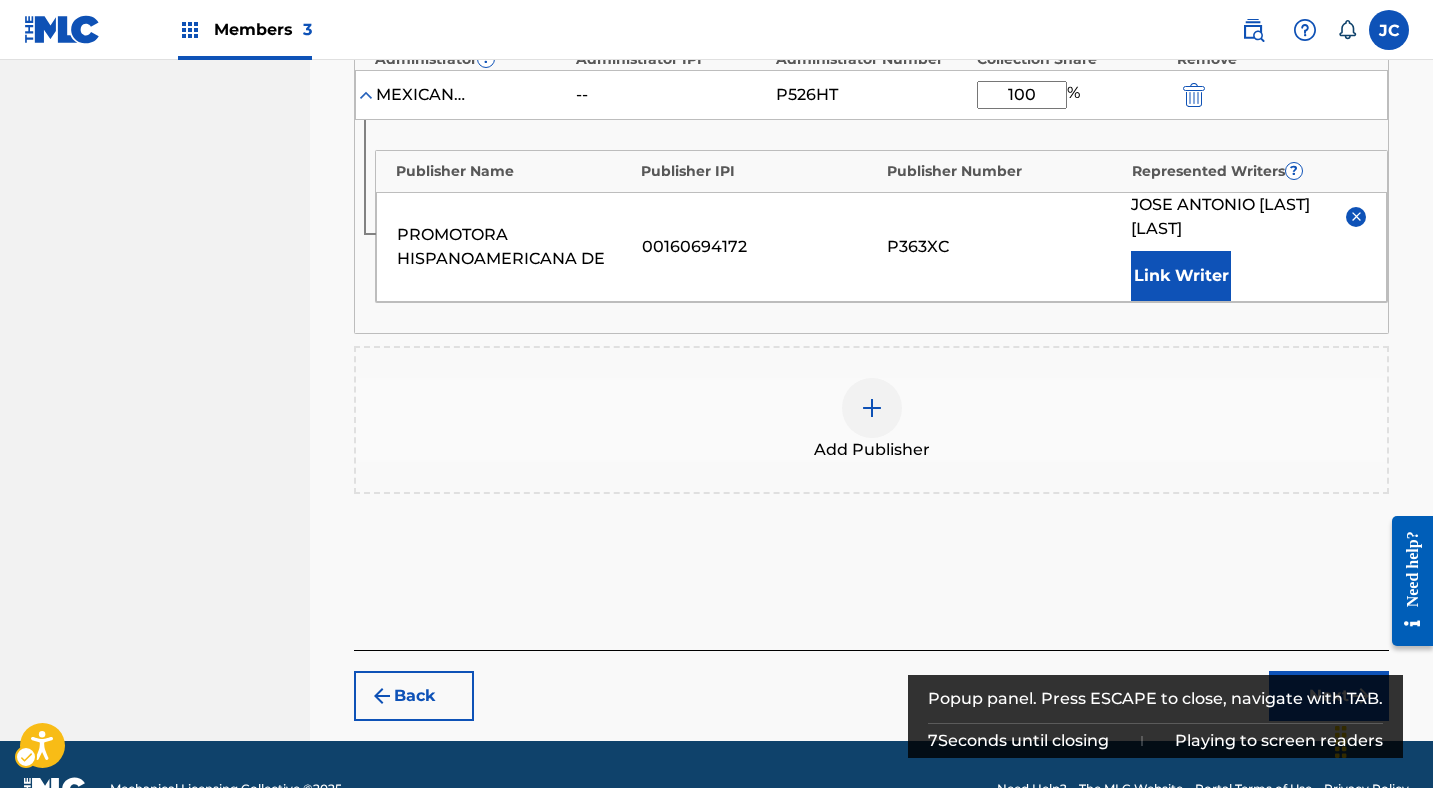 scroll, scrollTop: 730, scrollLeft: 0, axis: vertical 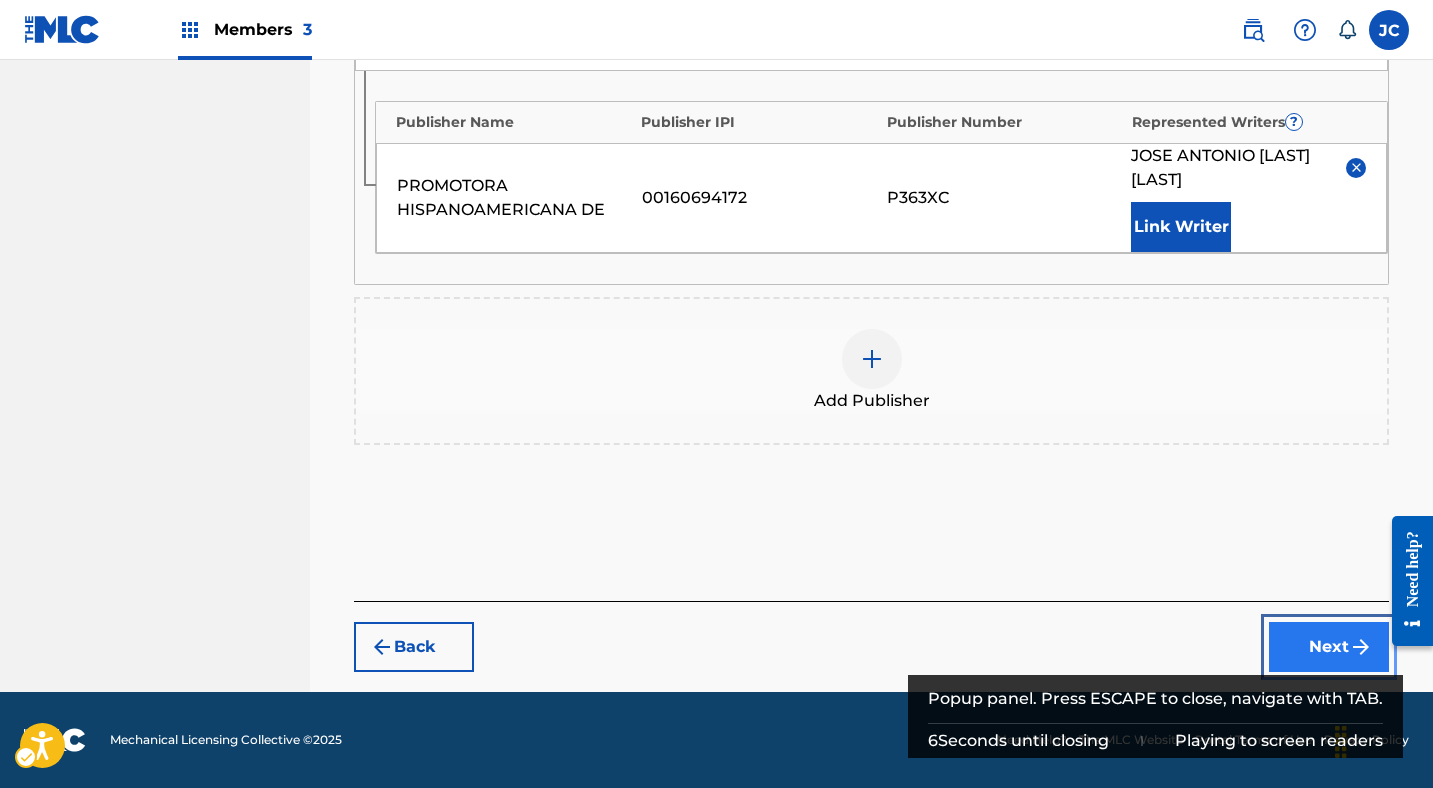 click on "Next" at bounding box center [1329, 647] 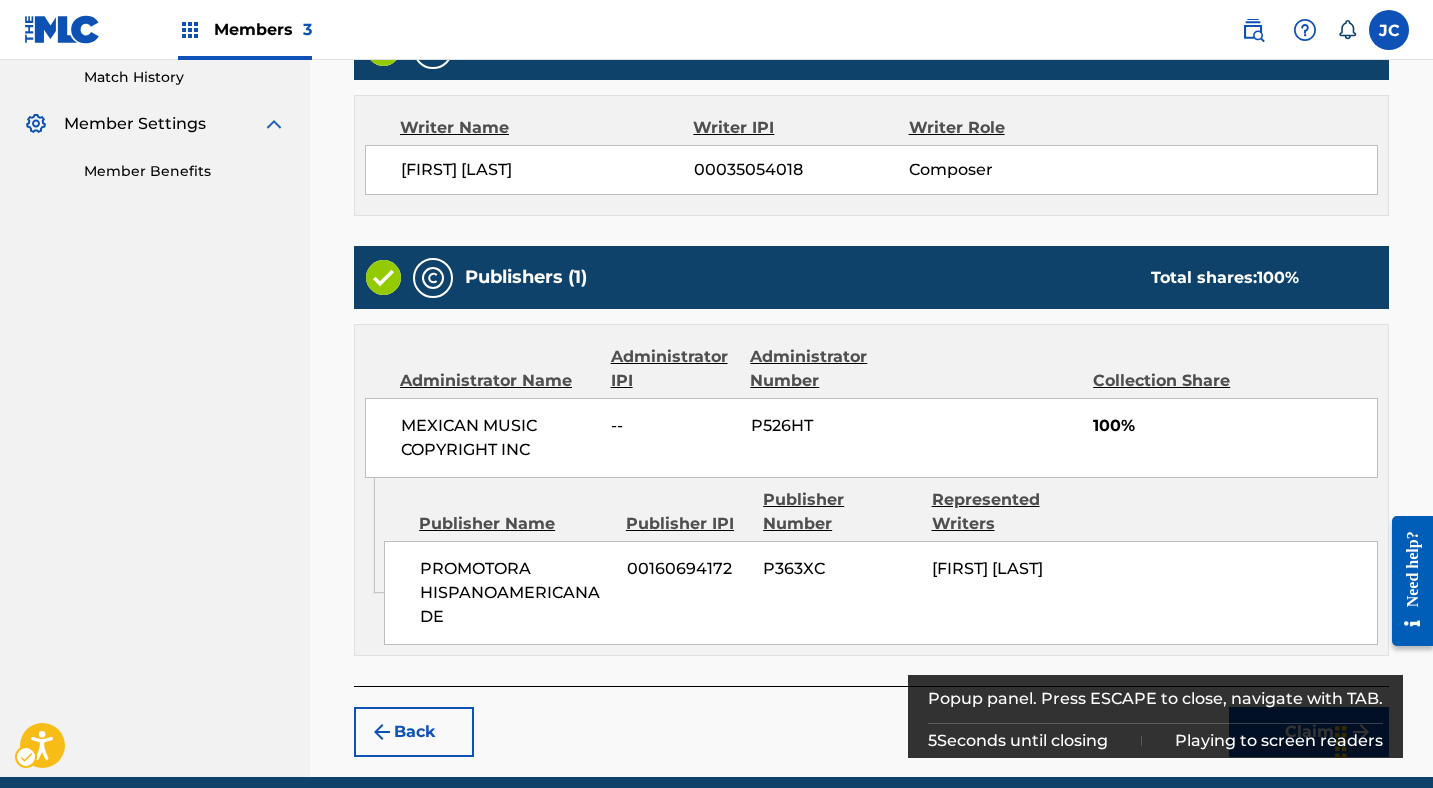 scroll, scrollTop: 649, scrollLeft: 0, axis: vertical 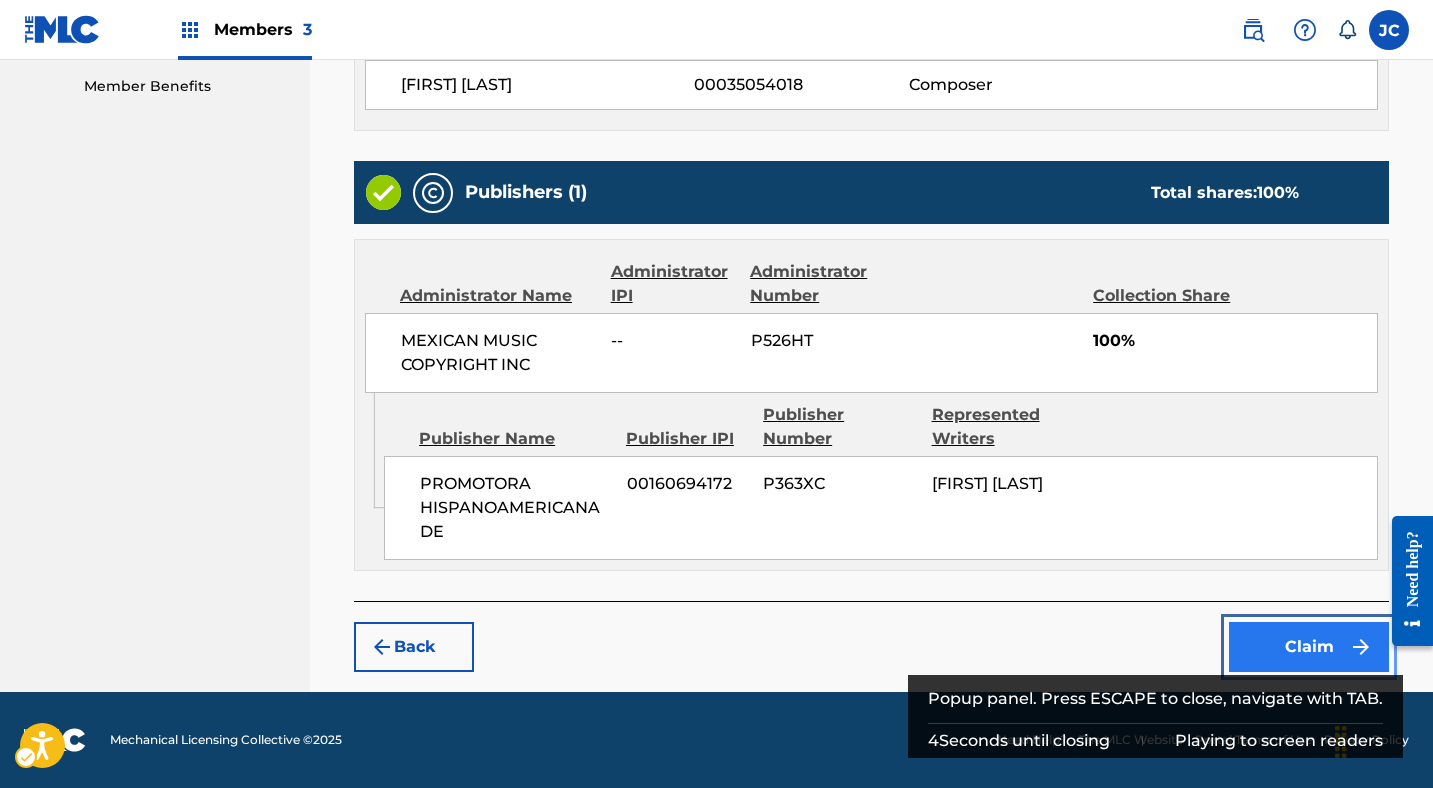 click on "Claim" at bounding box center [1309, 647] 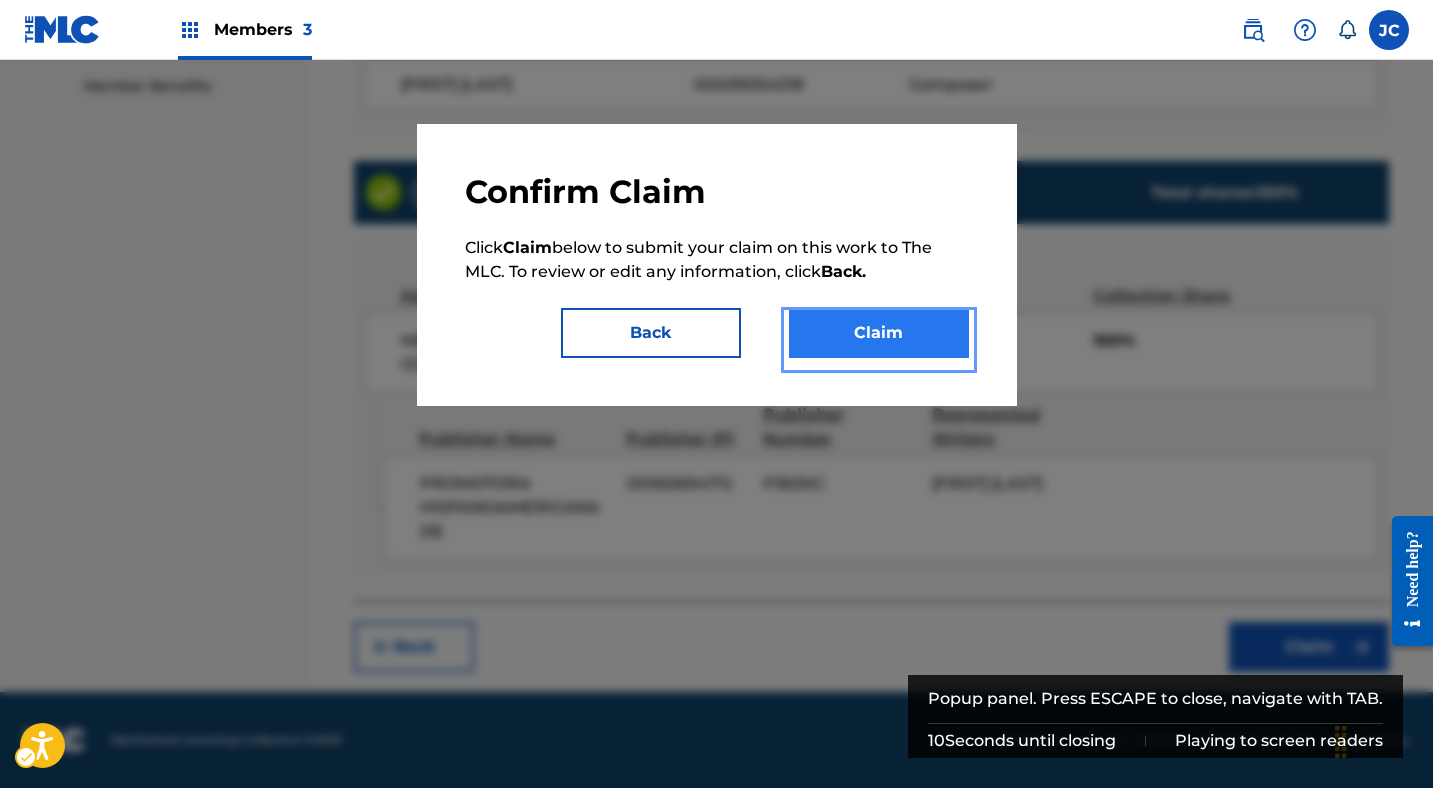 click on "Claim" at bounding box center (879, 333) 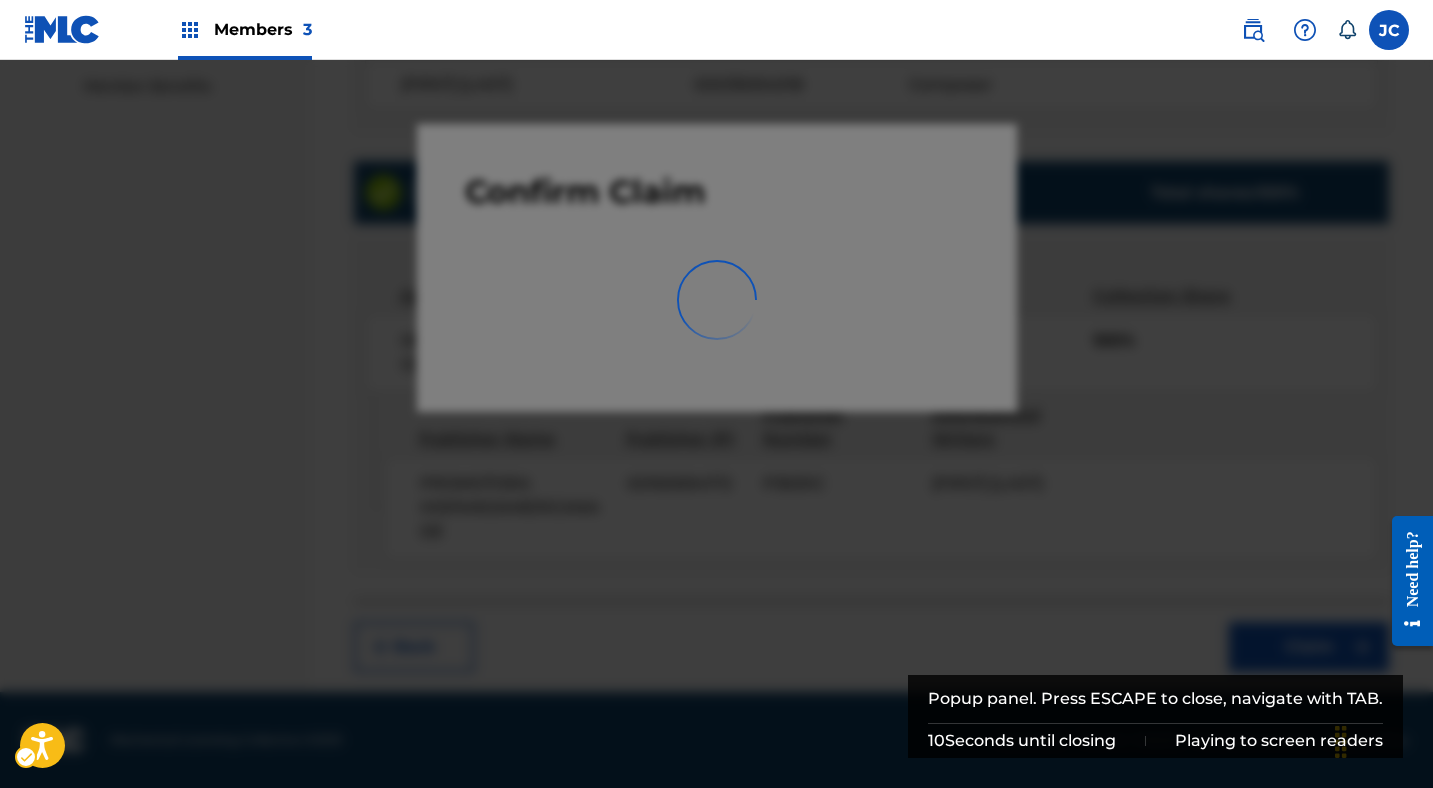 scroll, scrollTop: 91, scrollLeft: 0, axis: vertical 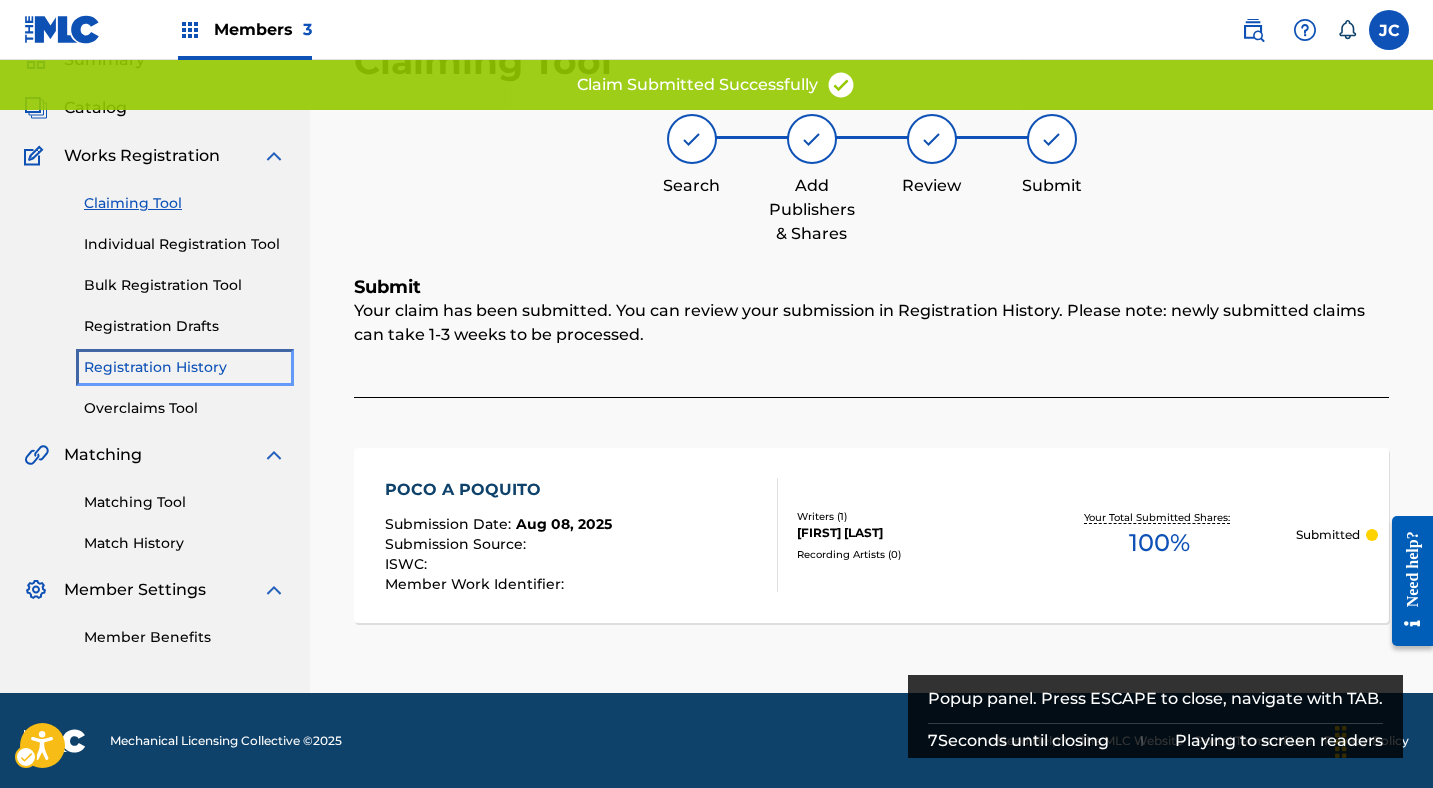 click on "Registration History" at bounding box center (185, 367) 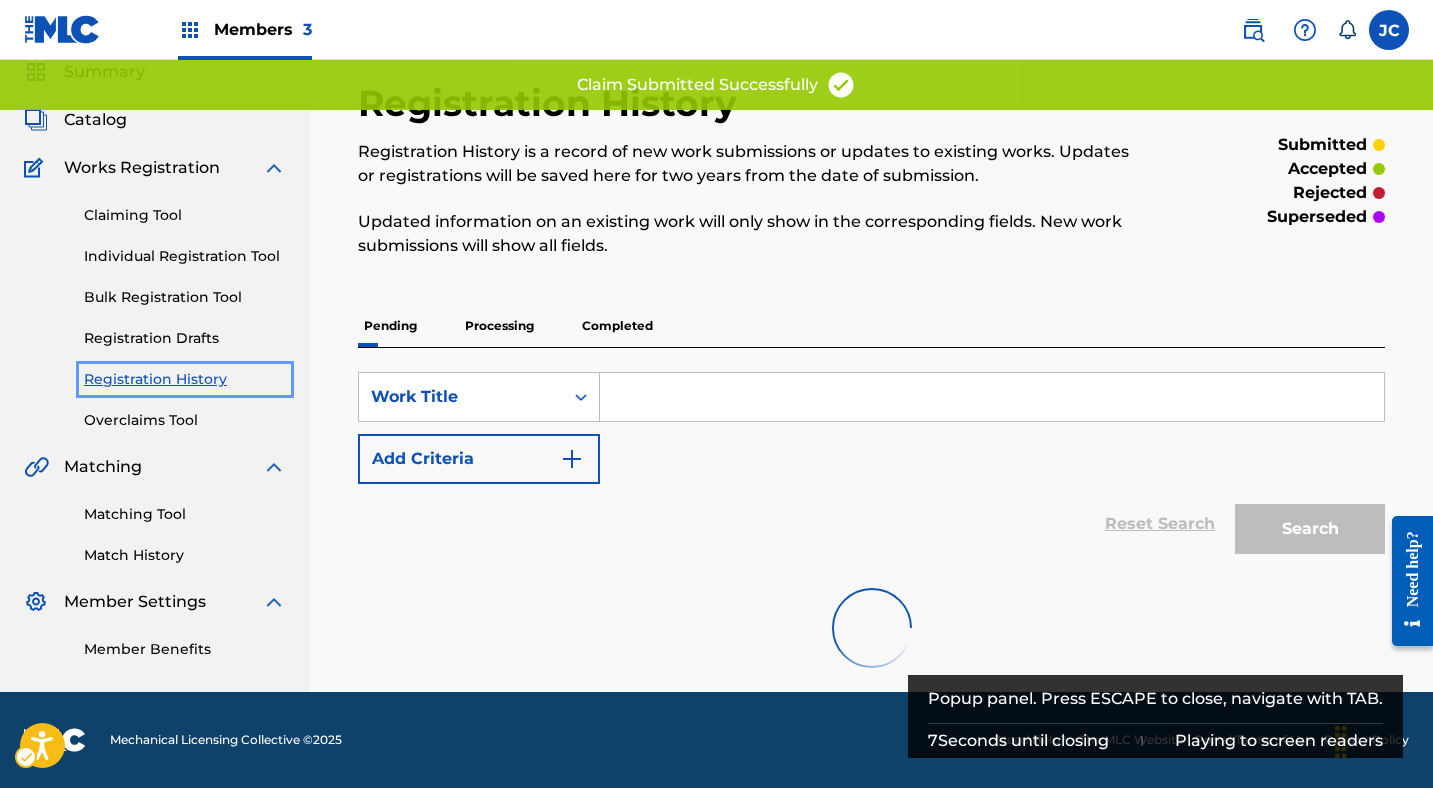 scroll, scrollTop: 0, scrollLeft: 0, axis: both 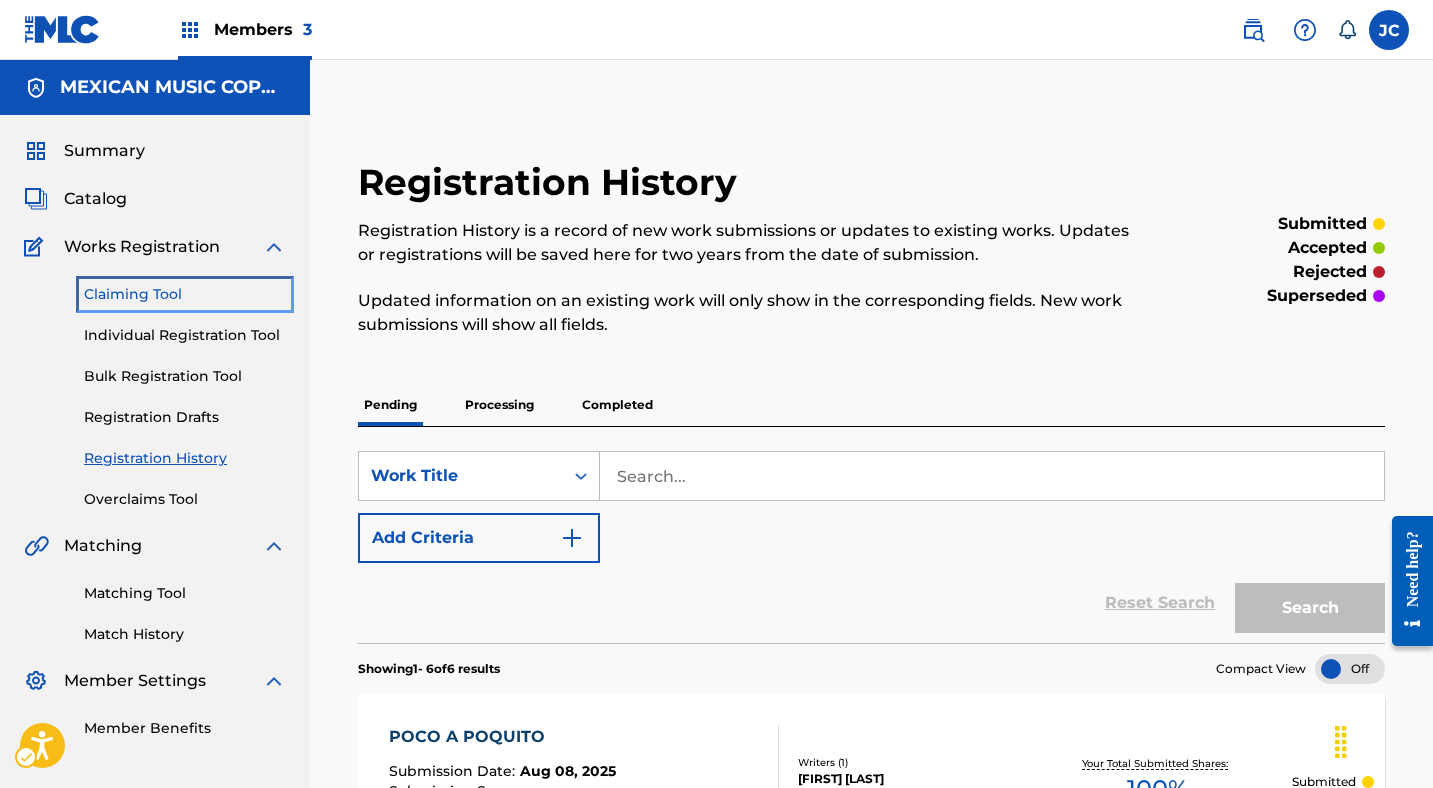 click on "Claiming Tool" at bounding box center (185, 294) 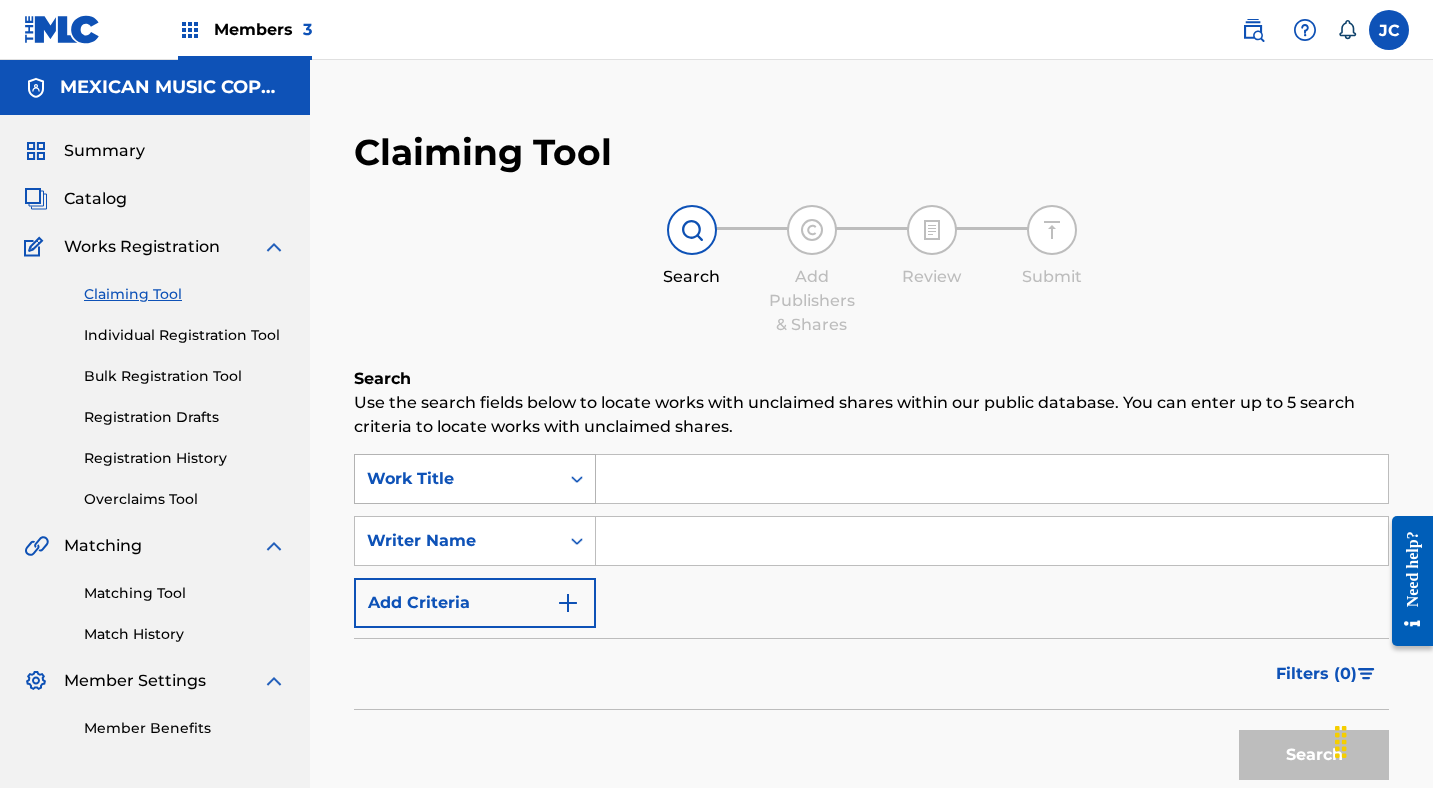 click on "Work Title" at bounding box center [457, 479] 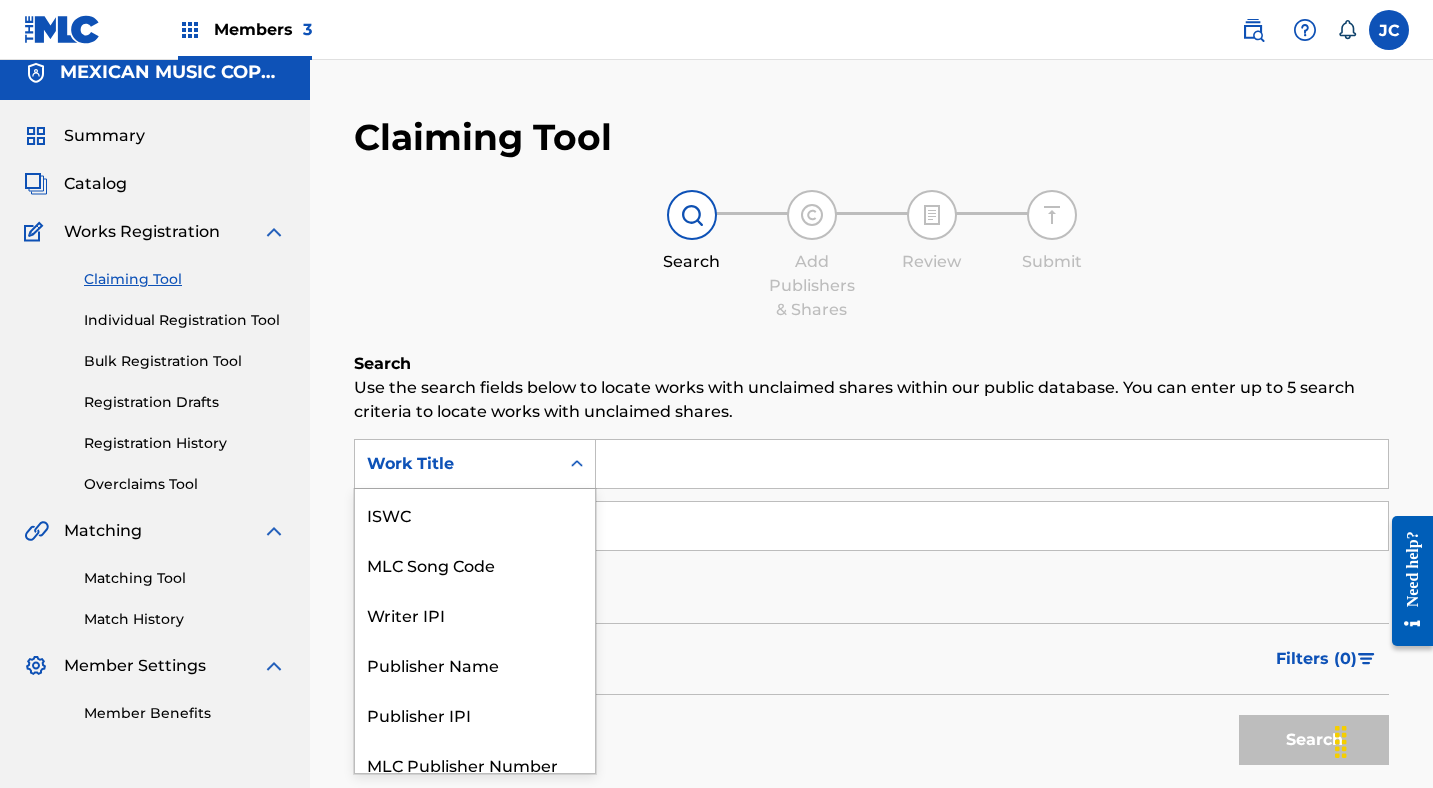 scroll, scrollTop: 17, scrollLeft: 0, axis: vertical 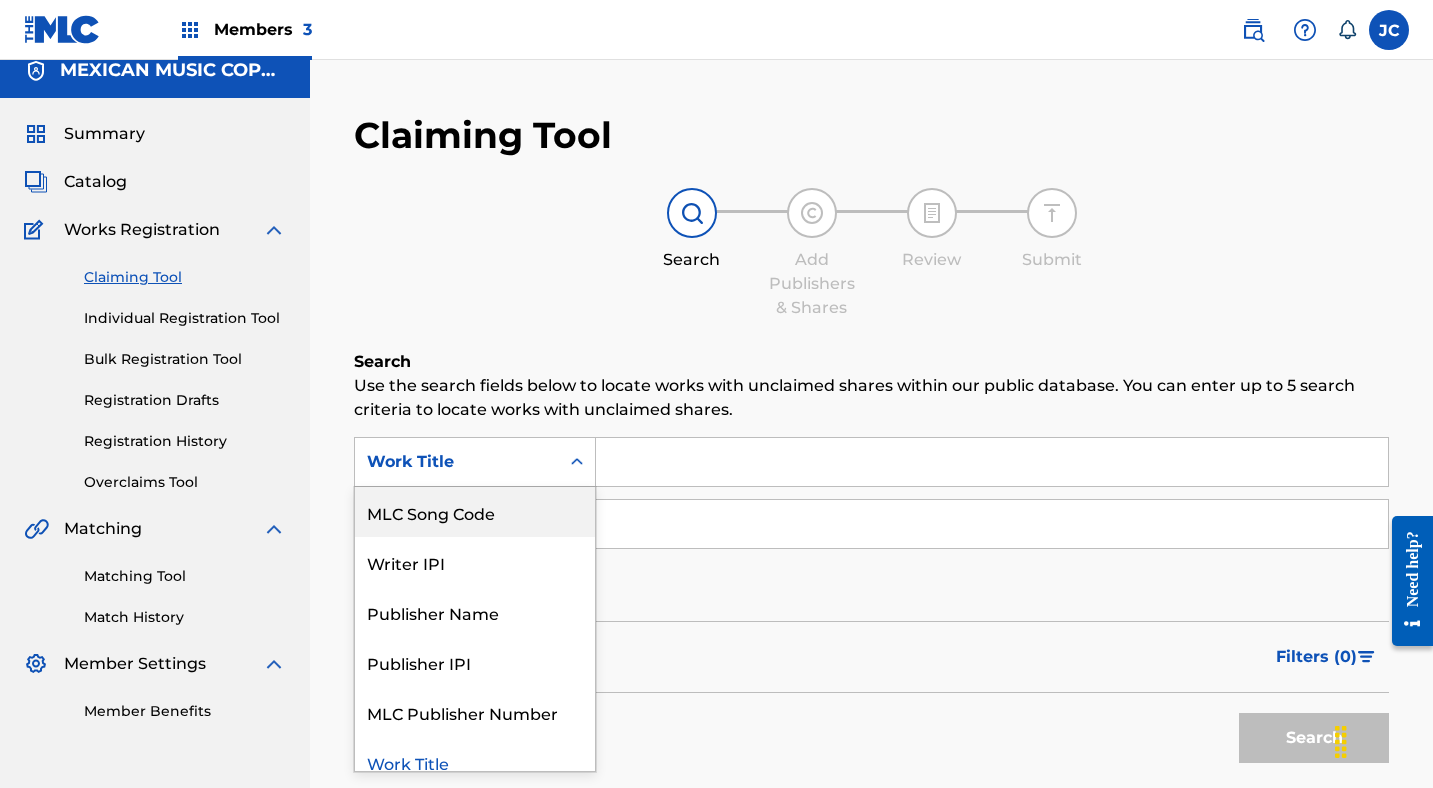 click on "MLC Song Code" at bounding box center (475, 512) 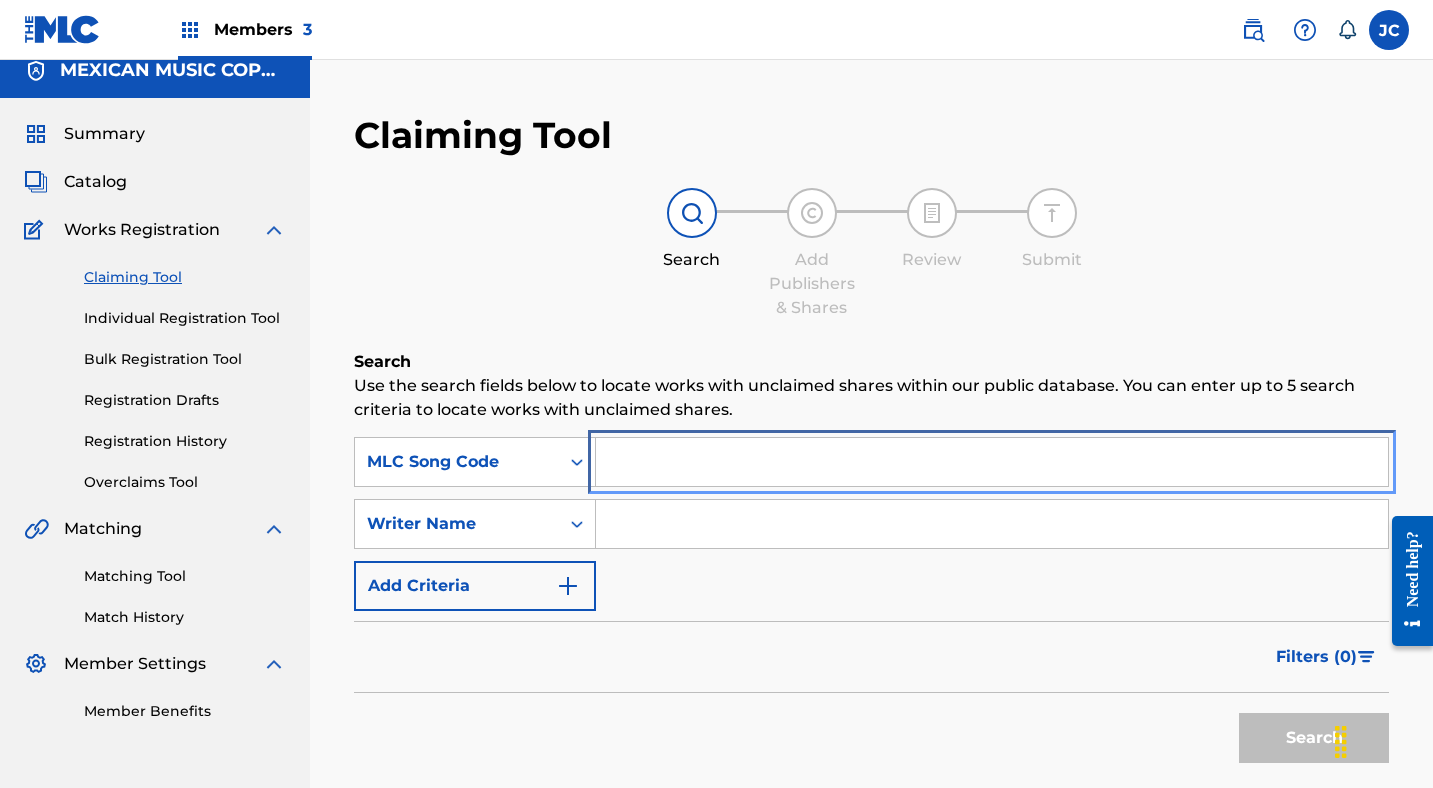 click at bounding box center (992, 462) 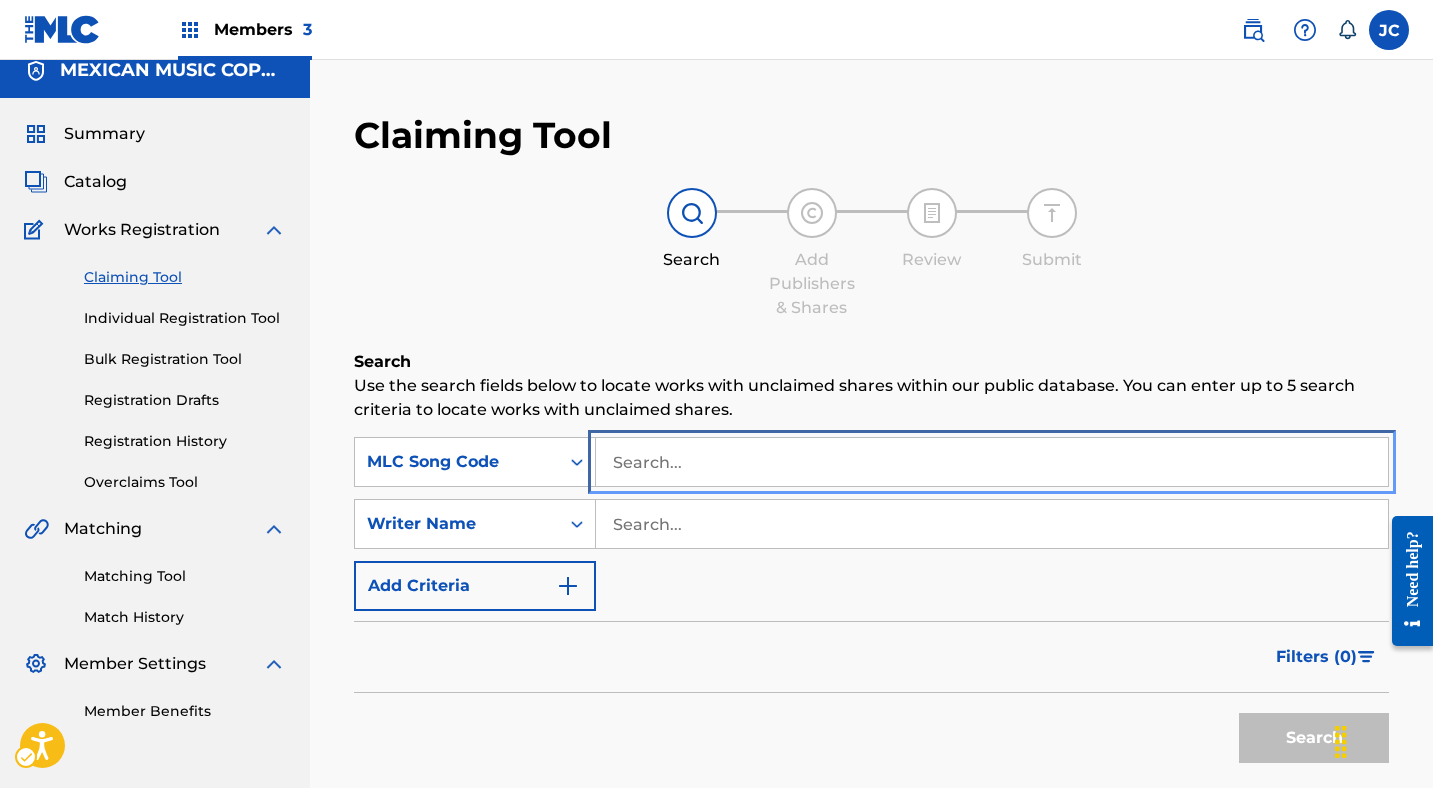 paste on "E3571U" 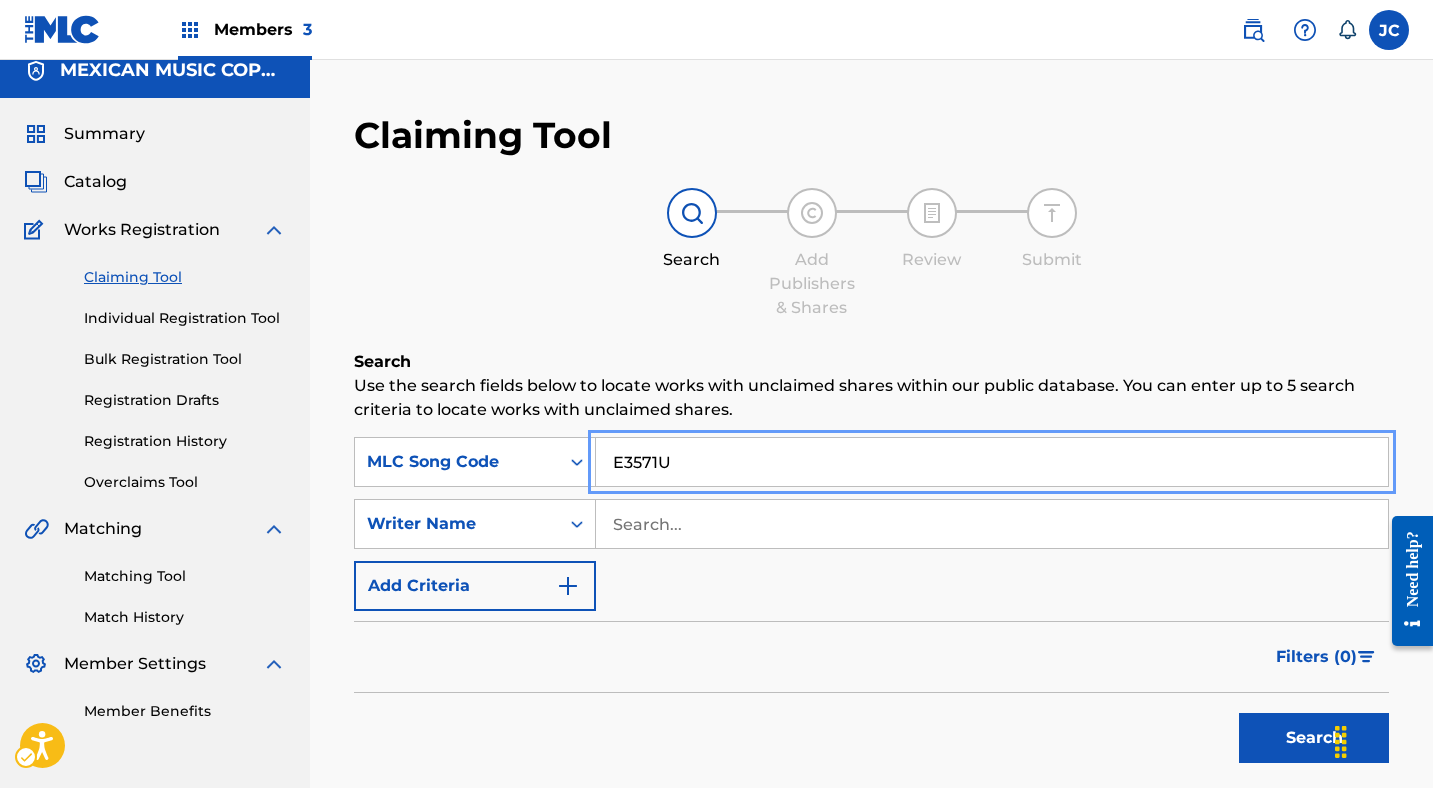 scroll, scrollTop: 184, scrollLeft: 0, axis: vertical 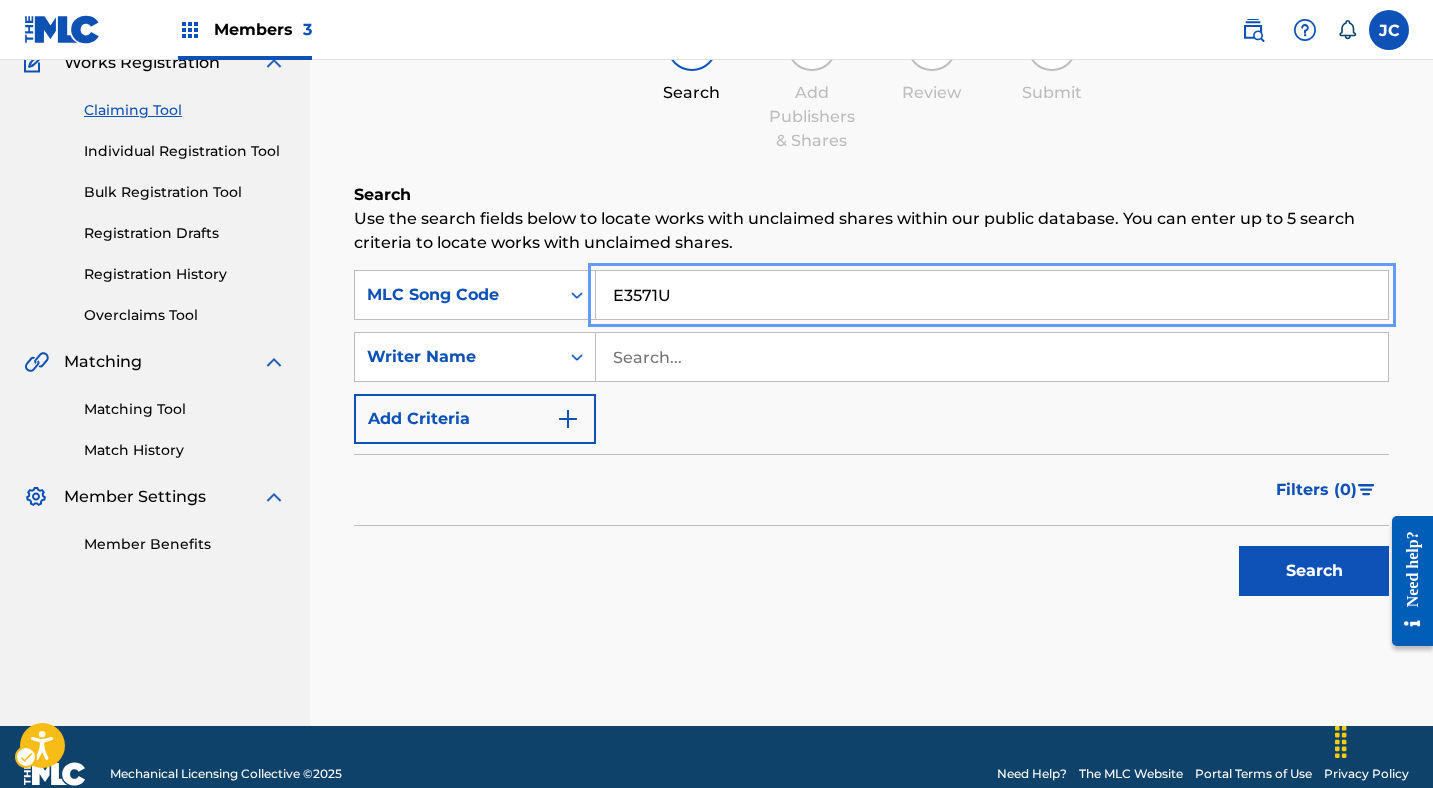 type on "E3571U" 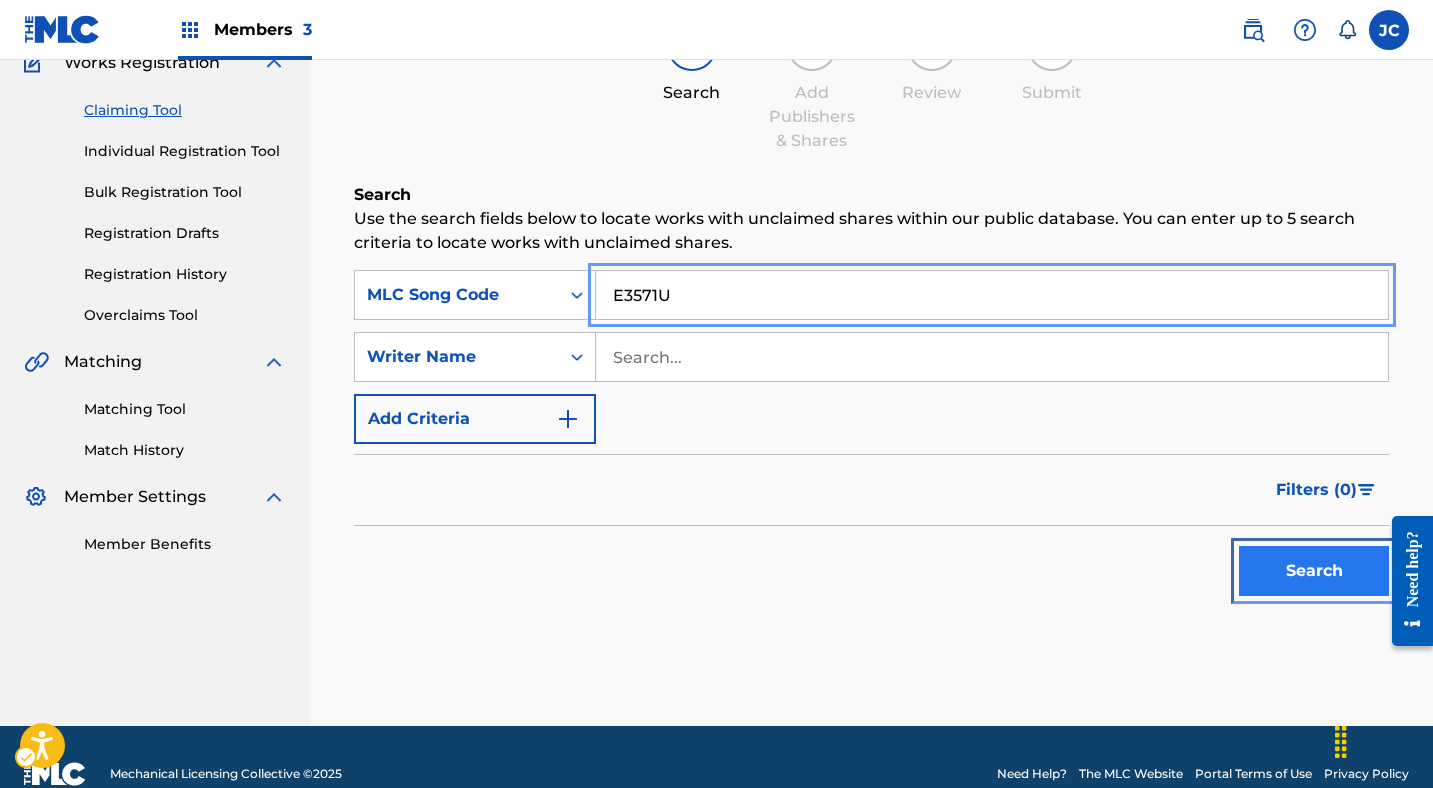 click on "Search" at bounding box center (1314, 571) 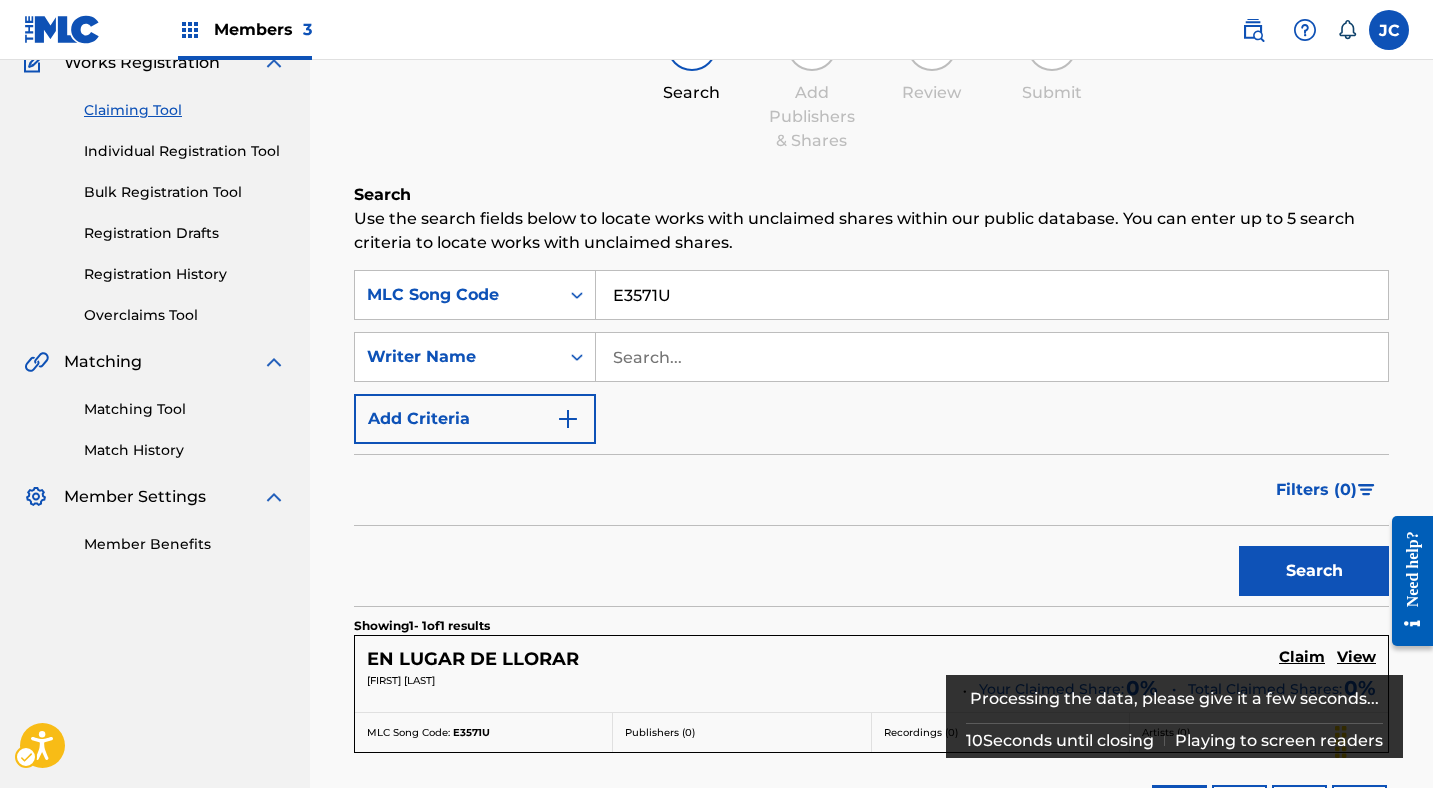 scroll, scrollTop: 223, scrollLeft: 0, axis: vertical 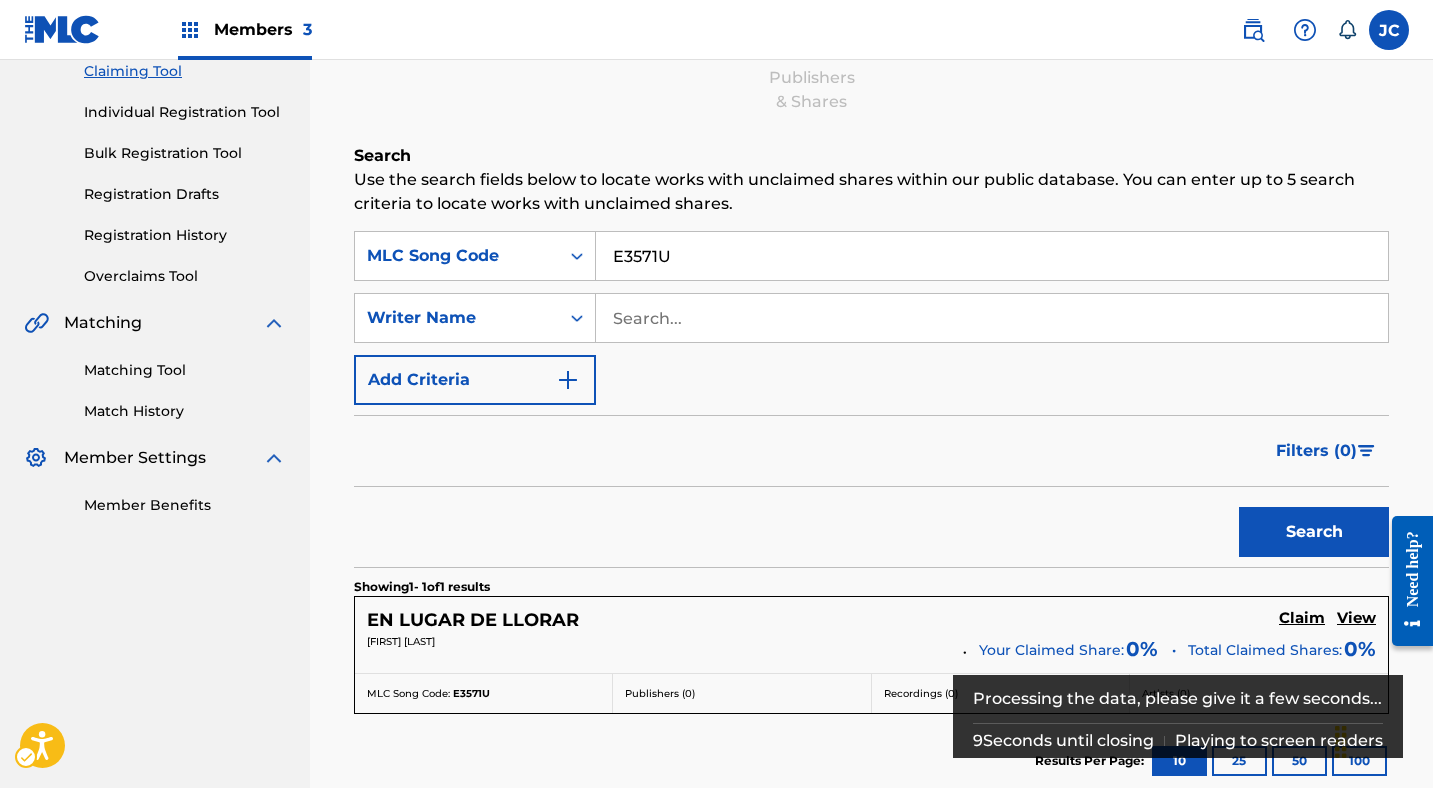 click on "SearchWithCriteria39ebb397-923f-498a-8052-87bfaddf5574 MLC Song Code E3571U SearchWithCriteria017bb5a9-612c-4a56-96c7-2ab50fb6bf6e Writer Name Add Criteria Filter Claim Search Filters Include works claimed by my Member   Remove Filters Apply Filters Filters ( 0 ) Search" at bounding box center (871, 399) 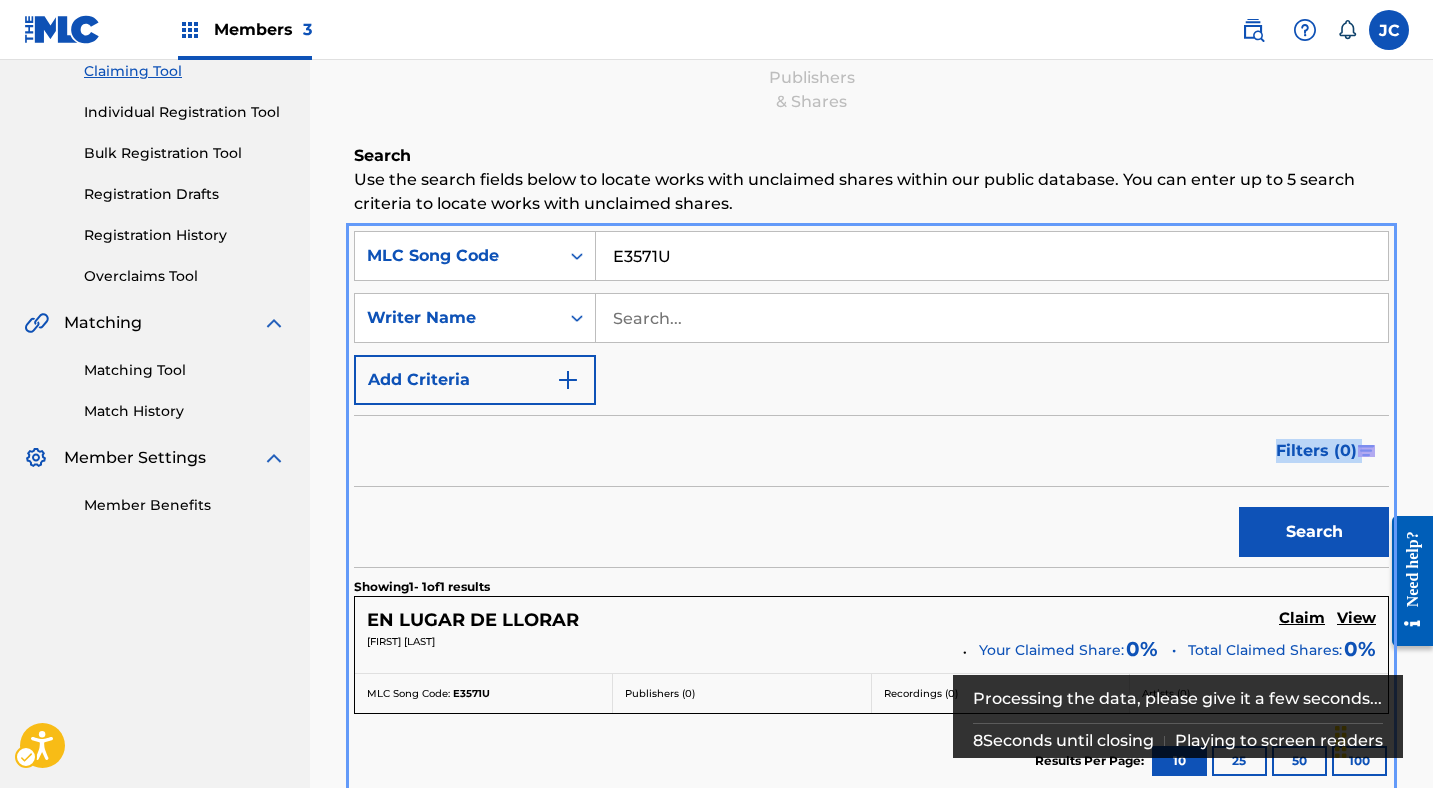 scroll, scrollTop: 243, scrollLeft: 0, axis: vertical 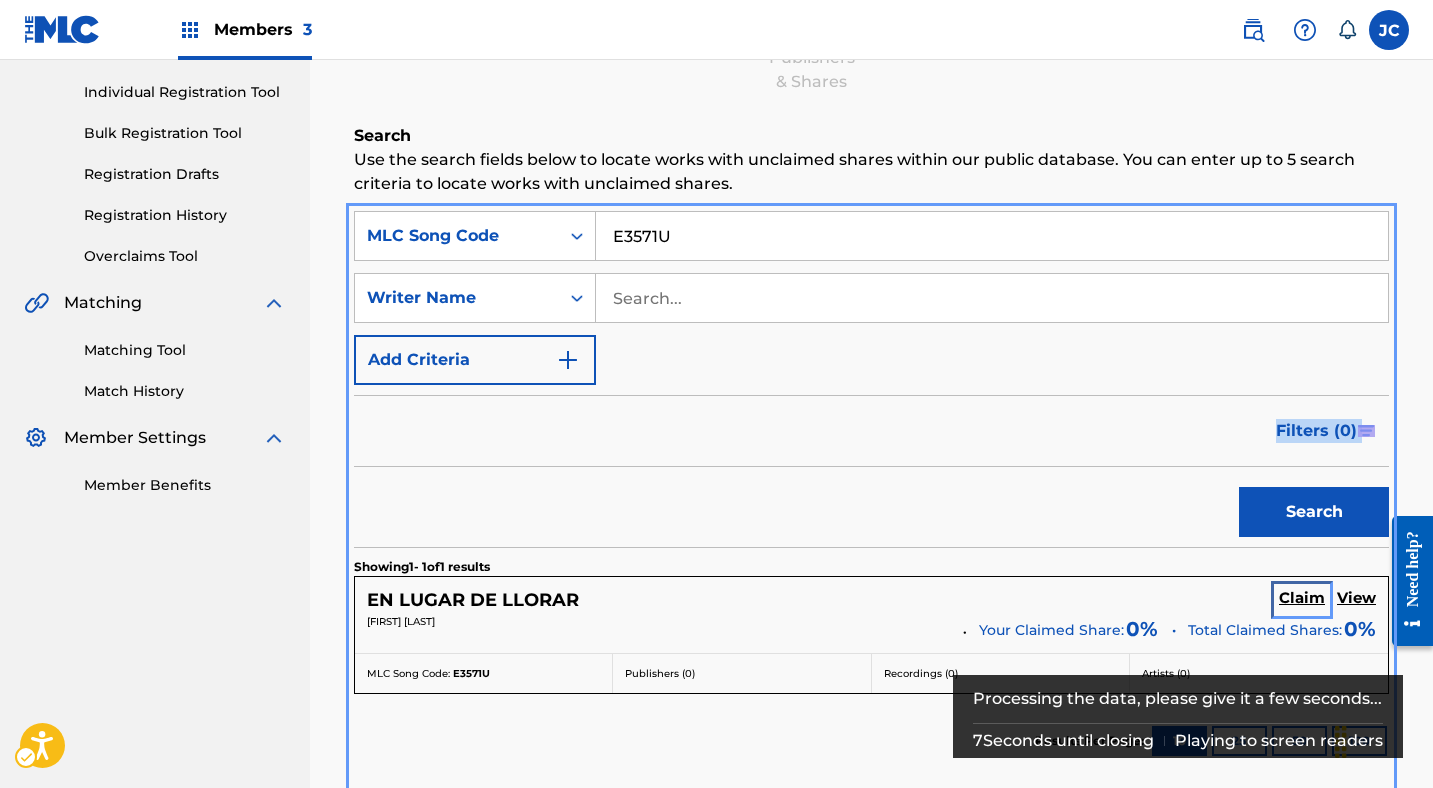 click on "Claim" at bounding box center [1302, 598] 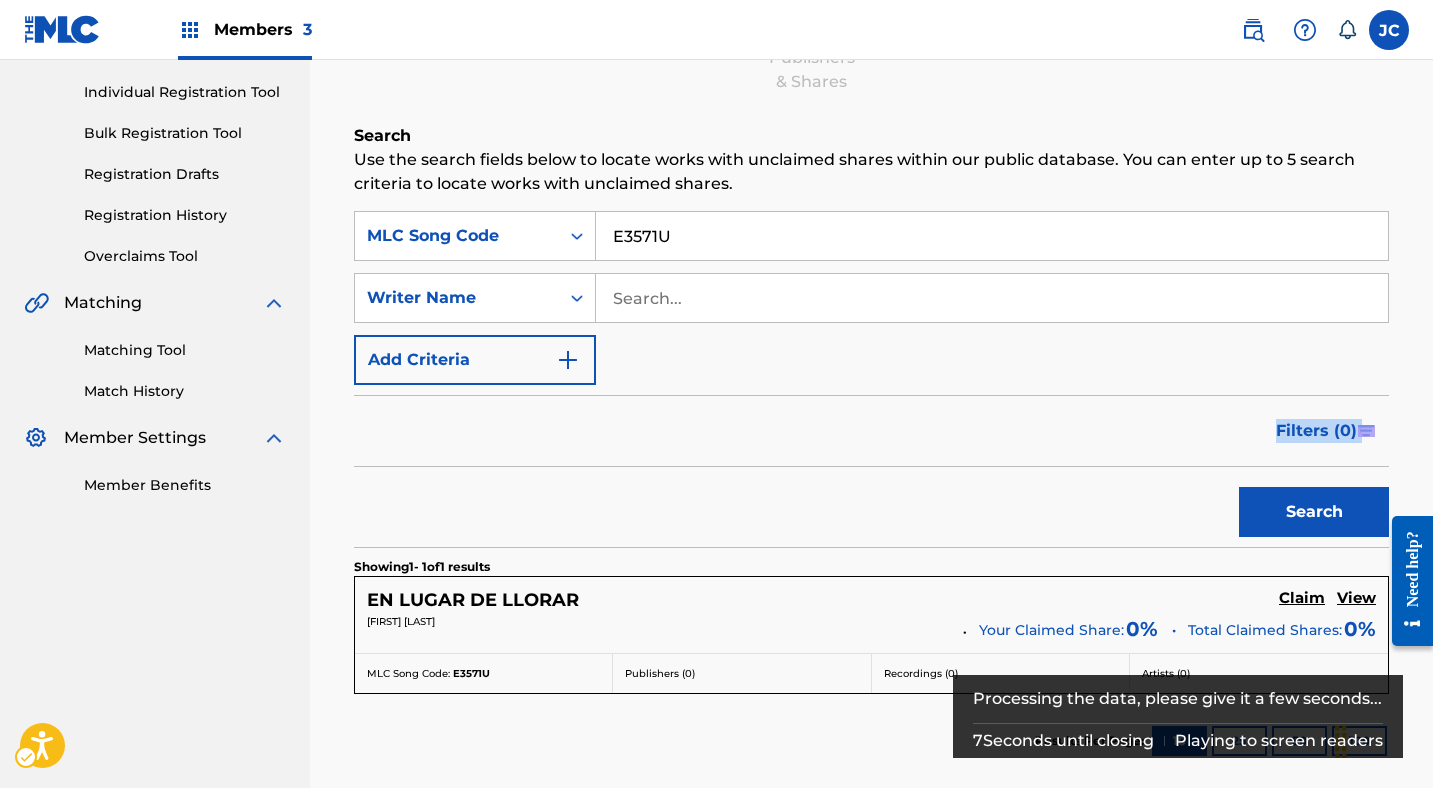 click on "Search" at bounding box center [871, 507] 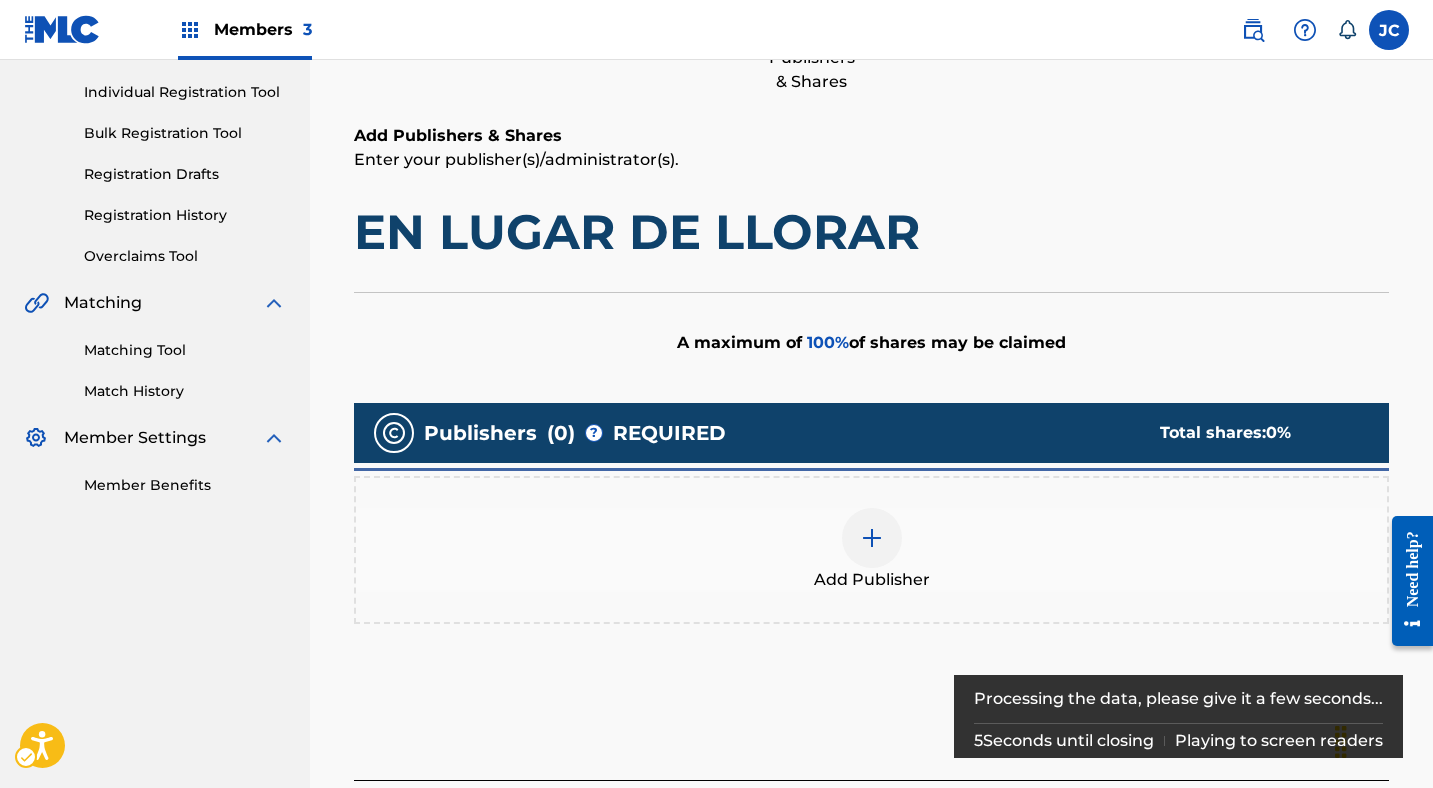 click at bounding box center [872, 538] 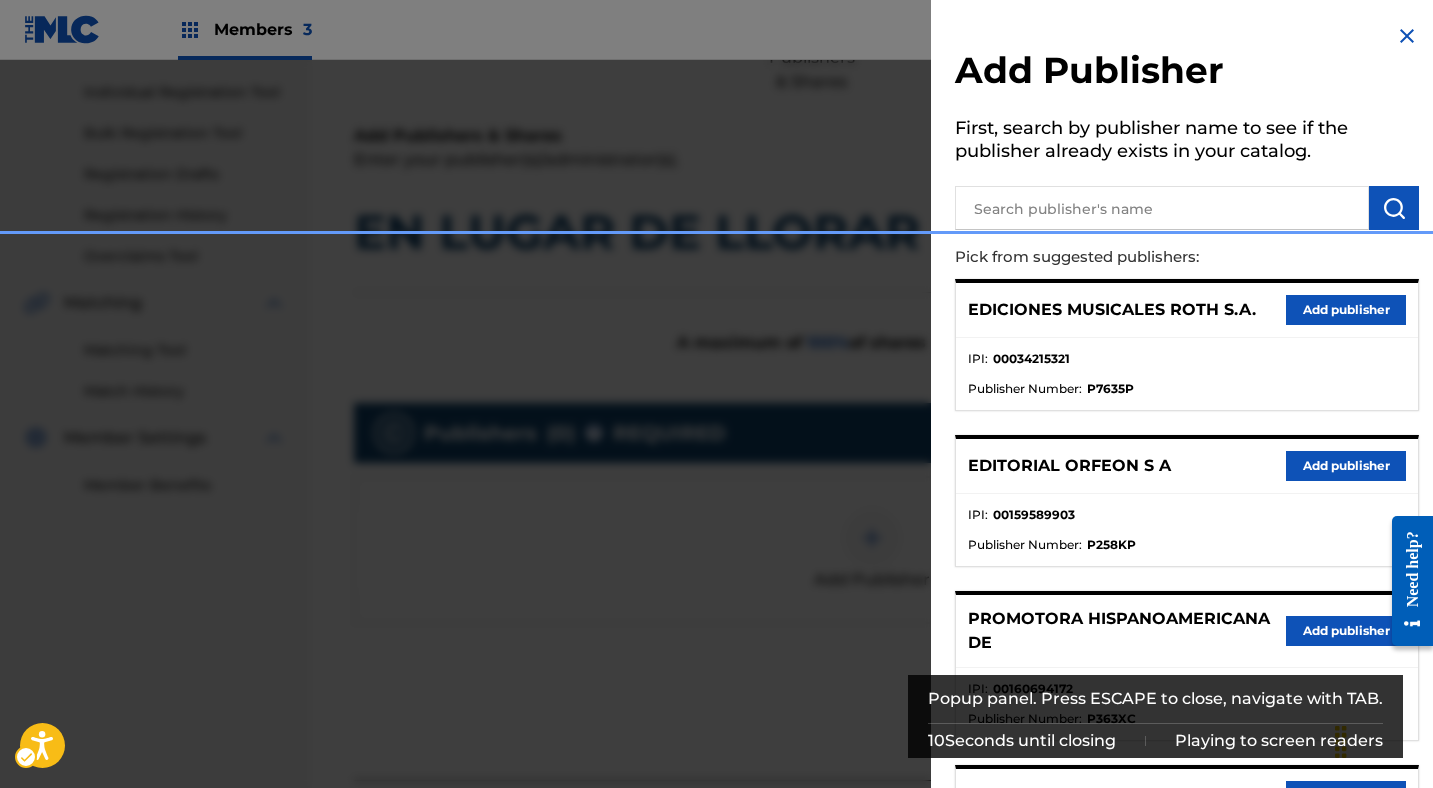 scroll, scrollTop: 421, scrollLeft: 0, axis: vertical 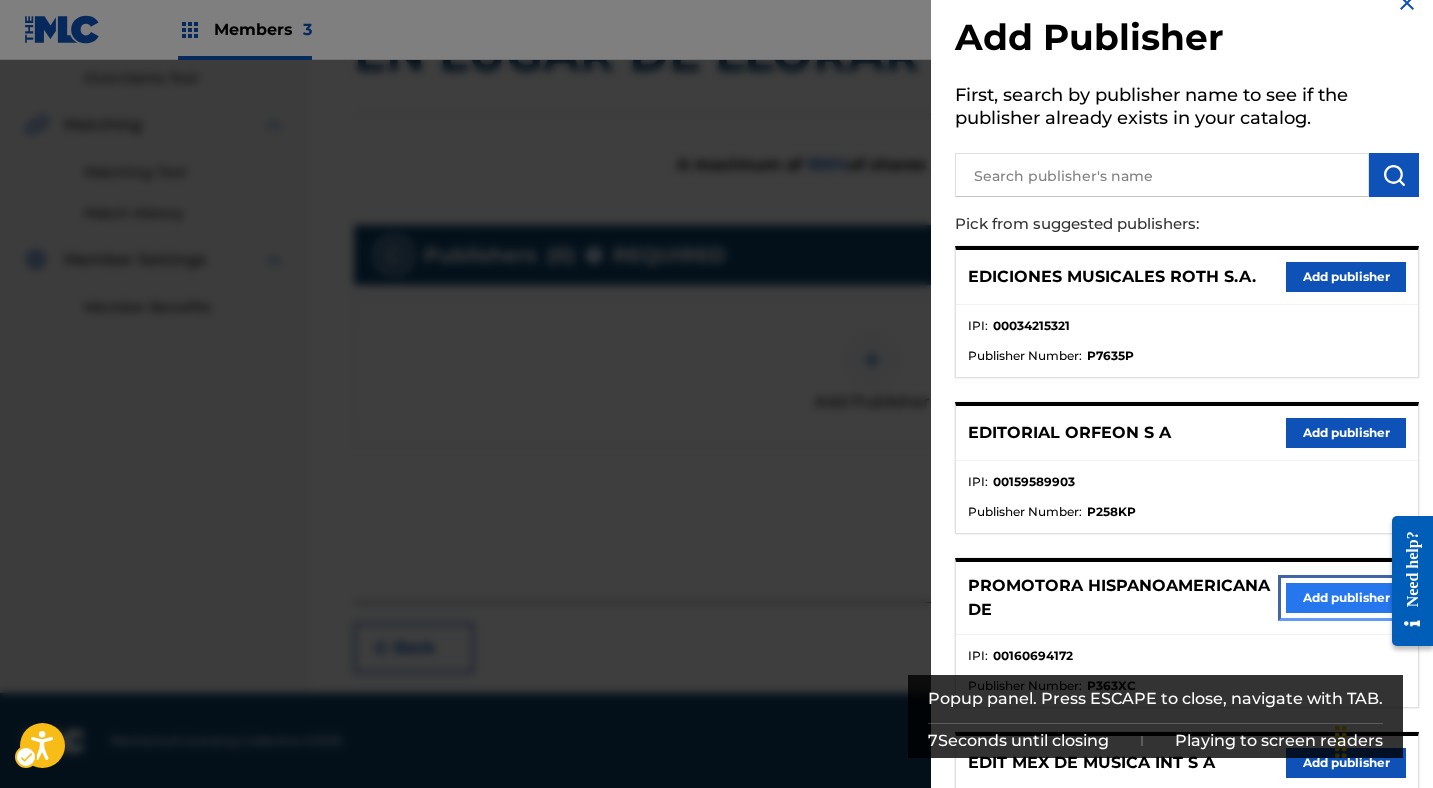 click on "Add publisher" at bounding box center [1346, 598] 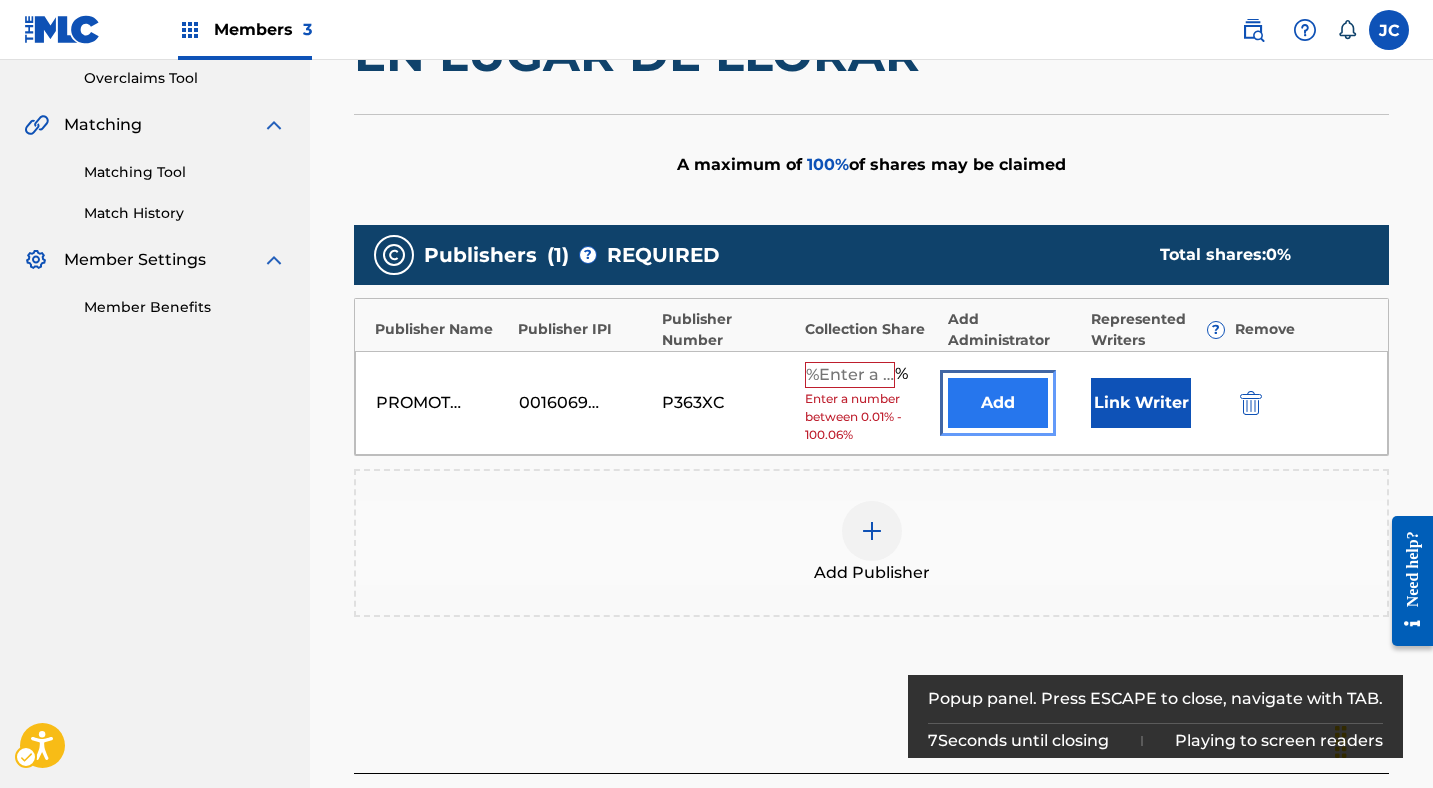 click on "Add" at bounding box center [998, 403] 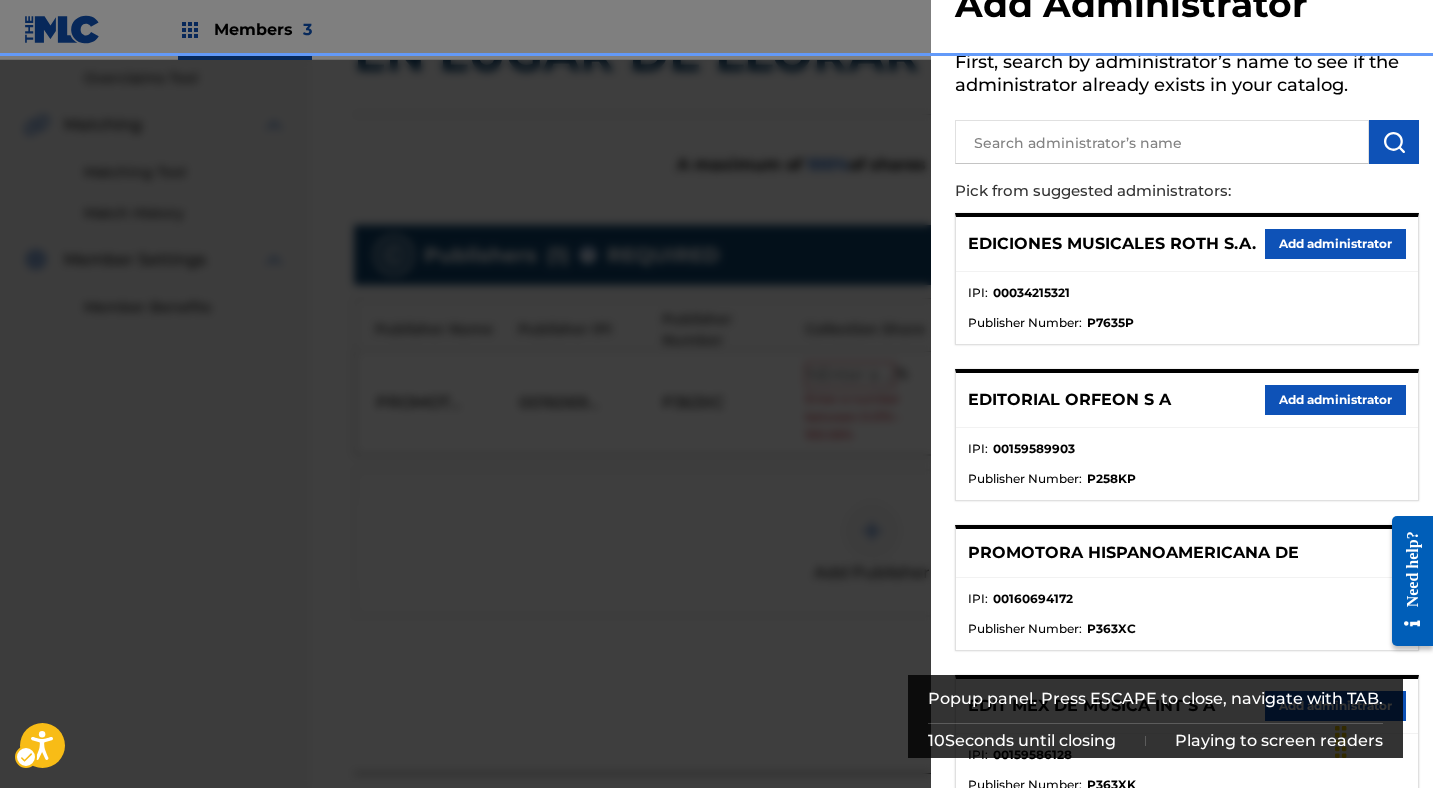 scroll, scrollTop: 353, scrollLeft: 0, axis: vertical 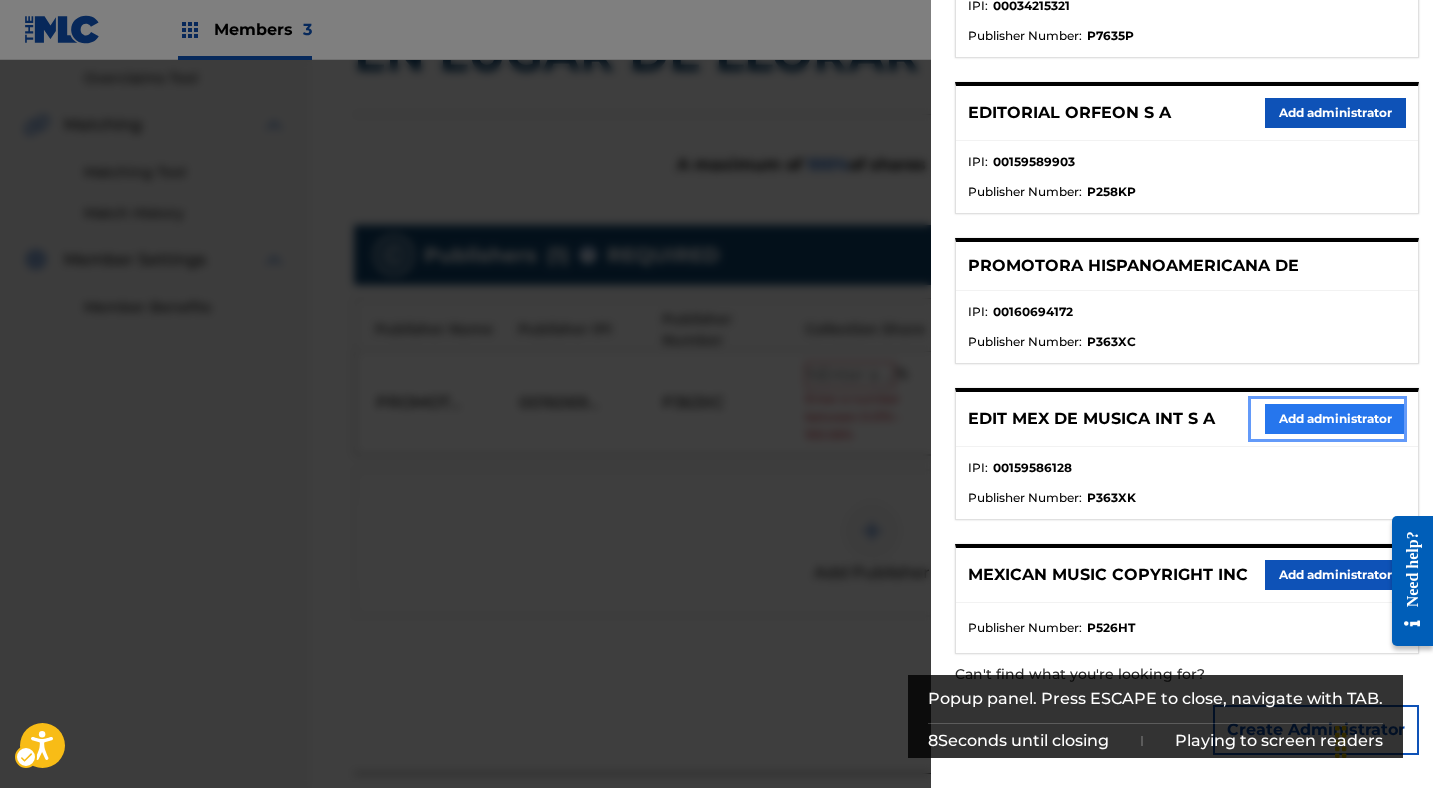 click on "Add administrator" at bounding box center (1335, 419) 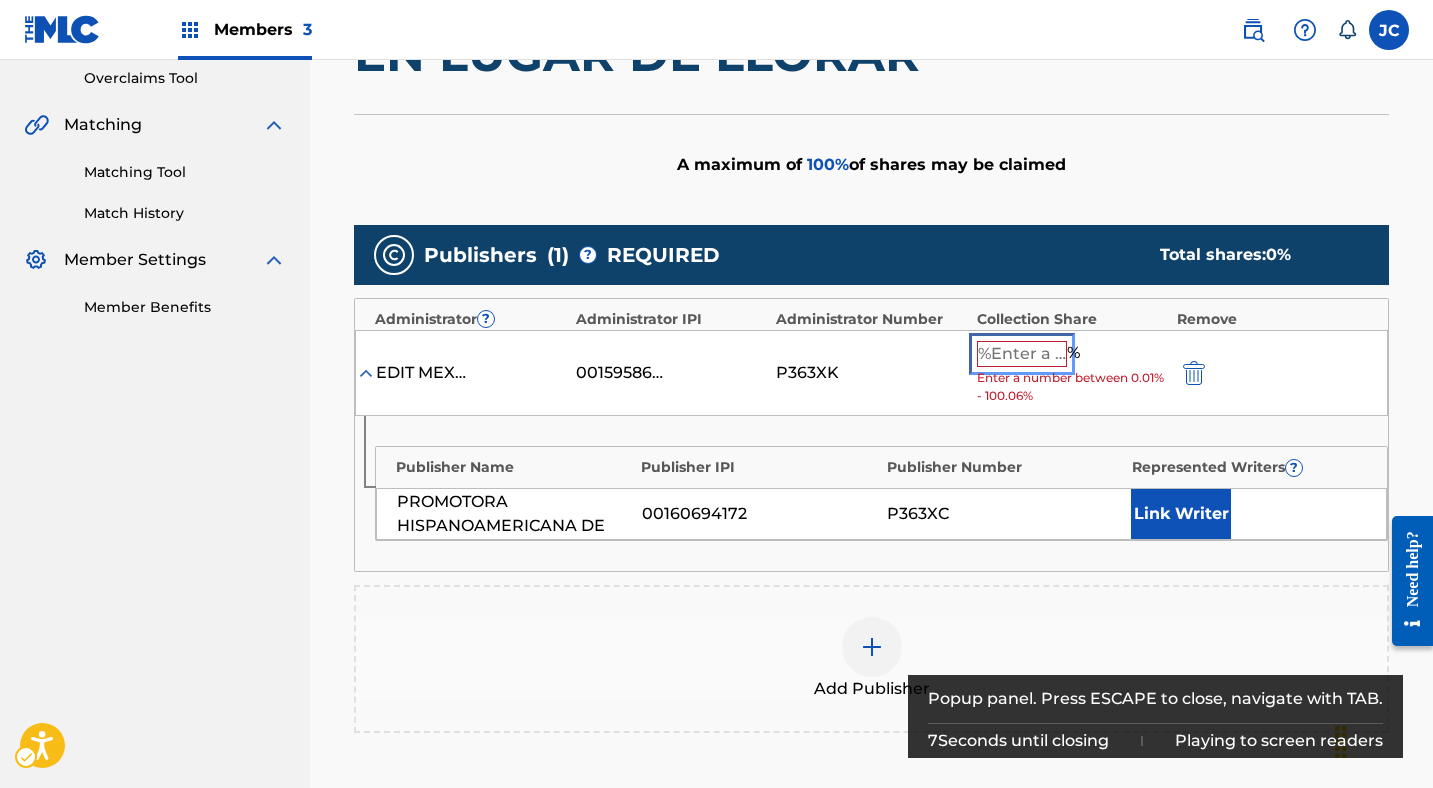 click at bounding box center [1022, 354] 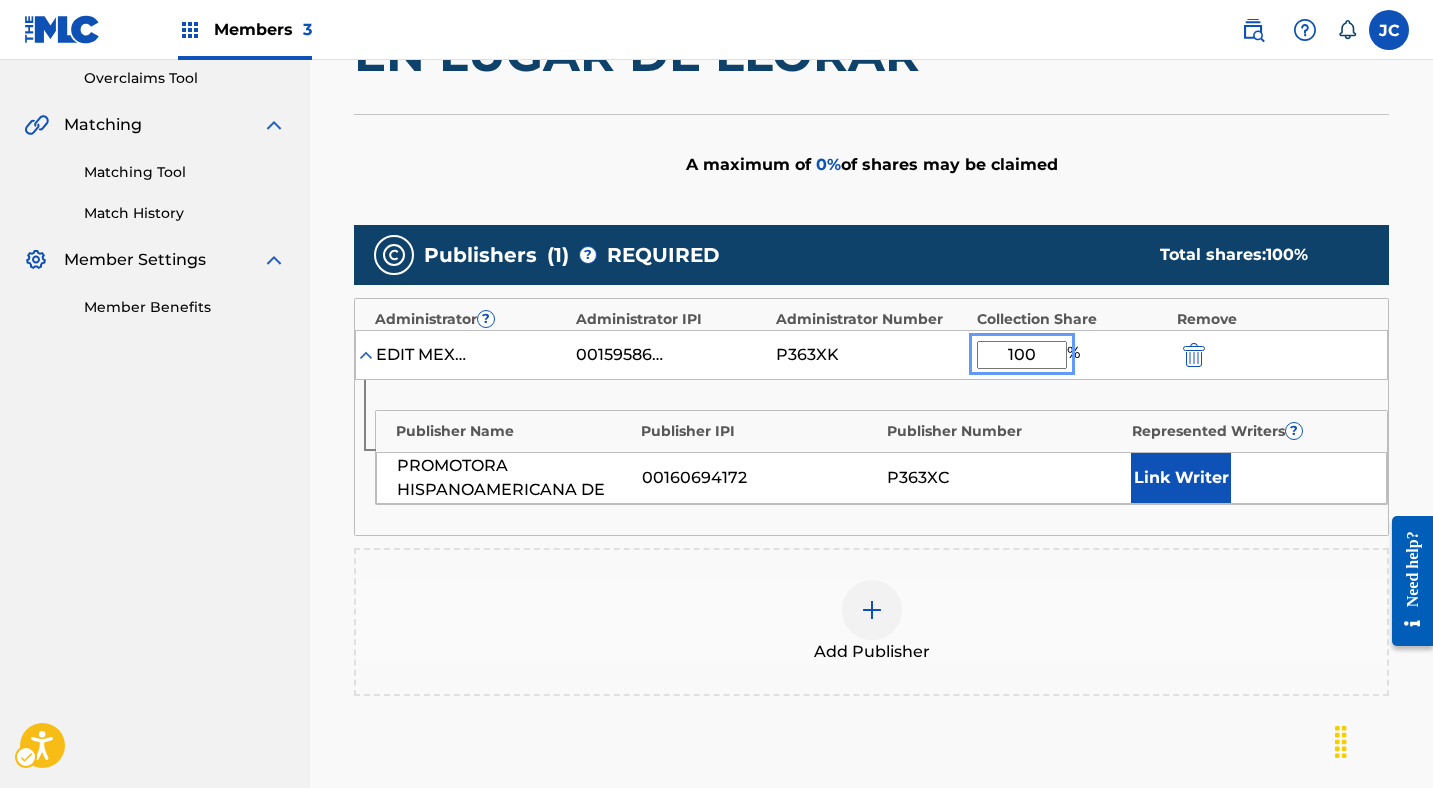 type on "100" 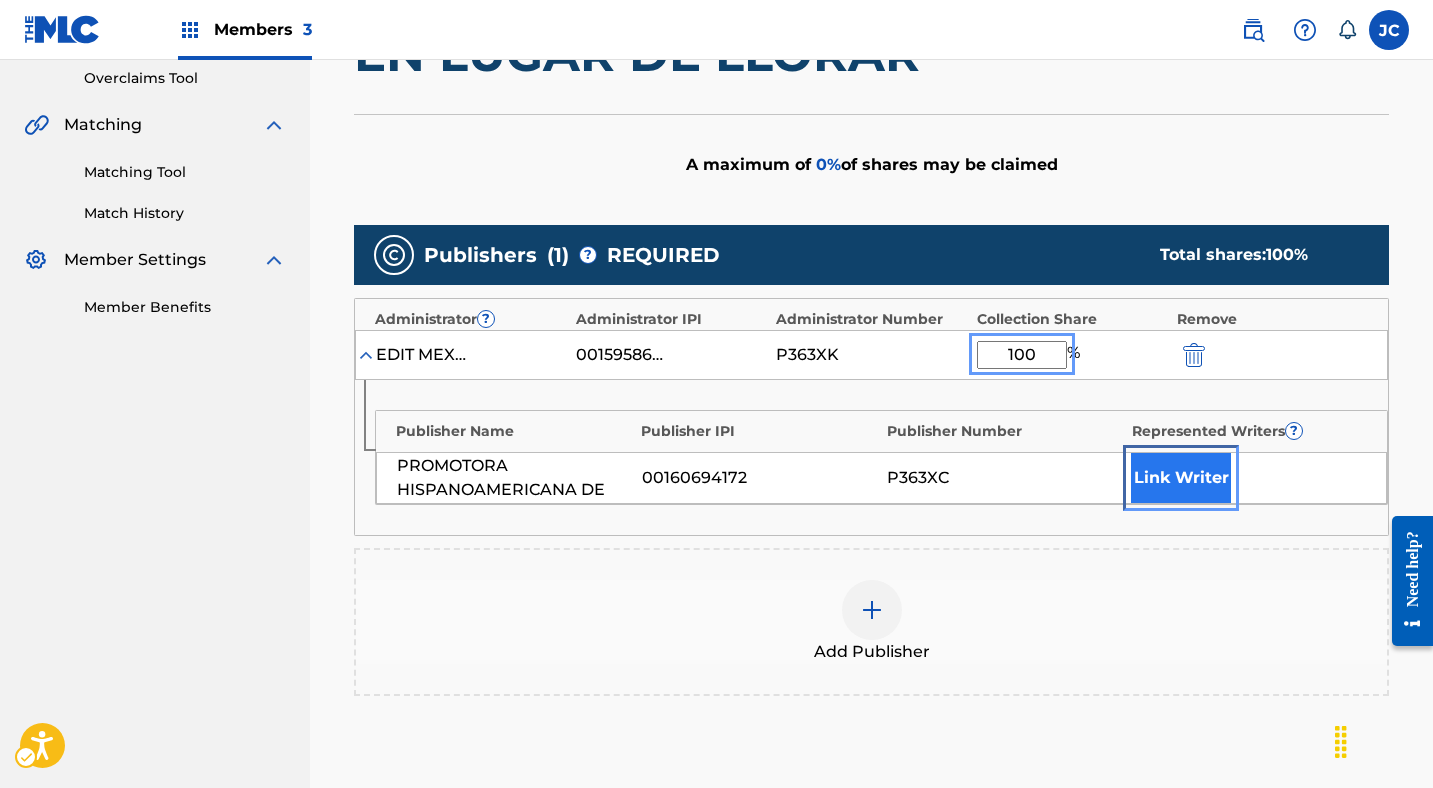 click on "Link Writer" at bounding box center [1181, 478] 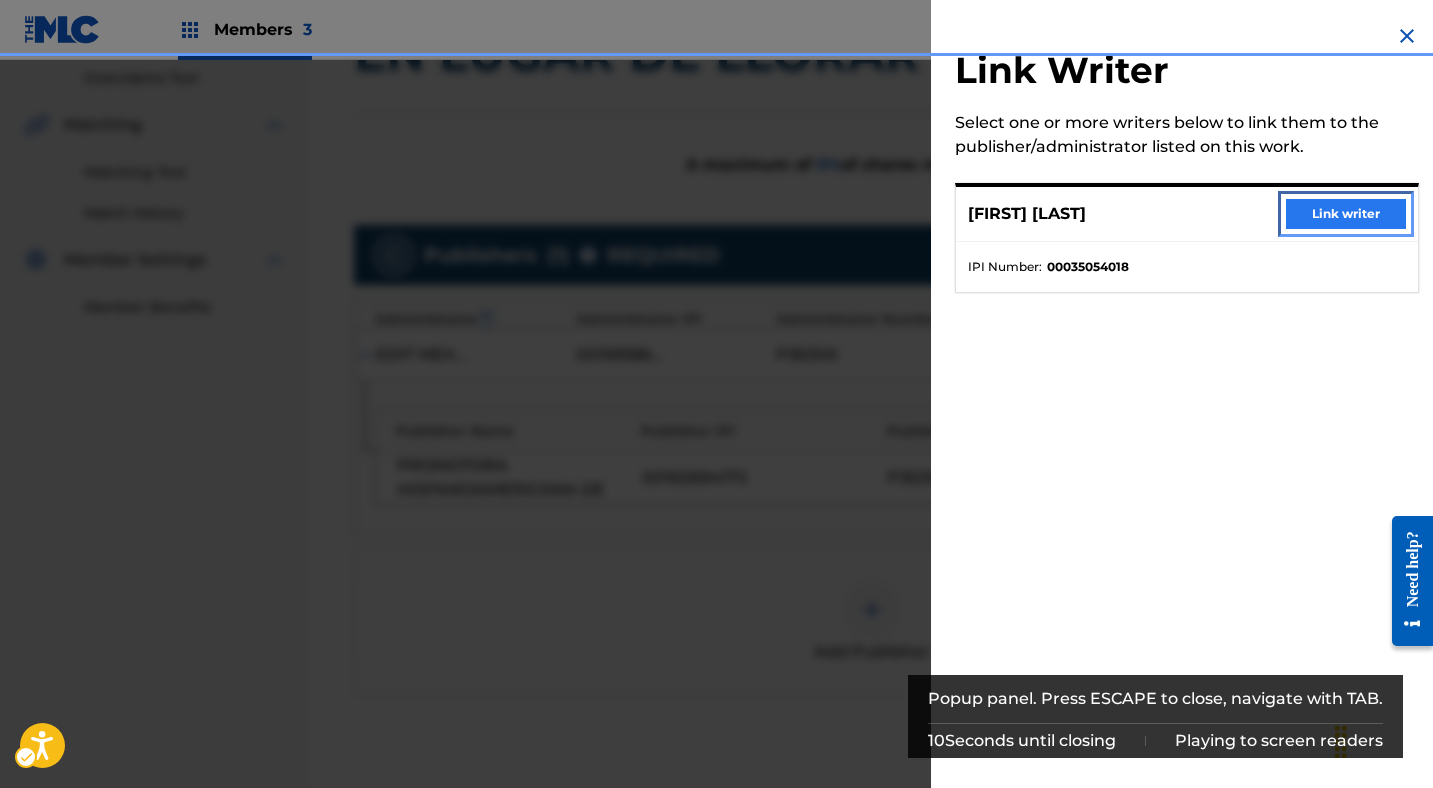 click on "Link writer" at bounding box center (1346, 214) 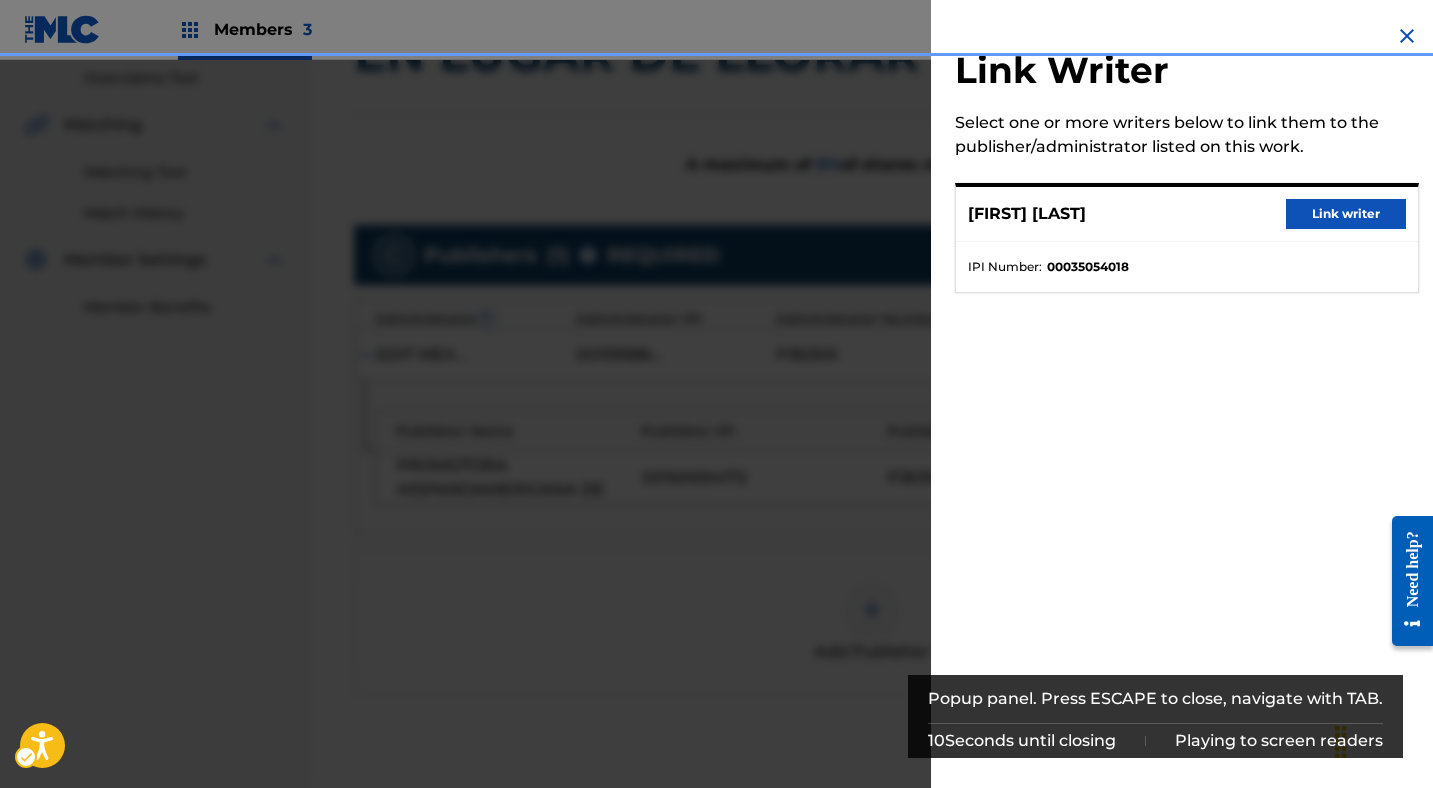 click on "PROMOTORA HISPANOAMERICANA DE 00160694172 P363XC Link Writer" at bounding box center (881, 478) 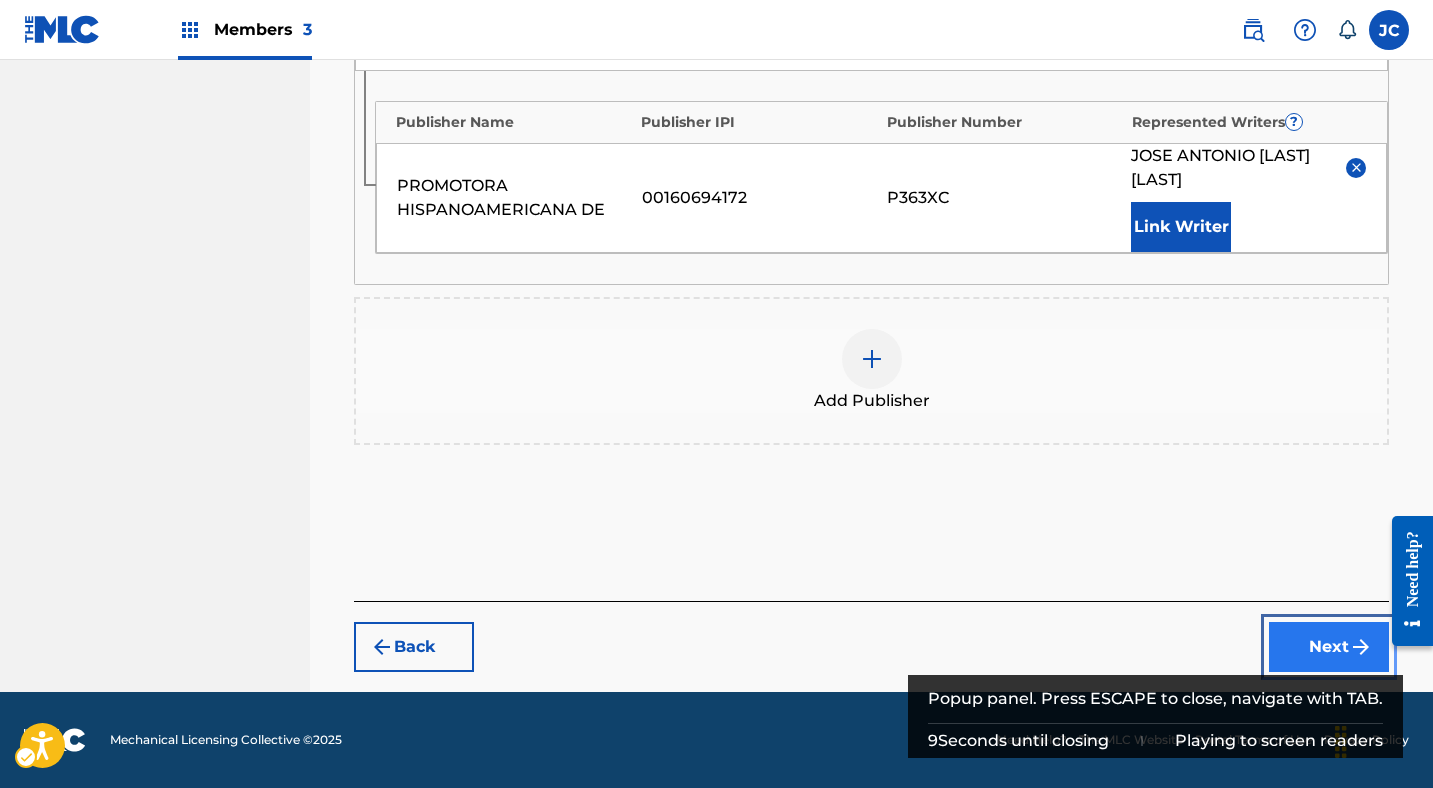 click on "Next" at bounding box center (1329, 647) 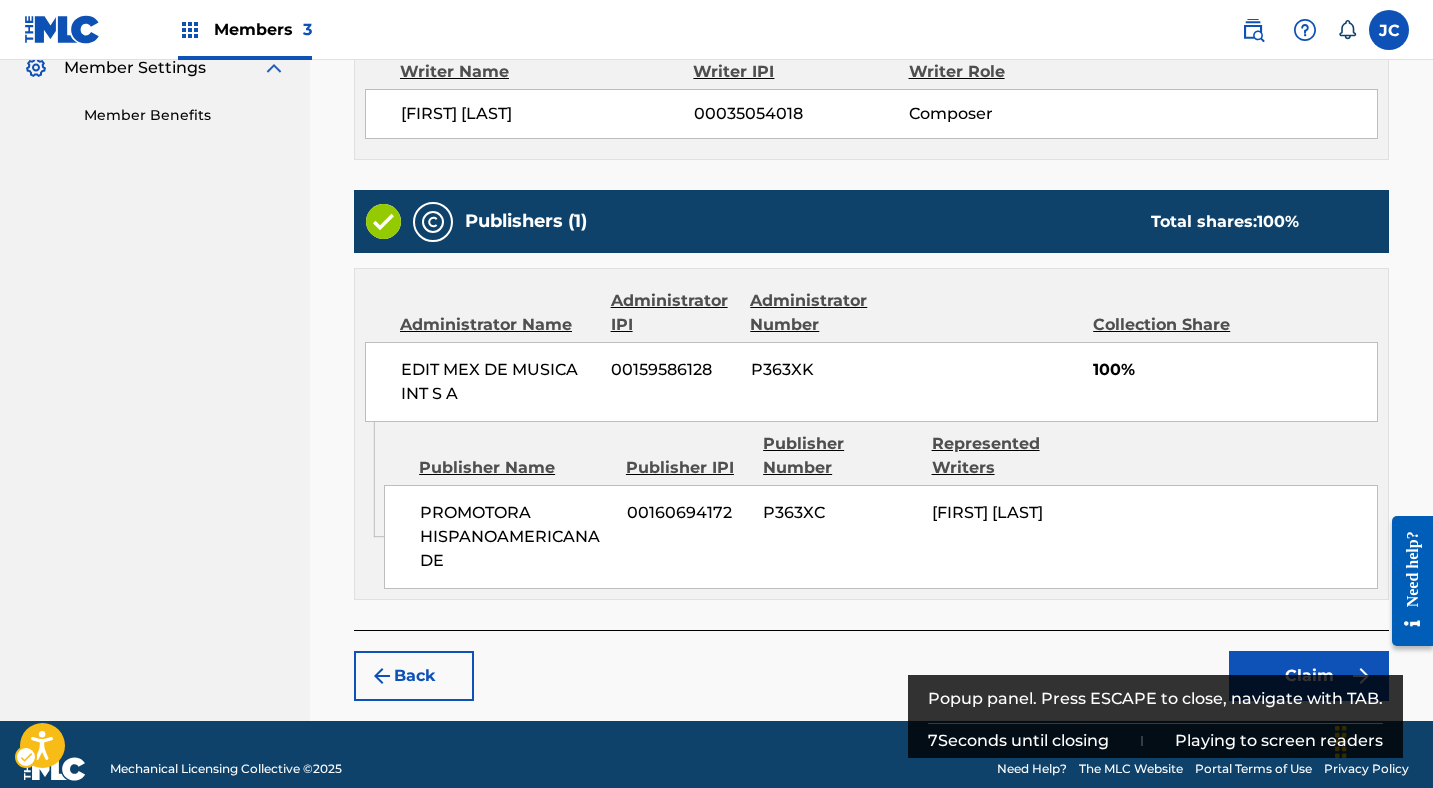 scroll, scrollTop: 649, scrollLeft: 0, axis: vertical 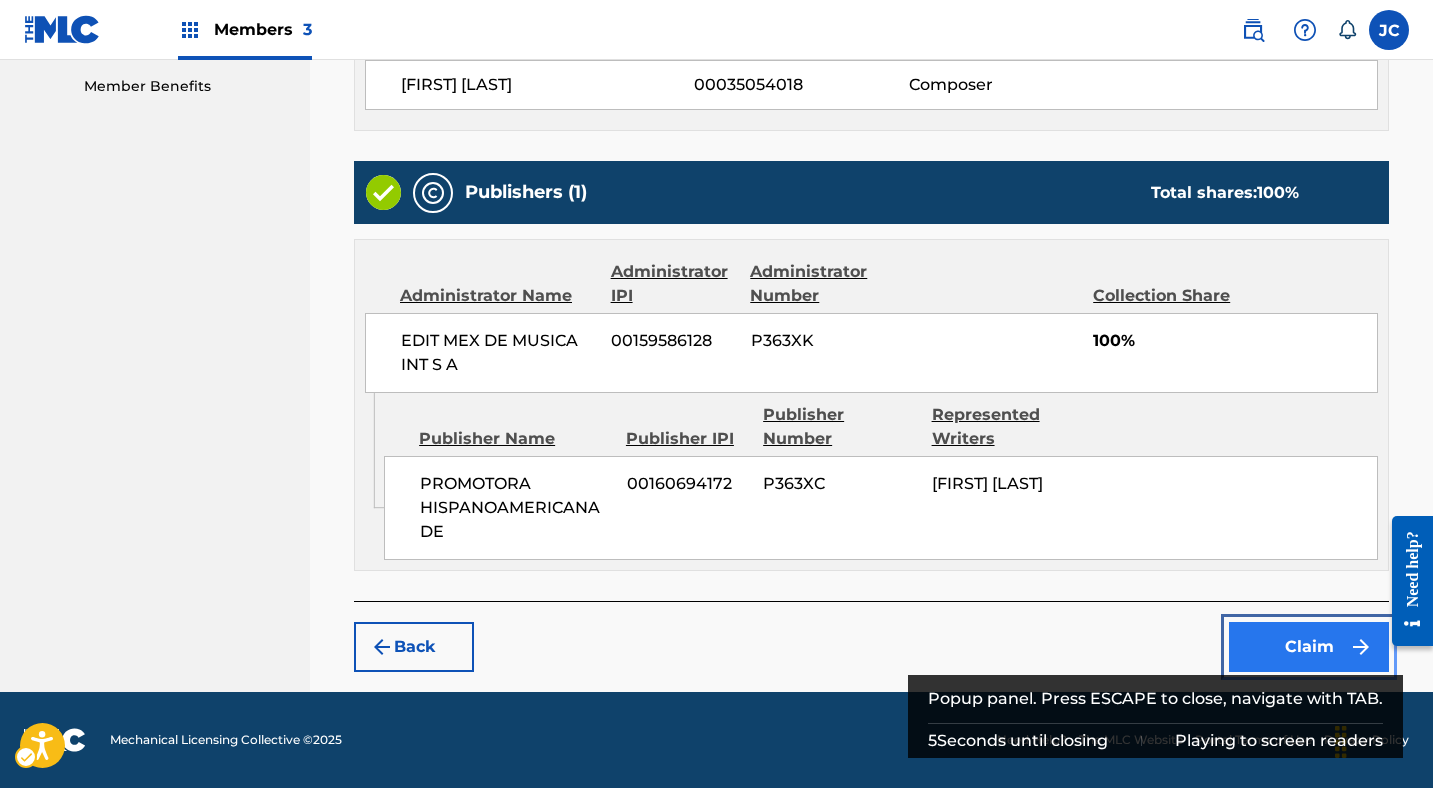 click on "Claim" at bounding box center (1309, 647) 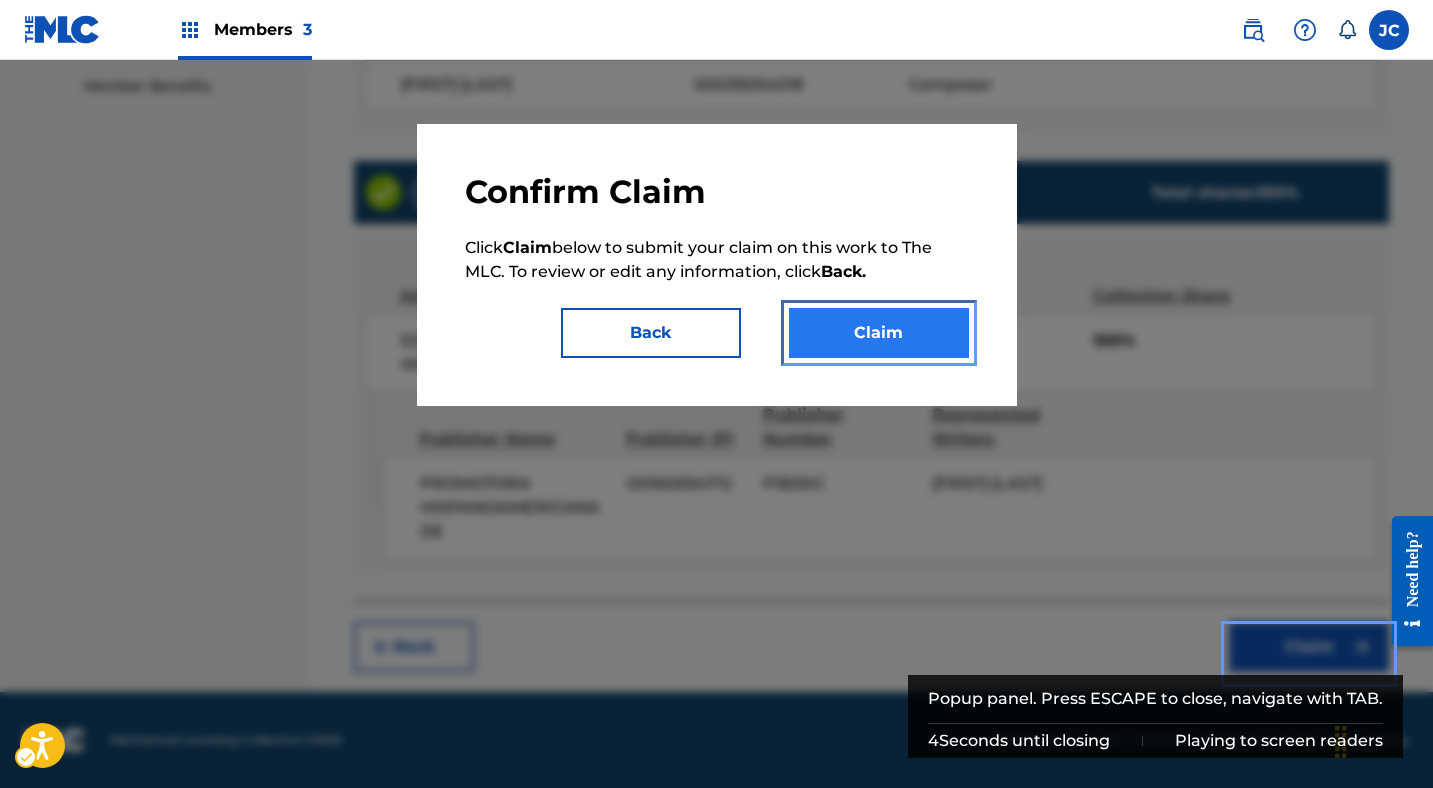 click on "Claim" at bounding box center [879, 333] 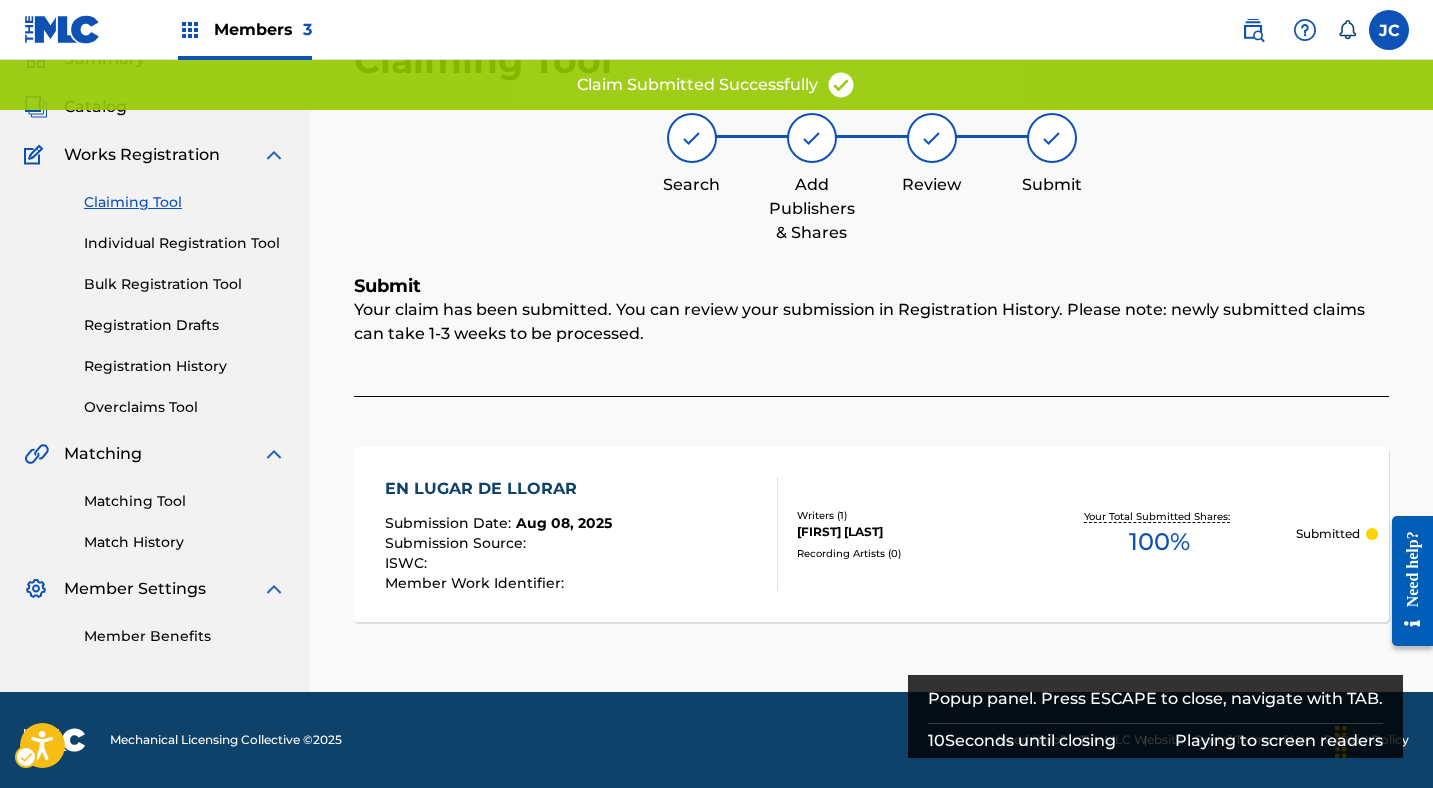 scroll, scrollTop: 91, scrollLeft: 0, axis: vertical 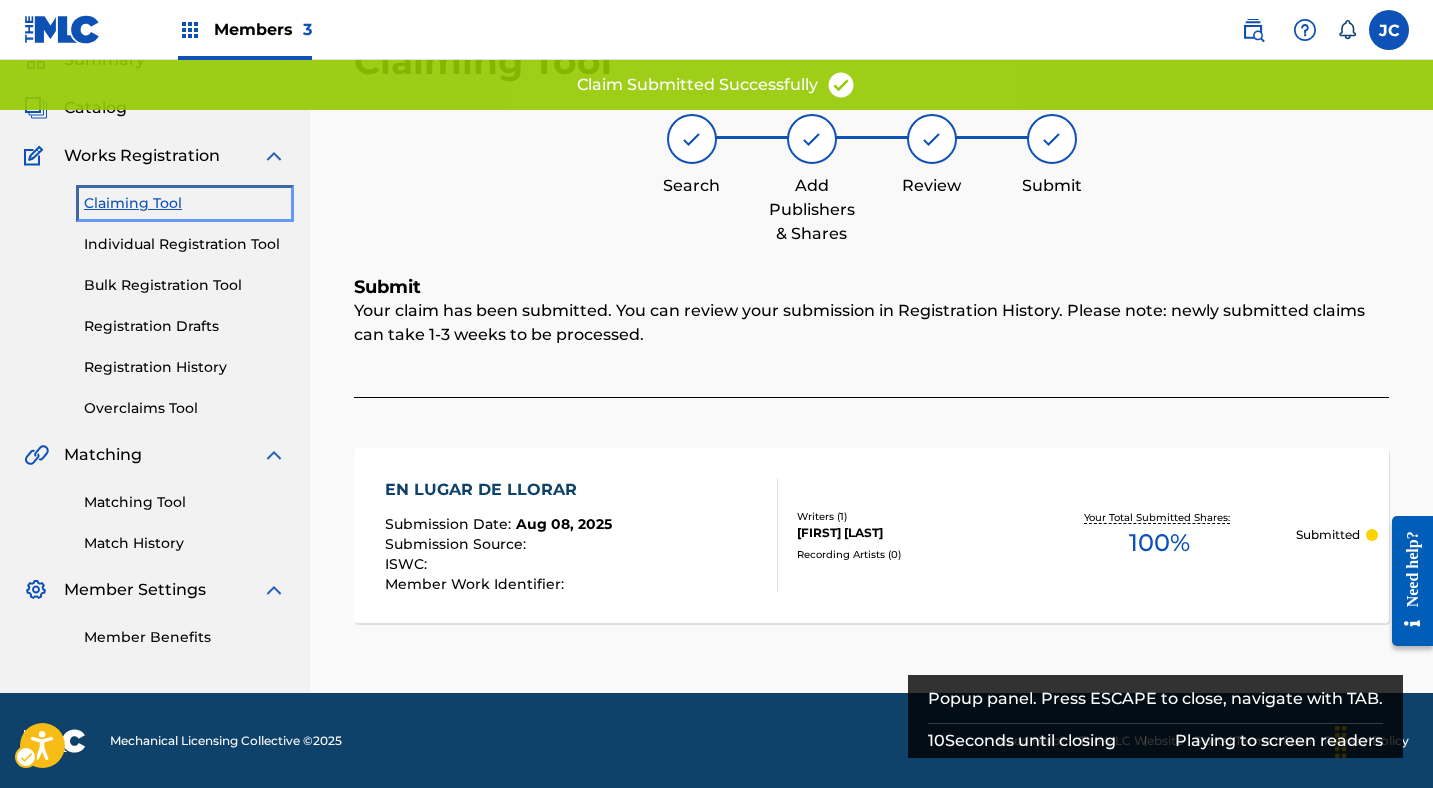 click on "Claiming Tool" at bounding box center (185, 203) 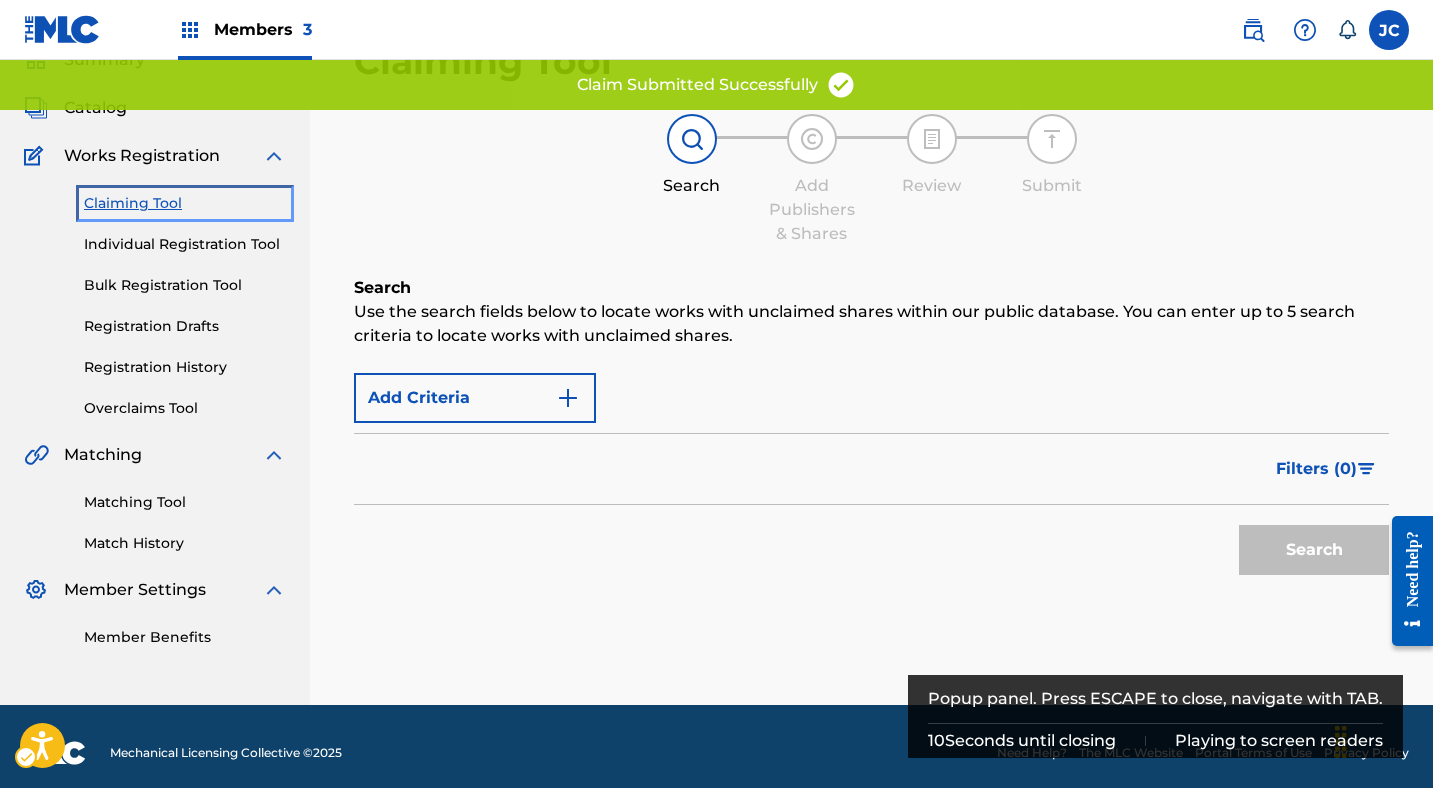 scroll, scrollTop: 0, scrollLeft: 0, axis: both 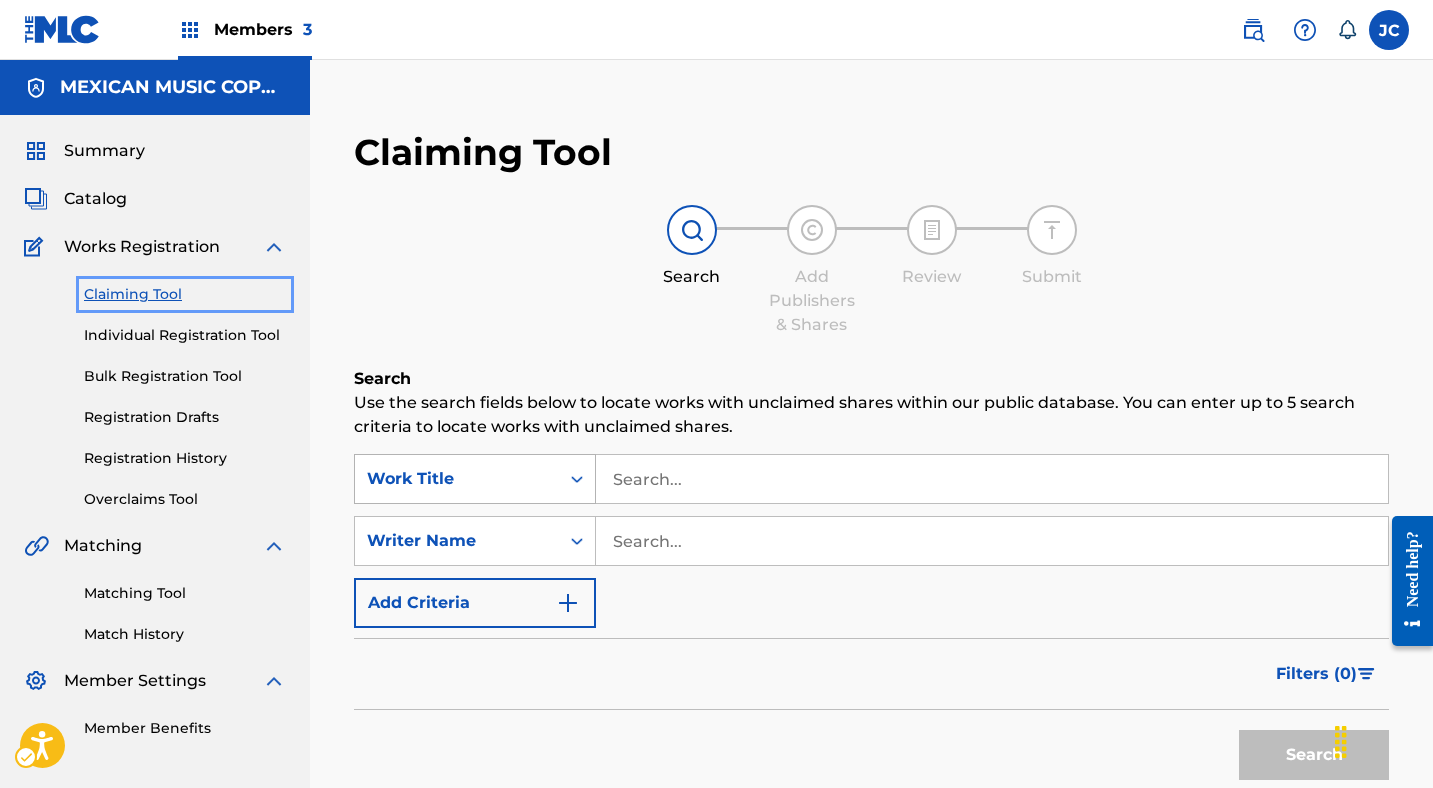 click on "Work Title" at bounding box center (457, 479) 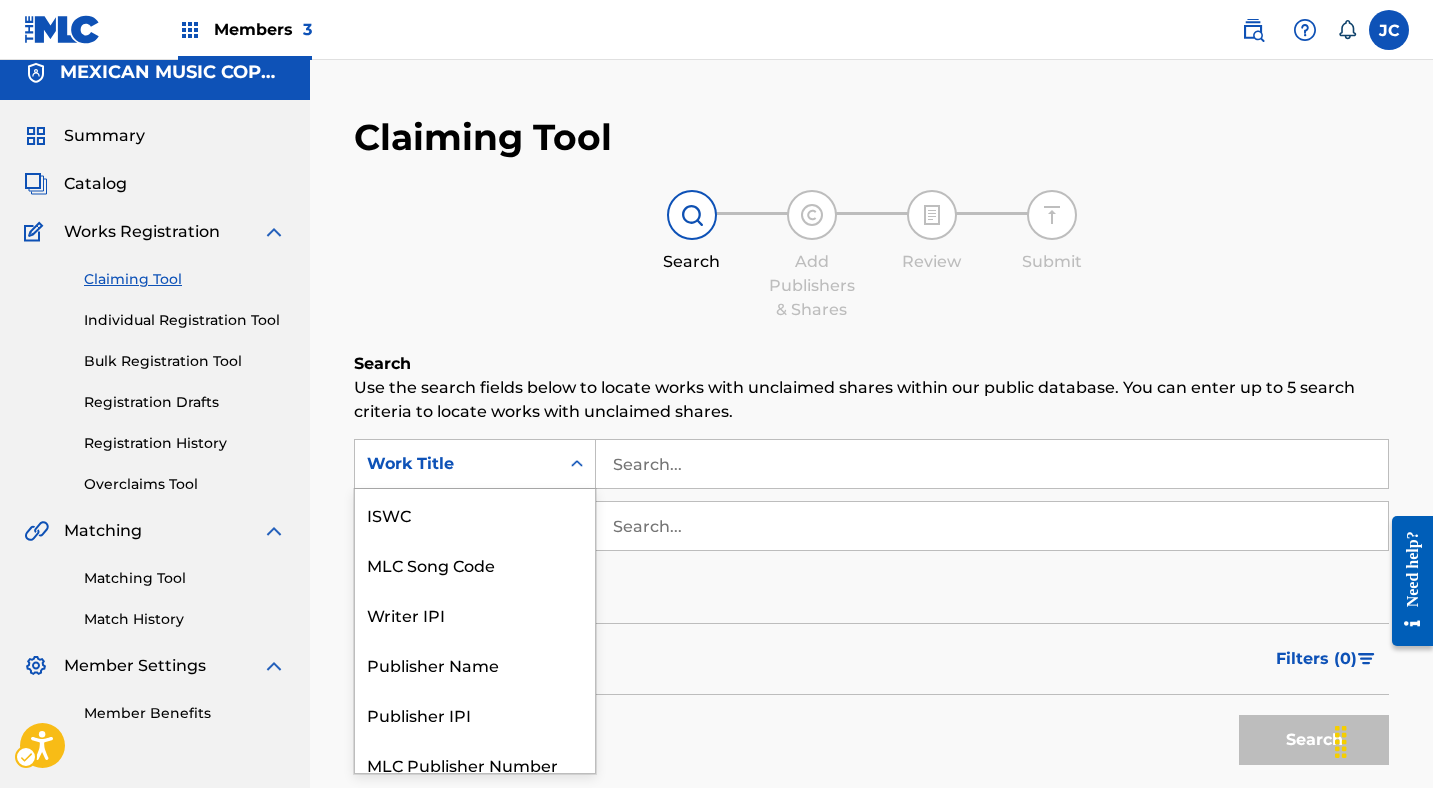 scroll, scrollTop: 17, scrollLeft: 0, axis: vertical 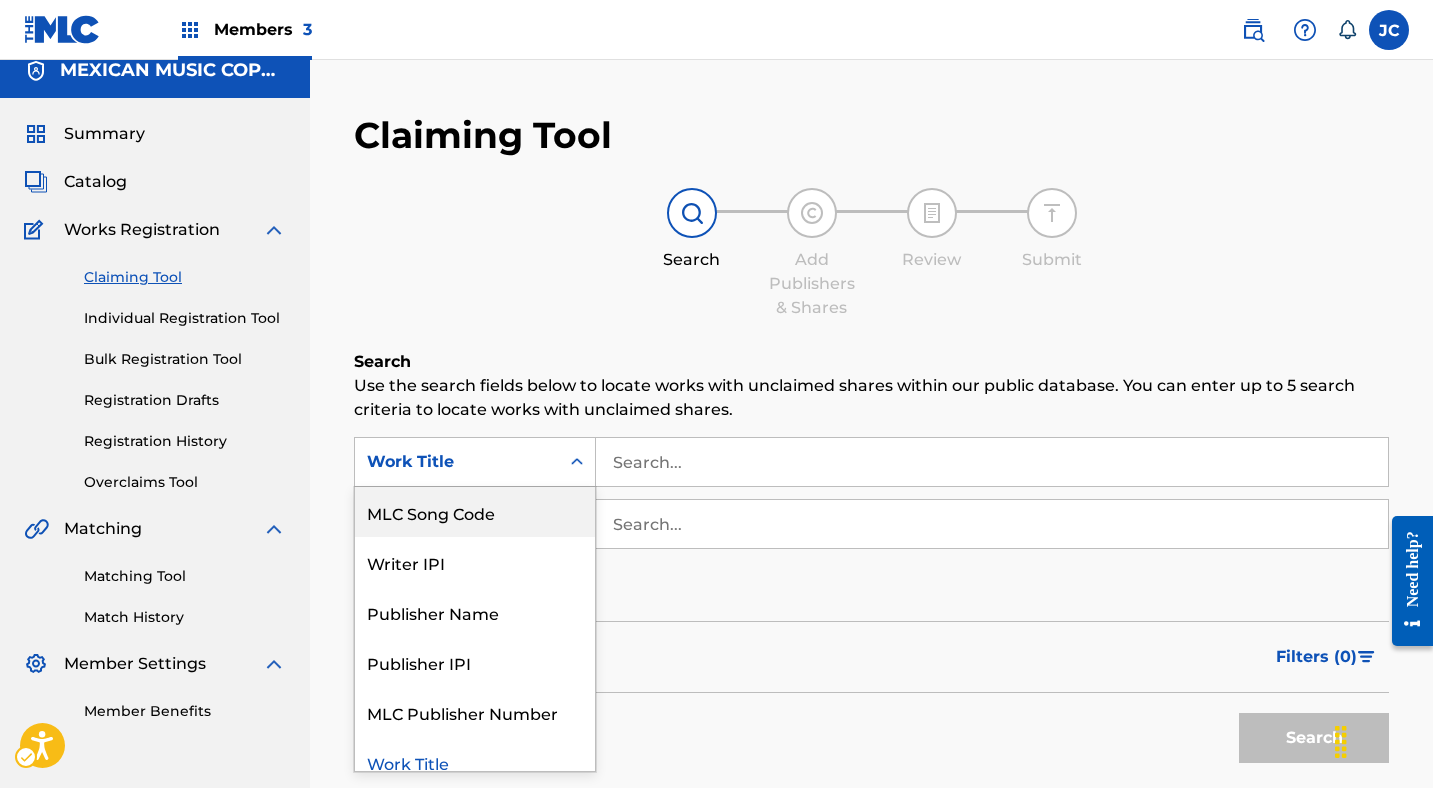 click on "MLC Song Code" at bounding box center [475, 512] 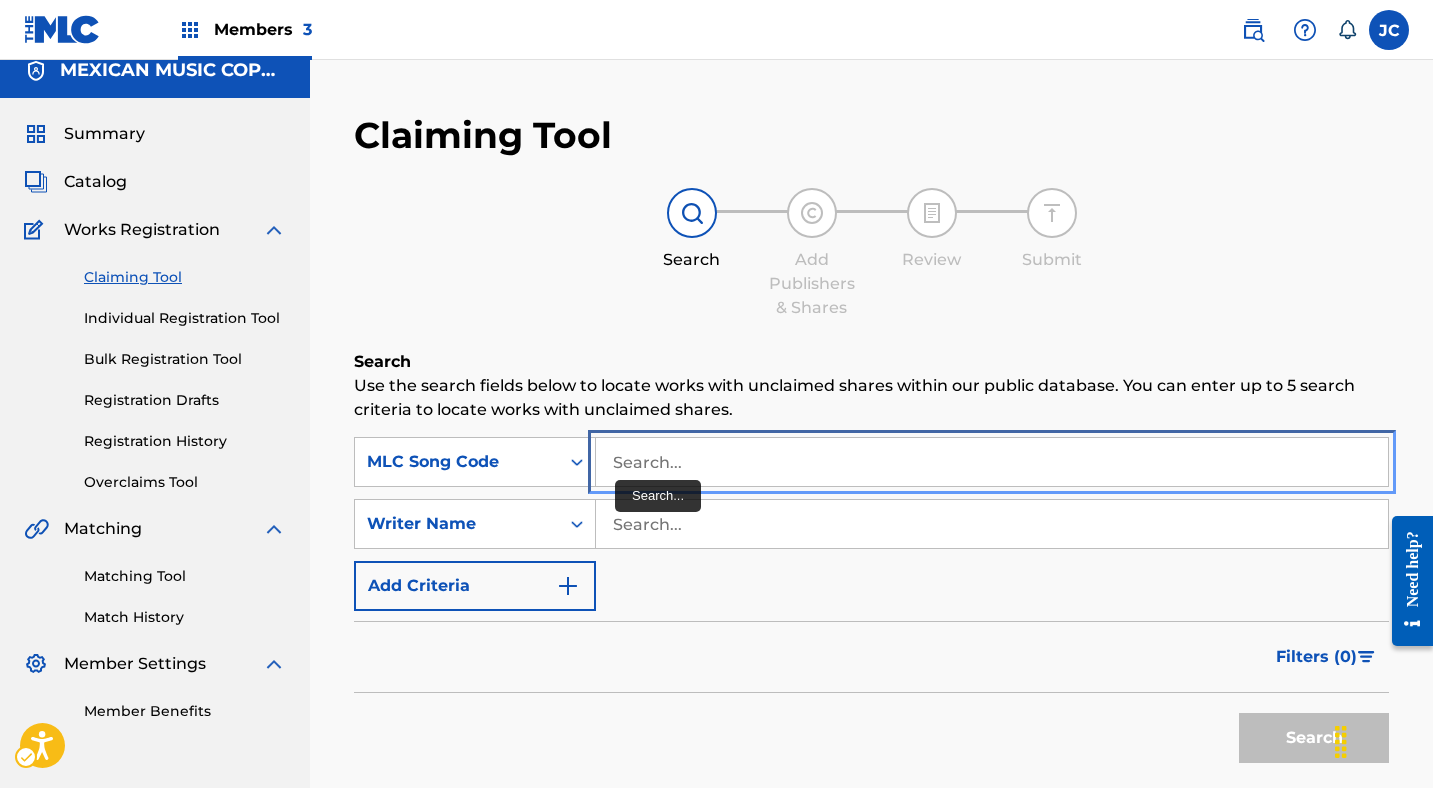 click at bounding box center [992, 462] 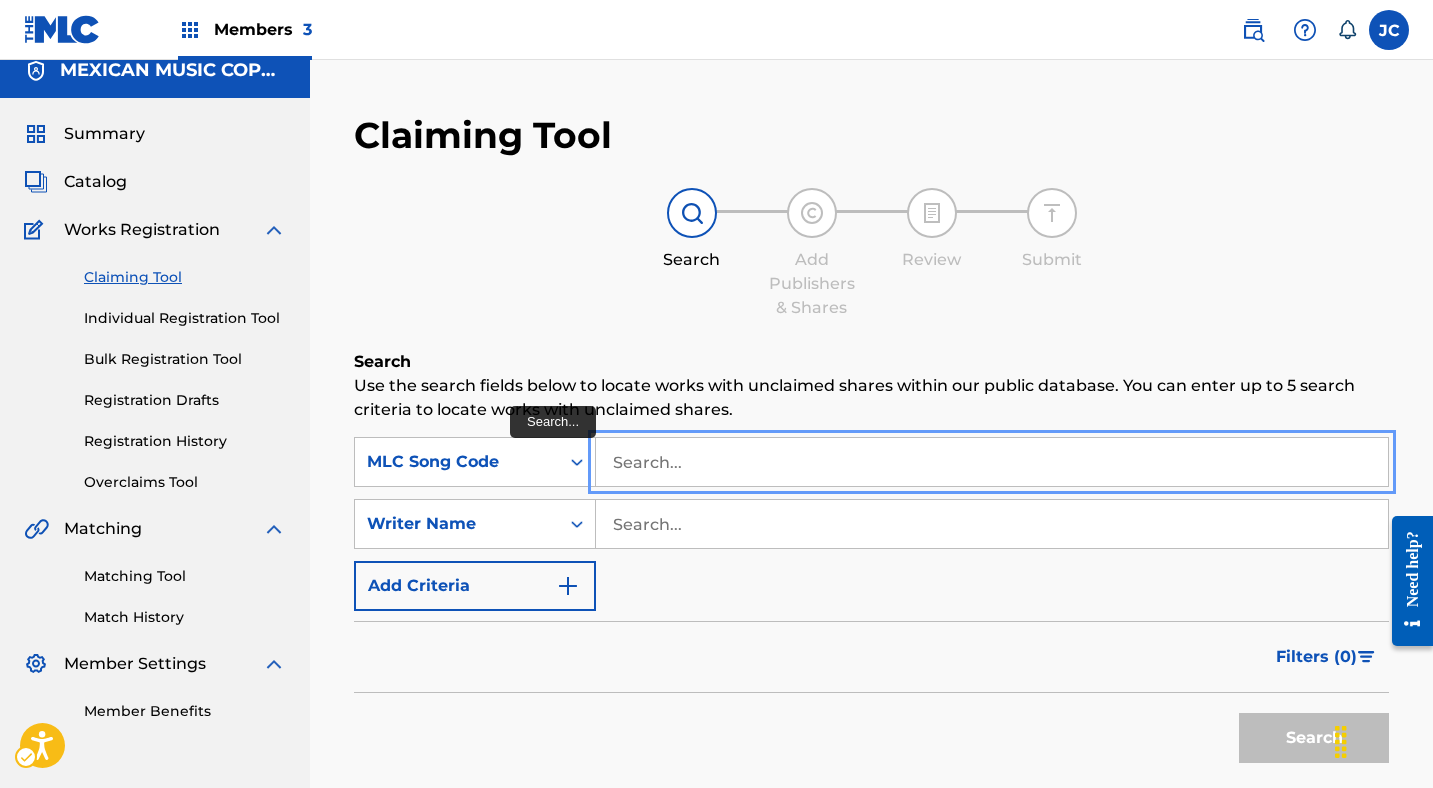 paste on "E3571V" 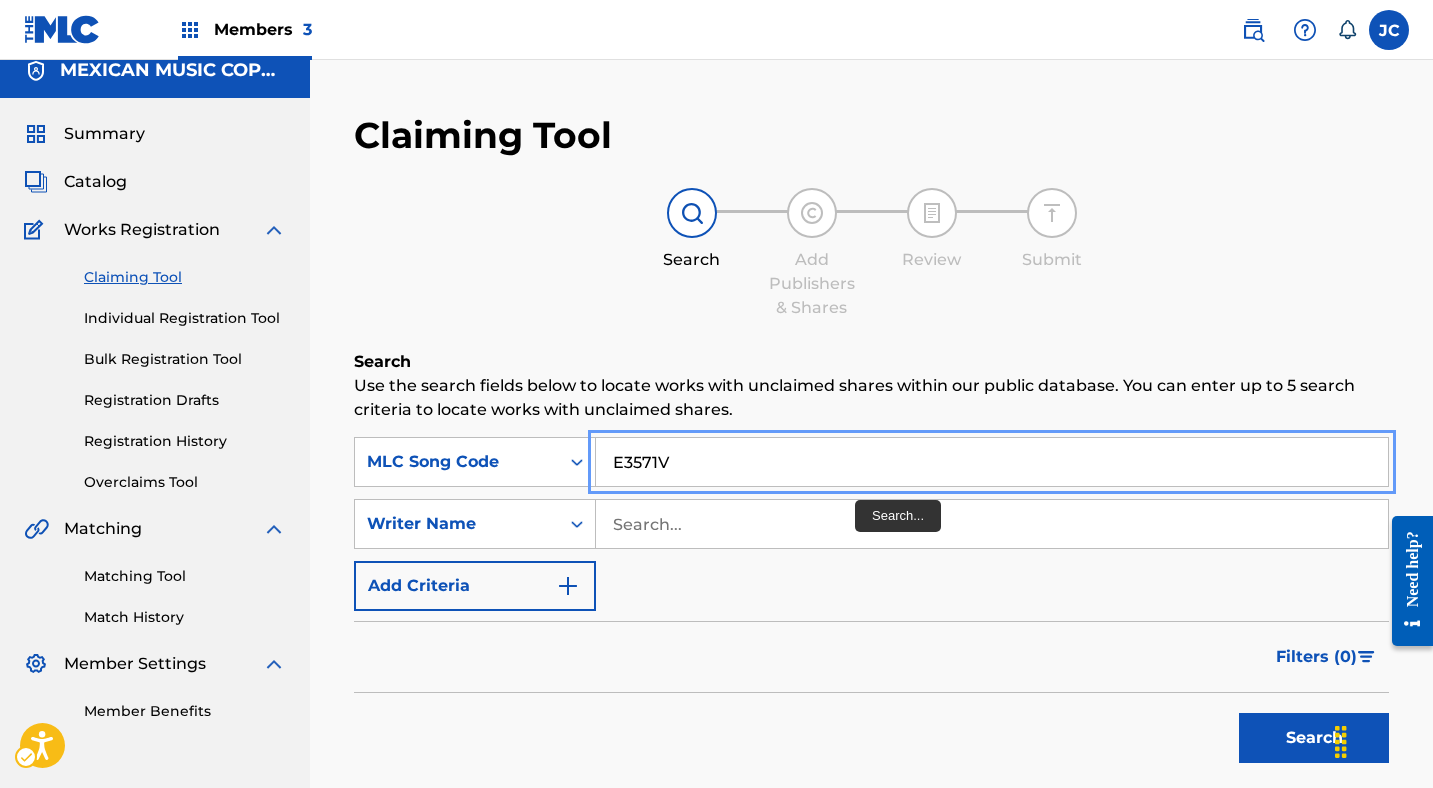 scroll, scrollTop: 190, scrollLeft: 0, axis: vertical 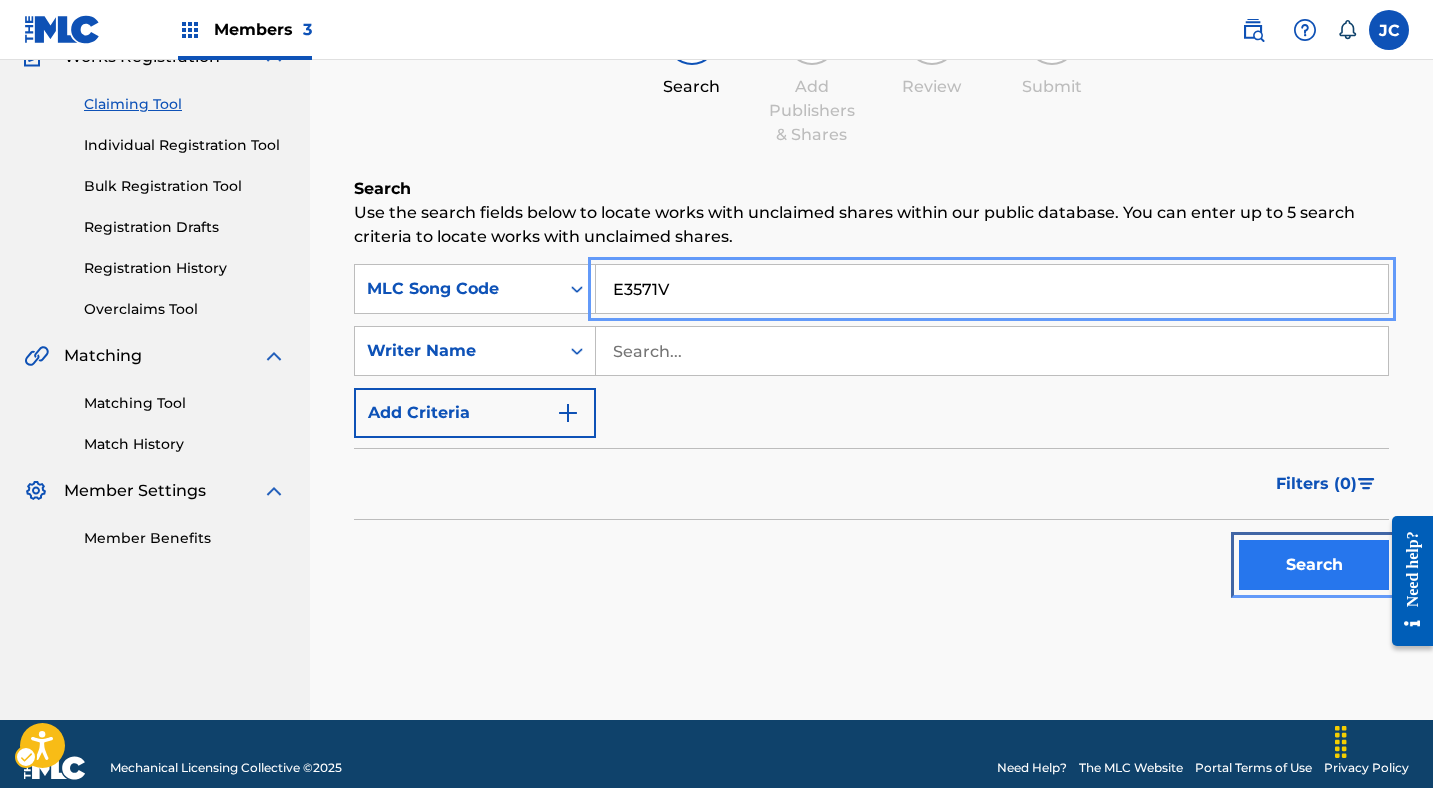 click on "Search" at bounding box center (1314, 565) 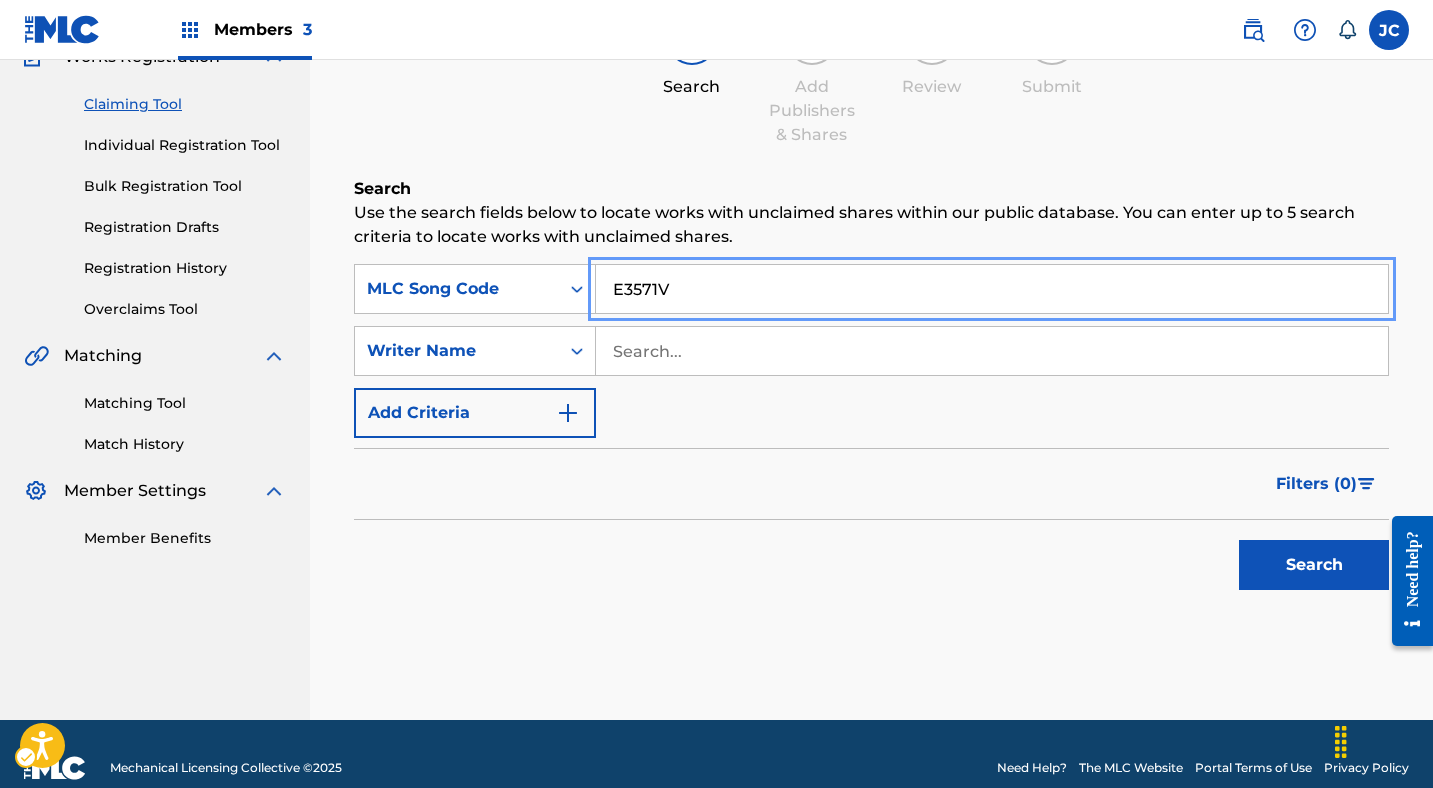 click on "Search" at bounding box center (871, 560) 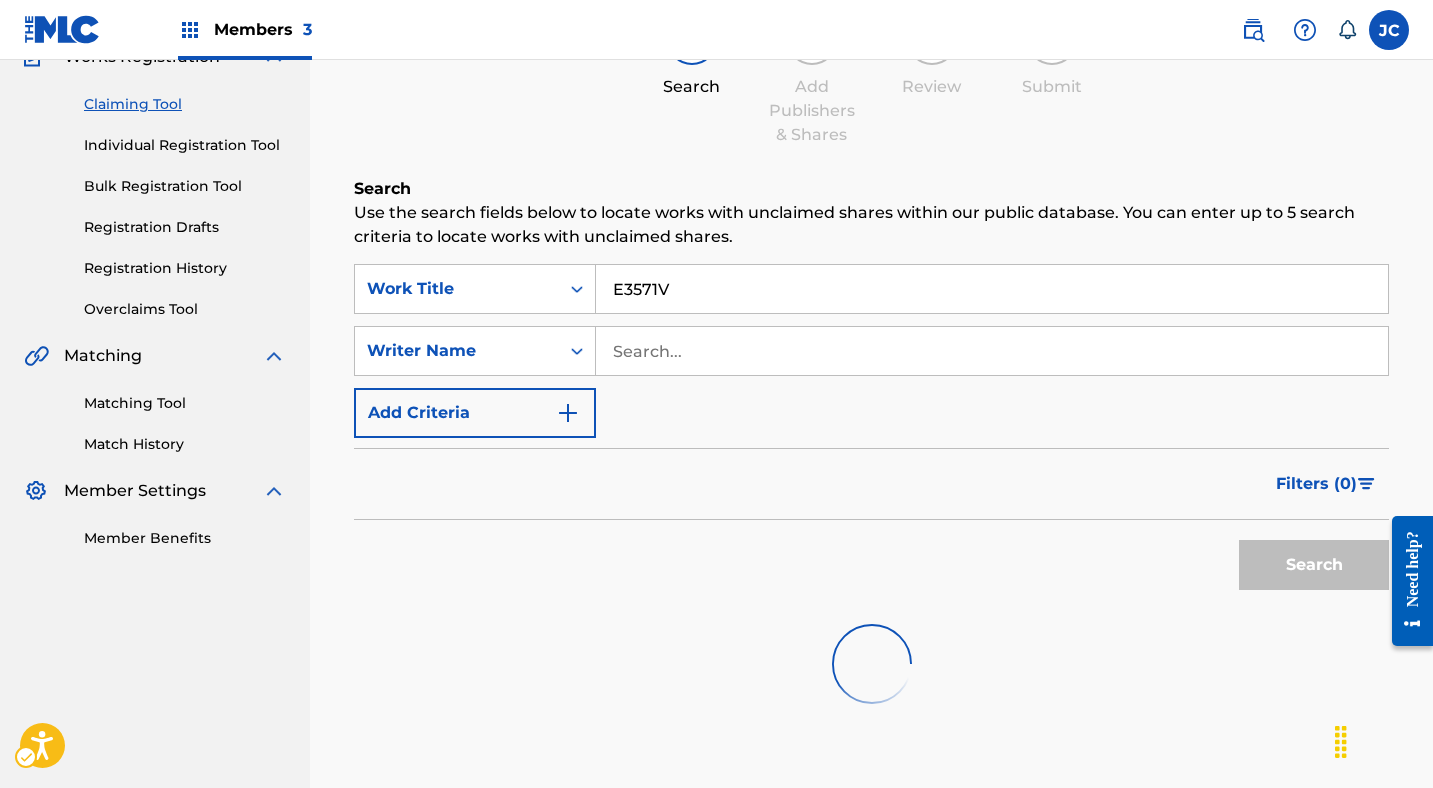 scroll, scrollTop: 218, scrollLeft: 0, axis: vertical 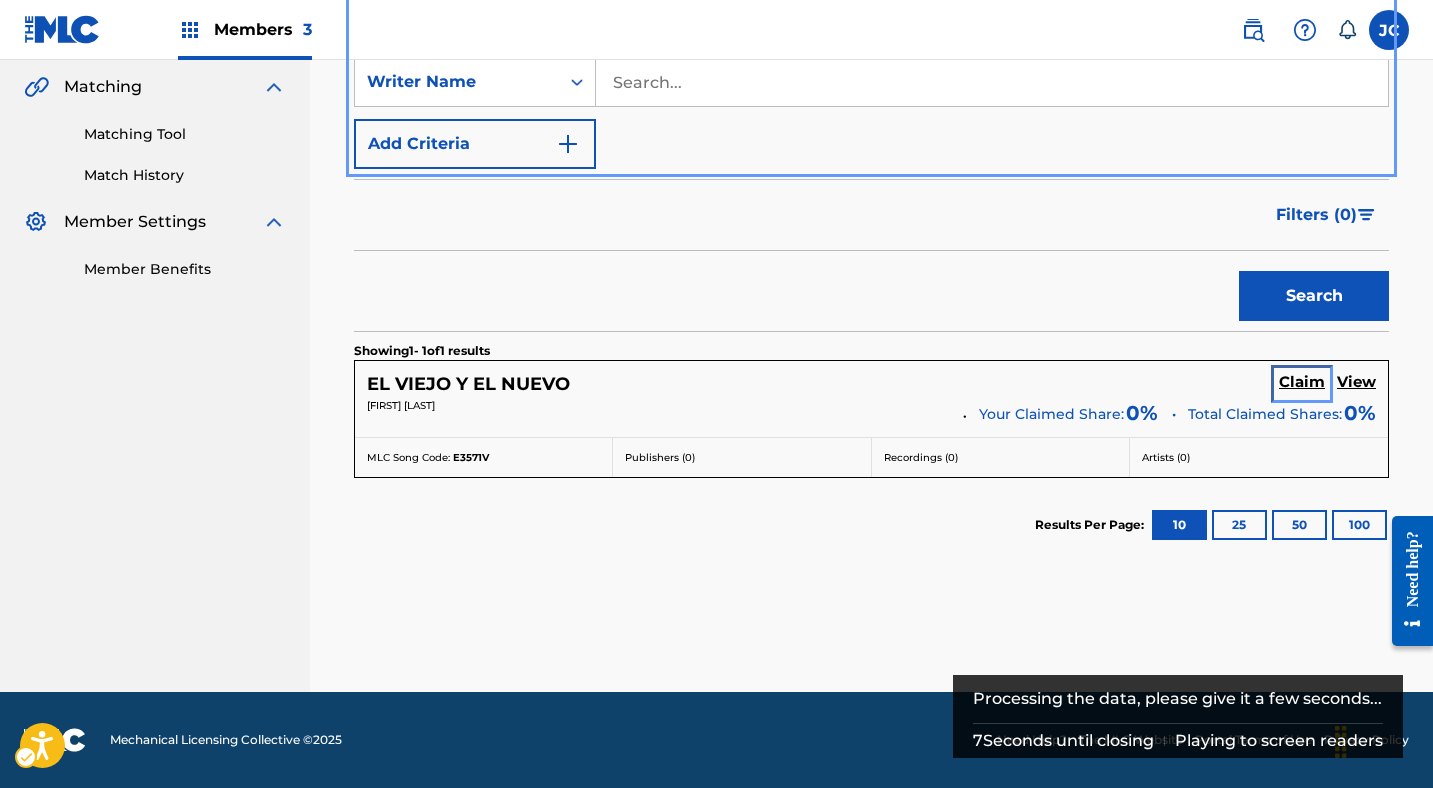 click on "Claim" at bounding box center (1302, 382) 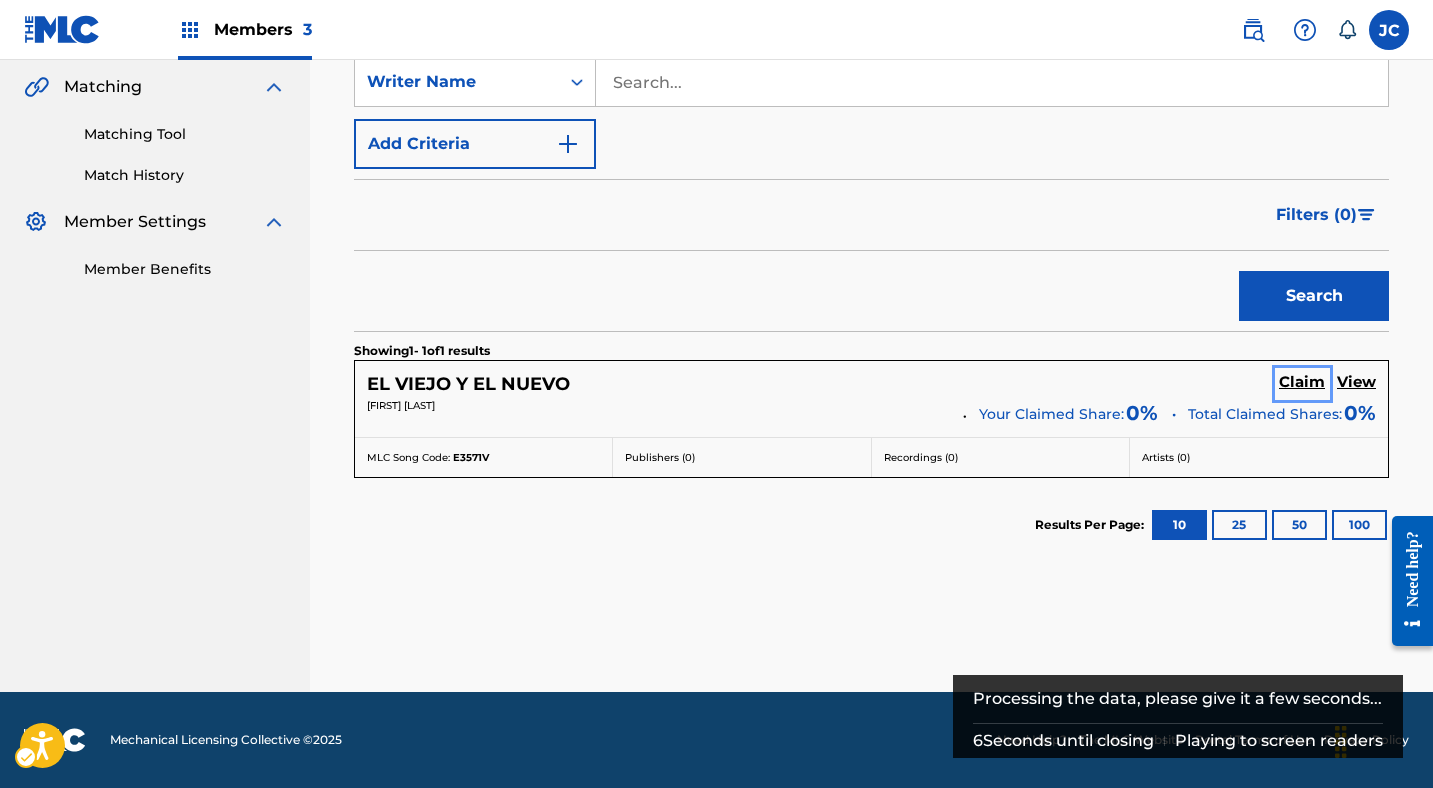 scroll, scrollTop: 421, scrollLeft: 0, axis: vertical 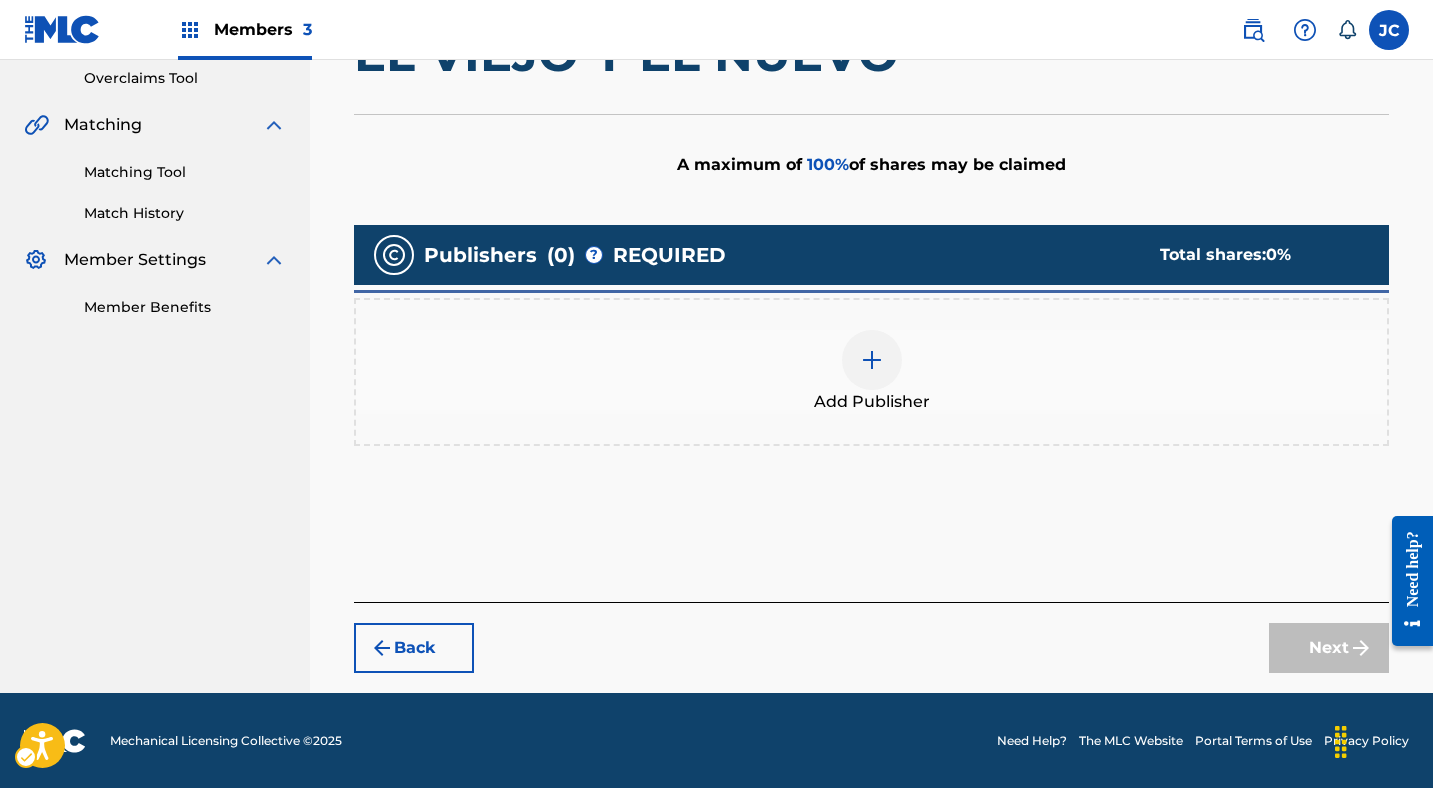 click at bounding box center [872, 360] 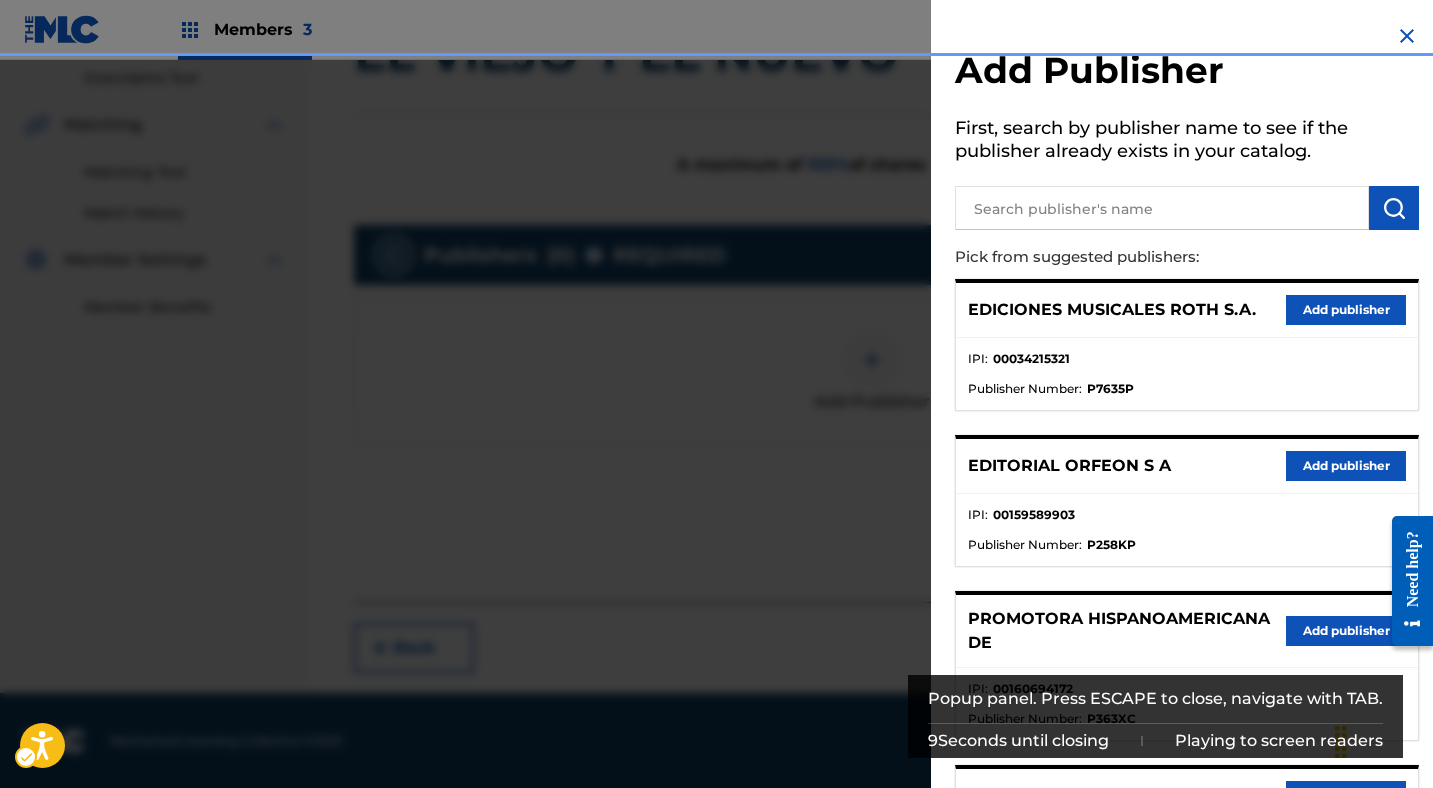 scroll, scrollTop: 198, scrollLeft: 0, axis: vertical 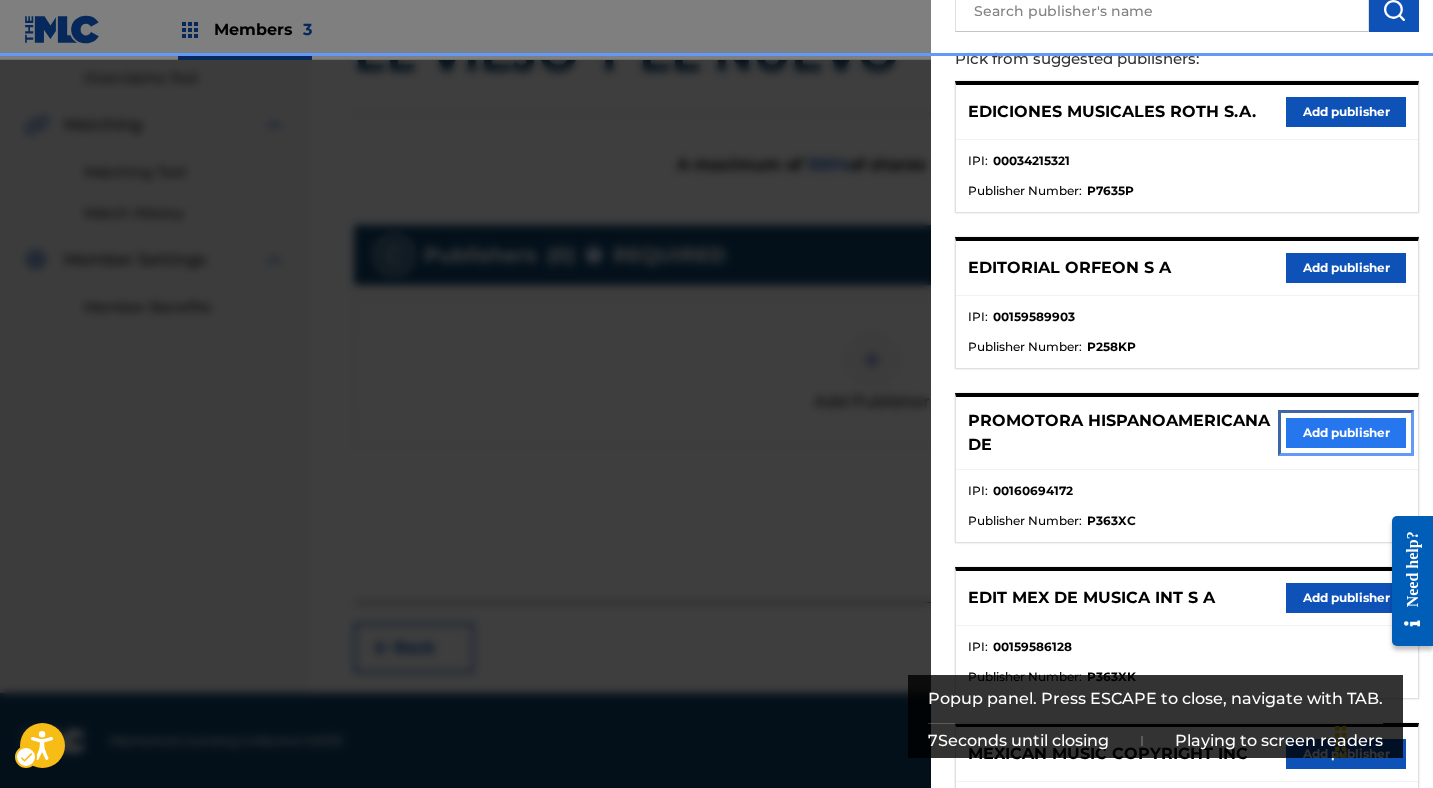 click on "Add publisher" at bounding box center [1346, 433] 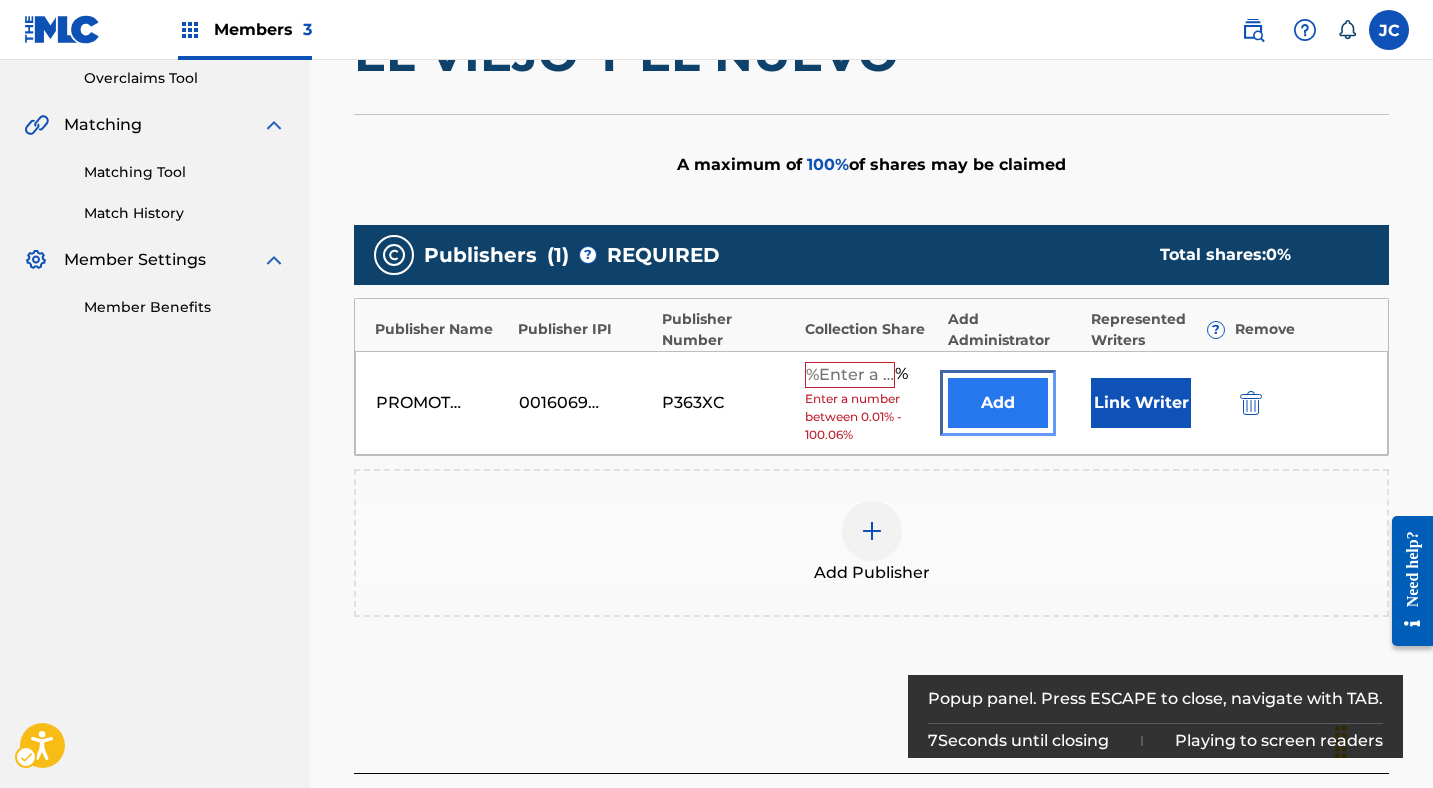 click on "Add" at bounding box center [998, 403] 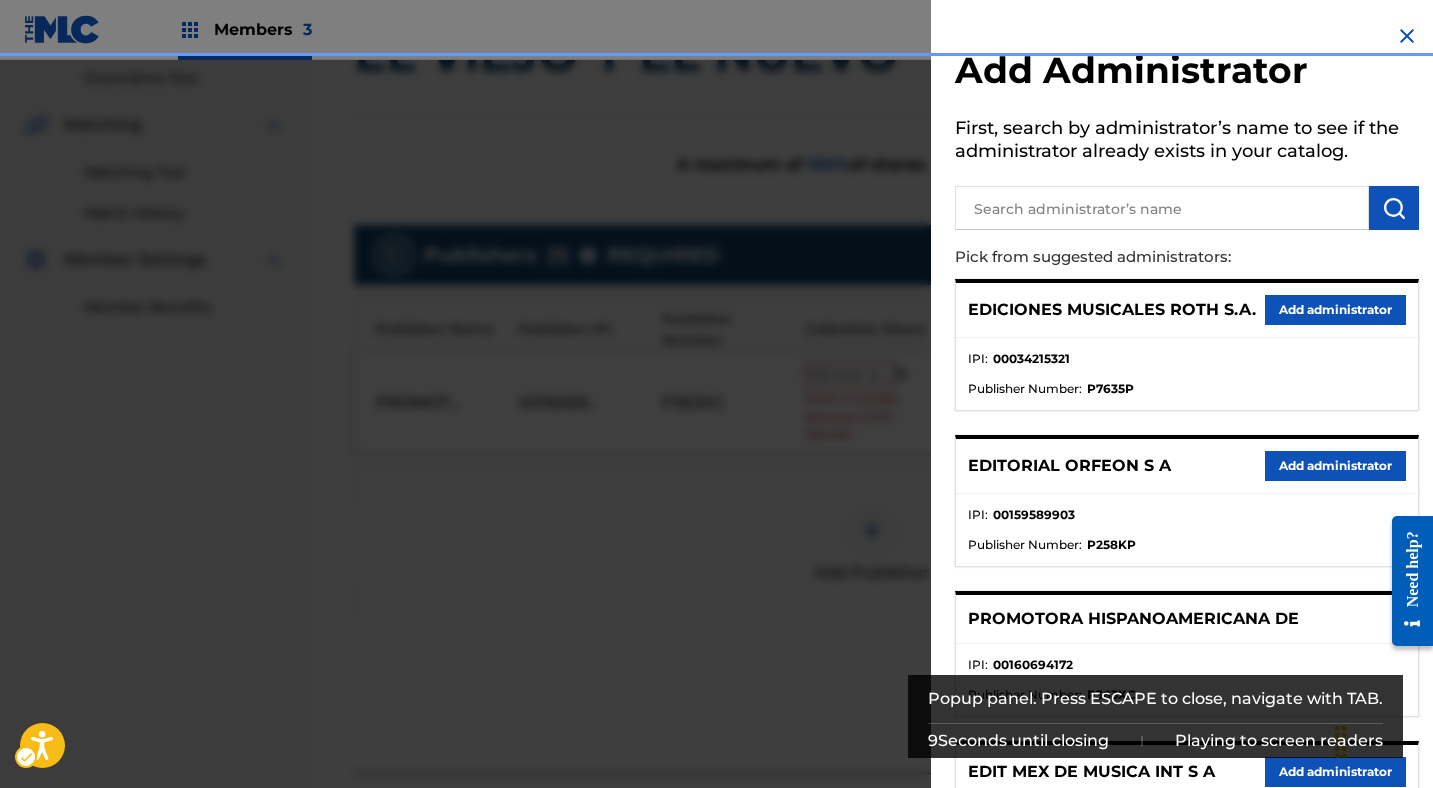 click on "Add Administrator First, search by administrator’s name to see if the administrator already exists in your catalog. Pick from suggested administrators: EDICIONES MUSICALES ROTH S.A. Add administrator IPI : 00034215321 Publisher Number : P7635P EDITORIAL ORFEON S A Add administrator IPI : 00159589903 Publisher Number : P258KP PROMOTORA HISPANOAMERICANA DE IPI : 00160694172 Publisher Number : P363XC EDIT MEX DE MUSICA INT S A Add administrator IPI : 00159586128 Publisher Number : P363XK MEXICAN MUSIC COPYRIGHT INC Add administrator Publisher Number : P526HT Can't find what you're looking for? Create Administrator" at bounding box center [1187, 571] 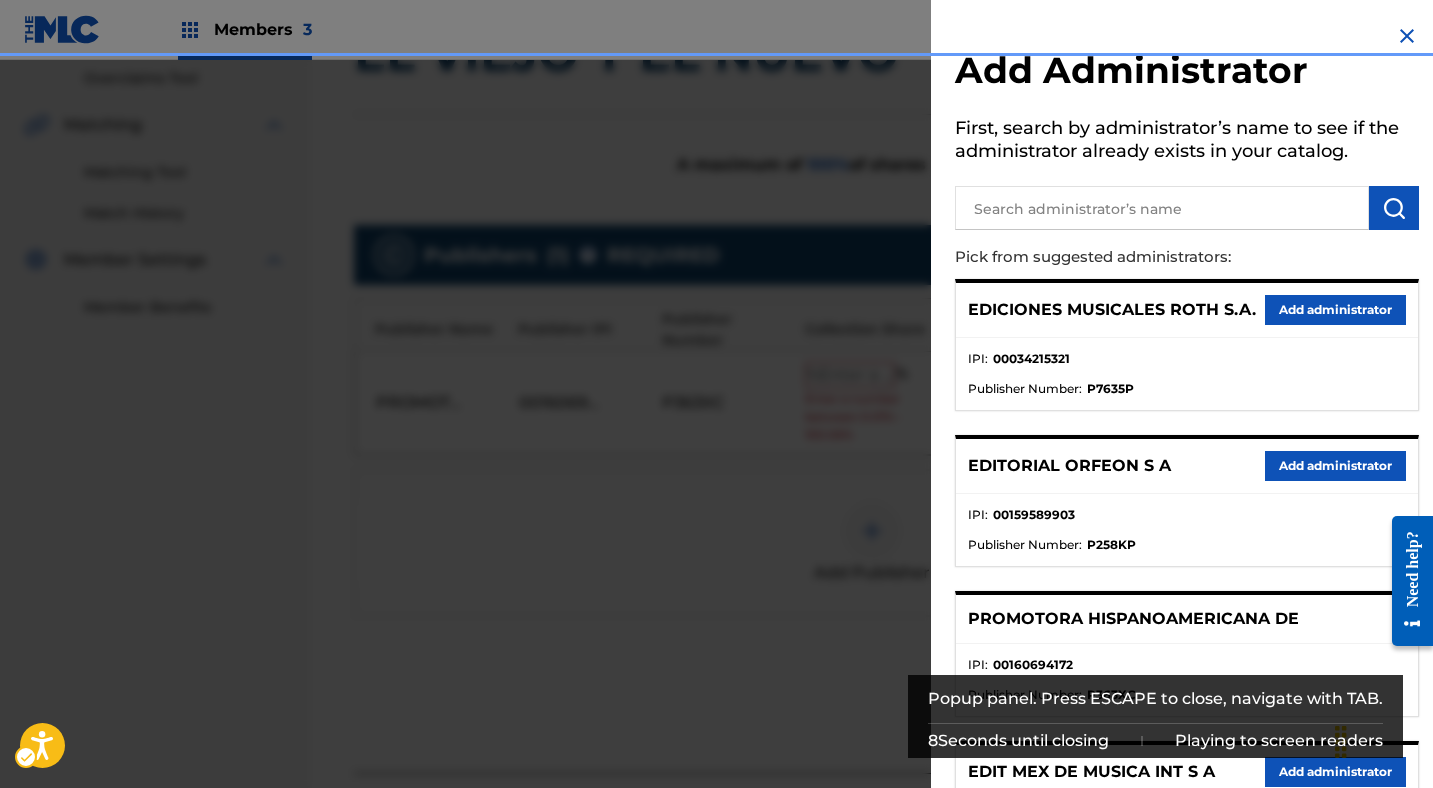 scroll, scrollTop: 353, scrollLeft: 0, axis: vertical 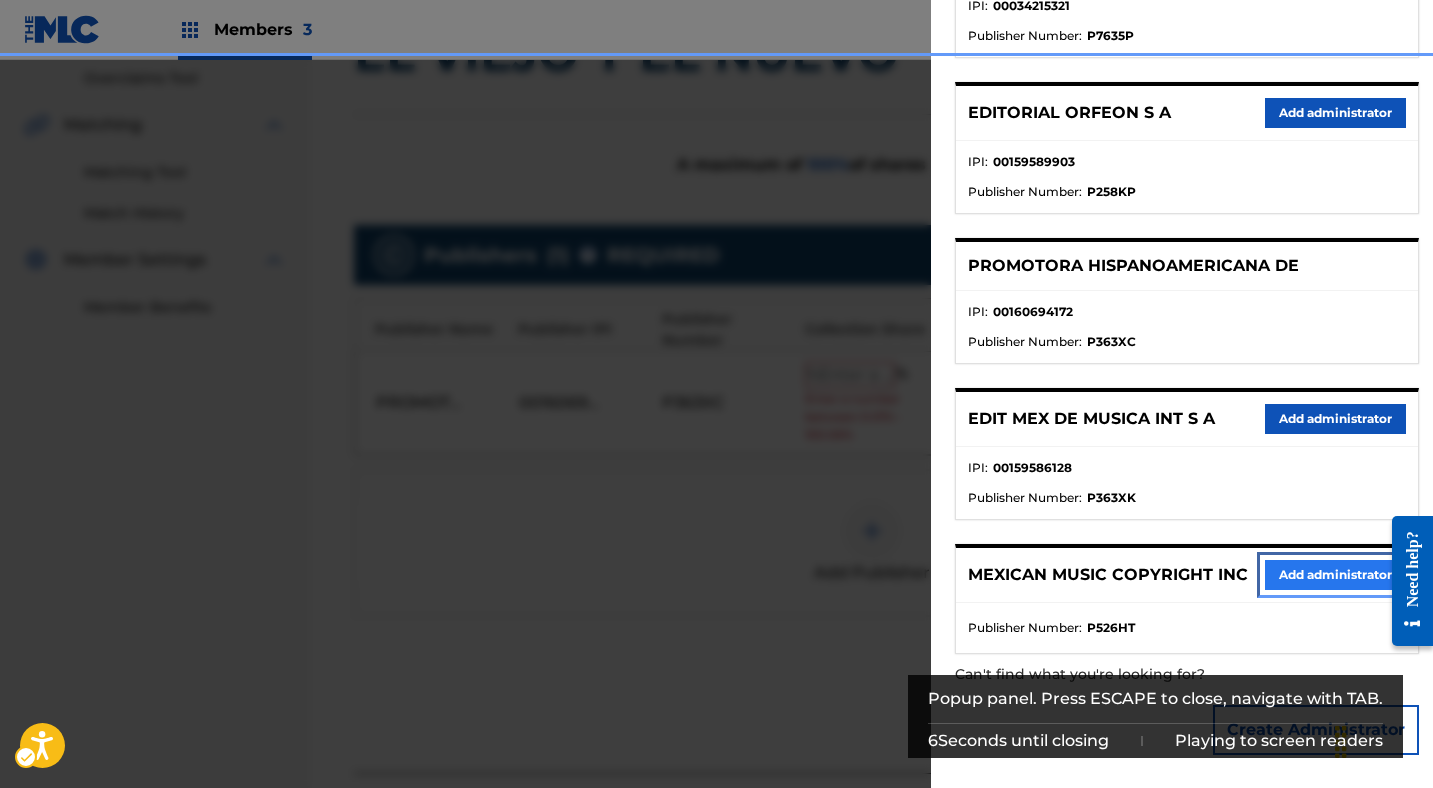 click on "Add administrator" at bounding box center (1335, 575) 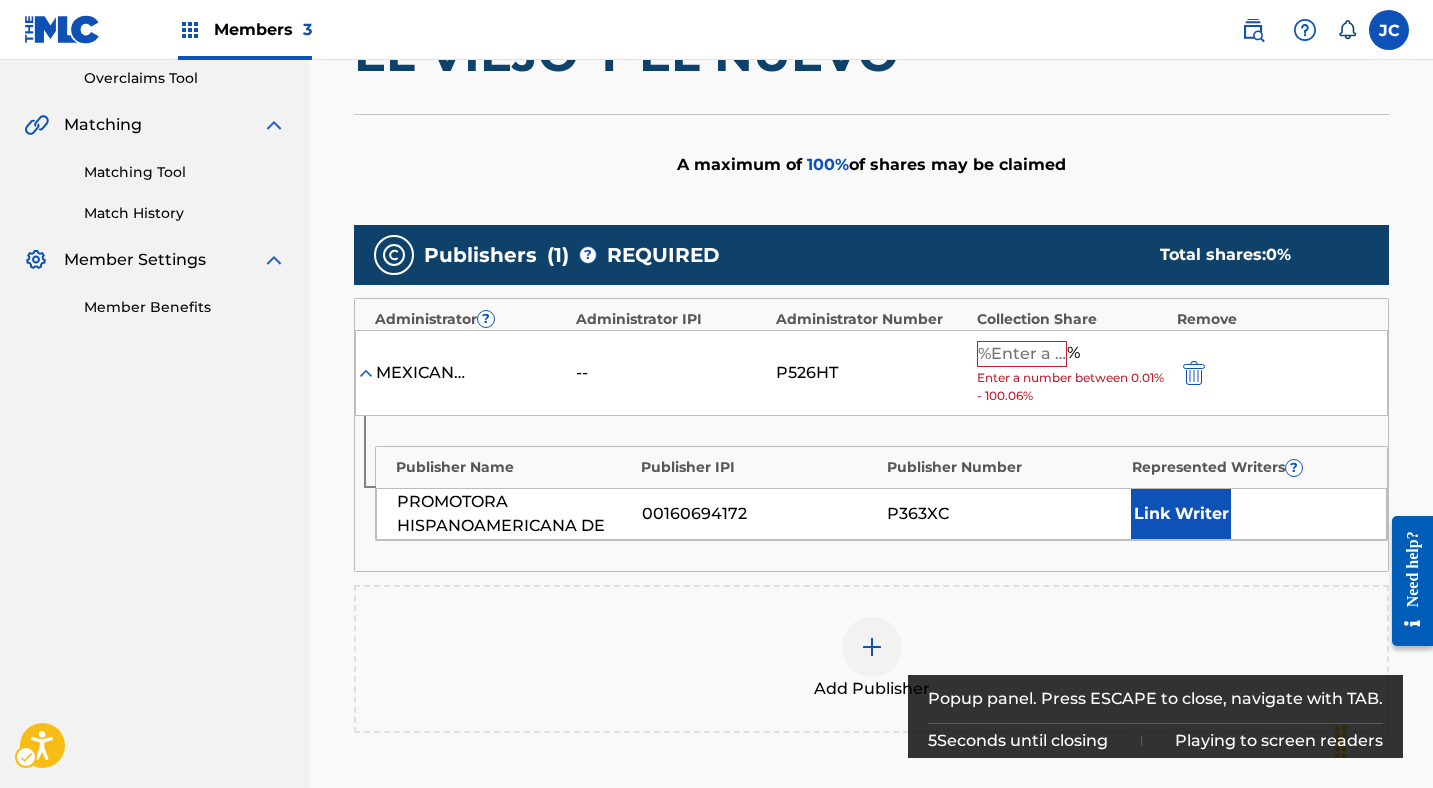 click on "Enter a number between 0.01% - 100.06%" at bounding box center (1072, 387) 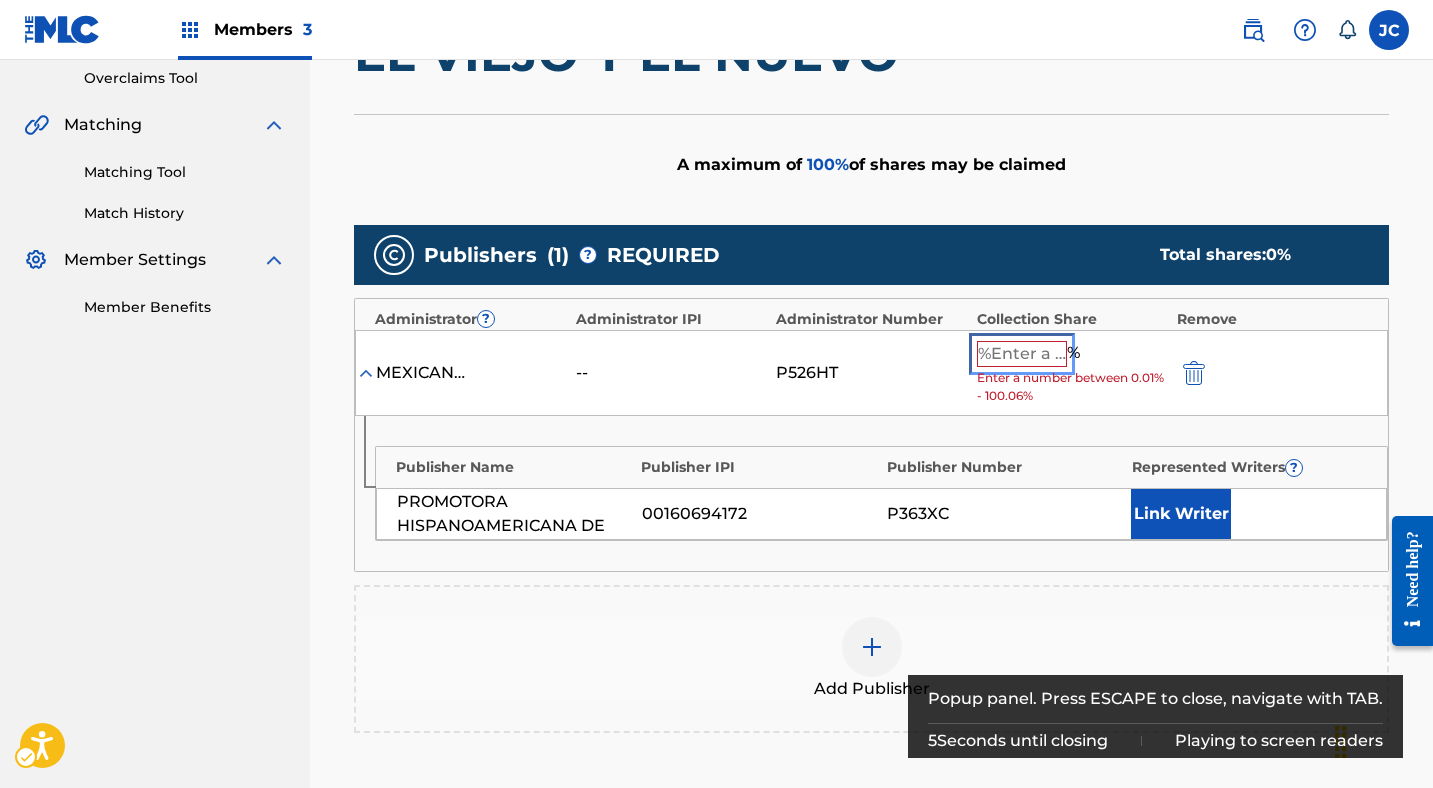 click at bounding box center [1022, 354] 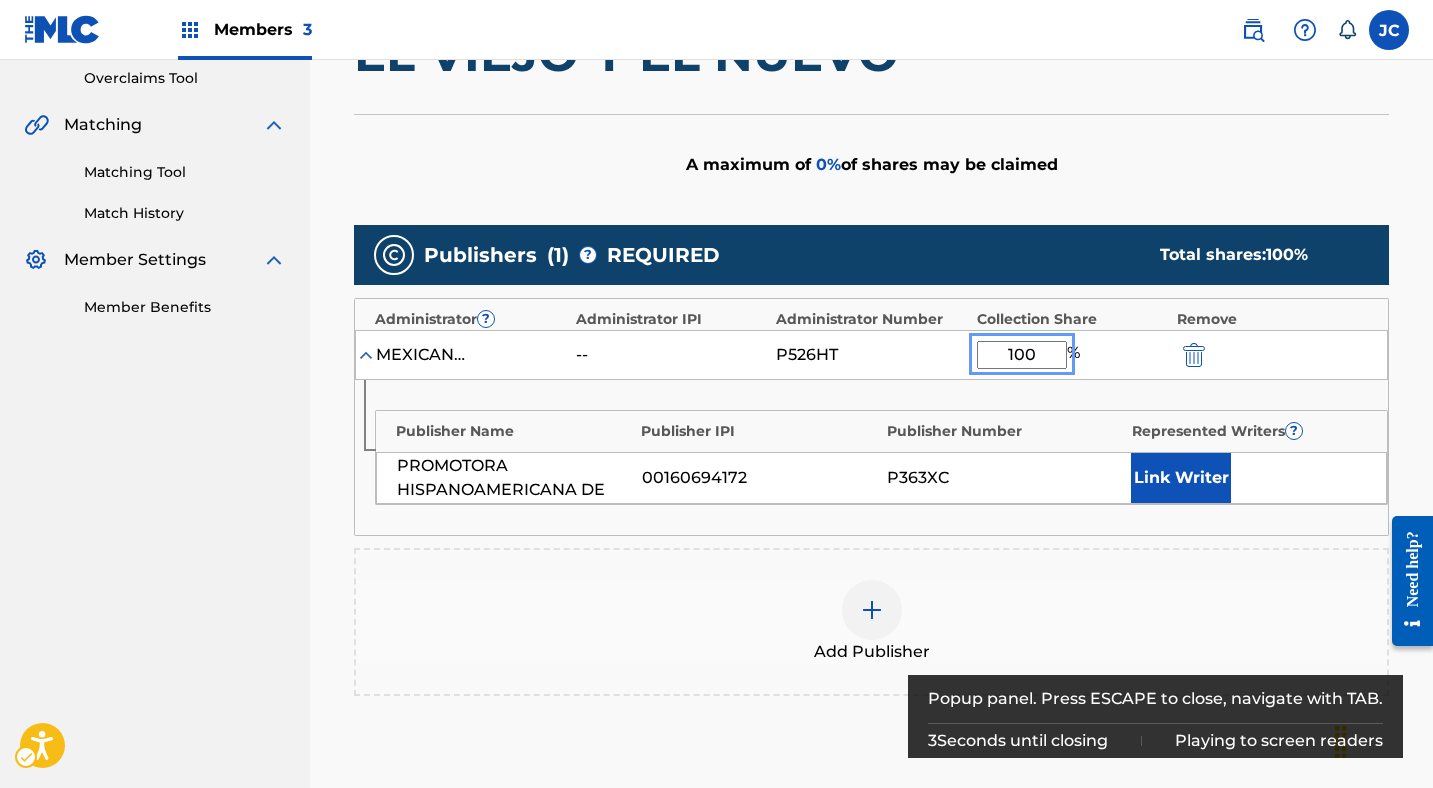 type on "100" 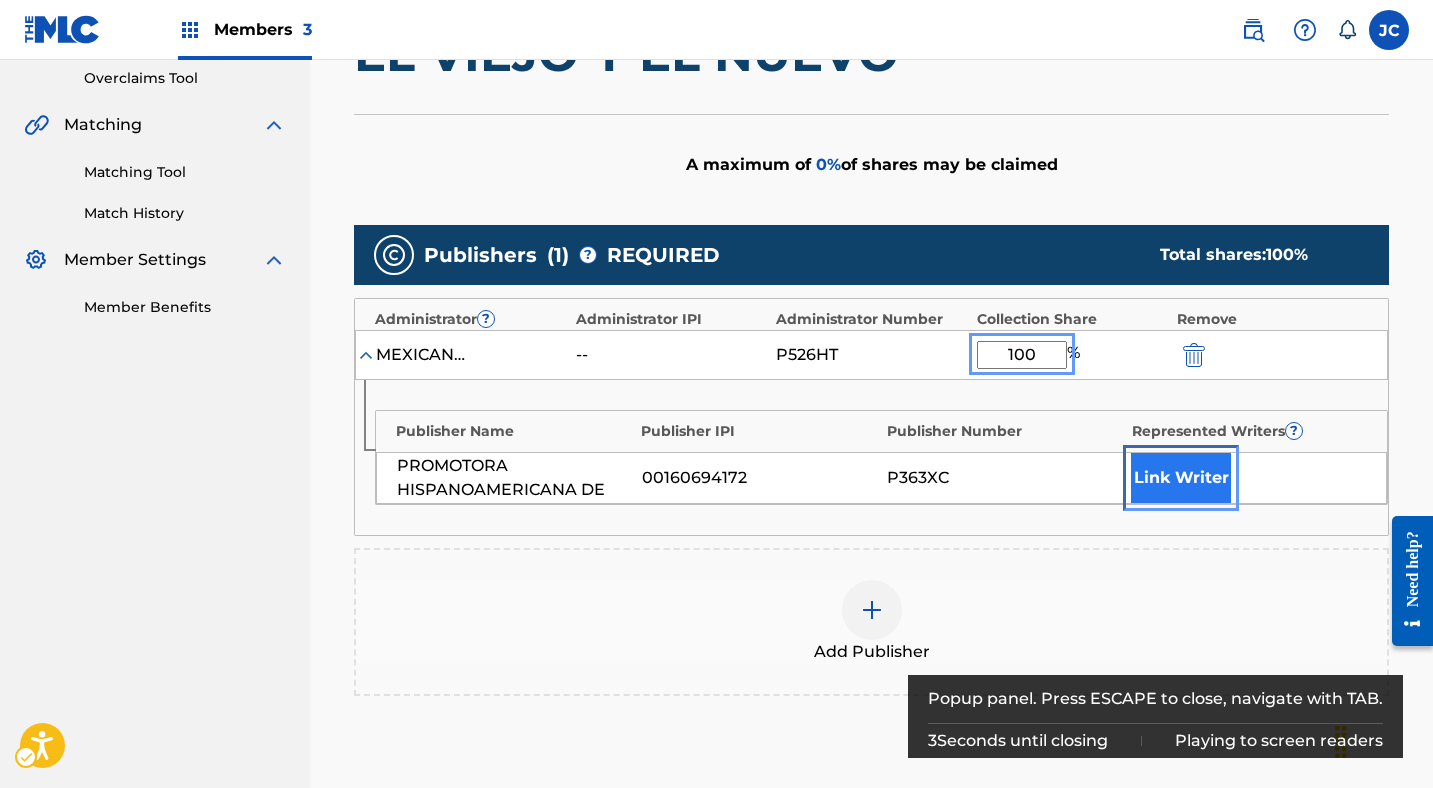 click on "Link Writer" at bounding box center (1181, 478) 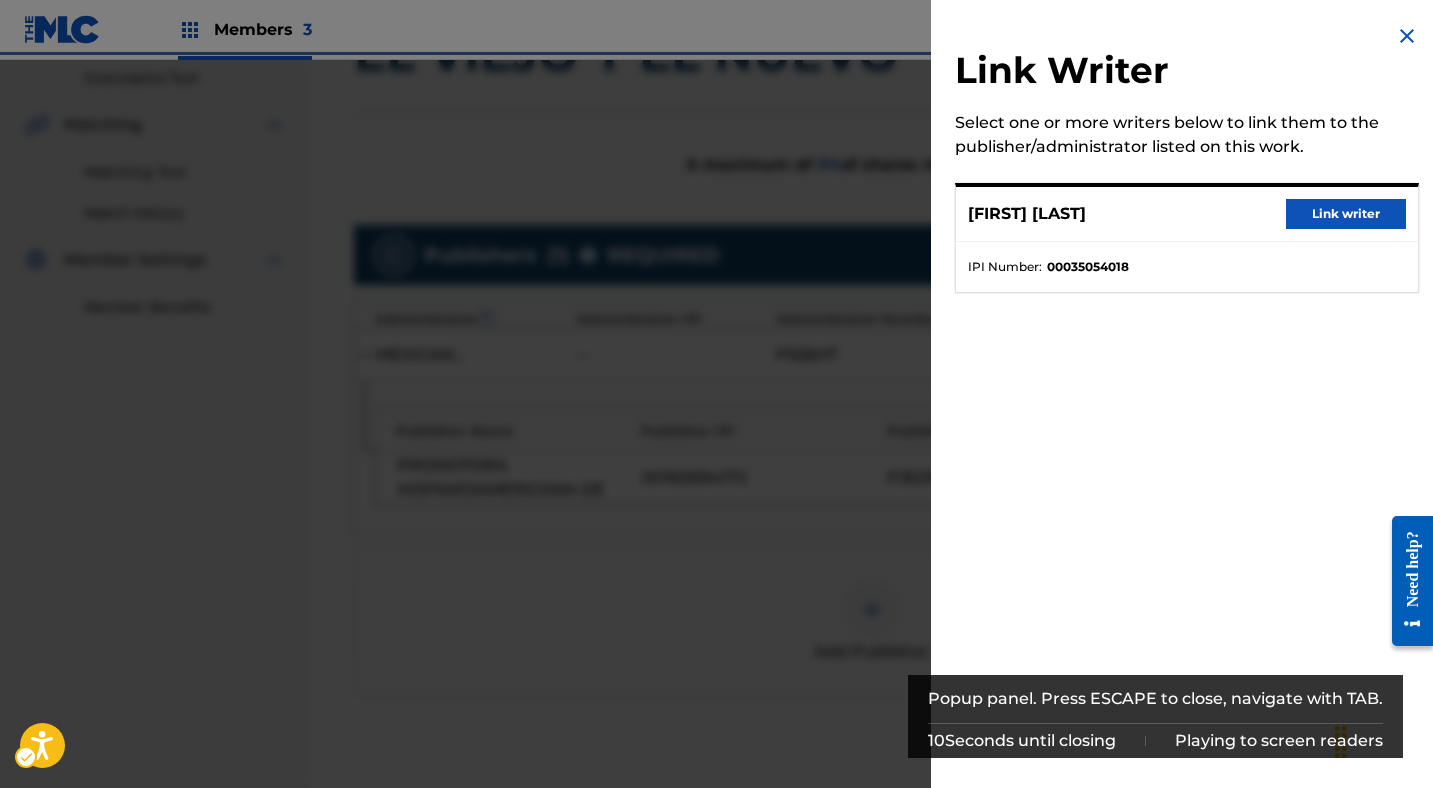 scroll, scrollTop: 672, scrollLeft: 0, axis: vertical 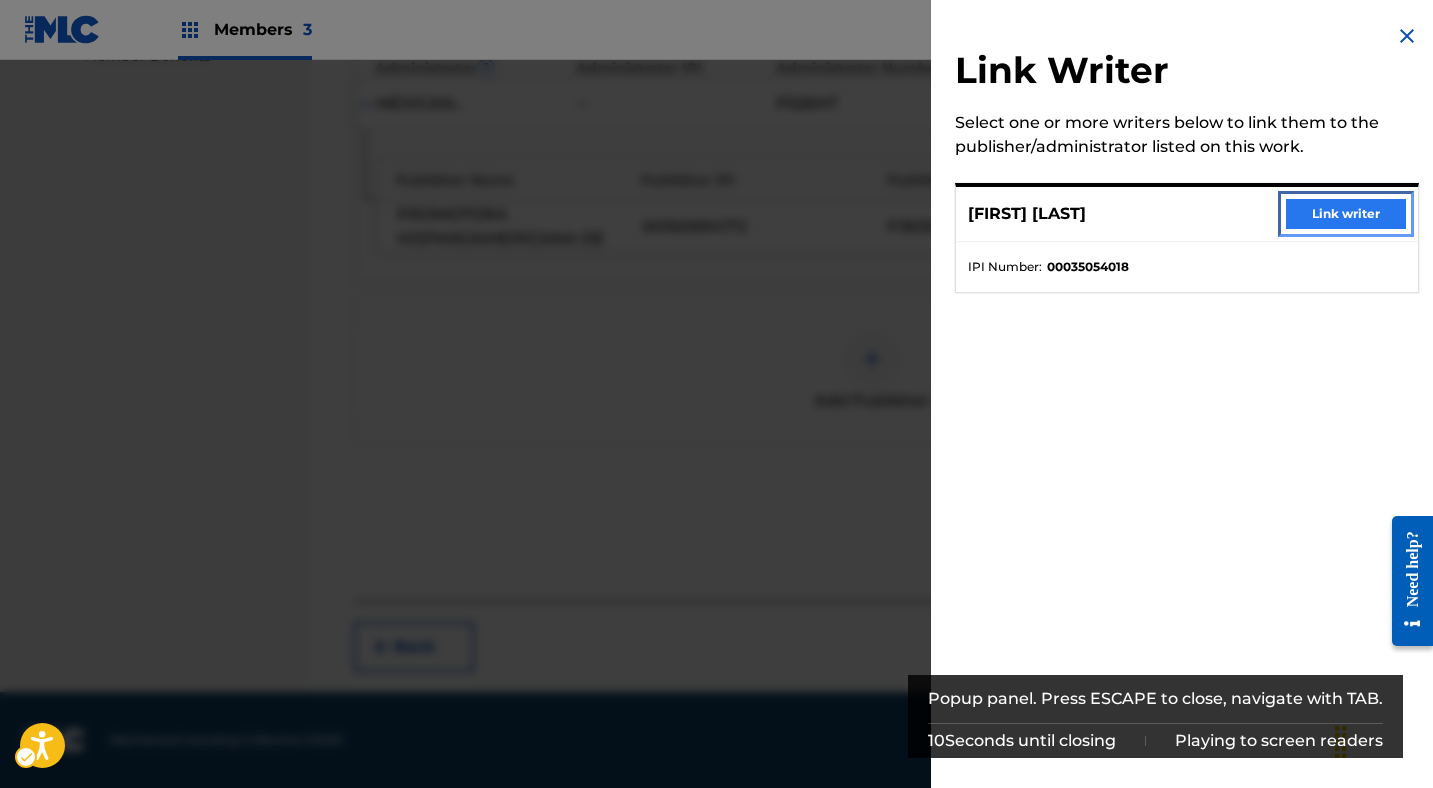 click on "Link writer" at bounding box center (1346, 214) 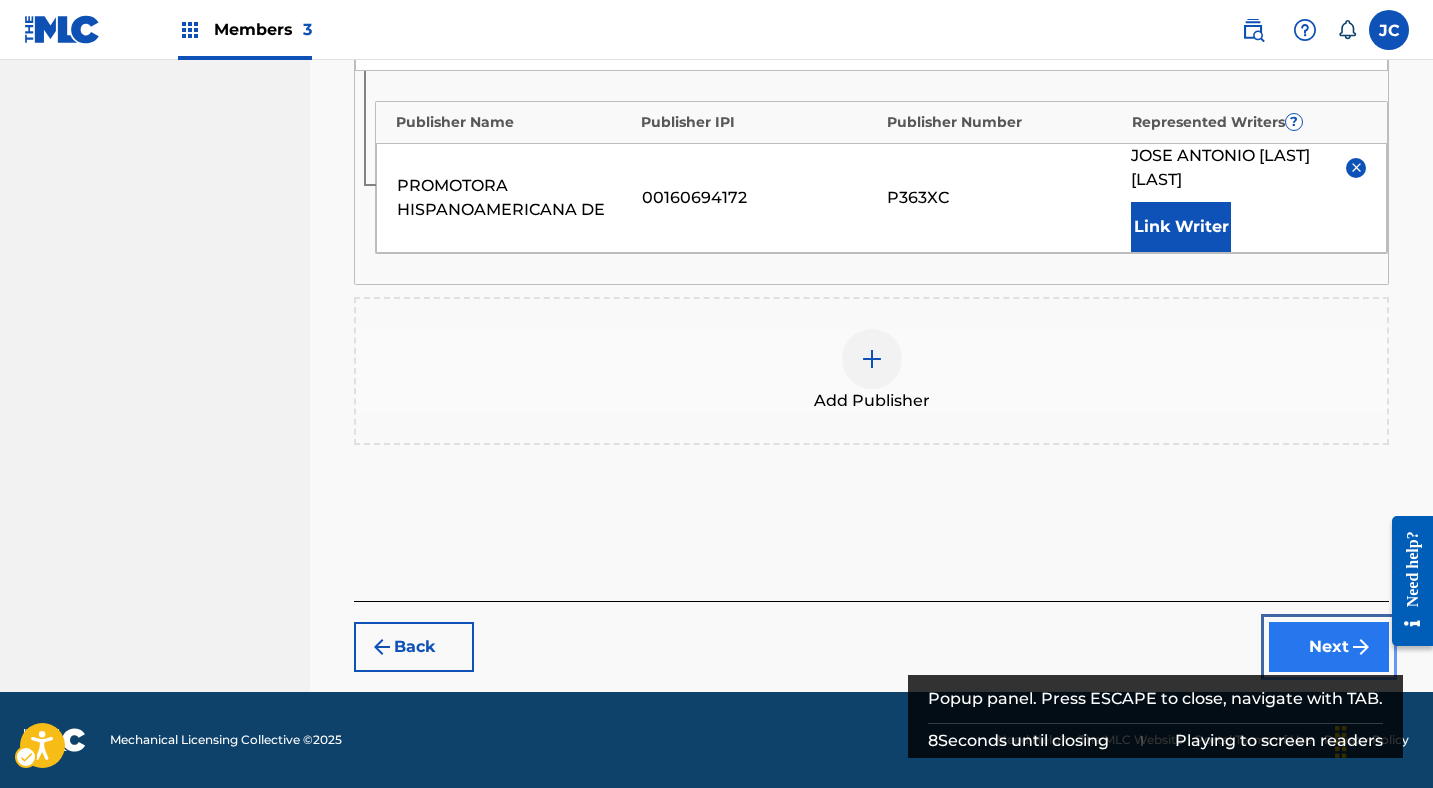 click on "Next" at bounding box center (1329, 647) 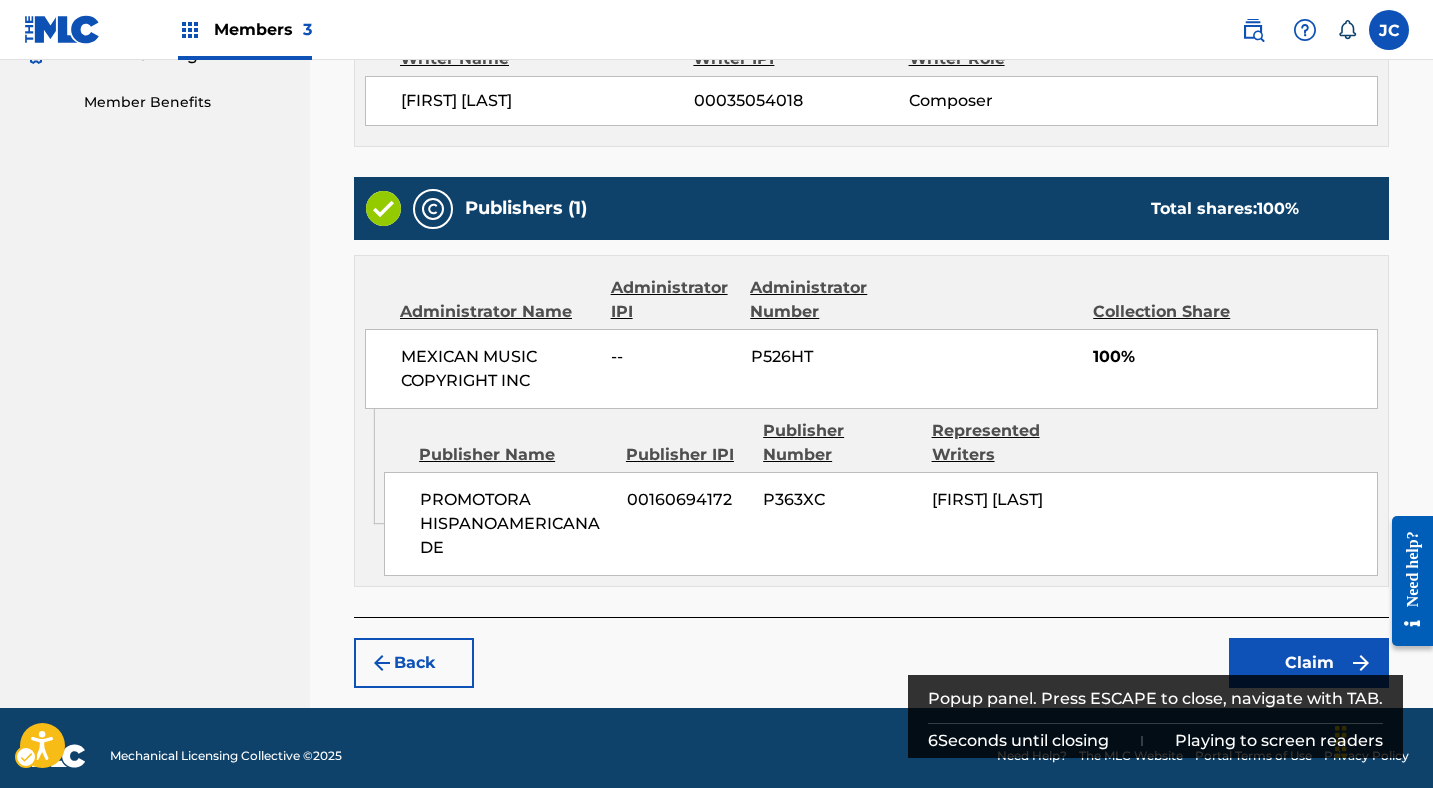 scroll, scrollTop: 649, scrollLeft: 0, axis: vertical 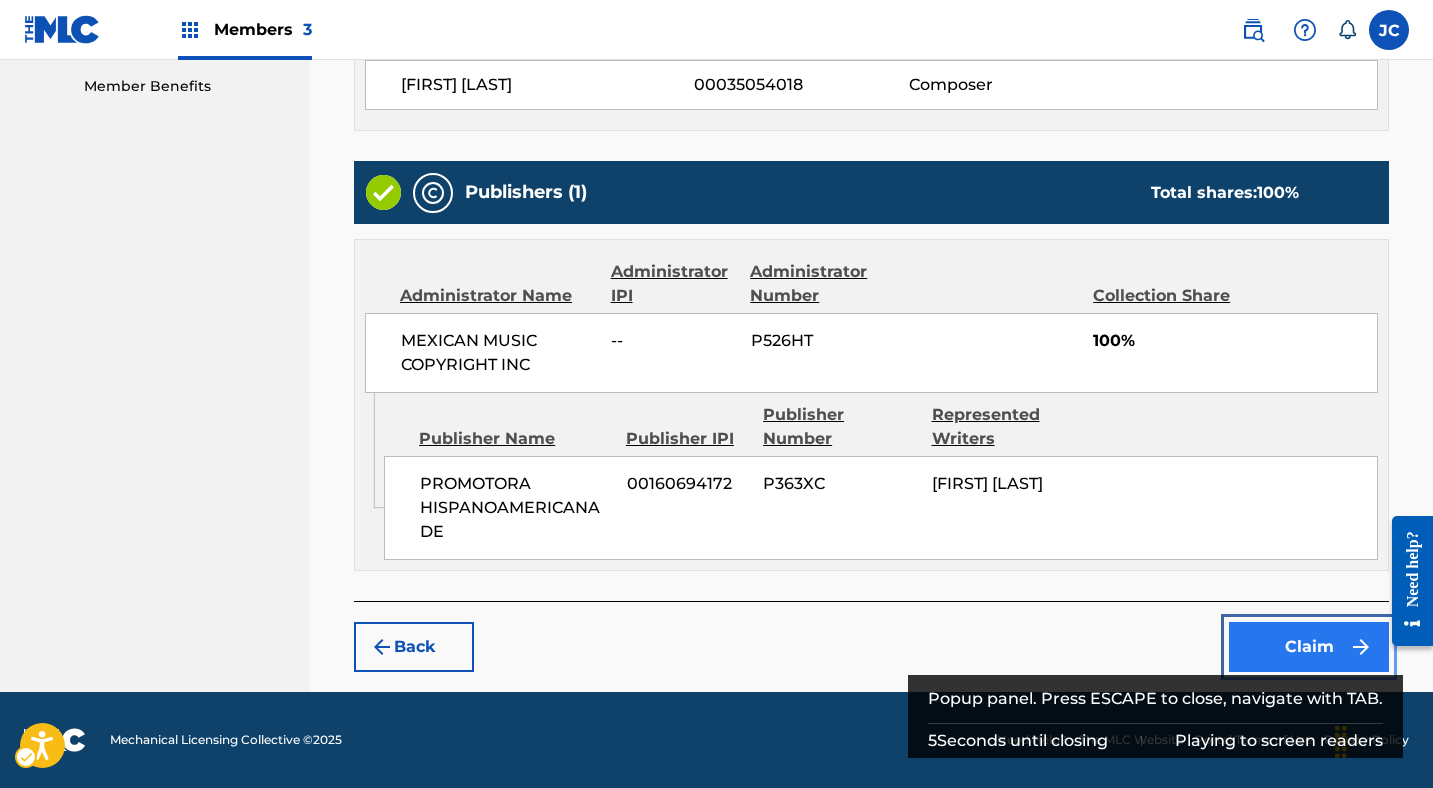 click on "Claim" at bounding box center [1309, 647] 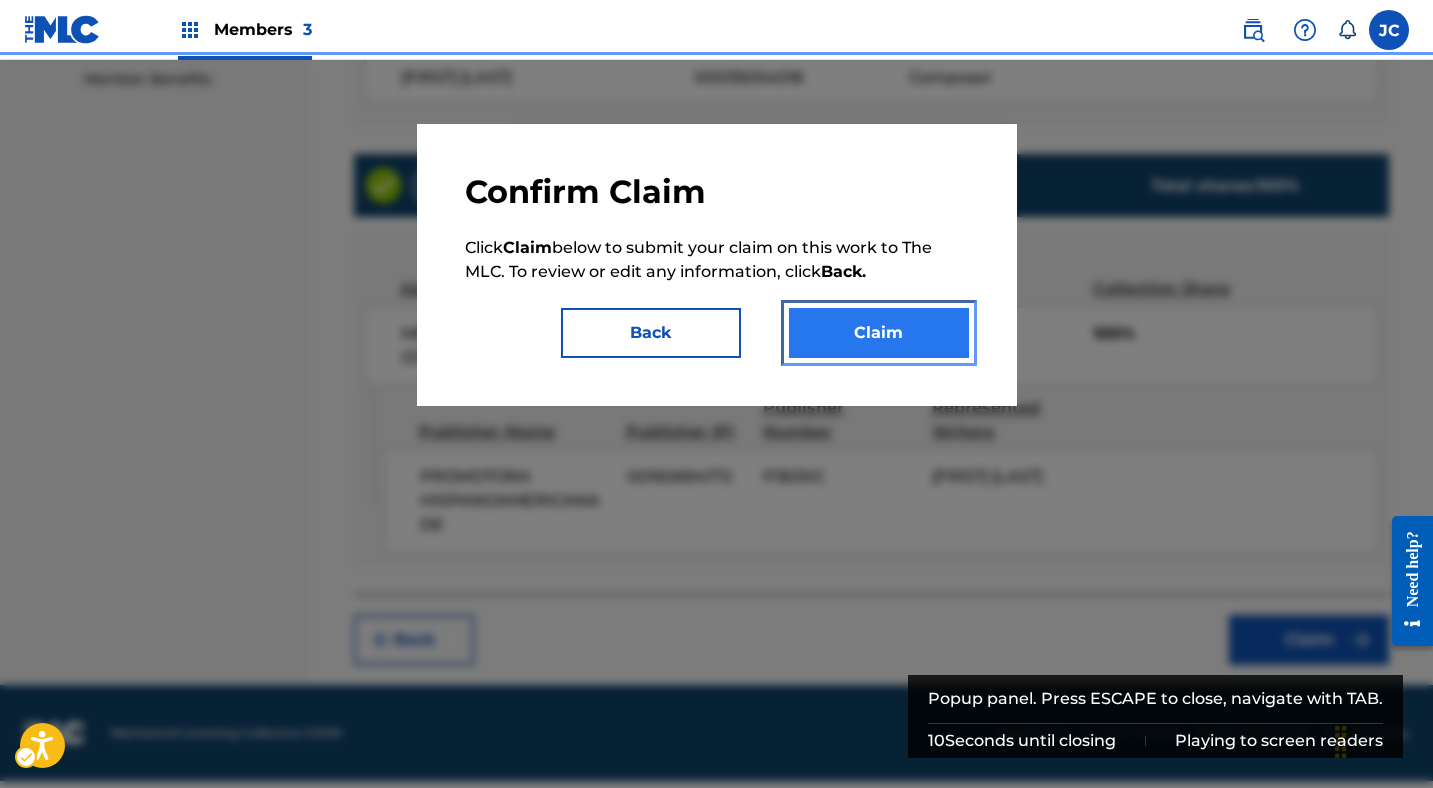 click on "Claim" at bounding box center (879, 333) 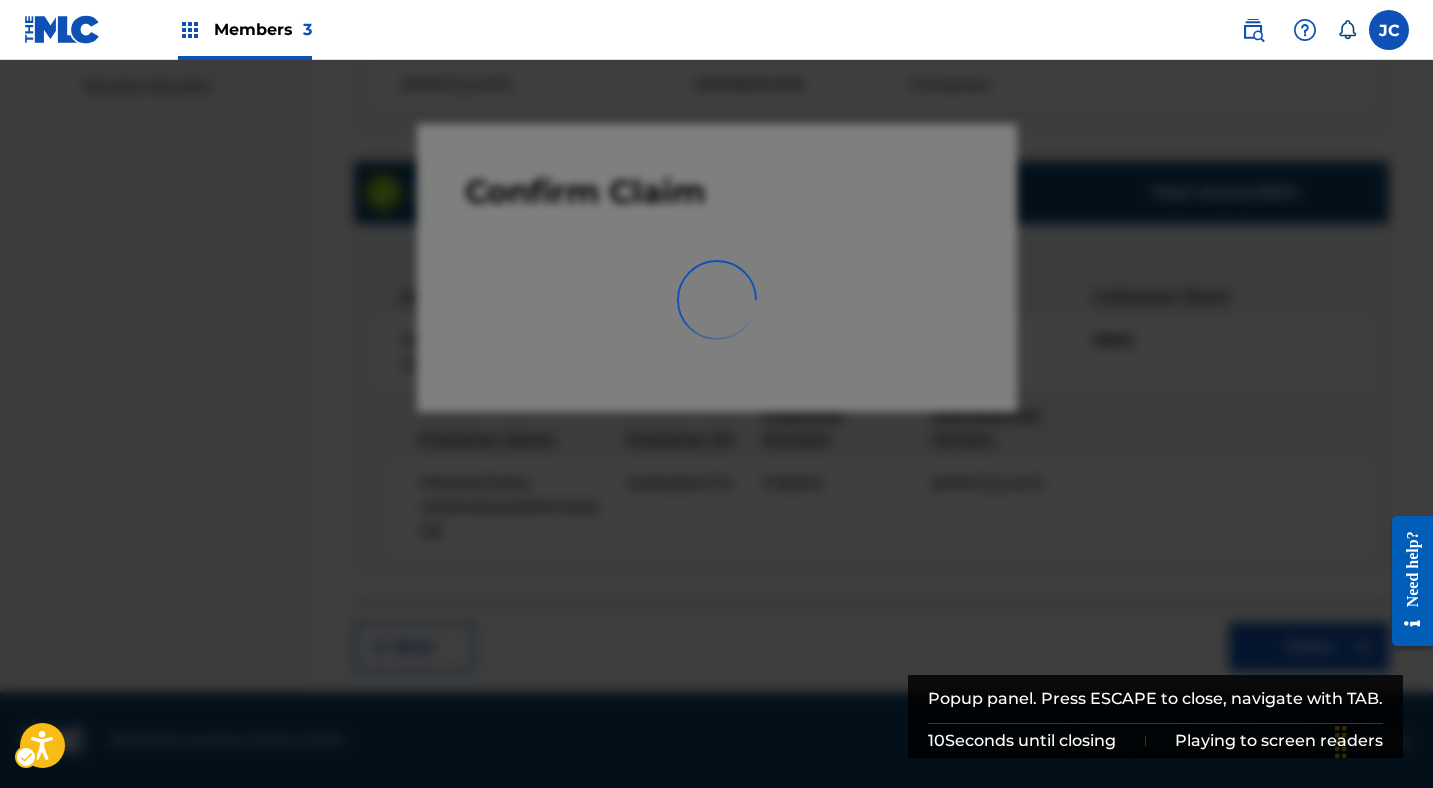 scroll, scrollTop: 91, scrollLeft: 0, axis: vertical 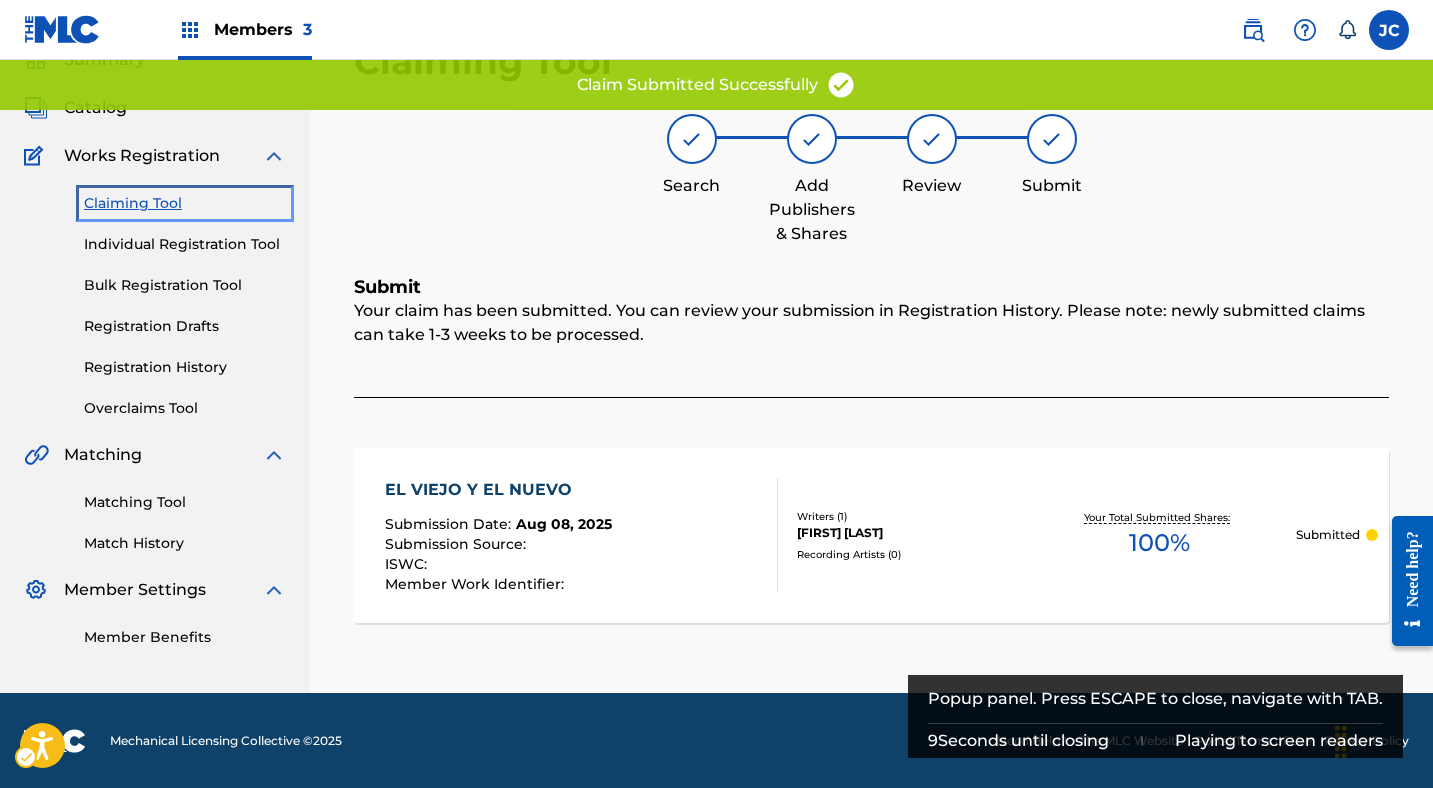 click on "Claiming Tool" at bounding box center (185, 203) 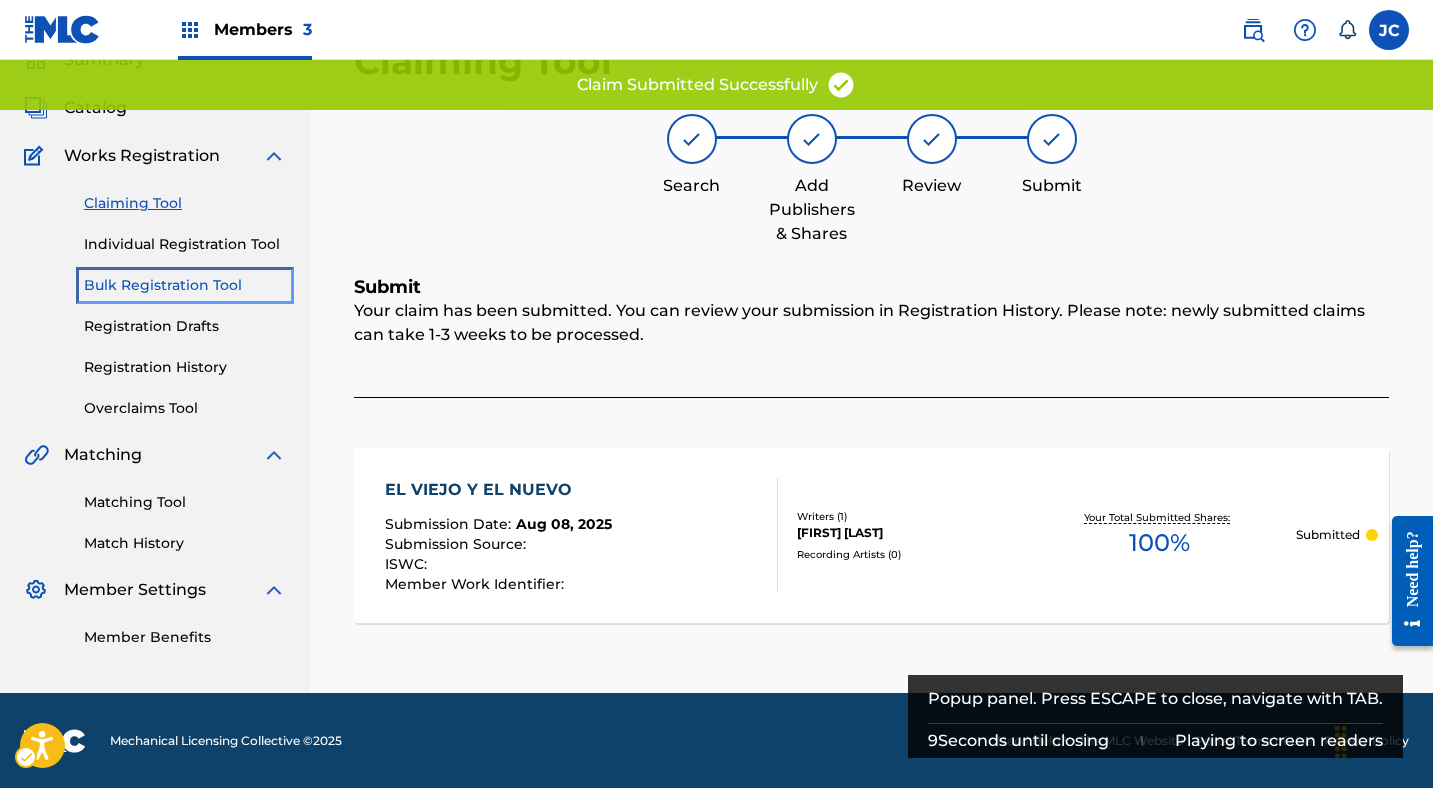 click on "Bulk Registration Tool" at bounding box center [185, 285] 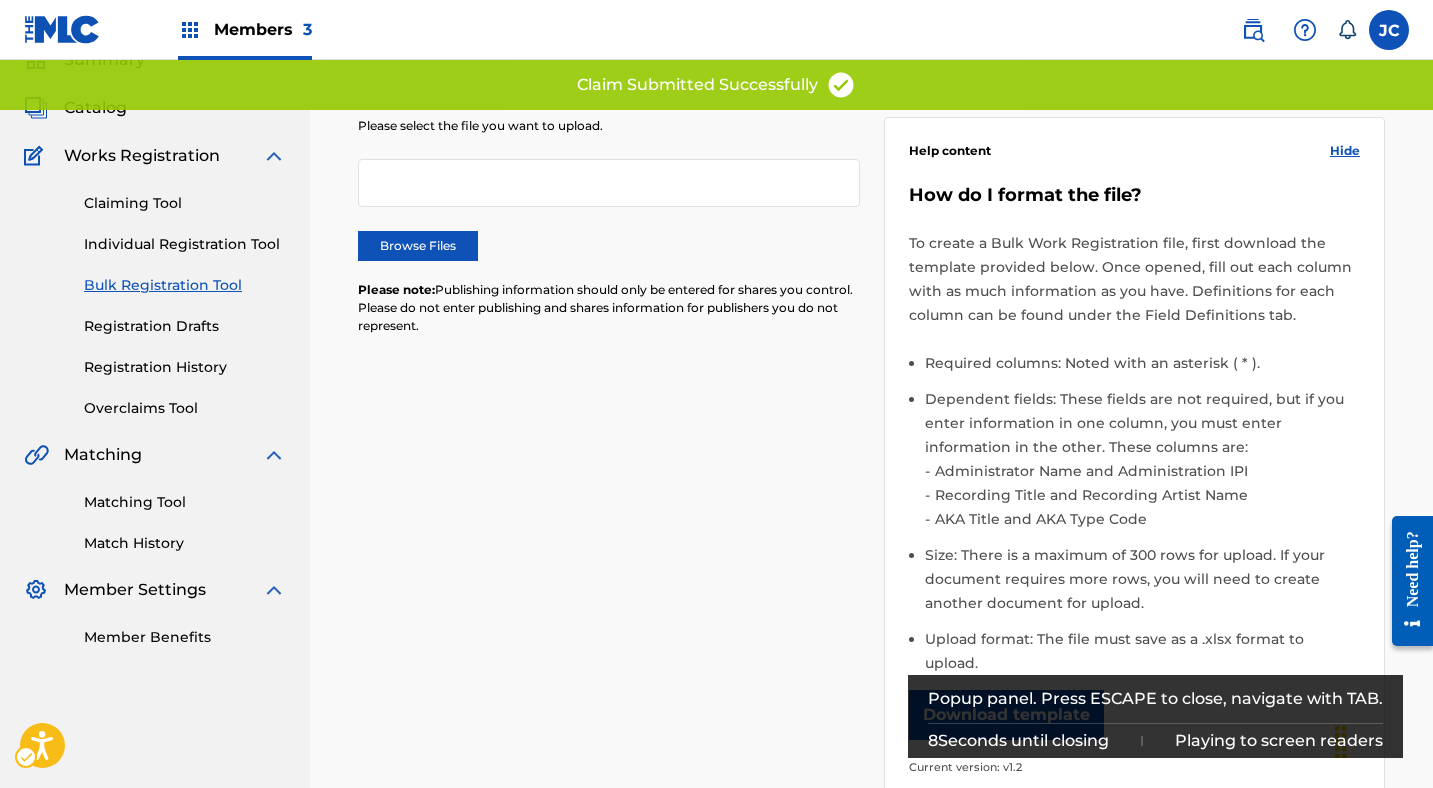 scroll, scrollTop: 0, scrollLeft: 0, axis: both 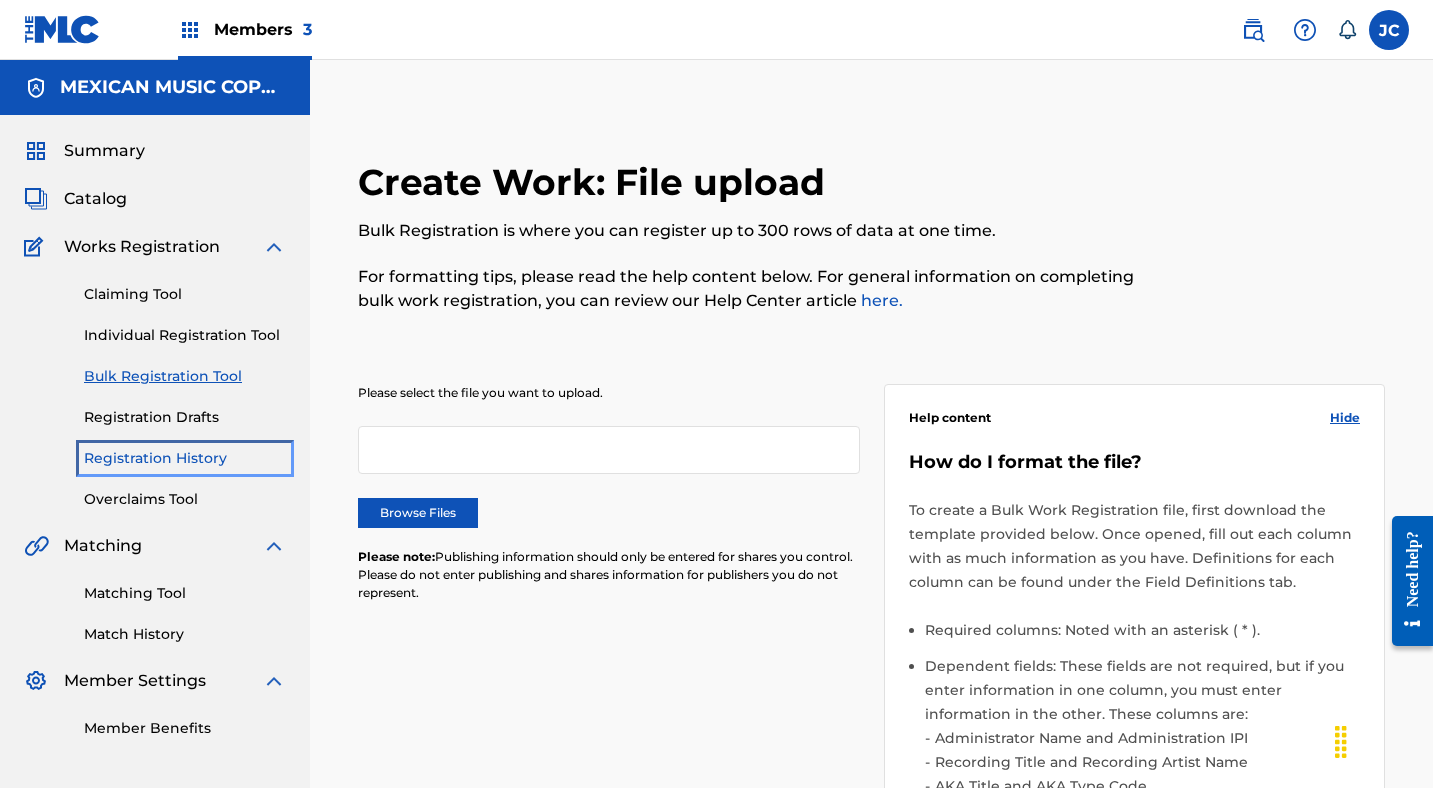 click on "Registration History" at bounding box center (185, 458) 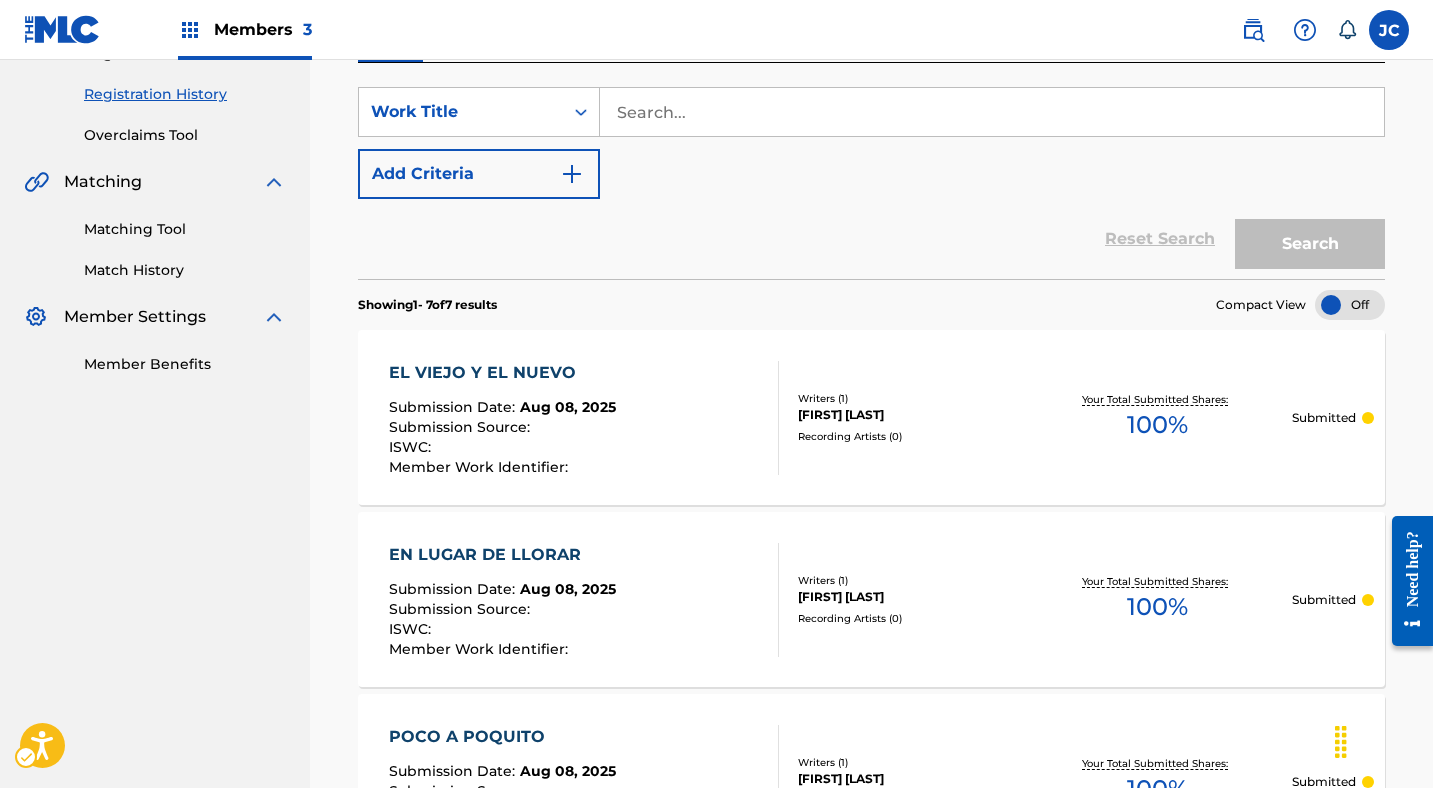 scroll, scrollTop: 172, scrollLeft: 0, axis: vertical 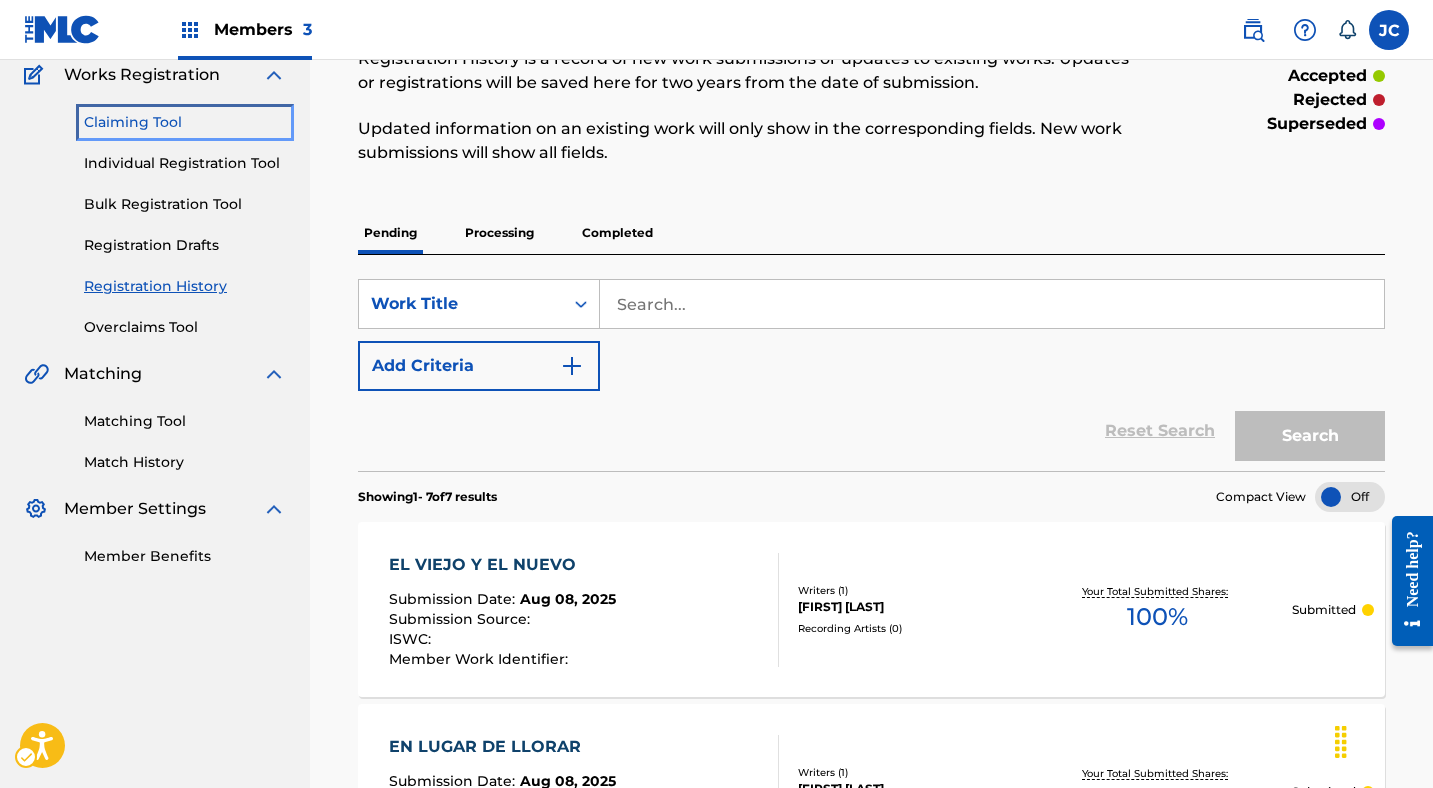 click on "Claiming Tool" at bounding box center (185, 122) 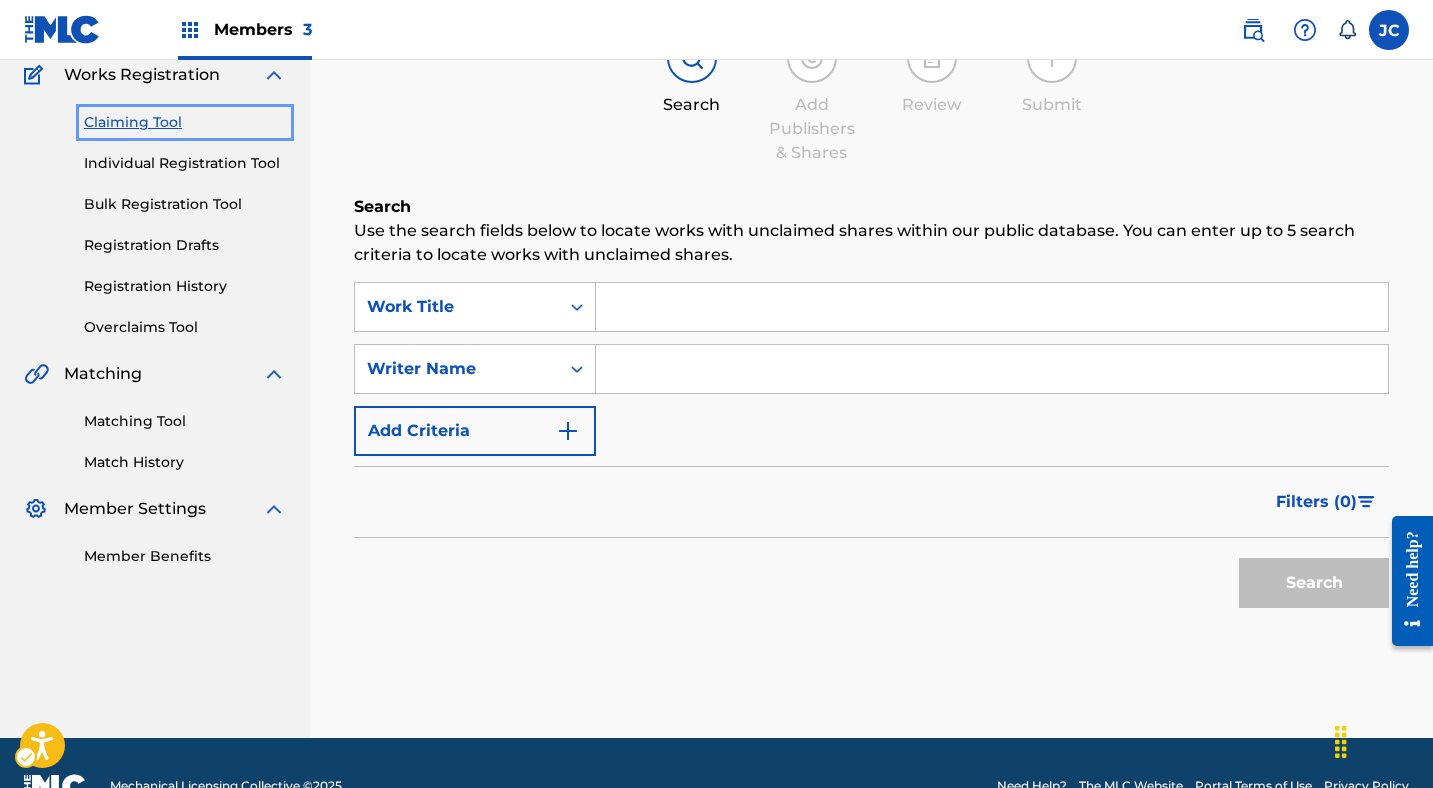 scroll, scrollTop: 0, scrollLeft: 0, axis: both 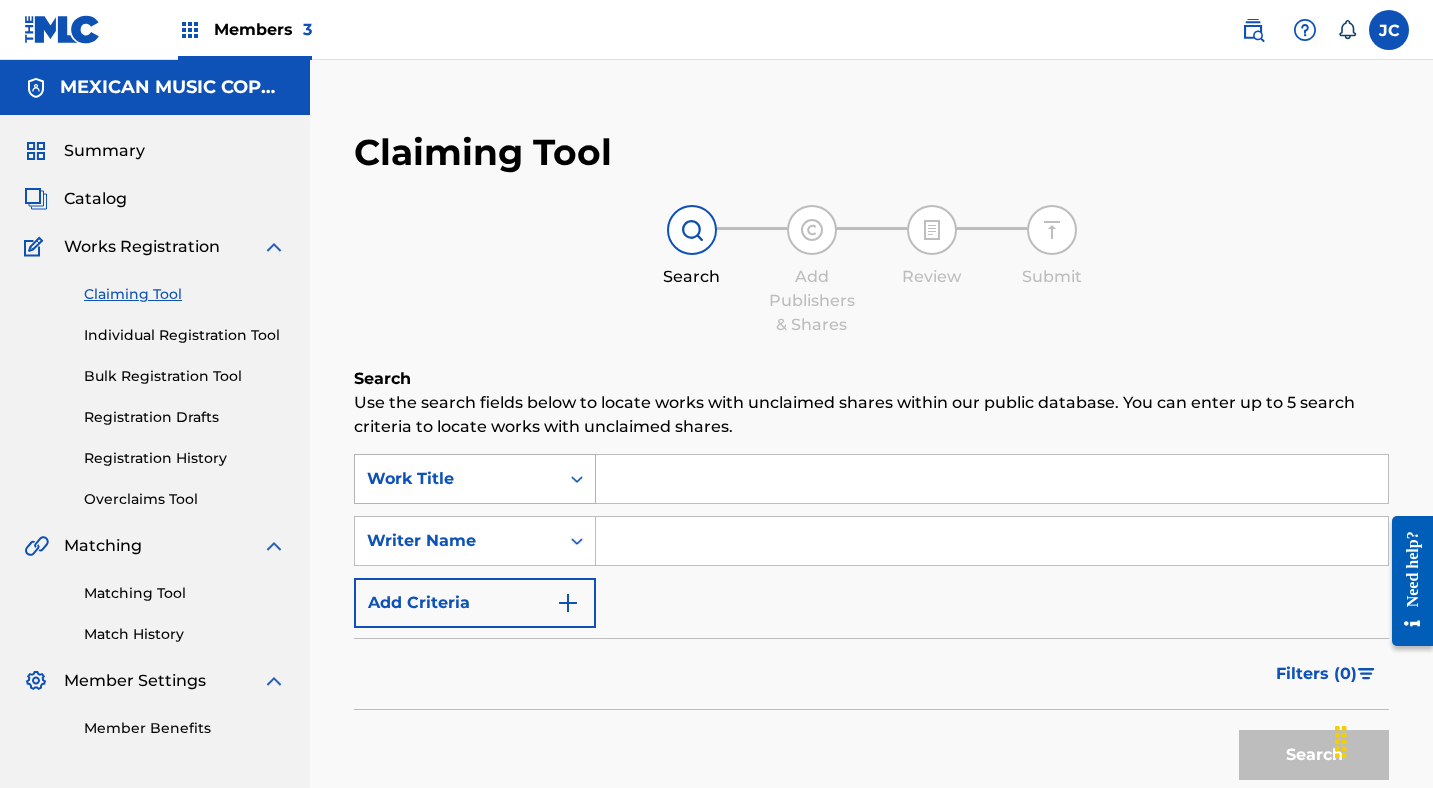click on "Work Title" at bounding box center [457, 479] 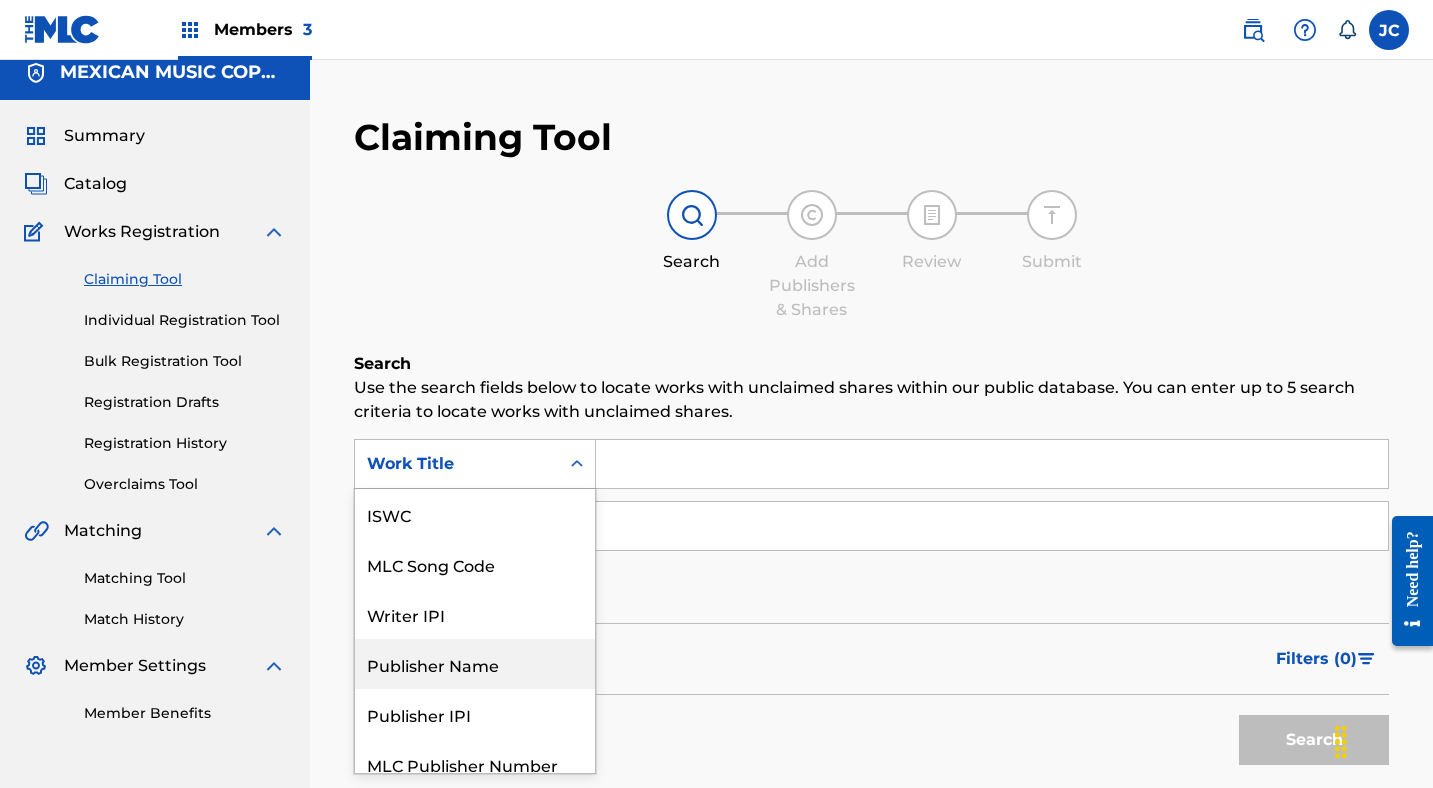 scroll, scrollTop: 17, scrollLeft: 0, axis: vertical 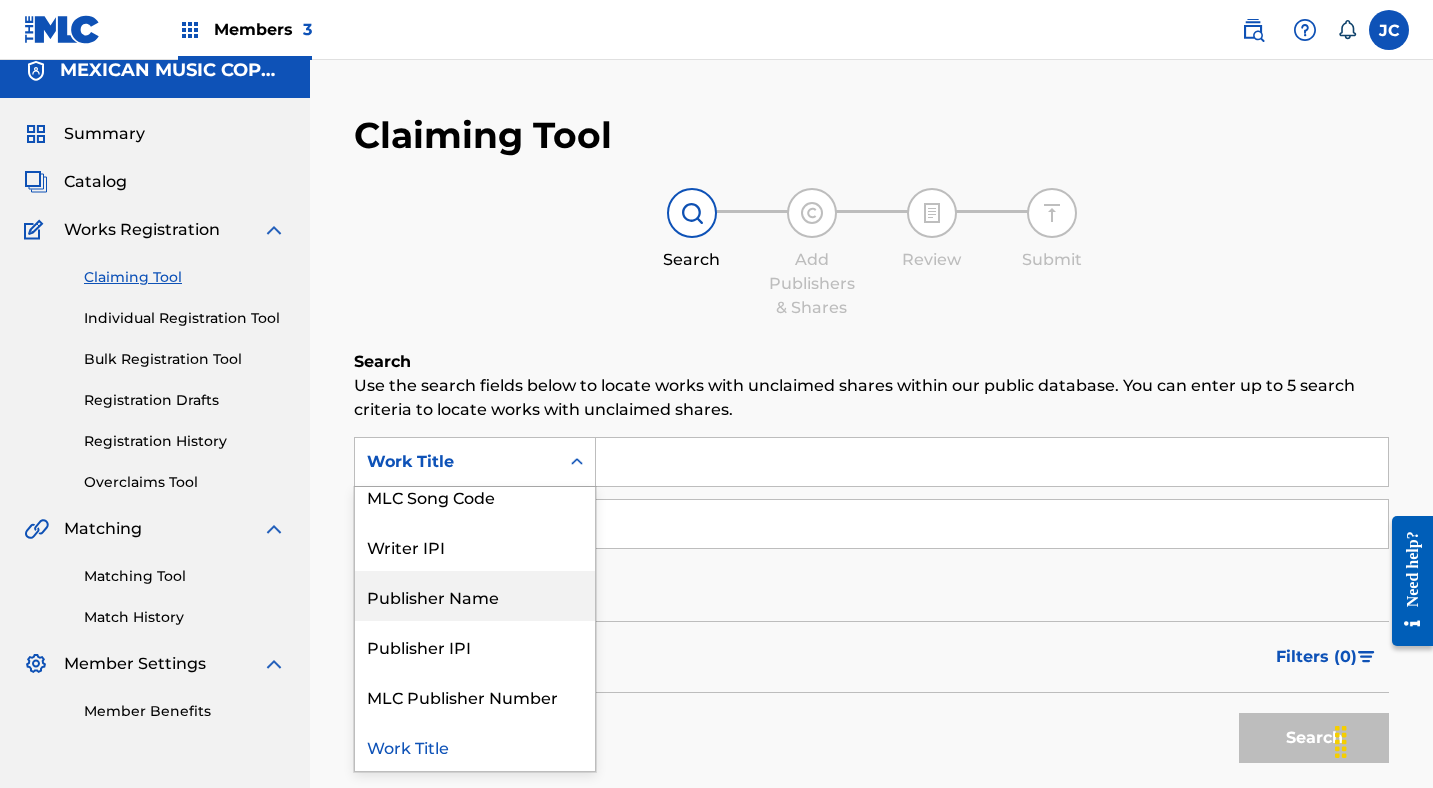 click on "MLC Song Code" at bounding box center [475, 496] 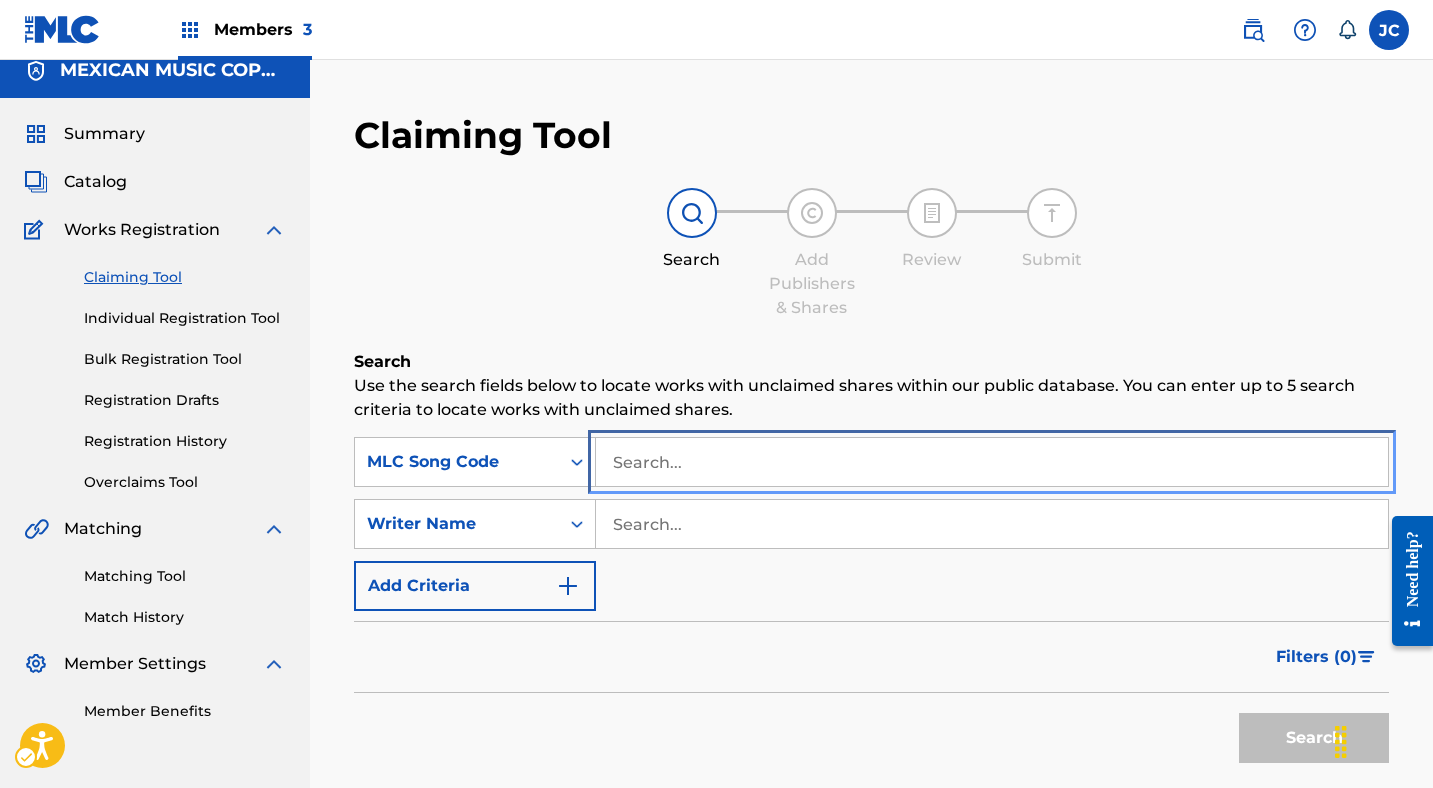 click at bounding box center [992, 462] 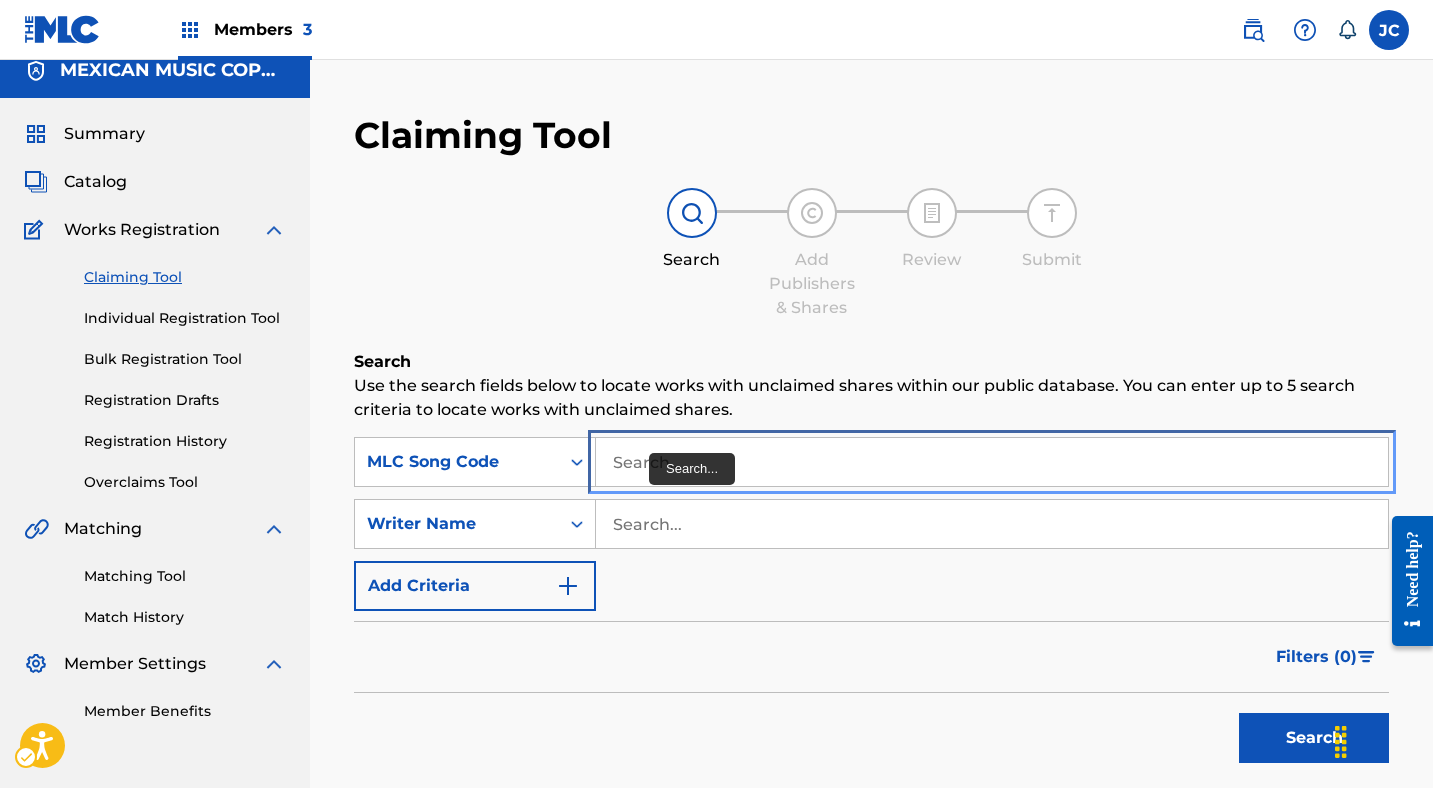 scroll, scrollTop: 60, scrollLeft: 0, axis: vertical 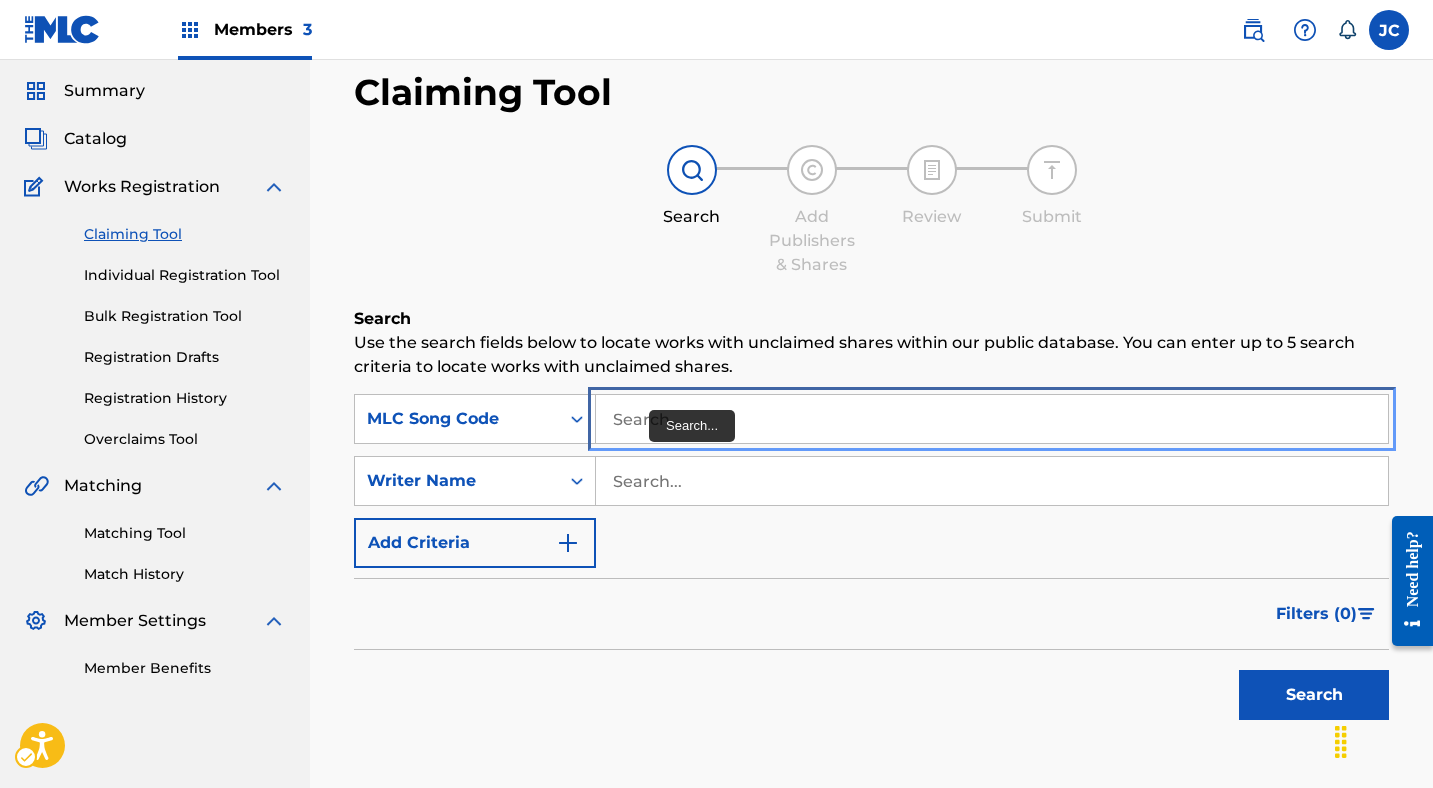 type on "E3571W" 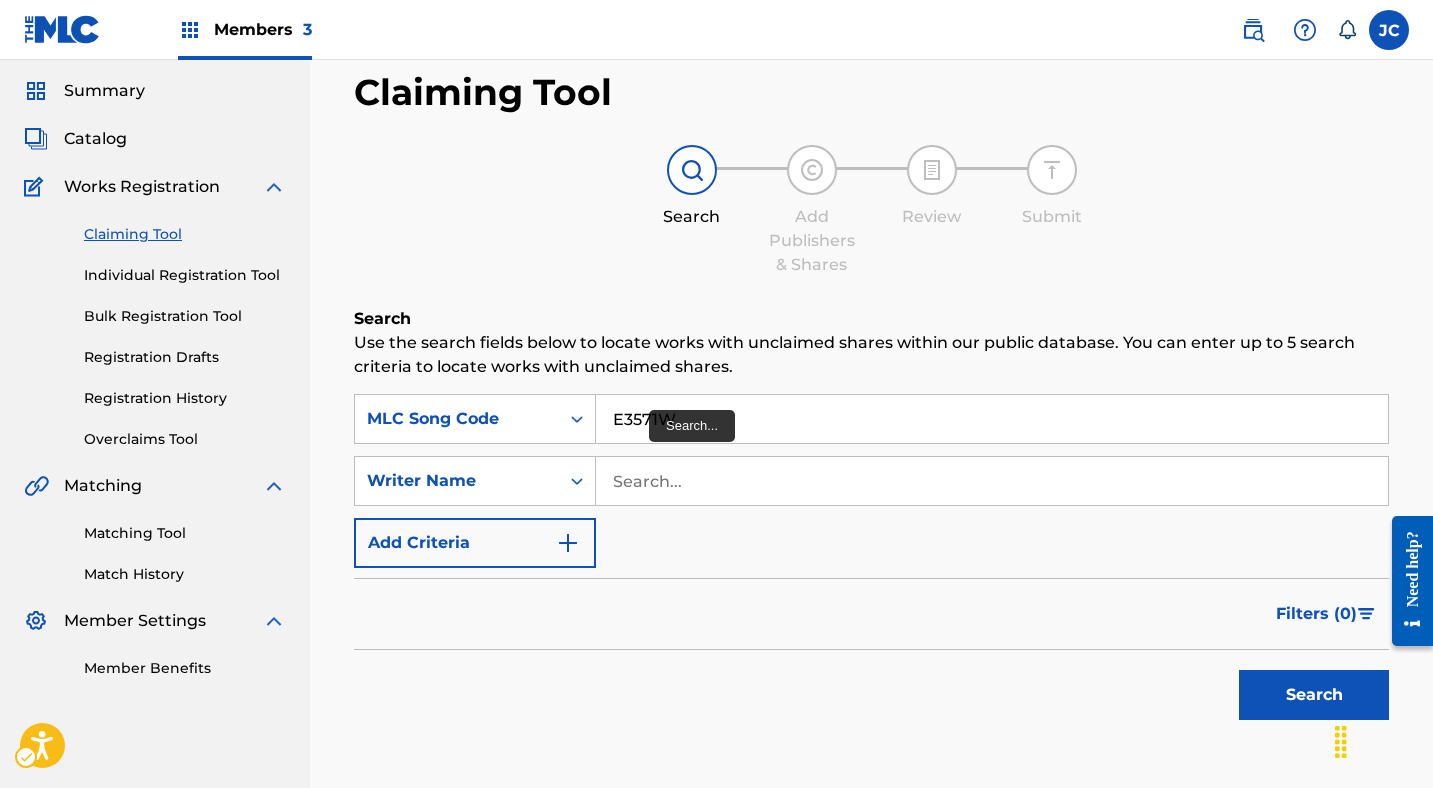 click on "Filters ( 0 )" at bounding box center (871, 614) 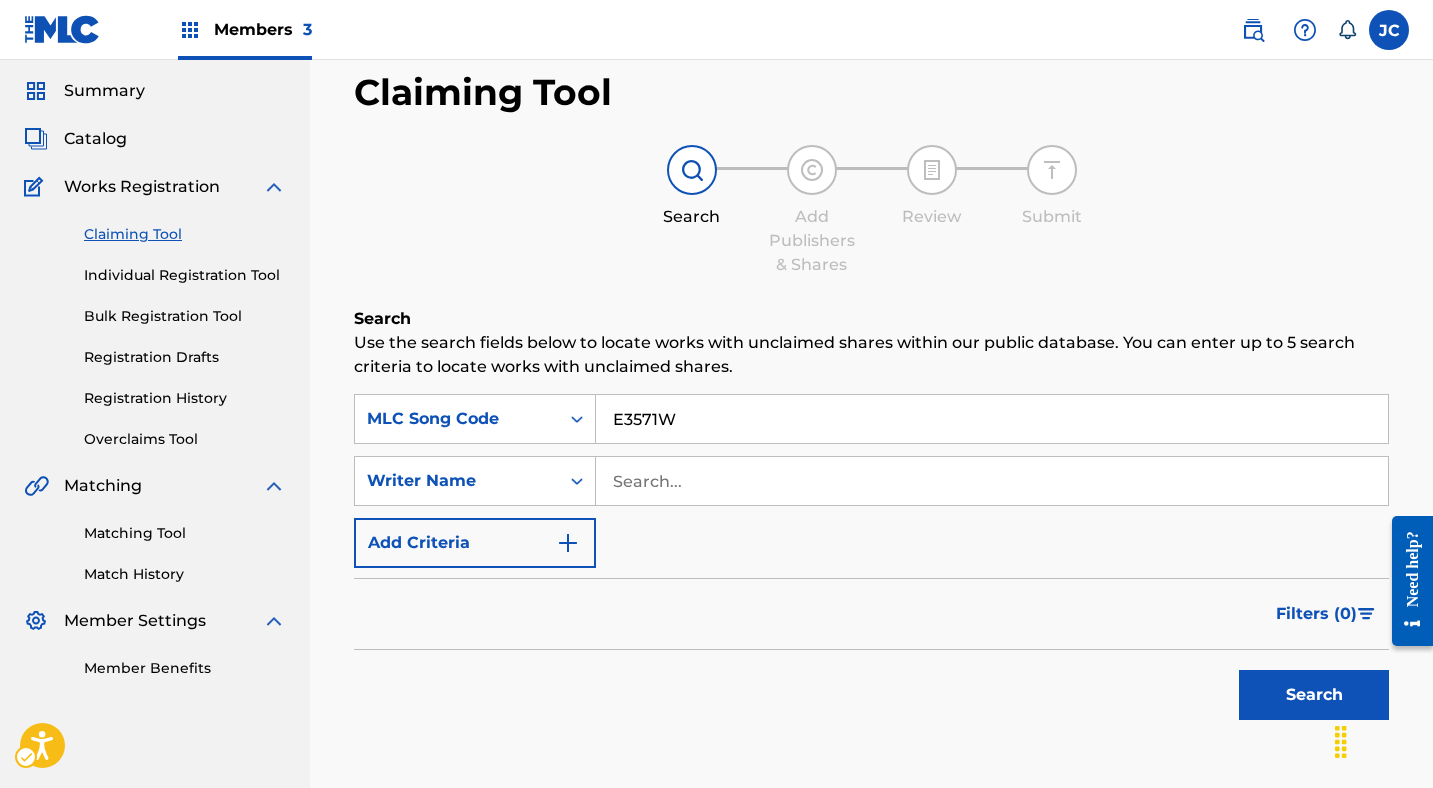 scroll, scrollTop: 63, scrollLeft: 0, axis: vertical 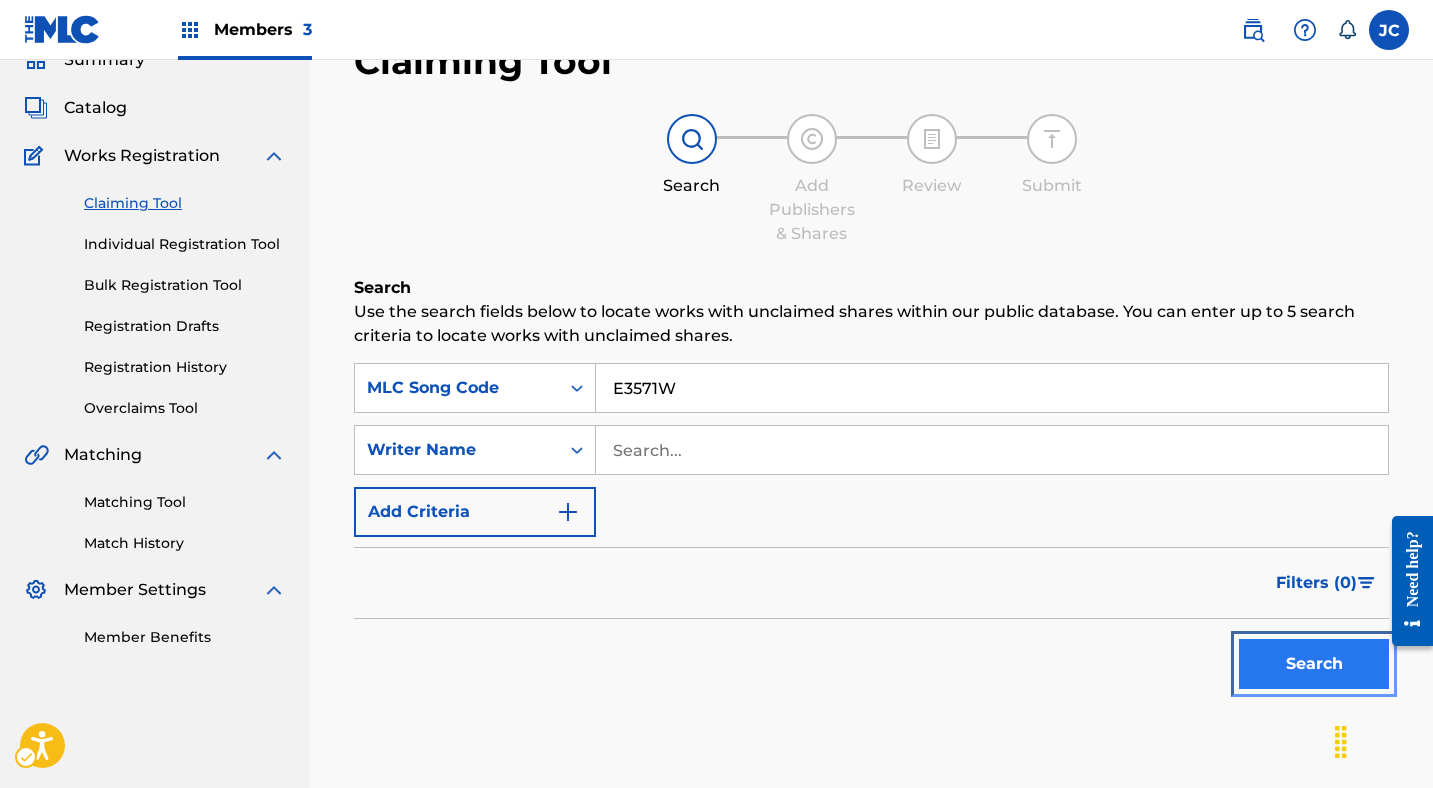 click on "Search" at bounding box center [1314, 664] 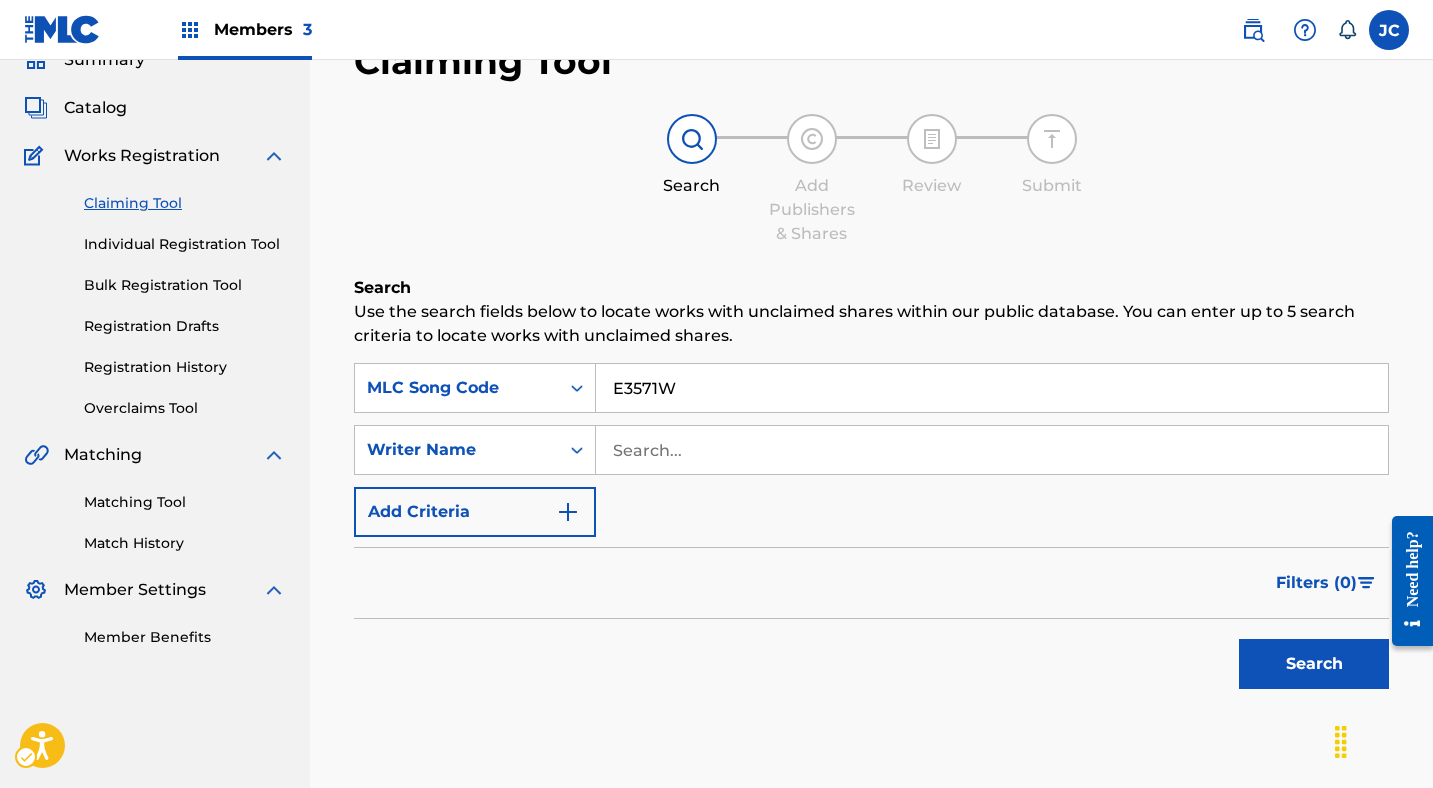 scroll, scrollTop: 122, scrollLeft: 0, axis: vertical 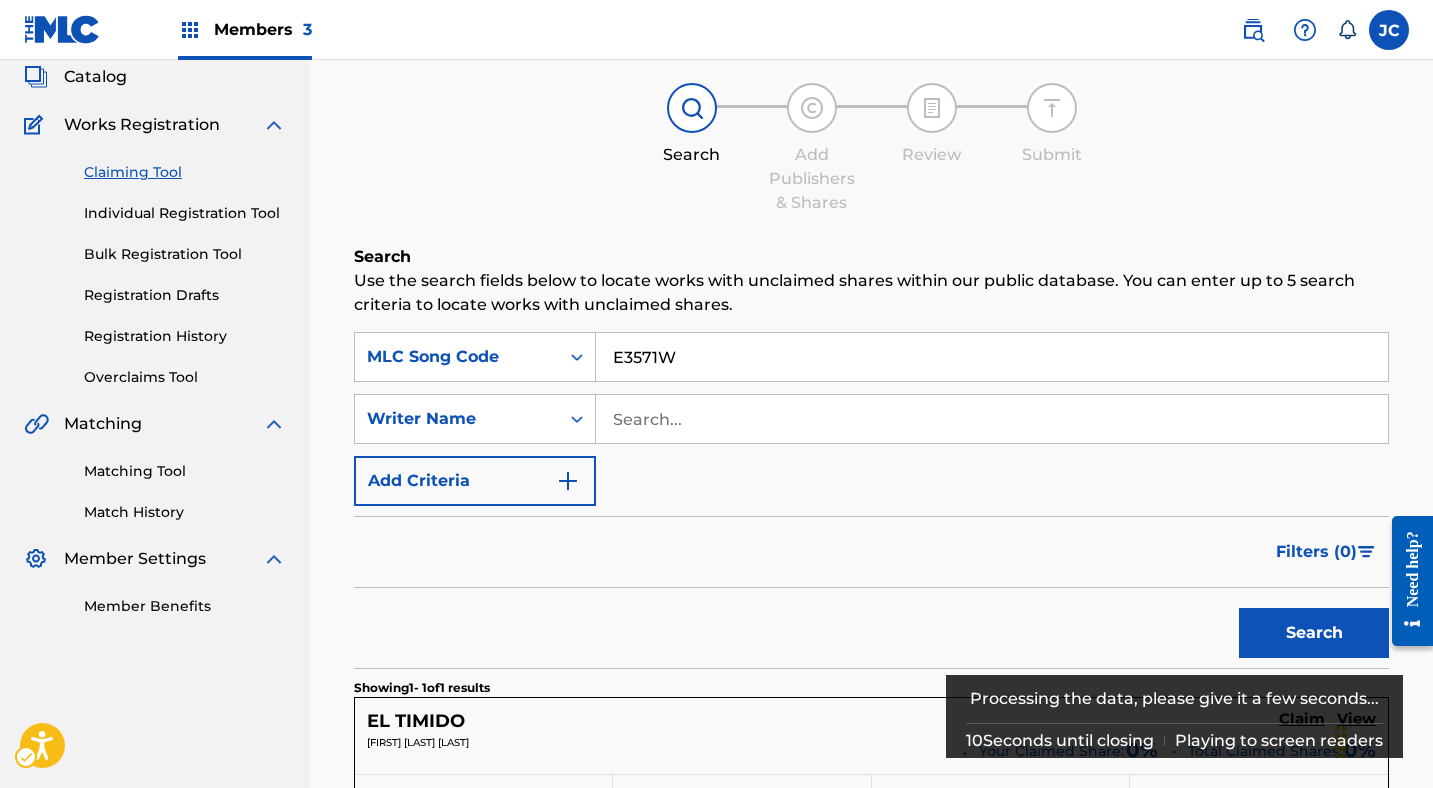 click on "Filters ( 0 )" at bounding box center (871, 552) 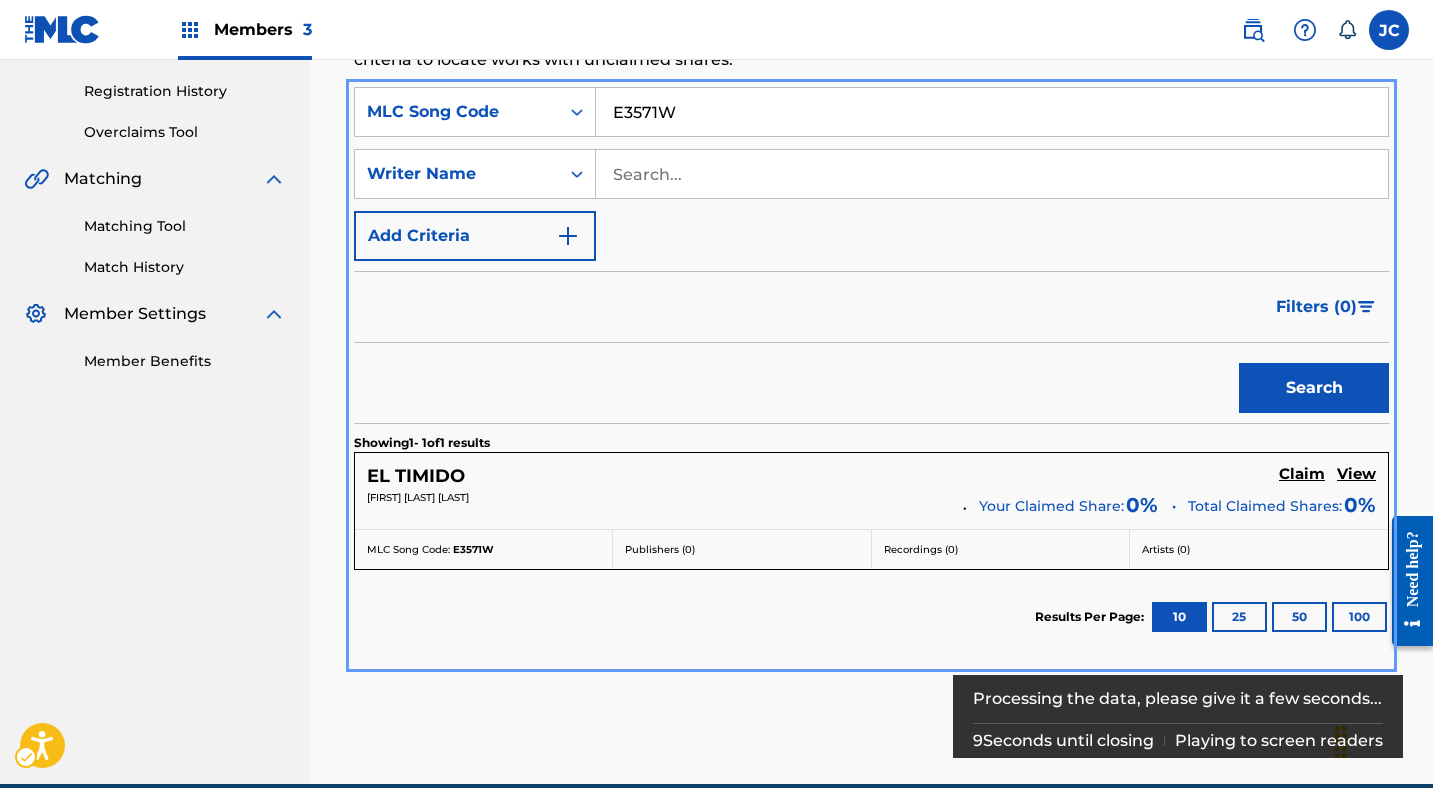 scroll, scrollTop: 459, scrollLeft: 0, axis: vertical 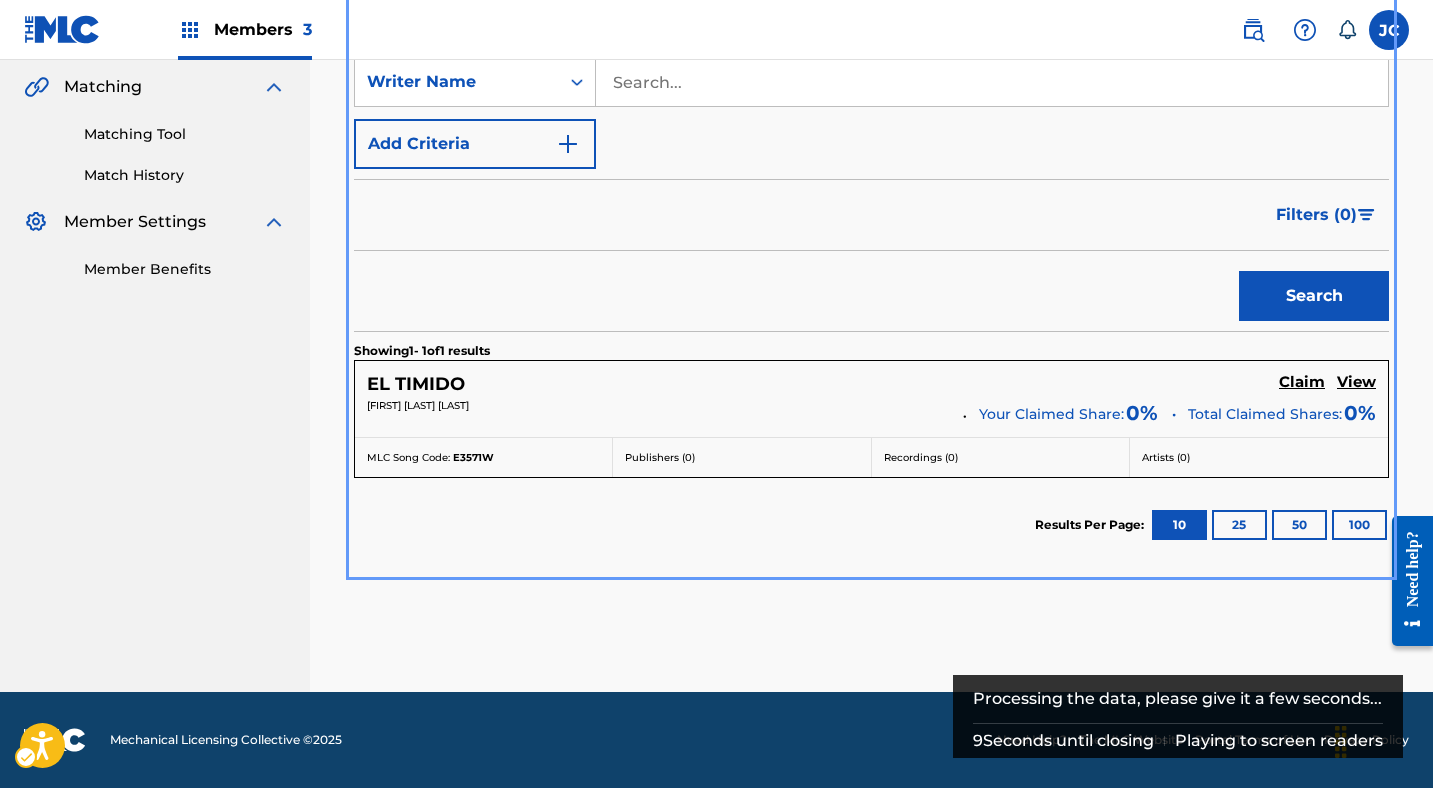 click on "EL TIMIDO Claim  | Submit  | Submit  | Submit View" at bounding box center (871, 384) 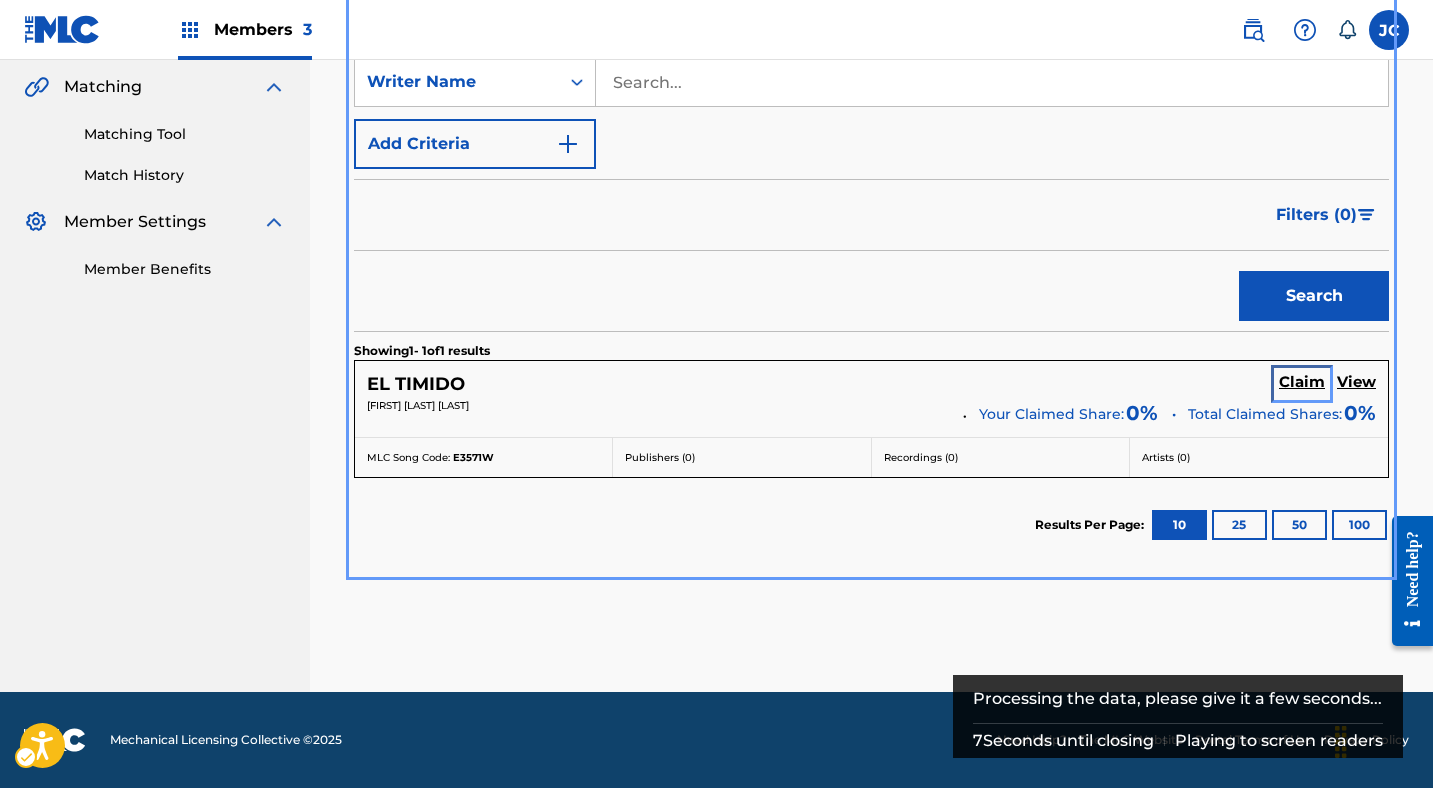 click on "Claim" at bounding box center (1302, 382) 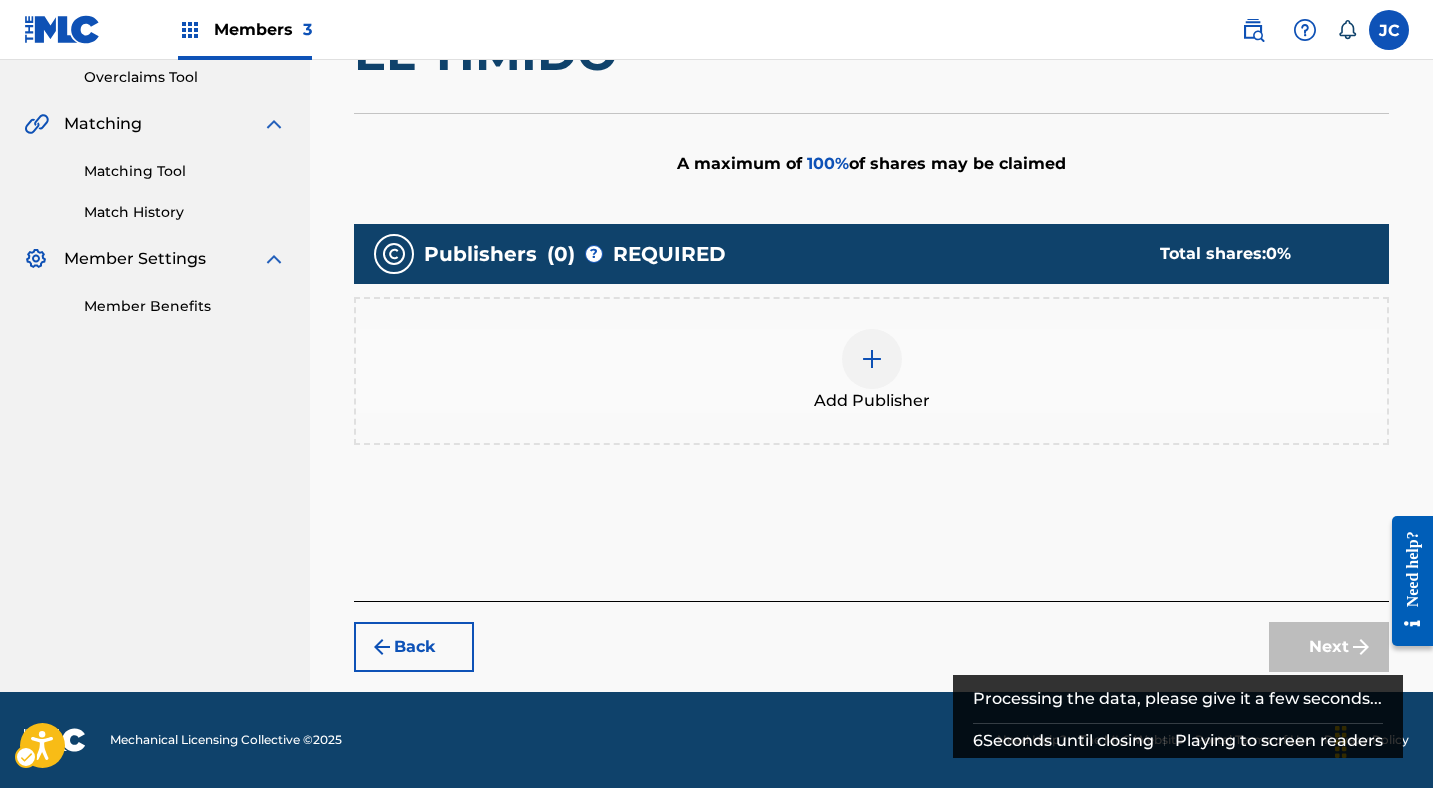 scroll, scrollTop: 421, scrollLeft: 0, axis: vertical 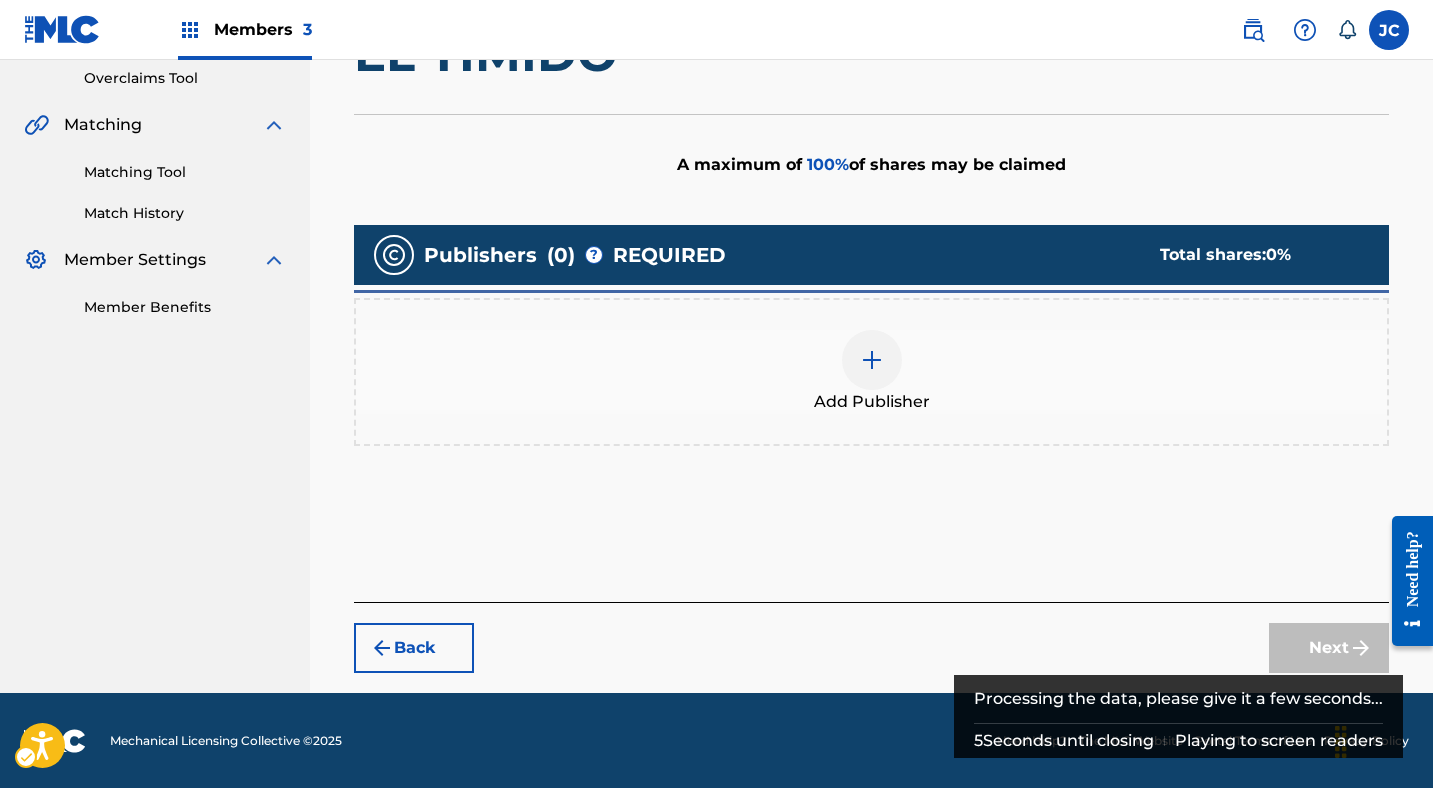 click at bounding box center (872, 360) 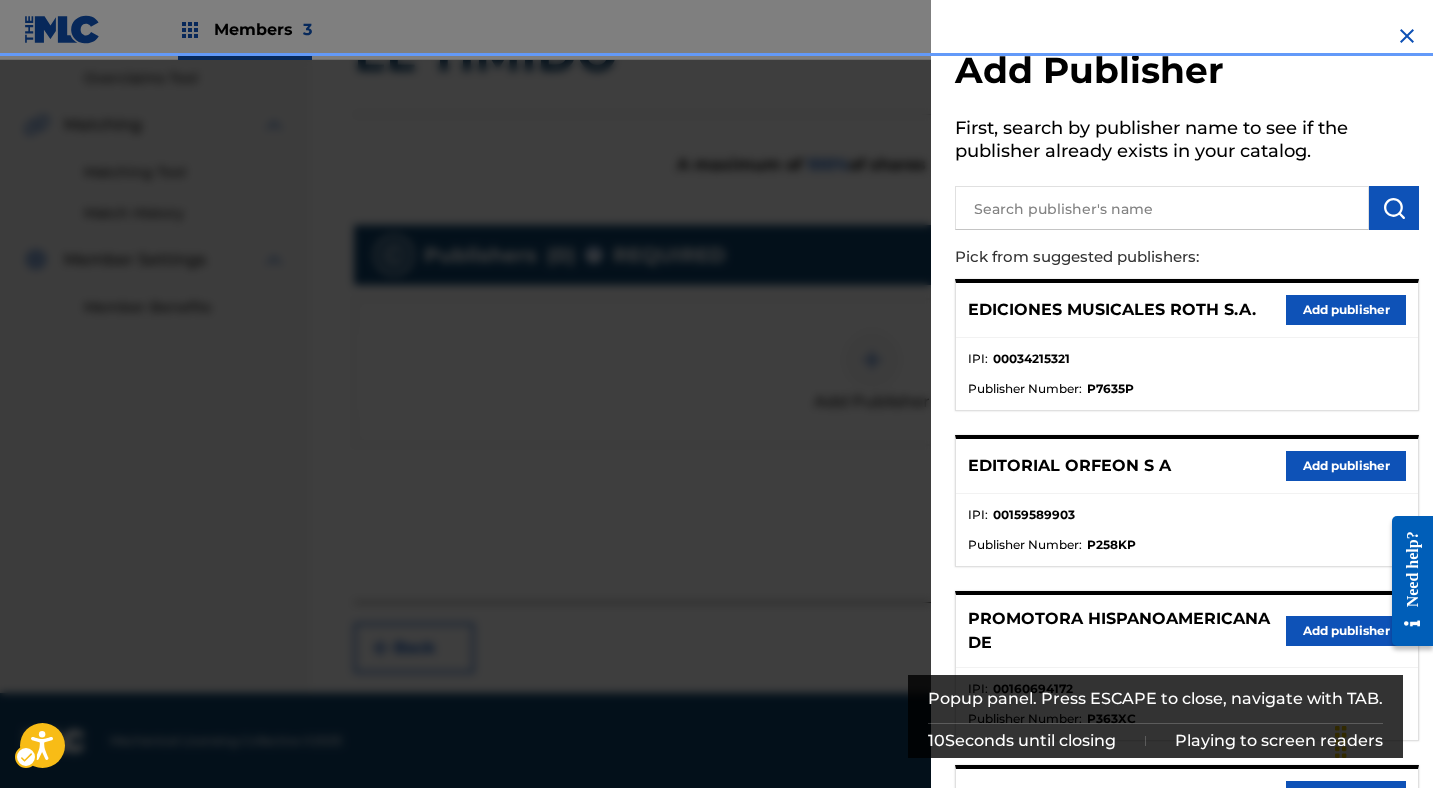 click on "EDICIONES MUSICALES ROTH S.A. Add publisher IPI : 00034215321 Publisher Number : P7635P EDITORIAL ORFEON S A Add publisher IPI : 00159589903 Publisher Number : P258KP PROMOTORA HISPANOAMERICANA DE Add publisher IPI : 00160694172 Publisher Number : P363XC EDIT MEX DE MUSICA INT S A Add publisher IPI : 00159586128 Publisher Number : P363XK MEXICAN MUSIC COPYRIGHT INC Add publisher Publisher Number : P526HT" at bounding box center (1187, 655) 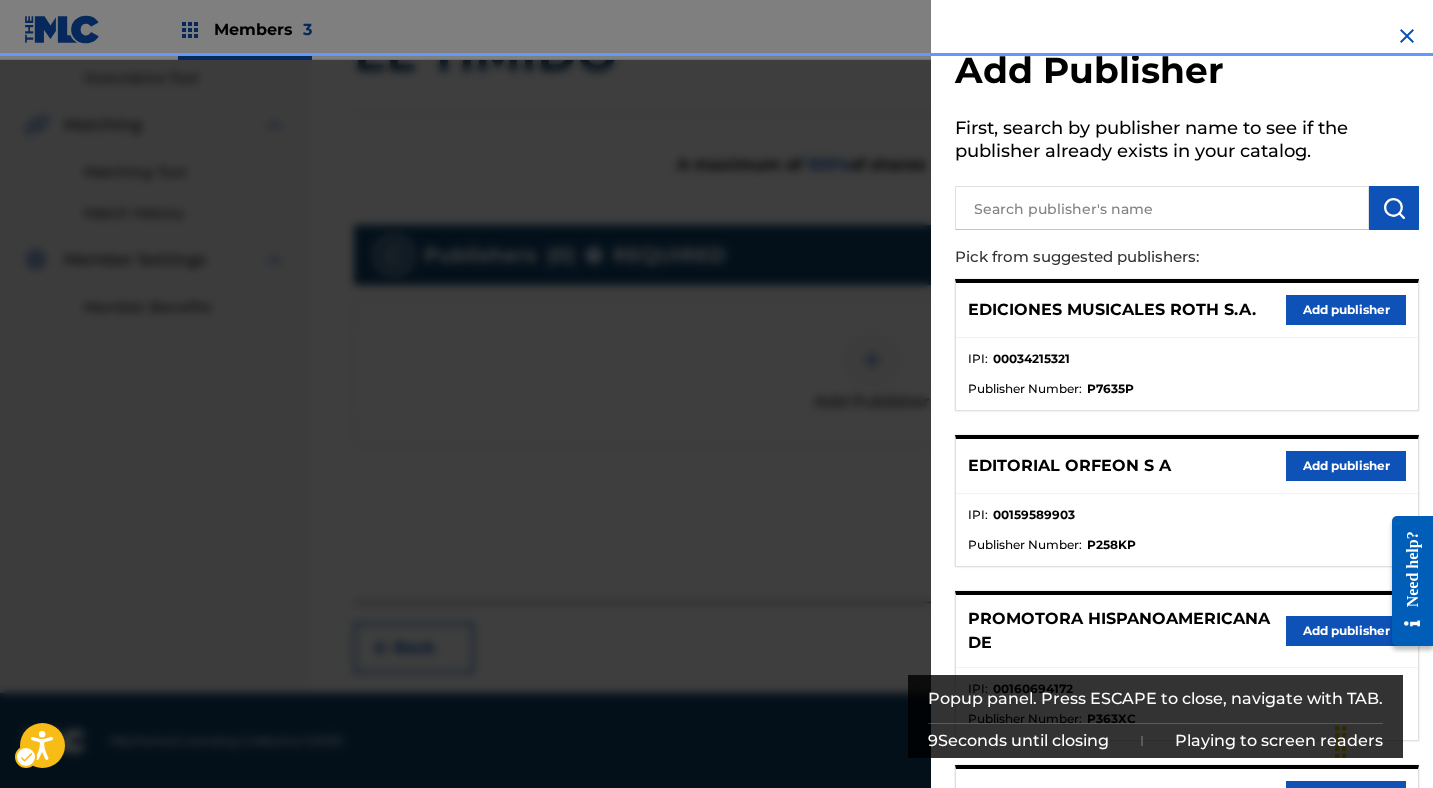 scroll, scrollTop: 194, scrollLeft: 0, axis: vertical 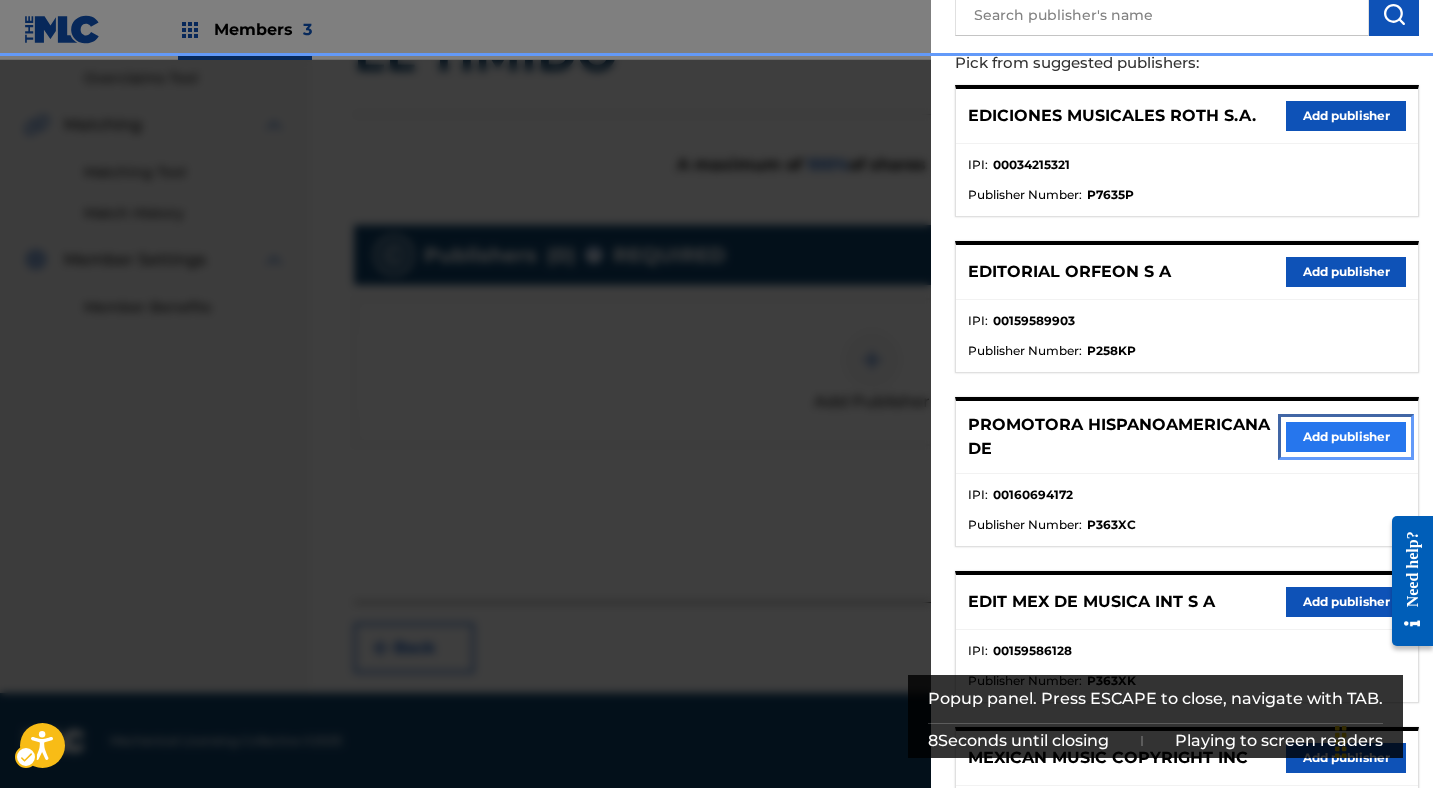 click on "Add publisher" at bounding box center (1346, 437) 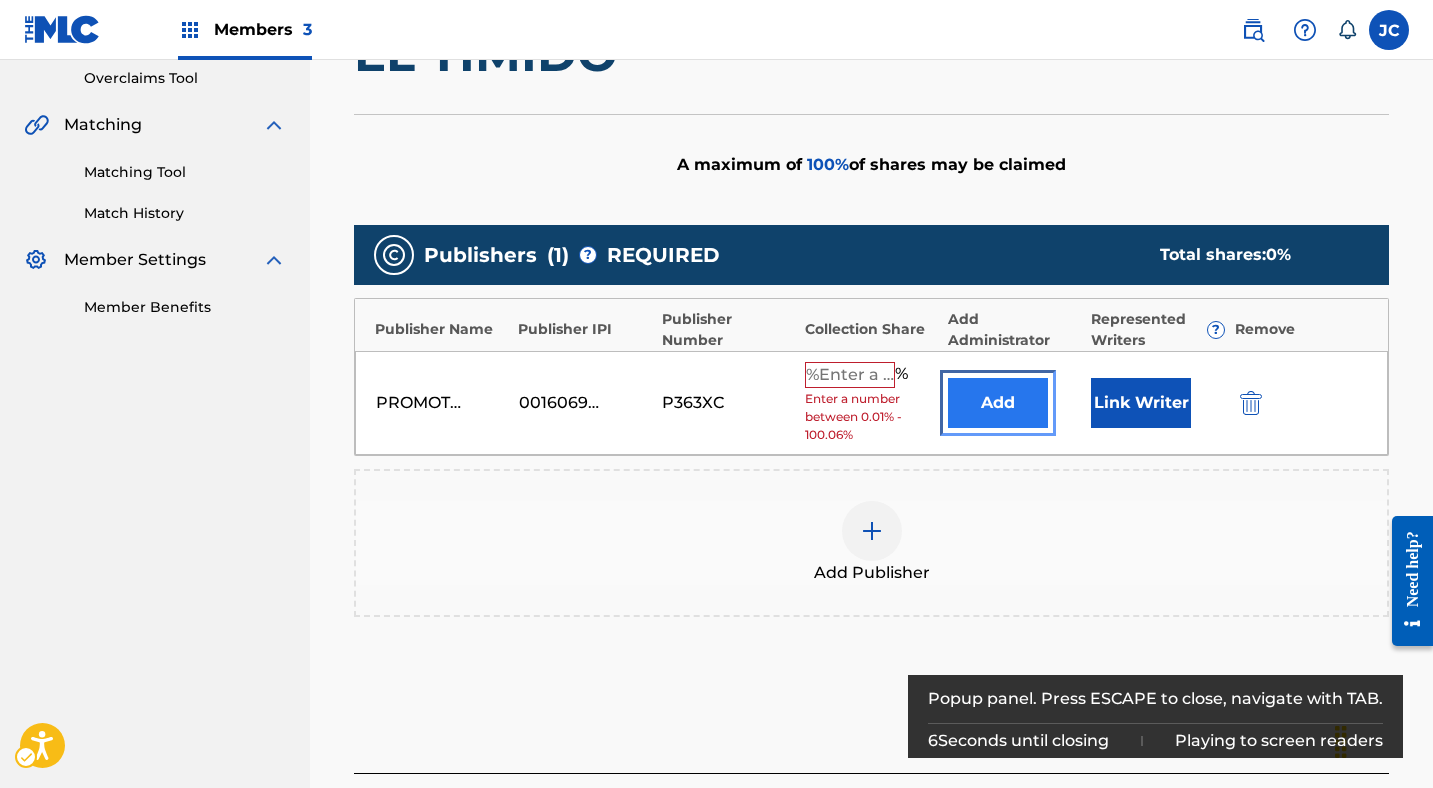 click on "Add" at bounding box center (998, 403) 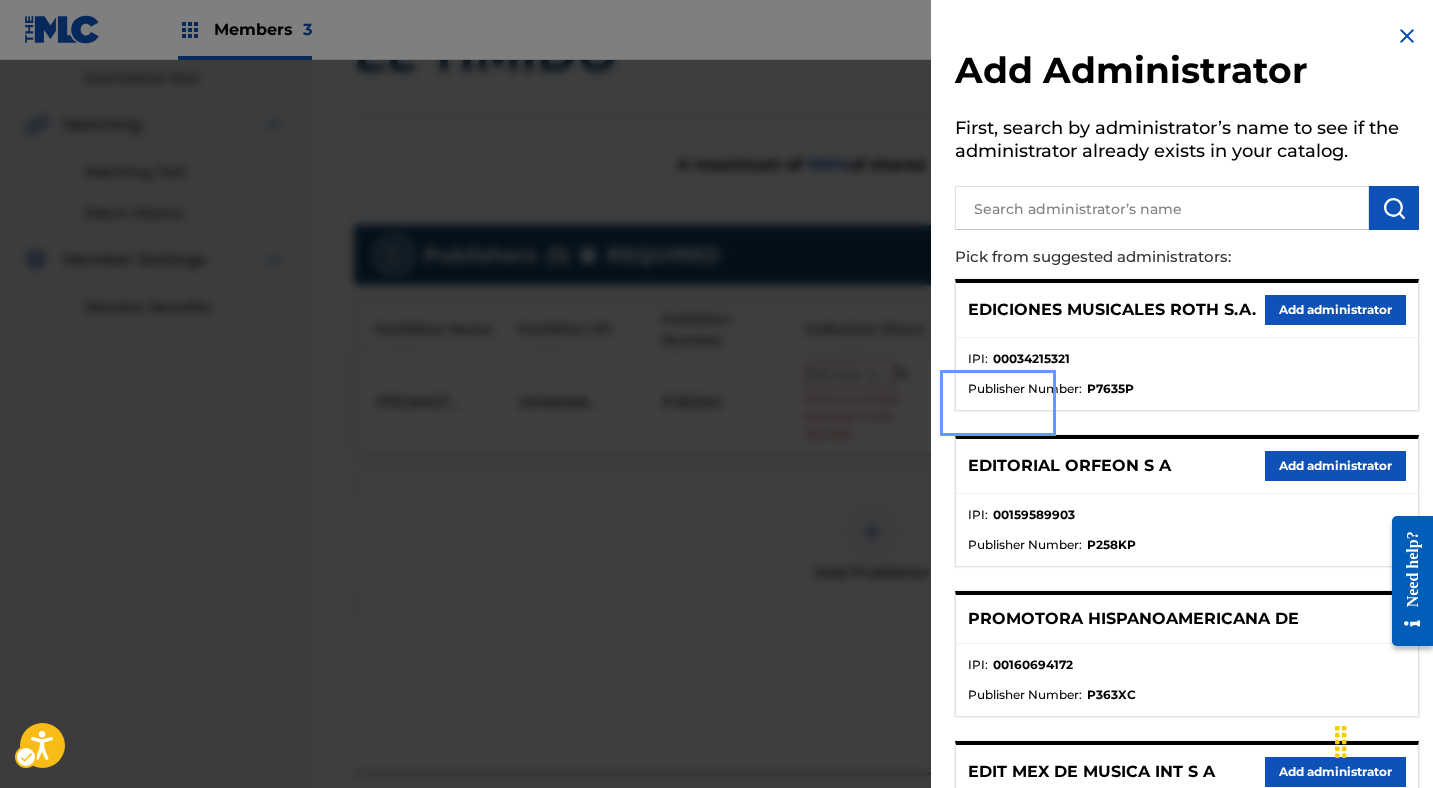 scroll, scrollTop: 425, scrollLeft: 0, axis: vertical 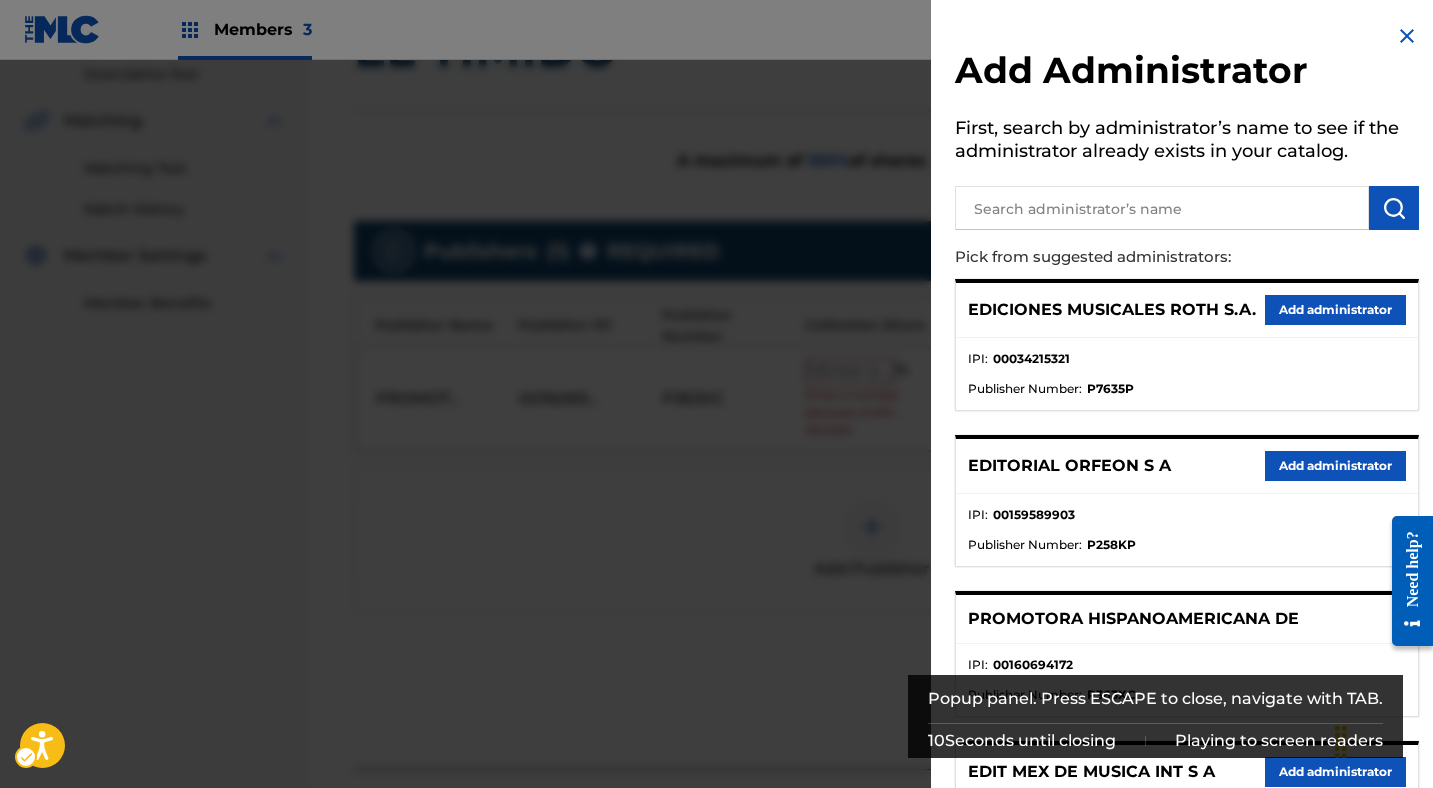 click on "Add Administrator First, search by administrator’s name to see if the administrator already exists in your catalog. Pick from suggested administrators: EDICIONES MUSICALES ROTH S.A. Add administrator IPI : 00034215321 Publisher Number : P7635P EDITORIAL ORFEON S A Add administrator IPI : 00159589903 Publisher Number : P258KP PROMOTORA HISPANOAMERICANA DE IPI : 00160694172 Publisher Number : P363XC EDIT MEX DE MUSICA INT S A Add administrator IPI : 00159586128 Publisher Number : P363XK MEXICAN MUSIC COPYRIGHT INC Add administrator Publisher Number : P526HT Can't find what you're looking for? Create Administrator" at bounding box center [1187, 571] 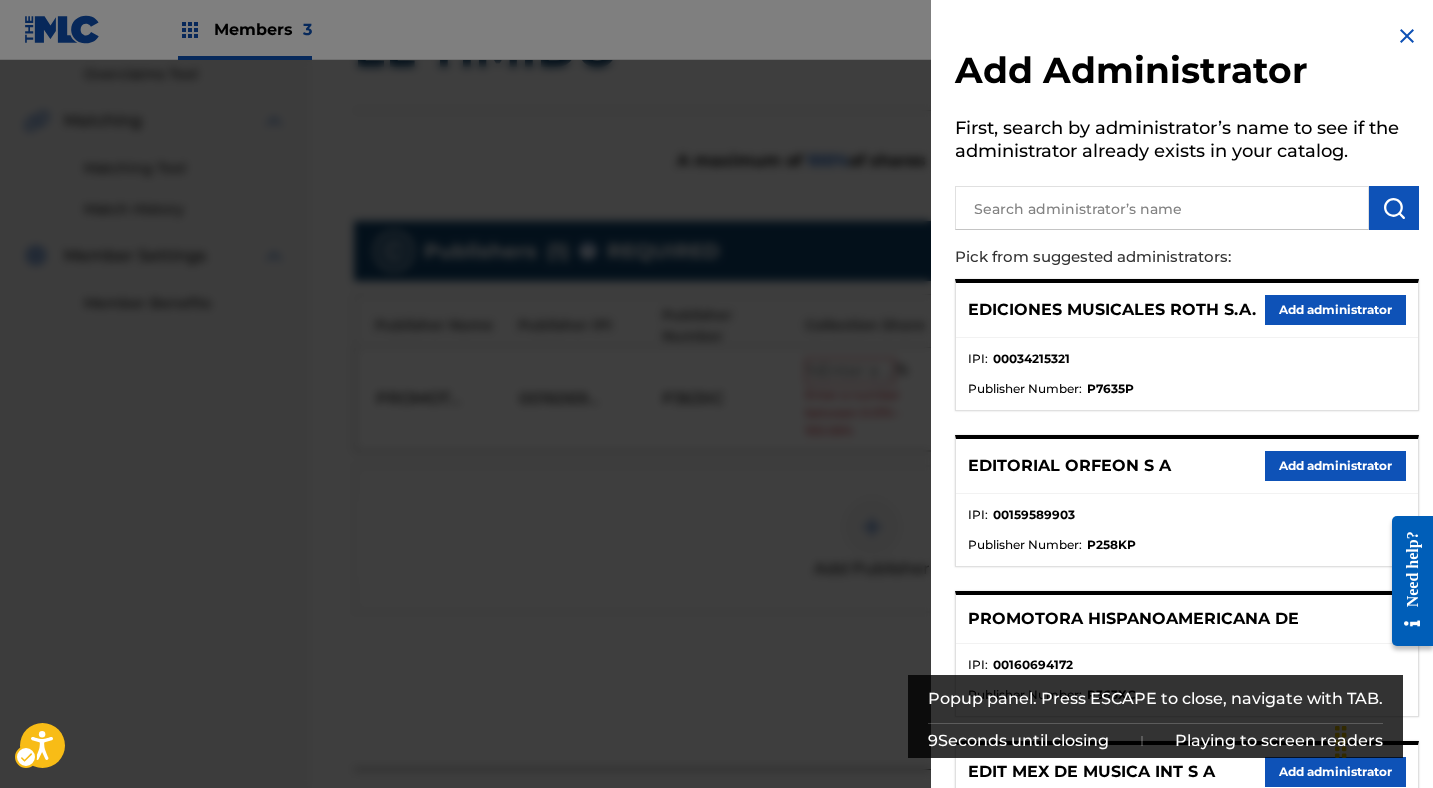 scroll, scrollTop: 353, scrollLeft: 0, axis: vertical 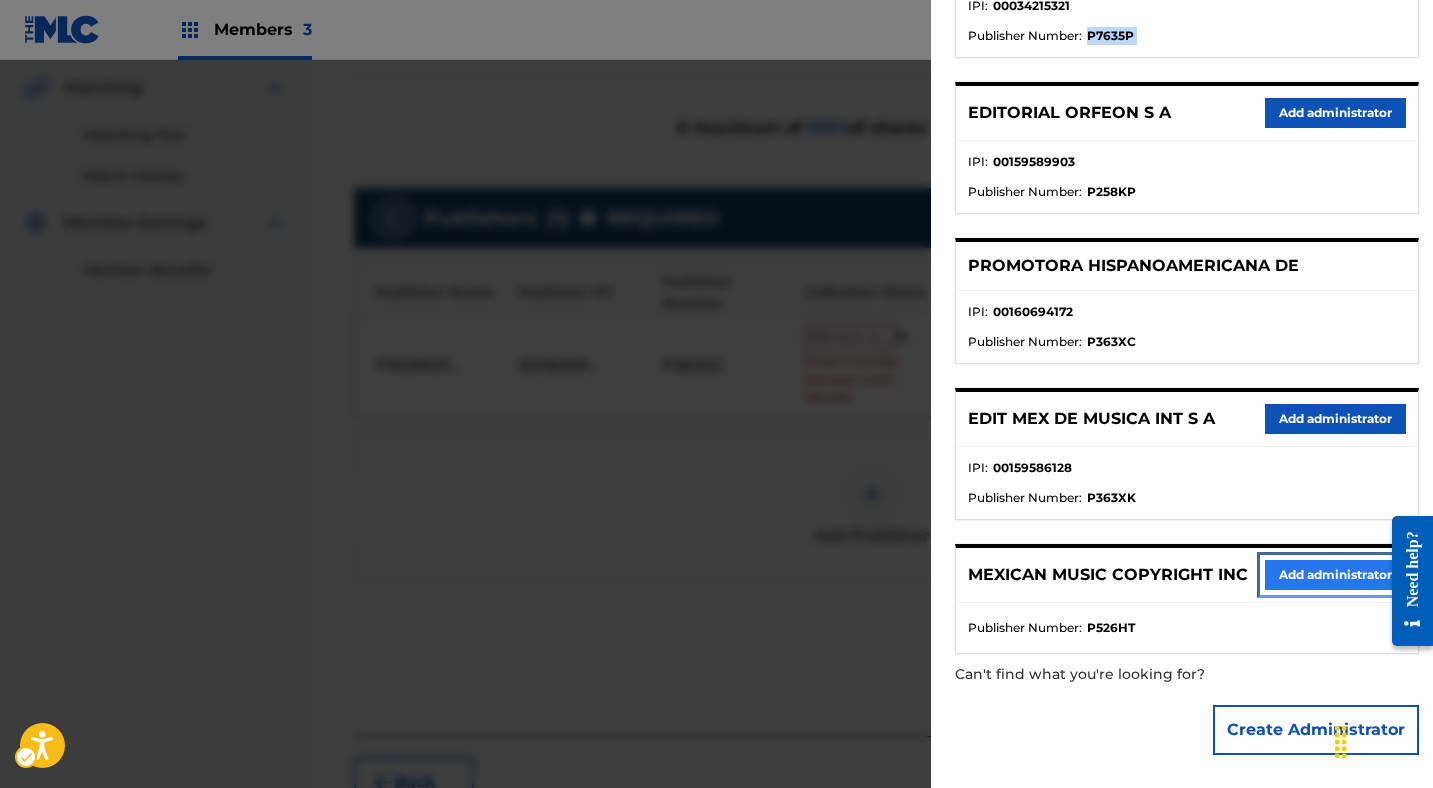 click on "Add administrator" at bounding box center (1335, 575) 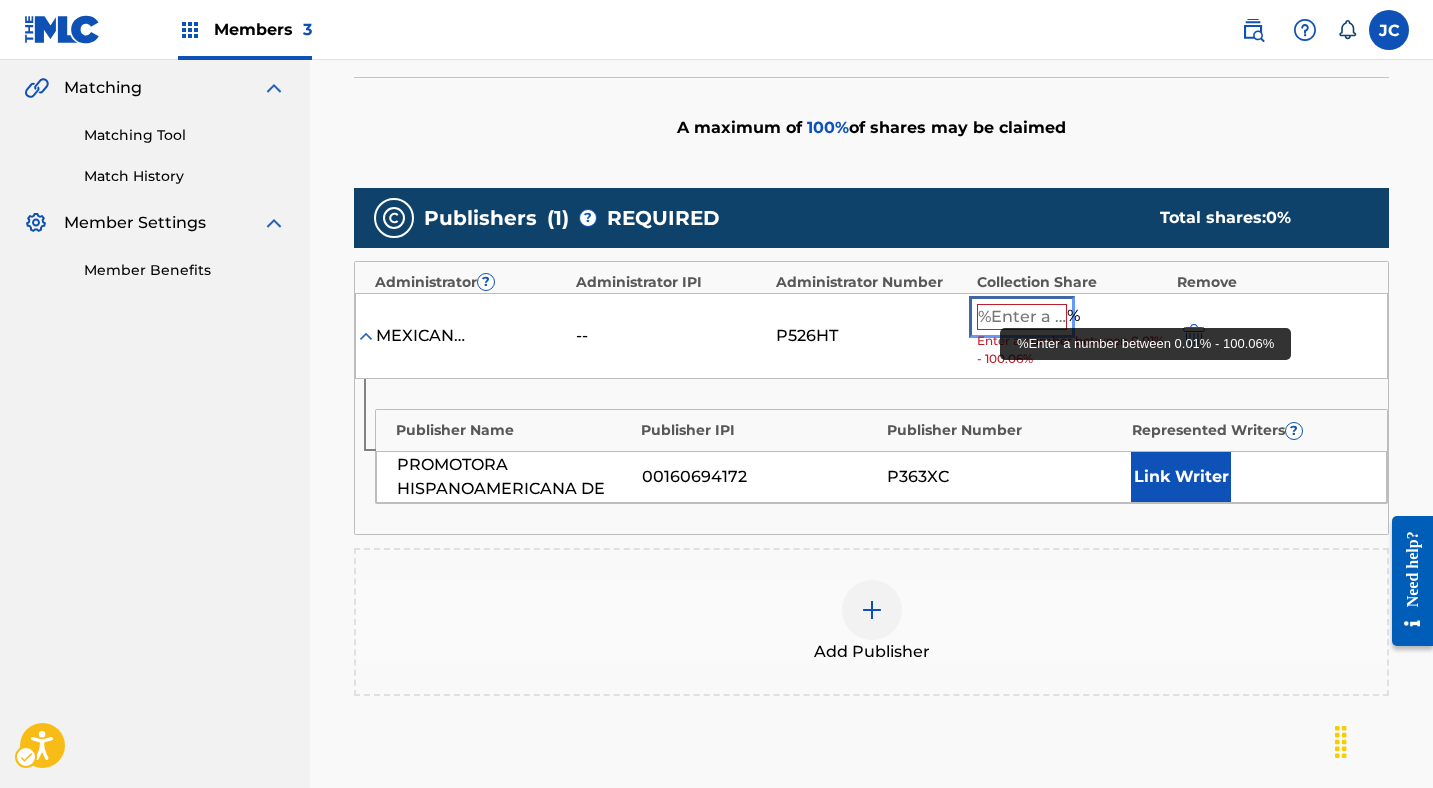 click at bounding box center [1022, 317] 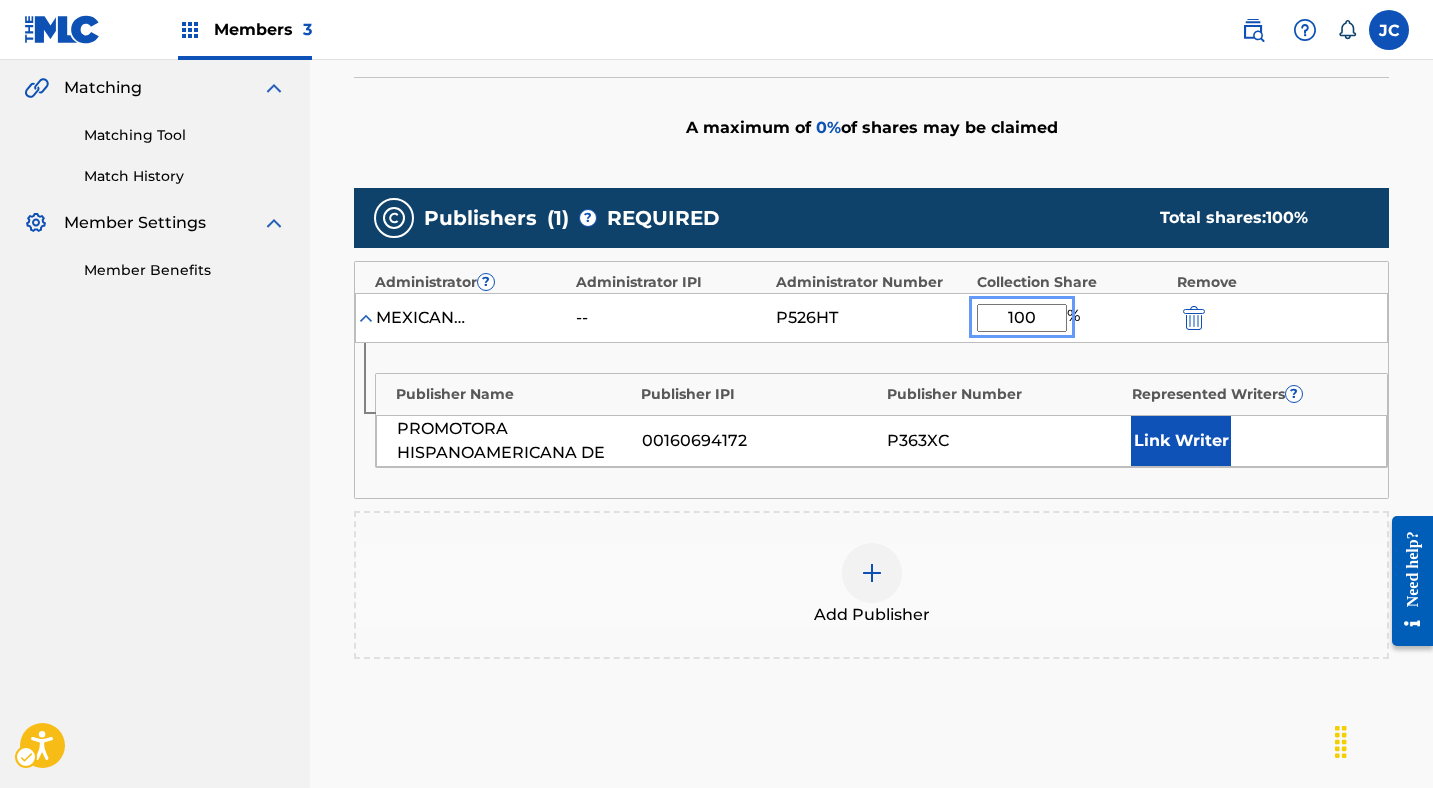 type on "100" 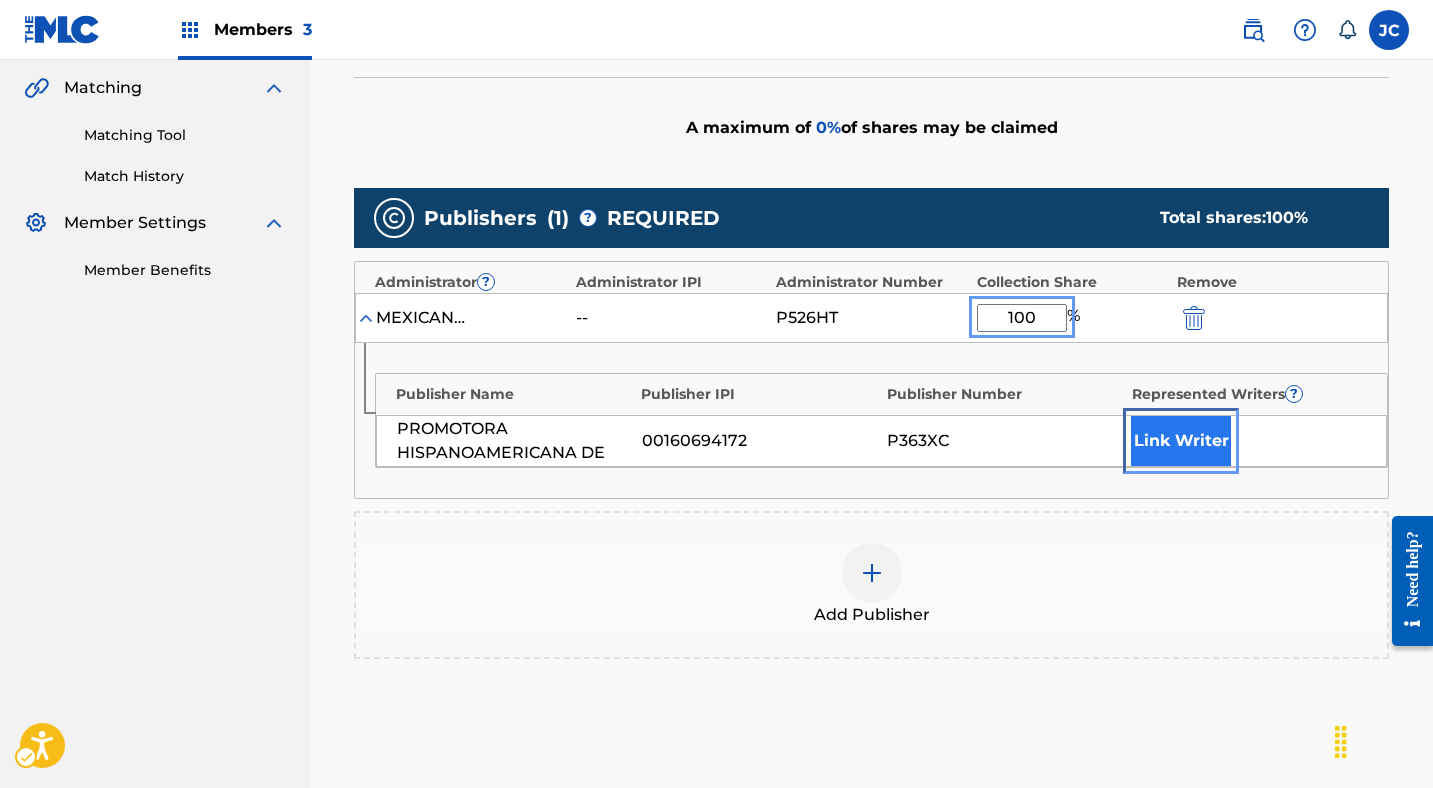 click on "Link Writer" at bounding box center [1181, 441] 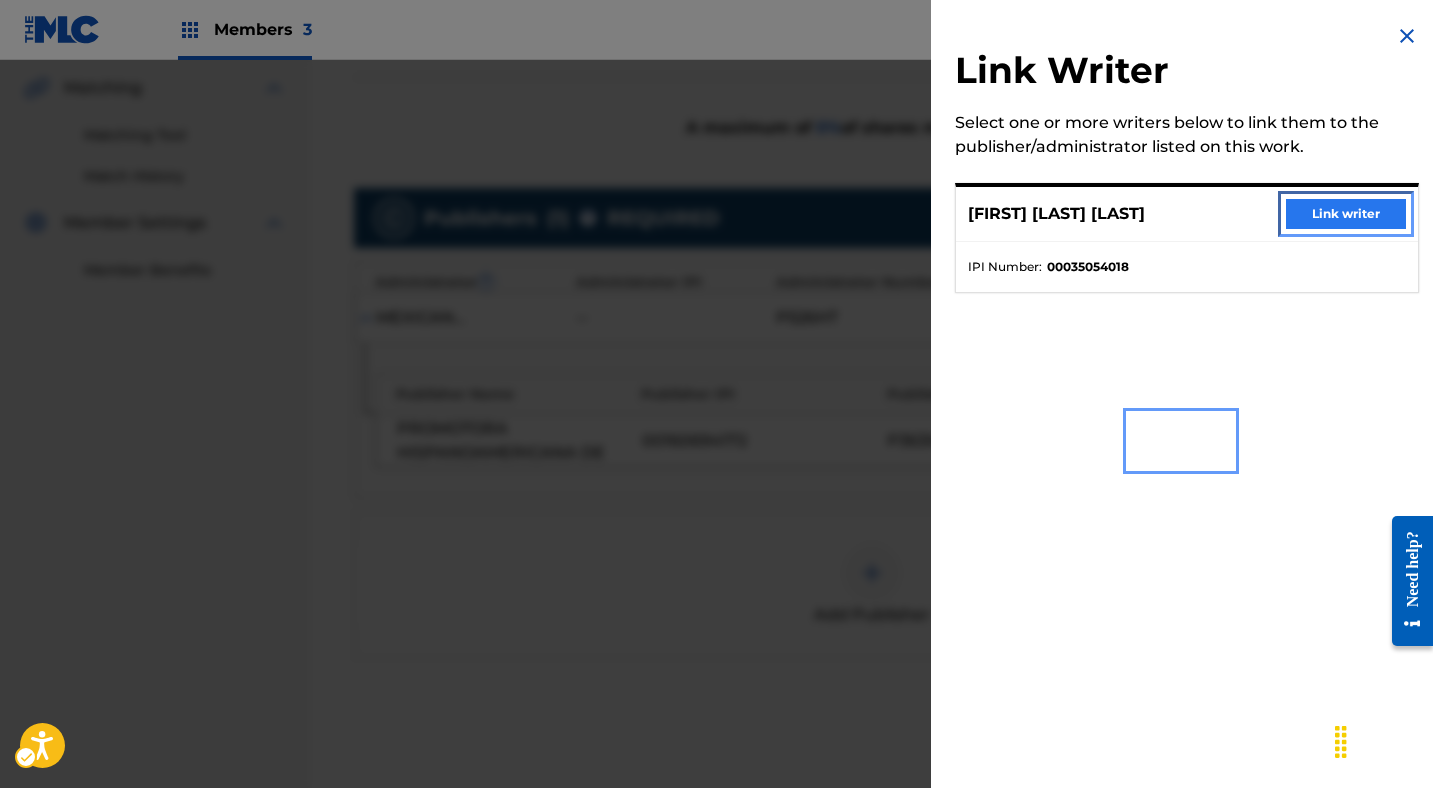 click on "Link writer" at bounding box center (1346, 214) 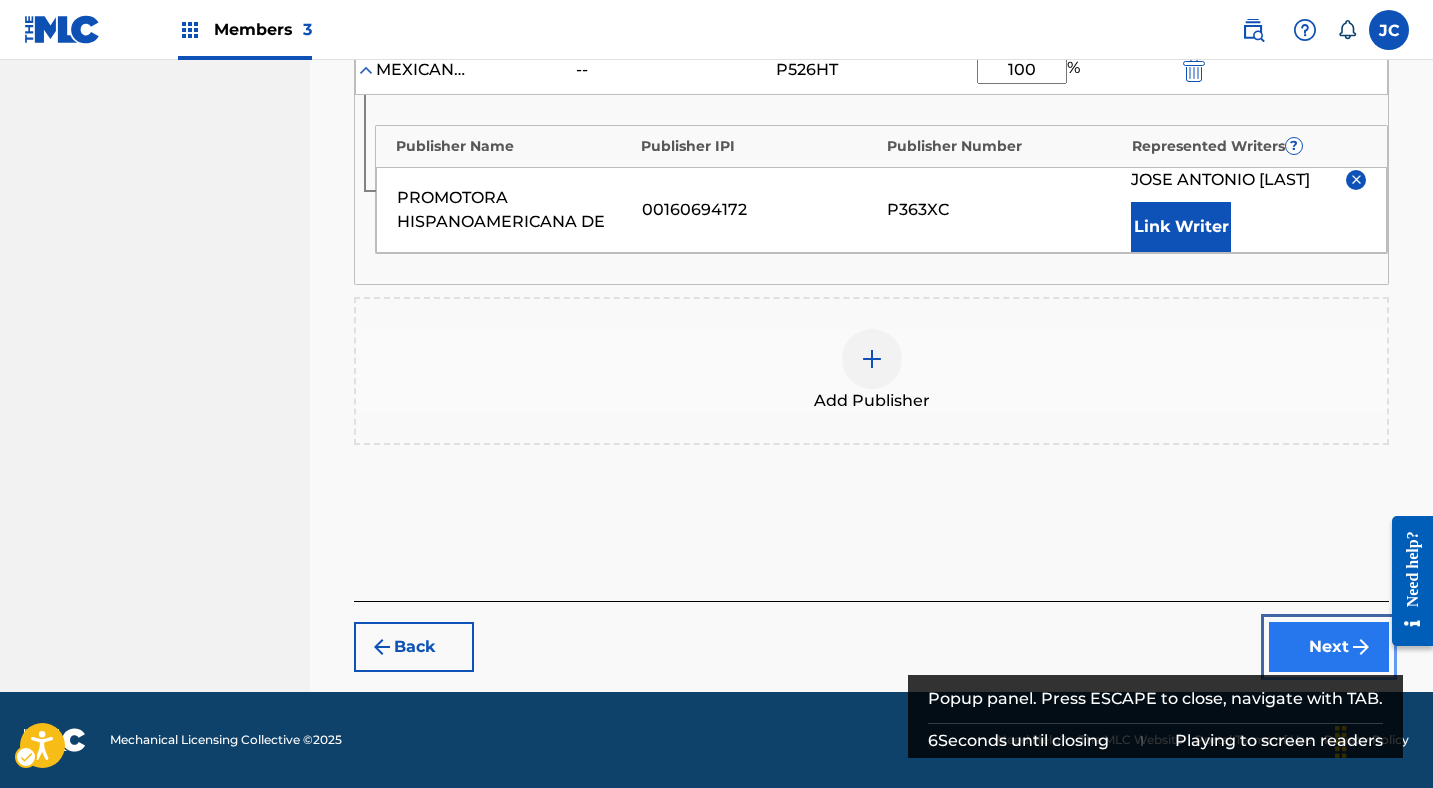 click on "Next" at bounding box center (1329, 647) 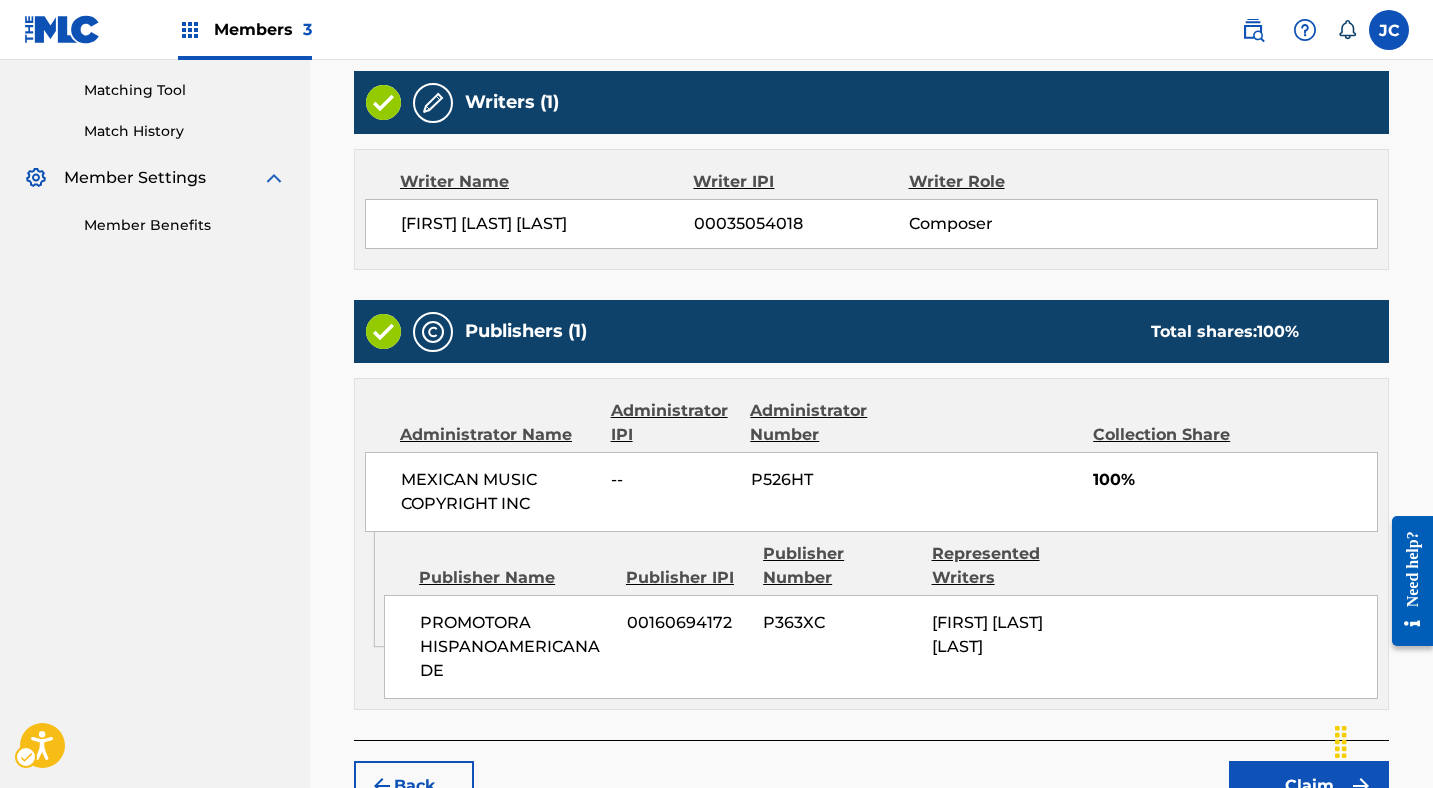 scroll, scrollTop: 649, scrollLeft: 0, axis: vertical 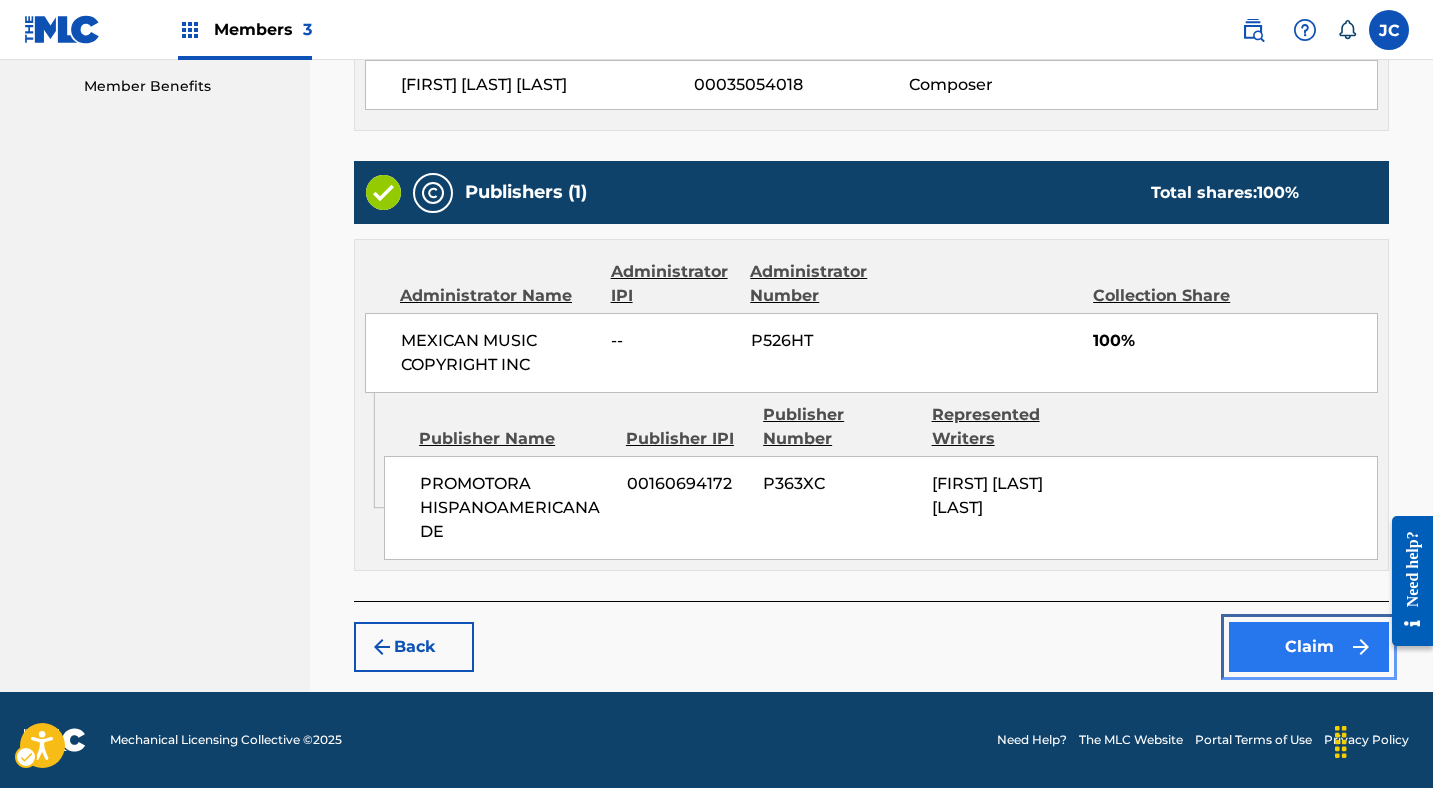 click on "Claim" at bounding box center [1309, 647] 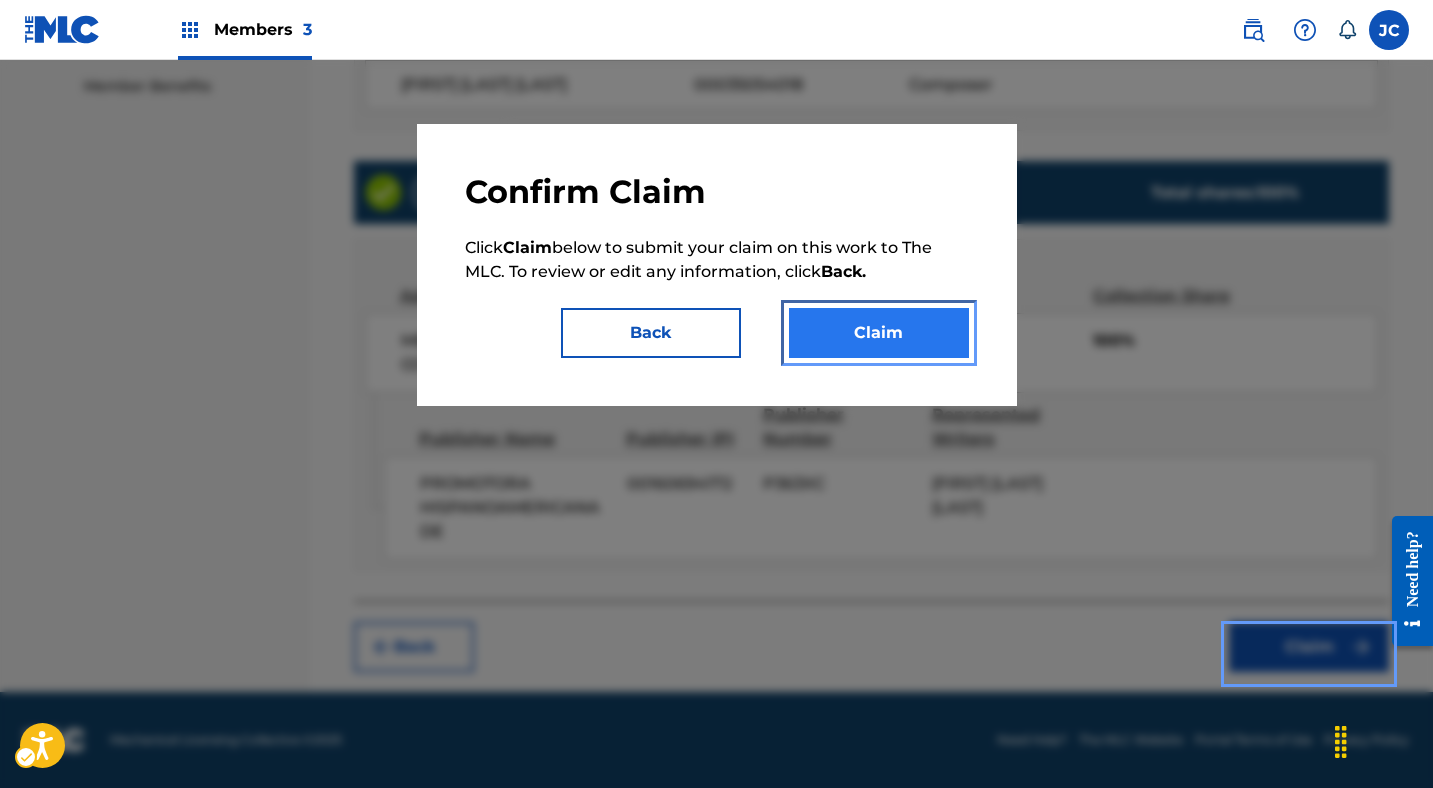 click on "Claim" at bounding box center (879, 333) 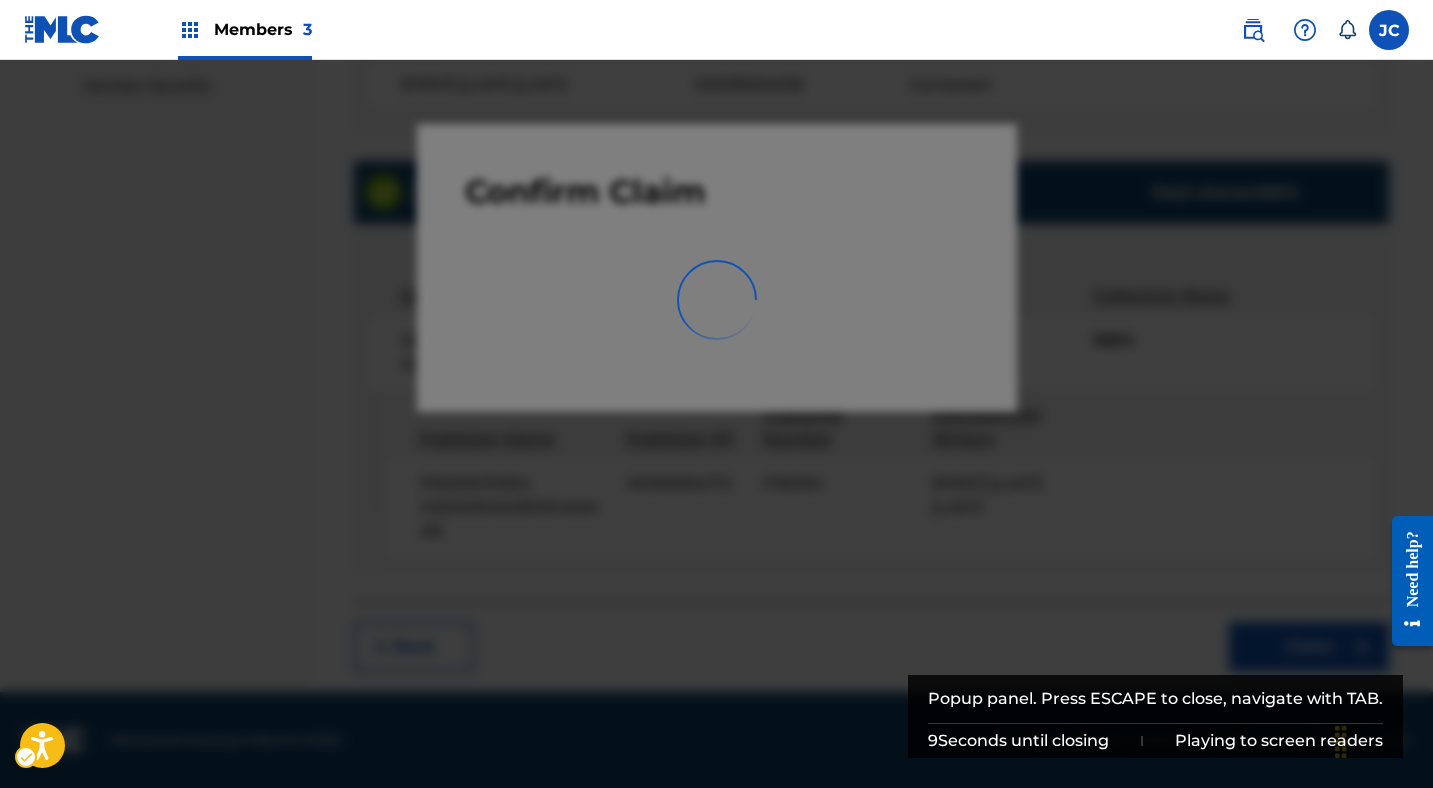 scroll, scrollTop: 91, scrollLeft: 0, axis: vertical 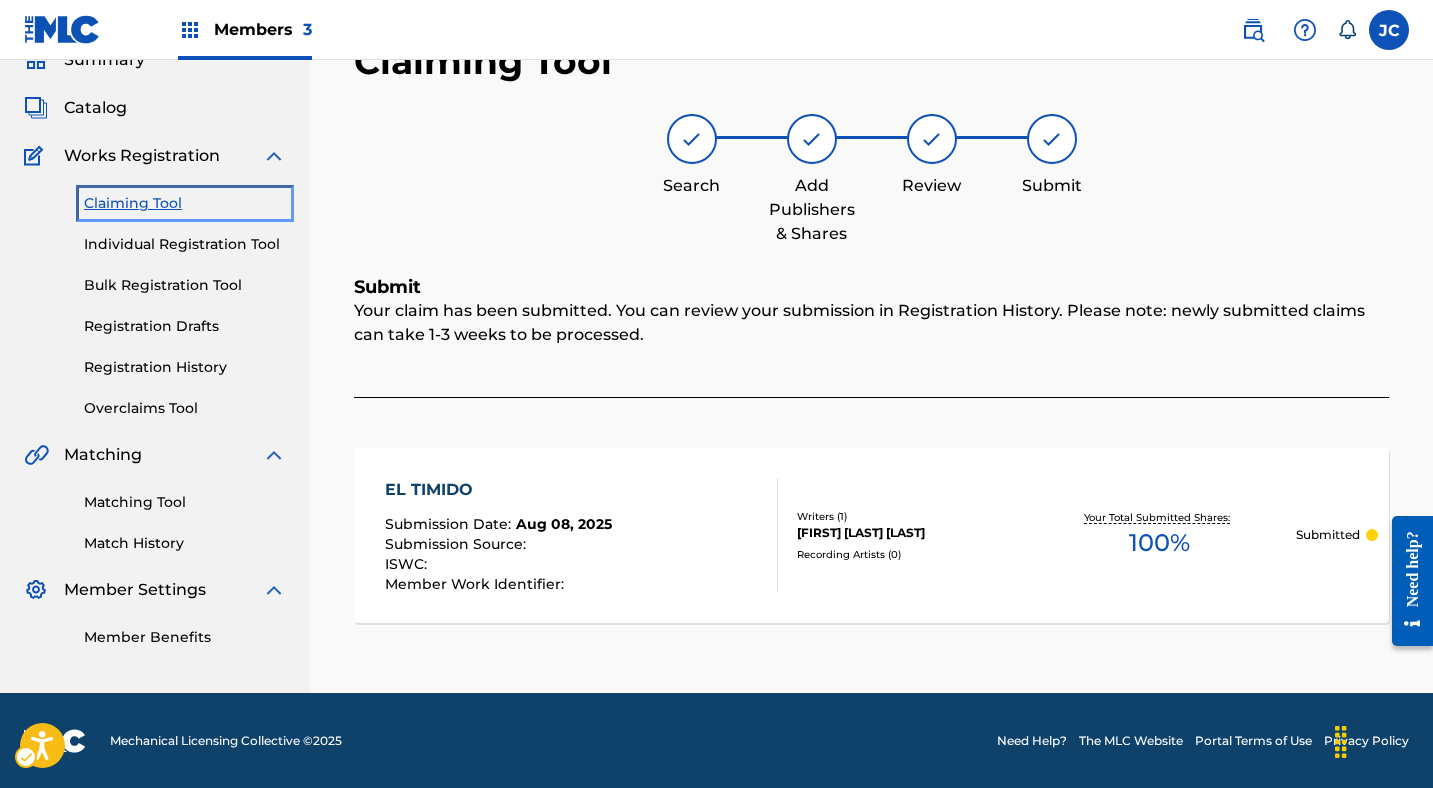 click on "Claiming Tool" at bounding box center [185, 203] 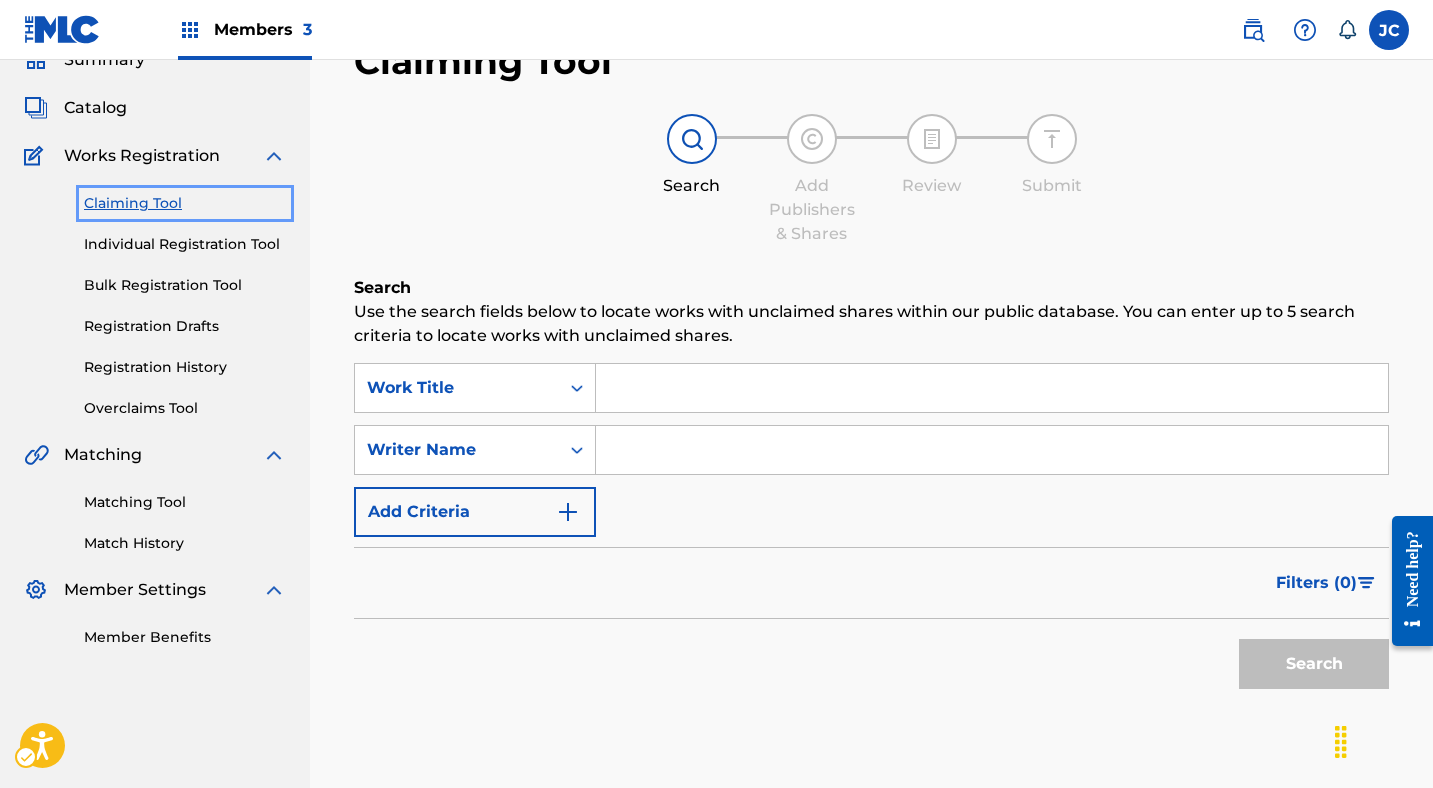 scroll, scrollTop: 0, scrollLeft: 0, axis: both 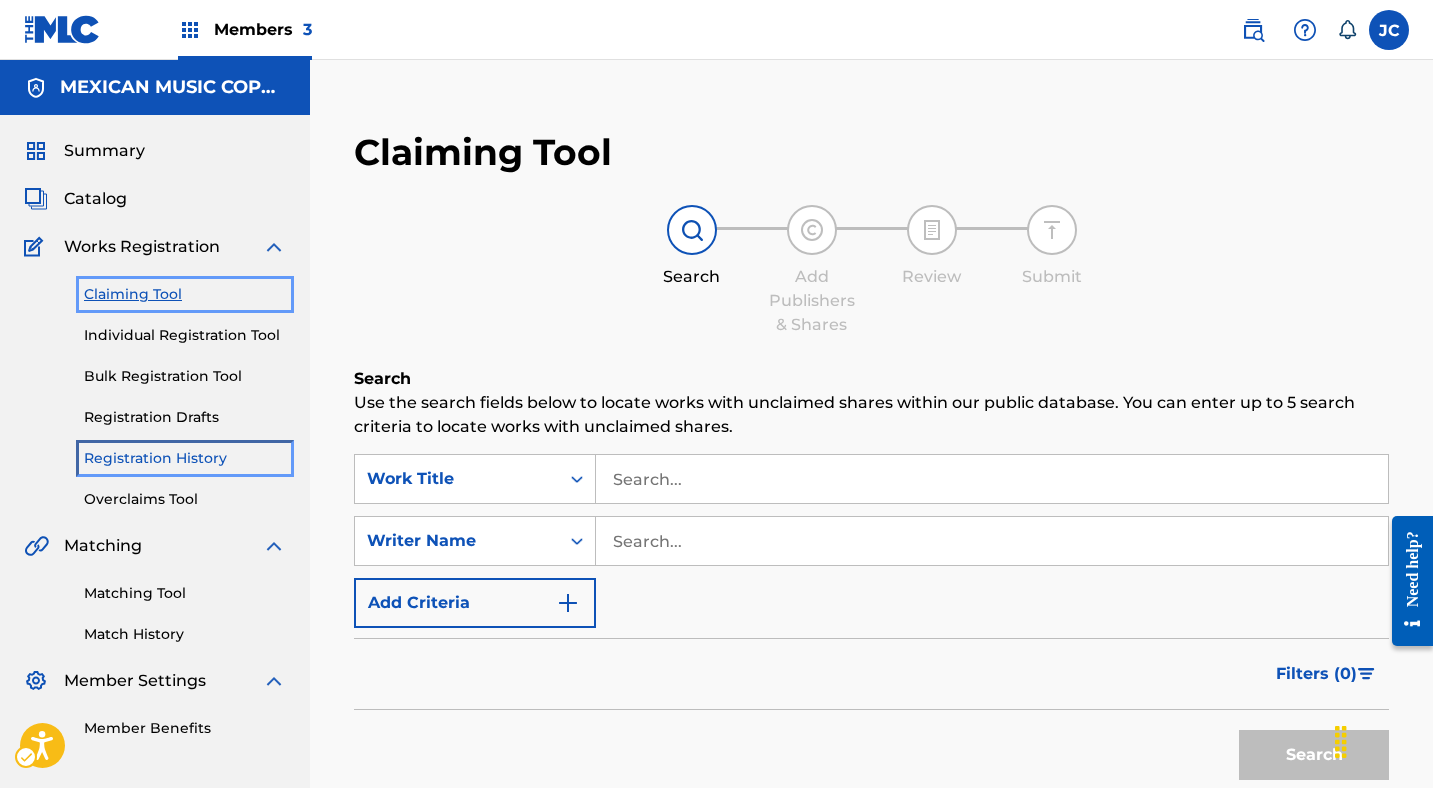 click on "Registration History" at bounding box center (185, 458) 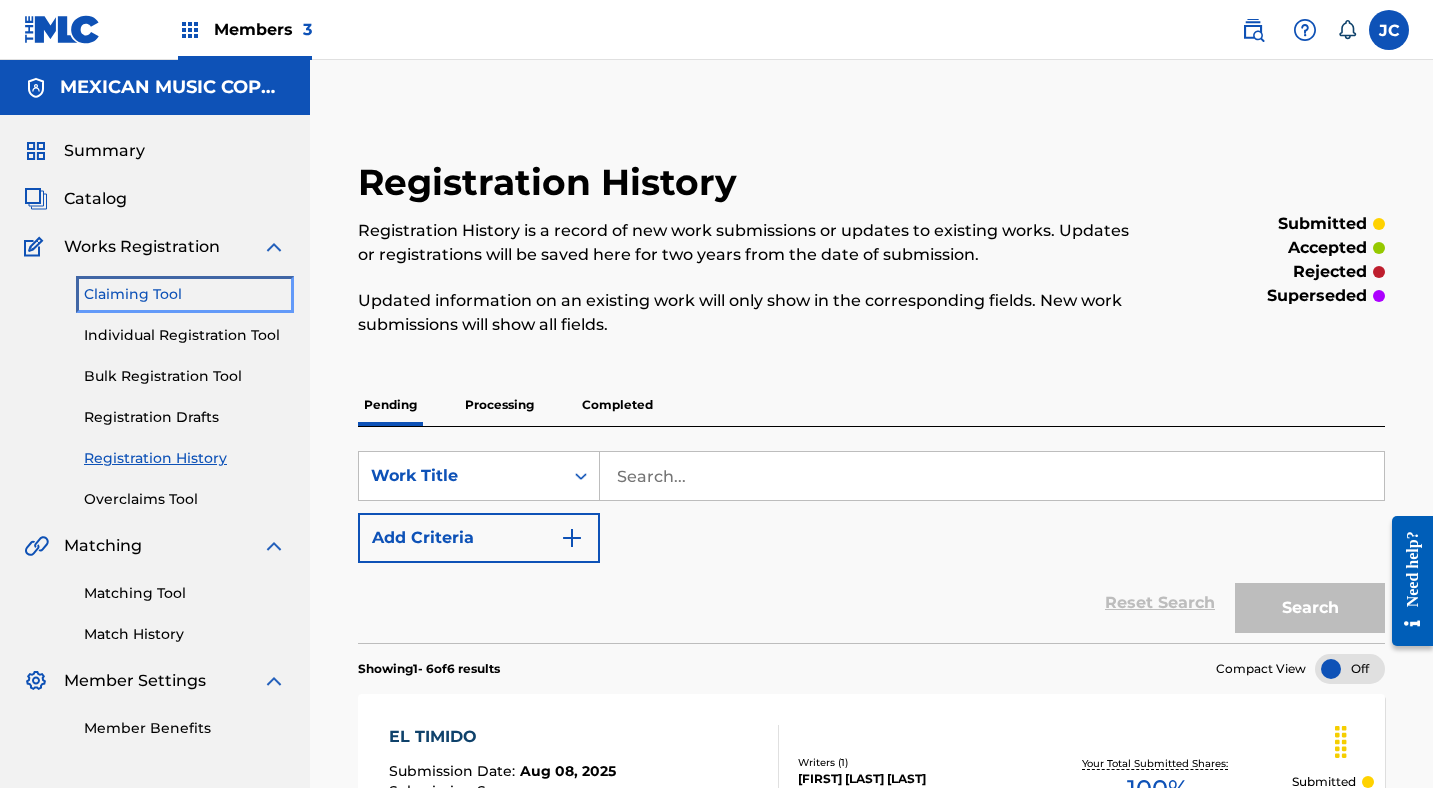 click on "Claiming Tool" at bounding box center [185, 294] 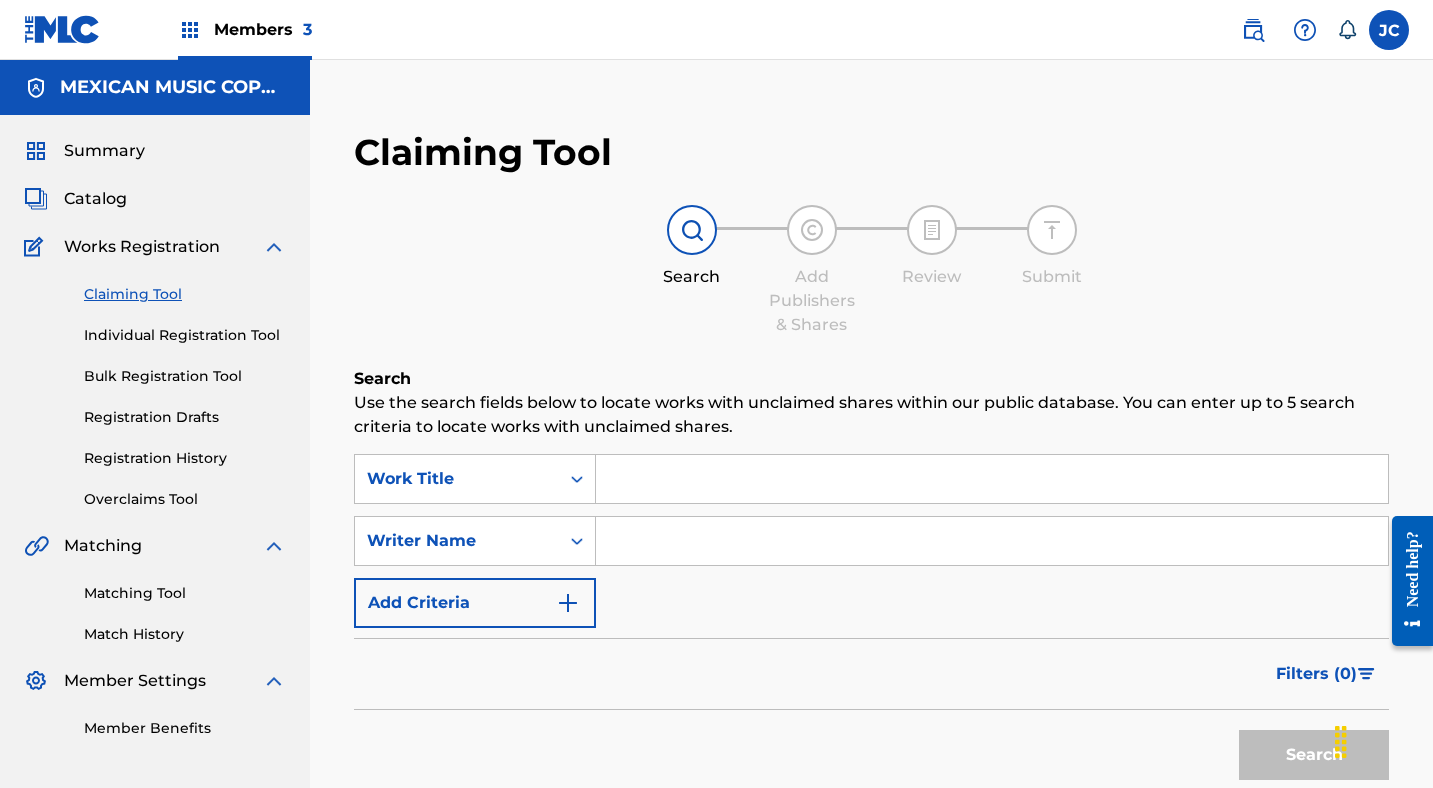 click on "SearchWithCriteriacafca9fe-5967-40dd-aa5a-732a7443a1e2 Work Title SearchWithCriteria017bb5a9-612c-4a56-96c7-2ab50fb6bf6e Writer Name Add Criteria" at bounding box center (871, 541) 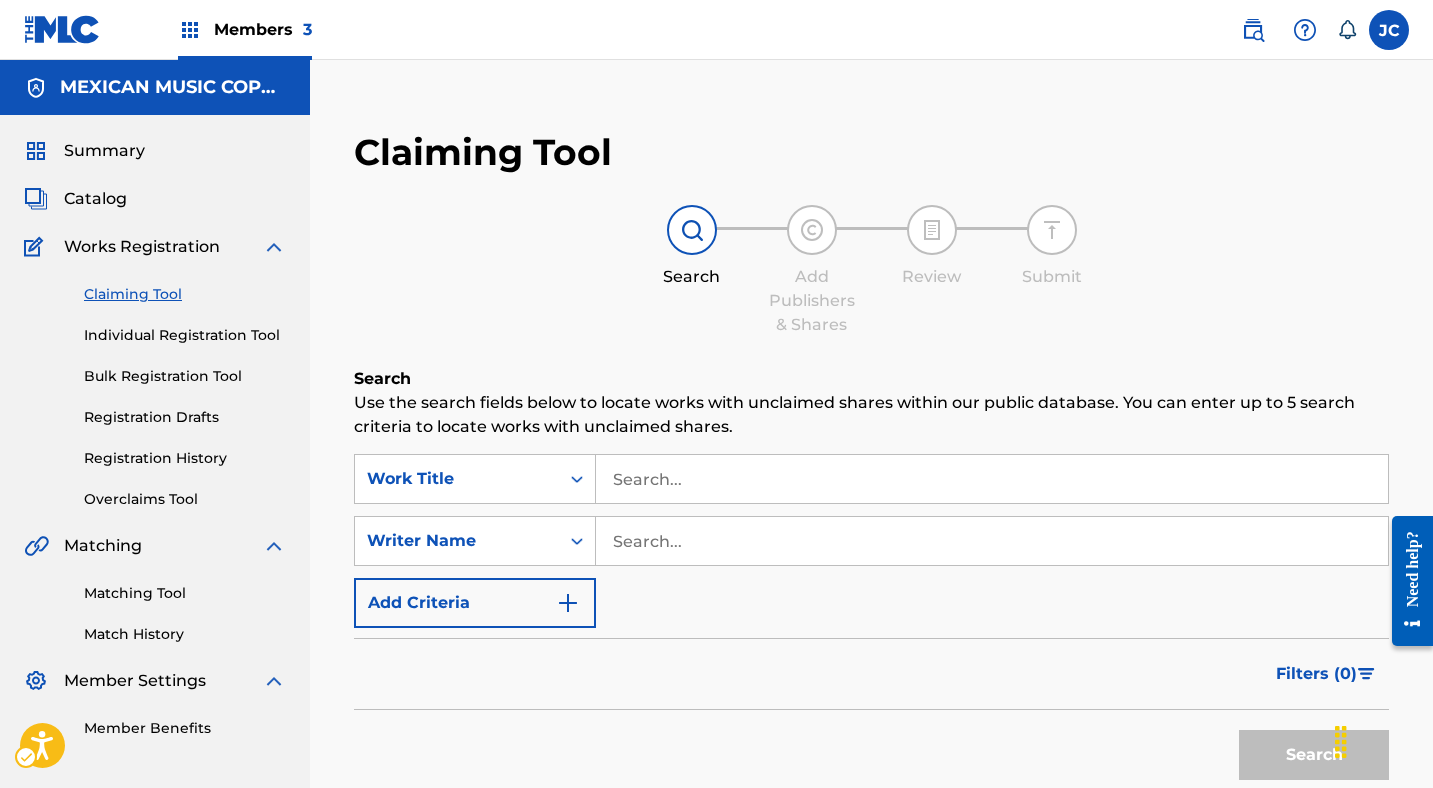 scroll, scrollTop: 104, scrollLeft: 0, axis: vertical 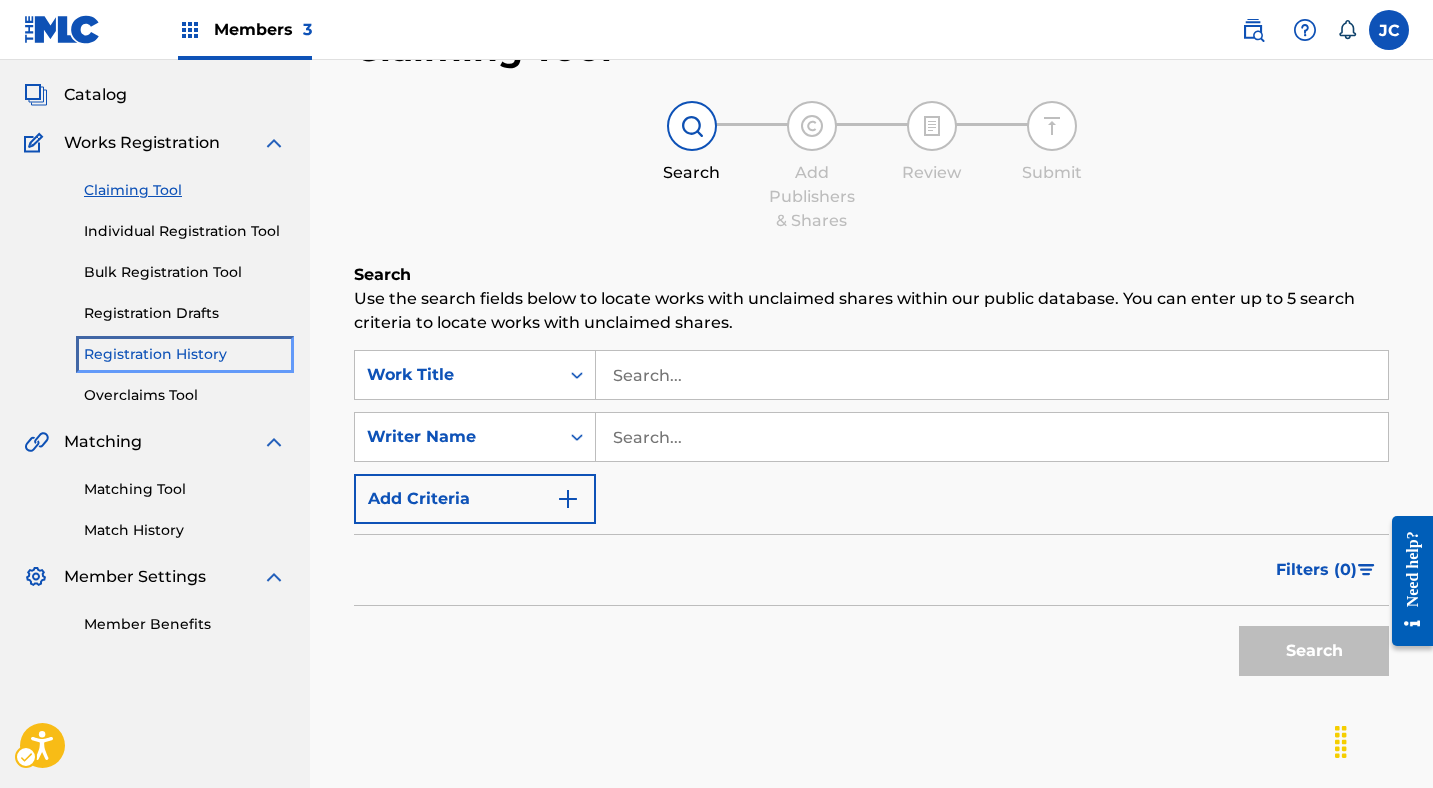 click on "Registration History" at bounding box center [185, 354] 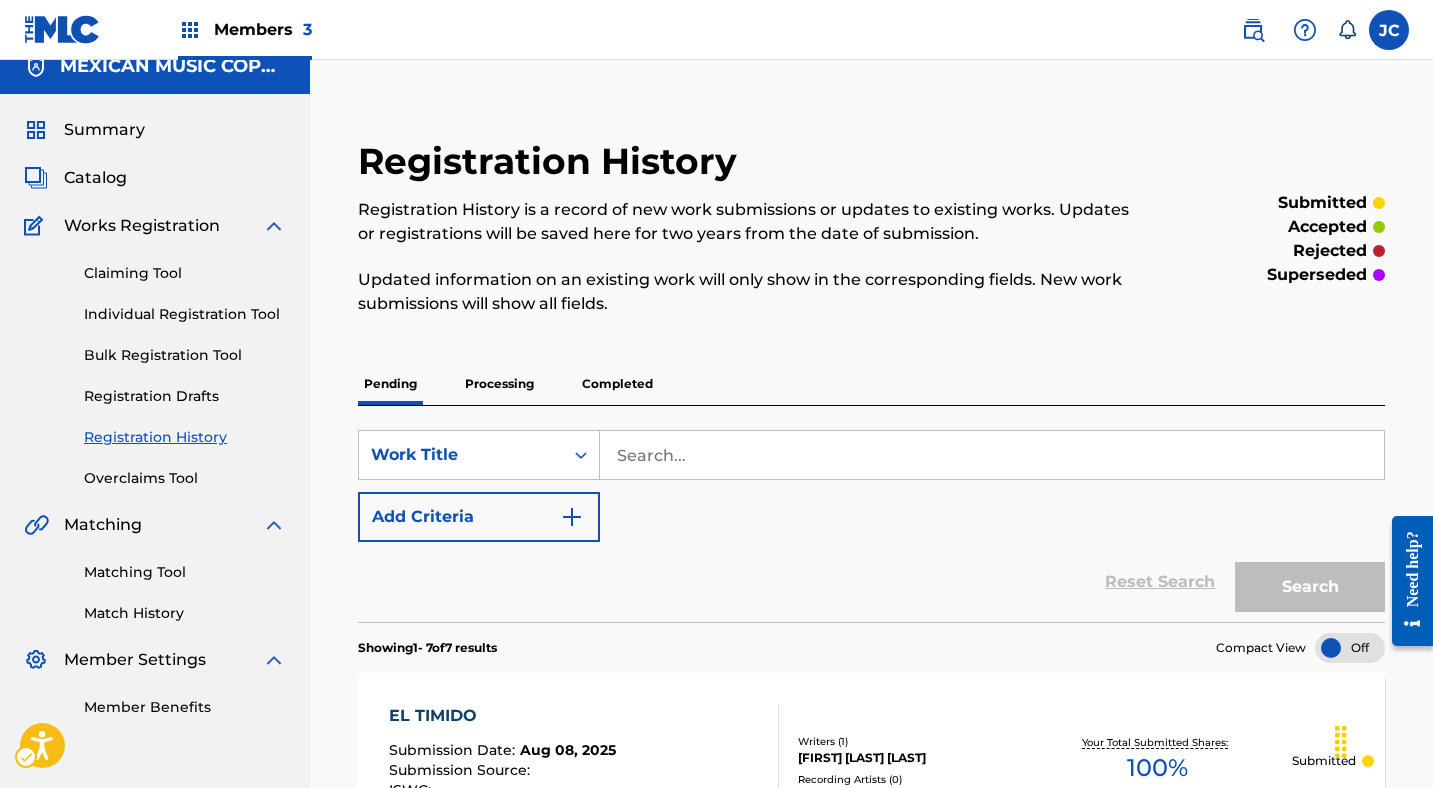 scroll, scrollTop: 608, scrollLeft: 0, axis: vertical 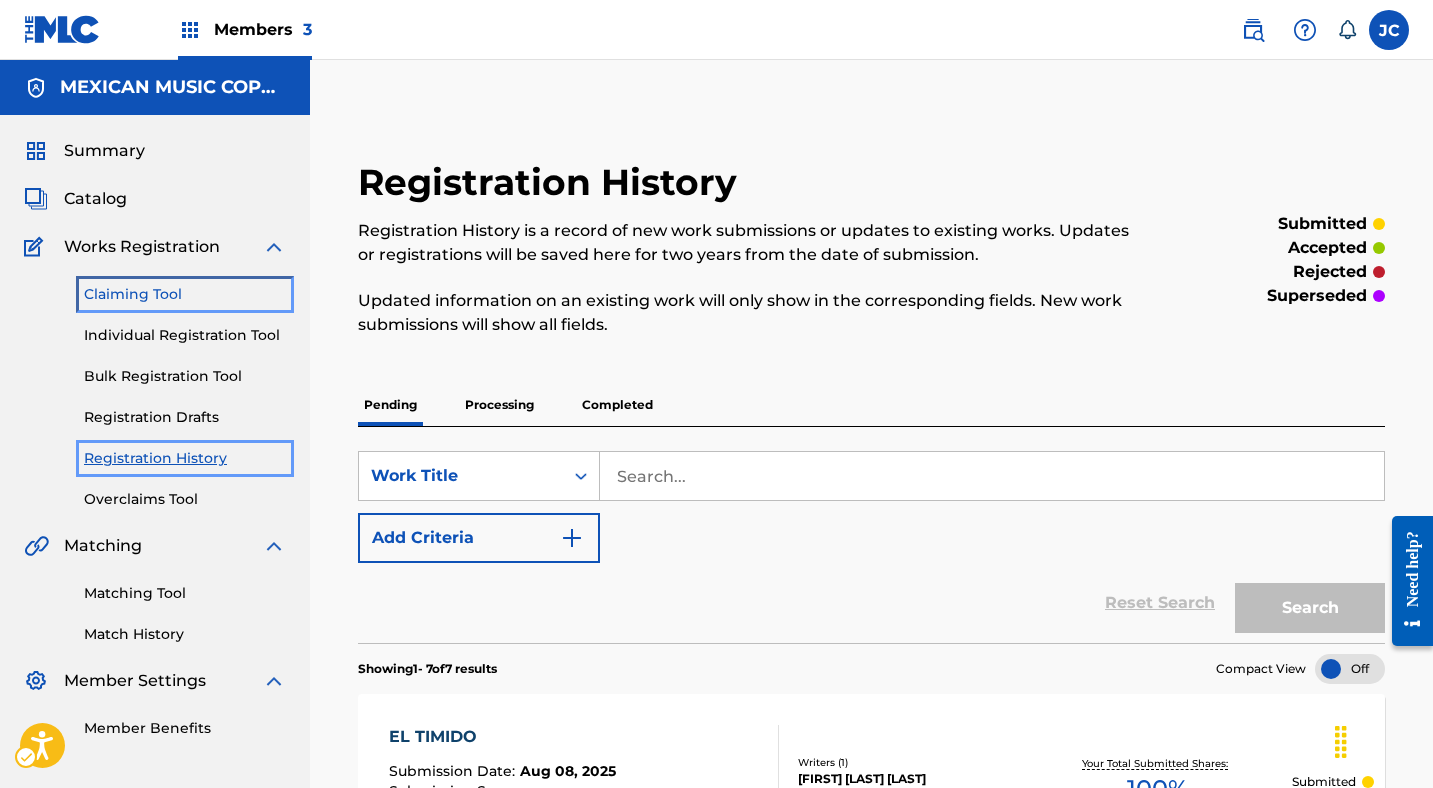 click on "Claiming Tool" at bounding box center (185, 294) 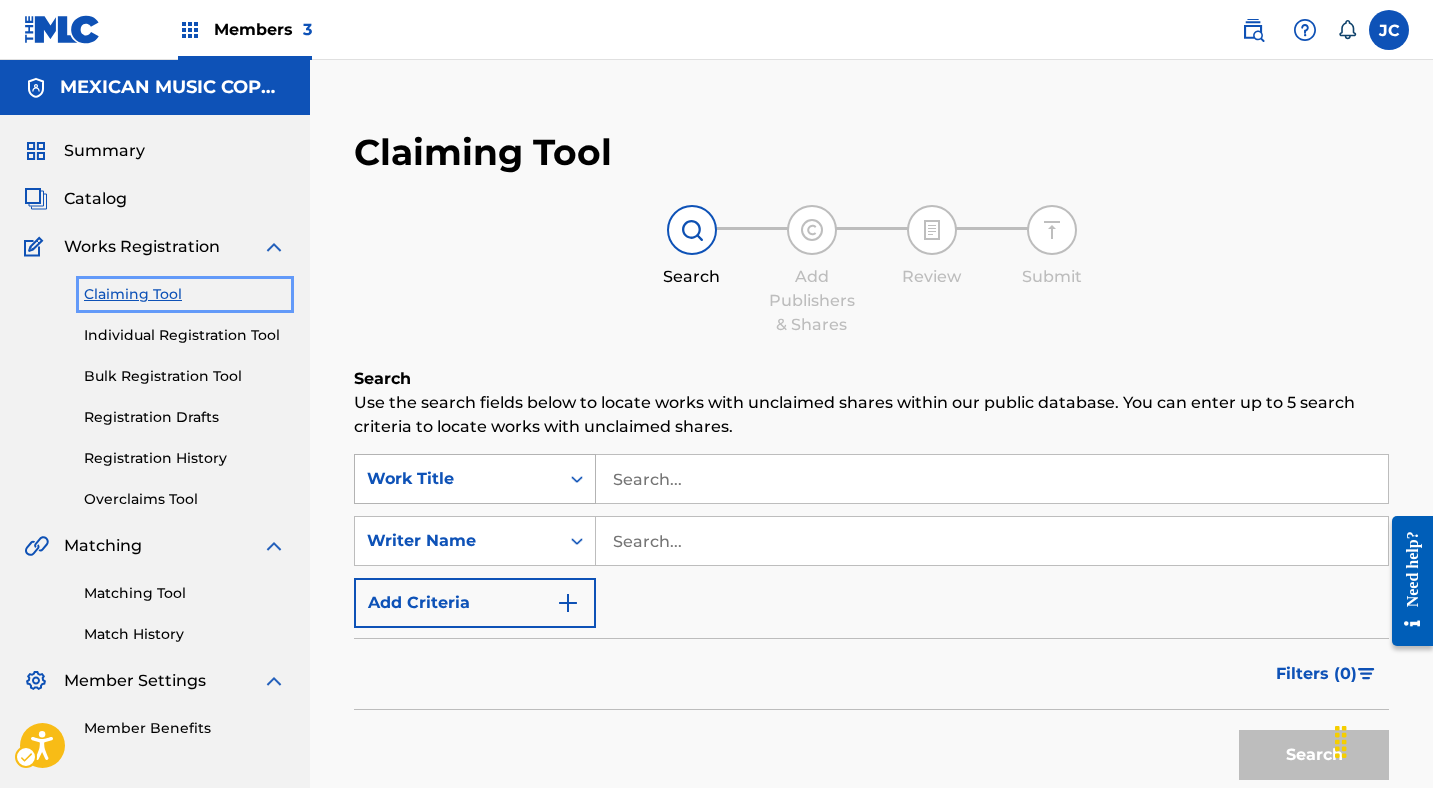 click on "Work Title" at bounding box center (457, 479) 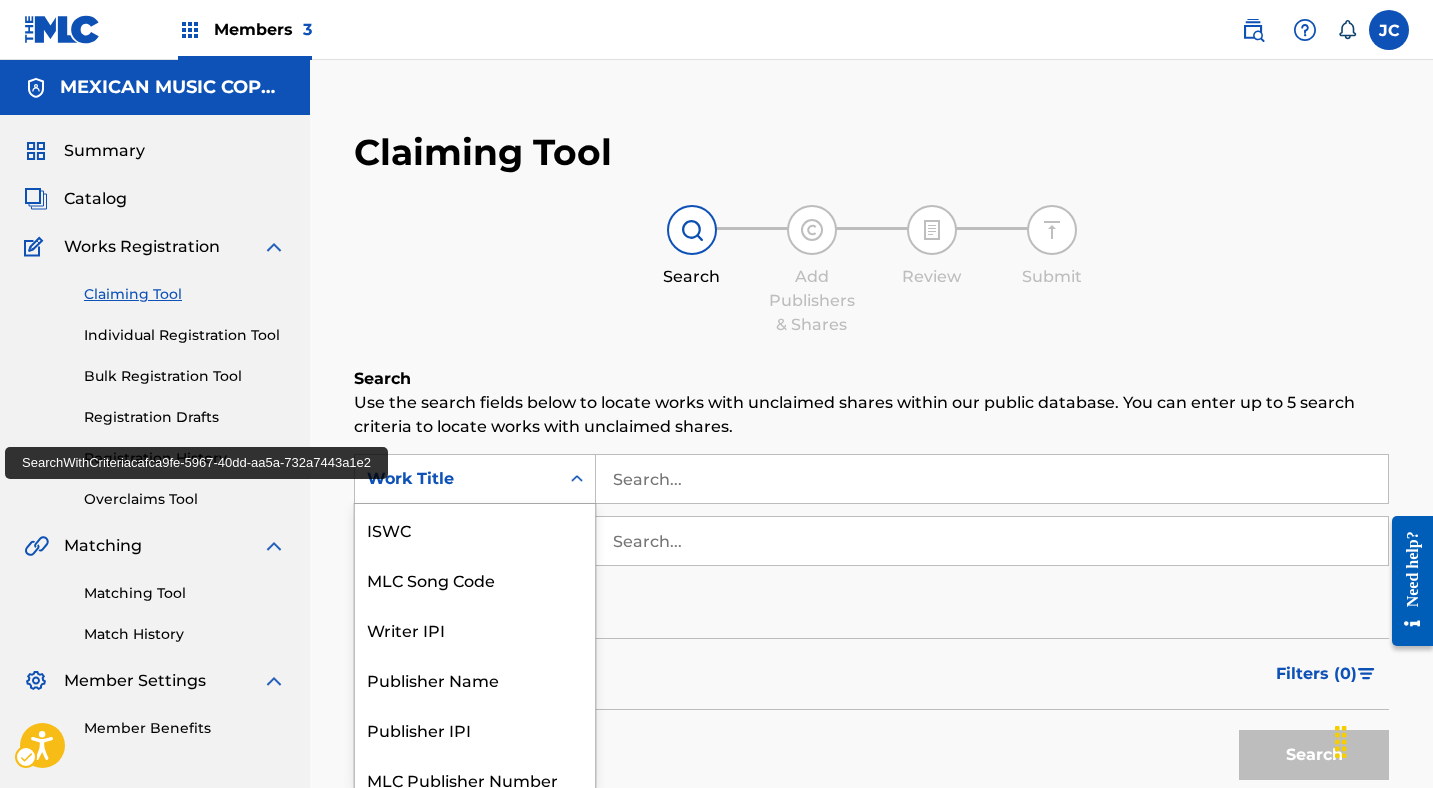 scroll, scrollTop: 17, scrollLeft: 0, axis: vertical 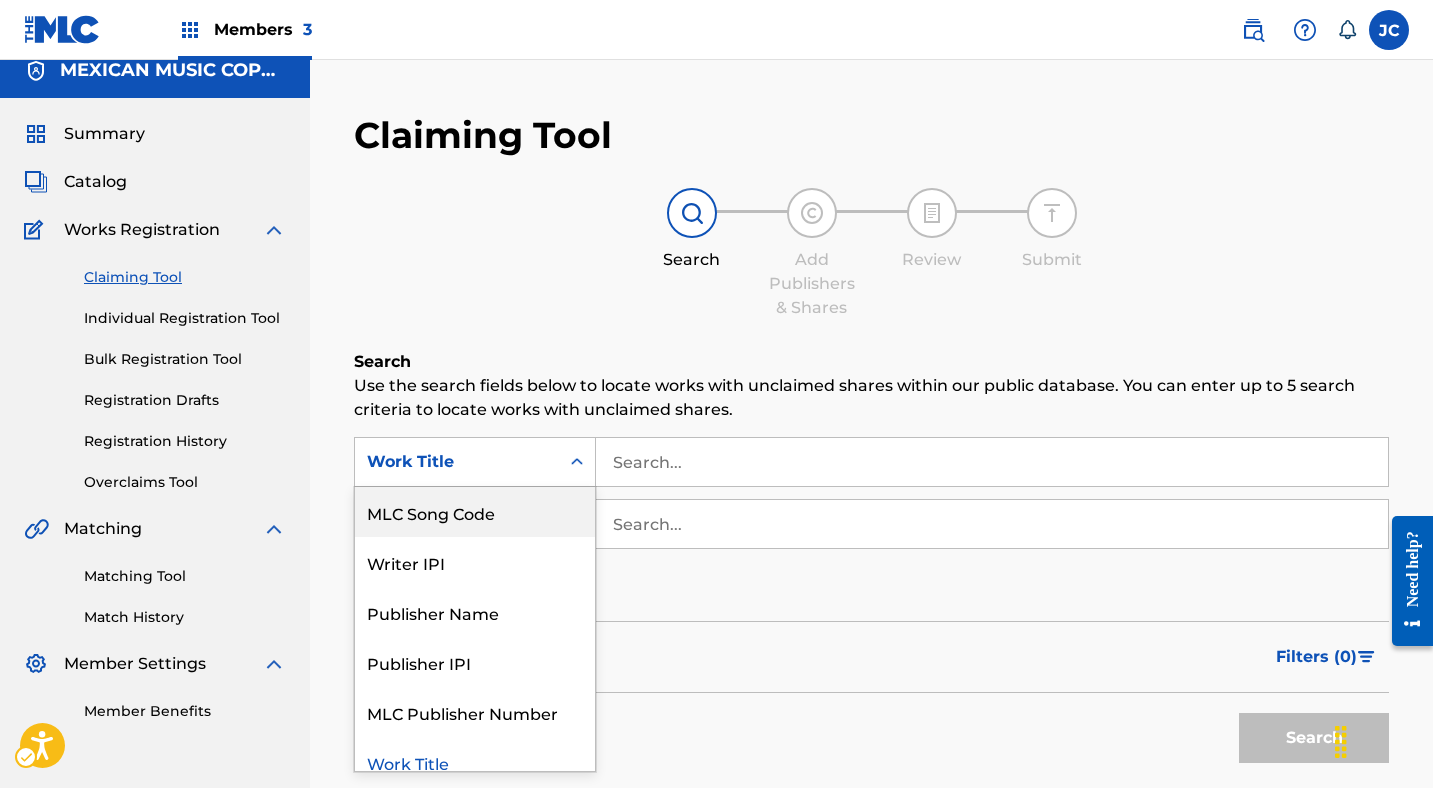 click on "MLC Song Code" at bounding box center (475, 512) 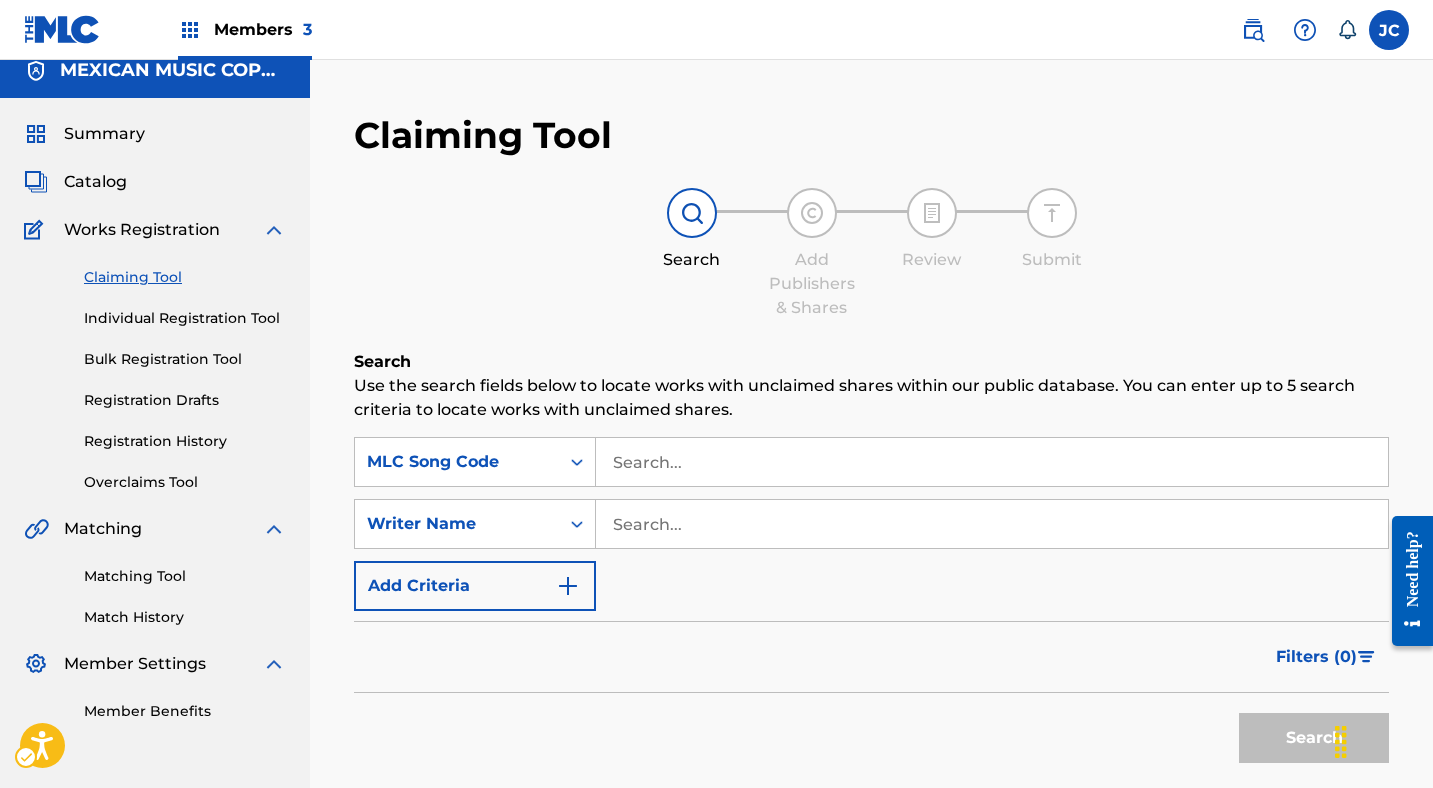 click on "Search Use the search fields below to locate works with unclaimed shares within our public database. You can enter up
to 5 search criteria to locate works with unclaimed shares. SearchWithCriteriacf242f0b-98b1-4ed3-b717-5e5ffe579a92 MLC Song Code SearchWithCriteria017bb5a9-612c-4a56-96c7-2ab50fb6bf6e Writer Name  | Submit  | Submit Add Criteria Filter Claim Search Filters Include works claimed by my Member   Remove Filters Apply Filters Filters ( 0 ) Search" at bounding box center [871, 611] 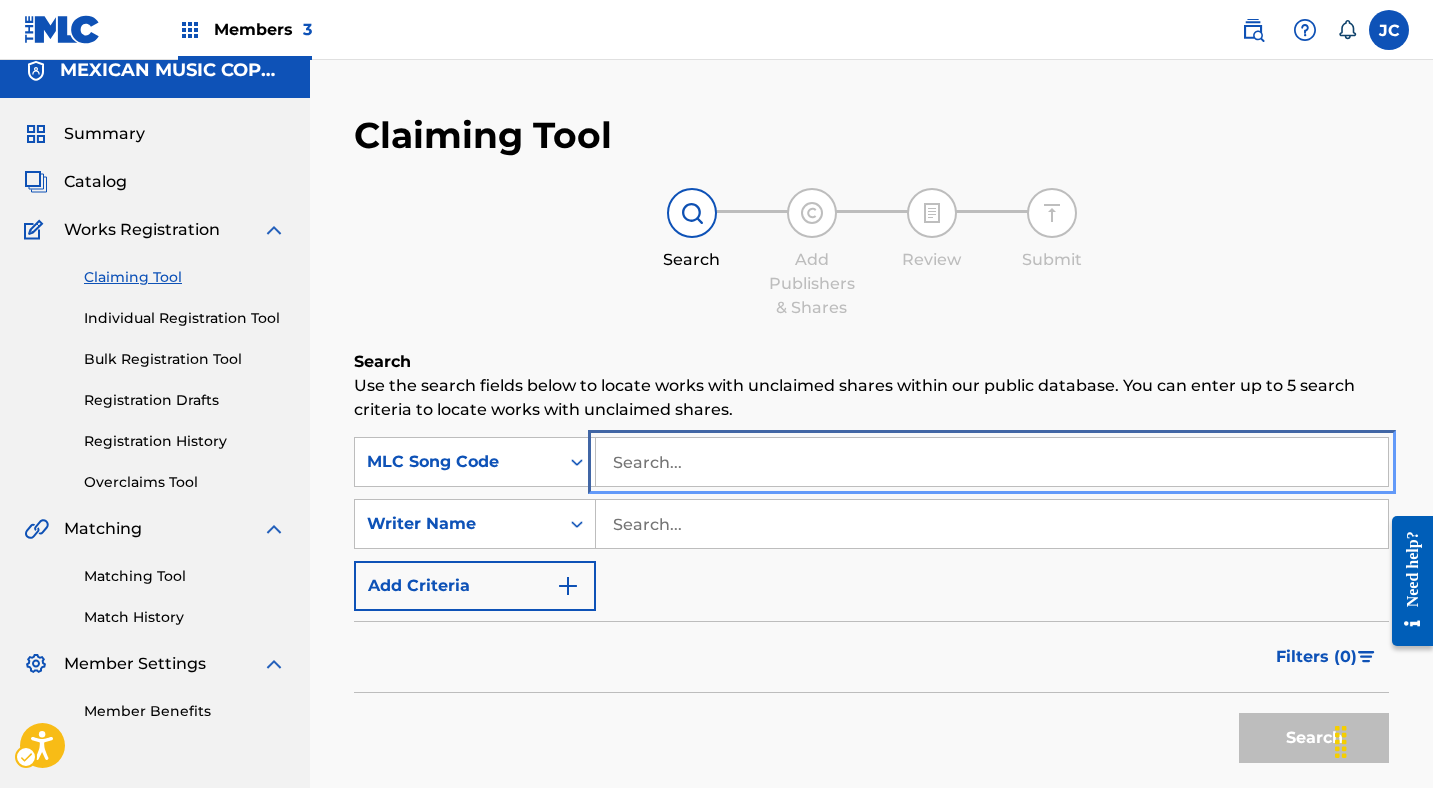 click at bounding box center (992, 462) 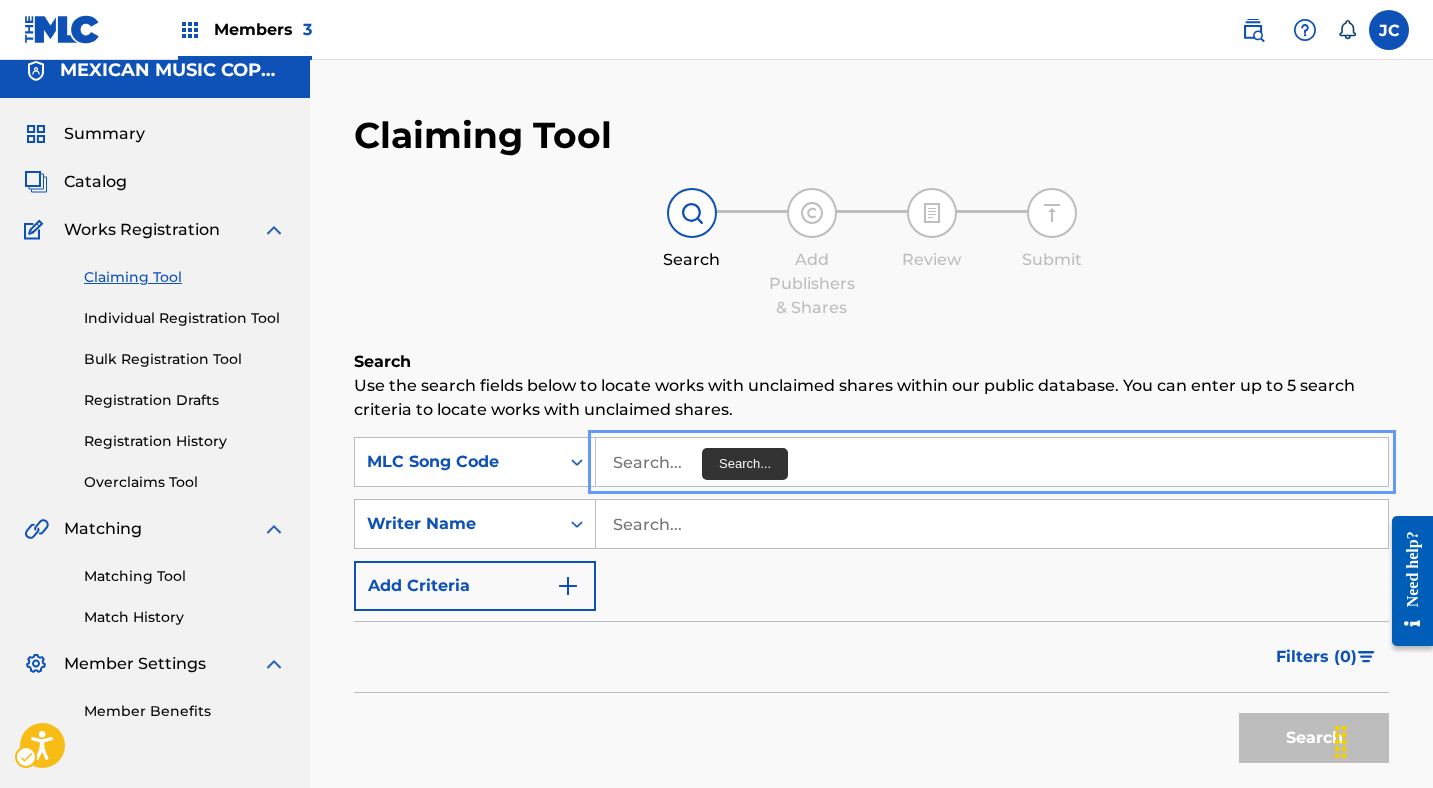 paste on "M6472G" 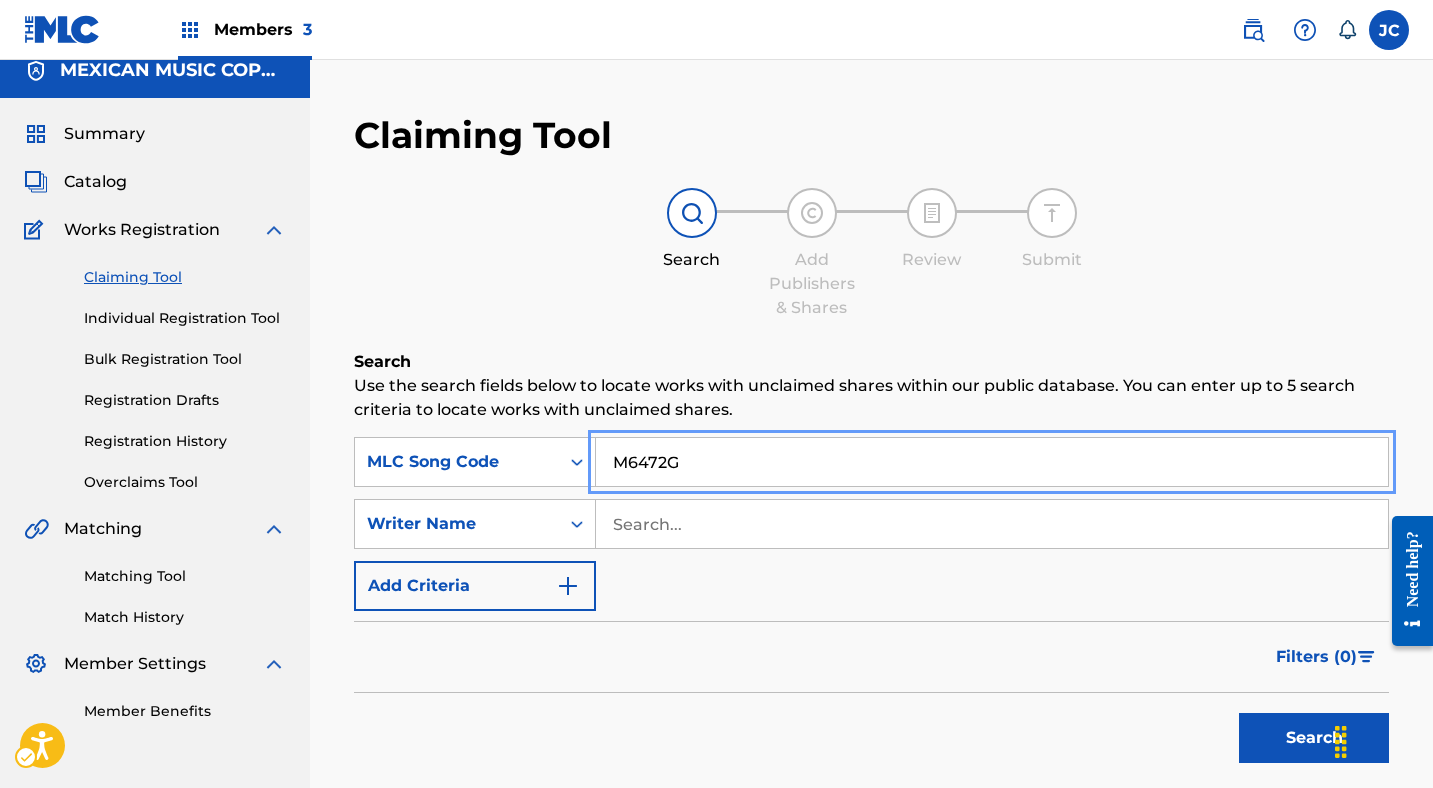 type on "M6472G" 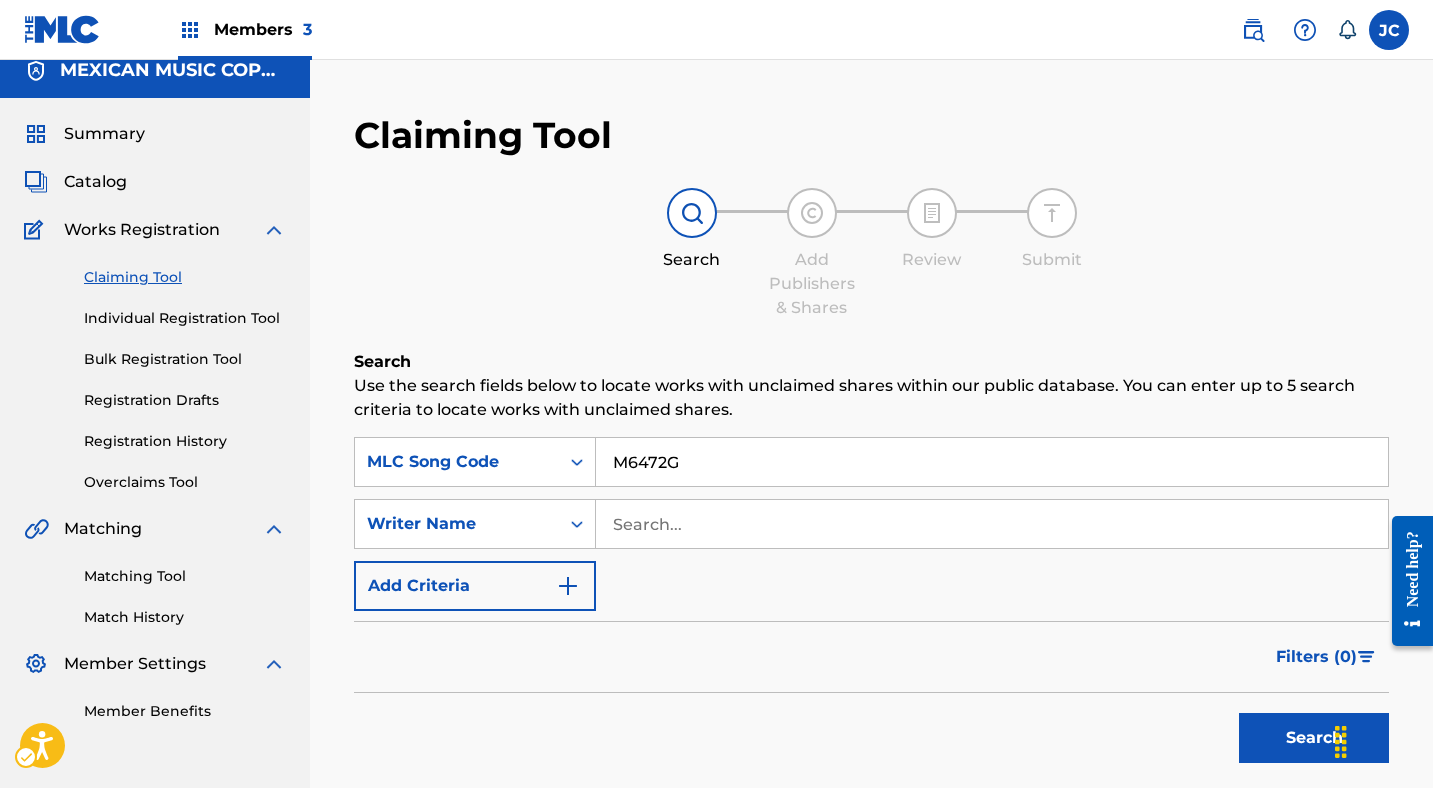 scroll, scrollTop: 218, scrollLeft: 0, axis: vertical 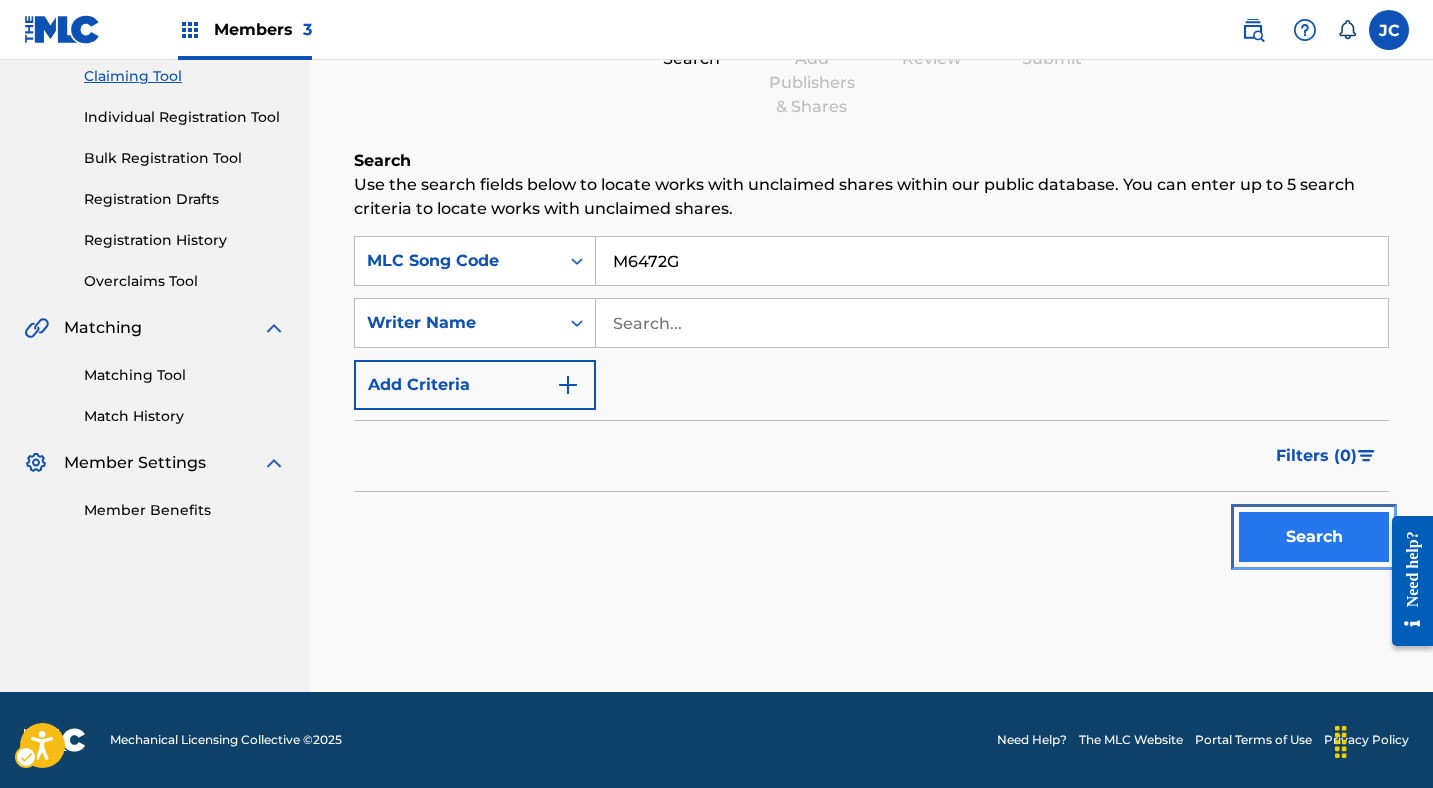 click on "Search" at bounding box center (1314, 537) 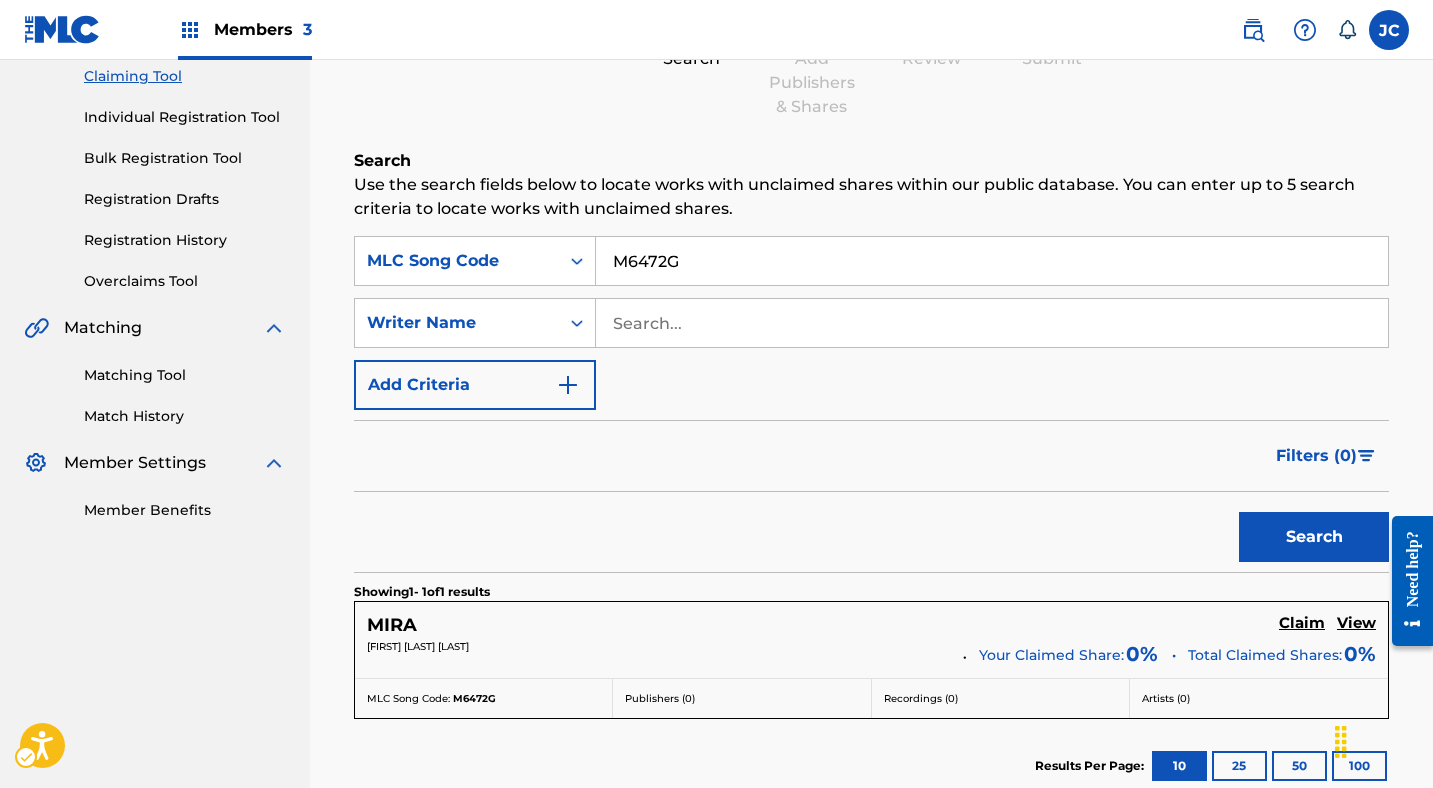 click on "Search" at bounding box center [871, 532] 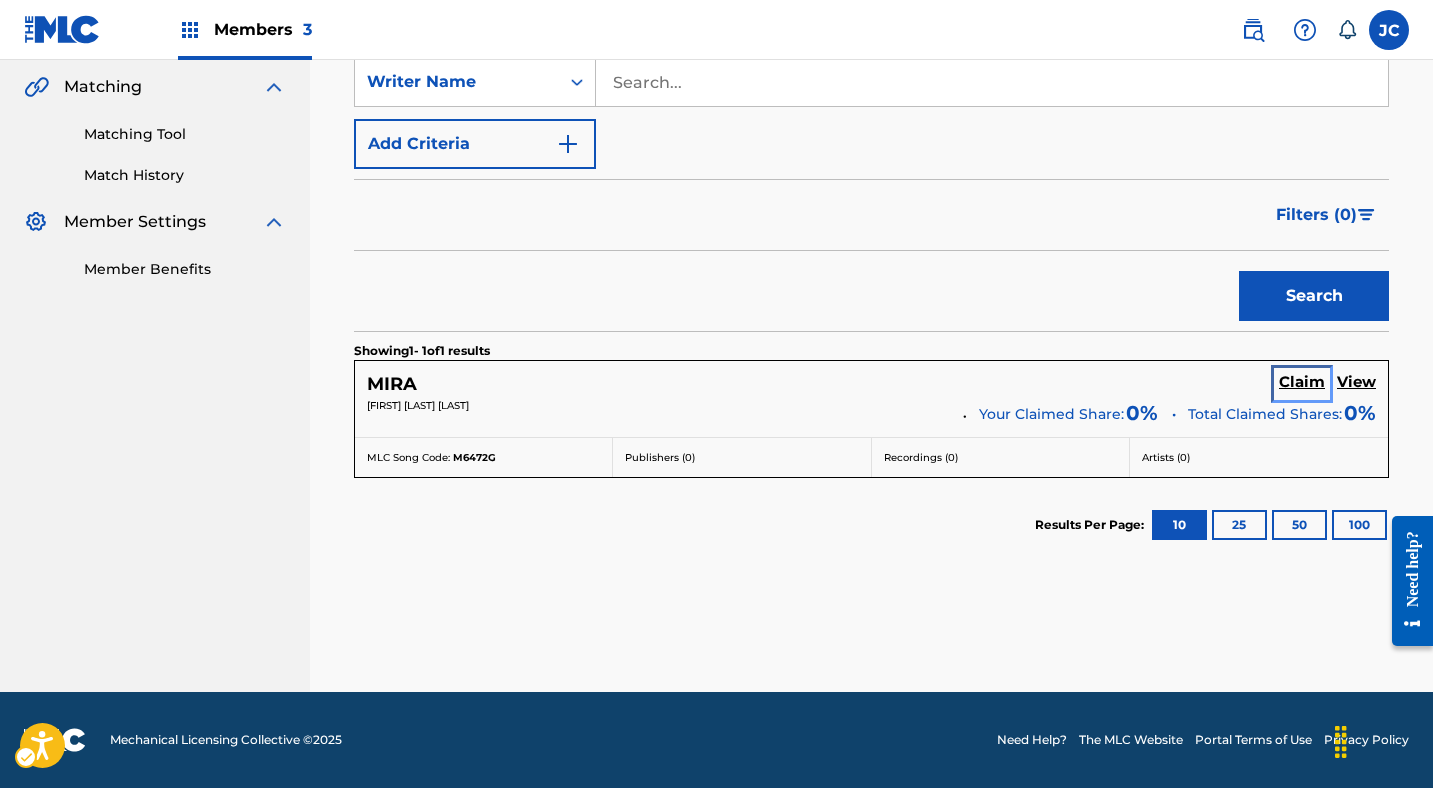 click on "Claim" at bounding box center (1302, 382) 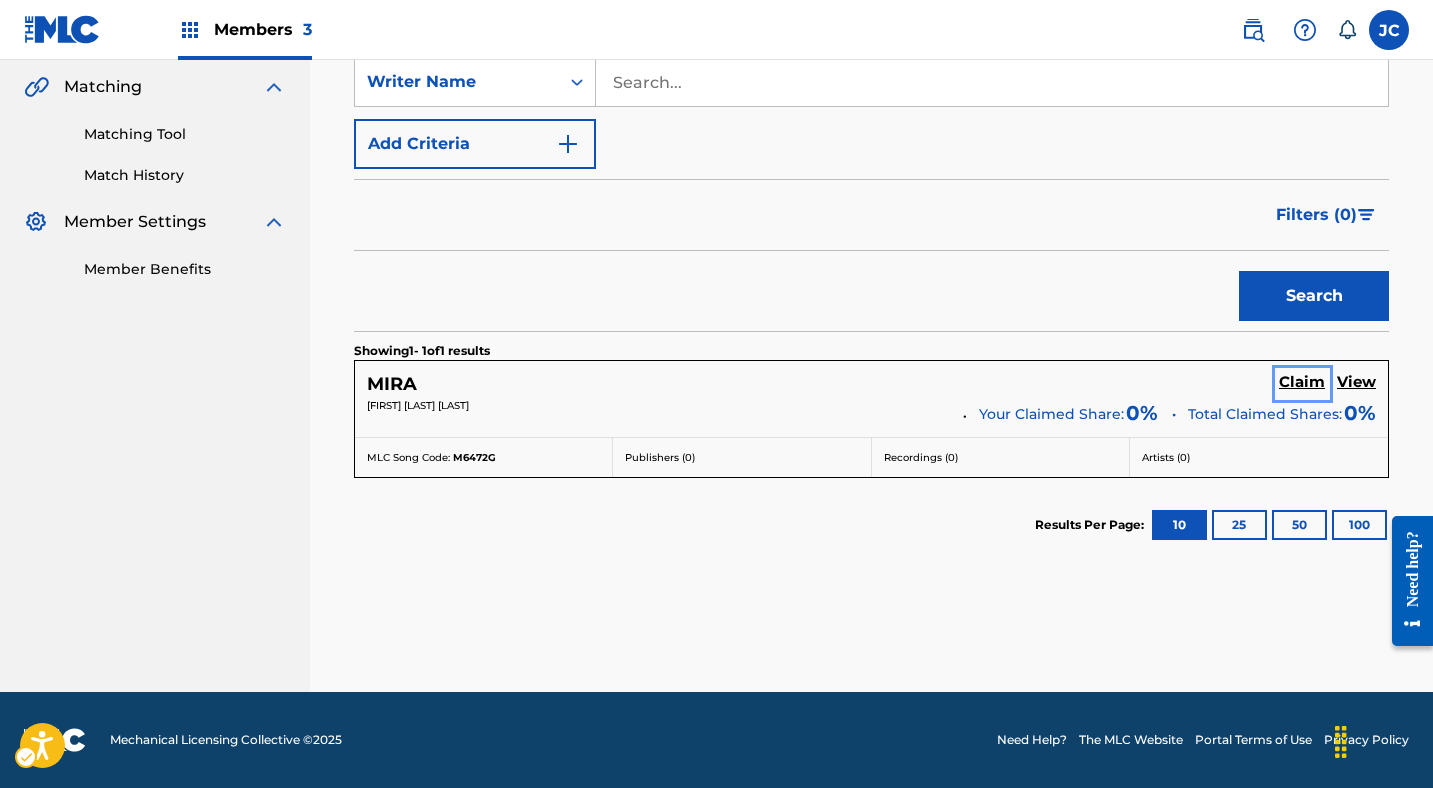 scroll, scrollTop: 421, scrollLeft: 0, axis: vertical 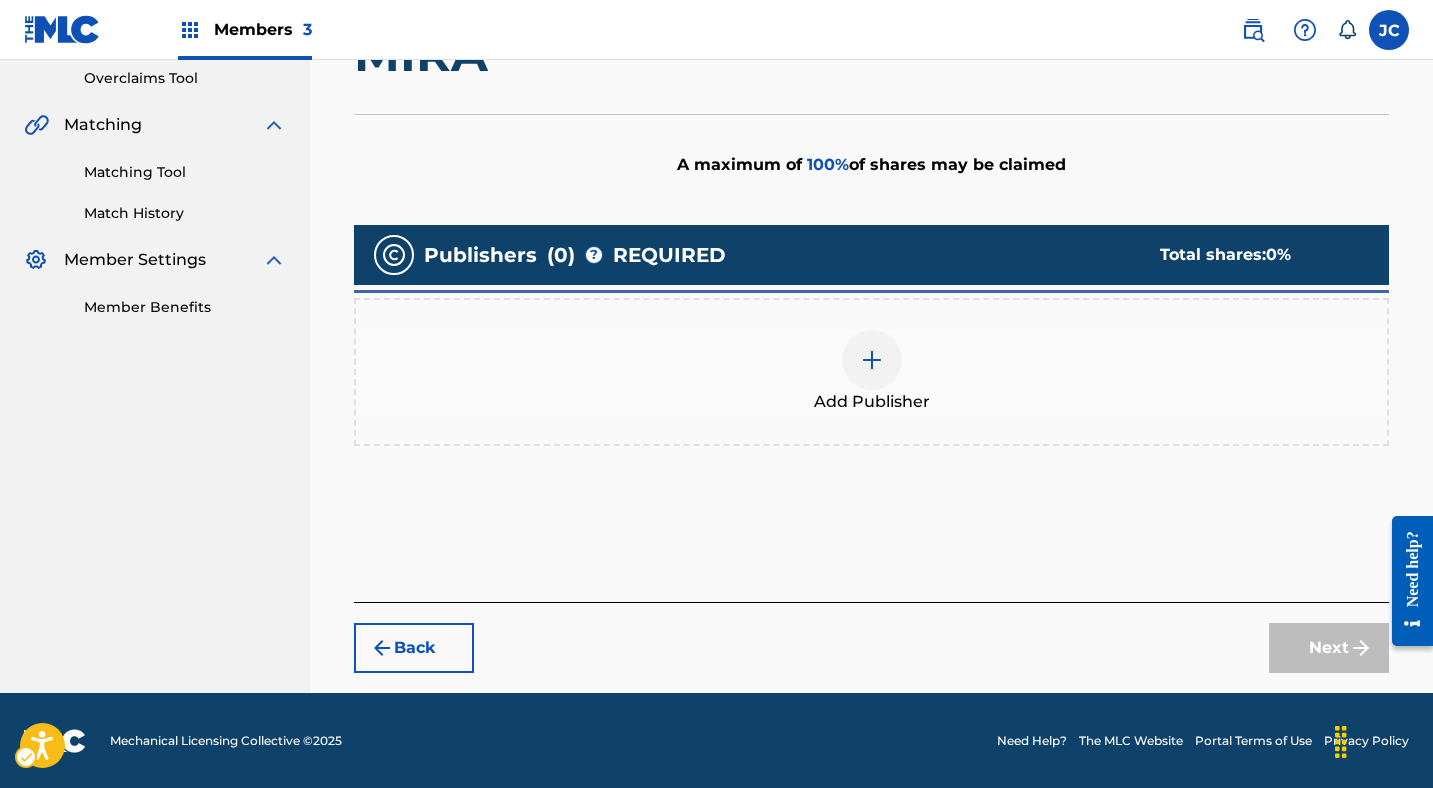 click at bounding box center [872, 360] 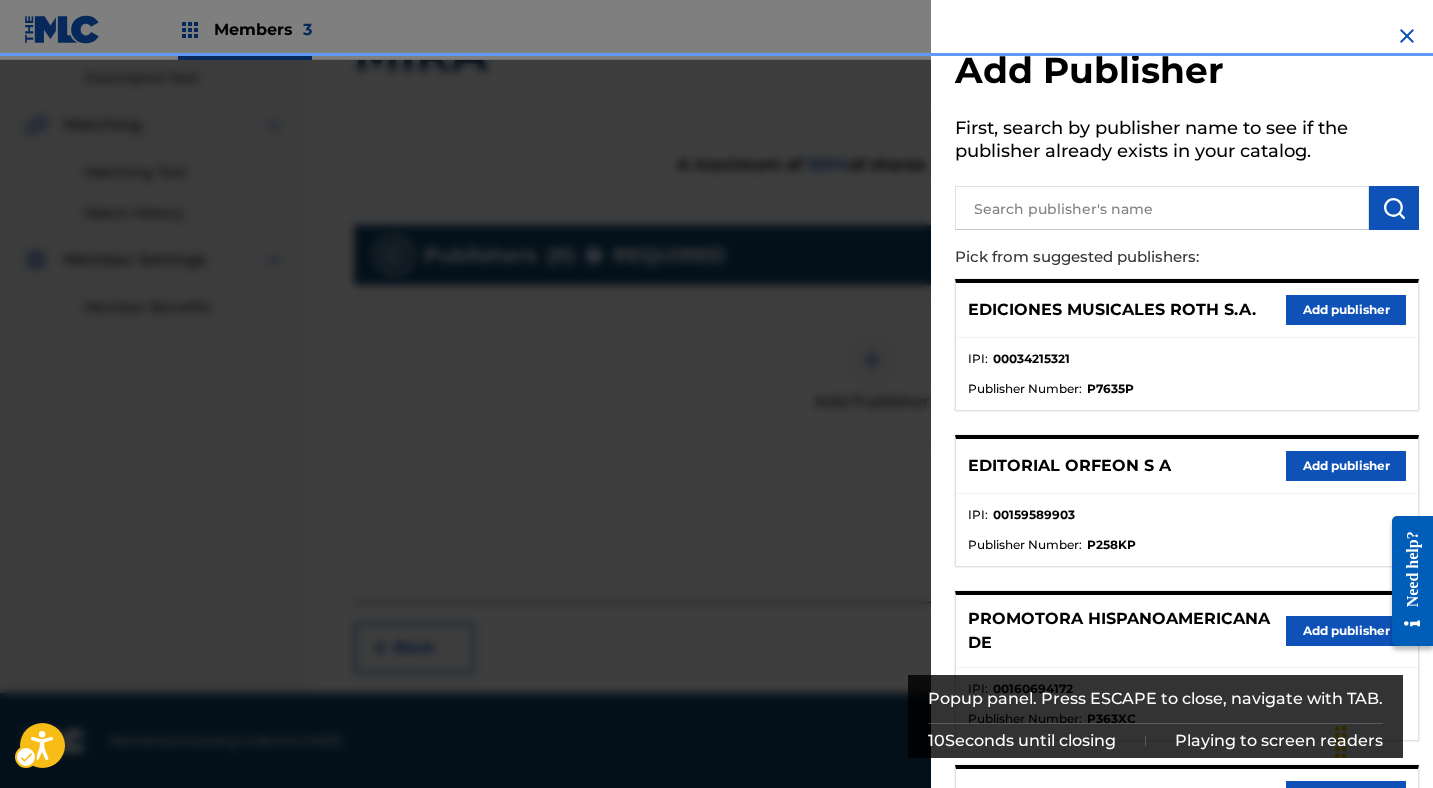 scroll, scrollTop: 377, scrollLeft: 0, axis: vertical 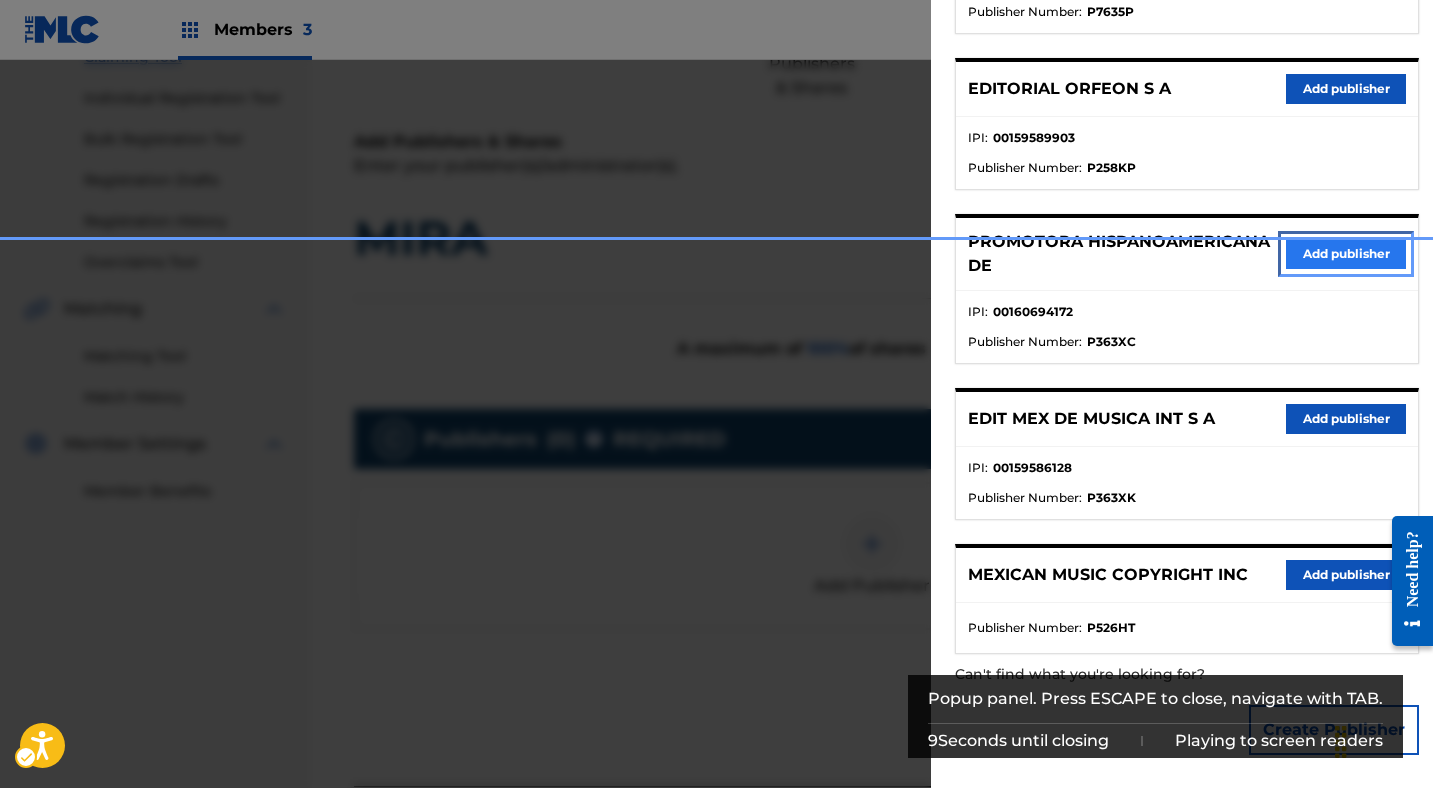 click on "Add publisher" at bounding box center [1346, 254] 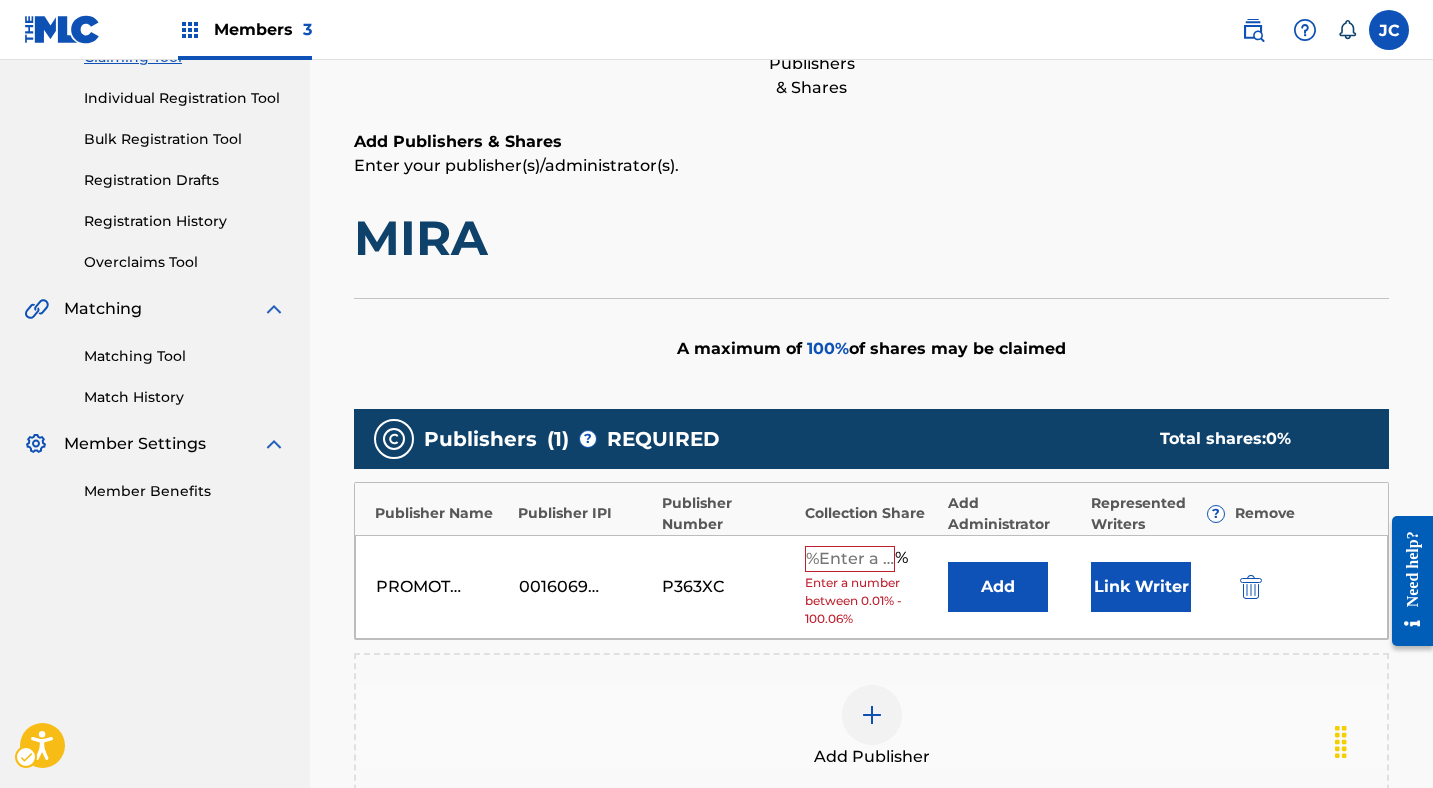 scroll, scrollTop: 413, scrollLeft: 0, axis: vertical 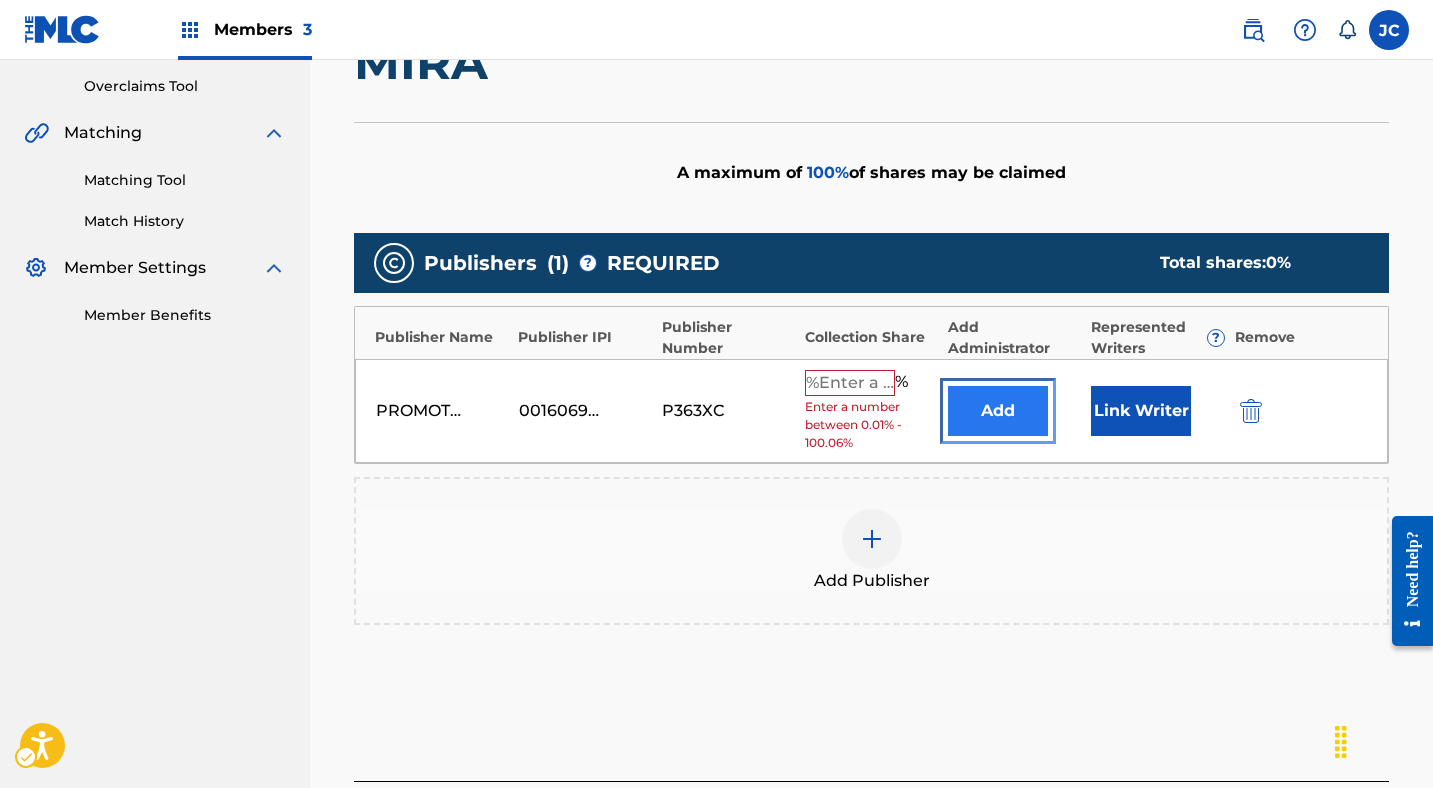 click on "Add" at bounding box center (998, 411) 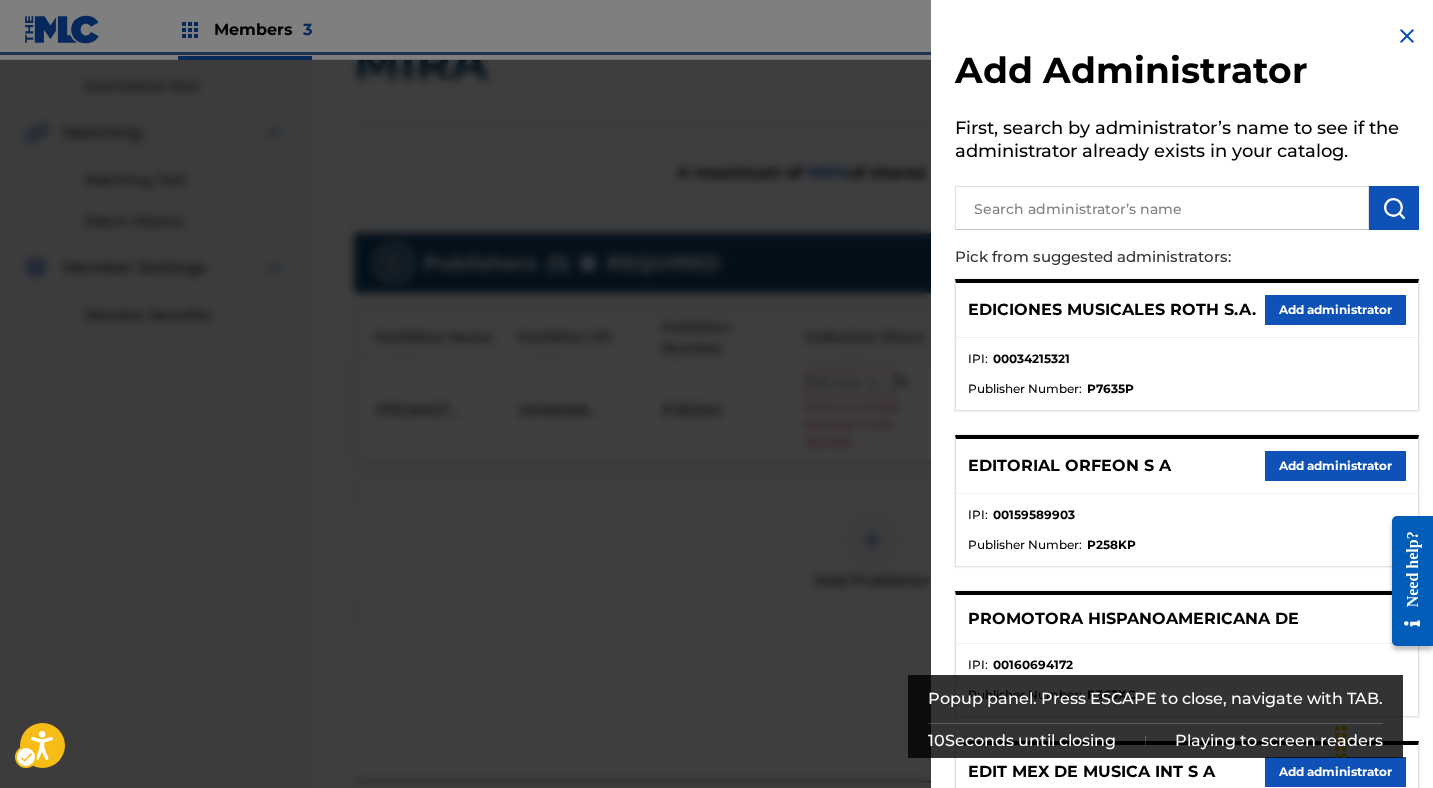 scroll, scrollTop: 172, scrollLeft: 0, axis: vertical 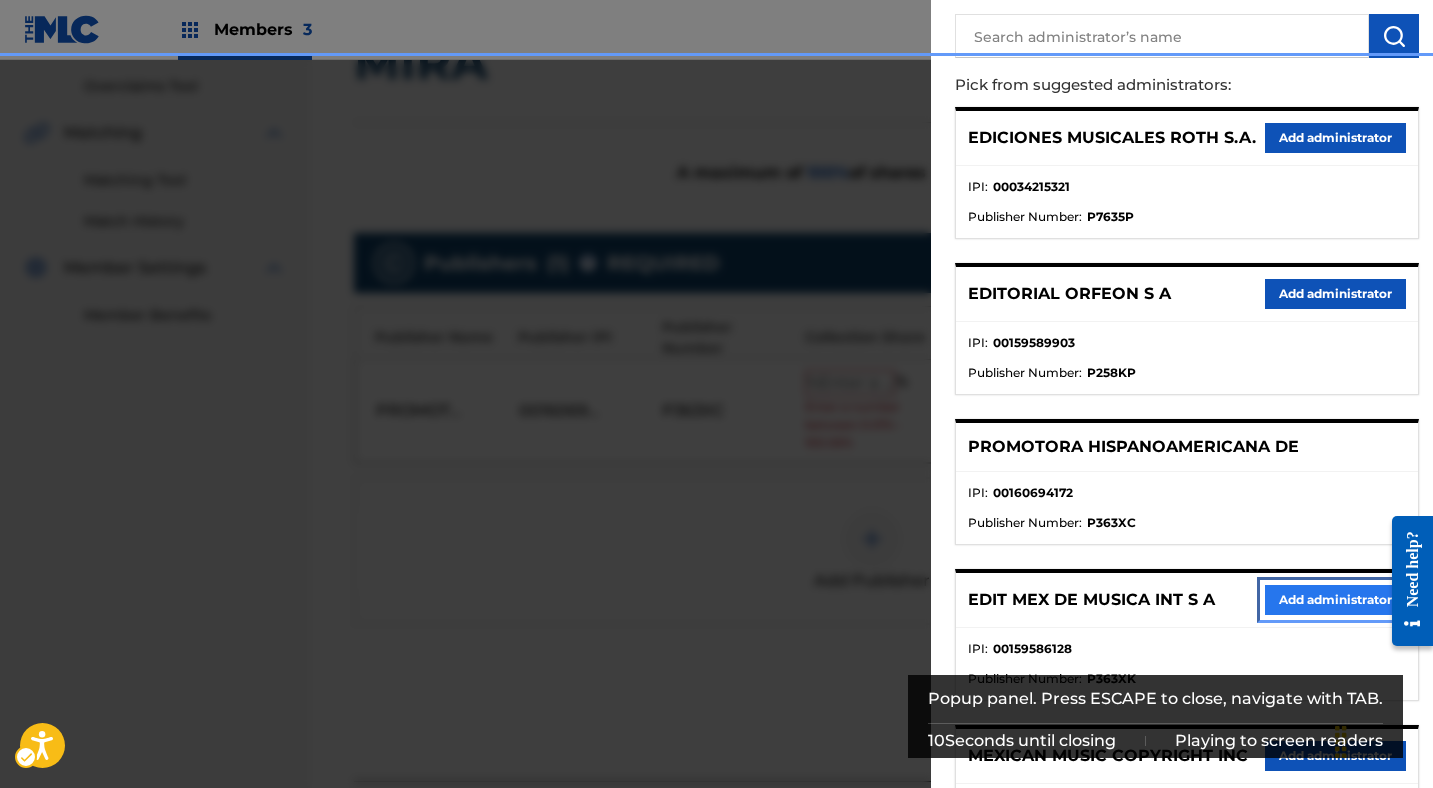 click on "Add administrator" at bounding box center (1335, 600) 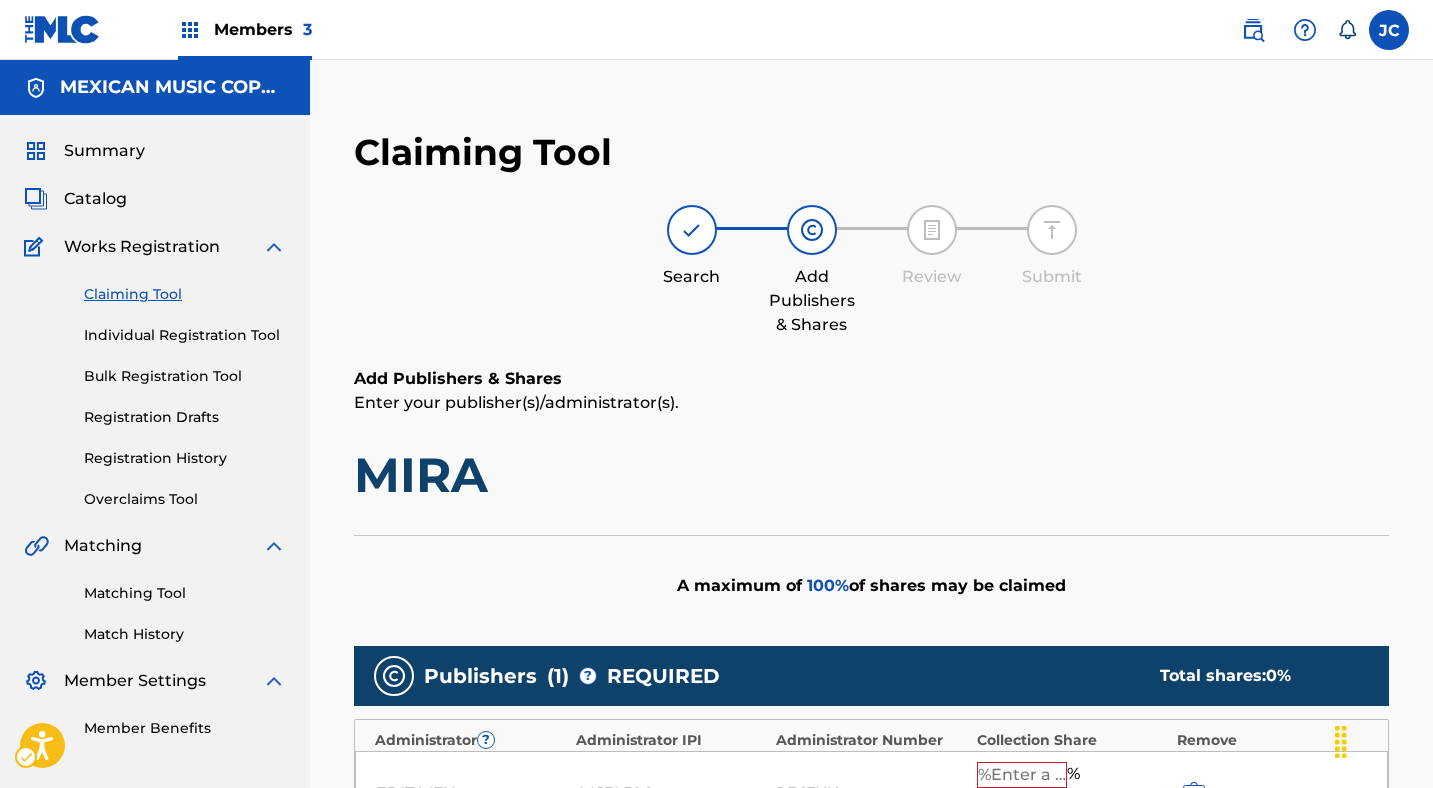 scroll, scrollTop: 413, scrollLeft: 0, axis: vertical 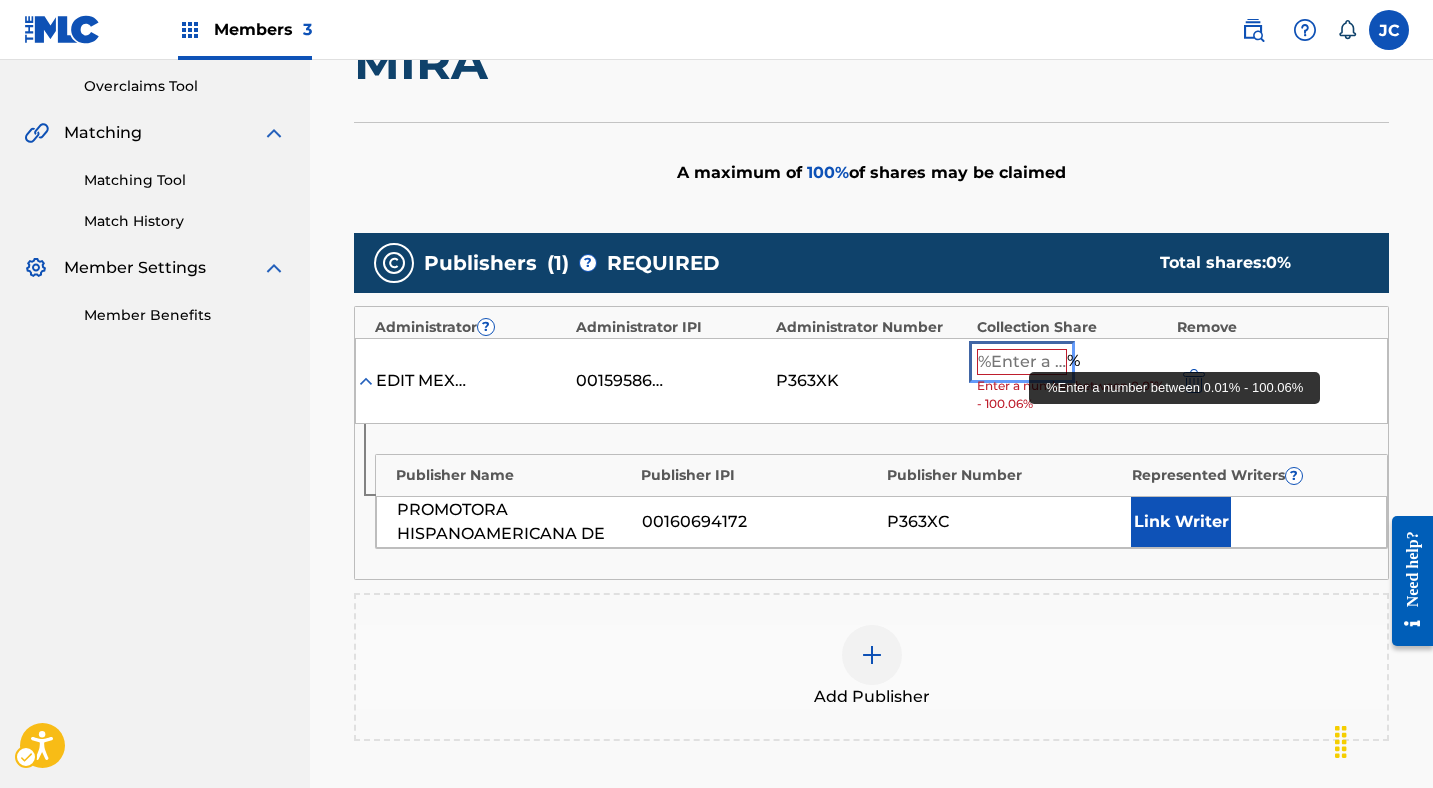 click at bounding box center (1022, 362) 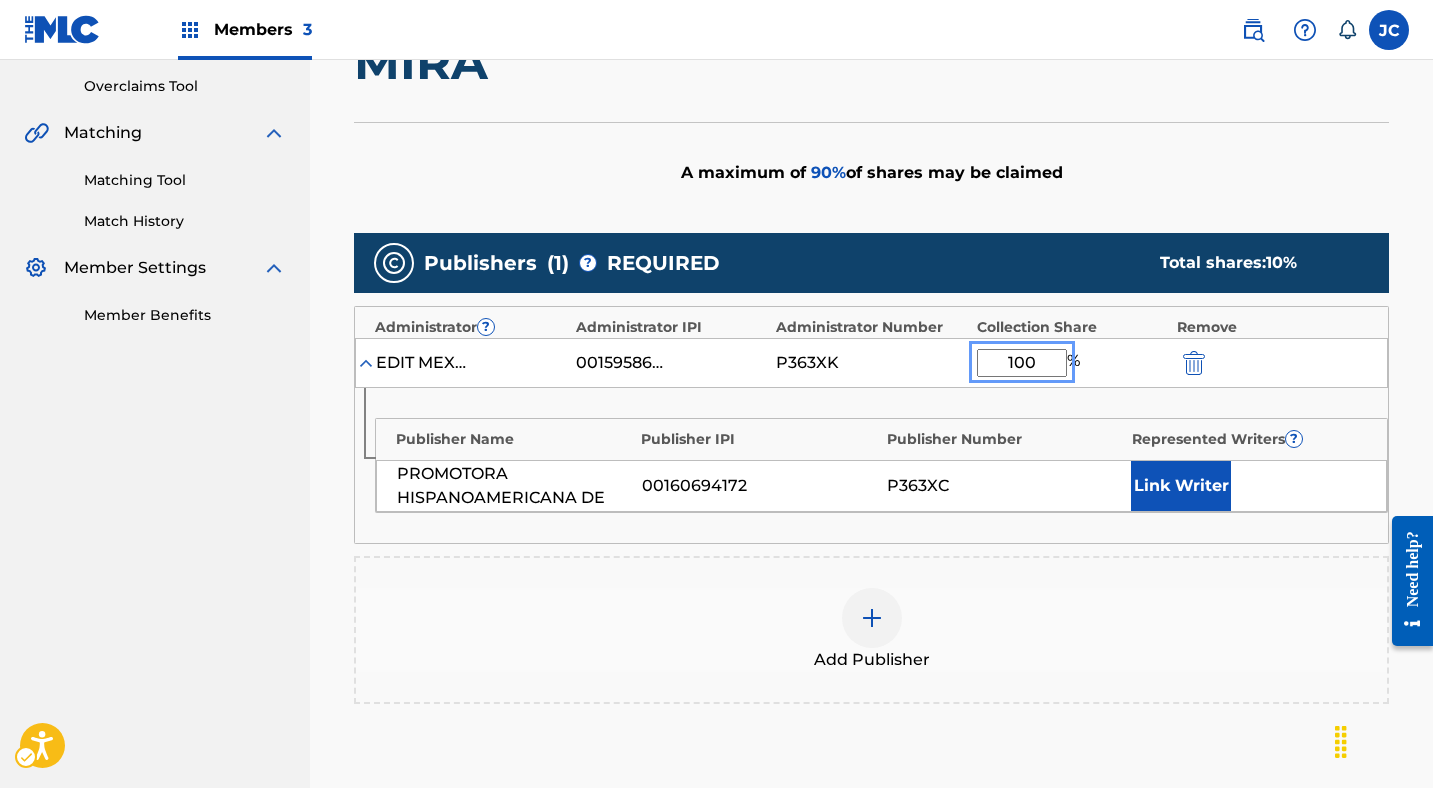 type on "100" 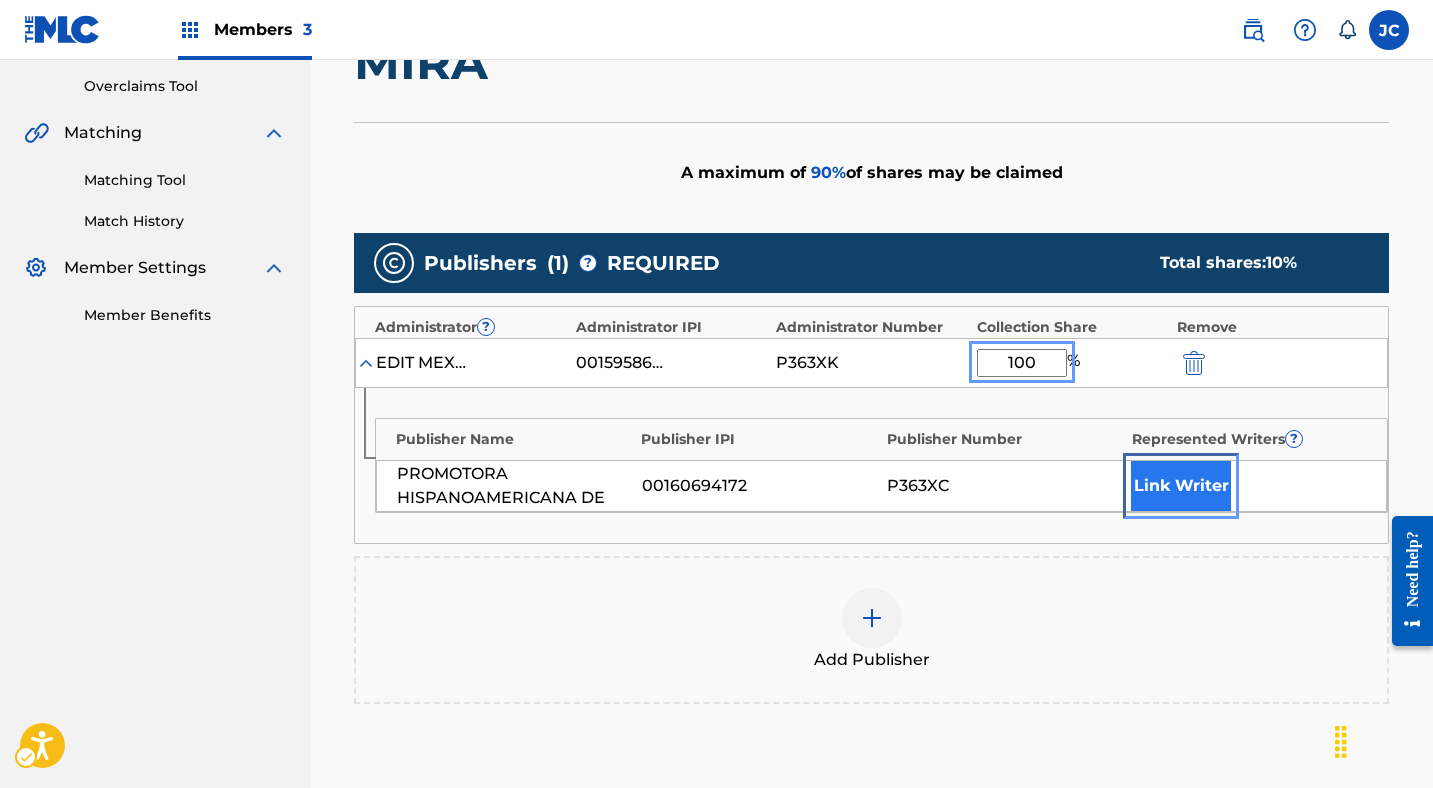 click on "Link Writer" at bounding box center [1181, 486] 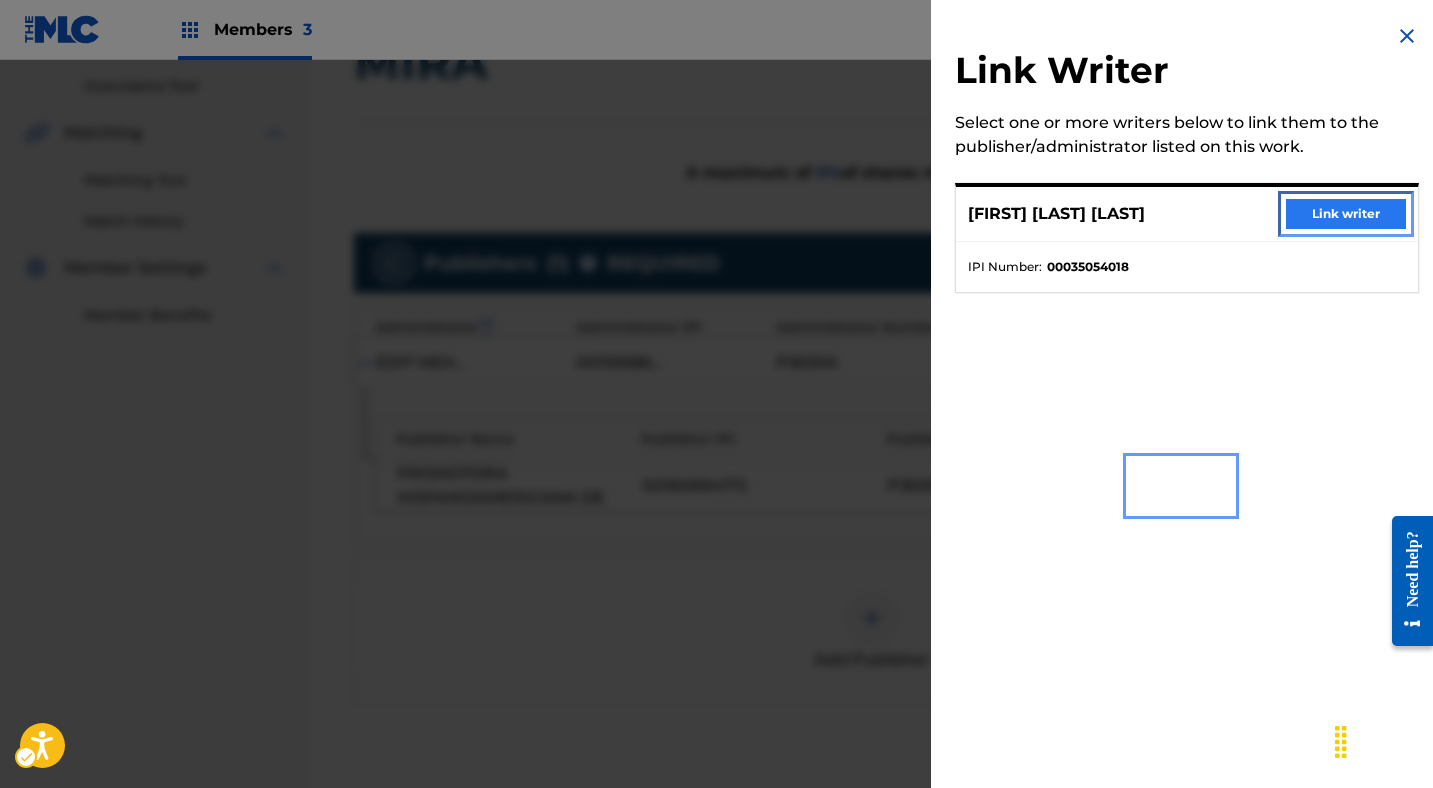 drag, startPoint x: 1282, startPoint y: 216, endPoint x: 1365, endPoint y: 217, distance: 83.00603 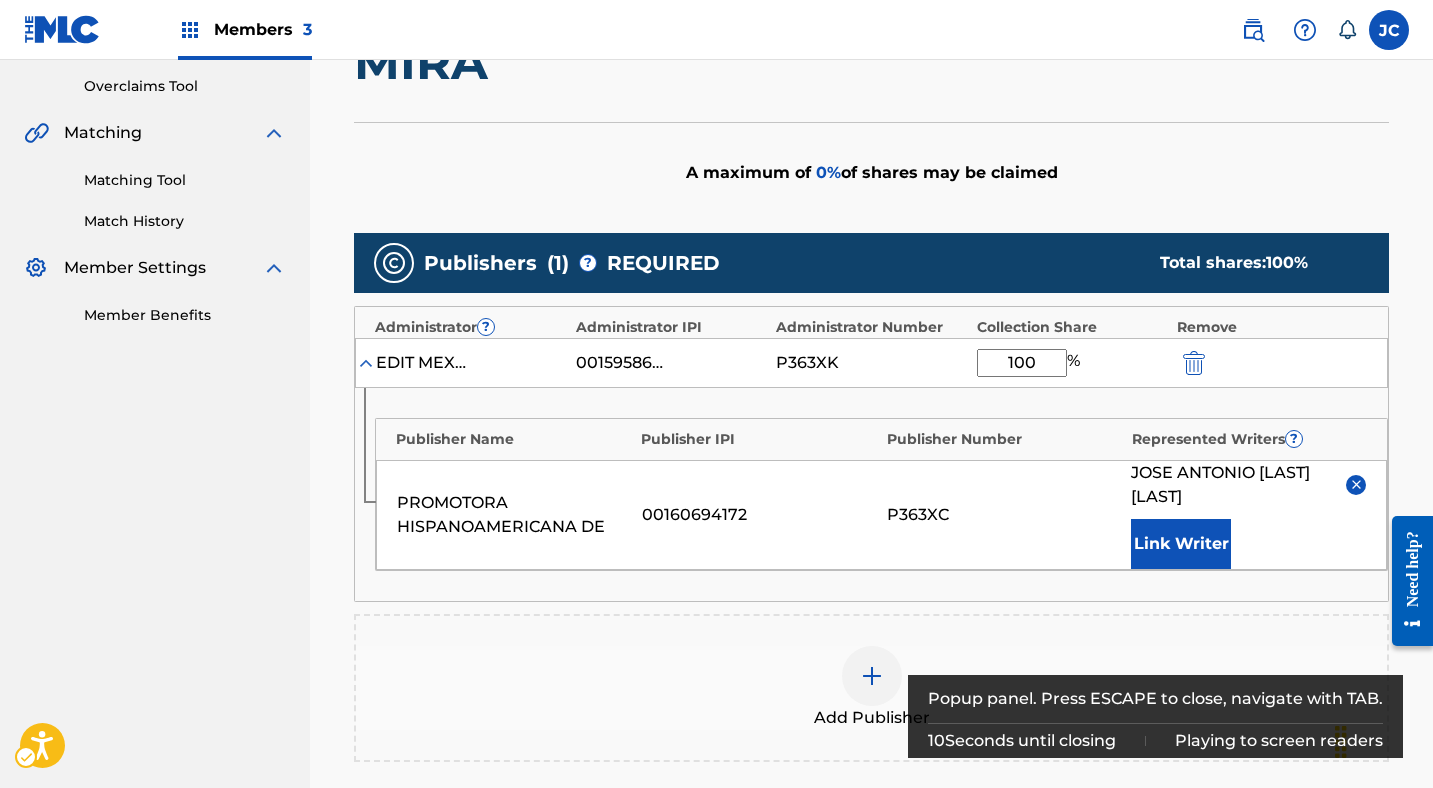 click on "A maximum of   0 %  of shares may be claimed" at bounding box center [871, 172] 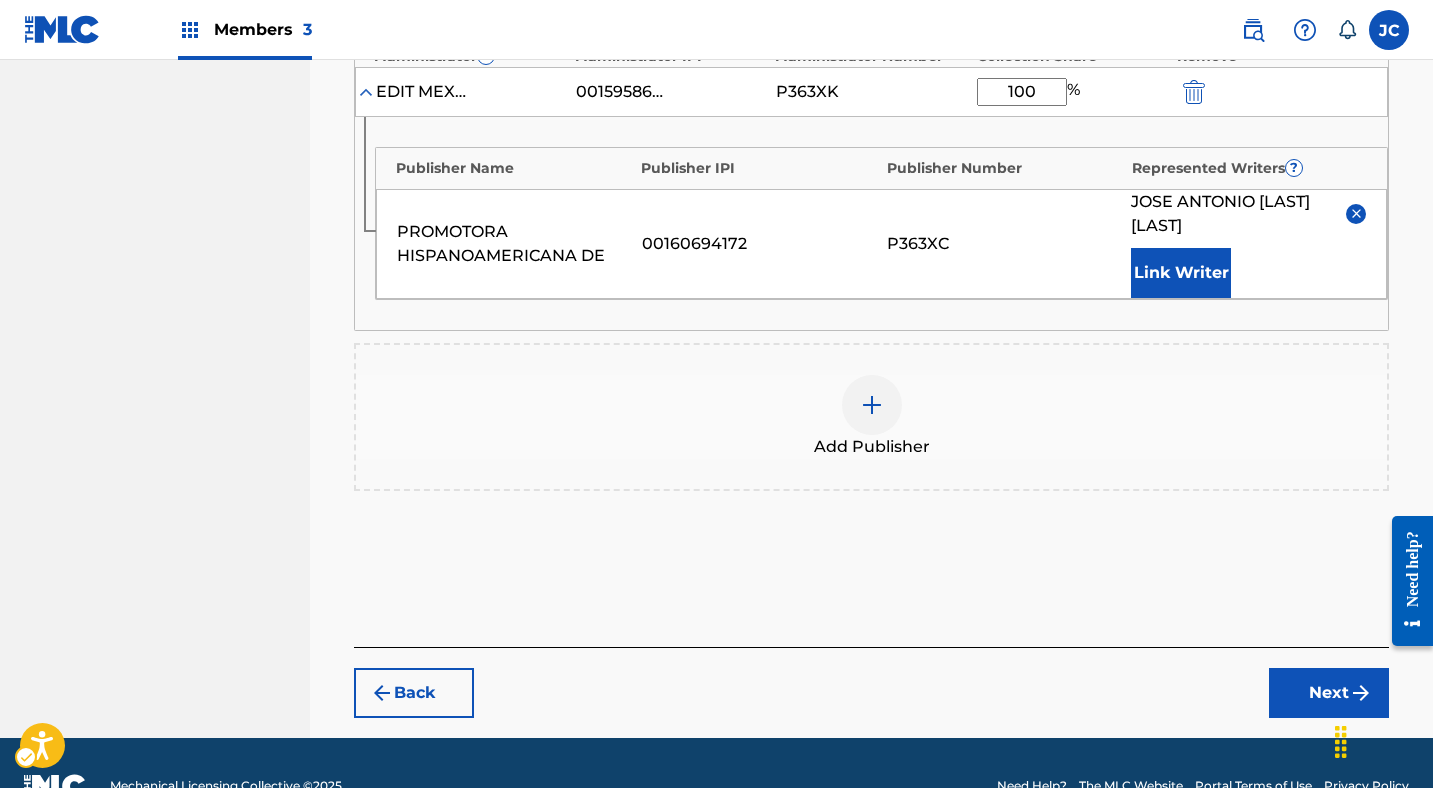 scroll, scrollTop: 730, scrollLeft: 0, axis: vertical 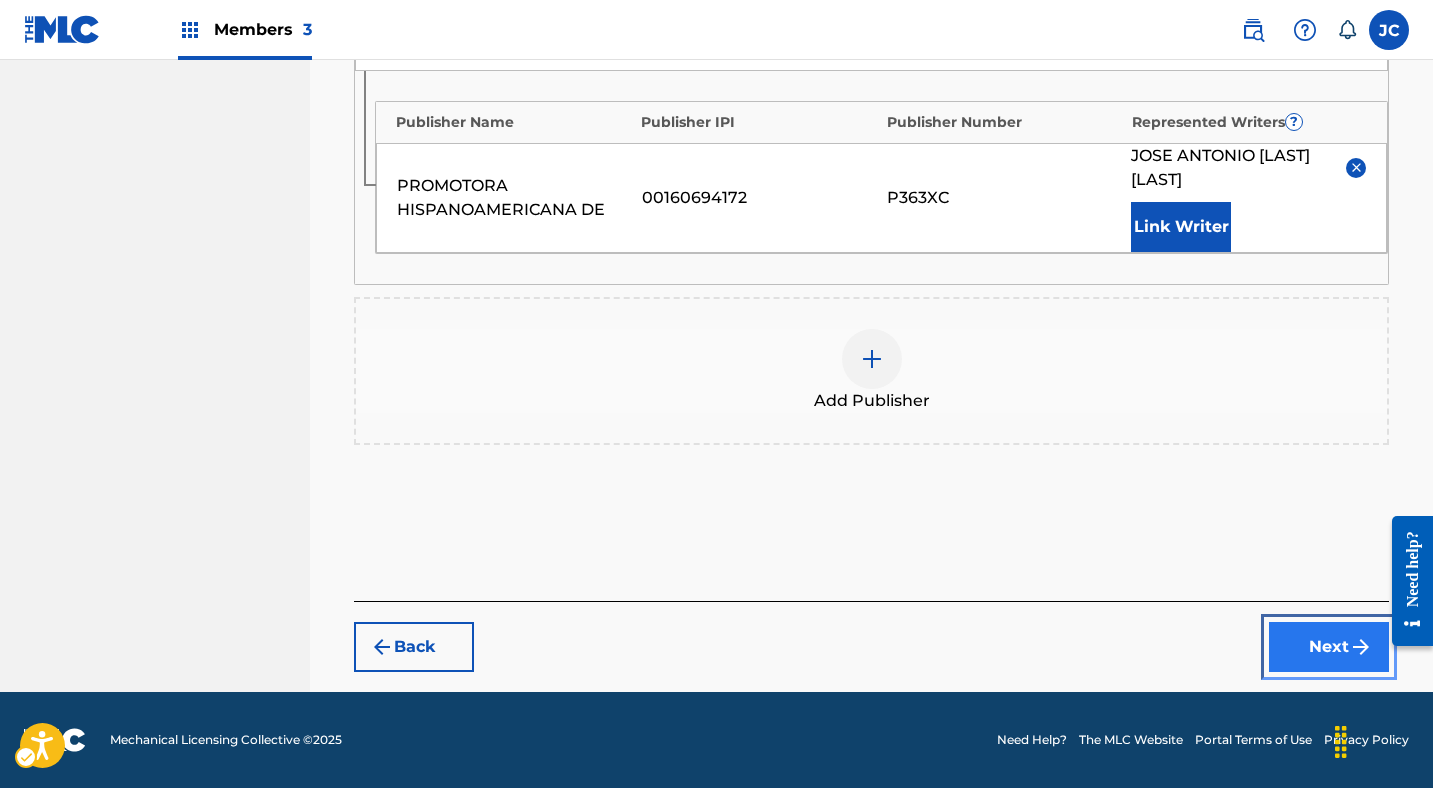 click on "Next" at bounding box center [1329, 647] 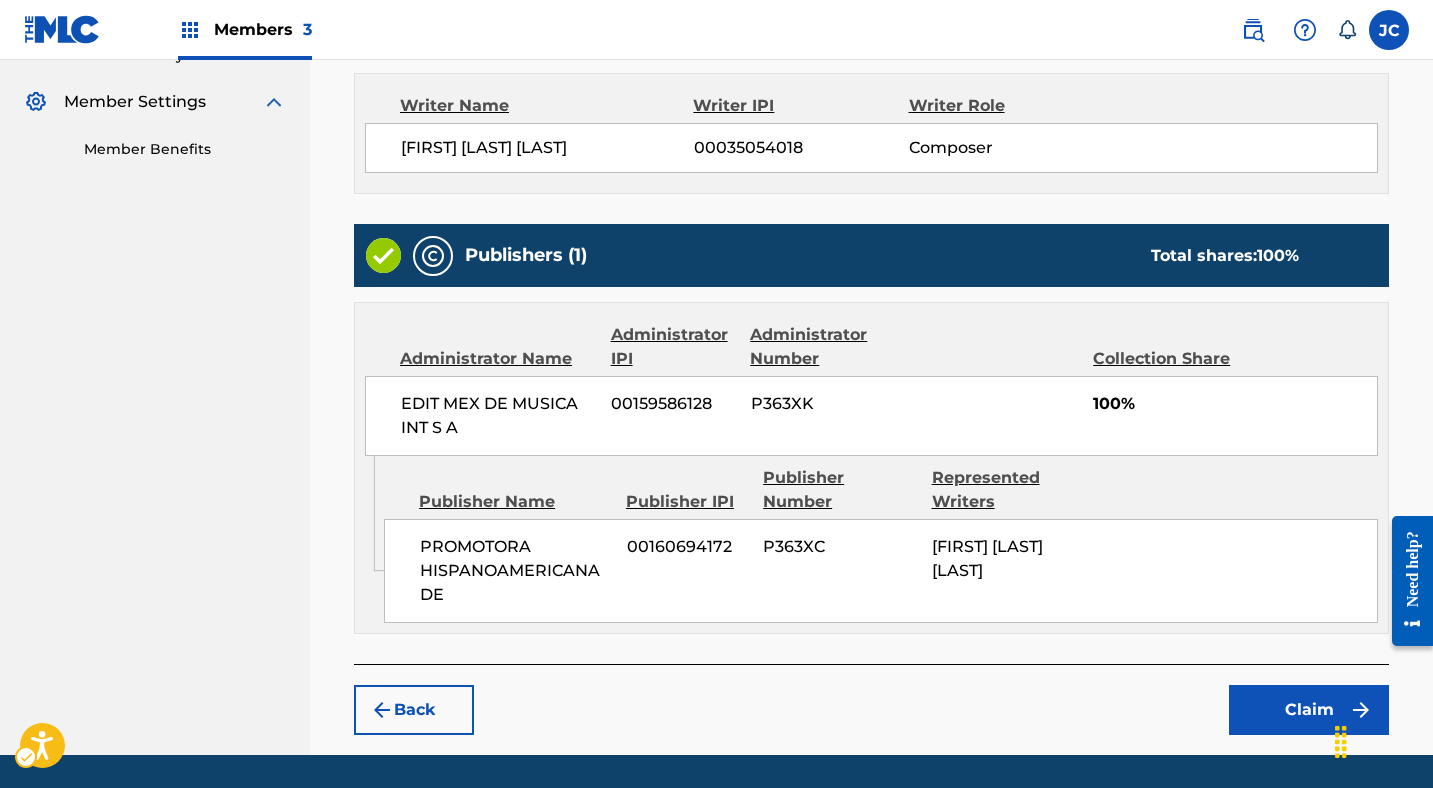 scroll, scrollTop: 649, scrollLeft: 0, axis: vertical 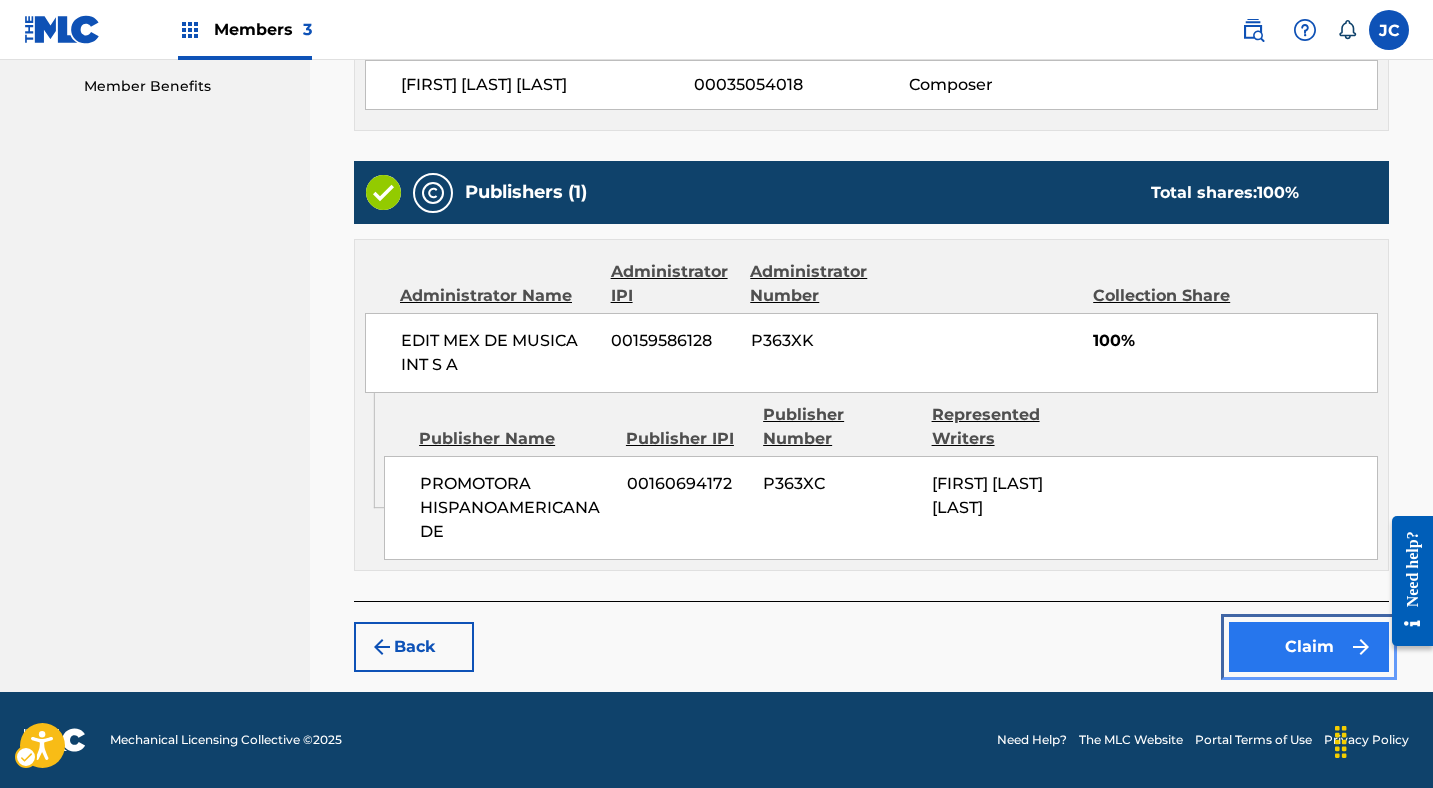 click on "Claim" at bounding box center (1309, 647) 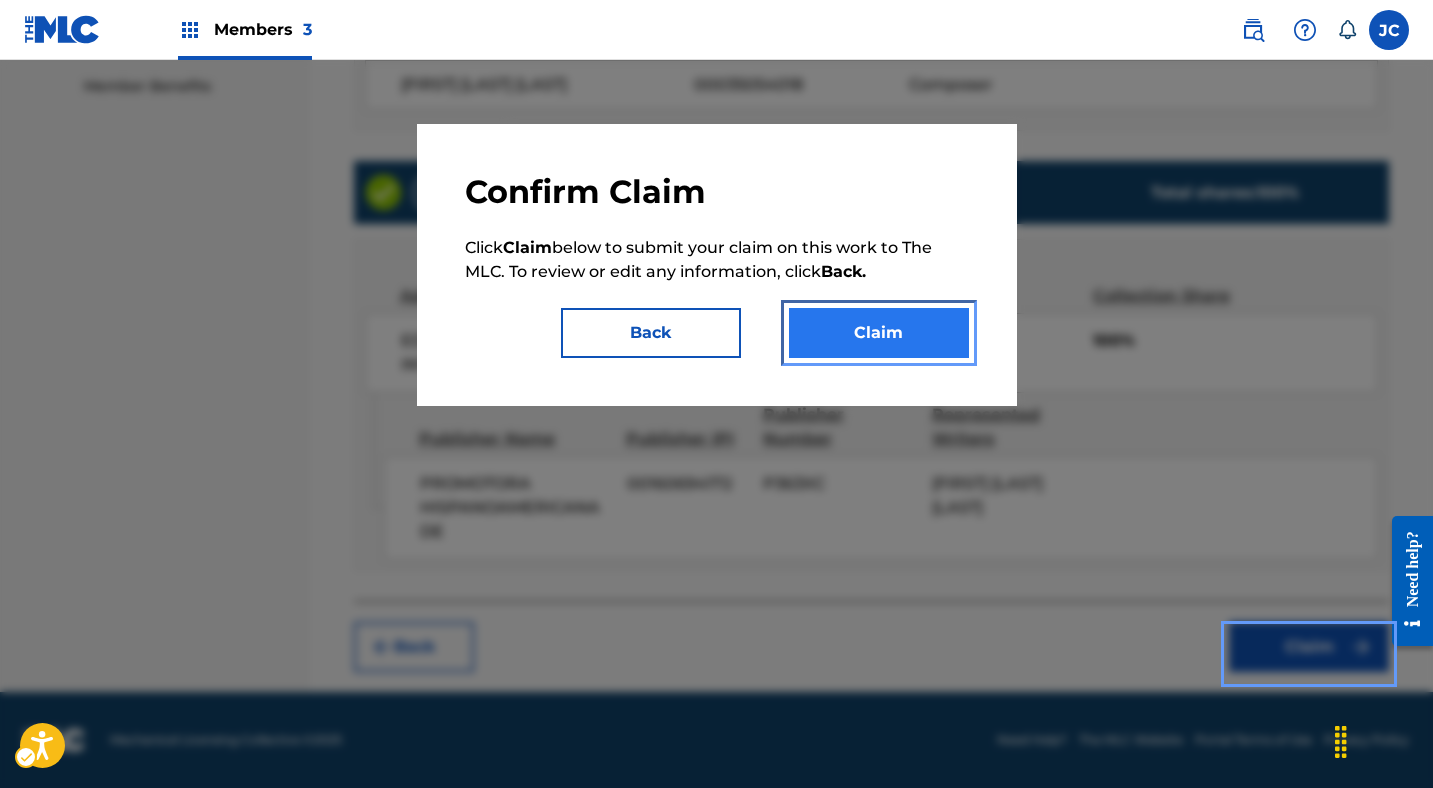 click on "Claim" at bounding box center (879, 333) 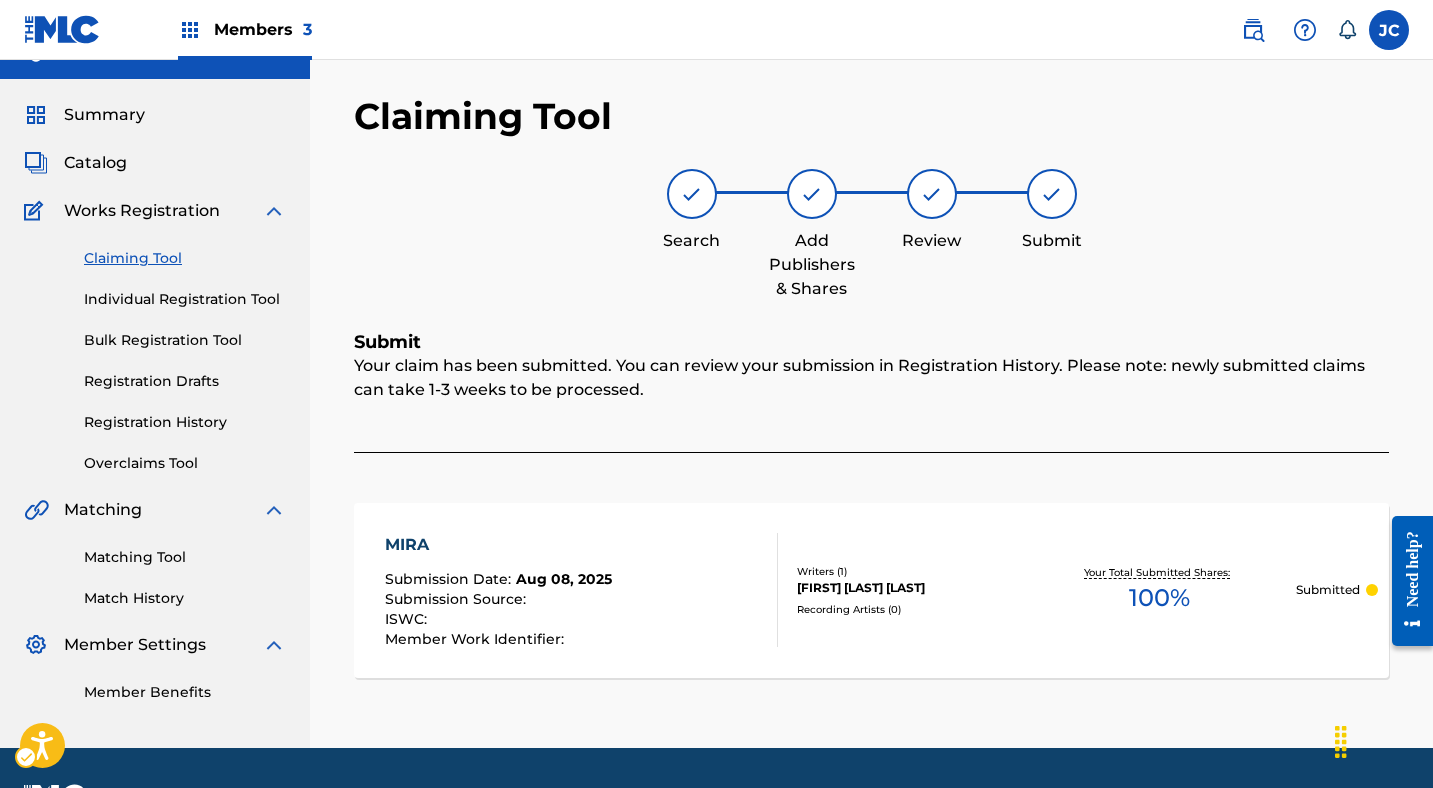 scroll, scrollTop: 0, scrollLeft: 0, axis: both 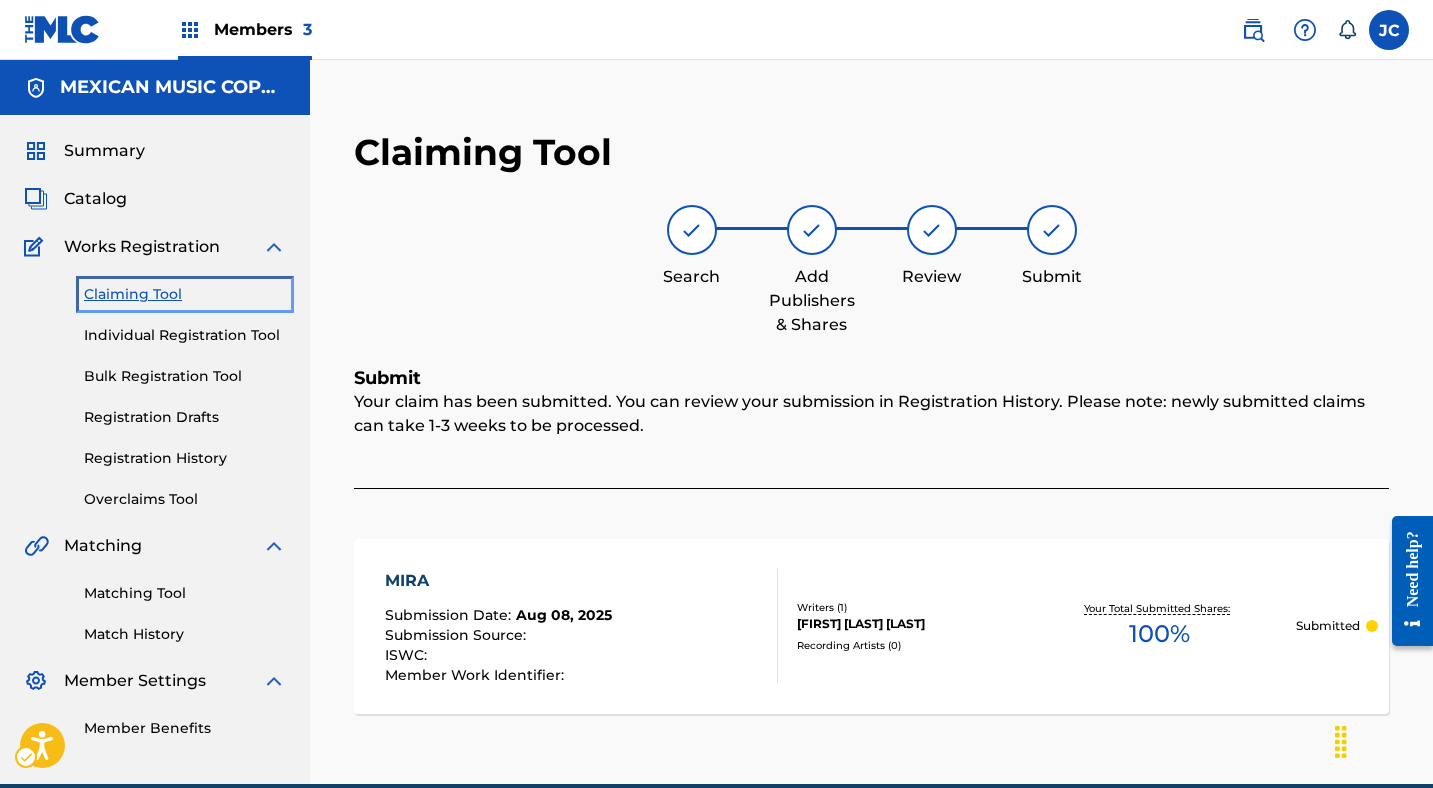 click on "Claiming Tool" at bounding box center (185, 294) 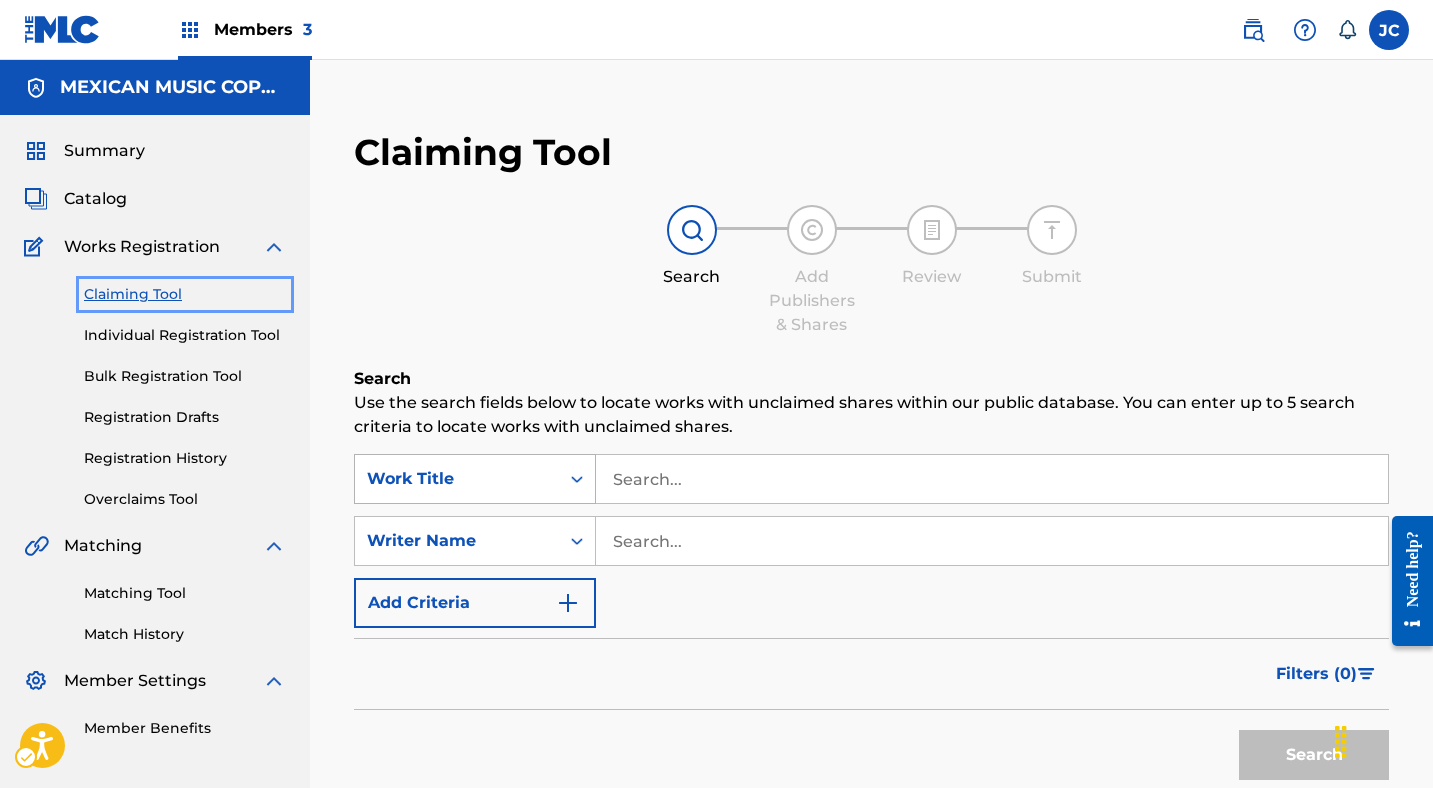 click on "Work Title" at bounding box center (457, 479) 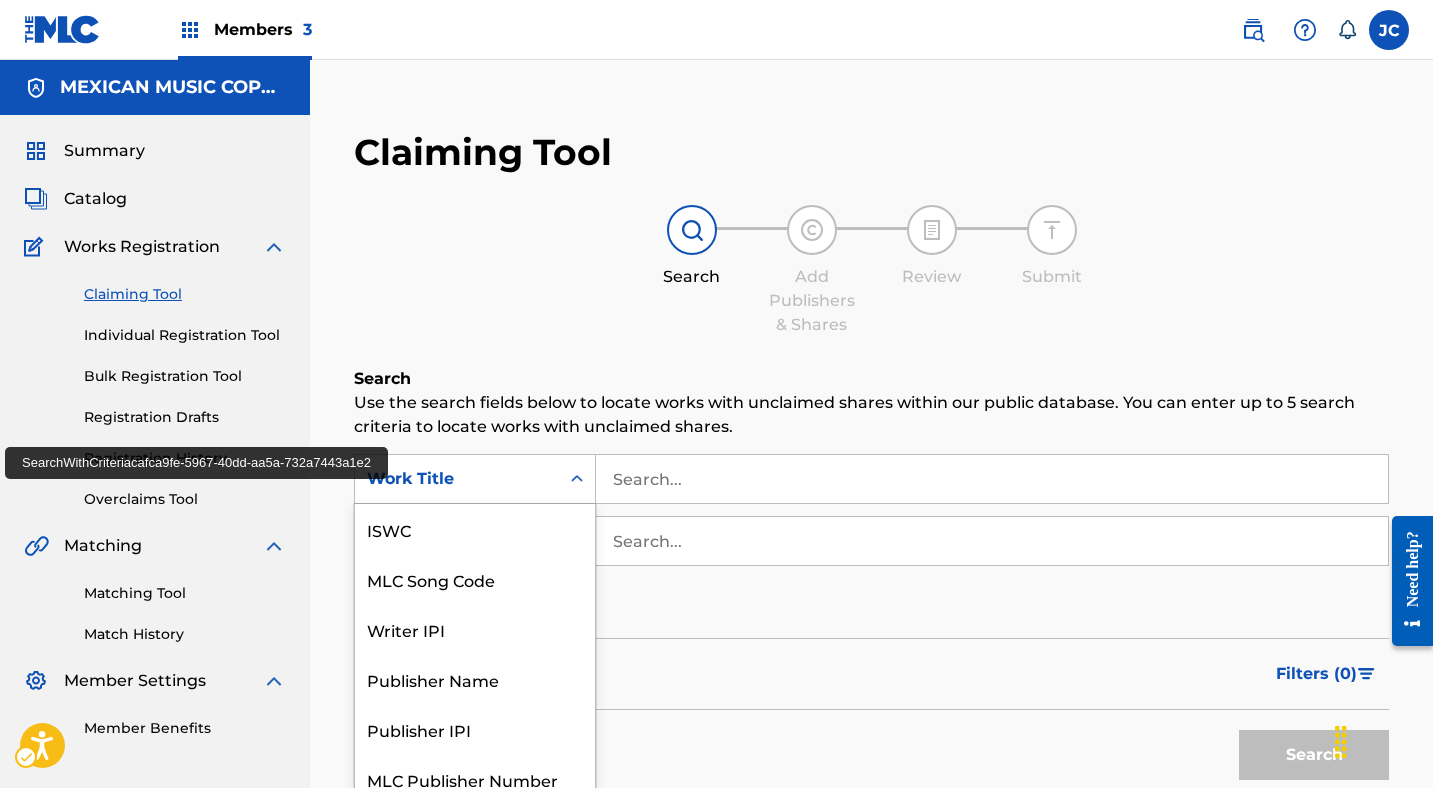 scroll, scrollTop: 13, scrollLeft: 0, axis: vertical 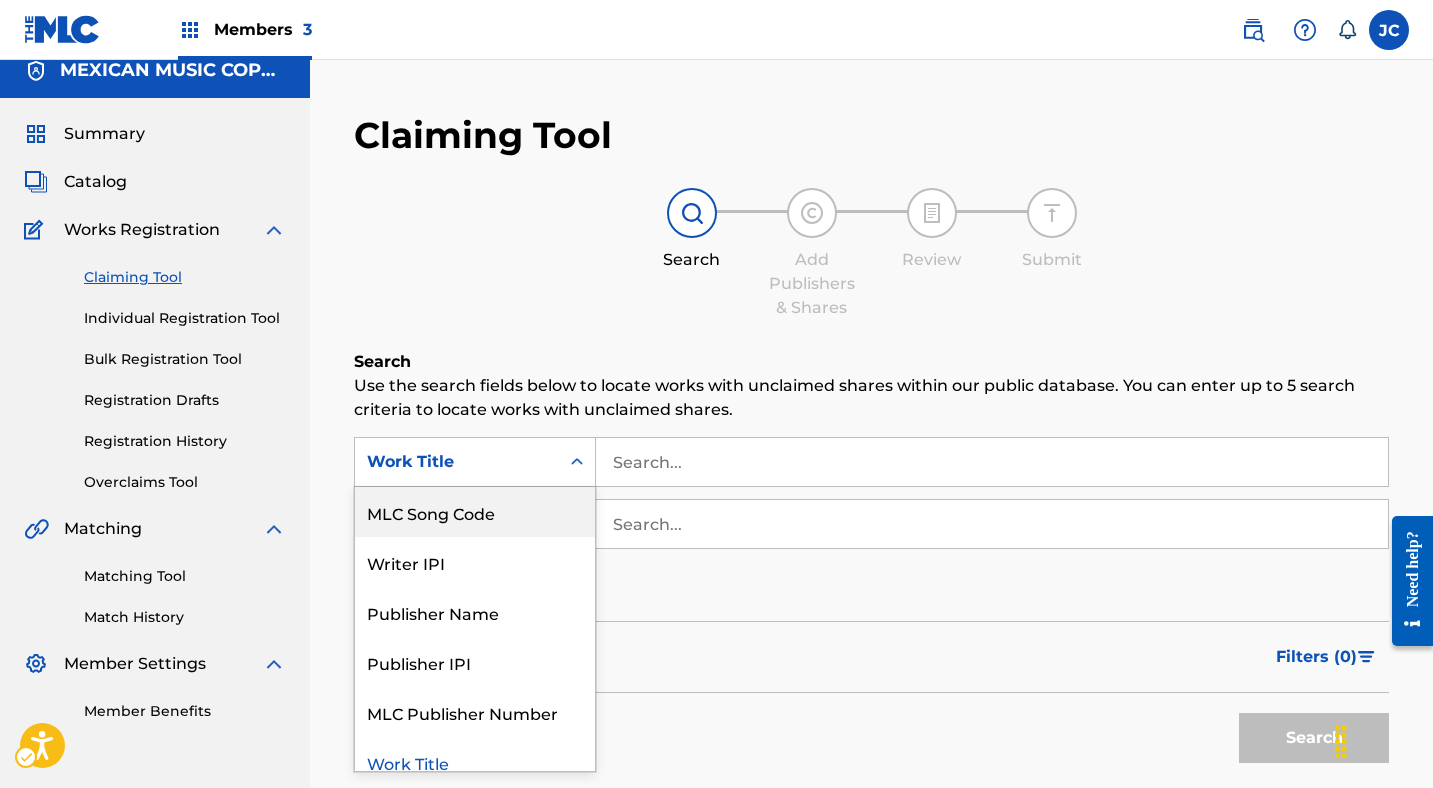 click on "MLC Song Code" at bounding box center [475, 512] 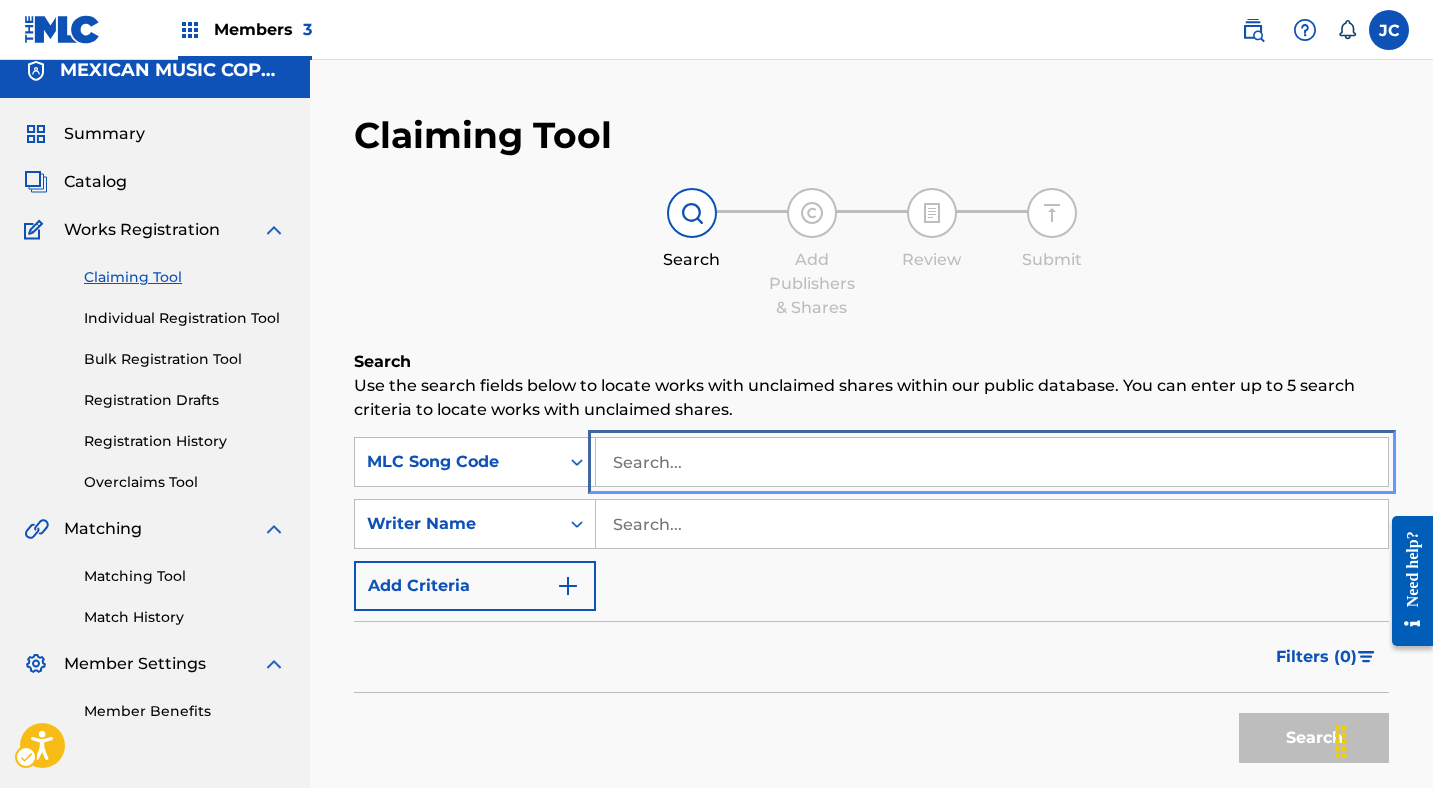 click at bounding box center (992, 462) 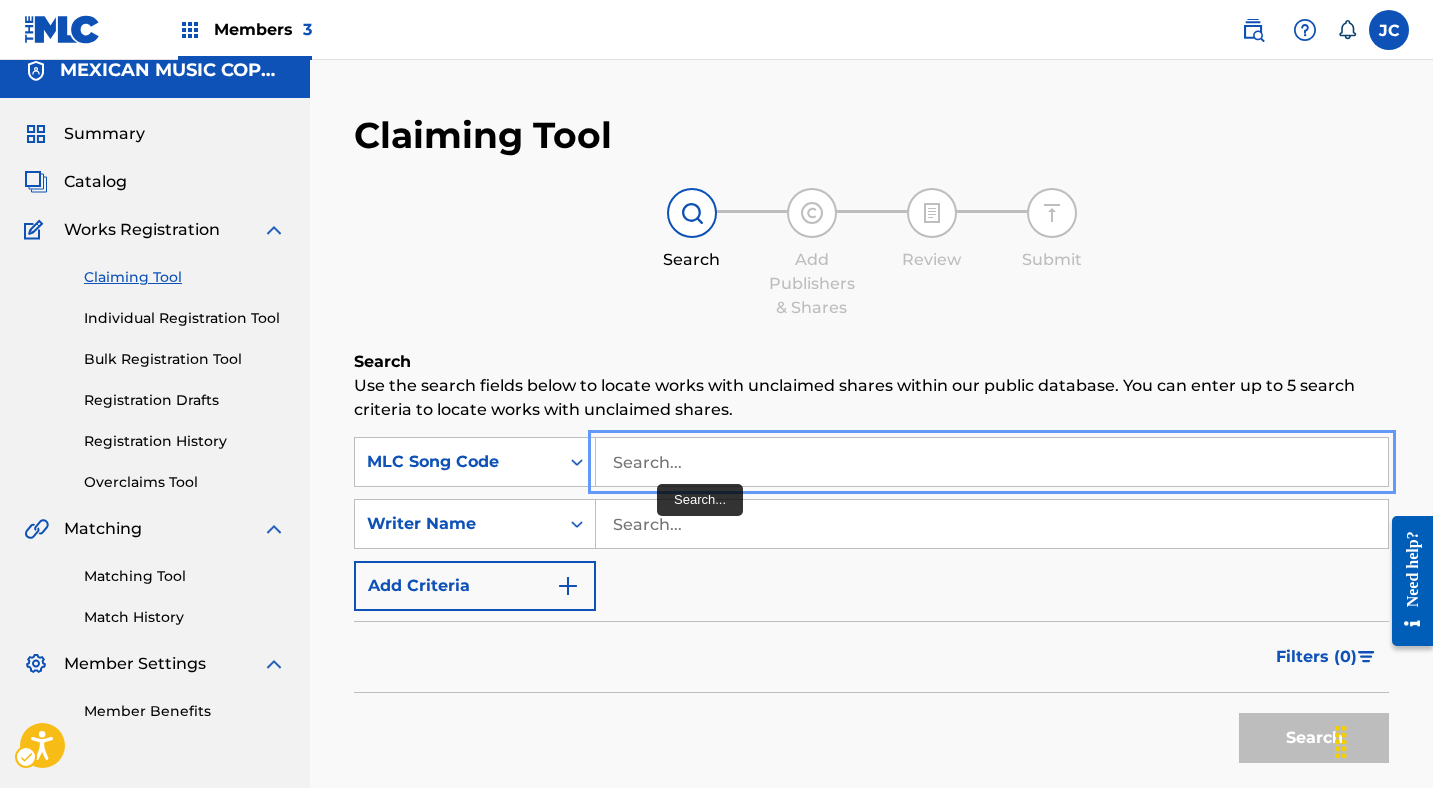 paste on "C5986A" 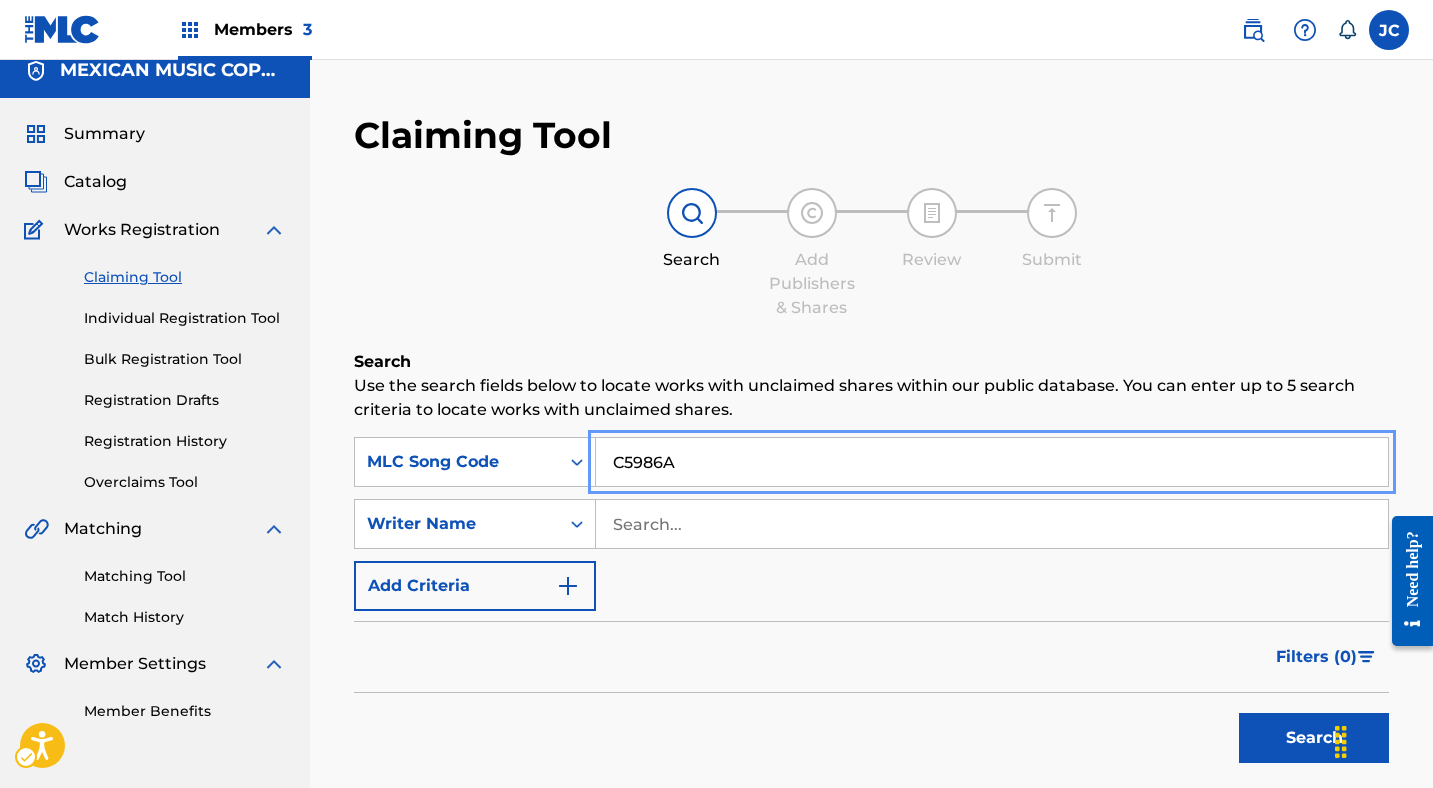 type on "C5986A" 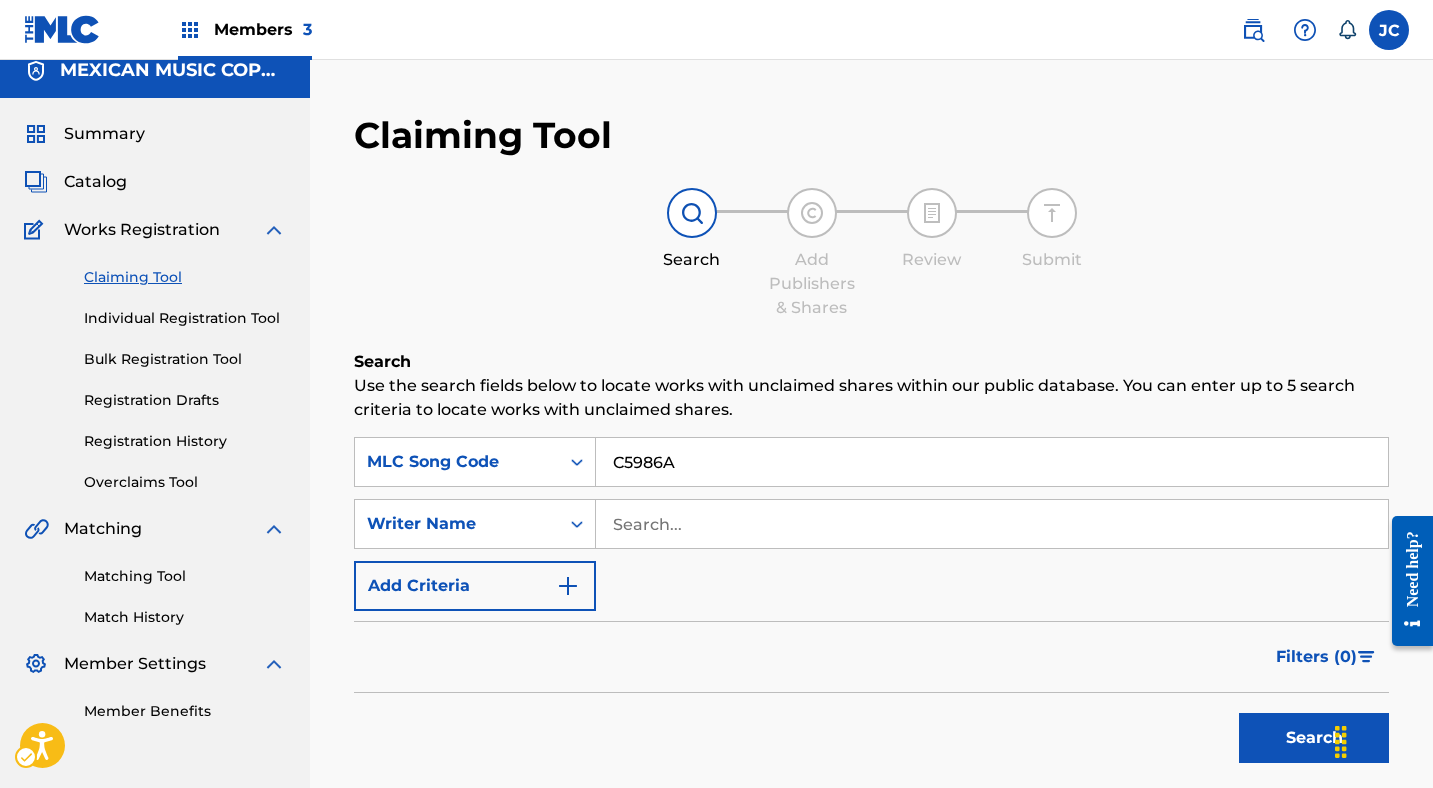scroll, scrollTop: 207, scrollLeft: 0, axis: vertical 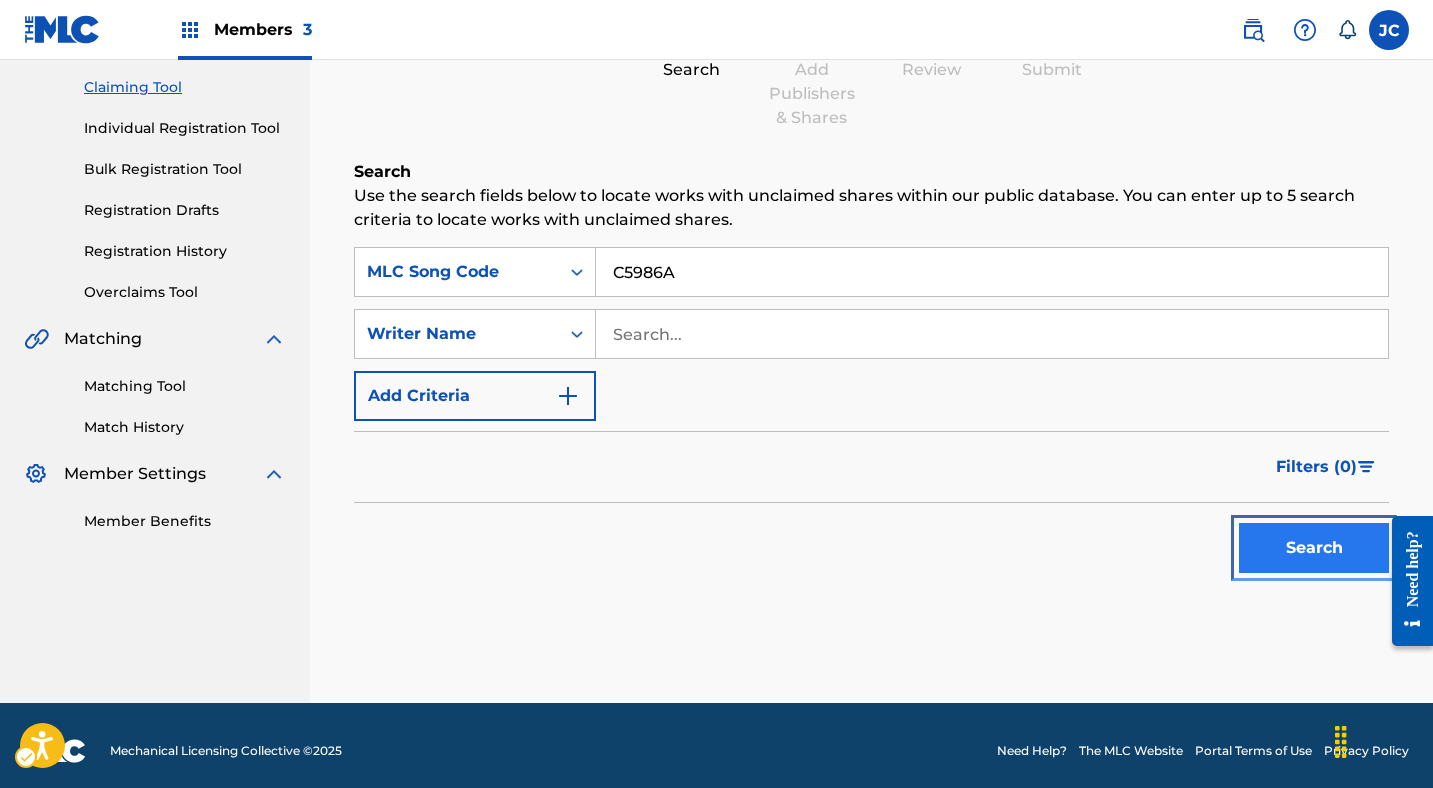 click on "Search" at bounding box center (1314, 548) 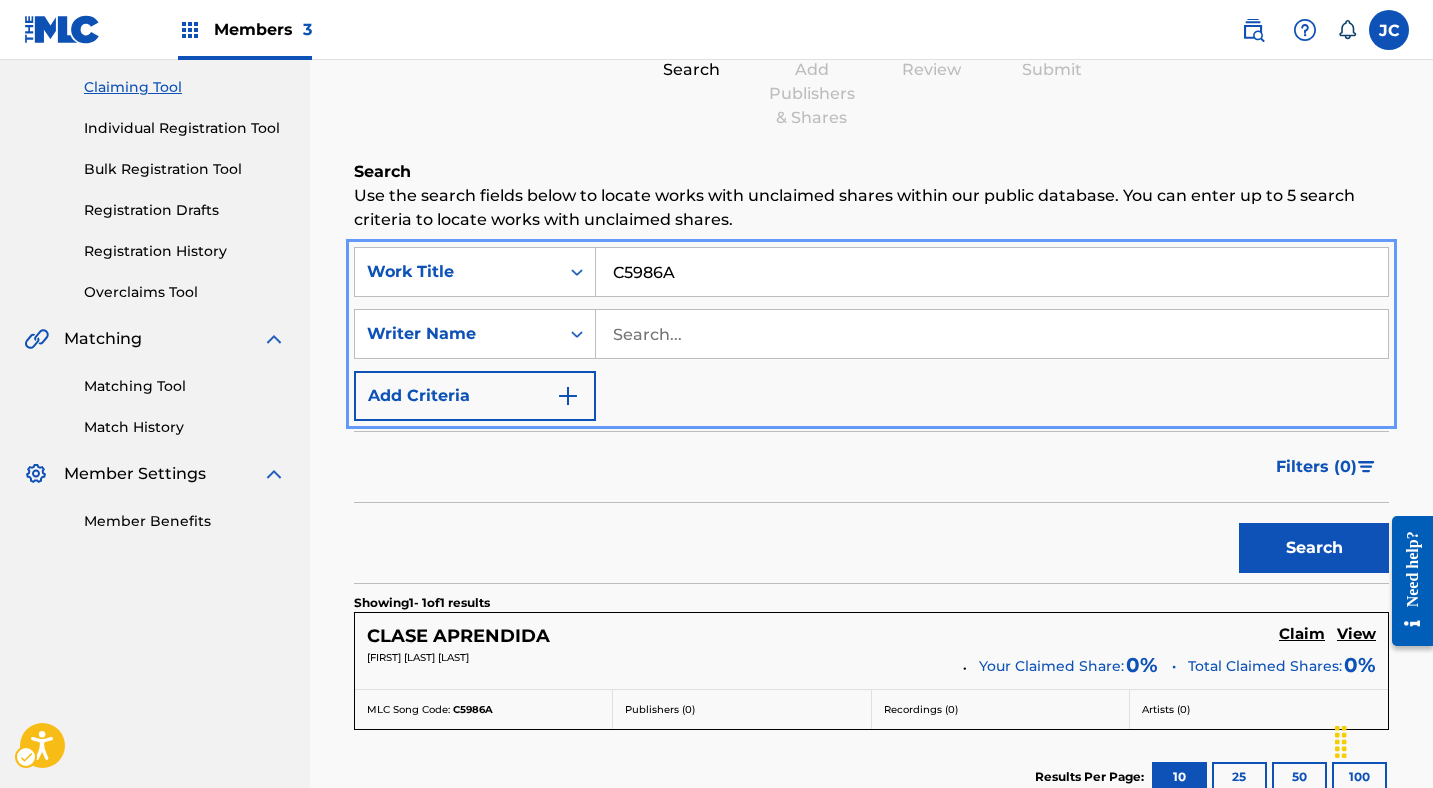 click on "Search" at bounding box center (871, 543) 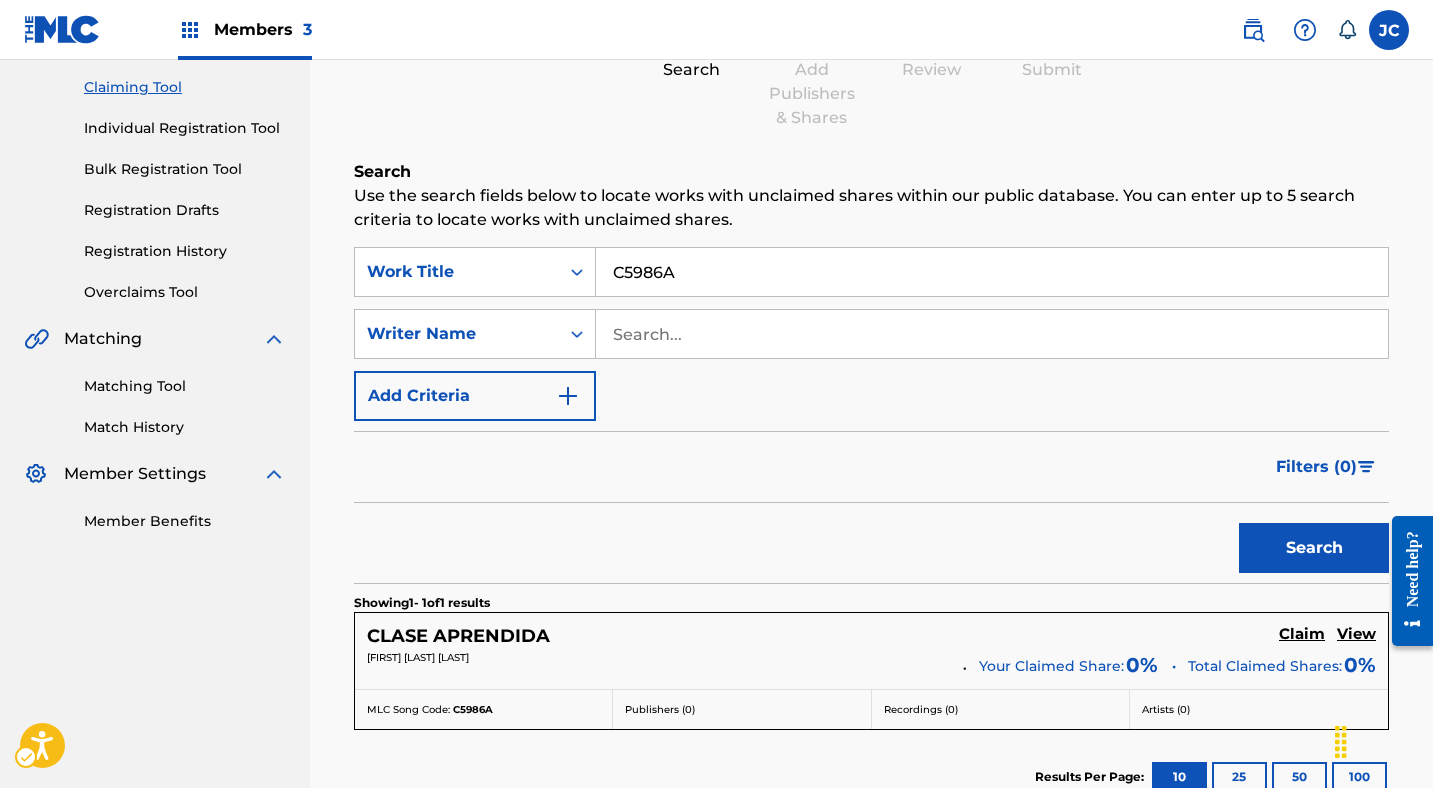 scroll, scrollTop: 459, scrollLeft: 0, axis: vertical 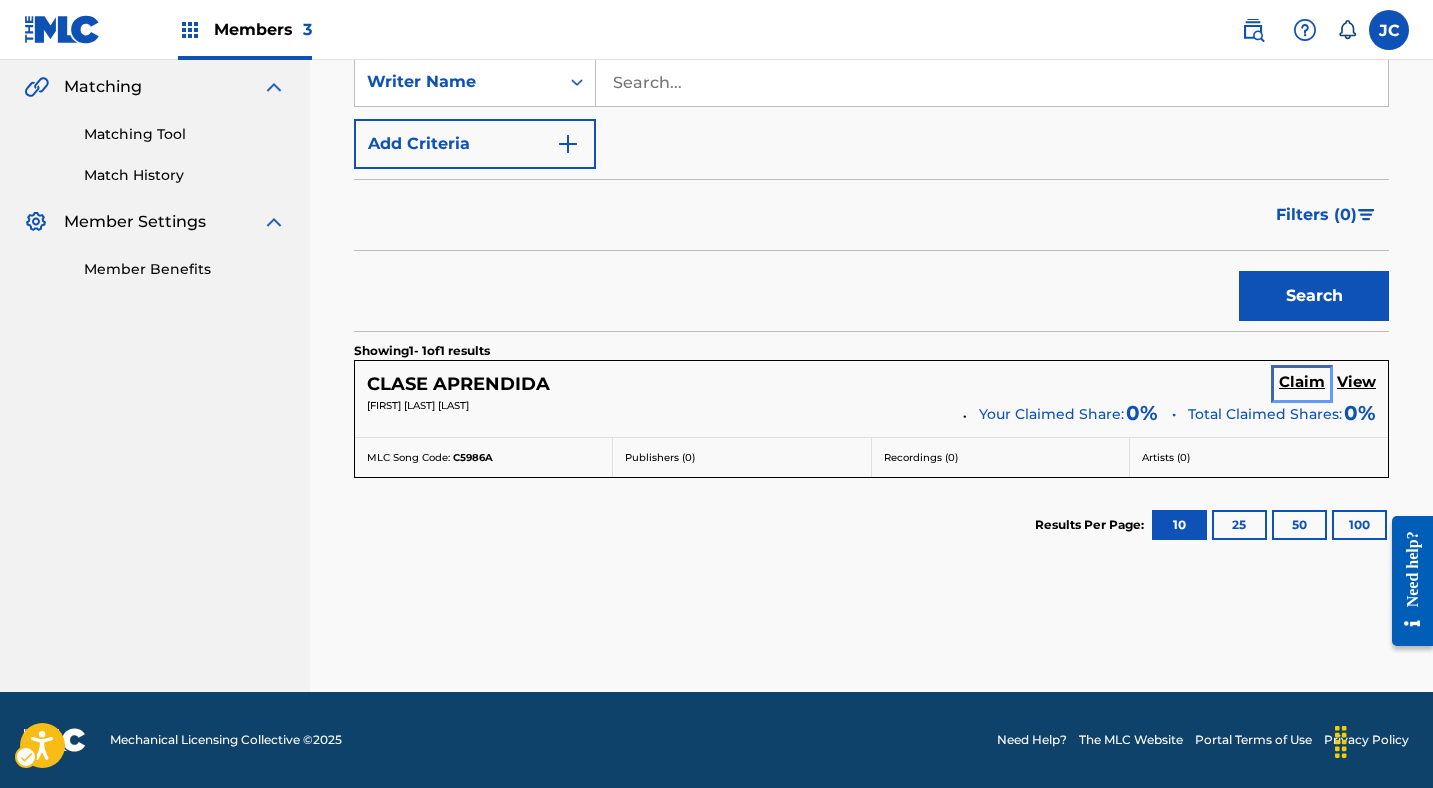 click on "Claim" at bounding box center [1302, 382] 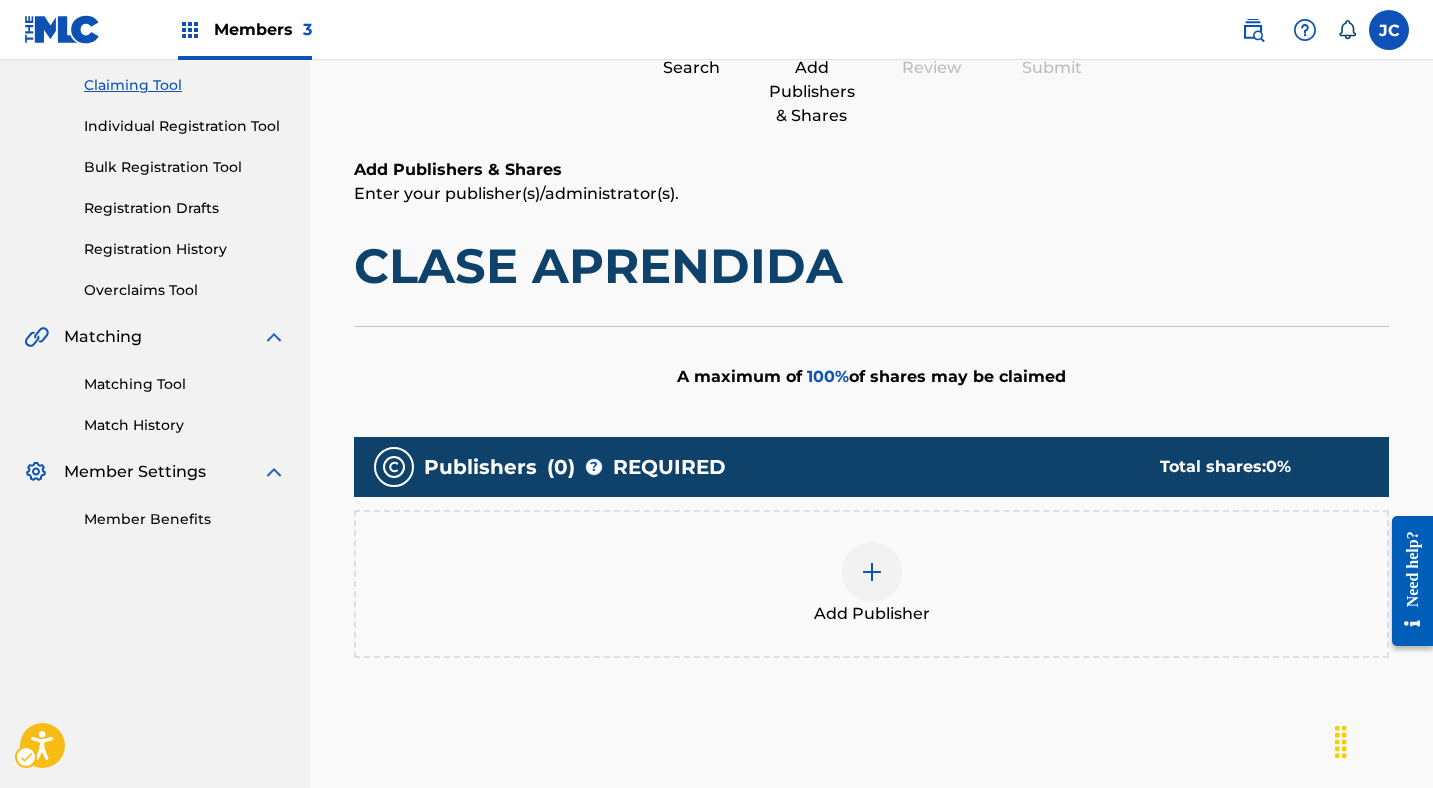 scroll, scrollTop: 213, scrollLeft: 0, axis: vertical 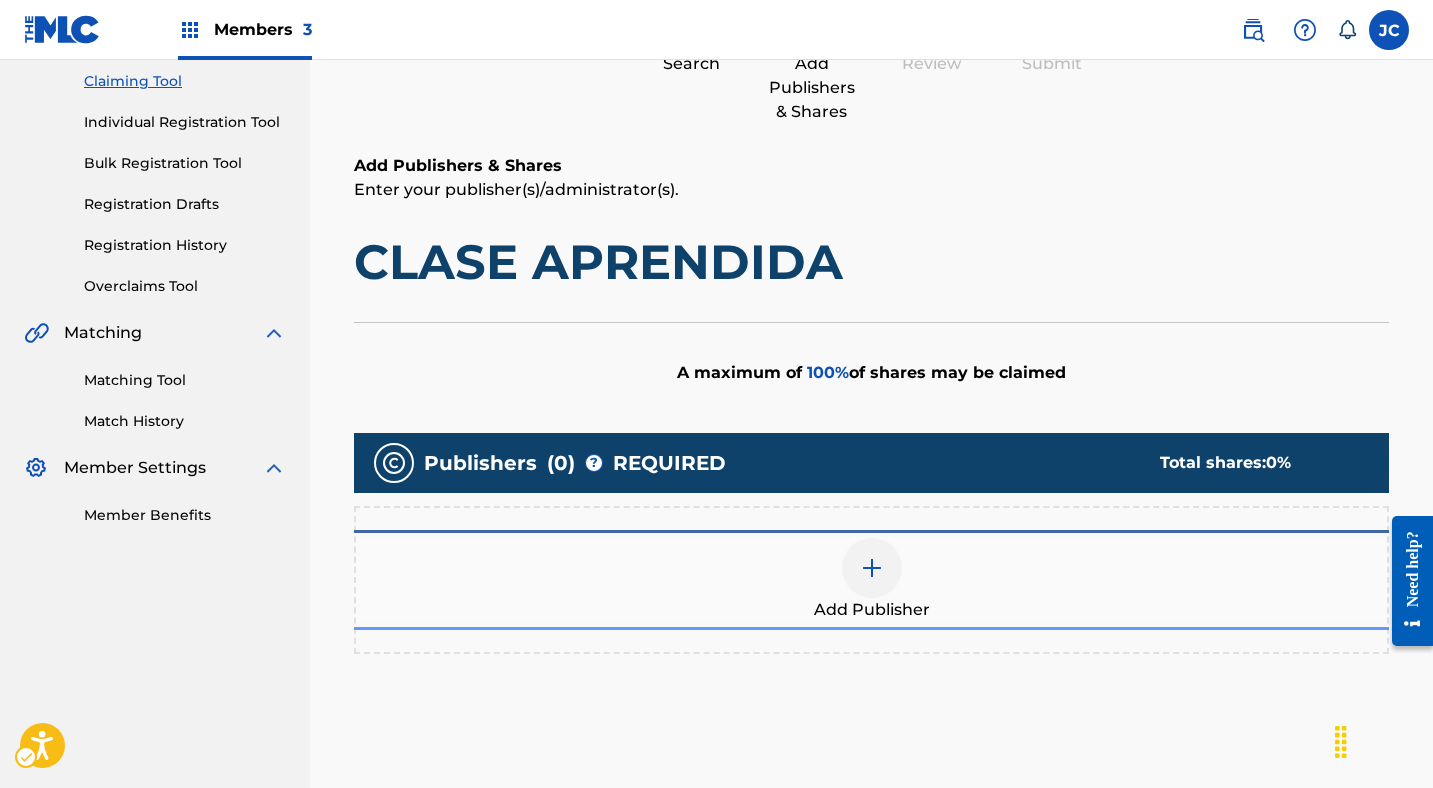 click at bounding box center [872, 568] 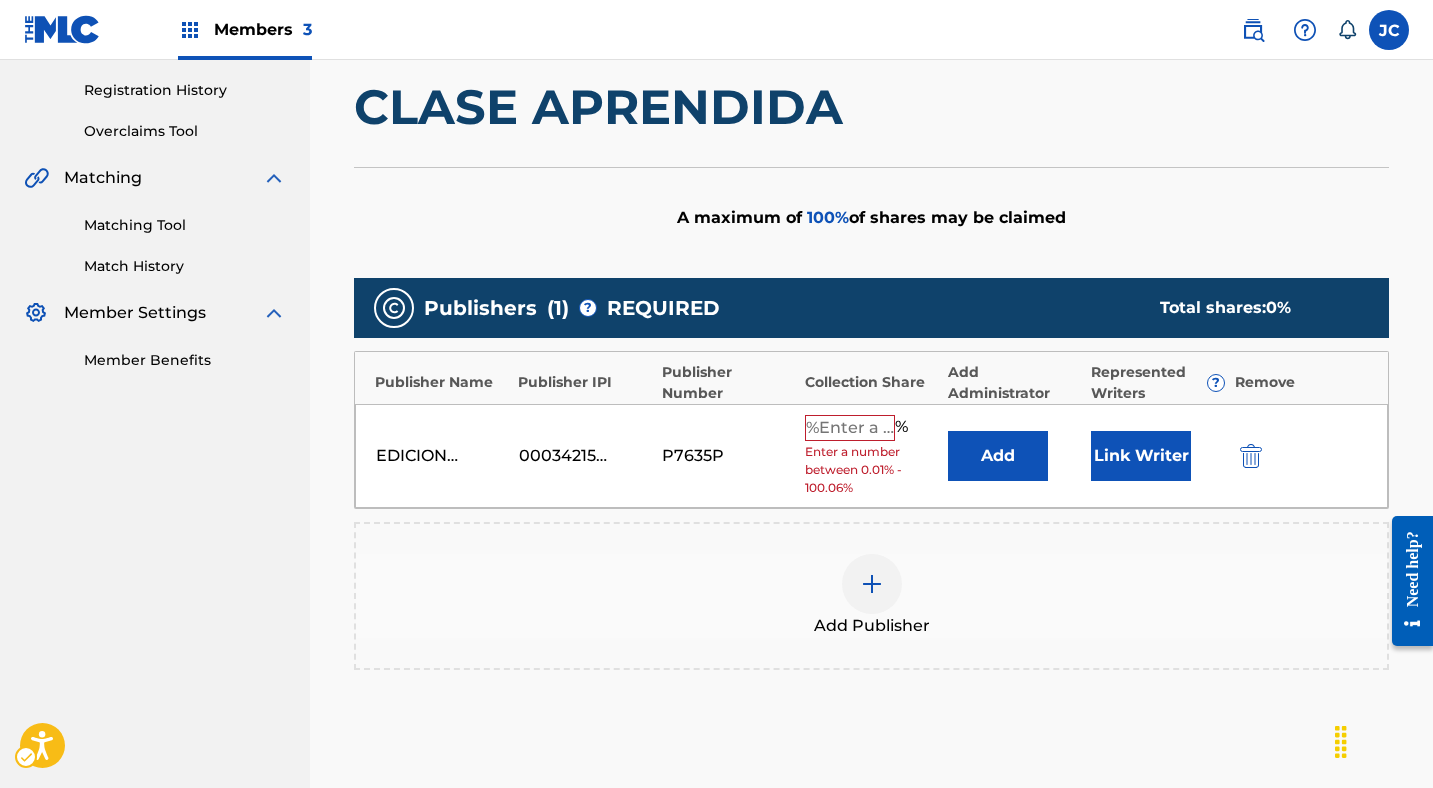 scroll, scrollTop: 390, scrollLeft: 0, axis: vertical 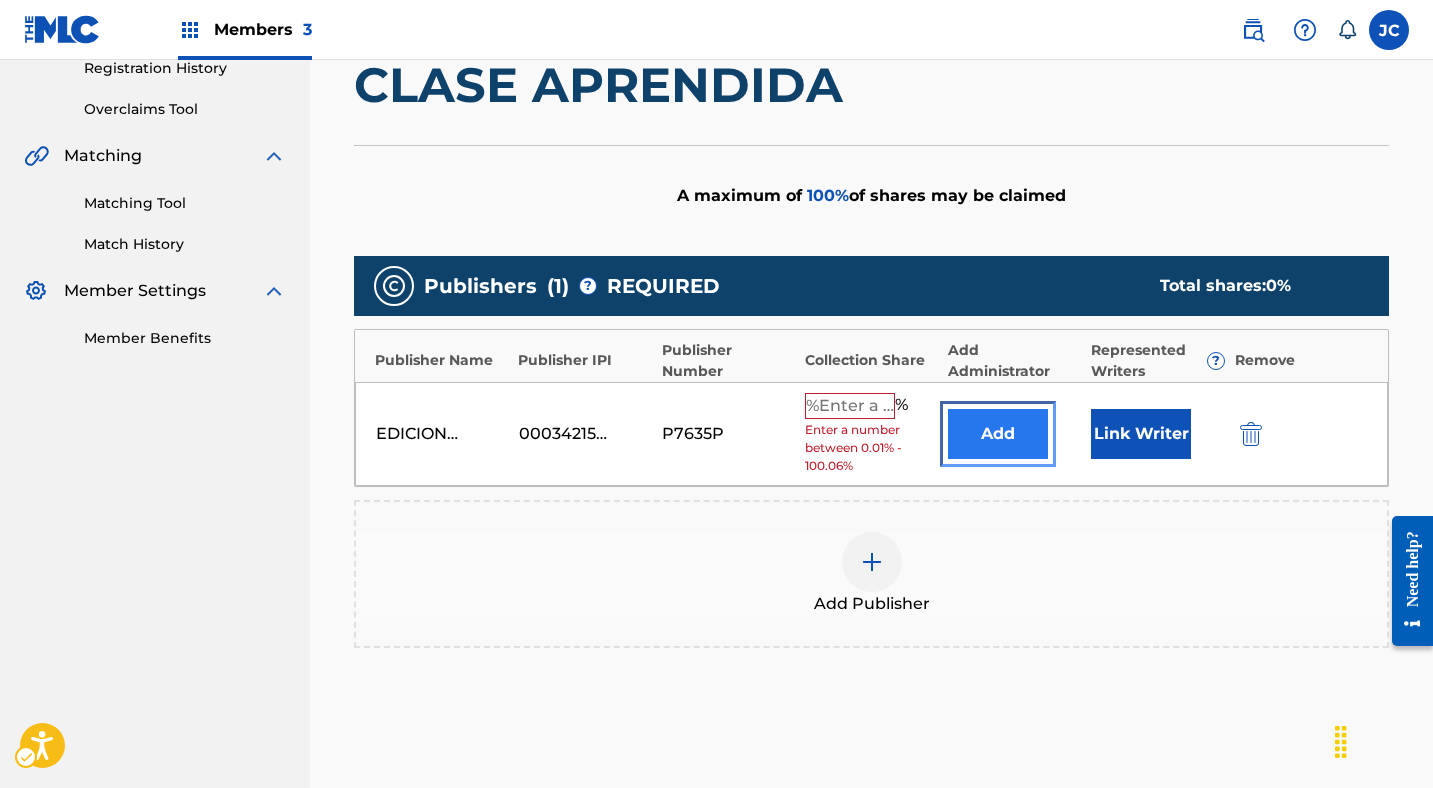 click on "Add" at bounding box center (998, 434) 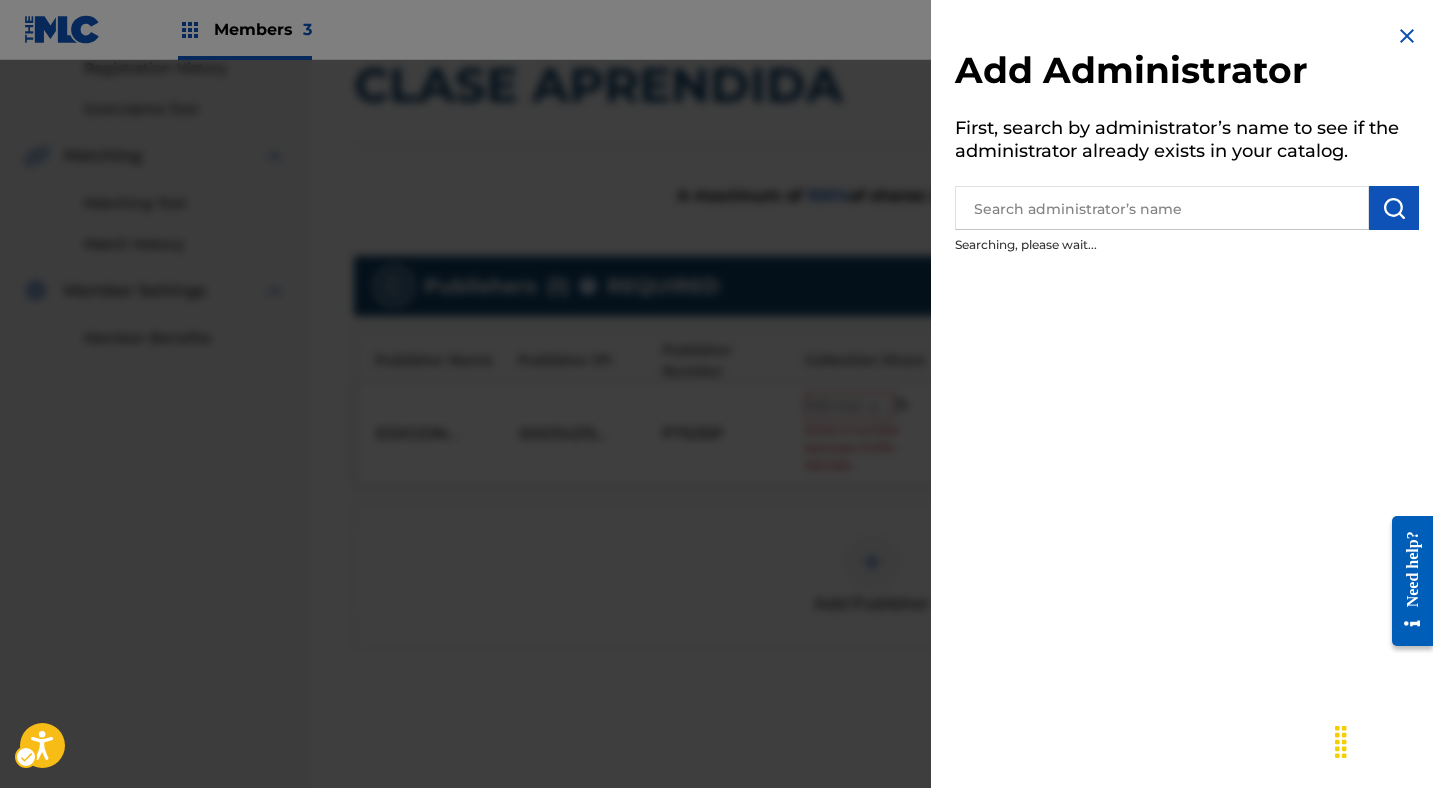 scroll, scrollTop: 429, scrollLeft: 0, axis: vertical 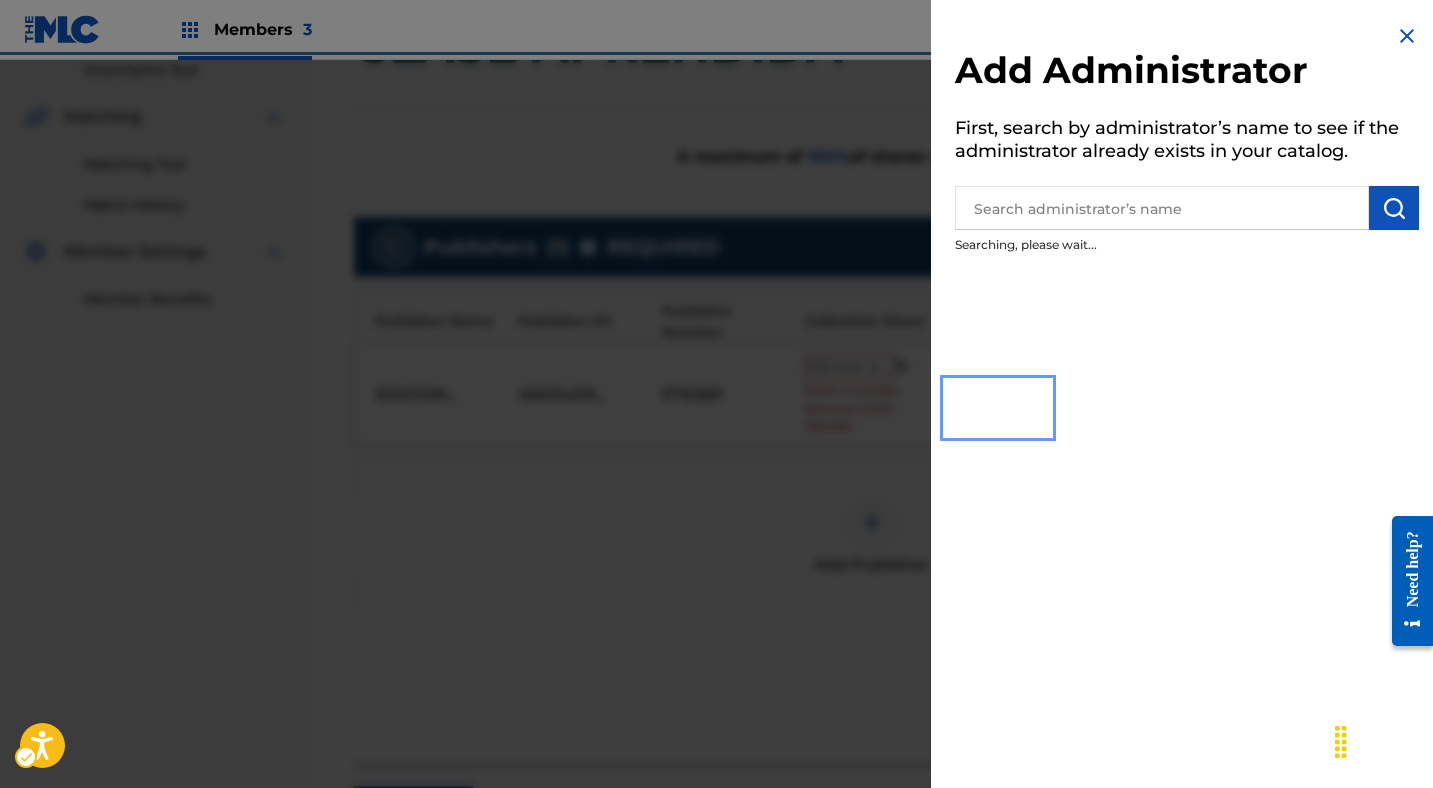 click on "Add Administrator First, search by administrator’s name to see if the administrator already exists in your catalog. Searching, please wait..." at bounding box center (1187, 144) 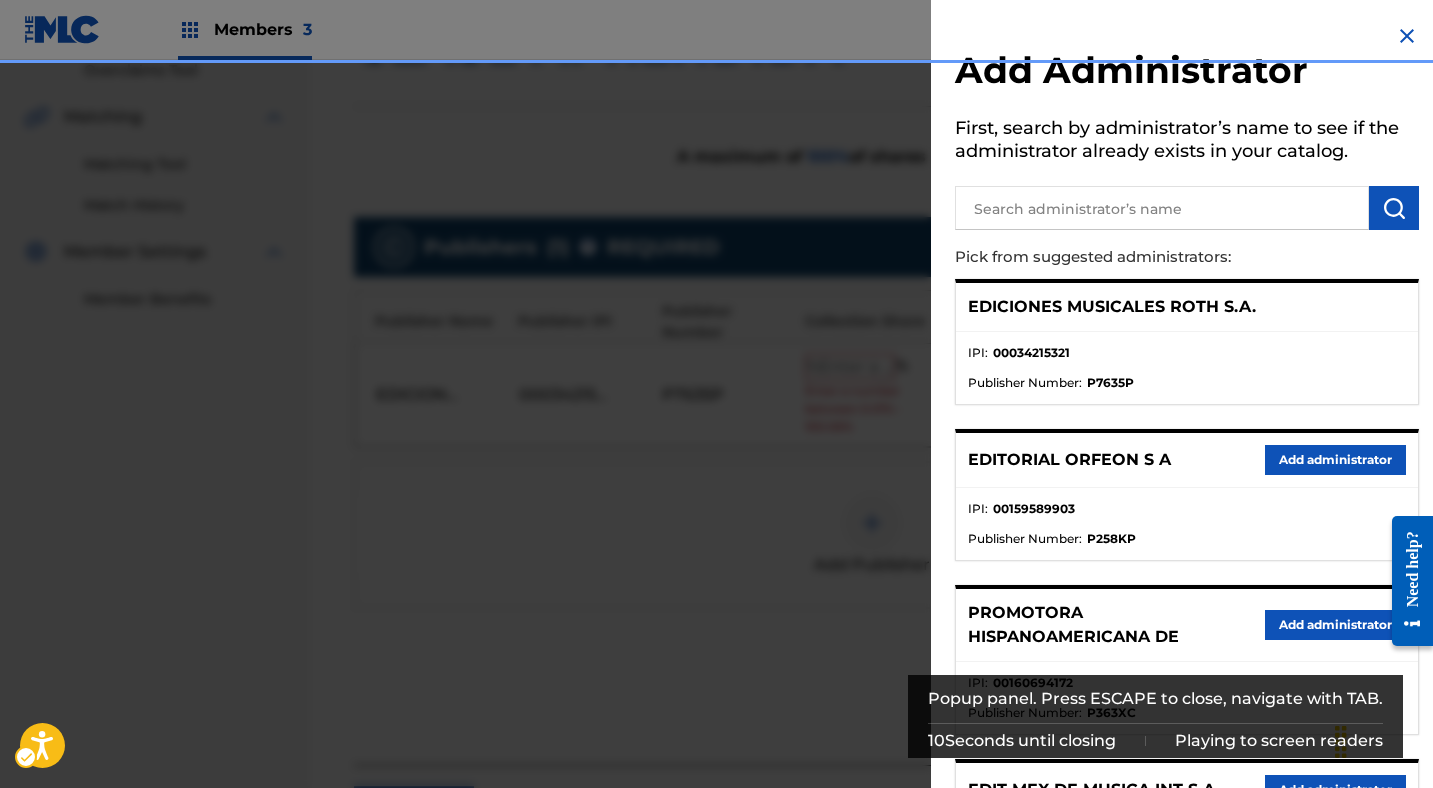click on "Add administrator" at bounding box center [1335, 946] 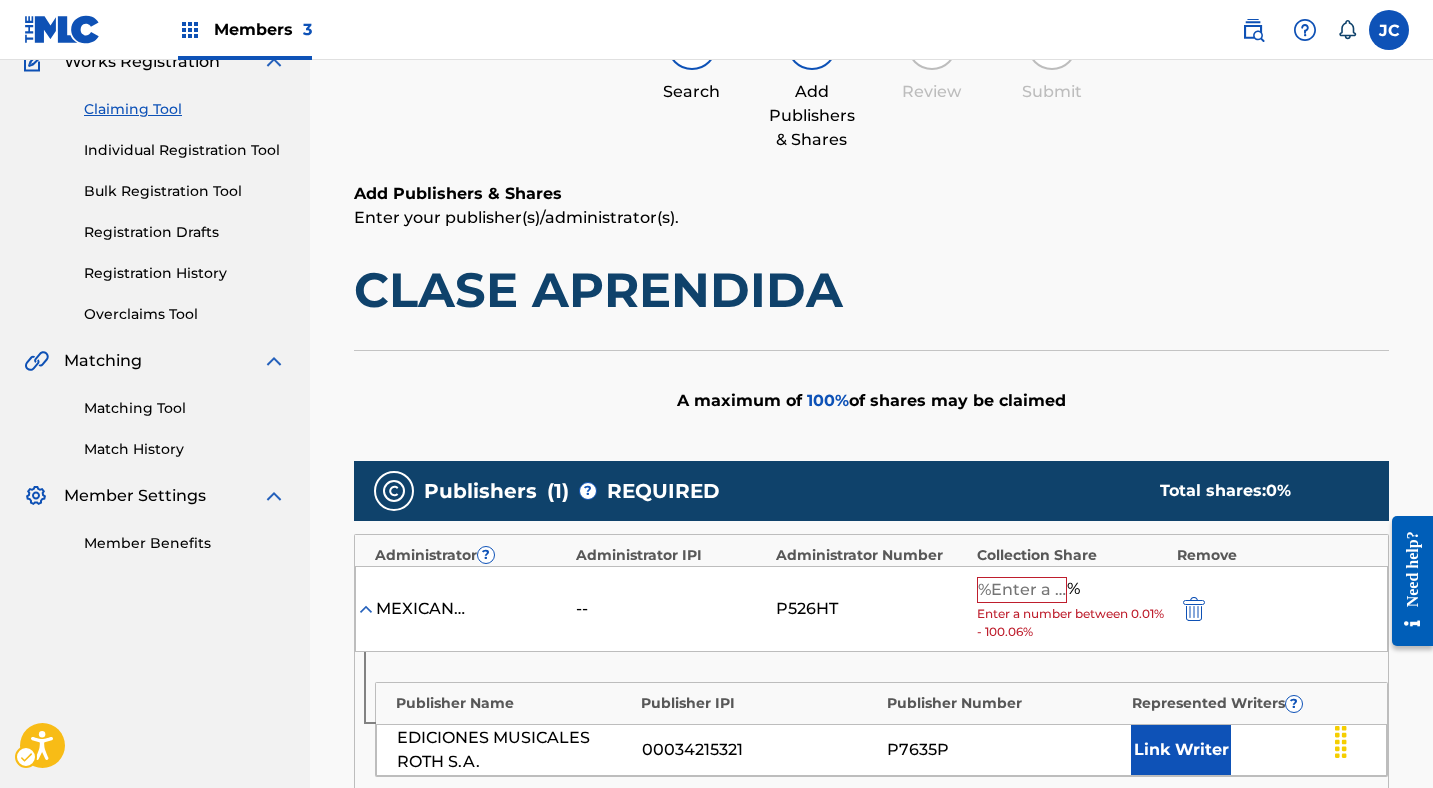 scroll, scrollTop: 353, scrollLeft: 0, axis: vertical 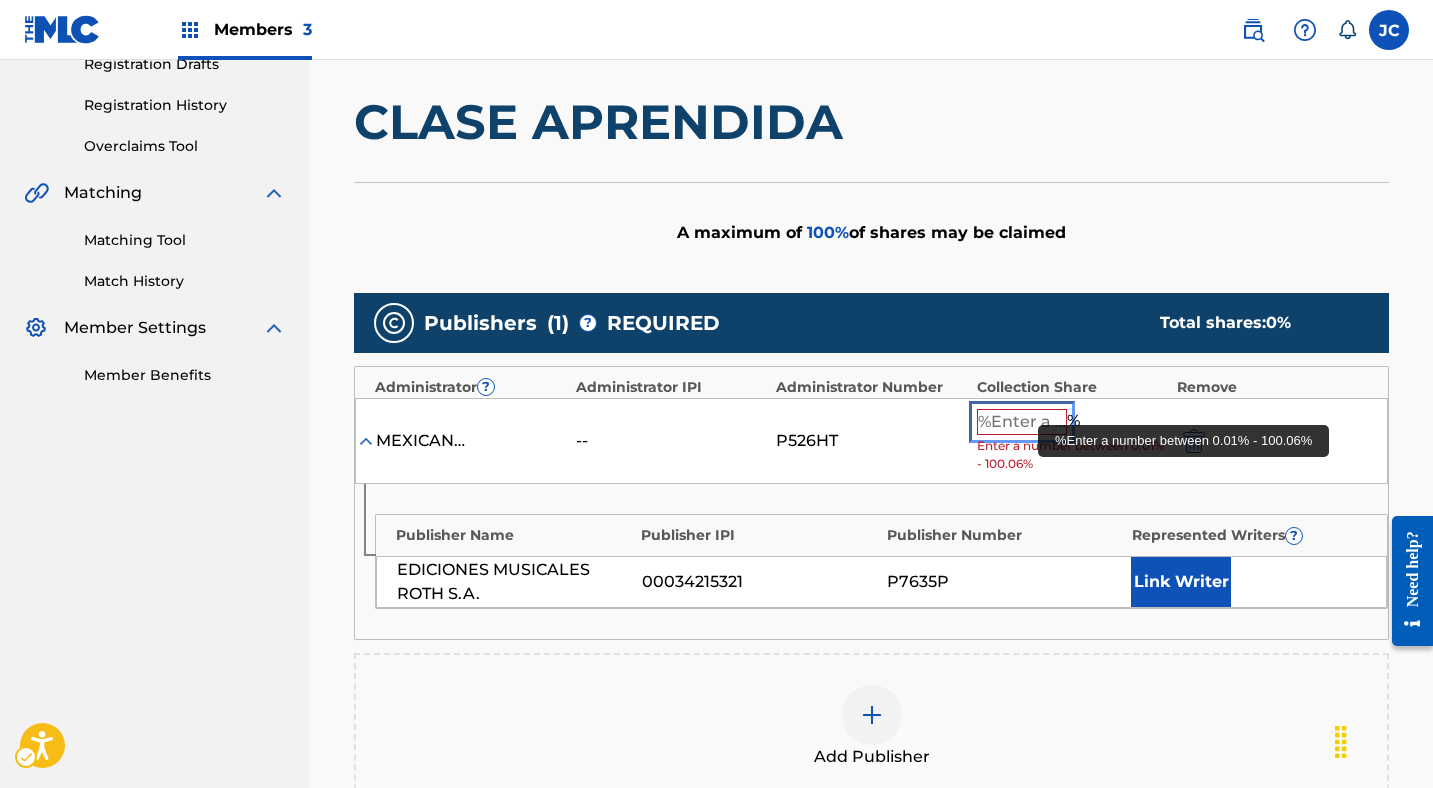 click at bounding box center [1022, 422] 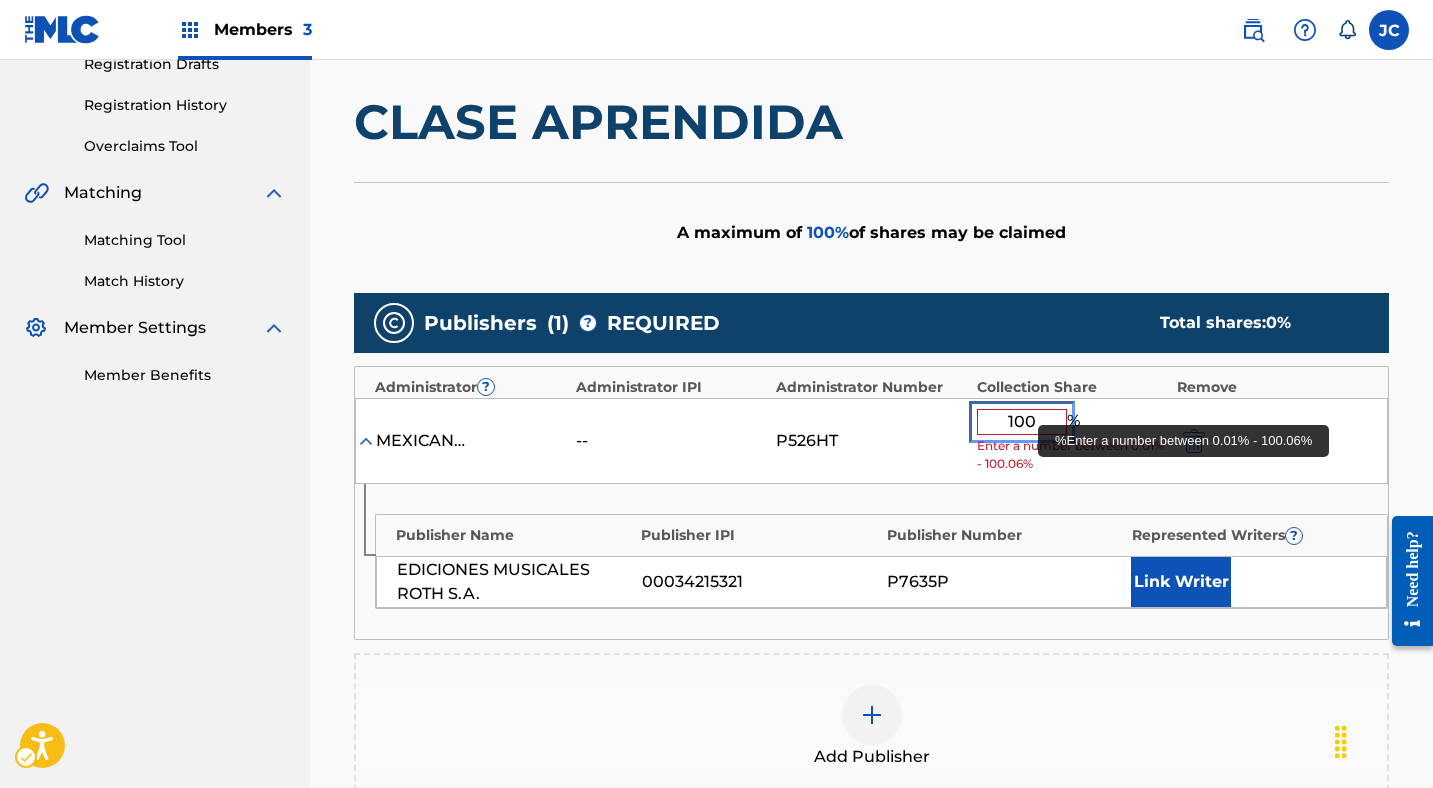 type on "100" 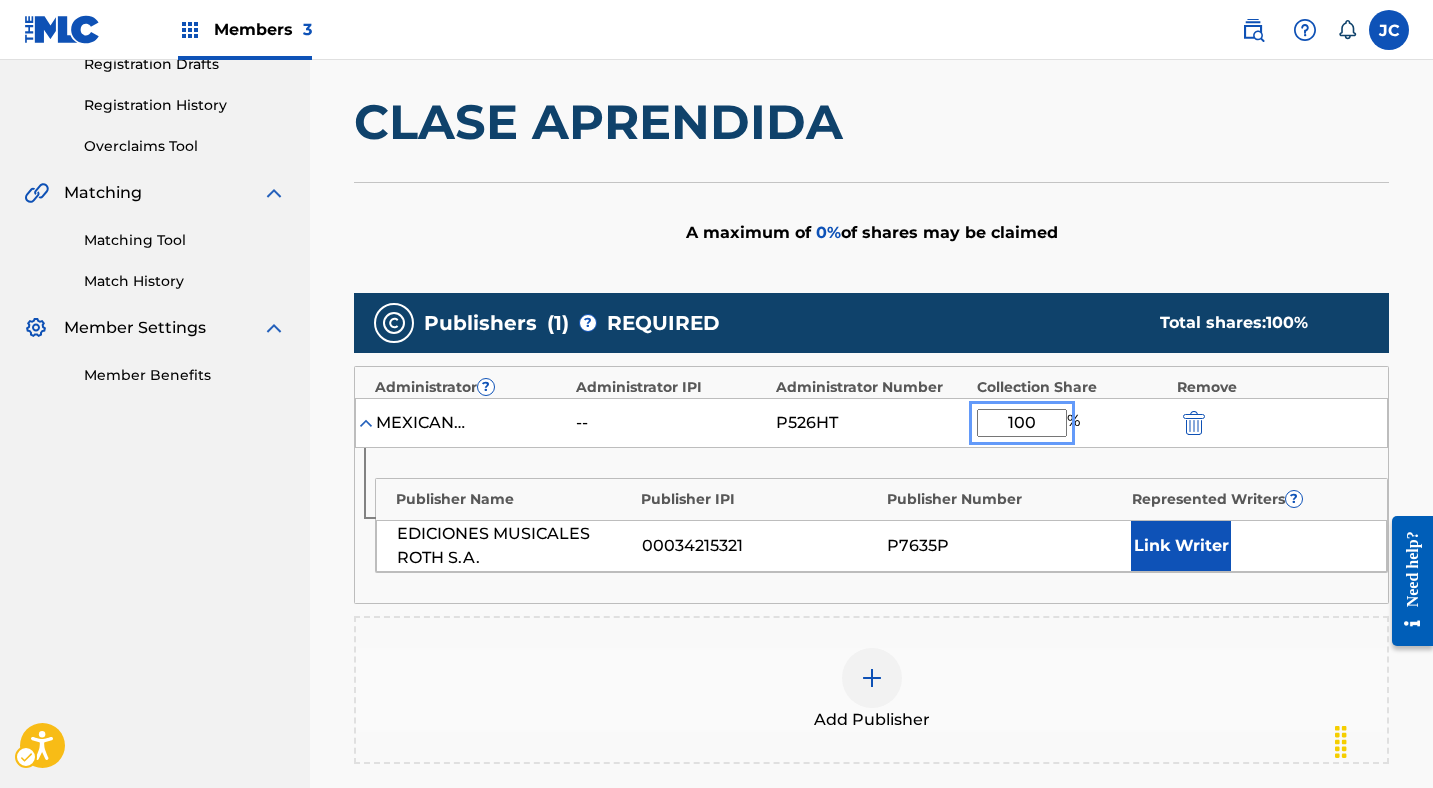 click on "Publisher Number" at bounding box center [1004, 499] 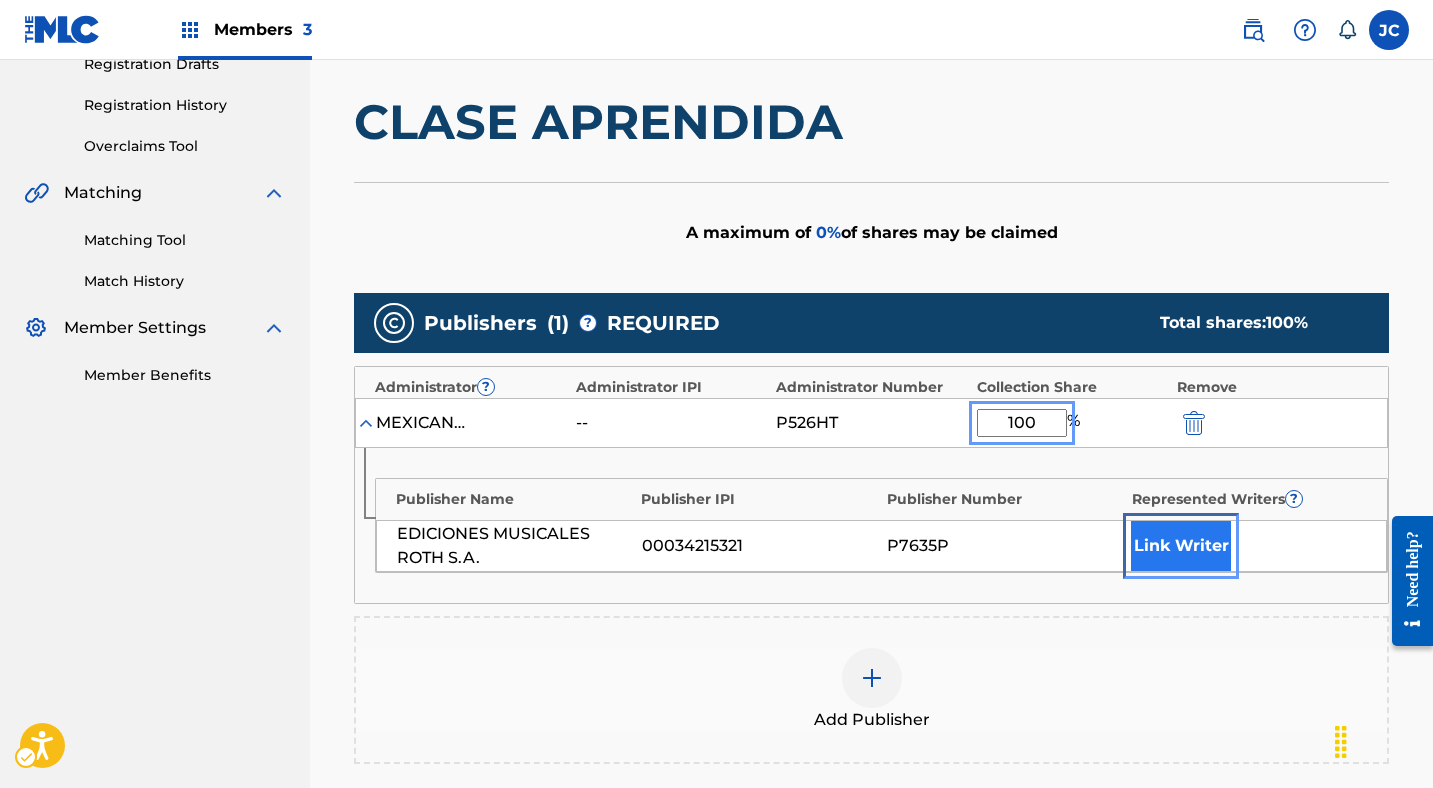 click on "Link Writer" at bounding box center (1181, 546) 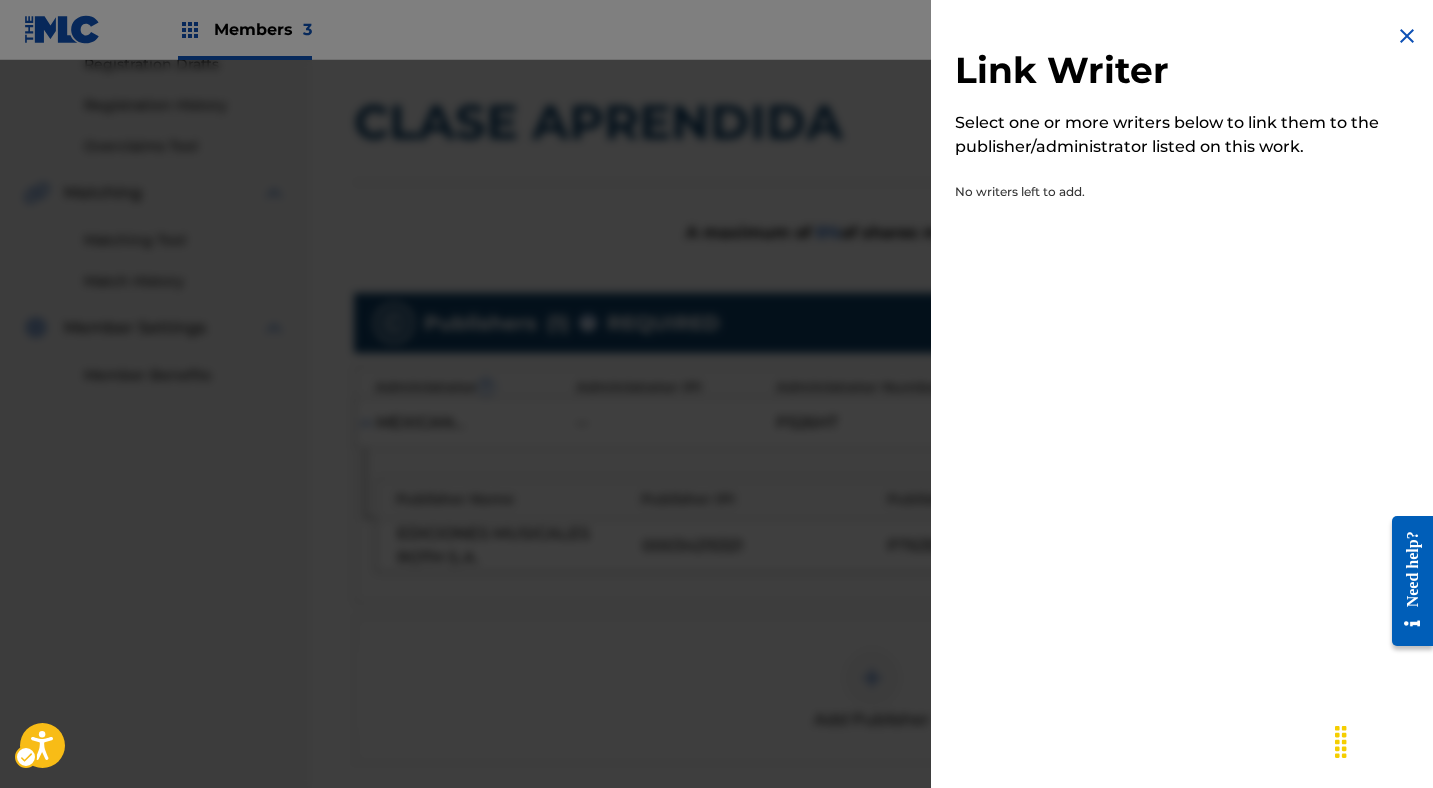 scroll, scrollTop: 378, scrollLeft: 0, axis: vertical 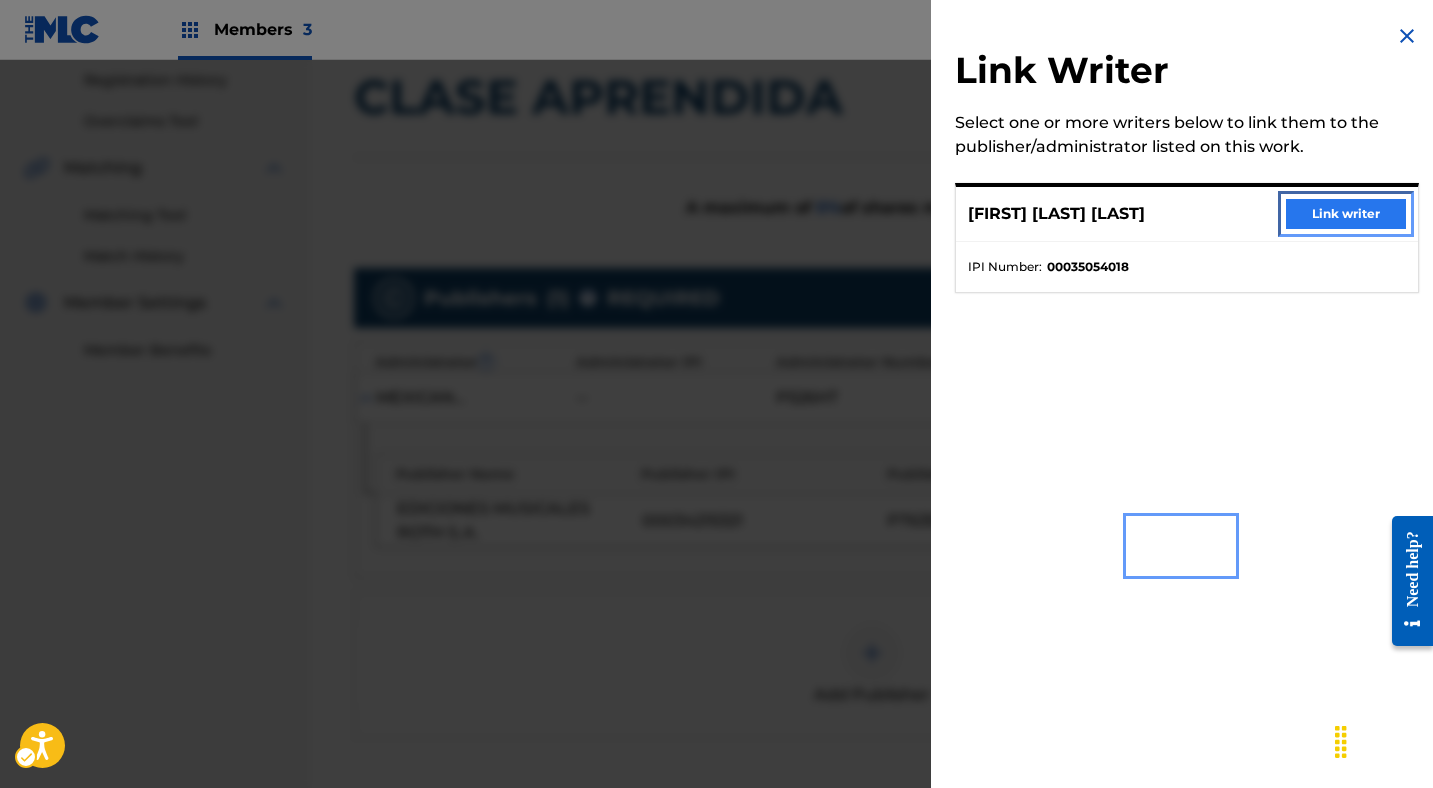 click on "Link writer" at bounding box center (1346, 214) 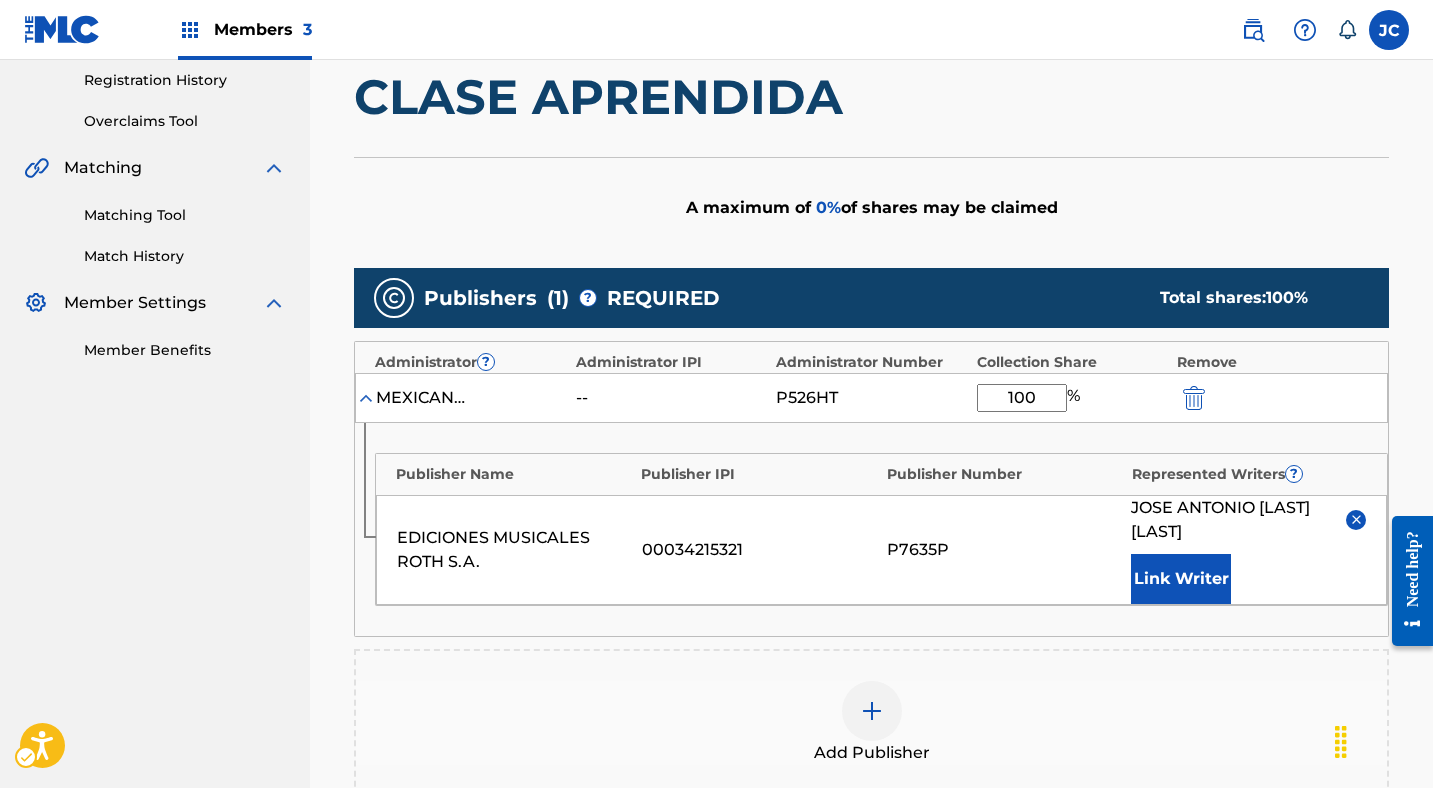scroll, scrollTop: 730, scrollLeft: 0, axis: vertical 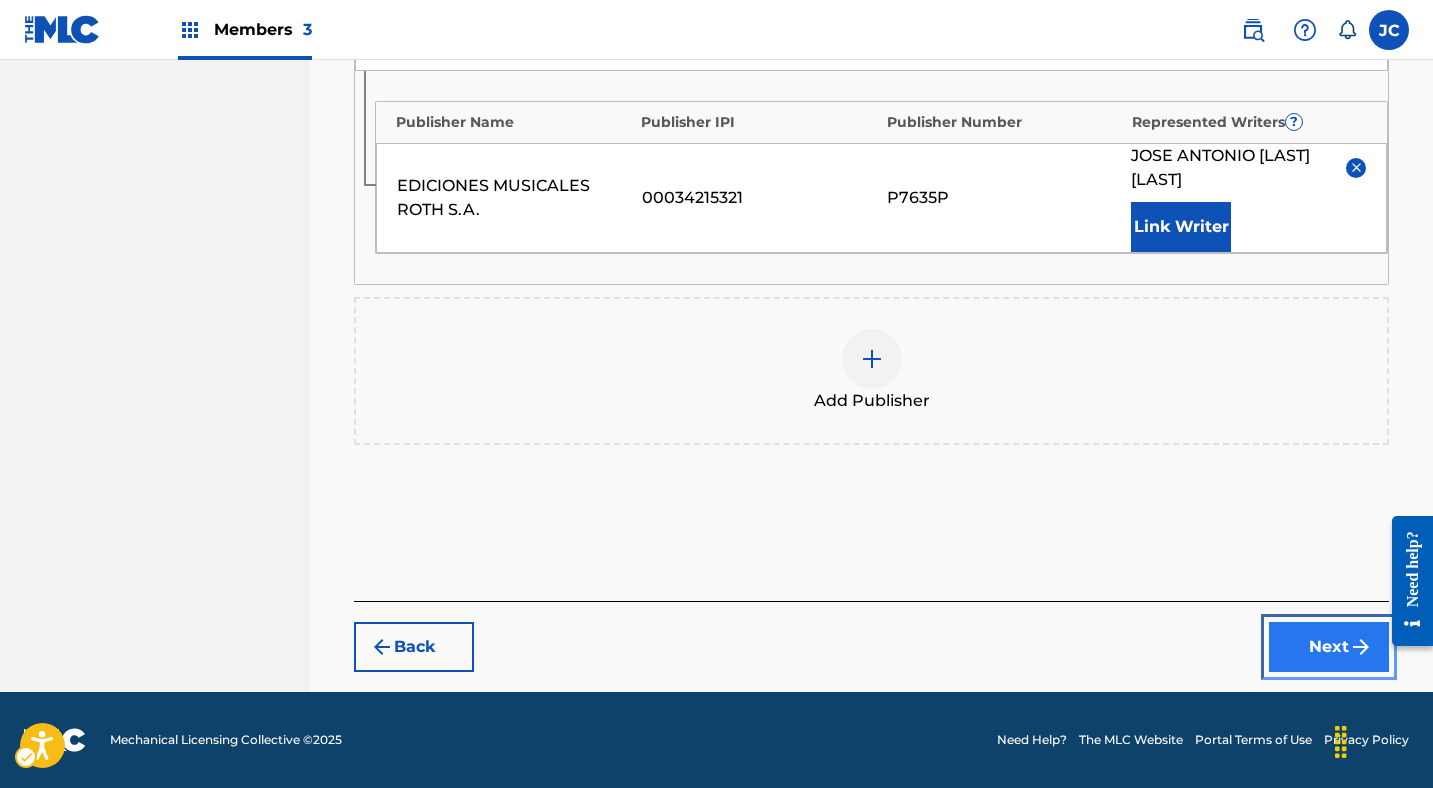 click on "Next" at bounding box center (1329, 647) 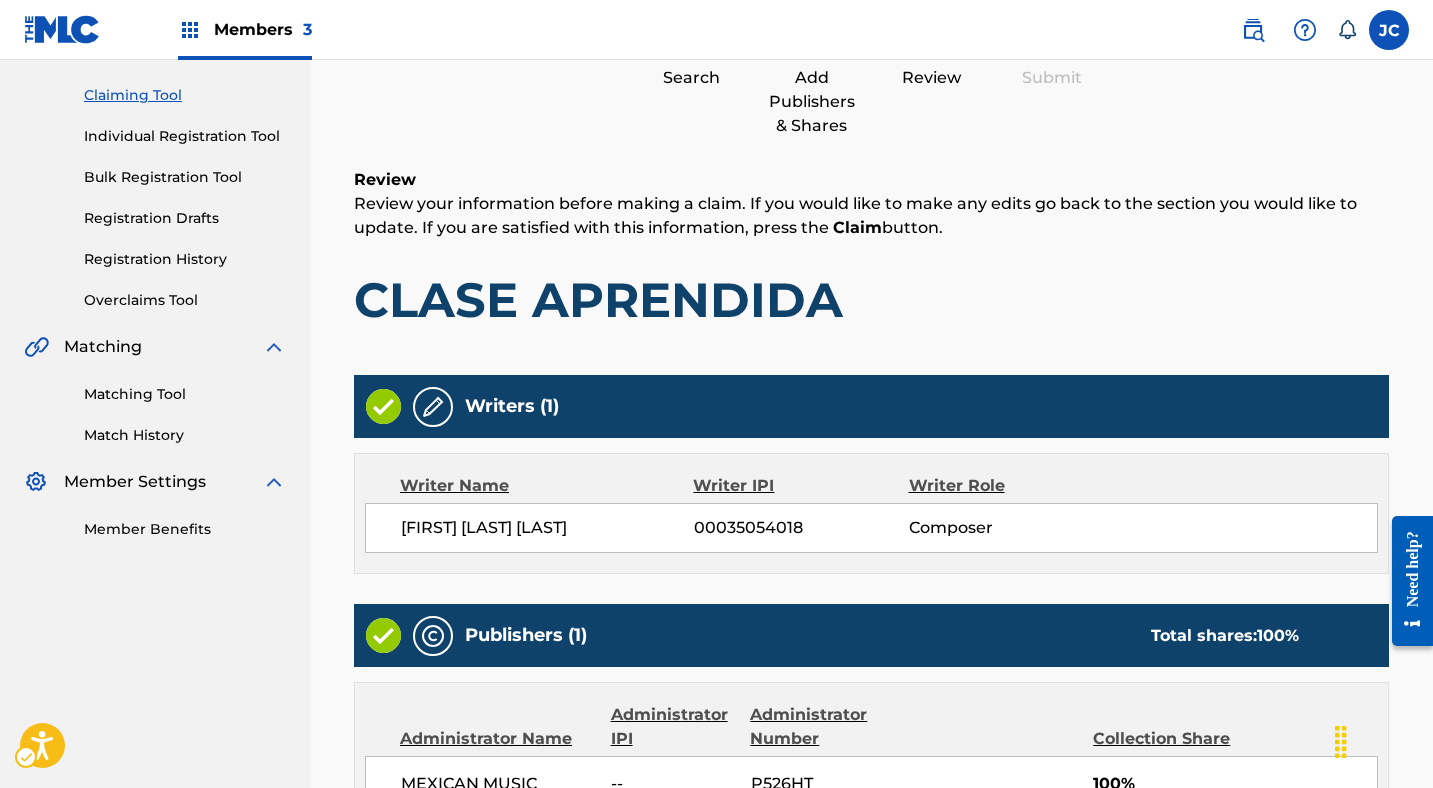scroll, scrollTop: 649, scrollLeft: 0, axis: vertical 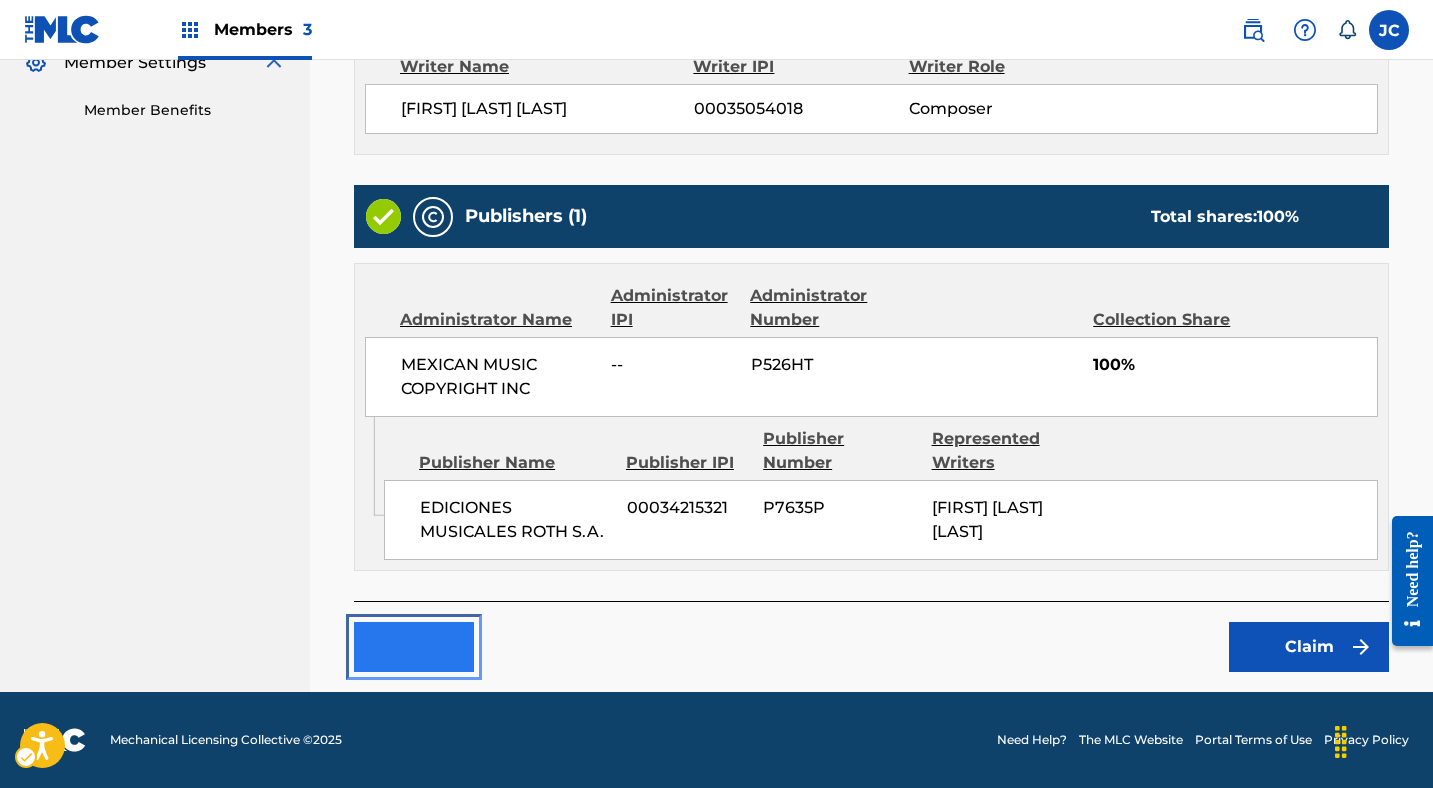 click on "Back" at bounding box center [414, 647] 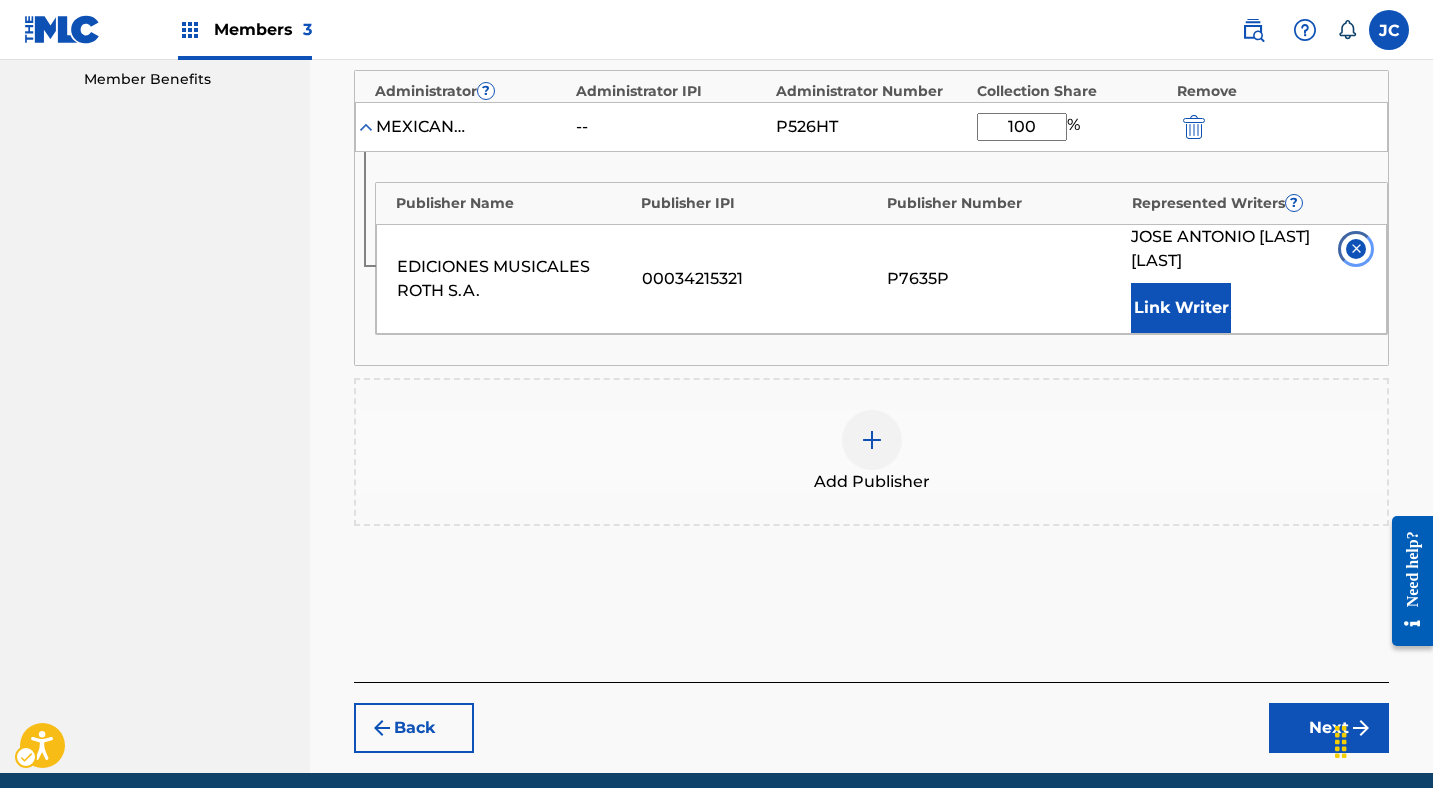 click at bounding box center (1356, 248) 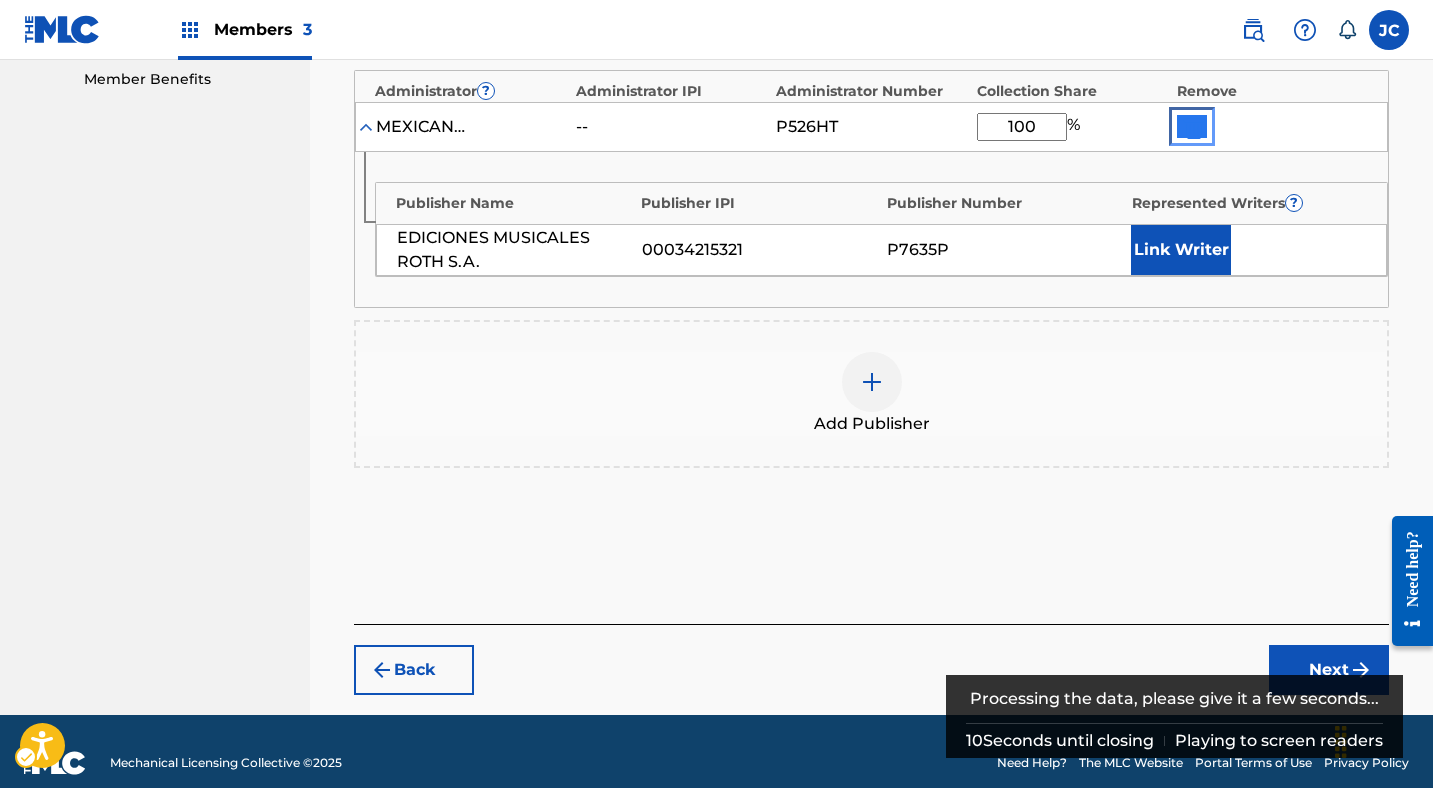 click at bounding box center (1194, 127) 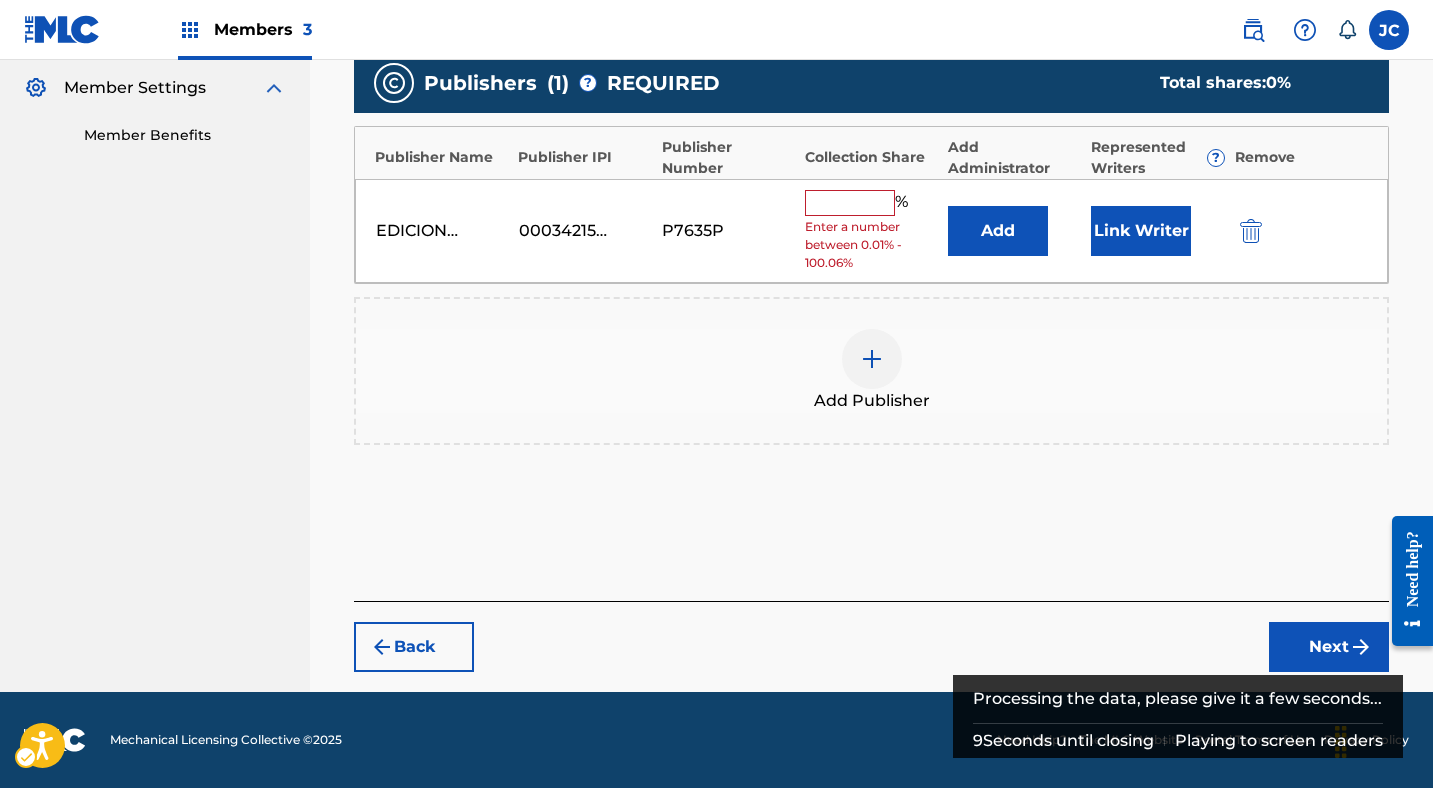 scroll, scrollTop: 497, scrollLeft: 0, axis: vertical 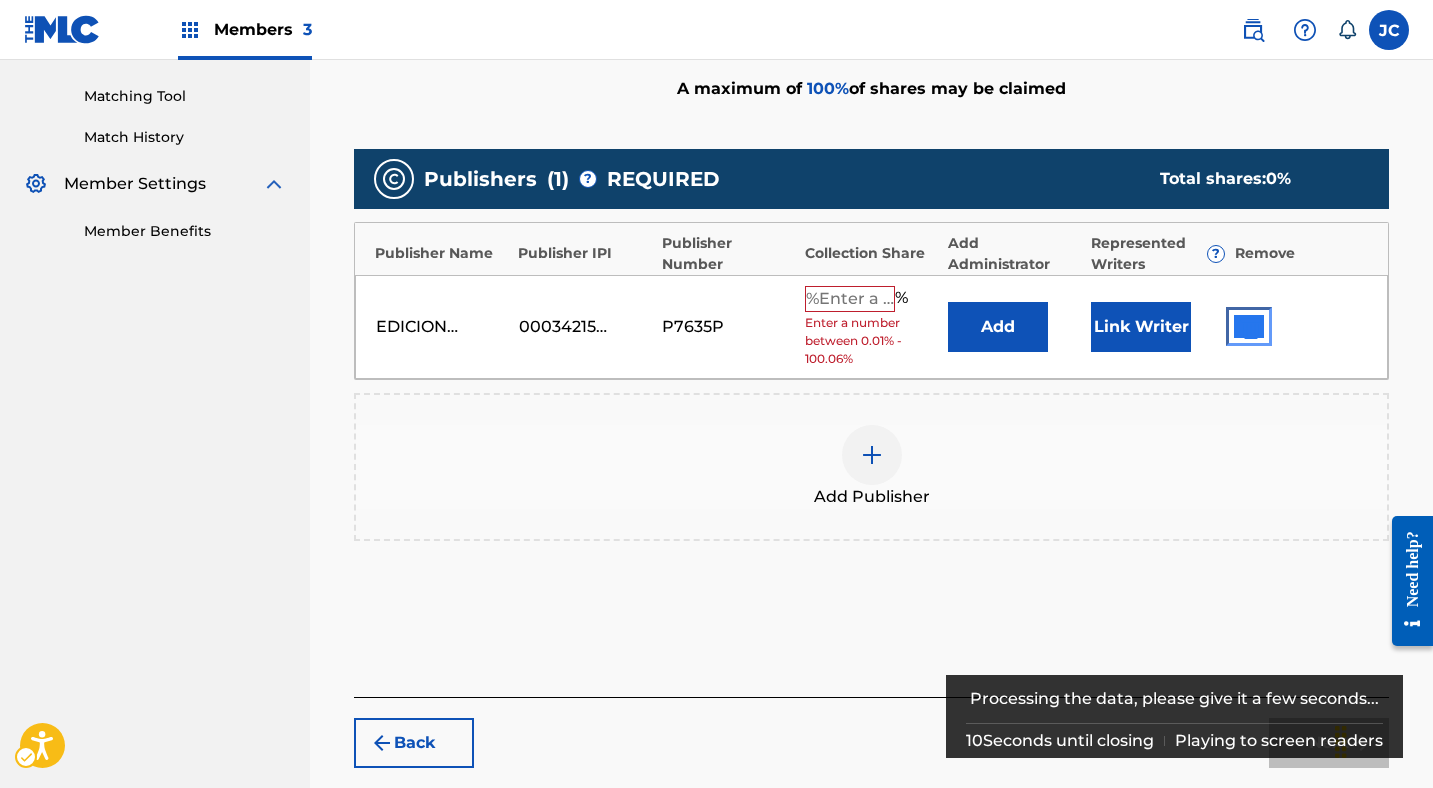 click at bounding box center (1251, 327) 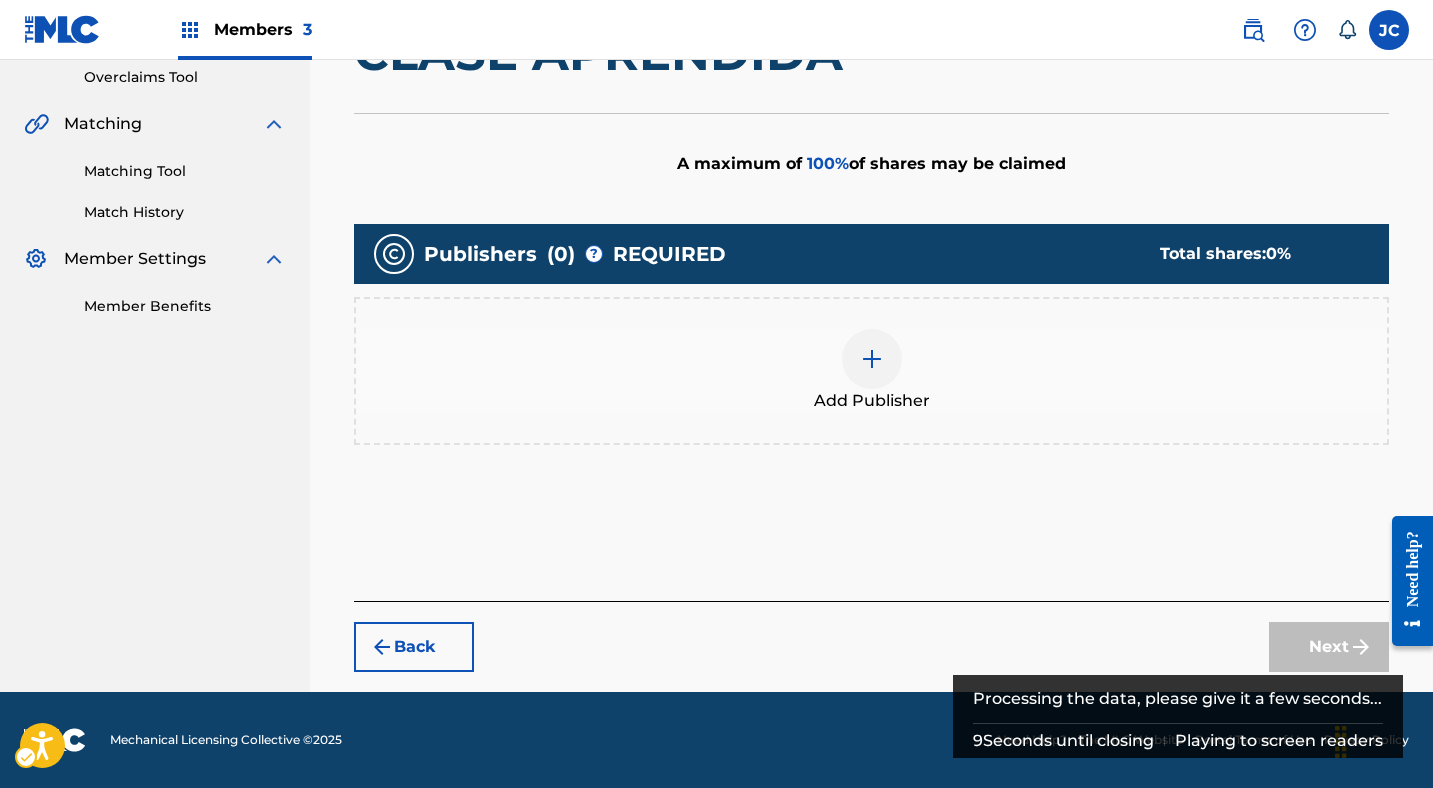 scroll, scrollTop: 421, scrollLeft: 0, axis: vertical 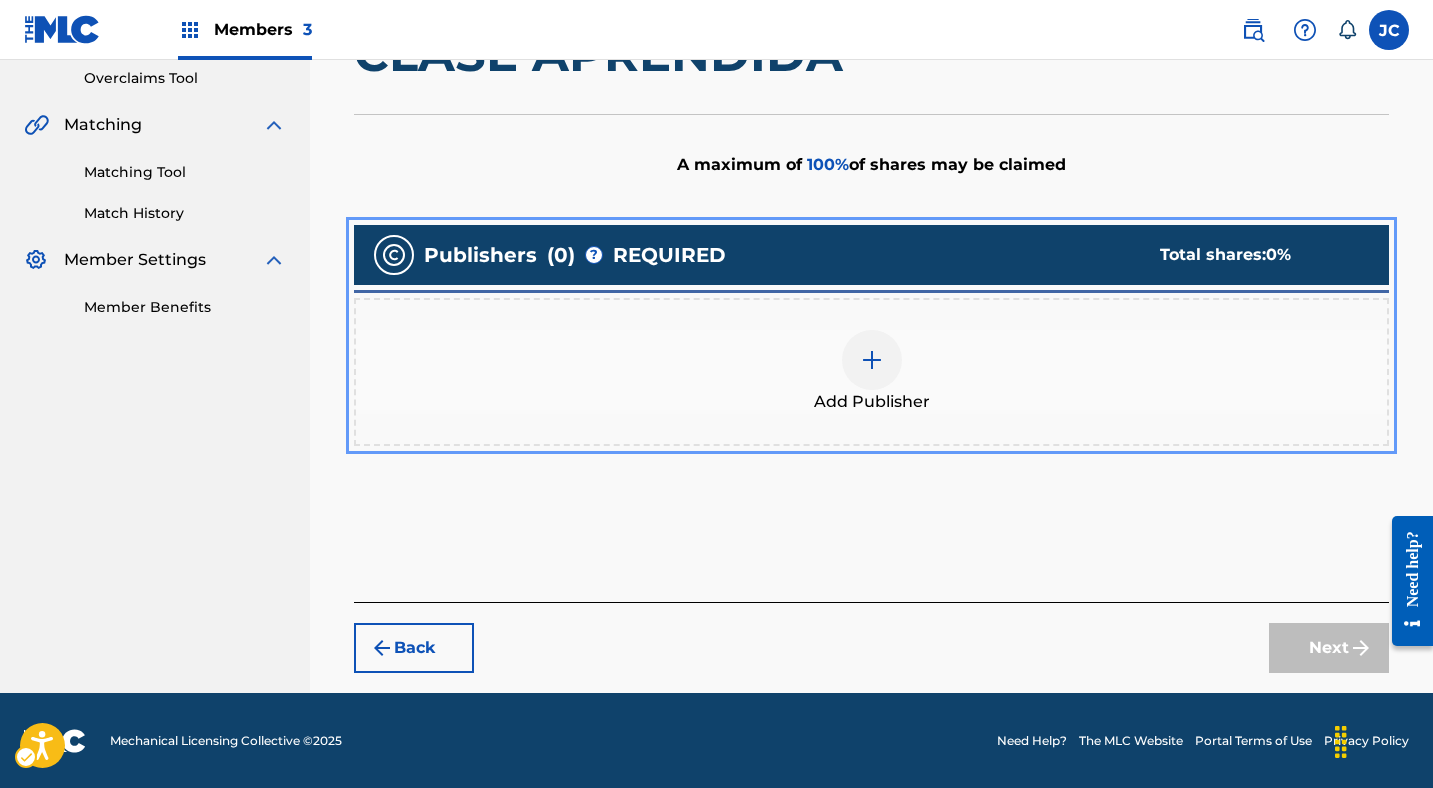 click at bounding box center (872, 360) 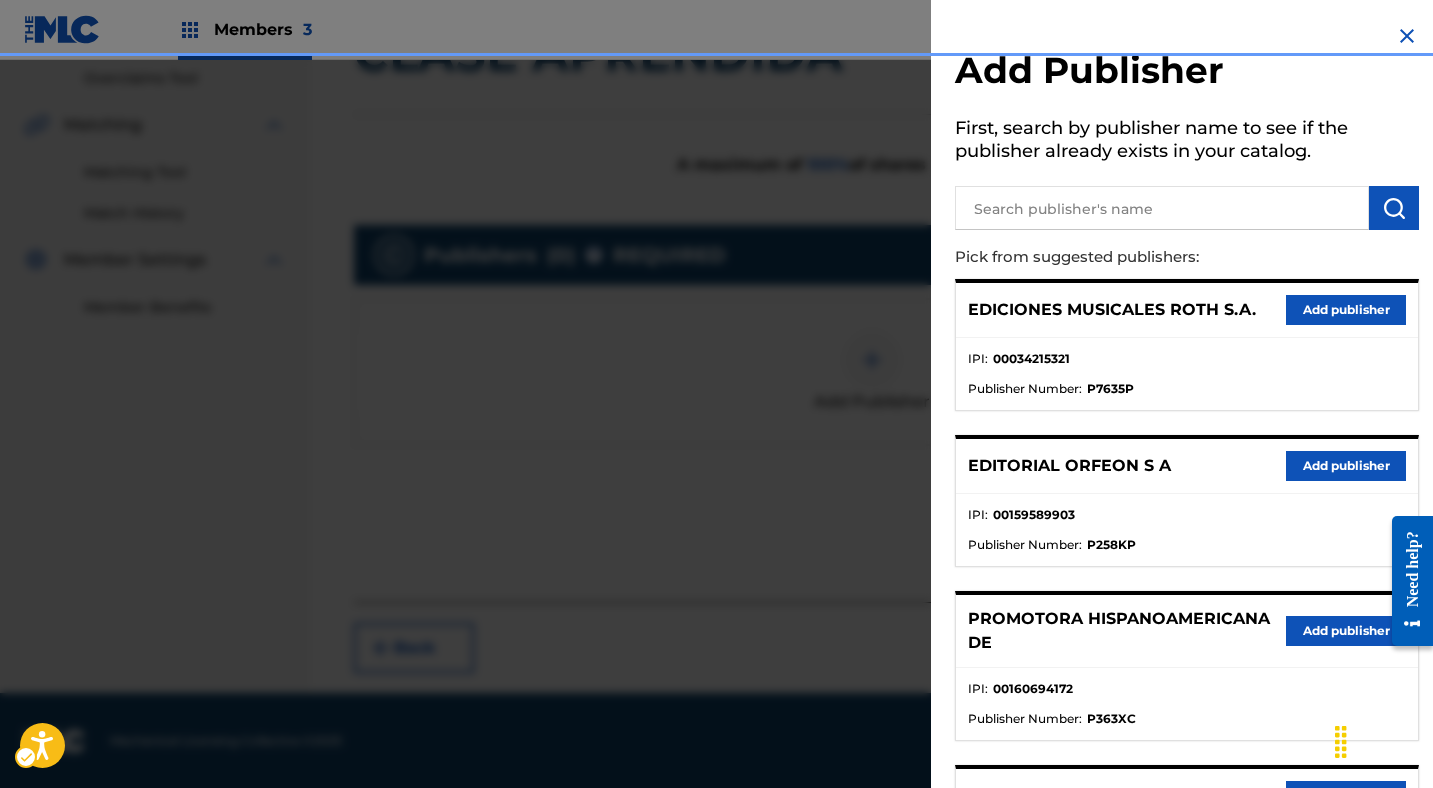 scroll, scrollTop: 41, scrollLeft: 0, axis: vertical 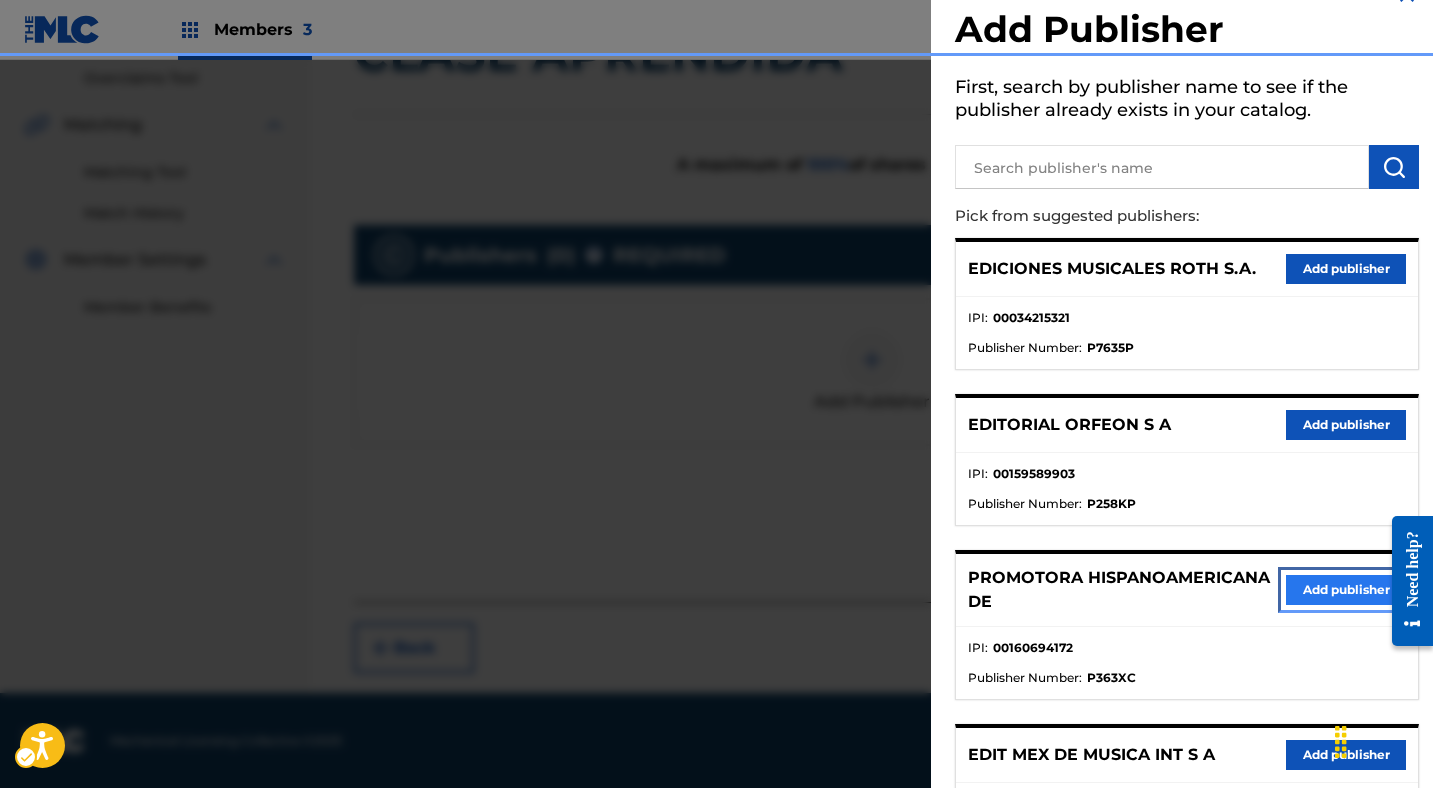 click on "Add publisher" at bounding box center [1346, 590] 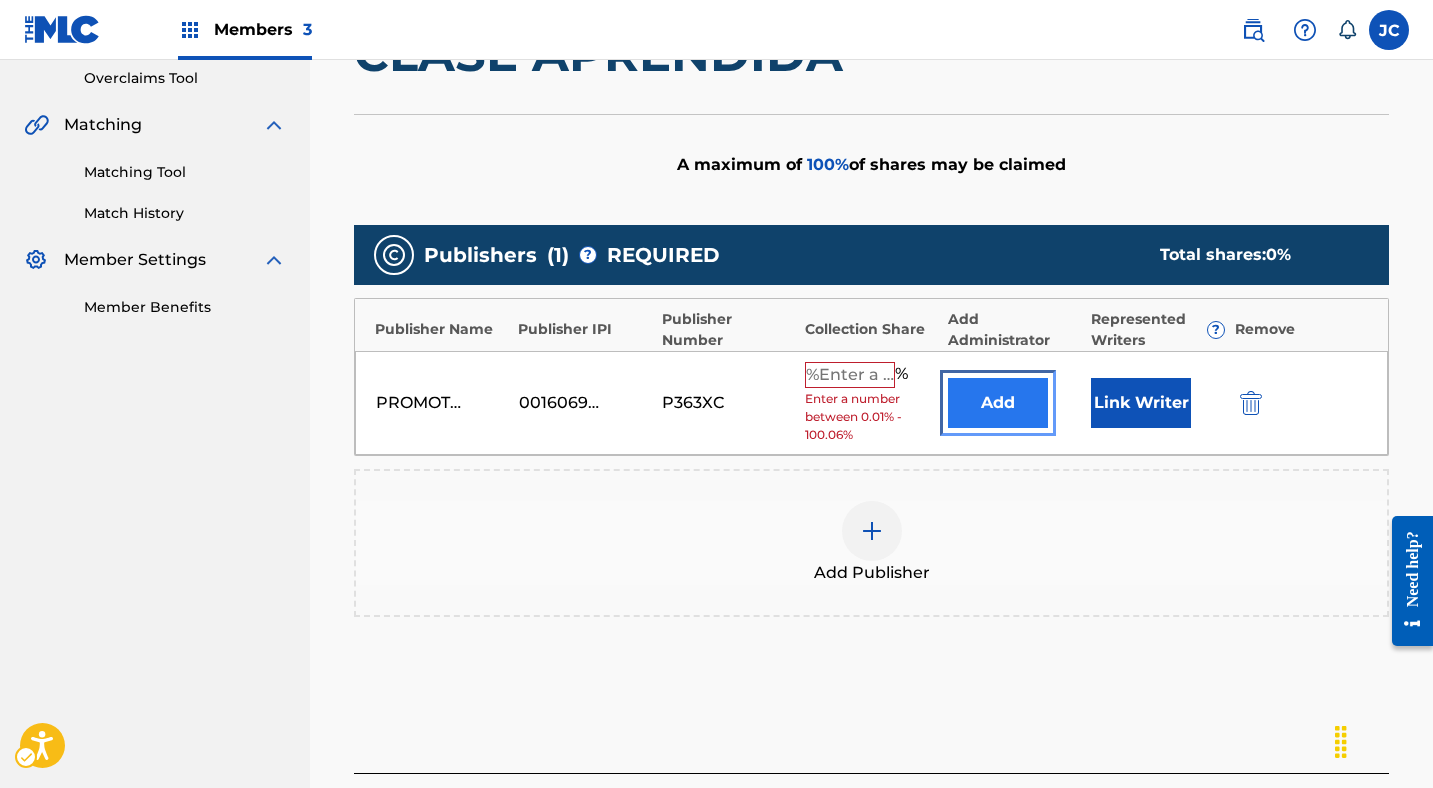 click on "Add" at bounding box center [998, 403] 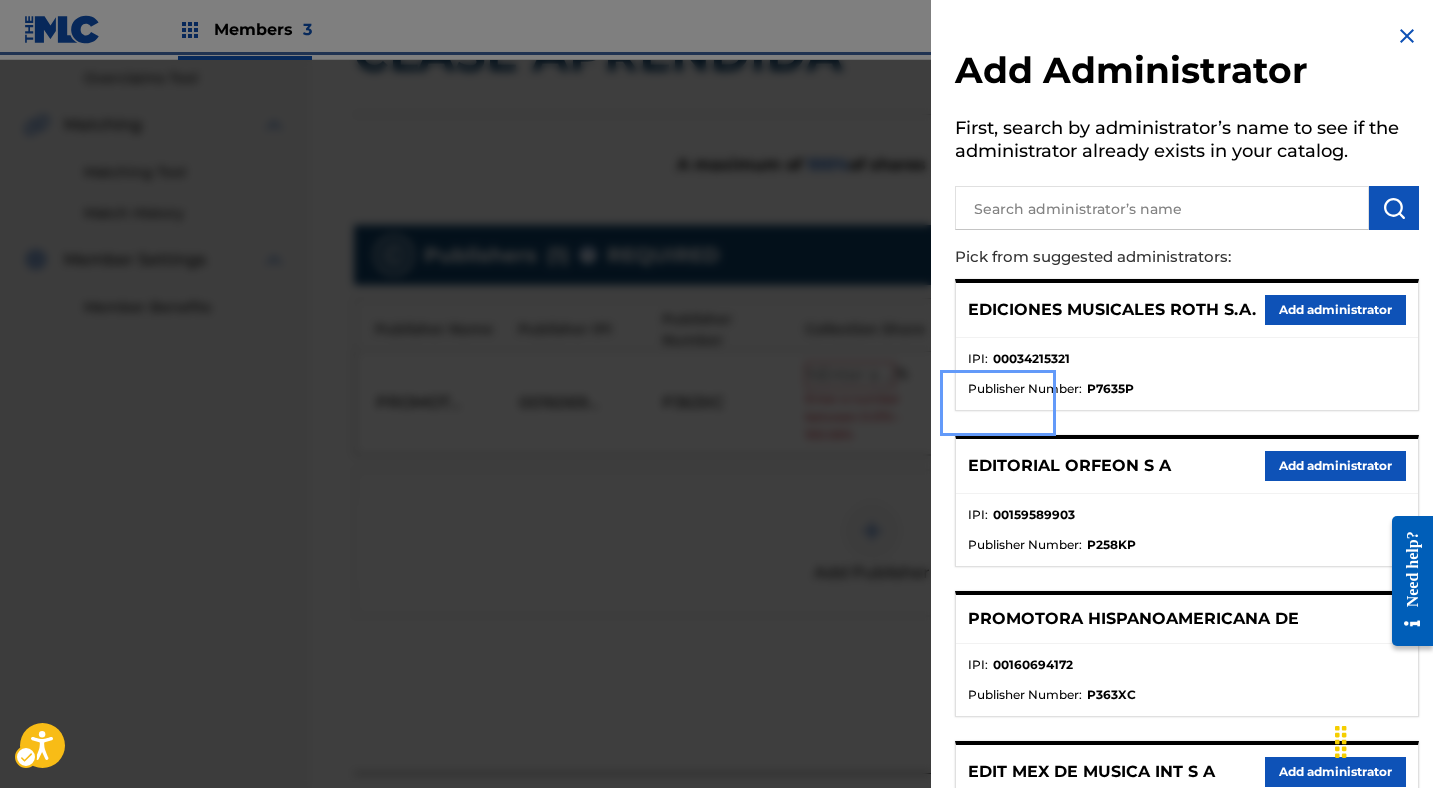 click on "PROMOTORA HISPANOAMERICANA DE" at bounding box center (1187, 619) 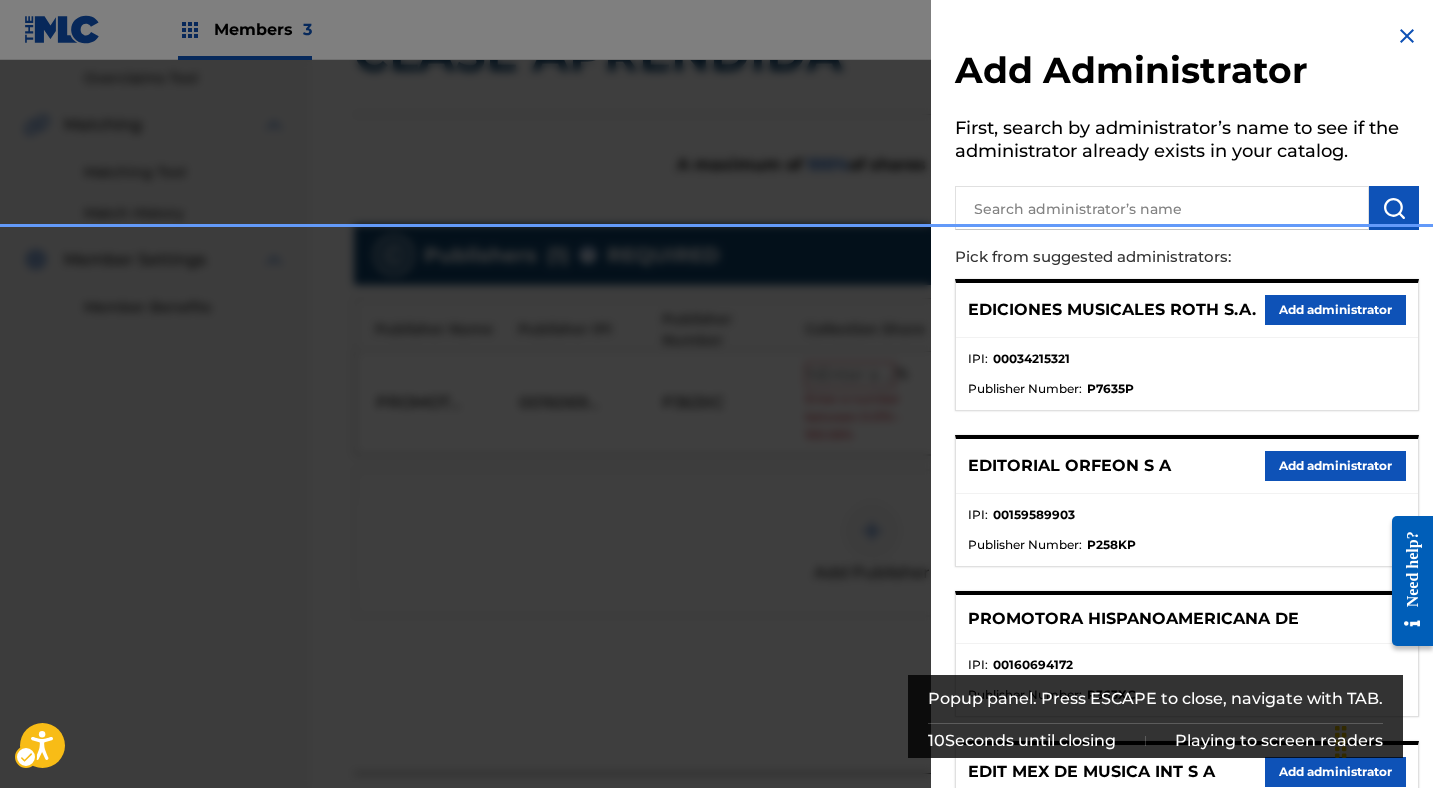 scroll, scrollTop: 592, scrollLeft: 0, axis: vertical 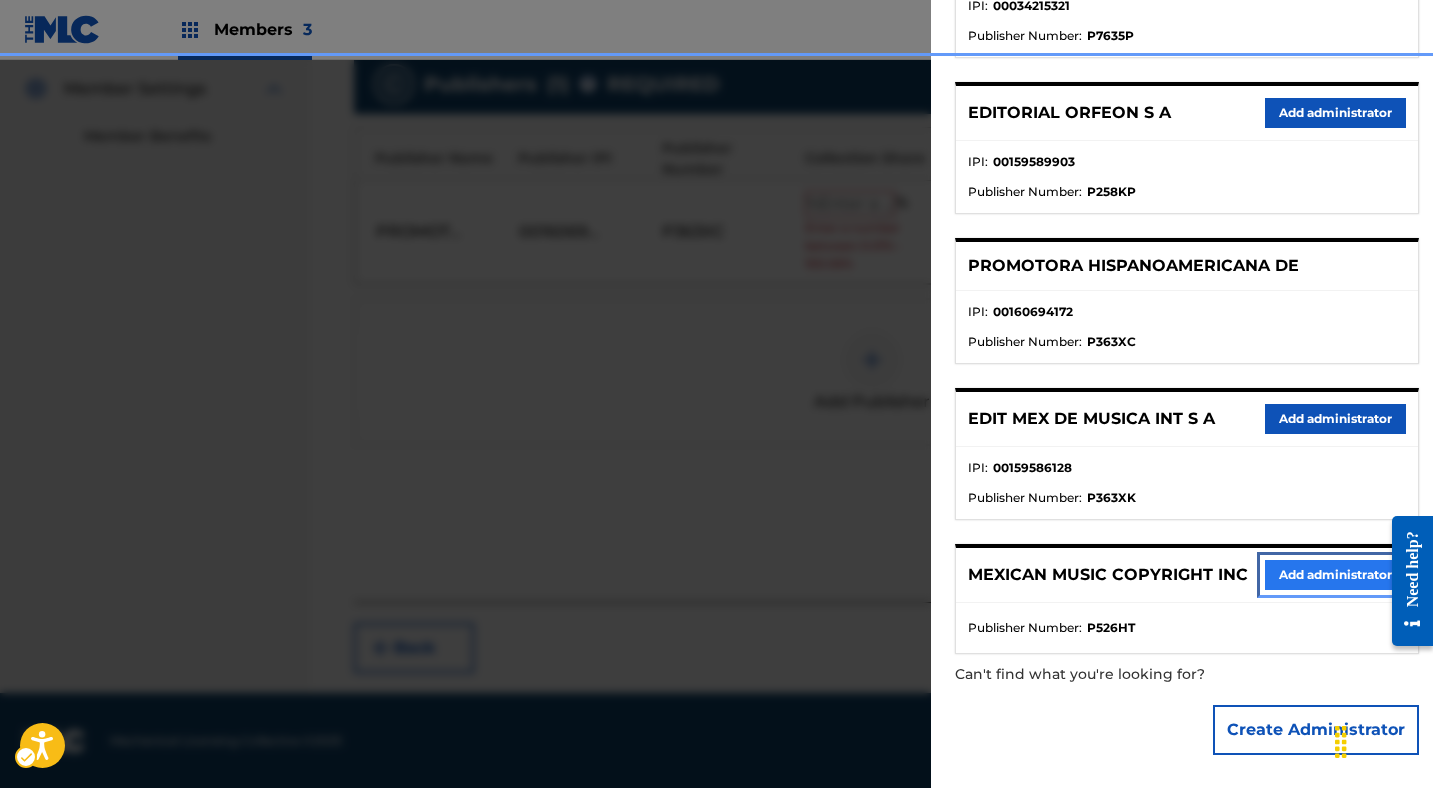 click on "Add administrator" at bounding box center [1335, 575] 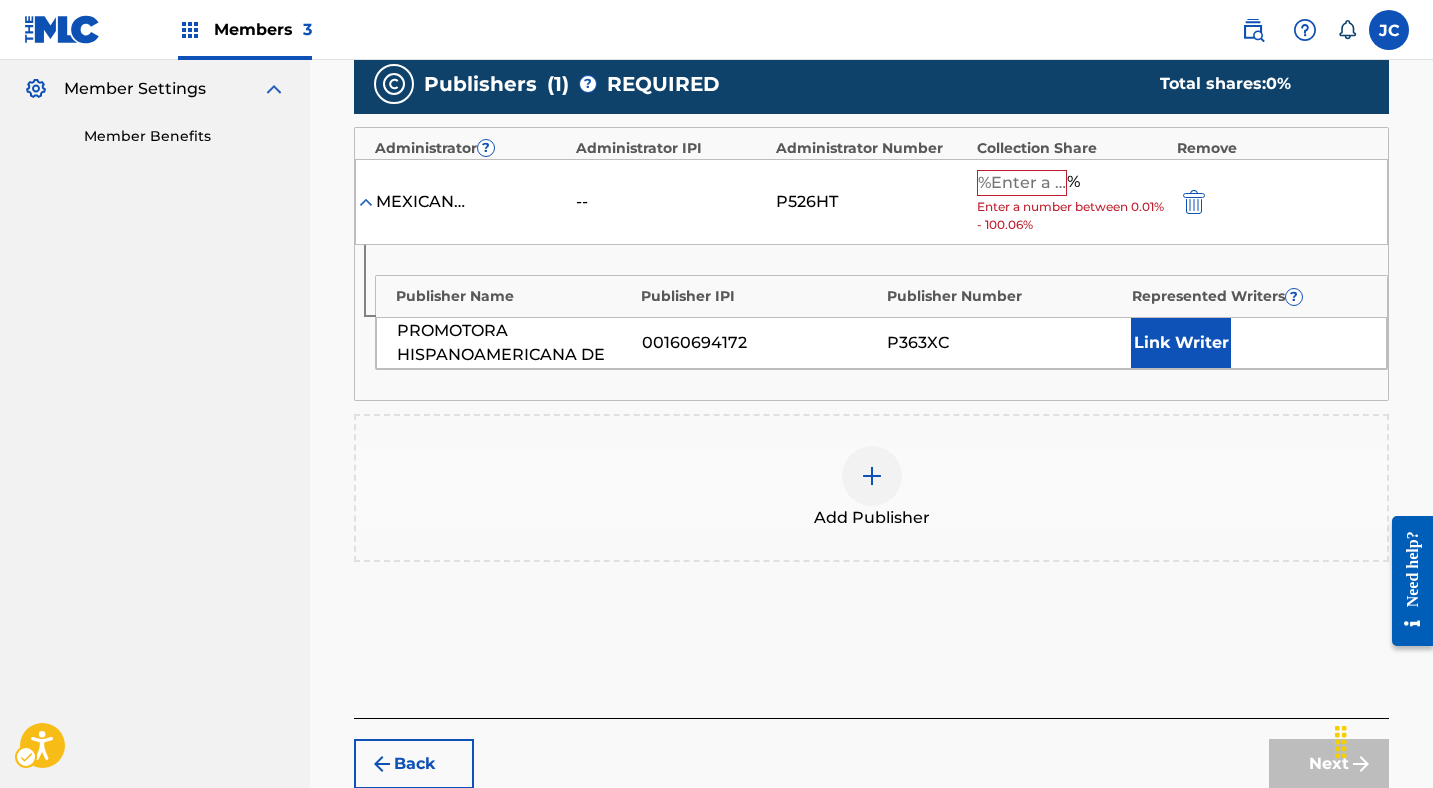 click on "Enter a number between 0.01% - 100.06%" at bounding box center (1072, 216) 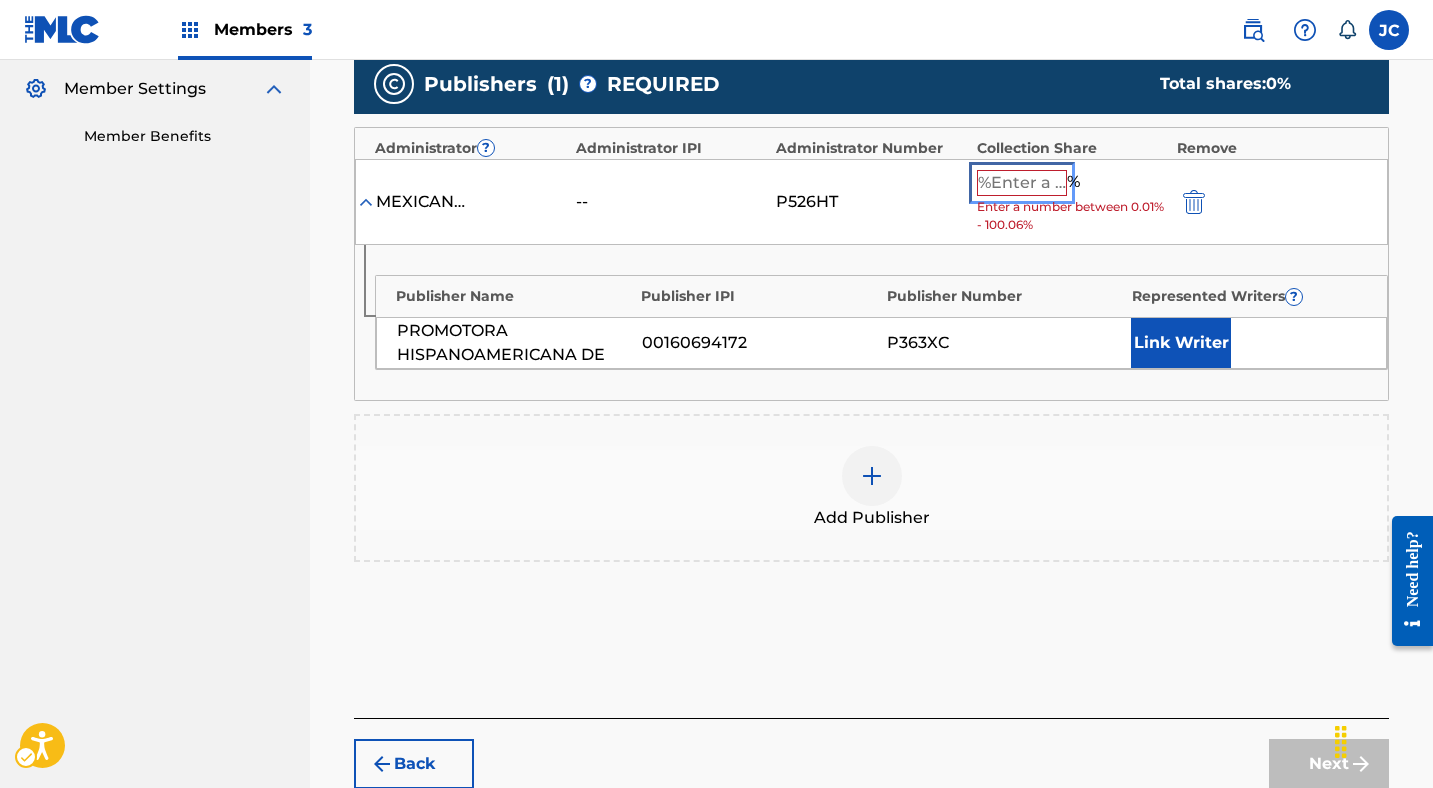 click at bounding box center (1022, 183) 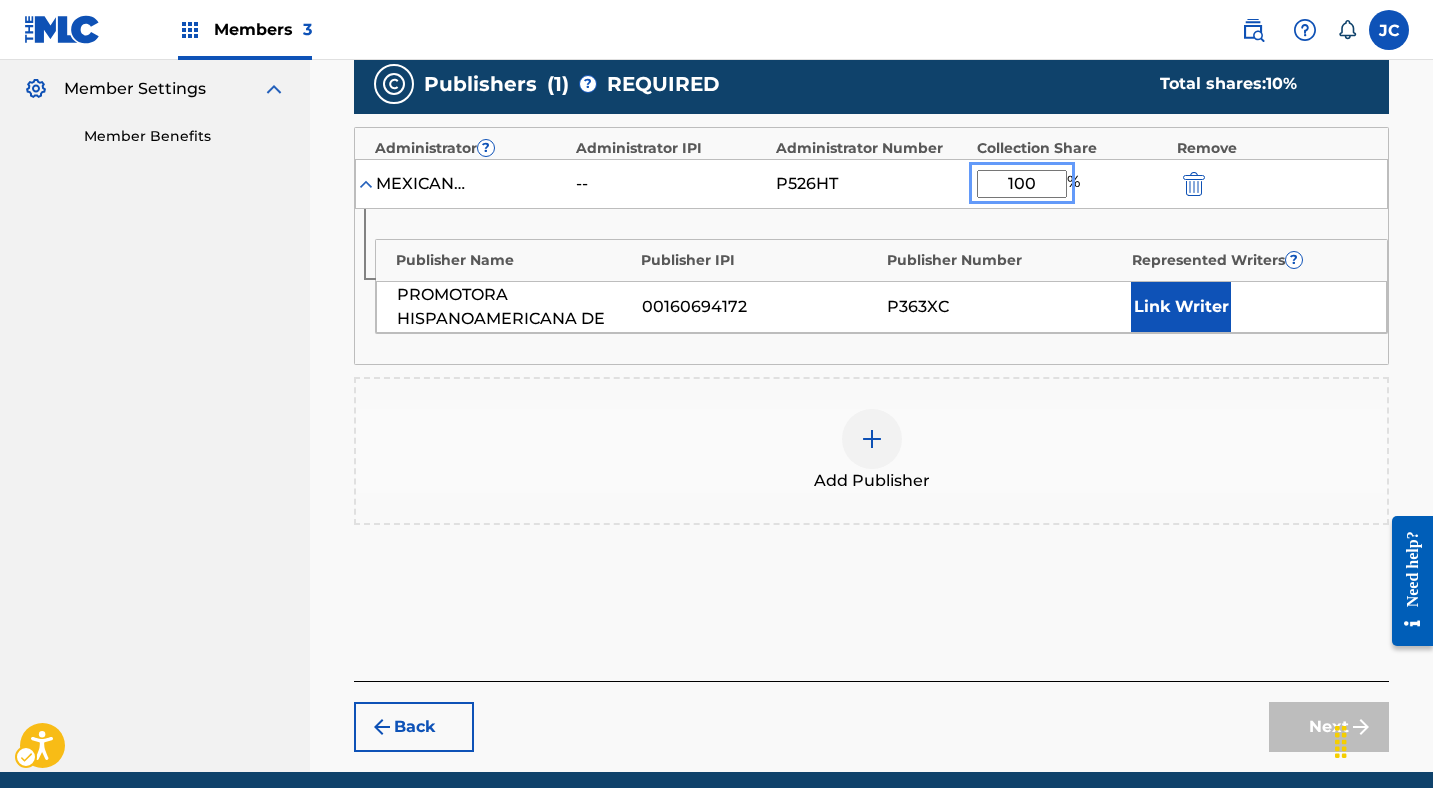 type on "100" 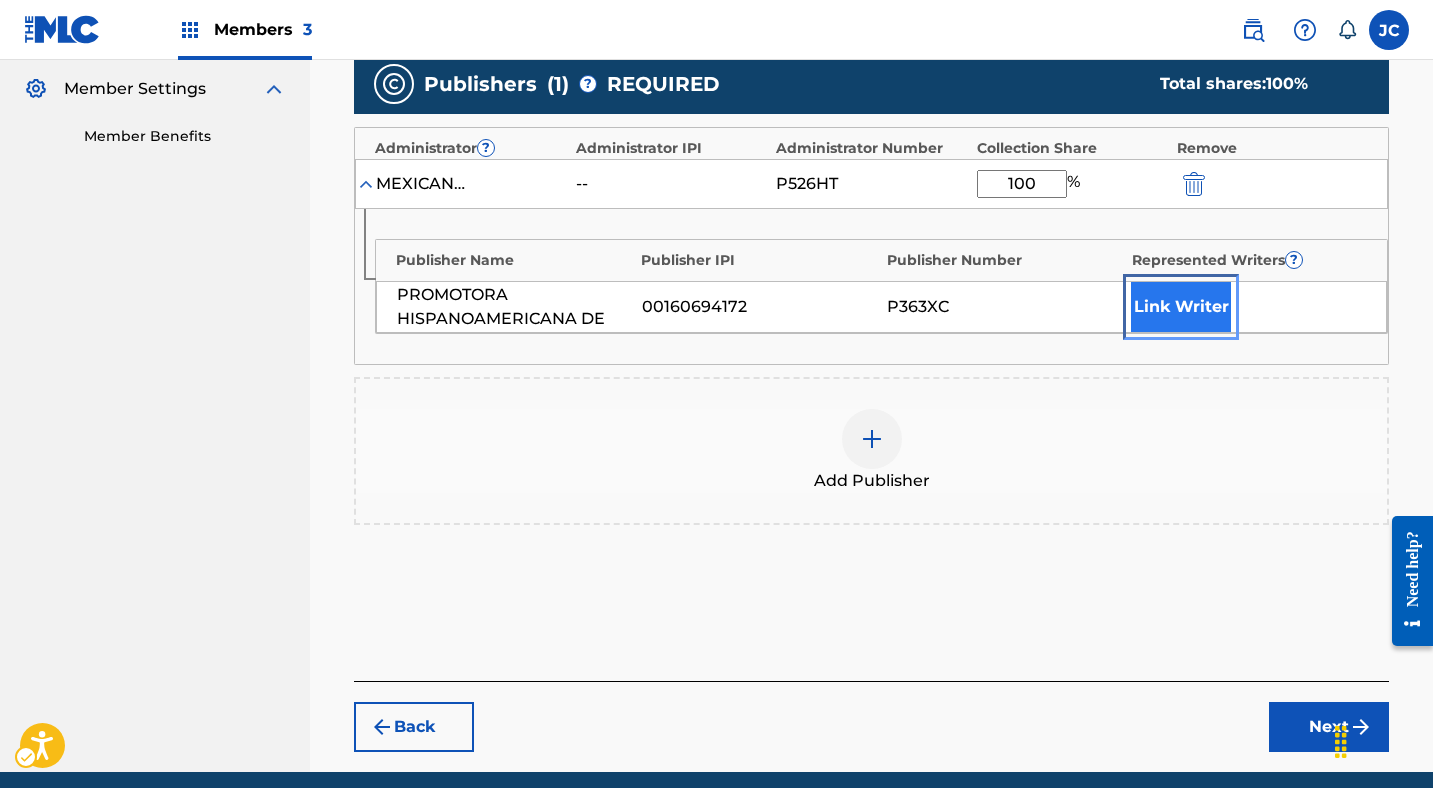 click on "Link Writer" at bounding box center (1181, 307) 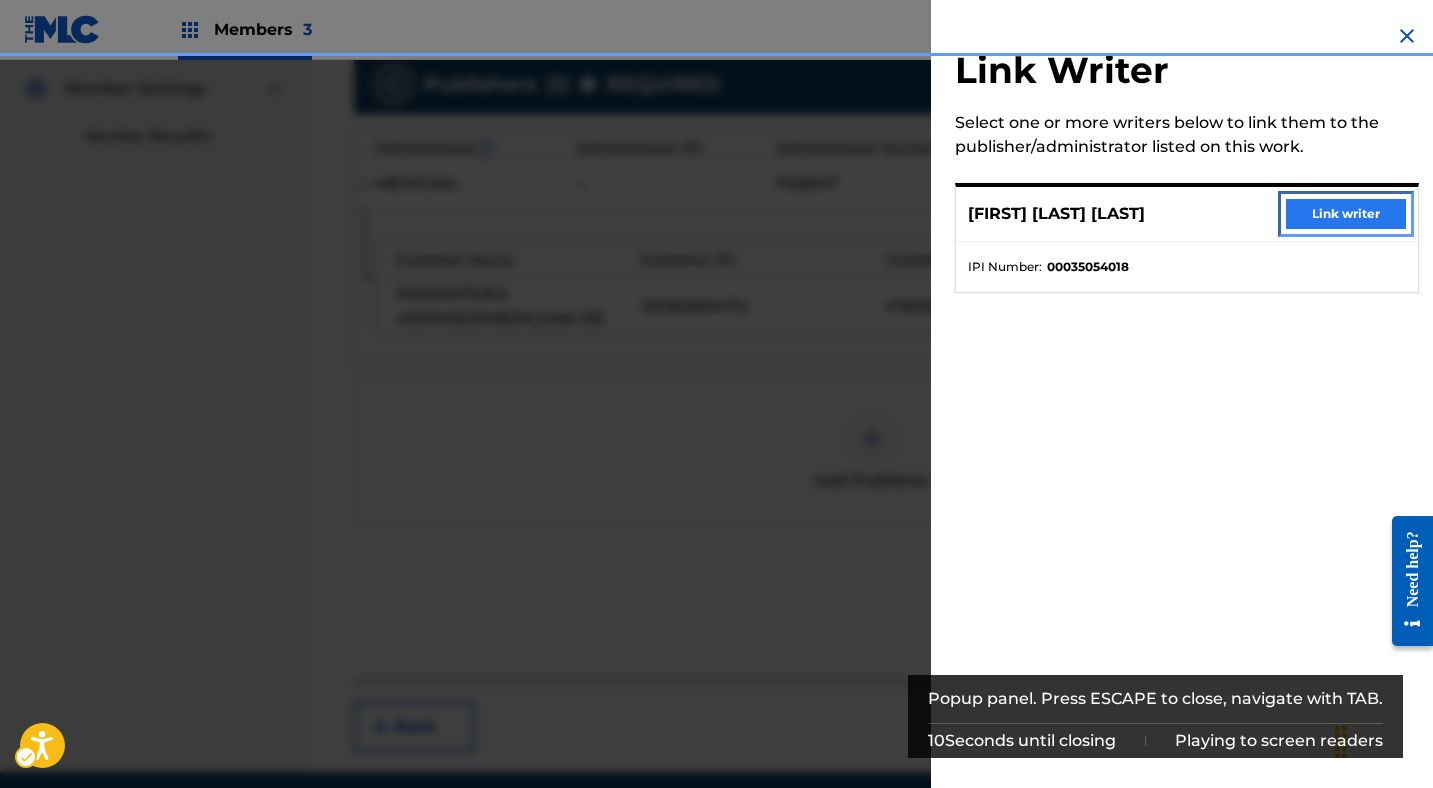 click on "Link writer" at bounding box center [1346, 214] 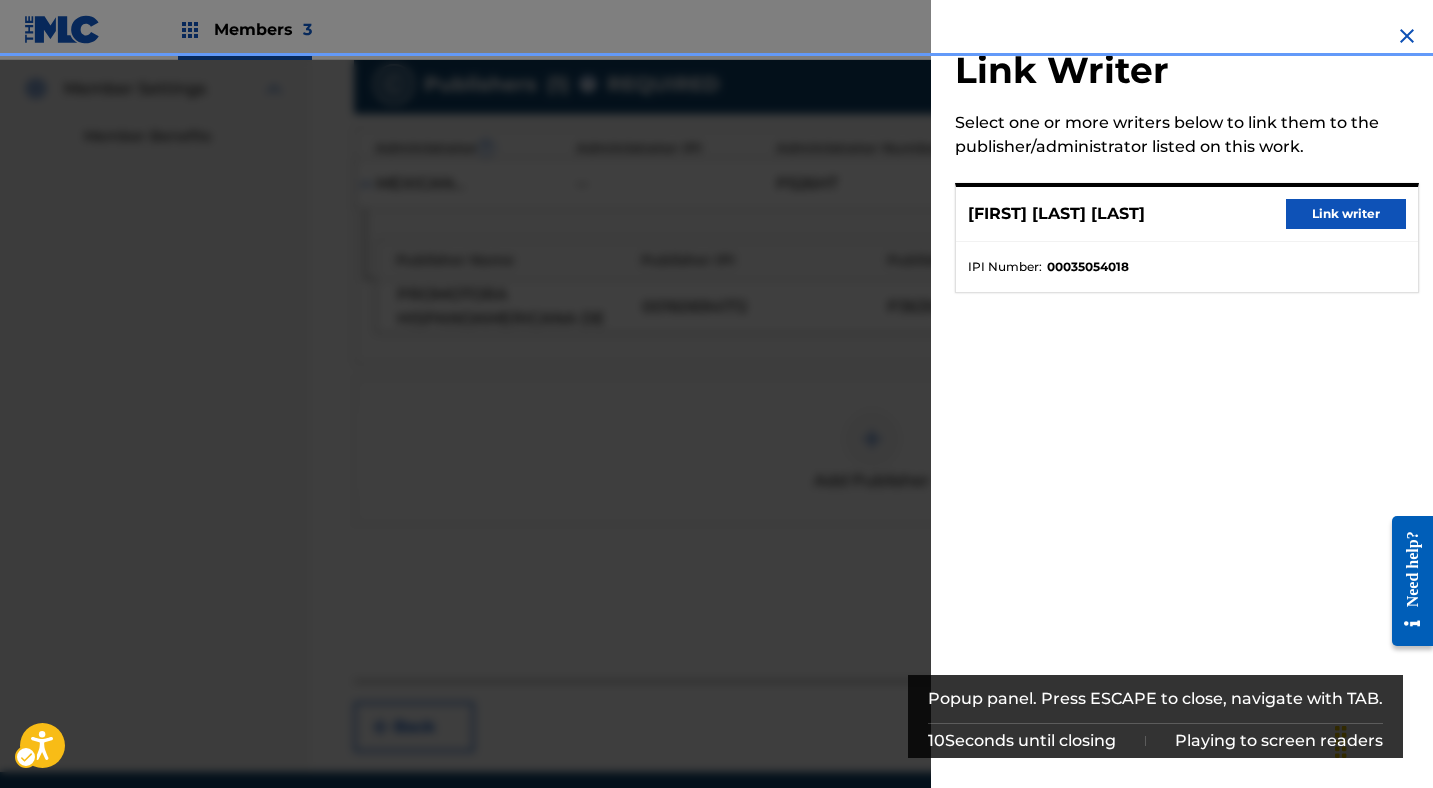 click on "Popup panel. Press ESCAPE to close, navigate with TAB." at bounding box center [1155, 699] 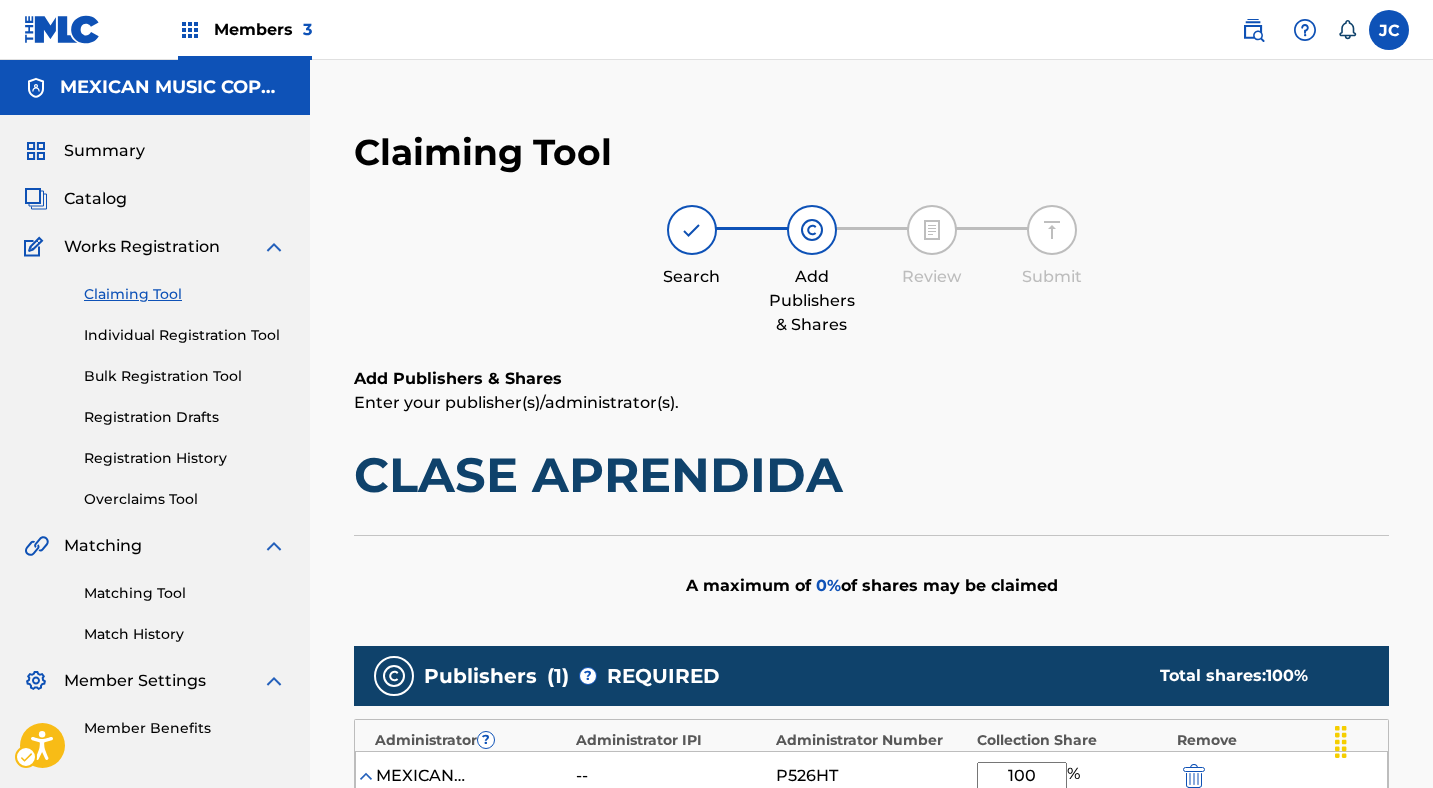 scroll, scrollTop: 592, scrollLeft: 0, axis: vertical 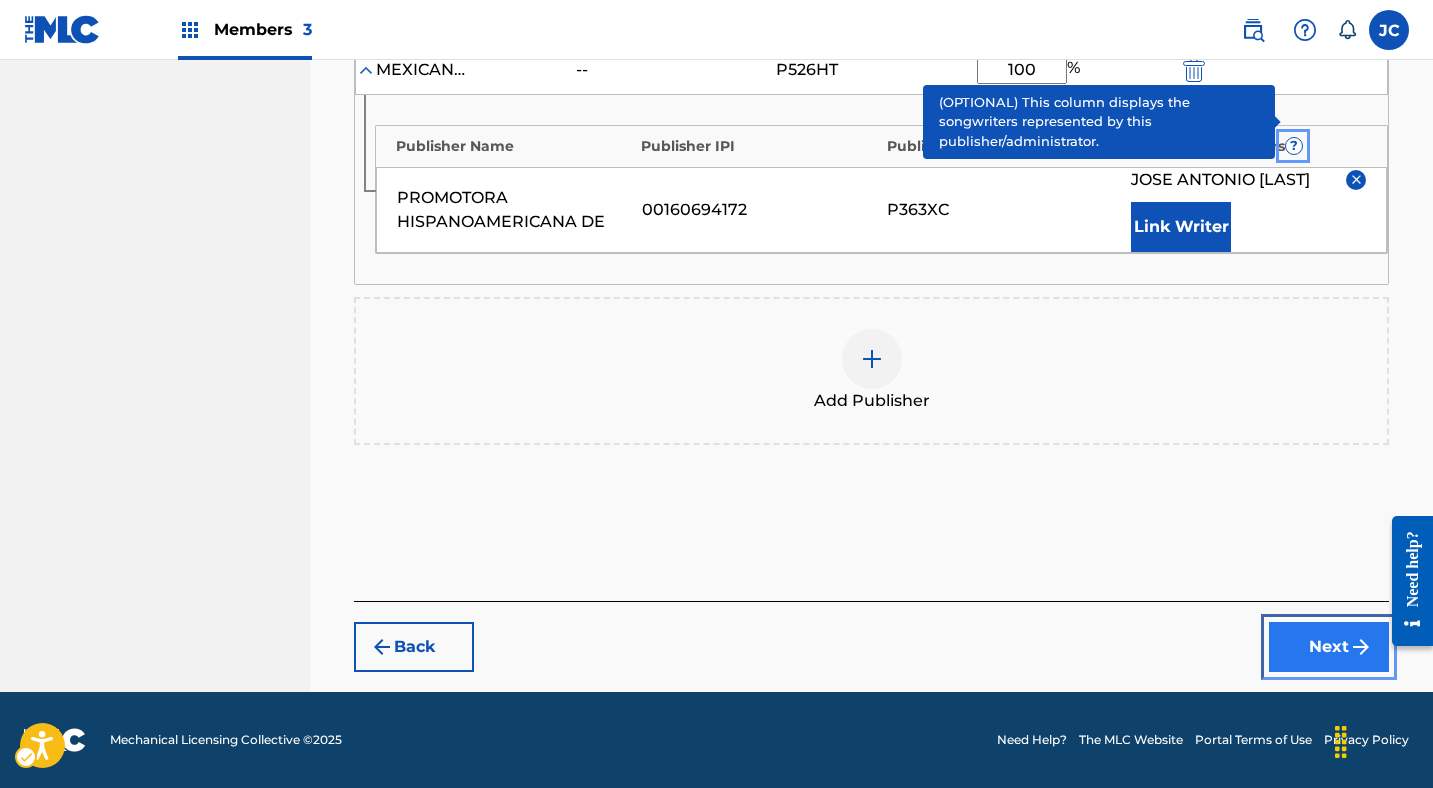 click on "Next" at bounding box center [1329, 647] 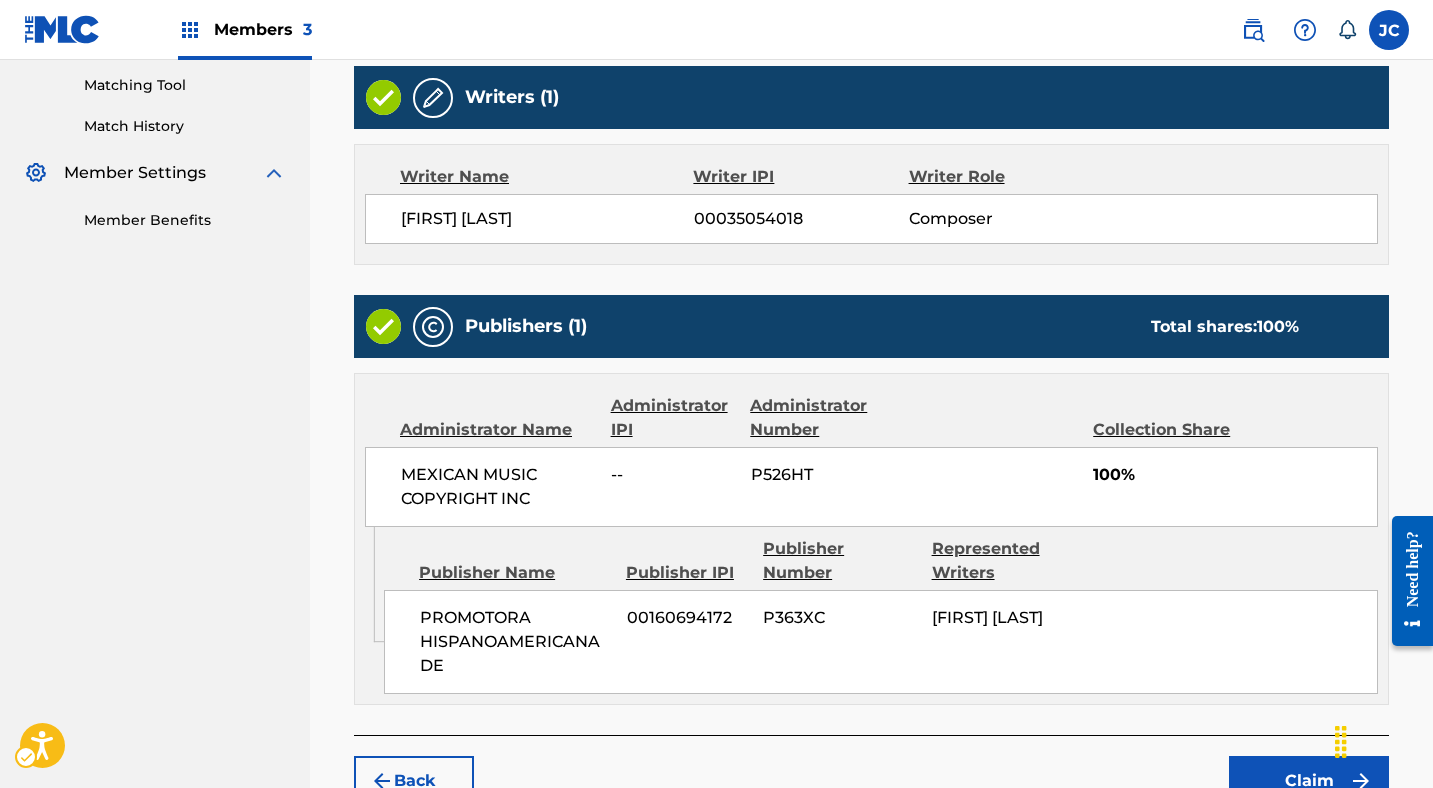 scroll, scrollTop: 649, scrollLeft: 0, axis: vertical 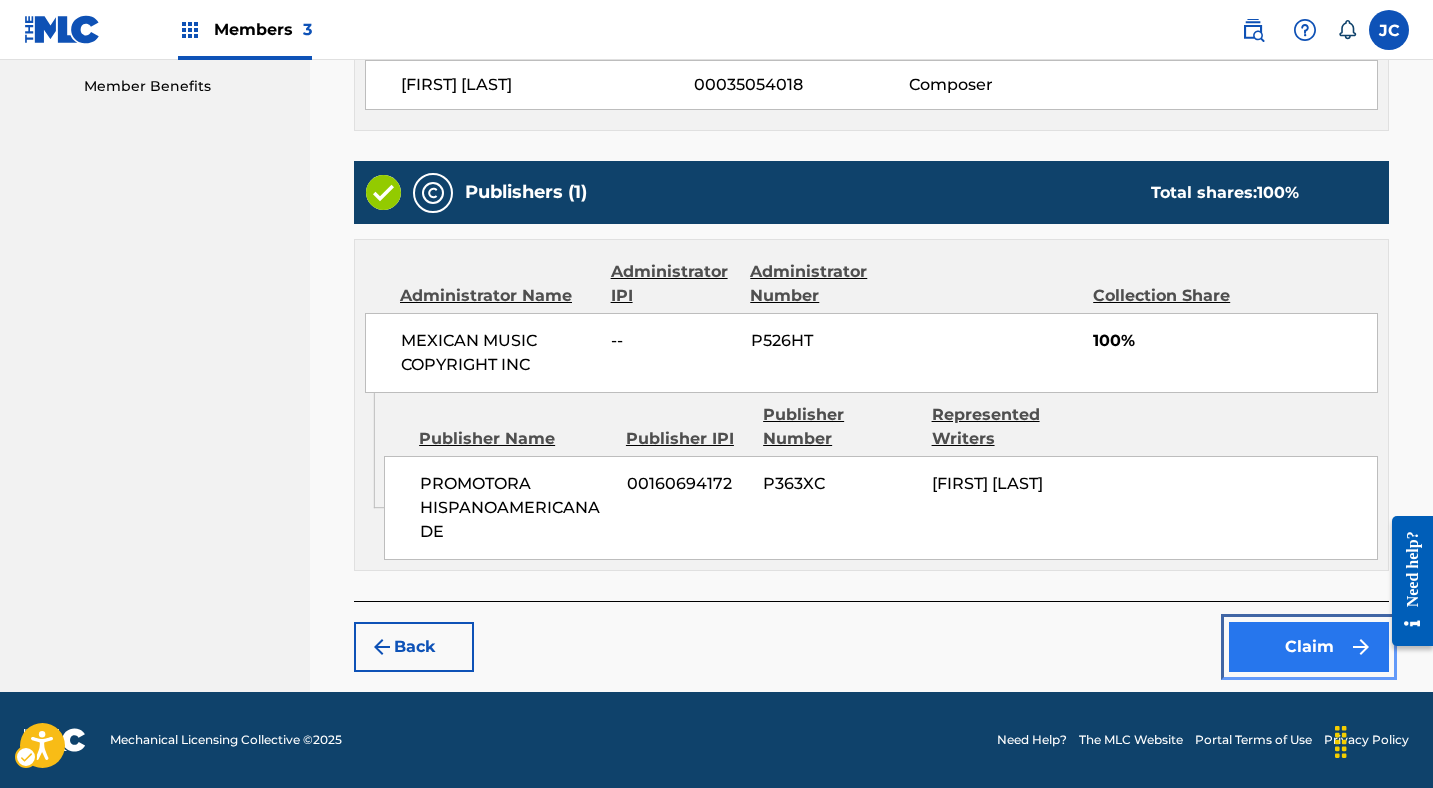 click on "Claim" at bounding box center [1309, 647] 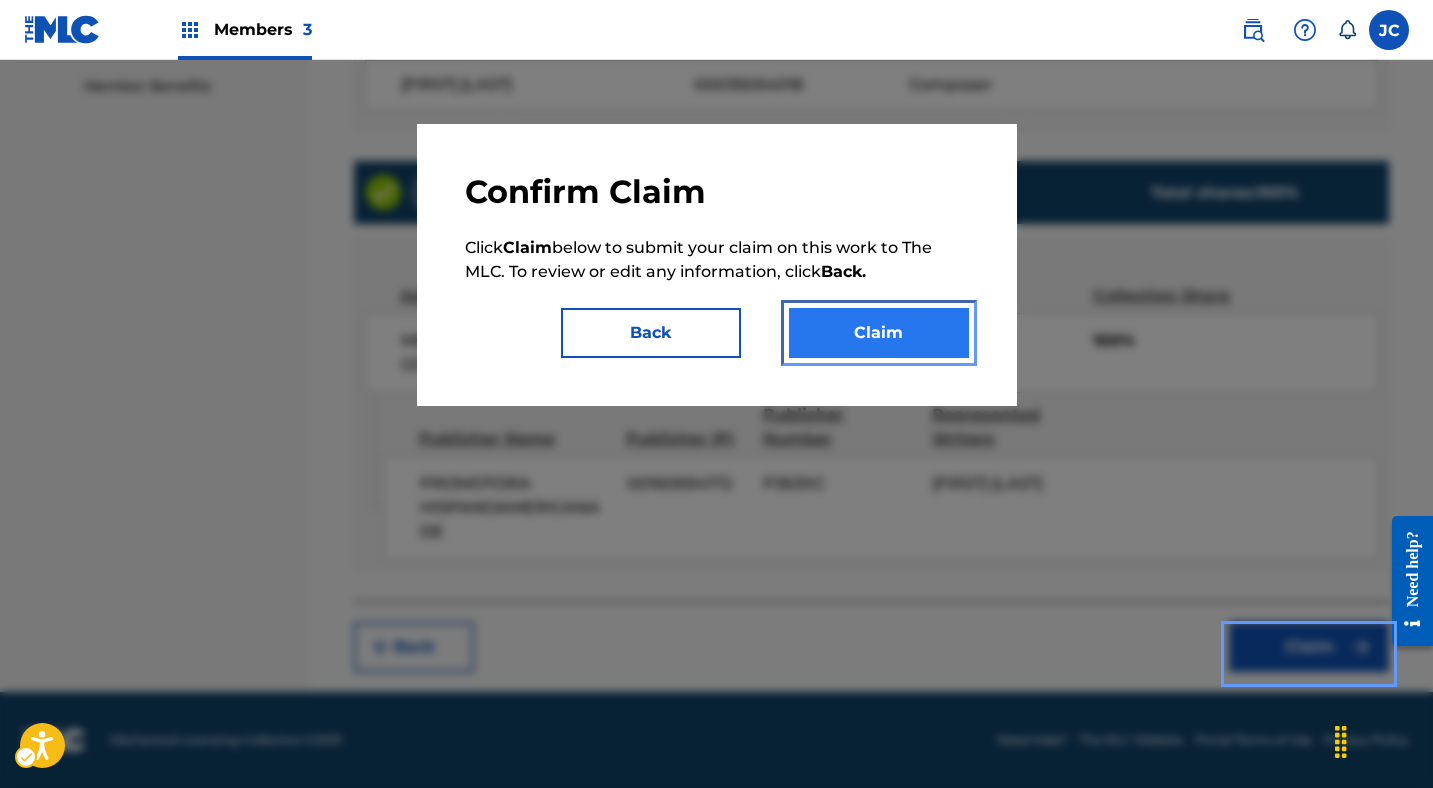 click on "Claim" at bounding box center [879, 333] 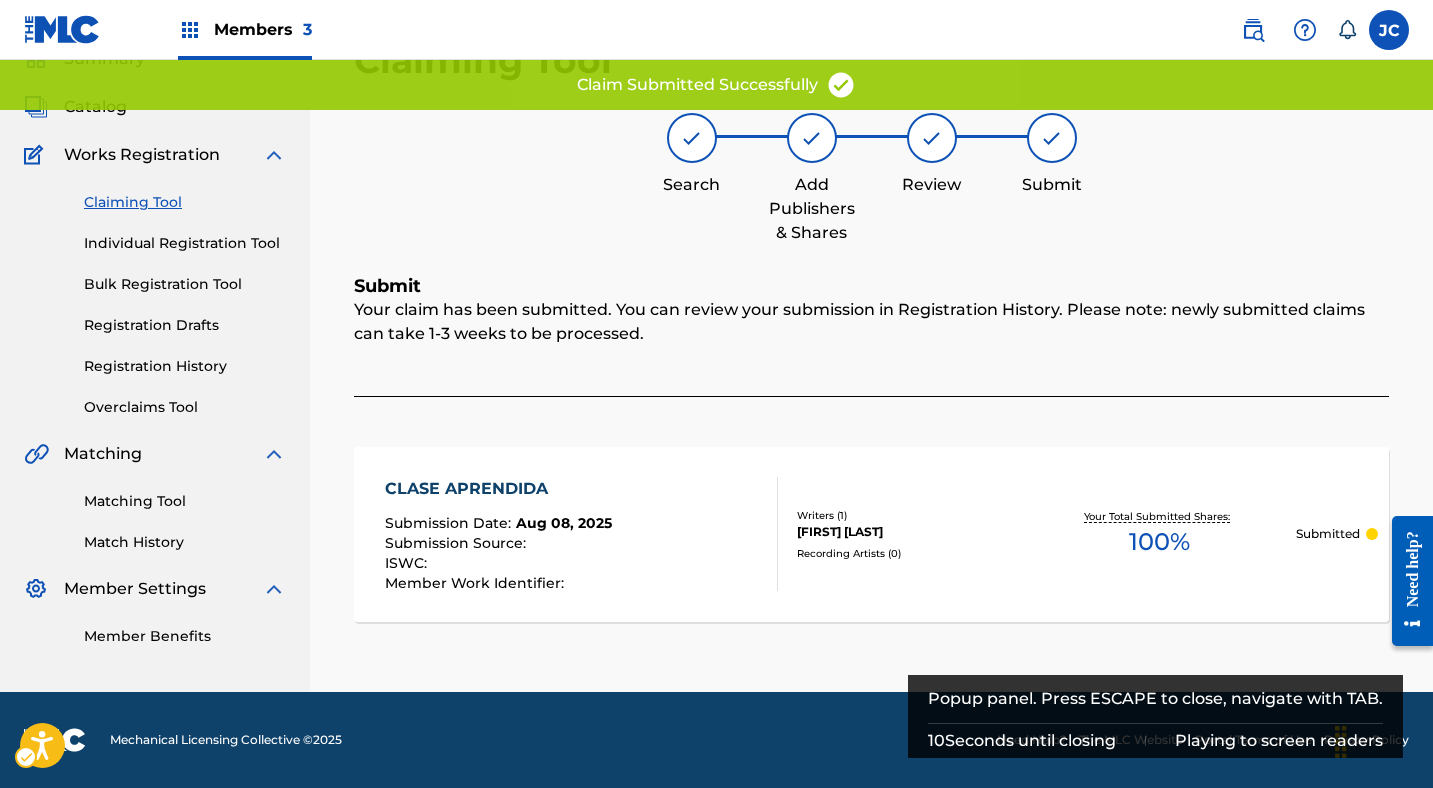 scroll, scrollTop: 91, scrollLeft: 0, axis: vertical 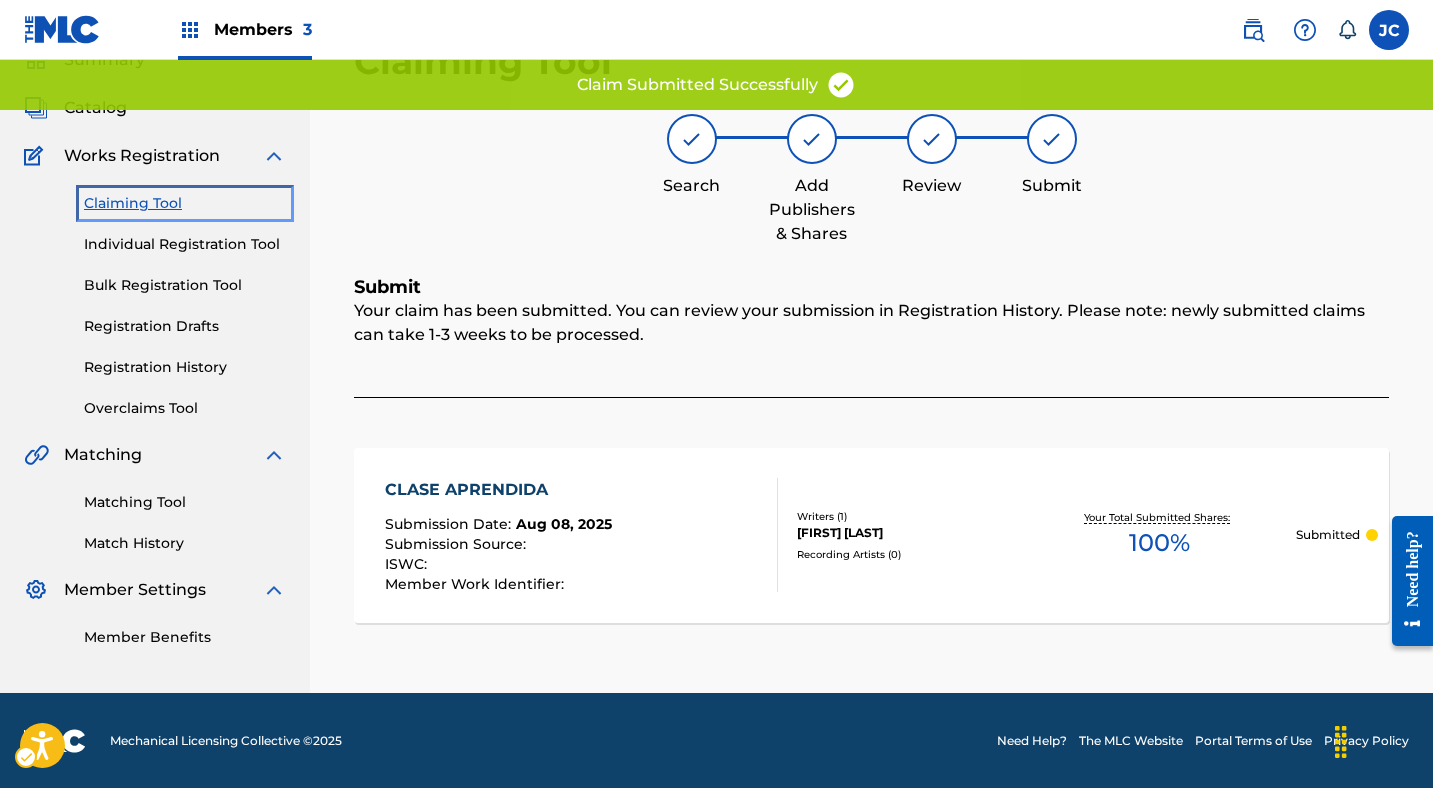 click on "Claiming Tool" at bounding box center (185, 203) 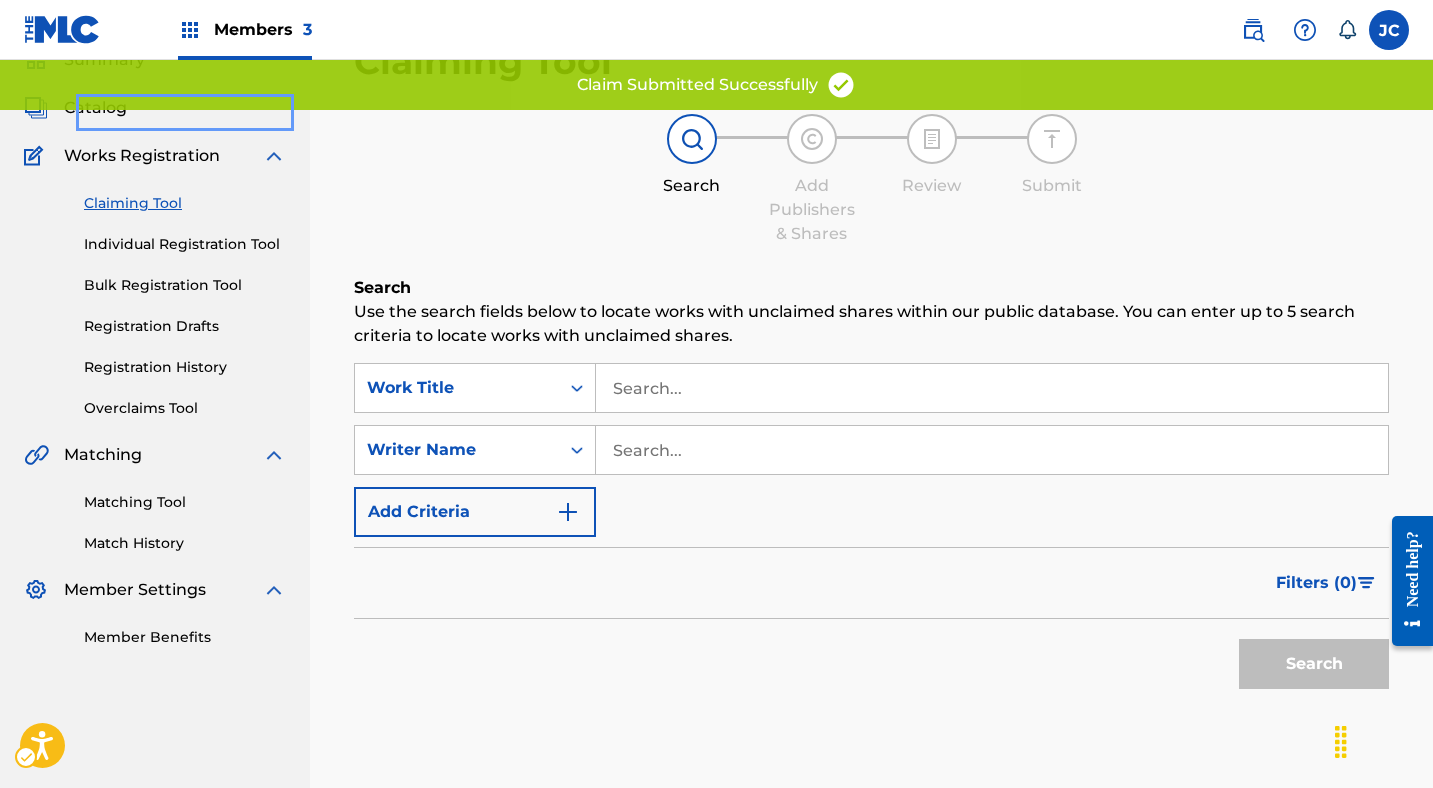 scroll, scrollTop: 0, scrollLeft: 0, axis: both 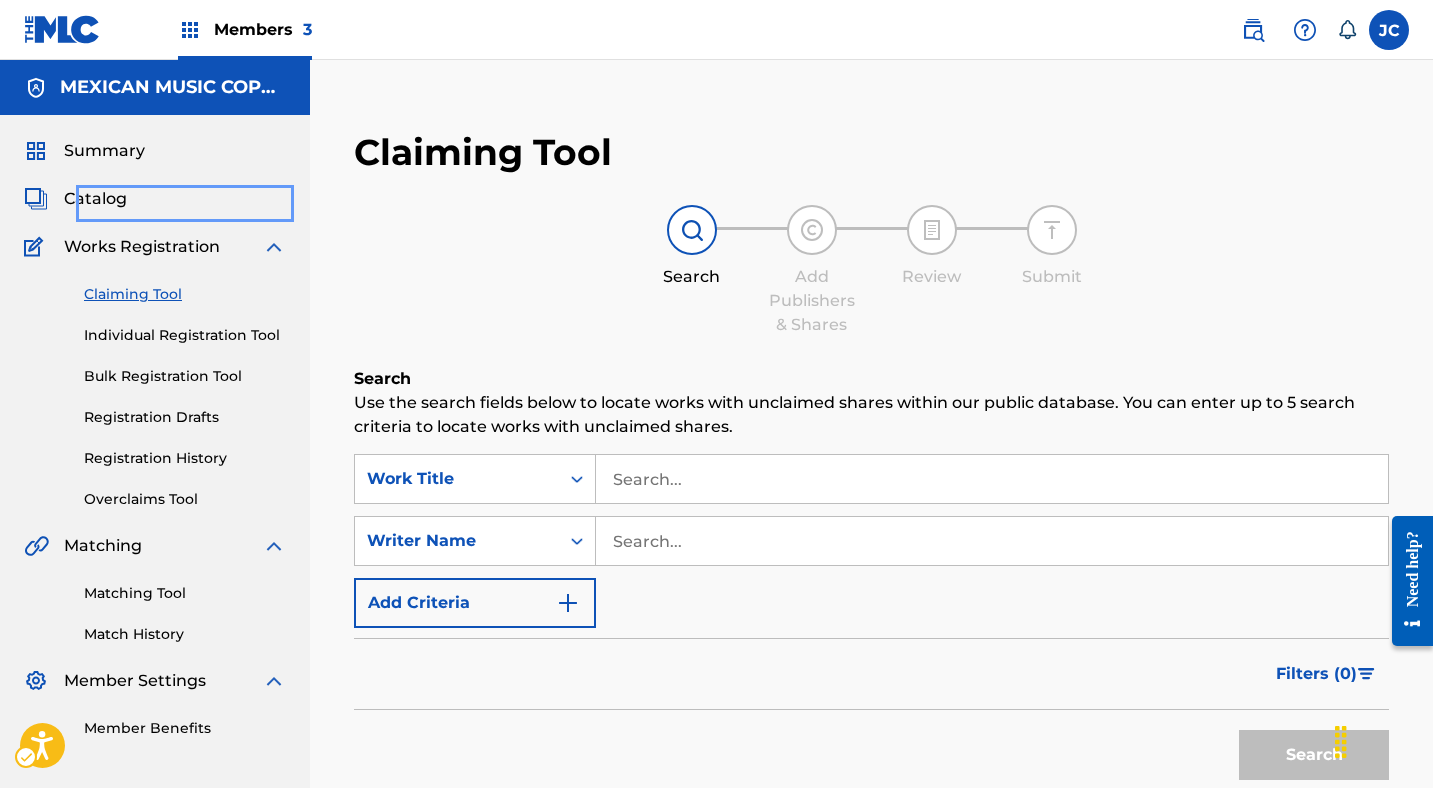 click on "Search Add Publishers & Shares Review Submit" at bounding box center [871, 271] 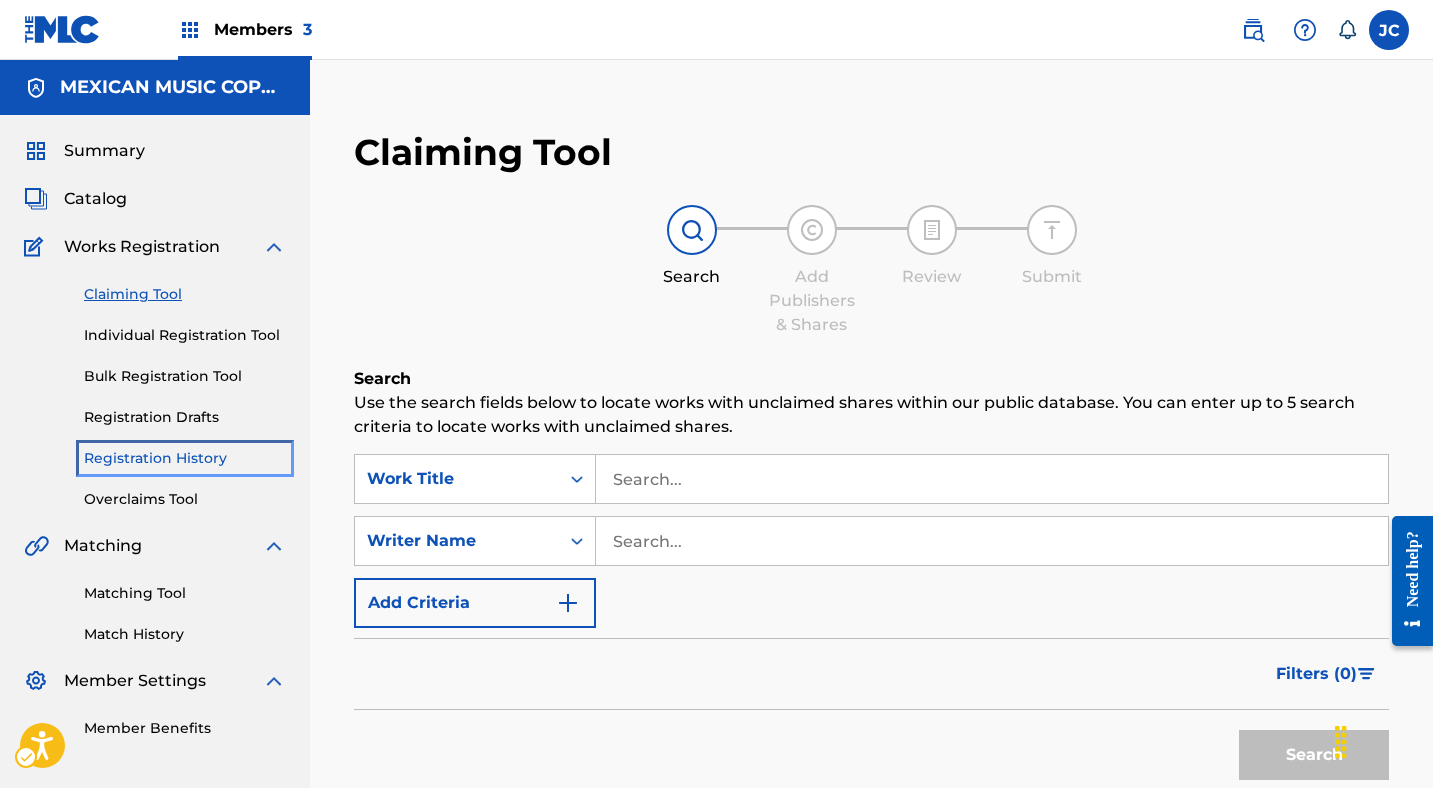 click on "Registration History" at bounding box center [185, 458] 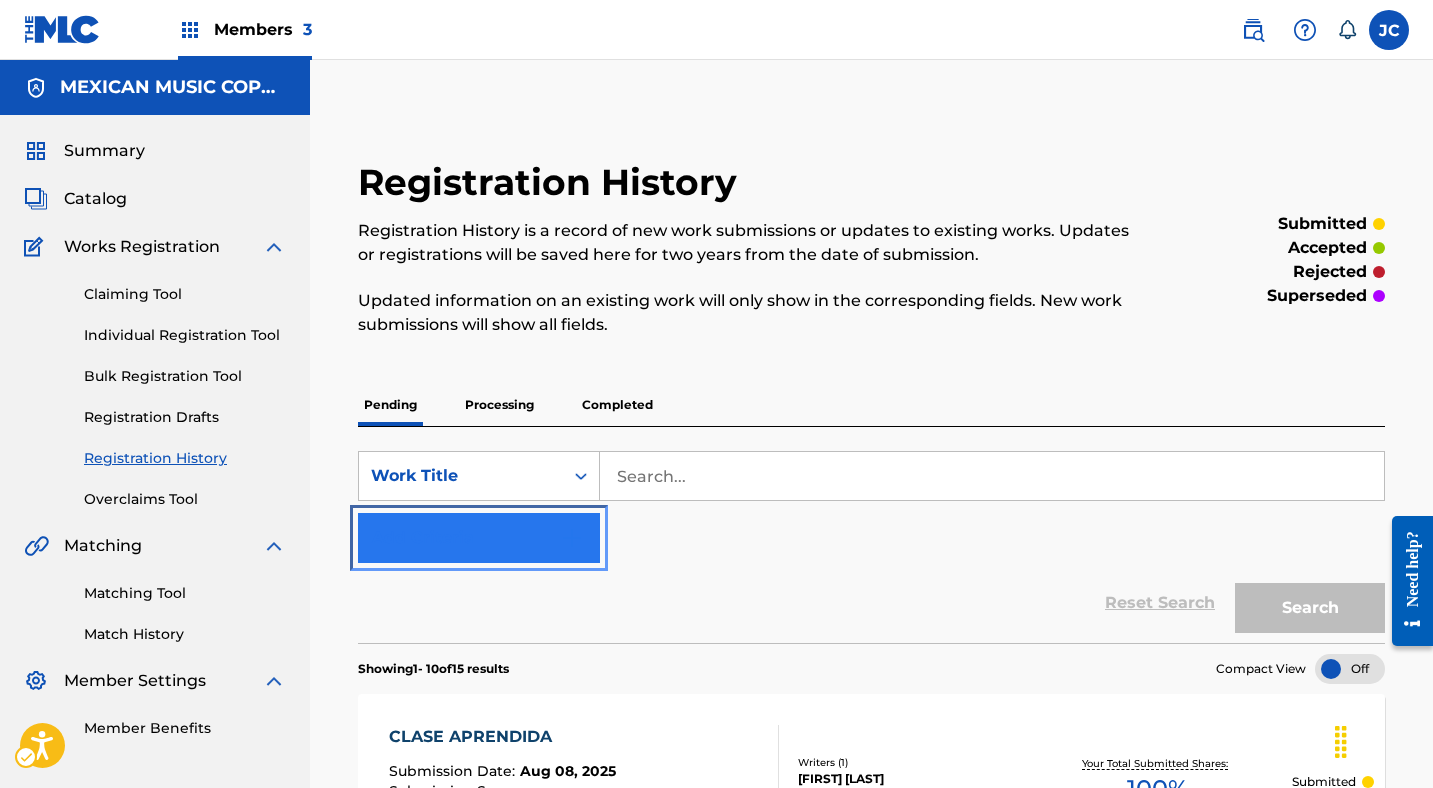 click on "Add Criteria" at bounding box center [479, 538] 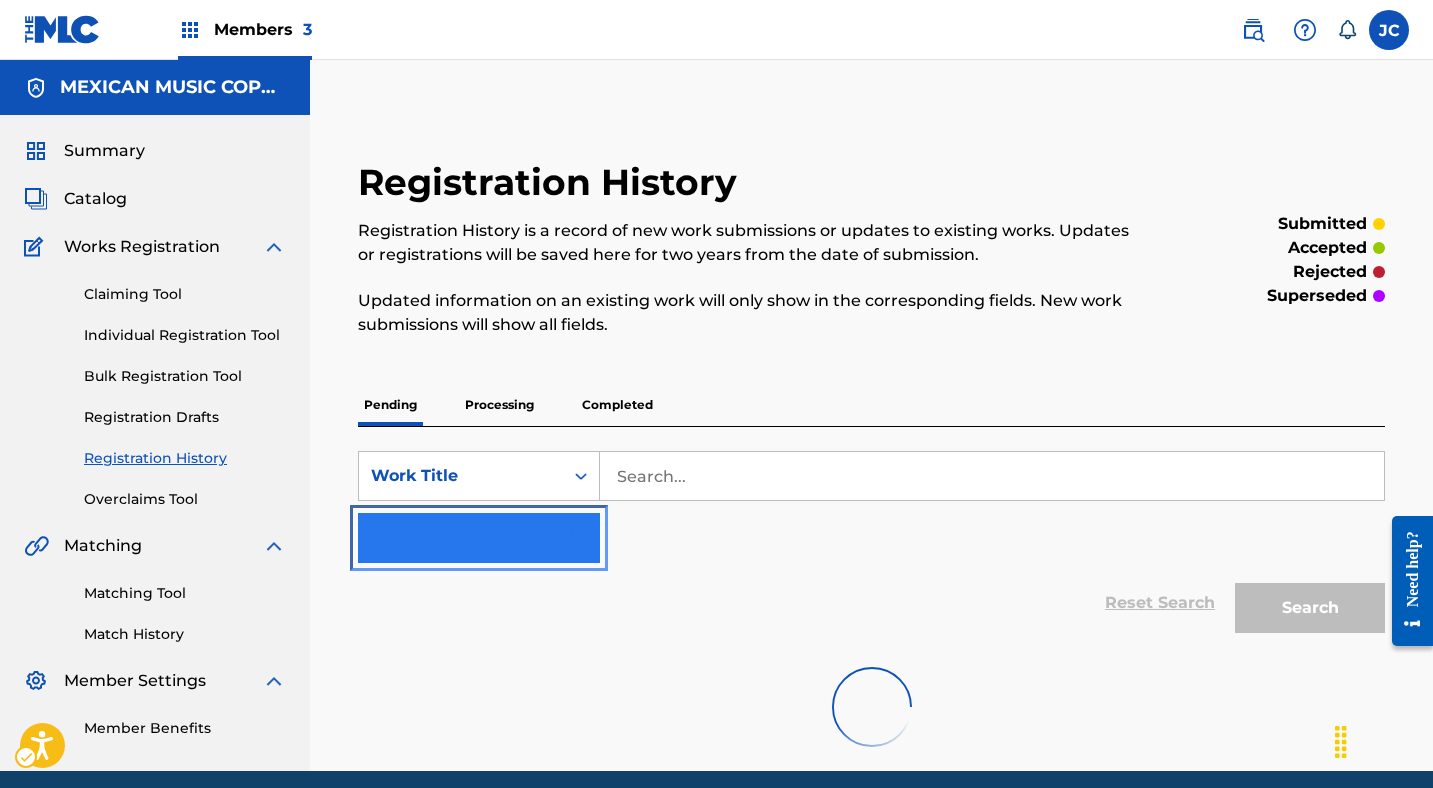 scroll, scrollTop: 19, scrollLeft: 0, axis: vertical 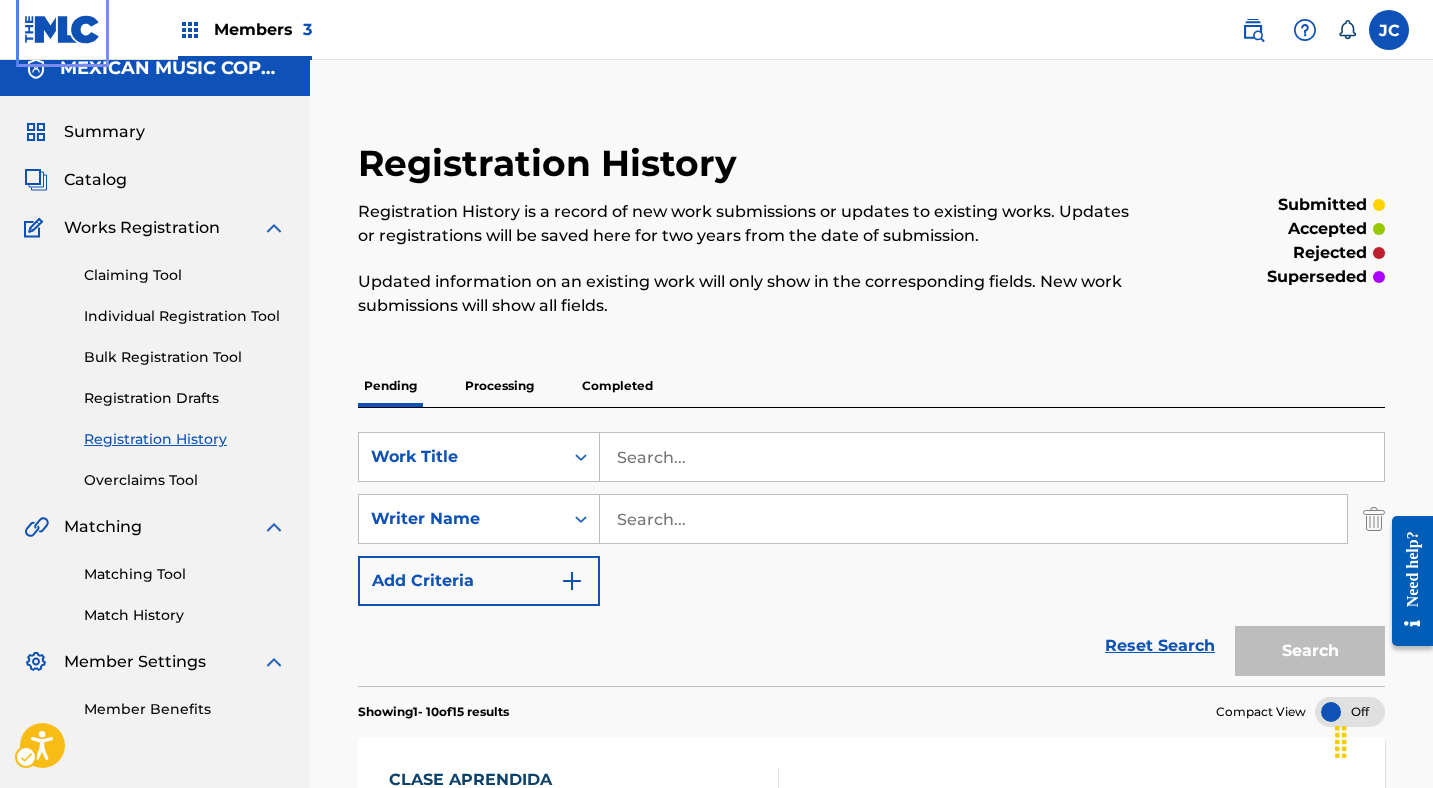 click at bounding box center (62, 29) 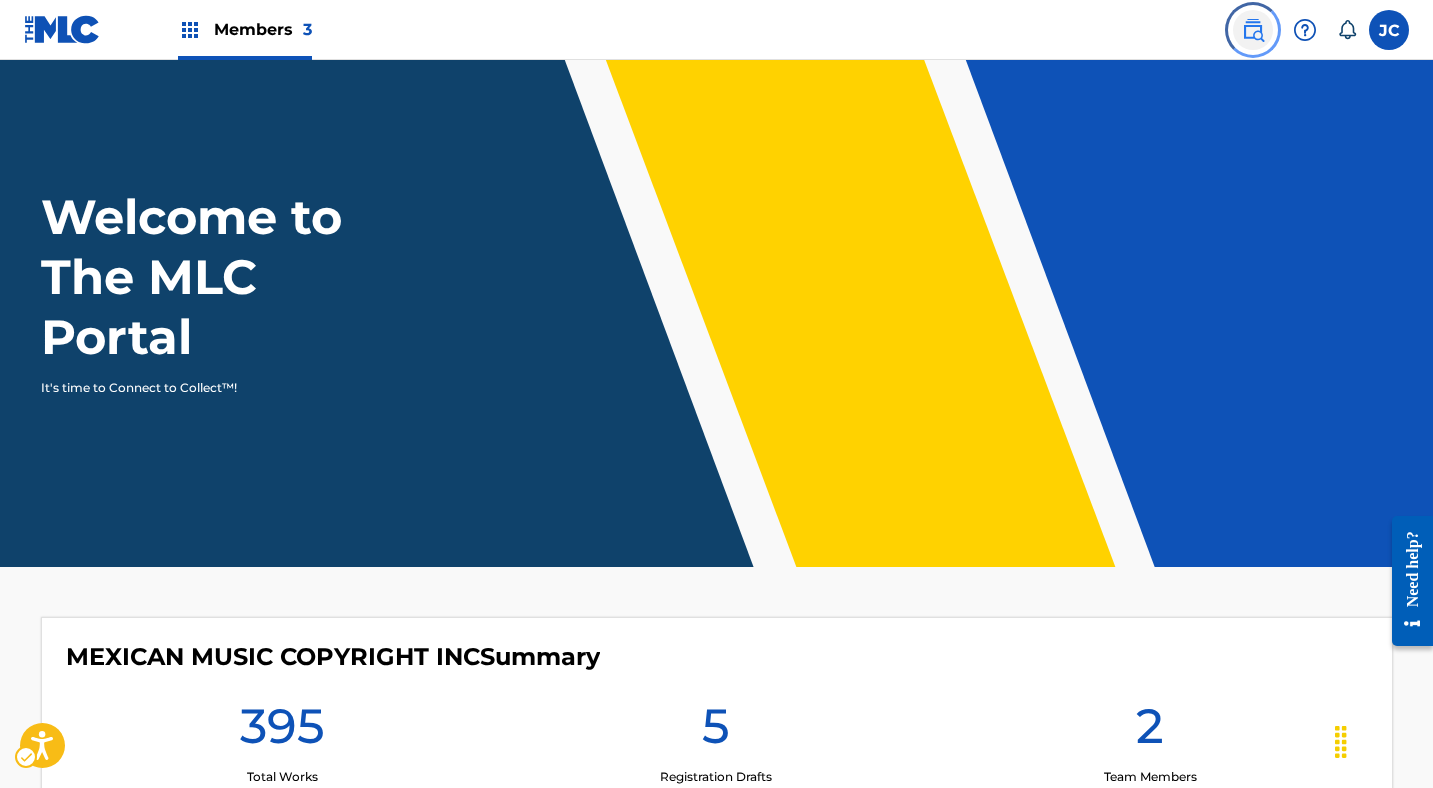 click at bounding box center (1253, 30) 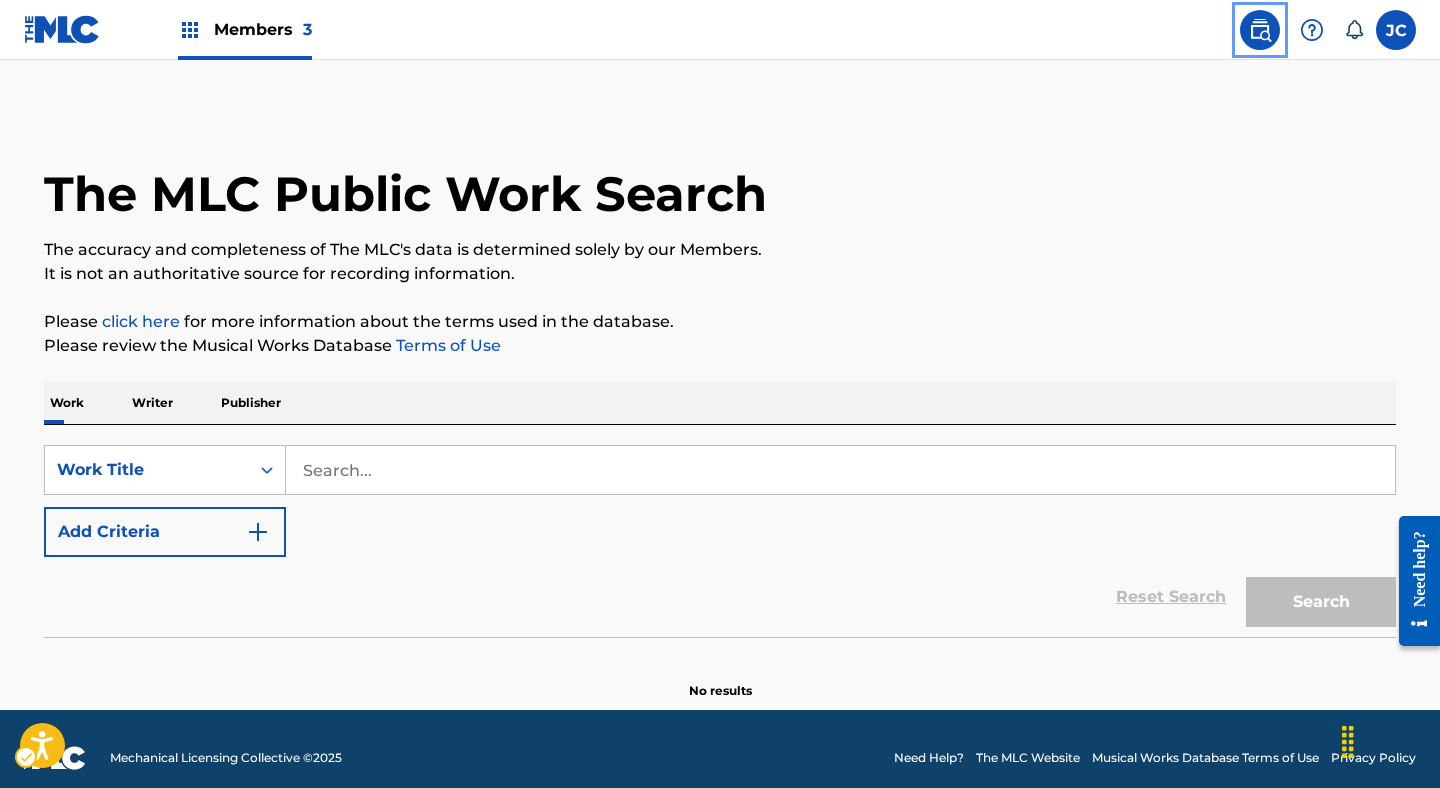 click on "Reset Search Search" at bounding box center [720, 597] 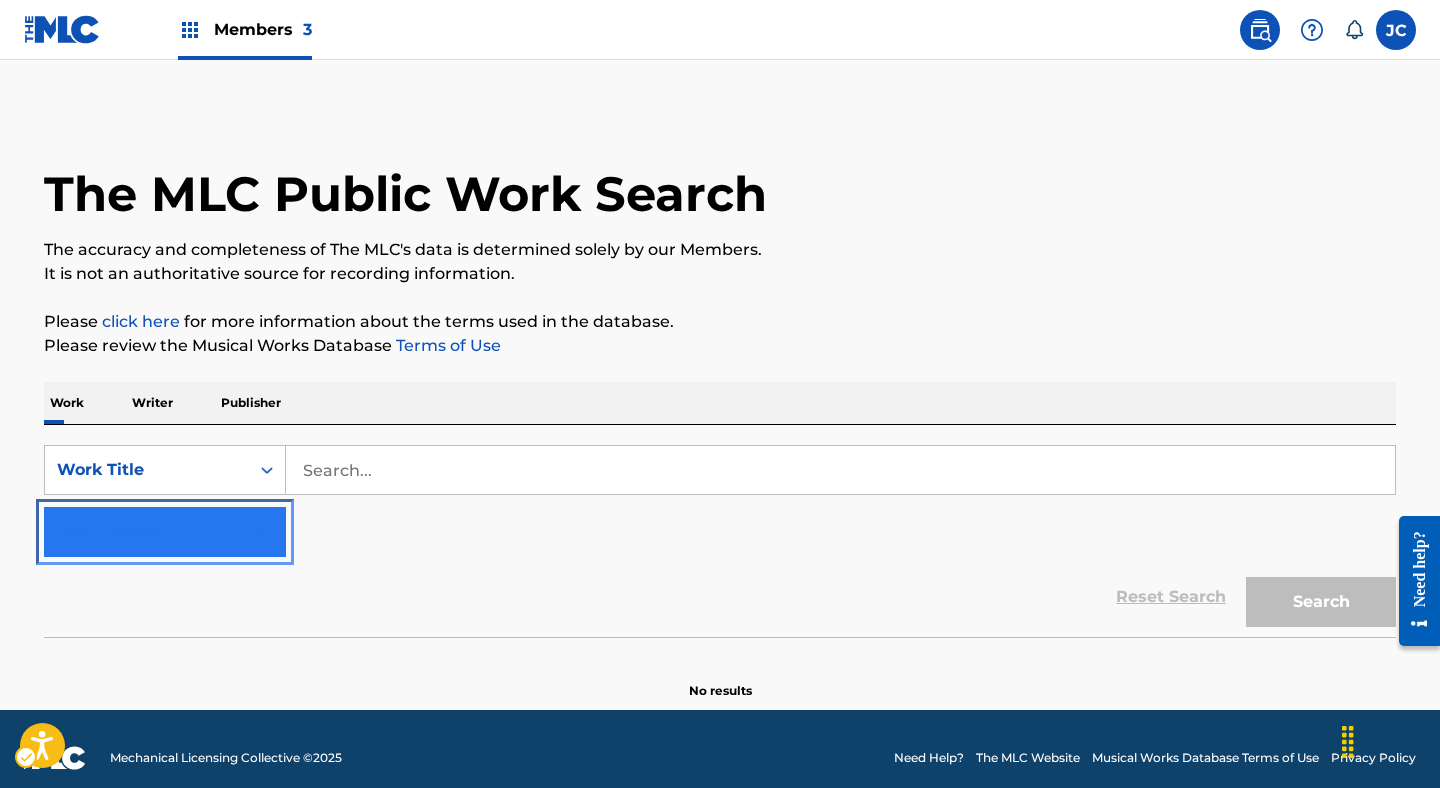 click on "Add Criteria" at bounding box center [165, 532] 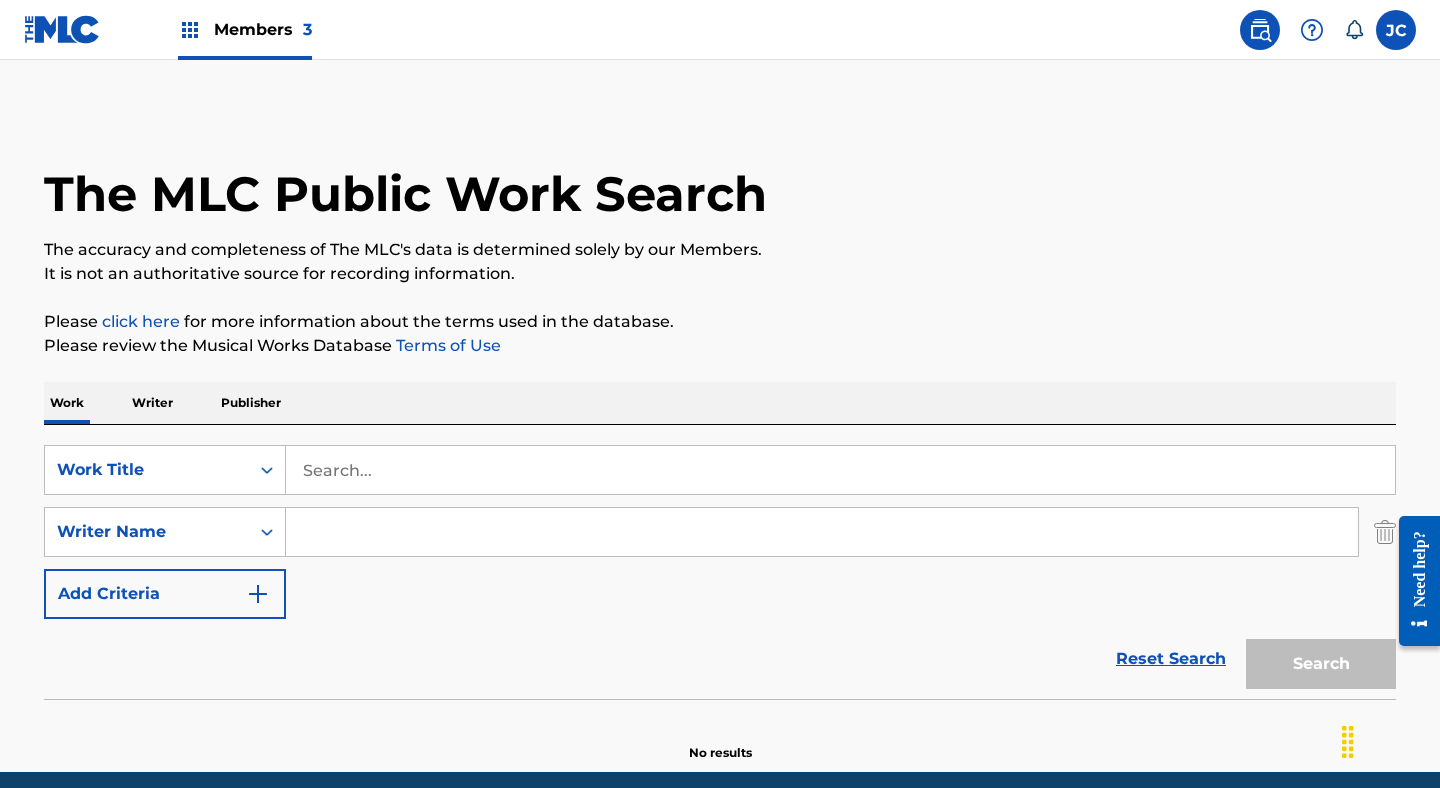 click on "The MLC Public Work Search The accuracy and completeness of The MLC's data is determined solely by our Members. It is not an authoritative source for recording information. Please   click here  | New Window  | New Window  | New Window  | New Window  | New Window   for more information about the terms used in the database. Please review the Musical Works Database   Terms of Use  | New Window  | New Window  | New Window  | New Window  | New Window Work Writer Publisher SearchWithCriteriacafca9fe-5967-40dd-aa5a-732a7443a1e2 Work Title SearchWithCriteria017bb5a9-612c-4a56-96c7-2ab50fb6bf6e Writer Name Add Criteria Reset Search  | Submit Search No results" at bounding box center (720, 436) 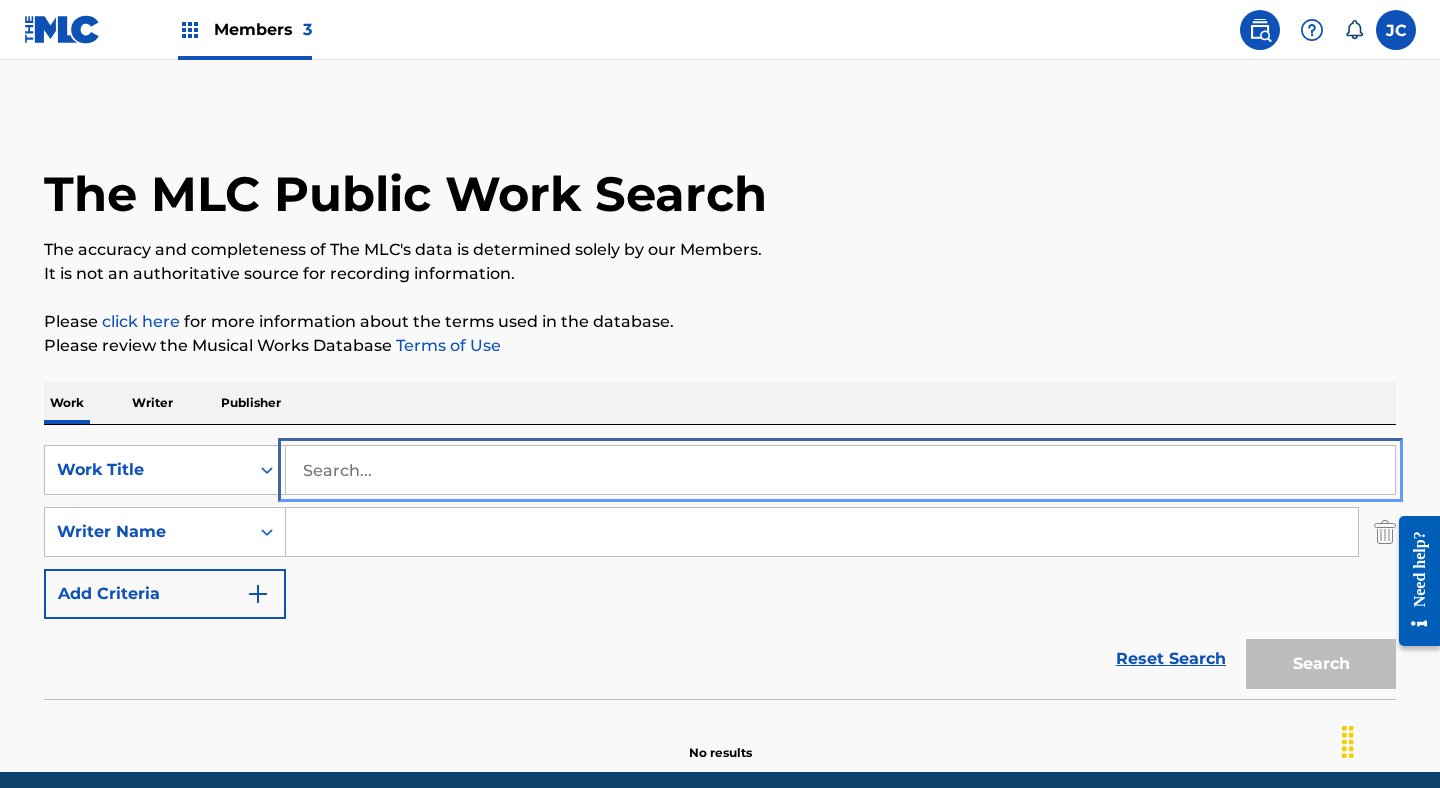 click at bounding box center [840, 470] 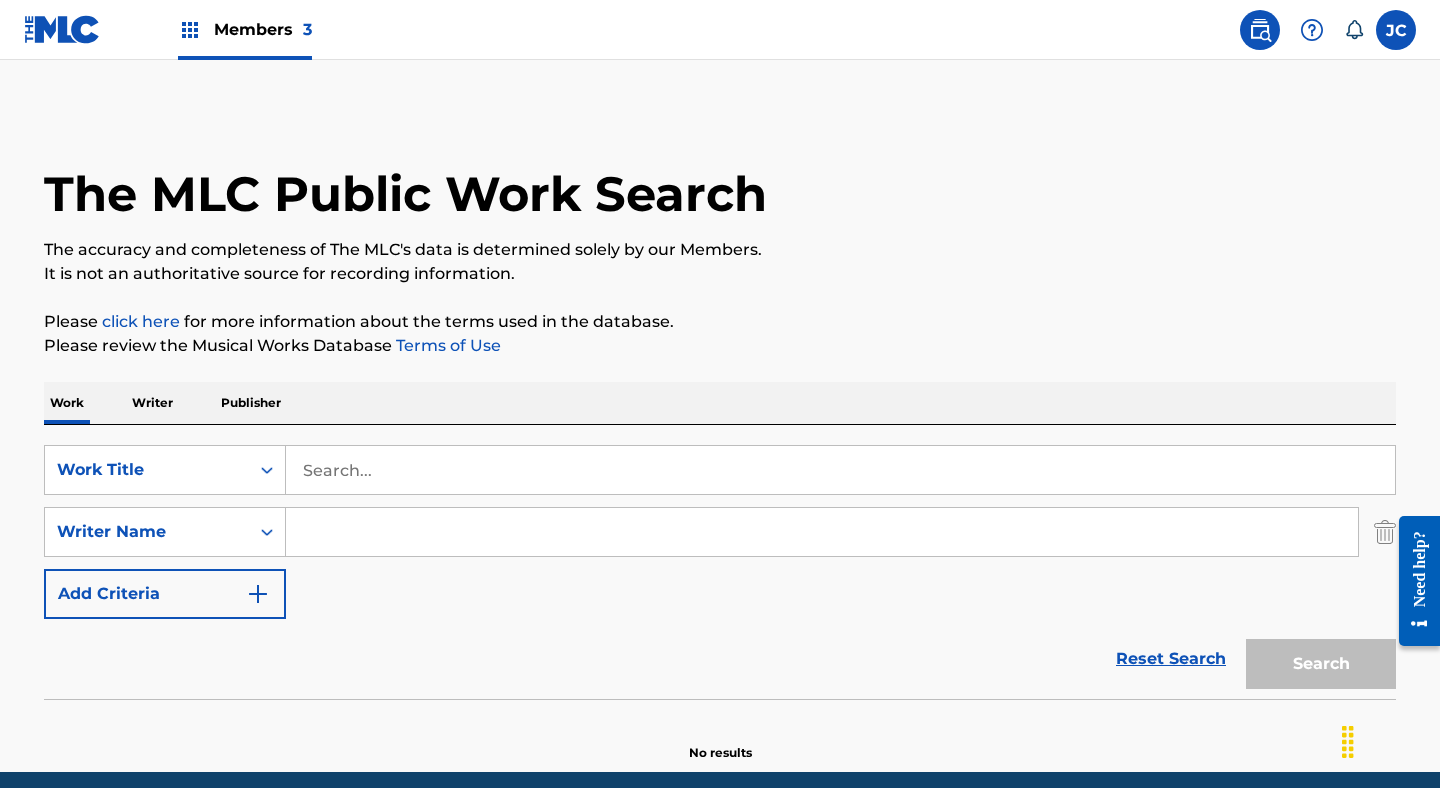 click on "Please   click here  | New Window  | New Window  | New Window  | New Window  | New Window   for more information about the terms used in the database." at bounding box center (720, 322) 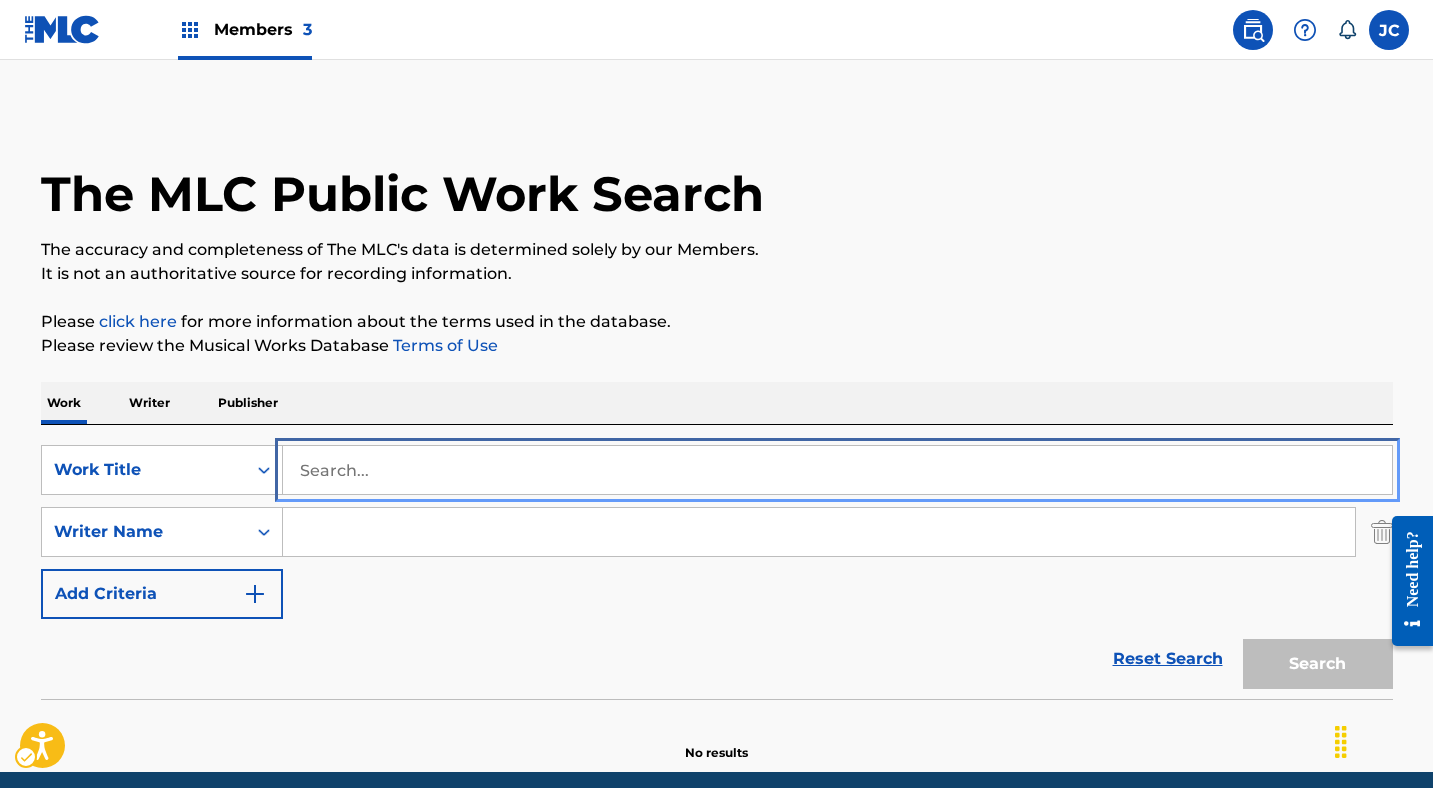click at bounding box center (837, 470) 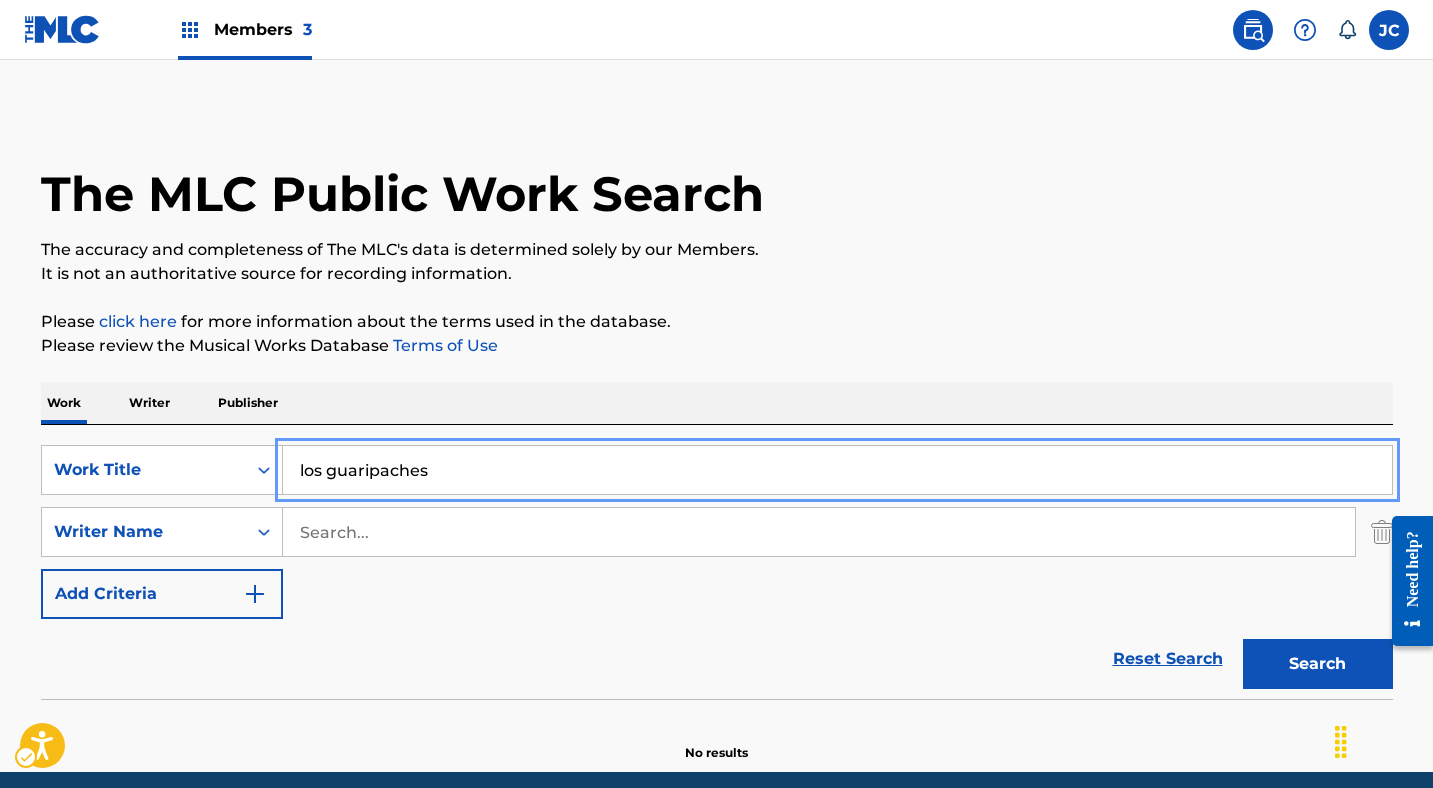 type on "los guaripaches" 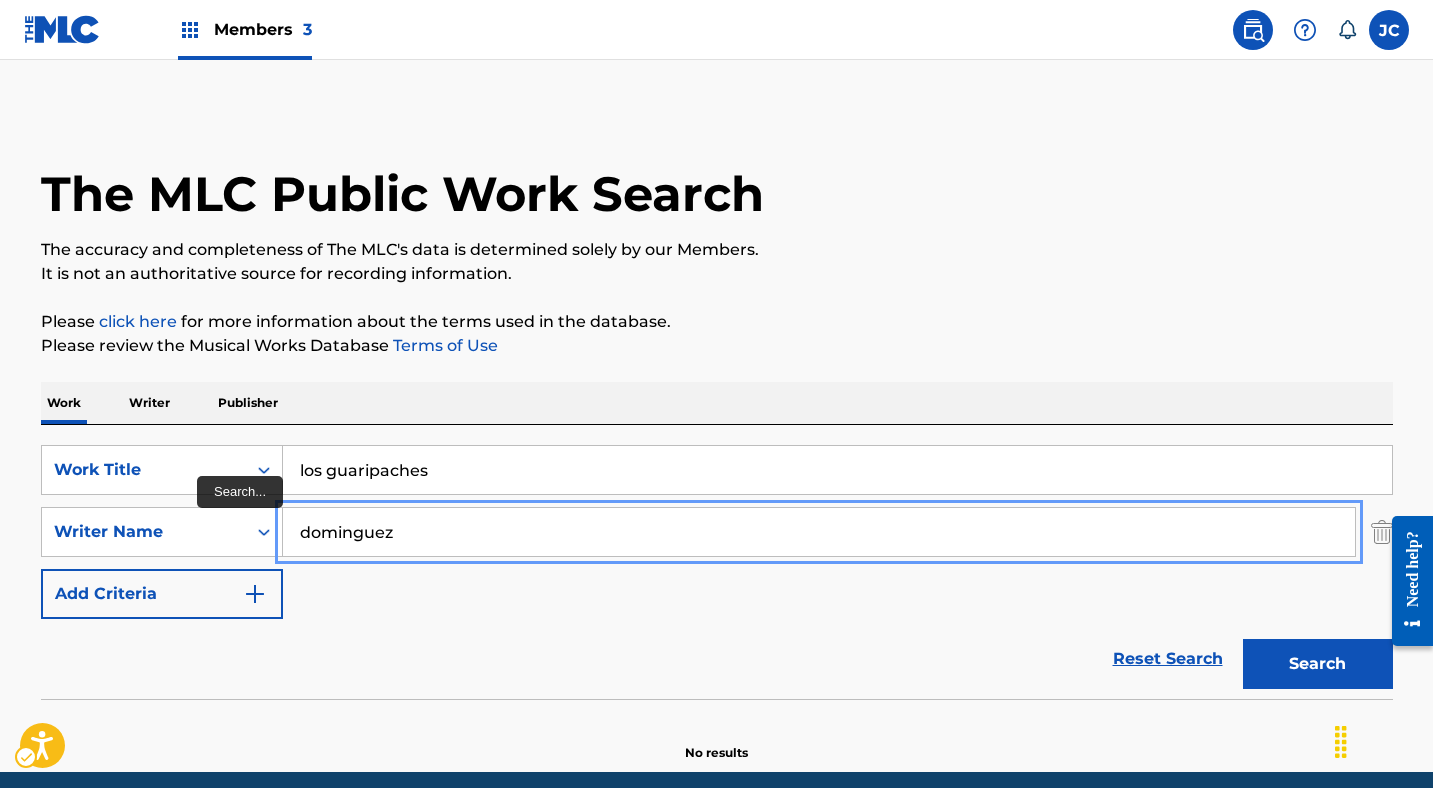 type on "dominguez" 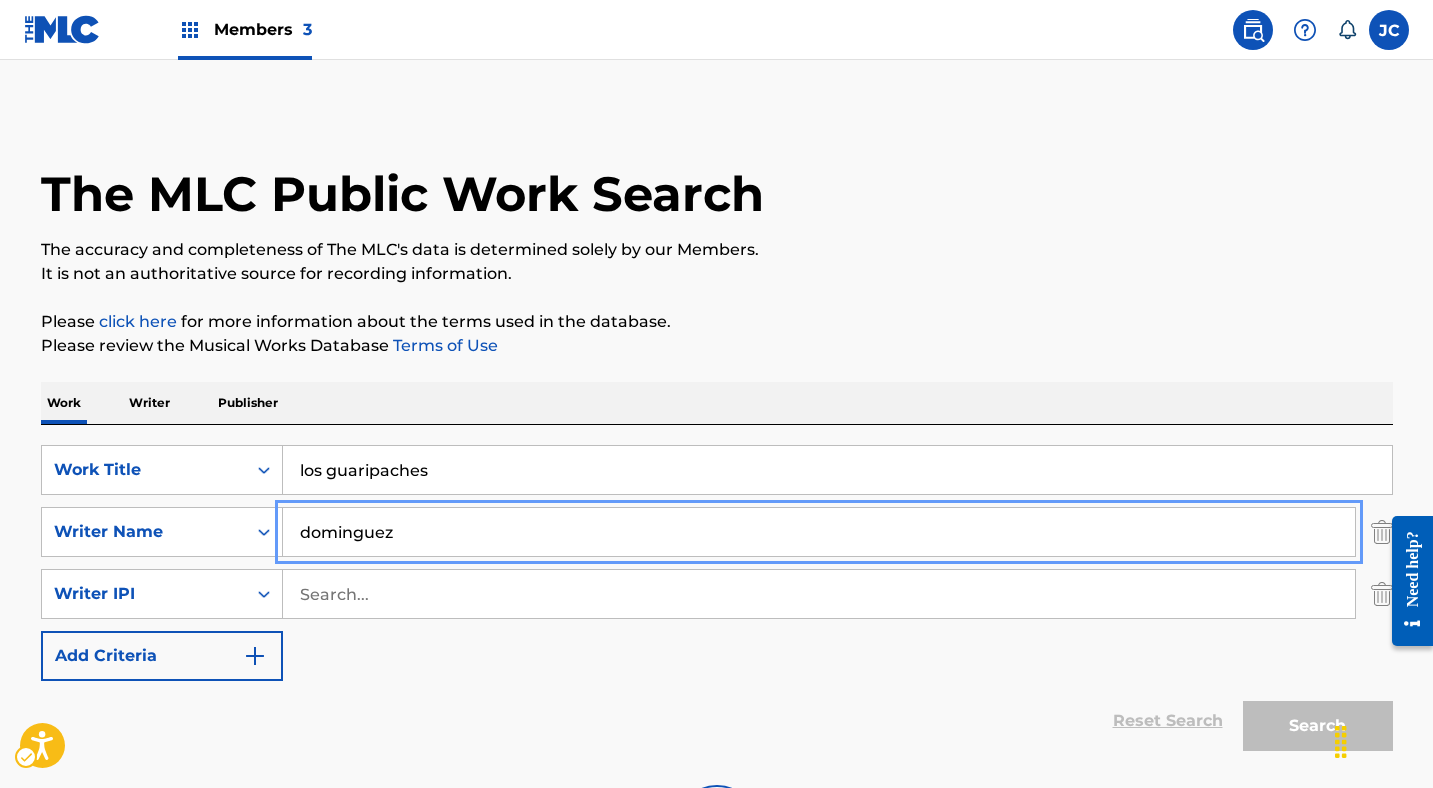 click on "SearchWithCriteriacafca9fe-5967-40dd-aa5a-732a7443a1e2 Work Title los guaripaches  | Submit SearchWithCriteria017bb5a9-612c-4a56-96c7-2ab50fb6bf6e Writer Name dominguez SearchWithCriteria838f0efe-3351-4fba-a800-bb5f9744989e Writer IPI Add Criteria" at bounding box center [717, 563] 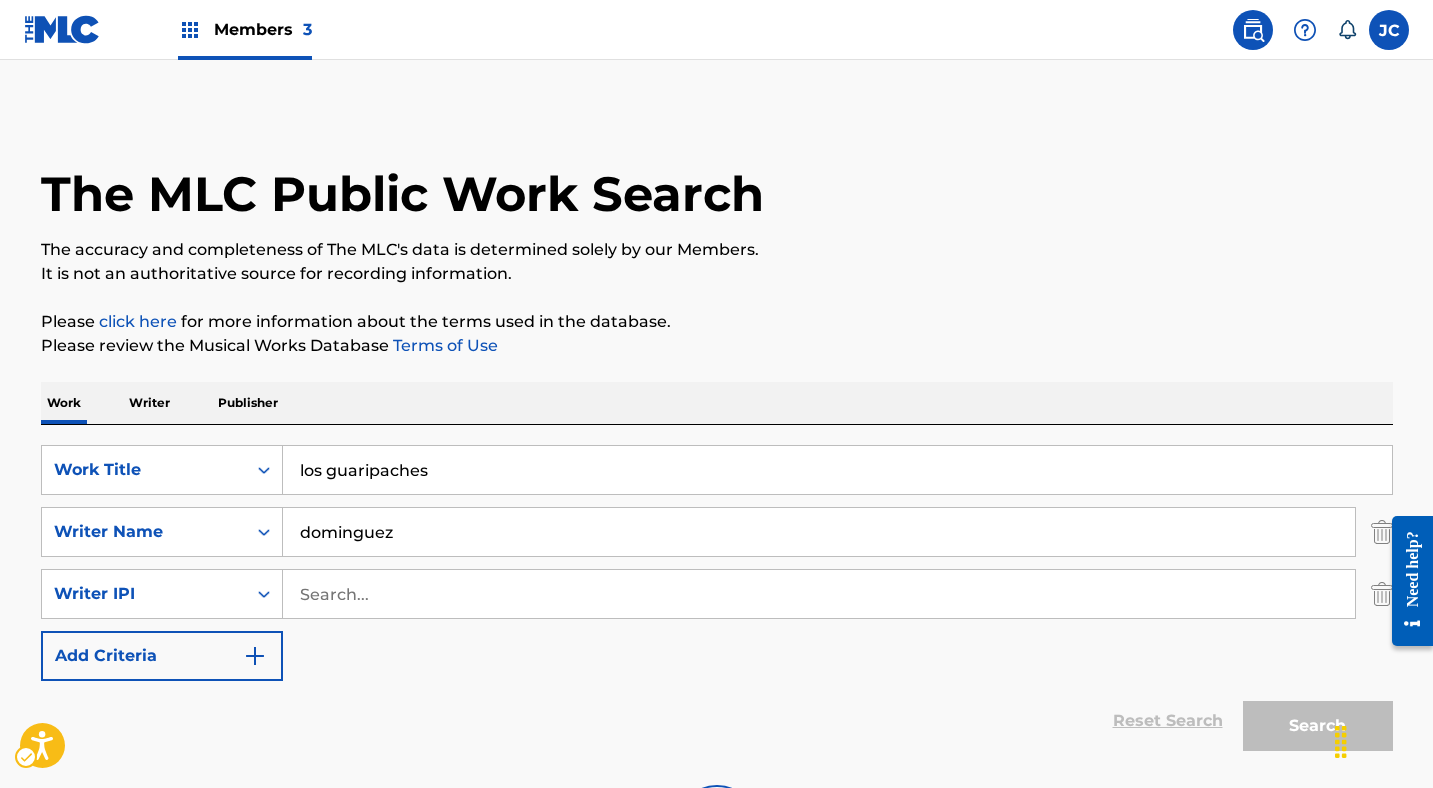 scroll, scrollTop: 166, scrollLeft: 0, axis: vertical 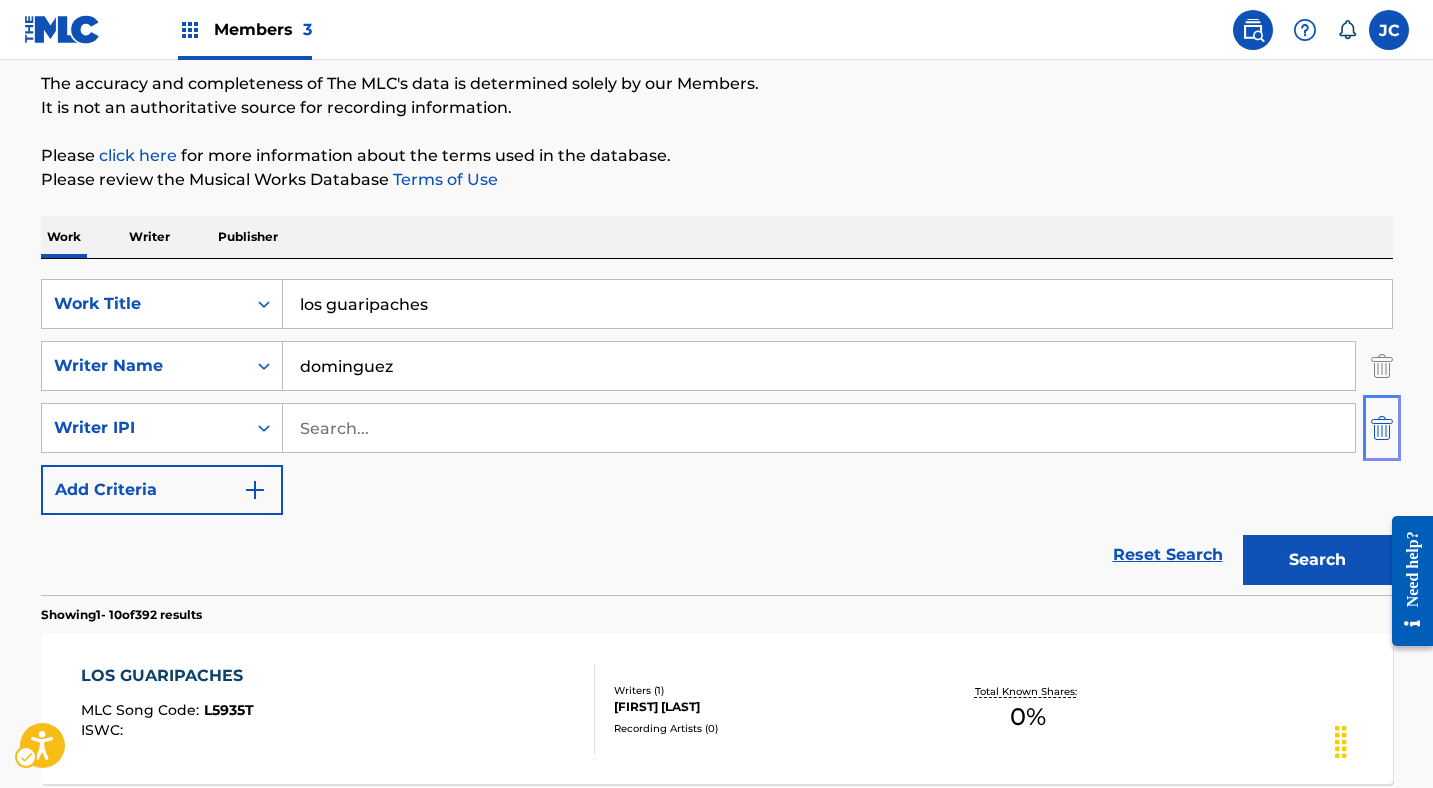 click at bounding box center (1382, 428) 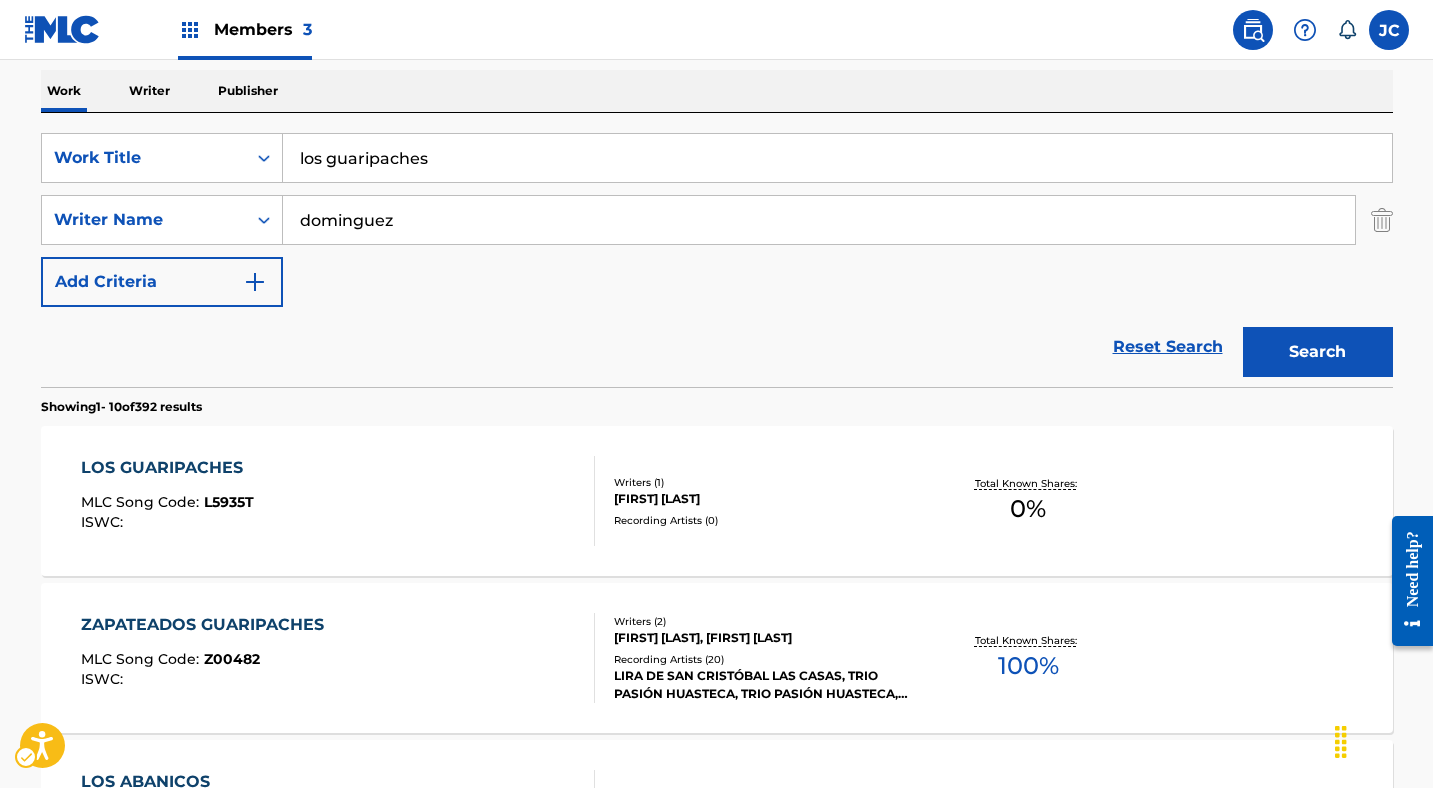 scroll, scrollTop: 494, scrollLeft: 0, axis: vertical 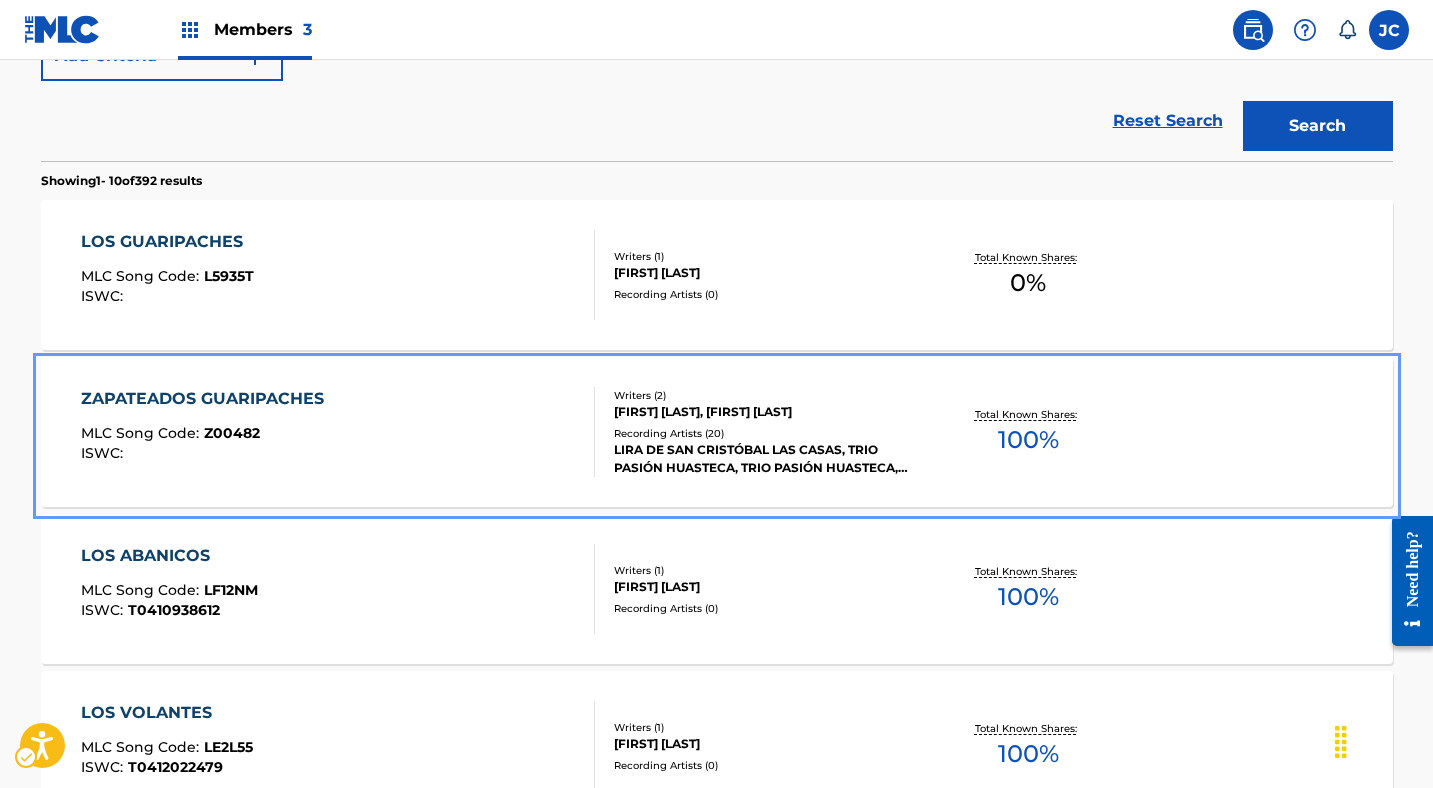 click on "ZAPATEADOS GUARIPACHES MLC Song Code : Z00482 ISWC :" at bounding box center [207, 432] 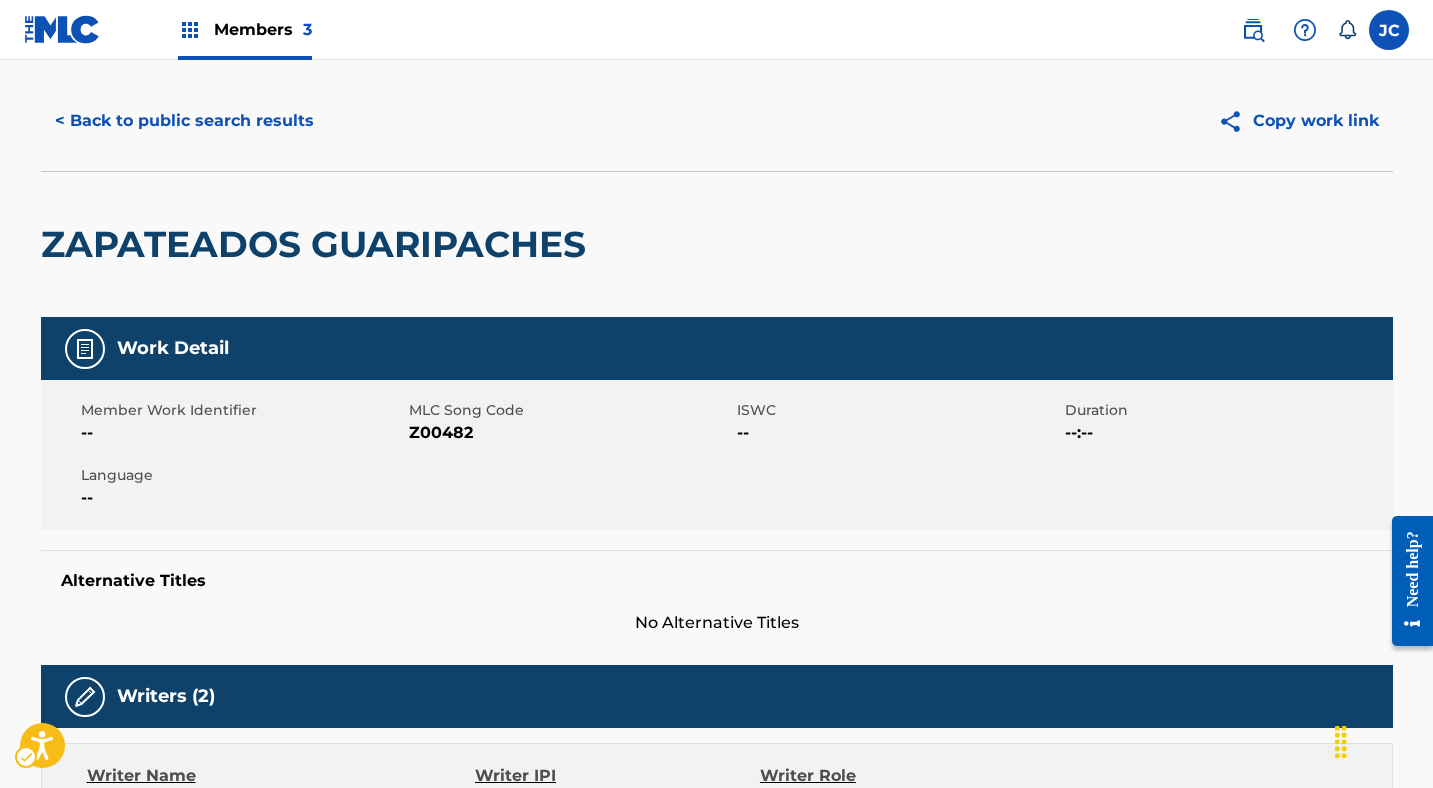 scroll, scrollTop: 175, scrollLeft: 0, axis: vertical 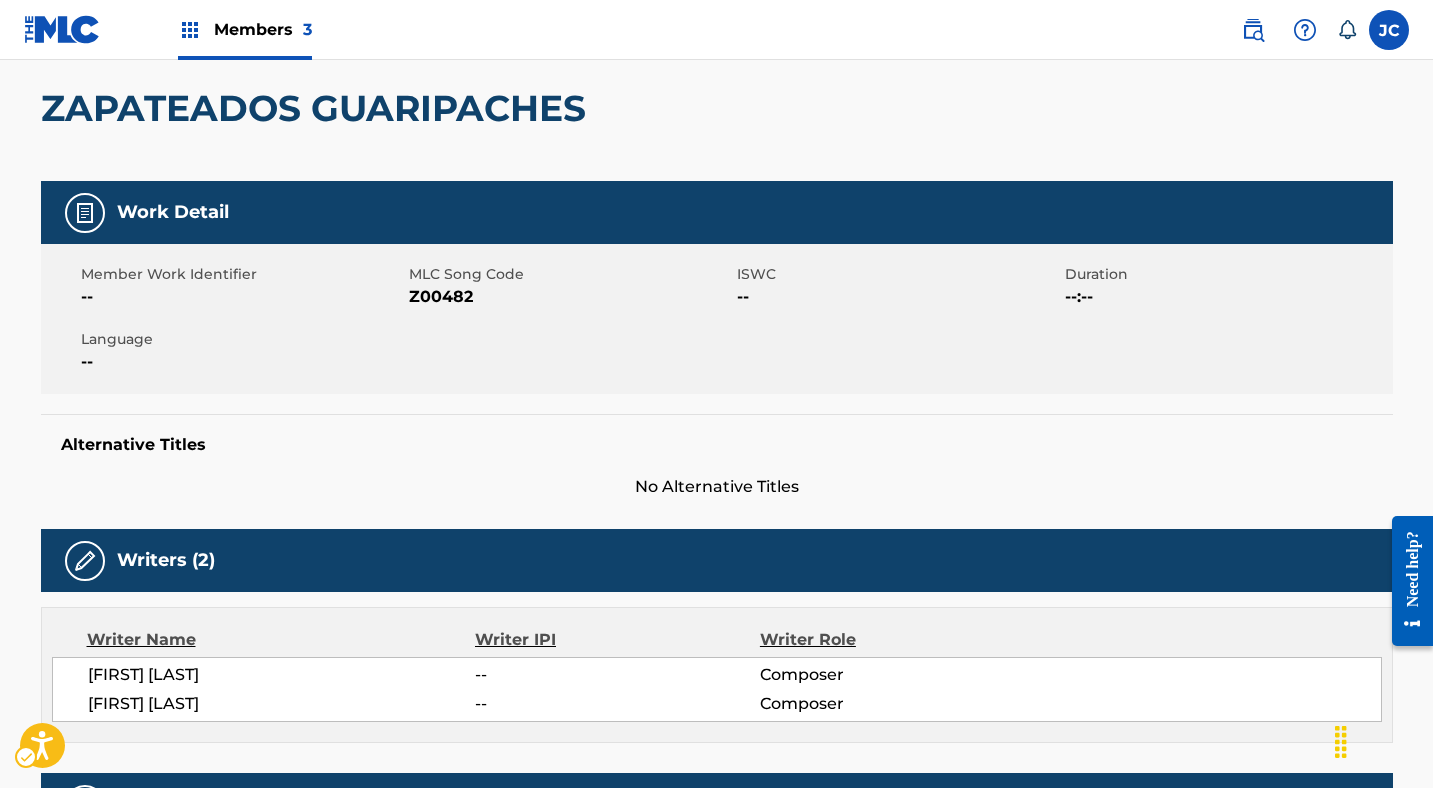 click on "Work Detail" at bounding box center [717, 212] 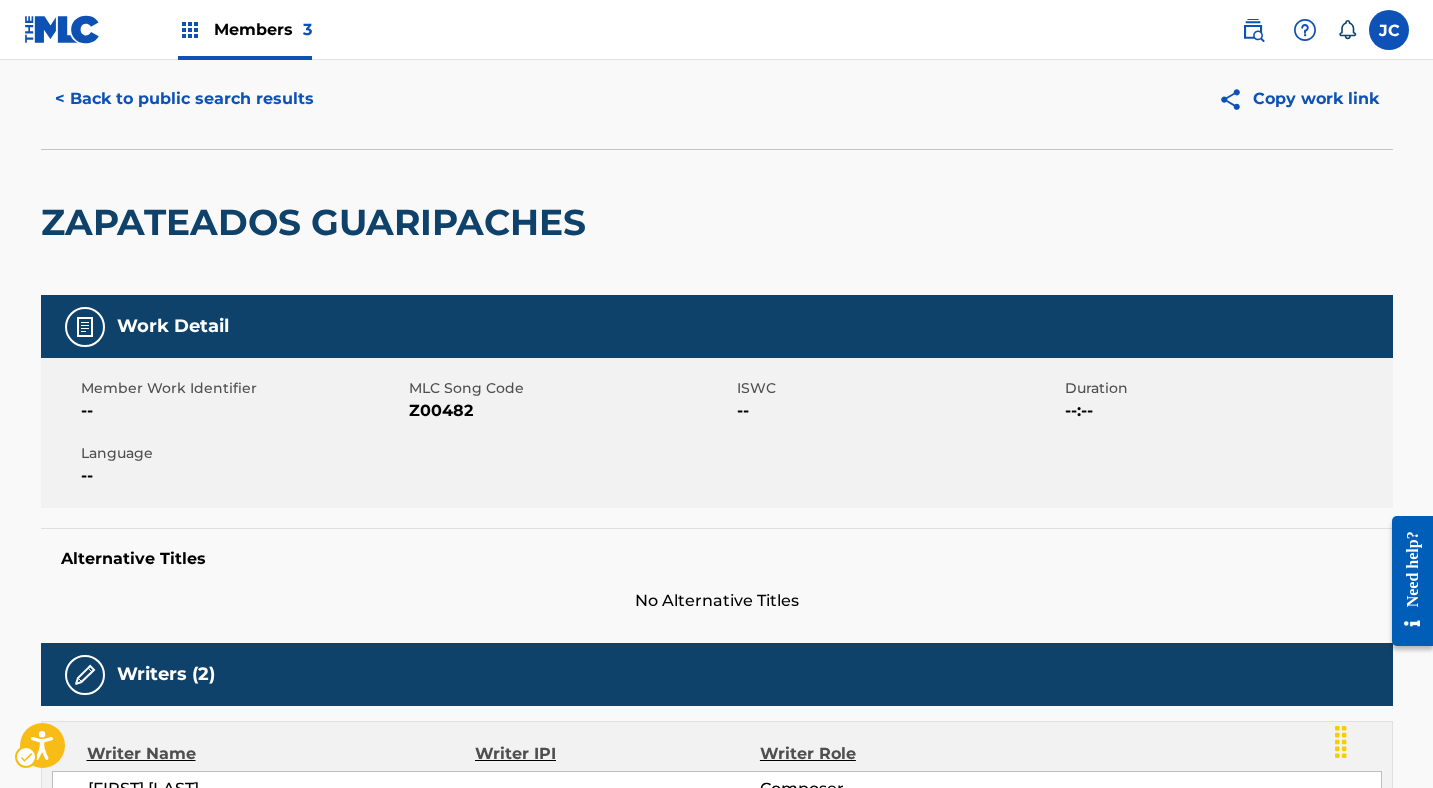 scroll, scrollTop: 0, scrollLeft: 0, axis: both 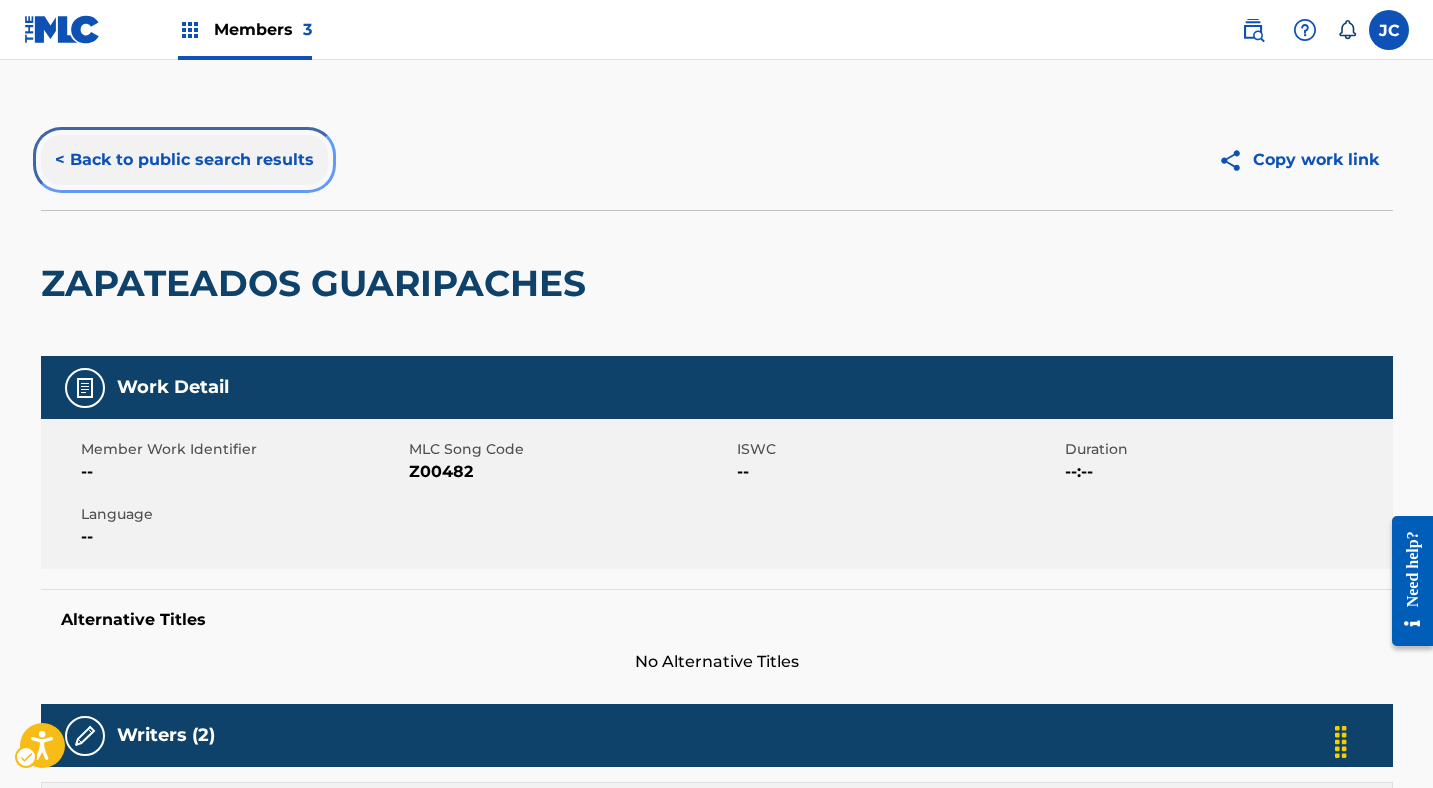 click on "< Back to public search results" at bounding box center (184, 160) 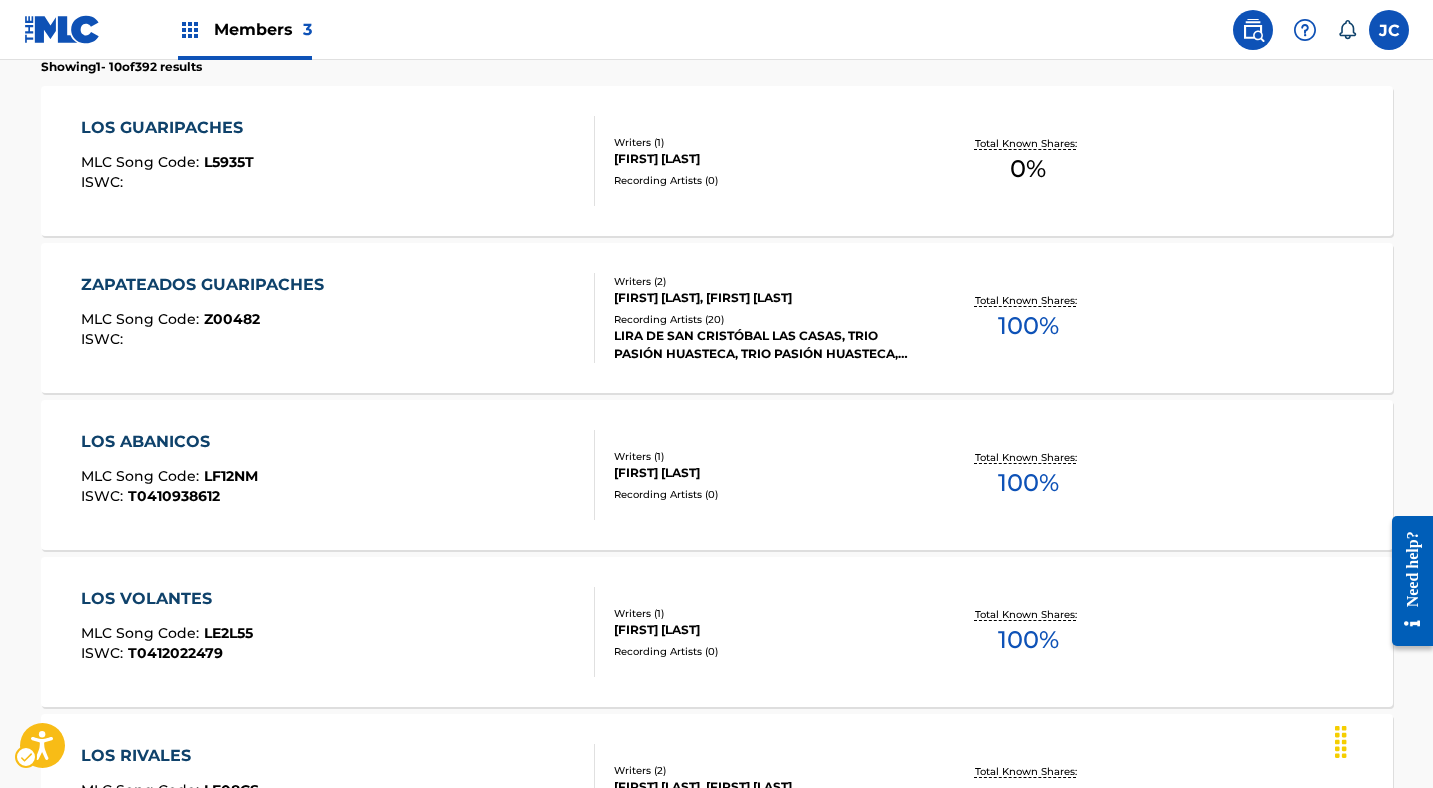 scroll, scrollTop: 424, scrollLeft: 0, axis: vertical 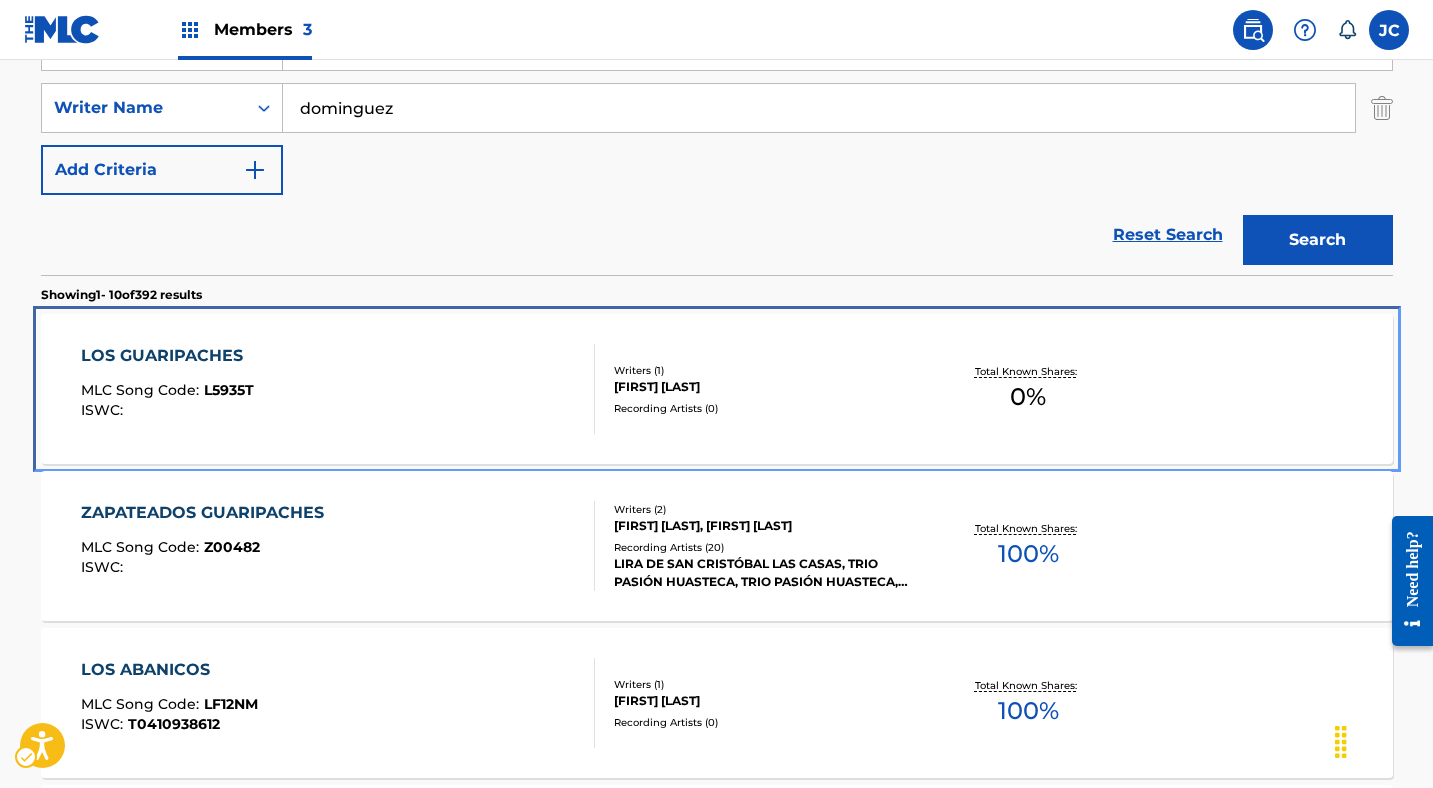 click on "L5935T" at bounding box center (229, 390) 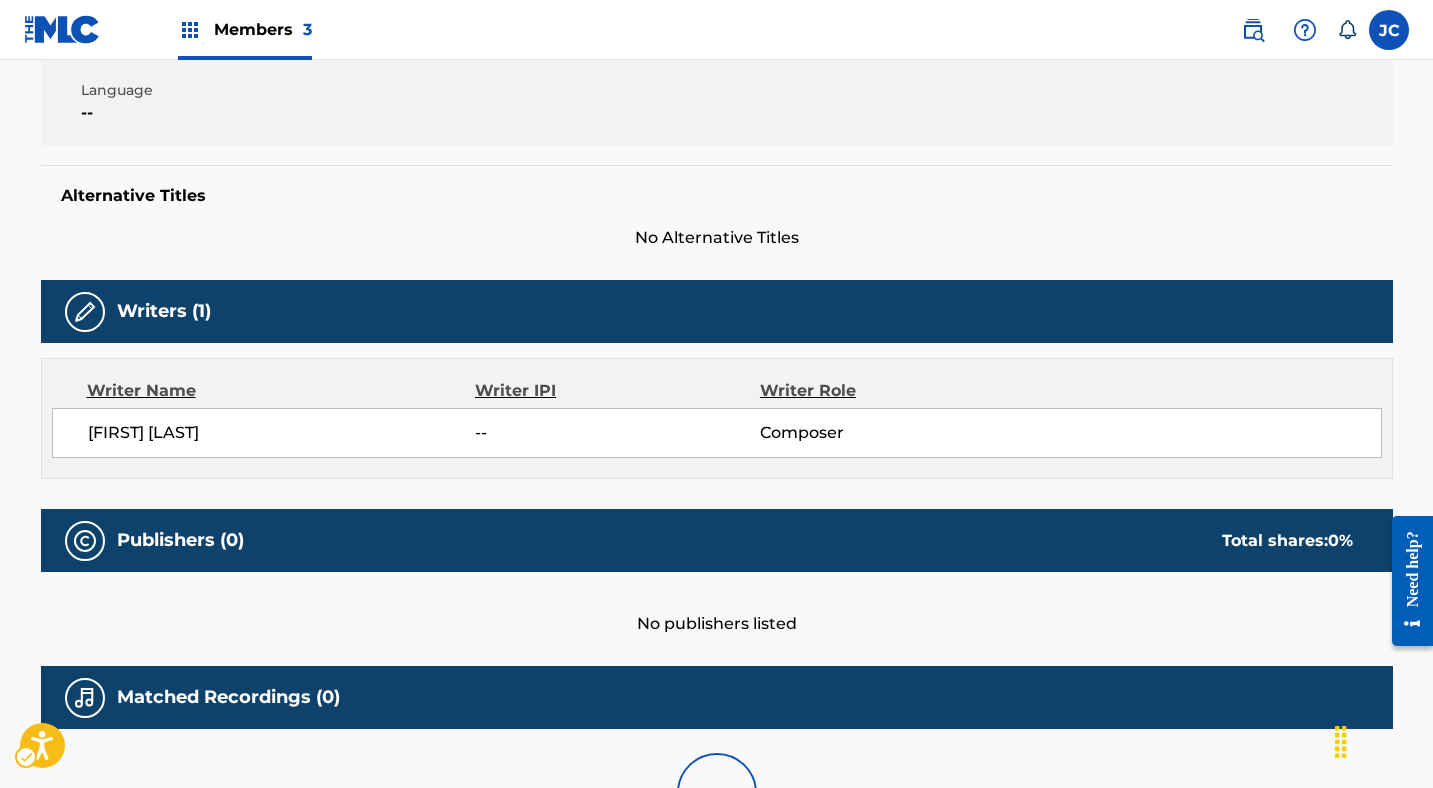 scroll, scrollTop: 0, scrollLeft: 0, axis: both 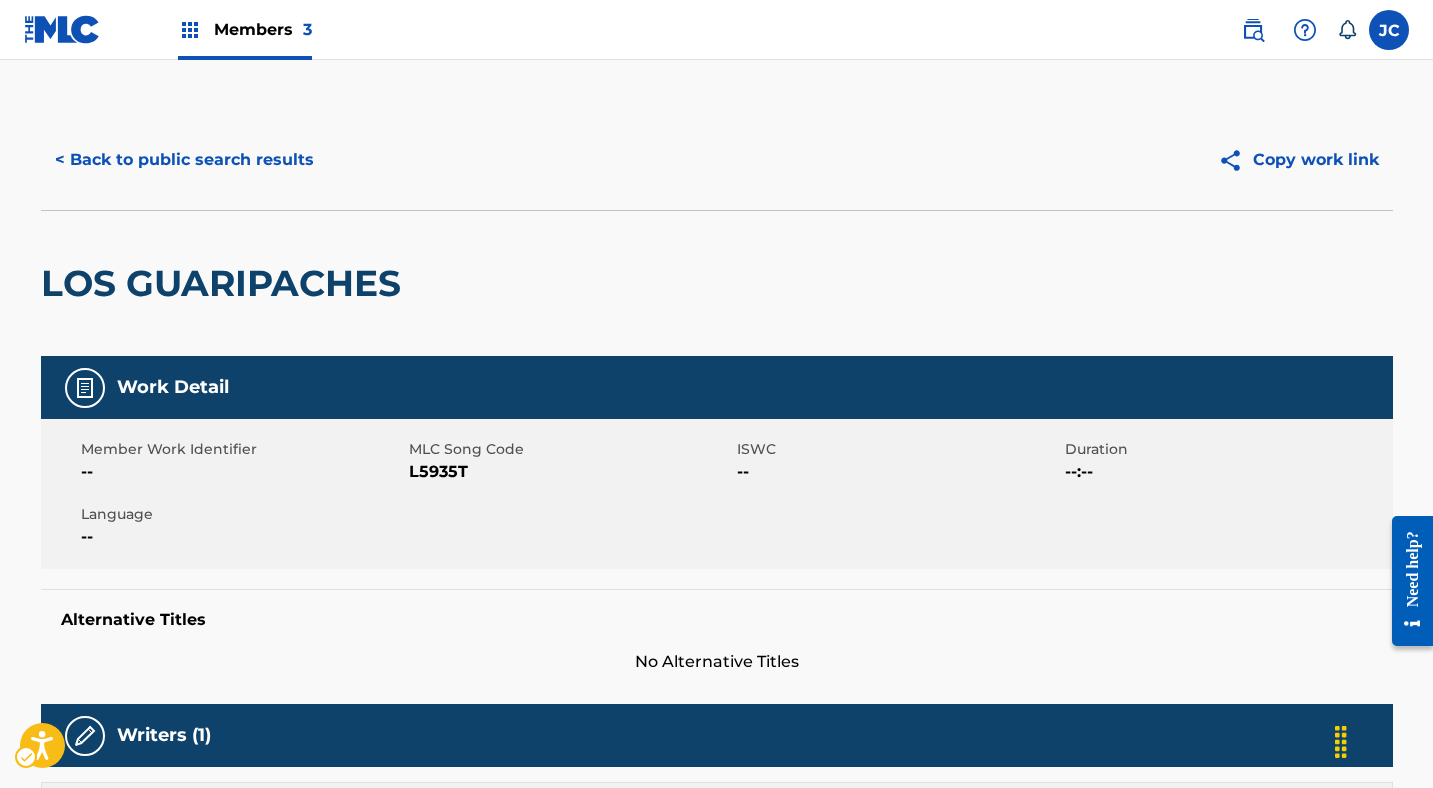 click on "MLC Song Code -  L5935T" at bounding box center [570, 472] 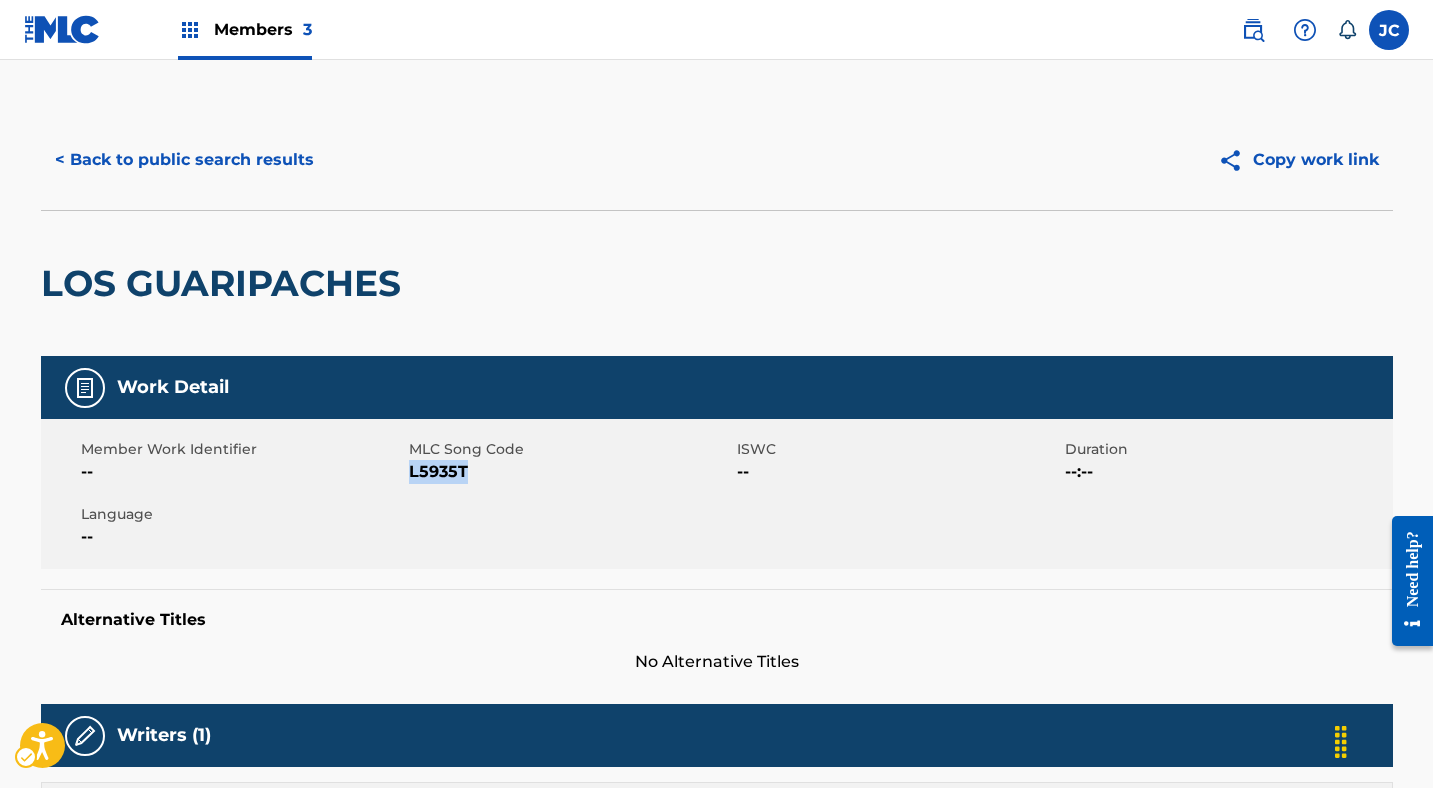 click on "MLC Song Code -  L5935T" at bounding box center (570, 472) 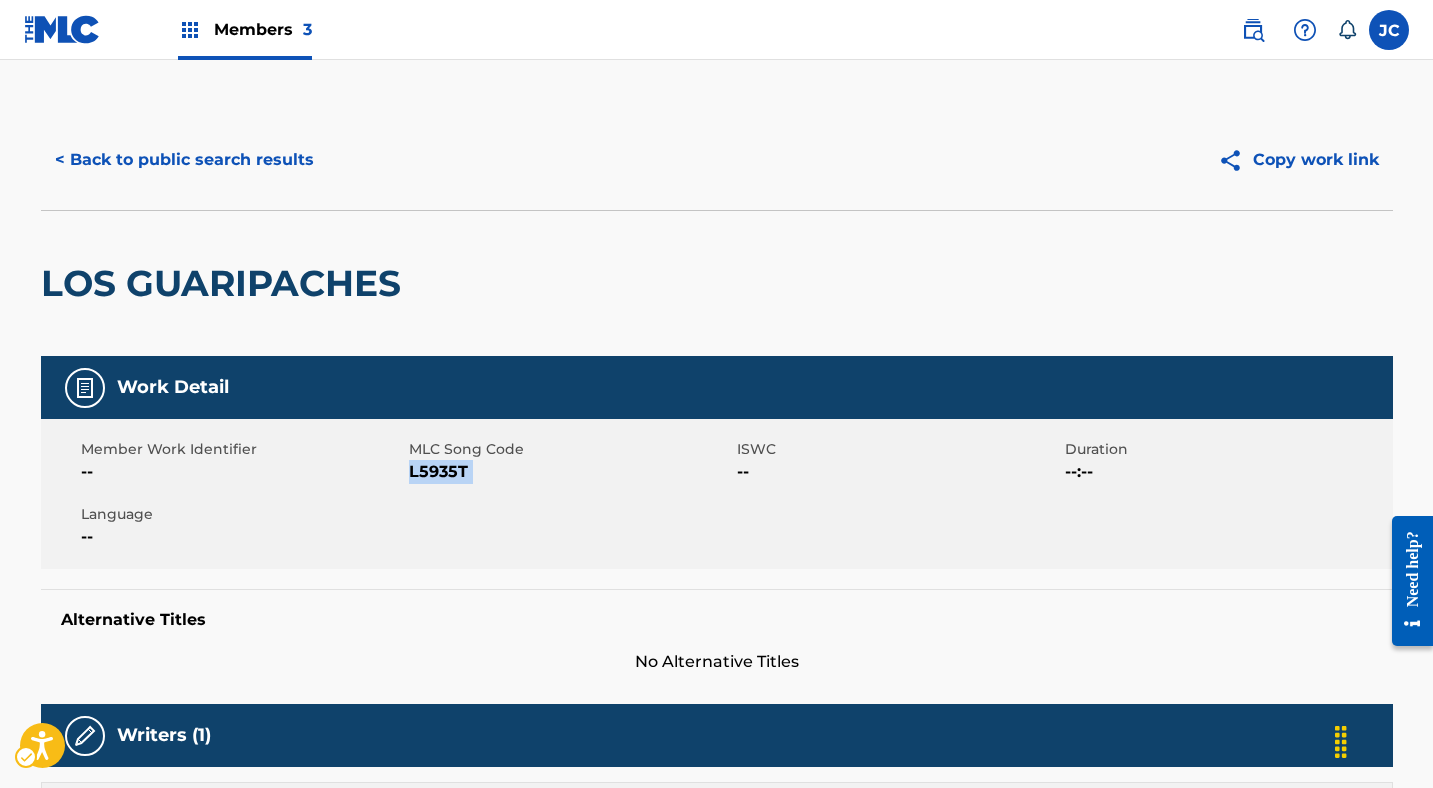 copy on "L5935T" 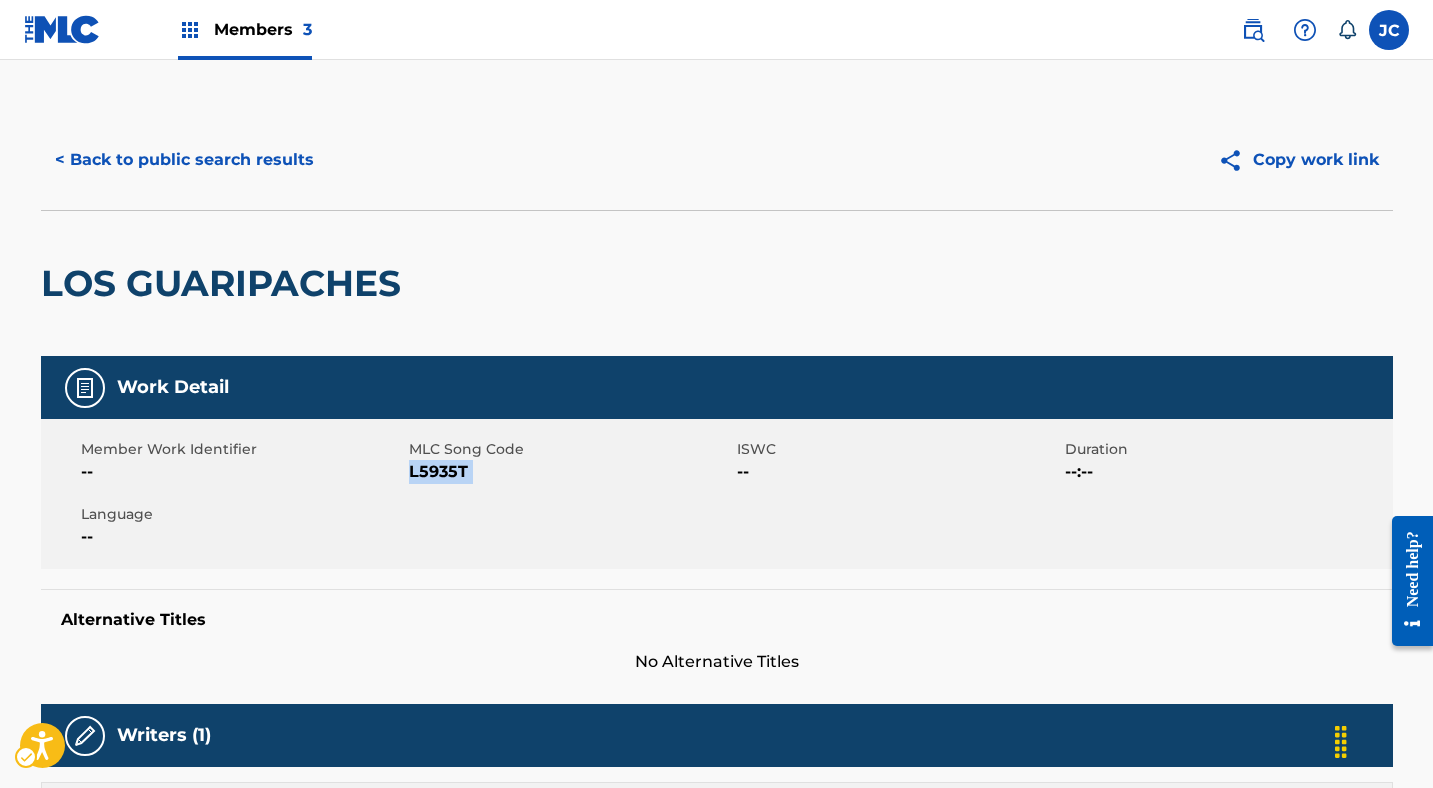 click on "MLC Song Code -  L5935T" at bounding box center (570, 472) 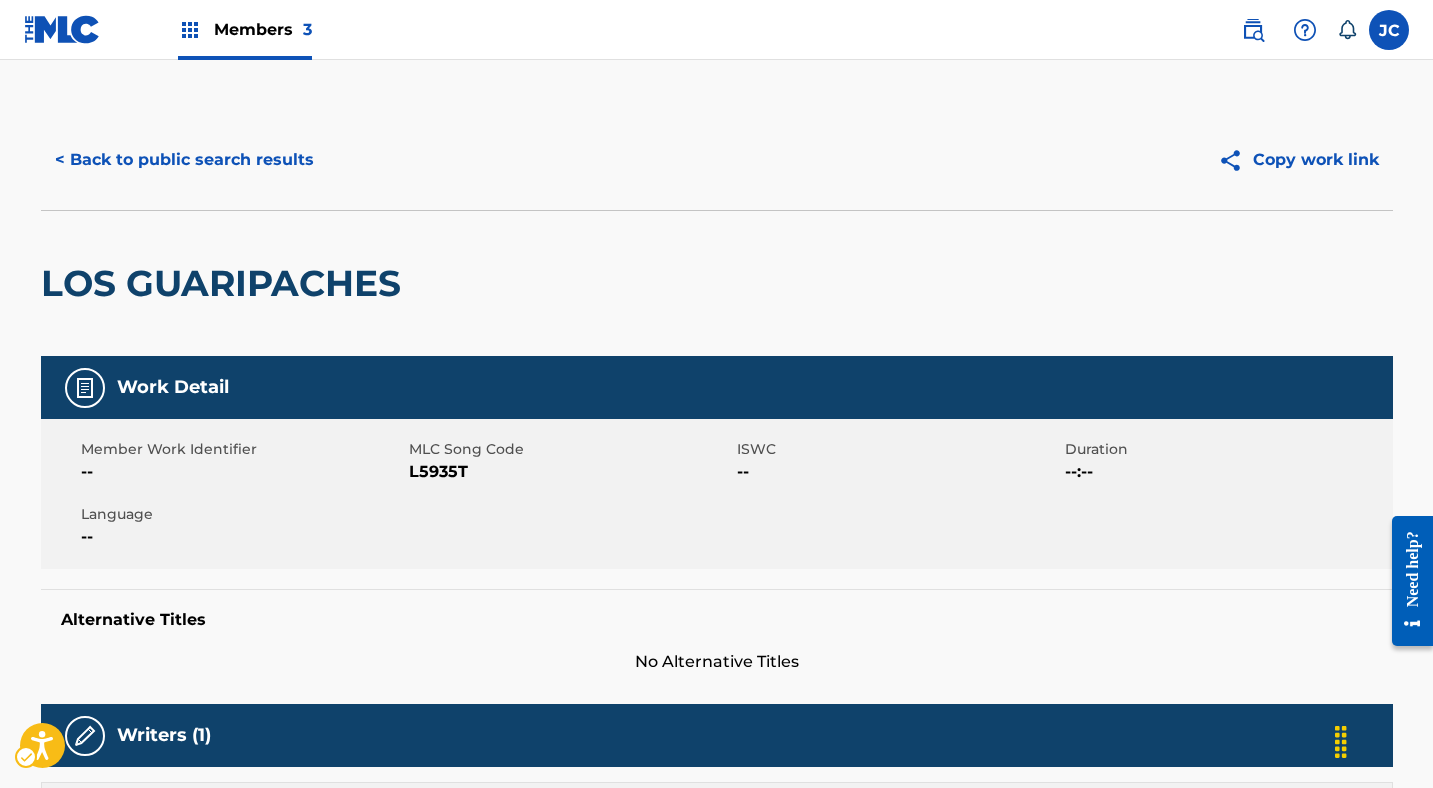 click on "MLC Song Code -  L5935T" at bounding box center [570, 472] 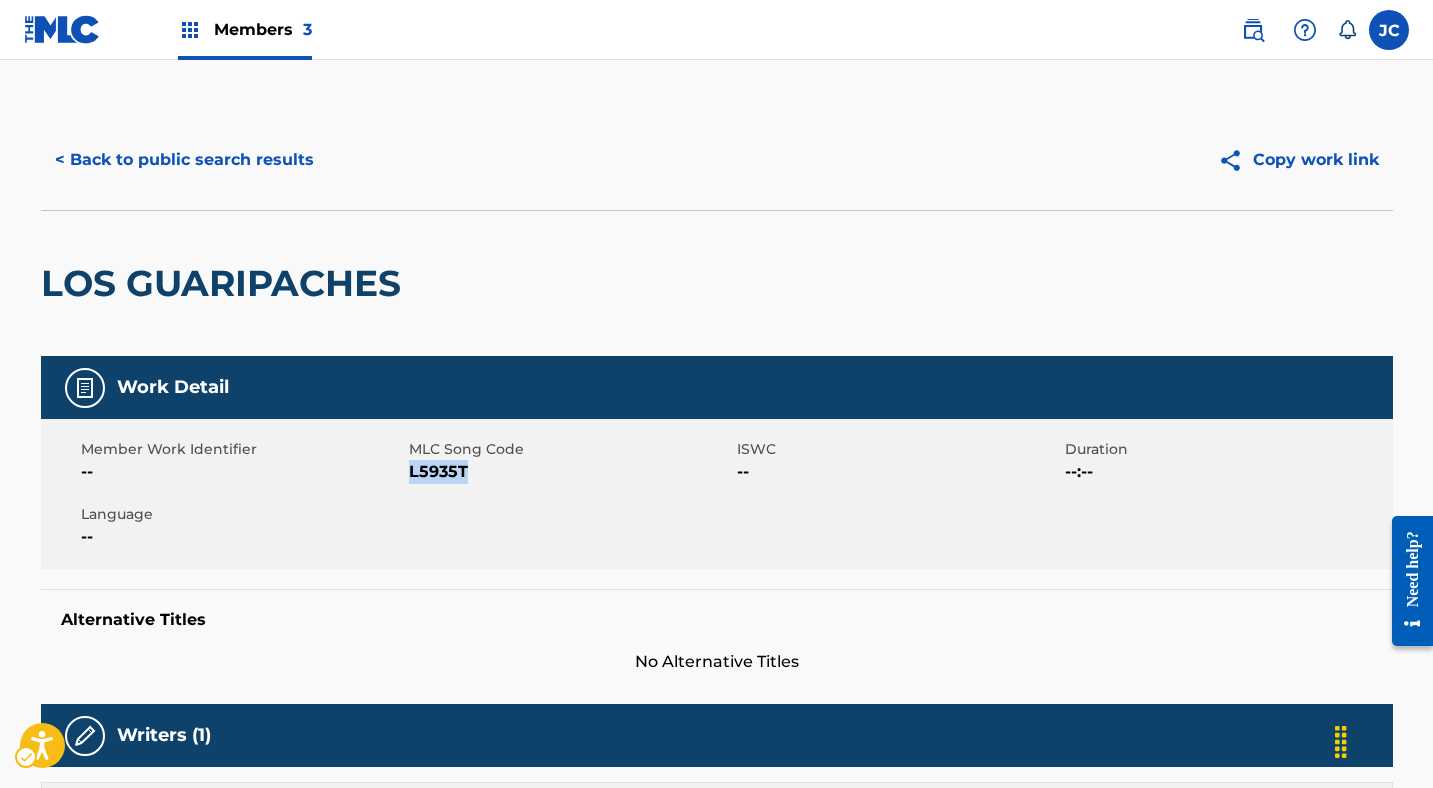 drag, startPoint x: 411, startPoint y: 472, endPoint x: 472, endPoint y: 472, distance: 61 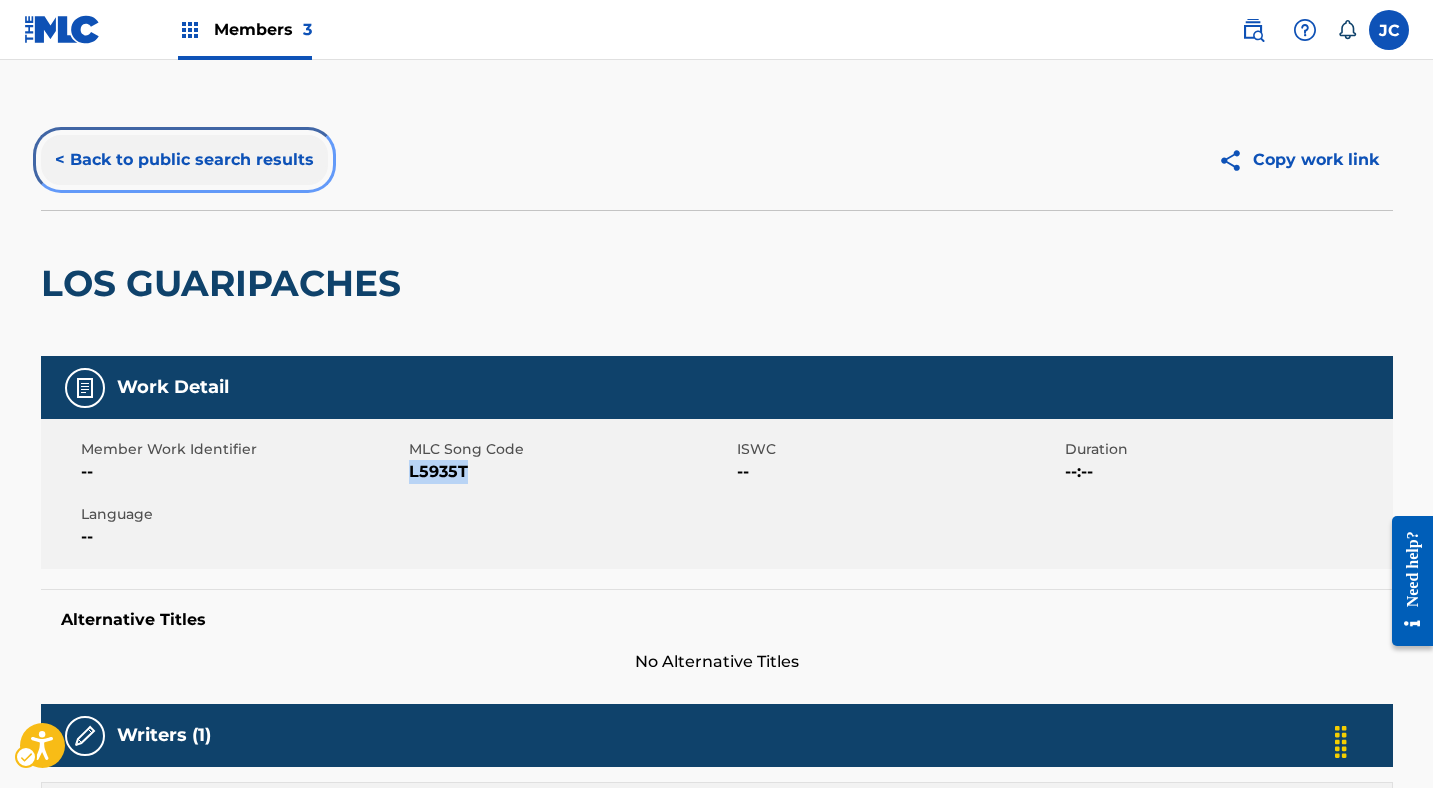 drag, startPoint x: 264, startPoint y: 157, endPoint x: 270, endPoint y: 172, distance: 16.155495 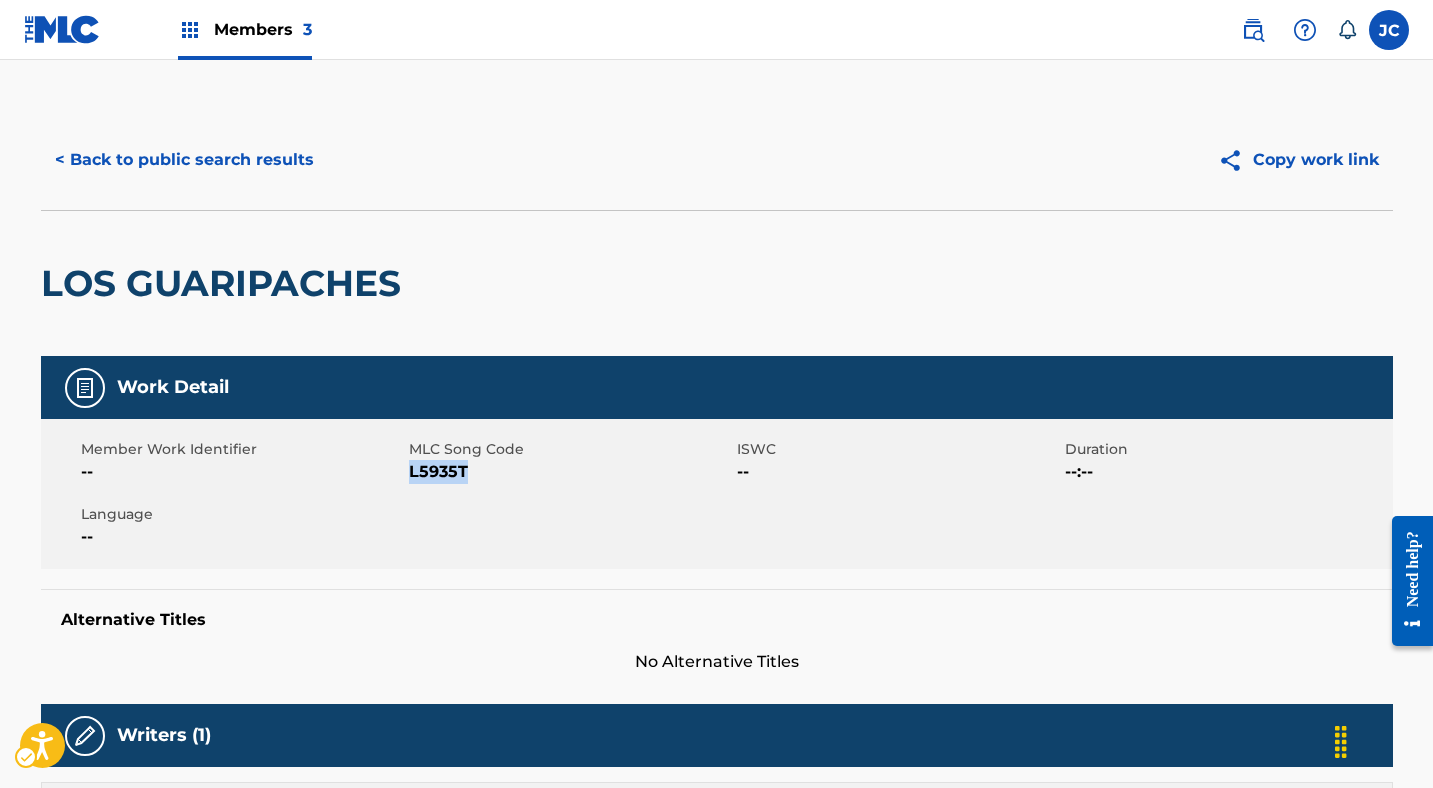scroll, scrollTop: 424, scrollLeft: 0, axis: vertical 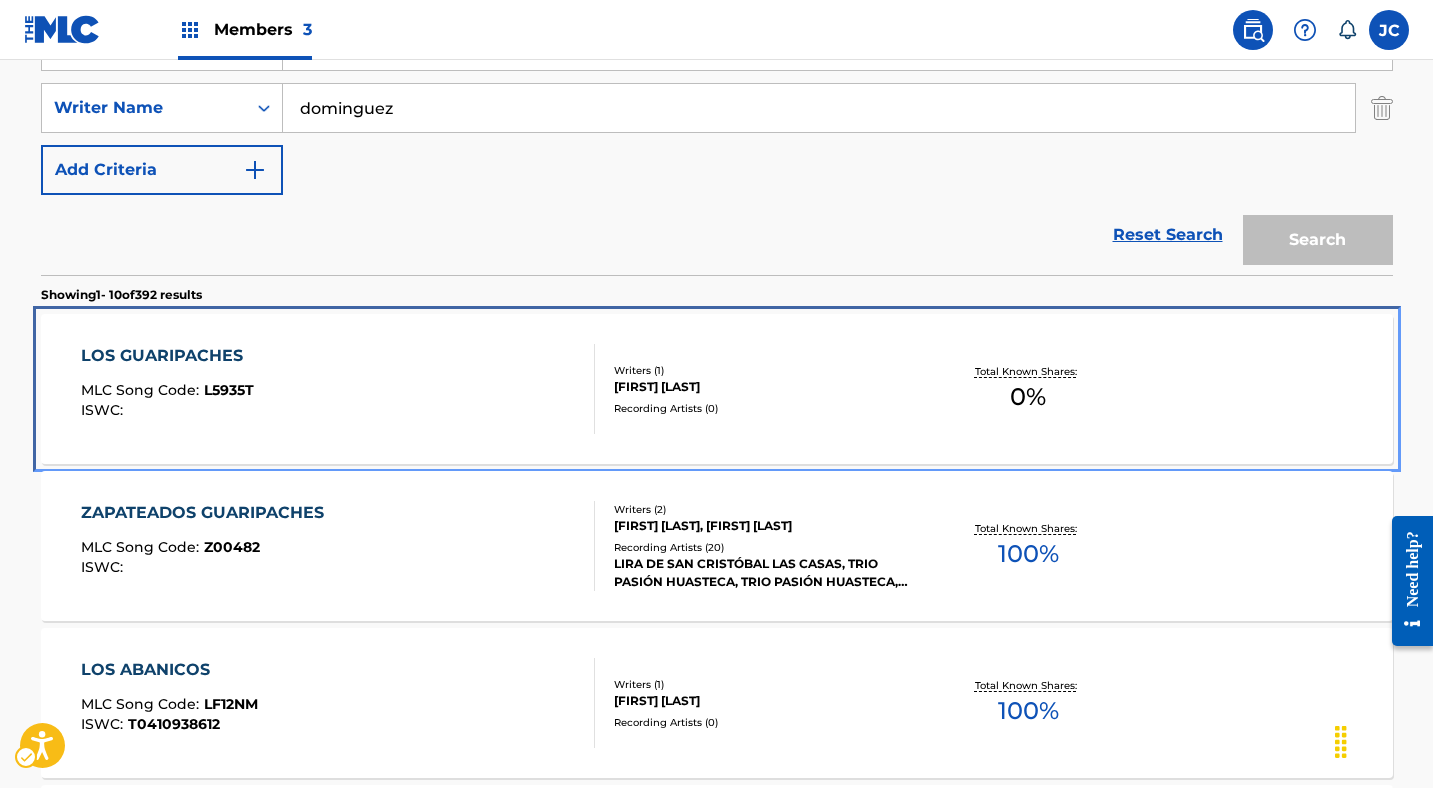 click on "LOS GUARIPACHES MLC Song Code : L5935T ISWC :" at bounding box center (338, 389) 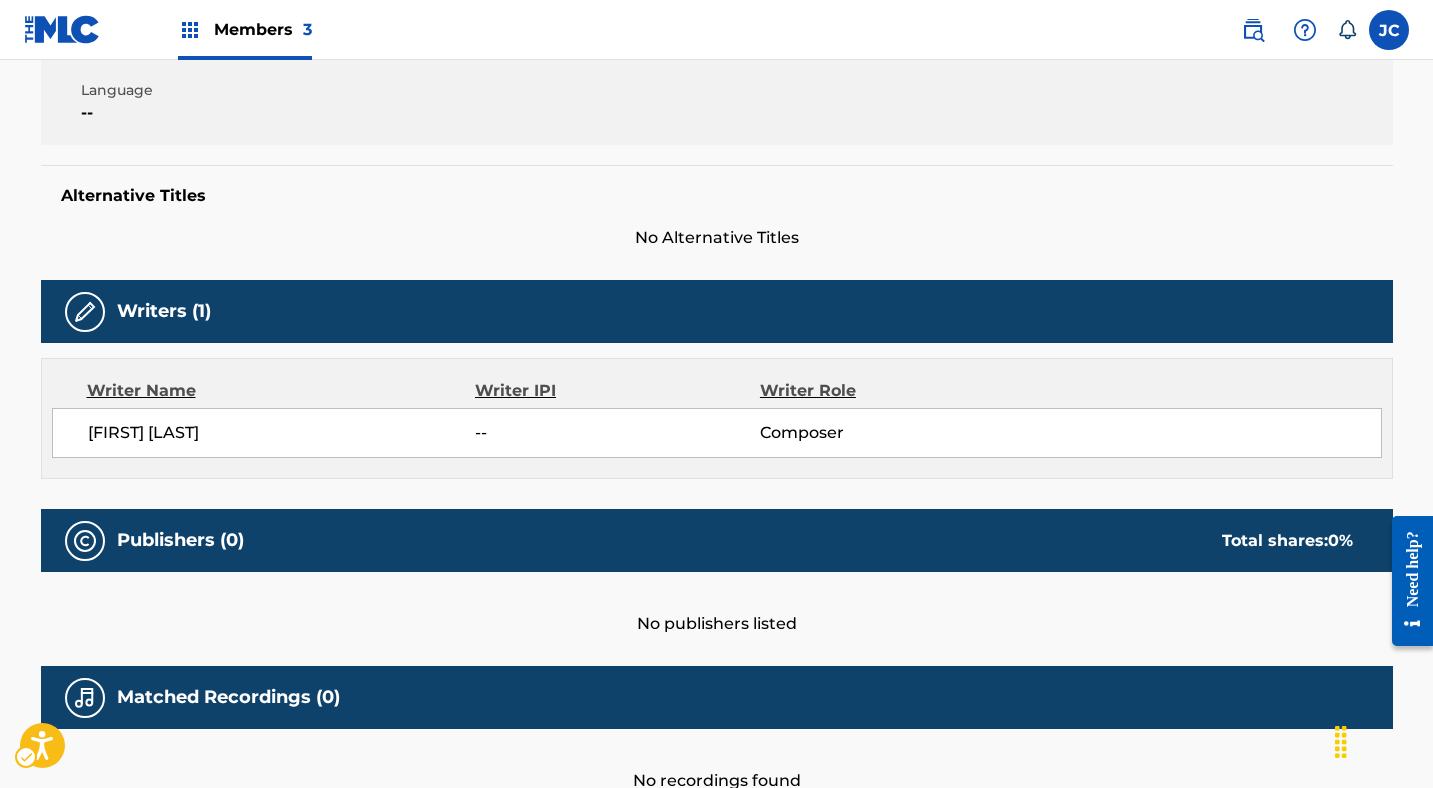 scroll, scrollTop: 0, scrollLeft: 0, axis: both 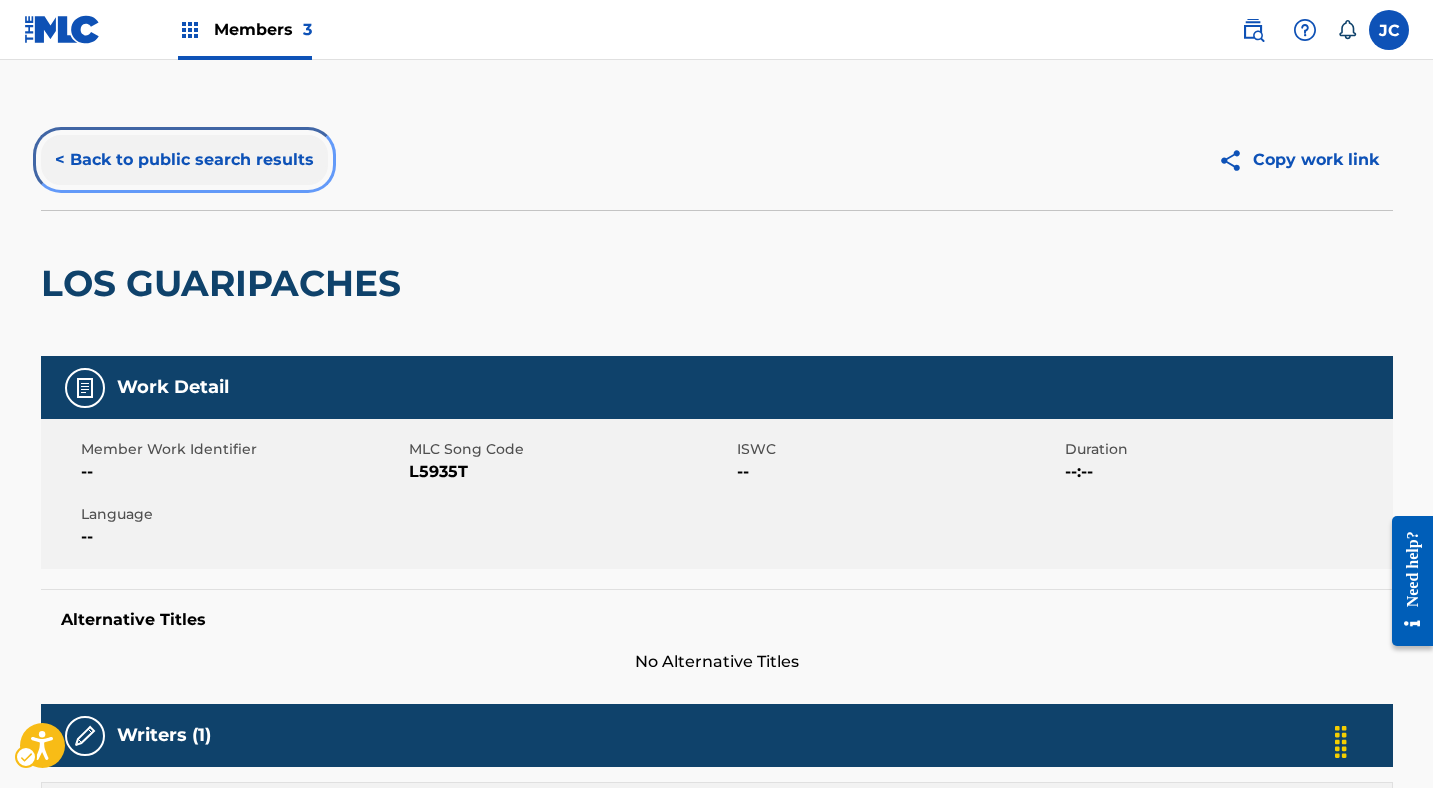 click on "< Back to public search results" at bounding box center [184, 160] 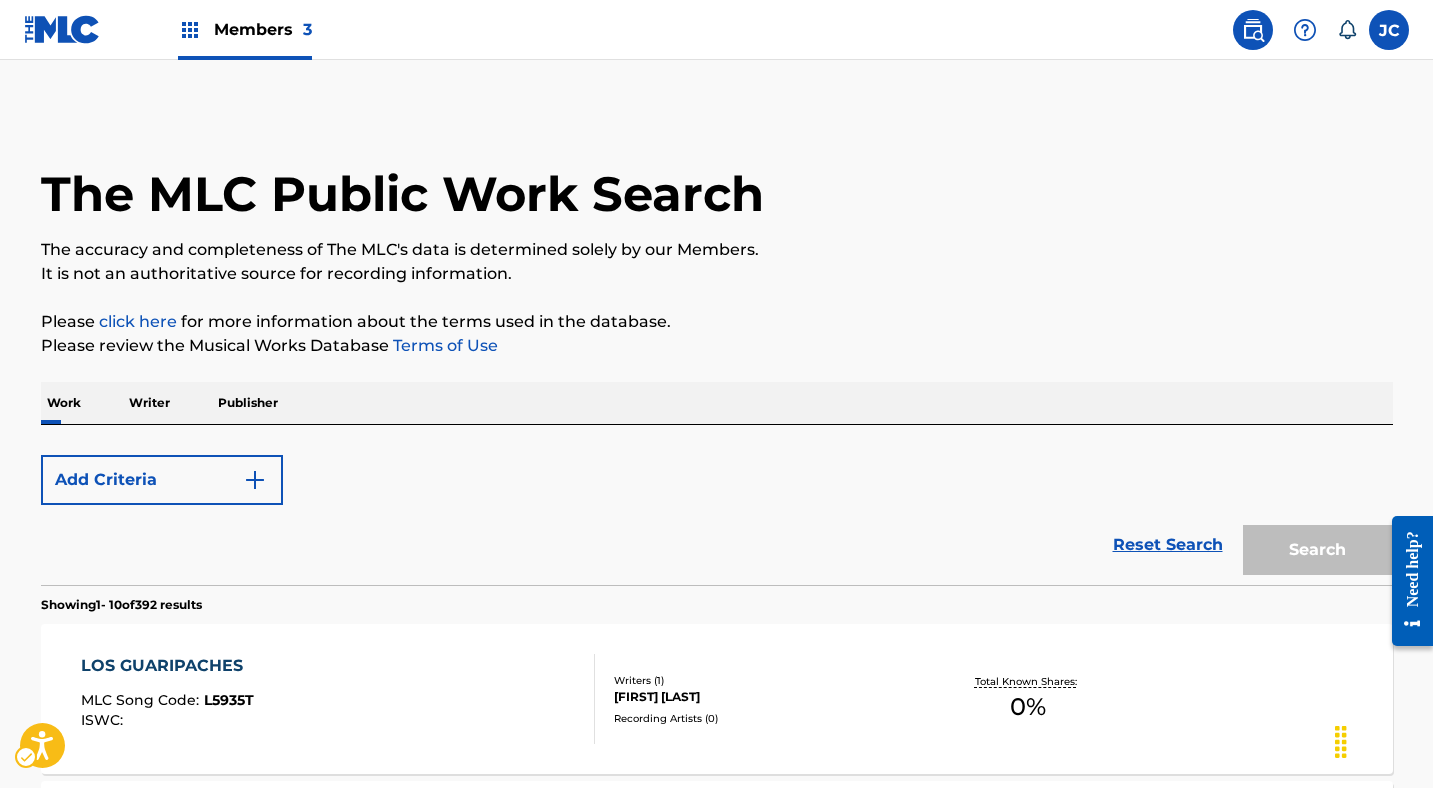 scroll, scrollTop: 424, scrollLeft: 0, axis: vertical 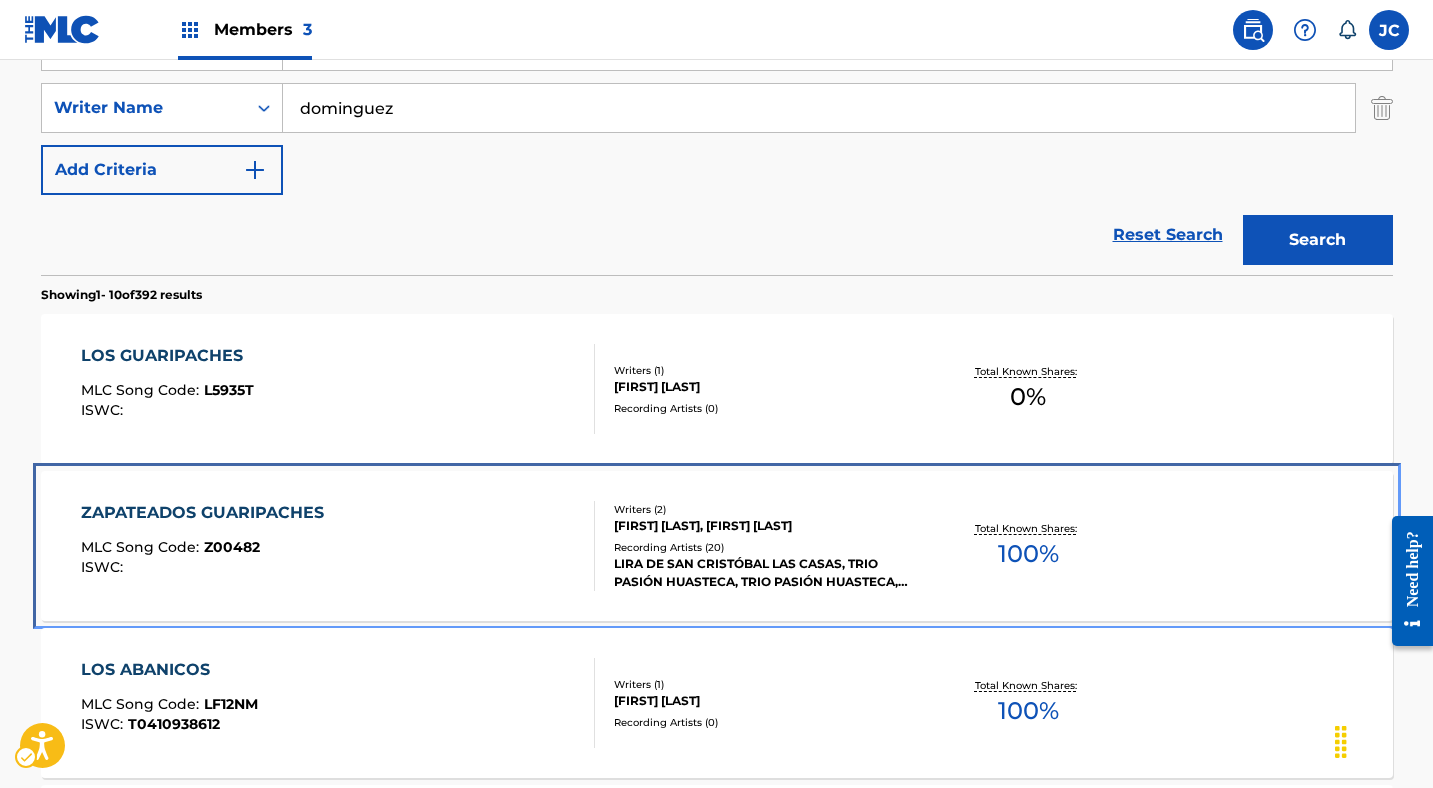 click on "ZAPATEADOS GUARIPACHES" at bounding box center [207, 513] 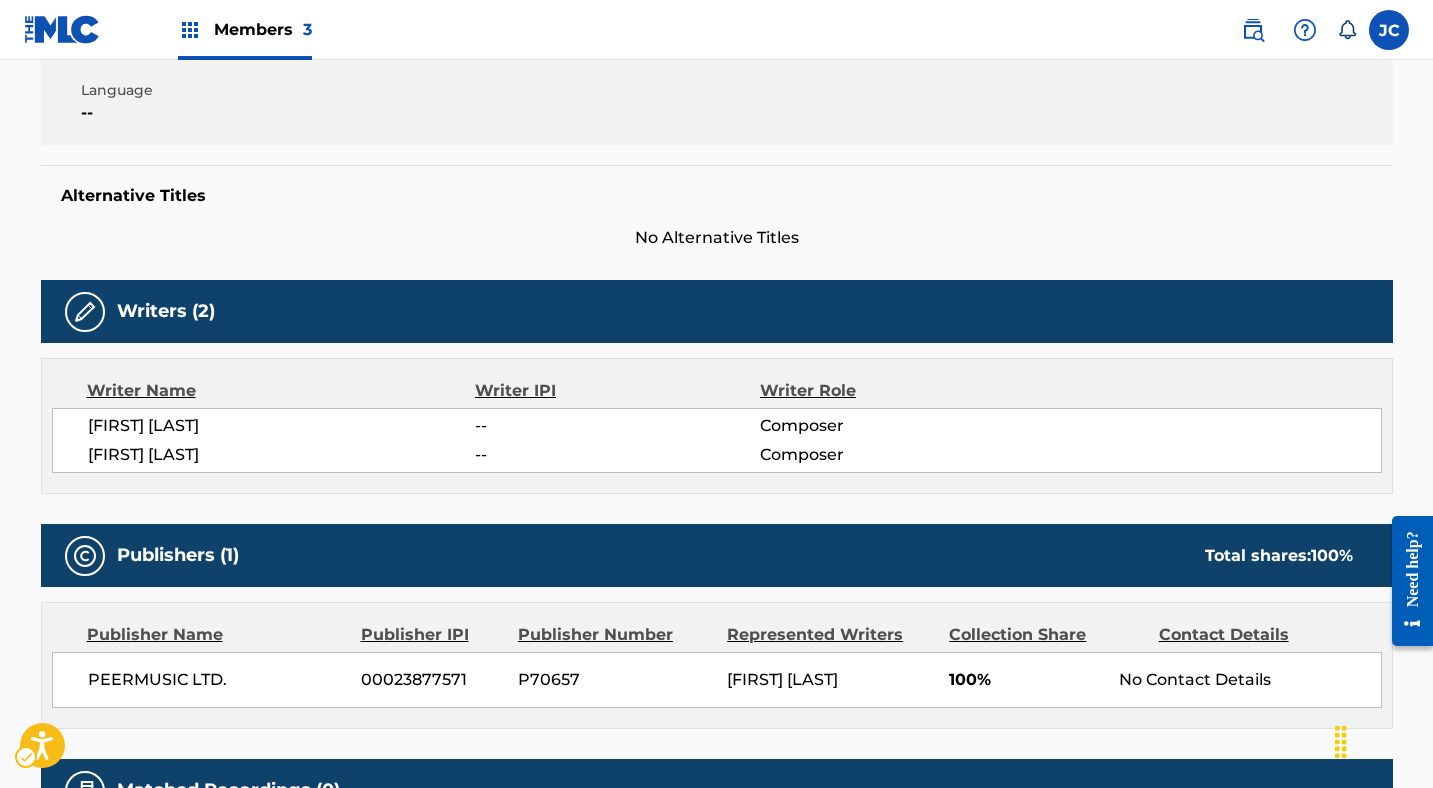 scroll, scrollTop: 162, scrollLeft: 0, axis: vertical 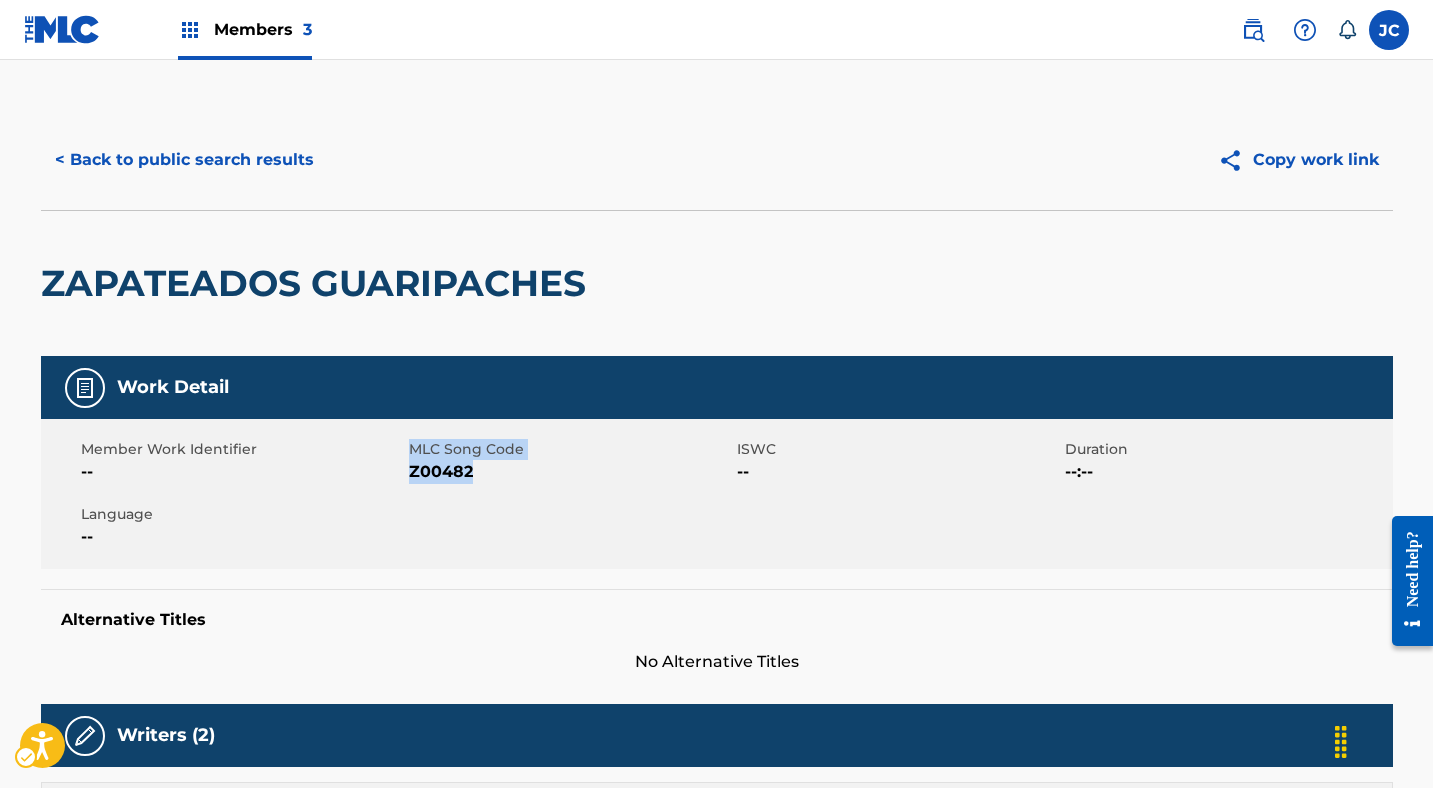 click on "Member Work Identifier -- MLC Song Code MLC Song Code -  Z00482 ISWC -- Duration Duration -  --:-- Language --" at bounding box center [717, 494] 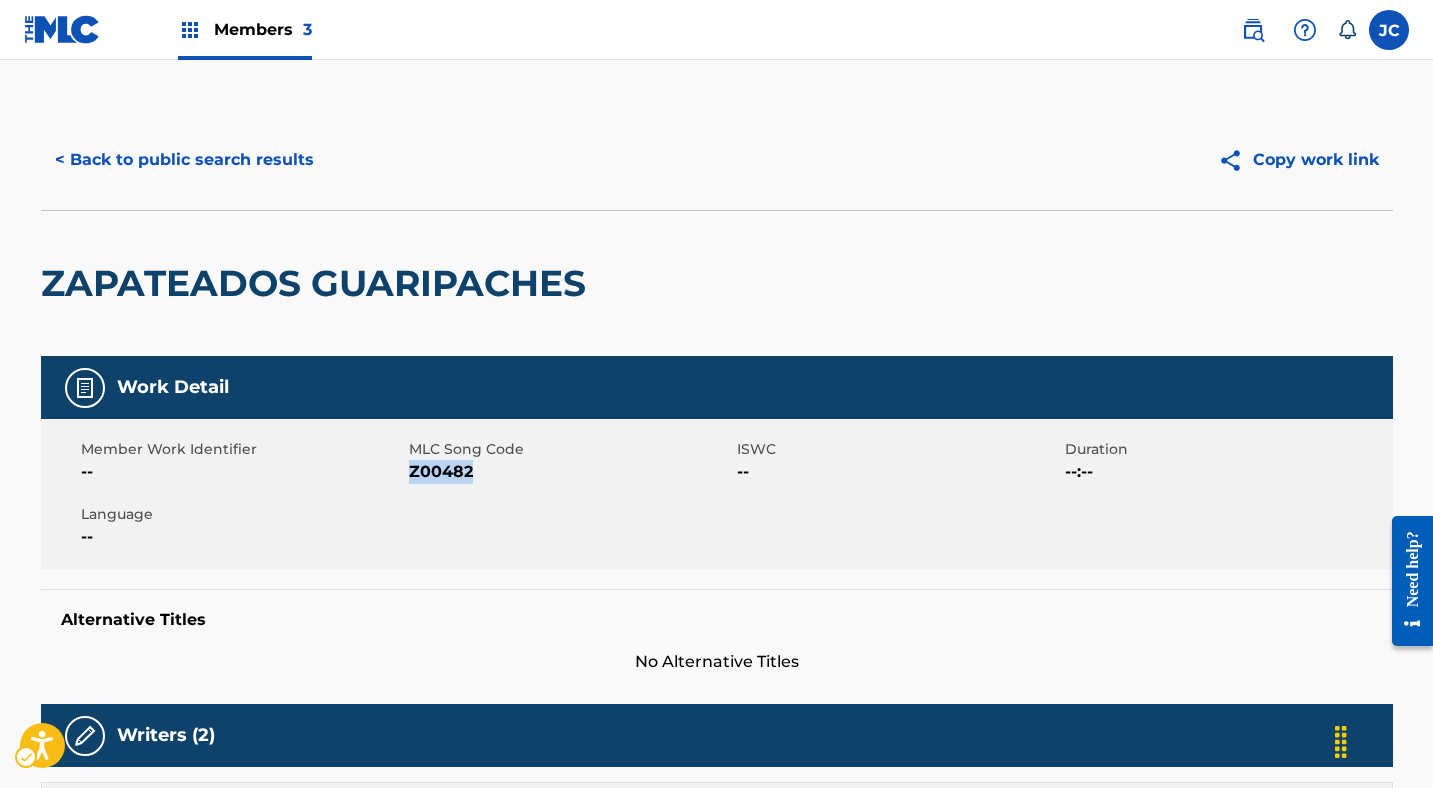 drag, startPoint x: 470, startPoint y: 472, endPoint x: 412, endPoint y: 477, distance: 58.21512 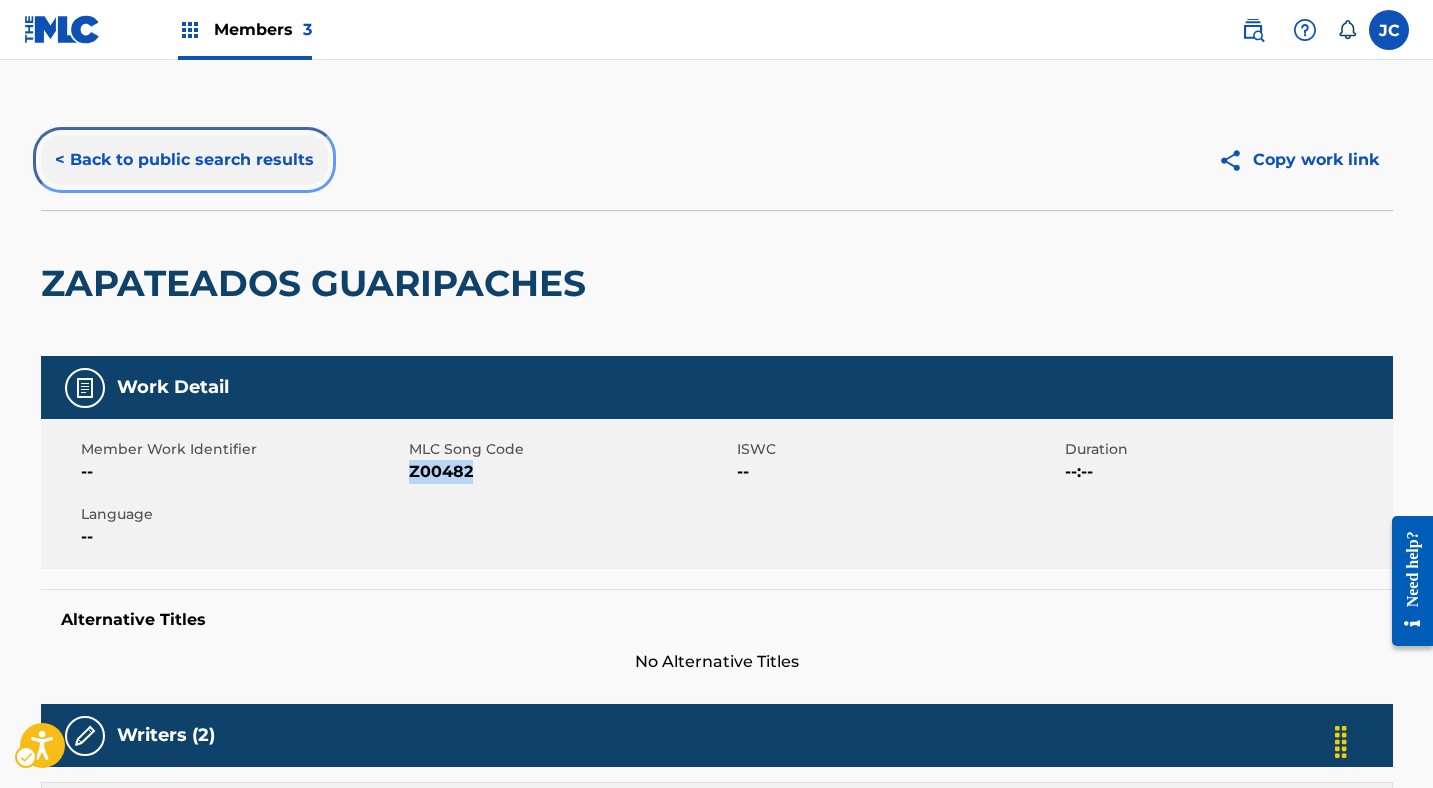 click on "< Back to public search results" at bounding box center [184, 160] 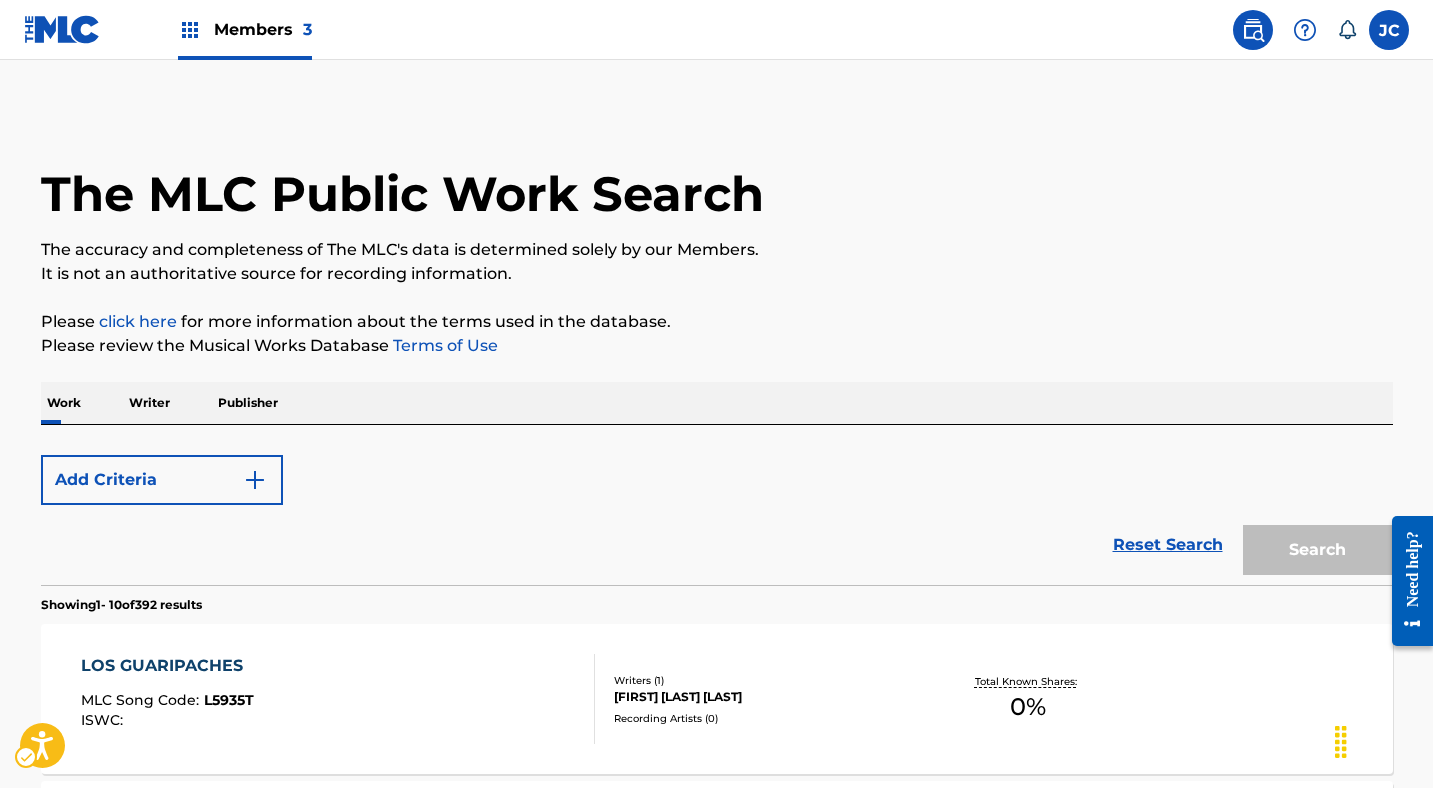 click on "Showing  1  -   10  of  392   results" at bounding box center [717, 599] 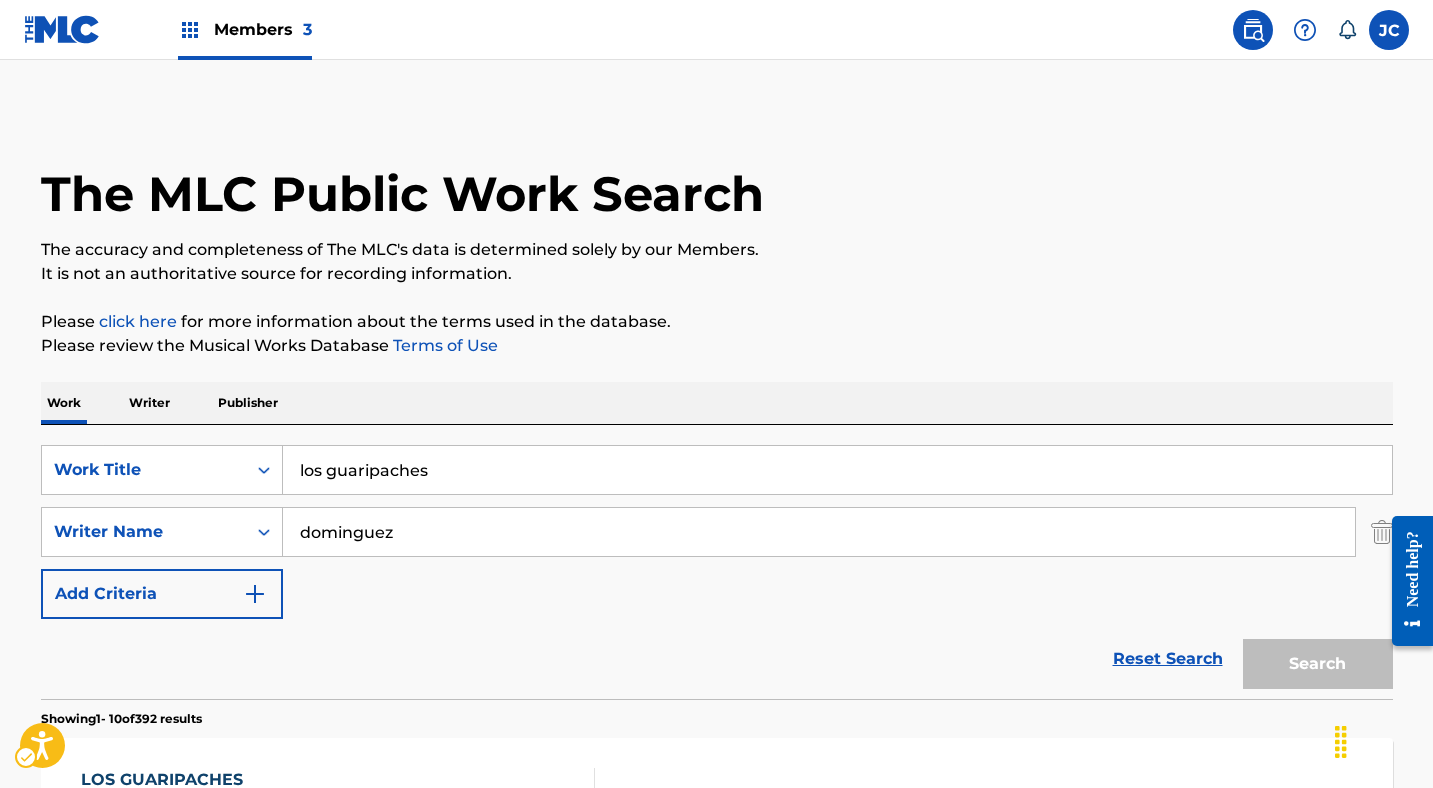 scroll, scrollTop: 424, scrollLeft: 0, axis: vertical 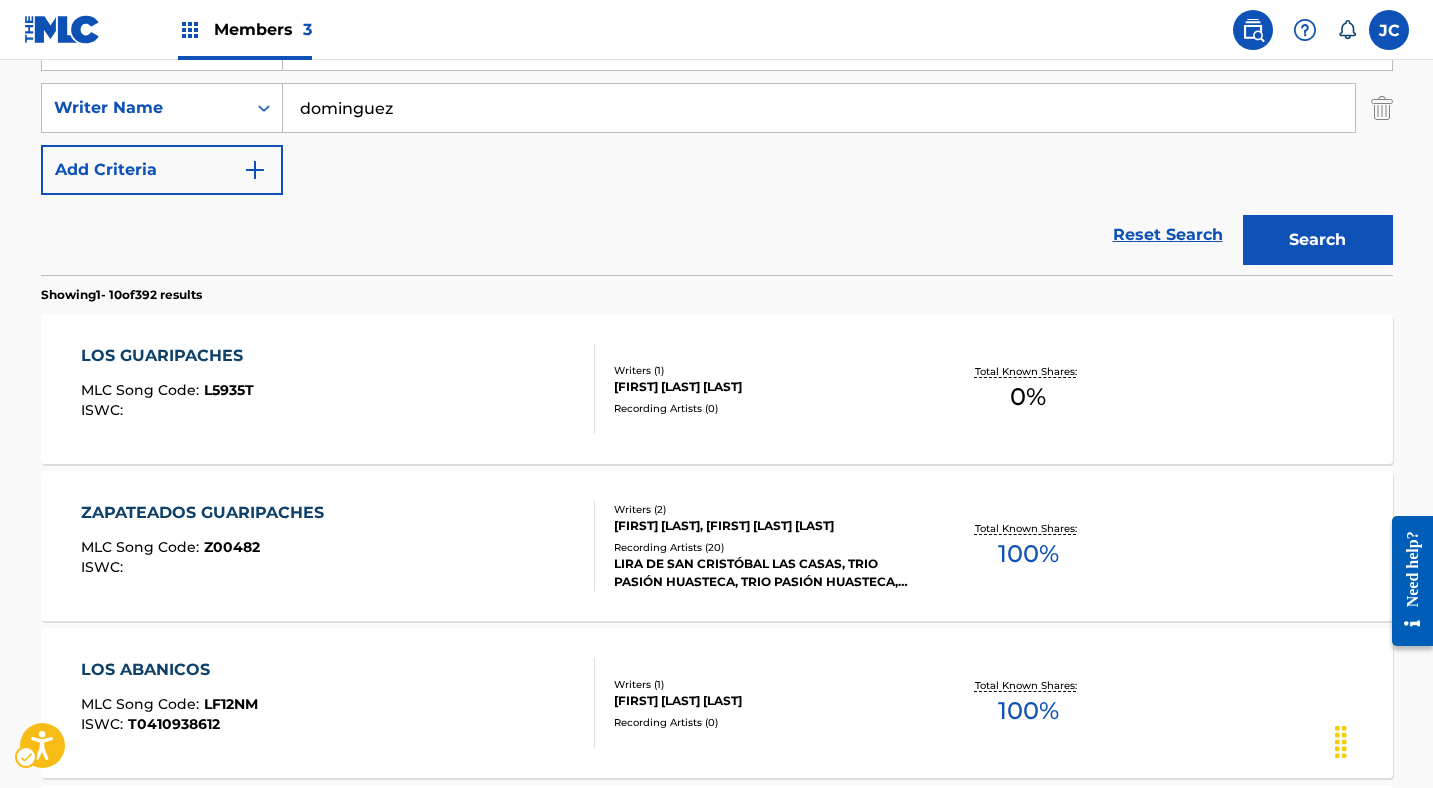 click on "LOS GUARIPACHES MLC Song Code : L5935T ISWC : Writers ( 1 ) [FIRST] [LAST] [LAST] Recording Artists ( 0 ) Total Known Shares: 0 % ZAPATEADOS GUARIPACHES MLC Song Code : Z00482 ISWC : Writers ( 2 ) [FIRST] [LAST], [FIRST] [LAST] [LAST] Recording Artists ( 20 ) LIRA DE SAN CRISTÓBAL LAS CASAS, TRIO PASIÓN HUASTECA, TRIO PASIÓN HUASTECA, LIRA DE SAN CRISTÓBAL LAS CASAS, TRIO PASIÓN HUASTECA Total Known Shares: 100 % LOS ABANICOS MLC Song Code : LF12NM ISWC : T0410938612 Writers ( 1 ) [FIRST] [LAST] [LAST] Recording Artists ( 0 ) Total Known Shares: 100 % LOS VOLANTES MLC Song Code : LE2L55 ISWC : T0412022479 Writers ( 1 ) [FIRST] [LAST] [LAST] Recording Artists ( 0 ) Total Known Shares: 100 % LOS RIVALES MLC Song Code : LF08CS ISWC : T0417721971 Writers ( 2 ) [FIRST] [LAST] [LAST], [FIRST] [LAST] [LAST] Recording Artists ( 0 ) Total Known Shares: 75 % LOS GORILAS MLC Song Code : LE5VS1 ISWC : Writers ( 1 ) [FIRST] [LAST] Recording Artists ( 4 ) Total Known Shares: 100 % LOS SANTOS : LE1O9J" at bounding box center [717, 1090] 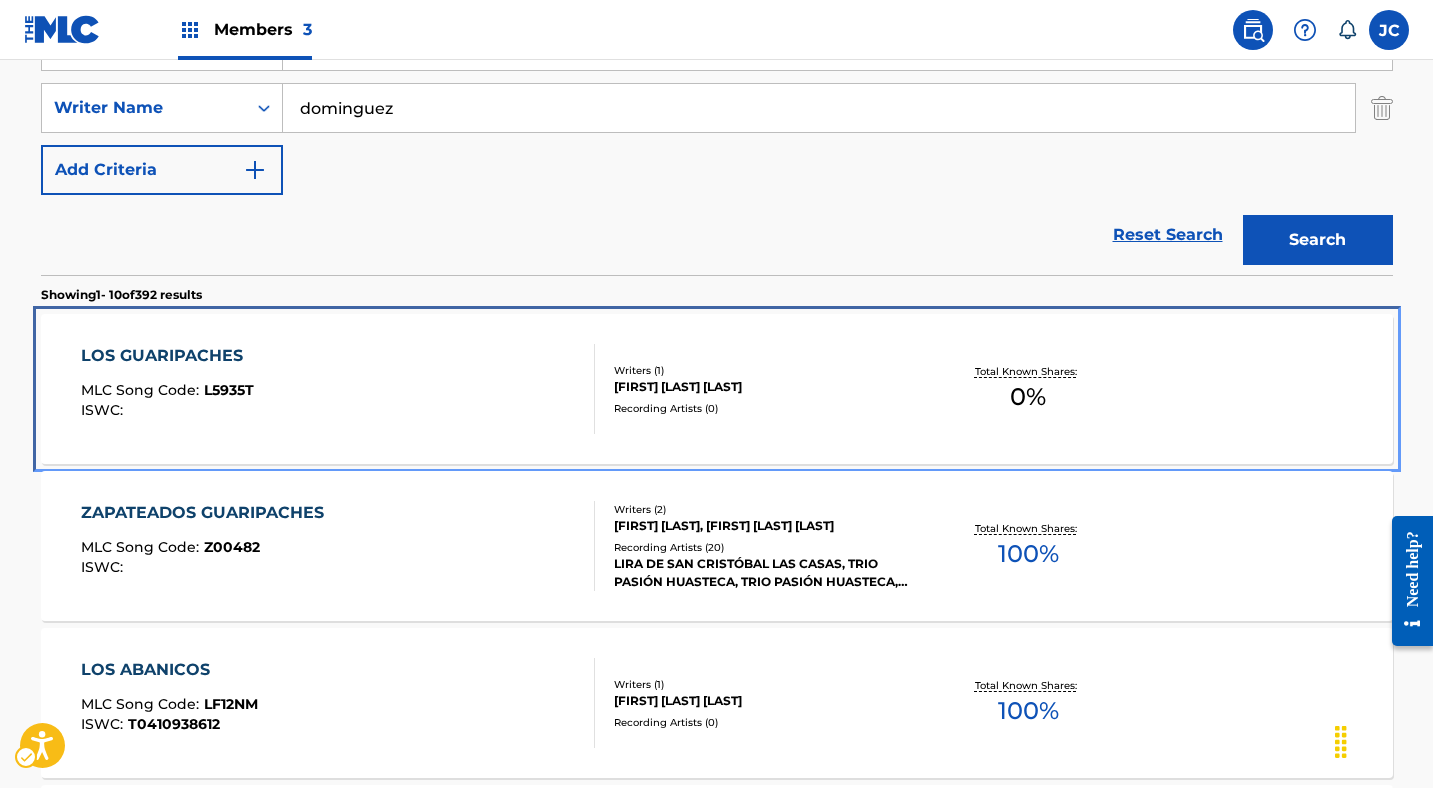 click on "LOS GUARIPACHES MLC Song Code : L5935T ISWC : Writers ( 1 ) ABEL DOMINGUEZ BORRAS Recording Artists ( 0 ) Total Known Shares: 0 %" at bounding box center [717, 389] 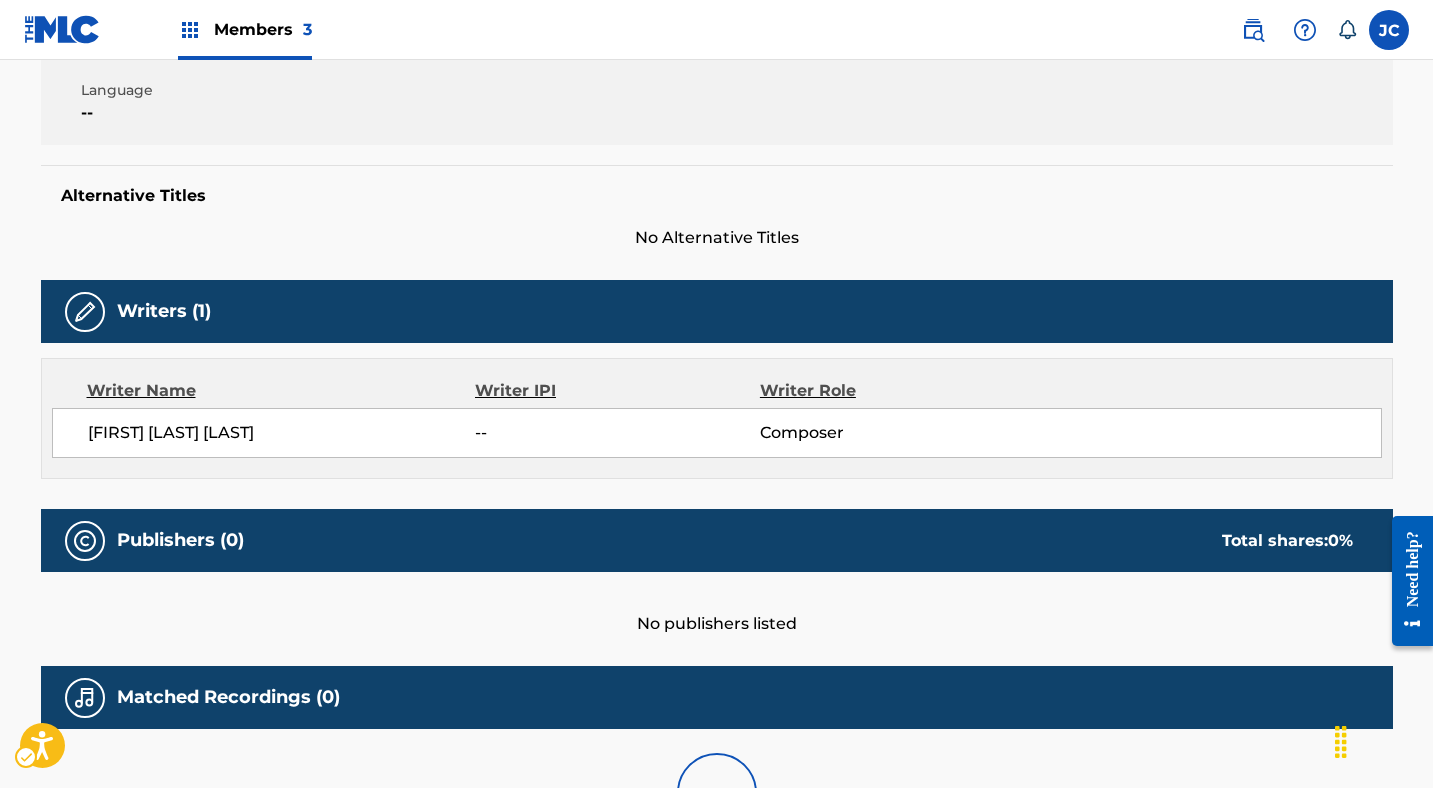 click on "< Back to public search results" at bounding box center (184, -264) 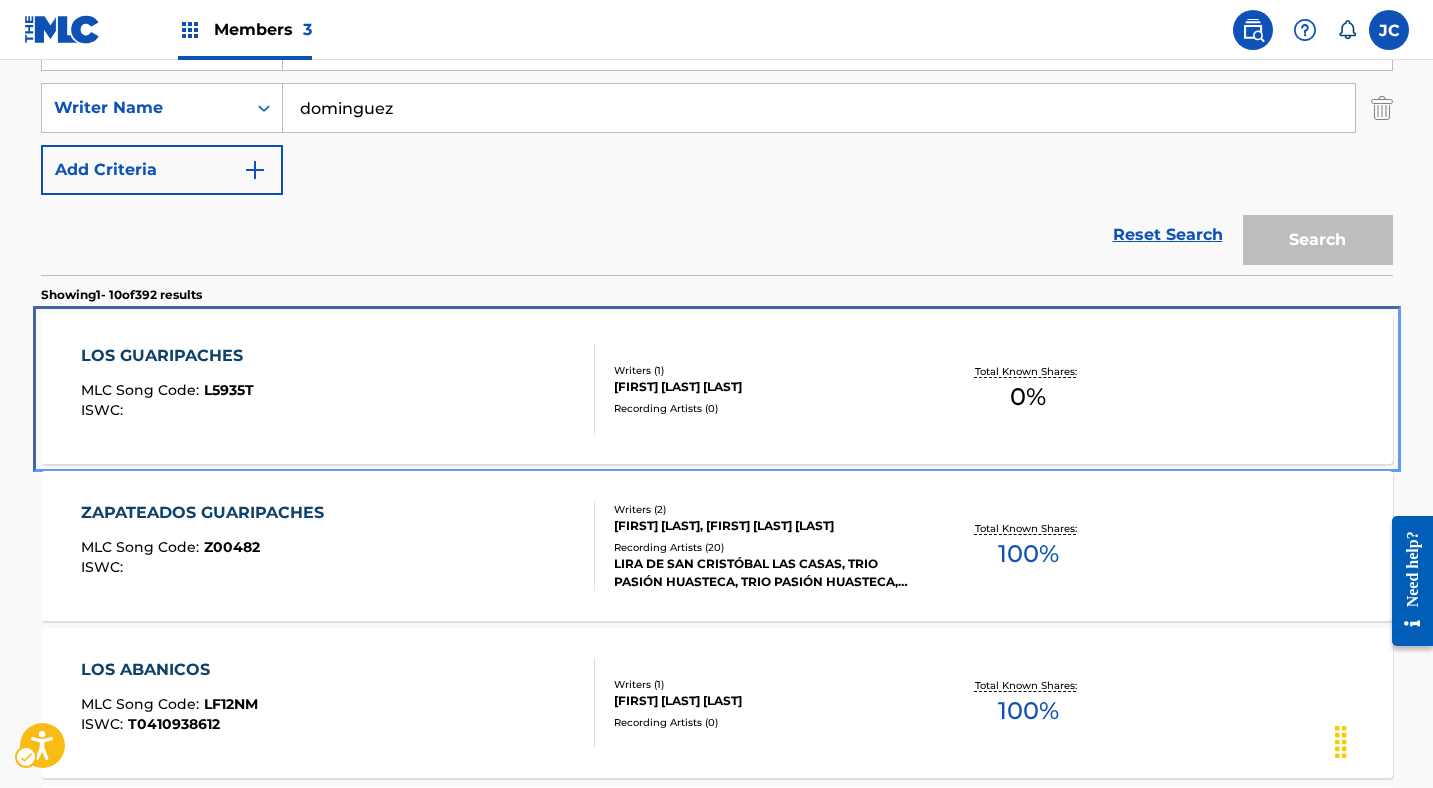 click on "LOS GUARIPACHES MLC Song Code : L5935T ISWC :" at bounding box center [338, 389] 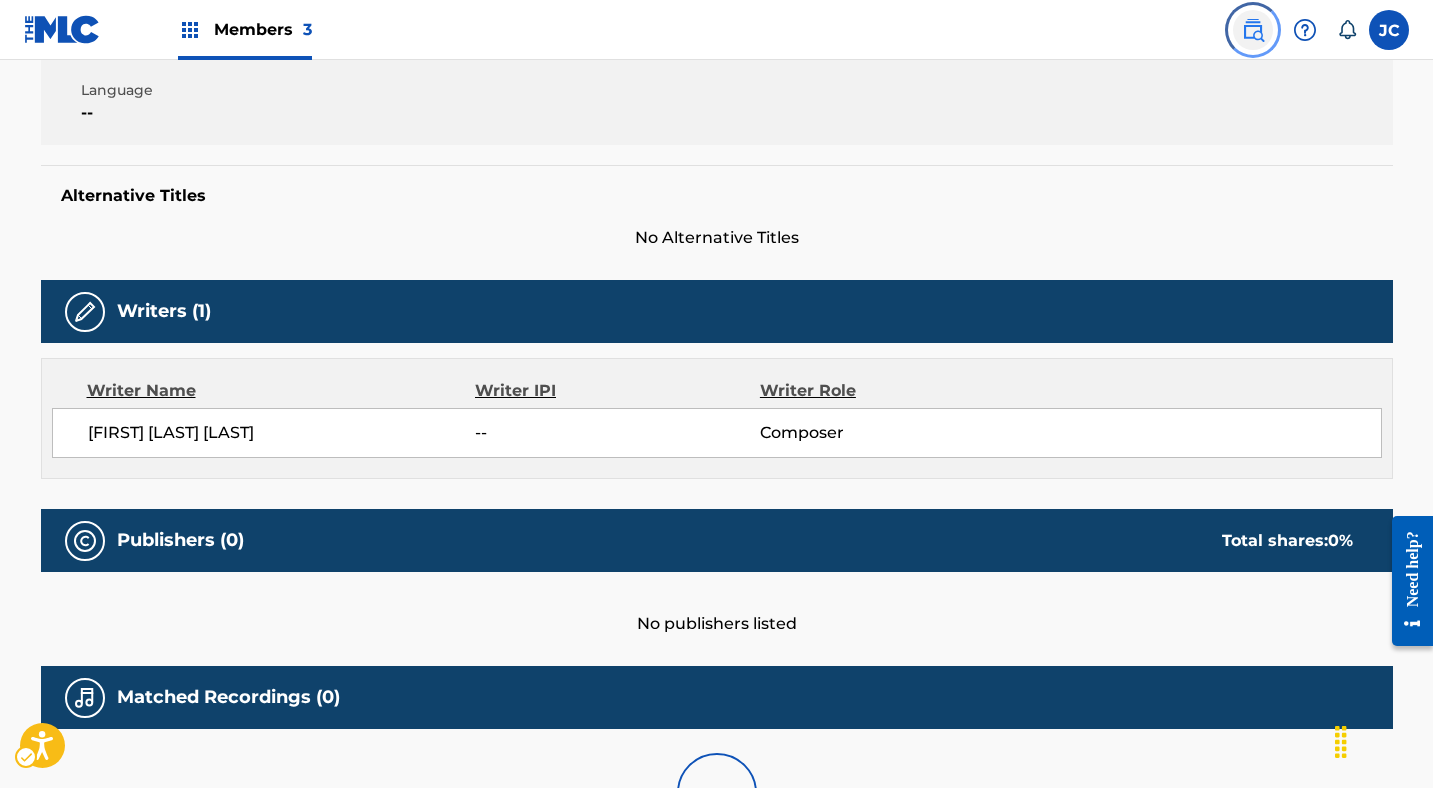 click at bounding box center (1253, 30) 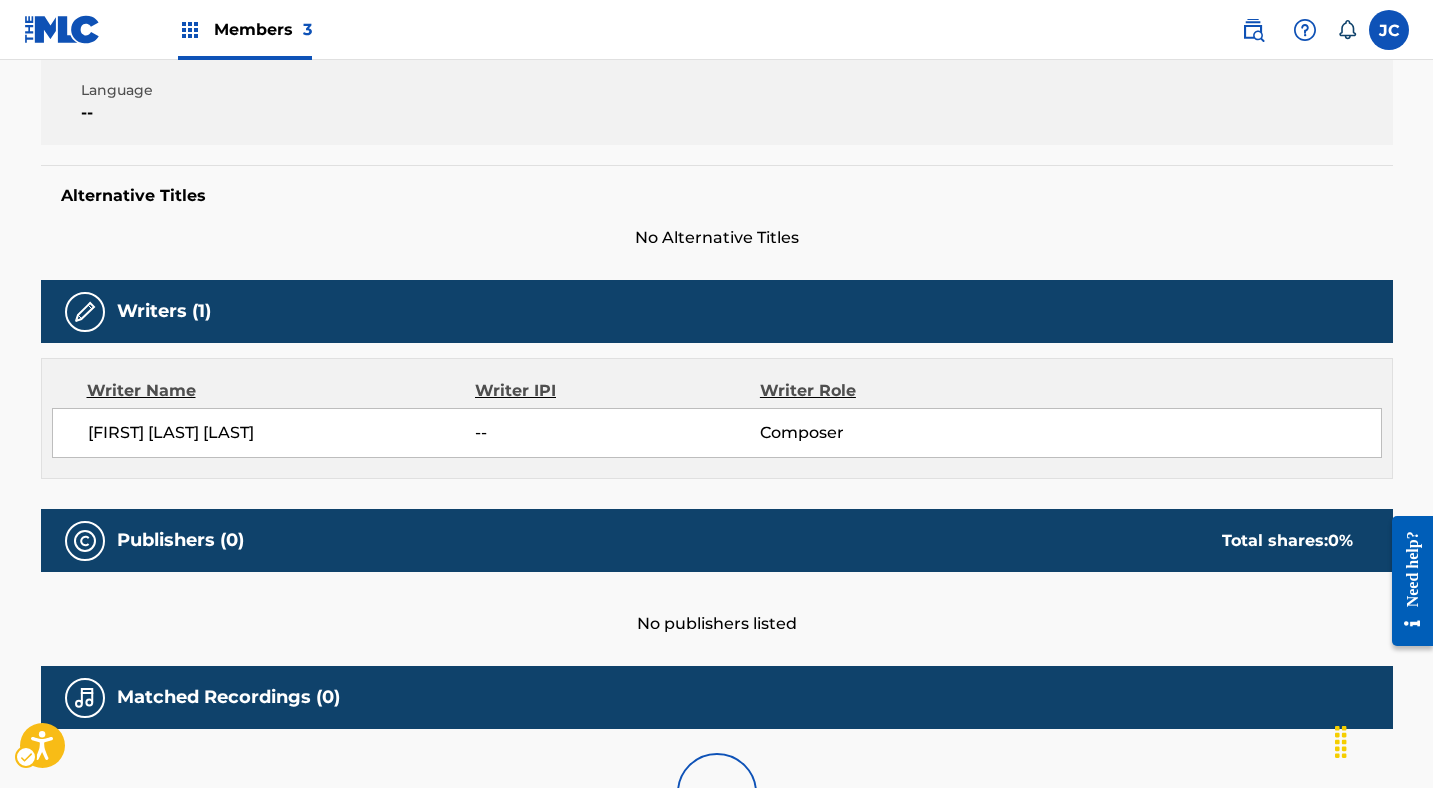 click at bounding box center [1295, 30] 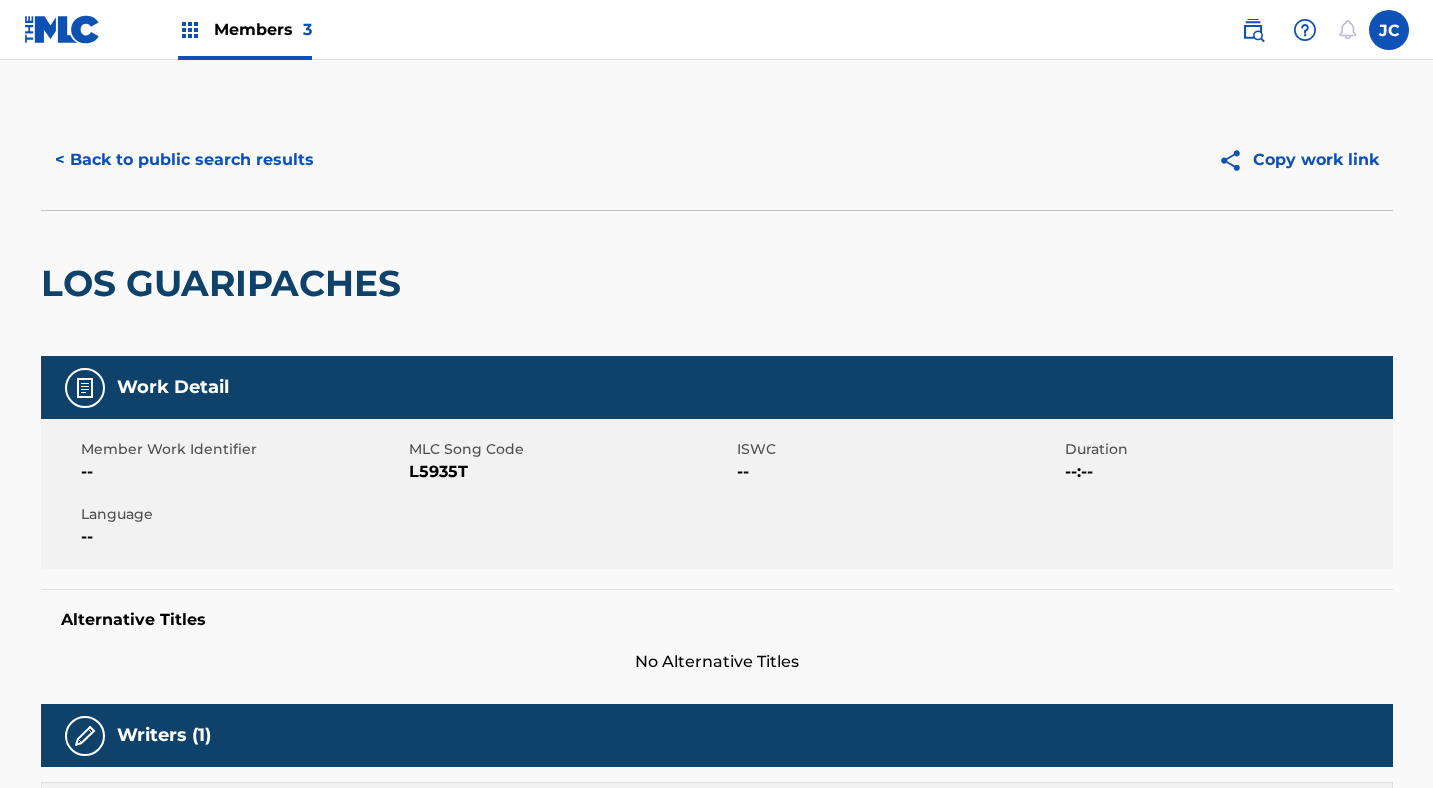 scroll, scrollTop: 0, scrollLeft: 0, axis: both 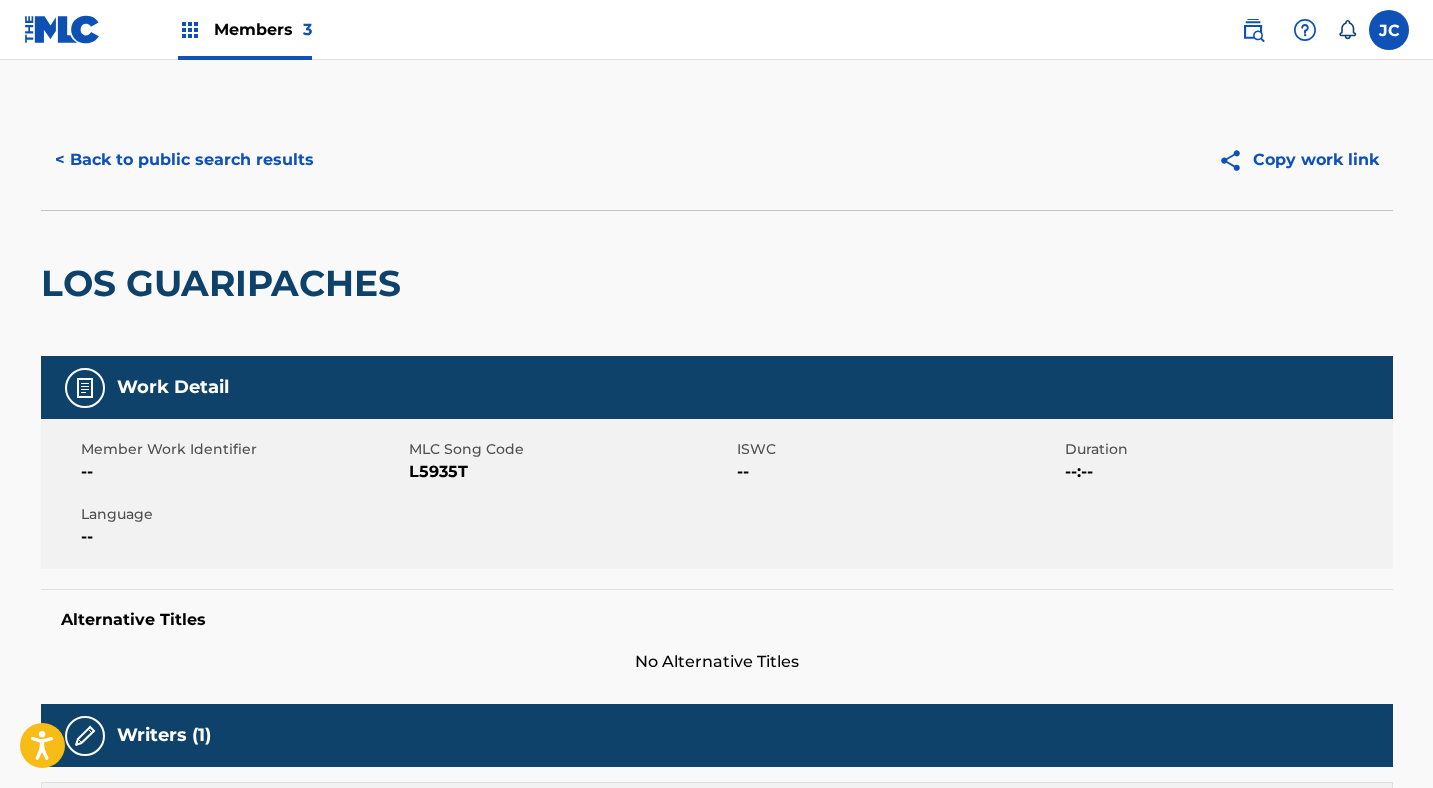 click at bounding box center [1253, 30] 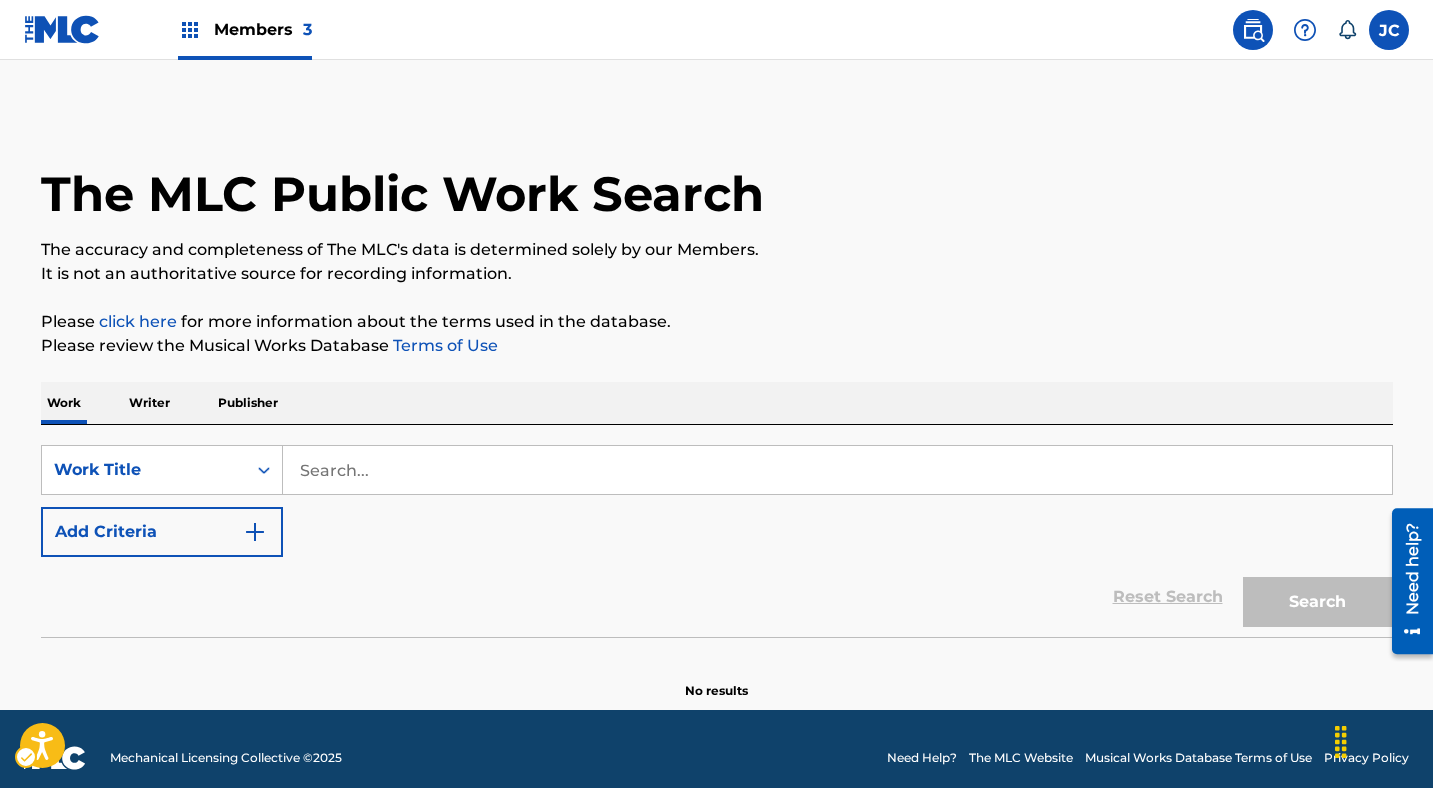scroll, scrollTop: 0, scrollLeft: 0, axis: both 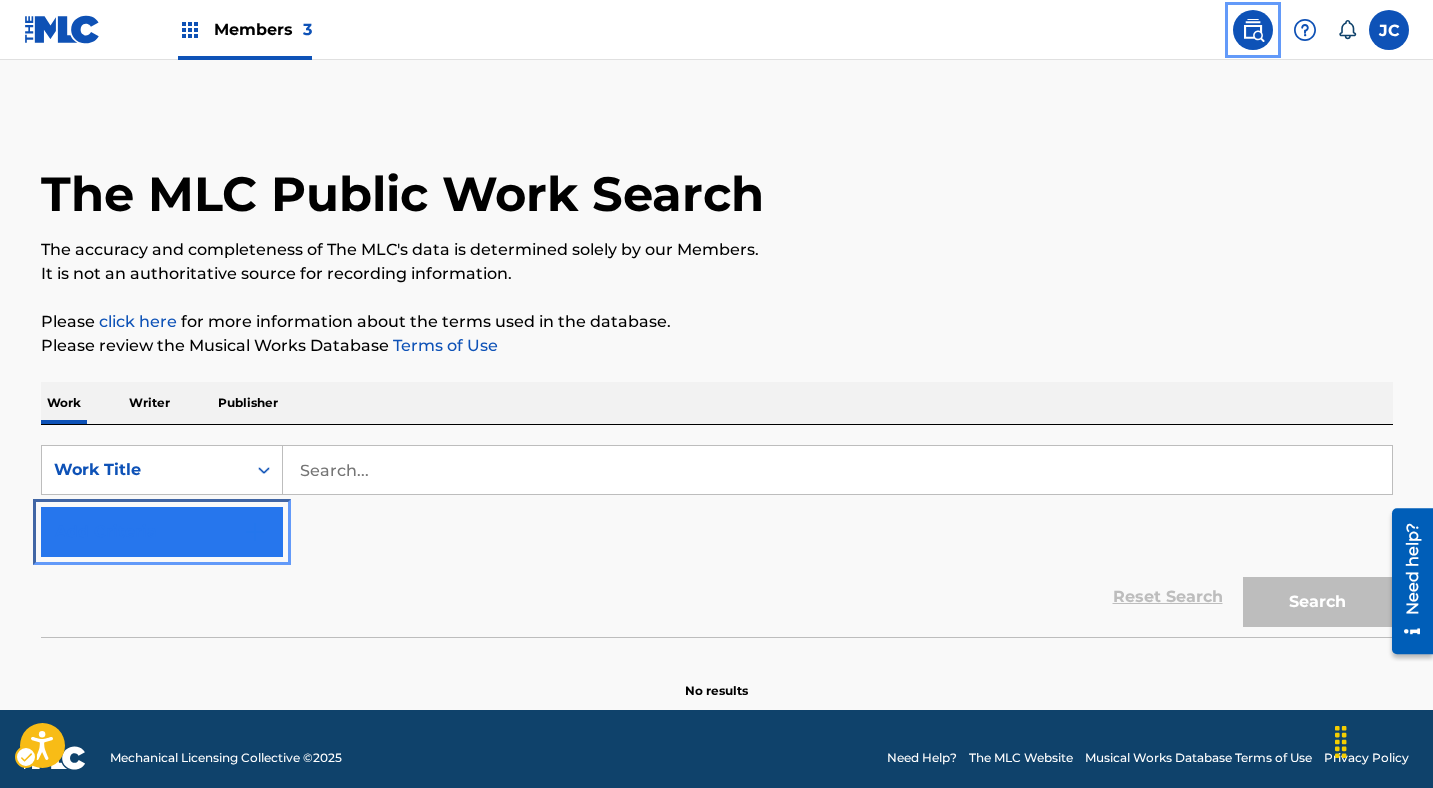 click on "Add Criteria" at bounding box center (162, 532) 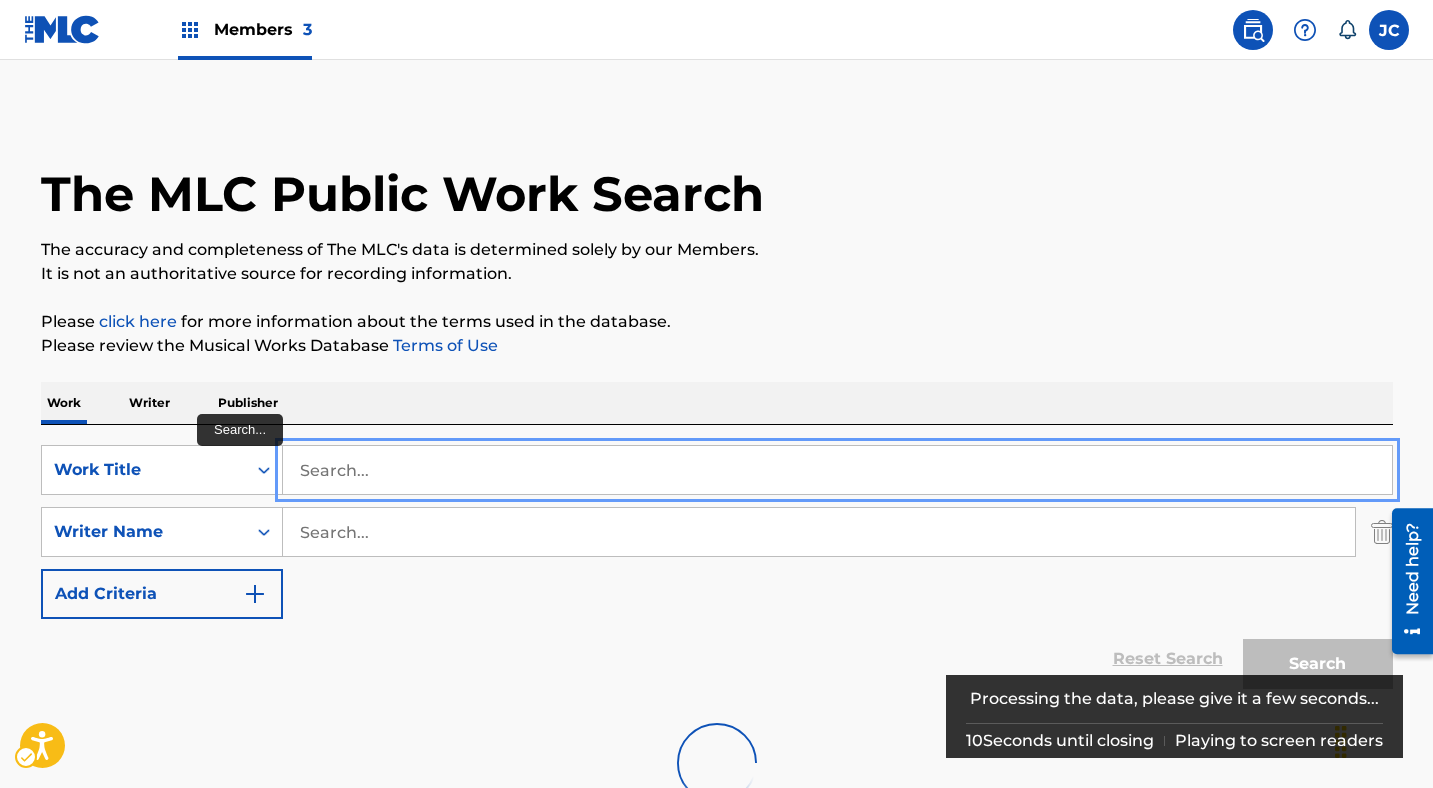 click at bounding box center [837, 470] 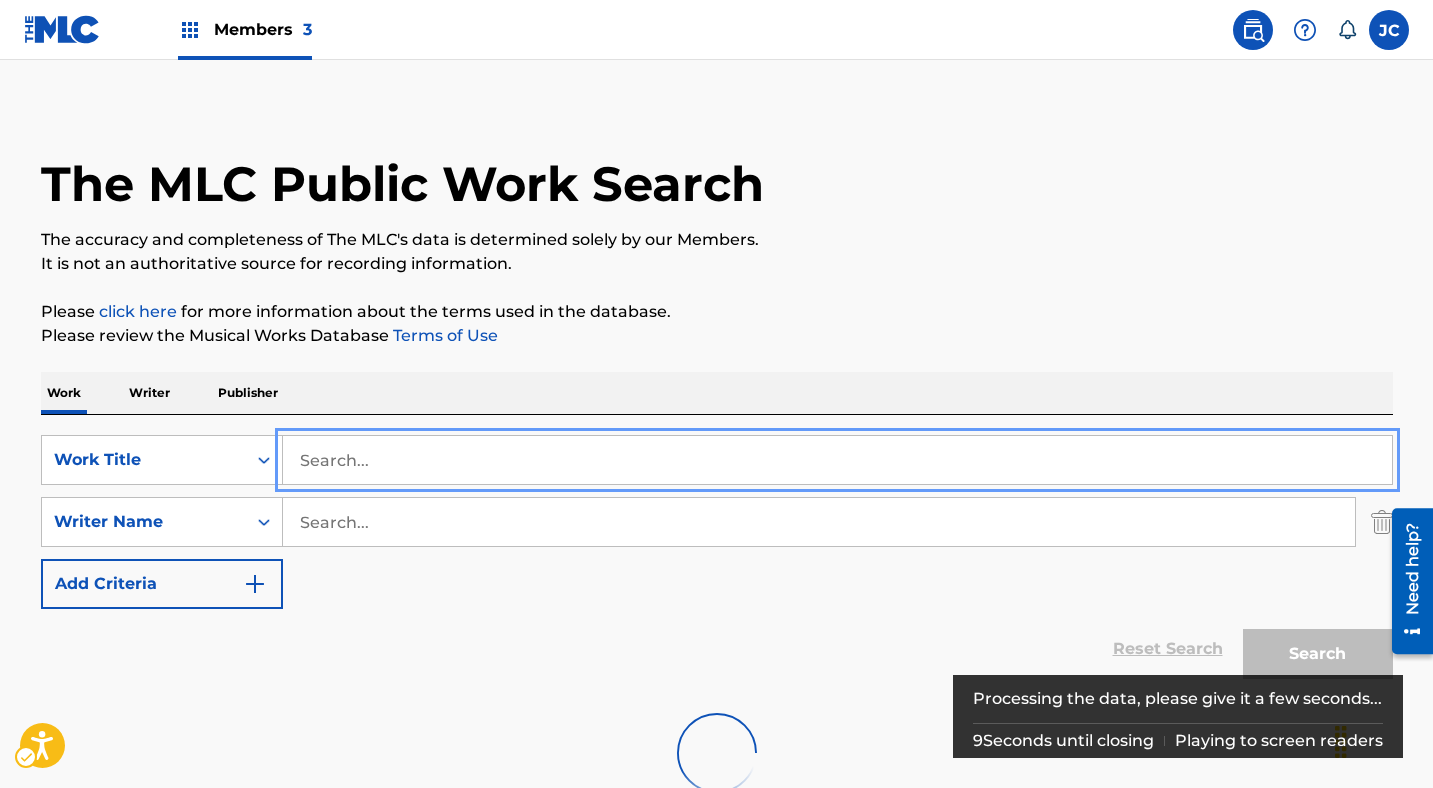 scroll, scrollTop: 30, scrollLeft: 0, axis: vertical 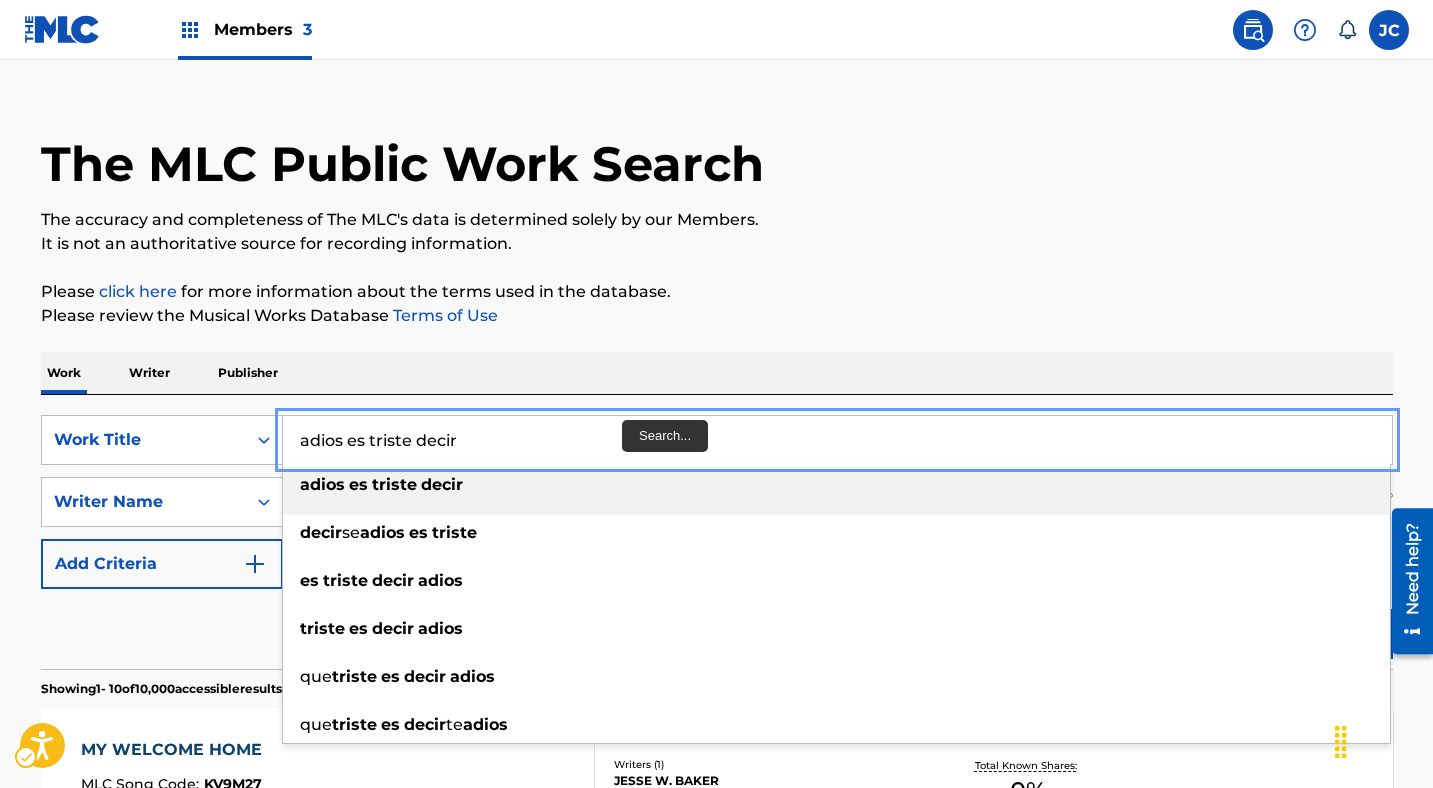 type on "adios es triste decir" 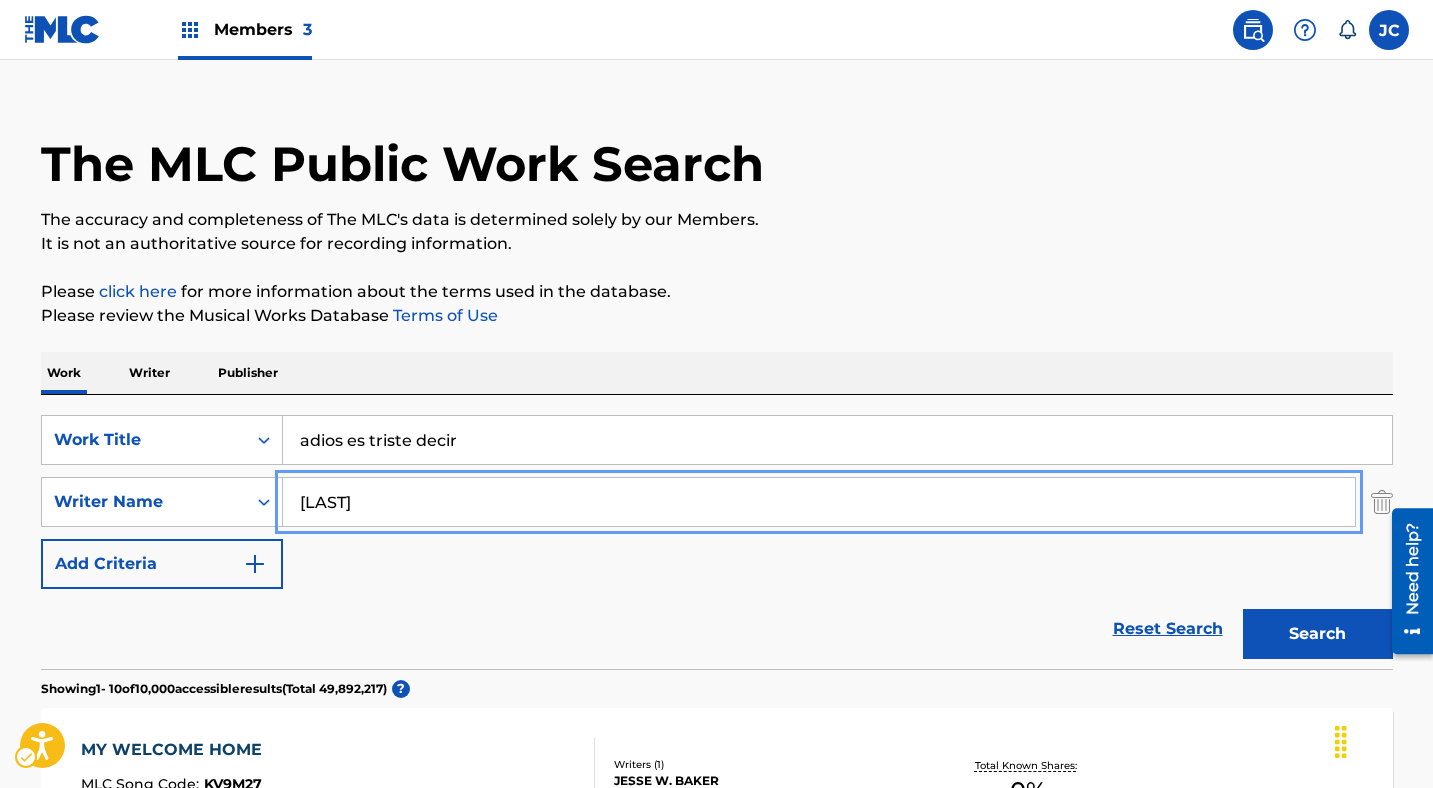 type on "[LAST]" 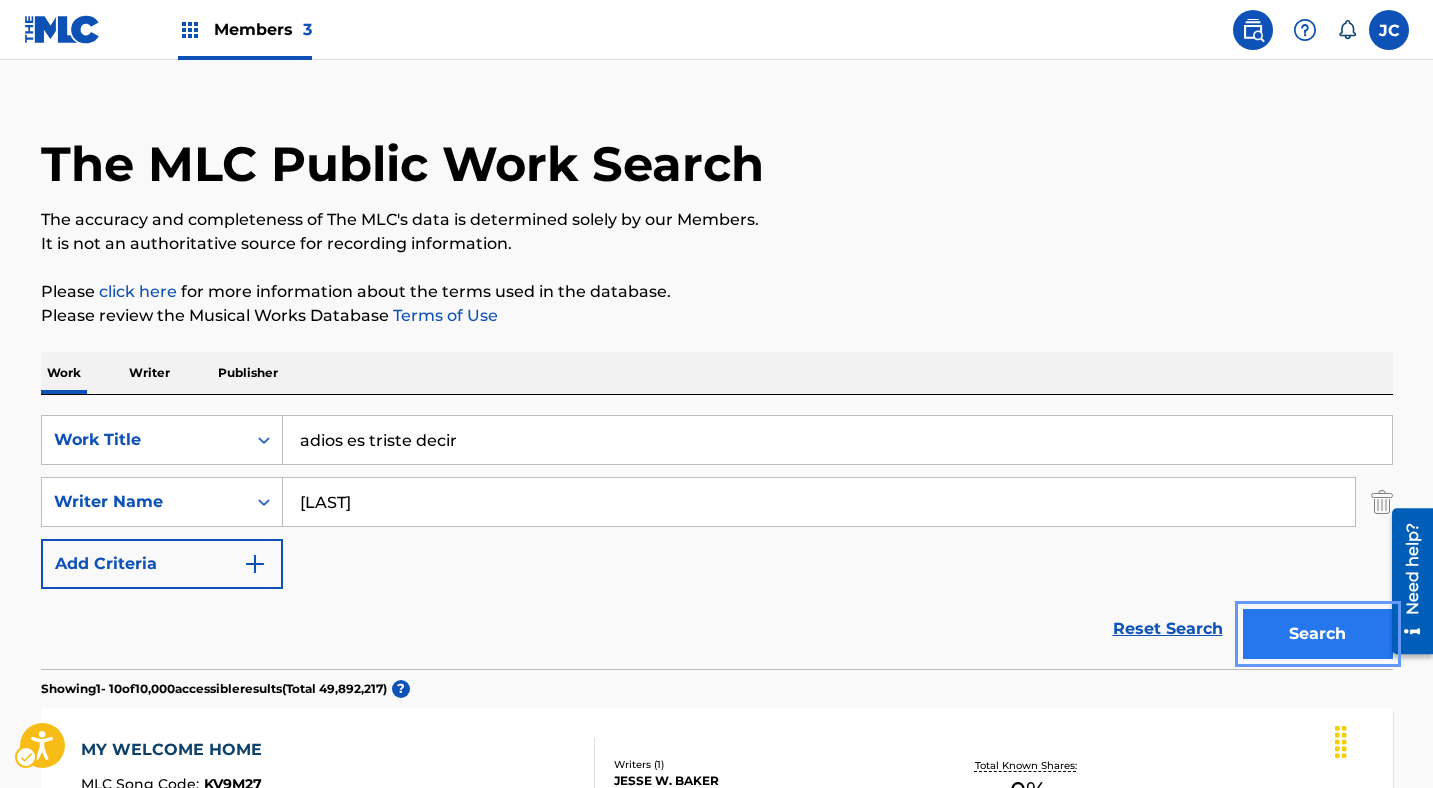 click on "Search" at bounding box center [1318, 634] 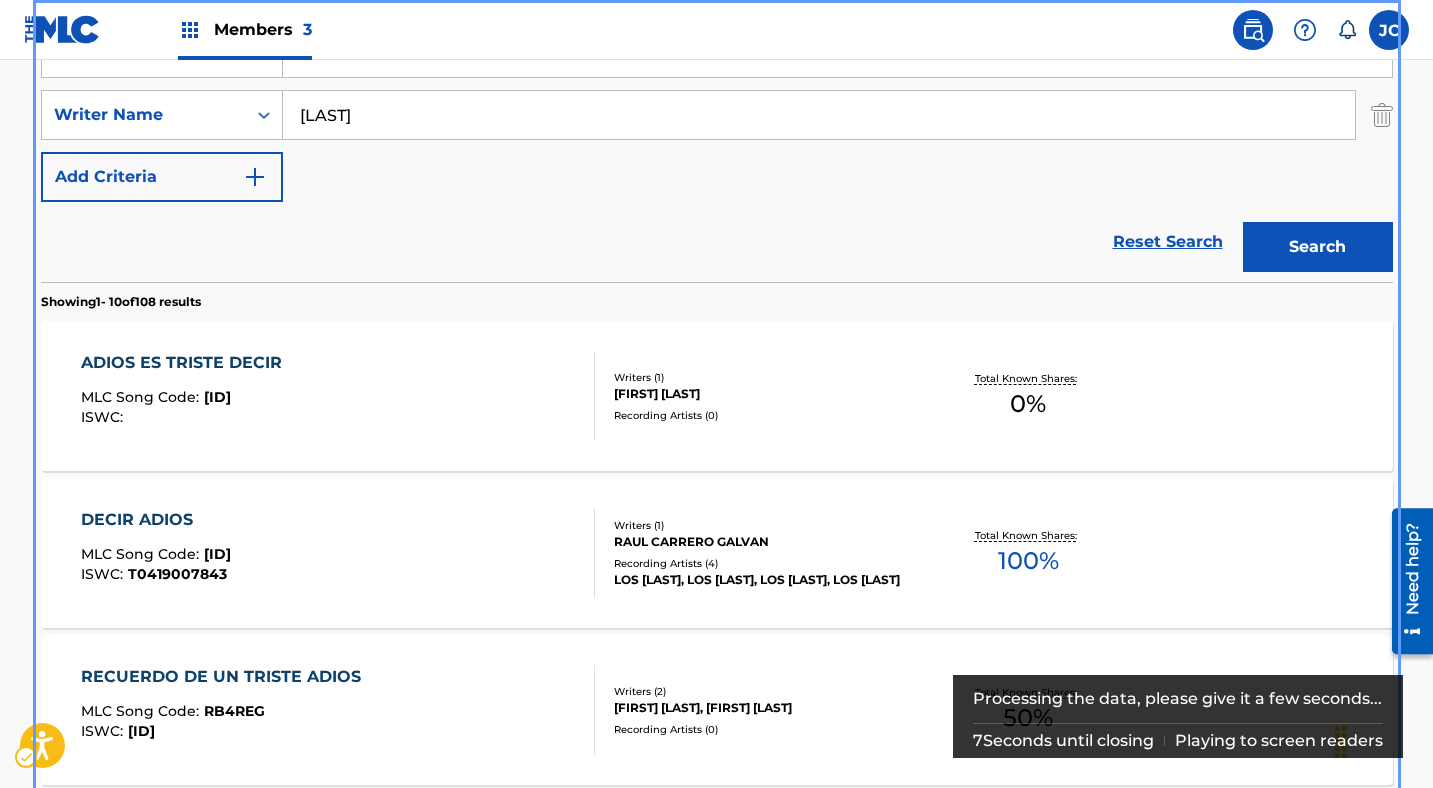 scroll, scrollTop: 348, scrollLeft: 0, axis: vertical 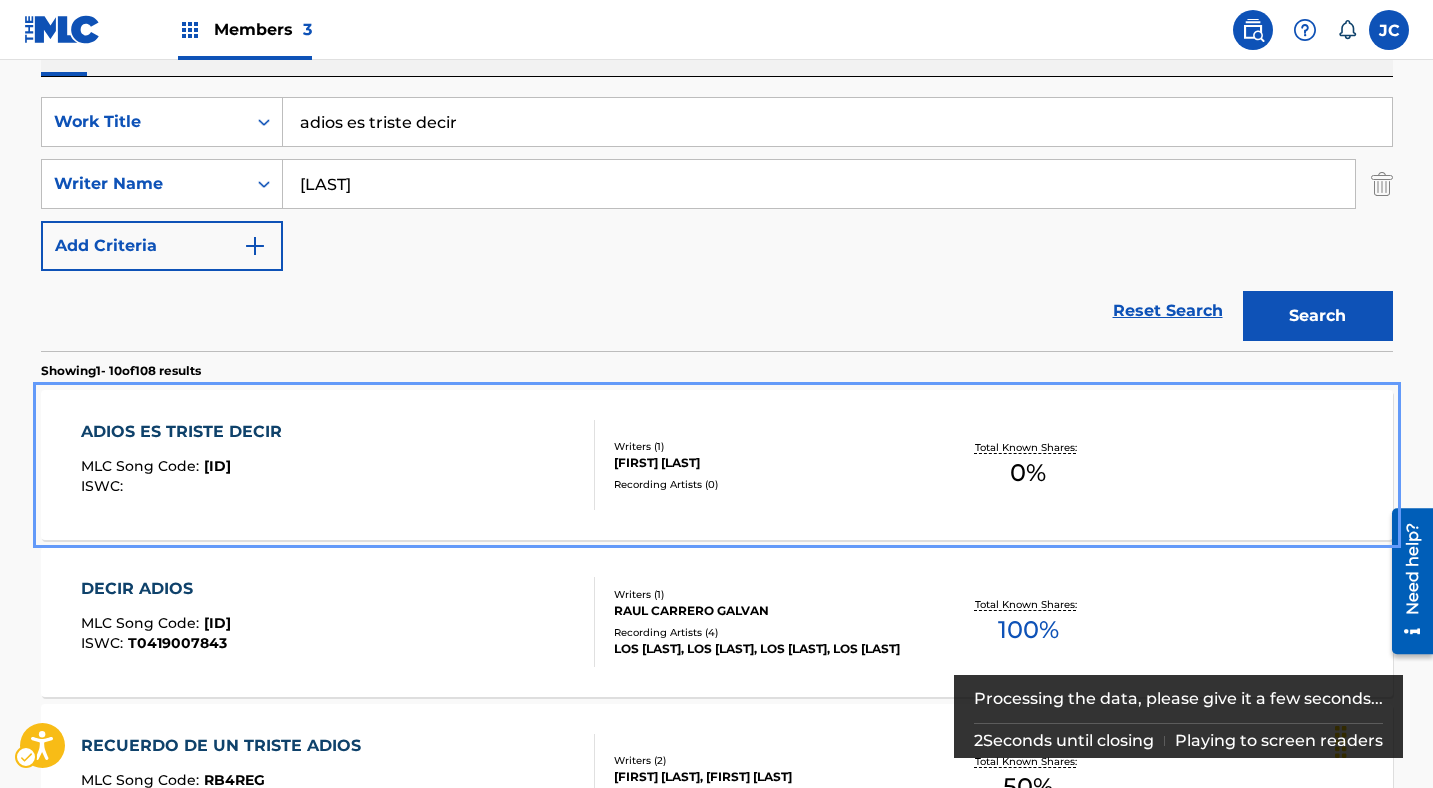 click on "Recording Artists ( 0 )" at bounding box center (765, 484) 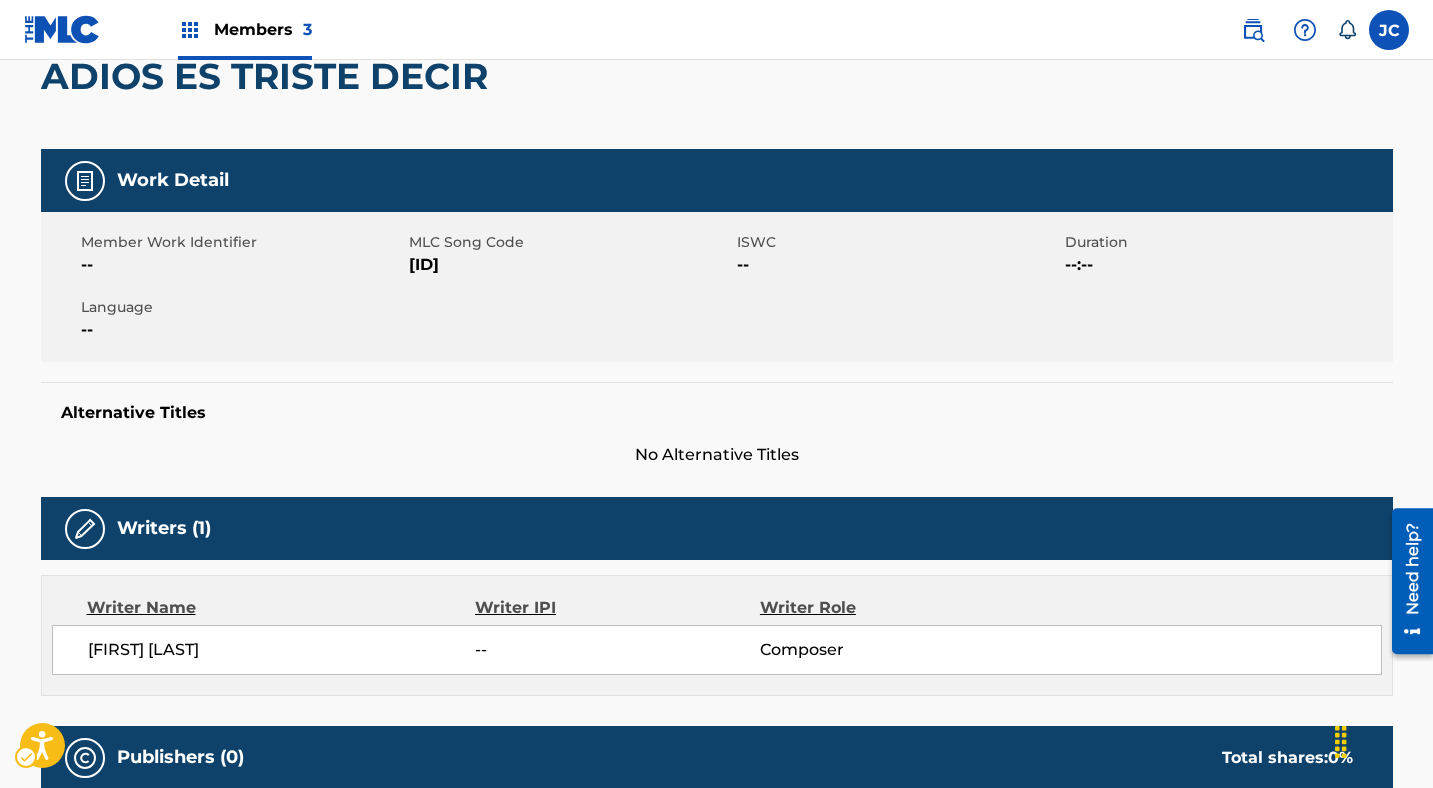 scroll, scrollTop: 186, scrollLeft: 0, axis: vertical 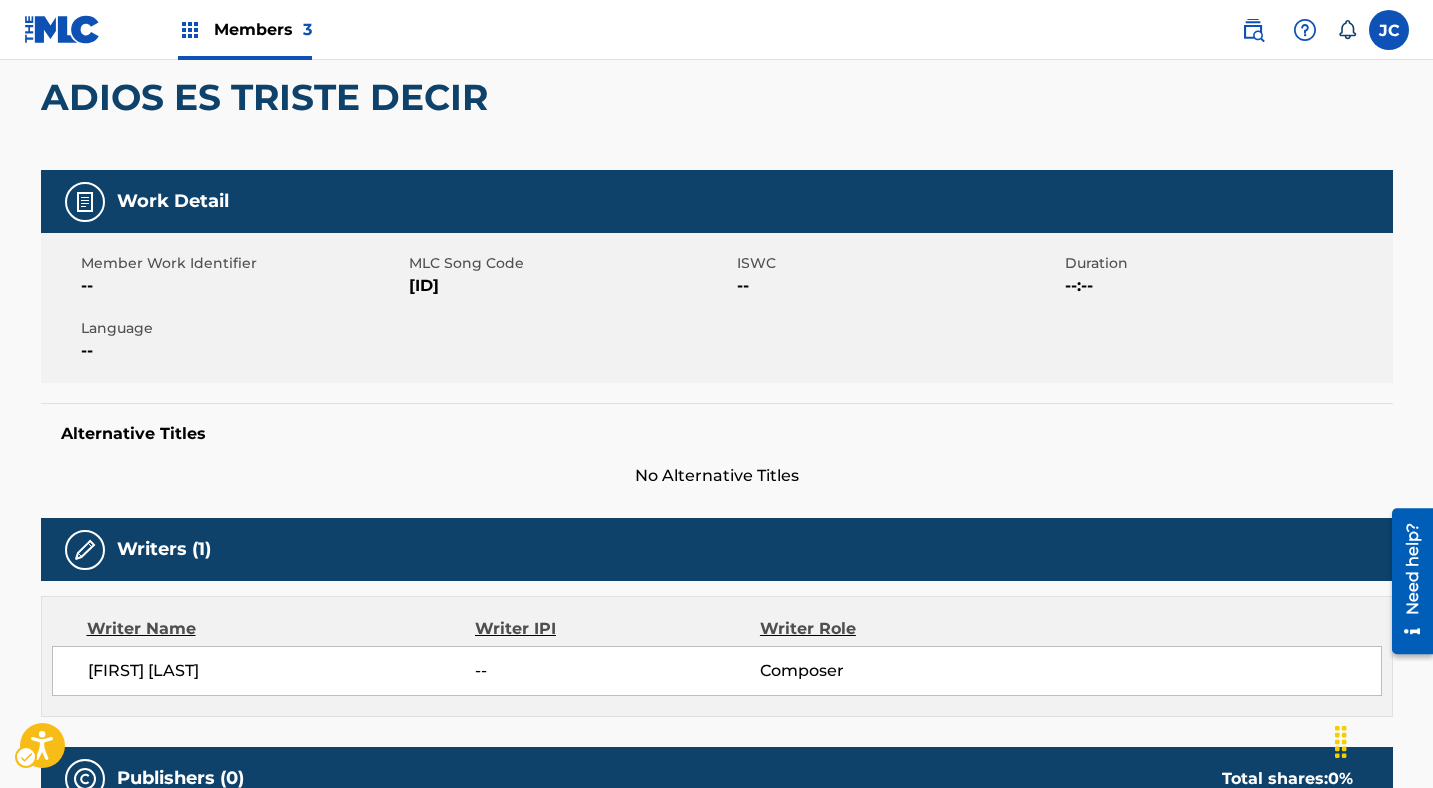 click on "MLC Song Code -  A5439J" at bounding box center [570, 286] 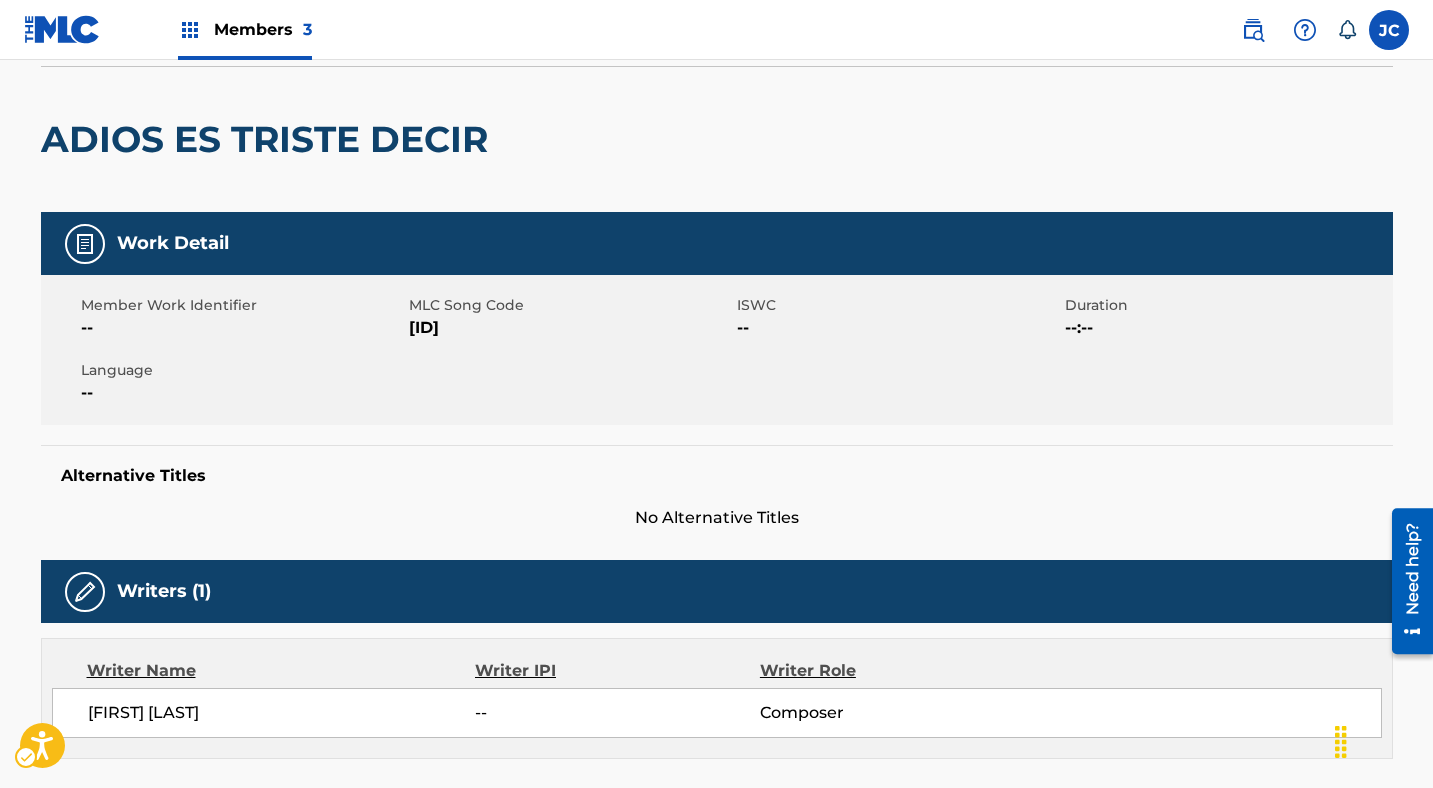 scroll, scrollTop: 0, scrollLeft: 0, axis: both 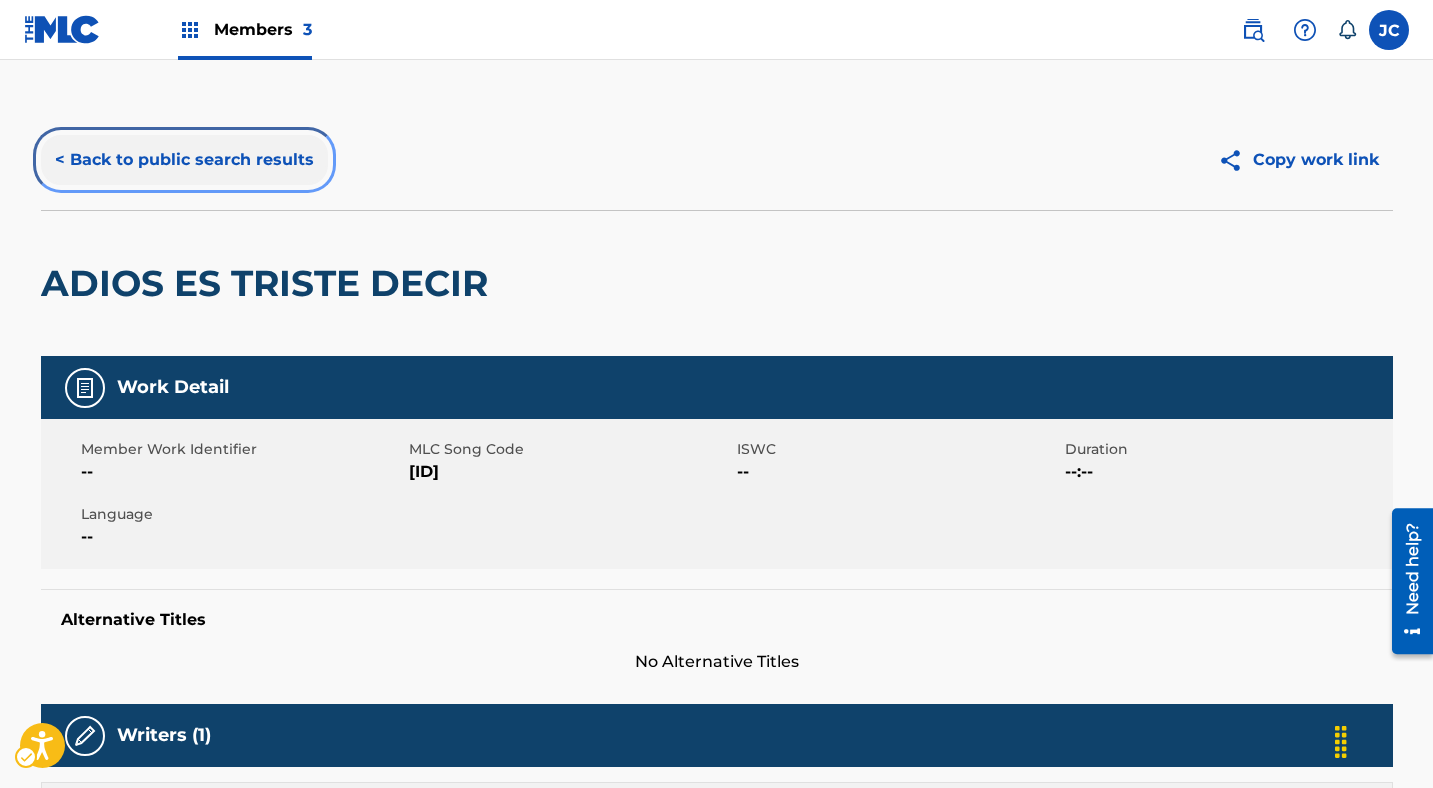 click on "< Back to public search results" at bounding box center [184, 160] 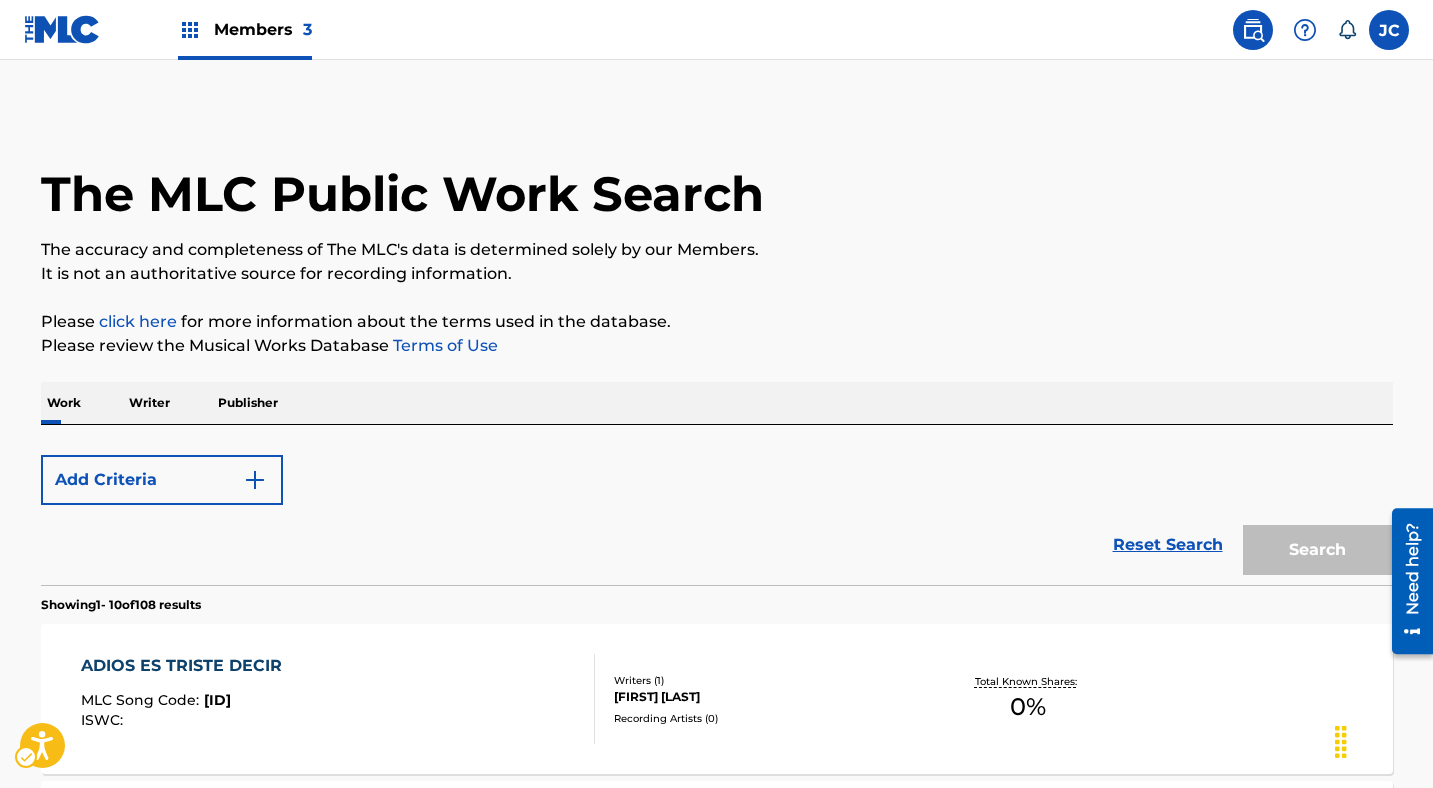 scroll, scrollTop: 348, scrollLeft: 0, axis: vertical 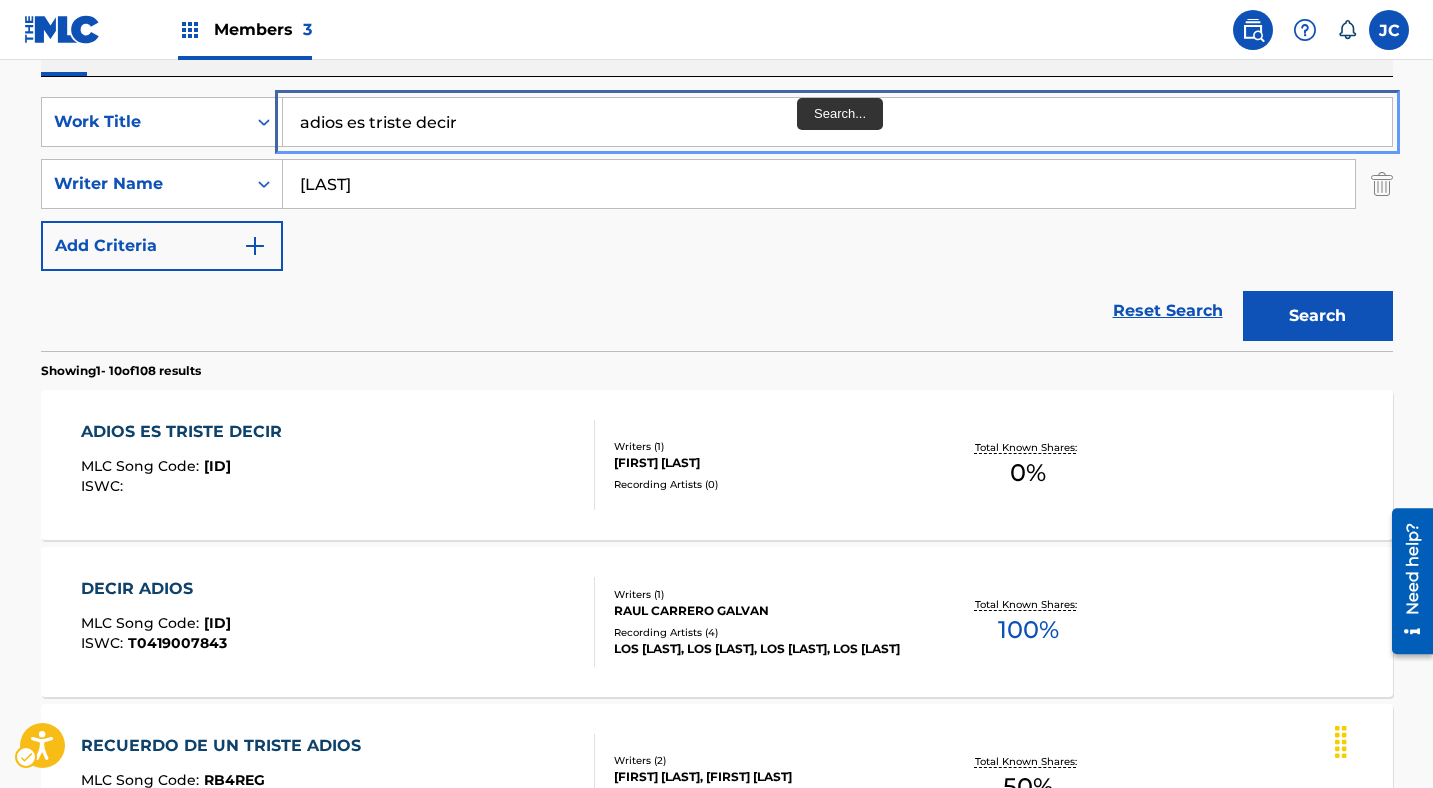 click on "adios es triste decir" at bounding box center [837, 122] 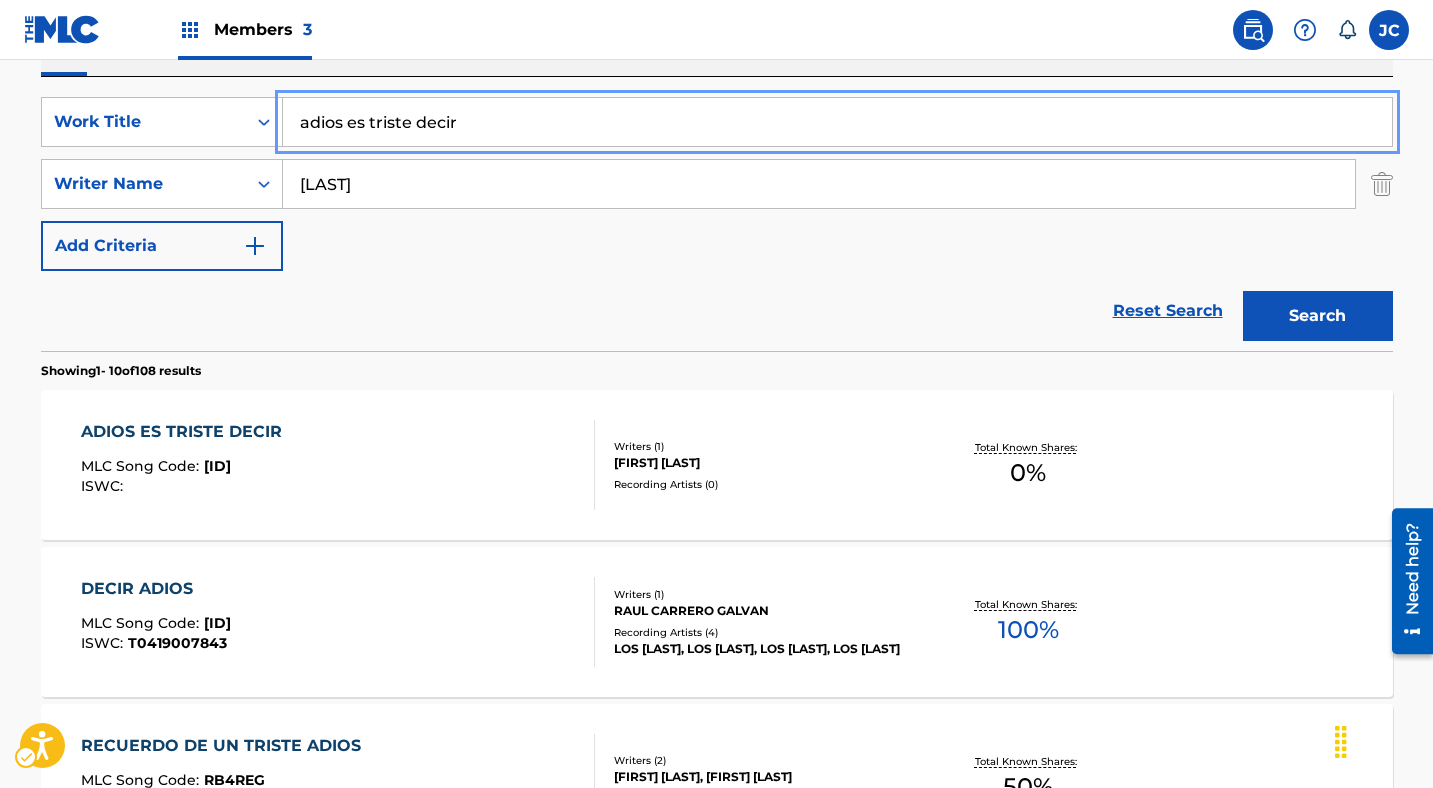 click on "adios es triste decir" at bounding box center [837, 122] 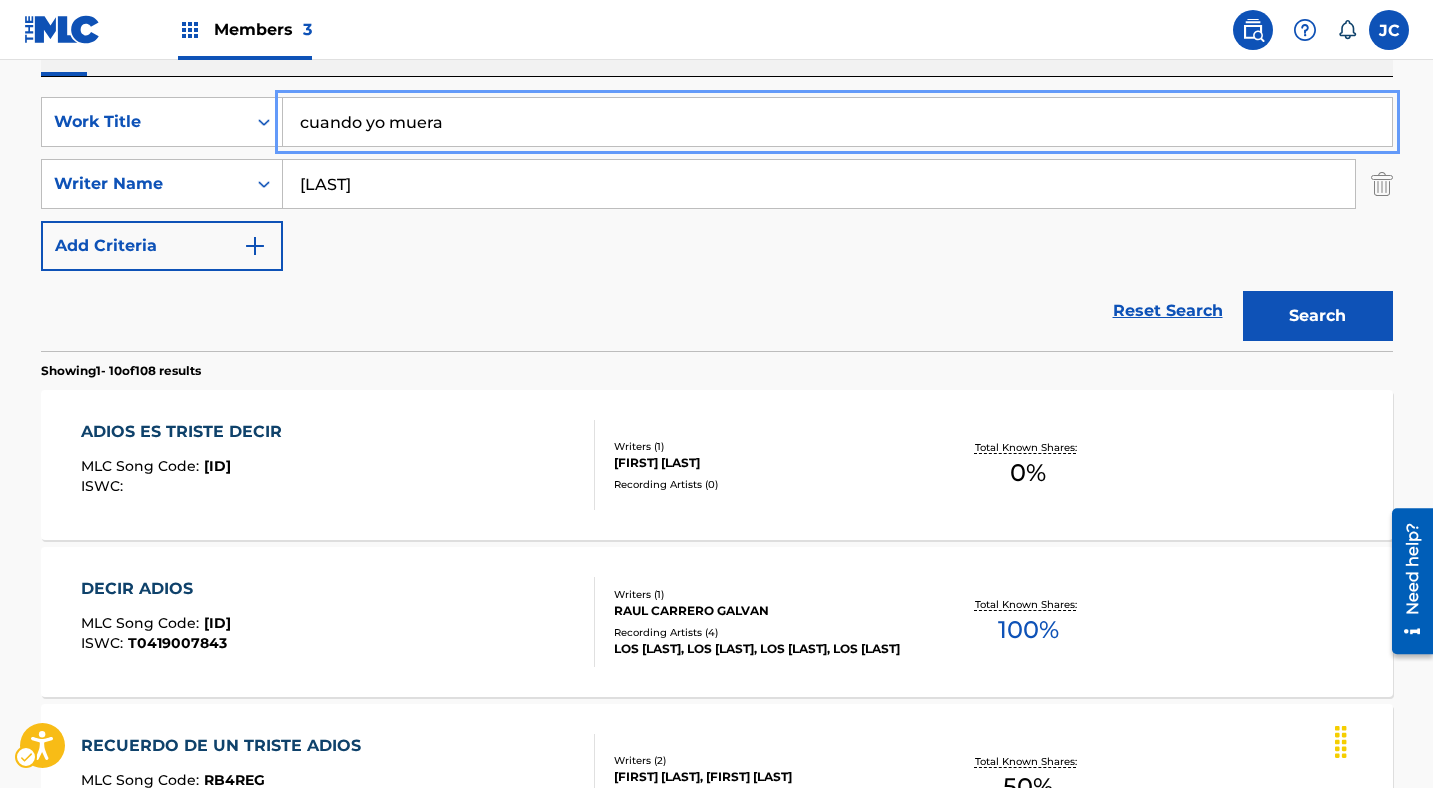 type on "cuando yo muera" 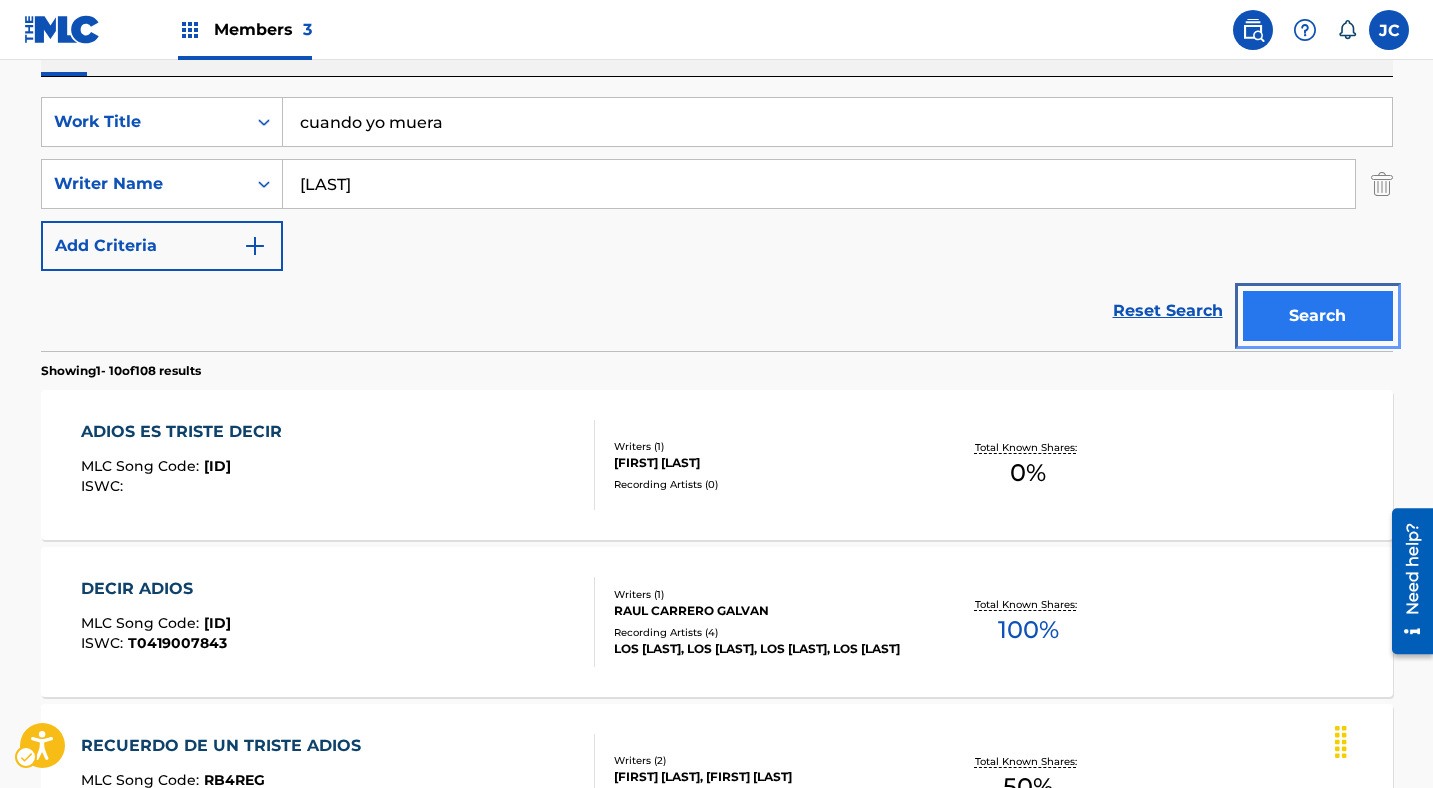 click on "Search" at bounding box center (1318, 316) 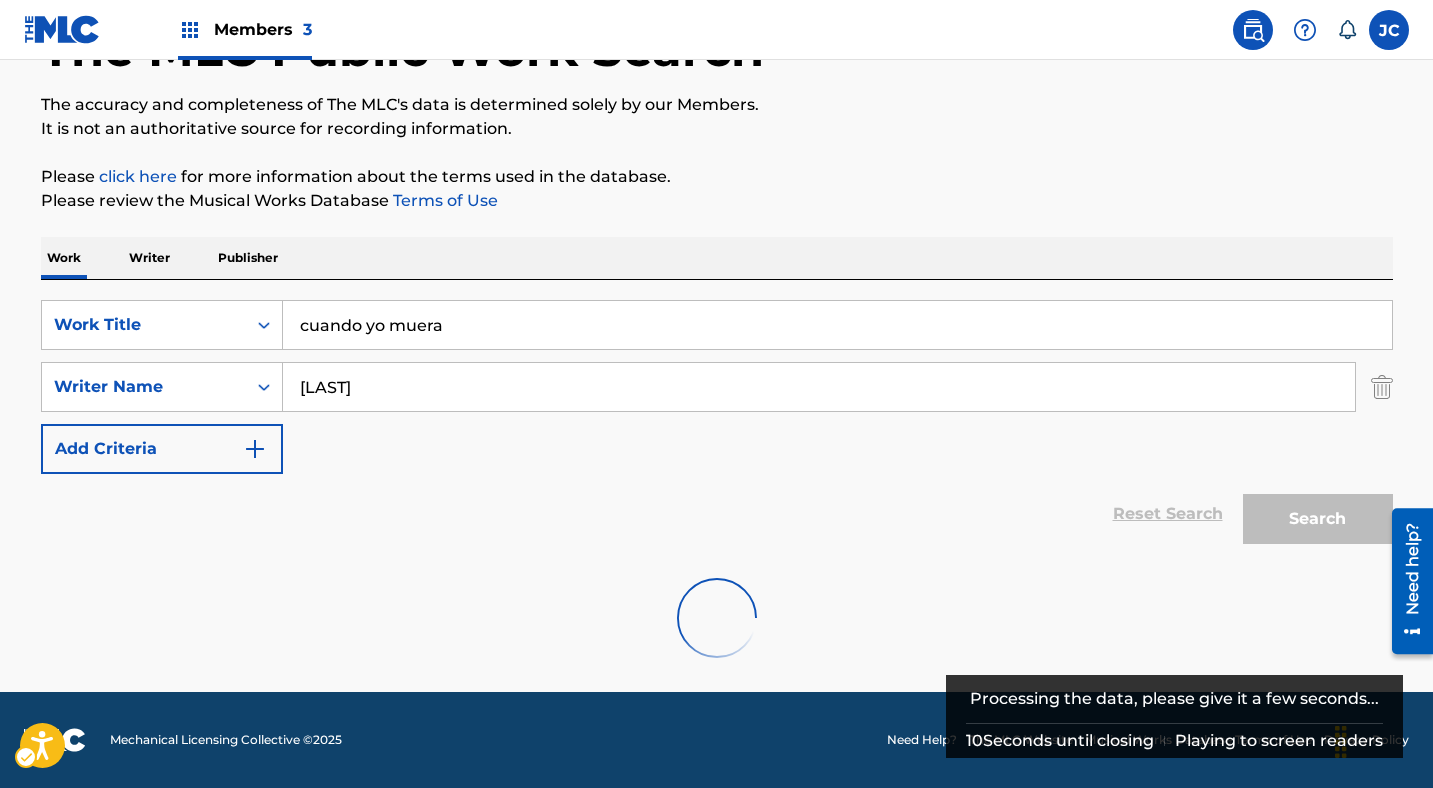 scroll, scrollTop: 348, scrollLeft: 0, axis: vertical 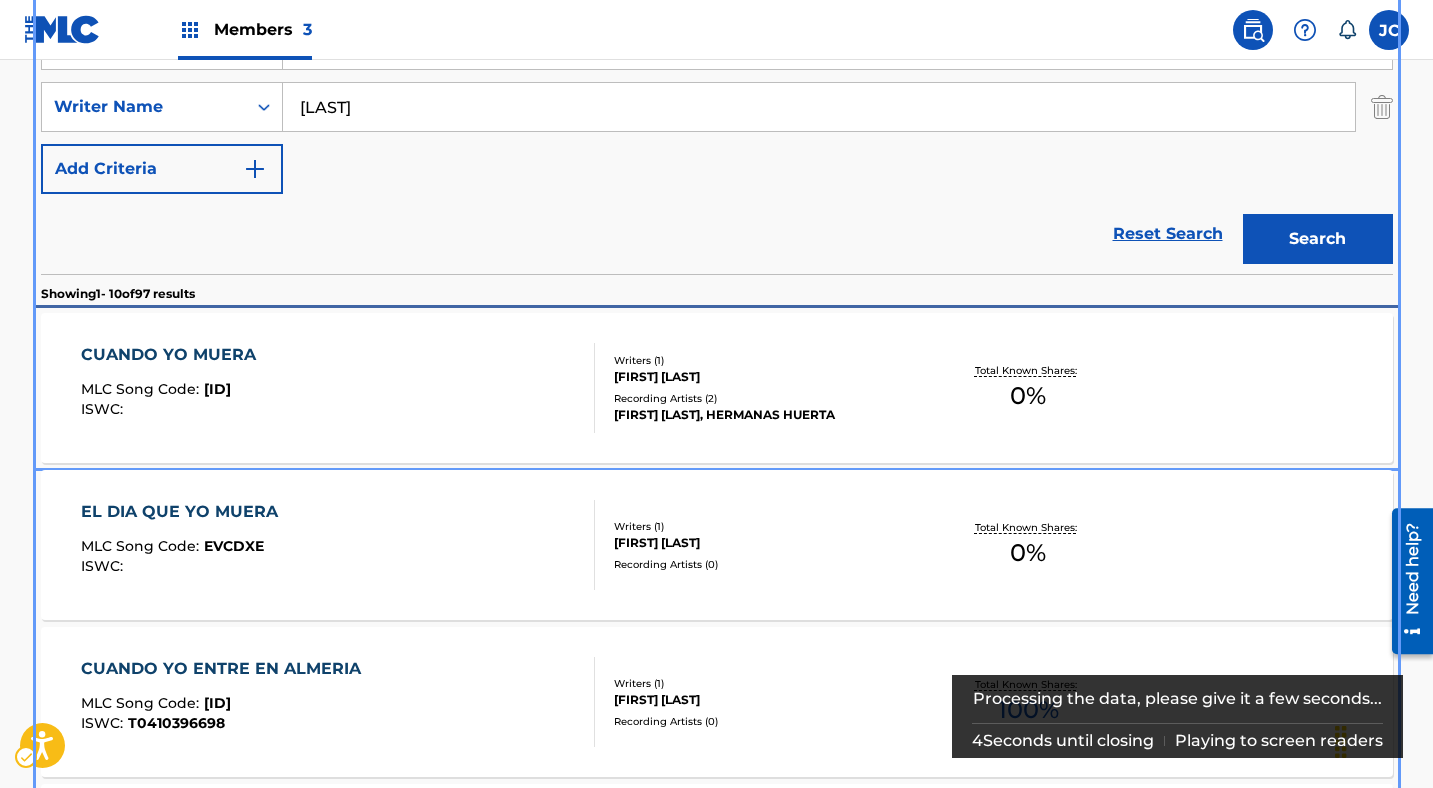 click on "CUANDO YO MUERA MLC Song Code : C5973K ISWC :" at bounding box center [338, 388] 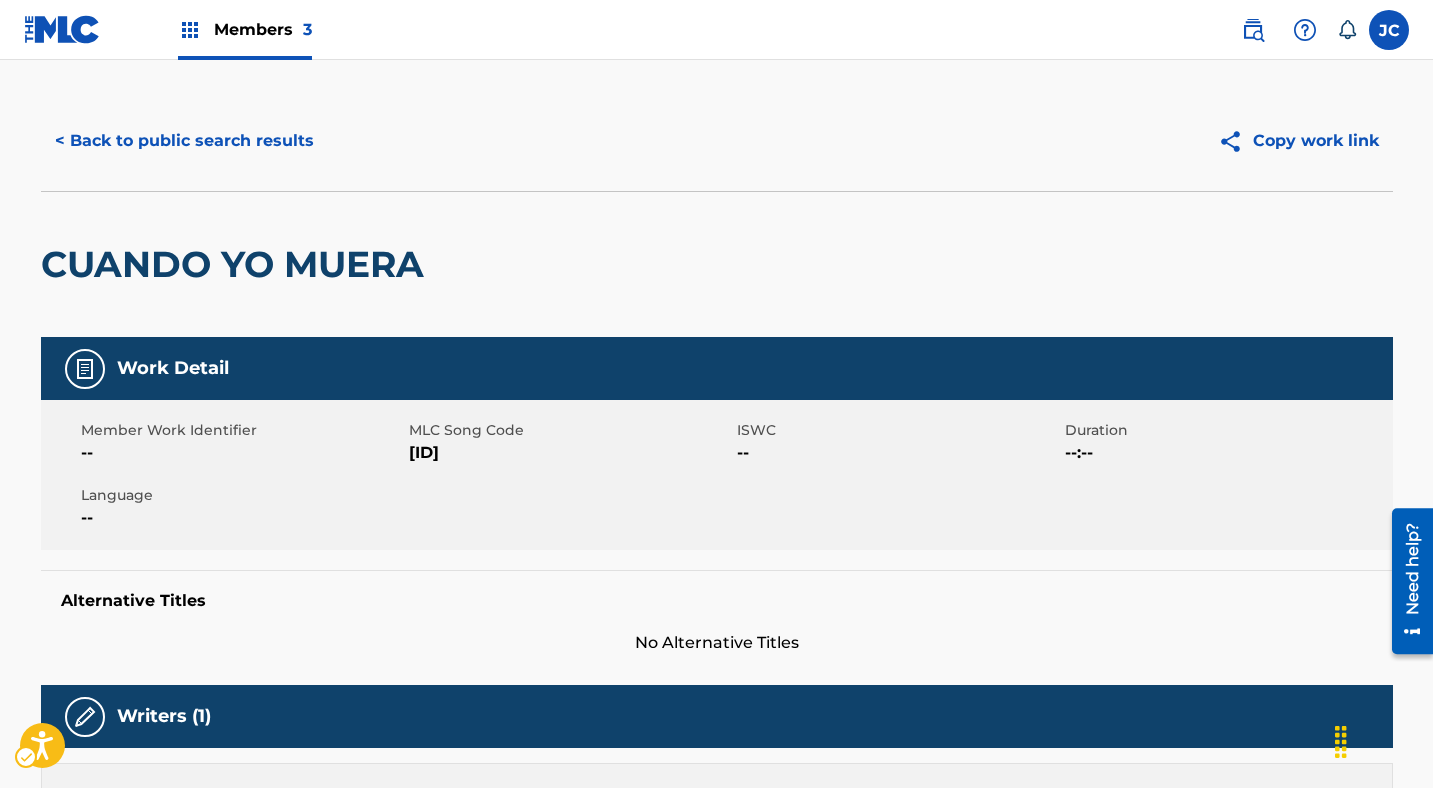 scroll, scrollTop: 0, scrollLeft: 0, axis: both 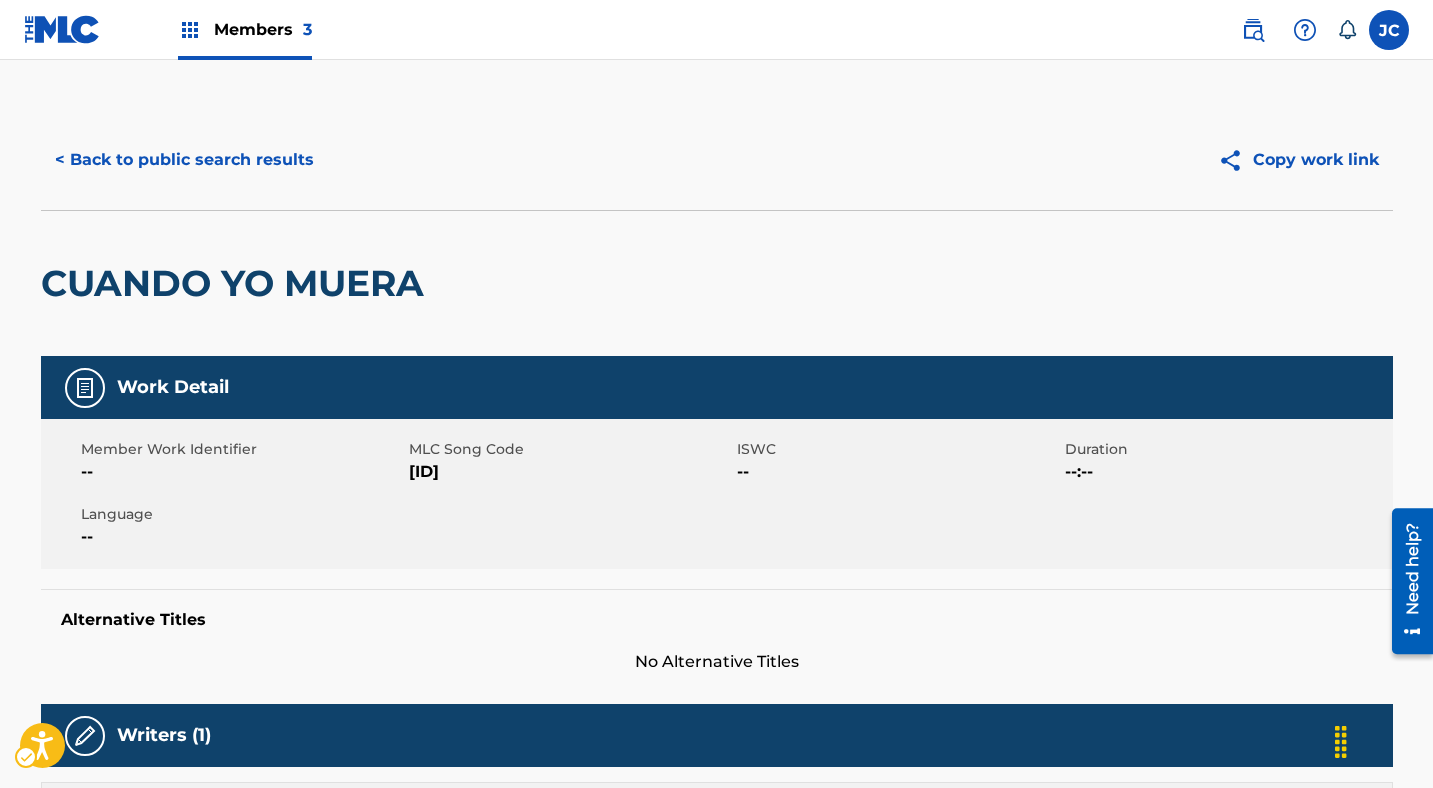 click on "MLC Song Code -  C5973K" at bounding box center [570, 472] 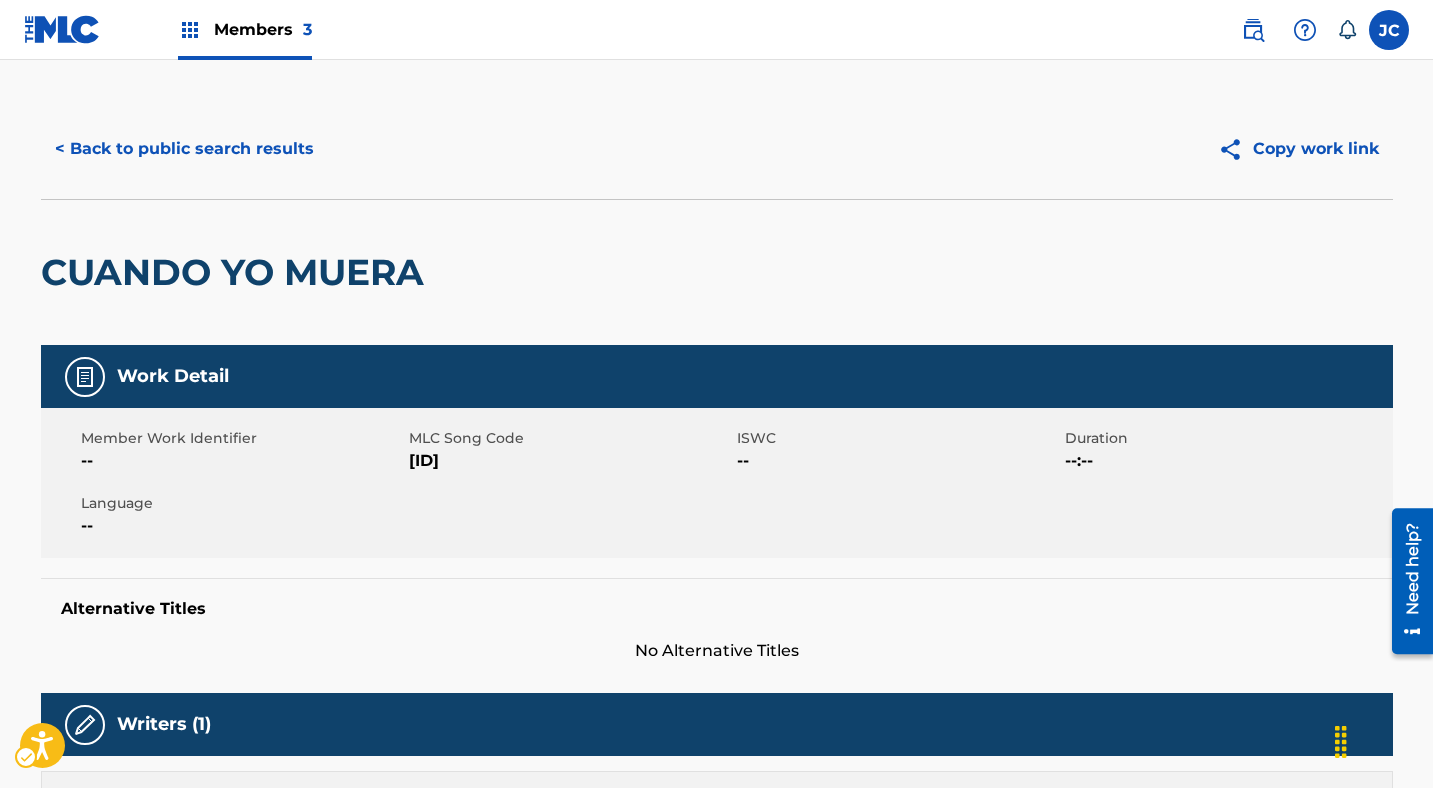 scroll, scrollTop: 0, scrollLeft: 0, axis: both 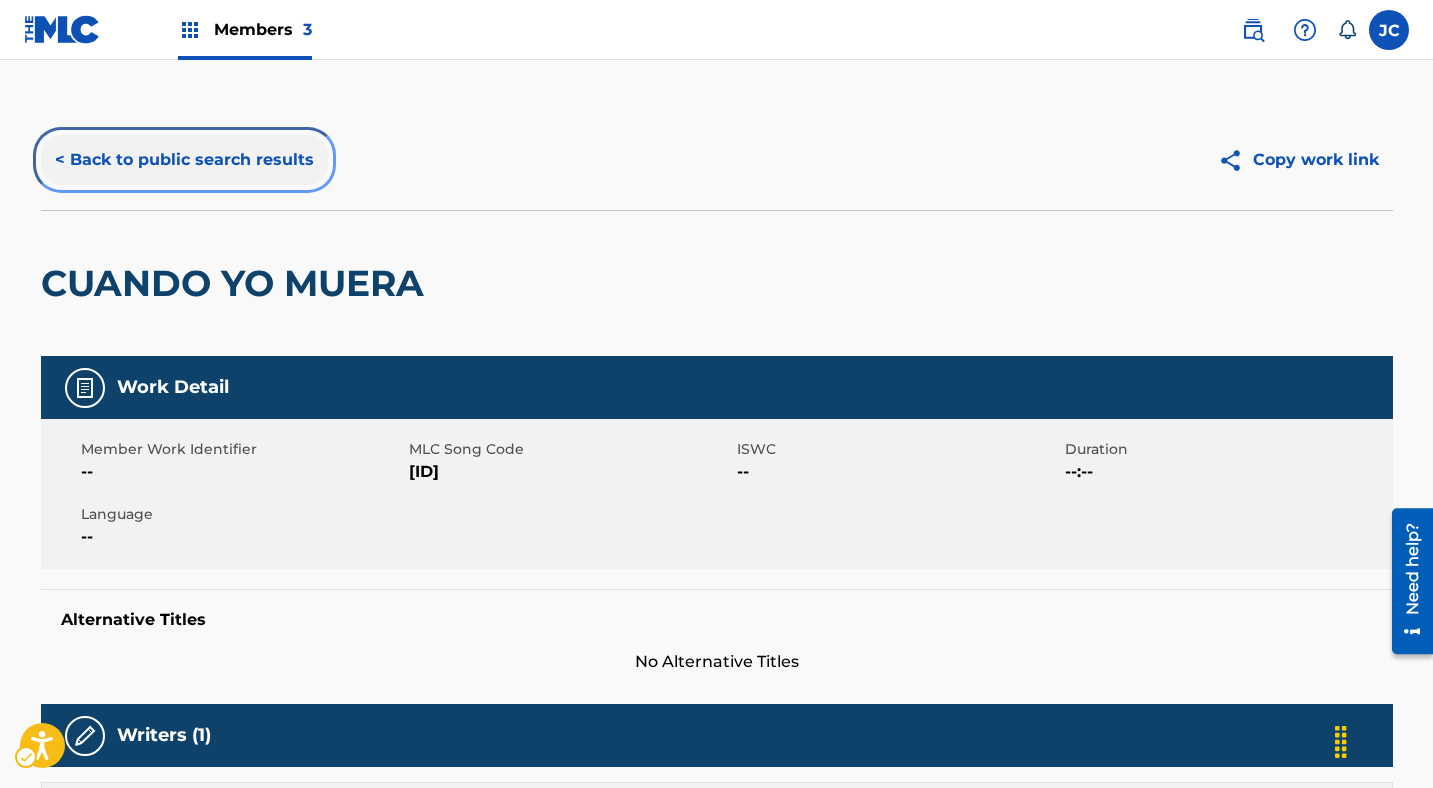 click on "< Back to public search results" at bounding box center (184, 160) 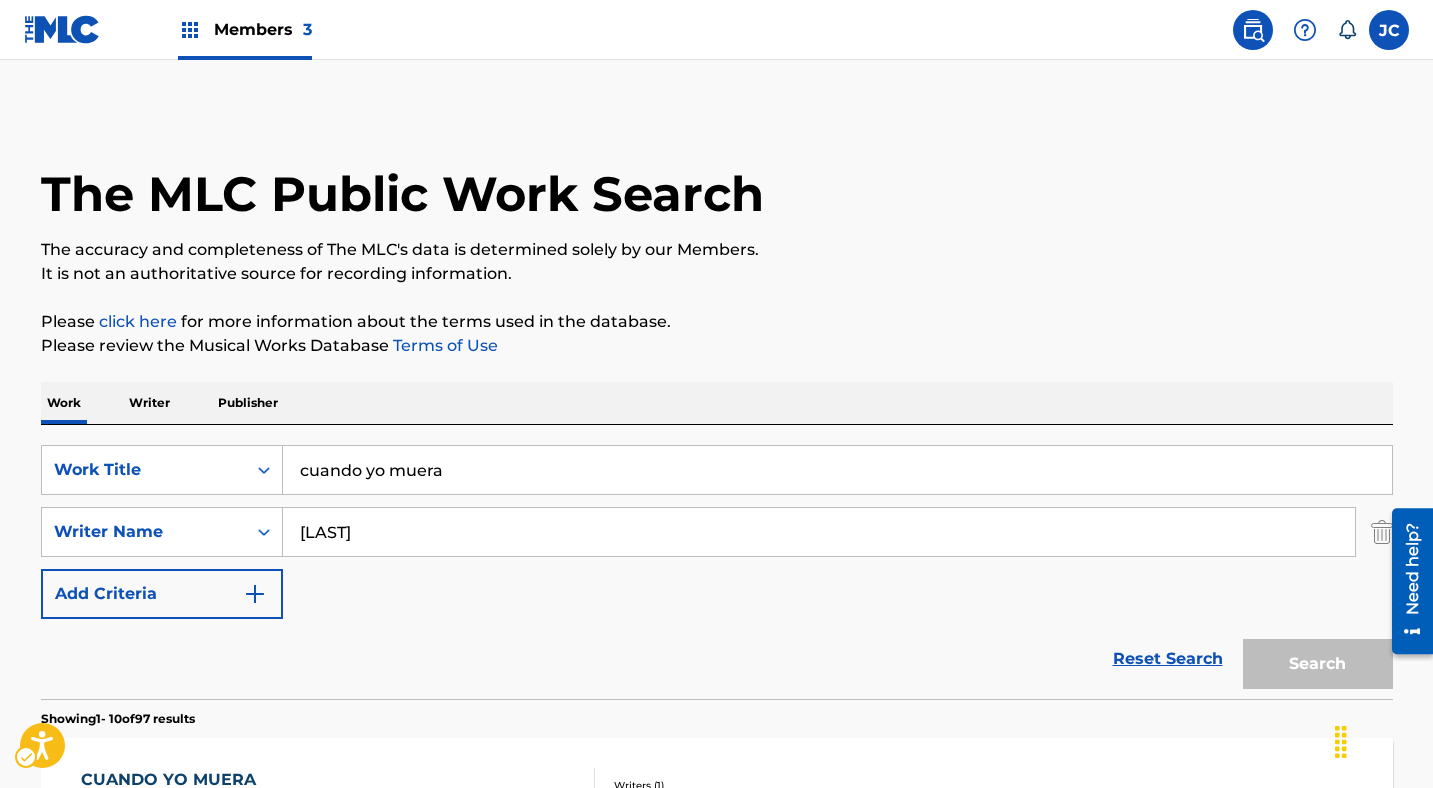 scroll, scrollTop: 425, scrollLeft: 0, axis: vertical 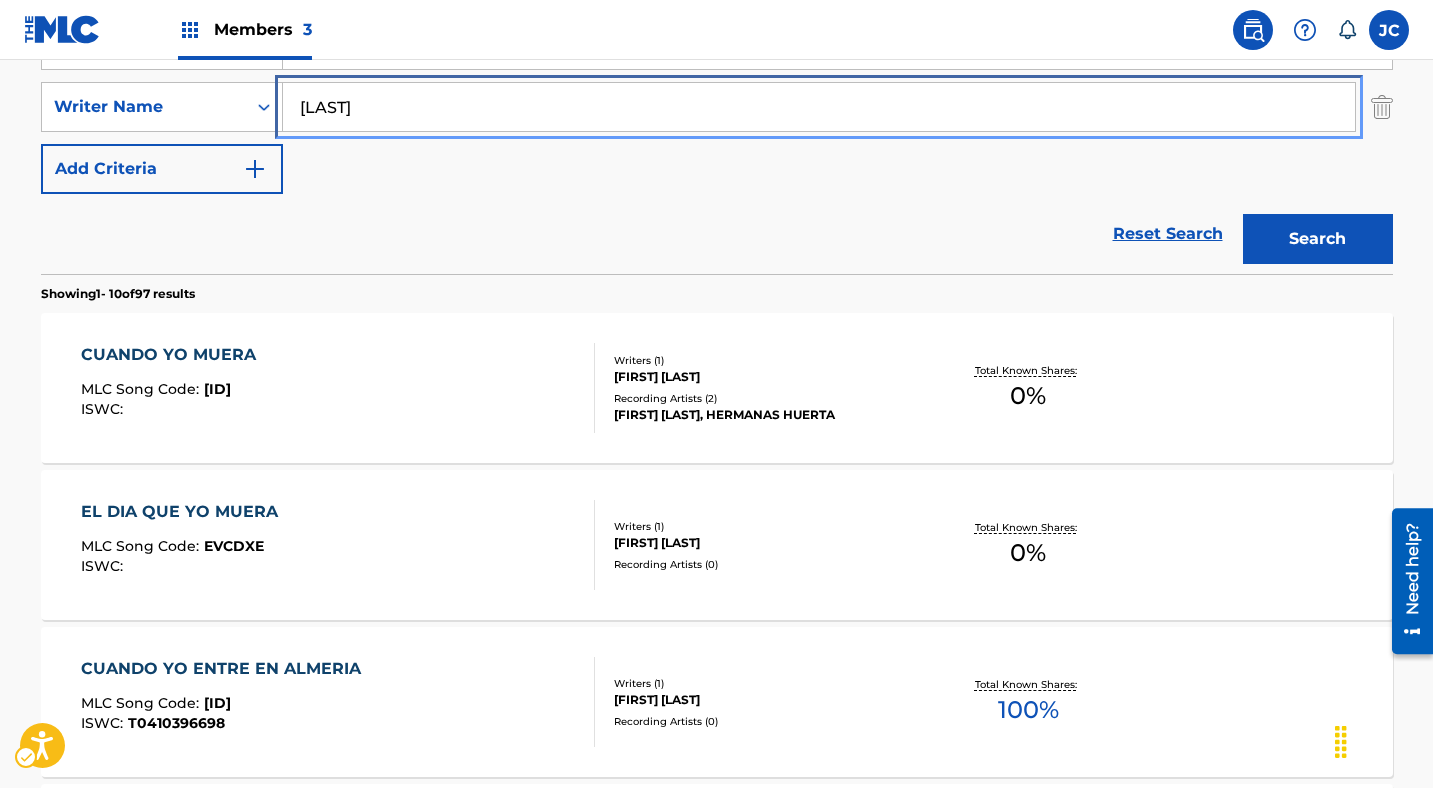 click on "[LAST]" at bounding box center (819, 107) 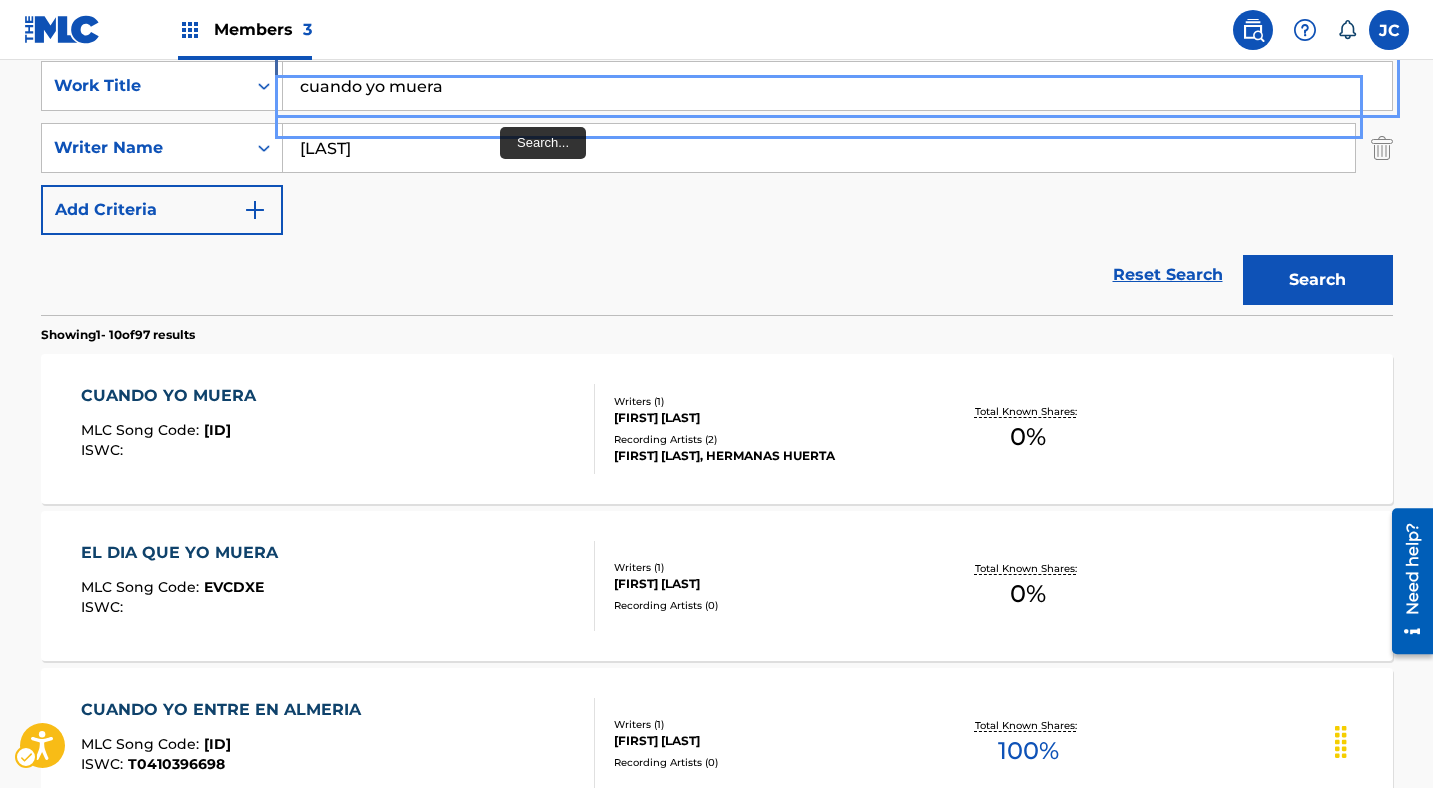 click on "cuando yo muera" at bounding box center (837, 86) 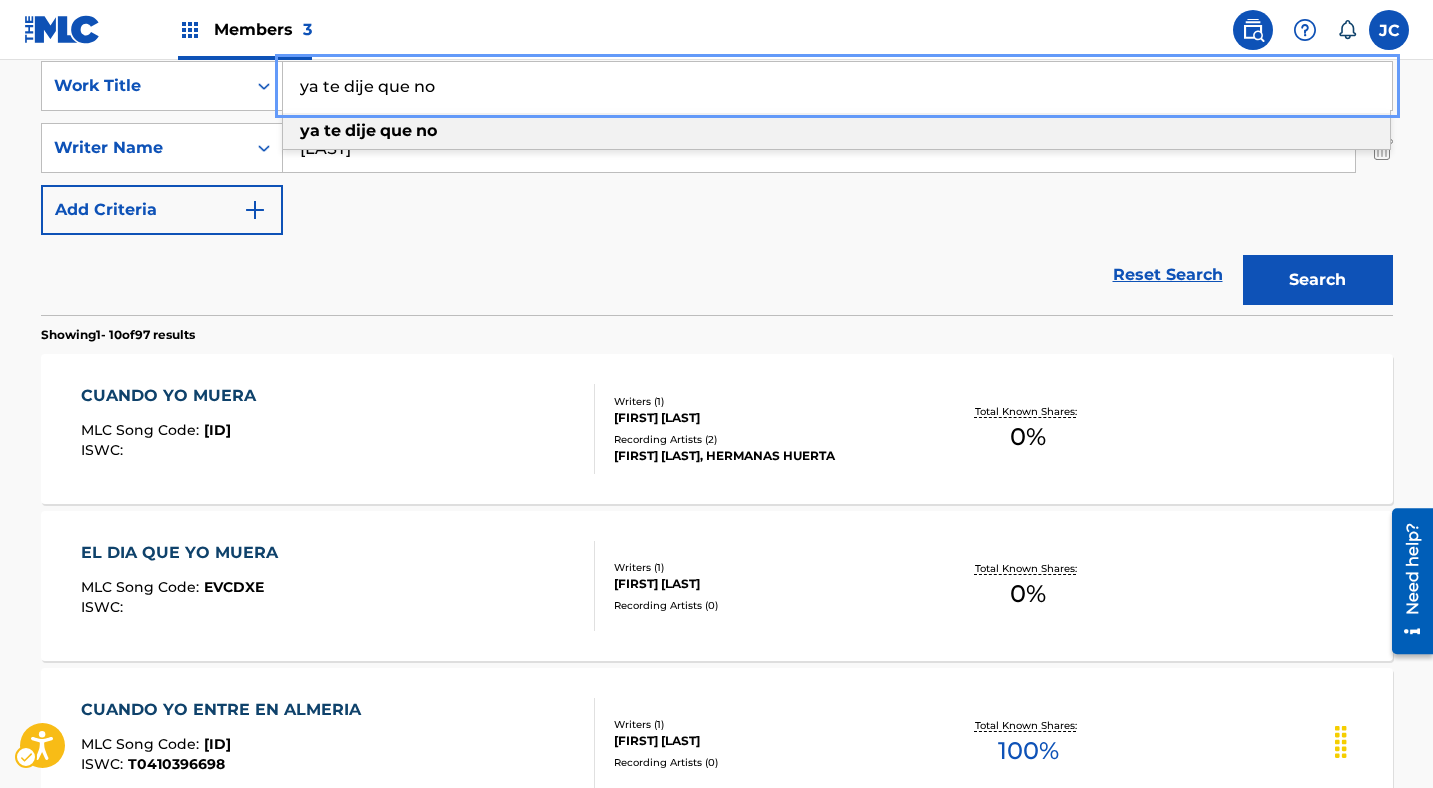 type on "ya te dije que no" 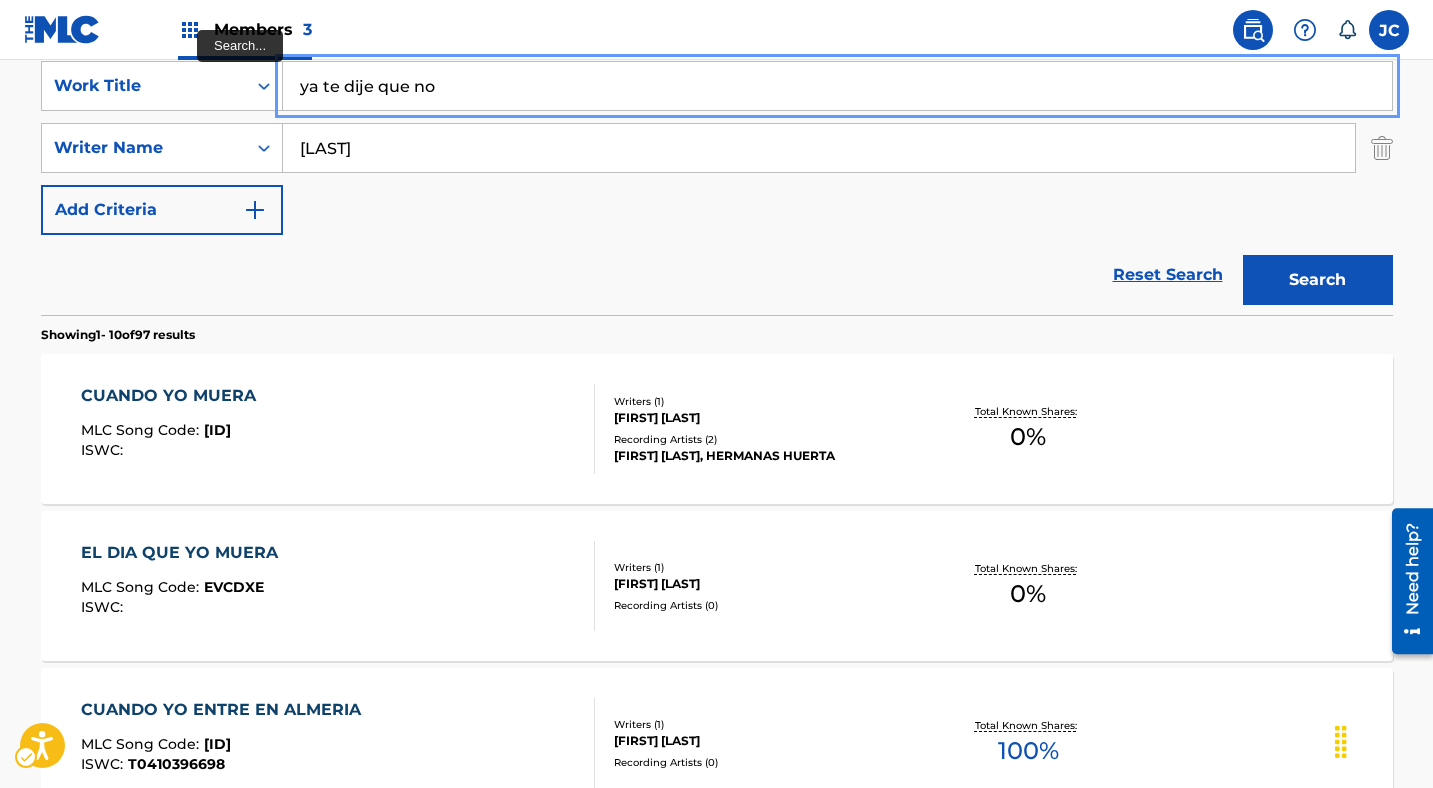 click on "Search" at bounding box center (1318, 280) 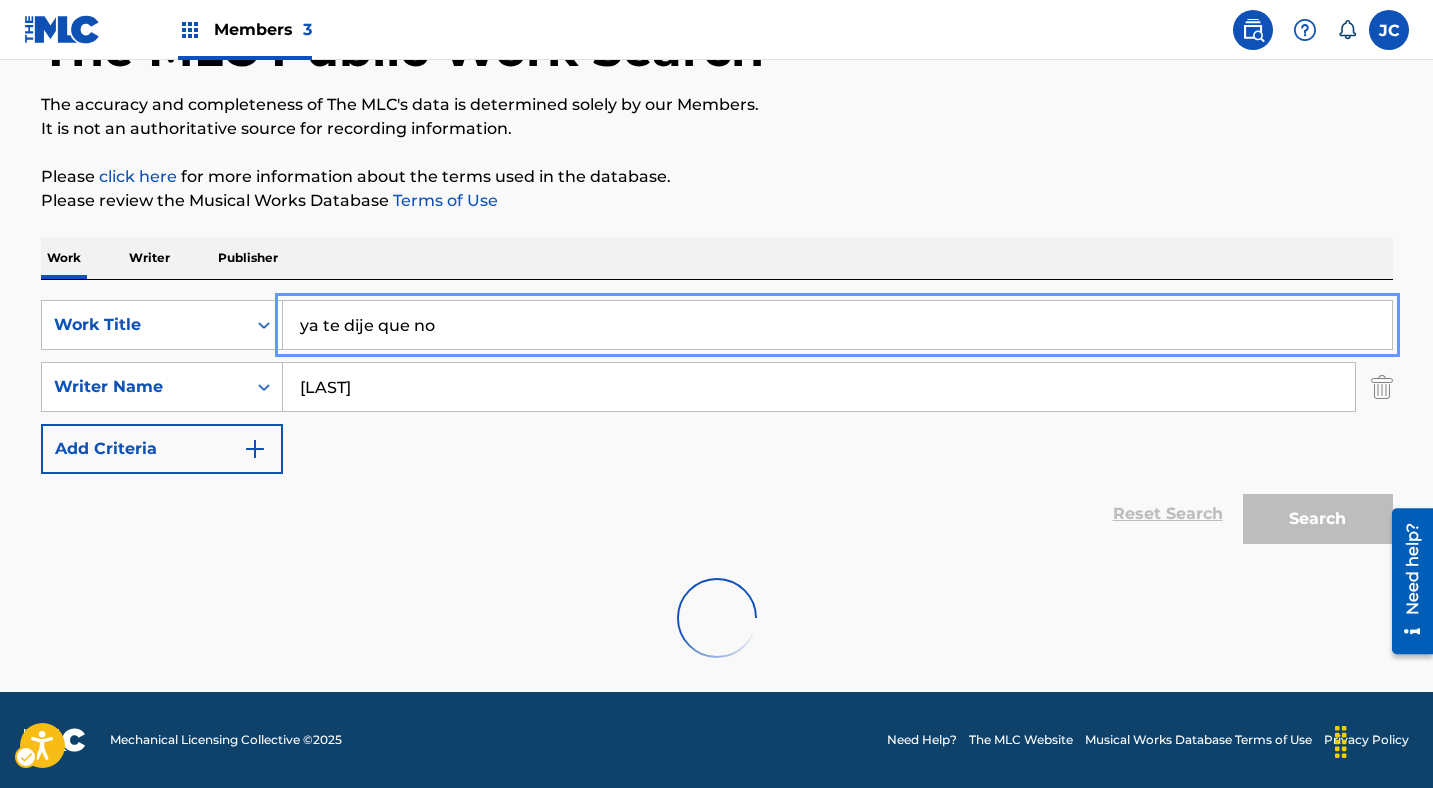 scroll, scrollTop: 384, scrollLeft: 0, axis: vertical 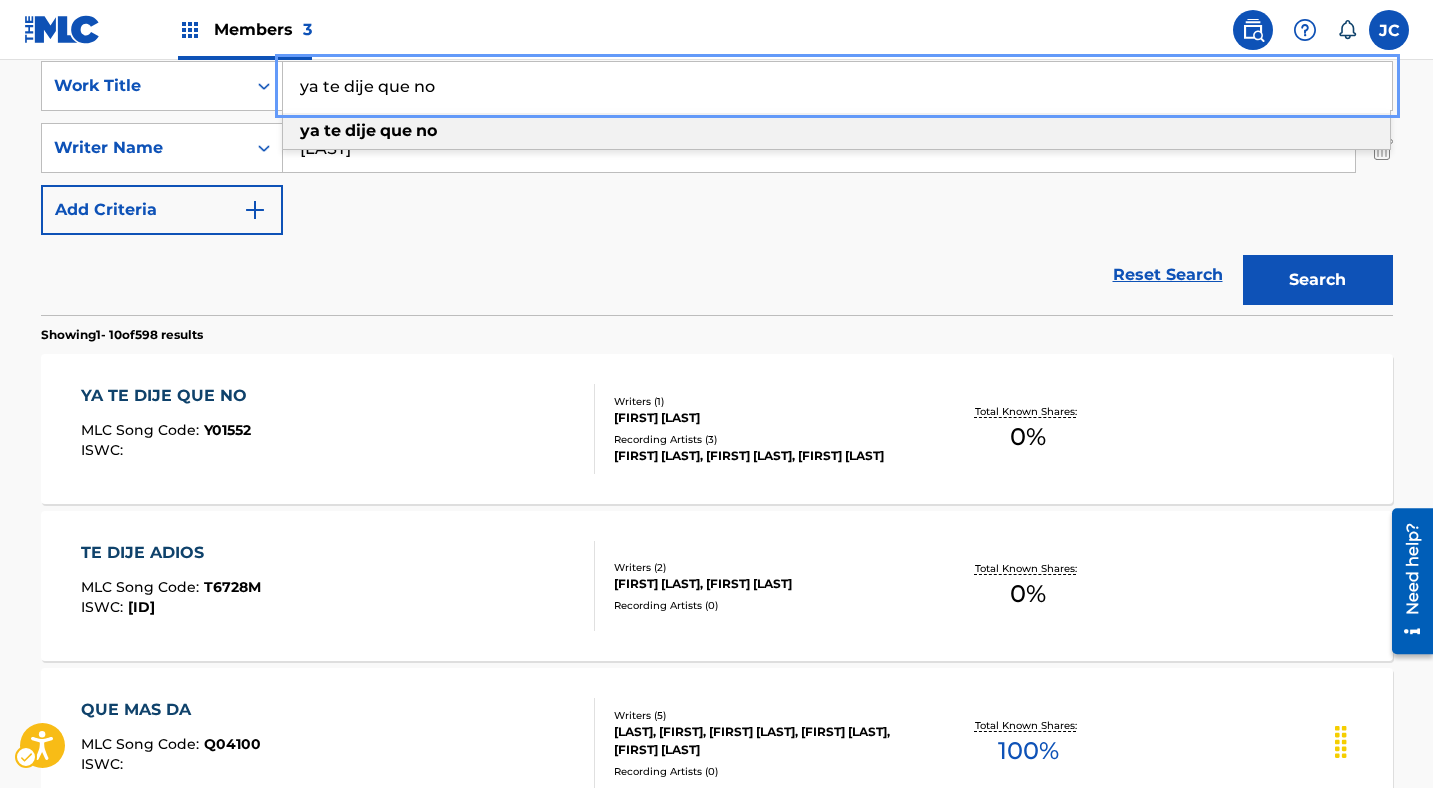 click on "Reset Search Search" at bounding box center [717, 275] 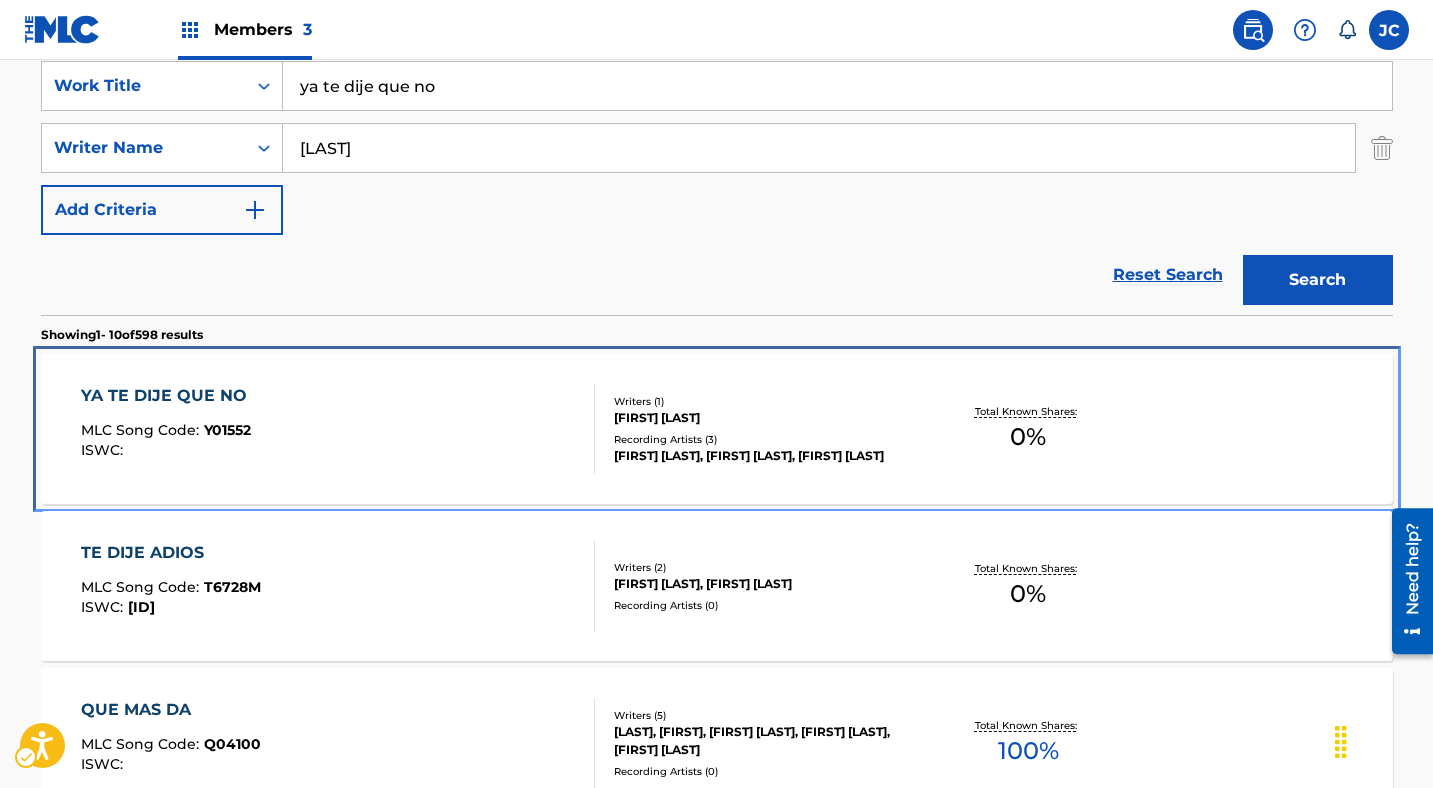 click on "YA TE DIJE QUE NO MLC Song Code : Y01552 ISWC :" at bounding box center [338, 429] 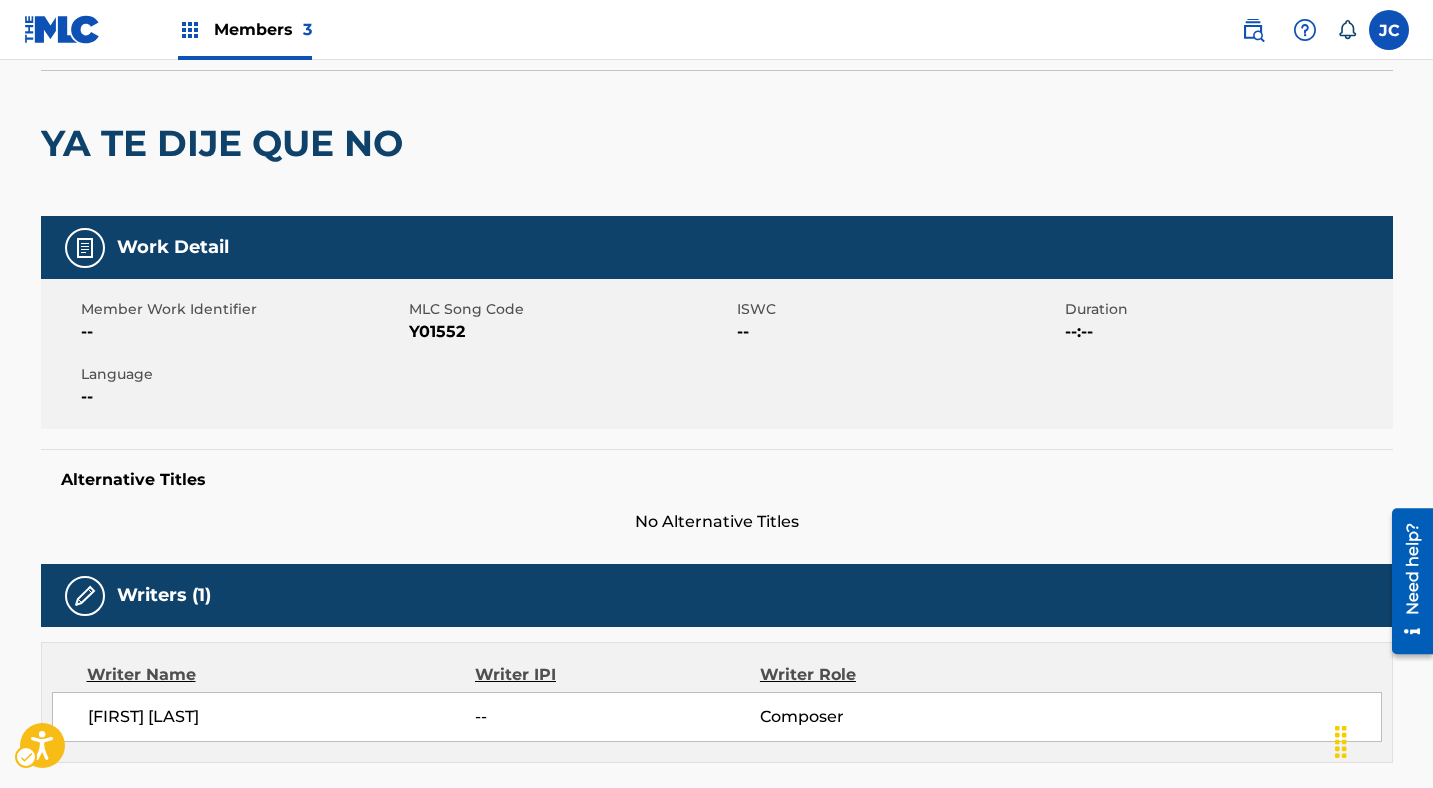 scroll, scrollTop: 137, scrollLeft: 0, axis: vertical 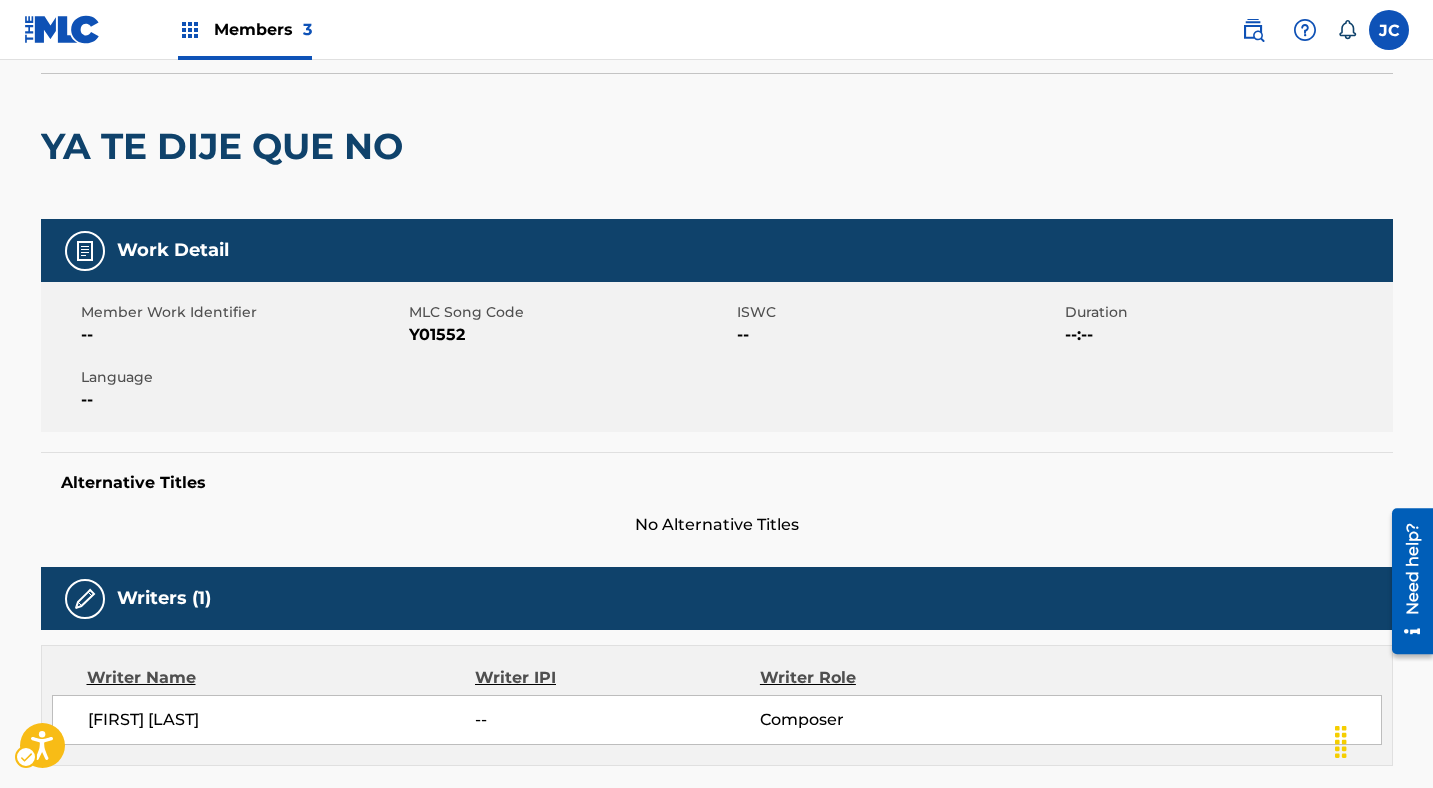 click on "MLC Song Code -  Y01552" at bounding box center (570, 335) 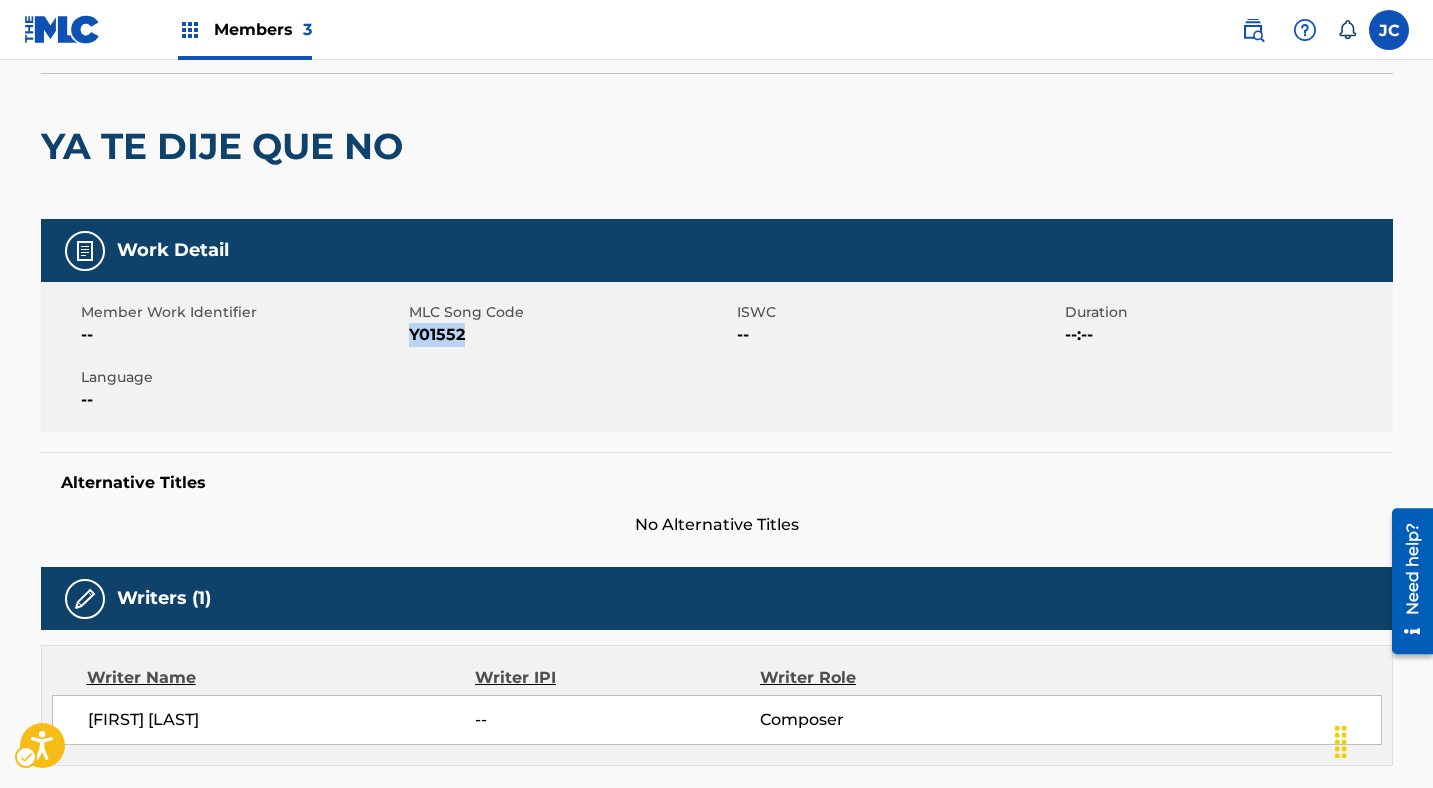 drag, startPoint x: 412, startPoint y: 334, endPoint x: 434, endPoint y: 338, distance: 22.36068 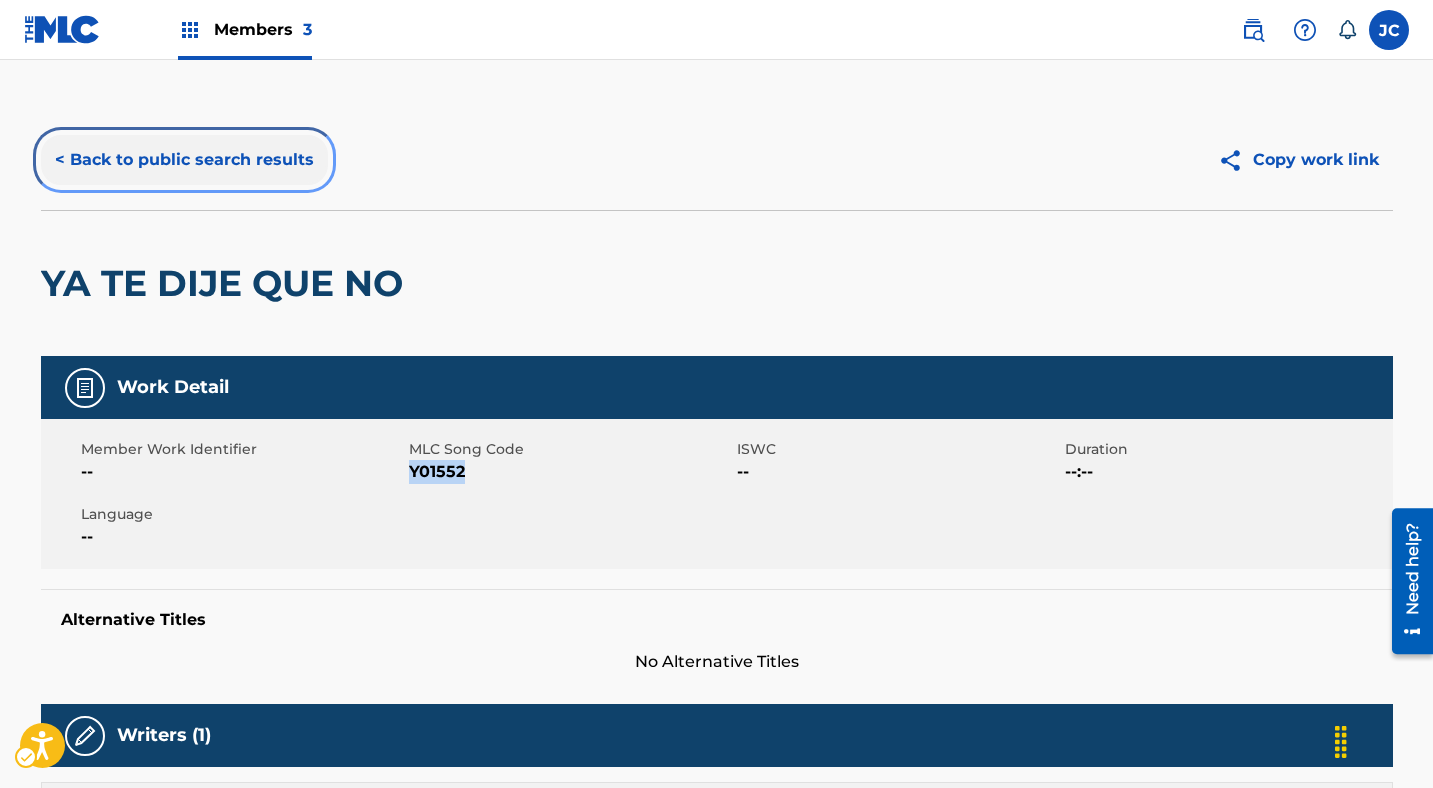 click on "< Back to public search results" at bounding box center (184, 160) 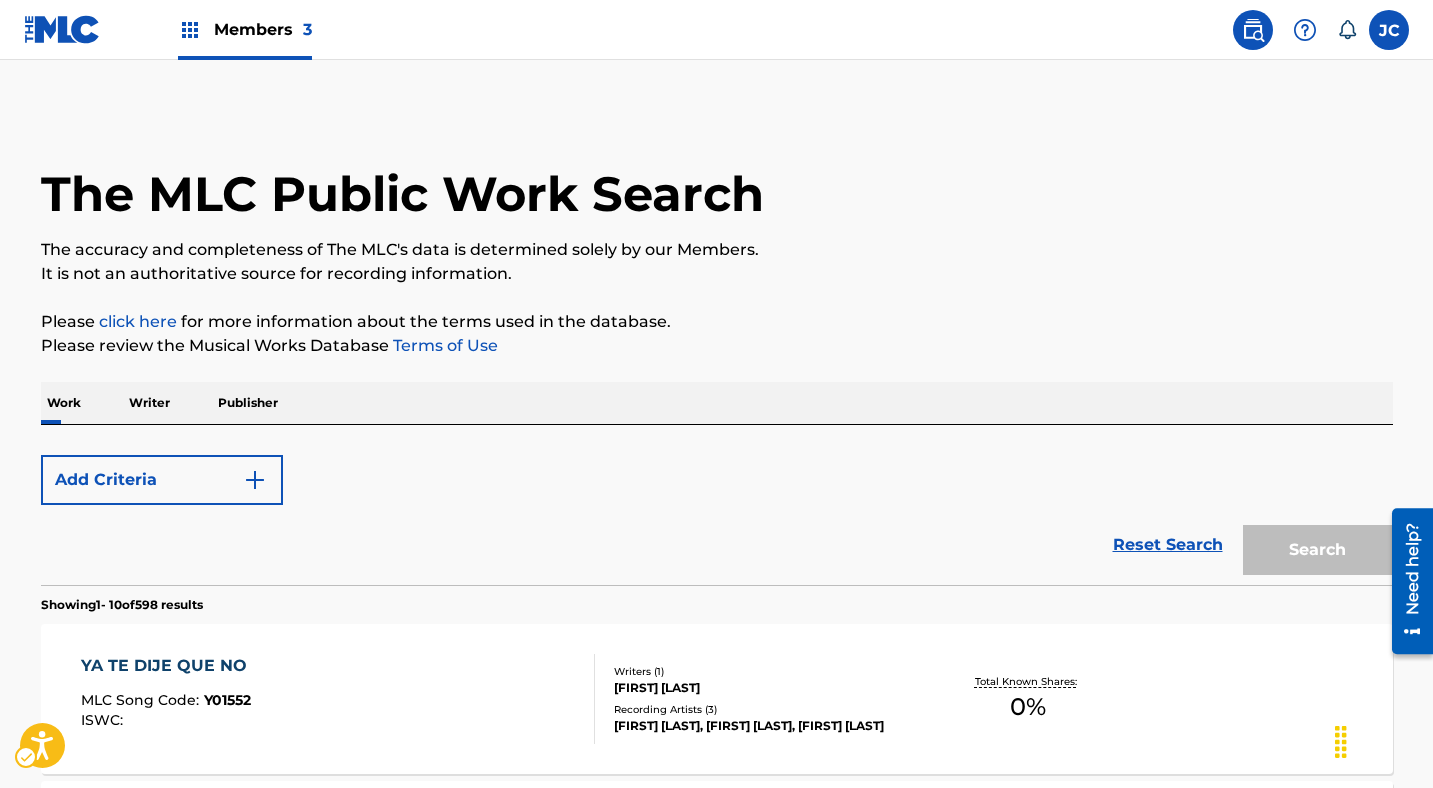 scroll, scrollTop: 384, scrollLeft: 0, axis: vertical 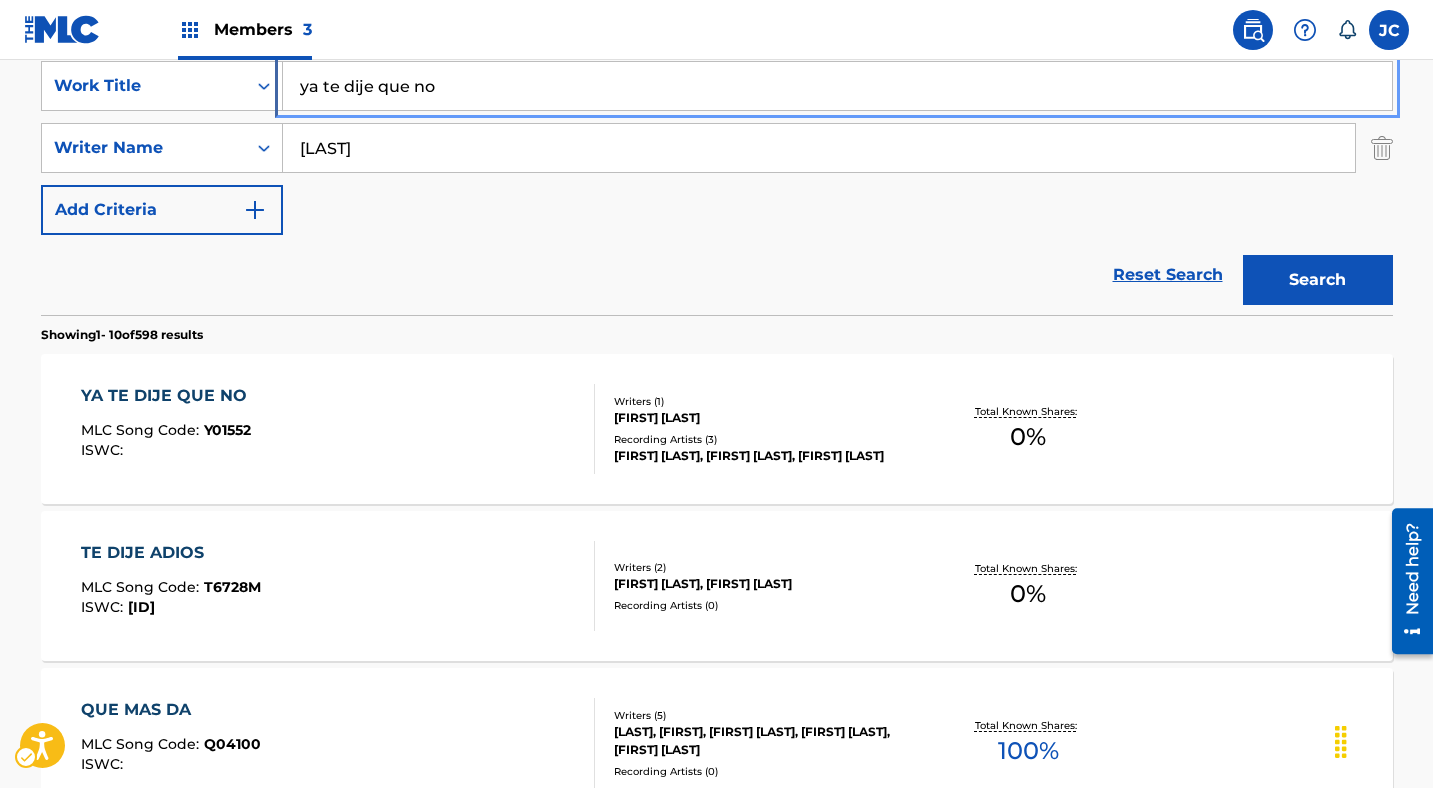 click on "ya te dije que no" at bounding box center [837, 86] 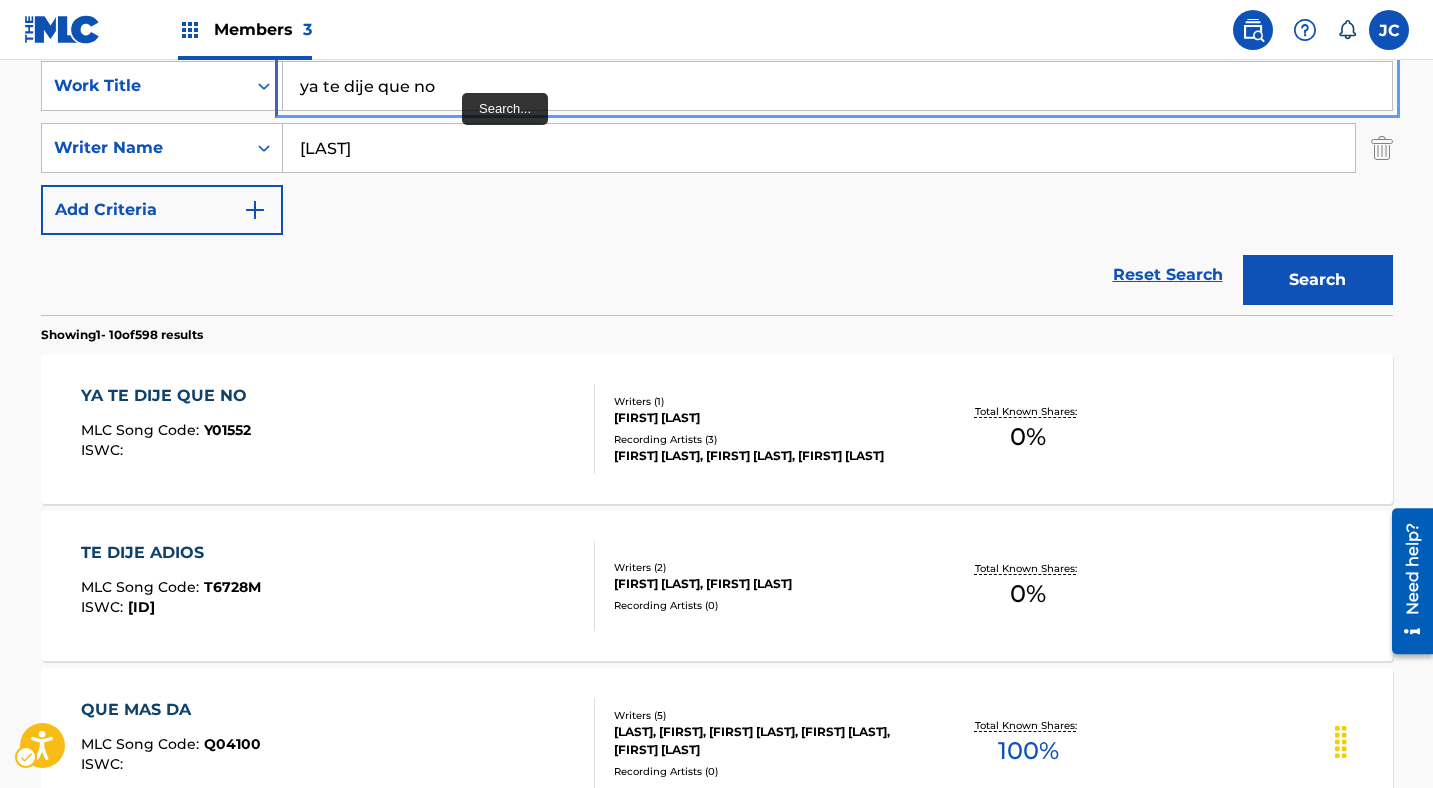 click on "ya te dije que no" at bounding box center (837, 86) 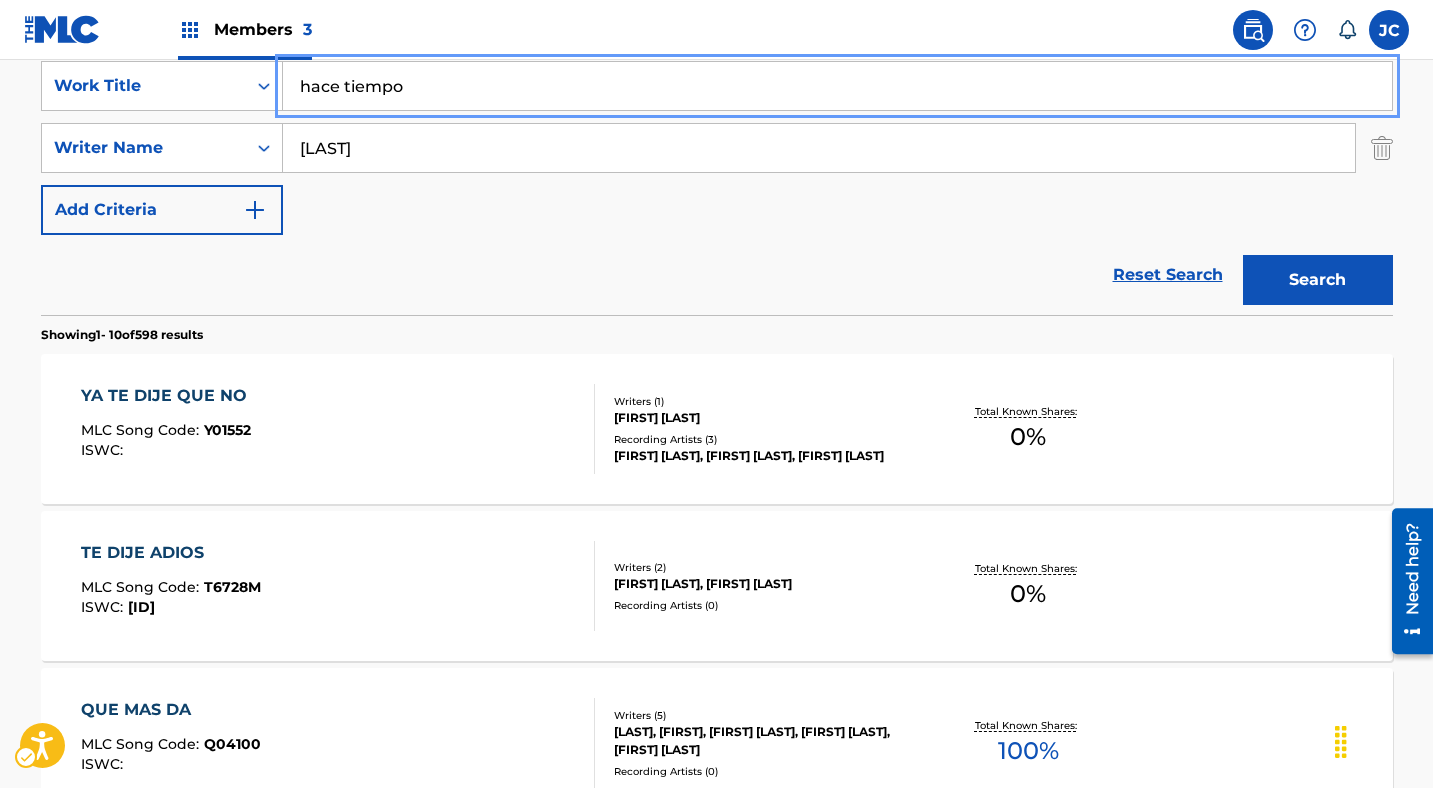 type on "hace tiempo" 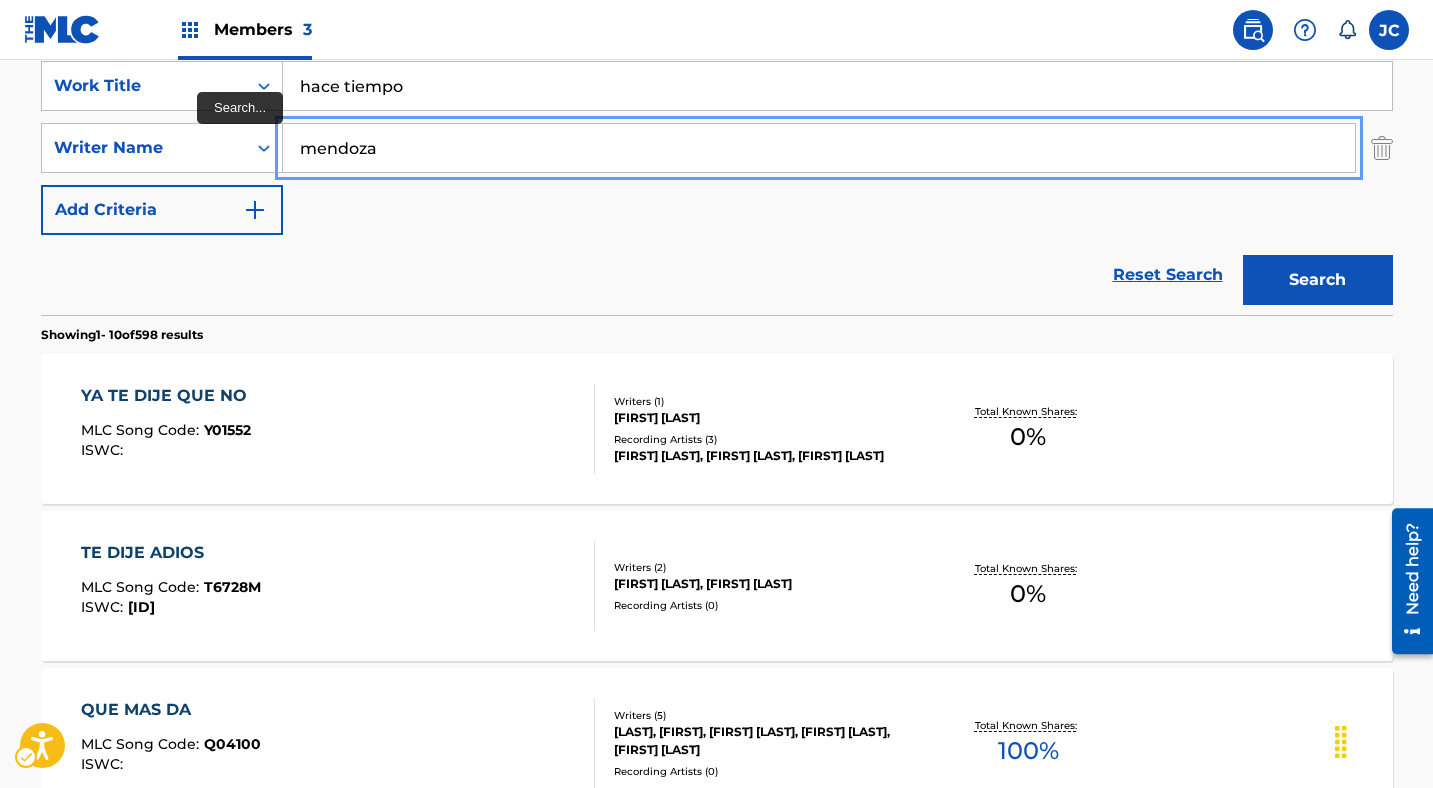 type on "mendoza" 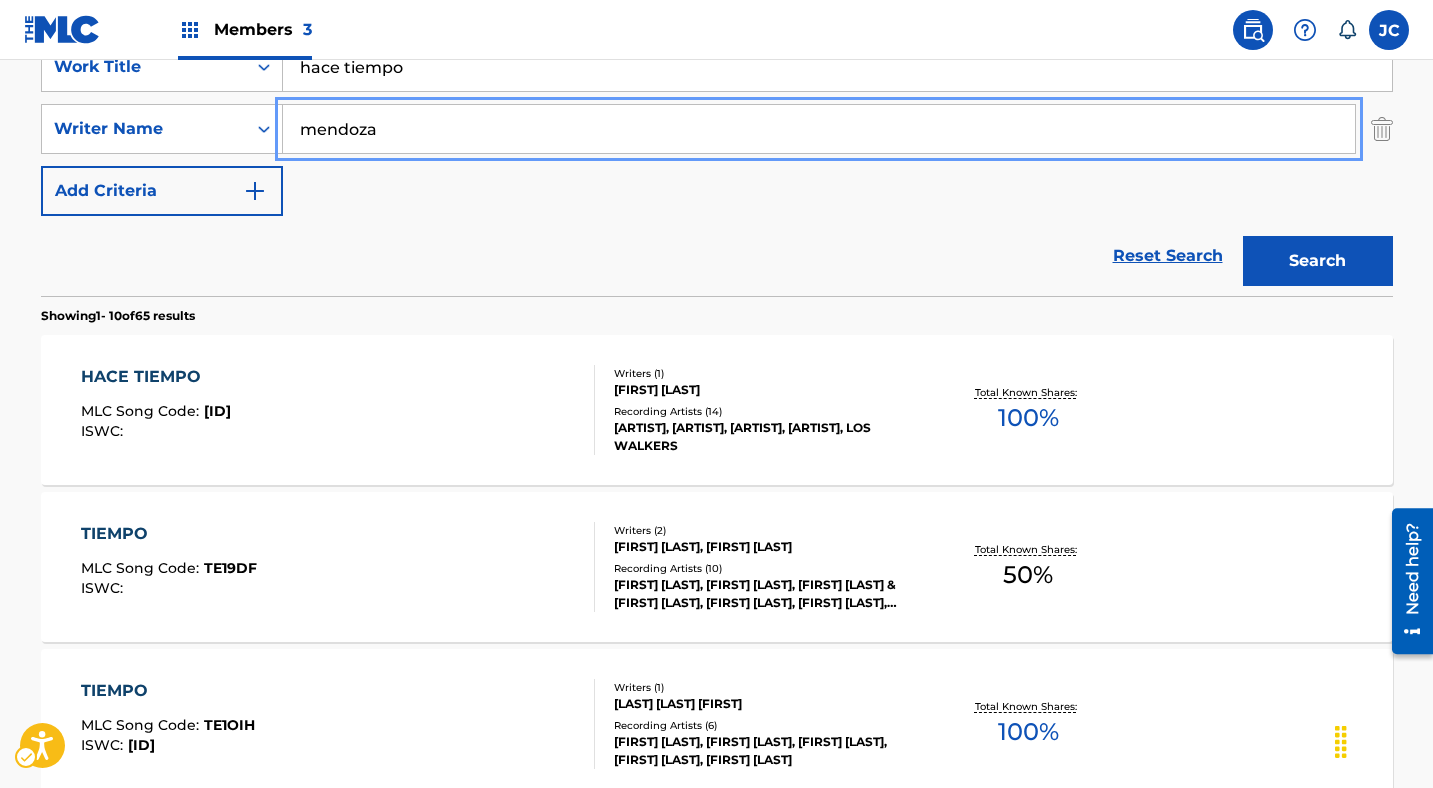 scroll, scrollTop: 447, scrollLeft: 0, axis: vertical 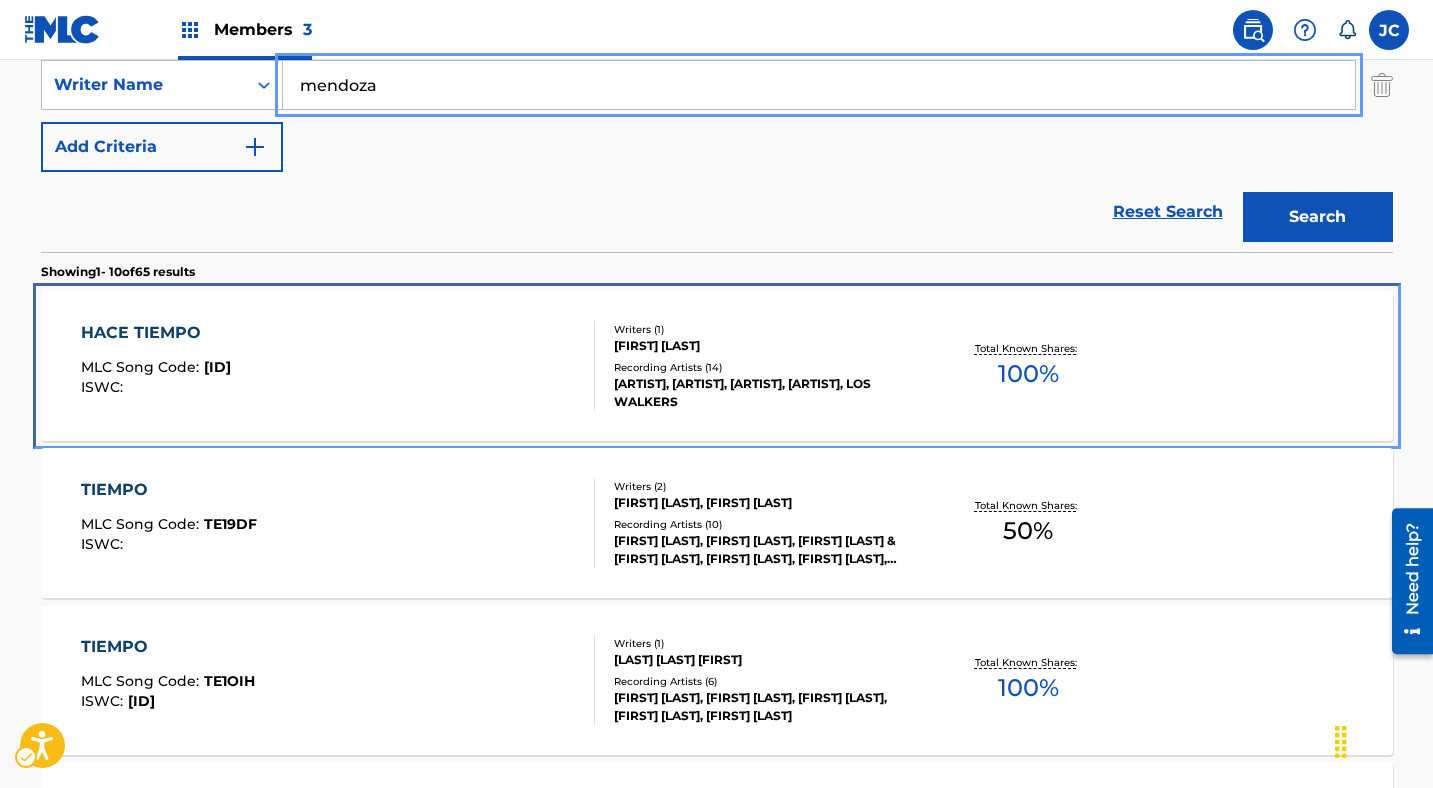 click on "HACE TIEMPO MLC Song Code : H00609 ISWC :" at bounding box center [338, 366] 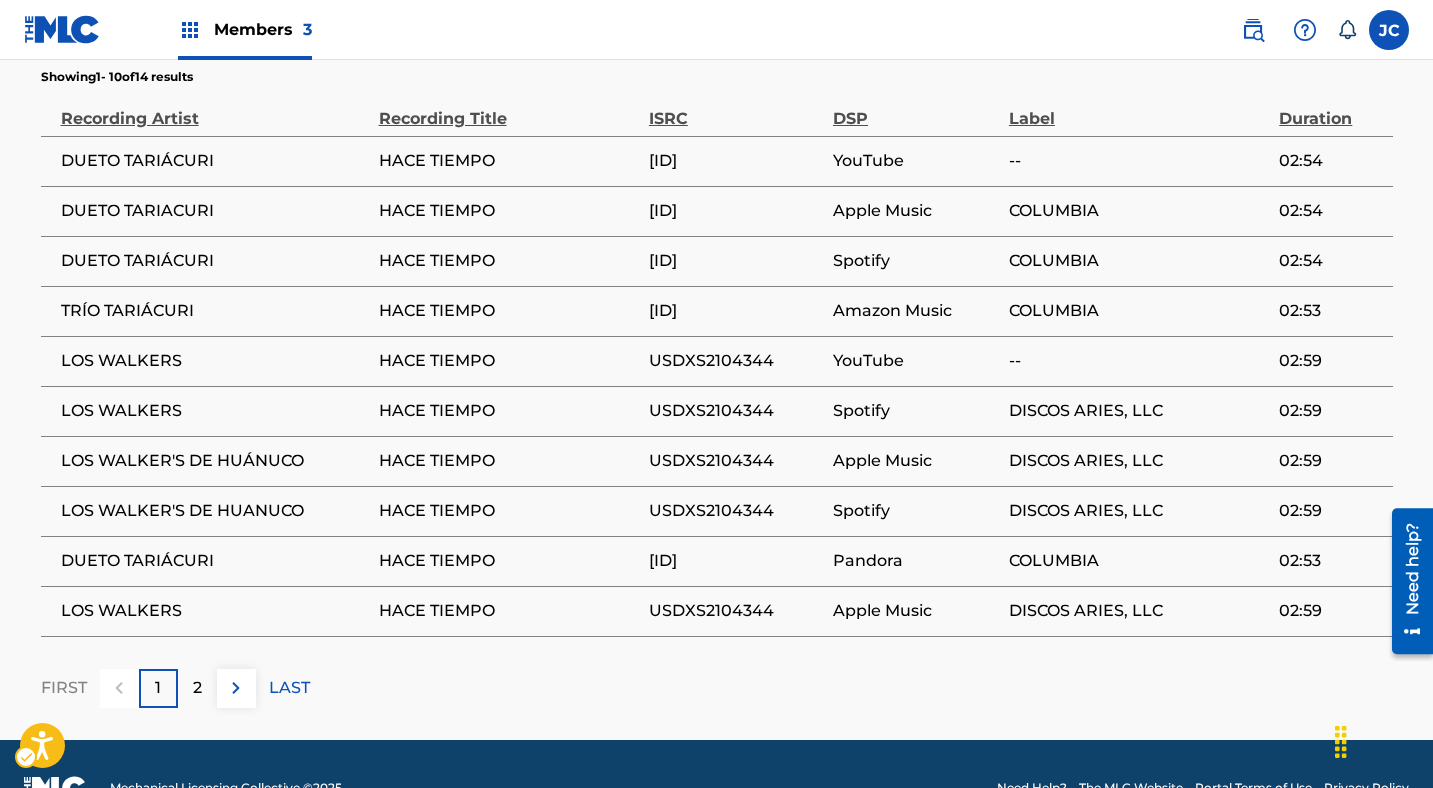 scroll, scrollTop: 1289, scrollLeft: 0, axis: vertical 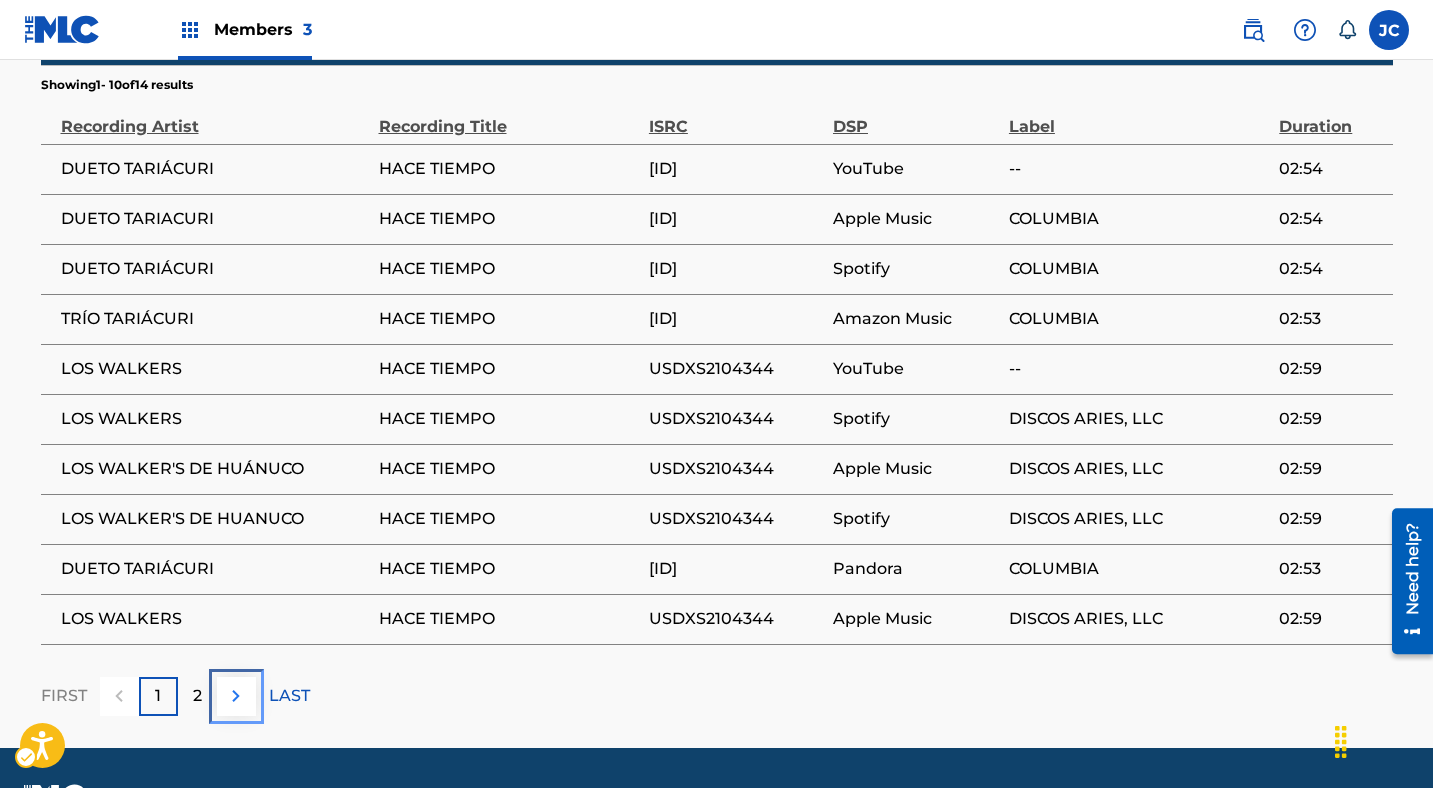 click at bounding box center (236, 696) 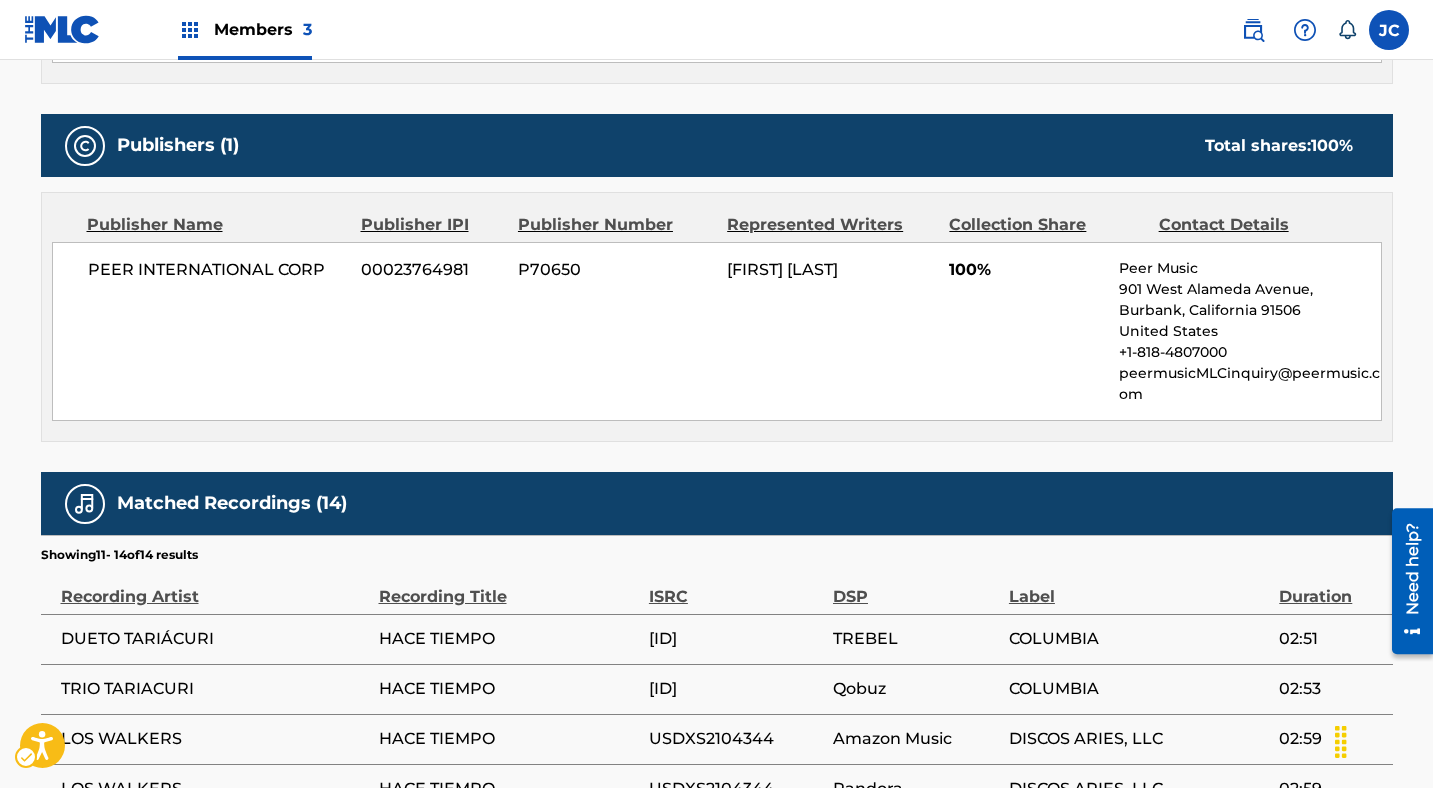 scroll, scrollTop: 1043, scrollLeft: 0, axis: vertical 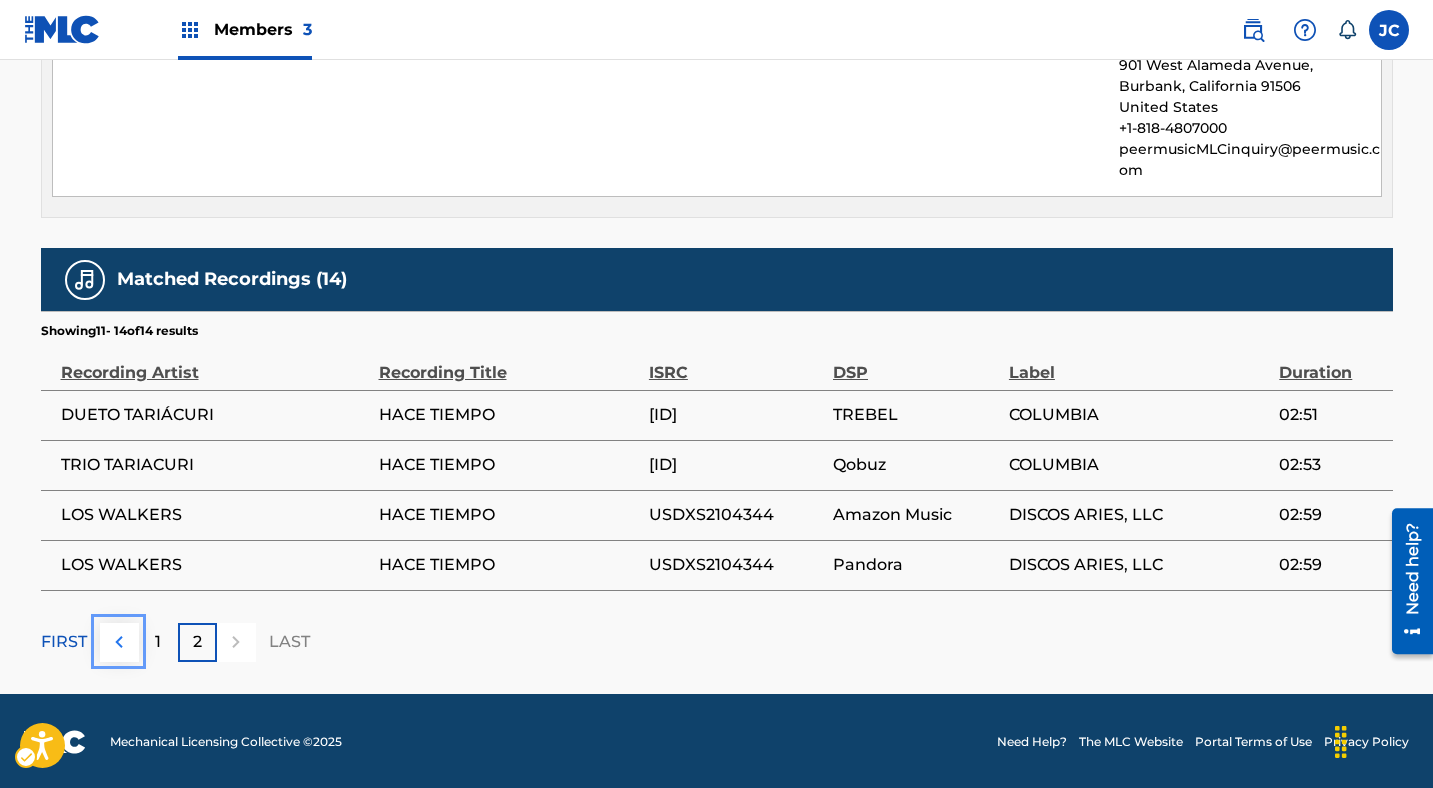 click at bounding box center [119, 642] 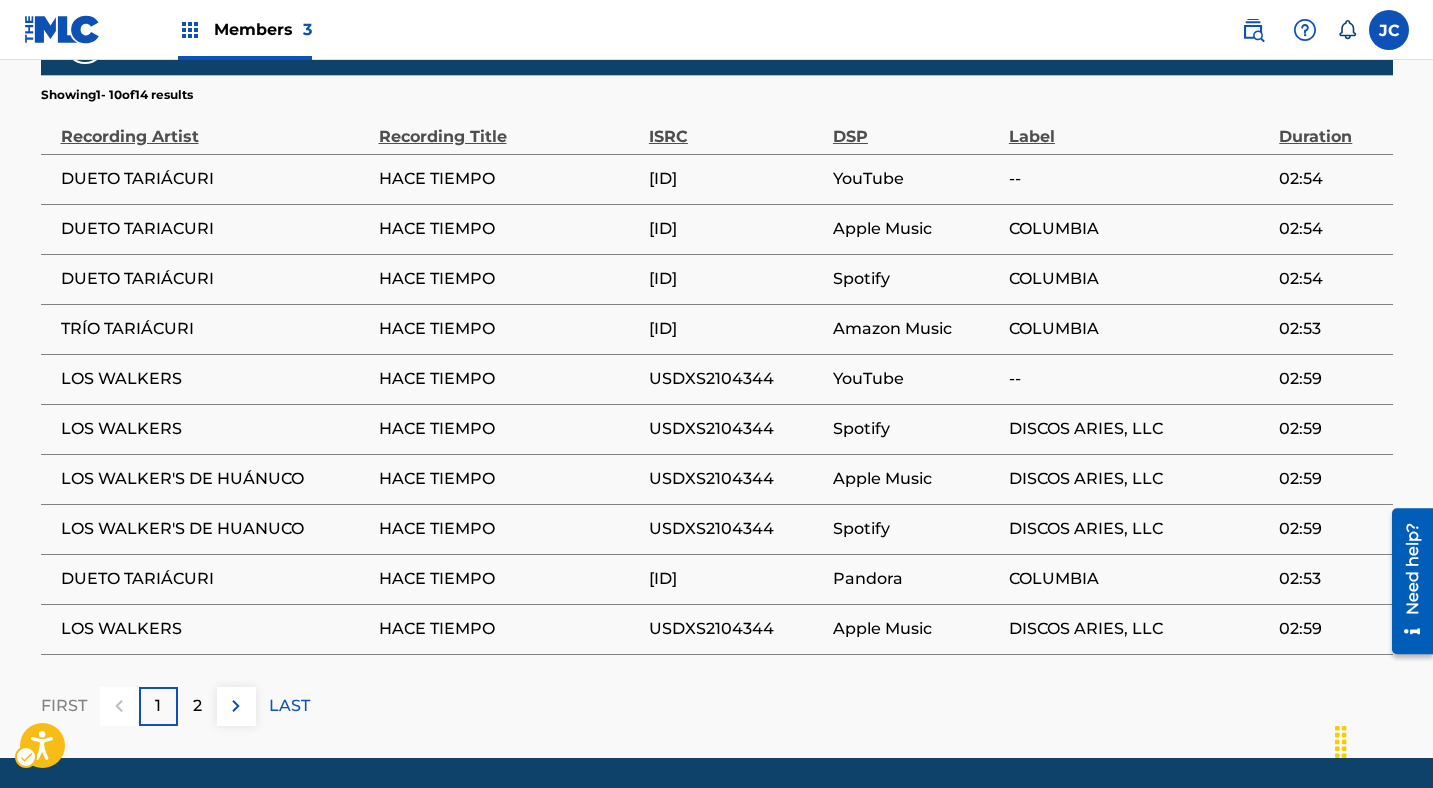 scroll, scrollTop: 1343, scrollLeft: 0, axis: vertical 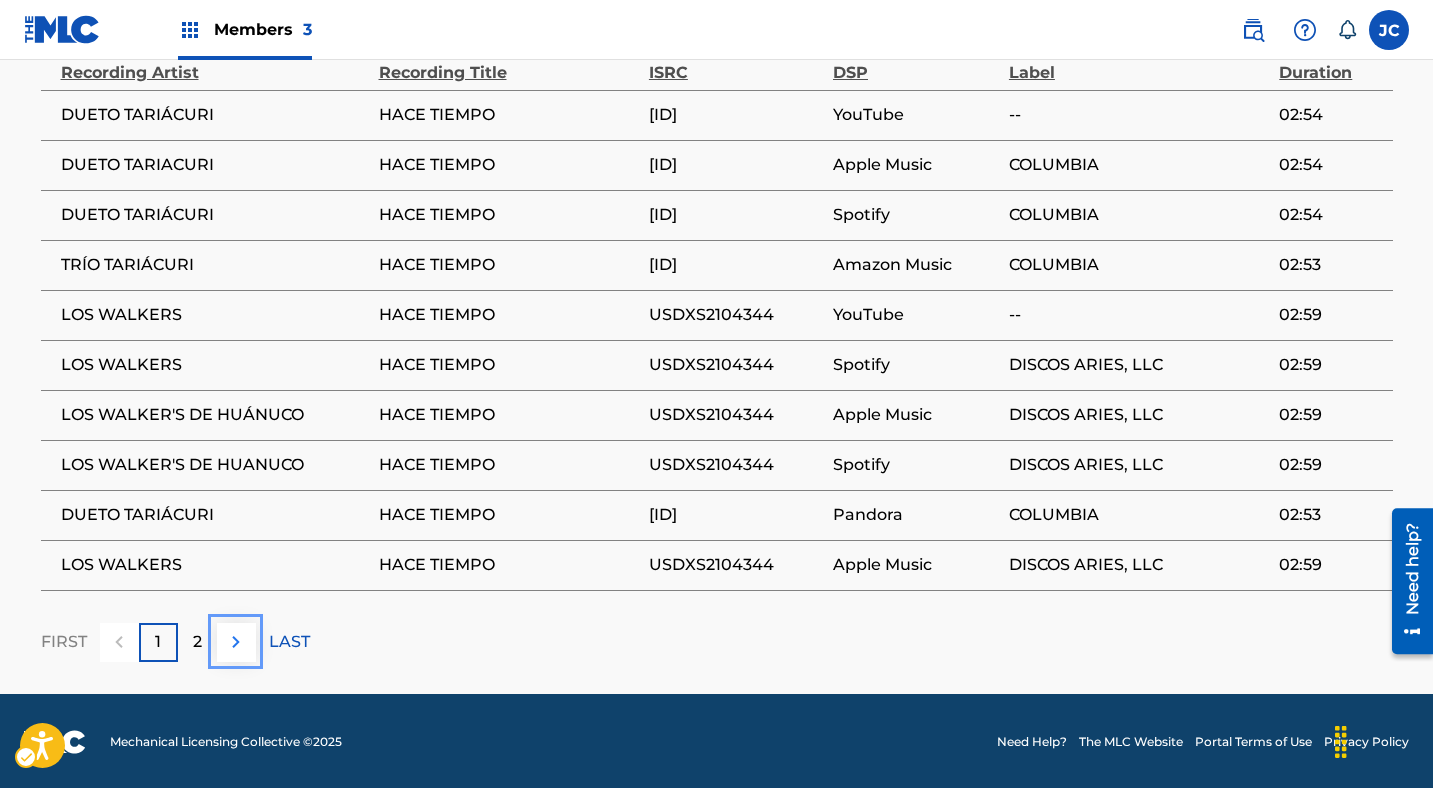 click at bounding box center [236, 642] 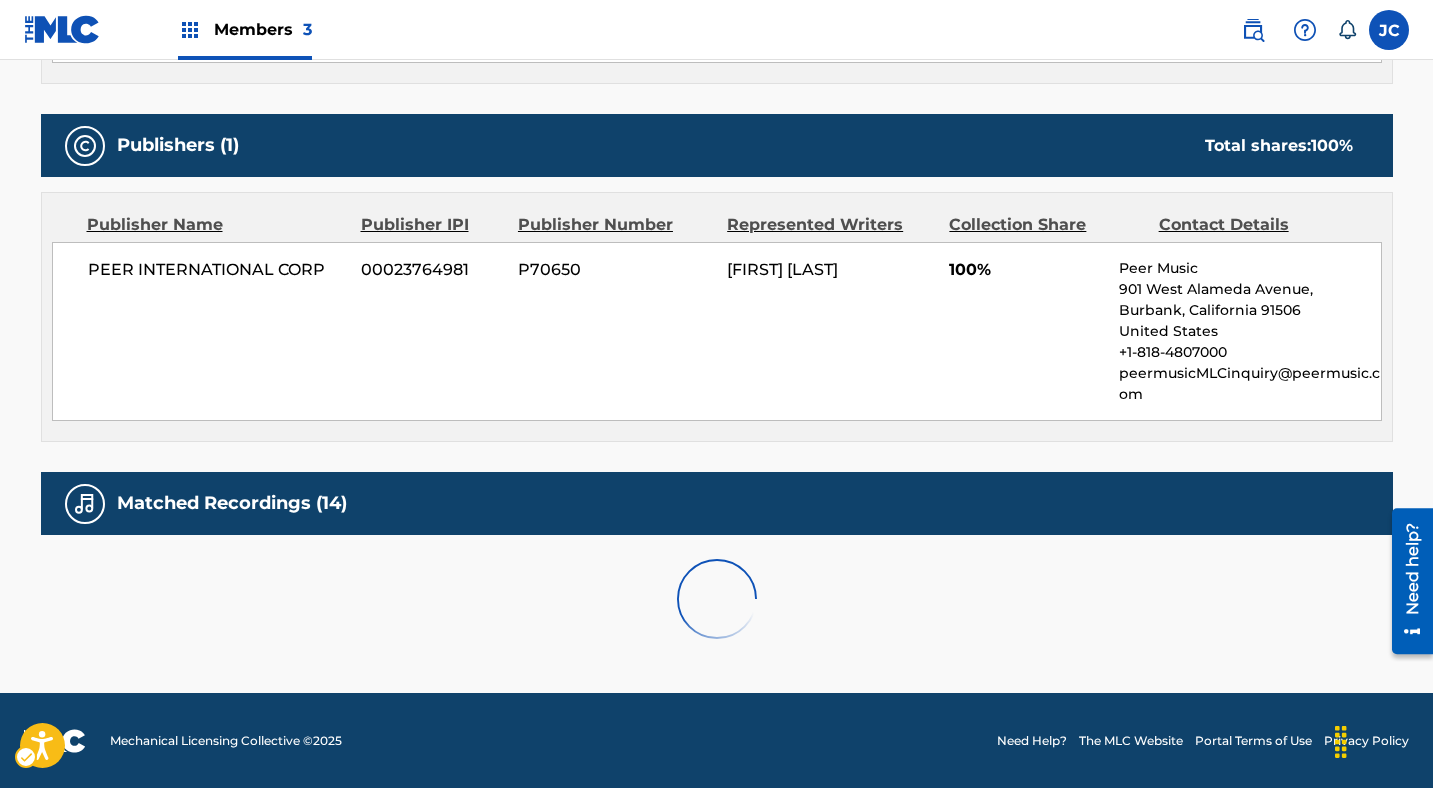 scroll, scrollTop: 1043, scrollLeft: 0, axis: vertical 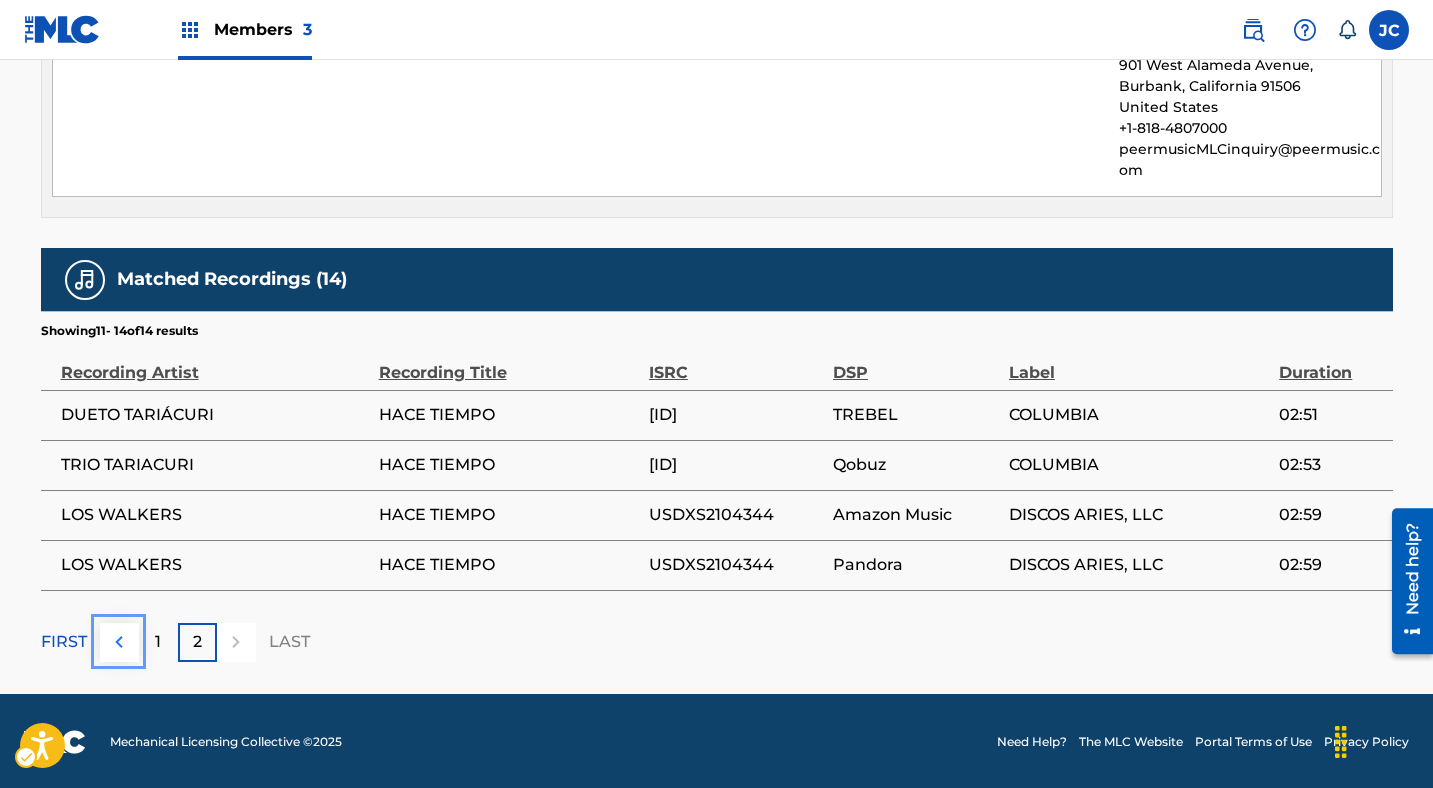 click at bounding box center [119, 642] 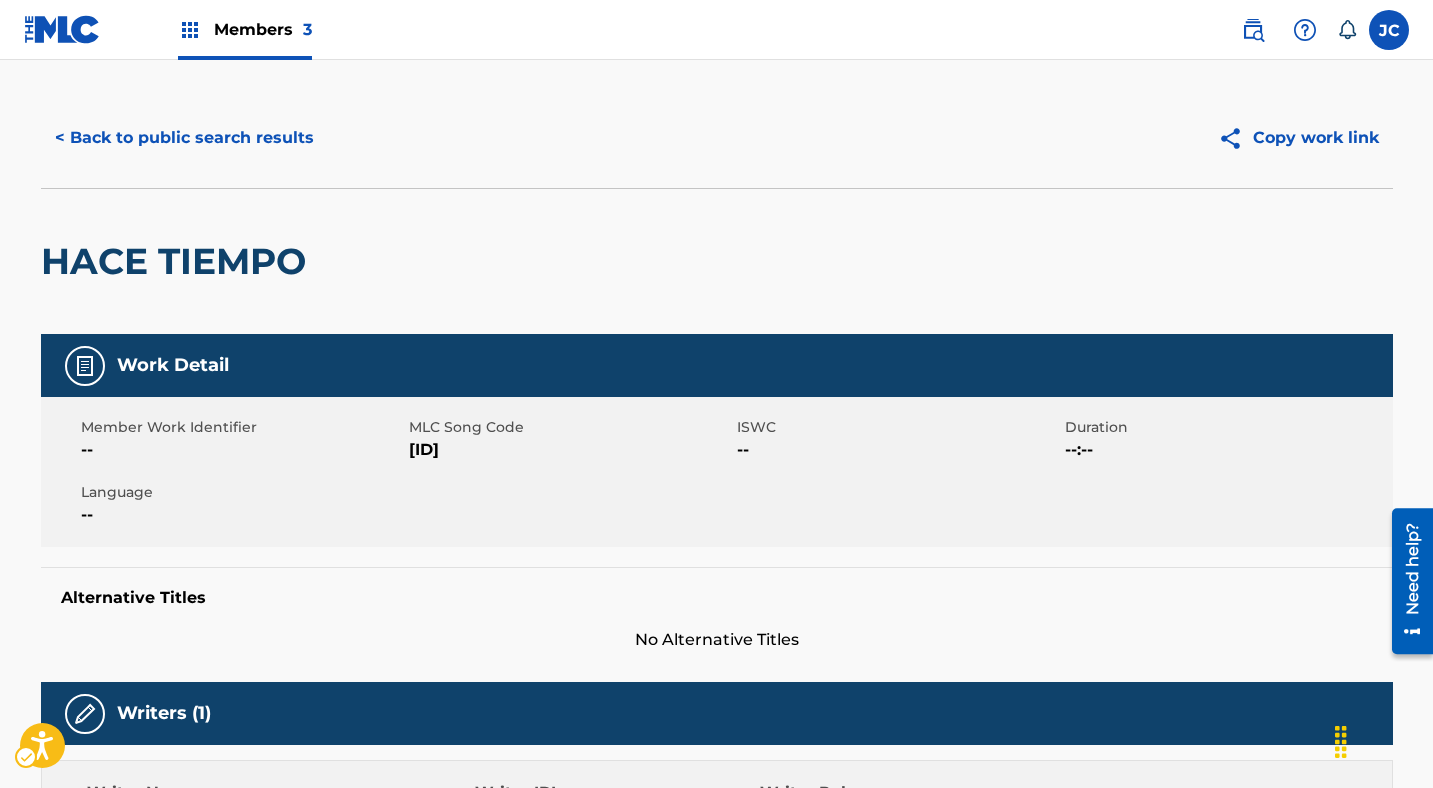 scroll, scrollTop: 13, scrollLeft: 0, axis: vertical 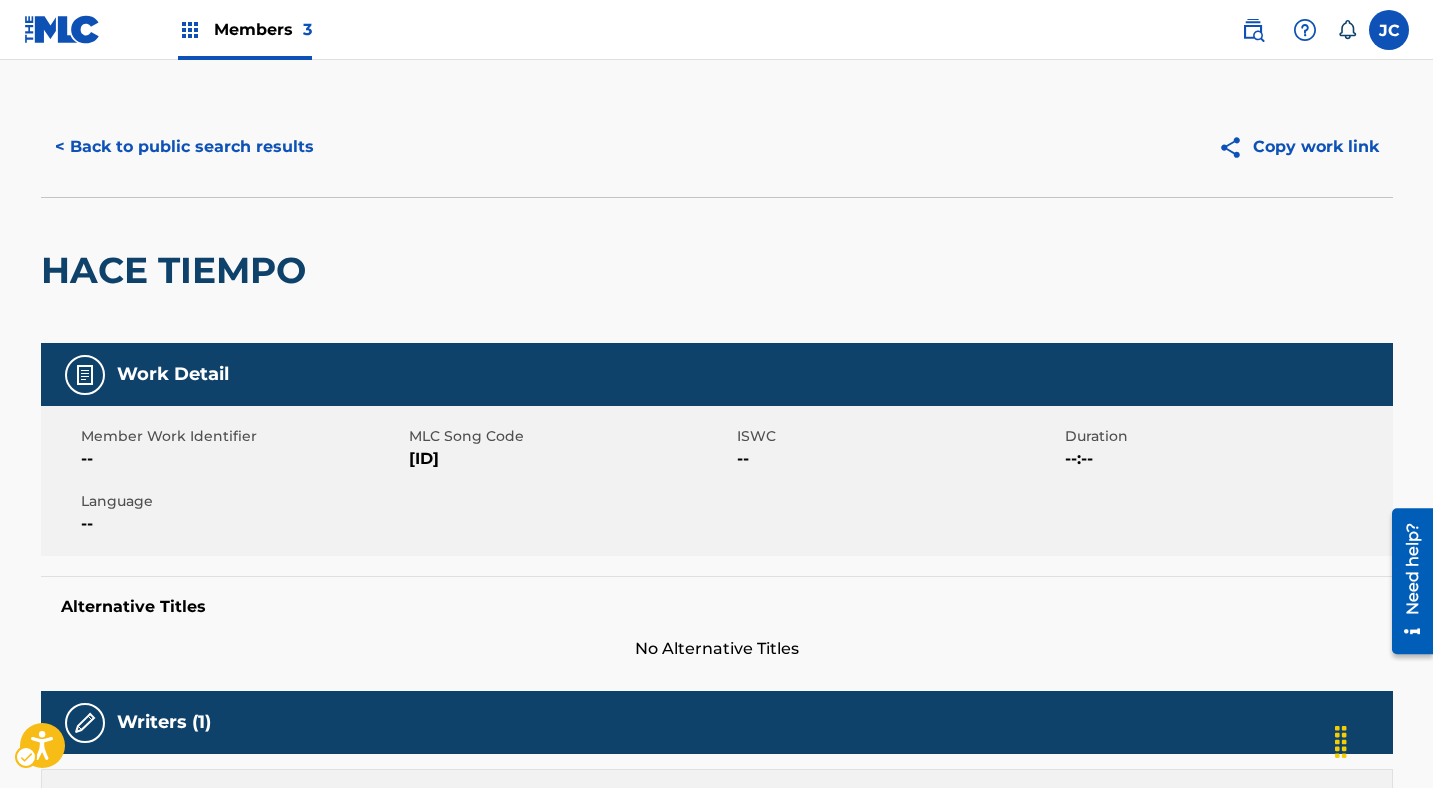 drag, startPoint x: 412, startPoint y: 455, endPoint x: 485, endPoint y: 465, distance: 73.68175 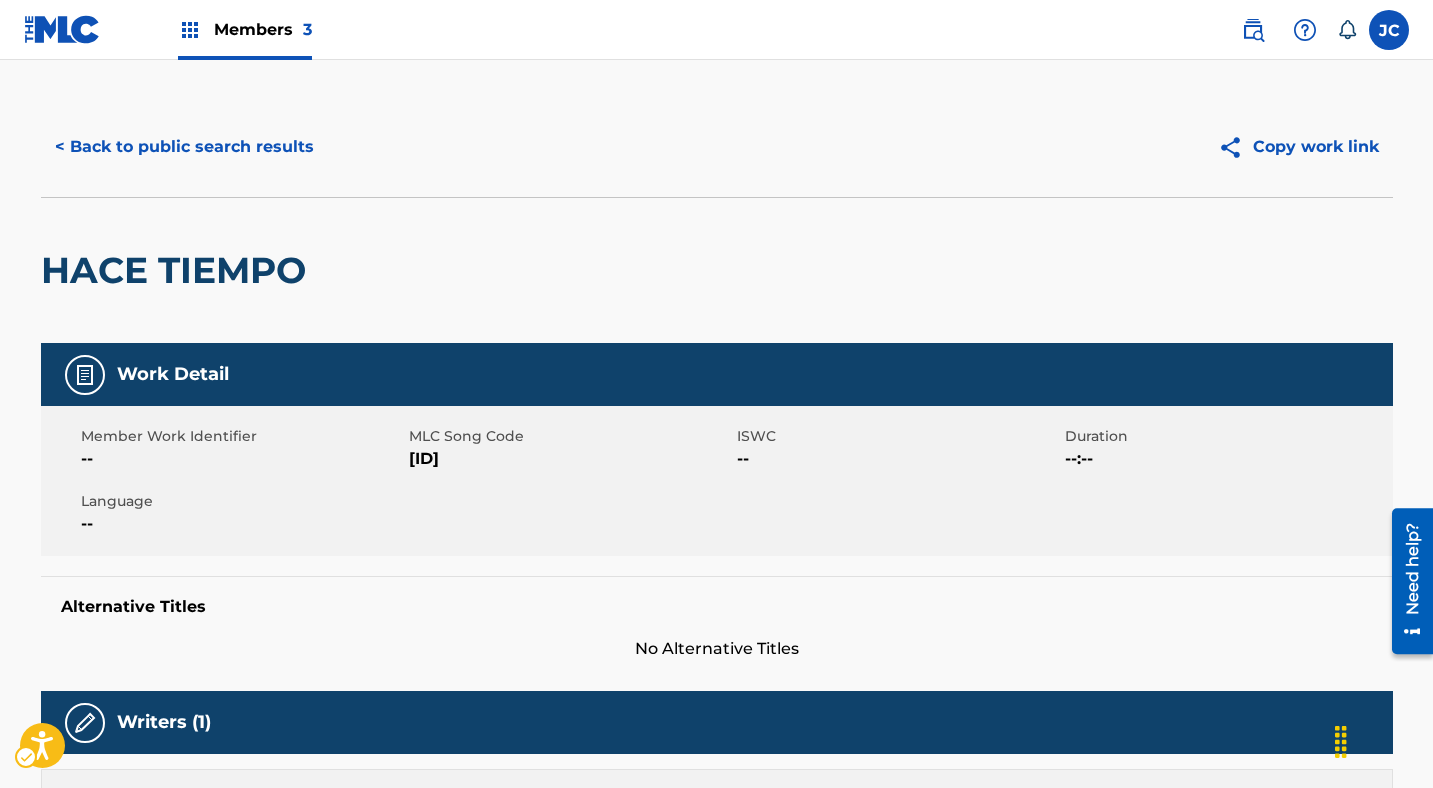 click on "MLC Song Code -  H00609" at bounding box center (570, 459) 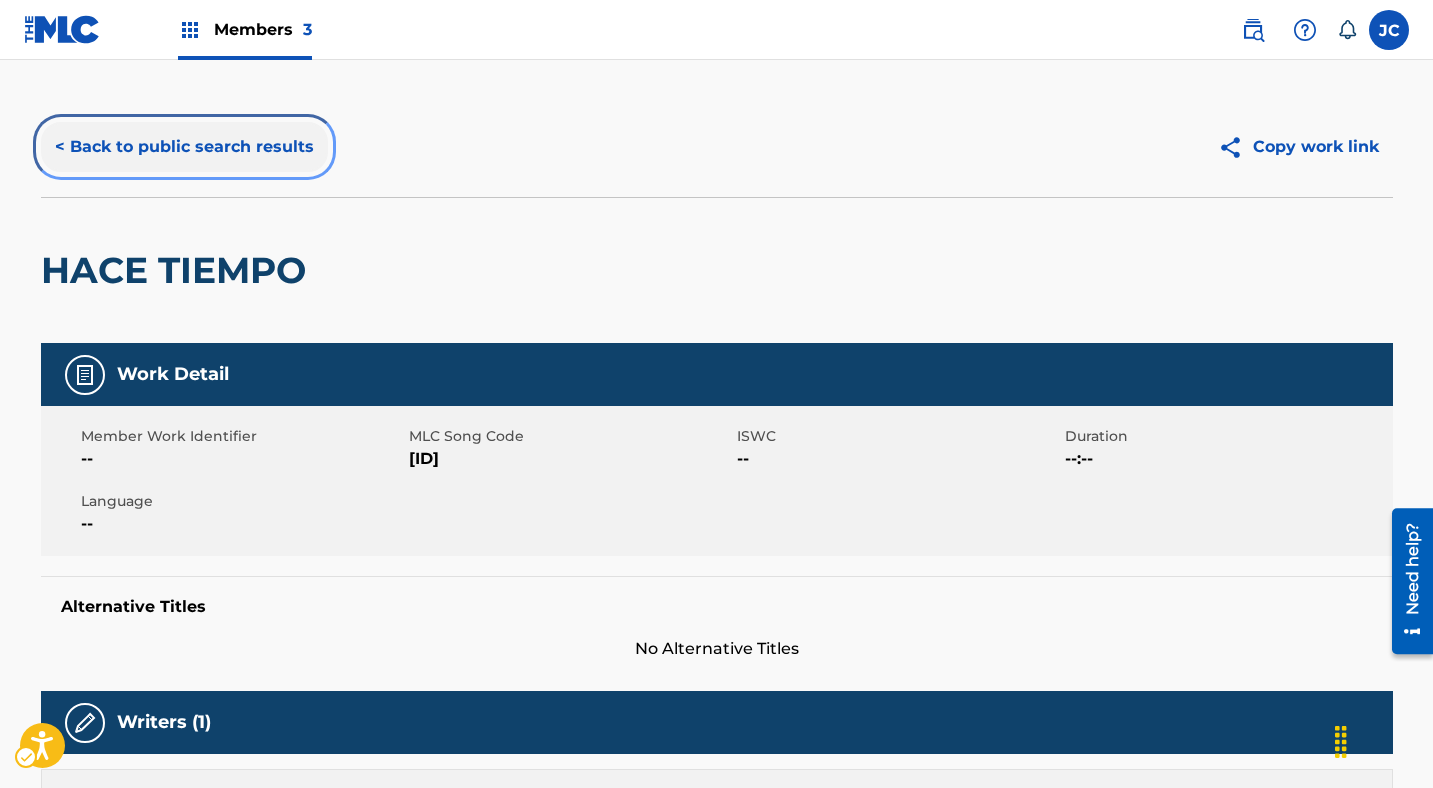 click on "< Back to public search results" at bounding box center [184, 147] 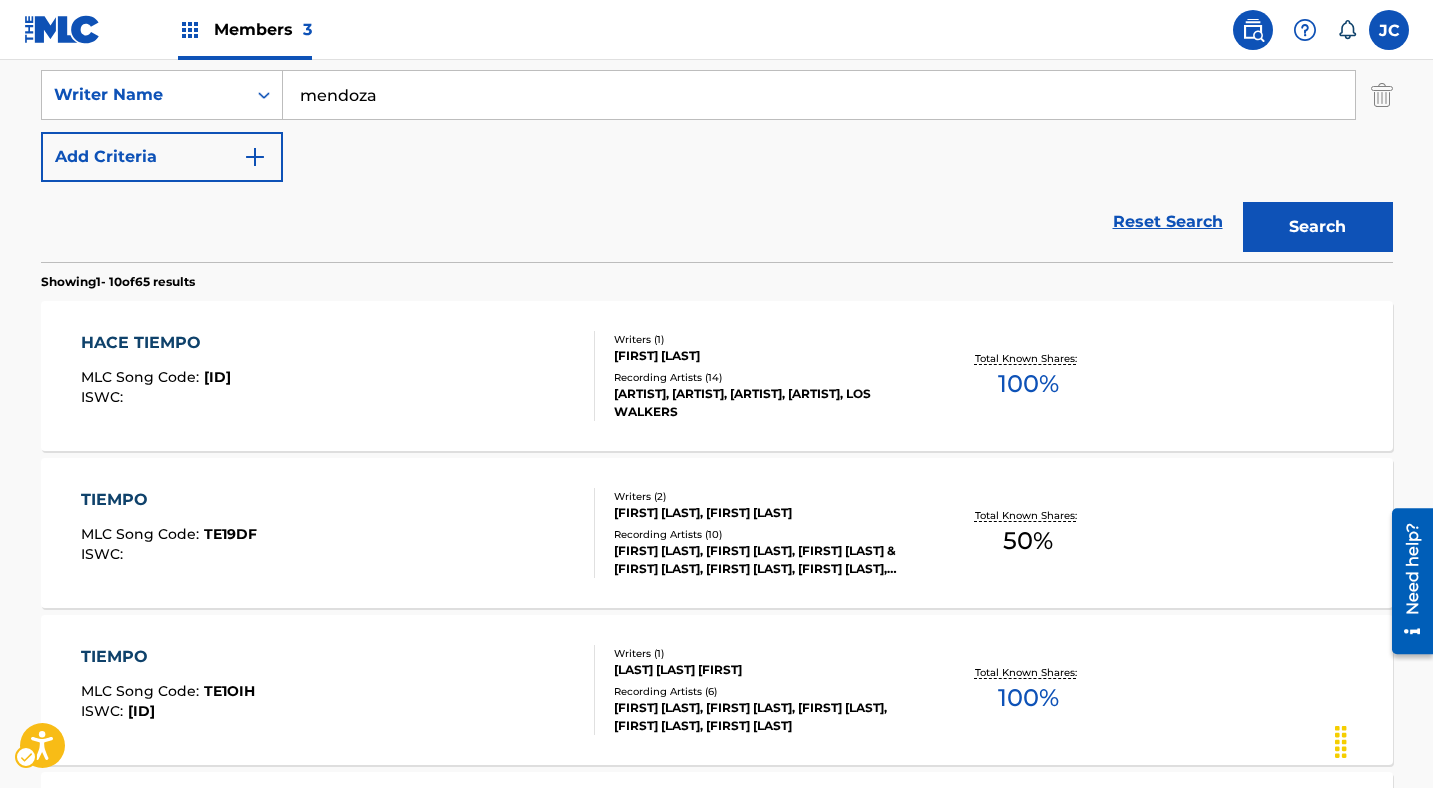 scroll, scrollTop: 346, scrollLeft: 0, axis: vertical 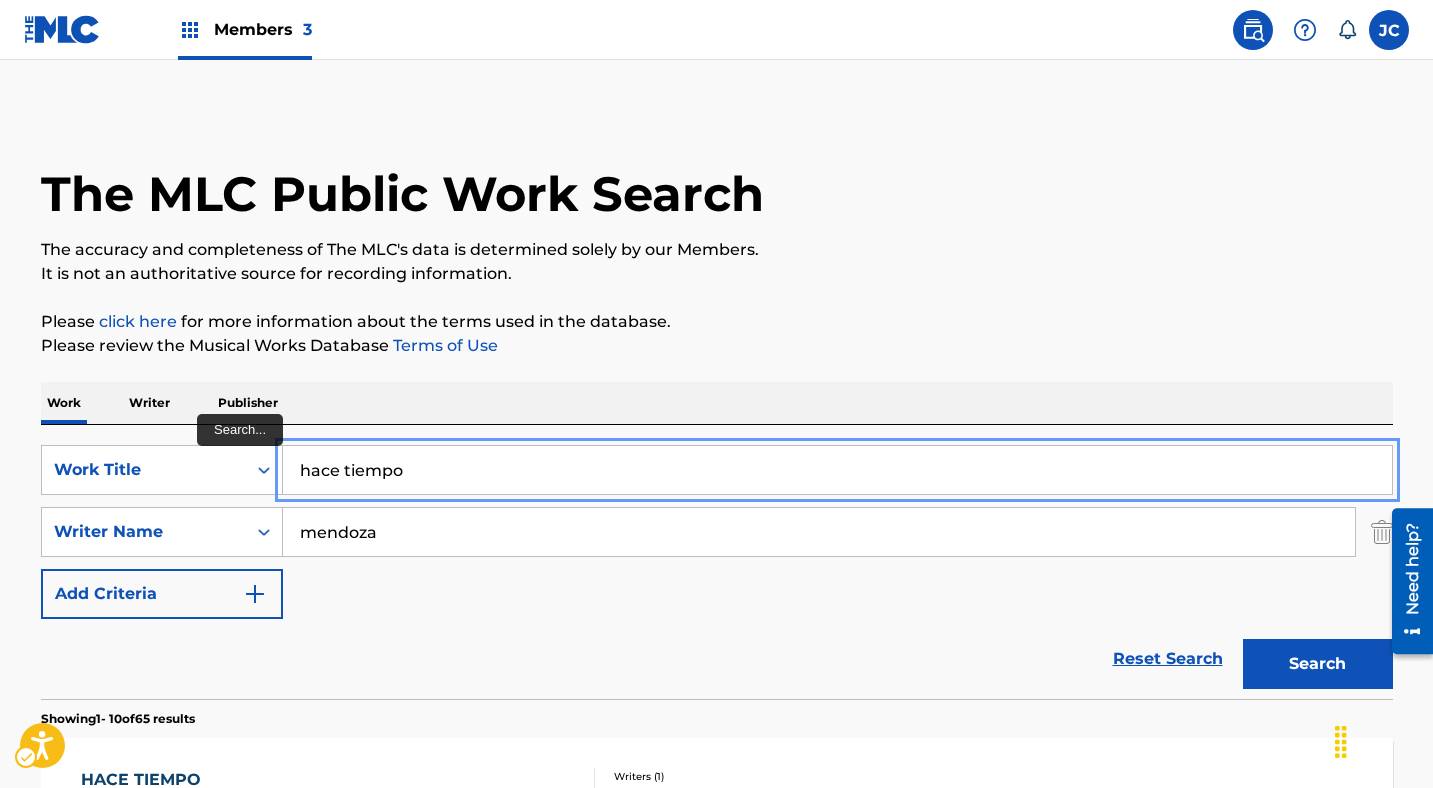 click on "hace tiempo" at bounding box center (837, 470) 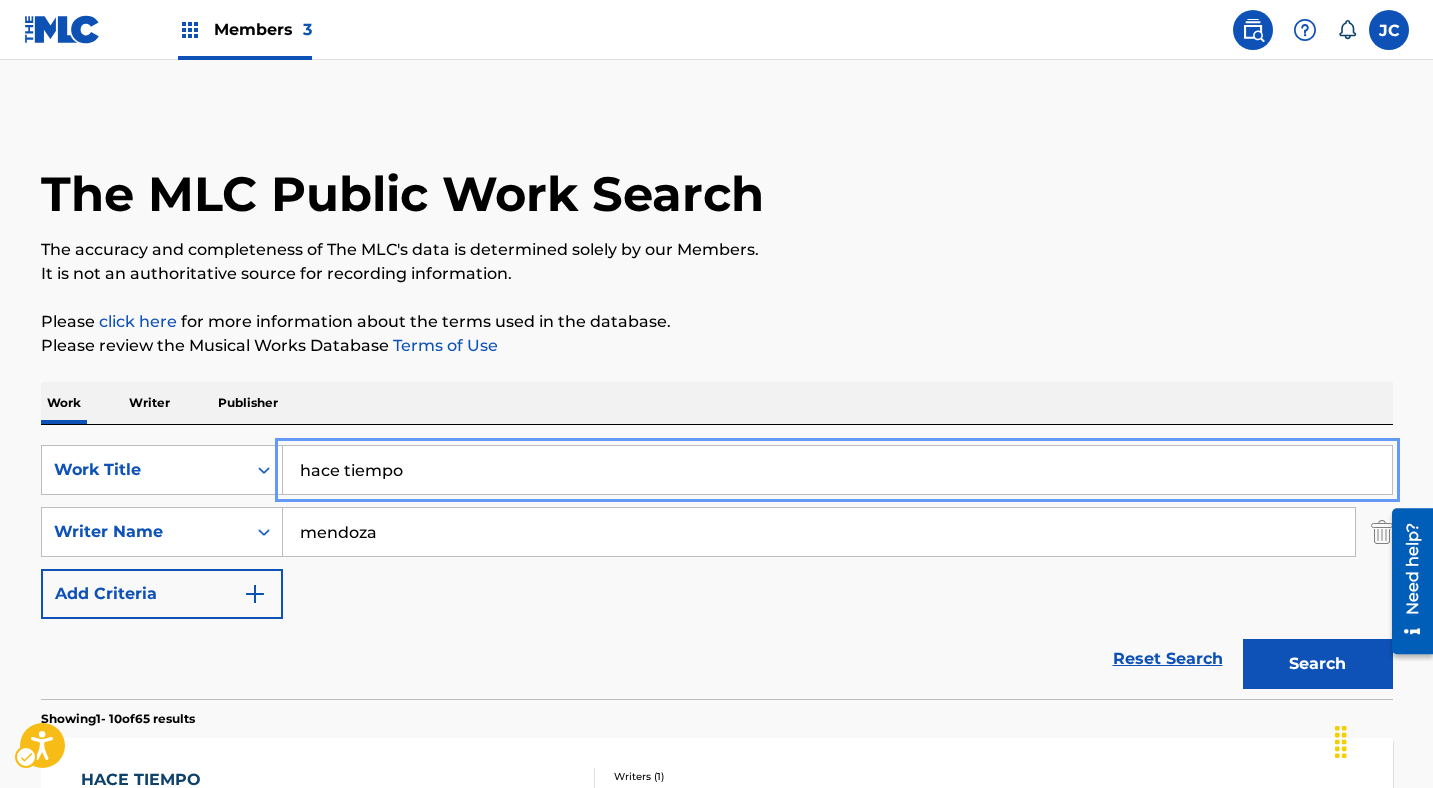click on "hace tiempo" at bounding box center [837, 470] 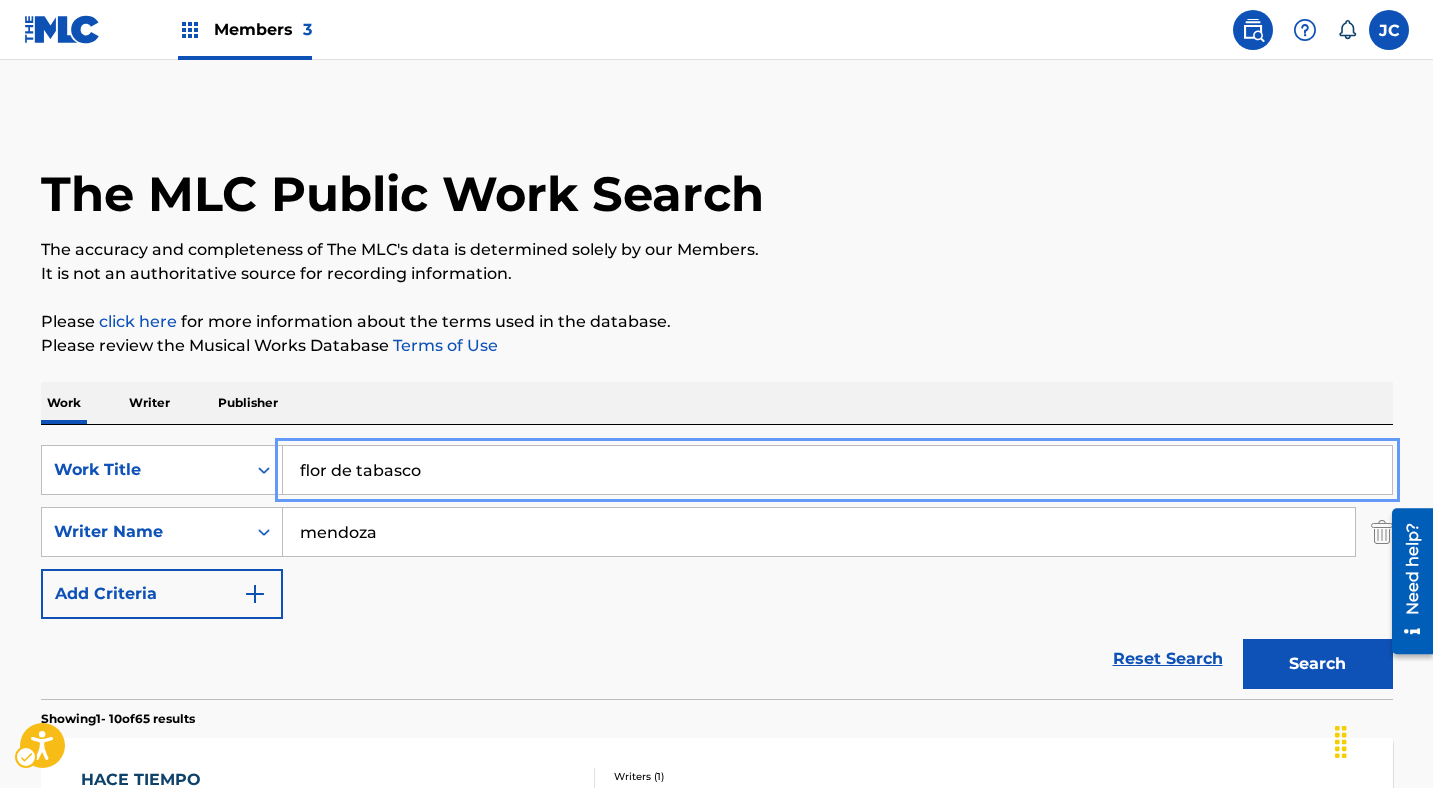type on "flor de tabasco" 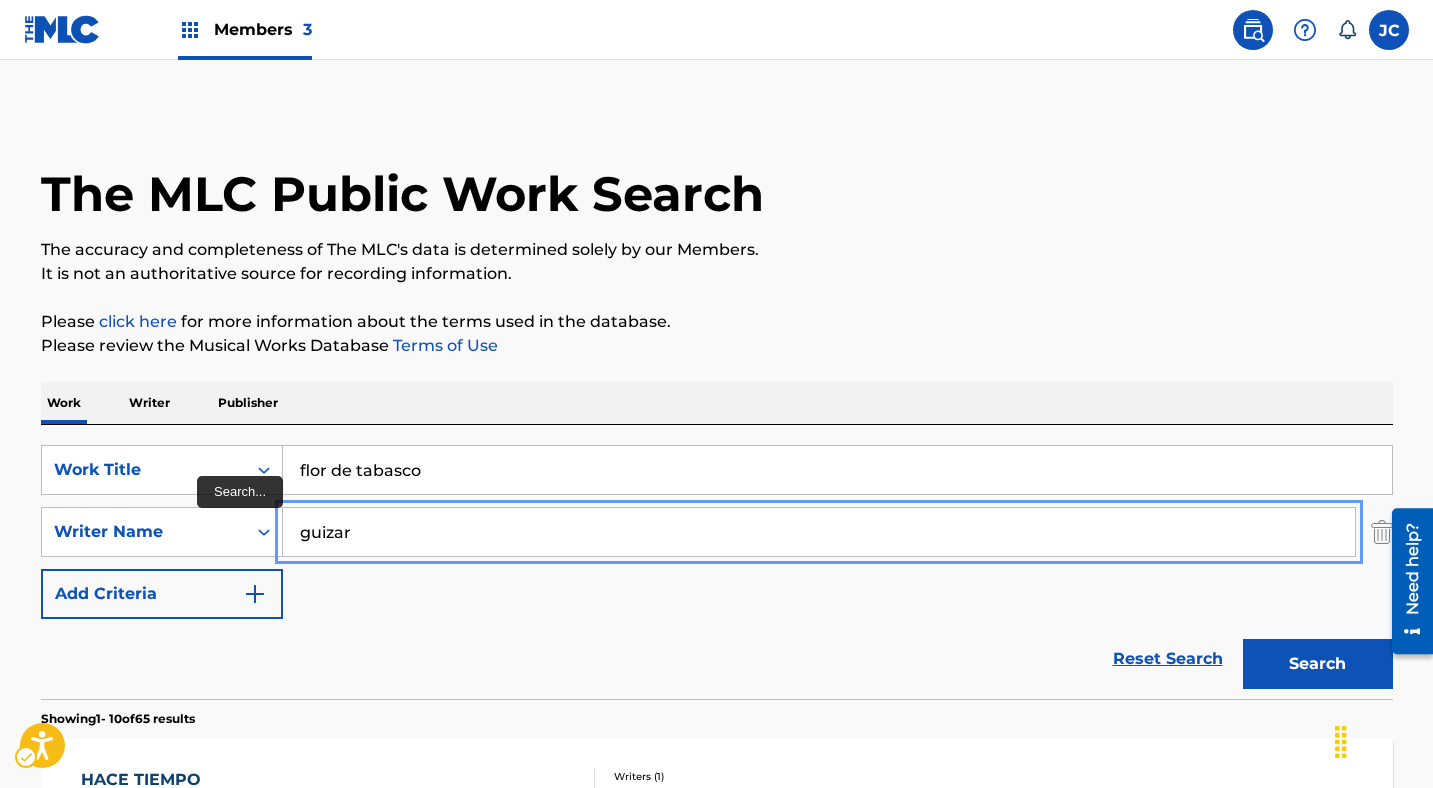 type on "guizar" 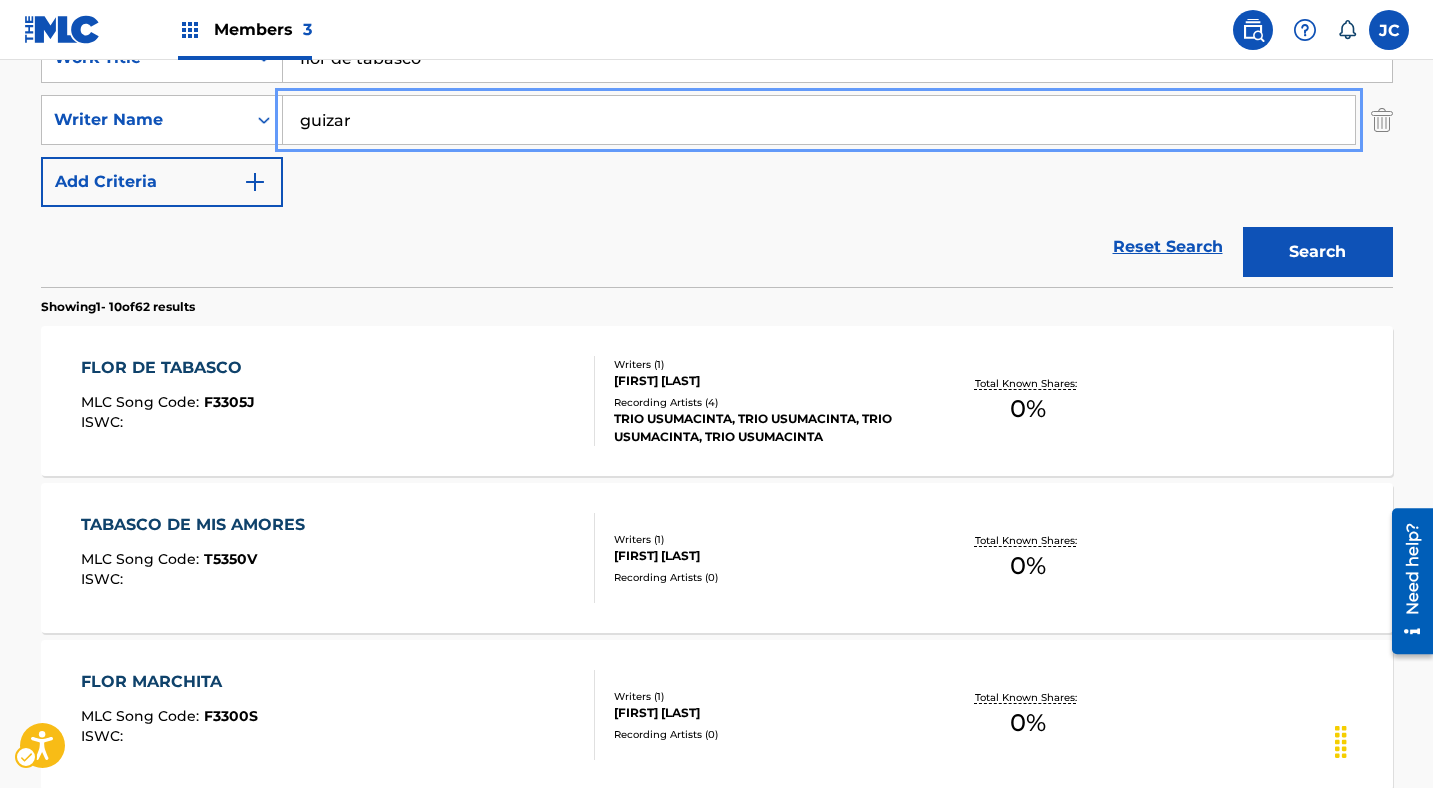 scroll, scrollTop: 415, scrollLeft: 0, axis: vertical 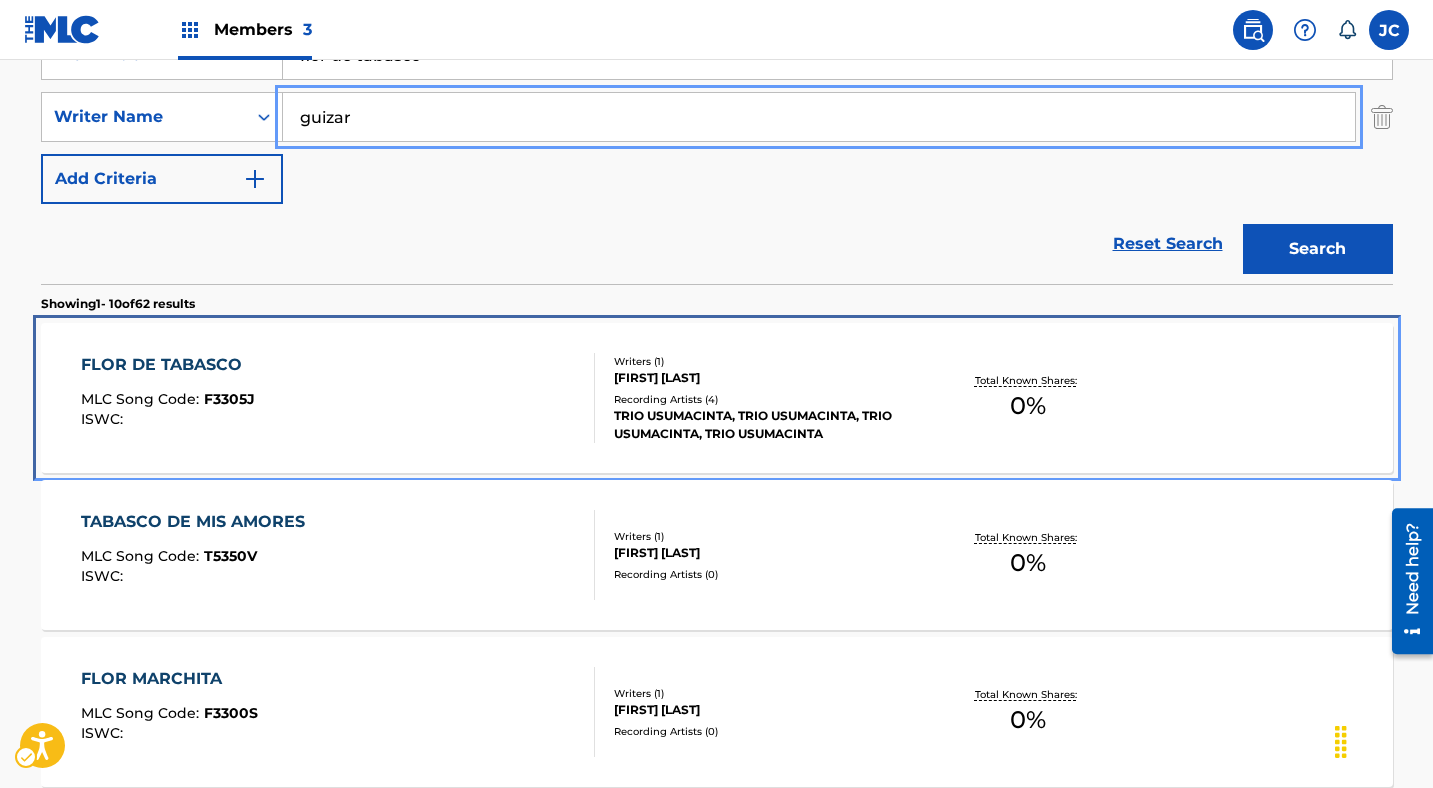 click at bounding box center (586, 398) 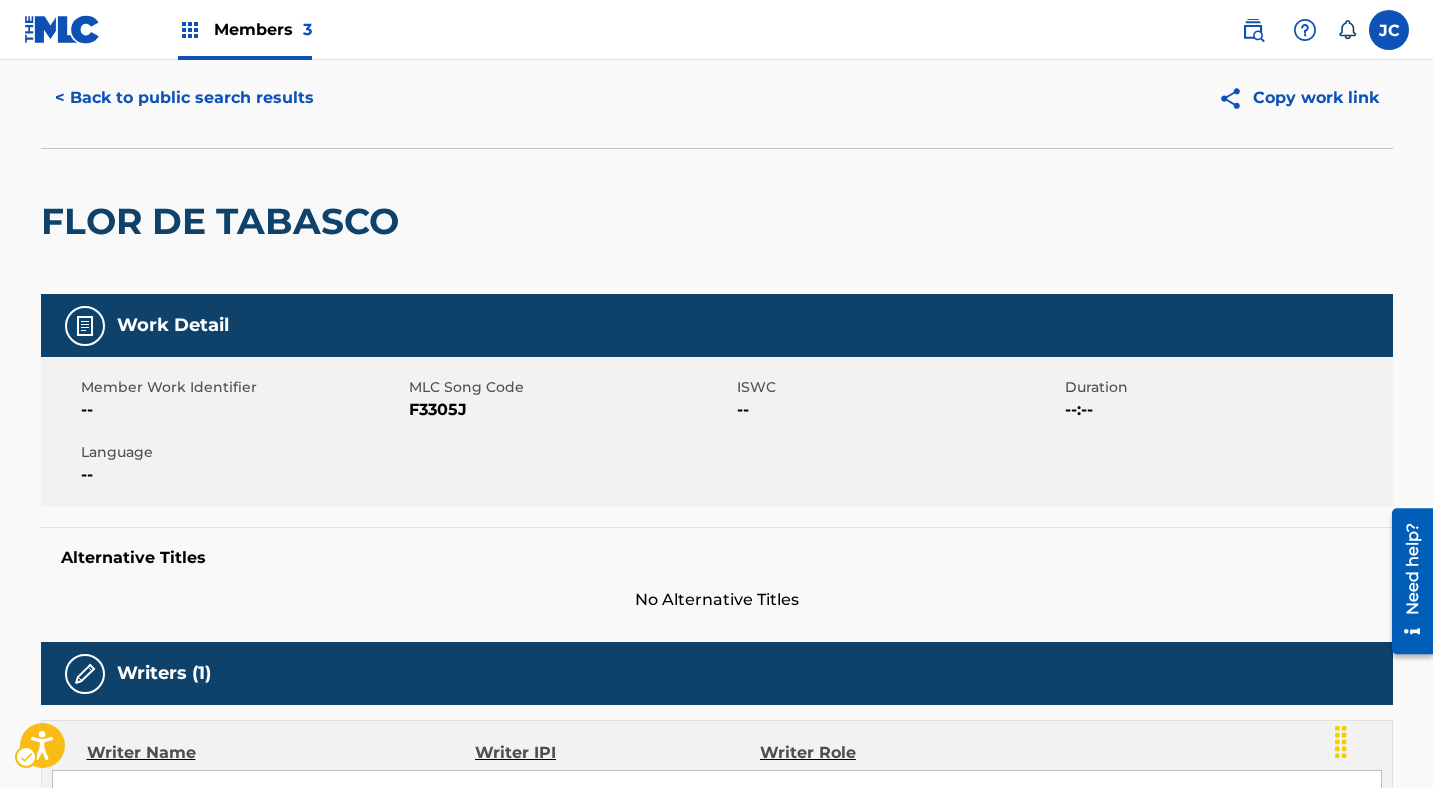 scroll, scrollTop: 53, scrollLeft: 0, axis: vertical 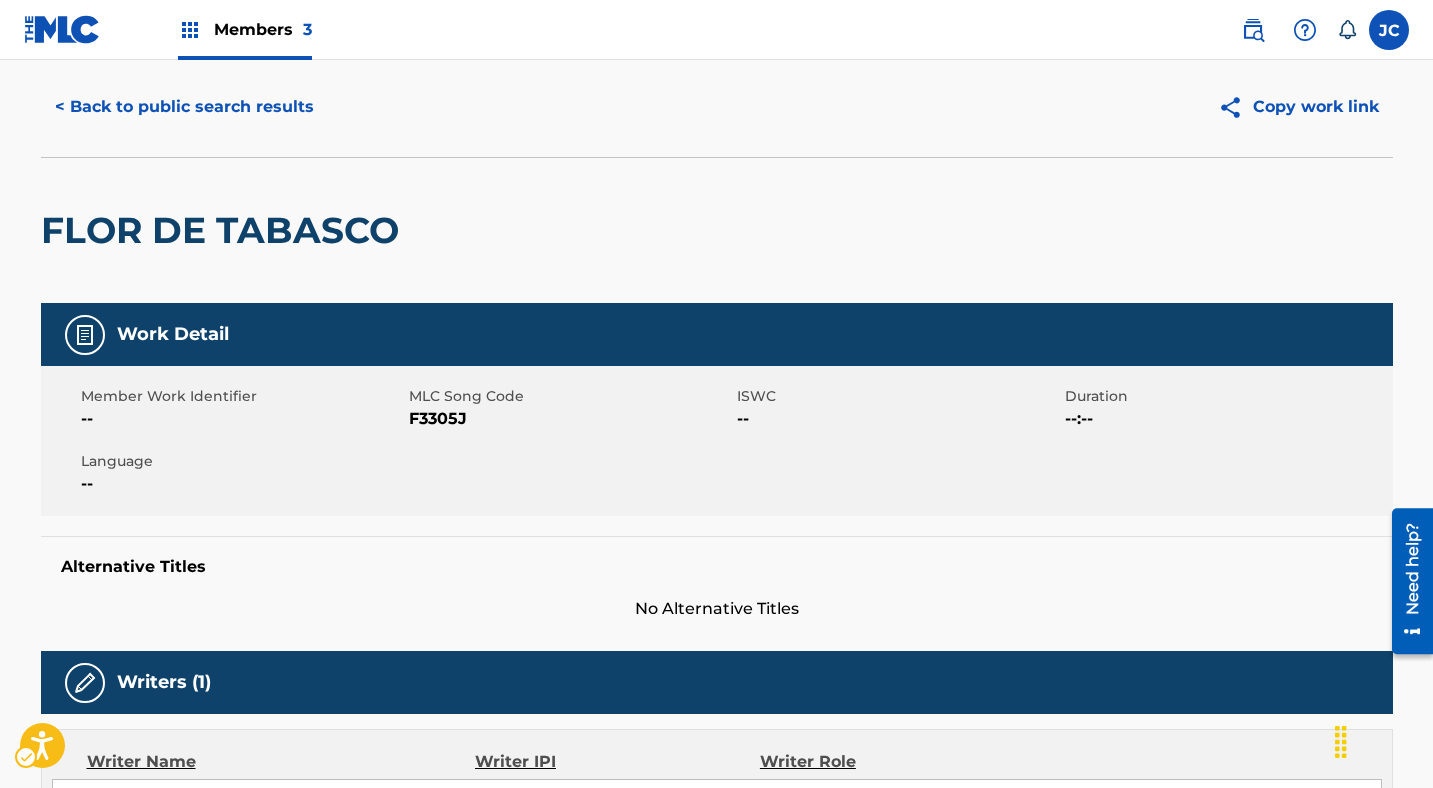 click on "MLC Song Code -  [ID]" at bounding box center (570, 419) 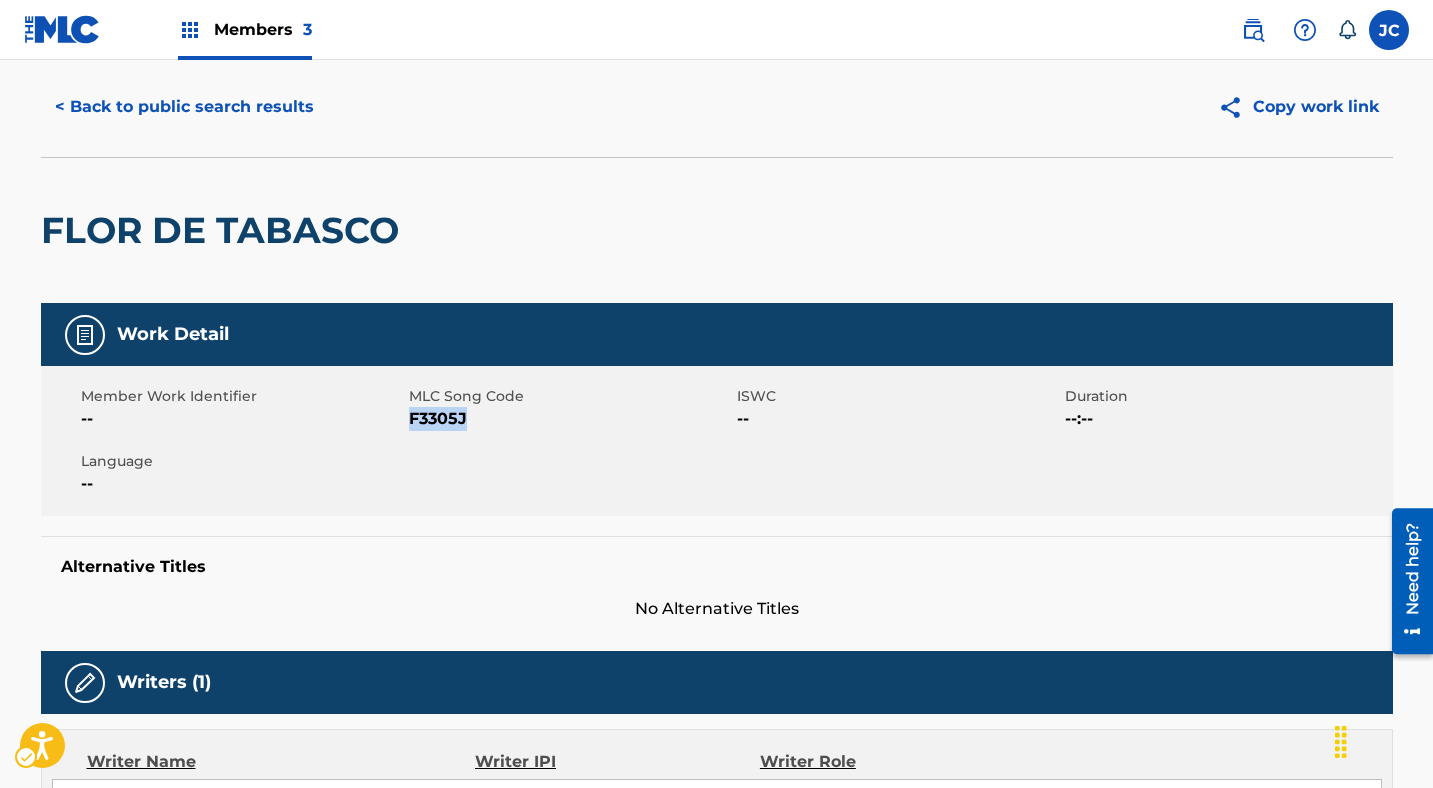 click on "MLC Song Code -  [ID]" at bounding box center [570, 419] 